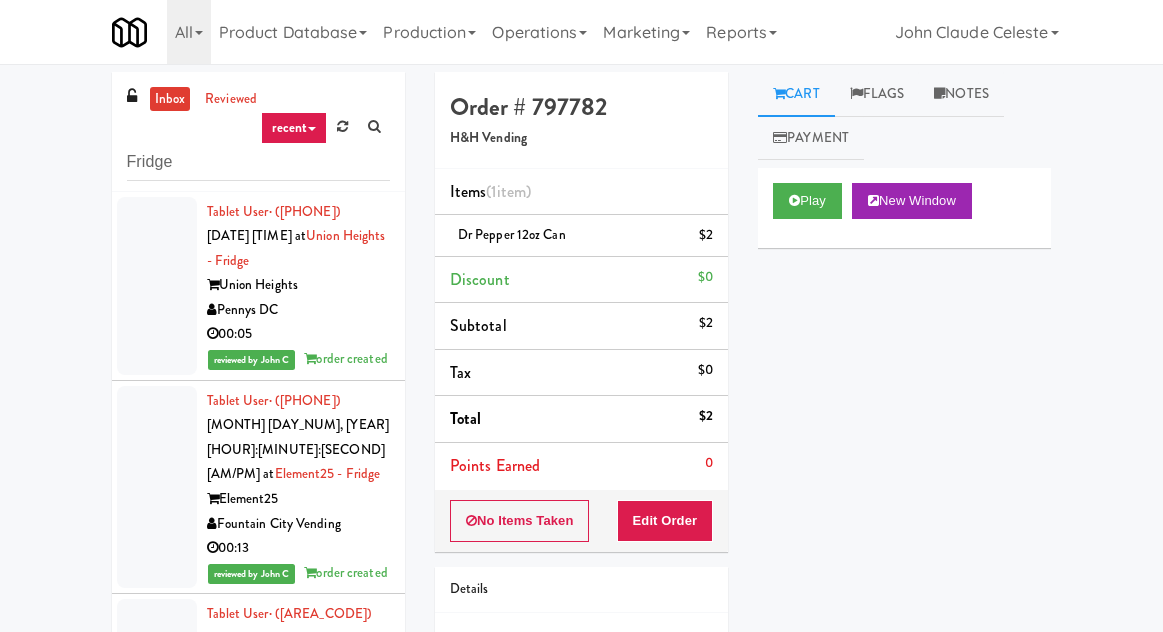 scroll, scrollTop: 0, scrollLeft: 0, axis: both 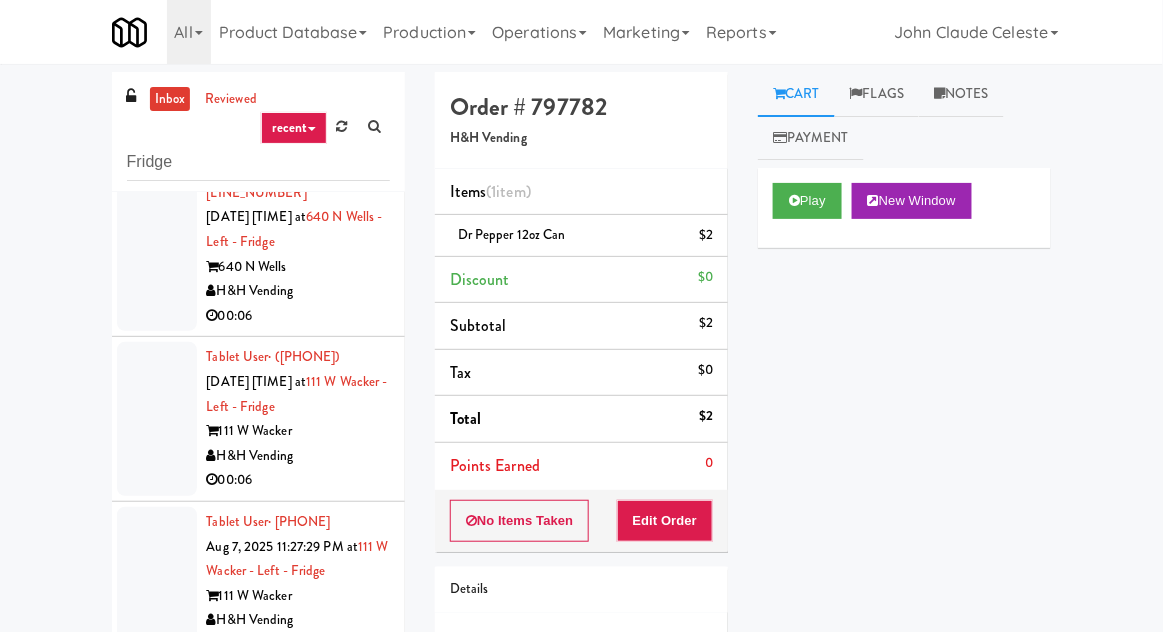 click on "inbox" at bounding box center [170, 99] 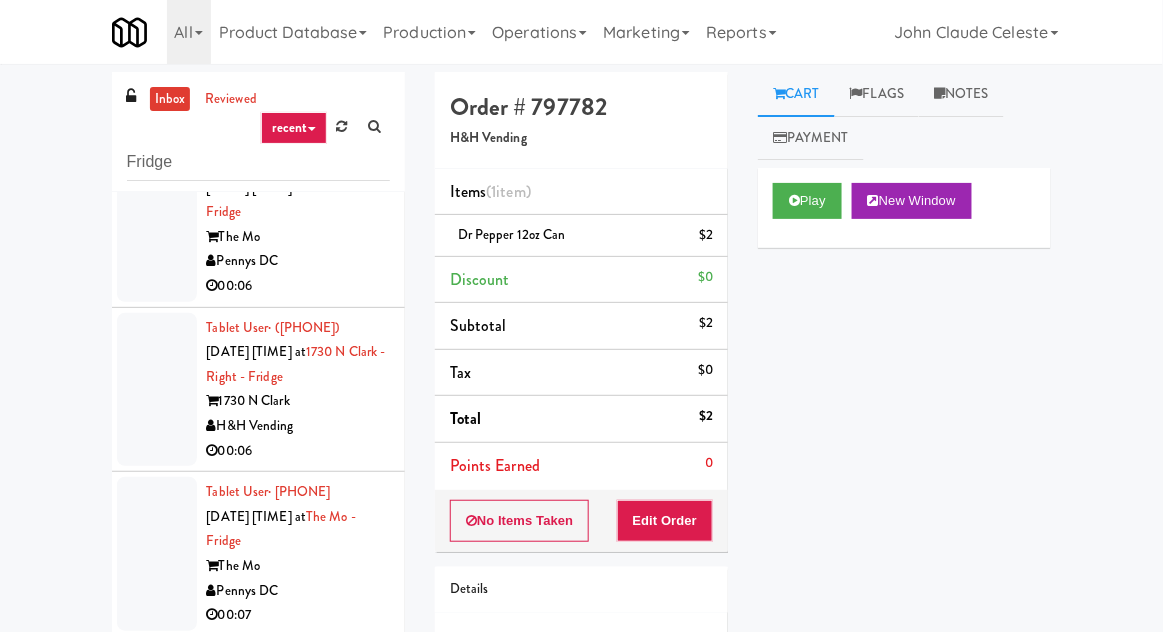 scroll, scrollTop: 6000, scrollLeft: 0, axis: vertical 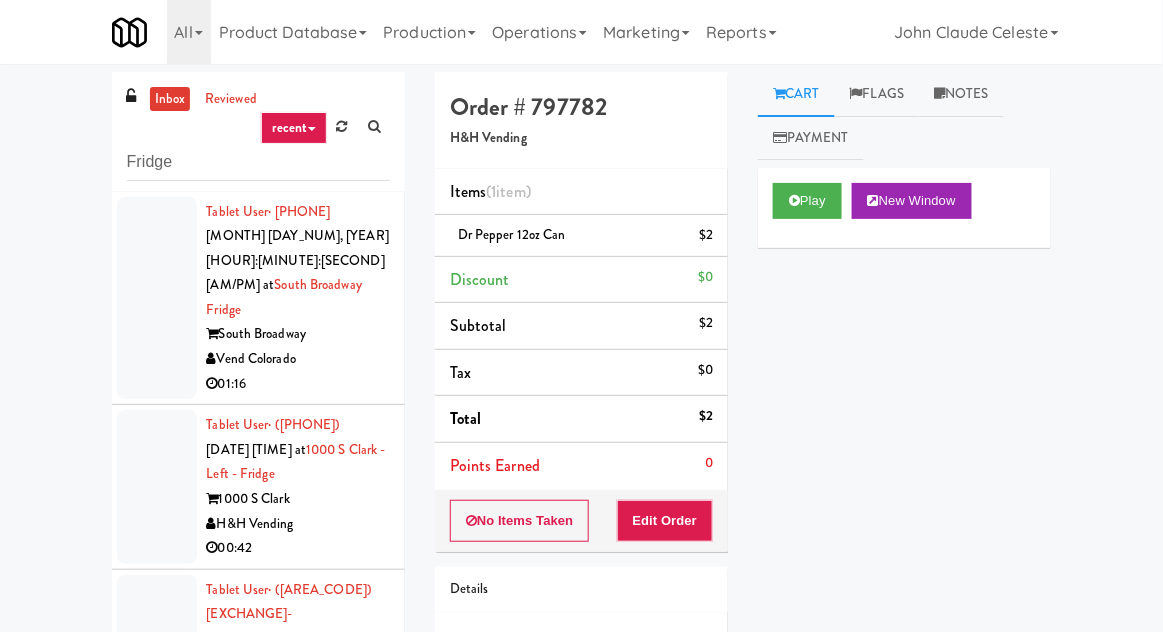 click at bounding box center [157, 298] 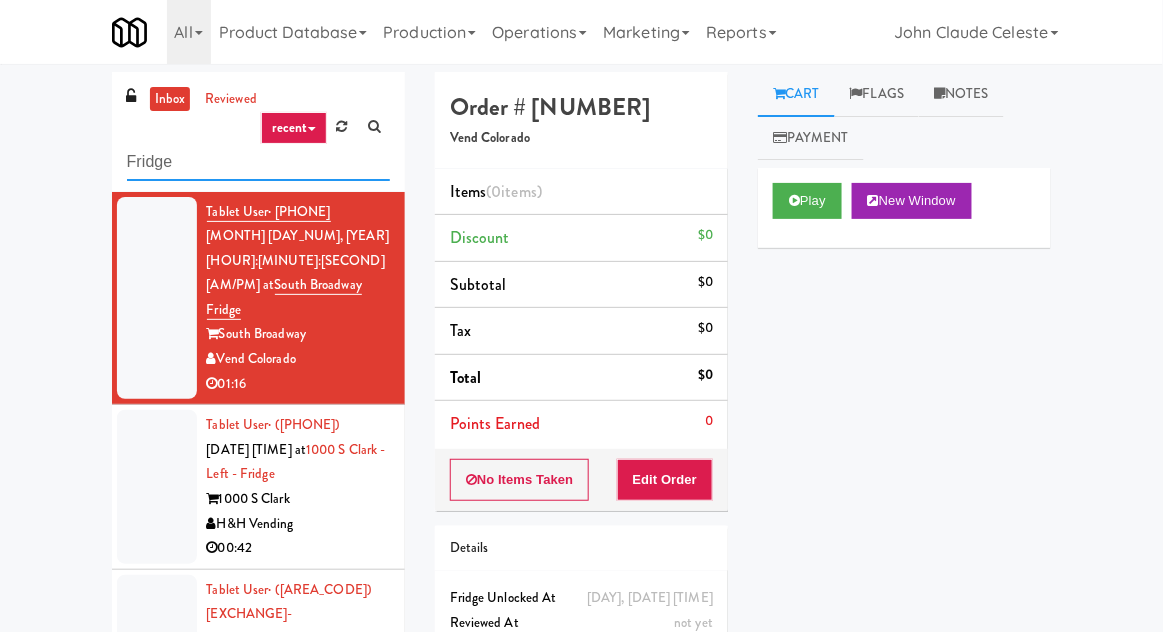 click on "Fridge" at bounding box center [258, 162] 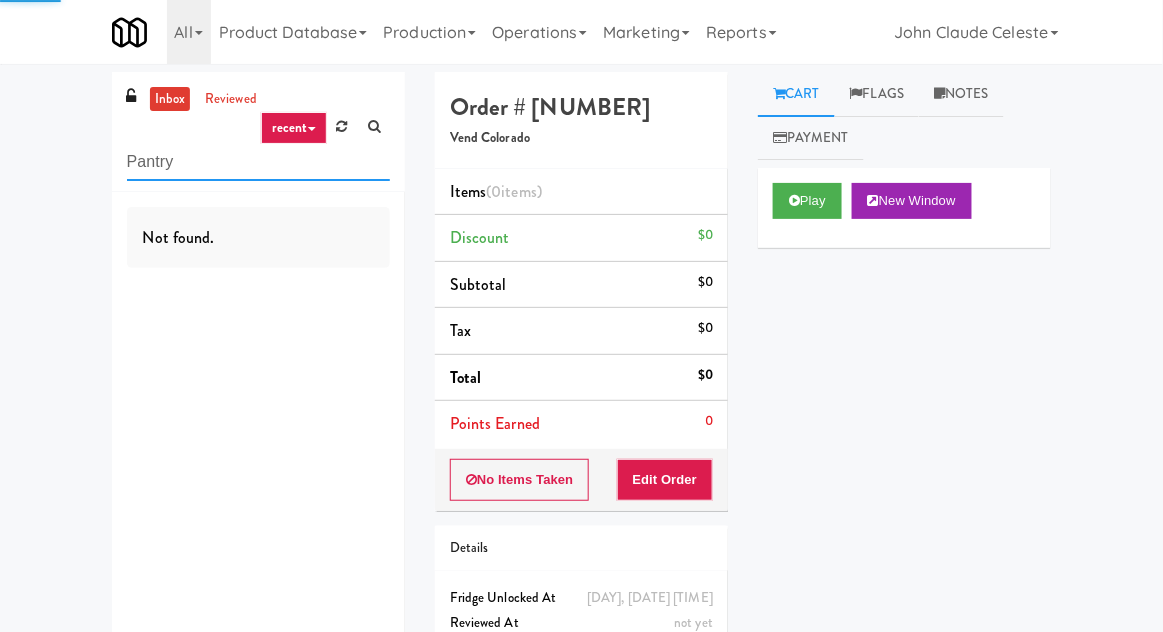 type on "Pantry" 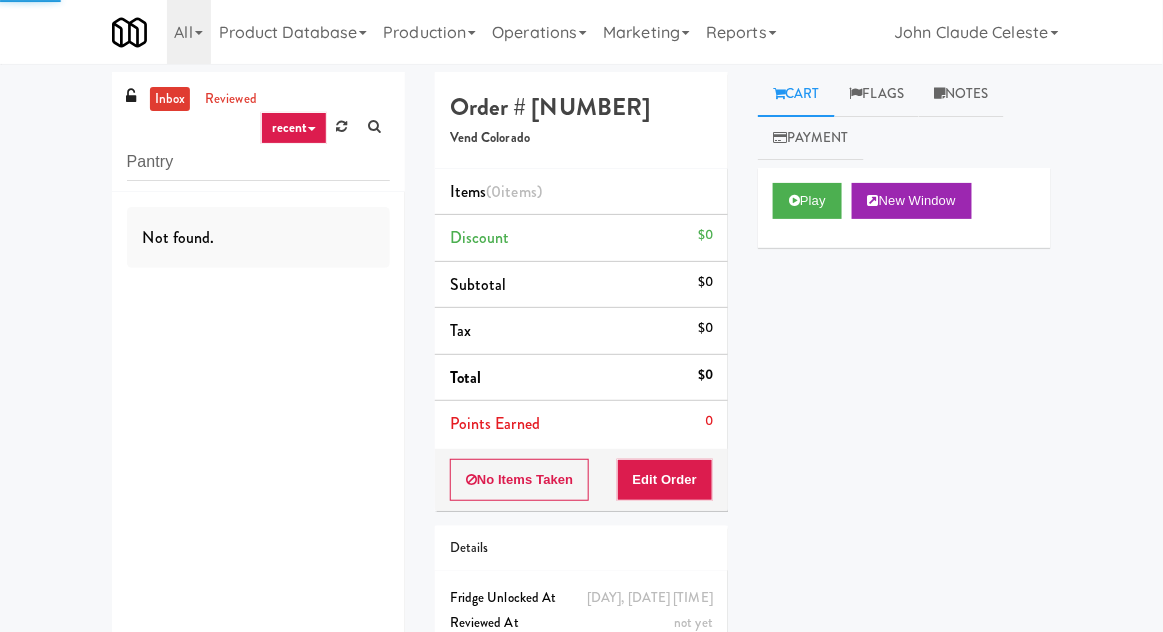 click on "inbox reviewed recent    all     unclear take     inventory issue     suspicious     failed     recent   Pantry   Not found. Order # [NUMBER] Vend [LOCATION] Items  (0  items ) Discount  $0 Subtotal $0 Tax $0 Total $0 Points Earned  0  No Items Taken Edit Order Details [DAY], [MONTH] [DAY_NUM] [YEAR] [HOUR]:[MINUTE]:[SECOND] [AM/PM] Fridge Unlocked At not yet Reviewed At not yet Receipt Sent not yet Order Paid  Cart  Flags  Notes  Payment  Play  New Window  Primary Flag  Clear     Flag if unable to determine what was taken or order not processable due to inventory issues Unclear Take - No Video Unclear Take - Short or Cut Off Unclear Take - Obstructed Inventory Issue - Product Not in Inventory Inventory Issue - Product prices as $0  Additional Concerns  Clear Flag as Suspicious Returned Product Place a foreign product in  Internal Notes                                                                                                                                                                Card  View Transaction Details  ×" at bounding box center [581, 393] 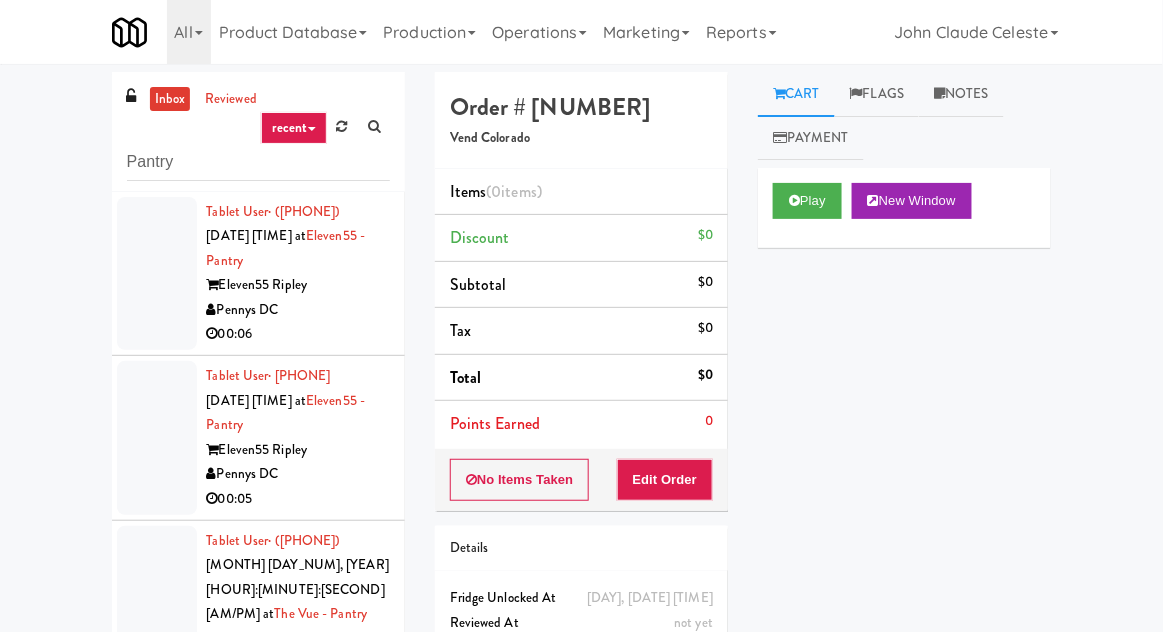 click at bounding box center [157, 274] 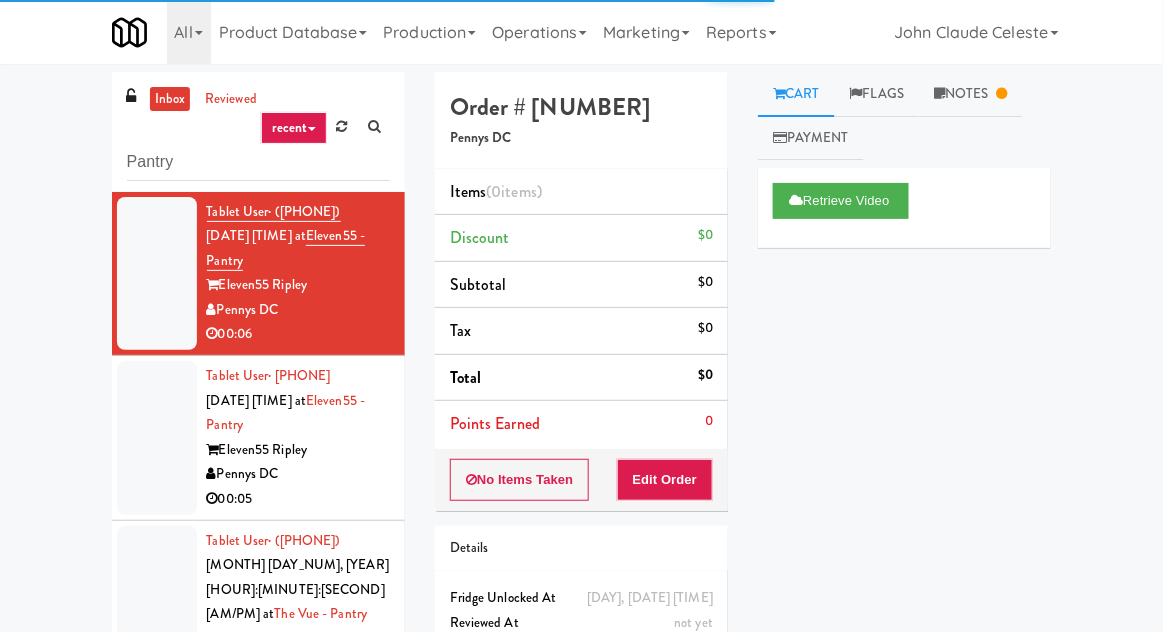 click at bounding box center [157, 438] 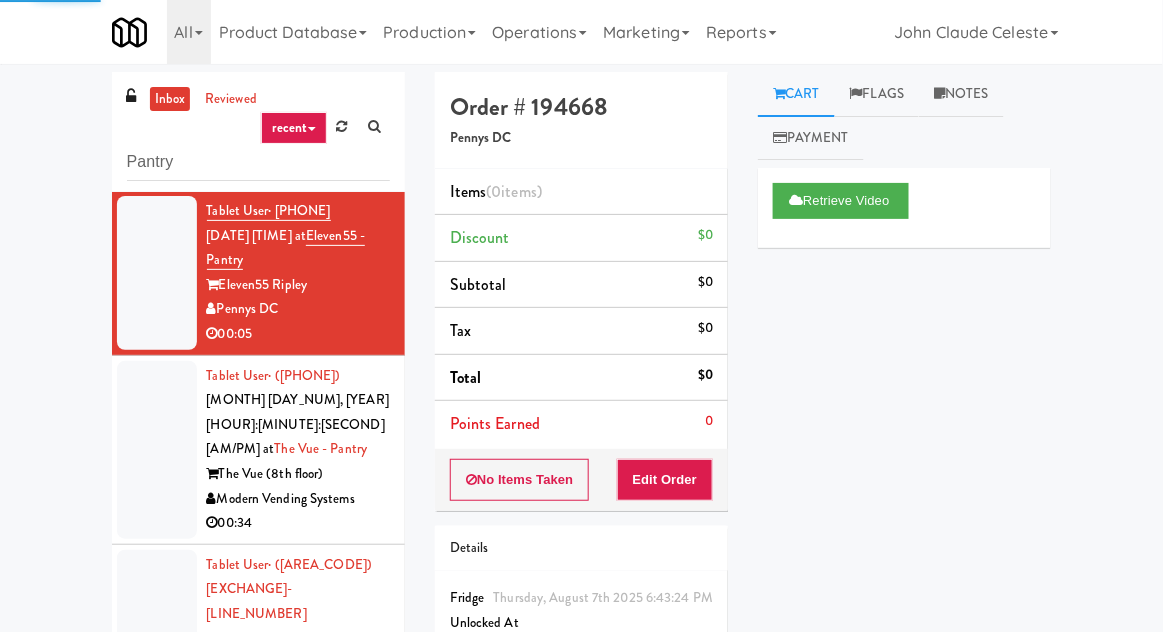click at bounding box center [157, 450] 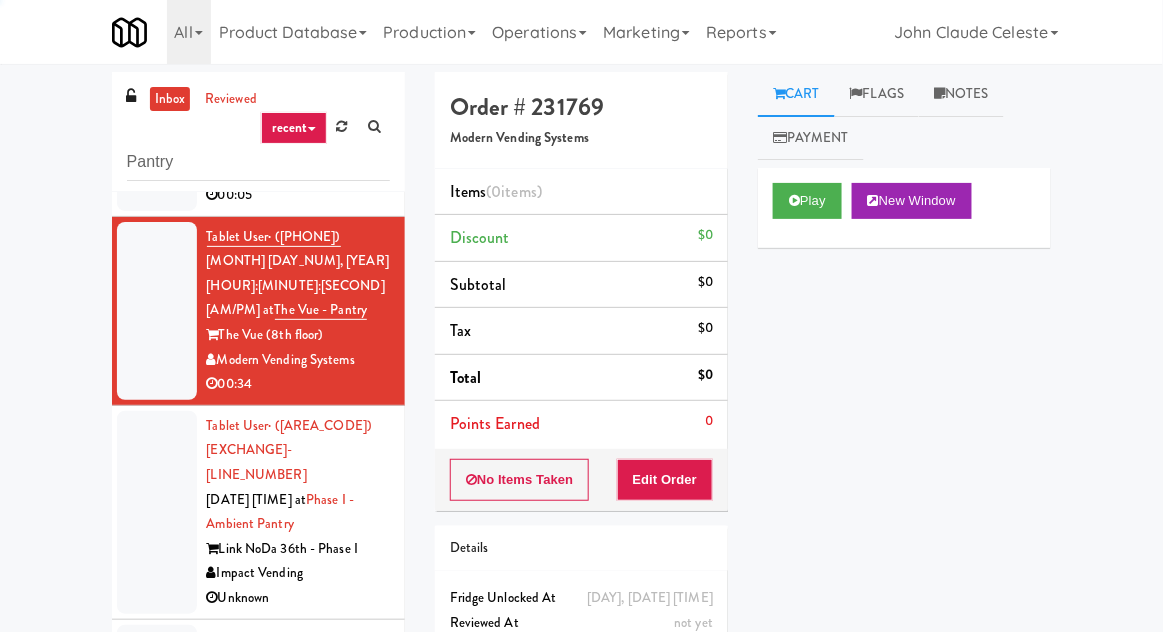 scroll, scrollTop: 309, scrollLeft: 0, axis: vertical 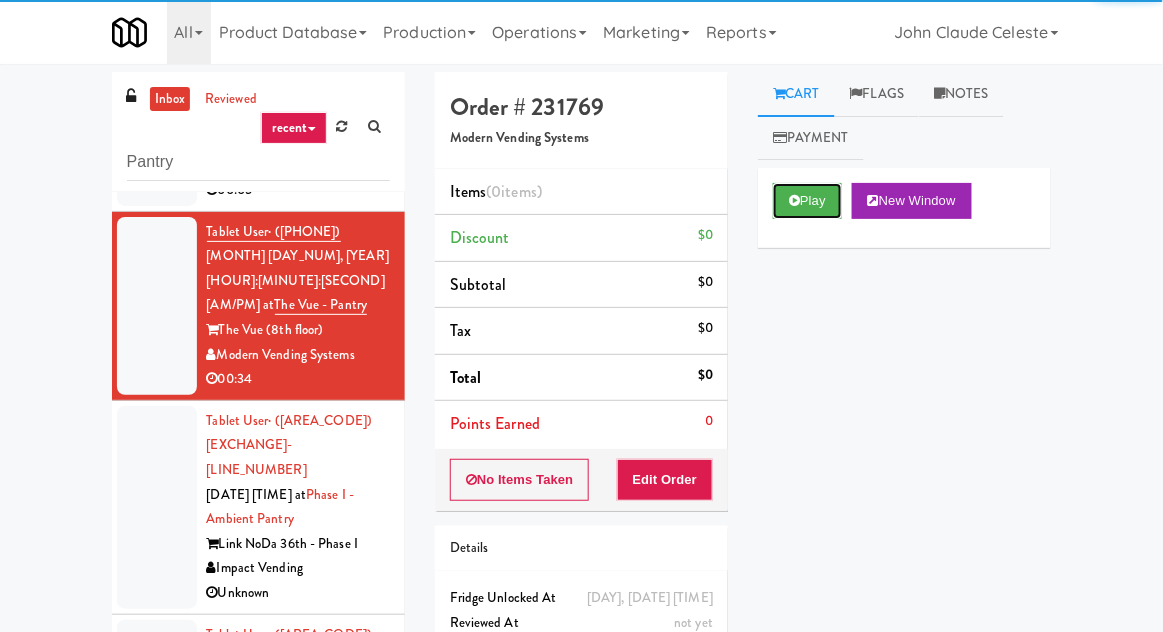 click on "Play" at bounding box center [807, 201] 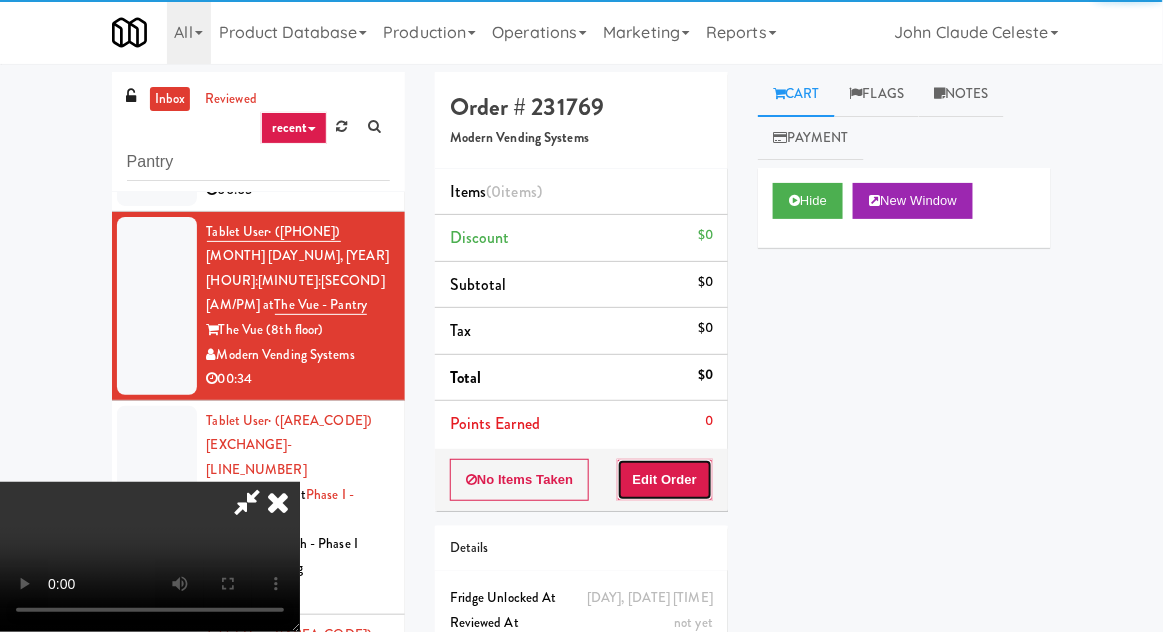 click on "Edit Order" at bounding box center [665, 480] 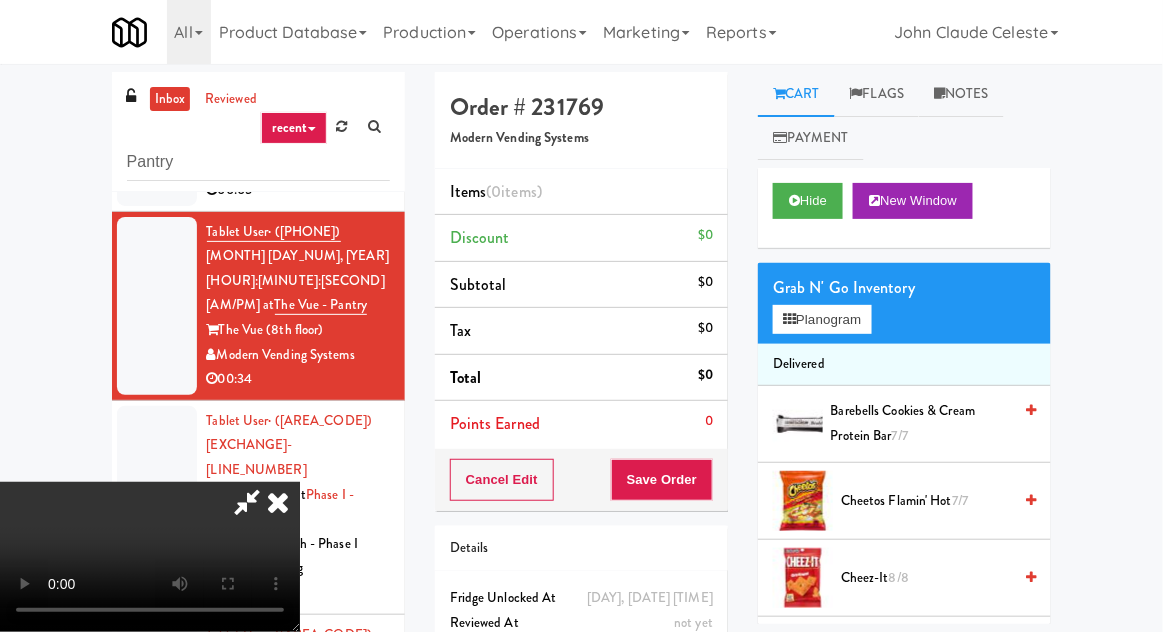 scroll, scrollTop: 77, scrollLeft: 0, axis: vertical 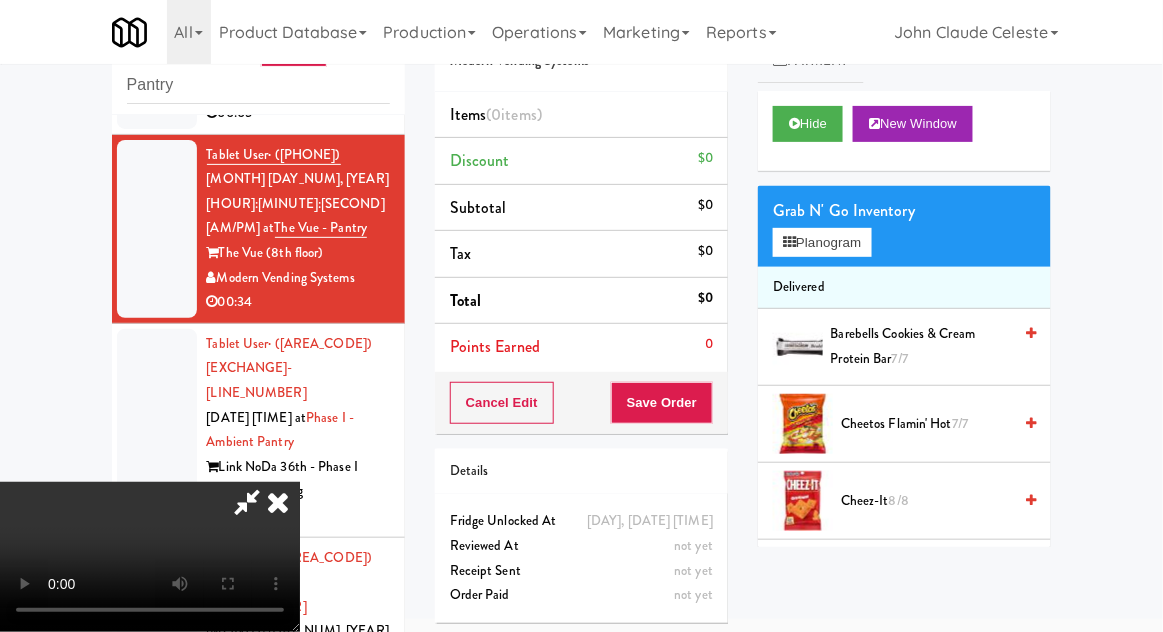 type 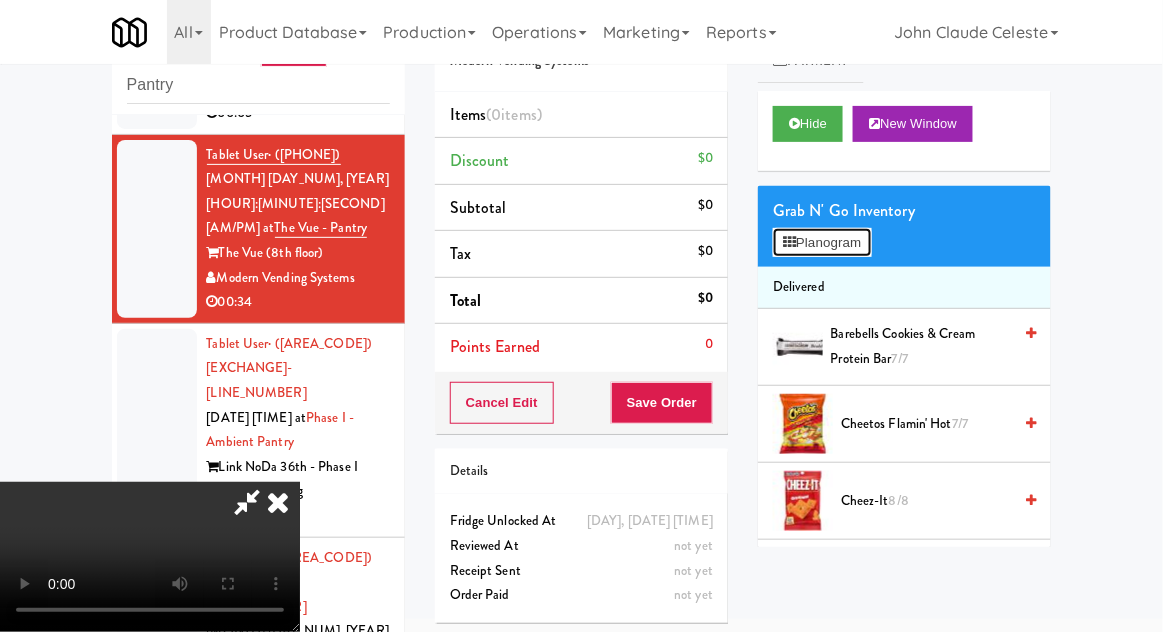 click on "Planogram" at bounding box center [822, 243] 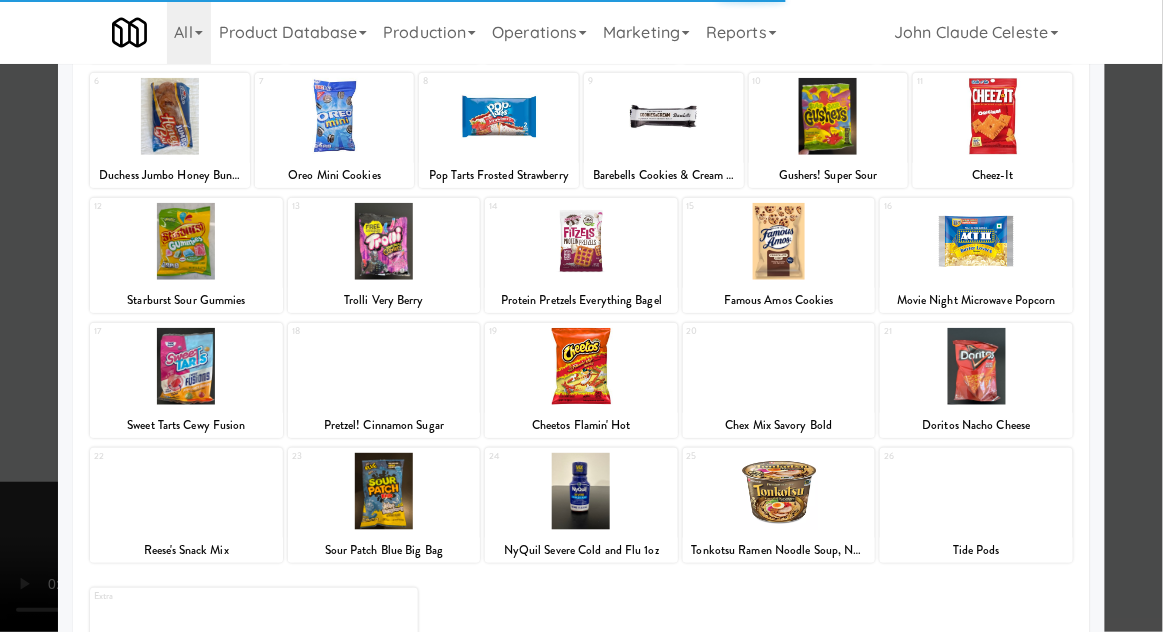 scroll, scrollTop: 253, scrollLeft: 0, axis: vertical 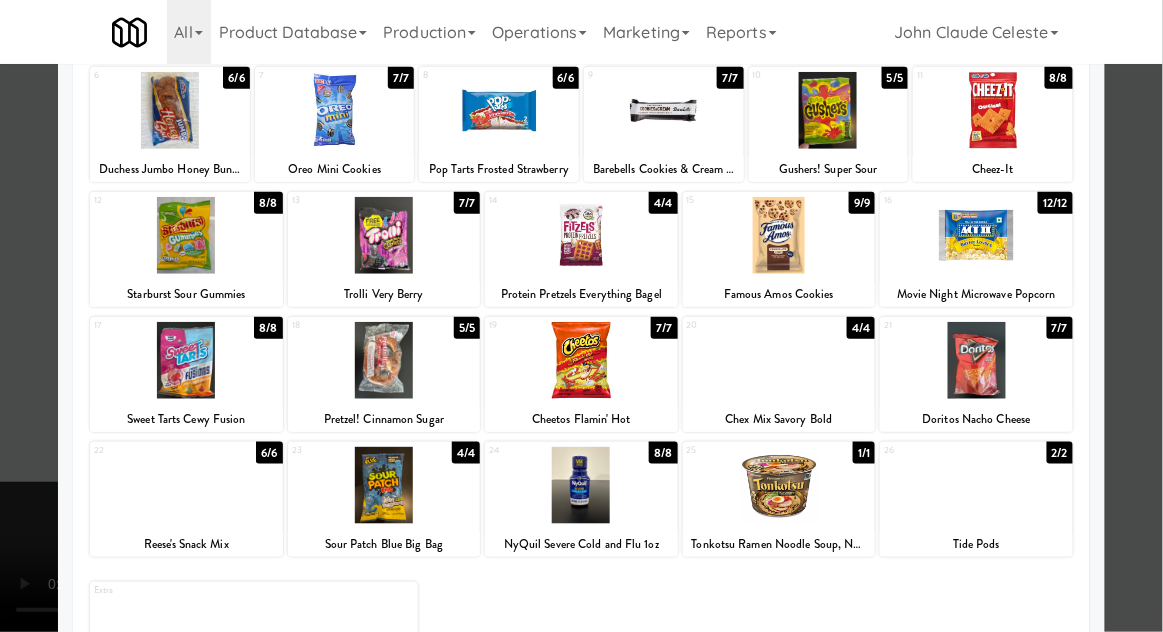 click at bounding box center (779, 485) 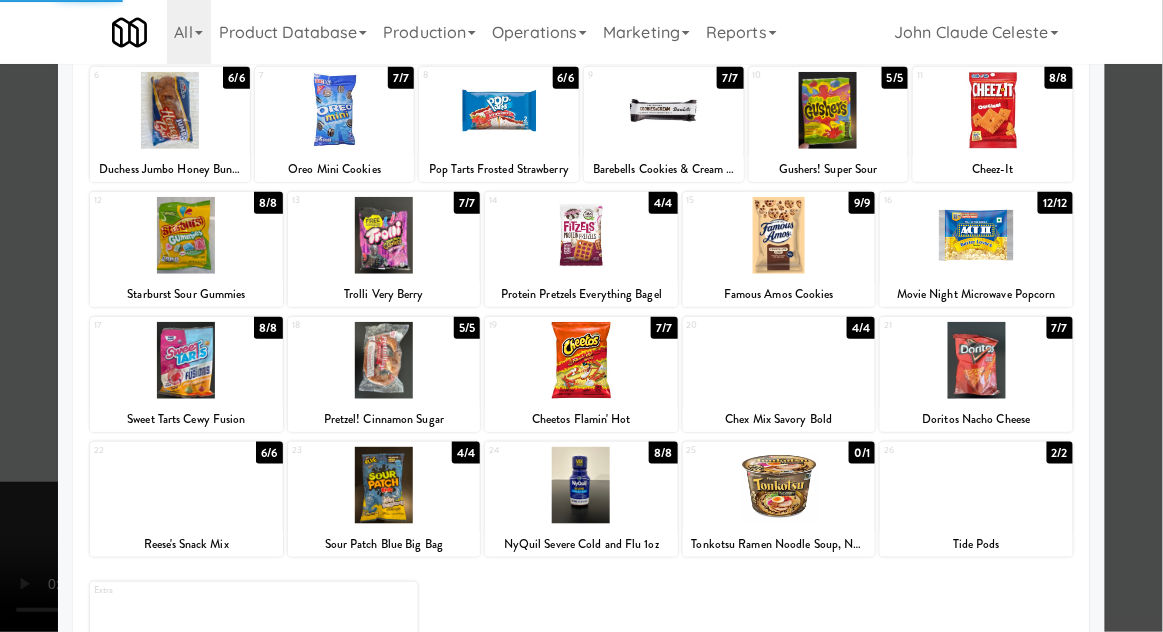 click at bounding box center (581, 316) 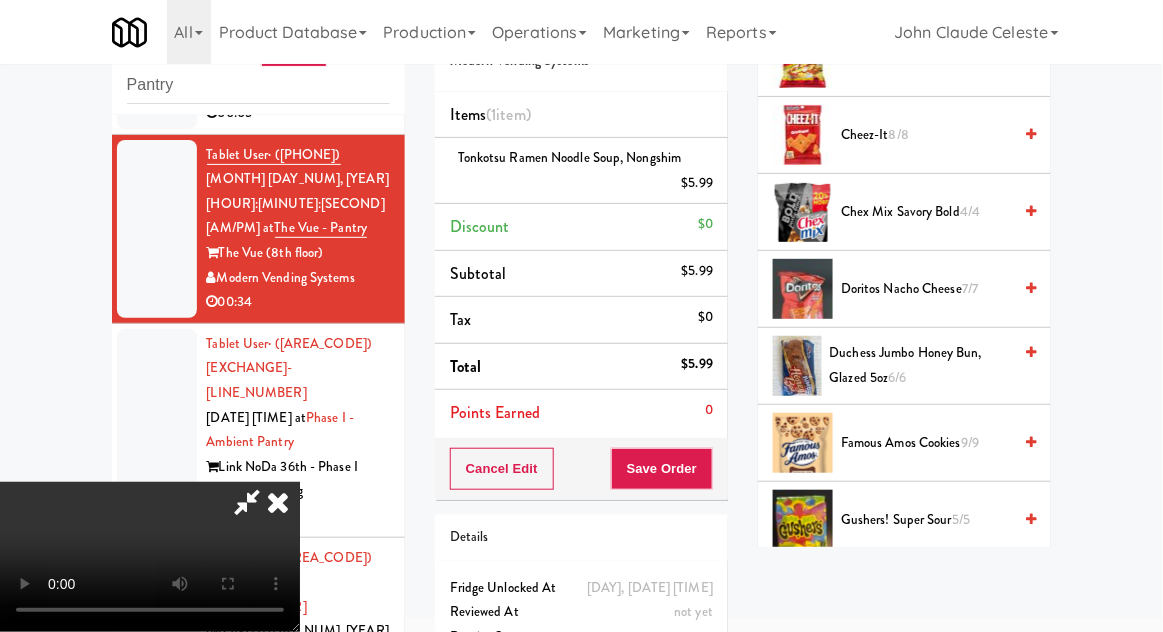 scroll, scrollTop: 400, scrollLeft: 0, axis: vertical 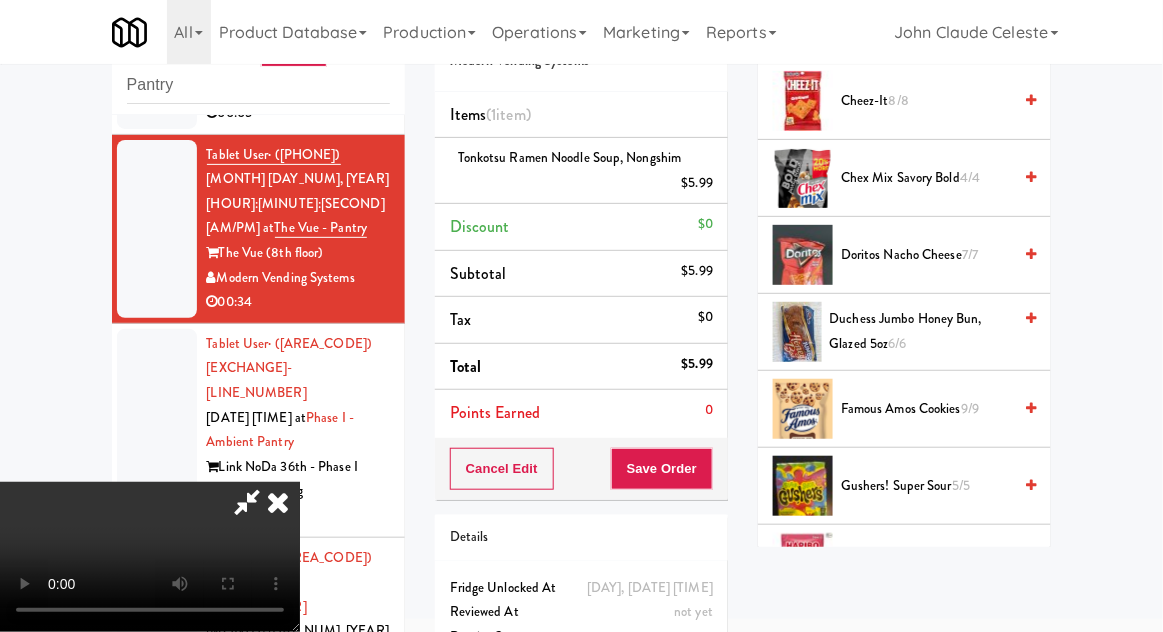 click on "Doritos Nacho Cheese   7/7" at bounding box center (926, 255) 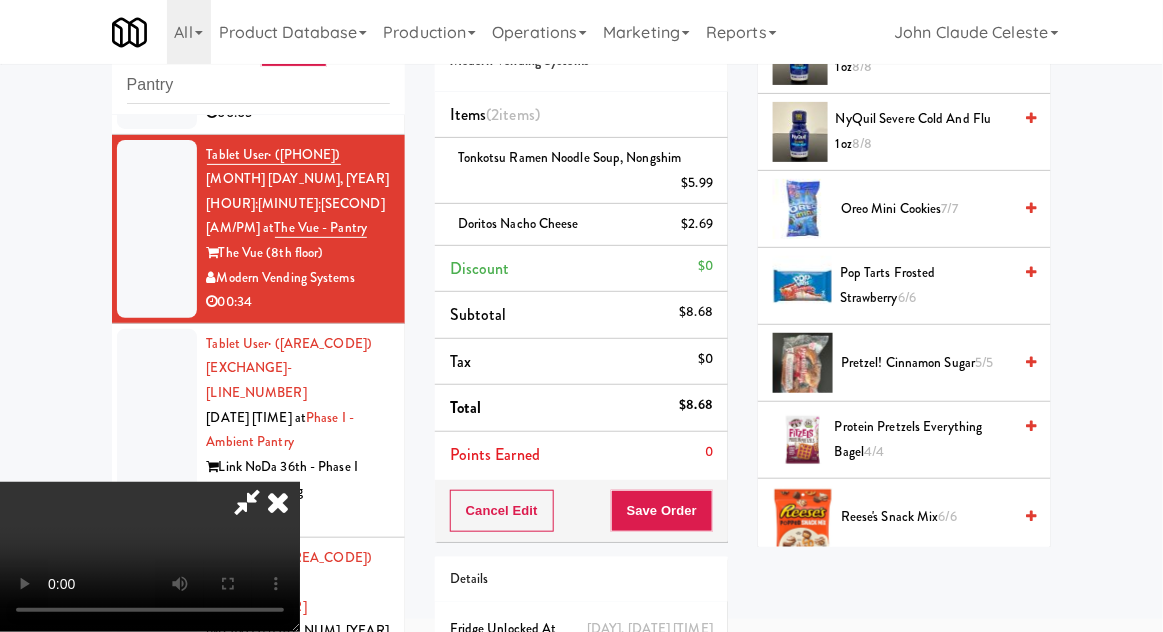 scroll, scrollTop: 1125, scrollLeft: 0, axis: vertical 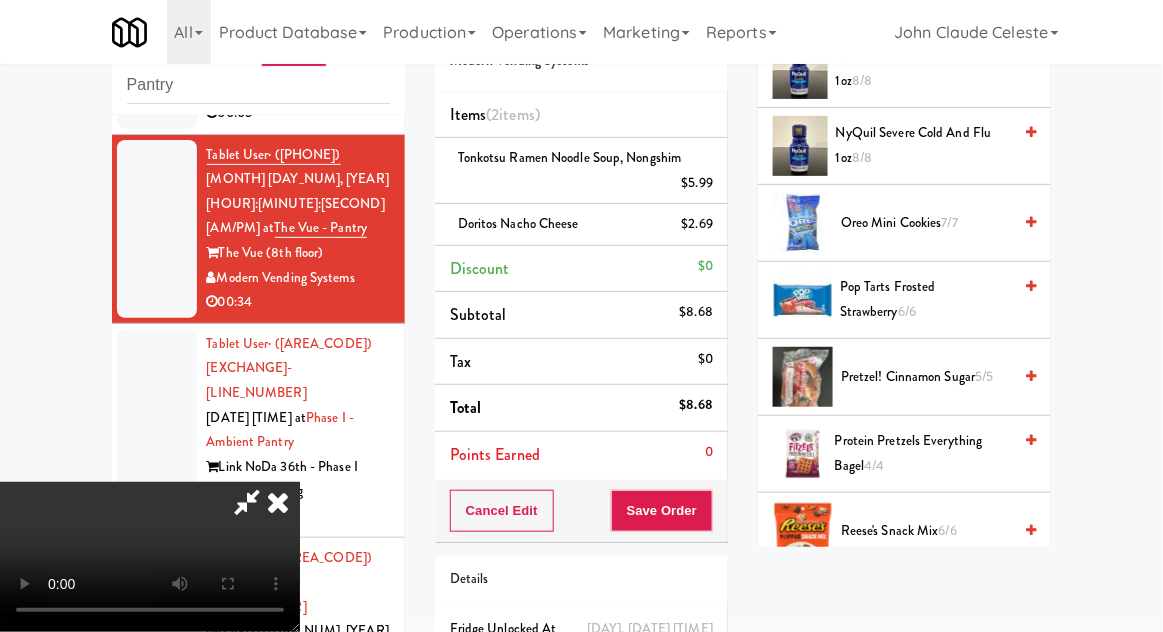 click on "Oreo Mini Cookies  7/7" at bounding box center (926, 223) 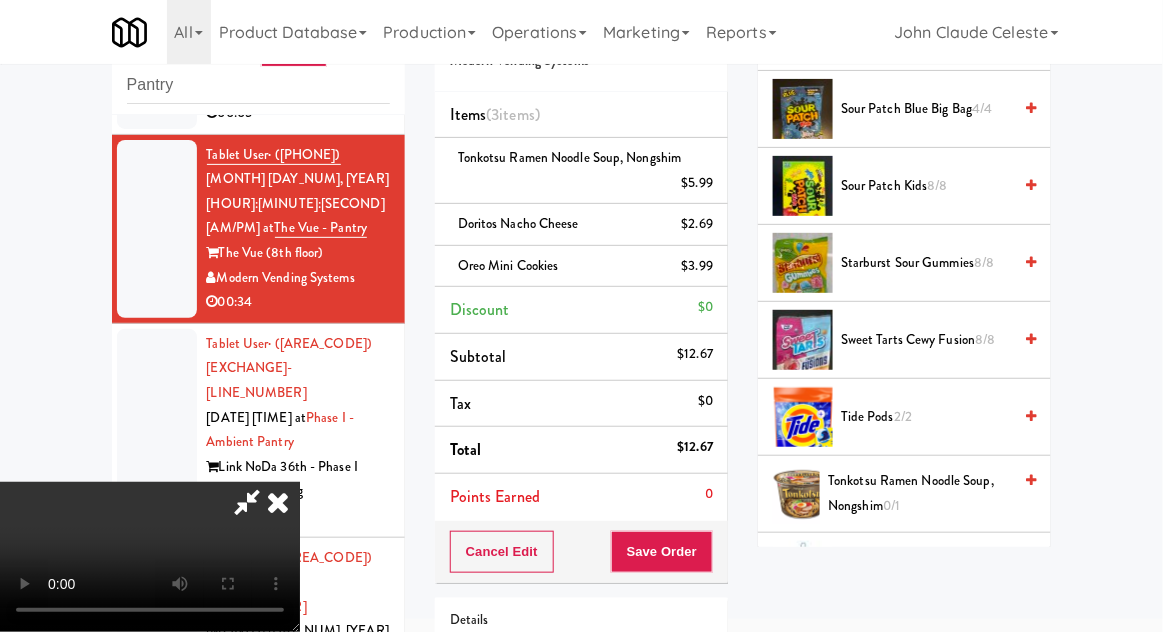 scroll, scrollTop: 1742, scrollLeft: 0, axis: vertical 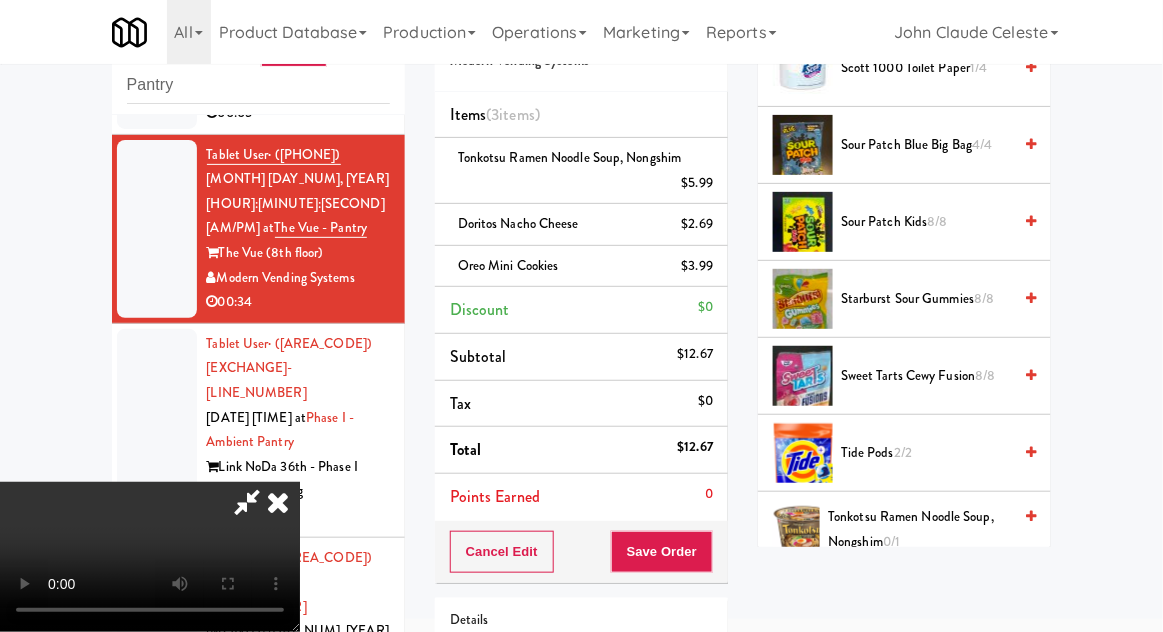 click on "Sour Patch Kids  8/8" at bounding box center (926, 222) 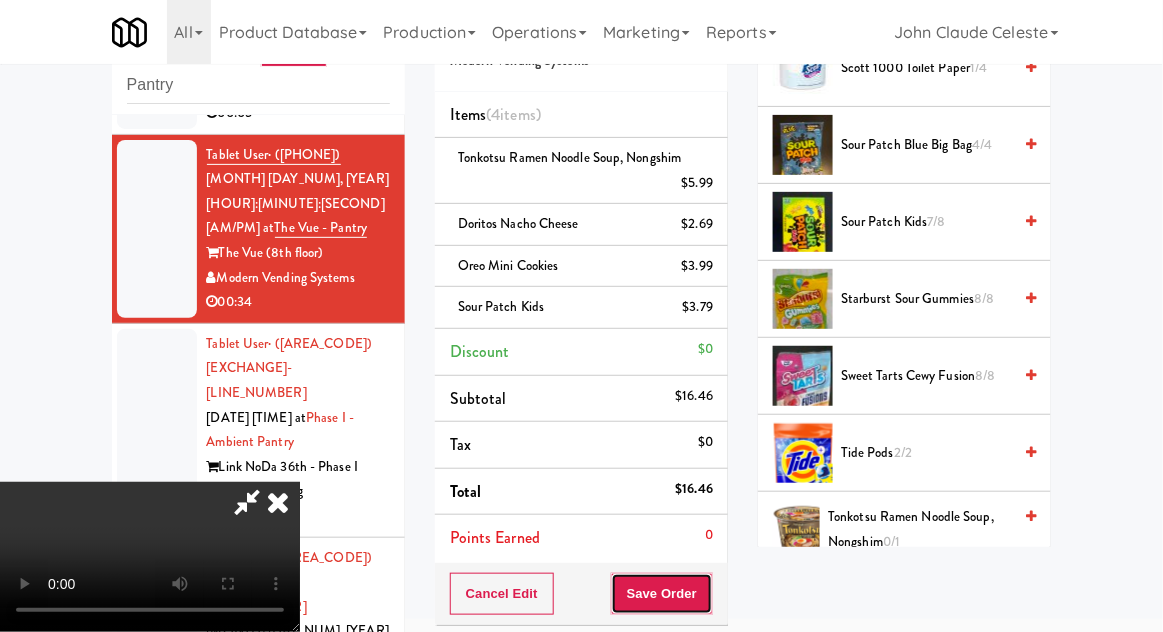 click on "Save Order" at bounding box center [662, 594] 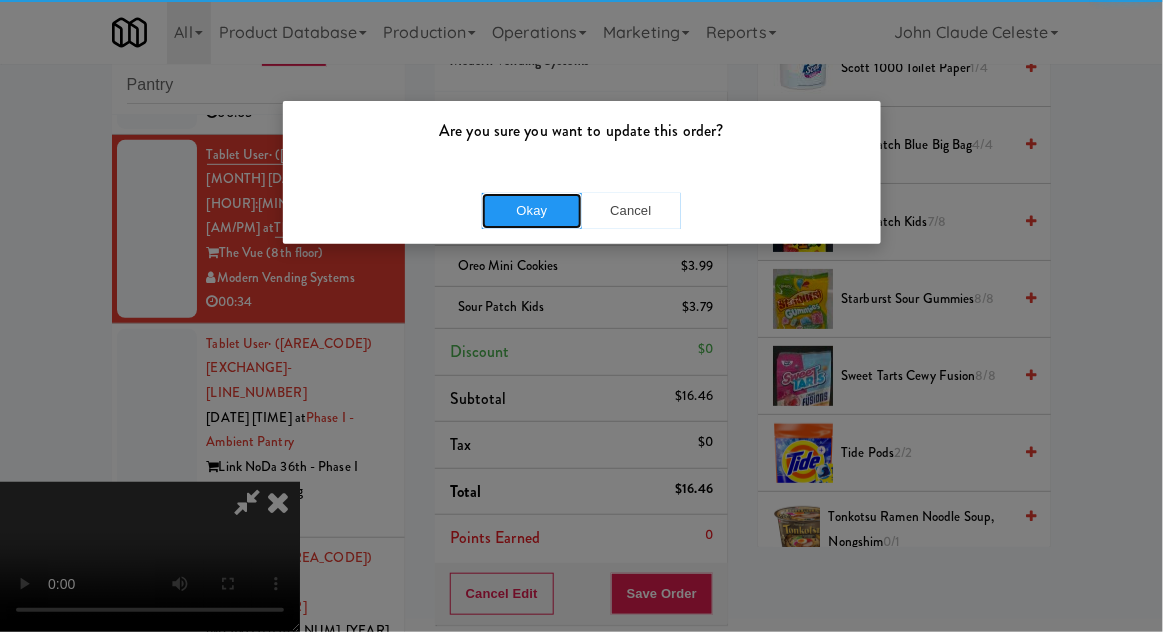 click on "Okay" at bounding box center [532, 211] 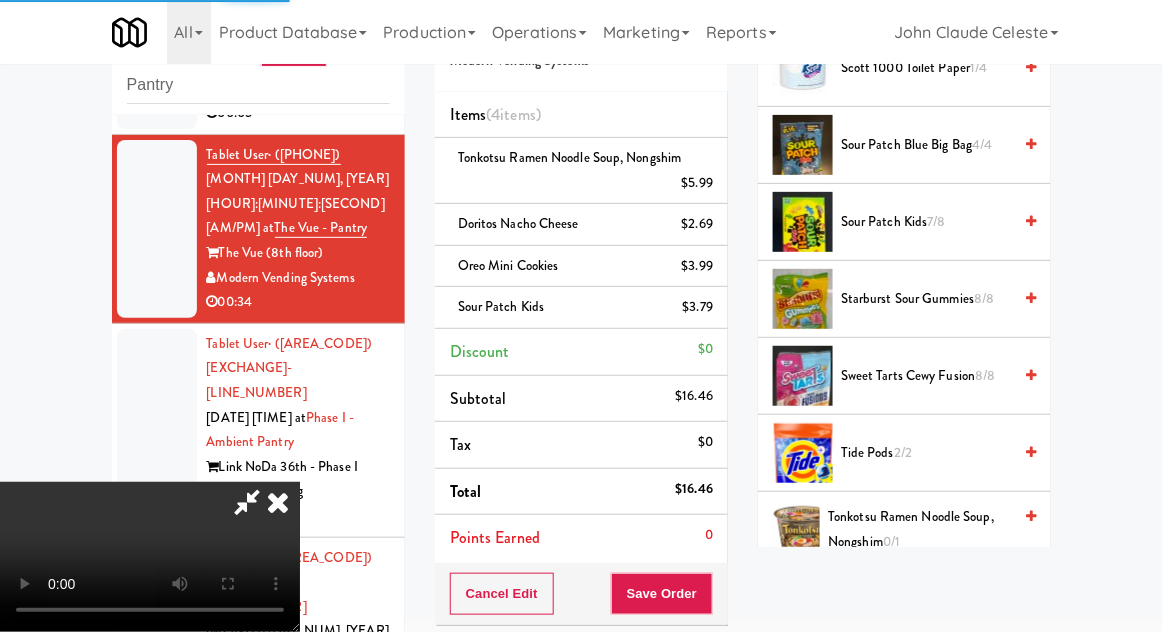 scroll, scrollTop: 197, scrollLeft: 0, axis: vertical 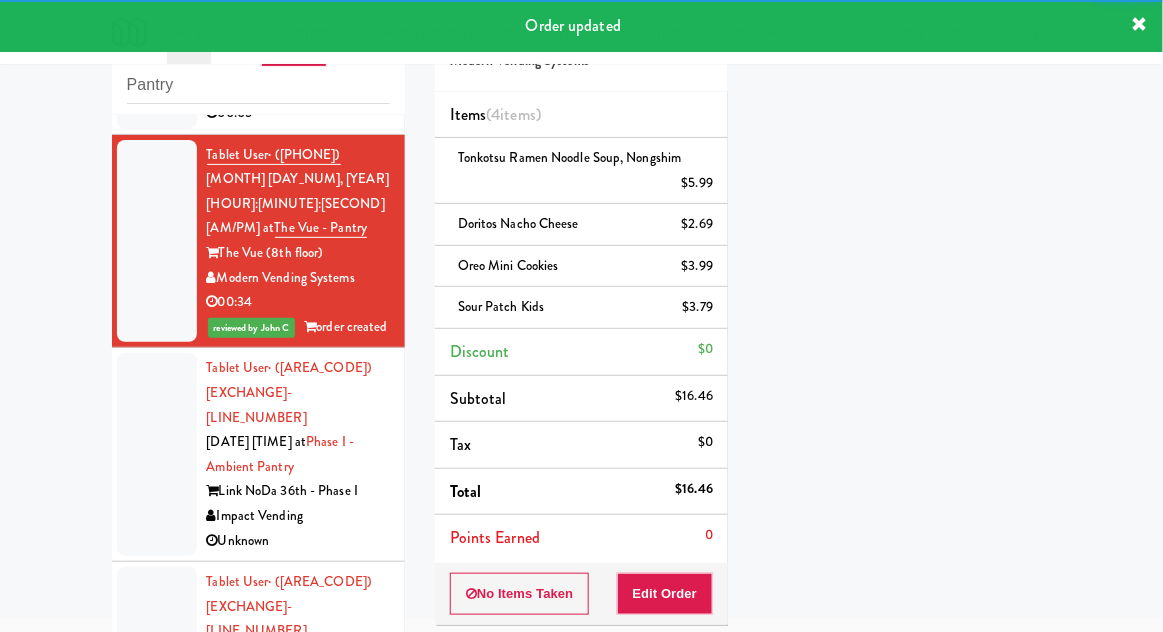 click at bounding box center [157, 454] 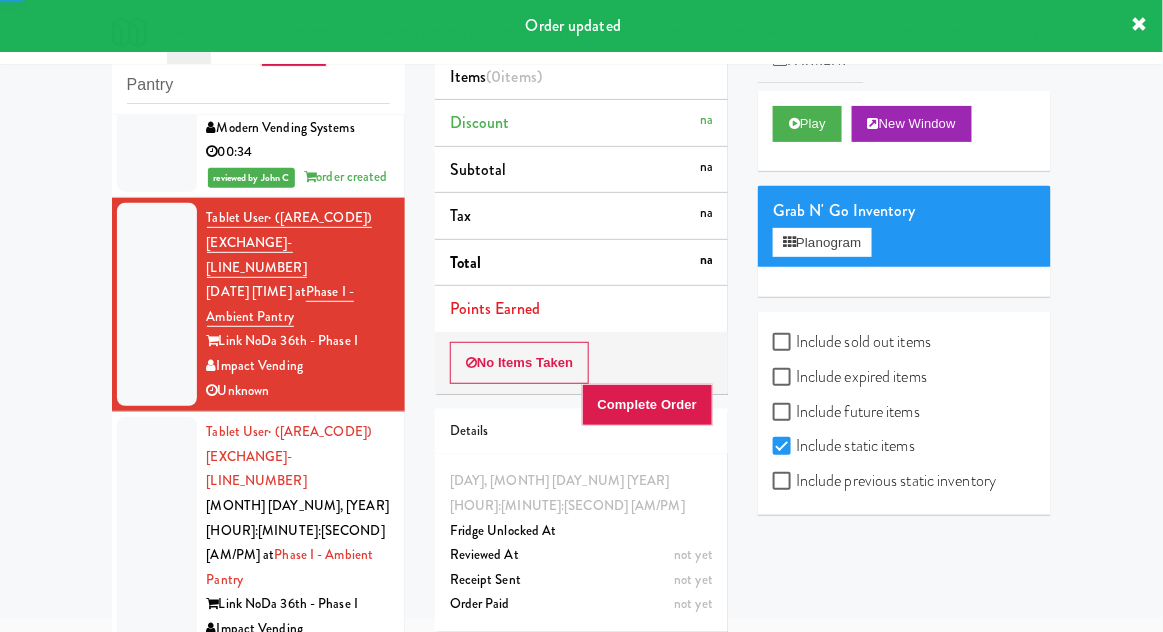 scroll, scrollTop: 493, scrollLeft: 0, axis: vertical 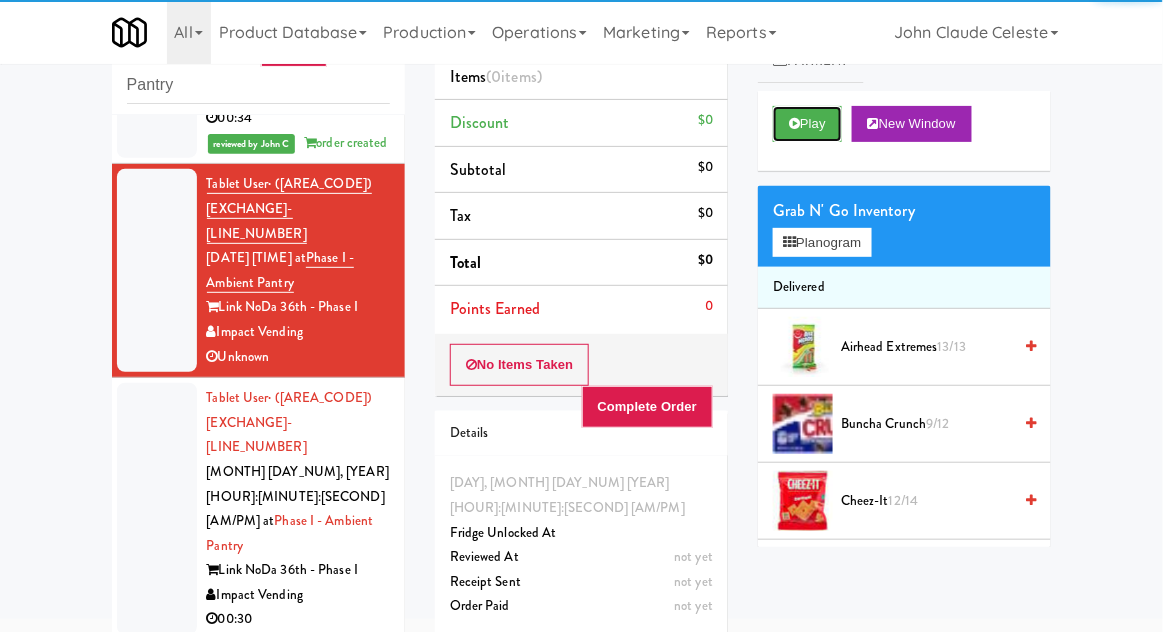 click on "Play" at bounding box center (807, 124) 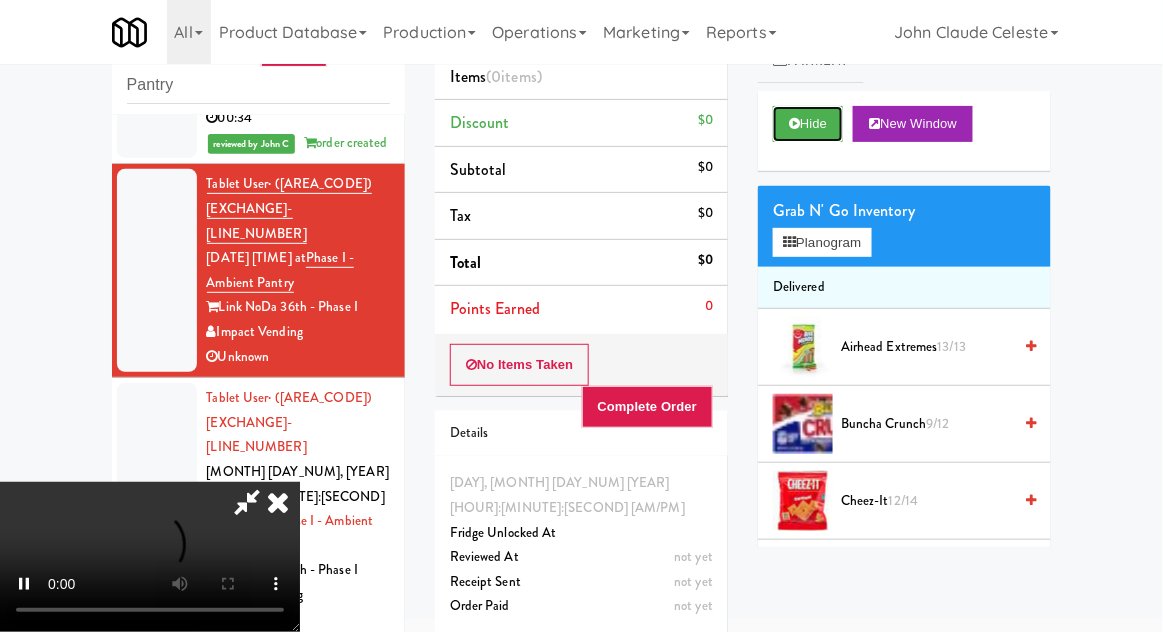 scroll, scrollTop: 73, scrollLeft: 0, axis: vertical 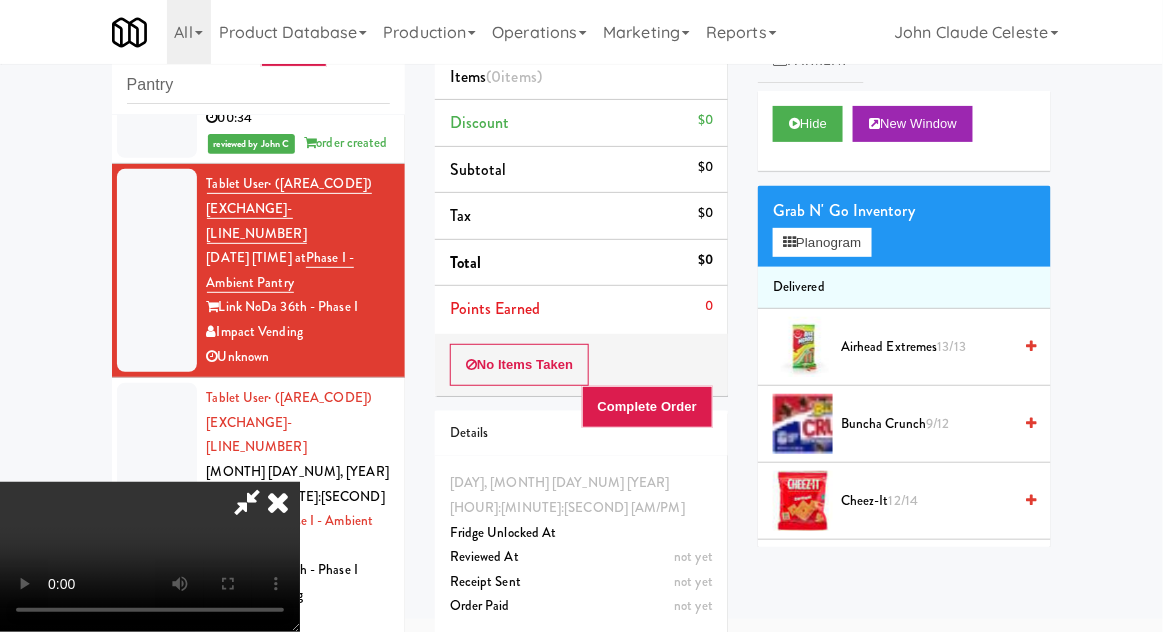 type 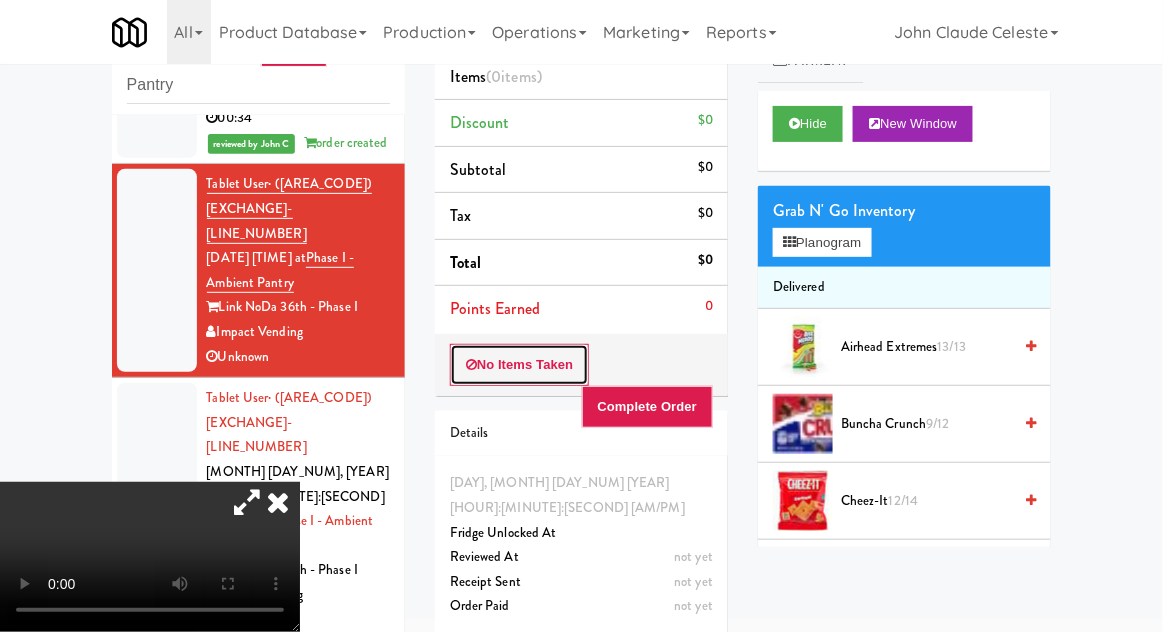 click on "No Items Taken" at bounding box center (520, 365) 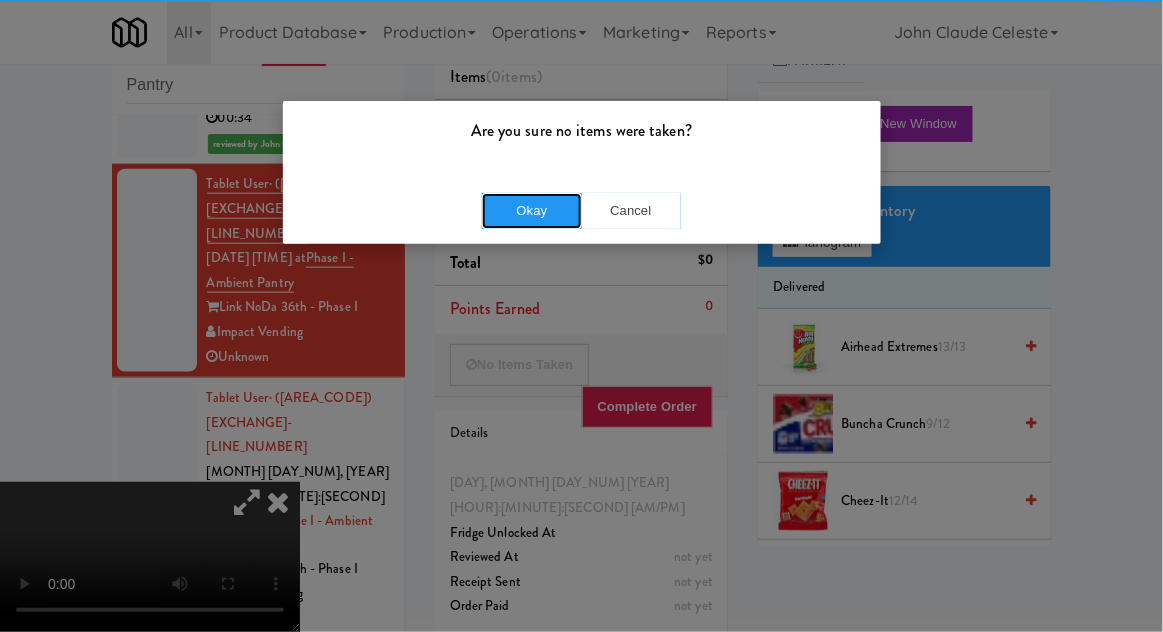click on "Okay" at bounding box center (532, 211) 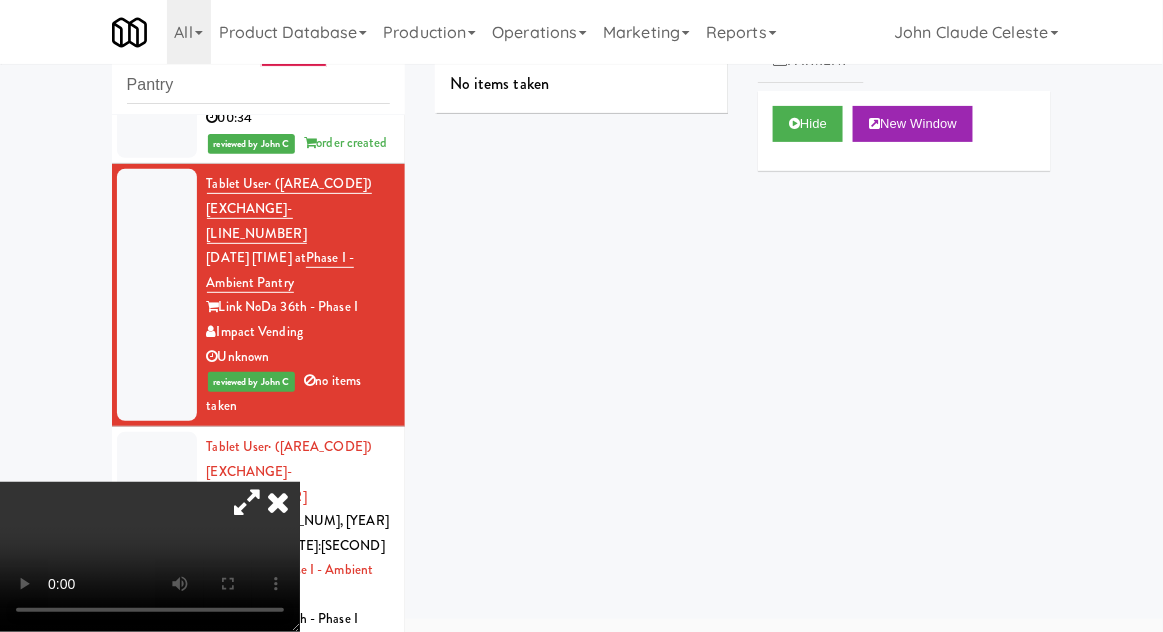 click at bounding box center (278, 502) 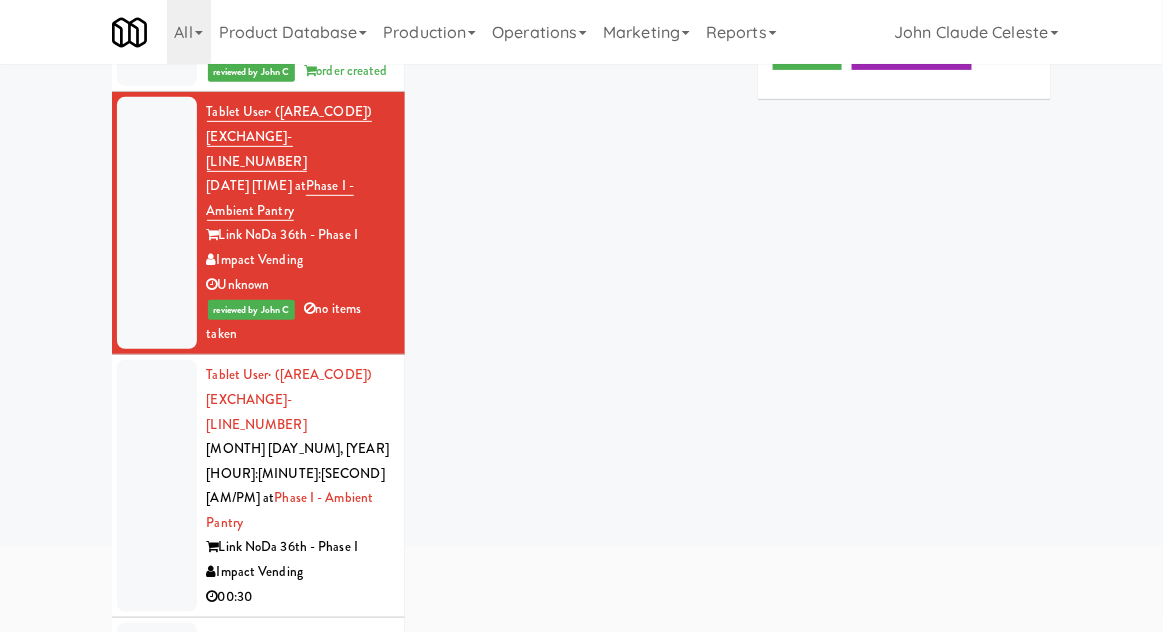 scroll, scrollTop: 157, scrollLeft: 0, axis: vertical 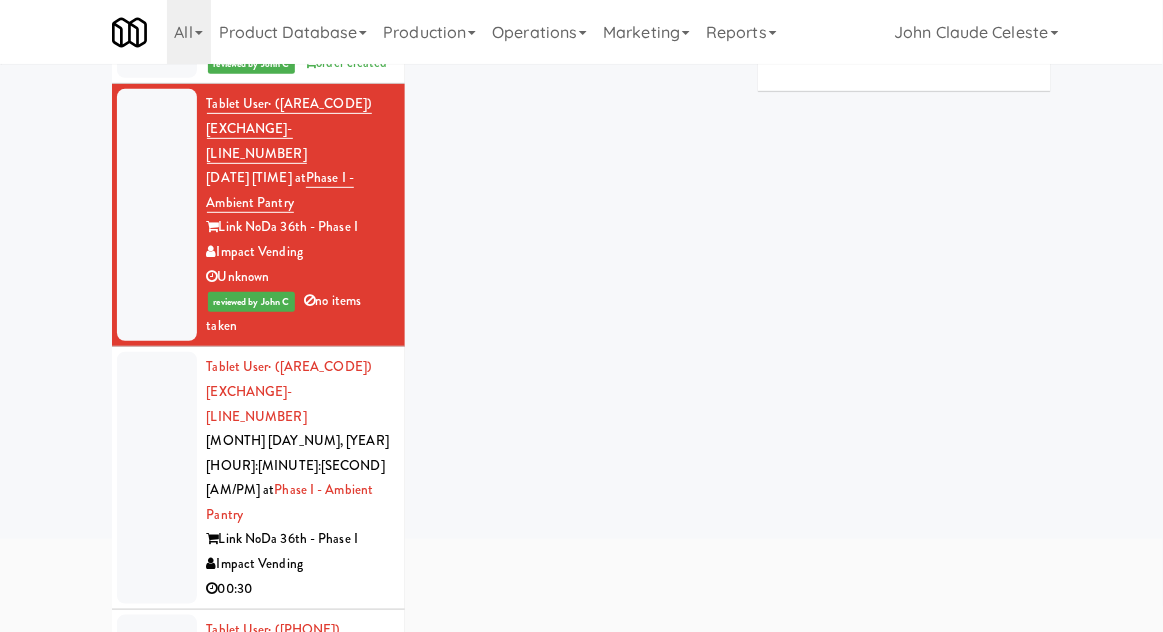 click at bounding box center [157, 478] 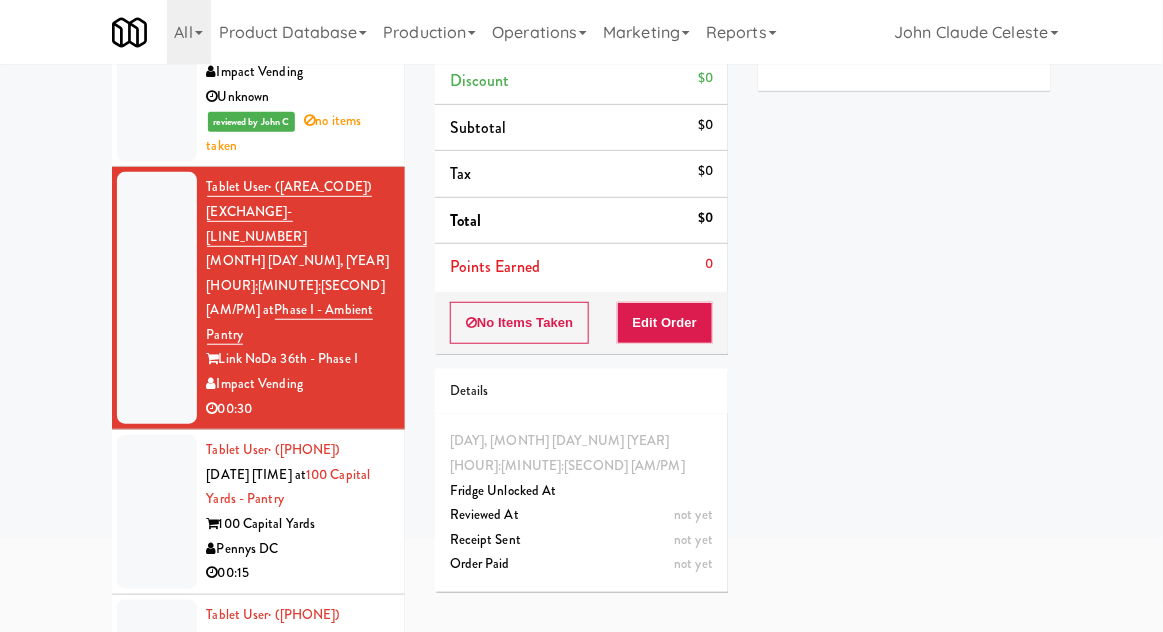 scroll, scrollTop: 674, scrollLeft: 0, axis: vertical 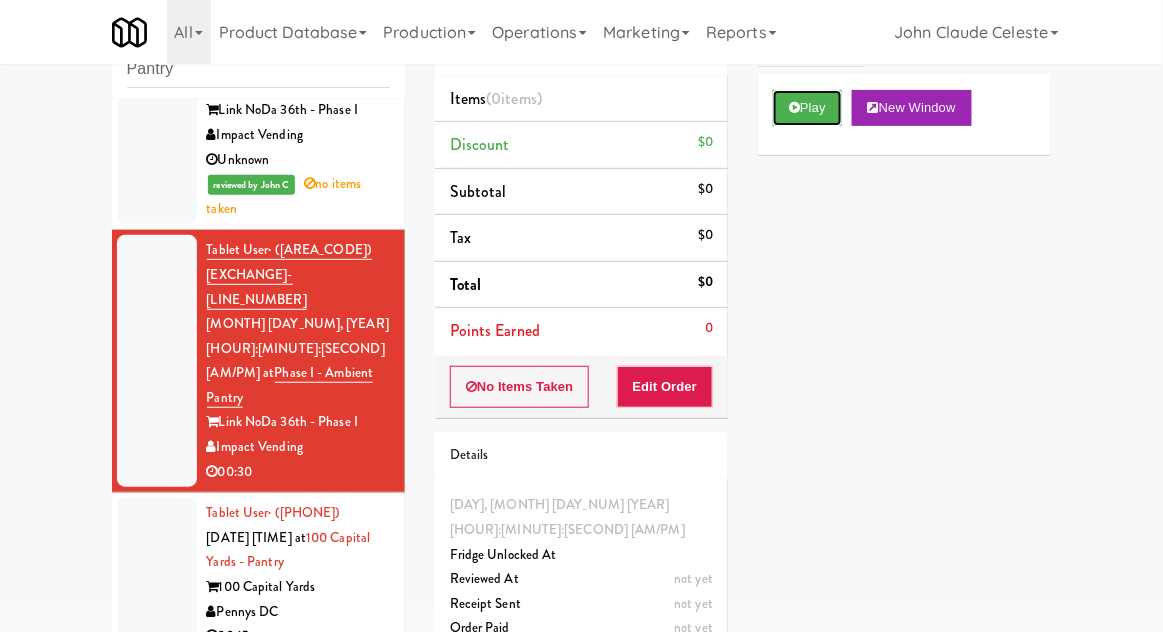 click on "Play" at bounding box center (807, 108) 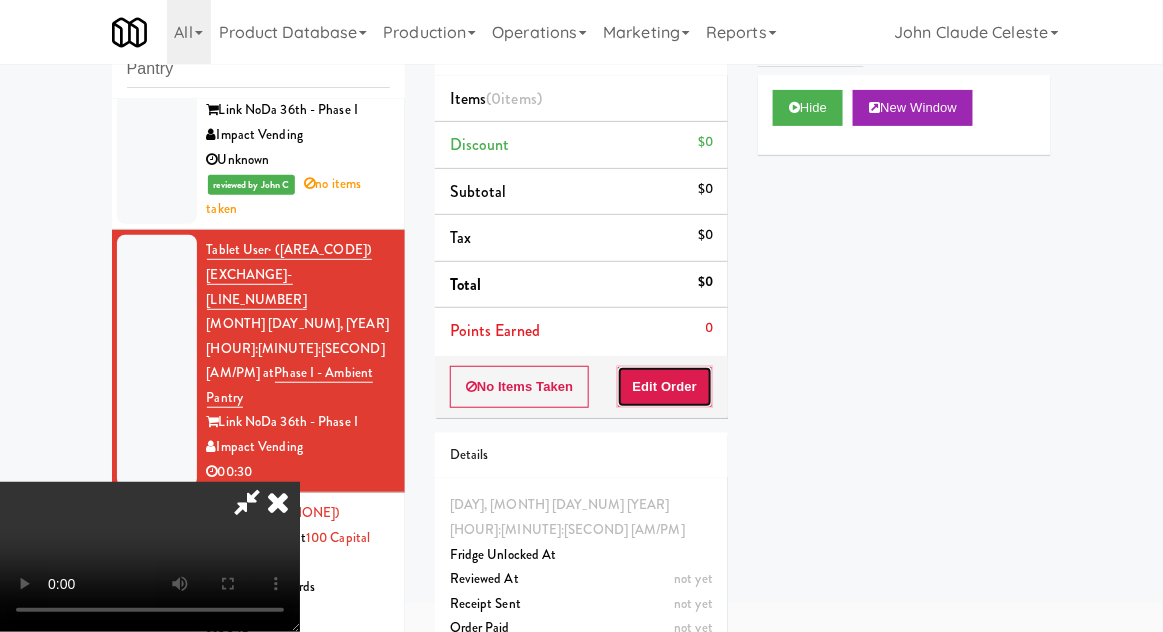 click on "Edit Order" at bounding box center (665, 387) 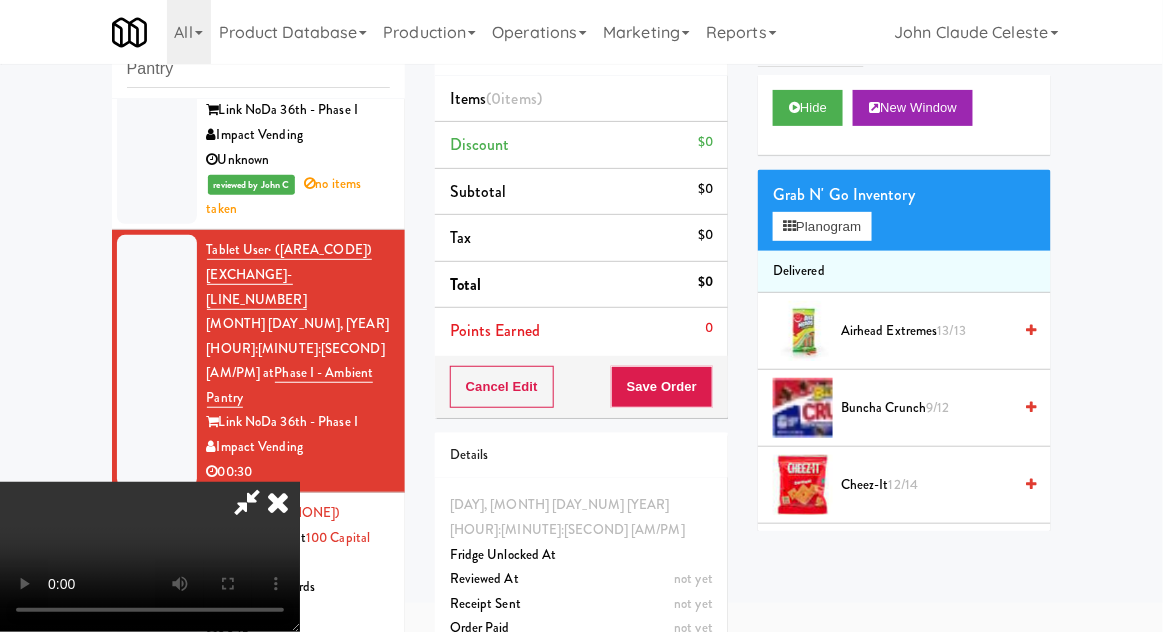 scroll, scrollTop: 73, scrollLeft: 0, axis: vertical 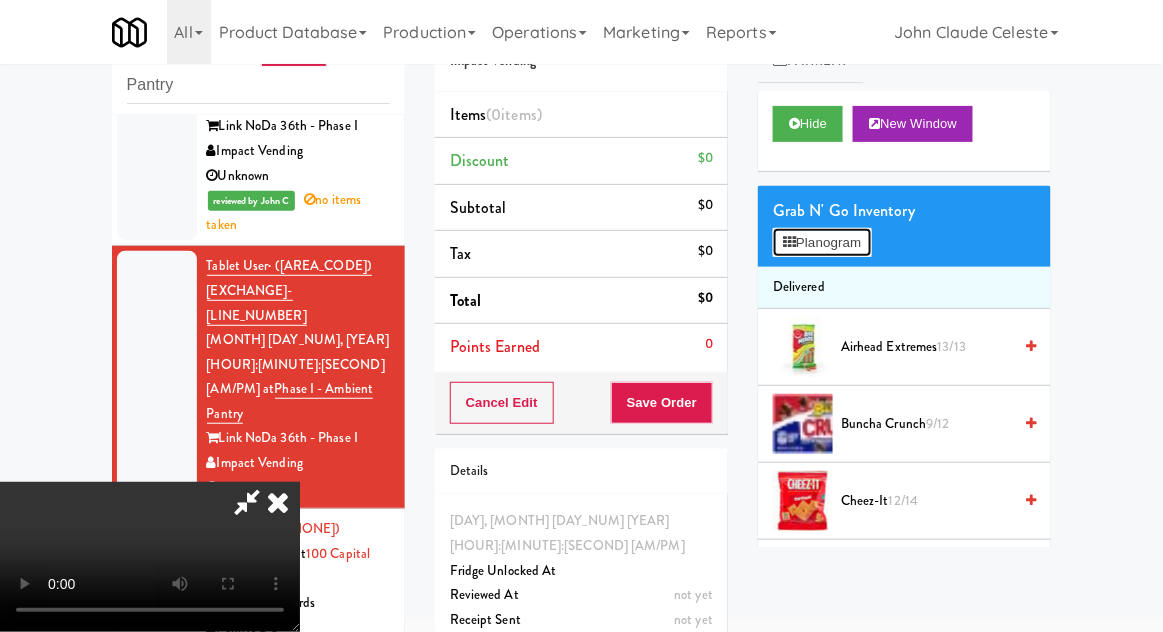 click on "Planogram" at bounding box center [822, 243] 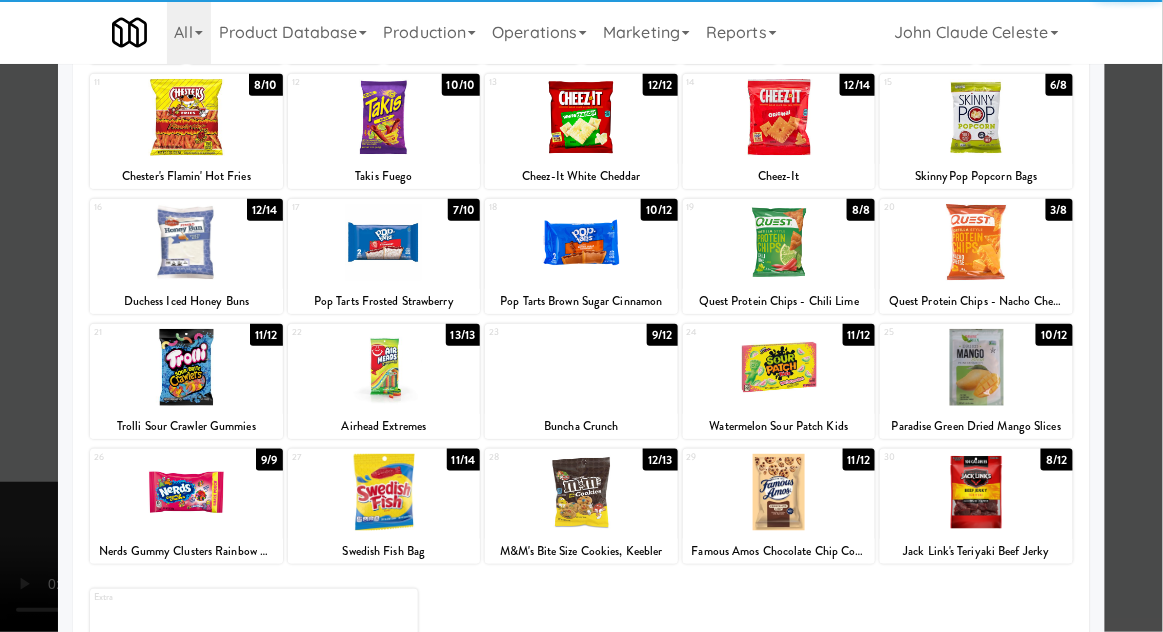 scroll, scrollTop: 245, scrollLeft: 0, axis: vertical 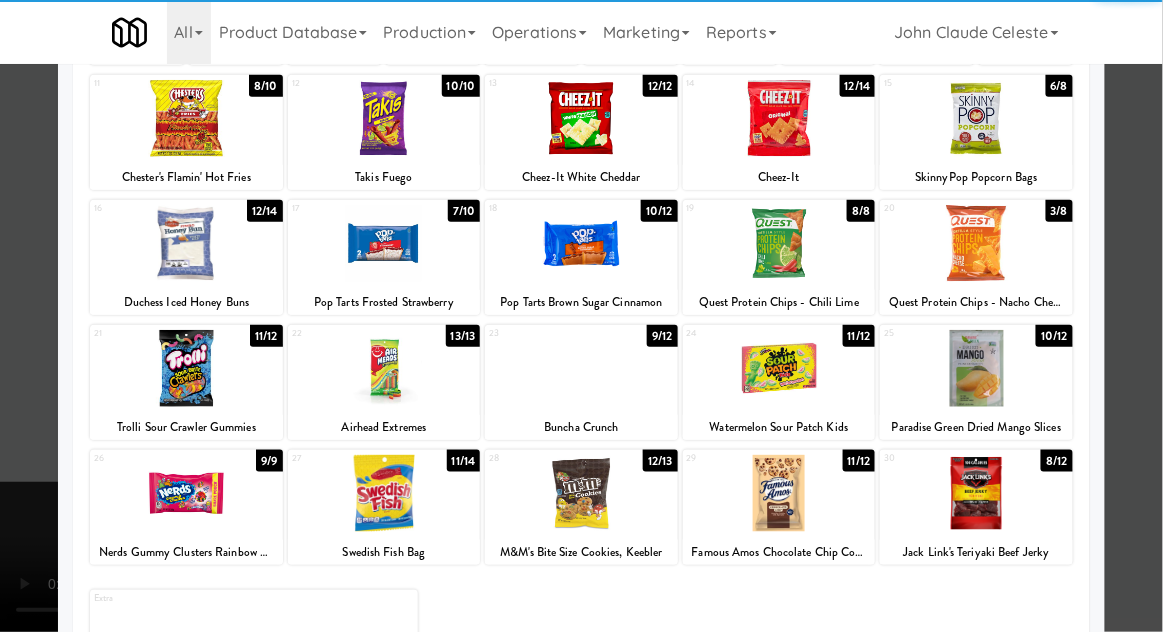 click at bounding box center [779, 368] 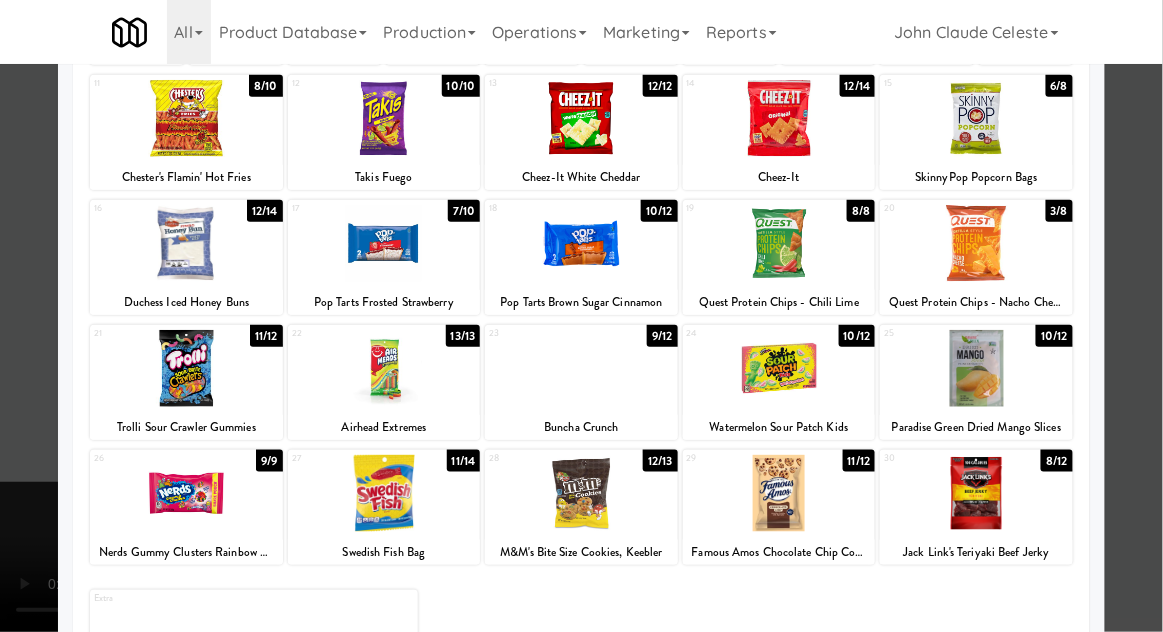 click at bounding box center (581, 316) 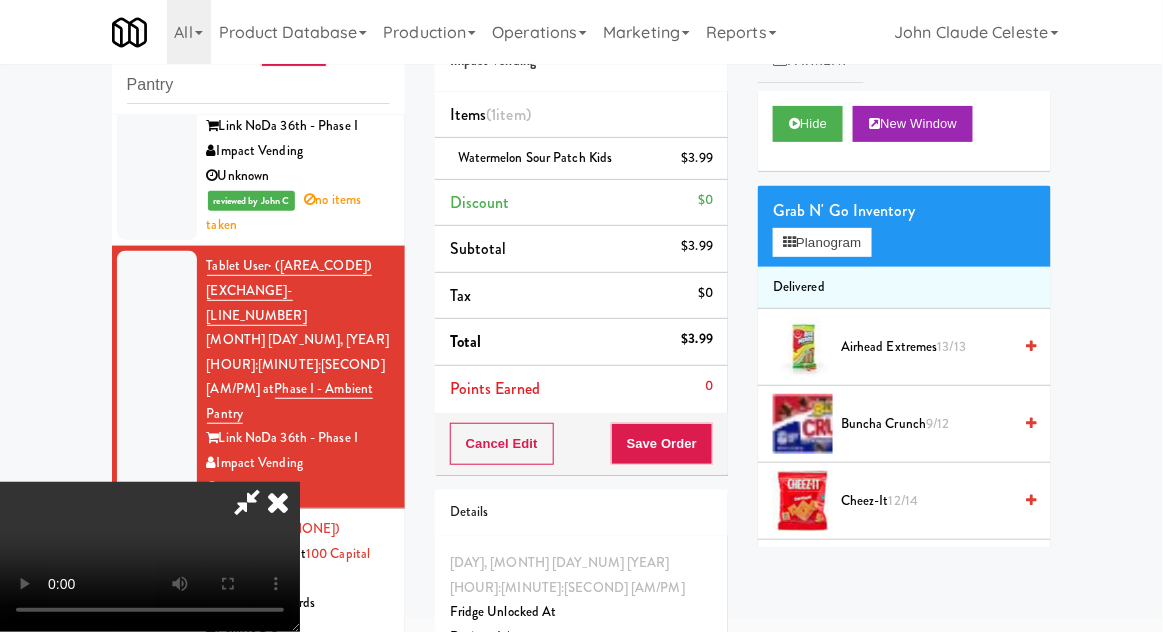 scroll, scrollTop: 0, scrollLeft: 0, axis: both 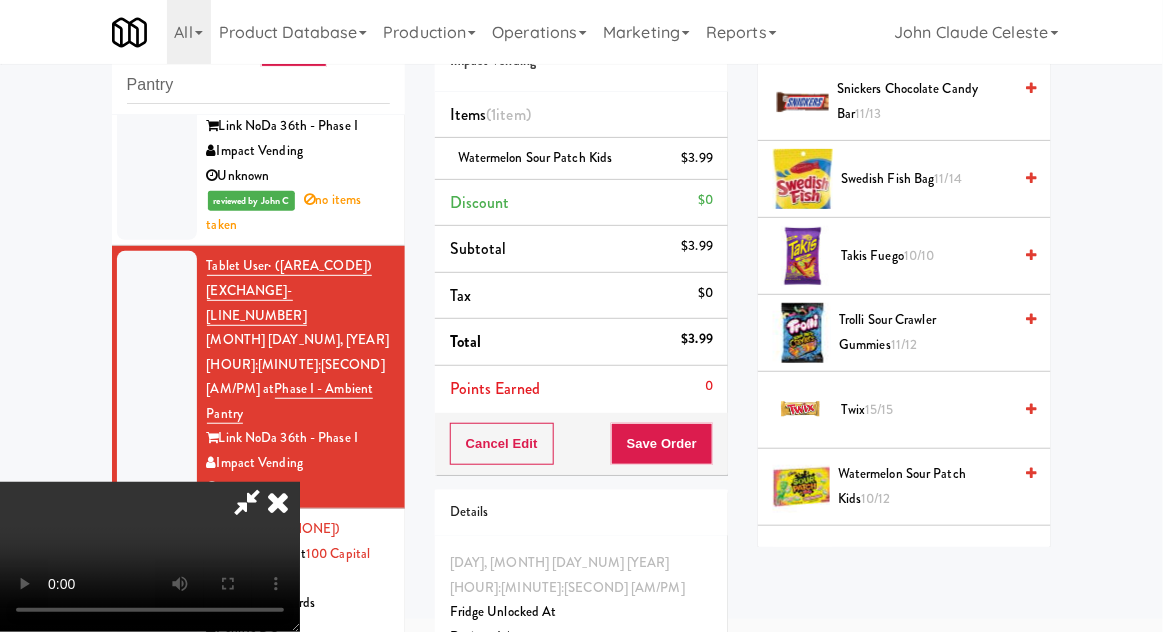 click on "Twix  15/15" at bounding box center (926, 410) 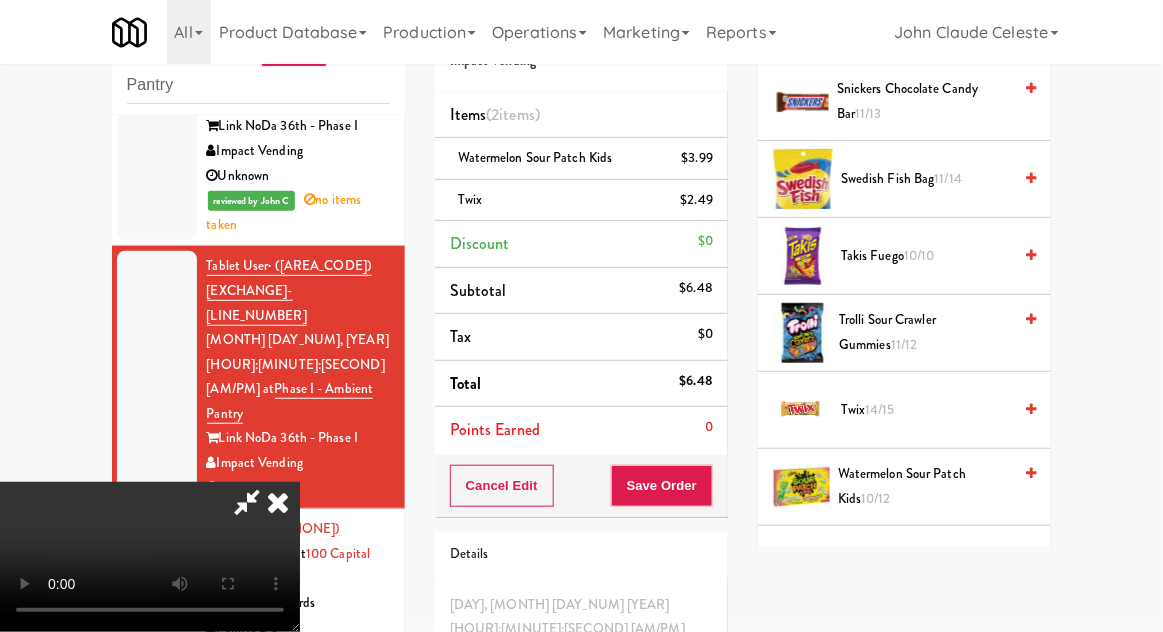 scroll, scrollTop: 73, scrollLeft: 0, axis: vertical 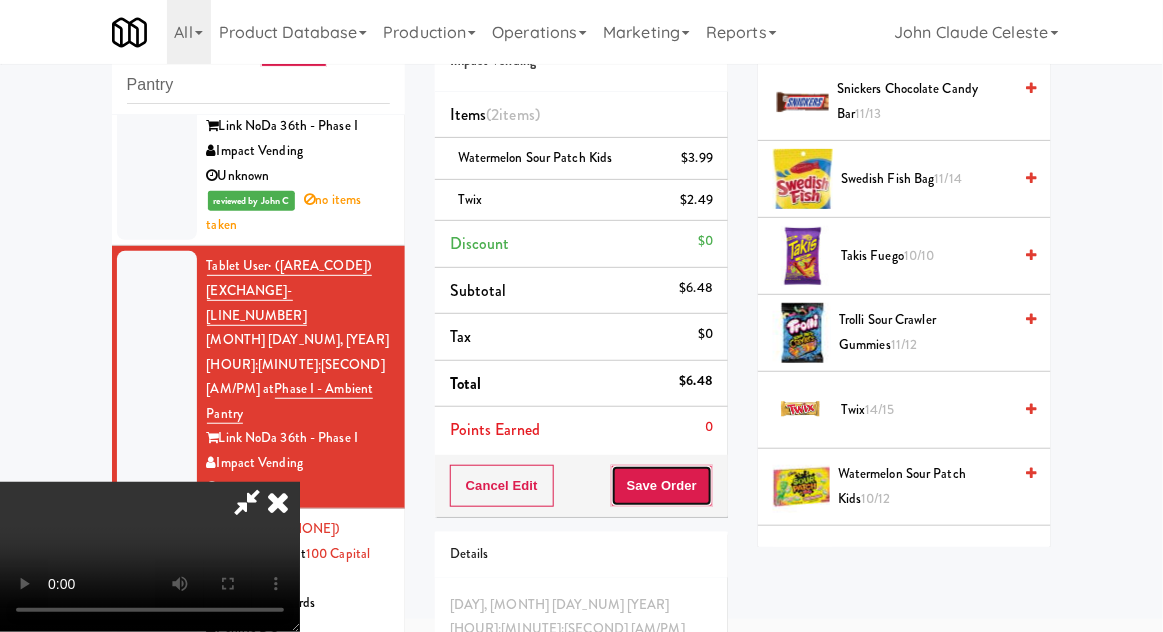 click on "Save Order" at bounding box center [662, 486] 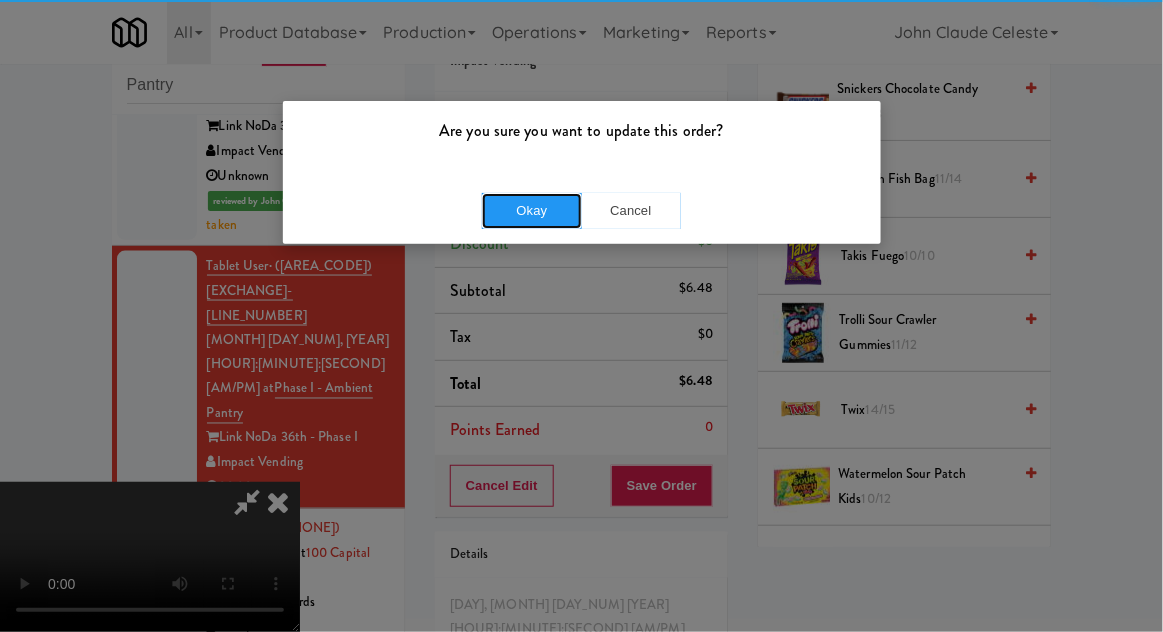 click on "Okay" at bounding box center (532, 211) 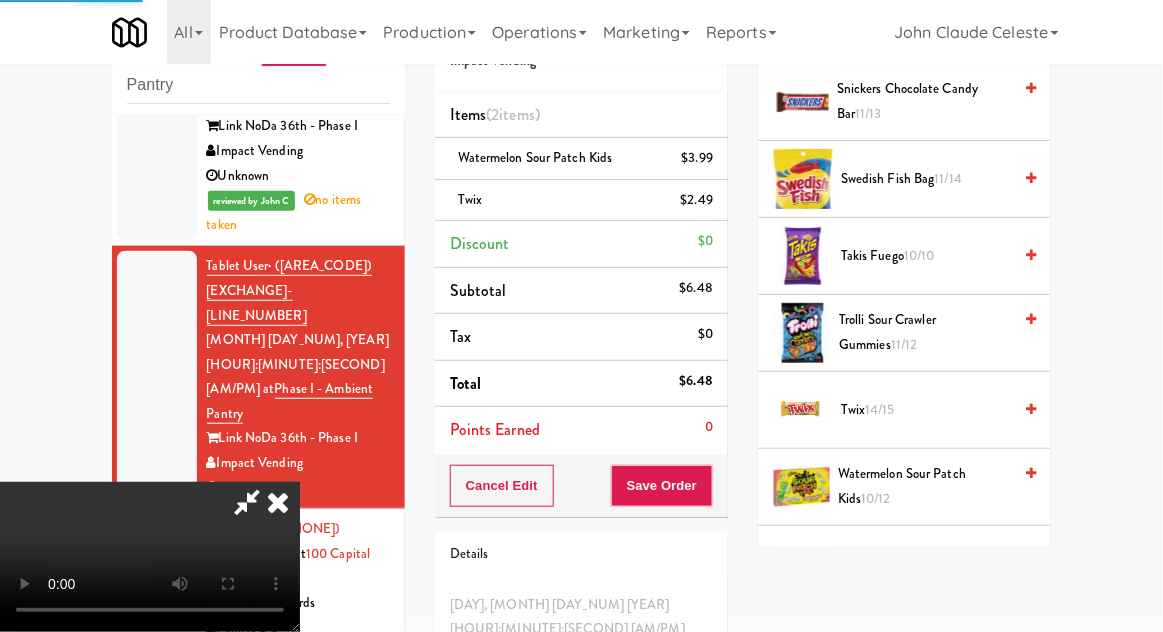 scroll, scrollTop: 197, scrollLeft: 0, axis: vertical 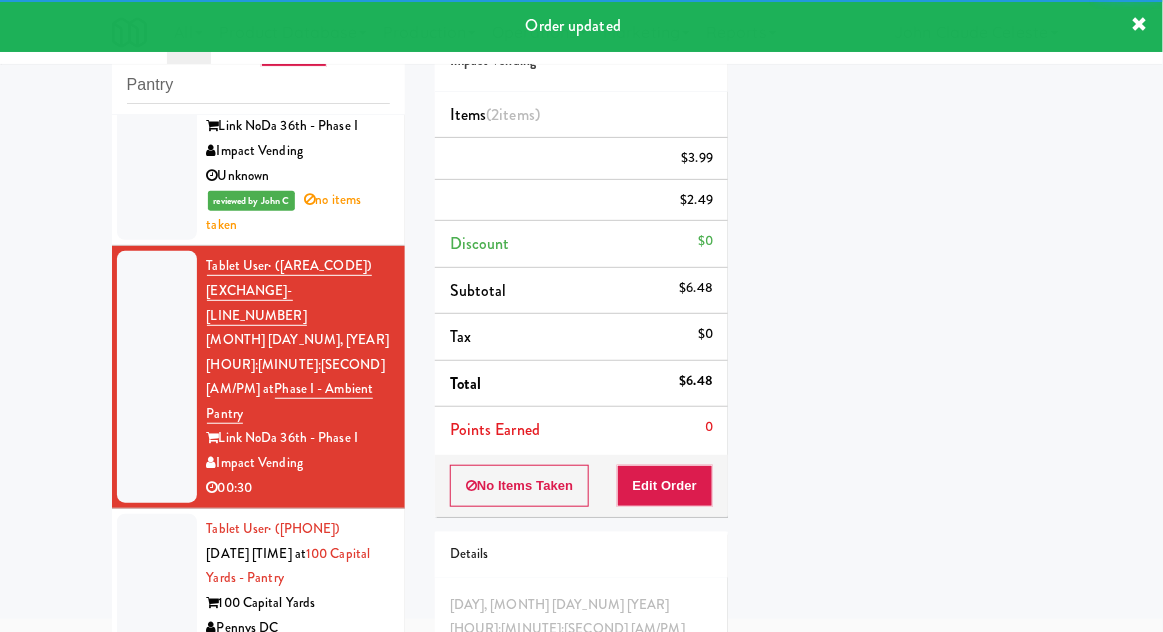 click at bounding box center (157, 591) 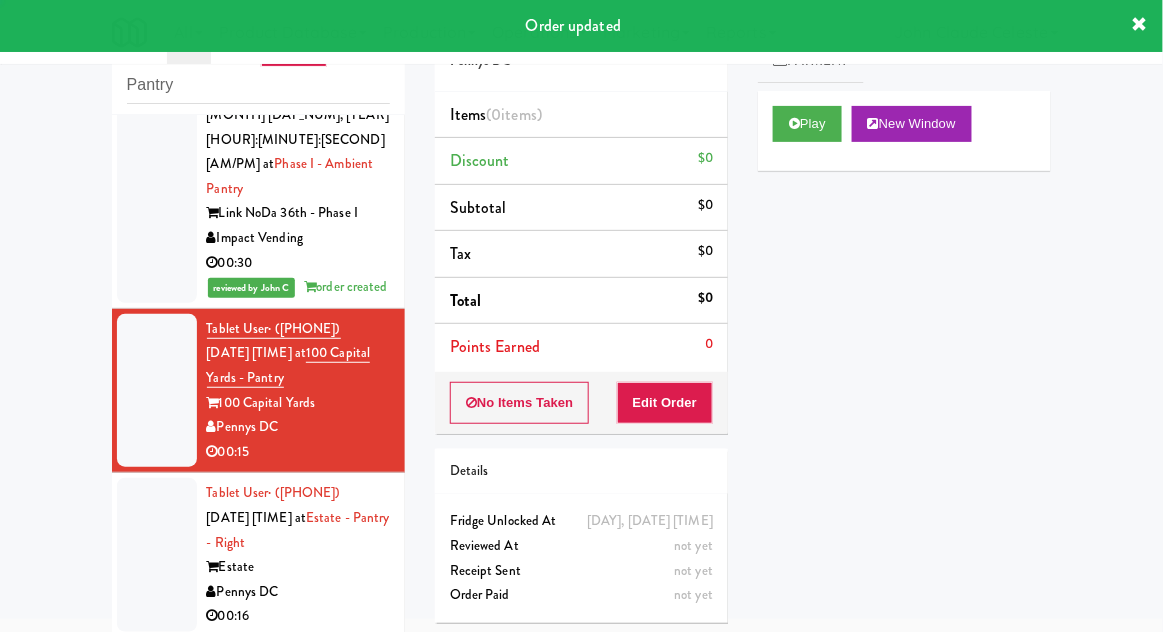 scroll, scrollTop: 959, scrollLeft: 0, axis: vertical 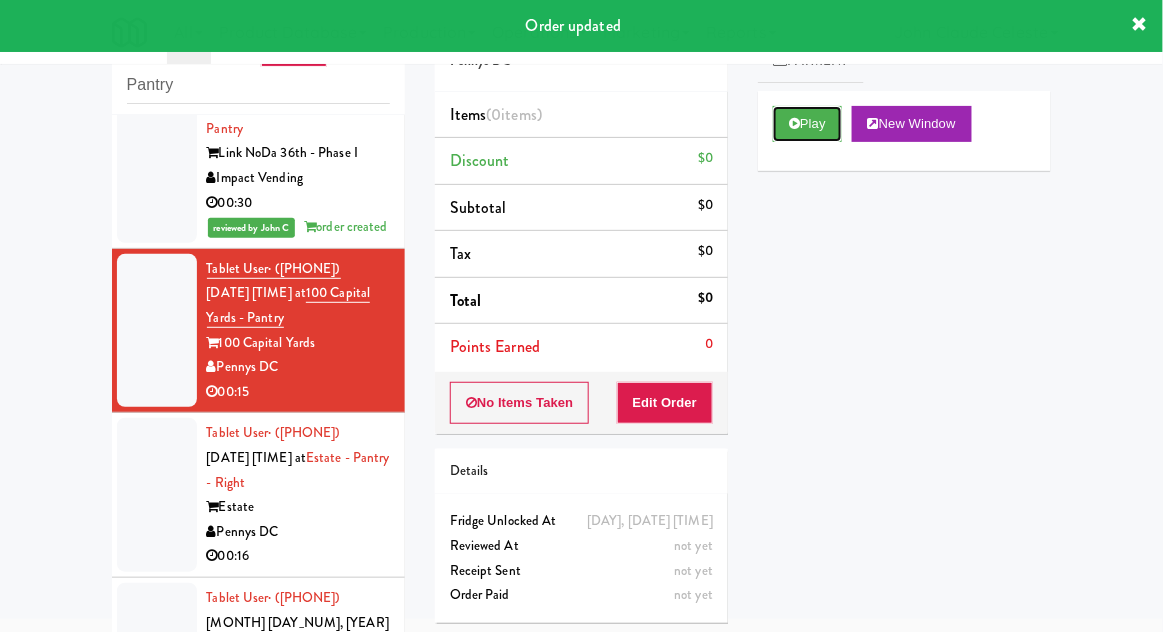 click on "Play" at bounding box center [807, 124] 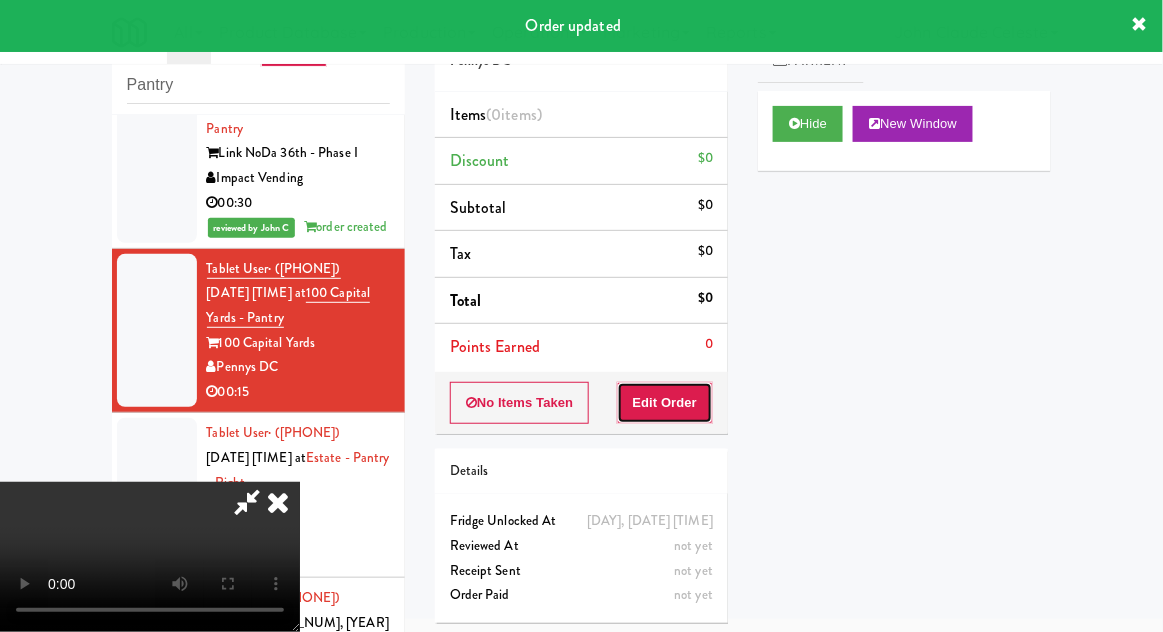 click on "Edit Order" at bounding box center [665, 403] 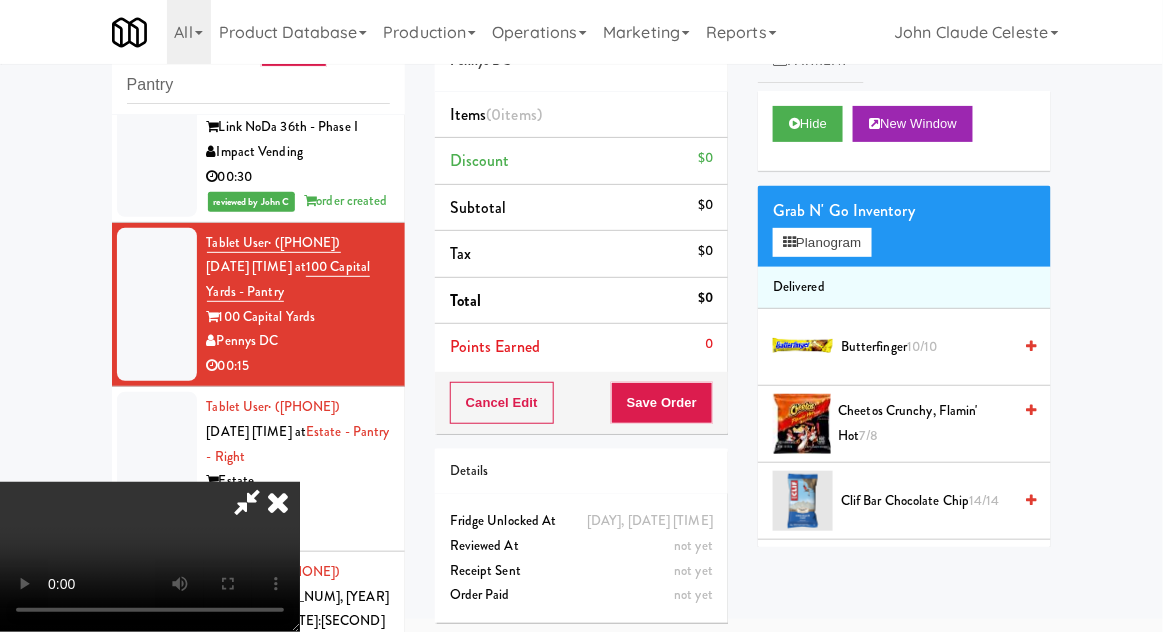scroll, scrollTop: 988, scrollLeft: 0, axis: vertical 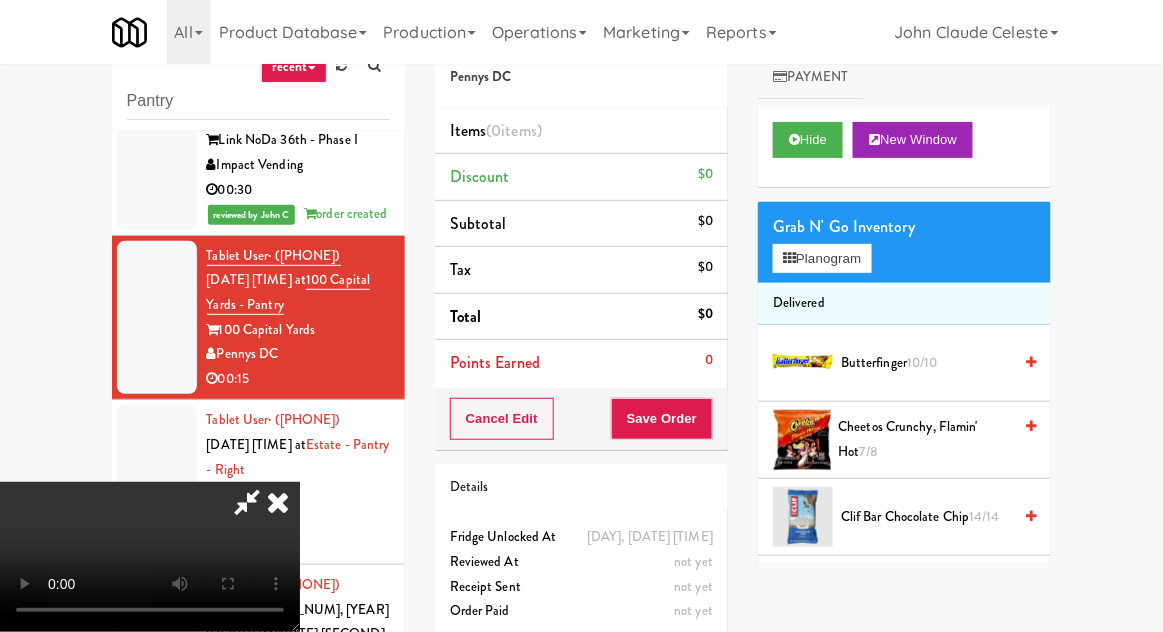 type 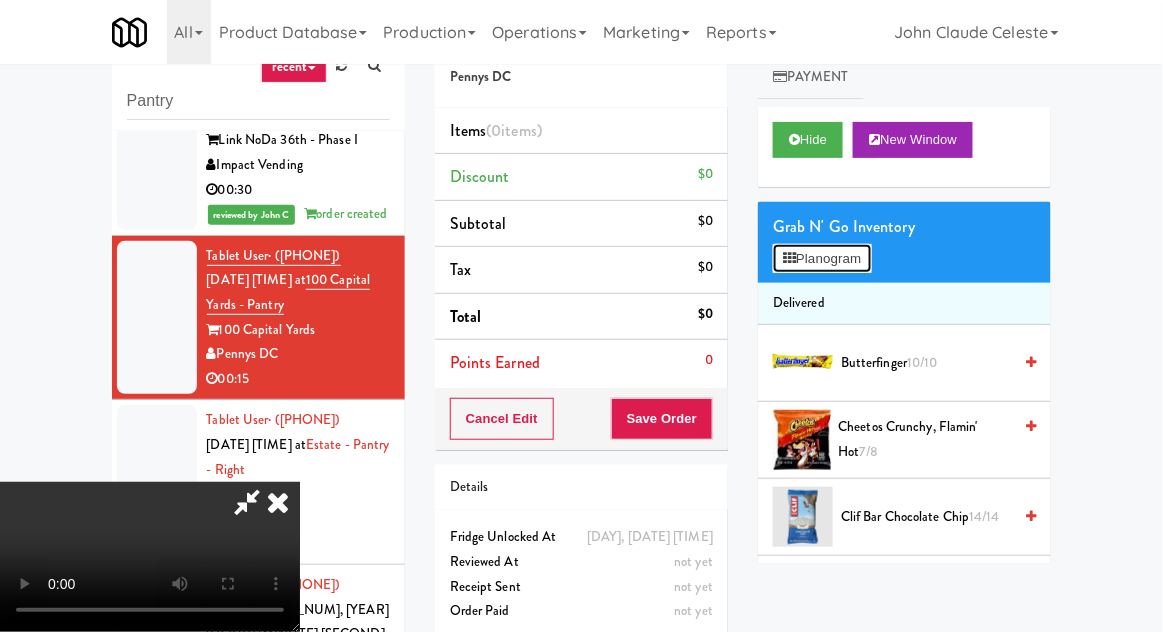click on "Planogram" at bounding box center [822, 259] 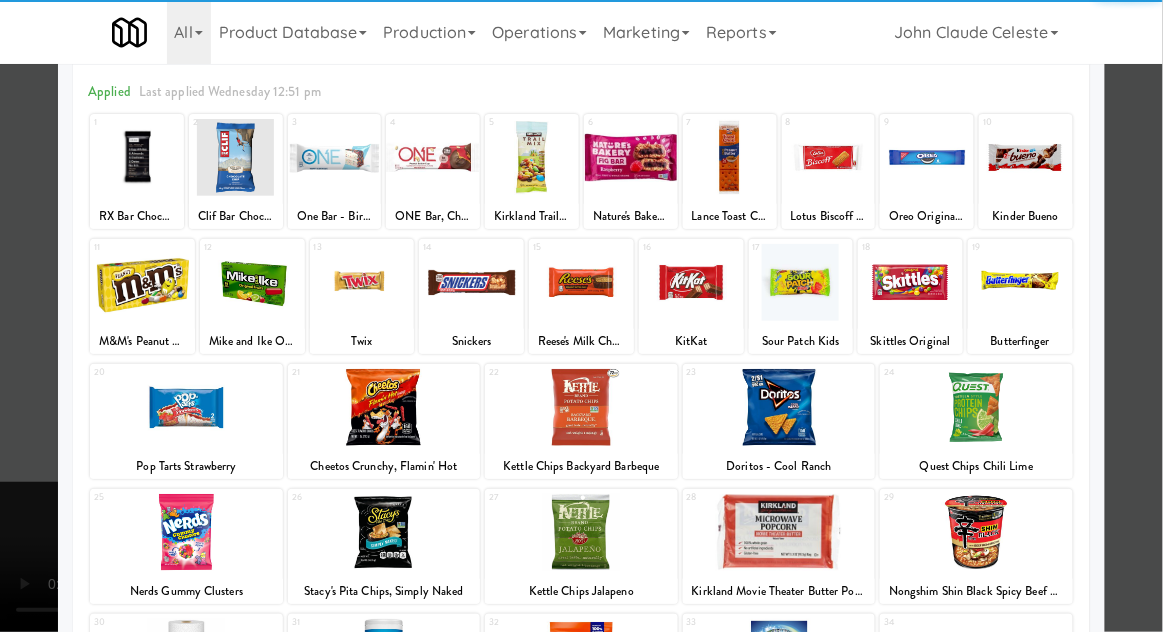 scroll, scrollTop: 80, scrollLeft: 0, axis: vertical 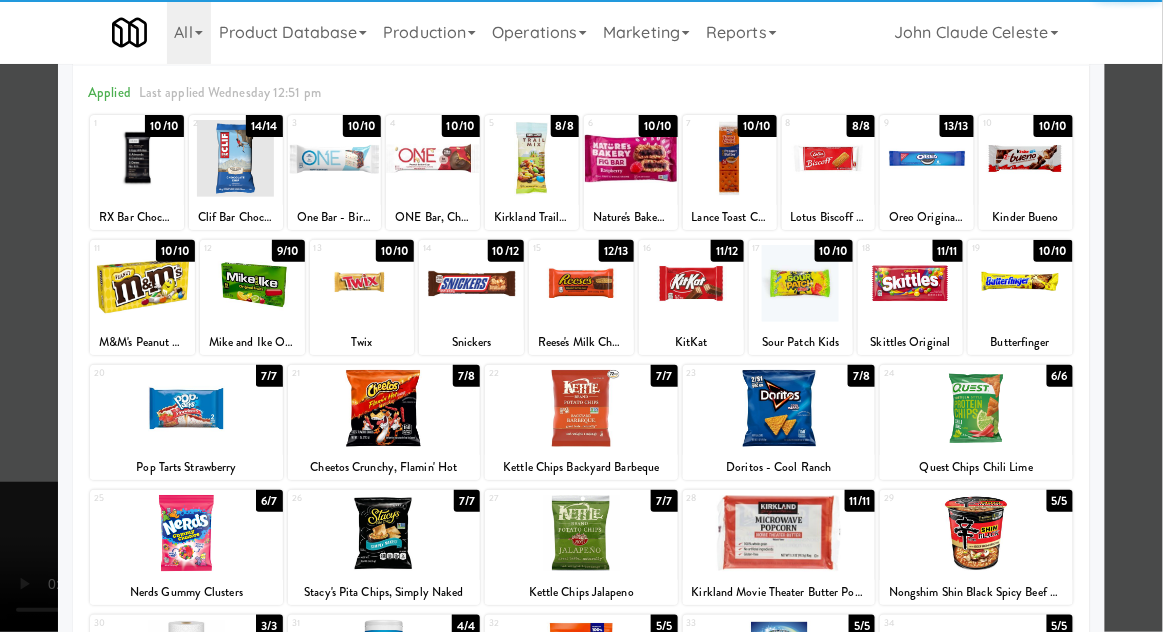 click at bounding box center [471, 283] 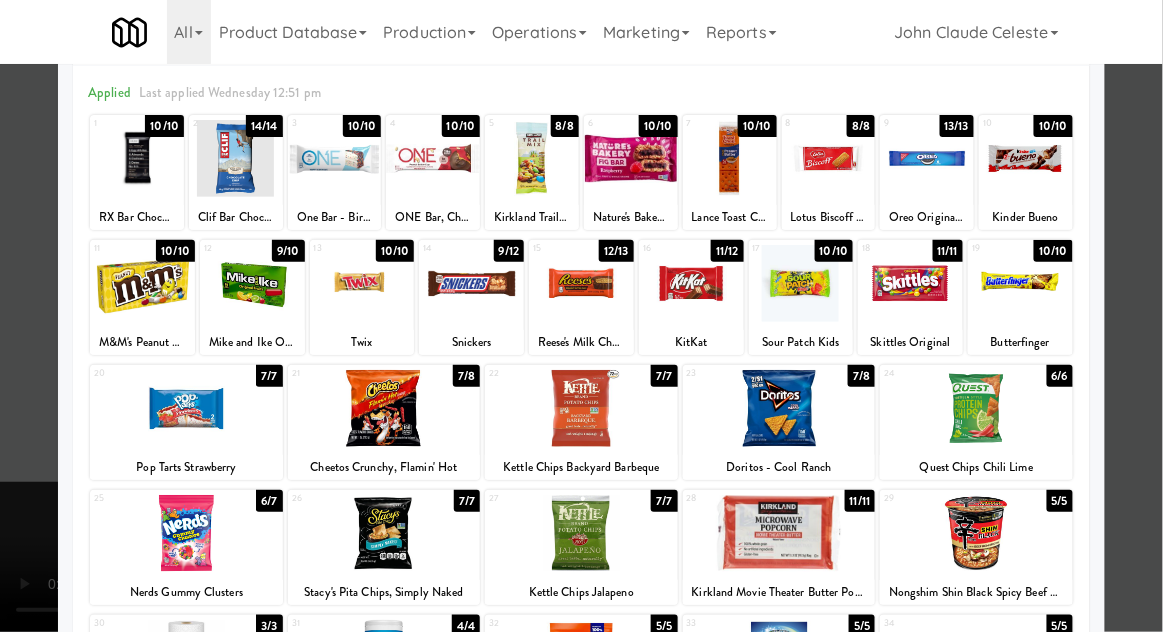 click at bounding box center [581, 316] 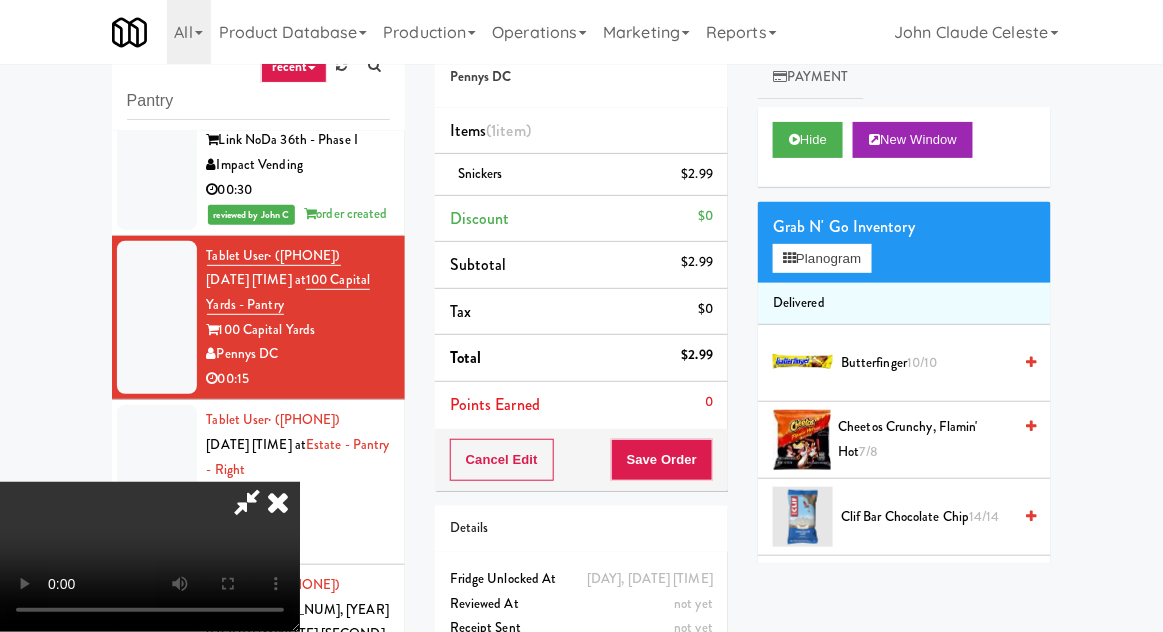 scroll, scrollTop: 0, scrollLeft: 0, axis: both 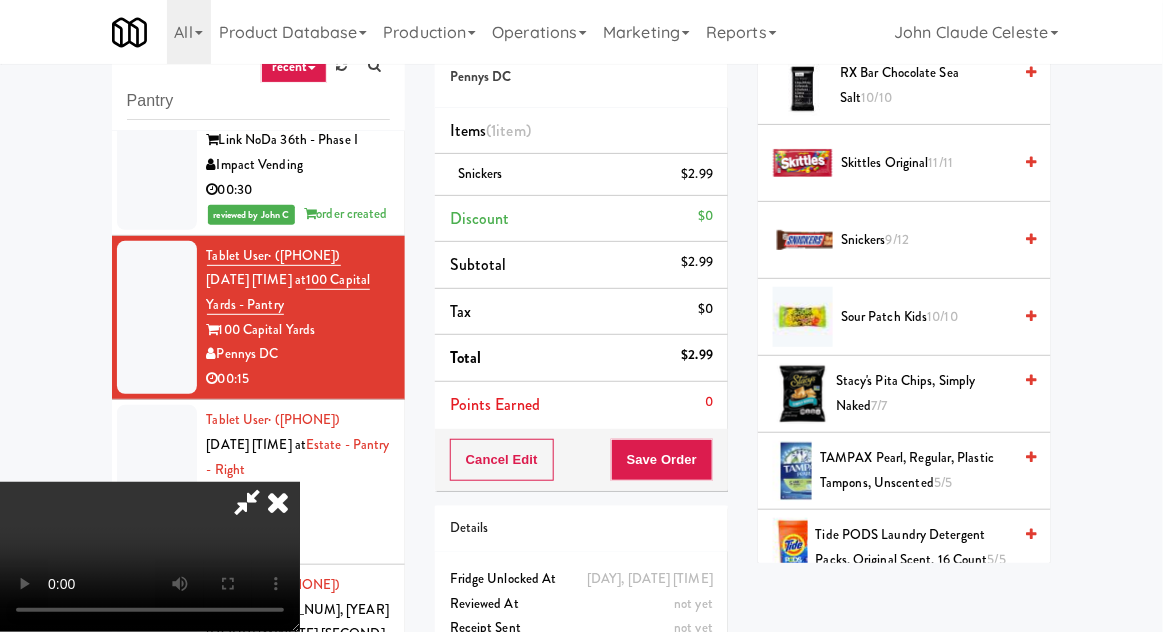 click on "Snickers  9/12" at bounding box center (926, 240) 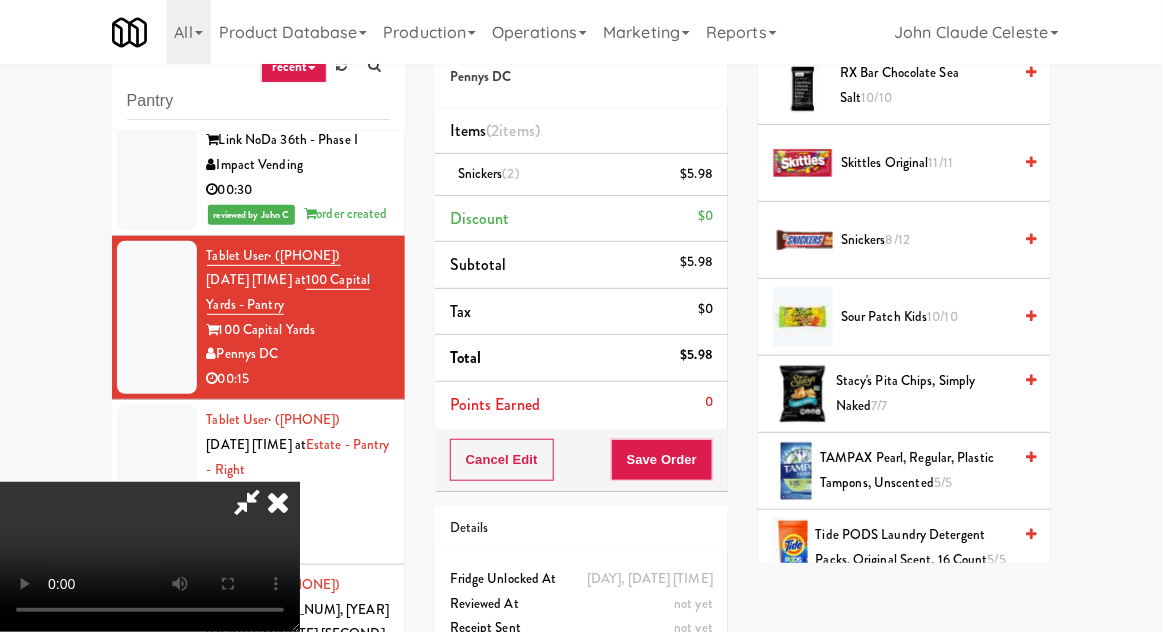 scroll, scrollTop: 0, scrollLeft: 0, axis: both 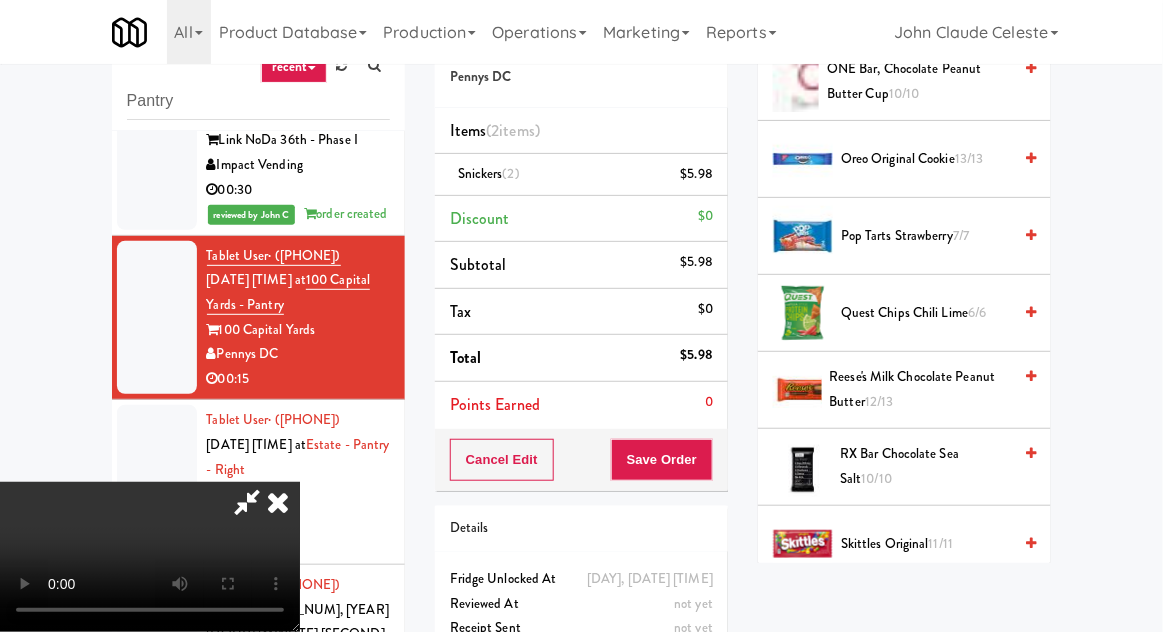 click on "Reese's Milk Chocolate Peanut Butter  12/13" at bounding box center (921, 389) 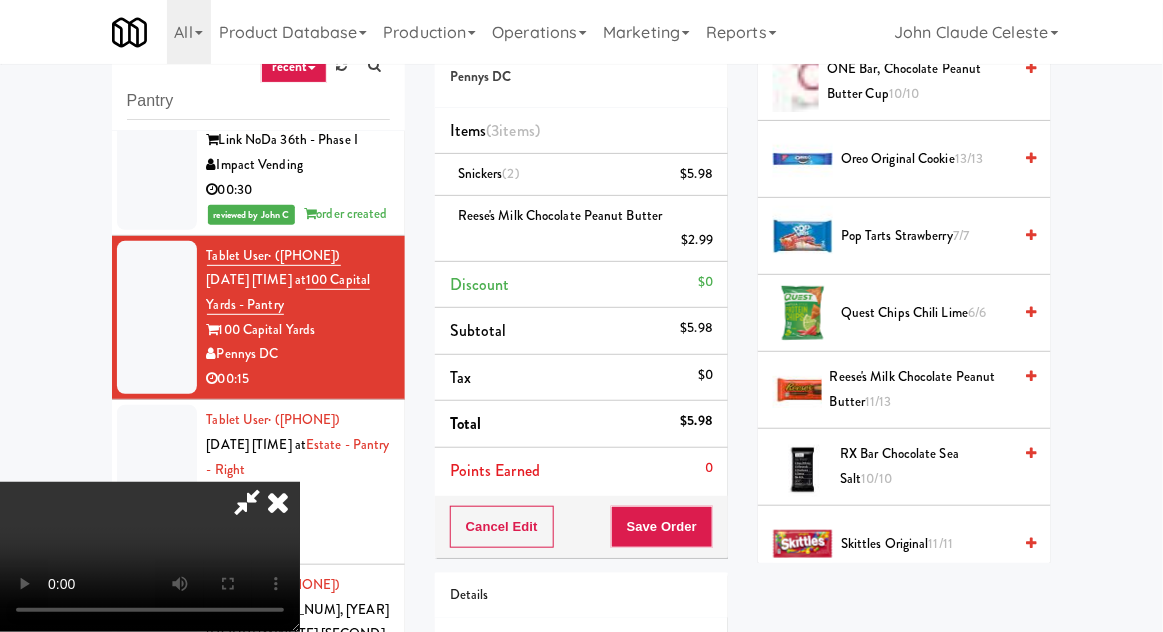 click on "Reese's Milk Chocolate Peanut Butter  11/13" at bounding box center (920, 389) 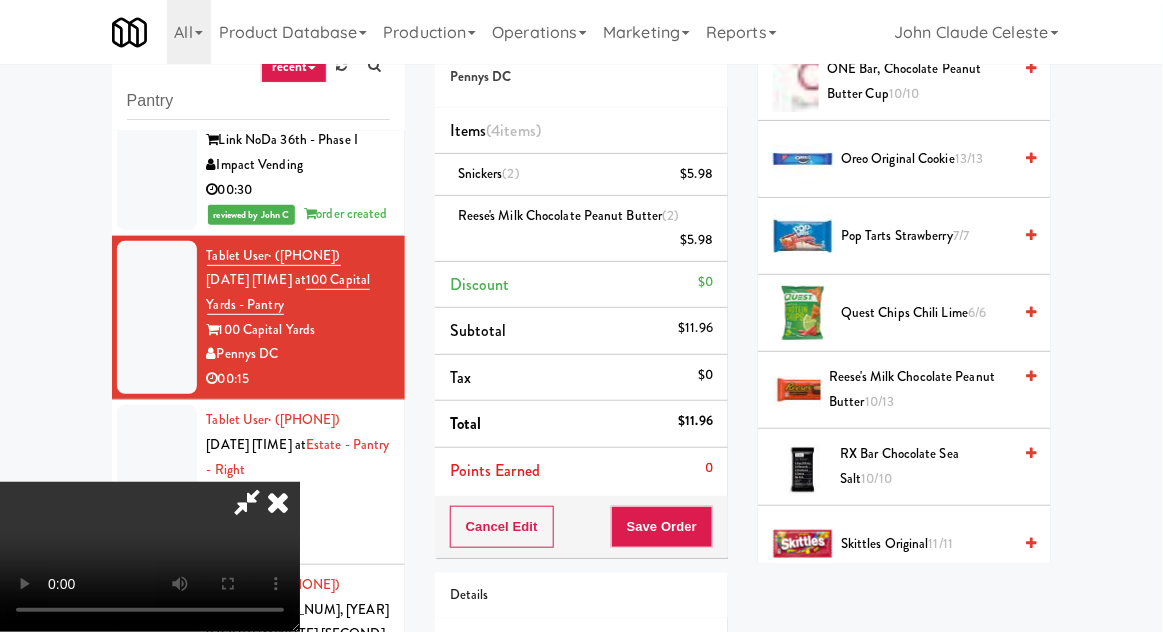 scroll, scrollTop: 73, scrollLeft: 0, axis: vertical 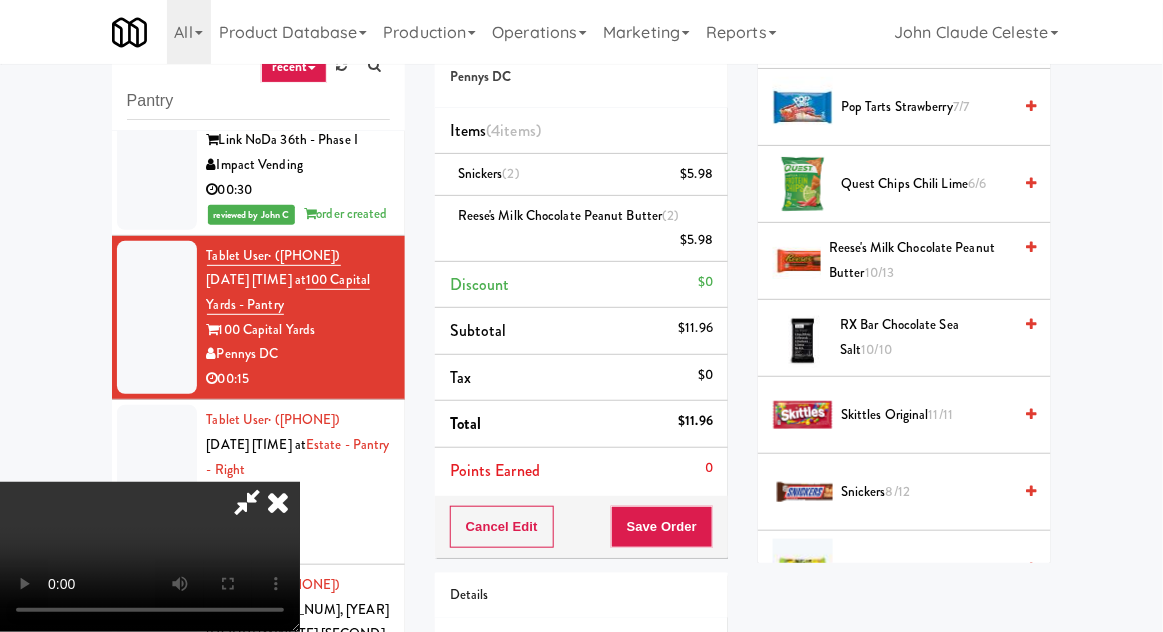 click on "Snickers  8/12" at bounding box center [926, 492] 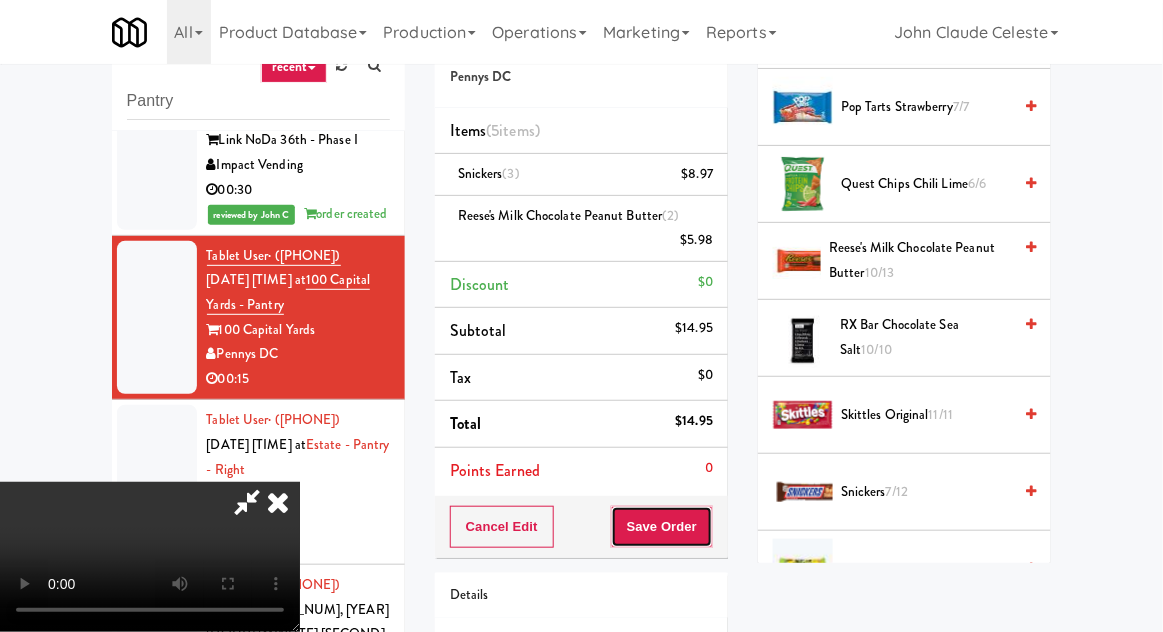 click on "Save Order" at bounding box center [662, 527] 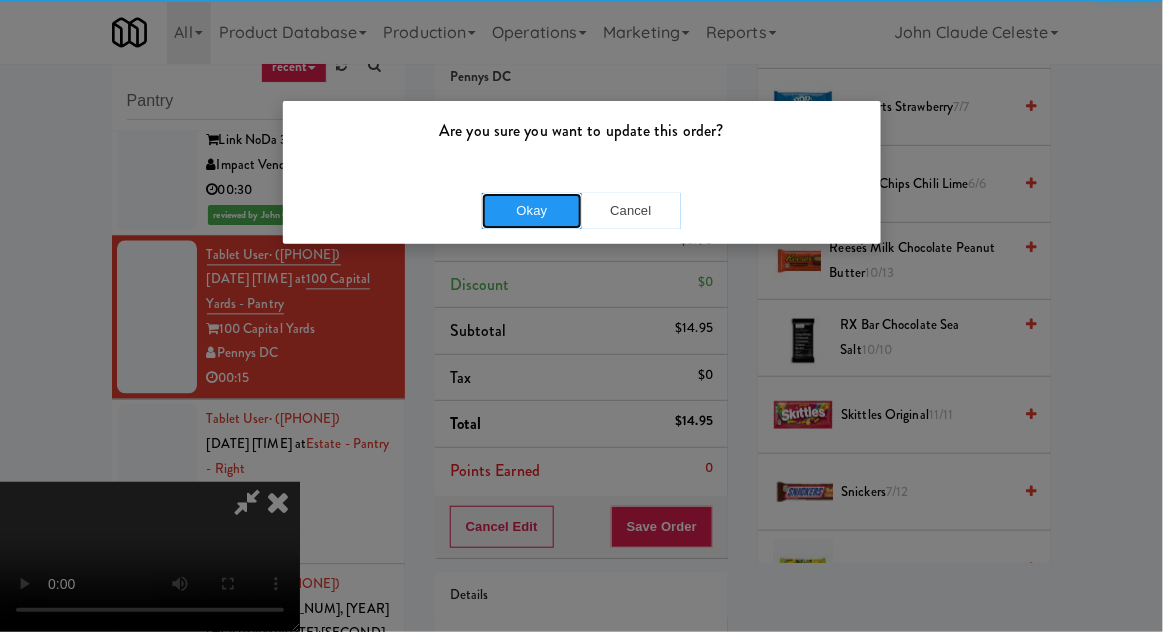 click on "Okay" at bounding box center [532, 211] 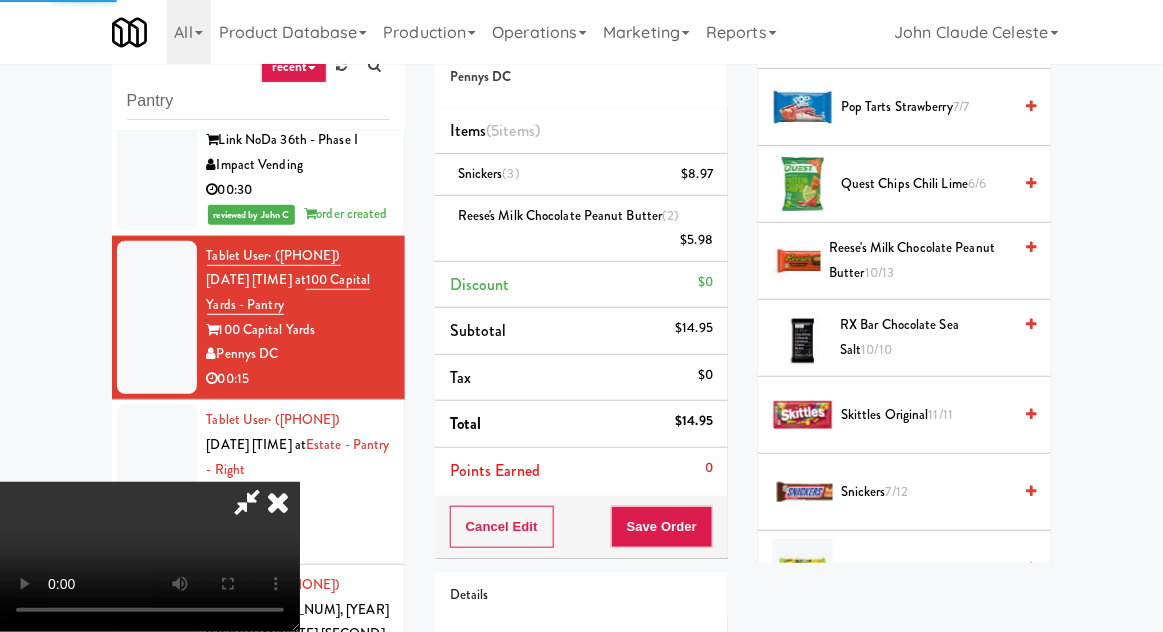 scroll, scrollTop: 197, scrollLeft: 0, axis: vertical 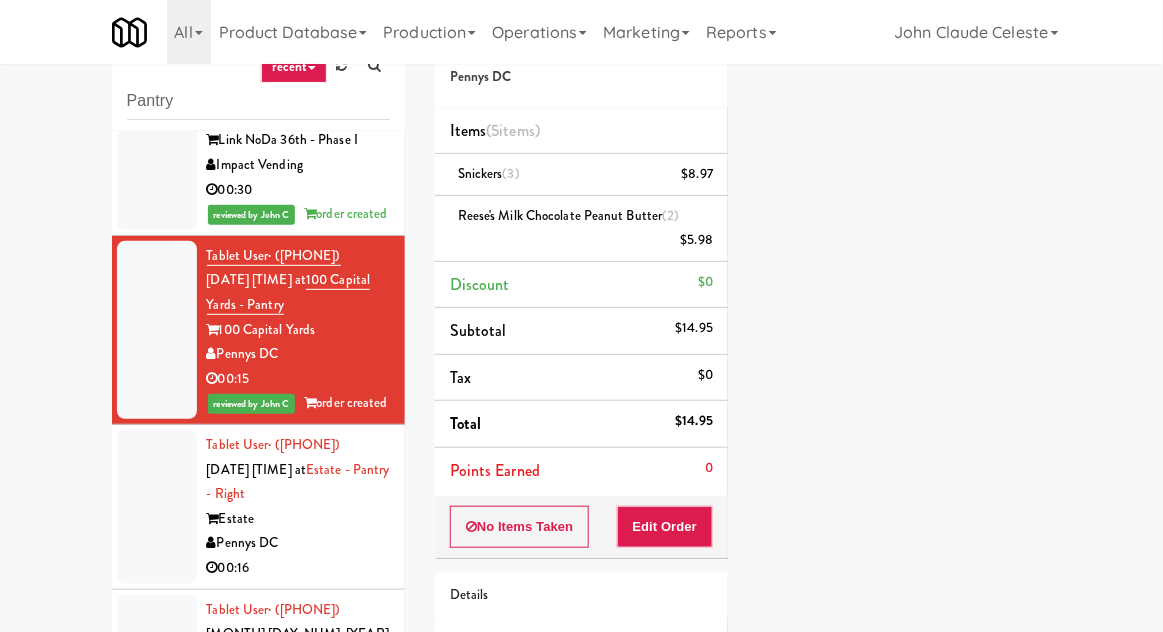 click at bounding box center (157, 507) 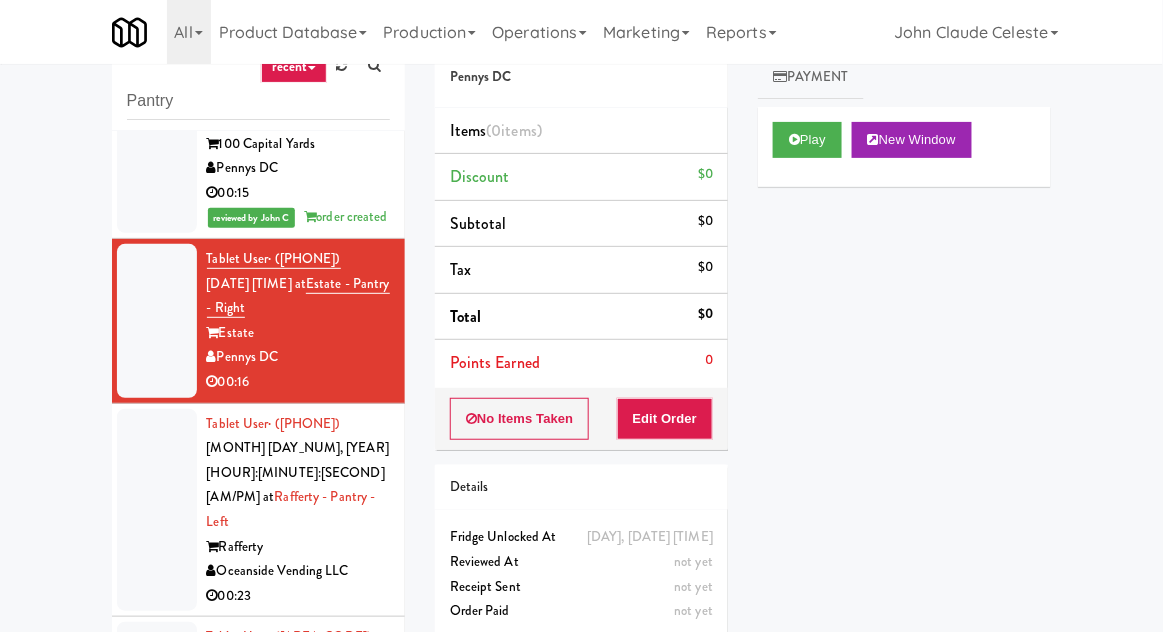 scroll, scrollTop: 1177, scrollLeft: 0, axis: vertical 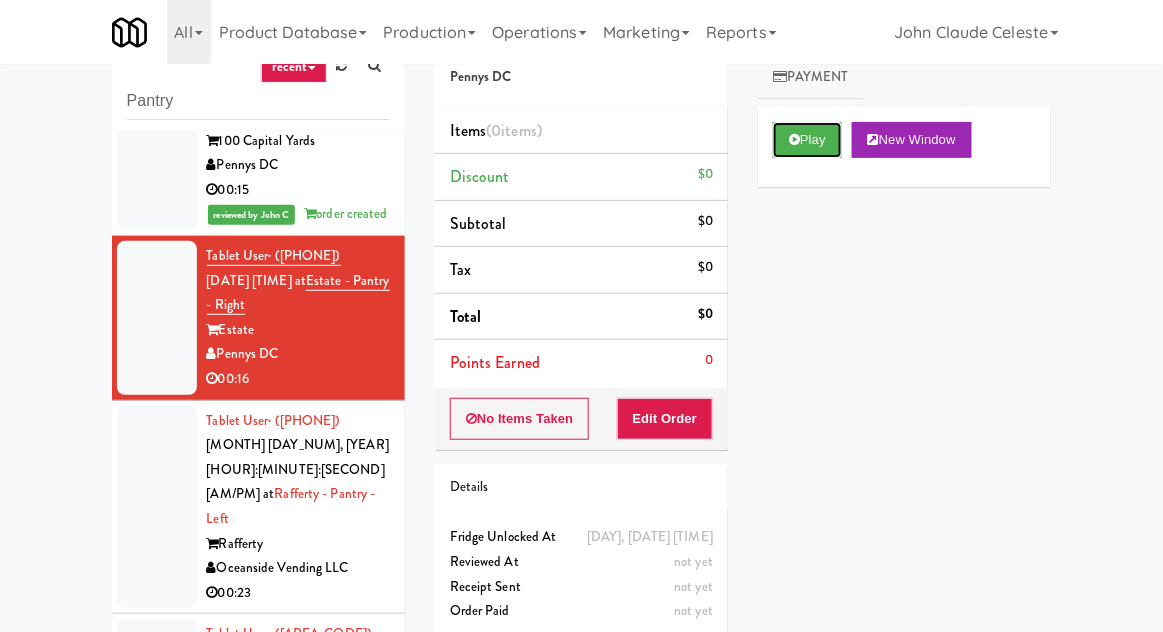 click on "Play" at bounding box center [807, 140] 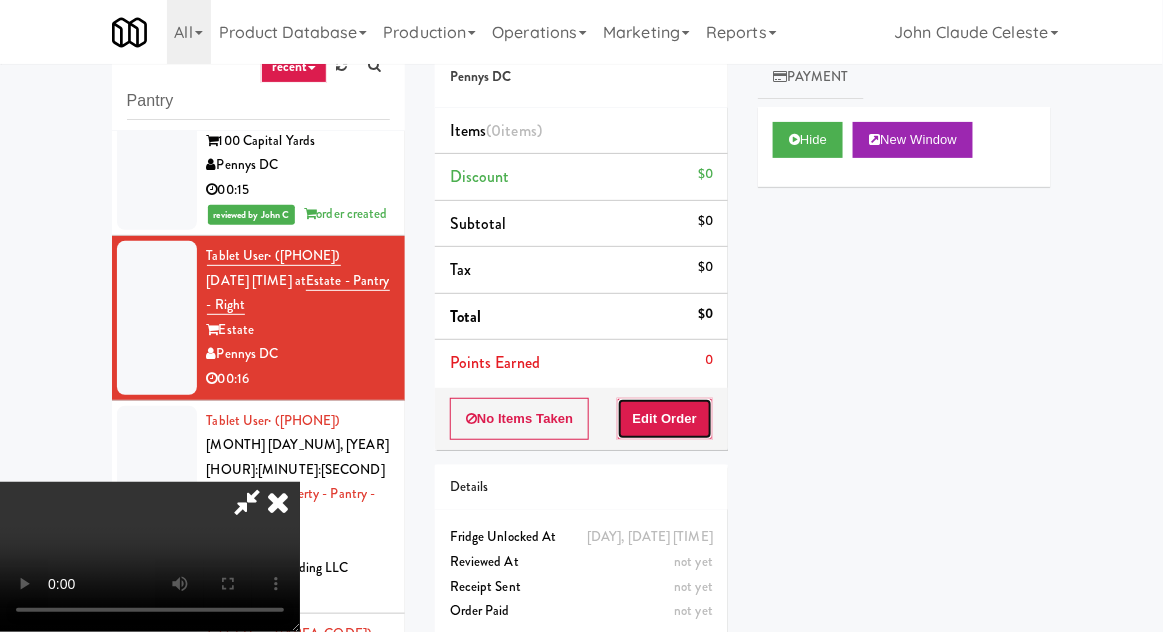 click on "Edit Order" at bounding box center [665, 419] 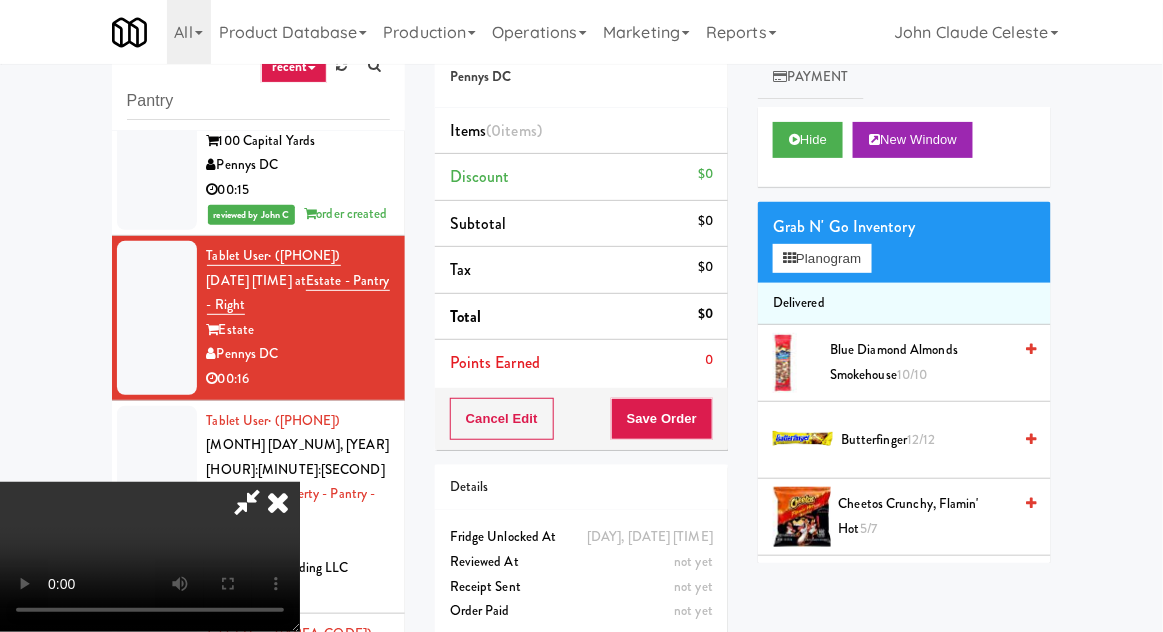 scroll, scrollTop: 73, scrollLeft: 0, axis: vertical 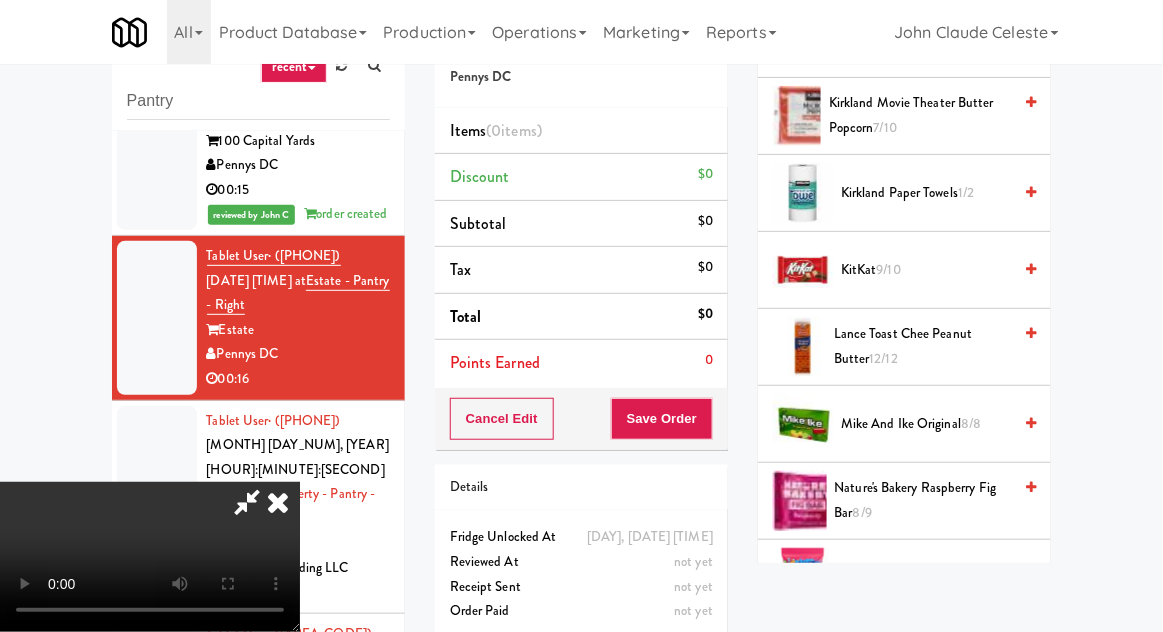click on "8/9" at bounding box center [862, 512] 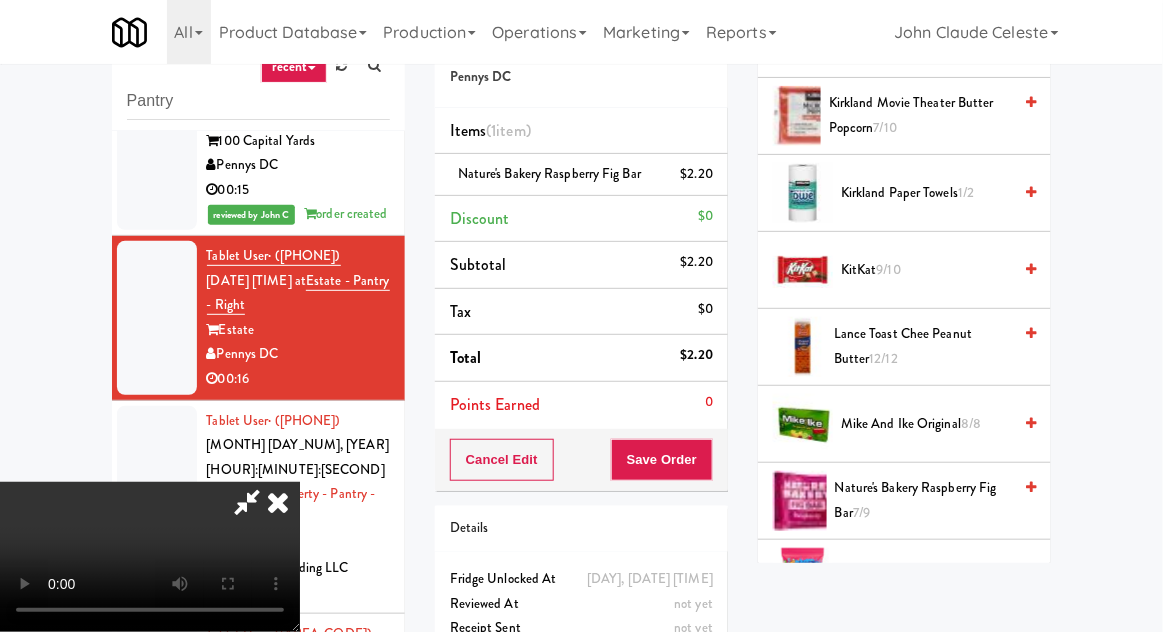 scroll, scrollTop: 73, scrollLeft: 0, axis: vertical 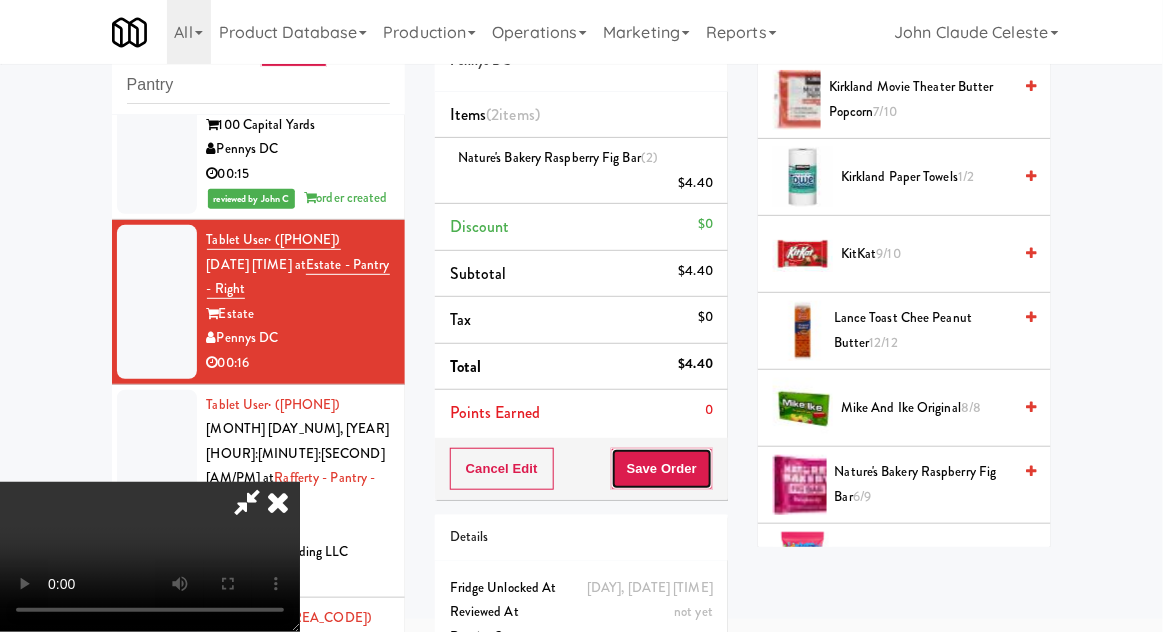 click on "Save Order" at bounding box center [662, 469] 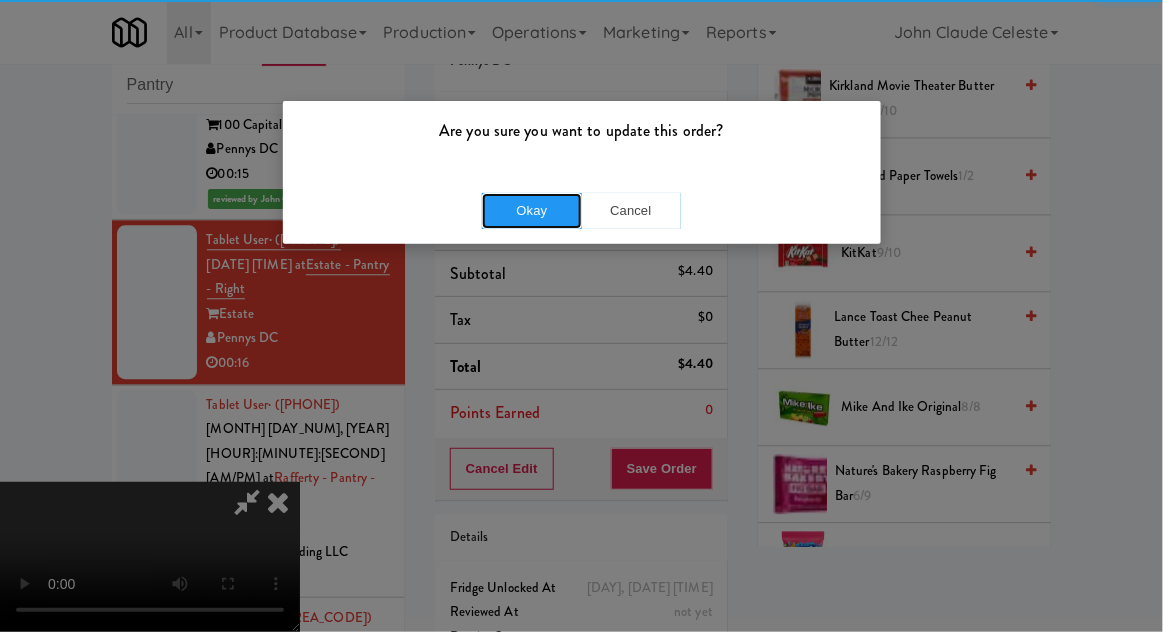 click on "Okay" at bounding box center (532, 211) 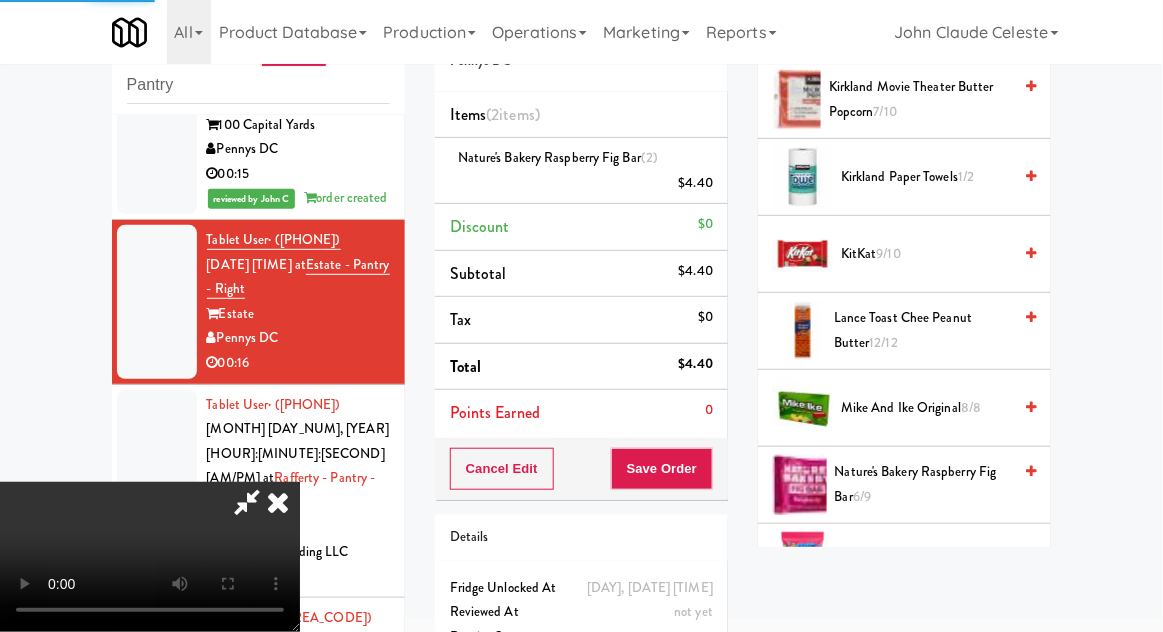 scroll, scrollTop: 197, scrollLeft: 0, axis: vertical 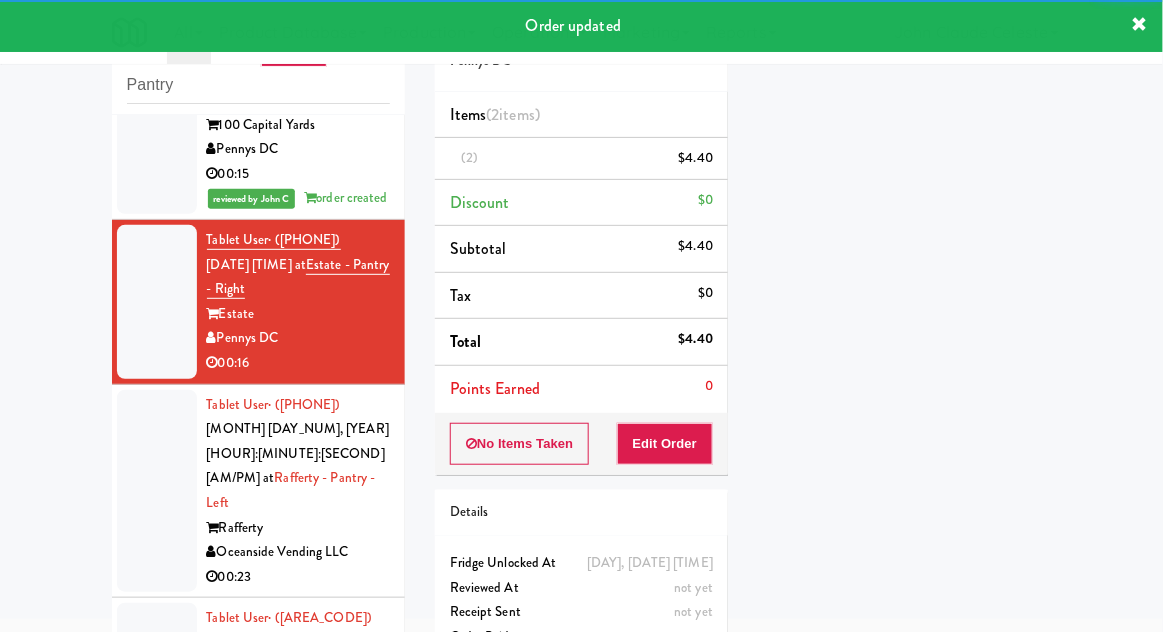 click at bounding box center (157, 491) 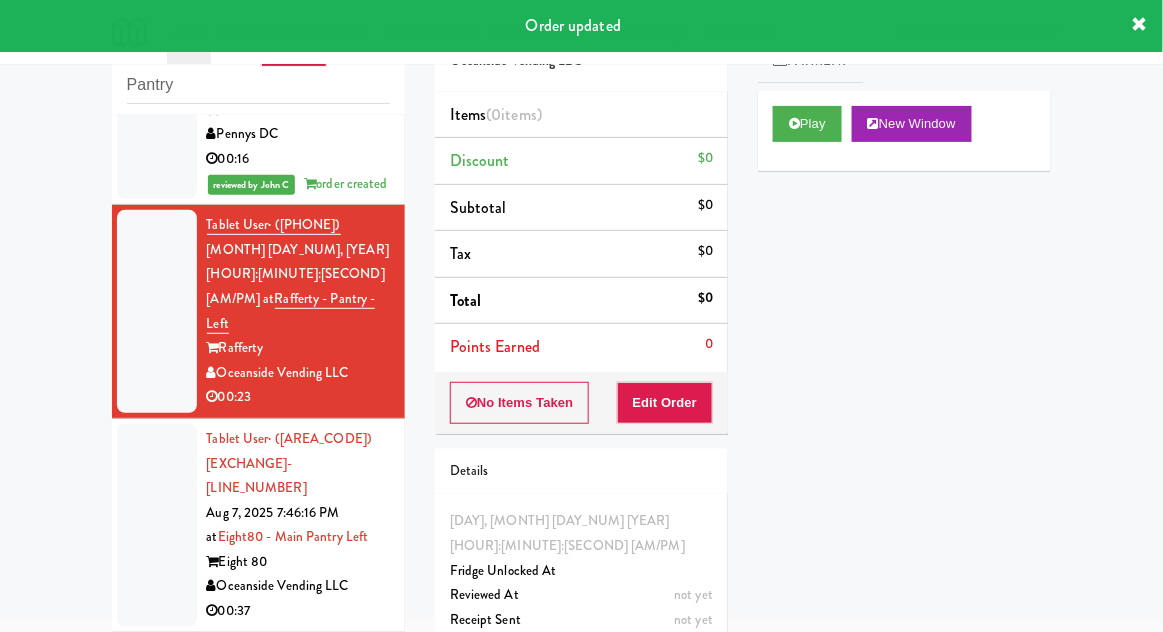 scroll, scrollTop: 1388, scrollLeft: 0, axis: vertical 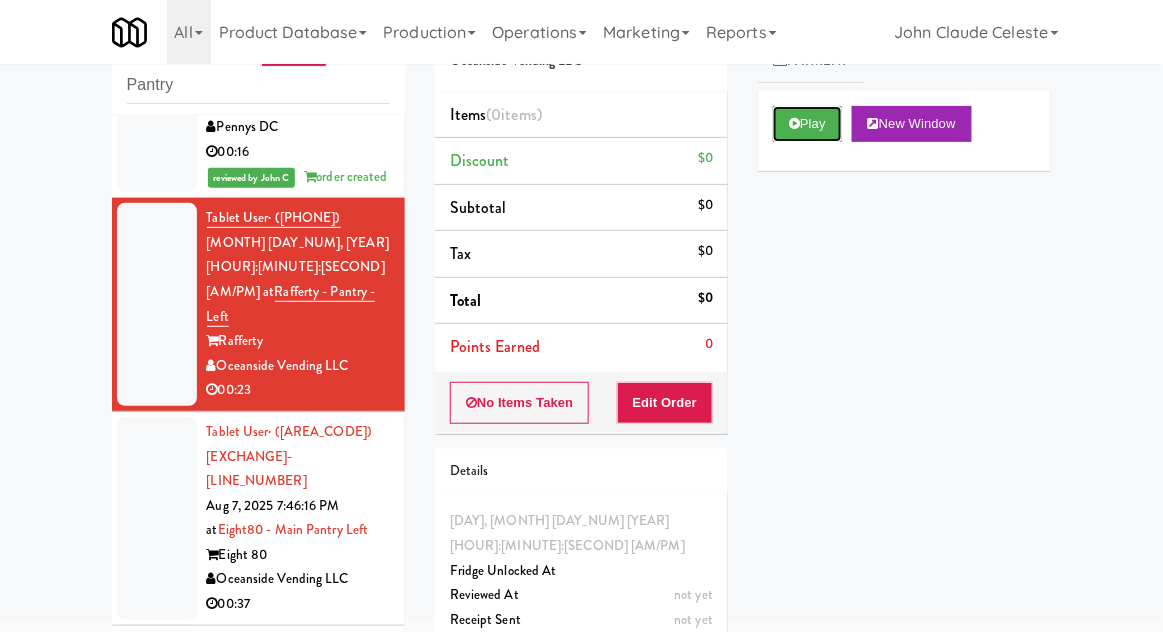 click on "Play" at bounding box center [807, 124] 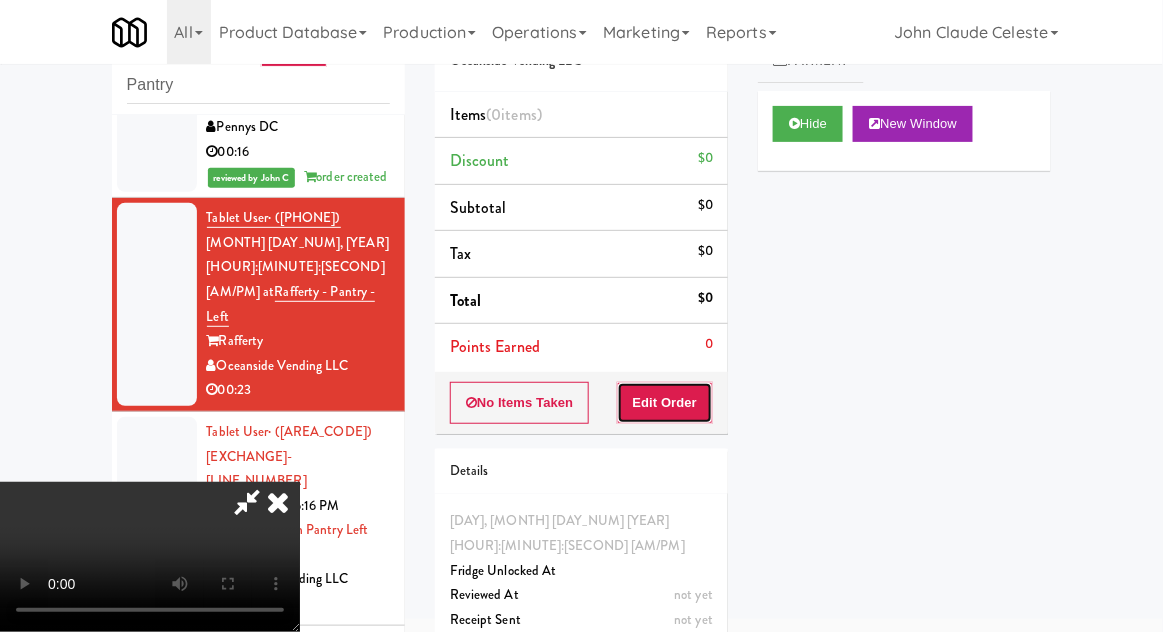 click on "Edit Order" at bounding box center (665, 403) 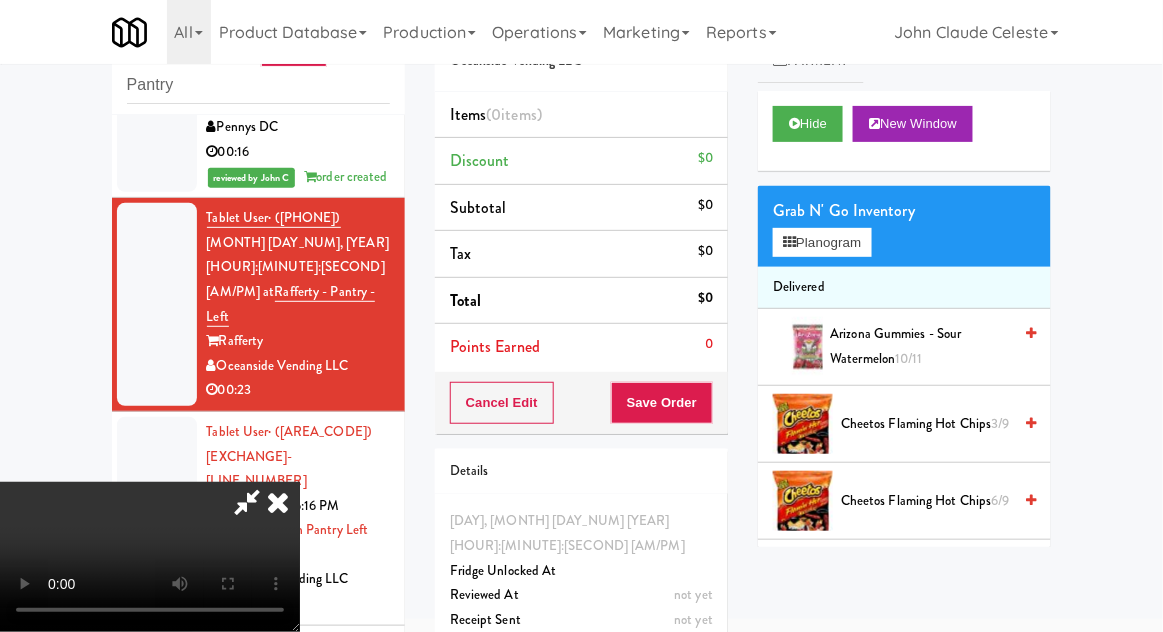 type 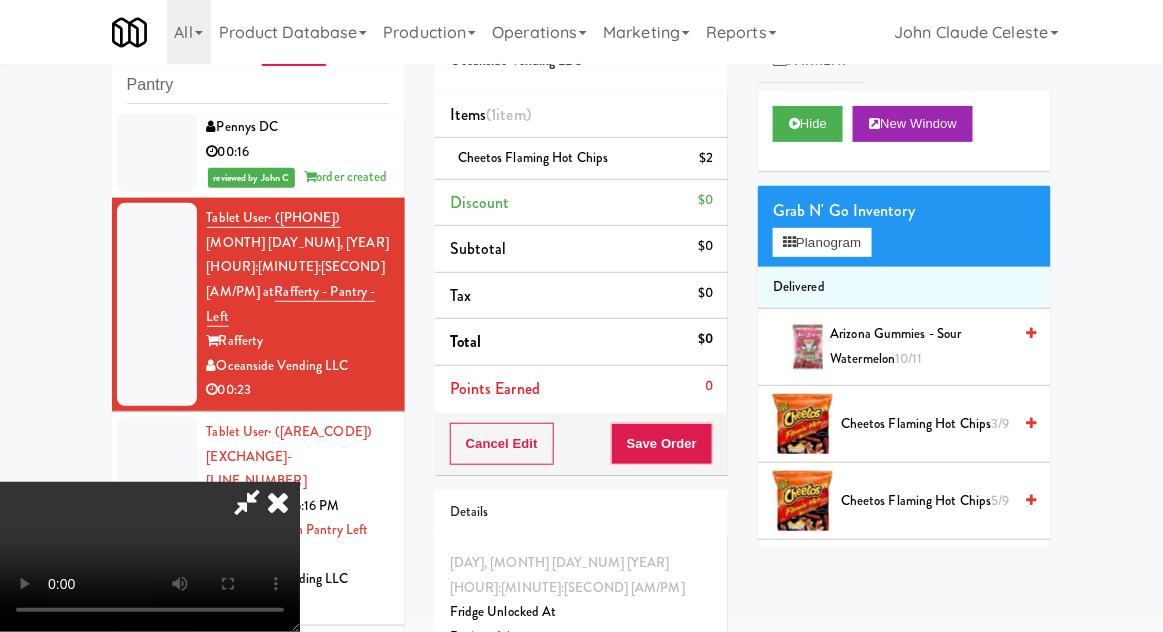 click on "Cheetos Flaming Hot Chips  5/9" at bounding box center [926, 501] 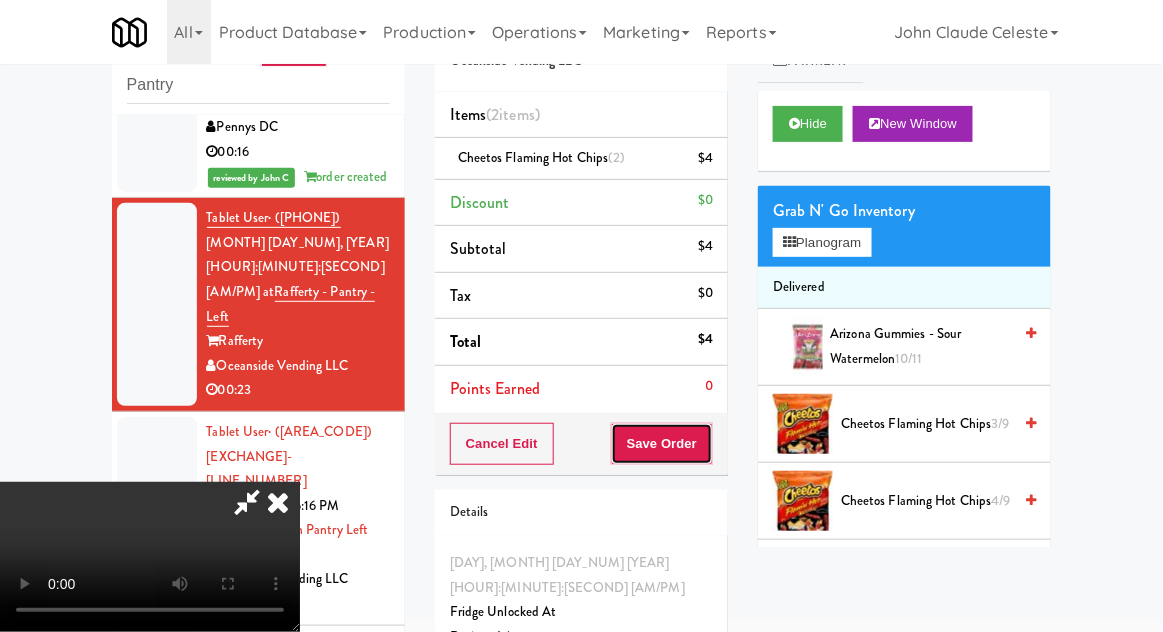 click on "Save Order" at bounding box center (662, 444) 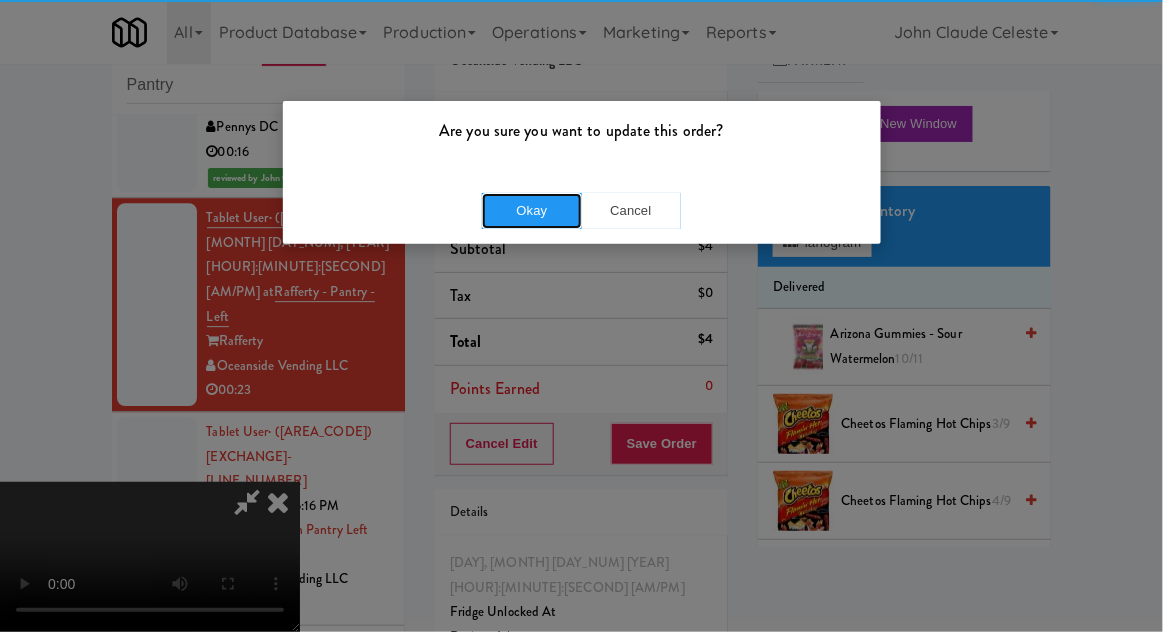 click on "Okay" at bounding box center [532, 211] 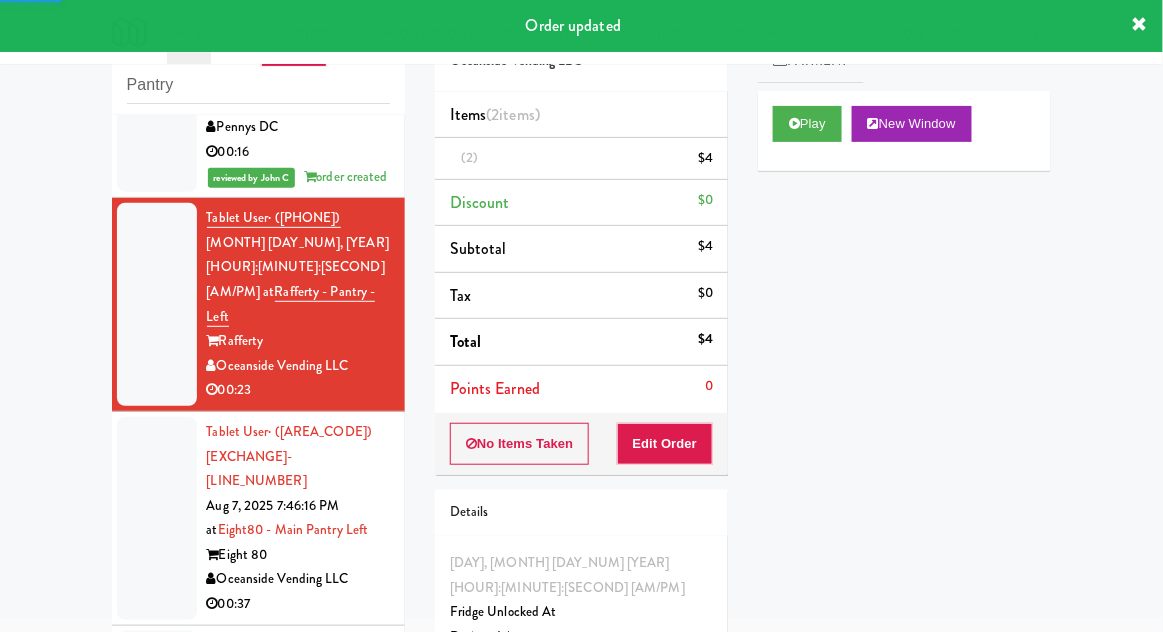 click at bounding box center [157, 518] 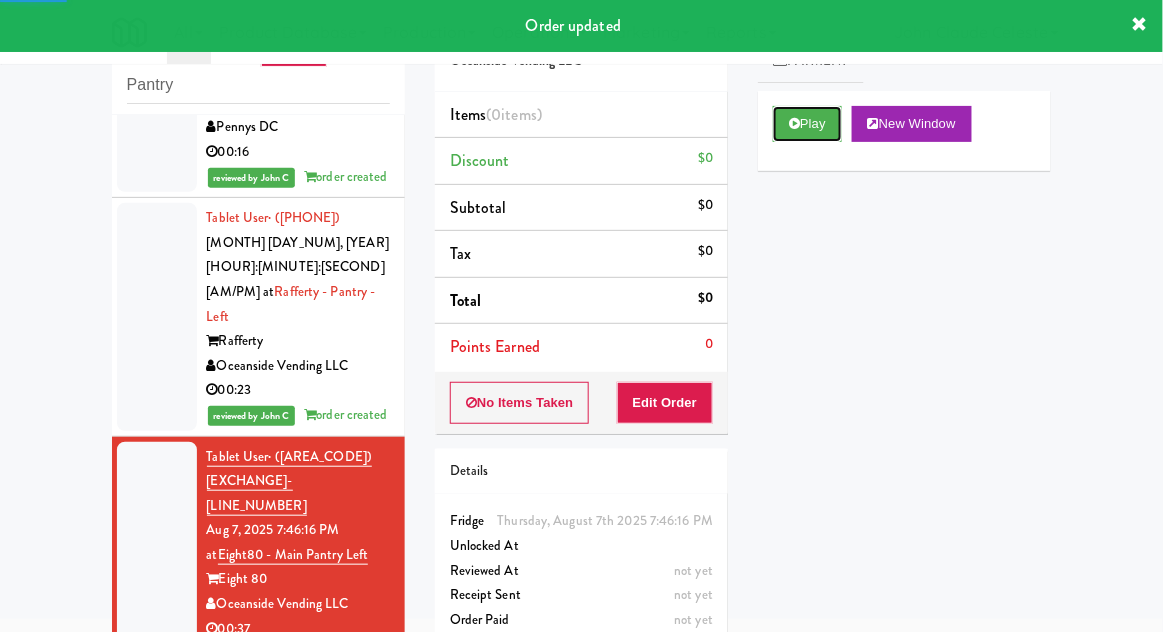 click on "Play" at bounding box center (807, 124) 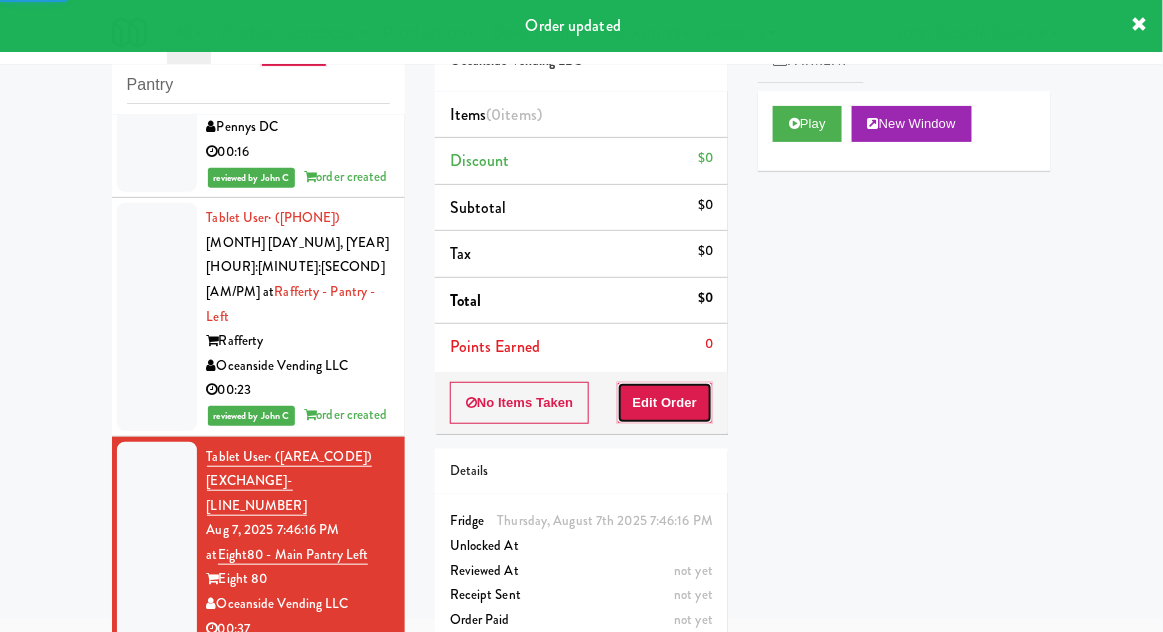 click on "Edit Order" at bounding box center (665, 403) 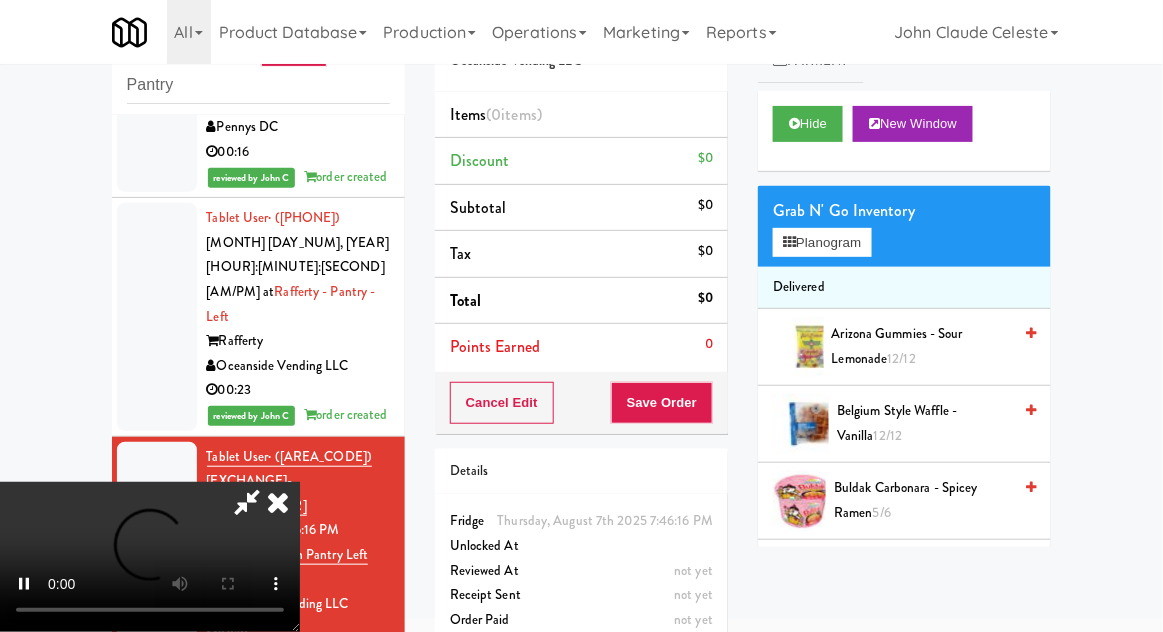 scroll, scrollTop: 73, scrollLeft: 0, axis: vertical 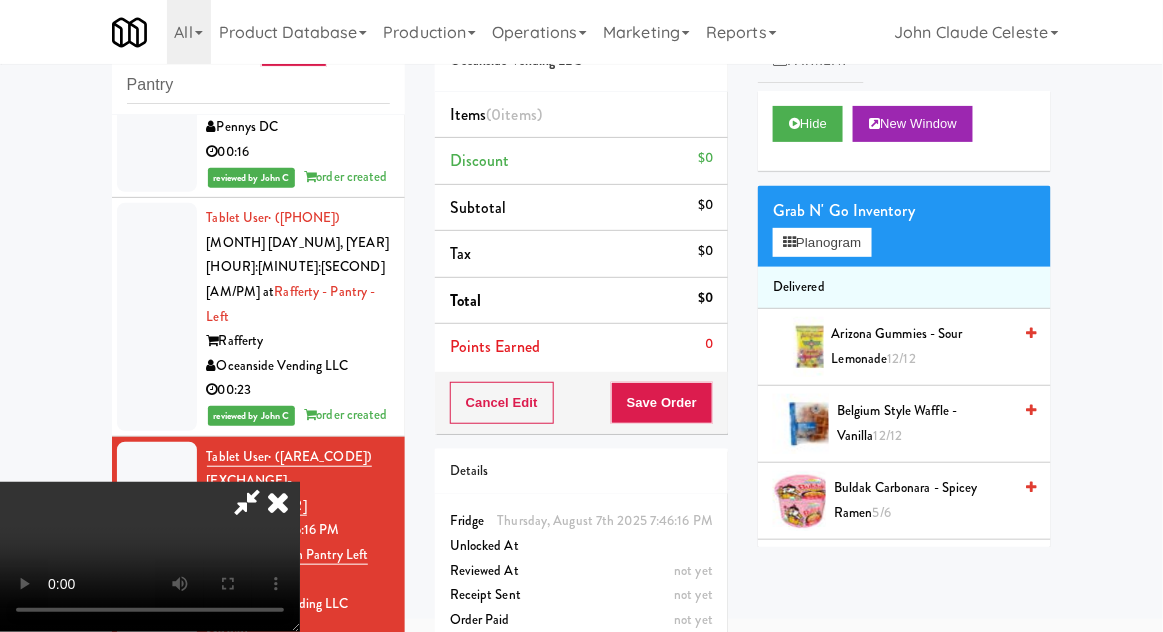 type 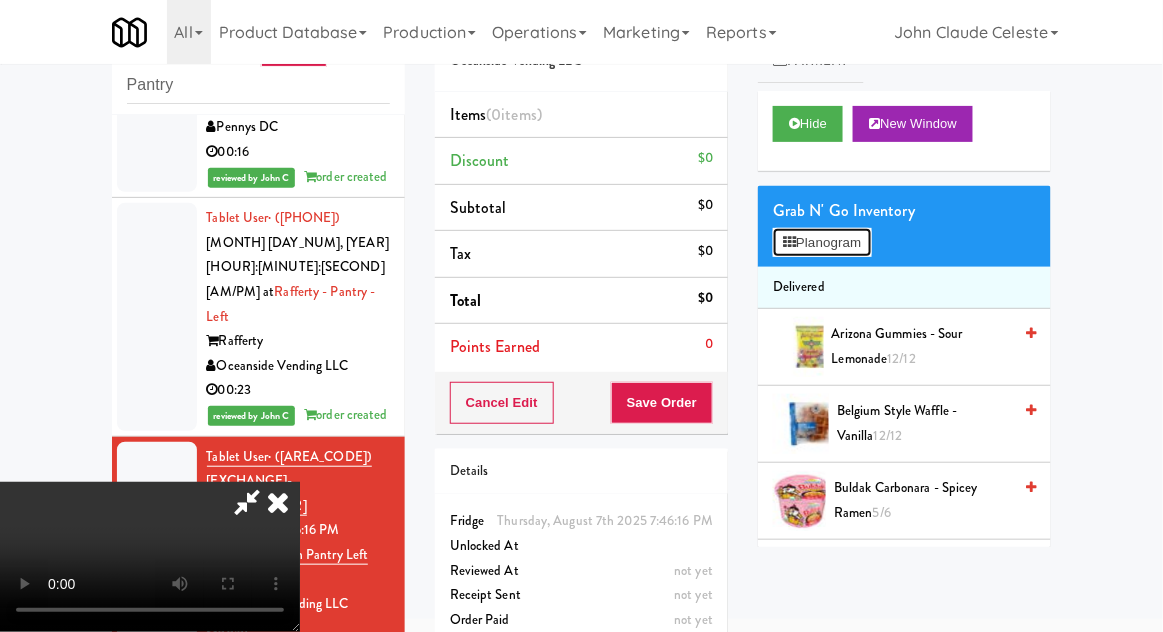 click on "Planogram" at bounding box center (822, 243) 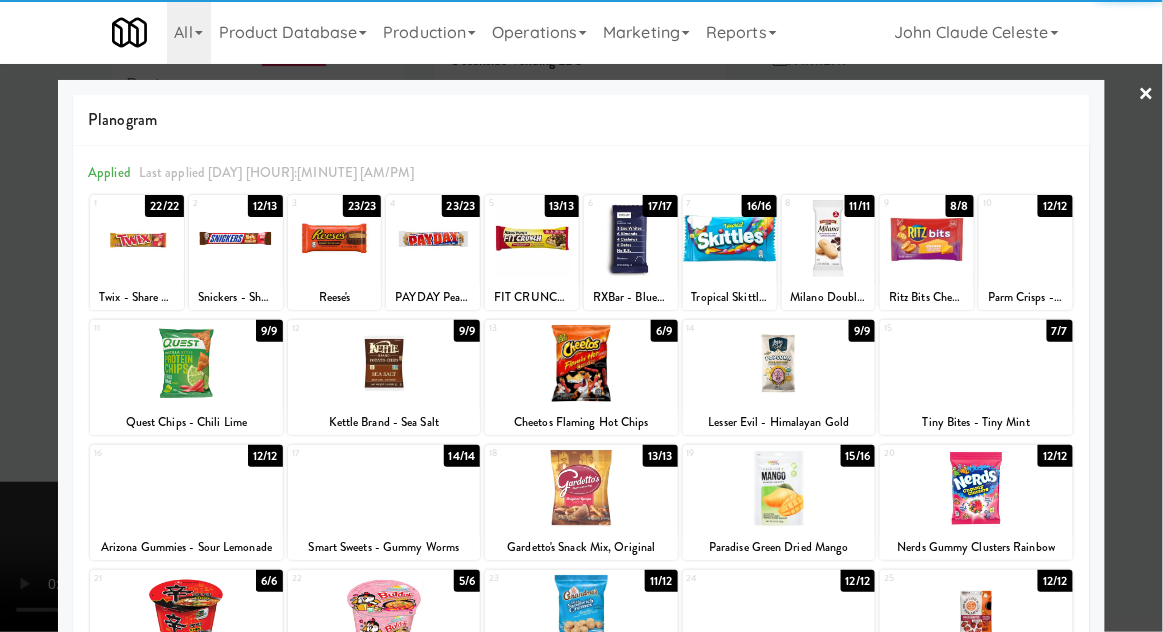click at bounding box center (779, 363) 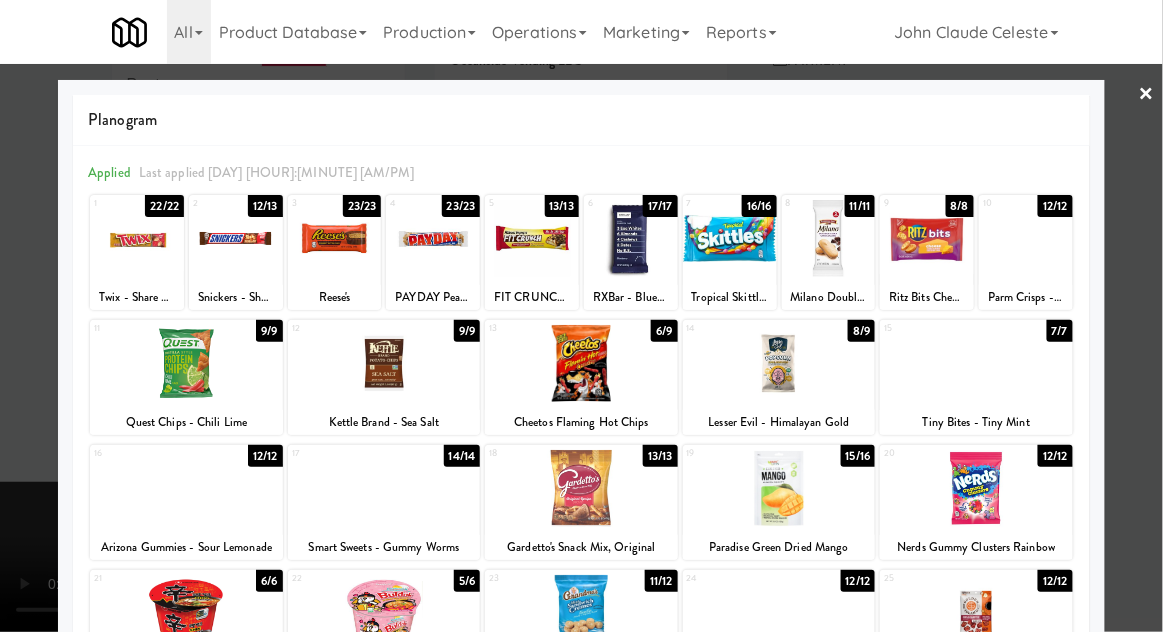 click at bounding box center (581, 316) 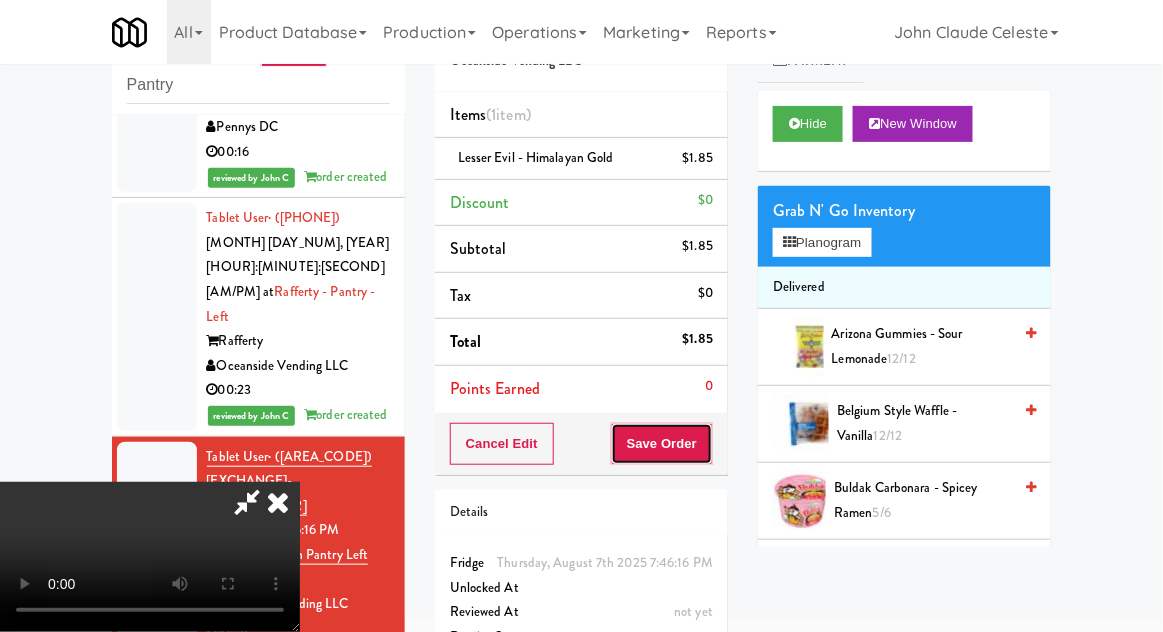 click on "Save Order" at bounding box center (662, 444) 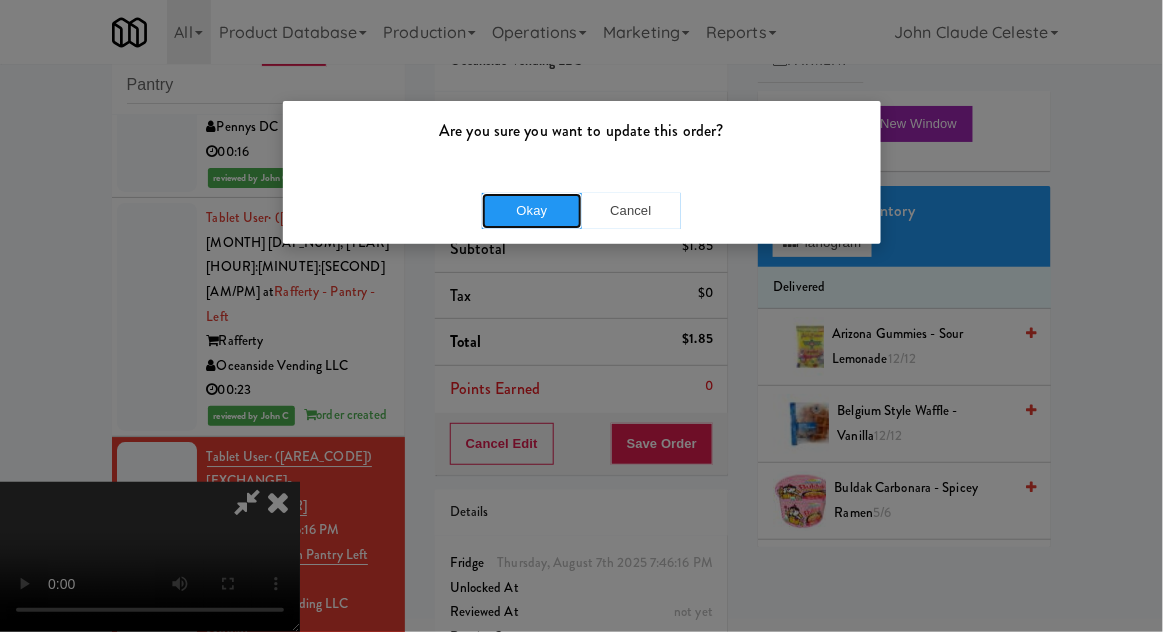 click on "Okay" at bounding box center (532, 211) 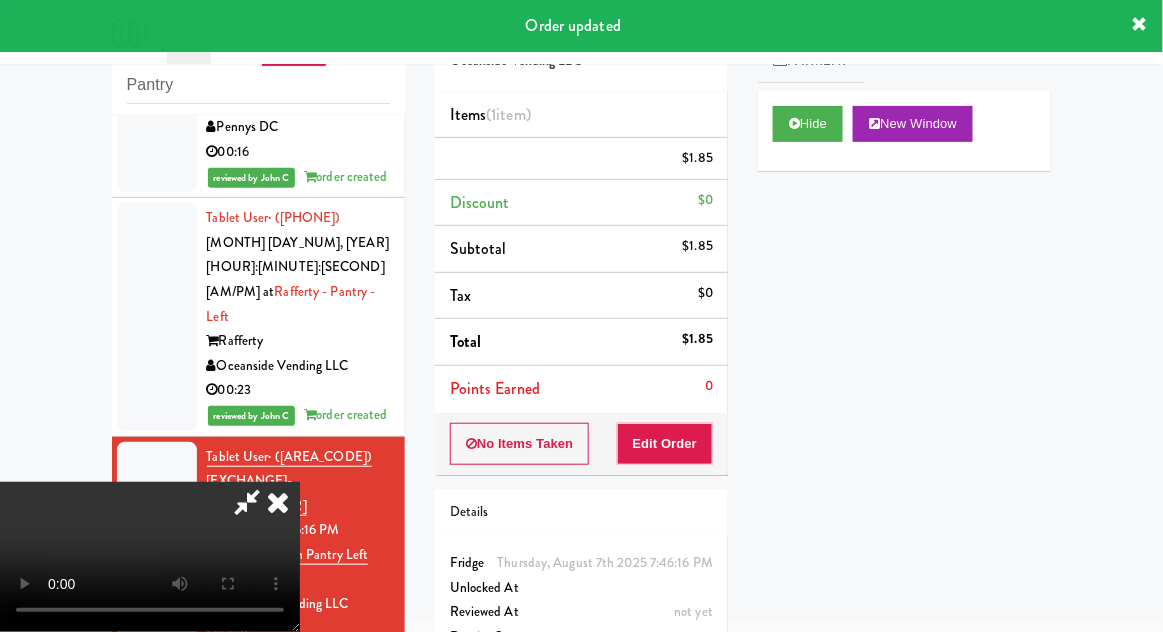 scroll, scrollTop: 0, scrollLeft: 0, axis: both 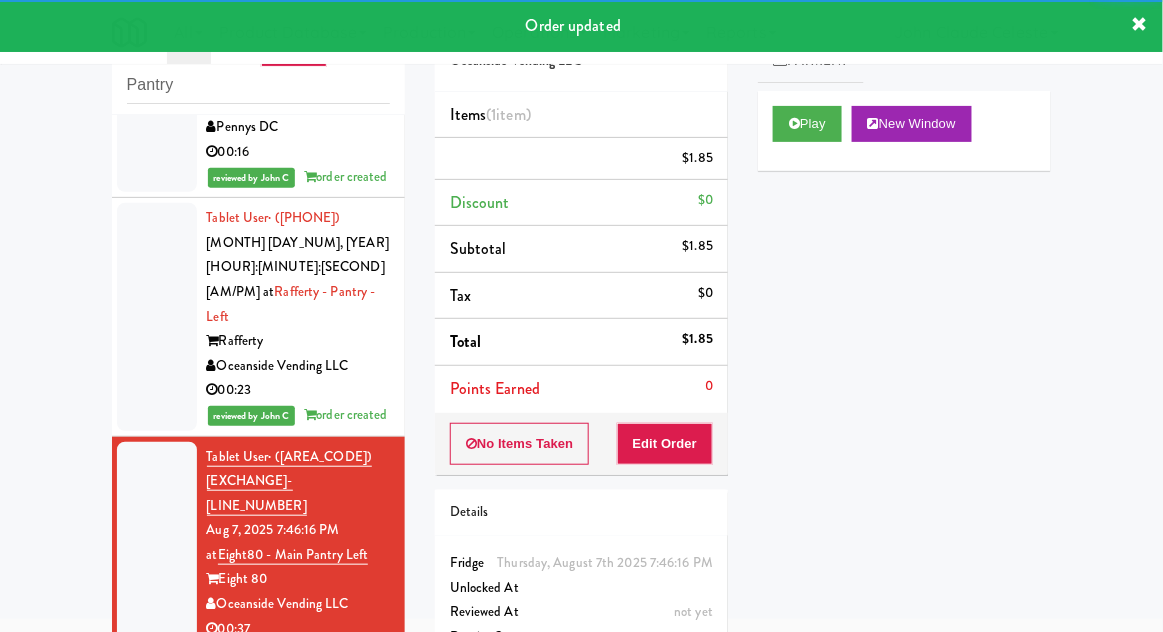 click at bounding box center (157, 732) 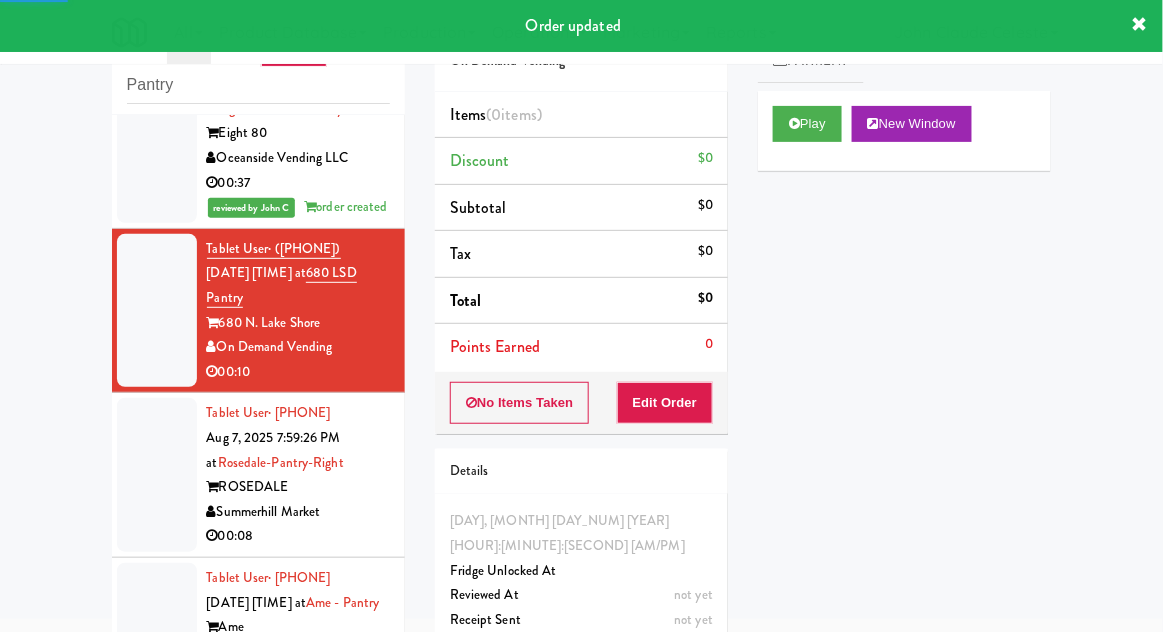 scroll, scrollTop: 1837, scrollLeft: 0, axis: vertical 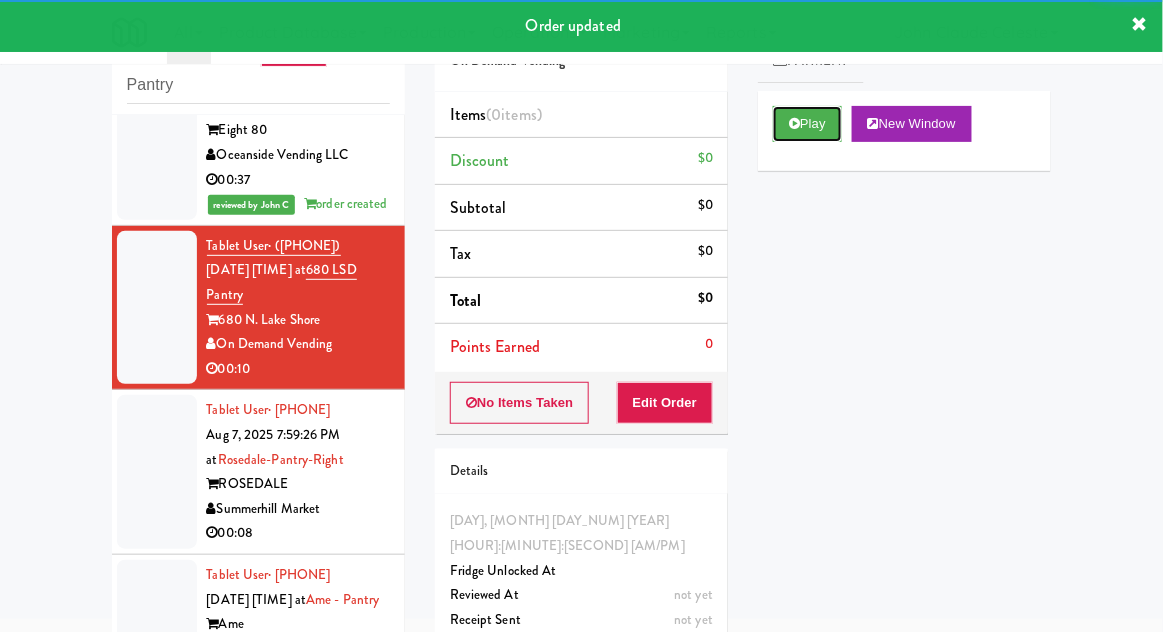 click on "Play" at bounding box center [807, 124] 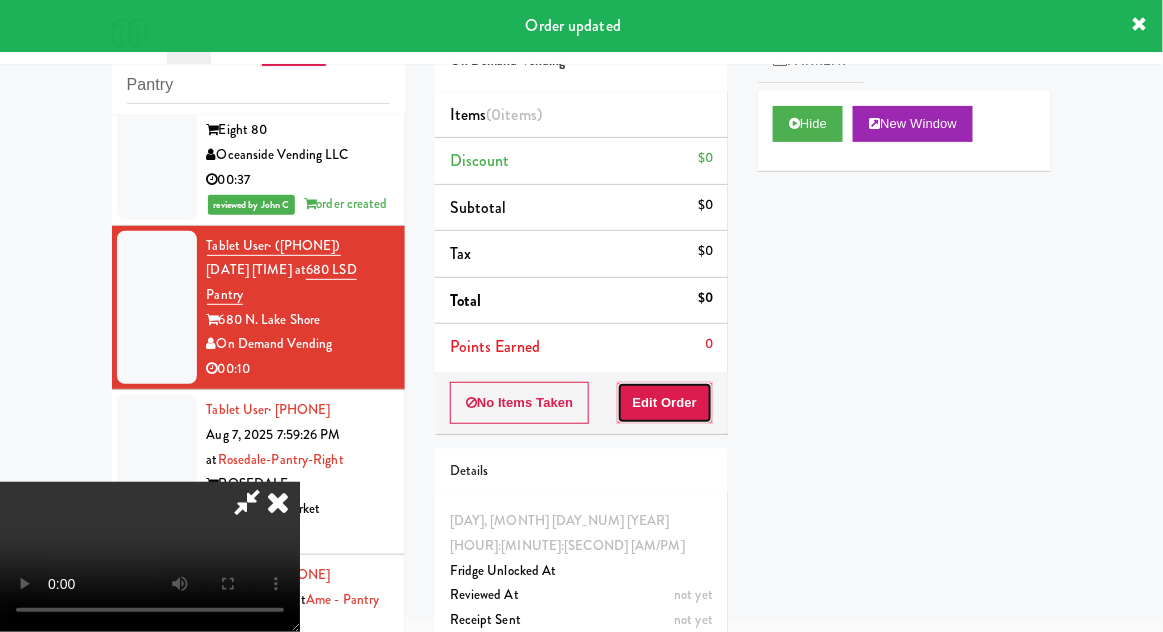 click on "Edit Order" at bounding box center (665, 403) 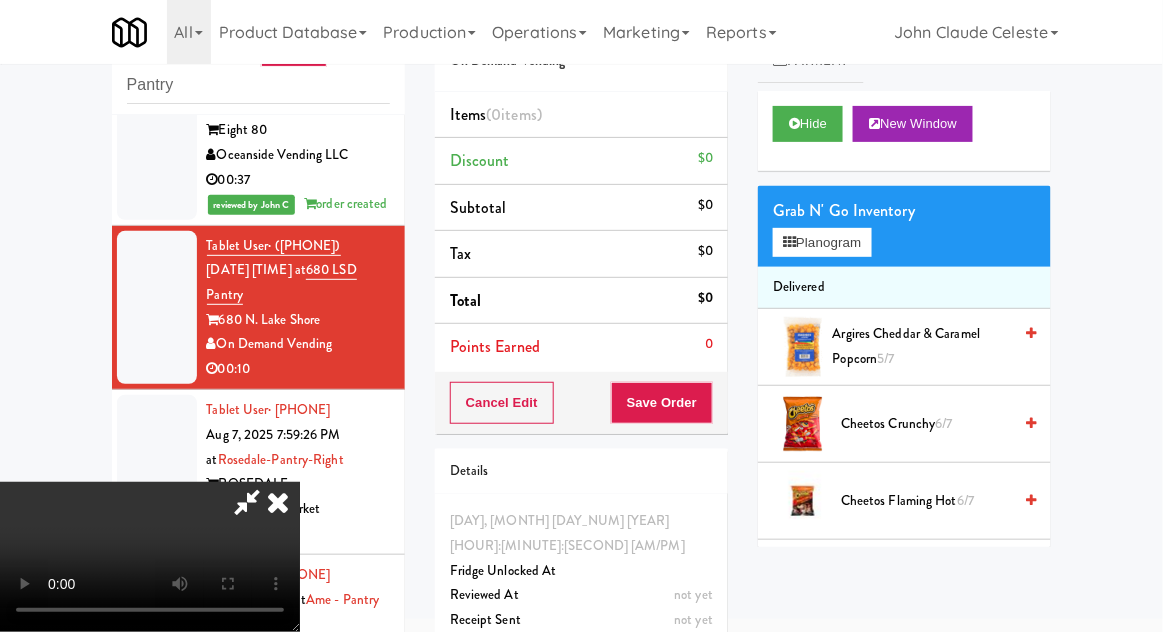 type 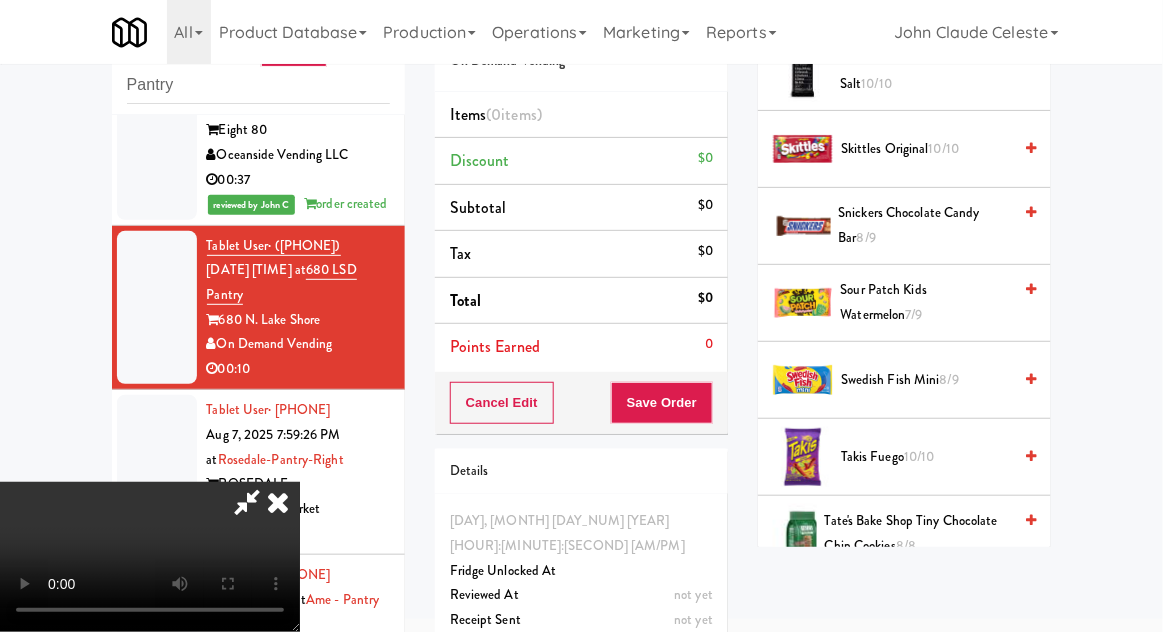 scroll, scrollTop: 2124, scrollLeft: 0, axis: vertical 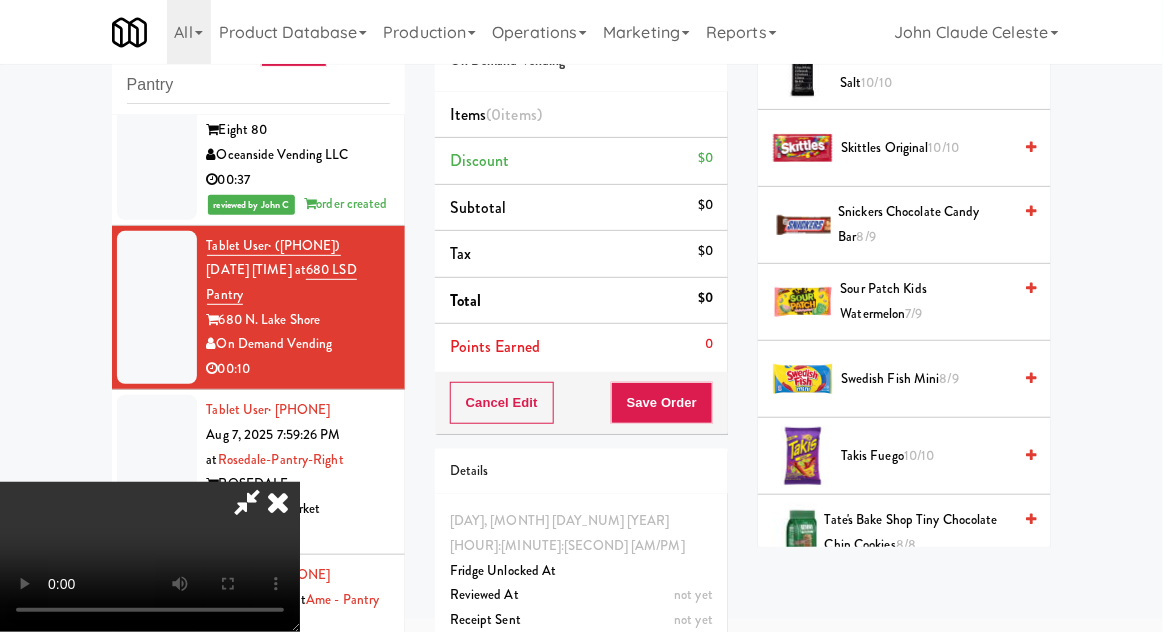click on "Swedish Fish Mini  8/9" at bounding box center (926, 379) 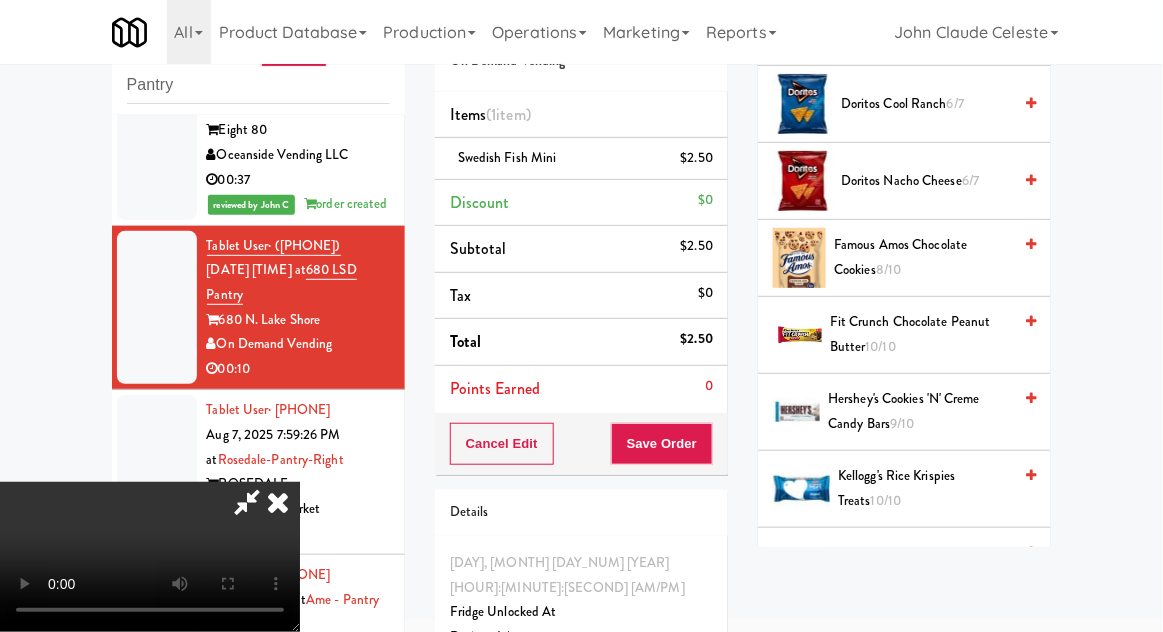 scroll, scrollTop: 0, scrollLeft: 0, axis: both 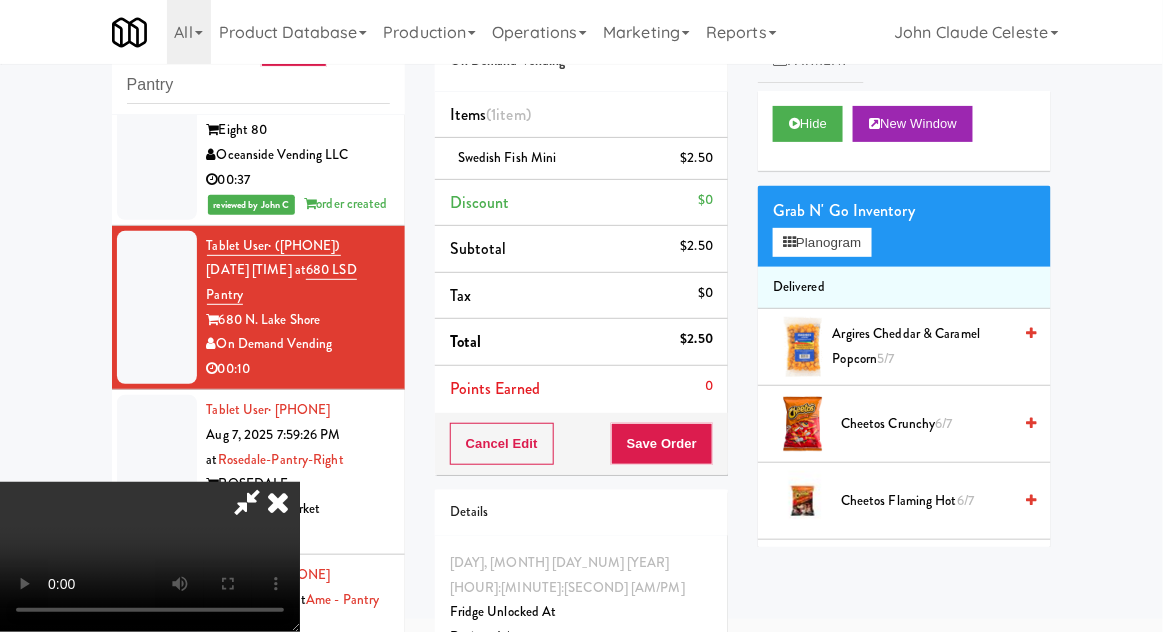 click on "Argires Cheddar & Caramel Popcorn  5/7" at bounding box center (922, 346) 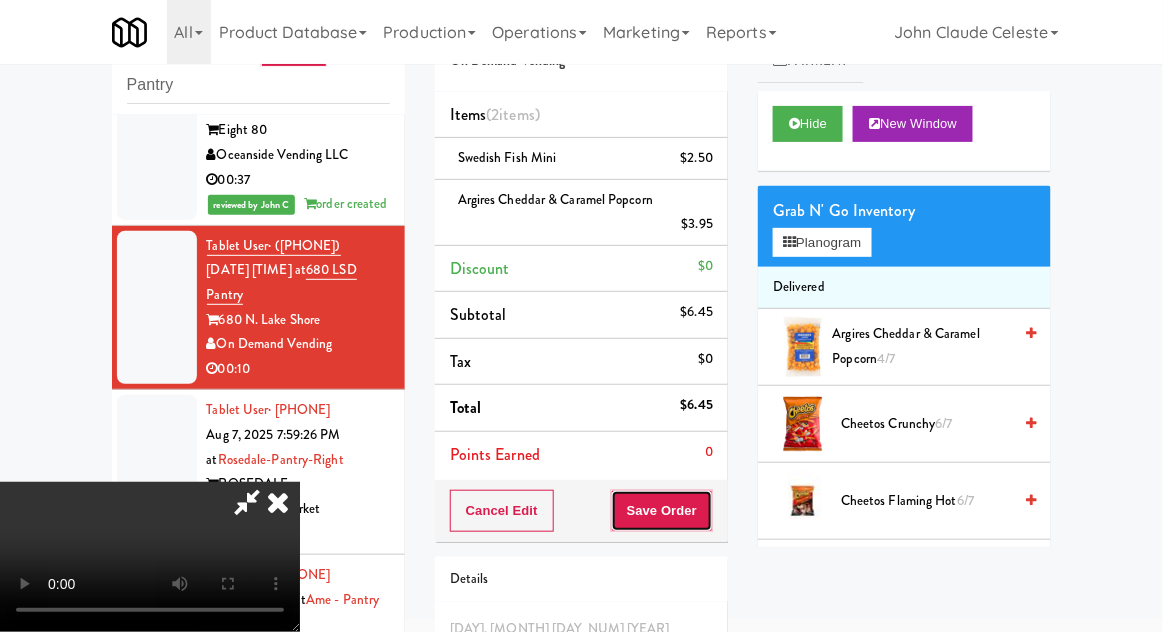 click on "Save Order" at bounding box center (662, 511) 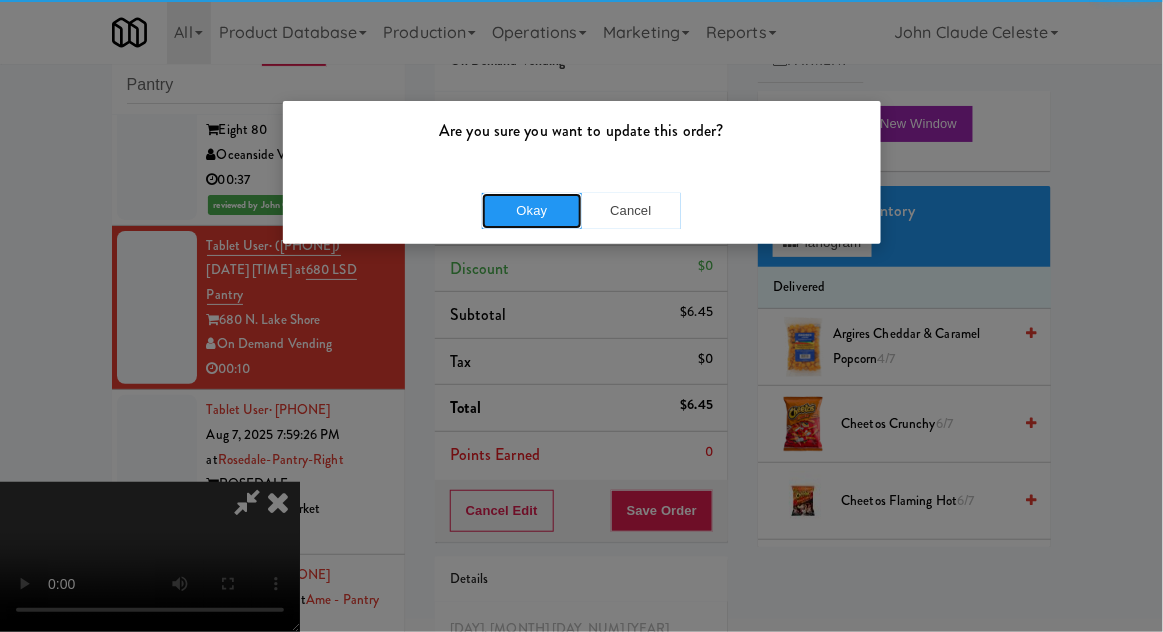 click on "Okay" at bounding box center [532, 211] 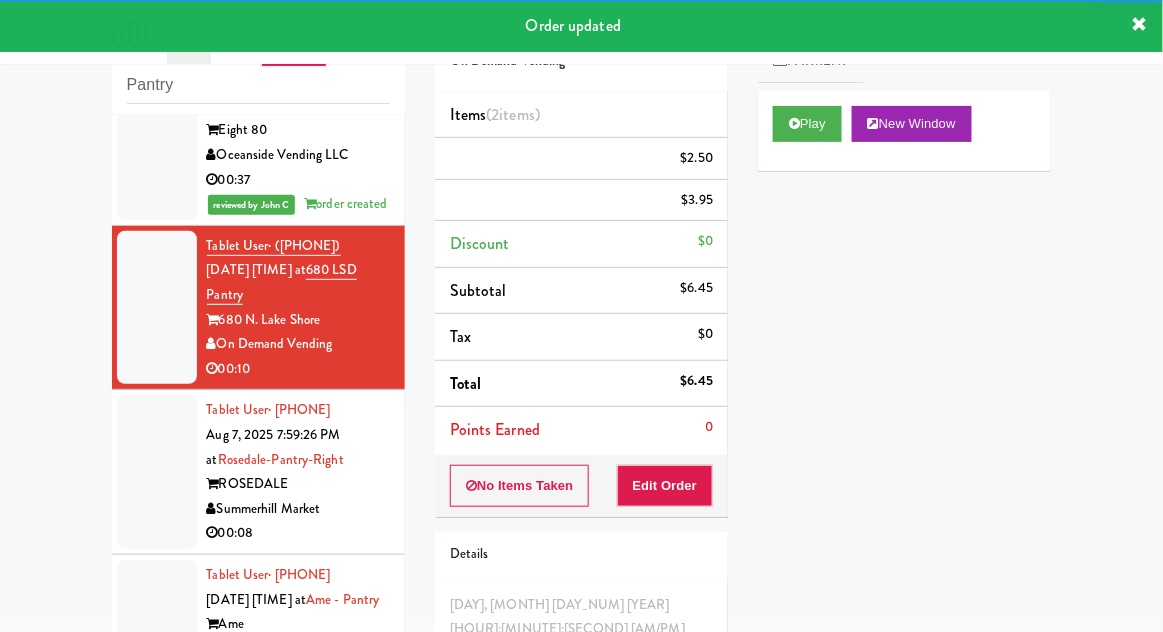 click at bounding box center [157, 472] 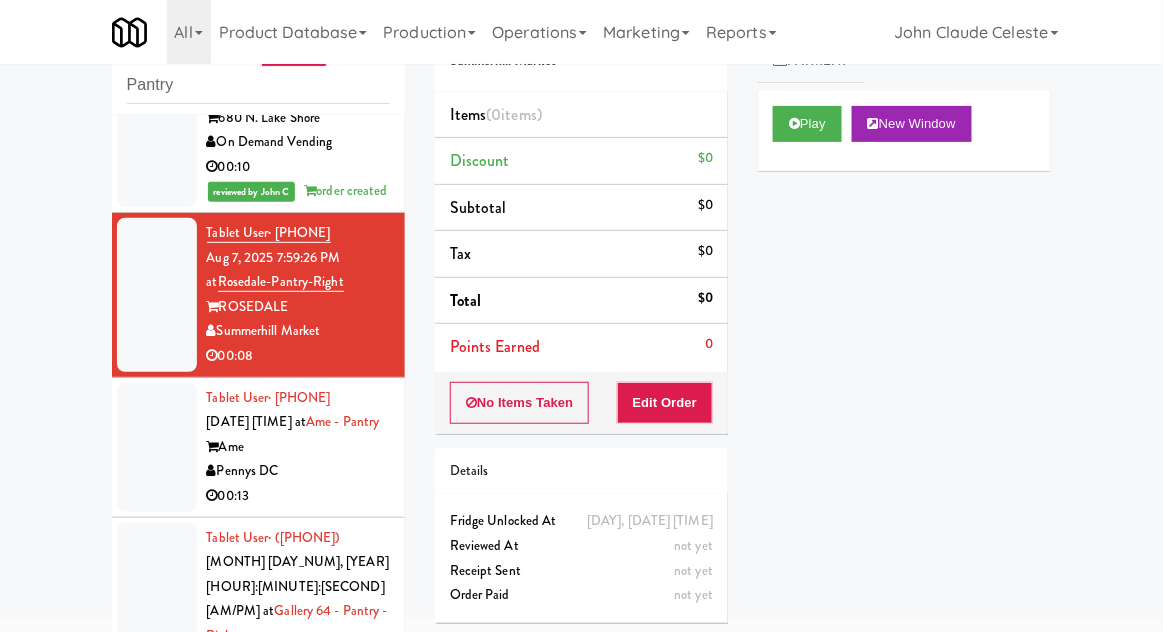 scroll, scrollTop: 2041, scrollLeft: 0, axis: vertical 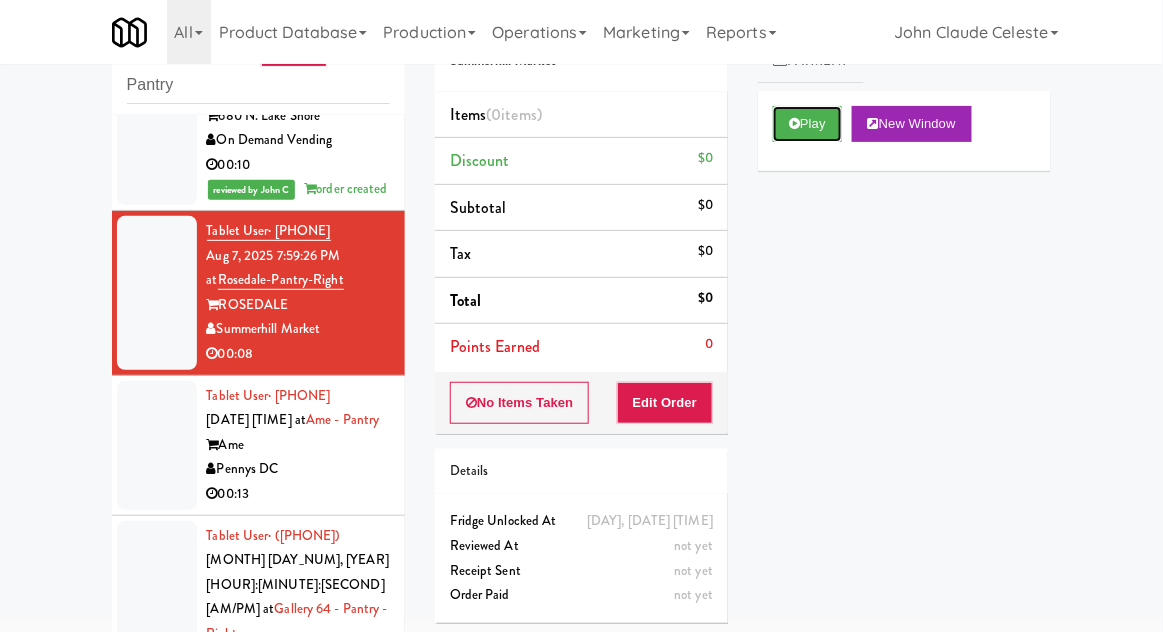 click on "Play" at bounding box center (807, 124) 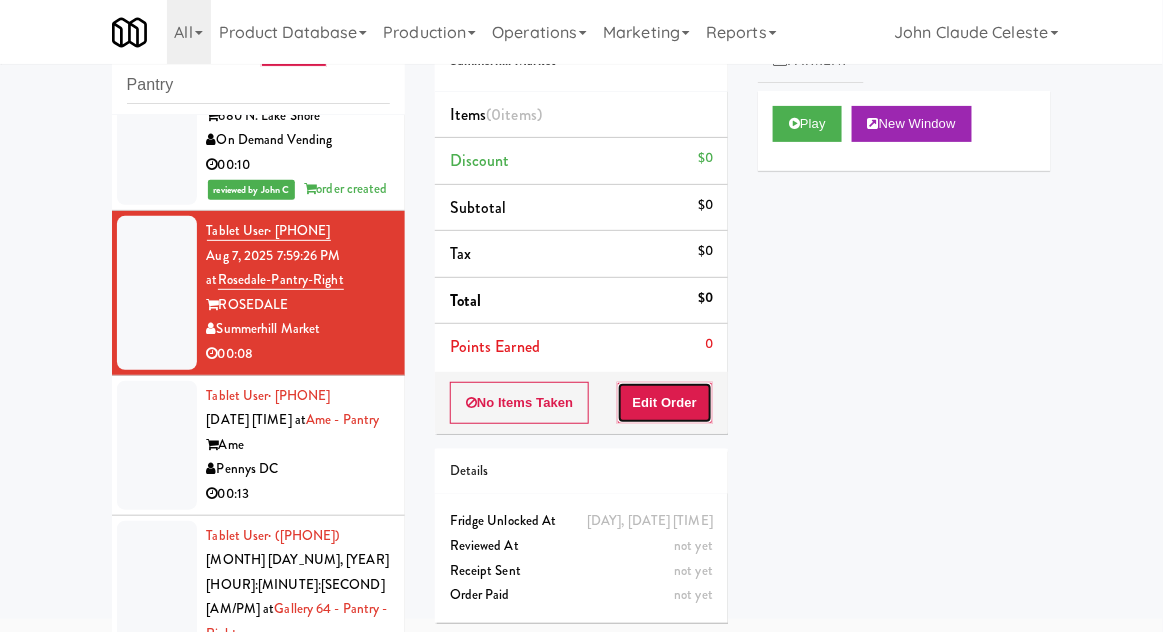 click on "Edit Order" at bounding box center (665, 403) 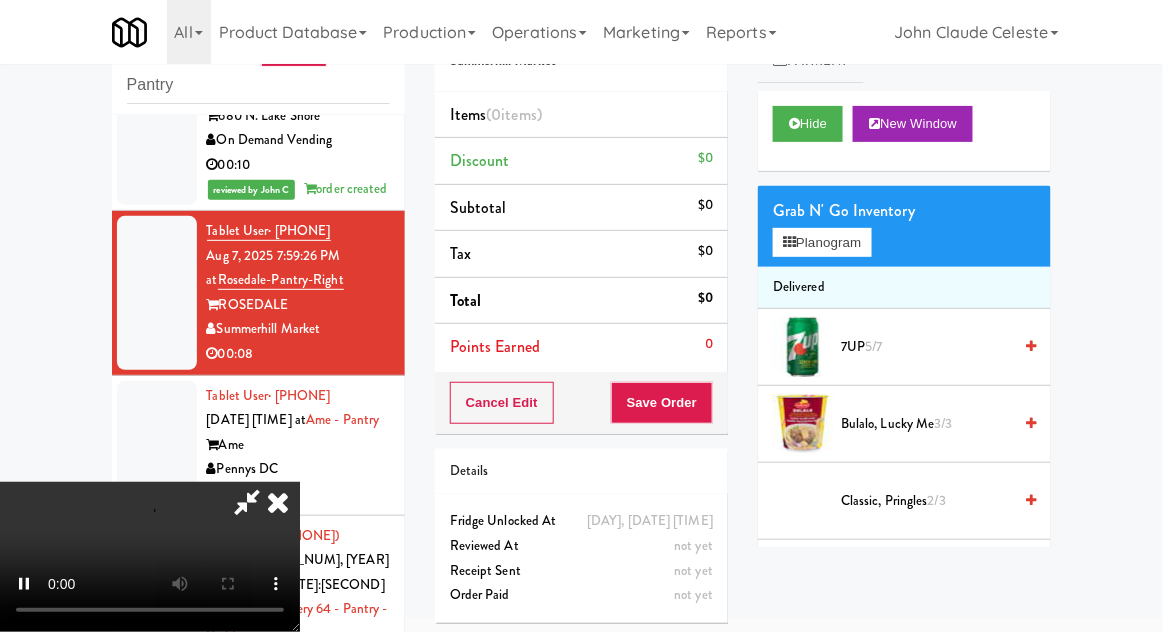 scroll, scrollTop: 73, scrollLeft: 0, axis: vertical 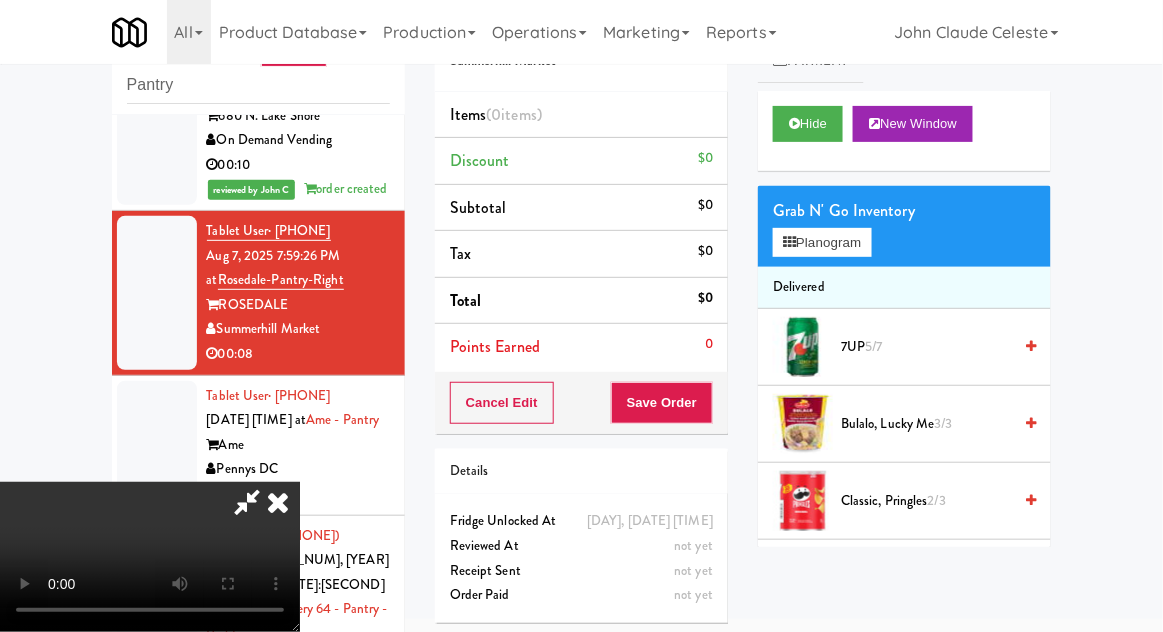 type 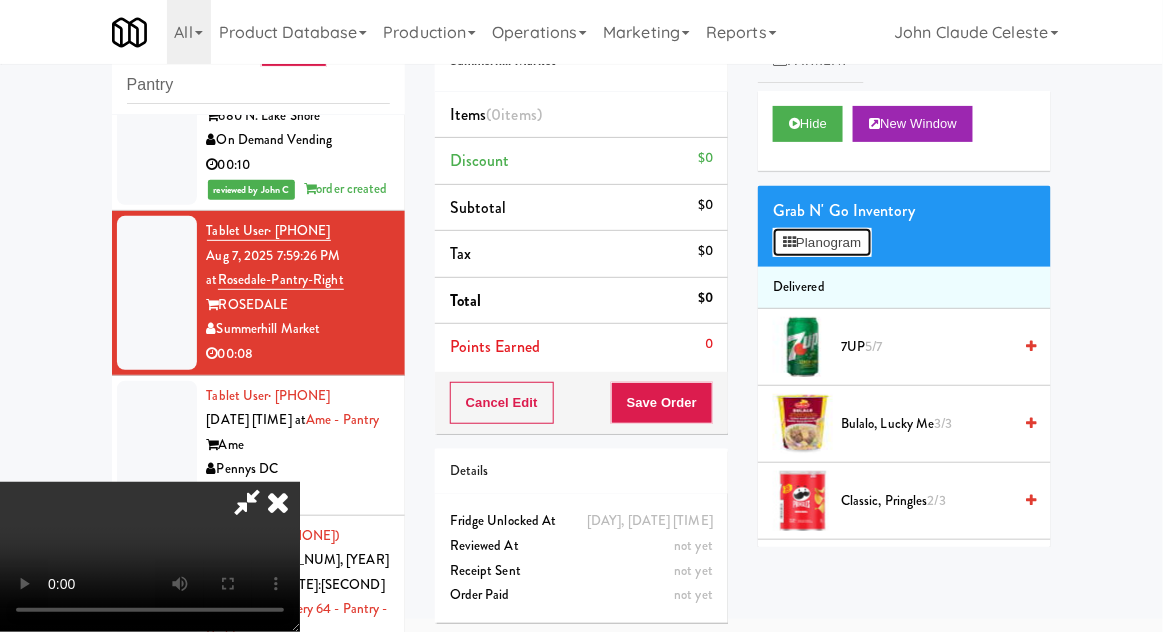 click on "Planogram" at bounding box center (822, 243) 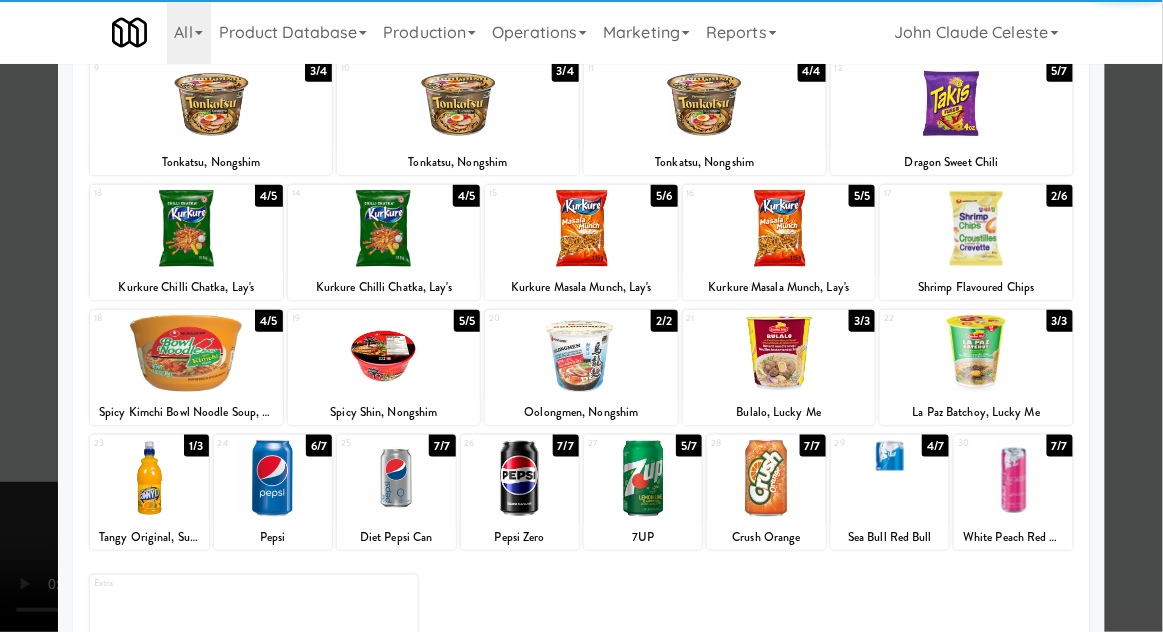 scroll, scrollTop: 249, scrollLeft: 0, axis: vertical 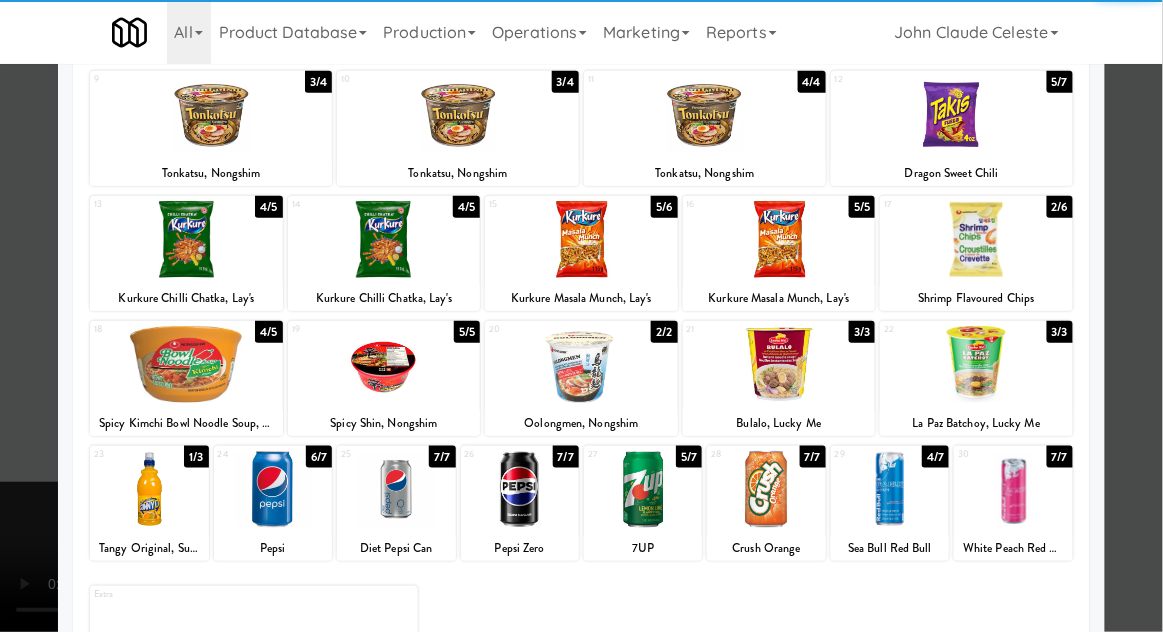click at bounding box center (396, 489) 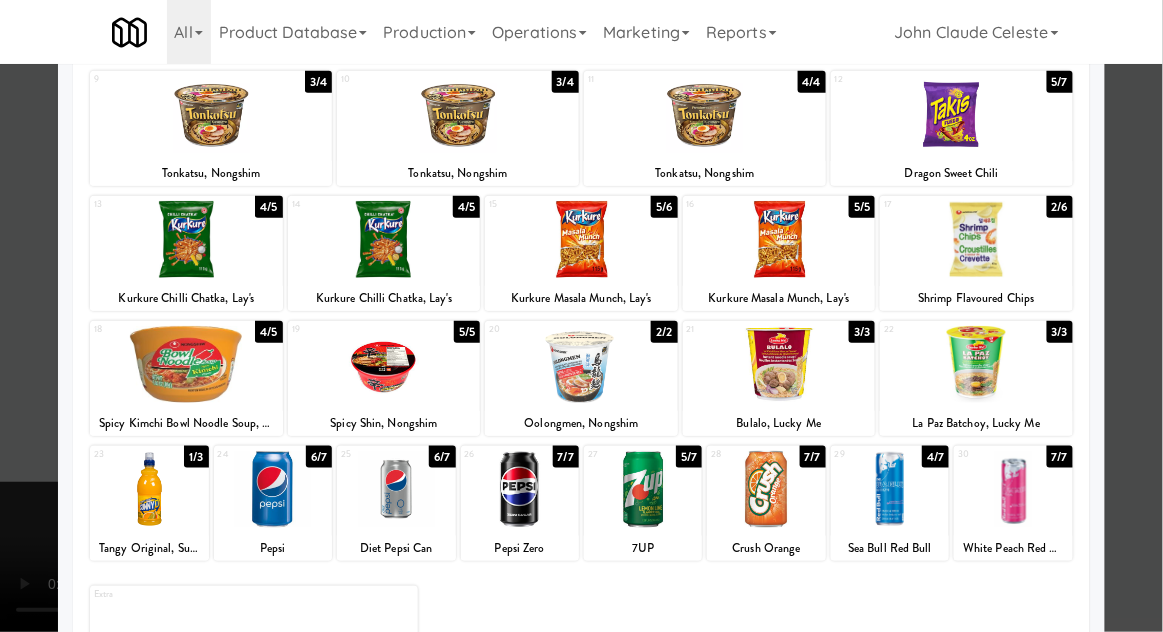 click at bounding box center (581, 316) 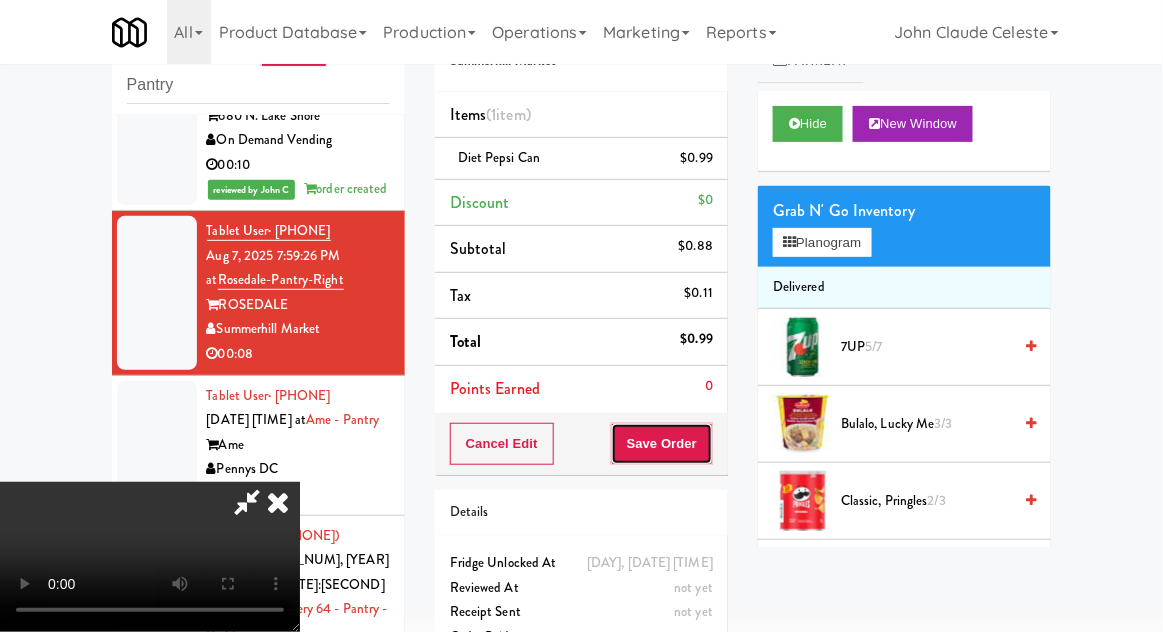 click on "Save Order" at bounding box center (662, 444) 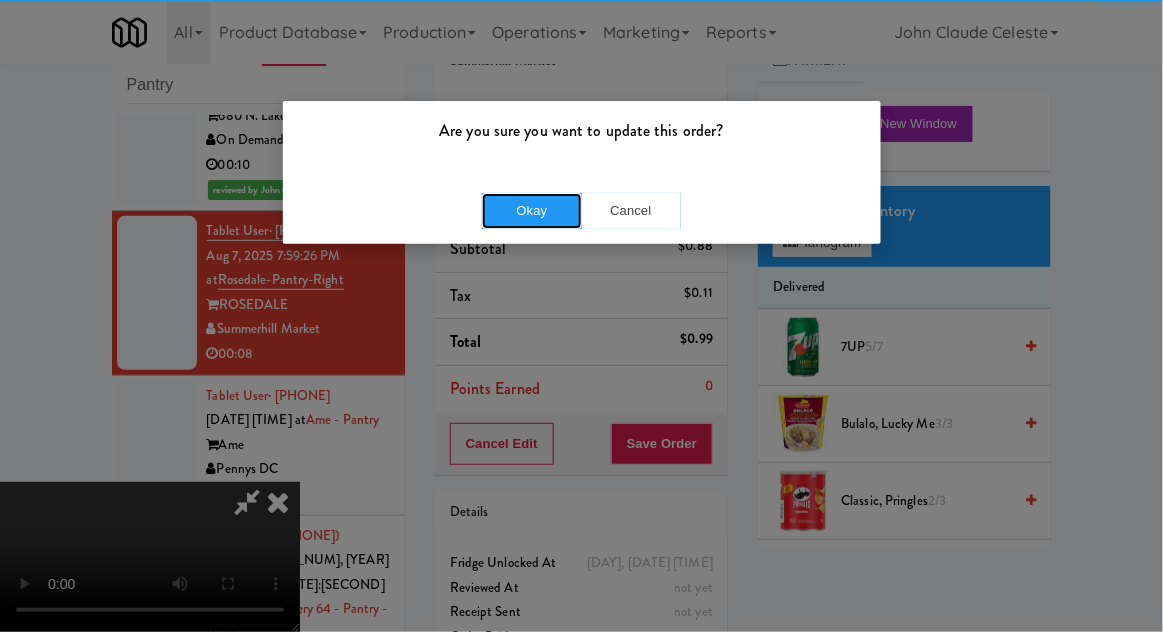 click on "Okay" at bounding box center (532, 211) 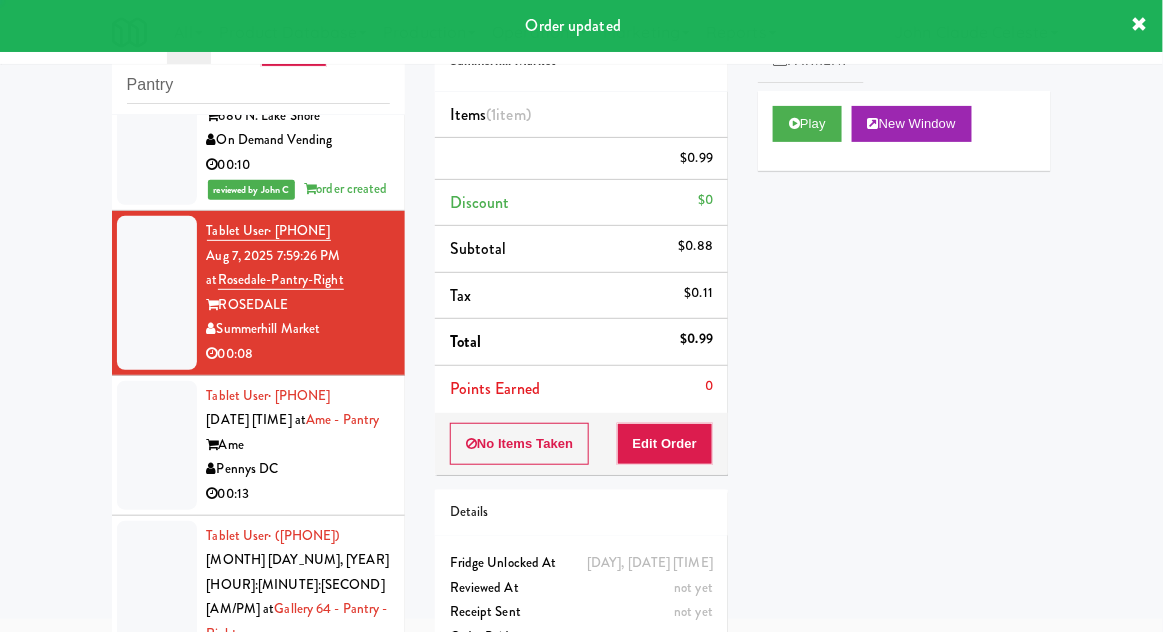 scroll, scrollTop: 0, scrollLeft: 0, axis: both 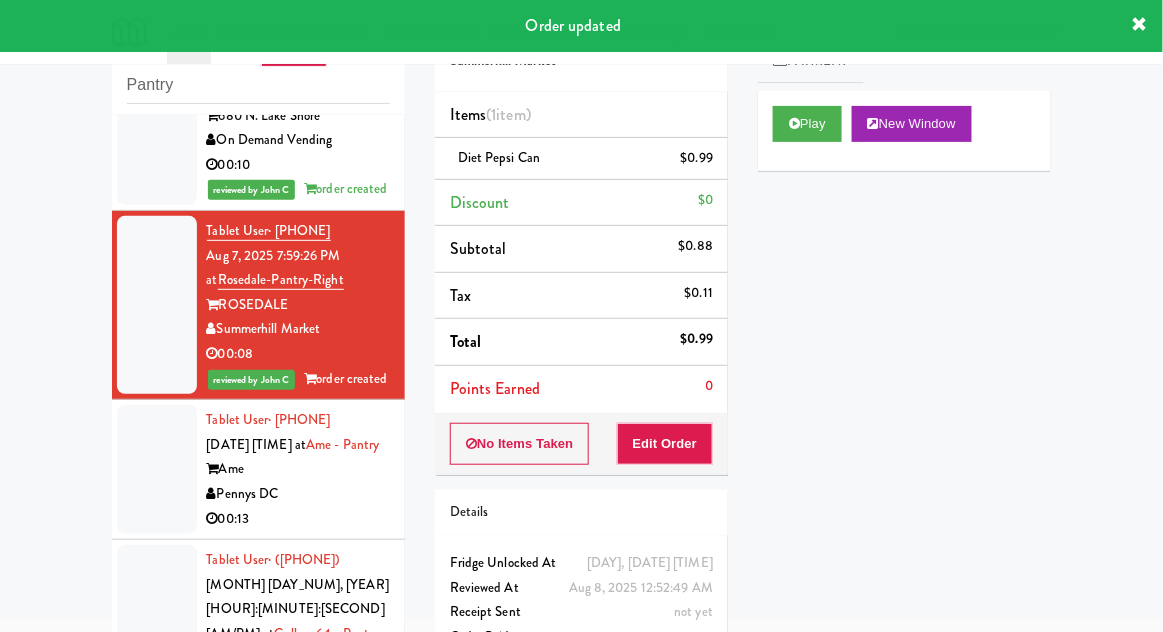 click at bounding box center [157, 469] 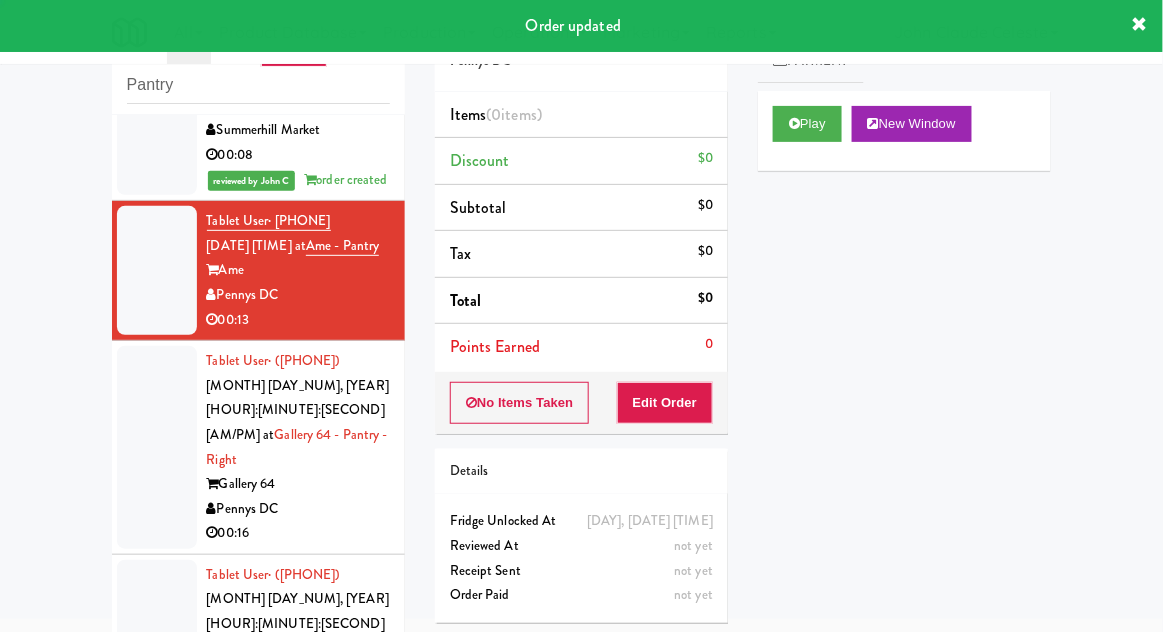 scroll, scrollTop: 2248, scrollLeft: 0, axis: vertical 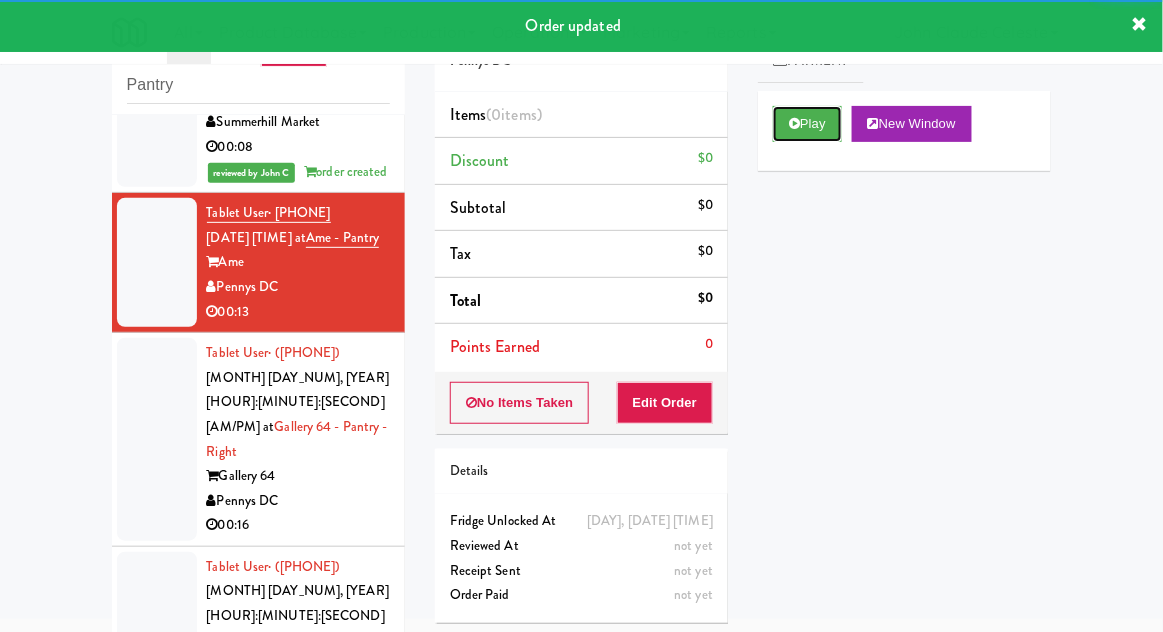 click on "Play" at bounding box center (807, 124) 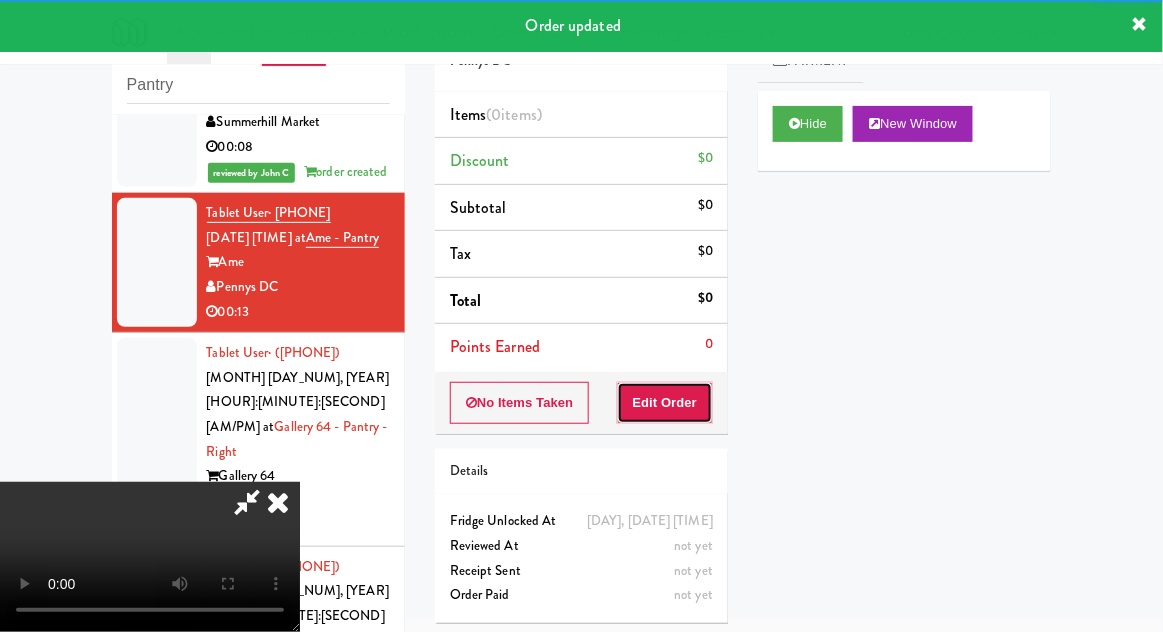 click on "Edit Order" at bounding box center (665, 403) 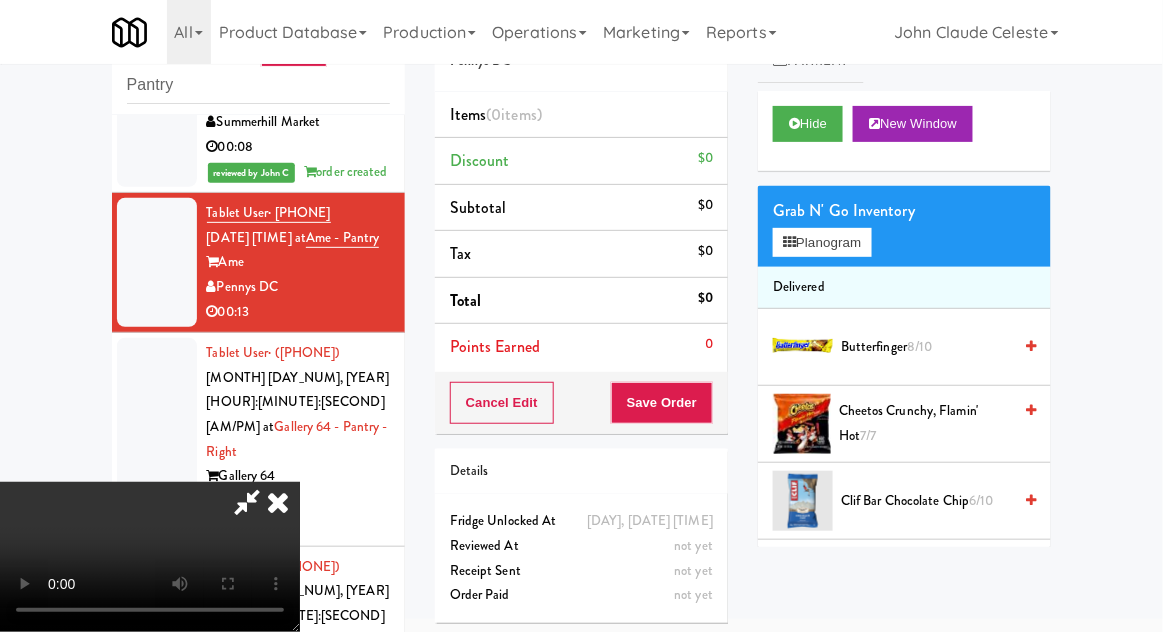 scroll, scrollTop: 73, scrollLeft: 0, axis: vertical 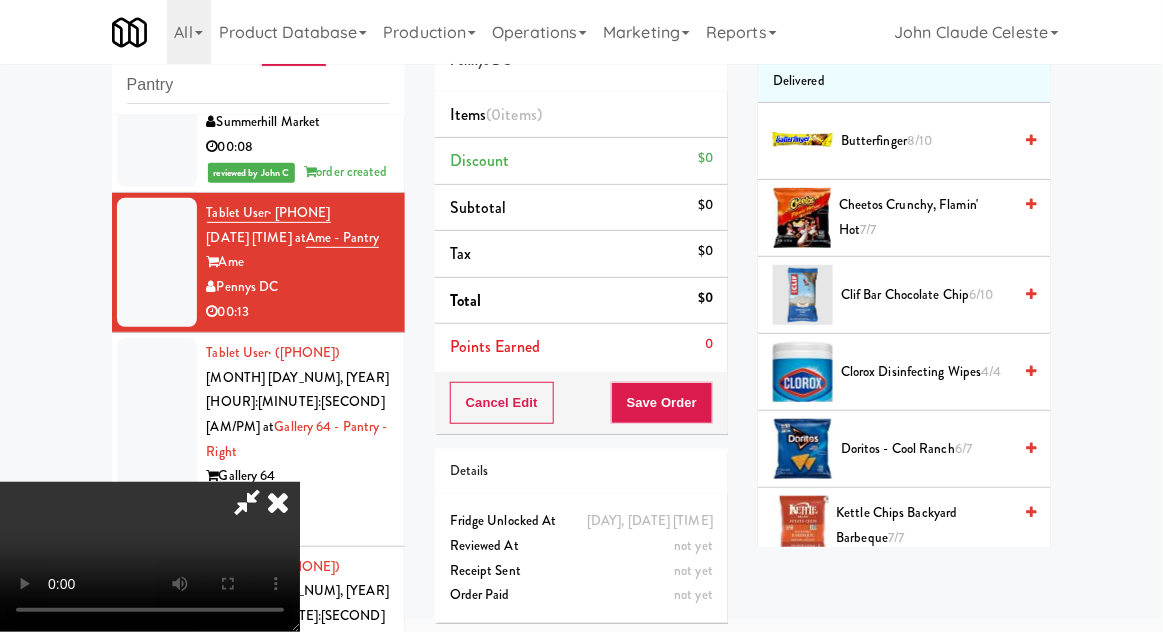 click on "Doritos - Cool Ranch  6/7" at bounding box center (926, 449) 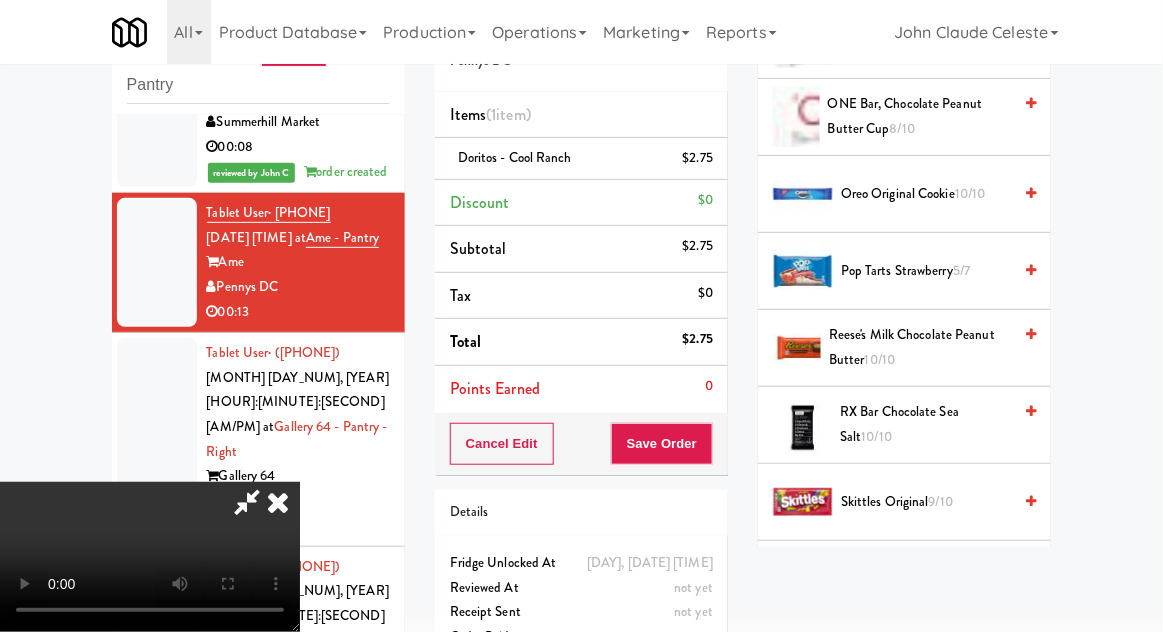 scroll, scrollTop: 1624, scrollLeft: 0, axis: vertical 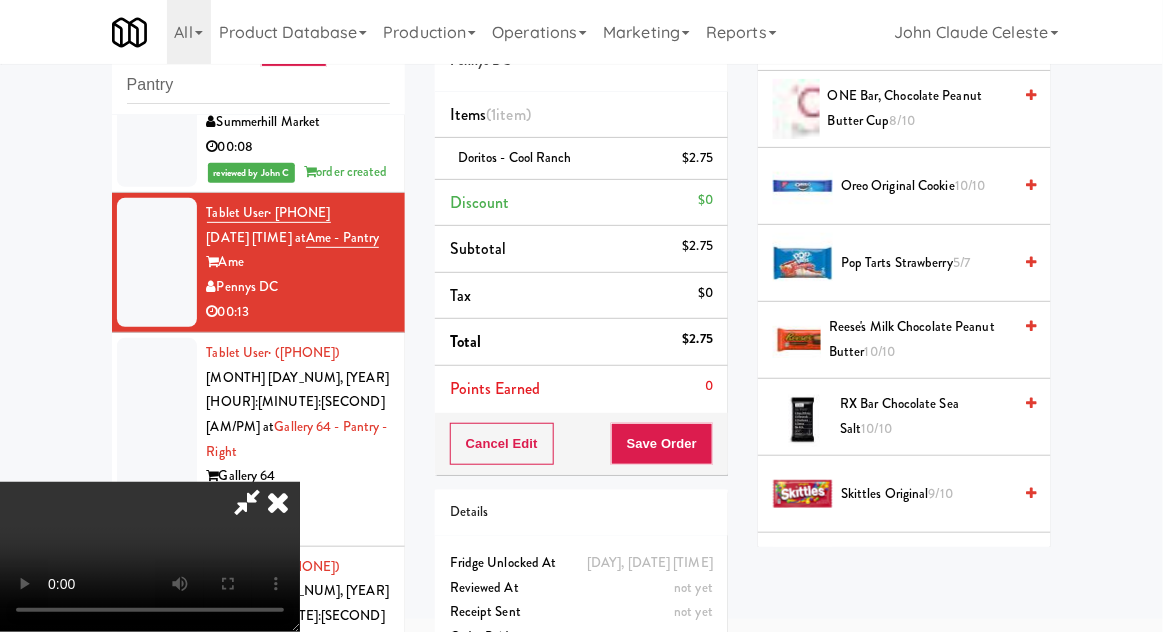 click on "Reese's Milk Chocolate Peanut Butter  10/10" at bounding box center [920, 339] 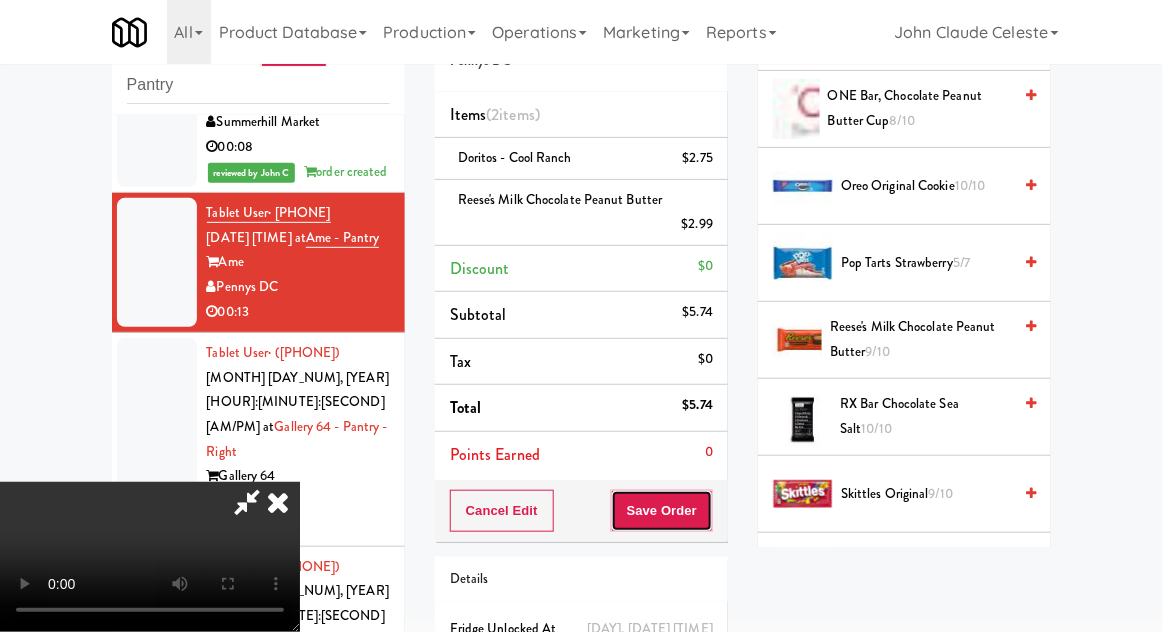 click on "Save Order" at bounding box center [662, 511] 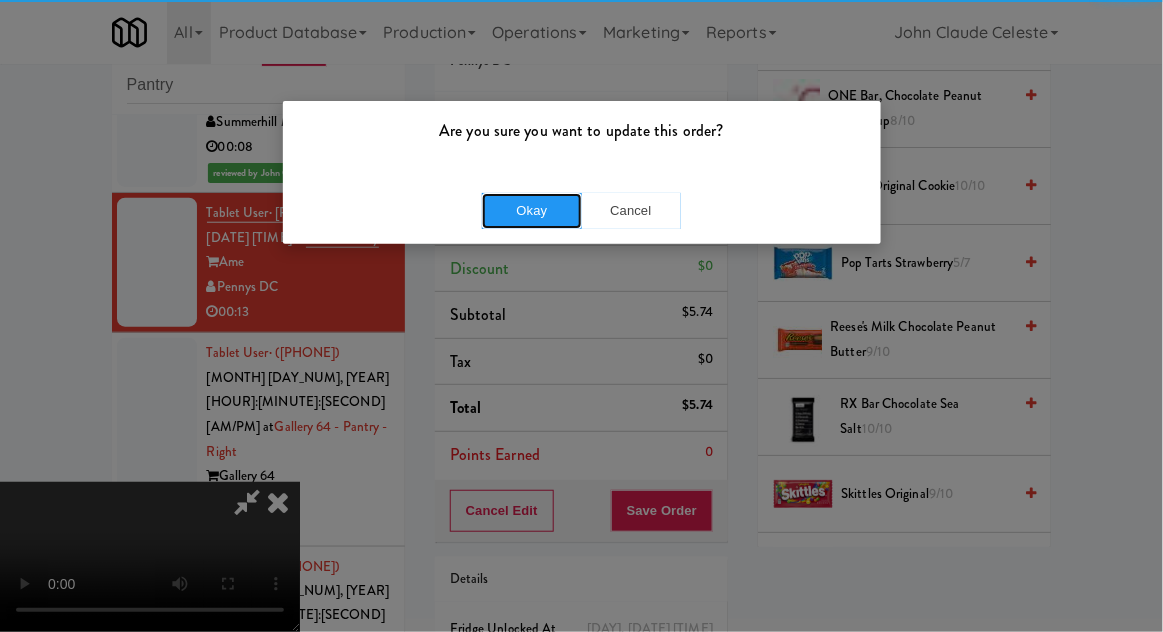 click on "Okay" at bounding box center [532, 211] 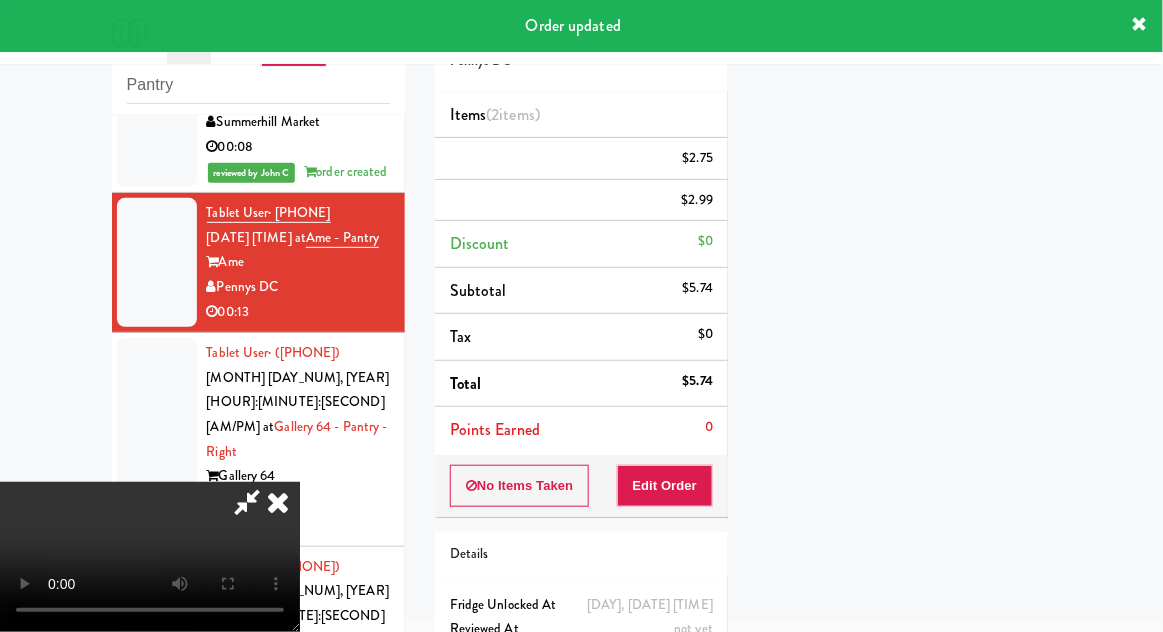 scroll, scrollTop: 197, scrollLeft: 0, axis: vertical 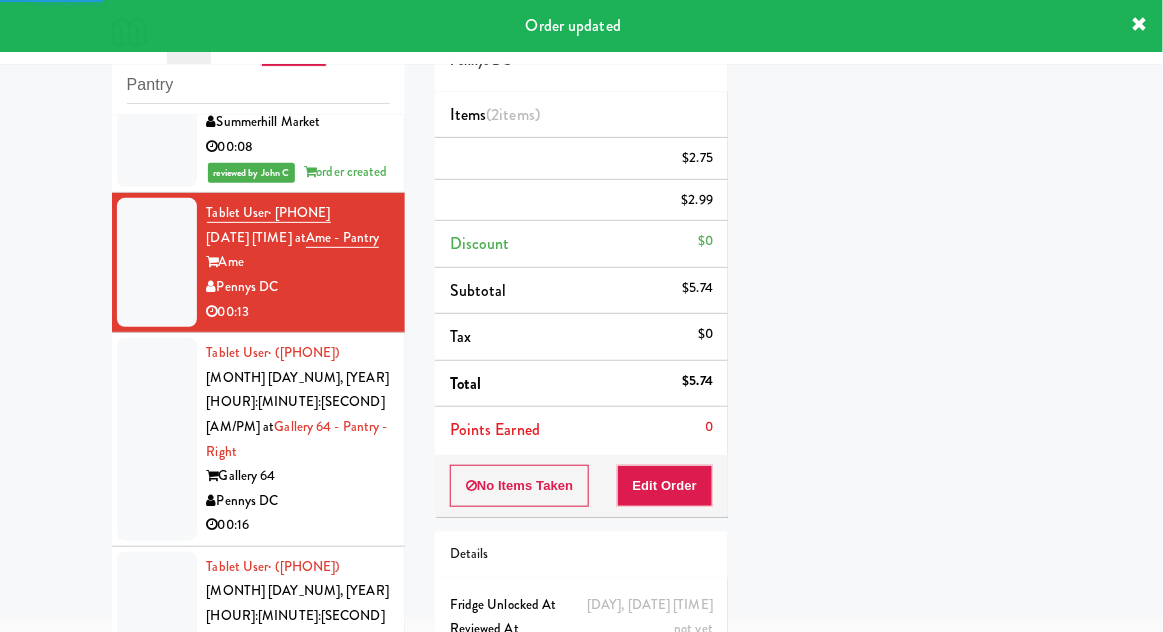 click at bounding box center [157, 439] 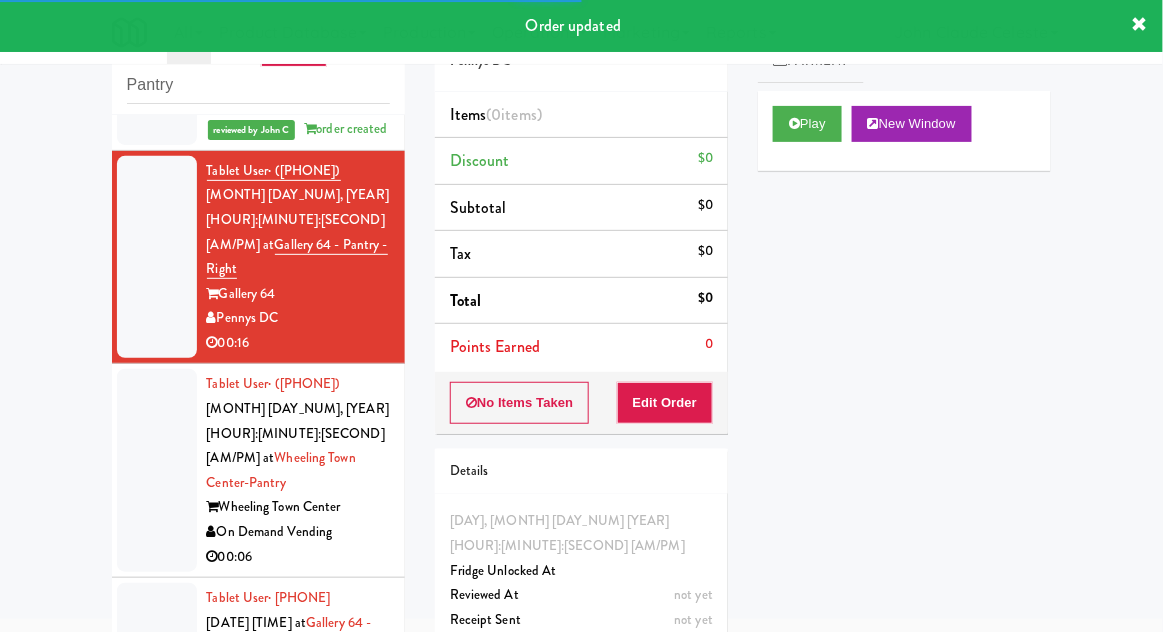 scroll, scrollTop: 2458, scrollLeft: 0, axis: vertical 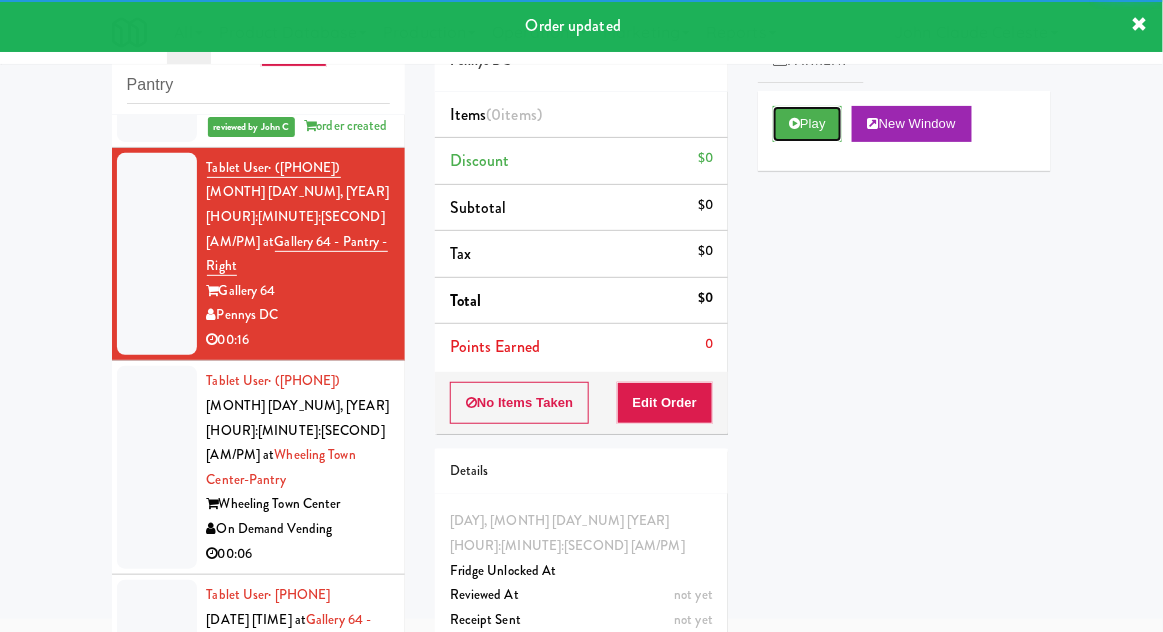 click on "Play" at bounding box center [807, 124] 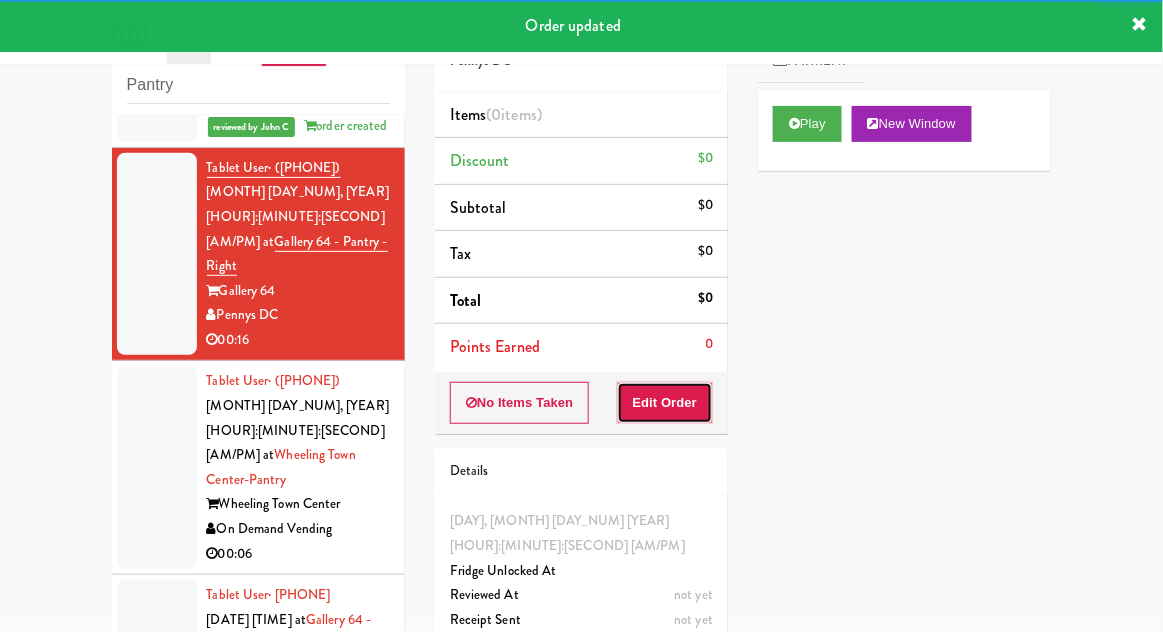click on "Edit Order" at bounding box center (665, 403) 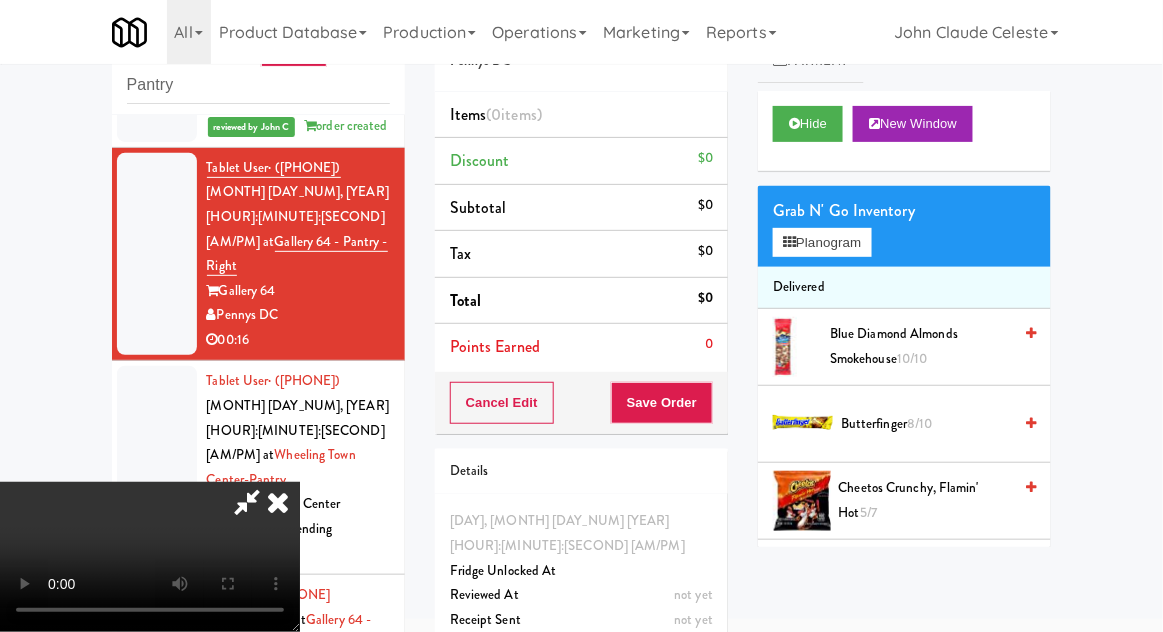 type 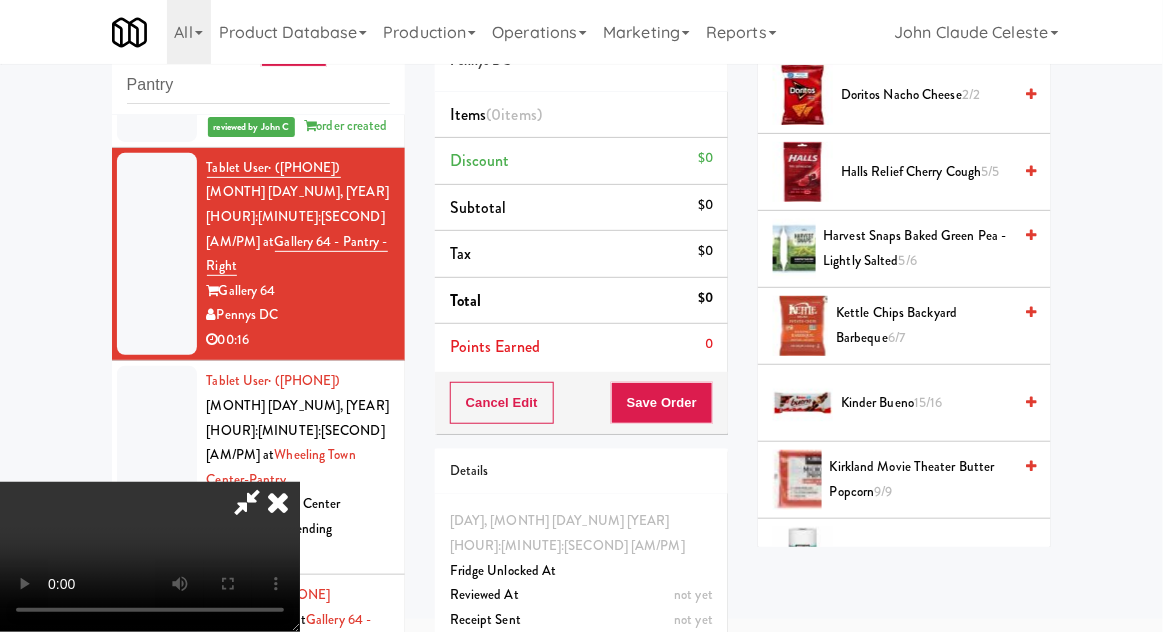 scroll, scrollTop: 714, scrollLeft: 0, axis: vertical 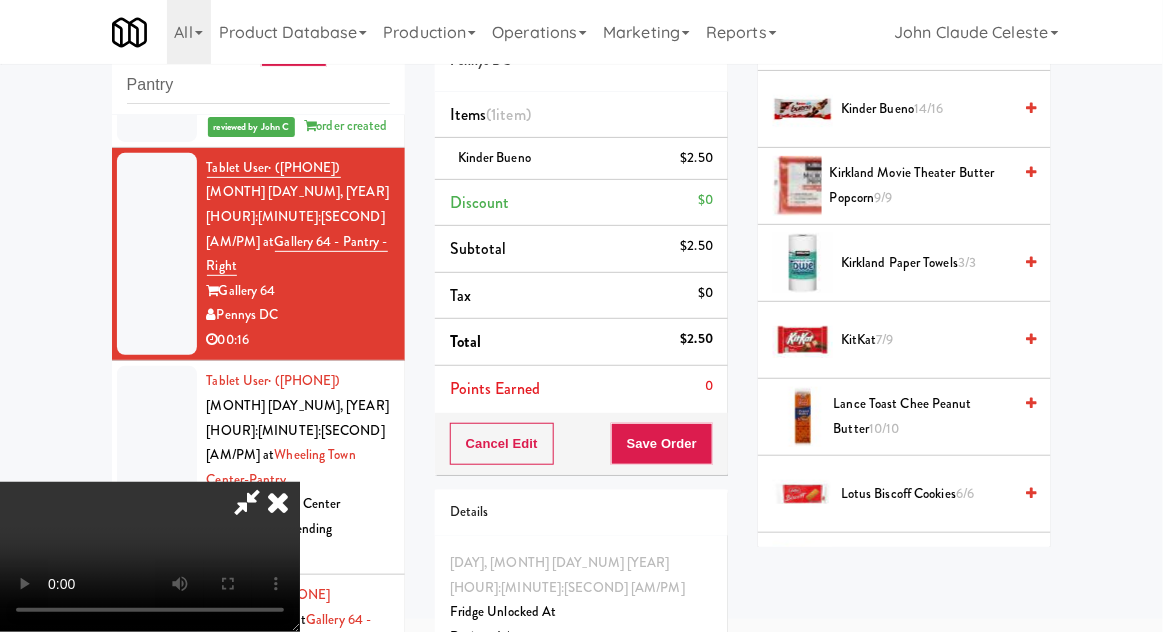 click on "10/10" at bounding box center (884, 428) 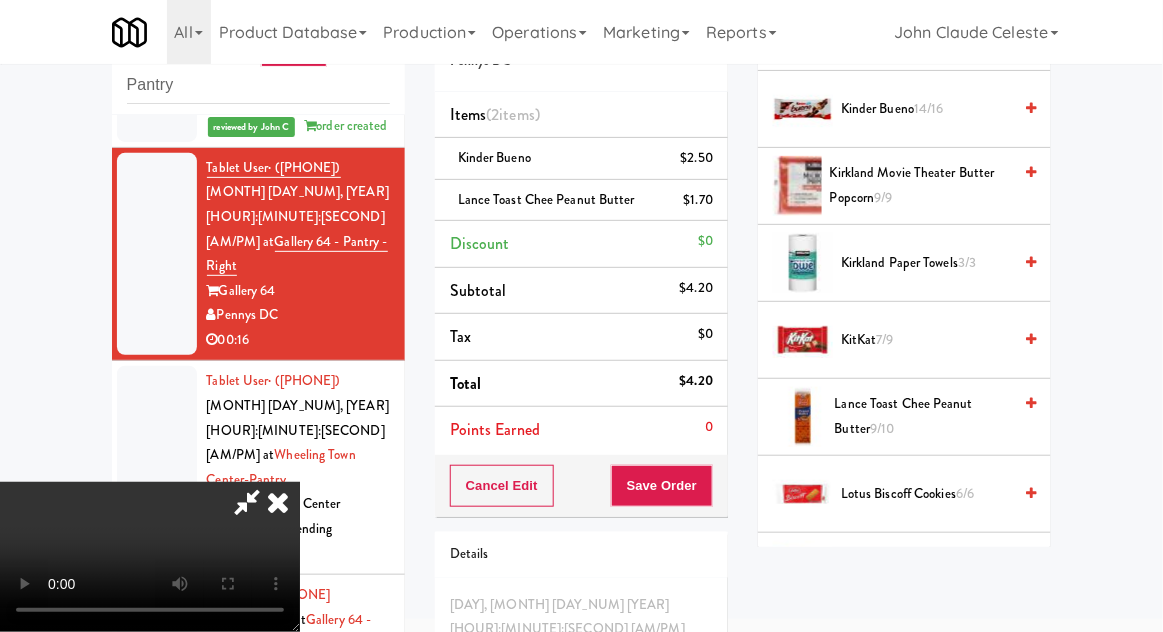 click on "Lance Toast Chee Peanut Butter" at bounding box center [546, 199] 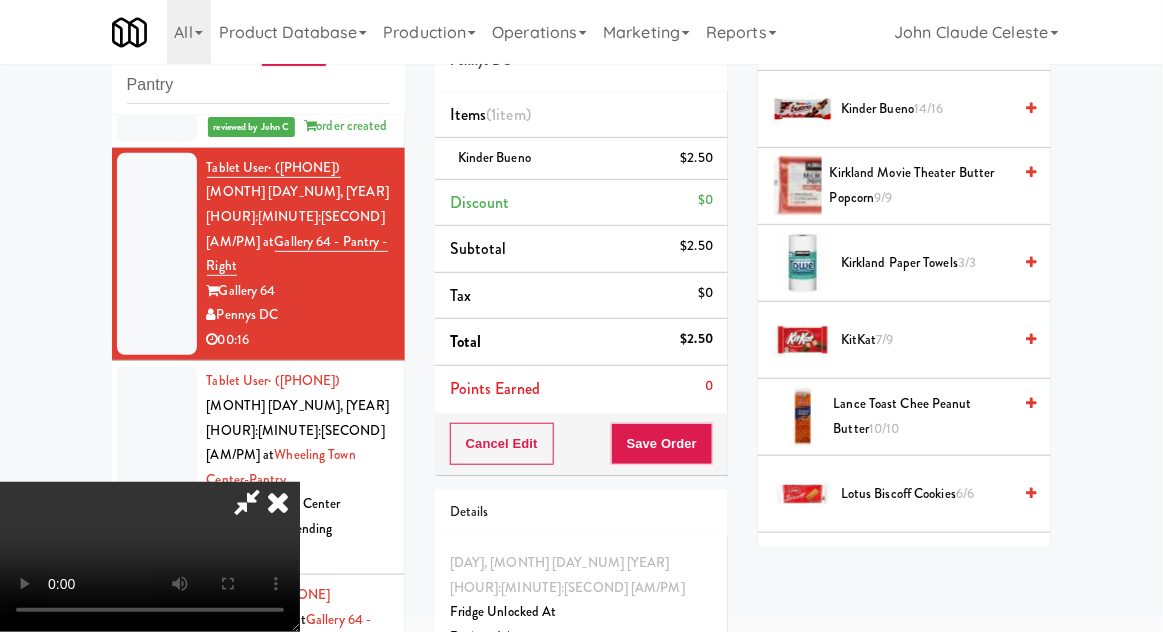 click on "Lotus Biscoff Cookies  6/6" at bounding box center [926, 494] 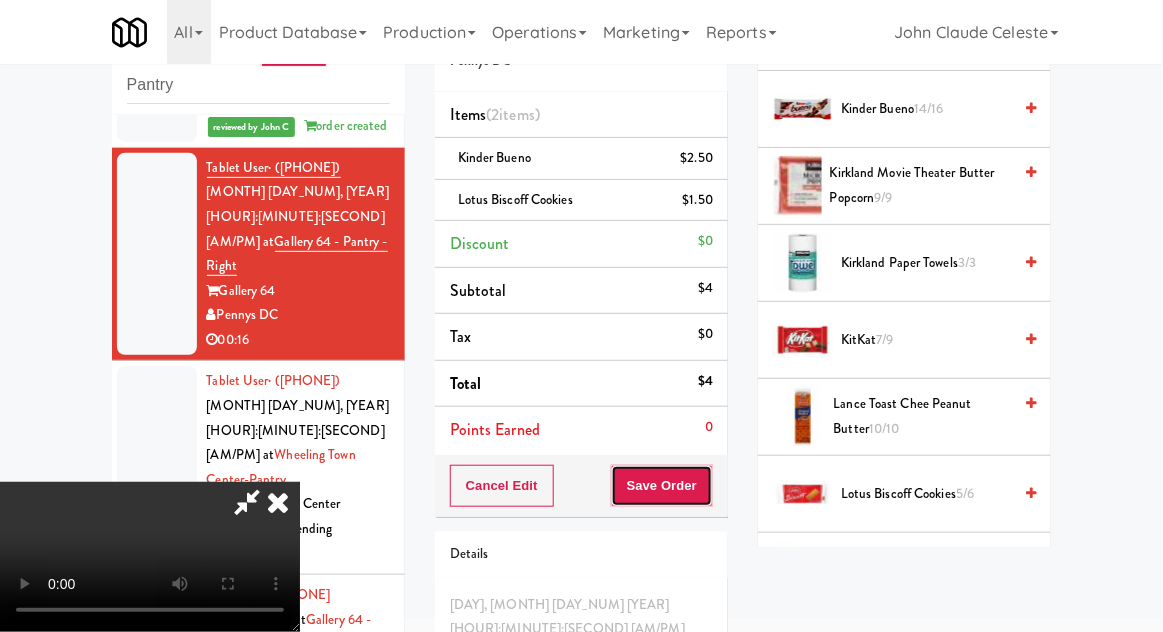 click on "Save Order" at bounding box center [662, 486] 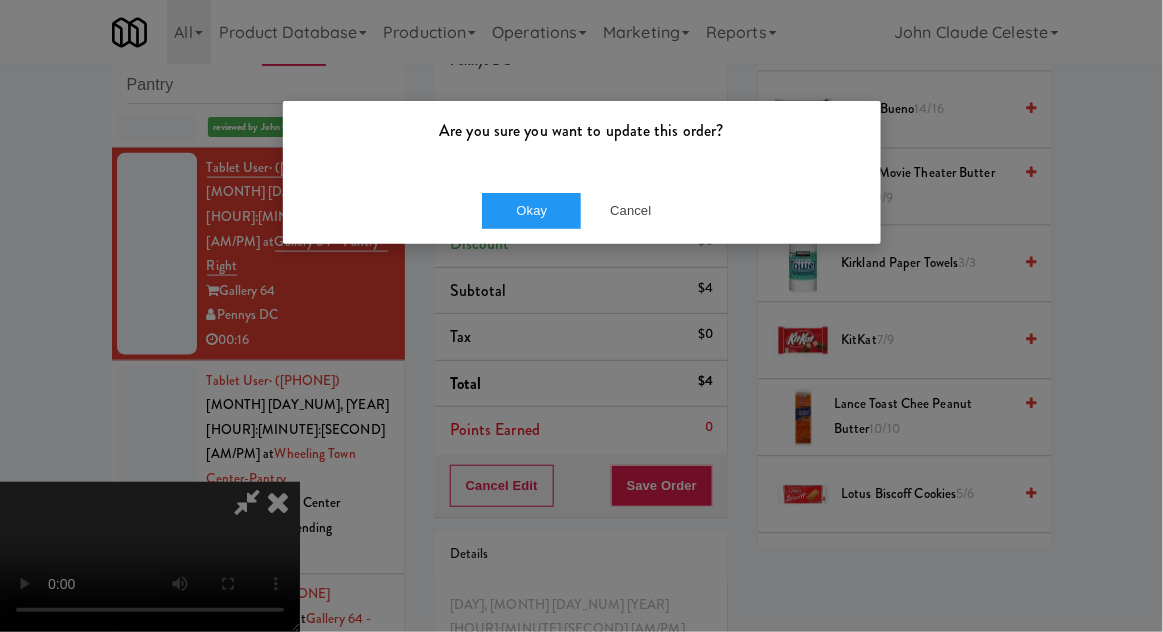 click on "Okay Cancel" at bounding box center (582, 210) 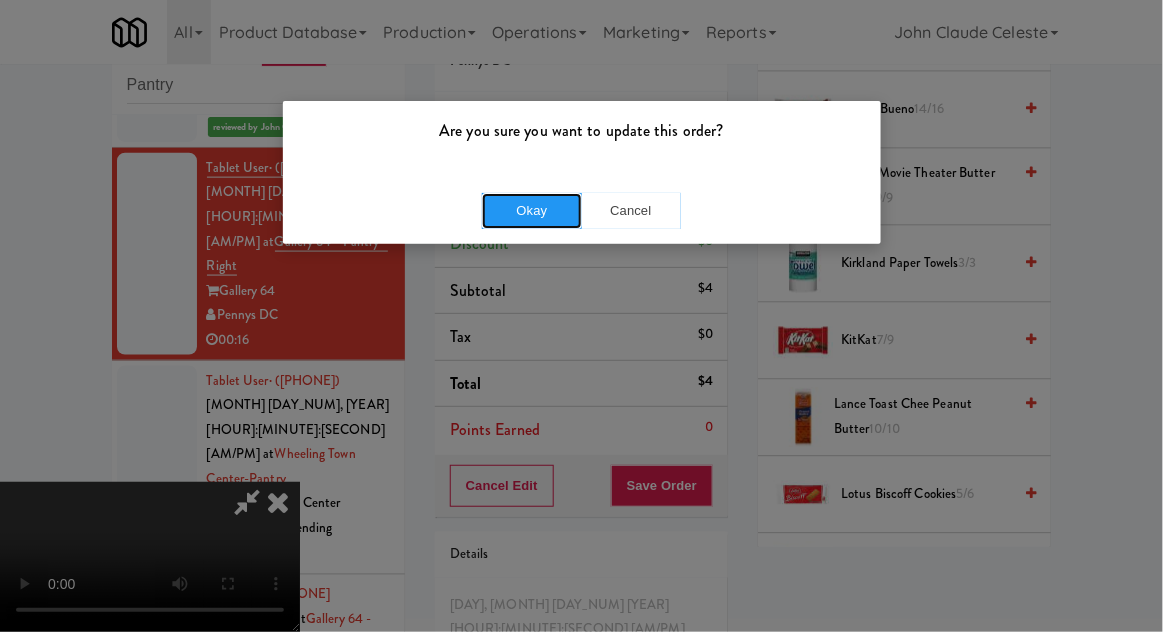 click on "Okay" at bounding box center [532, 211] 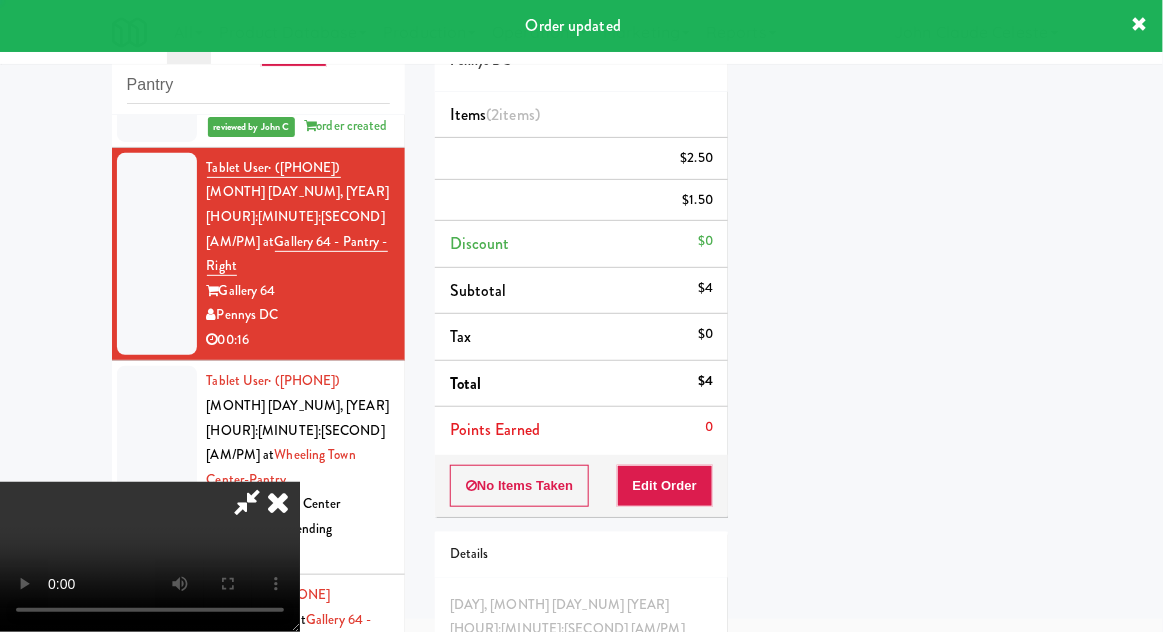 scroll, scrollTop: 197, scrollLeft: 0, axis: vertical 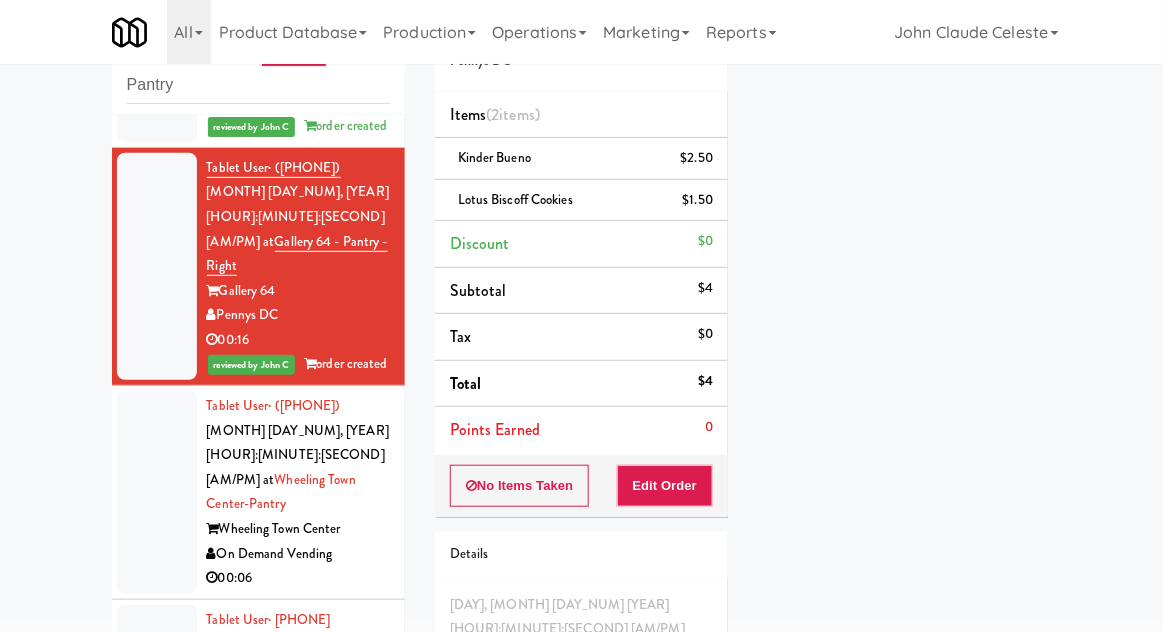 click at bounding box center [157, 492] 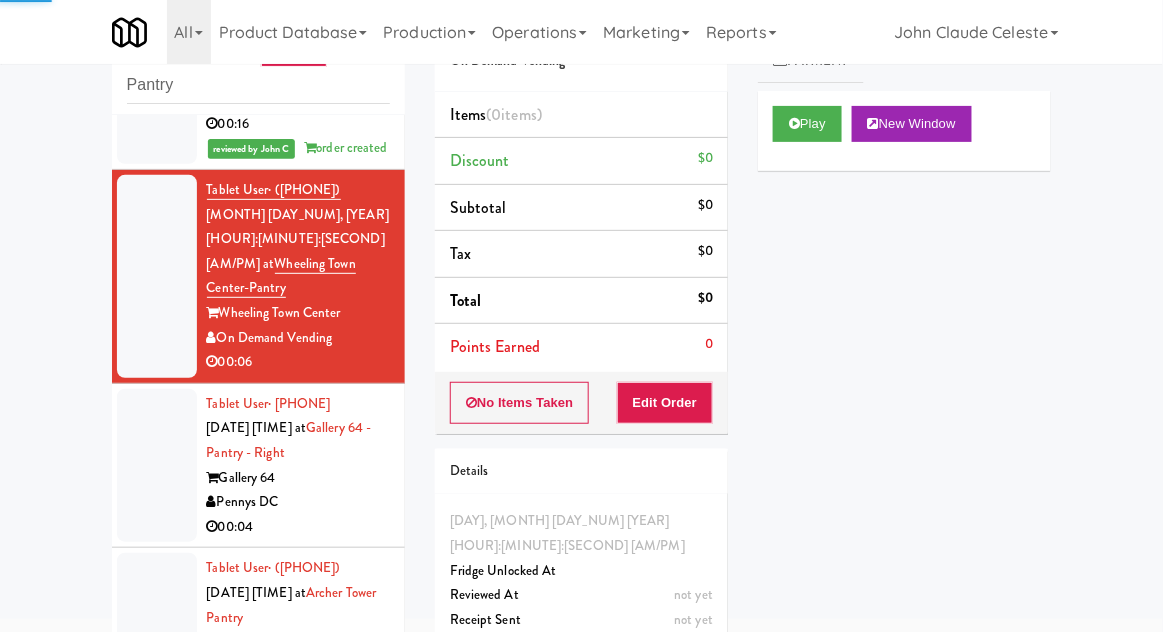 scroll, scrollTop: 2677, scrollLeft: 0, axis: vertical 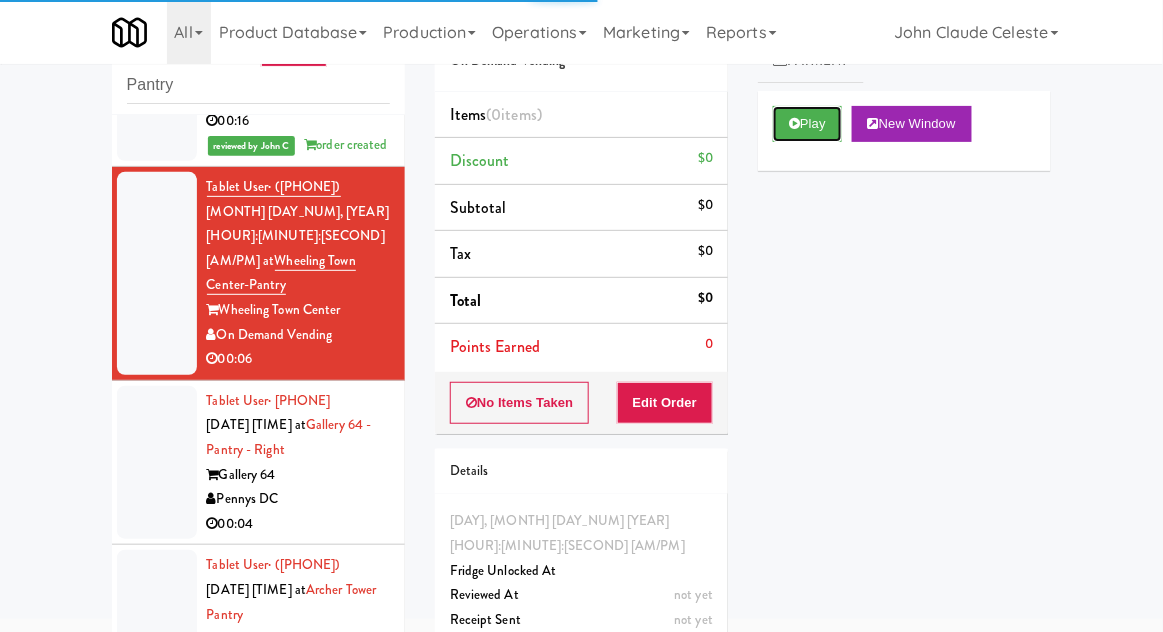 click at bounding box center (794, 123) 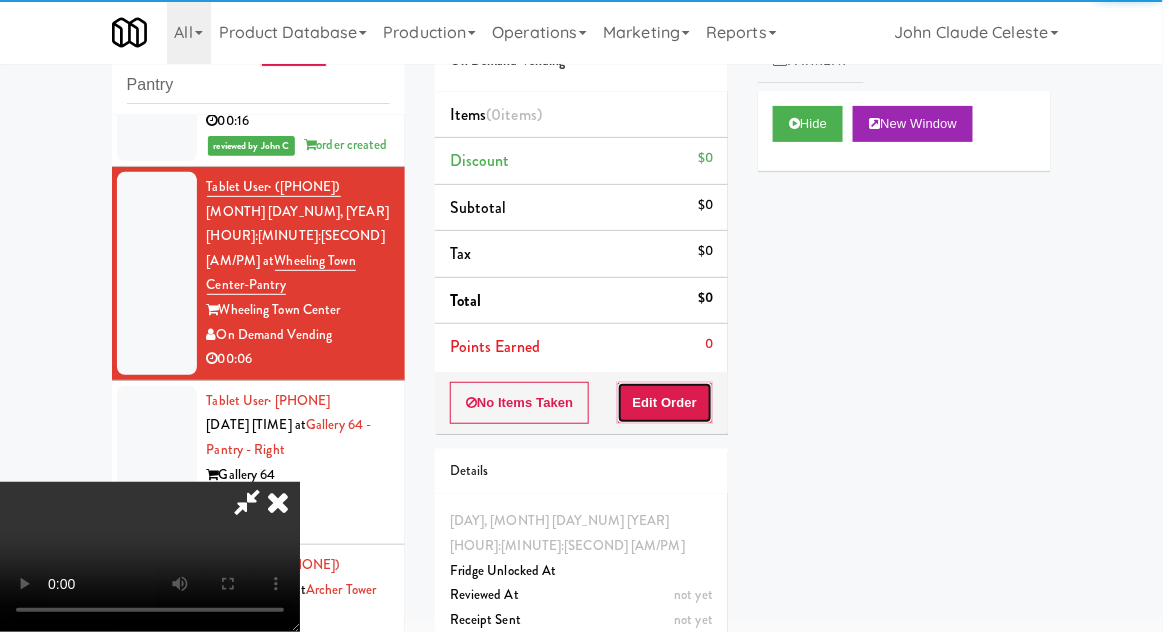 click on "Edit Order" at bounding box center (665, 403) 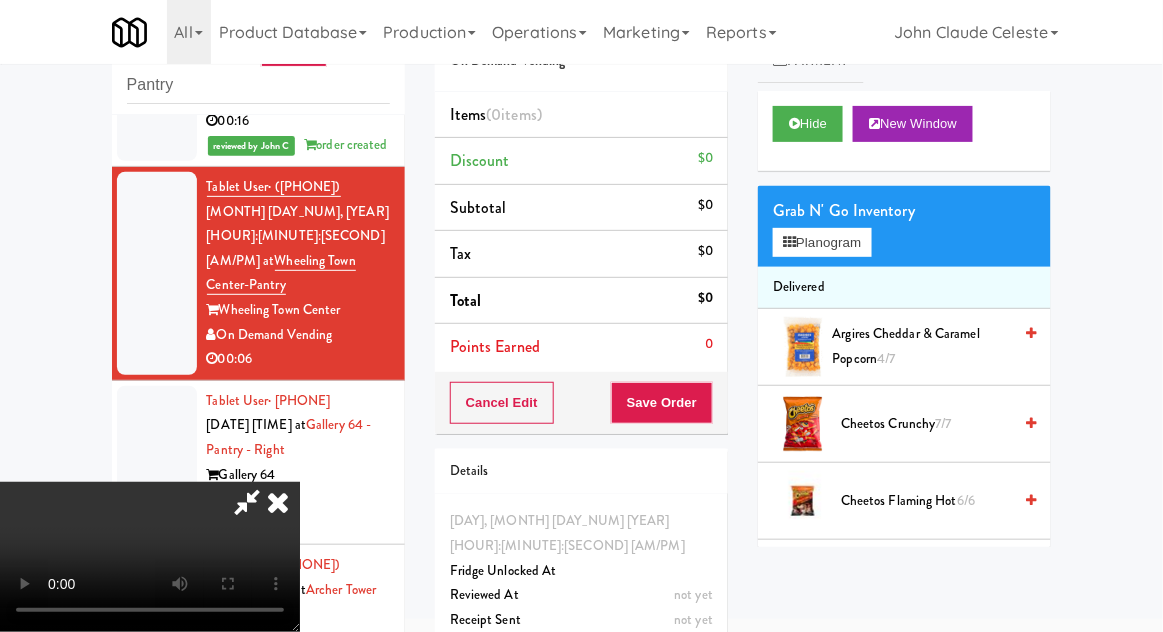 scroll, scrollTop: 73, scrollLeft: 0, axis: vertical 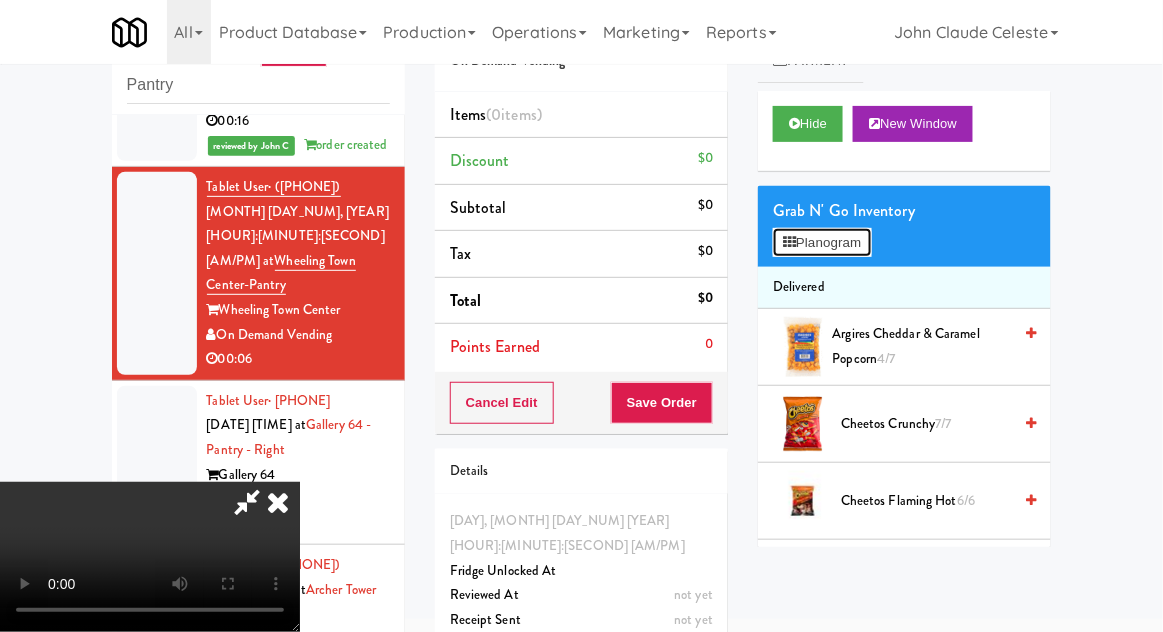 click on "Planogram" at bounding box center [822, 243] 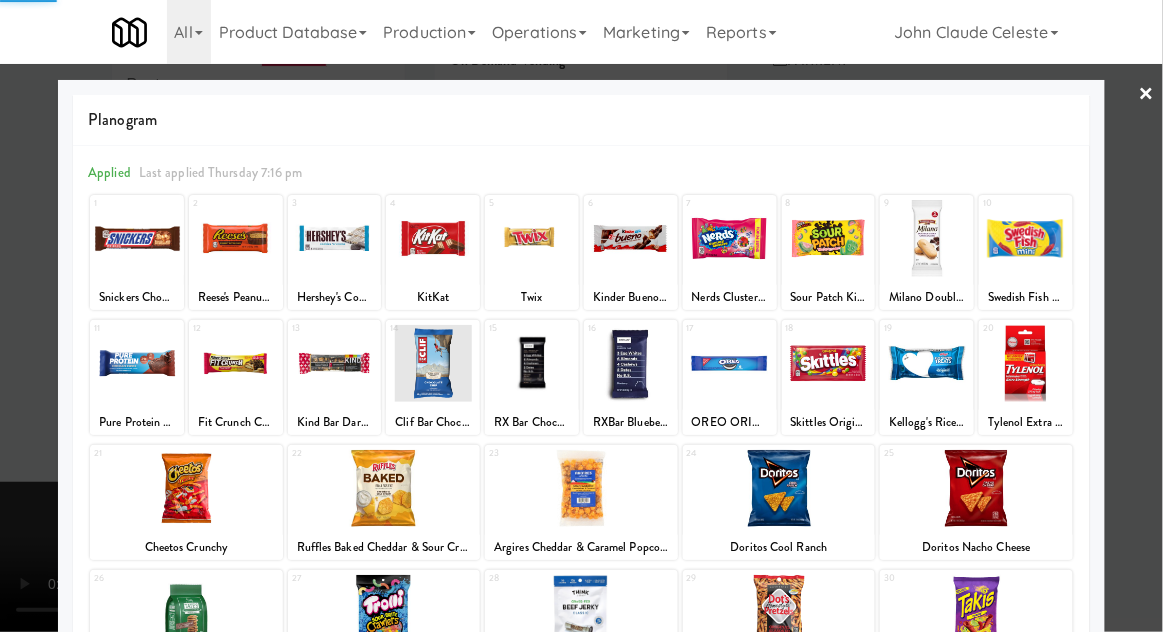 scroll, scrollTop: 253, scrollLeft: 0, axis: vertical 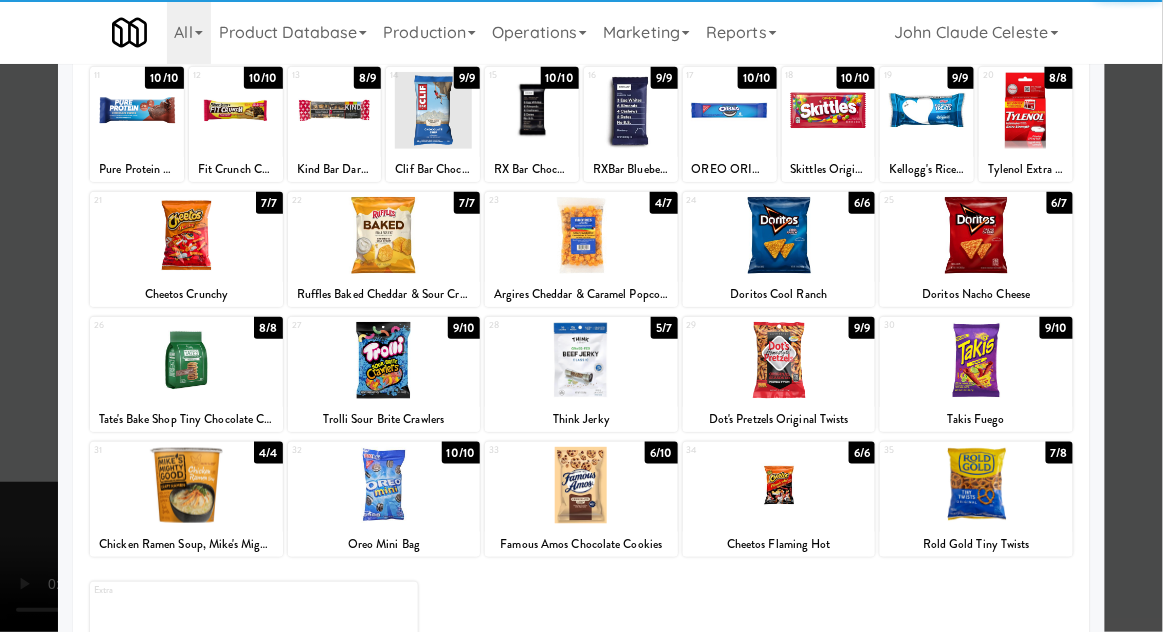click at bounding box center (976, 485) 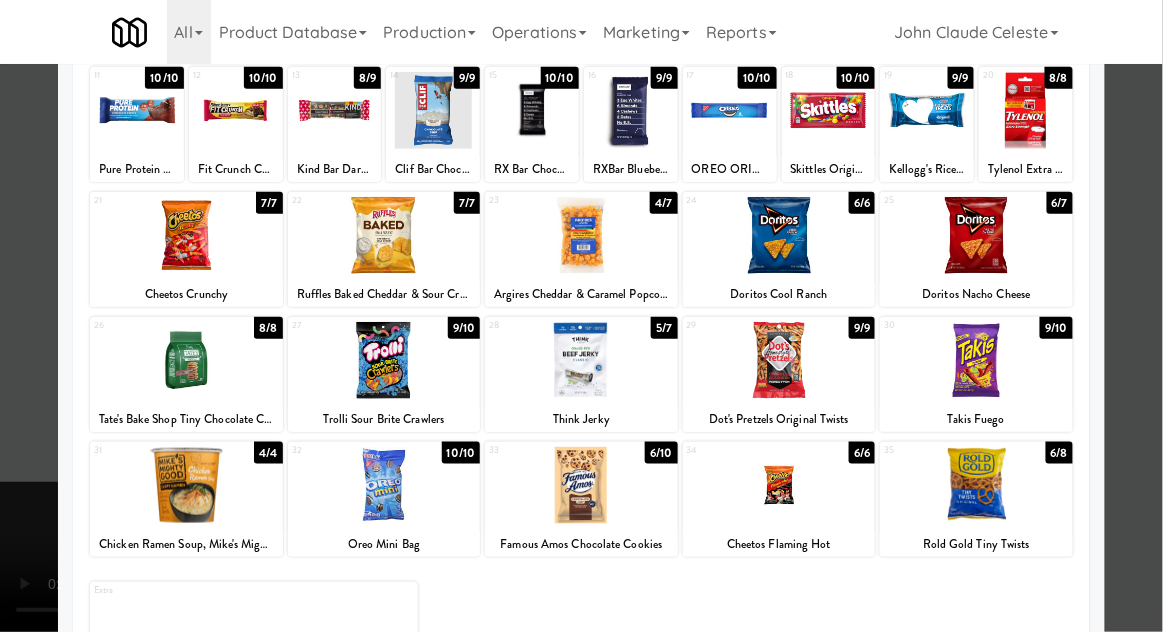 click at bounding box center (581, 316) 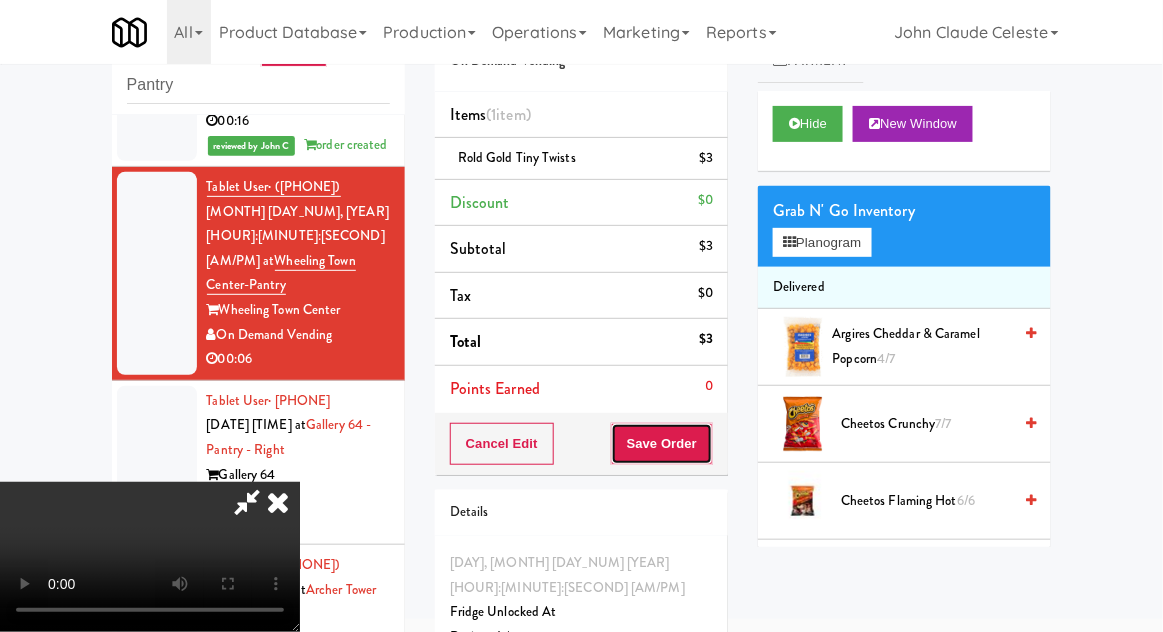 click on "Save Order" at bounding box center (662, 444) 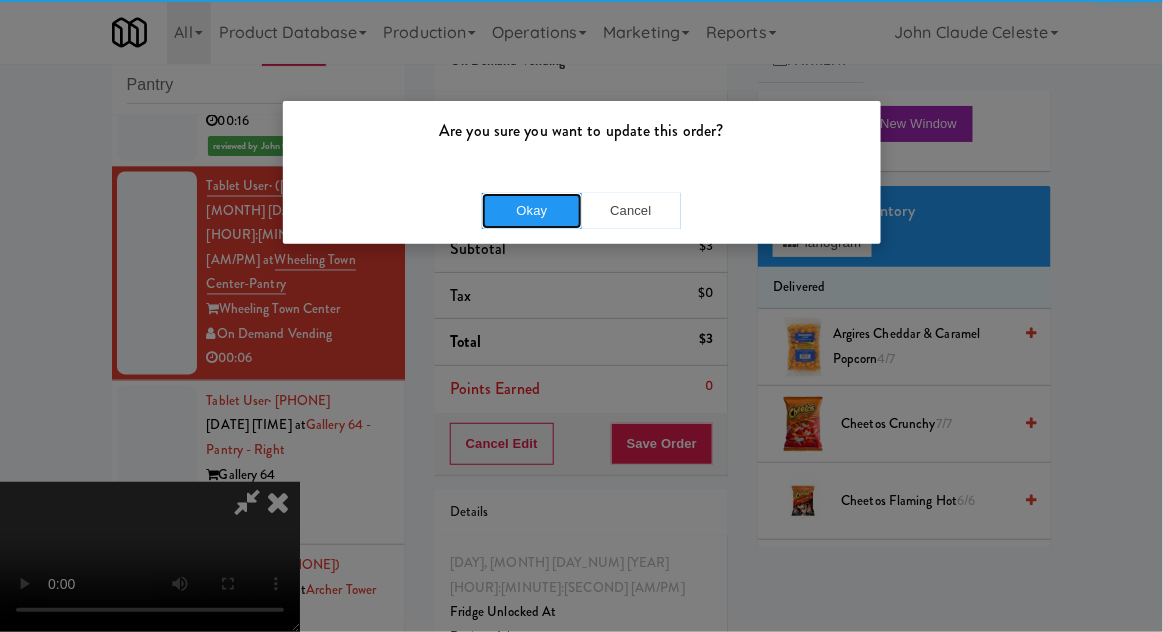 click on "Okay" at bounding box center (532, 211) 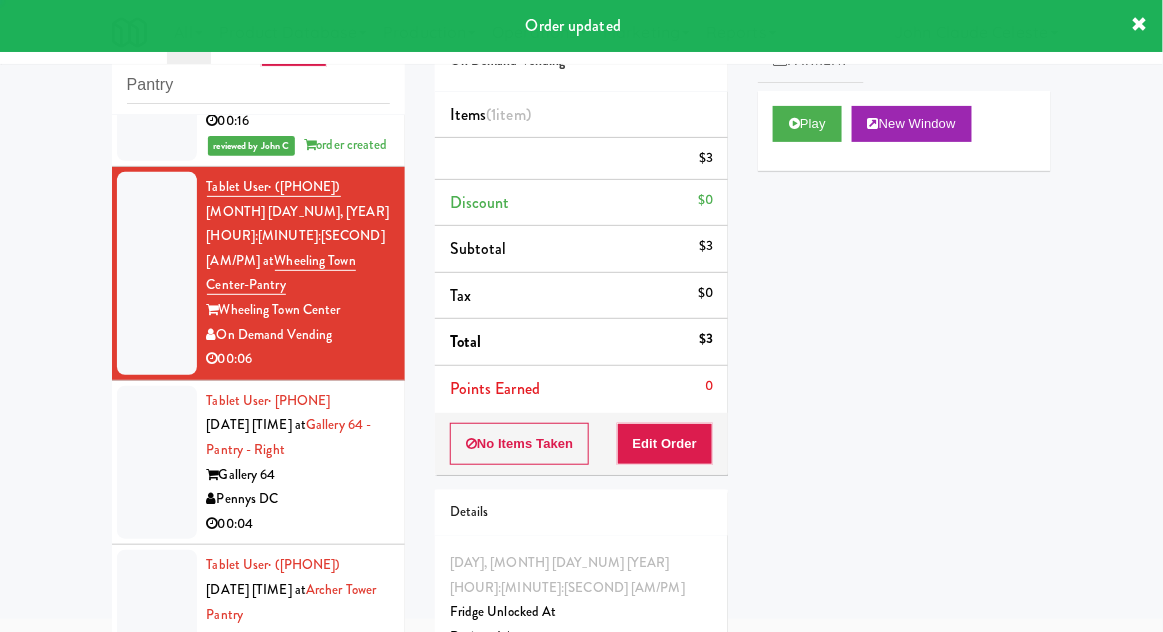 scroll, scrollTop: 0, scrollLeft: 0, axis: both 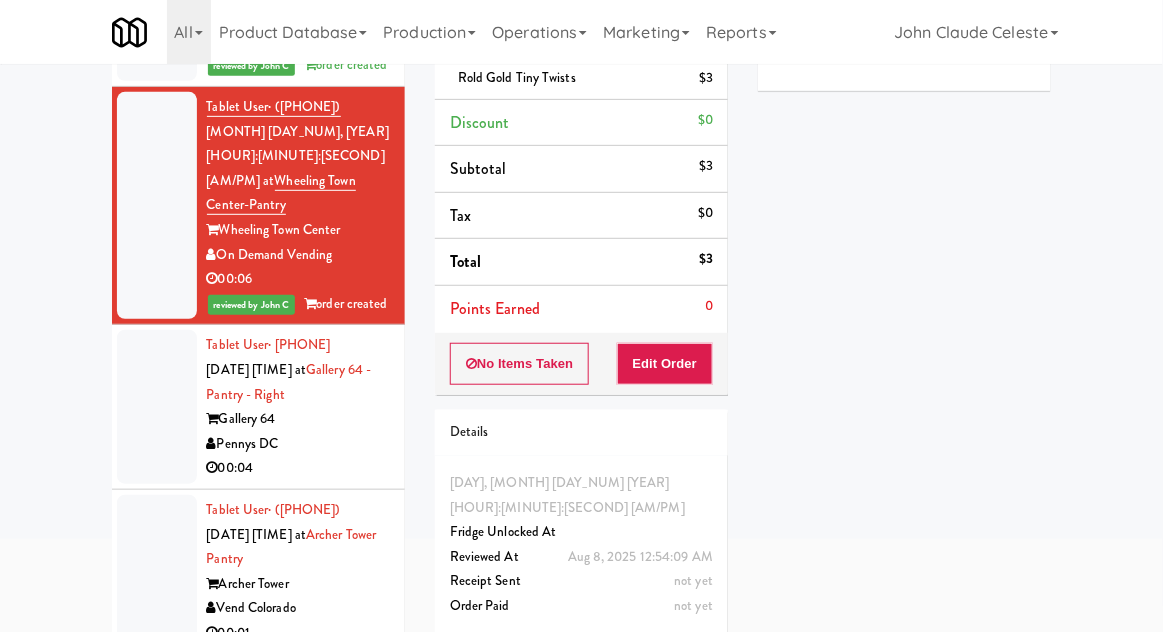 click at bounding box center (157, 407) 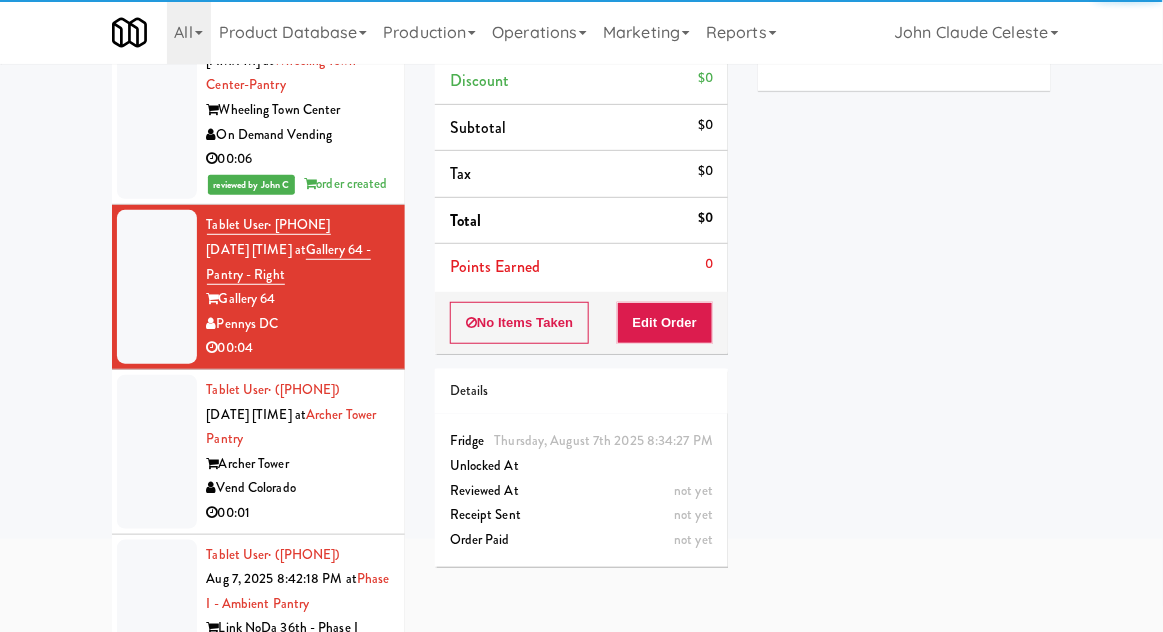 scroll, scrollTop: 2808, scrollLeft: 0, axis: vertical 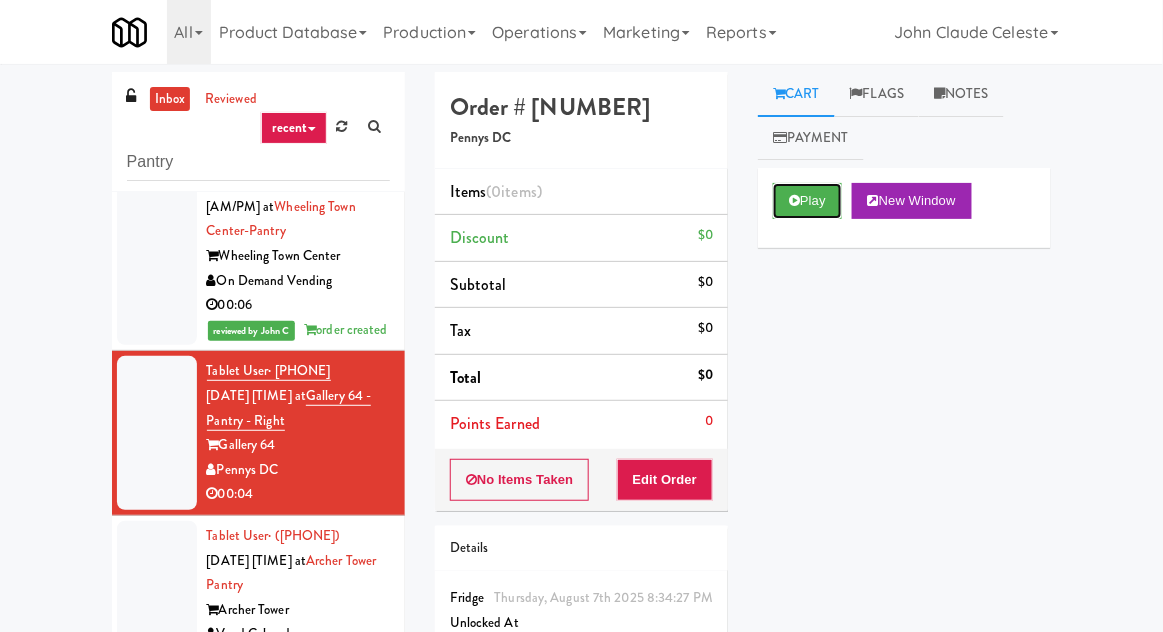 click on "Play" at bounding box center (807, 201) 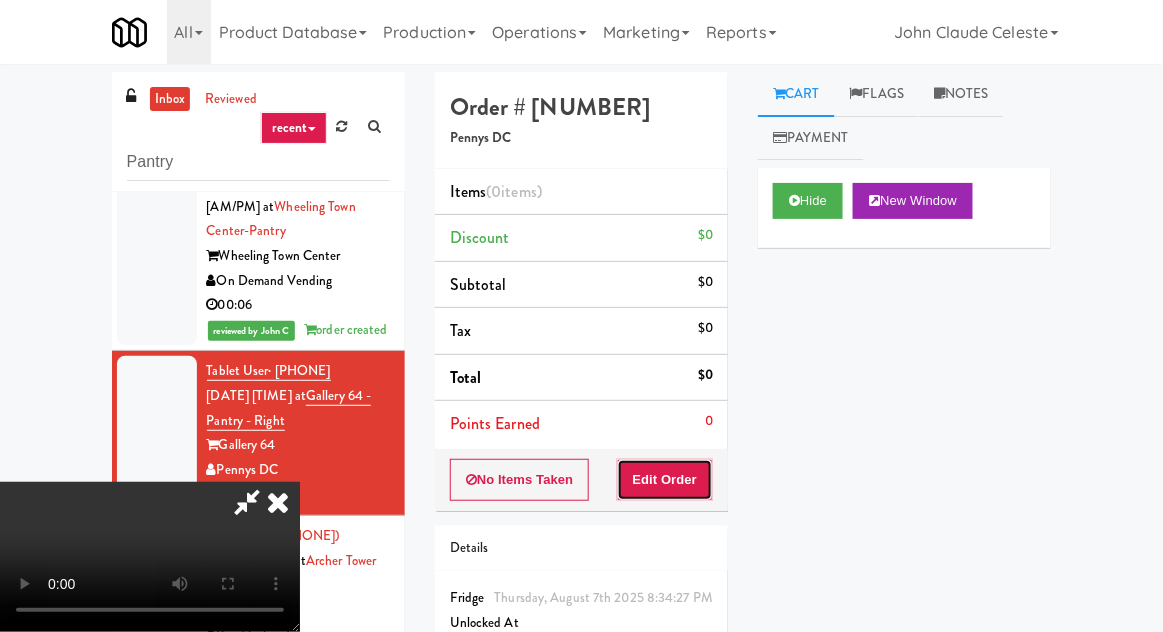 click on "Edit Order" at bounding box center [665, 480] 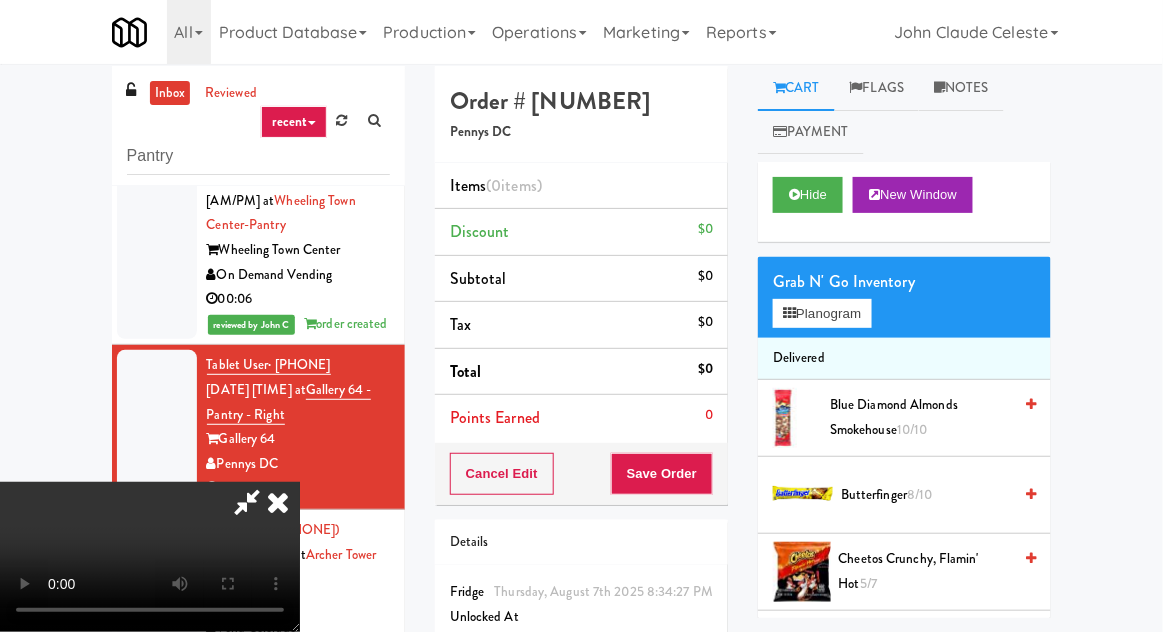 scroll, scrollTop: 77, scrollLeft: 0, axis: vertical 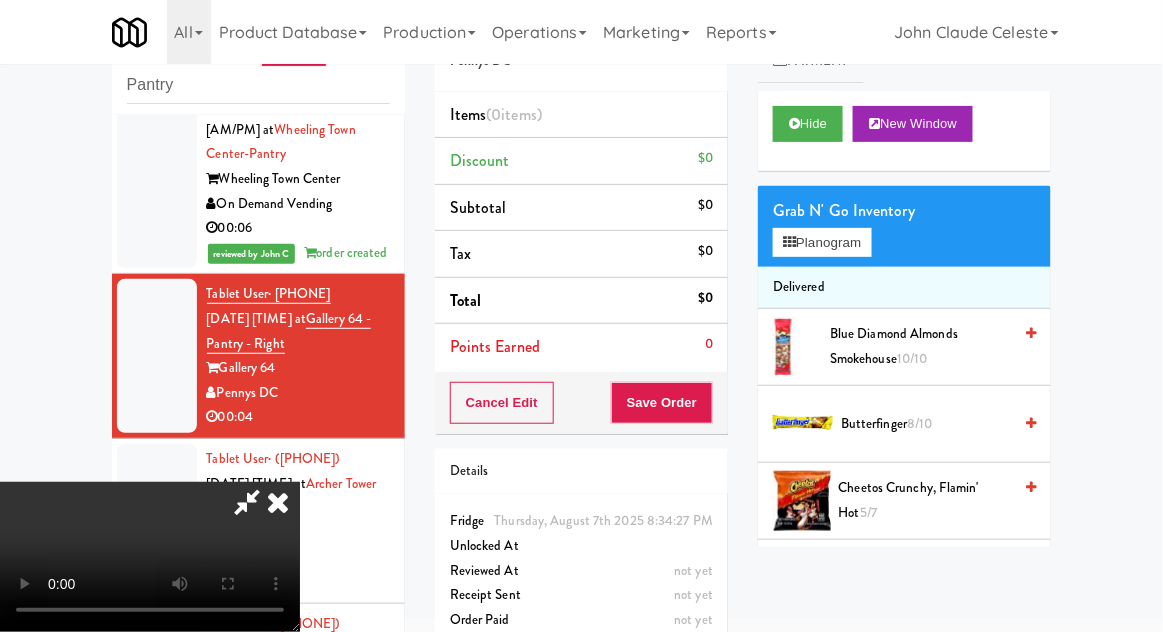 type 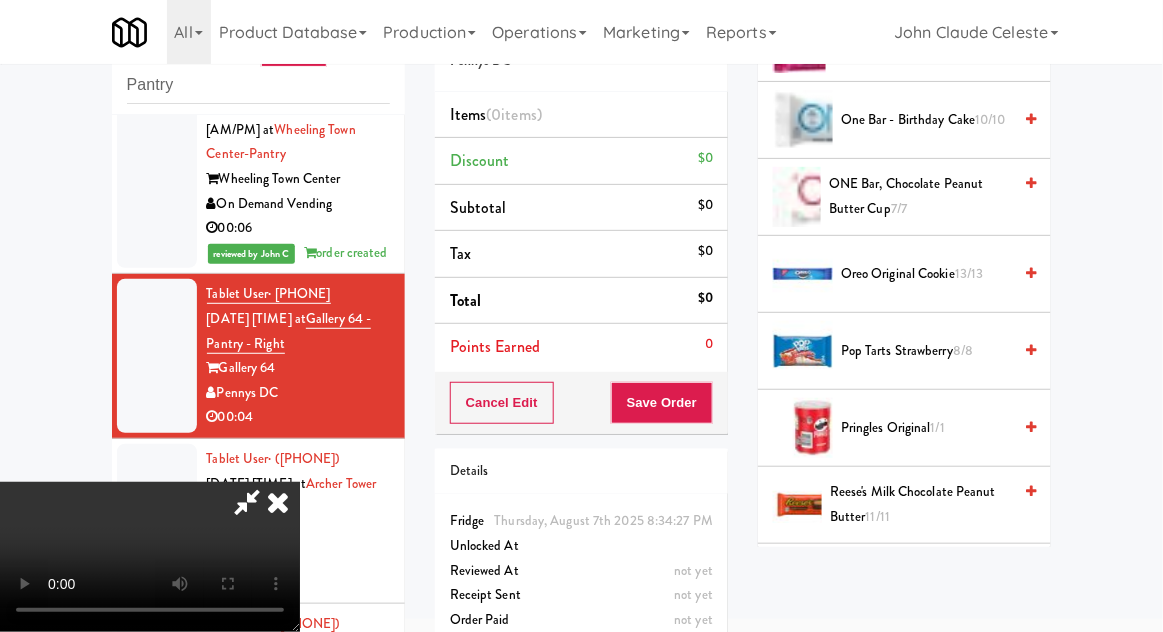 scroll, scrollTop: 1716, scrollLeft: 0, axis: vertical 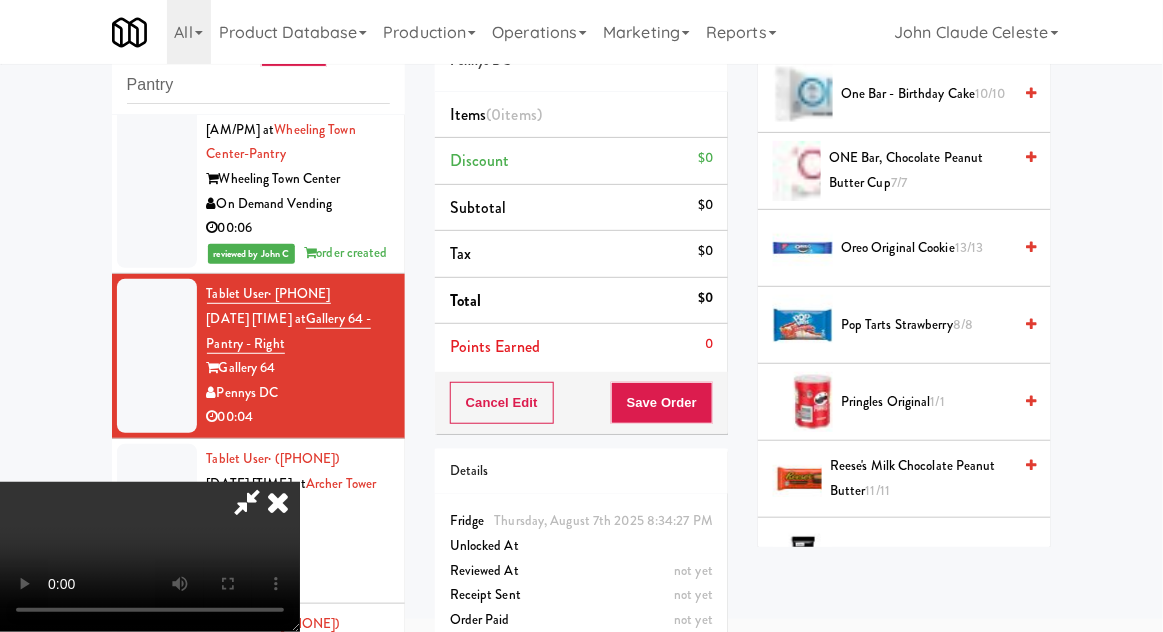 click on "Pringles Original  1/1" at bounding box center (926, 402) 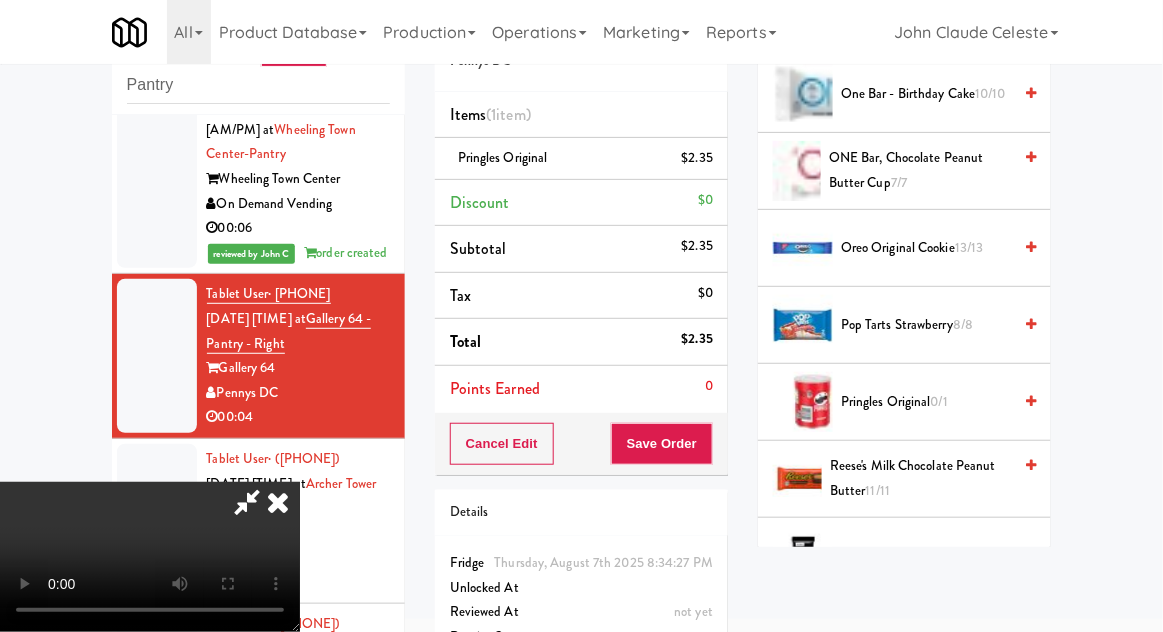 click on "Cancel Edit Save Order" at bounding box center [581, 444] 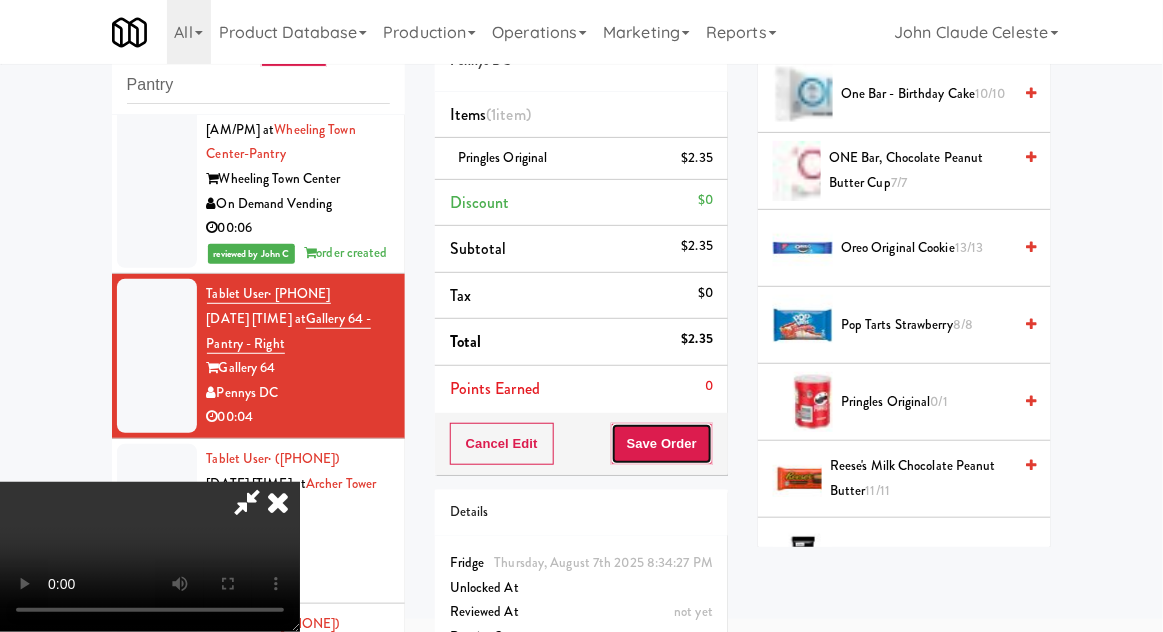 click on "Save Order" at bounding box center (662, 444) 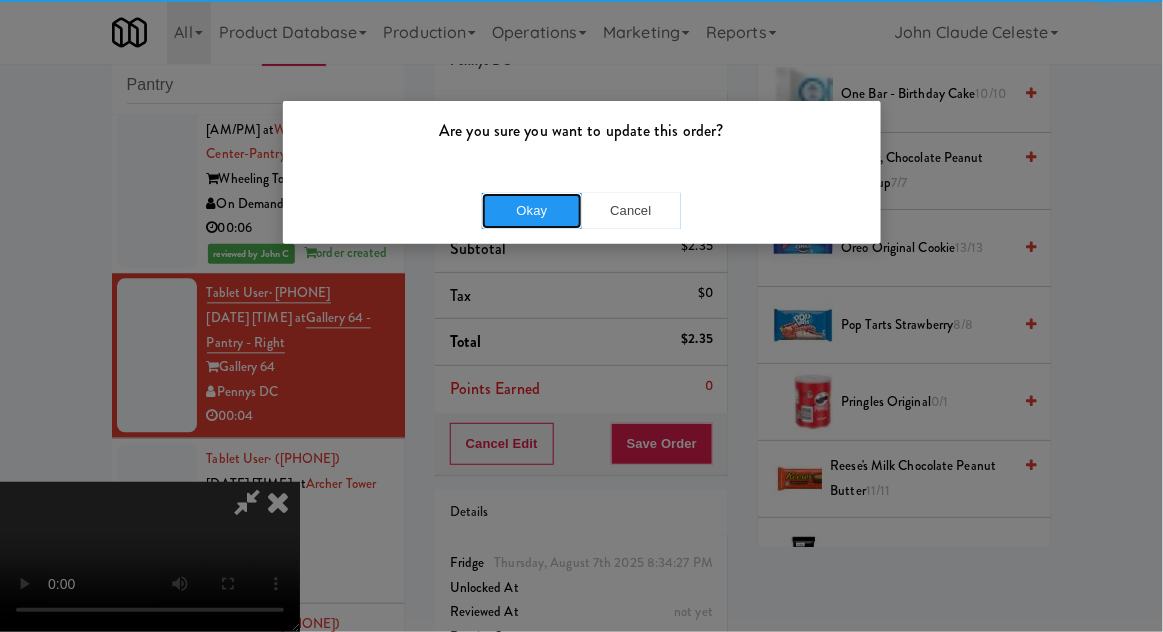 click on "Okay" at bounding box center (532, 211) 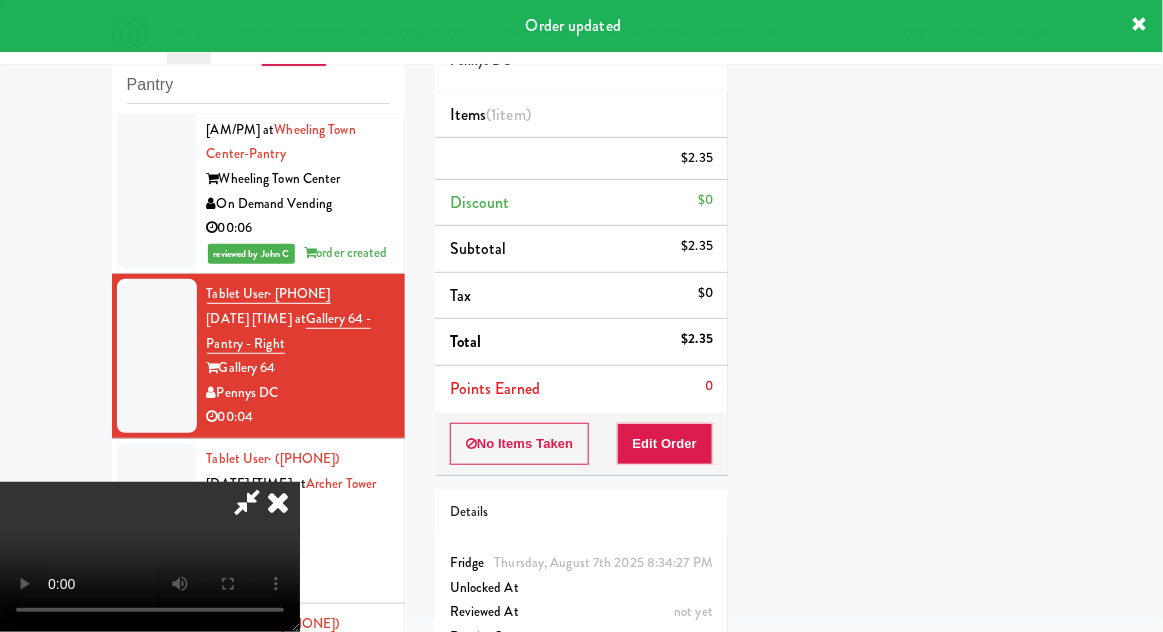 scroll, scrollTop: 197, scrollLeft: 0, axis: vertical 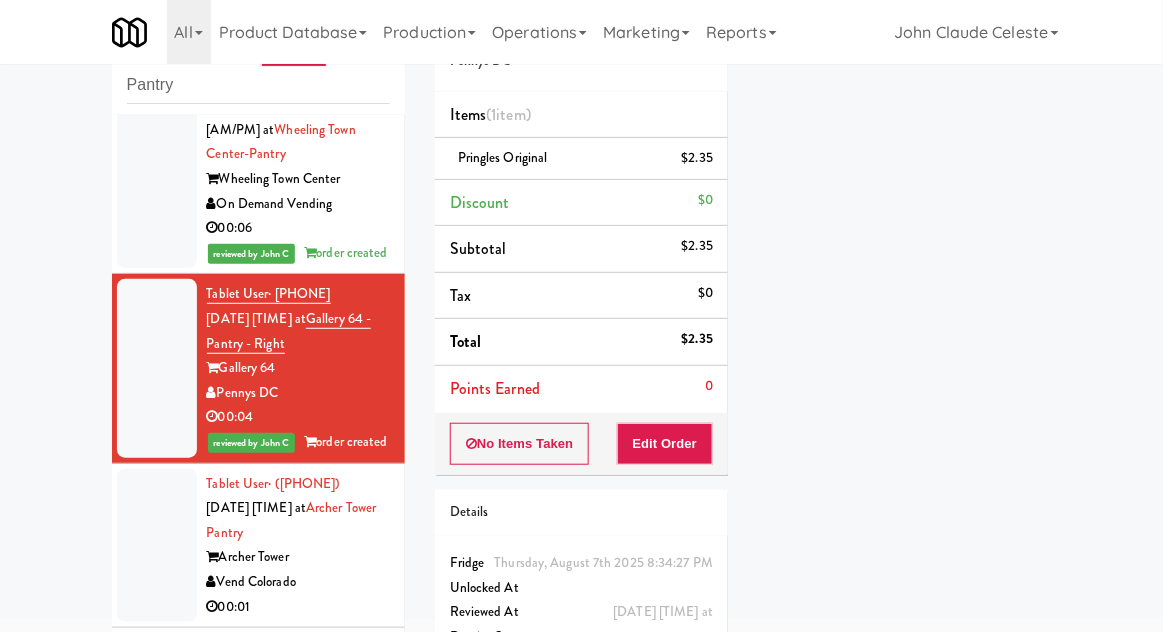 click at bounding box center (157, 546) 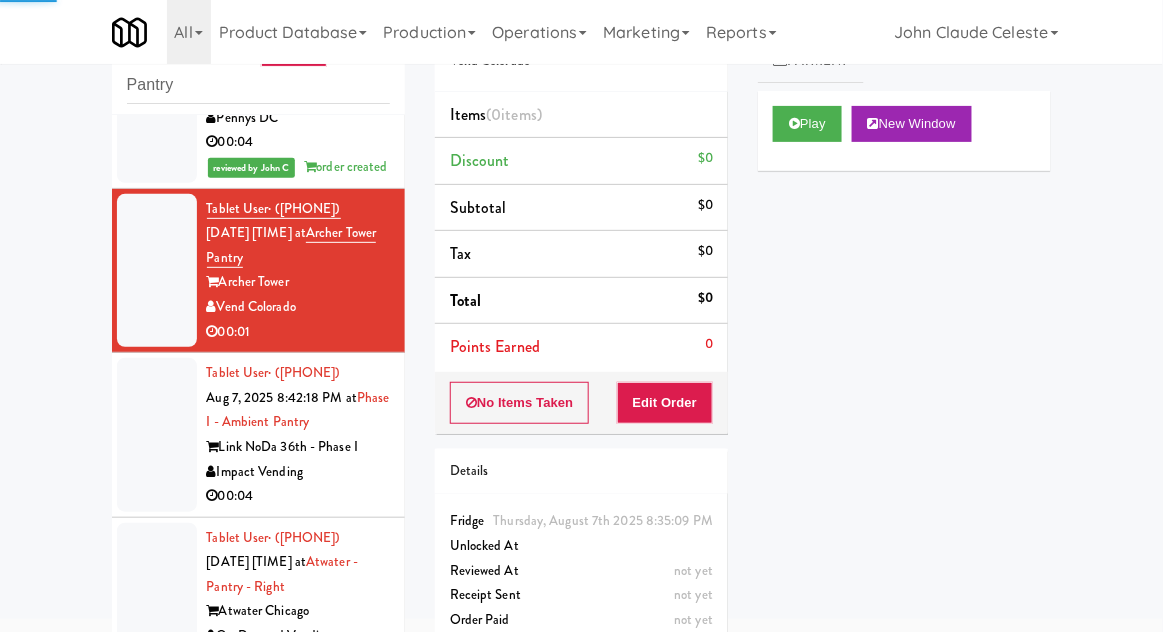 scroll, scrollTop: 3084, scrollLeft: 0, axis: vertical 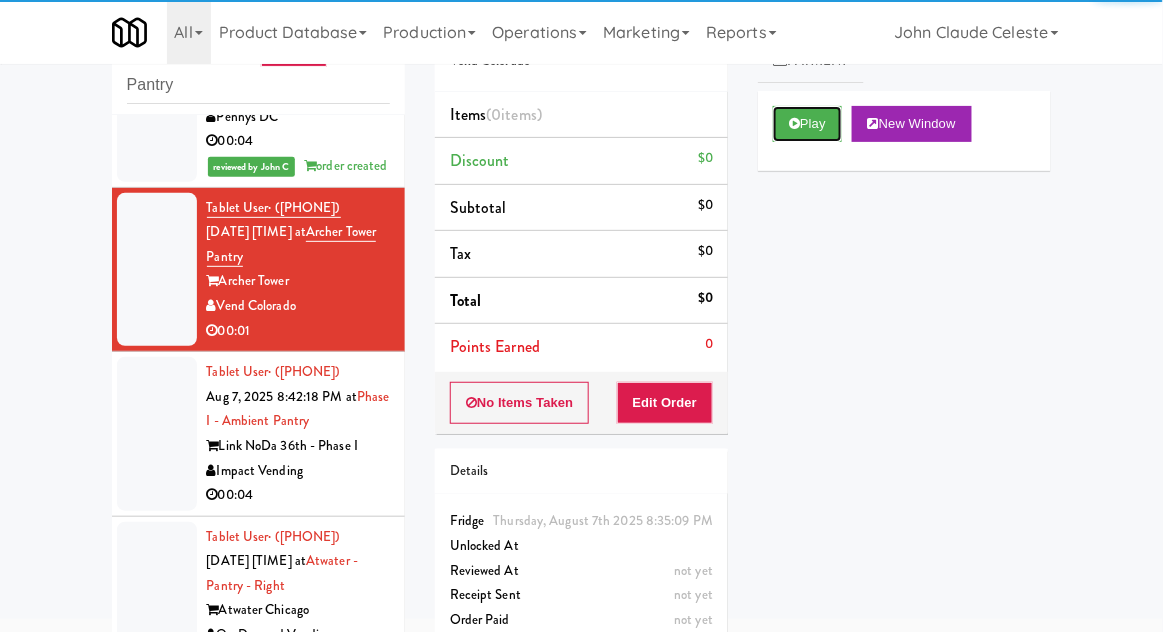 click on "Play" at bounding box center [807, 124] 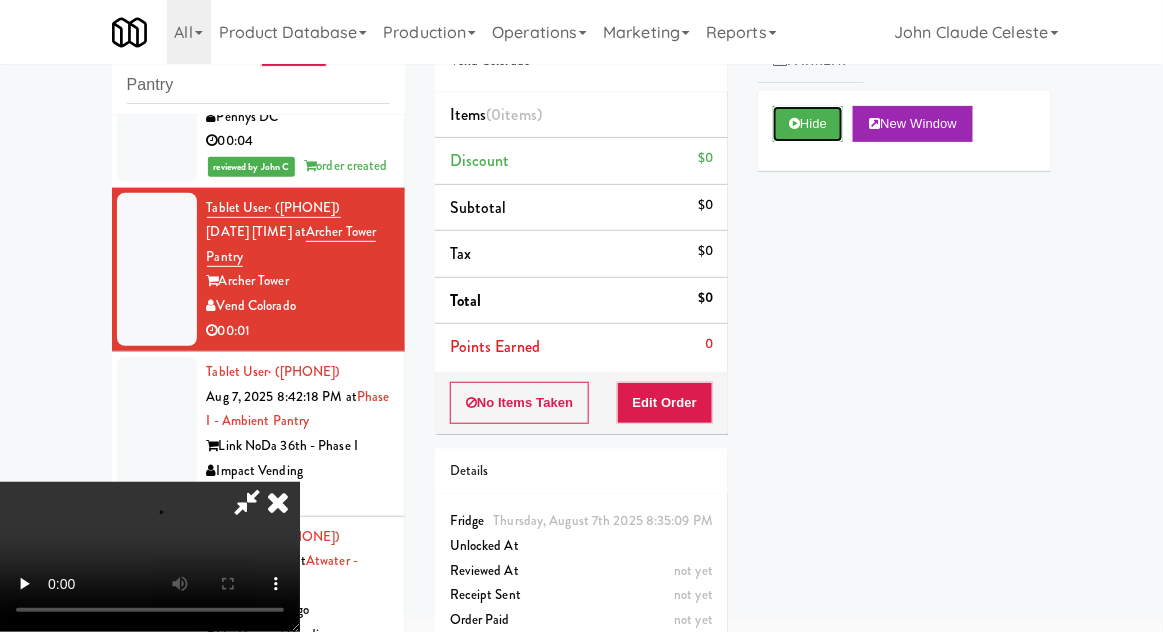 scroll, scrollTop: 0, scrollLeft: 0, axis: both 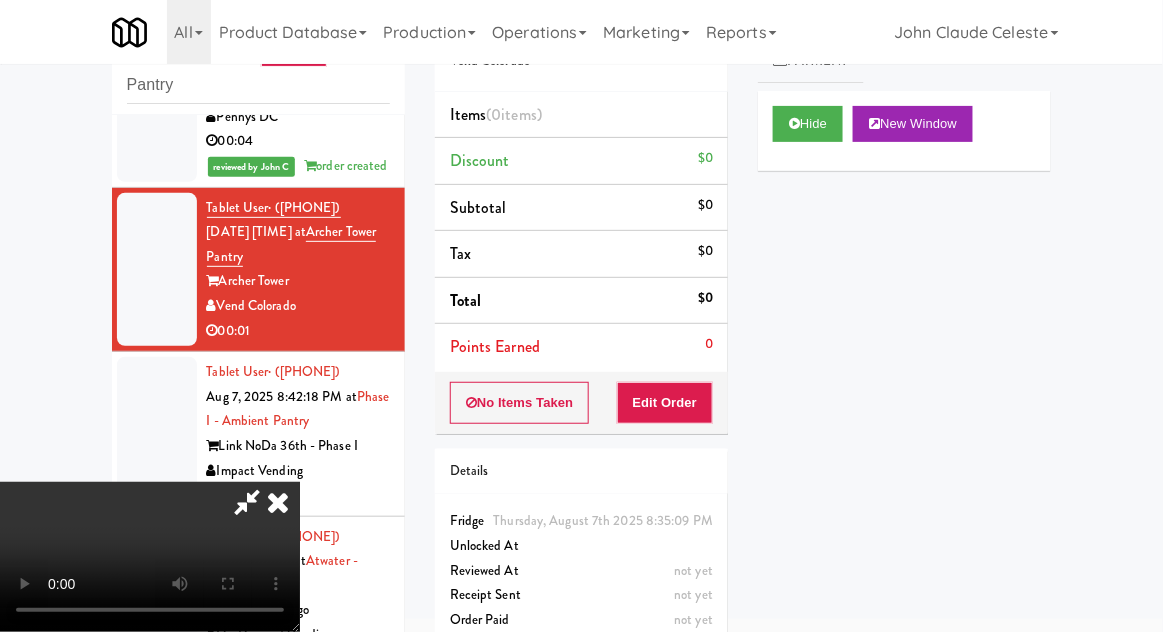 click at bounding box center (278, 502) 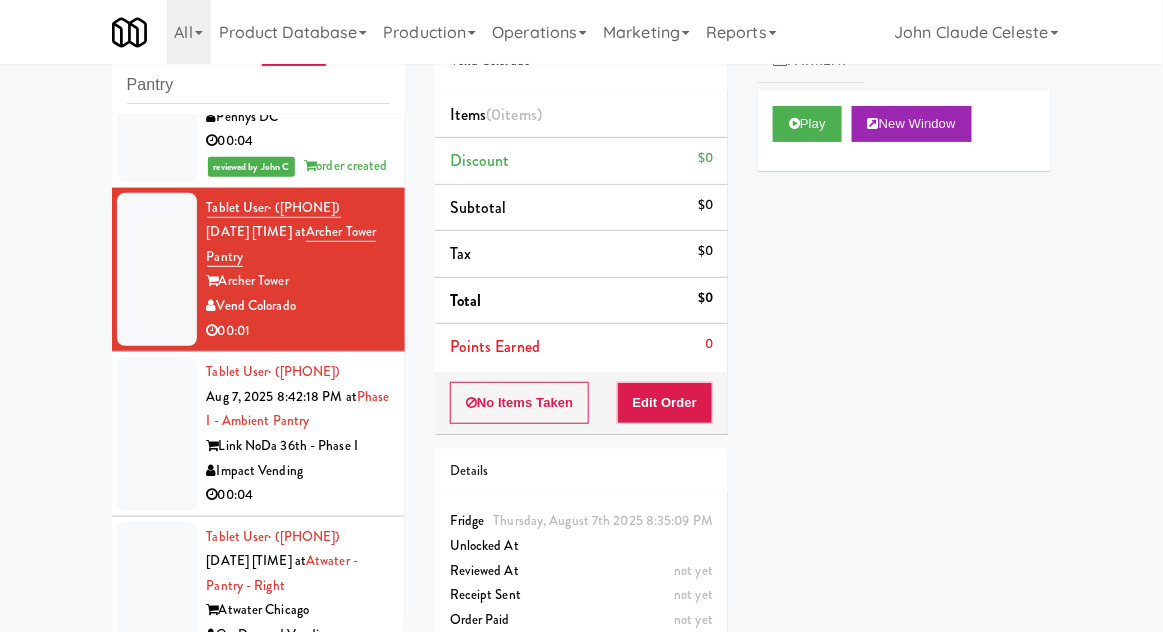 scroll, scrollTop: 0, scrollLeft: 0, axis: both 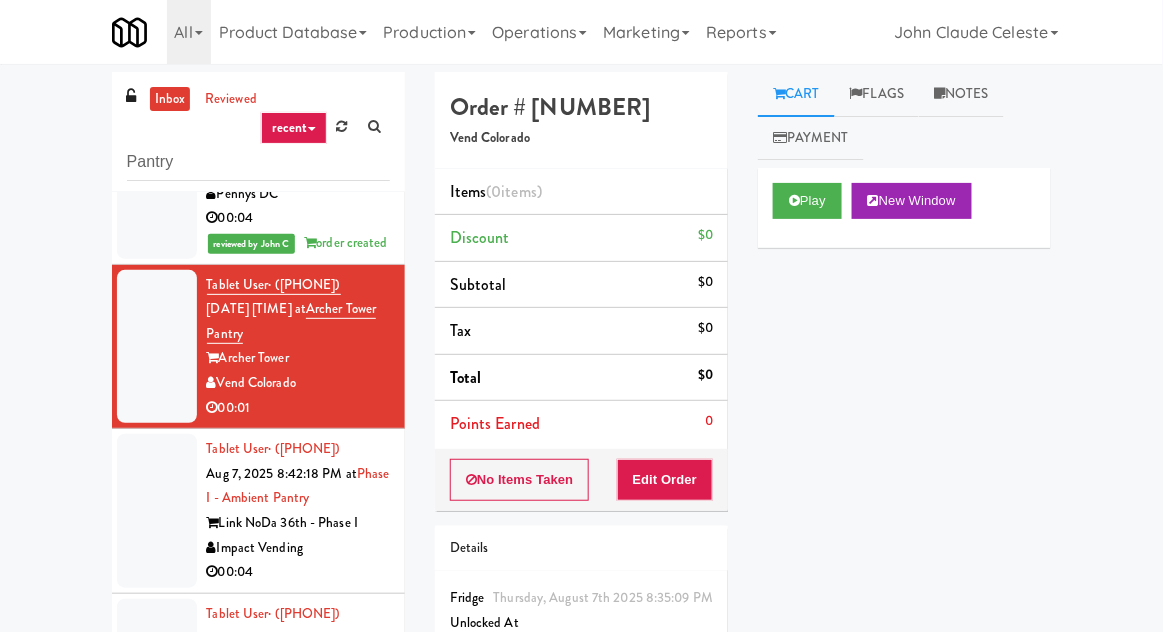 click on "Notes" at bounding box center [961, 94] 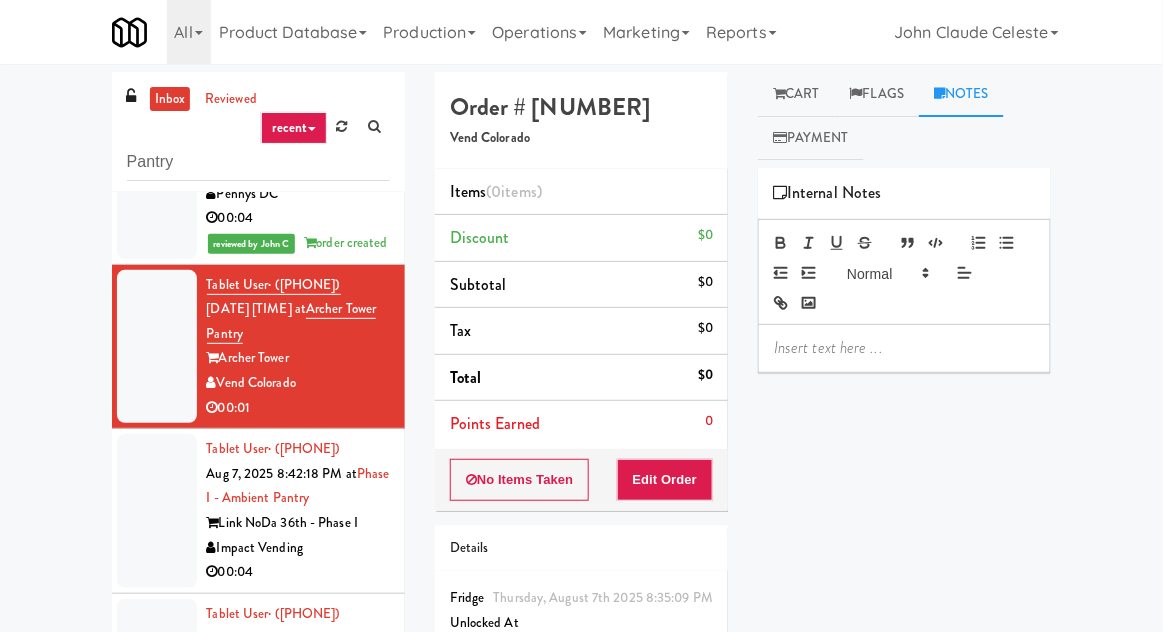 click on "Flags" at bounding box center (877, 94) 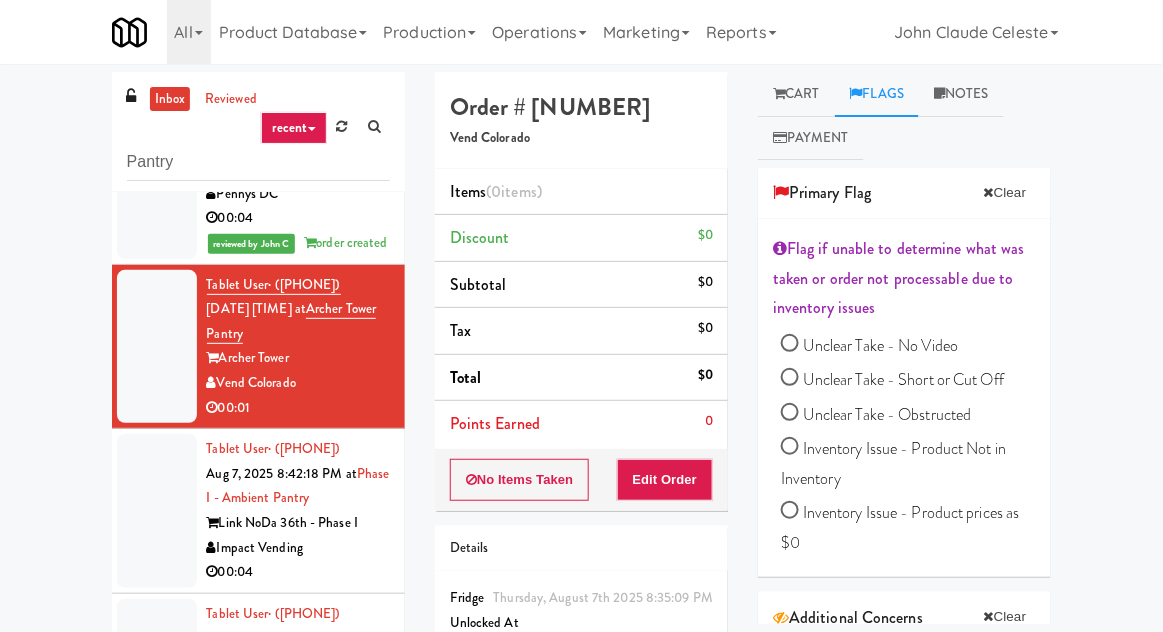 click on "Unclear Take - Short or Cut Off" at bounding box center [790, 380] 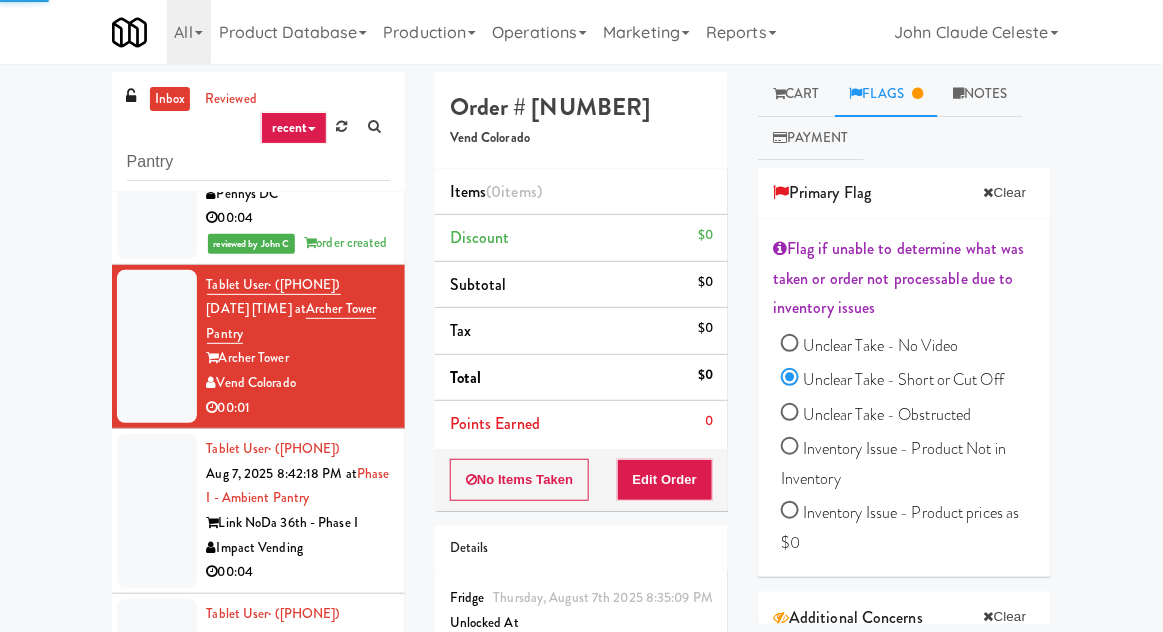 click on "Notes" at bounding box center [980, 94] 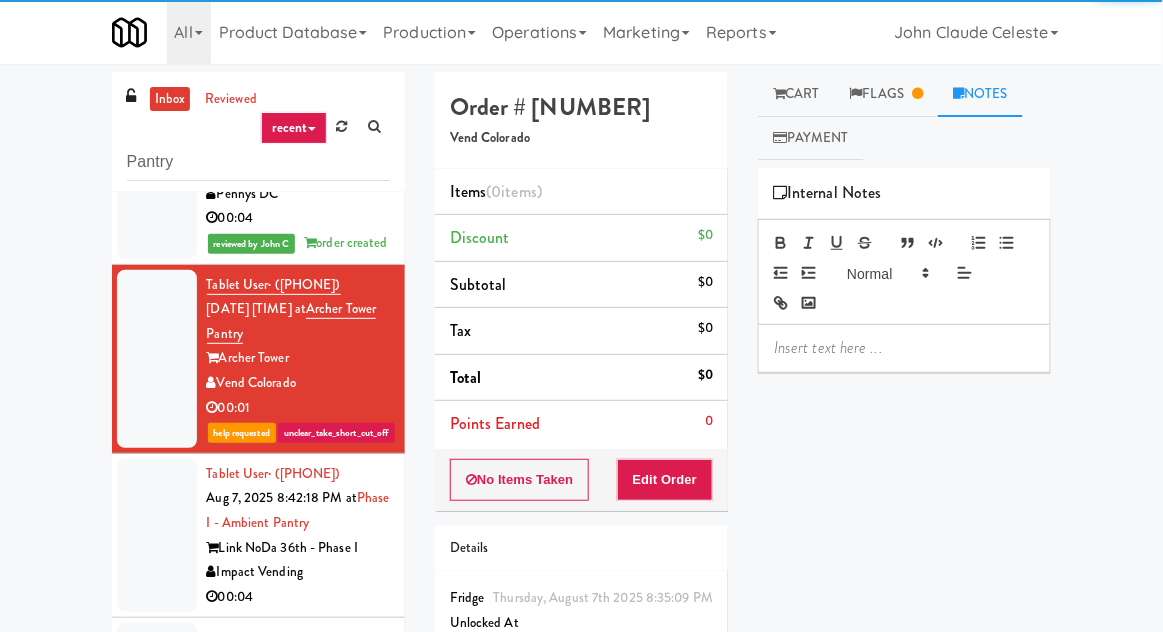 click at bounding box center (904, 348) 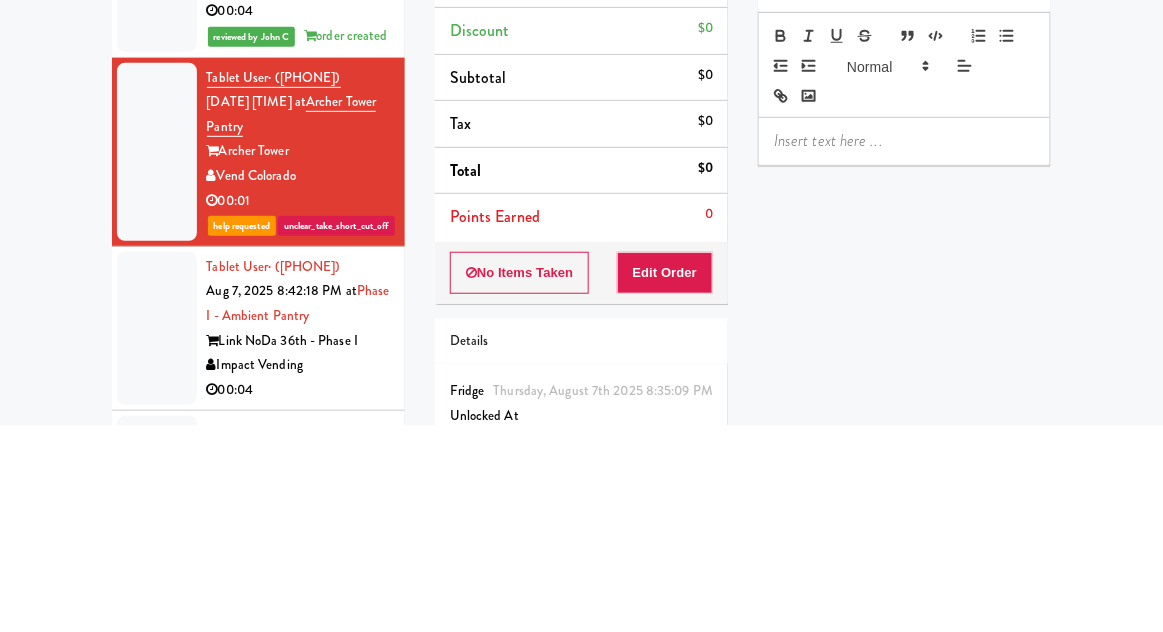 type 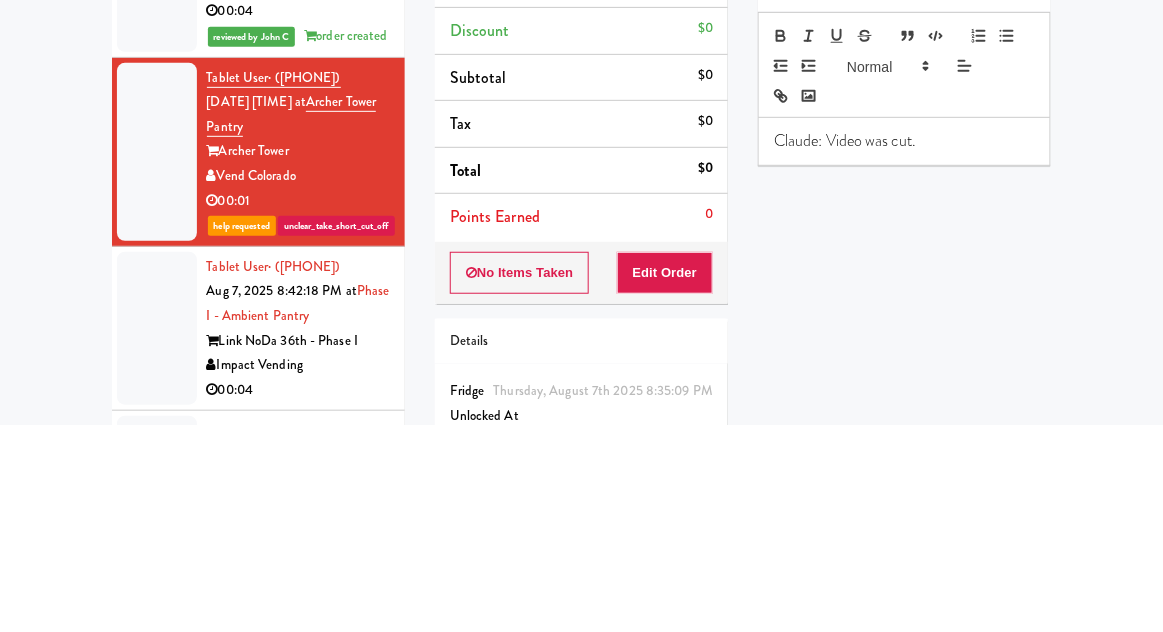 click on "Play  New Window  Primary Flag  Clear     Flag if unable to determine what was taken or order not processable due to inventory issues Unclear Take - No Video Unclear Take - Short or Cut Off Unclear Take - Obstructed Inventory Issue - Product Not in Inventory Inventory Issue - Product prices as $0  Additional Concerns  Clear Flag as Suspicious Returned Product Place a foreign product in  Internal Notes                                                                                                                                                               Claude: Video was cut.   Card  View Transaction Details  Card  [LAST_4_DIGITS] Transaction Ref [NUMBER] Preauth 5.00 Brand MasterCard Number [CREDIT_CARD] Entry Mode ctls  Card Issuer Checks  Payout" at bounding box center (904, 543) 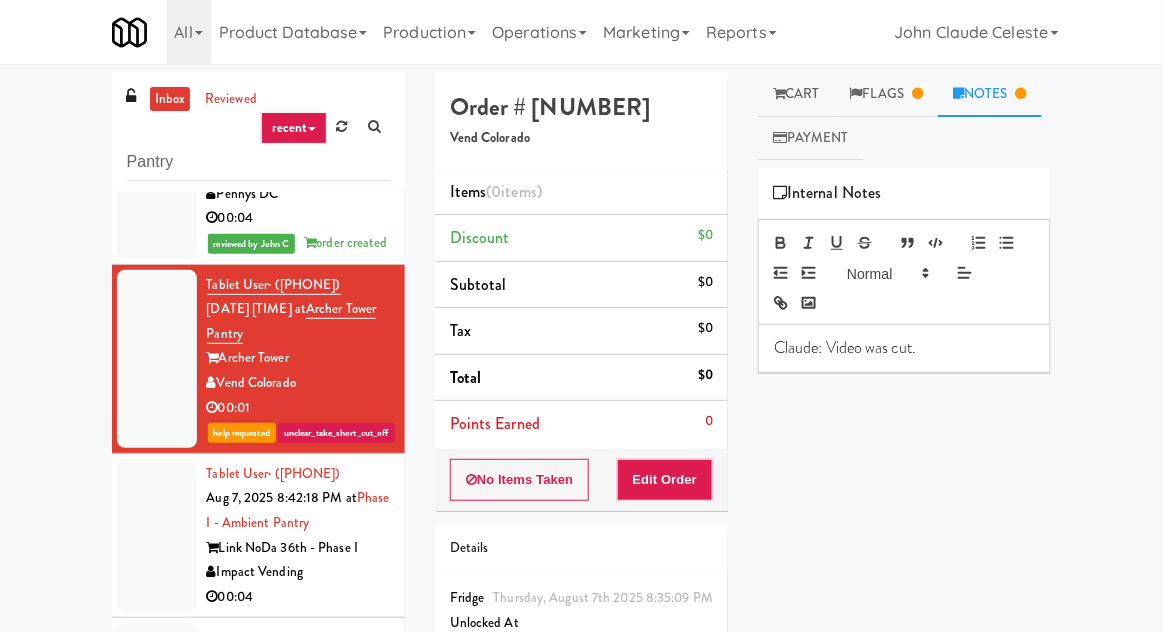 click at bounding box center [157, 536] 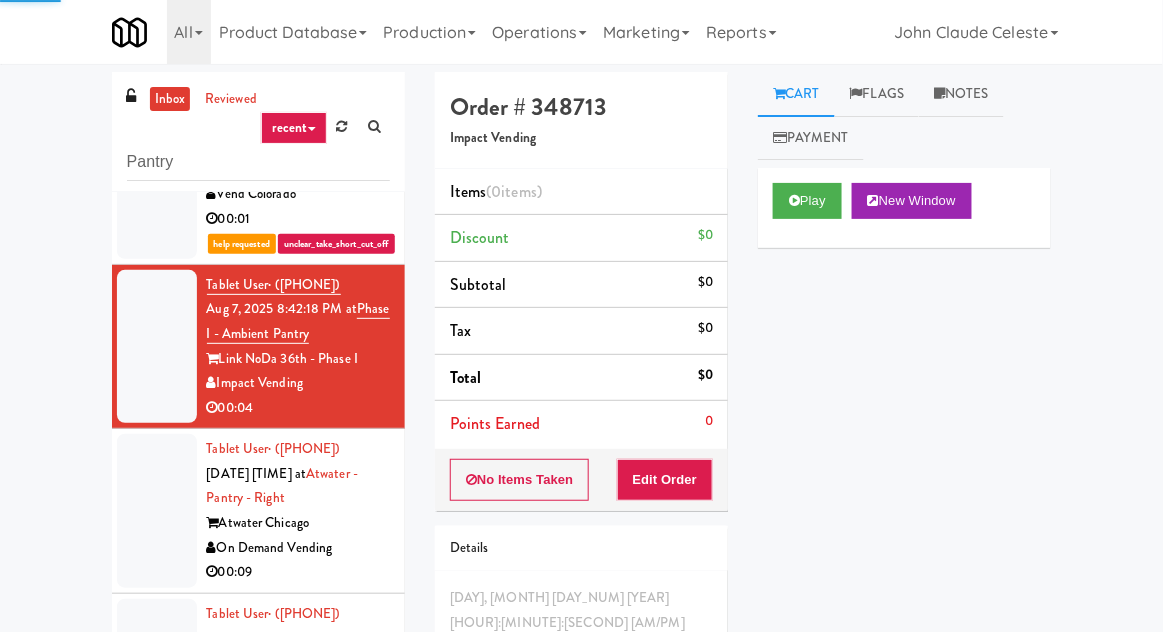 scroll, scrollTop: 3296, scrollLeft: 0, axis: vertical 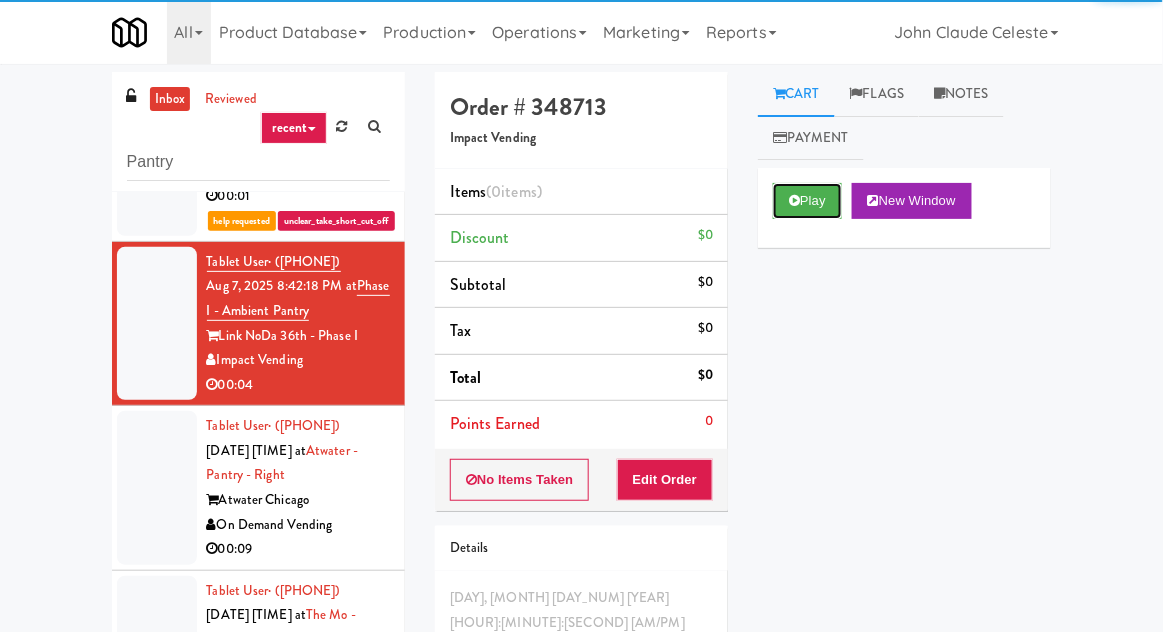 click on "Play" at bounding box center (807, 201) 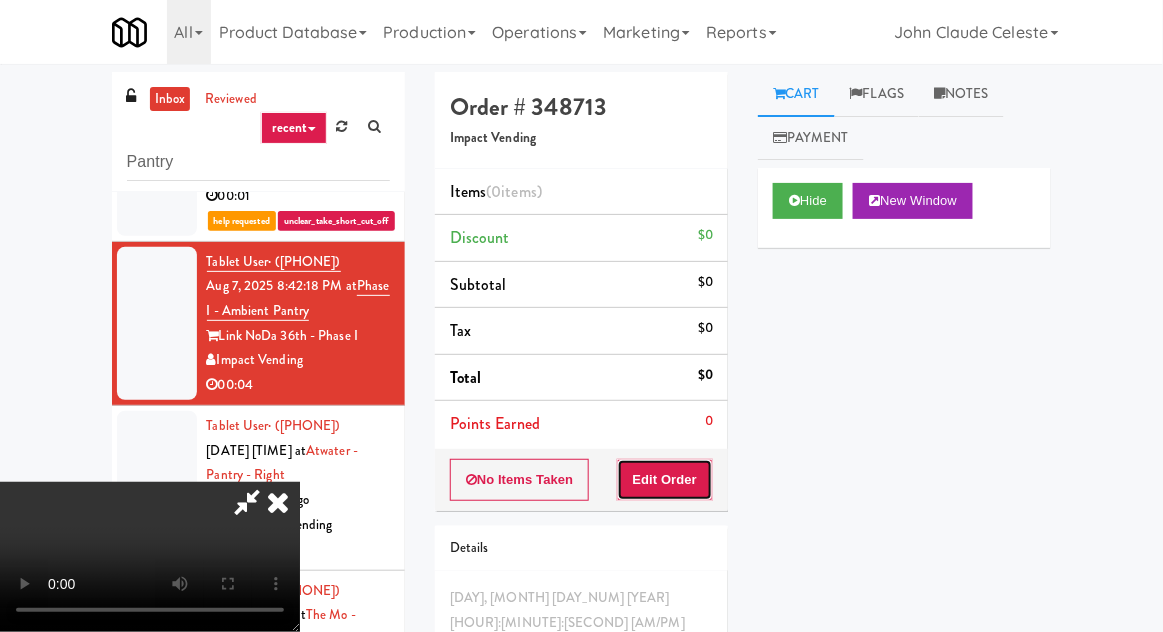 click on "Edit Order" at bounding box center [665, 480] 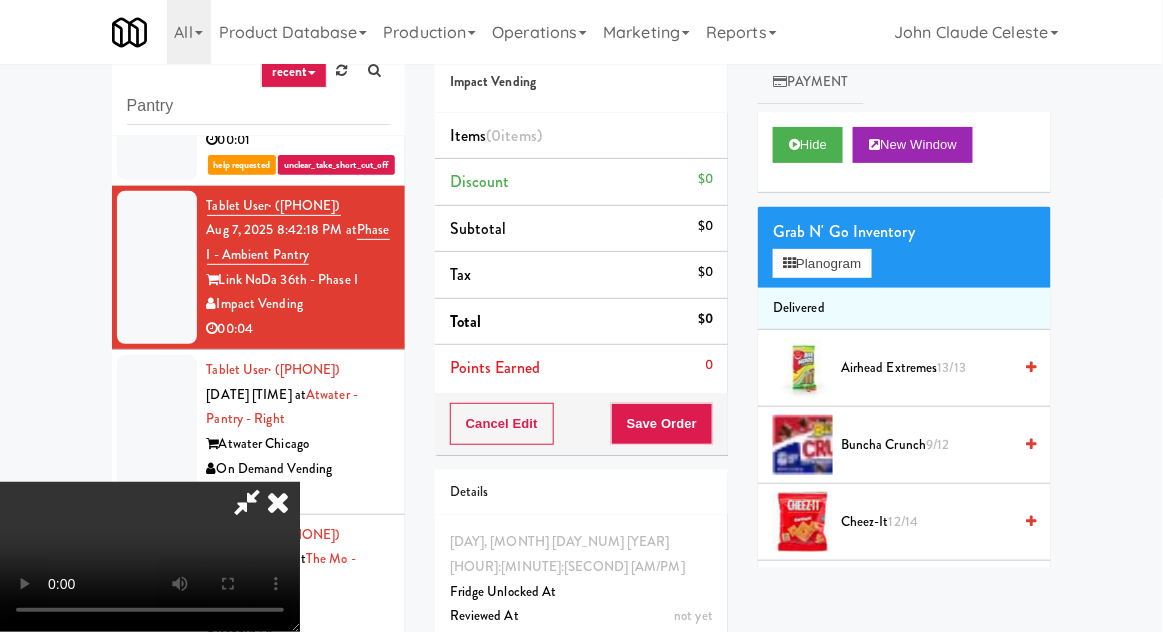 scroll, scrollTop: 57, scrollLeft: 0, axis: vertical 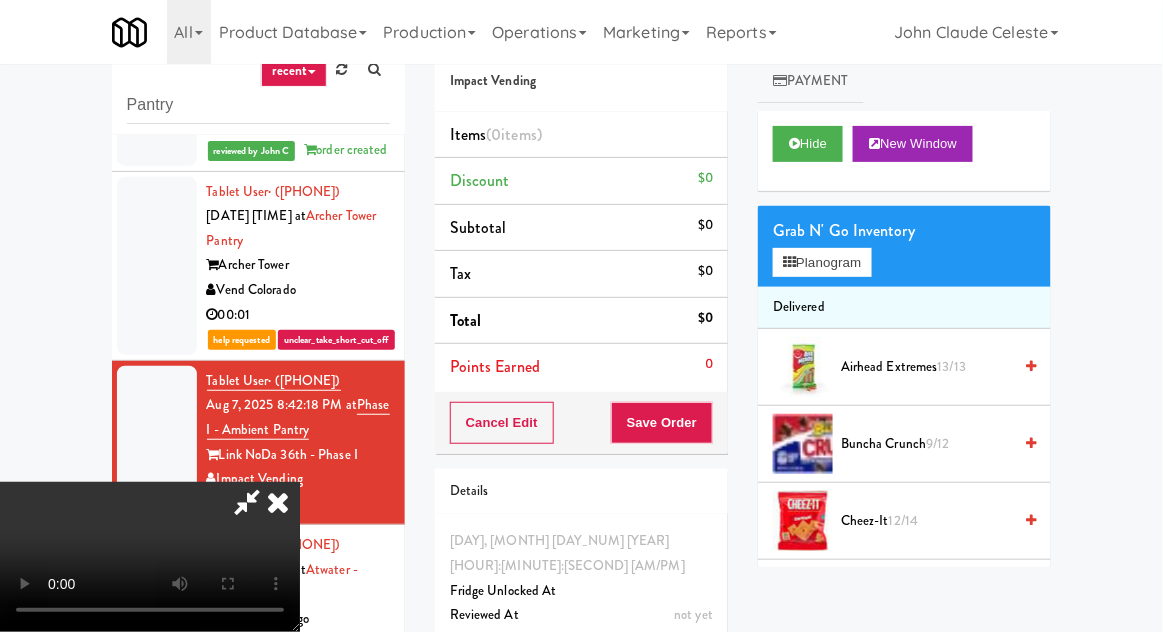 type 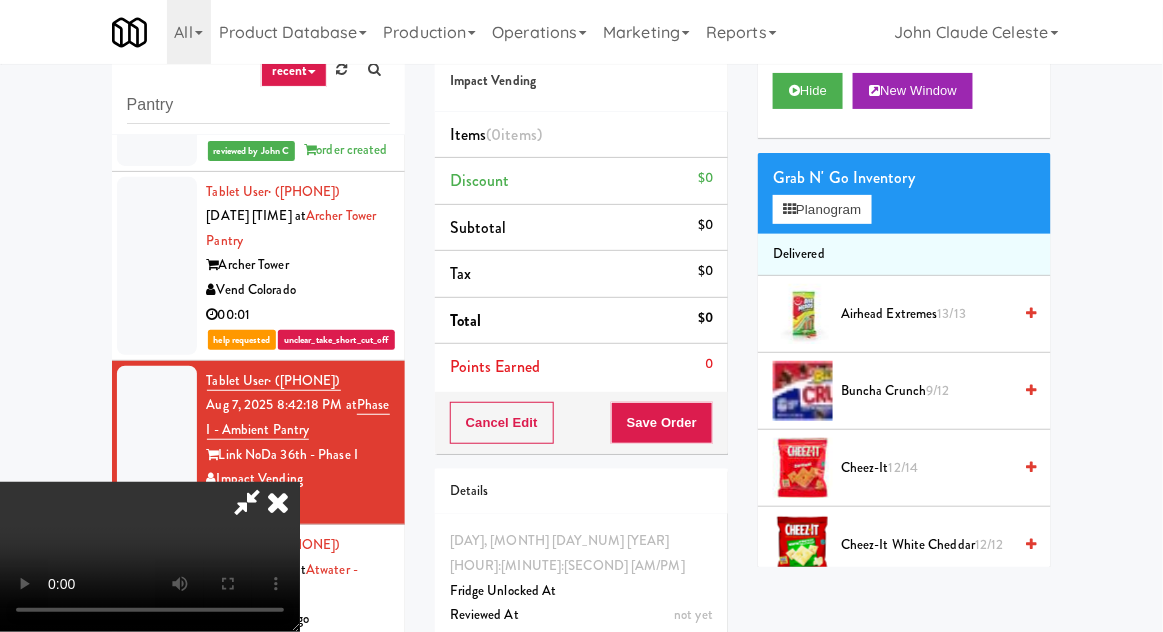 scroll, scrollTop: 61, scrollLeft: 0, axis: vertical 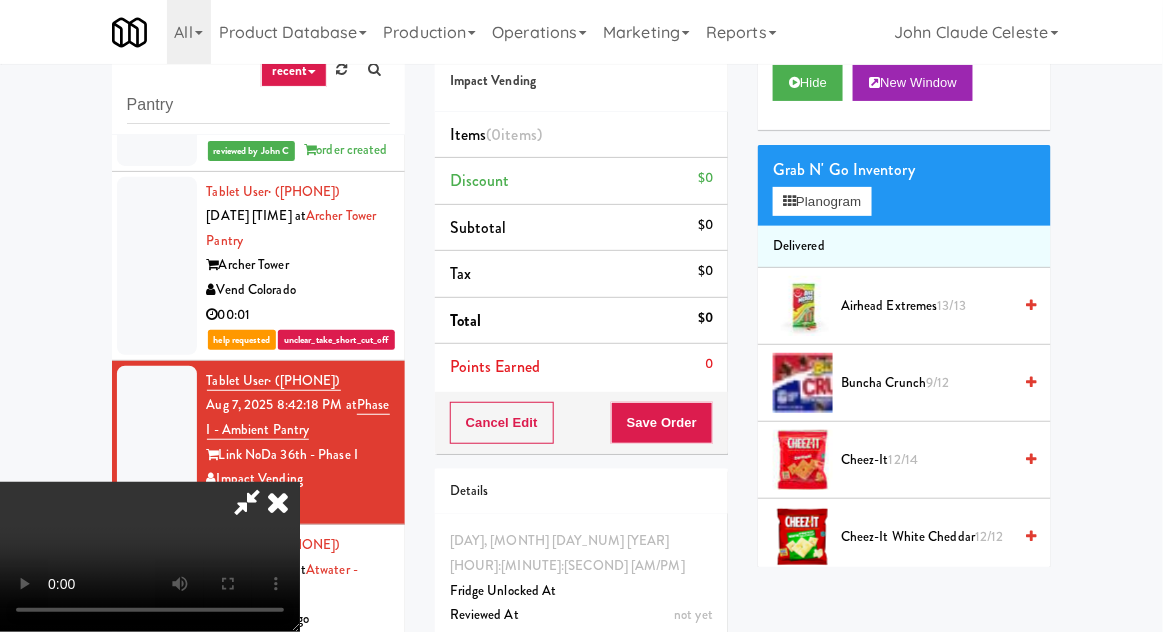 click on "Buncha Crunch  [DATE]" at bounding box center [926, 383] 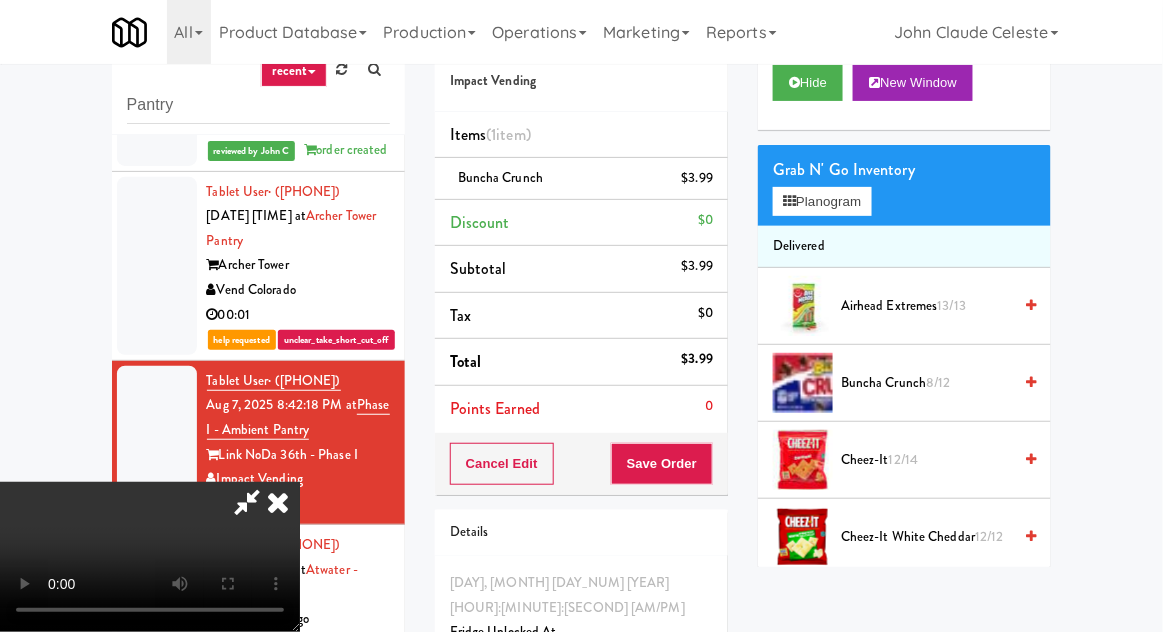 scroll, scrollTop: 73, scrollLeft: 0, axis: vertical 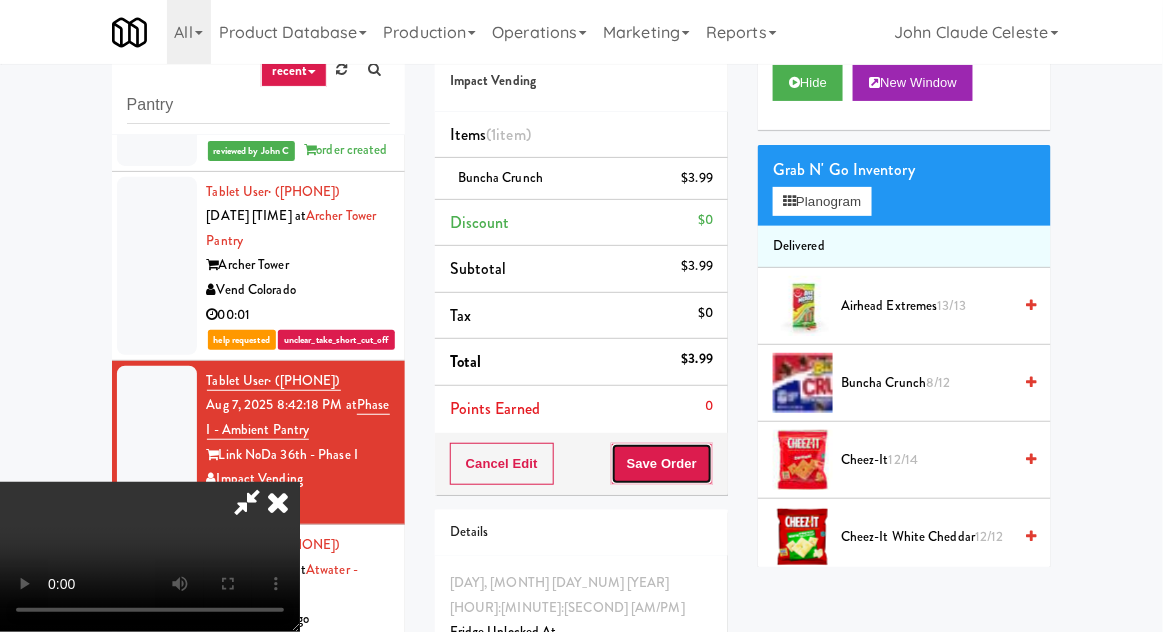 click on "Save Order" at bounding box center [662, 464] 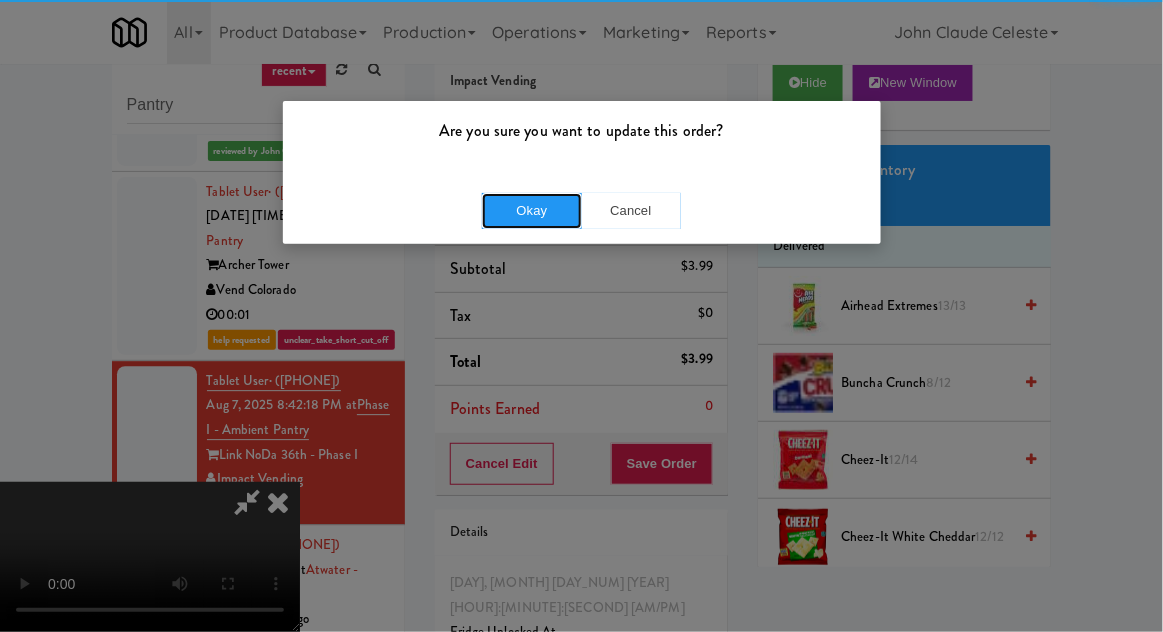 click on "Okay" at bounding box center (532, 211) 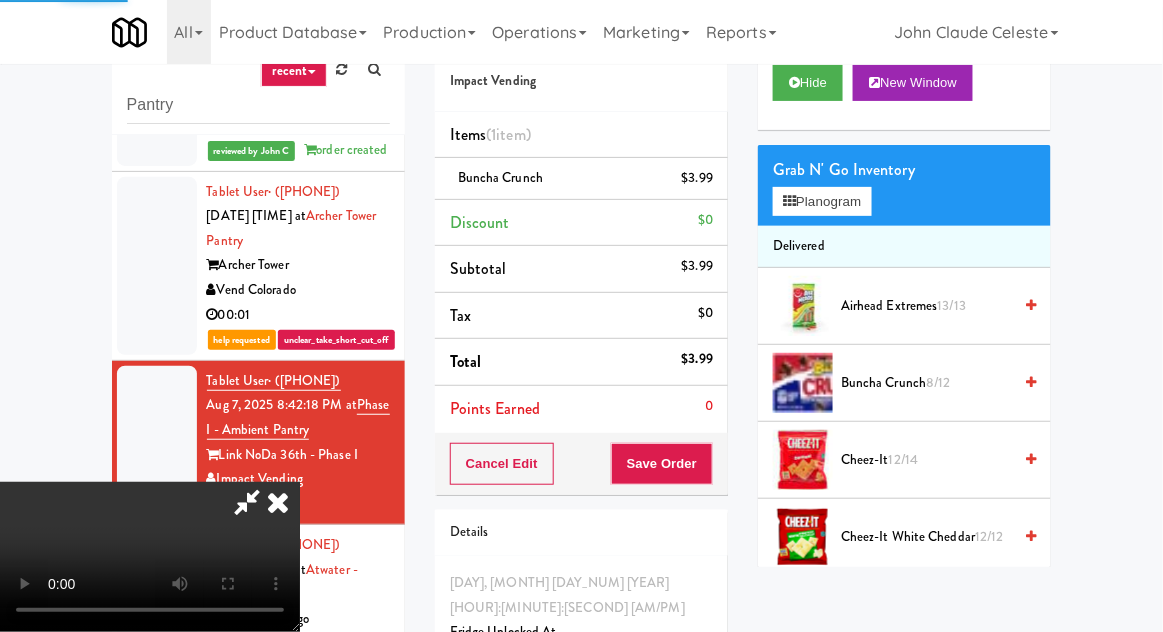 scroll, scrollTop: 0, scrollLeft: 0, axis: both 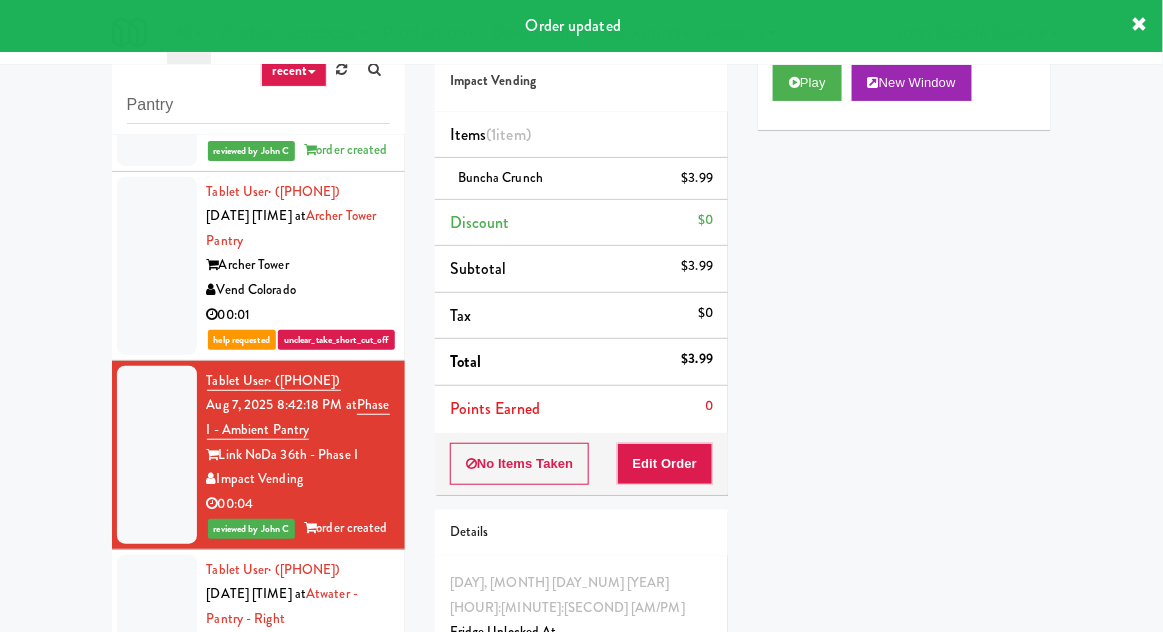 click at bounding box center [157, 632] 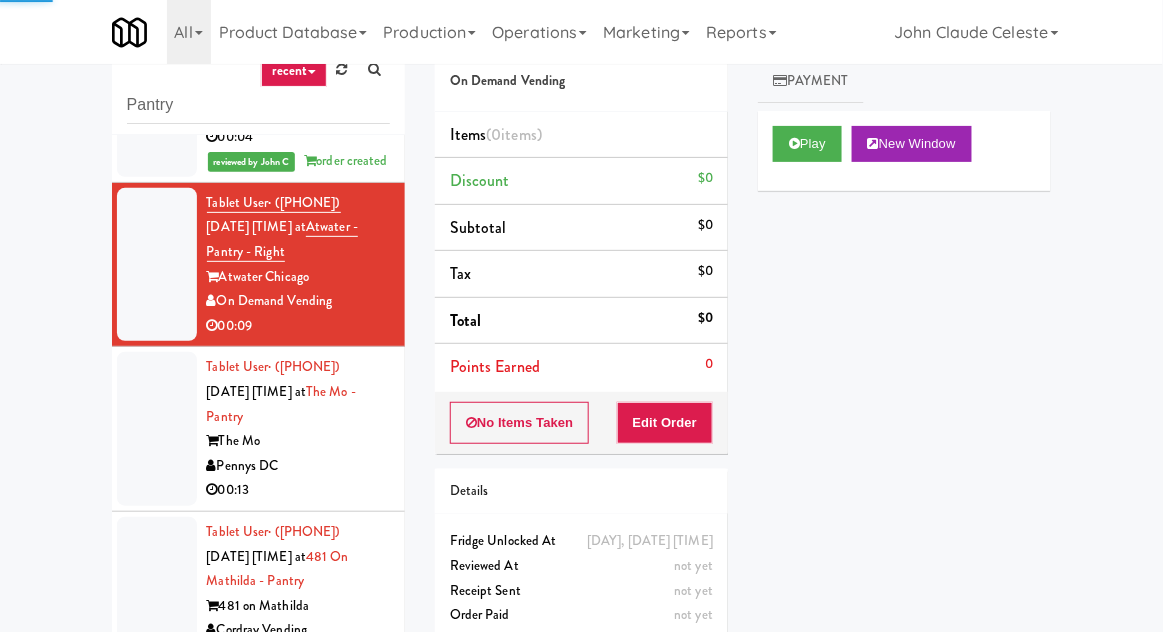 scroll, scrollTop: 3493, scrollLeft: 0, axis: vertical 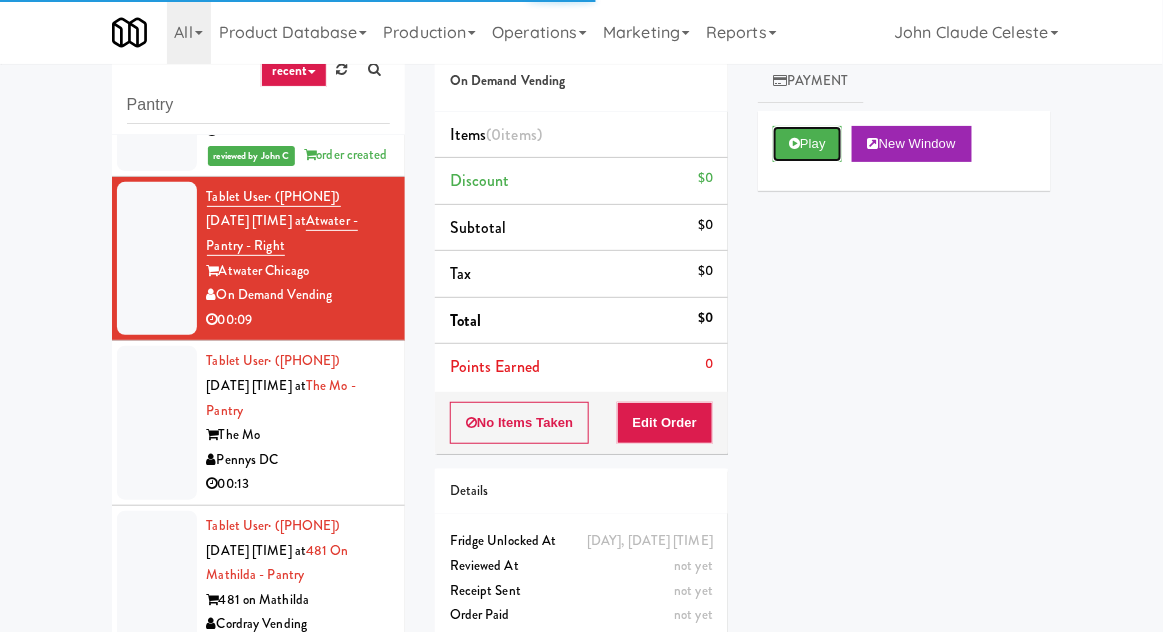 click on "Play" at bounding box center [807, 144] 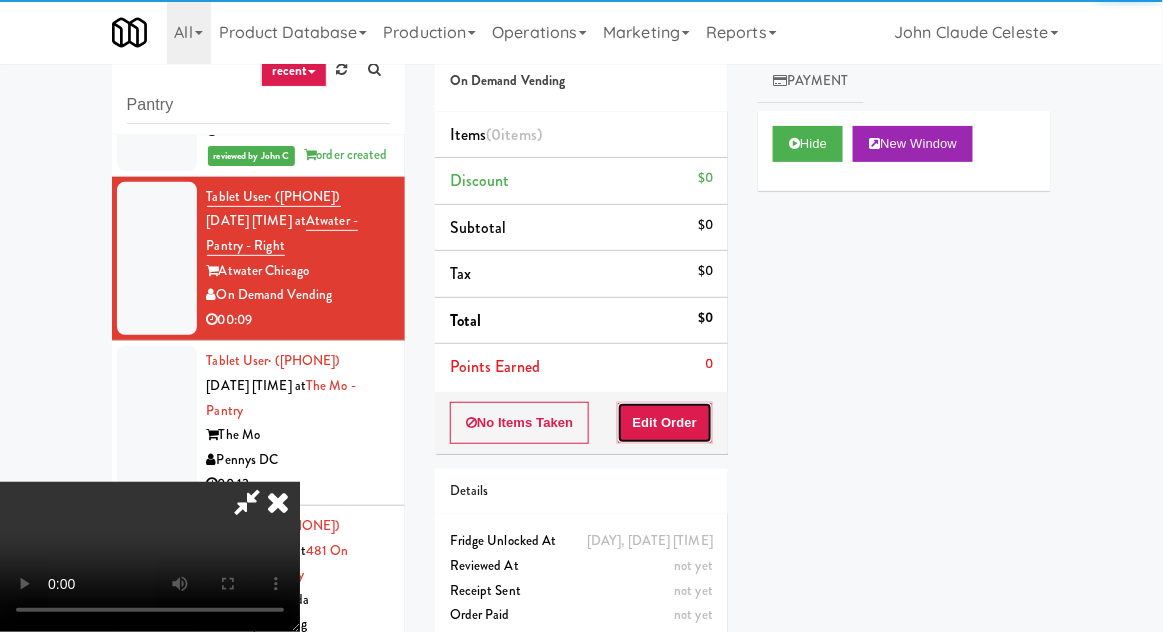 click on "Edit Order" at bounding box center [665, 423] 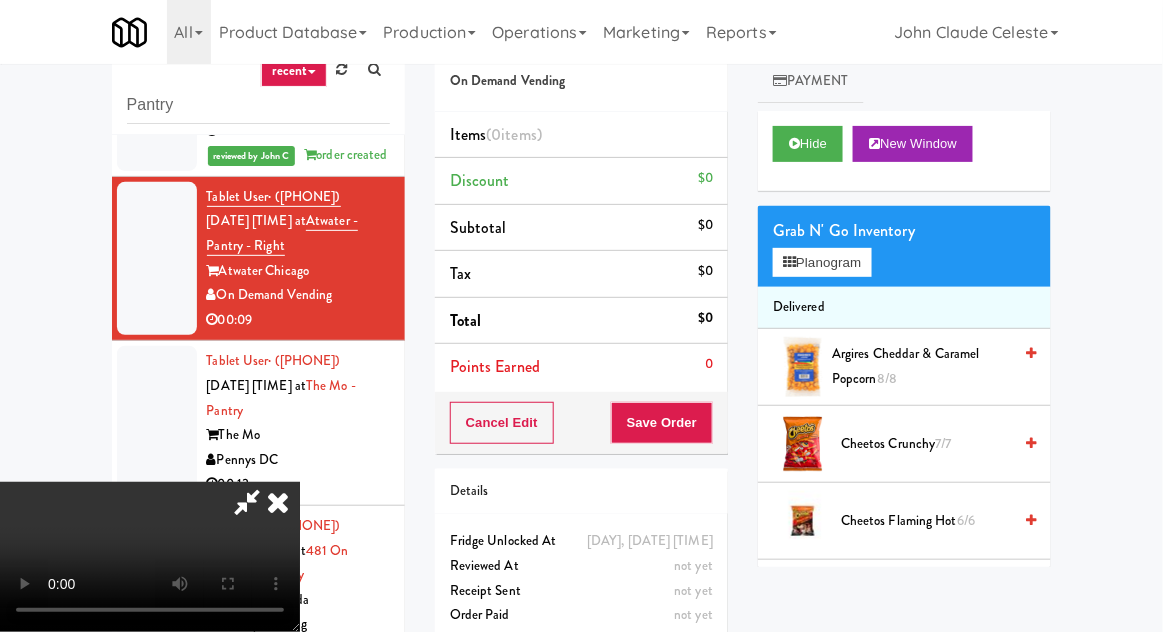 type 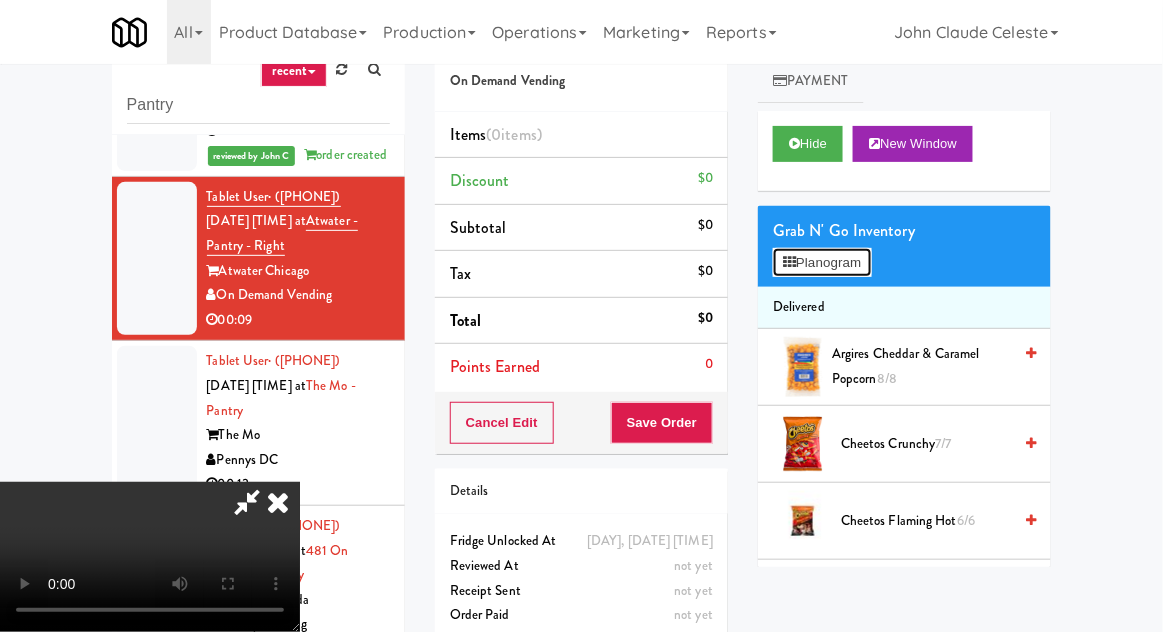 click on "Planogram" at bounding box center [822, 263] 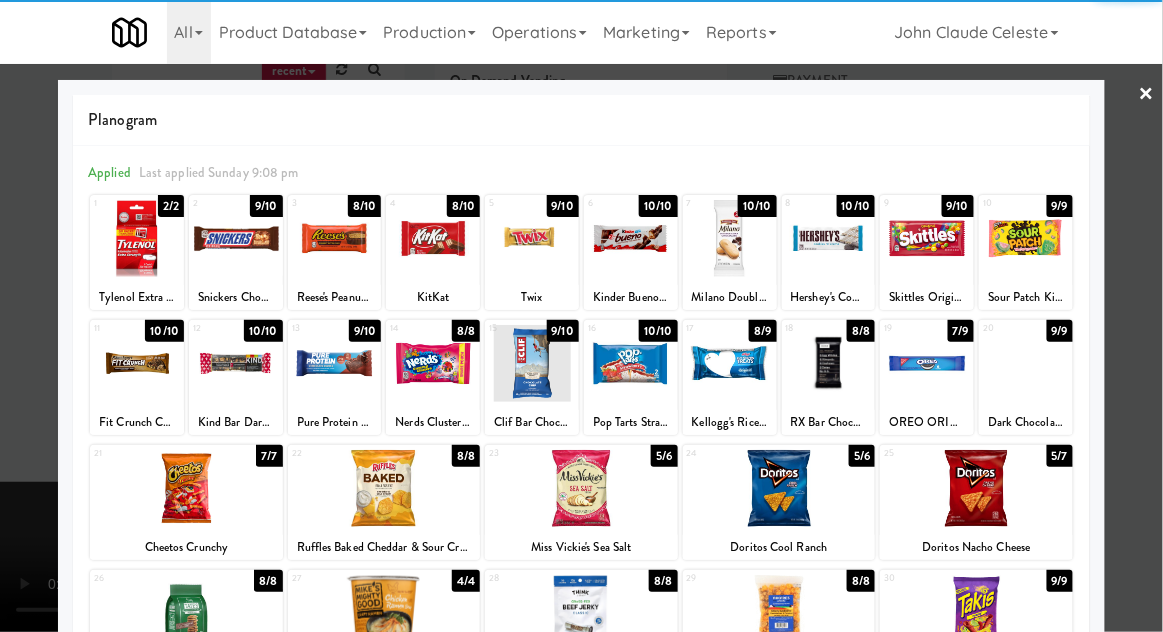 click at bounding box center [335, 363] 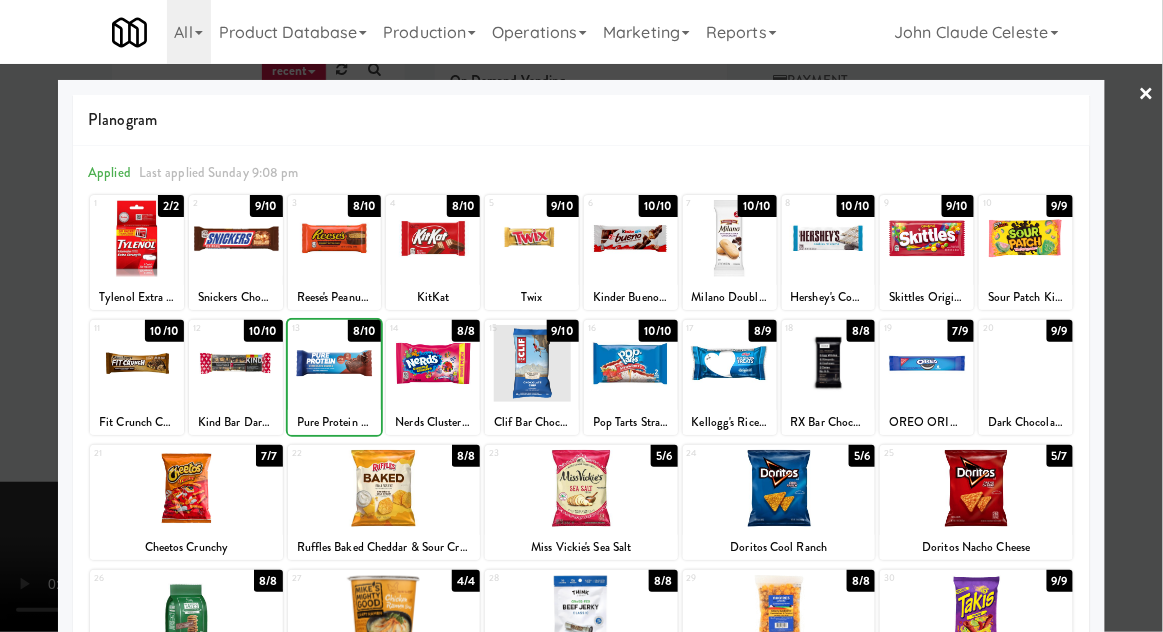 click at bounding box center [581, 316] 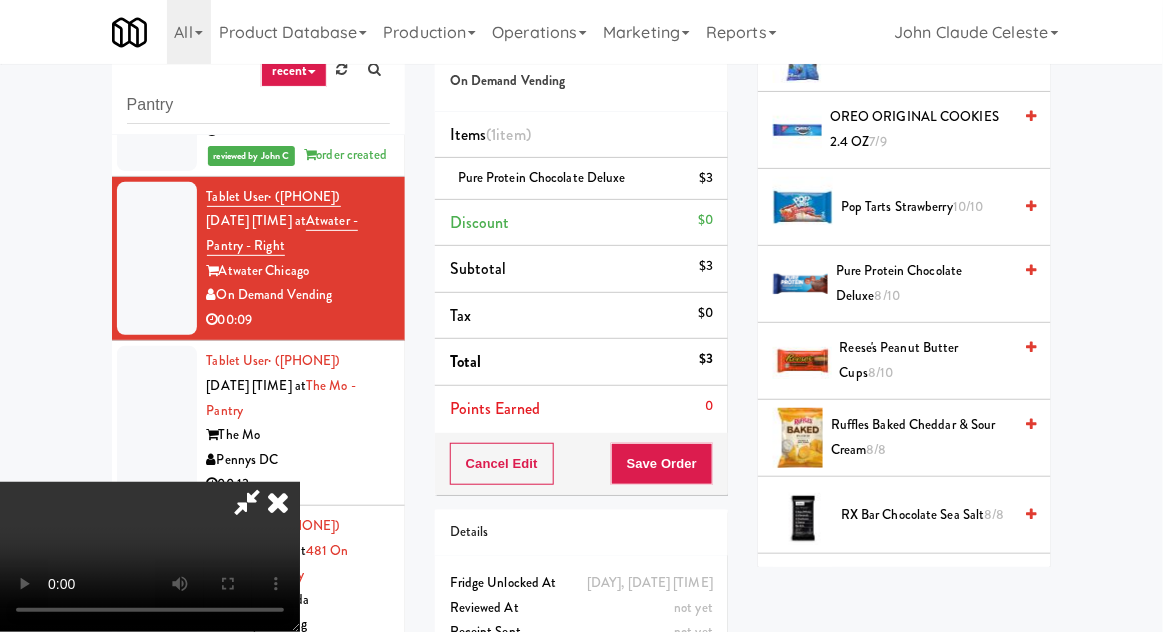 scroll, scrollTop: 1773, scrollLeft: 0, axis: vertical 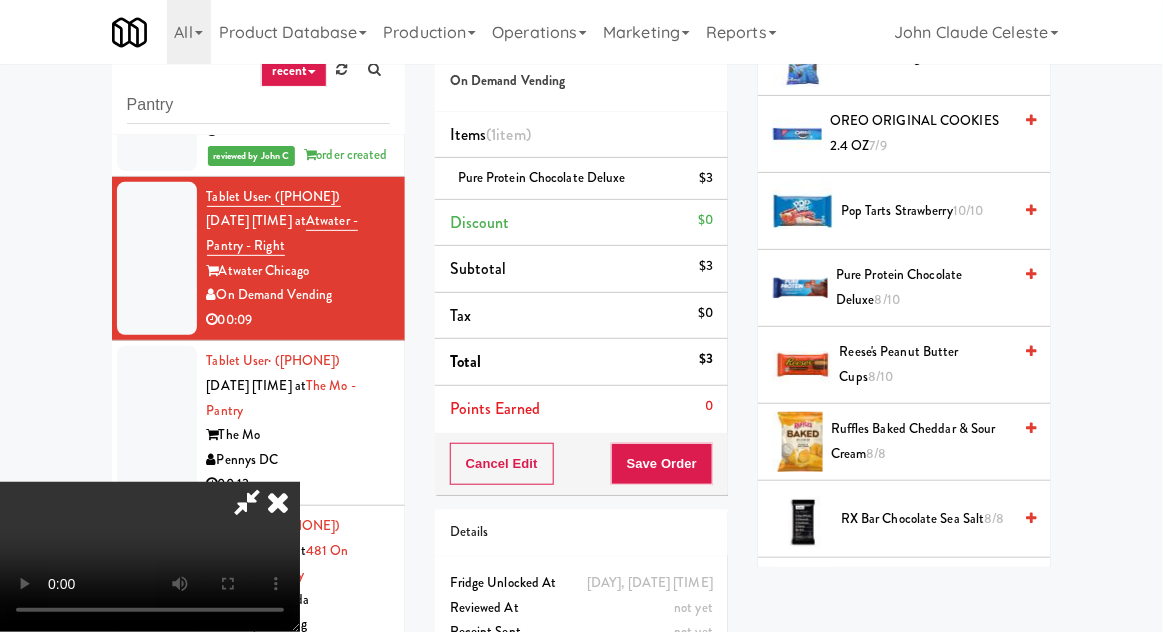 click on "8/10" at bounding box center (887, 299) 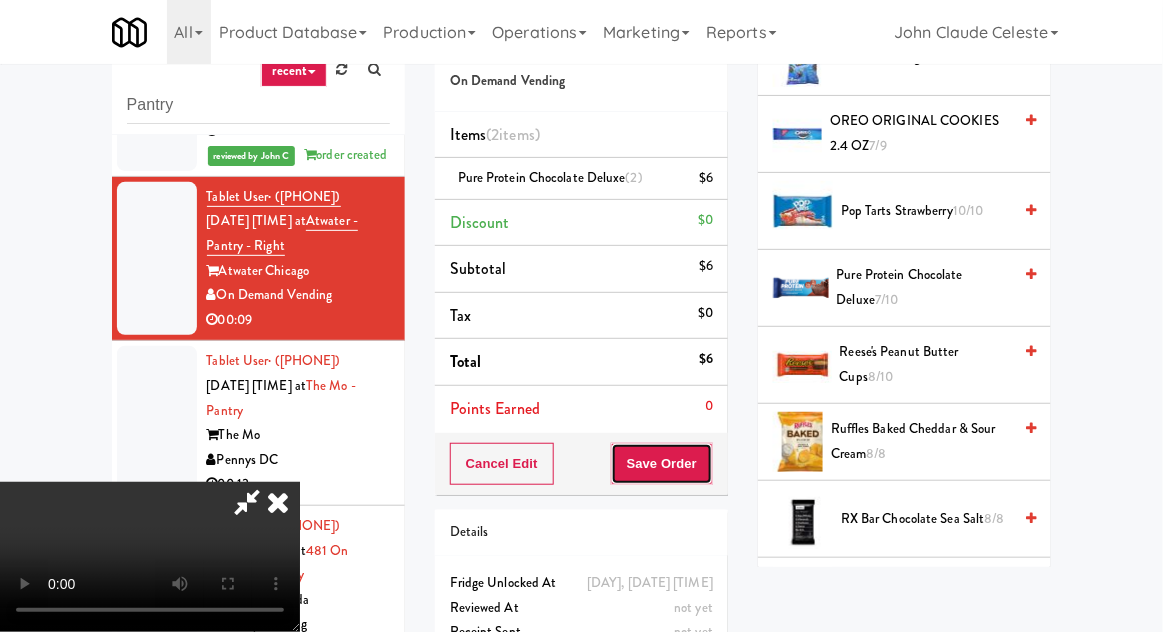 click on "Save Order" at bounding box center [662, 464] 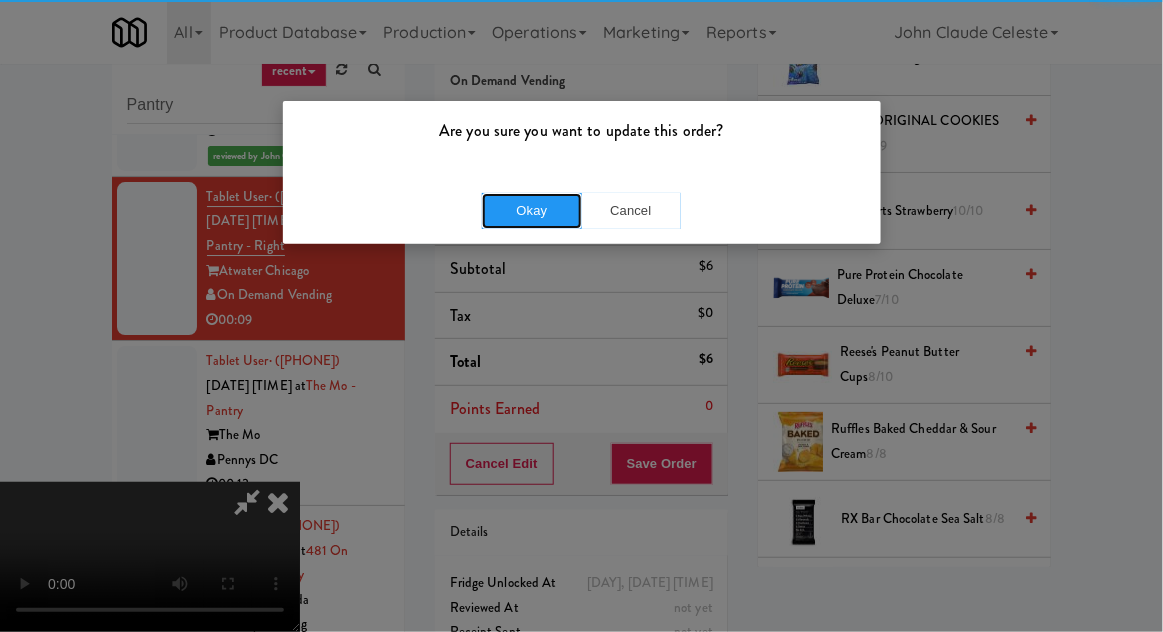 click on "Okay" at bounding box center [532, 211] 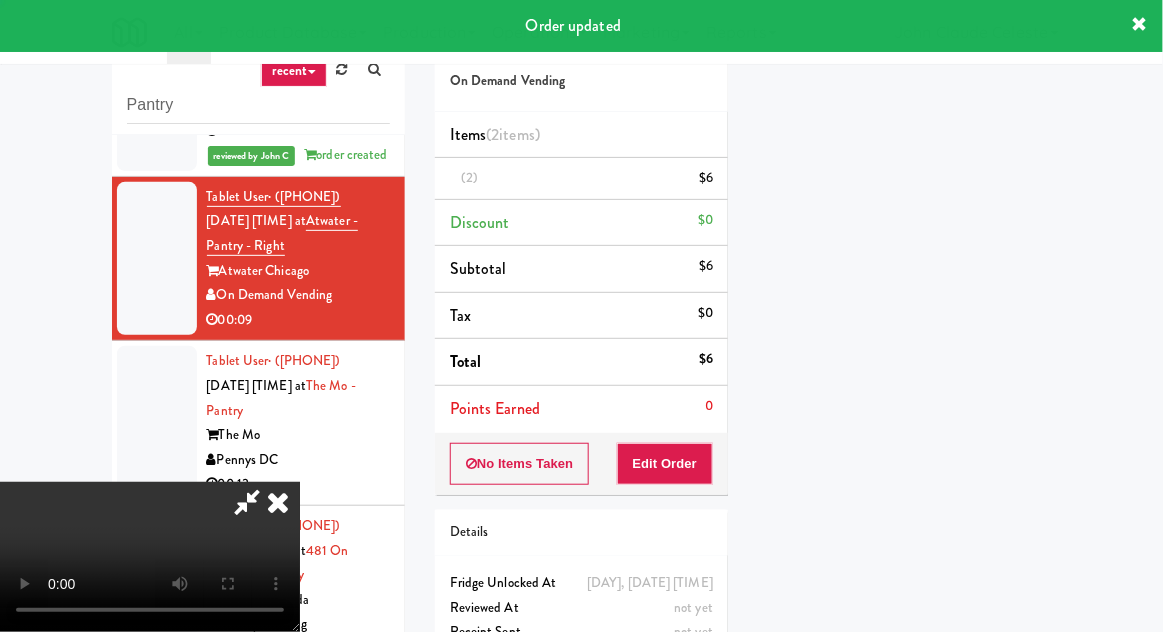 scroll, scrollTop: 197, scrollLeft: 0, axis: vertical 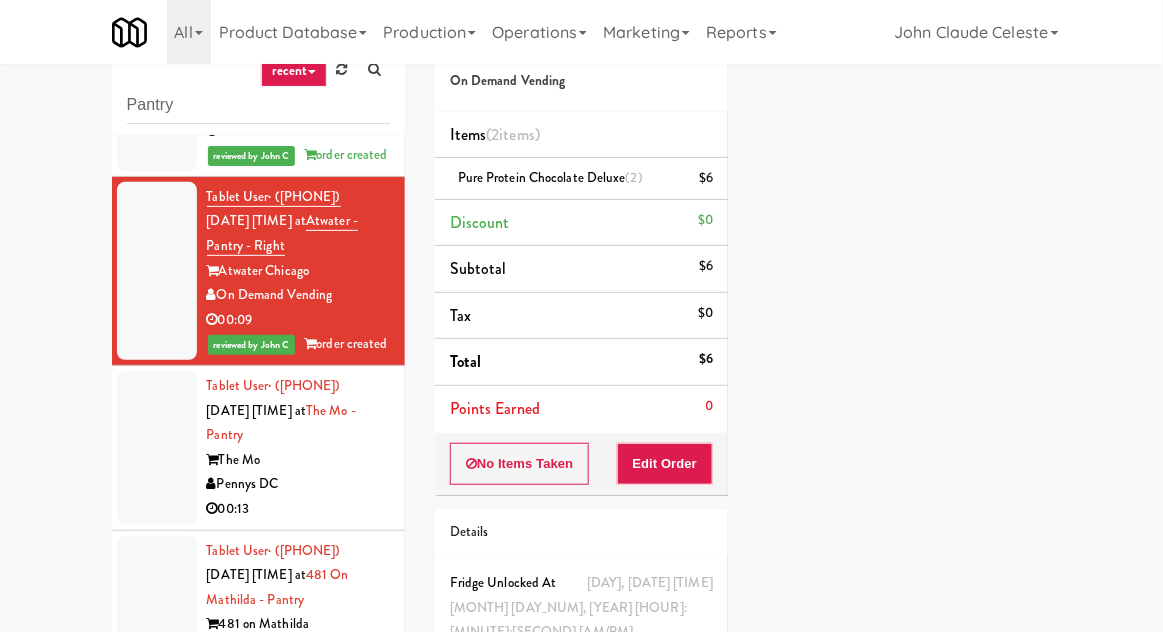 click at bounding box center (157, 448) 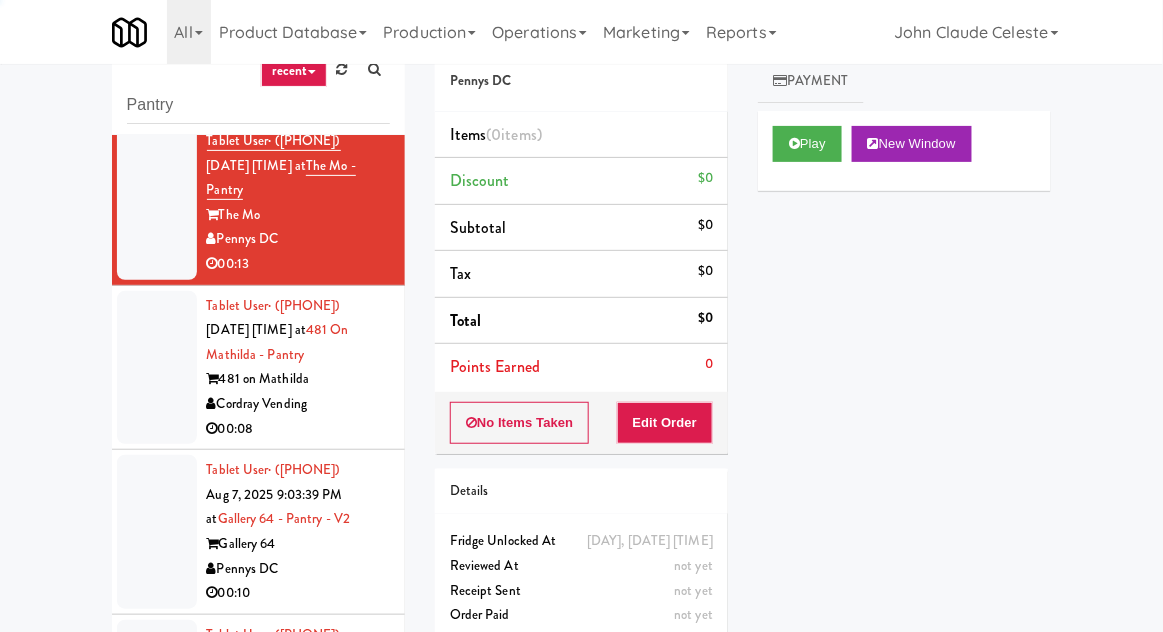 scroll, scrollTop: 3740, scrollLeft: 0, axis: vertical 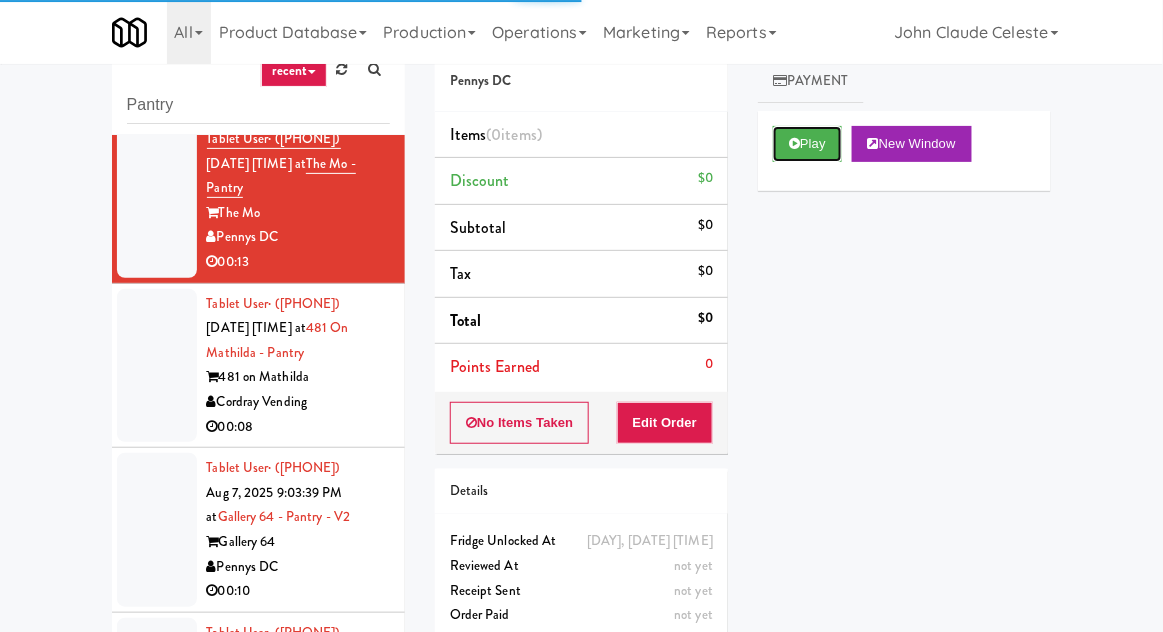 click at bounding box center (794, 143) 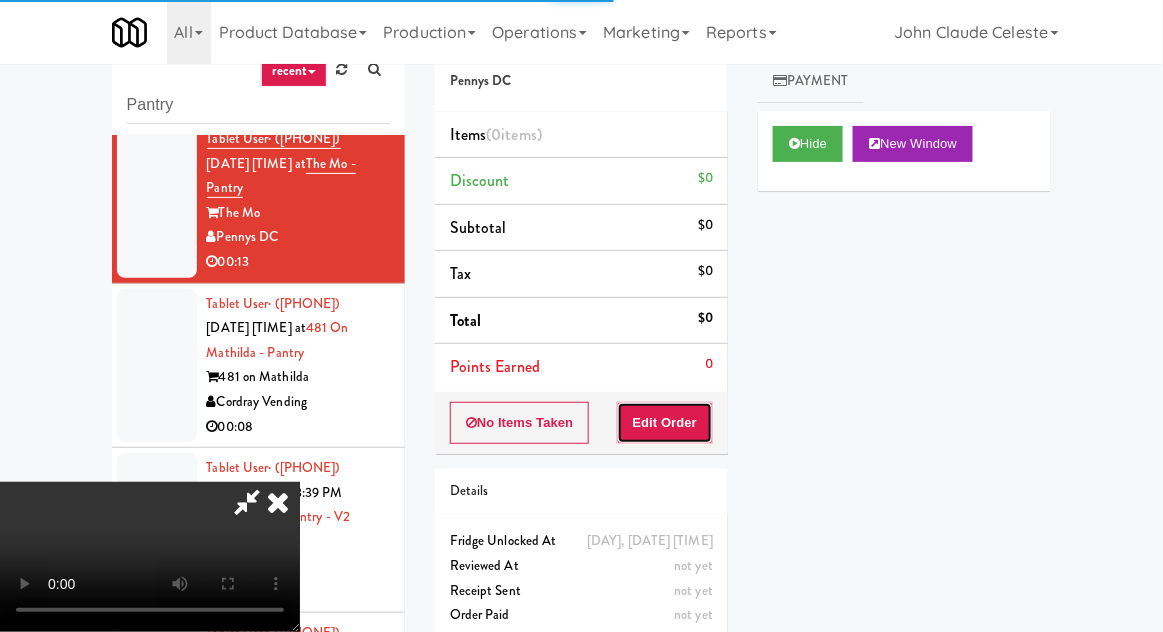 click on "Edit Order" at bounding box center (665, 423) 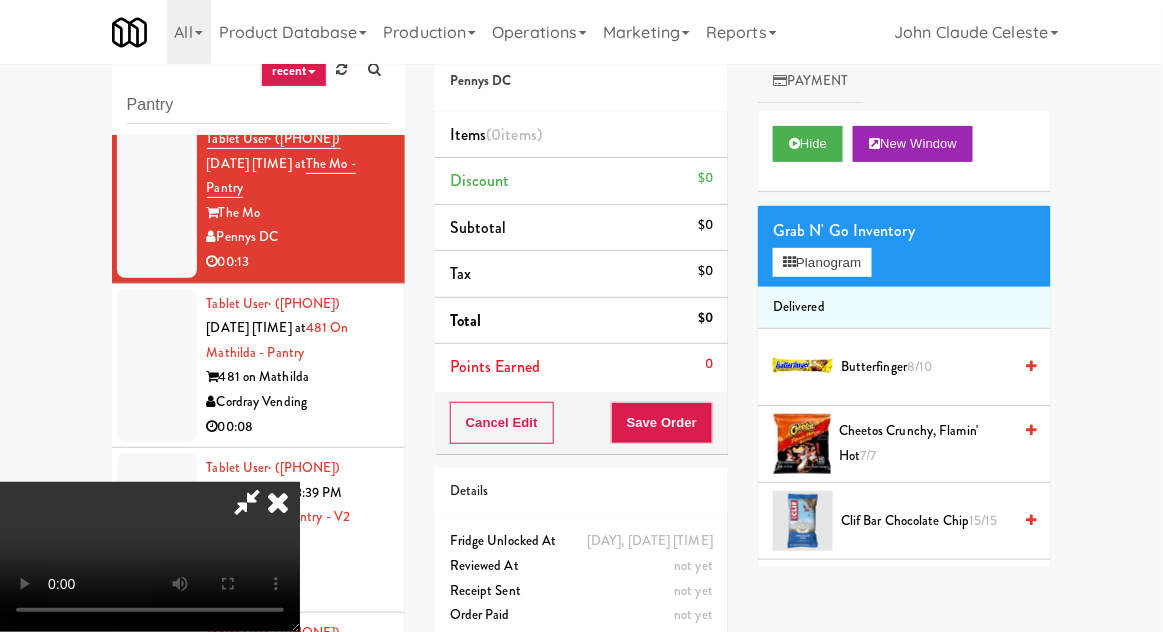 scroll, scrollTop: 73, scrollLeft: 0, axis: vertical 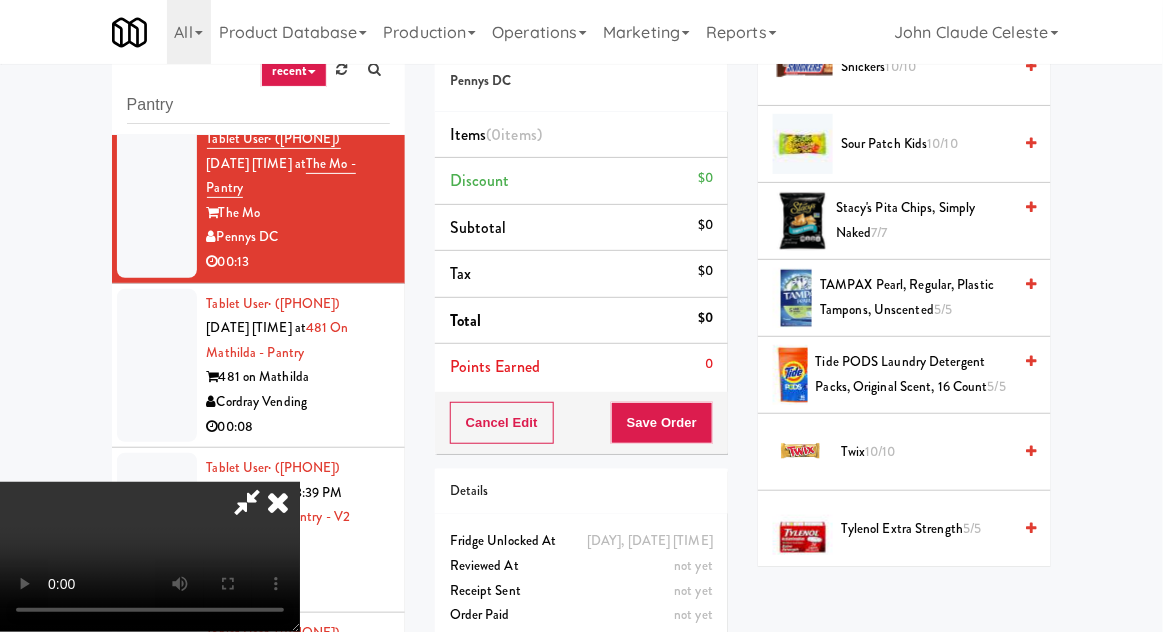 click on "Tide PODS Laundry Detergent Packs, Original Scent, 16 Count  5/5" at bounding box center (914, 374) 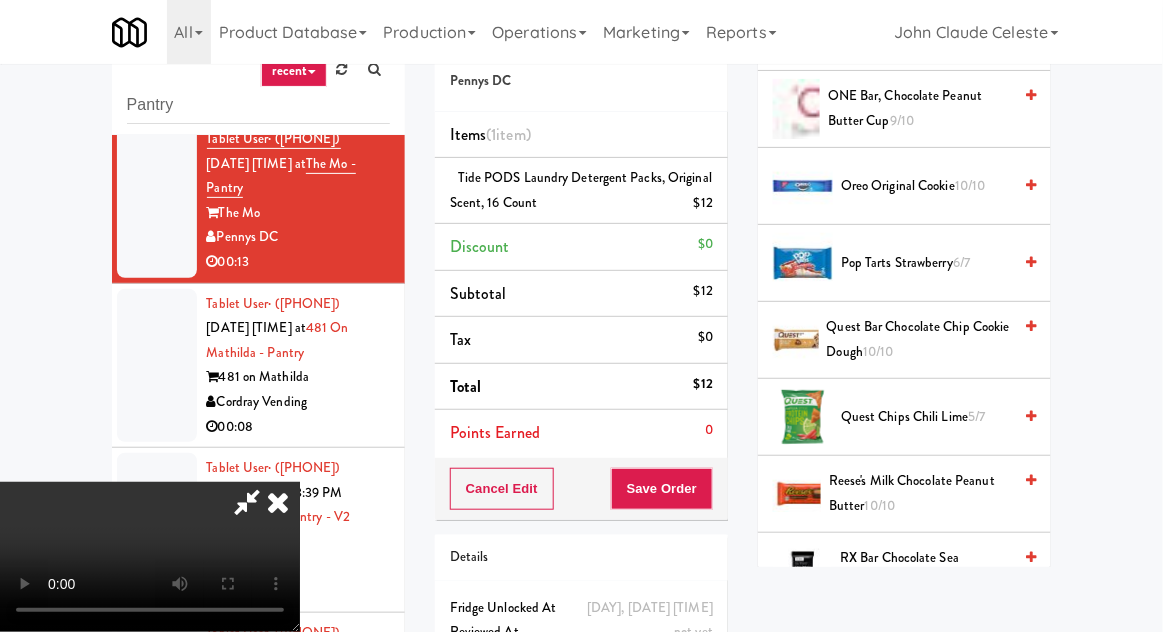 scroll, scrollTop: 1716, scrollLeft: 0, axis: vertical 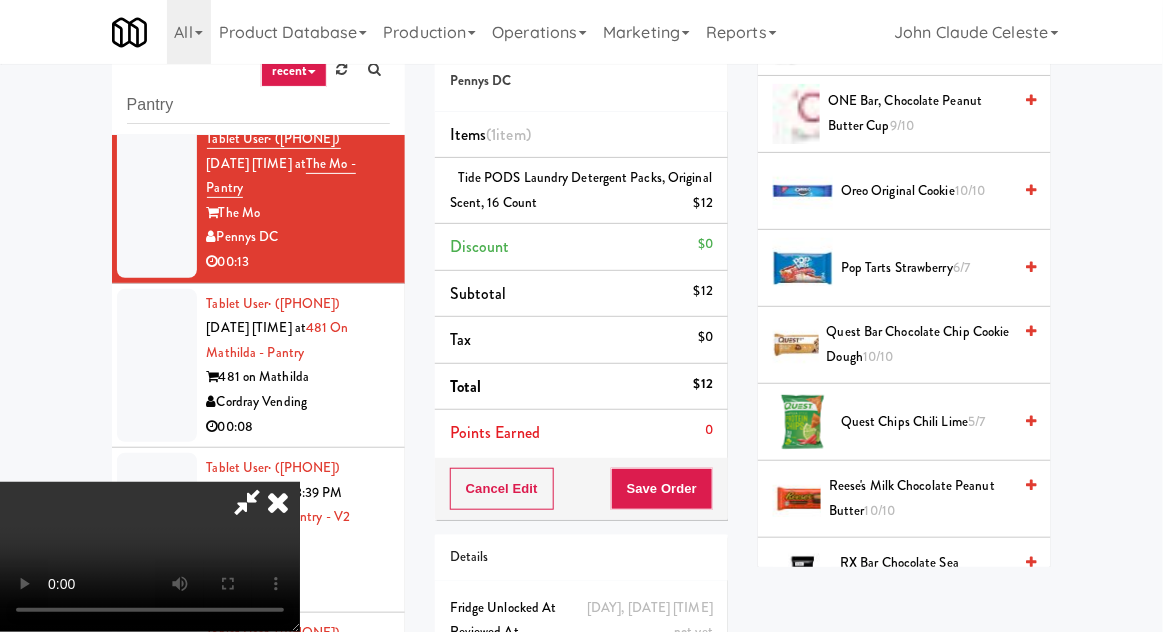 click on "Pop Tarts Strawberry  6/7" at bounding box center [926, 268] 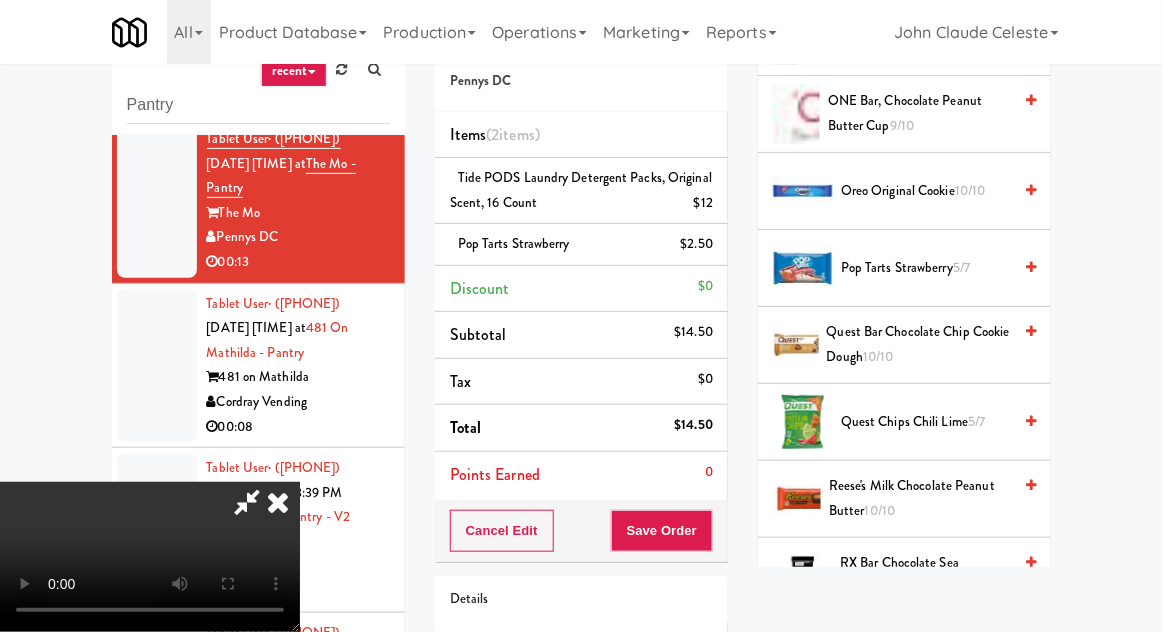 scroll, scrollTop: 73, scrollLeft: 0, axis: vertical 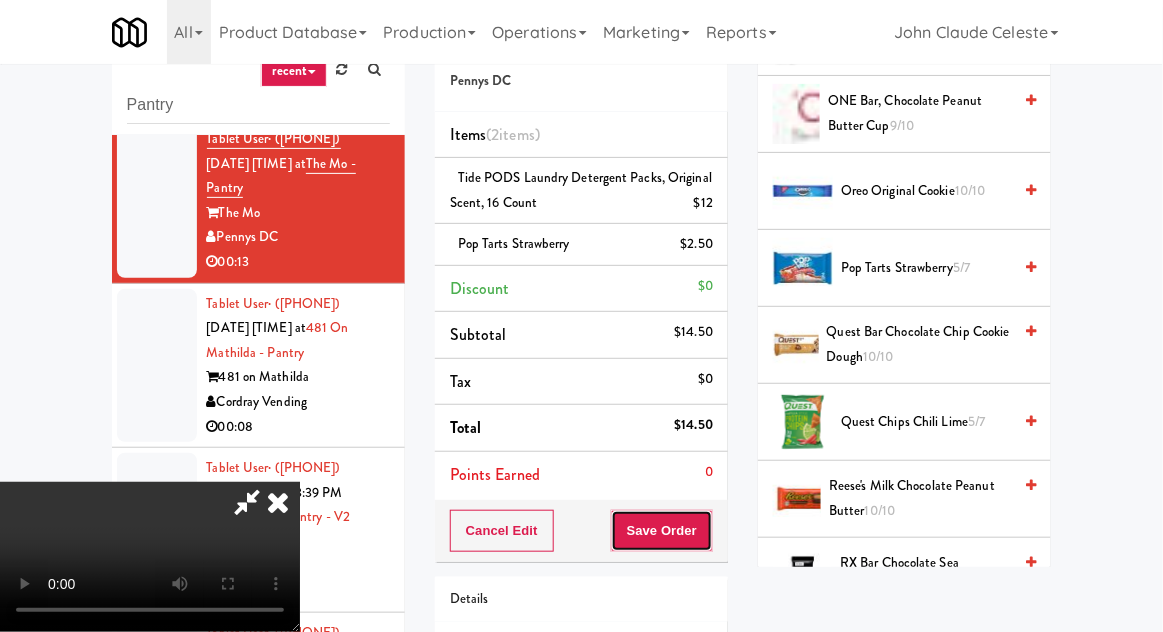 click on "Save Order" at bounding box center [662, 531] 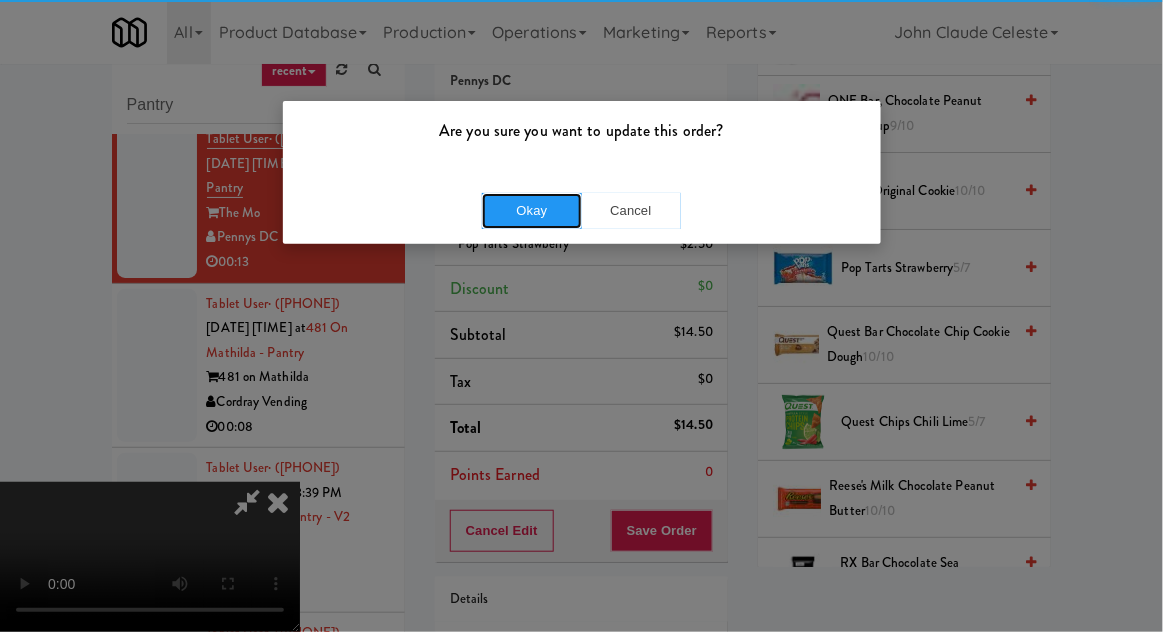 click on "Okay" at bounding box center [532, 211] 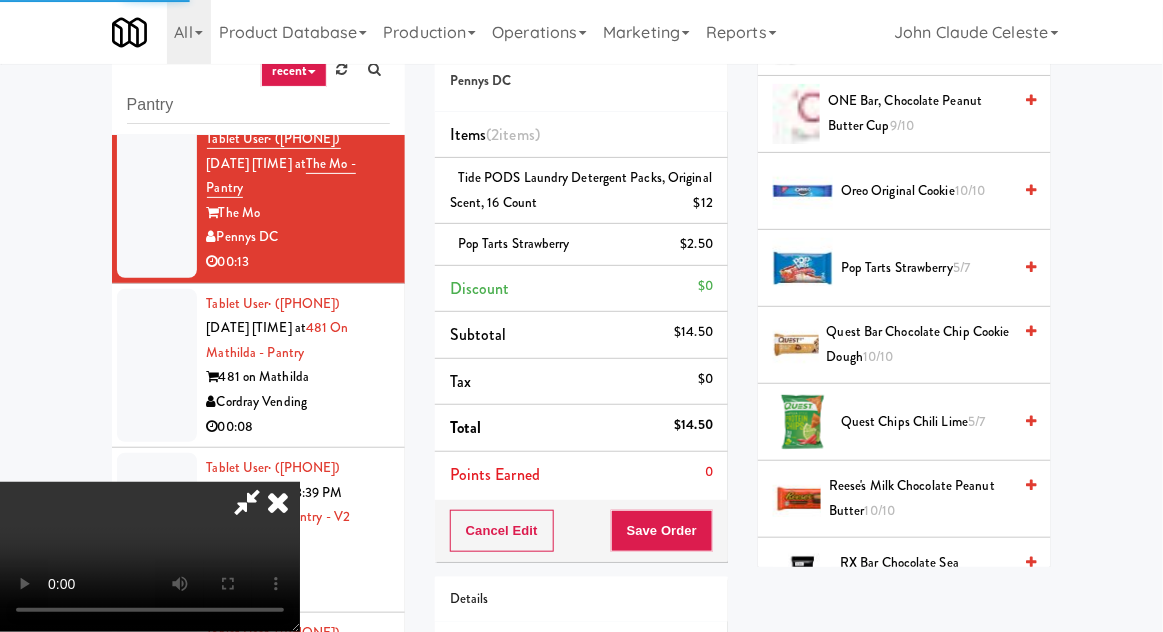 scroll, scrollTop: 197, scrollLeft: 0, axis: vertical 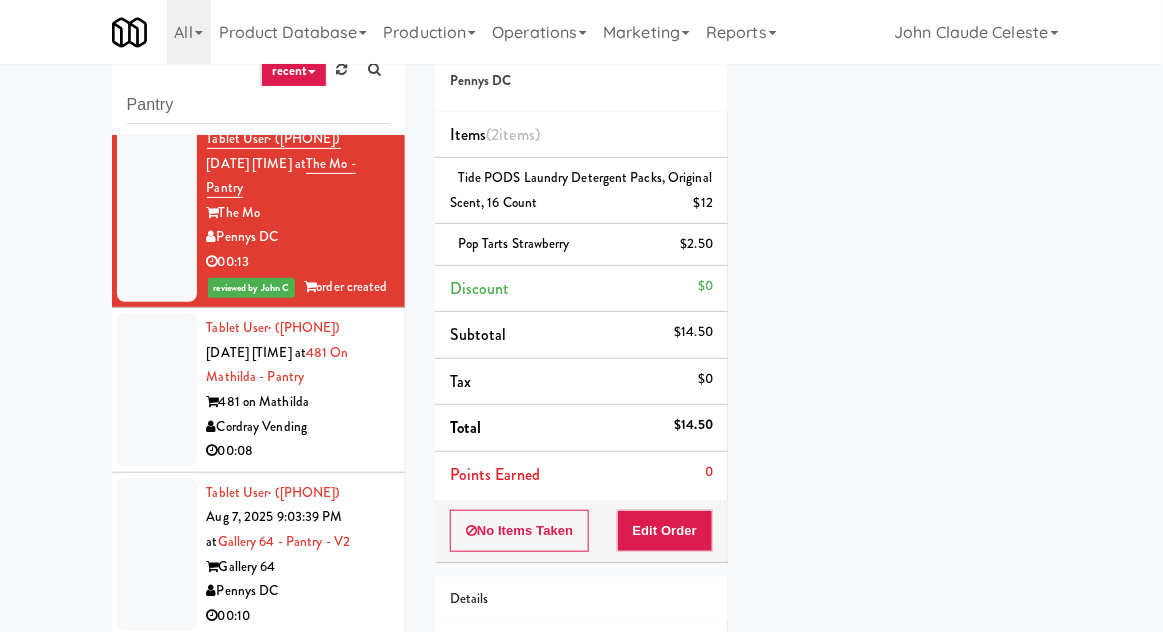 click at bounding box center (157, 390) 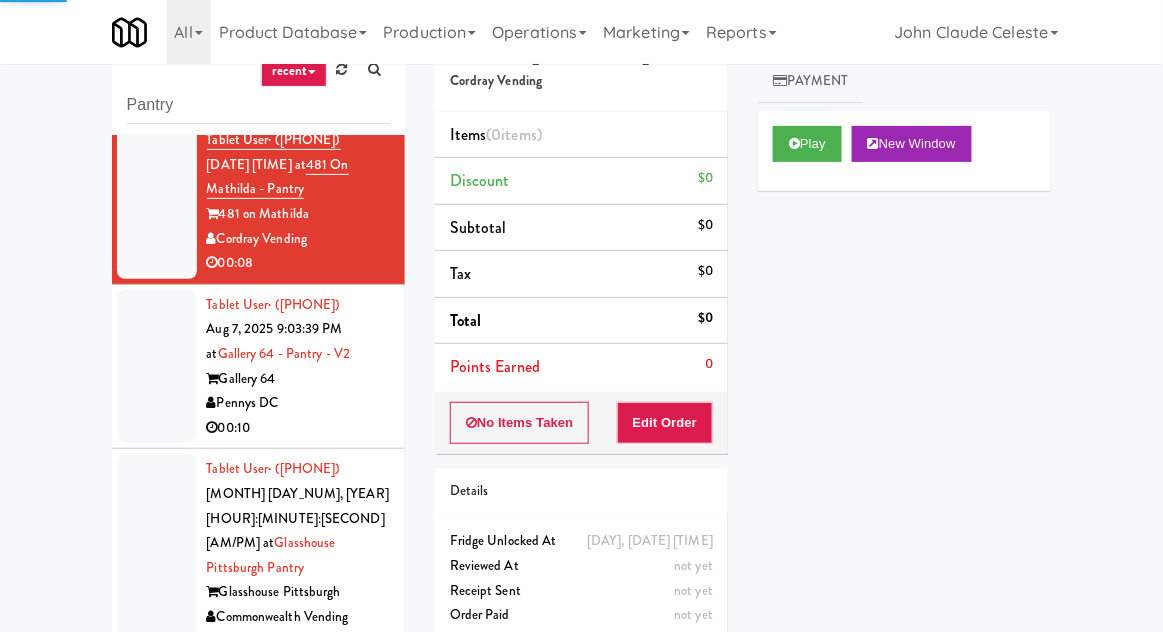 scroll, scrollTop: 3929, scrollLeft: 0, axis: vertical 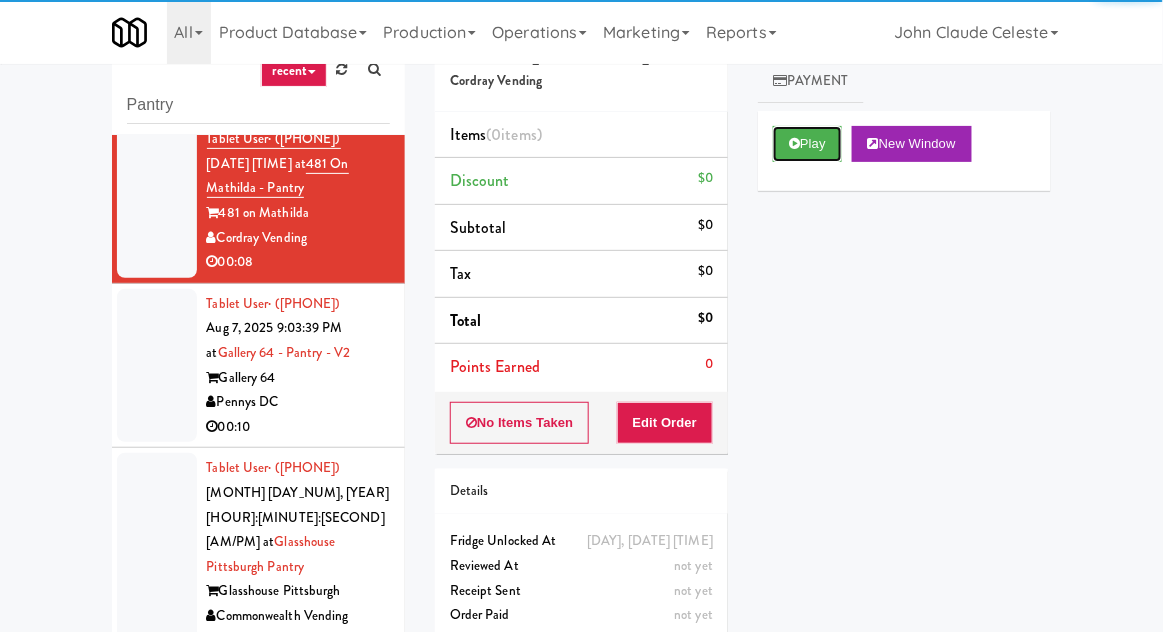 click on "Play" at bounding box center (807, 144) 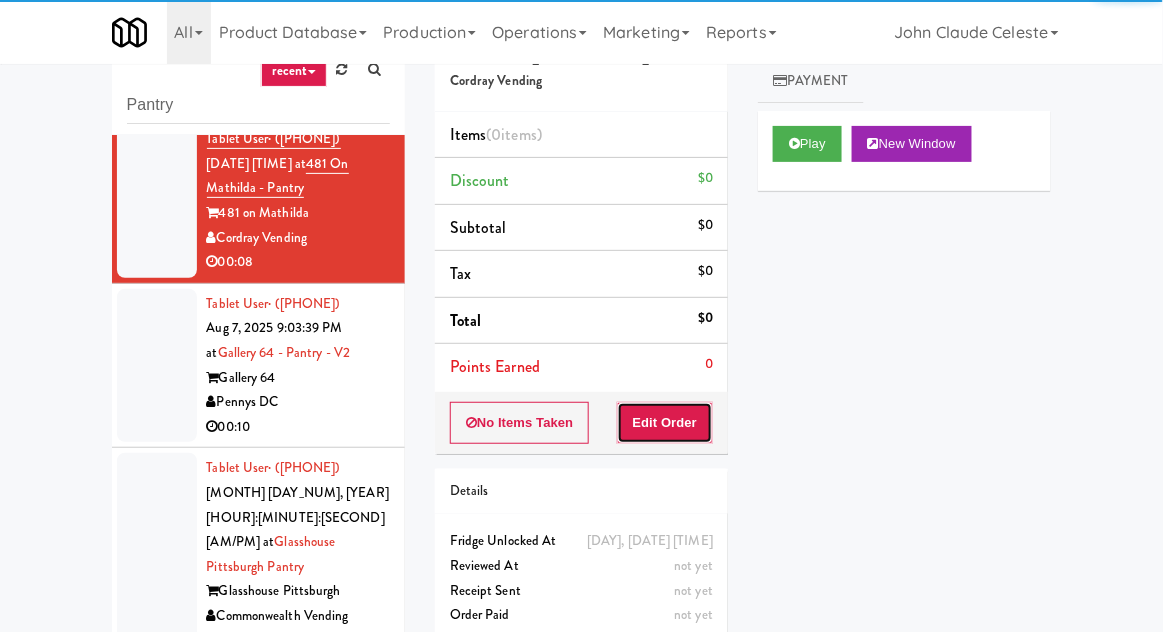 click on "Edit Order" at bounding box center (665, 423) 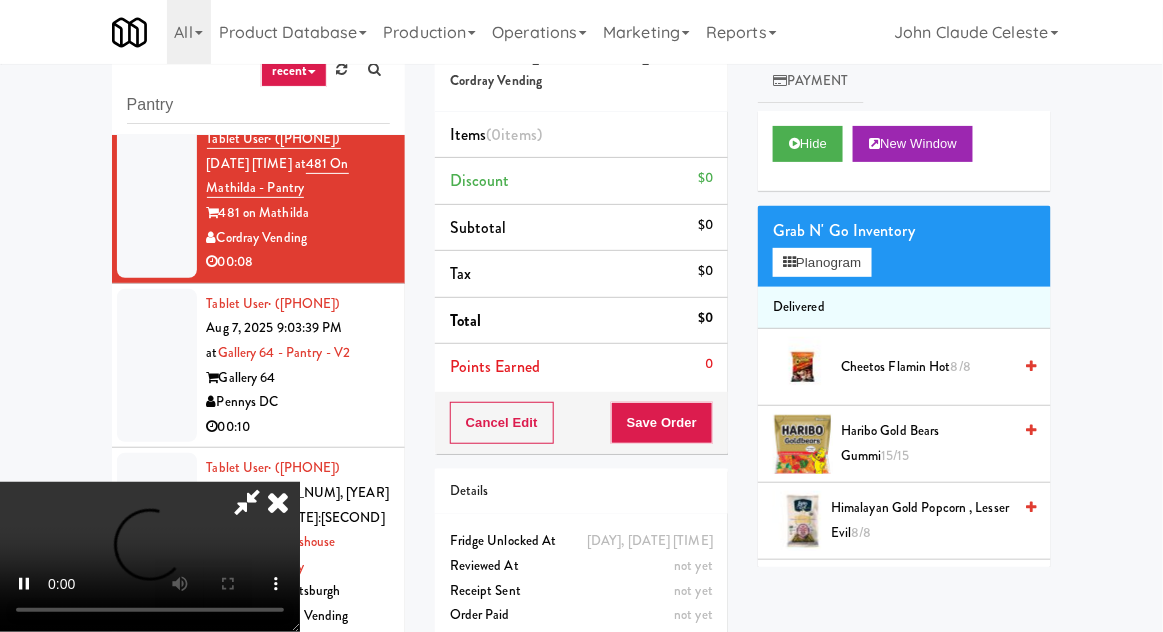 scroll, scrollTop: 73, scrollLeft: 0, axis: vertical 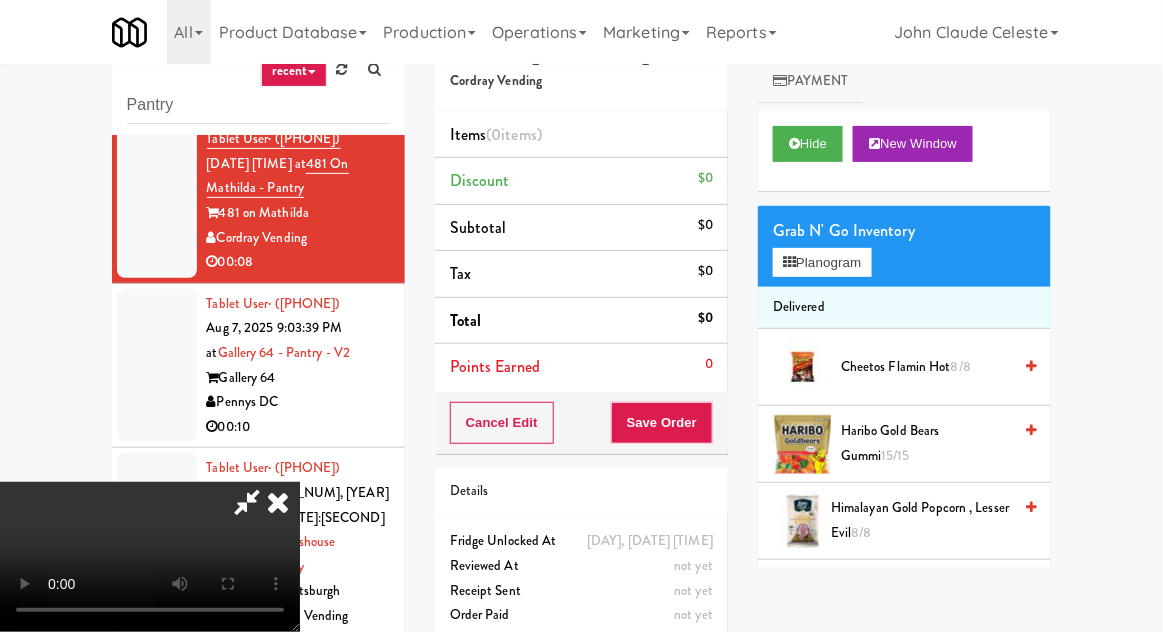 type 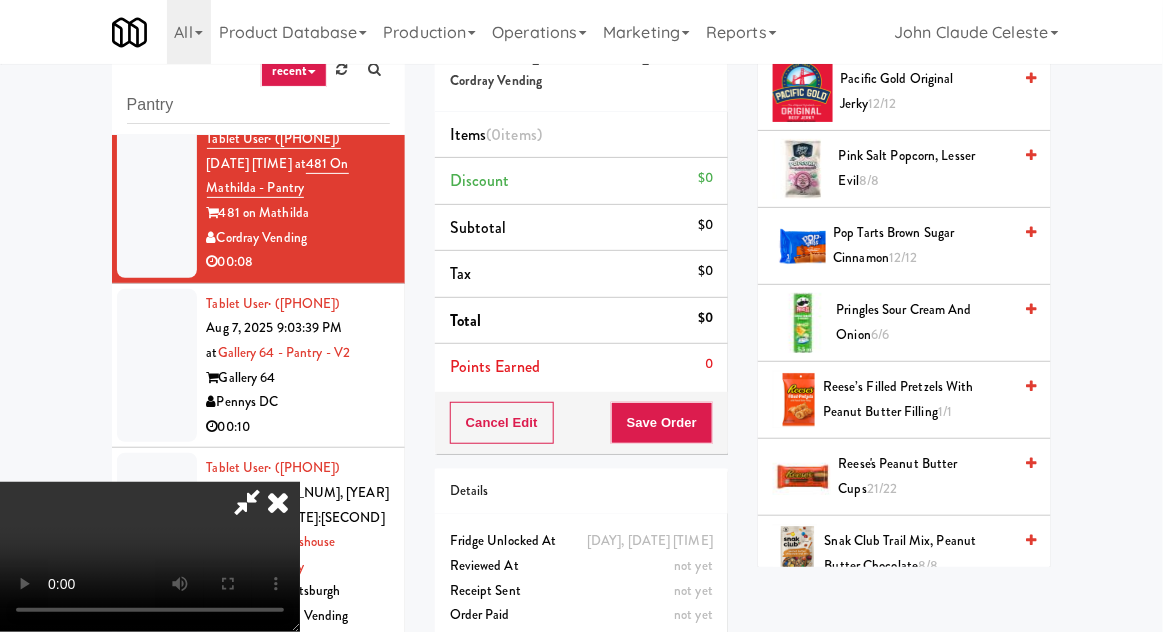 scroll, scrollTop: 1274, scrollLeft: 0, axis: vertical 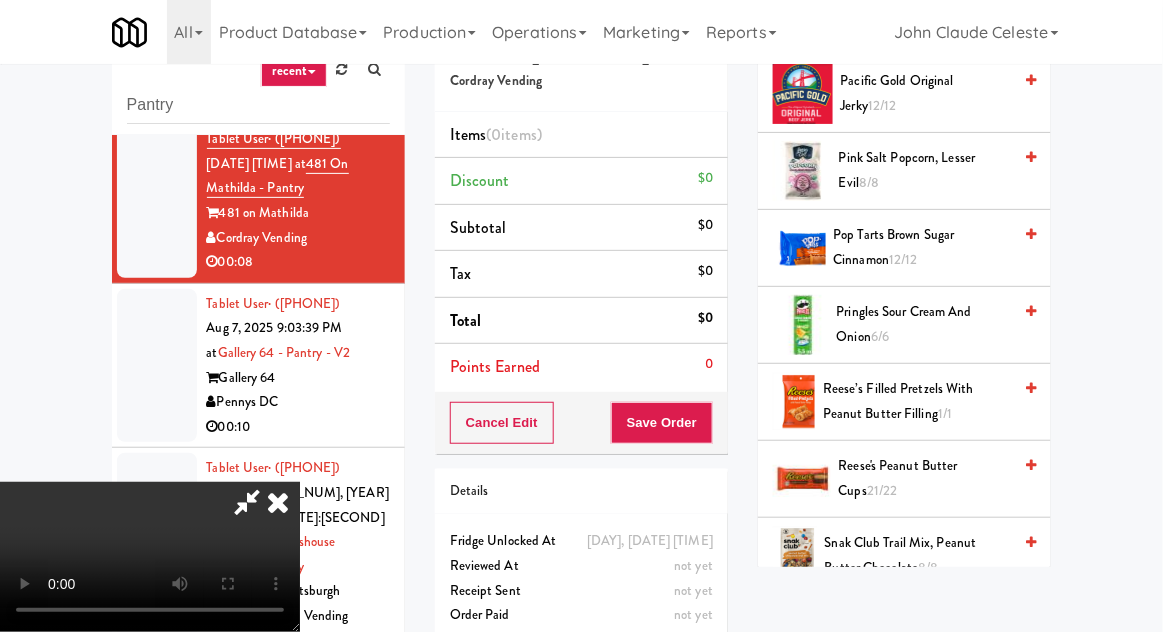 click on "Reese's Peanut Butter Cups  21/22" at bounding box center (925, 478) 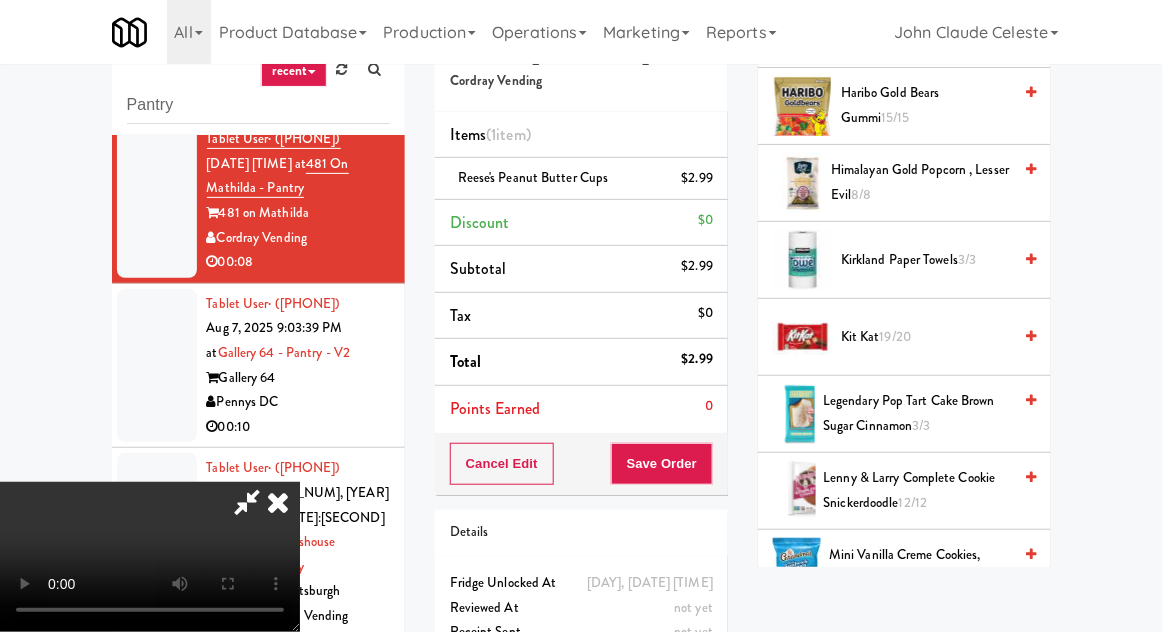 scroll, scrollTop: 335, scrollLeft: 0, axis: vertical 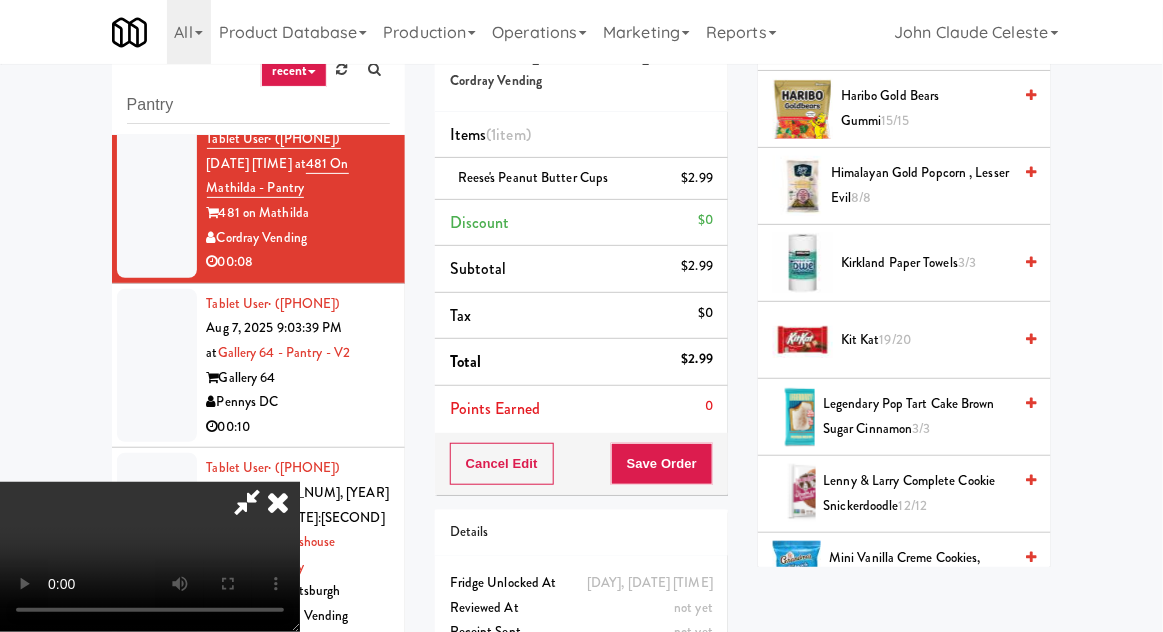 click on "Kit Kat  [DATE]" at bounding box center [926, 340] 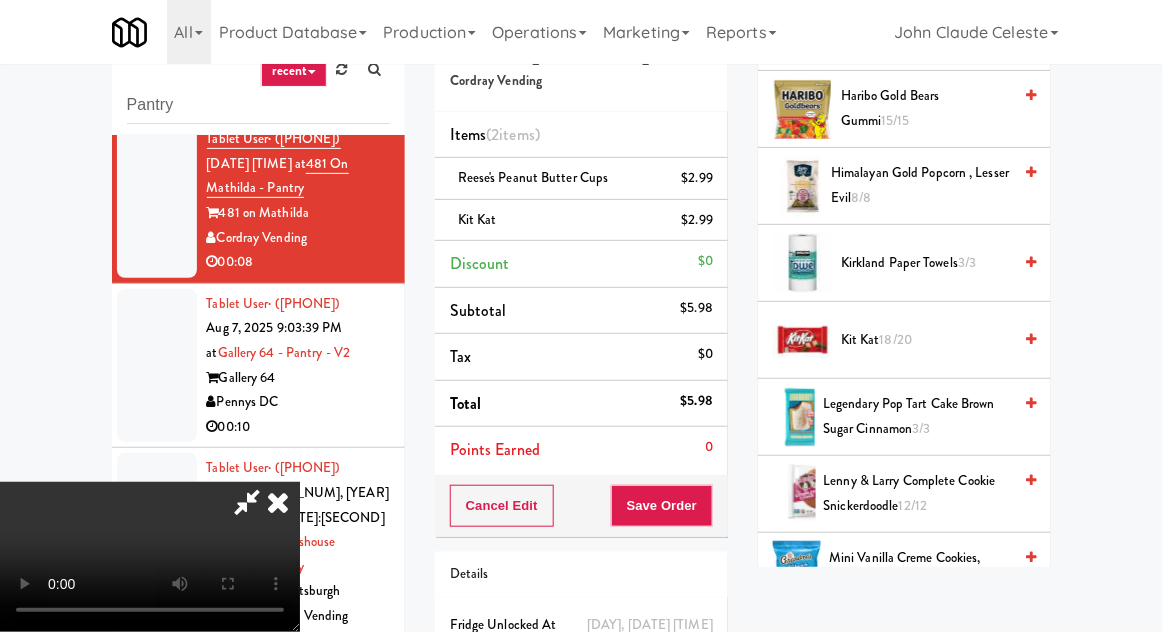 scroll, scrollTop: 73, scrollLeft: 0, axis: vertical 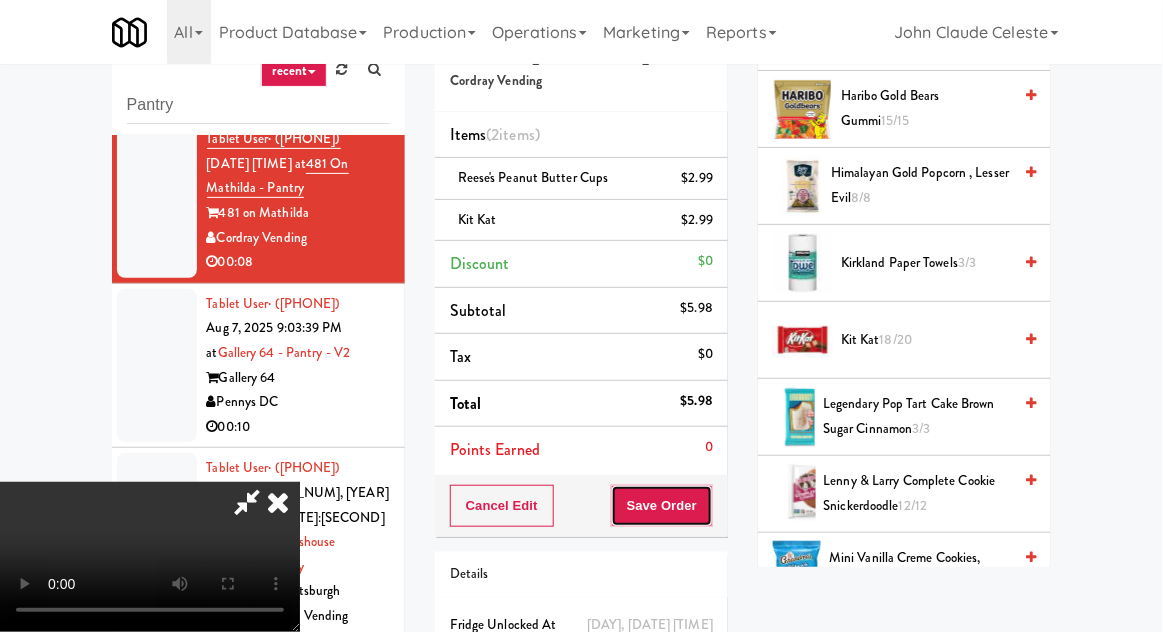 click on "Save Order" at bounding box center [662, 506] 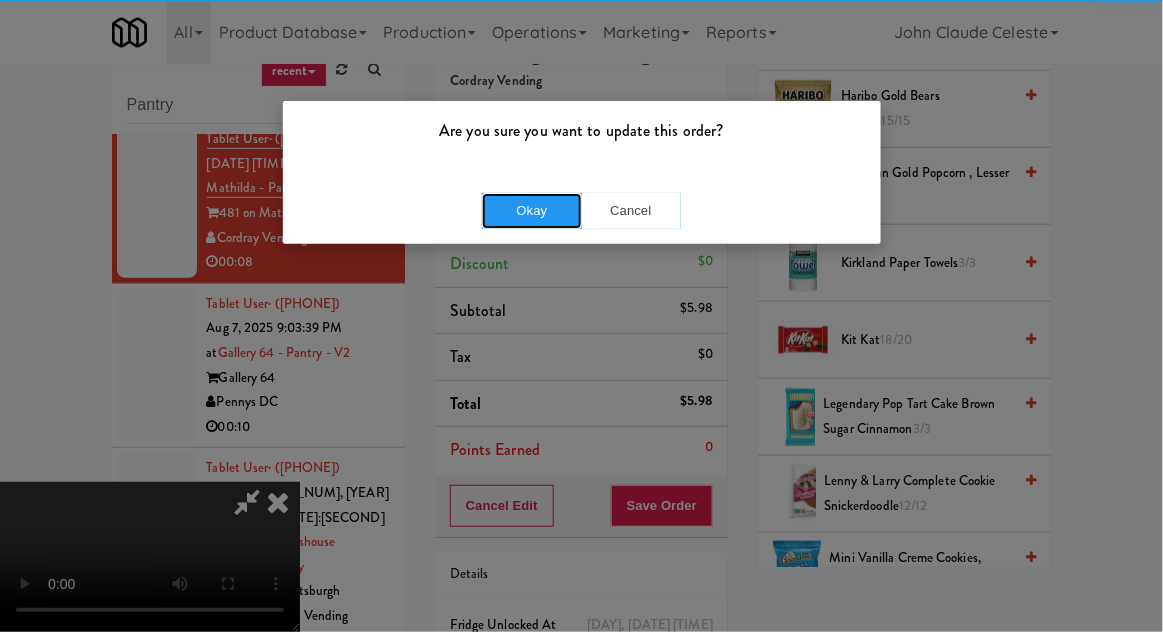 click on "Okay" at bounding box center (532, 211) 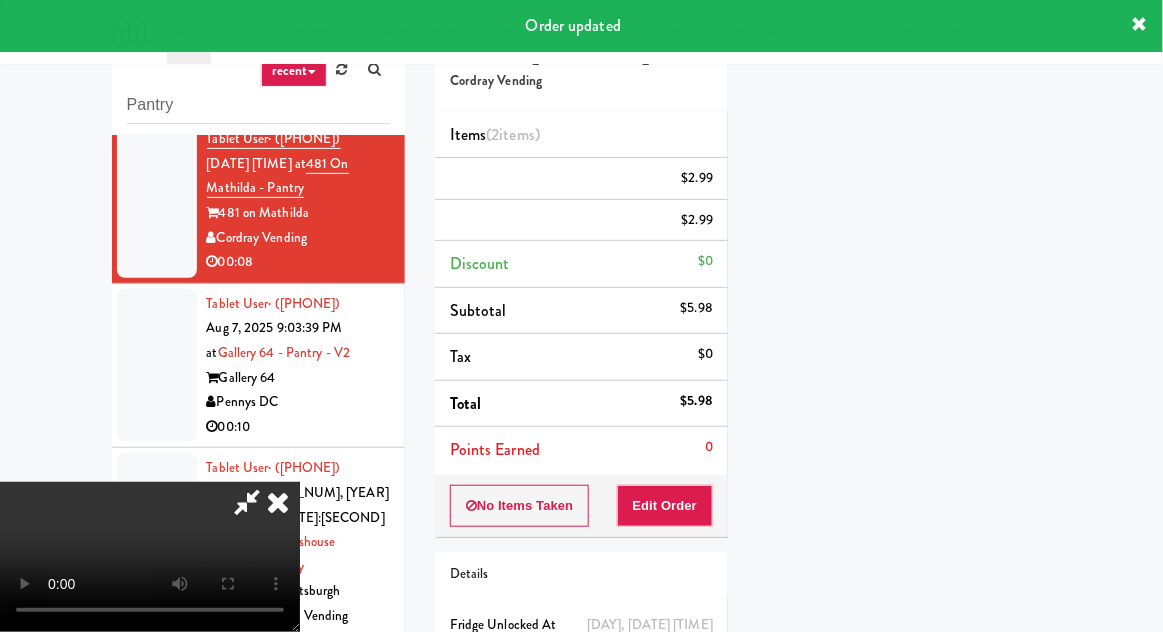 scroll, scrollTop: 197, scrollLeft: 0, axis: vertical 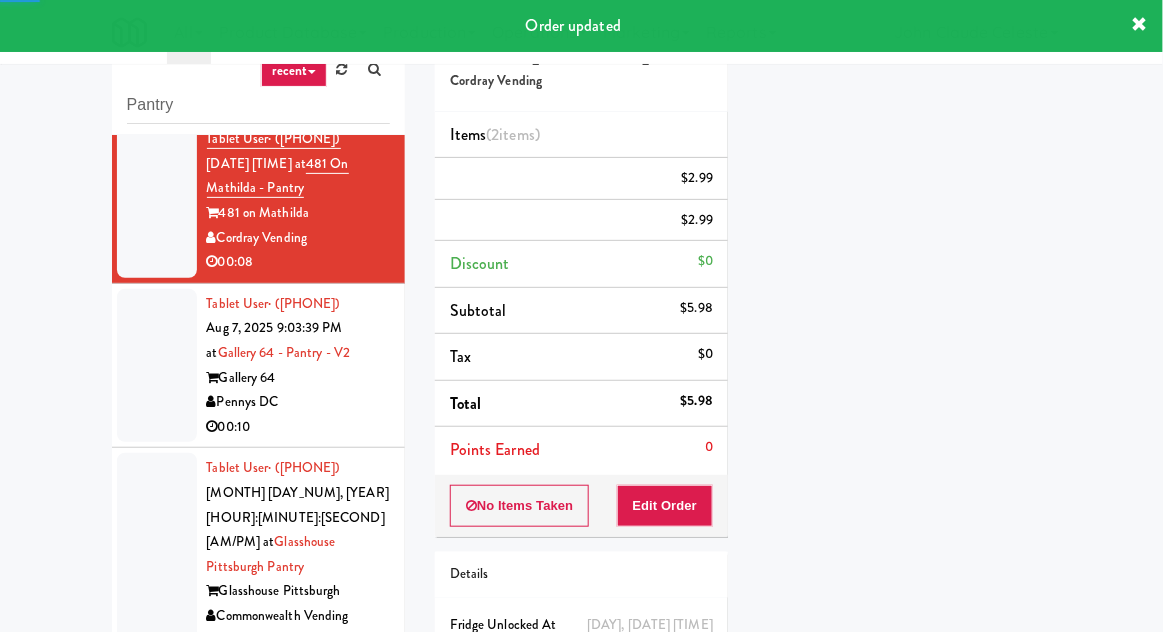 click at bounding box center [157, 366] 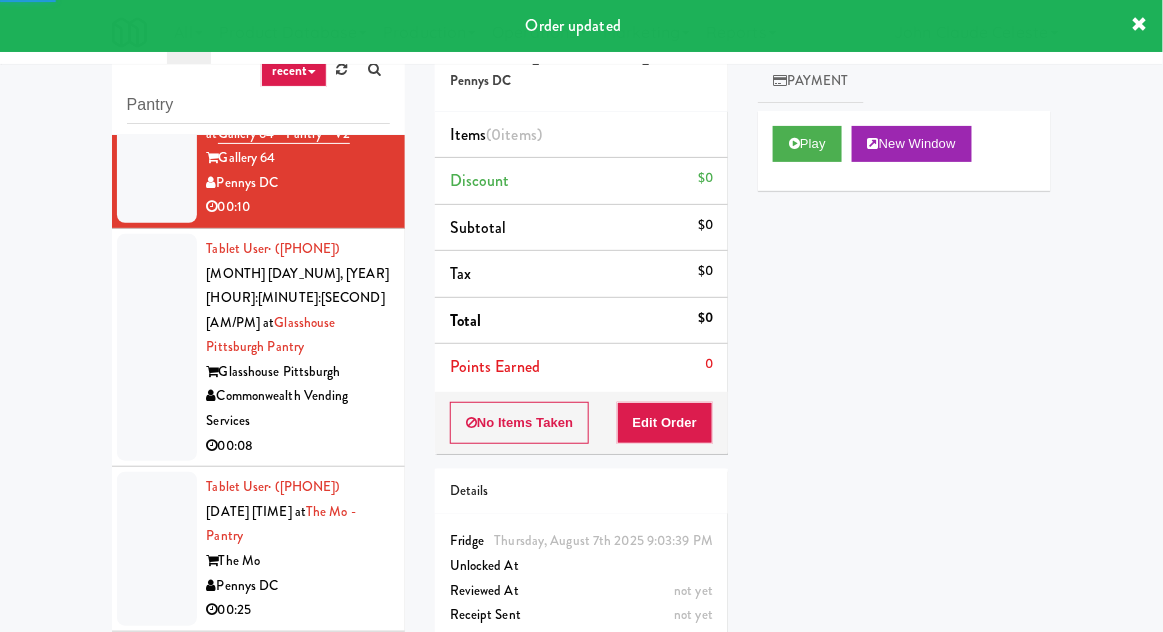 scroll, scrollTop: 4173, scrollLeft: 0, axis: vertical 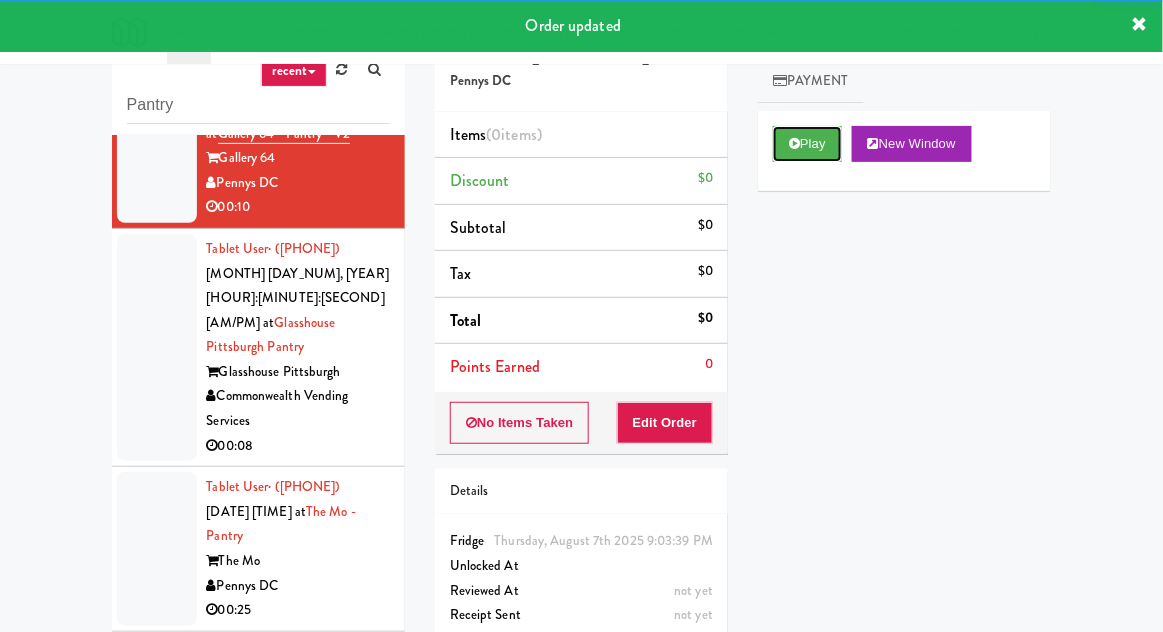 click on "Play" at bounding box center (807, 144) 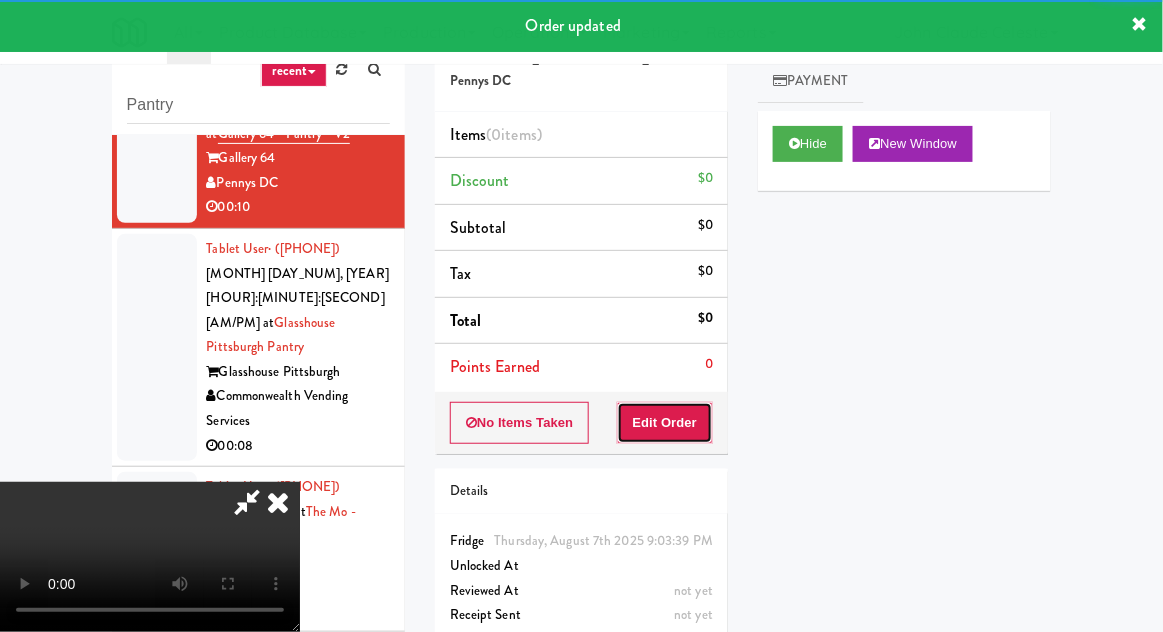 click on "Edit Order" at bounding box center (665, 423) 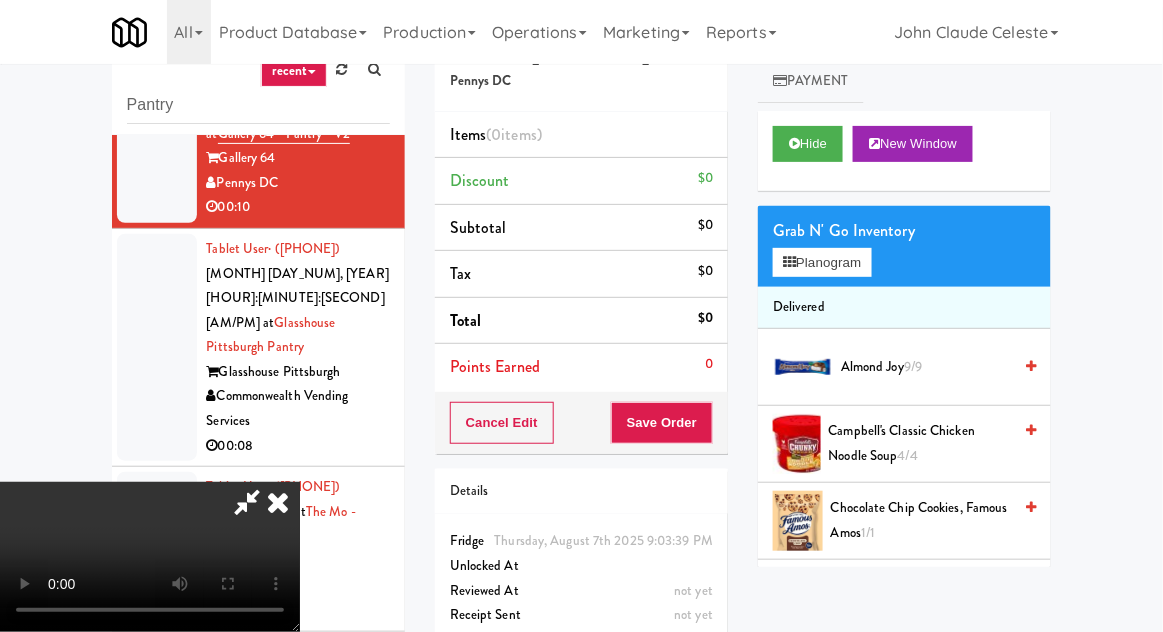 scroll, scrollTop: 73, scrollLeft: 0, axis: vertical 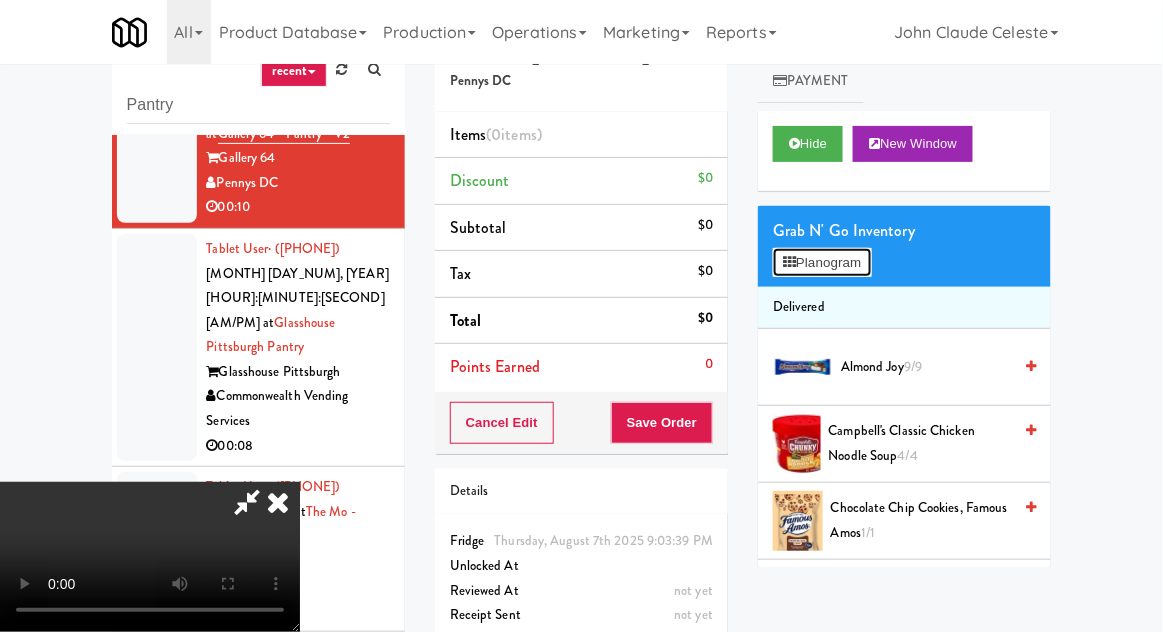 click on "Planogram" at bounding box center (822, 263) 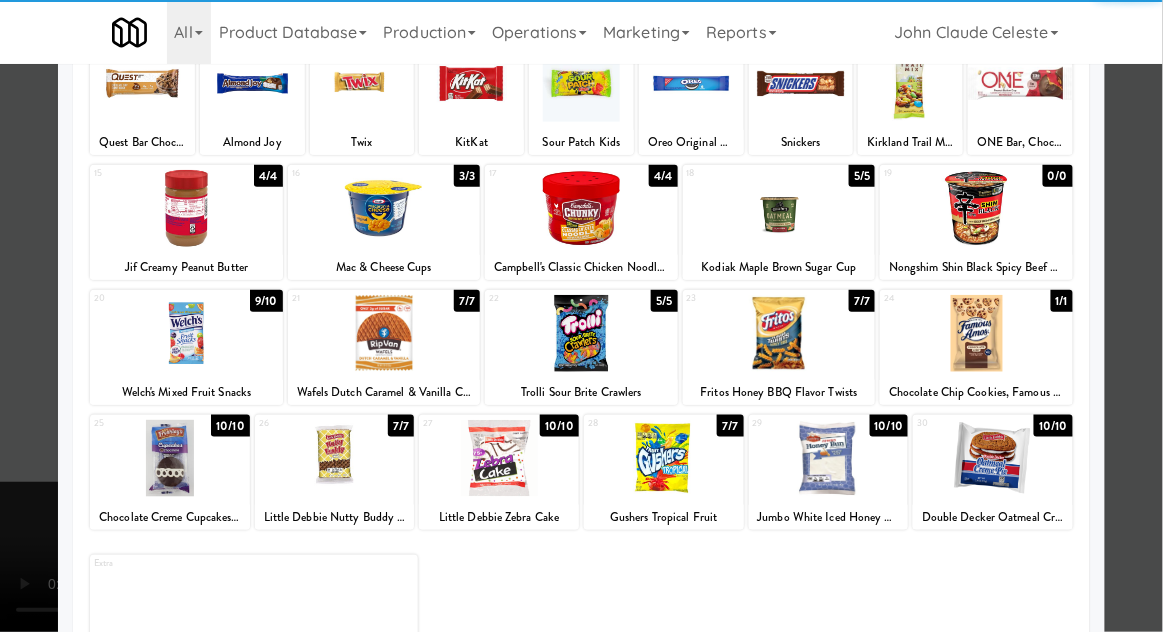 click at bounding box center [499, 458] 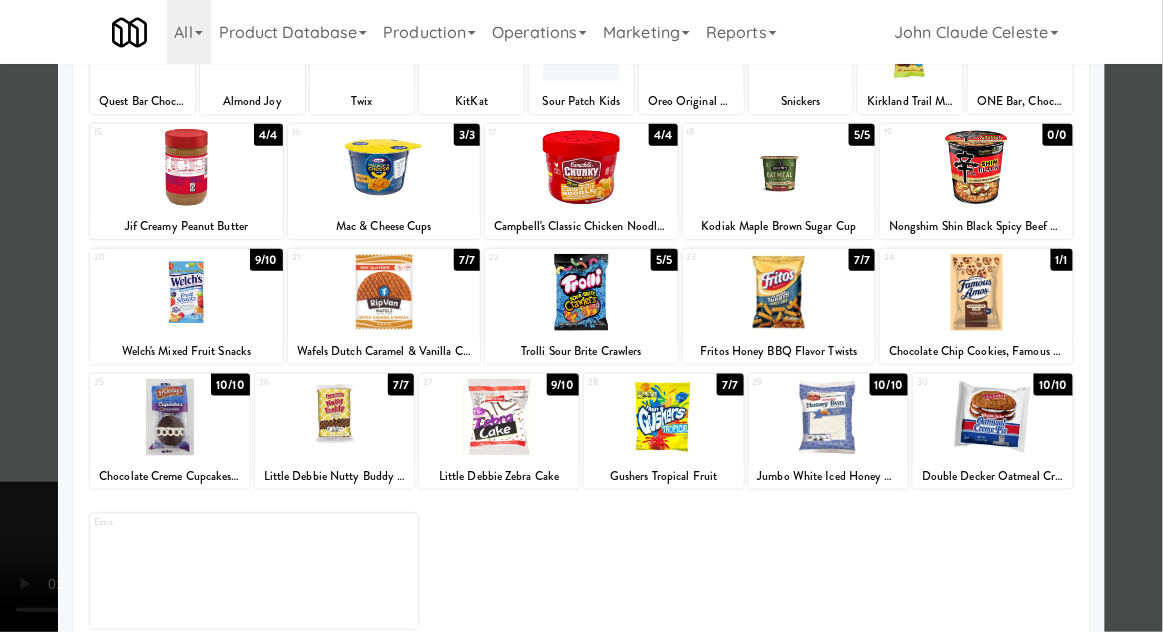 click at bounding box center (581, 316) 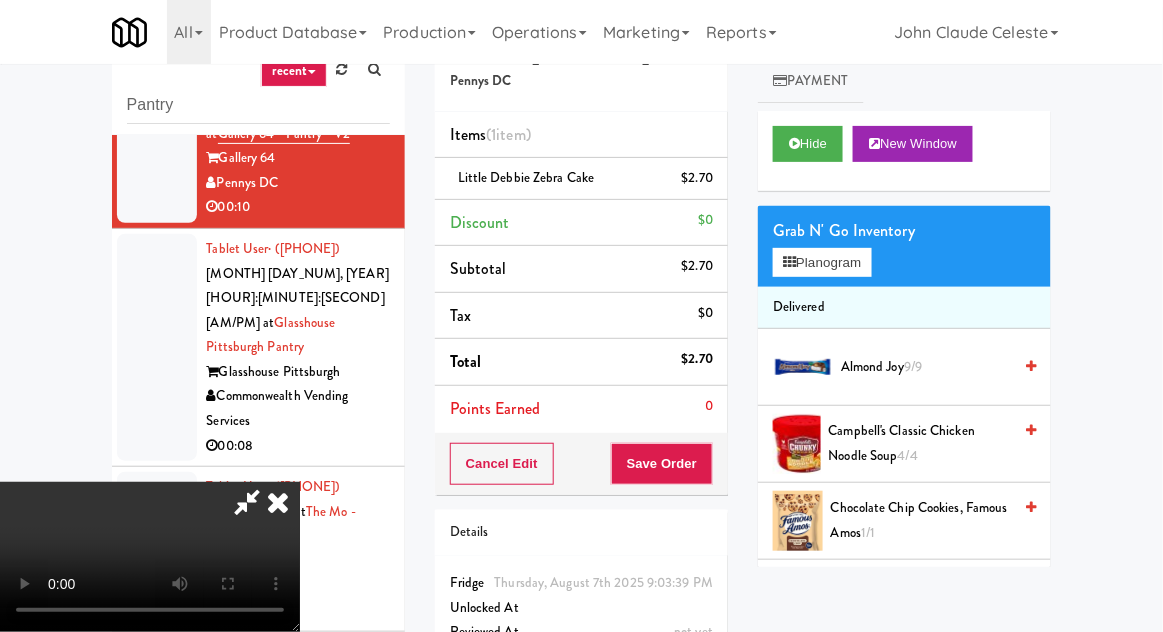 scroll, scrollTop: 0, scrollLeft: 0, axis: both 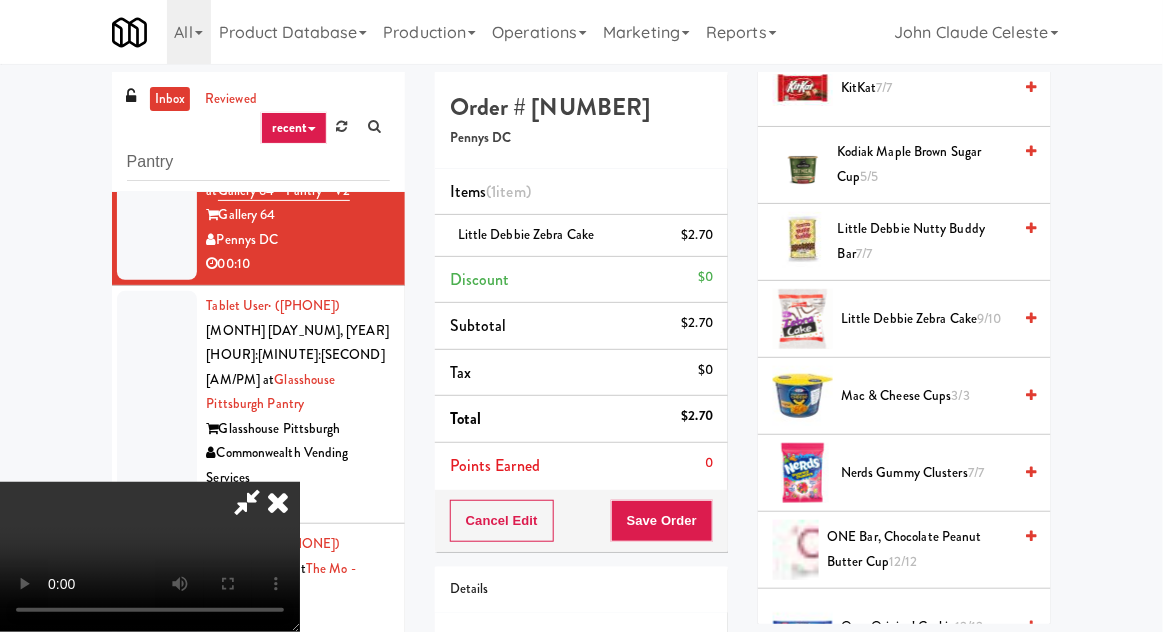 click on "Little Debbie Zebra Cake  9/10" at bounding box center (926, 319) 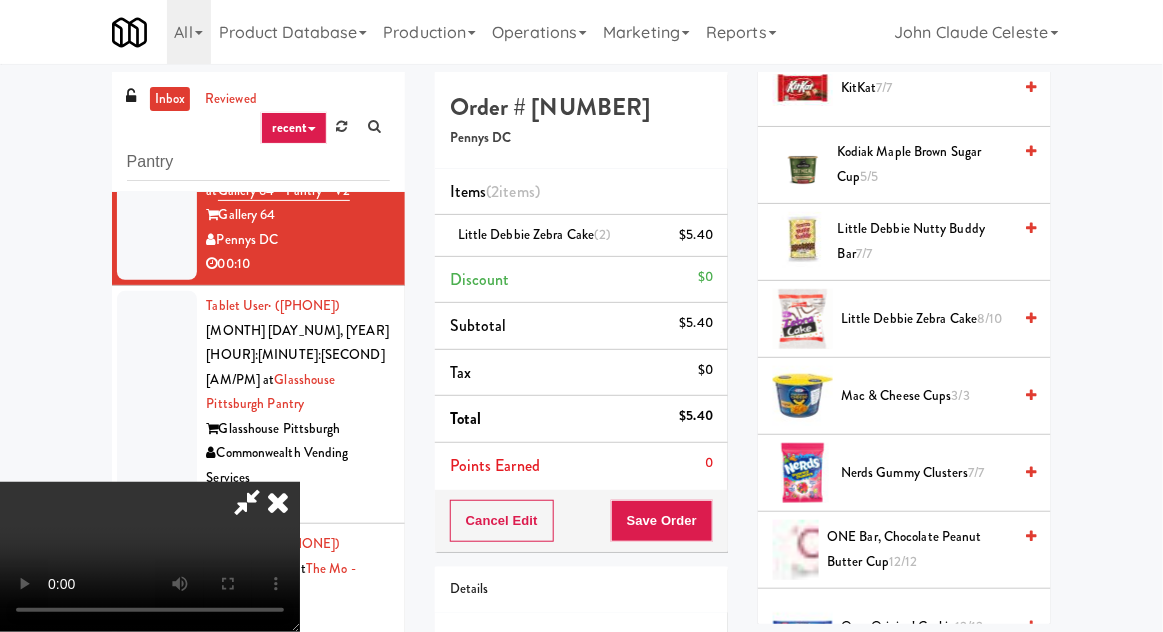 scroll, scrollTop: 73, scrollLeft: 0, axis: vertical 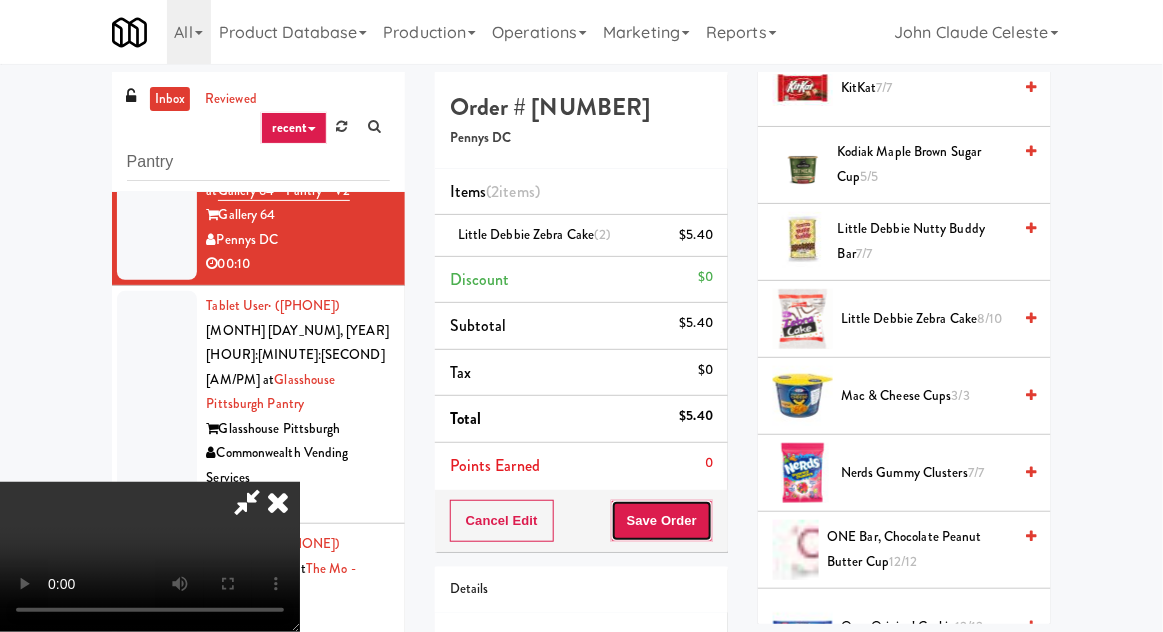 click on "Save Order" at bounding box center (662, 521) 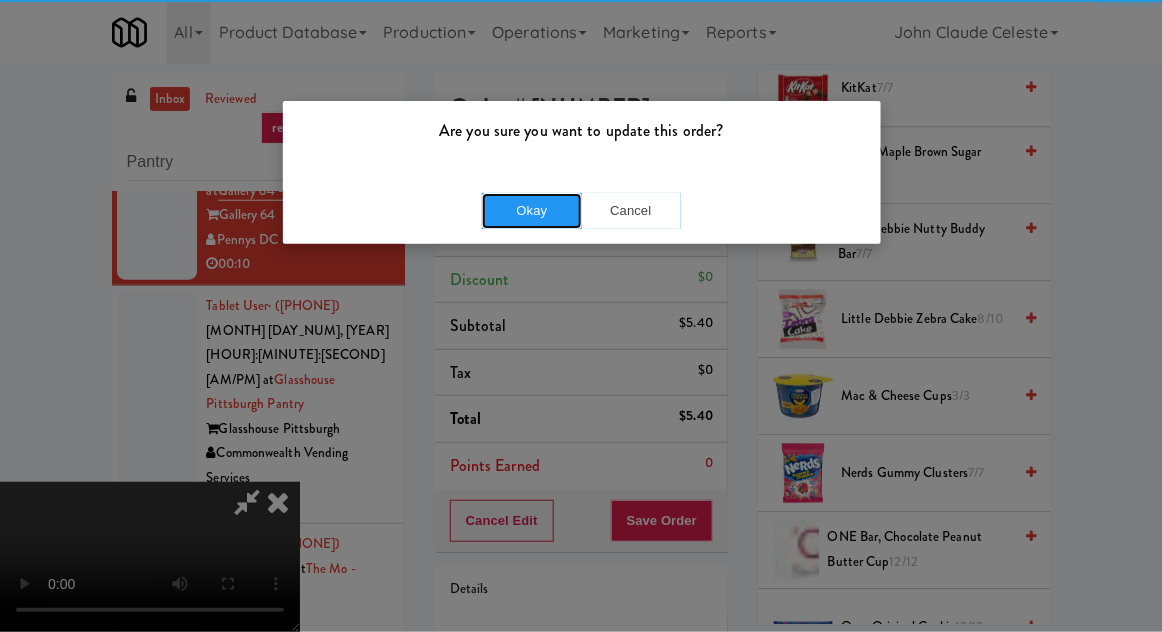 click on "Okay" at bounding box center [532, 211] 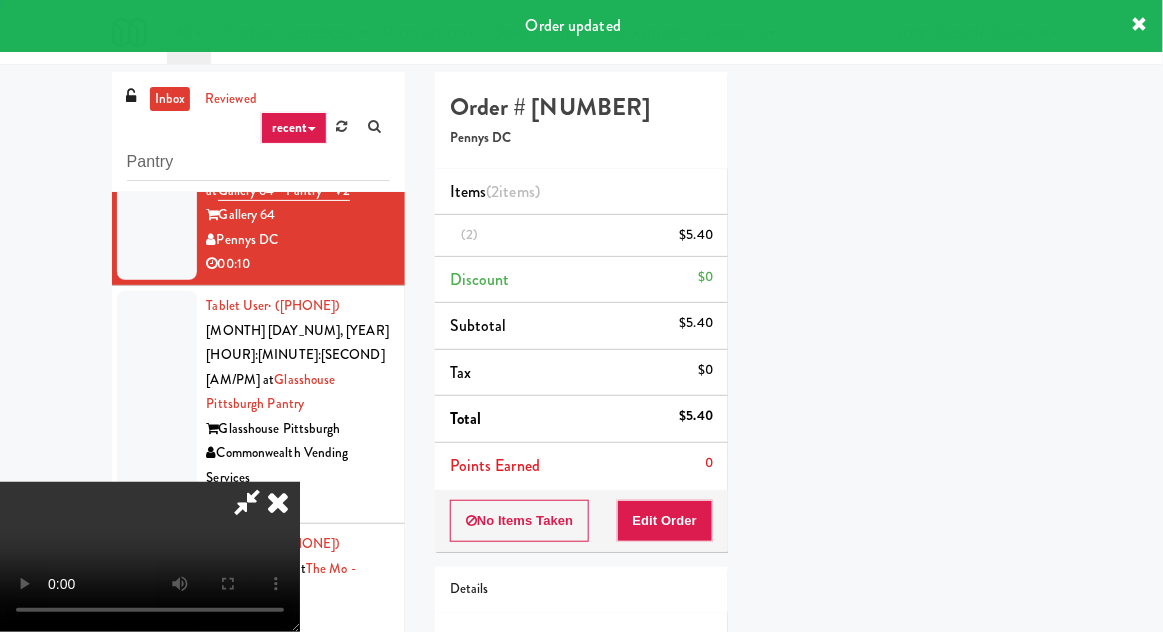 scroll, scrollTop: 197, scrollLeft: 0, axis: vertical 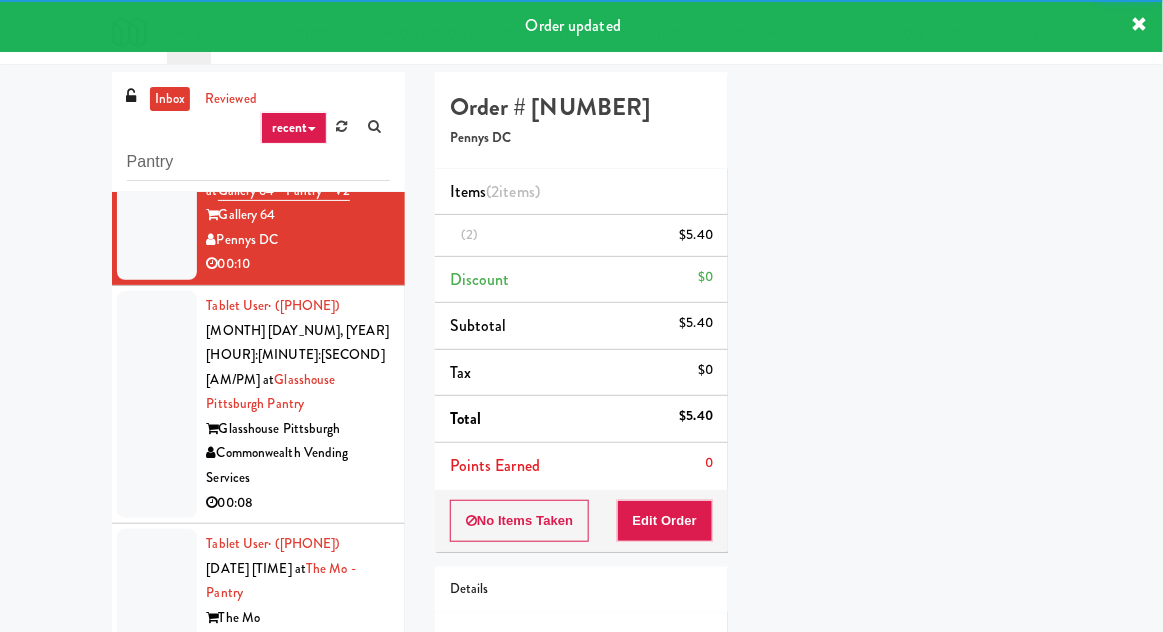 click at bounding box center [157, 404] 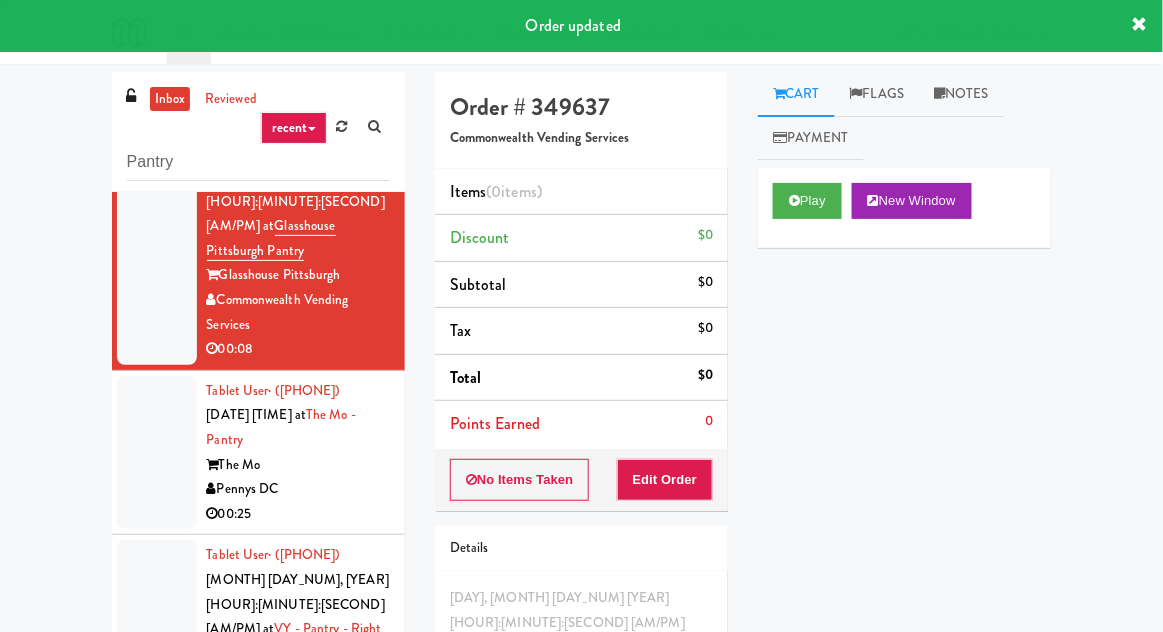 scroll, scrollTop: 4401, scrollLeft: 0, axis: vertical 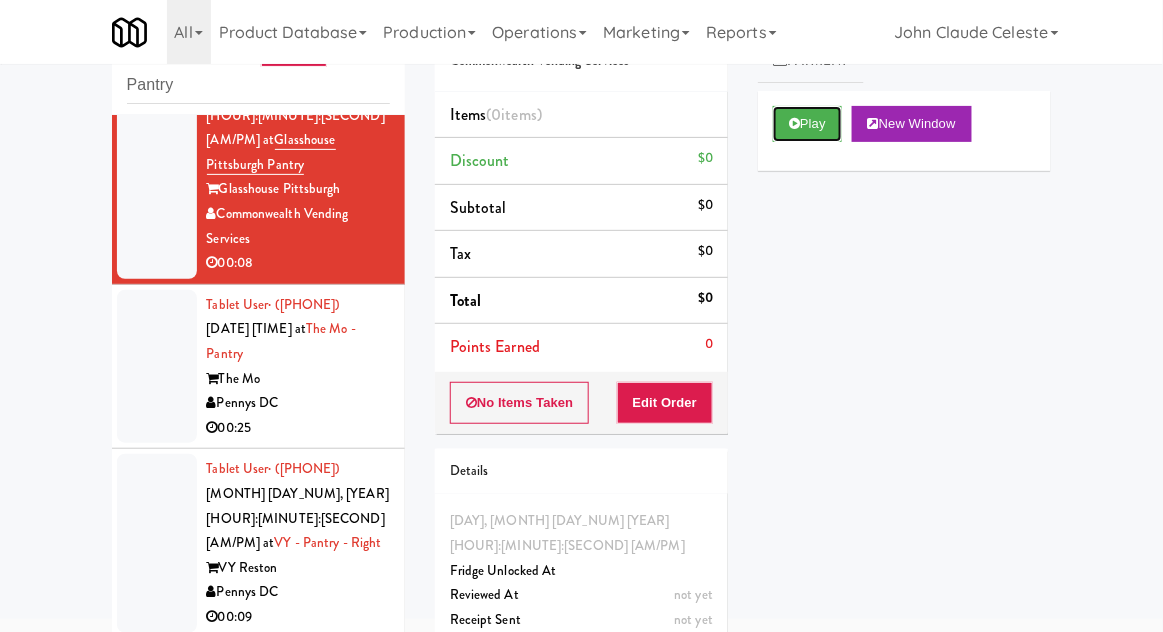 click on "Play" at bounding box center [807, 124] 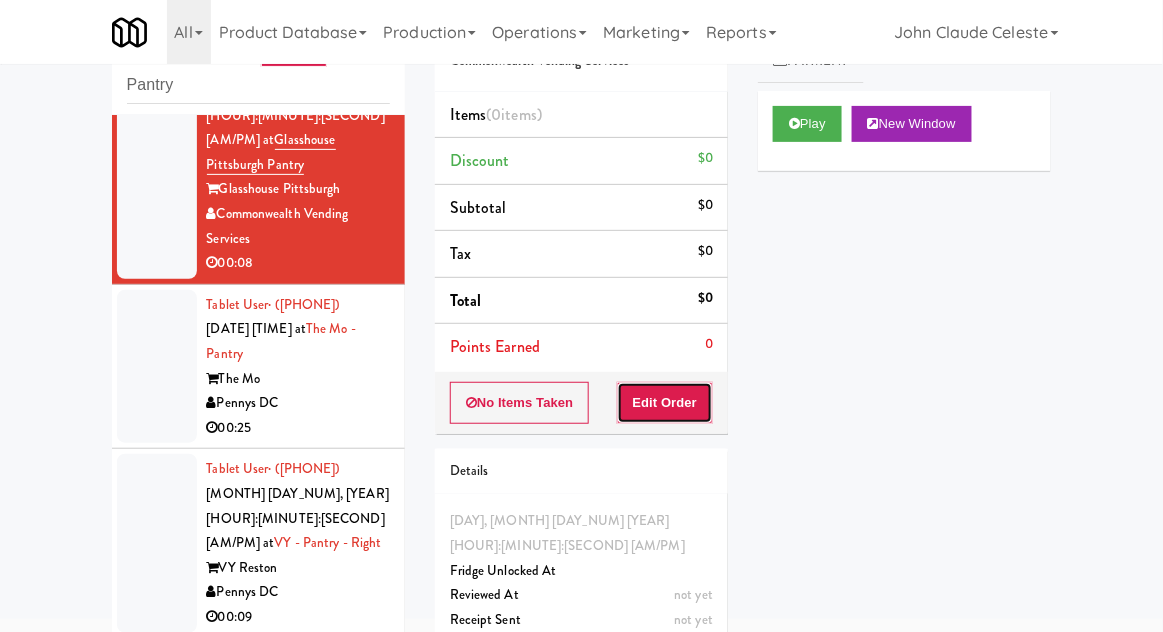 click on "Edit Order" at bounding box center (665, 403) 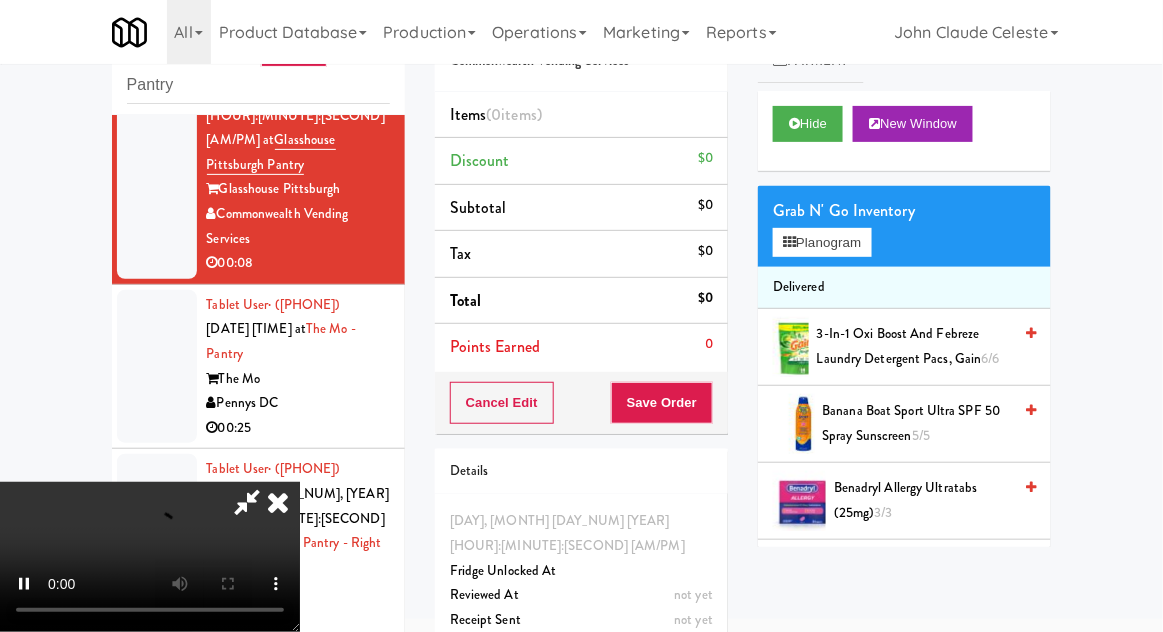 scroll, scrollTop: 73, scrollLeft: 0, axis: vertical 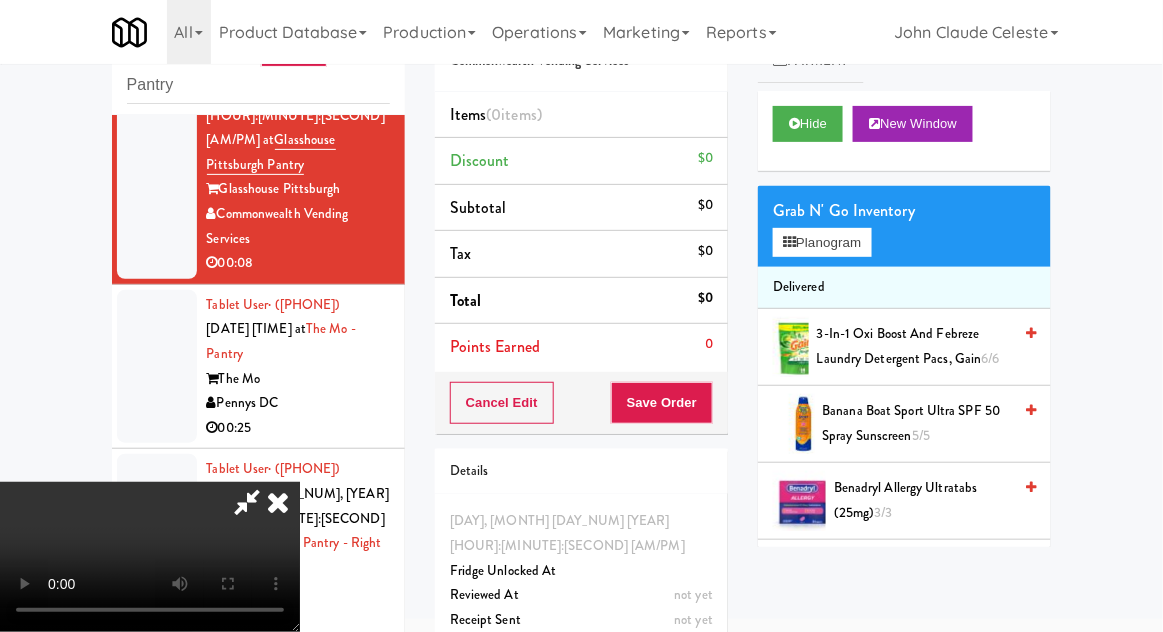 type 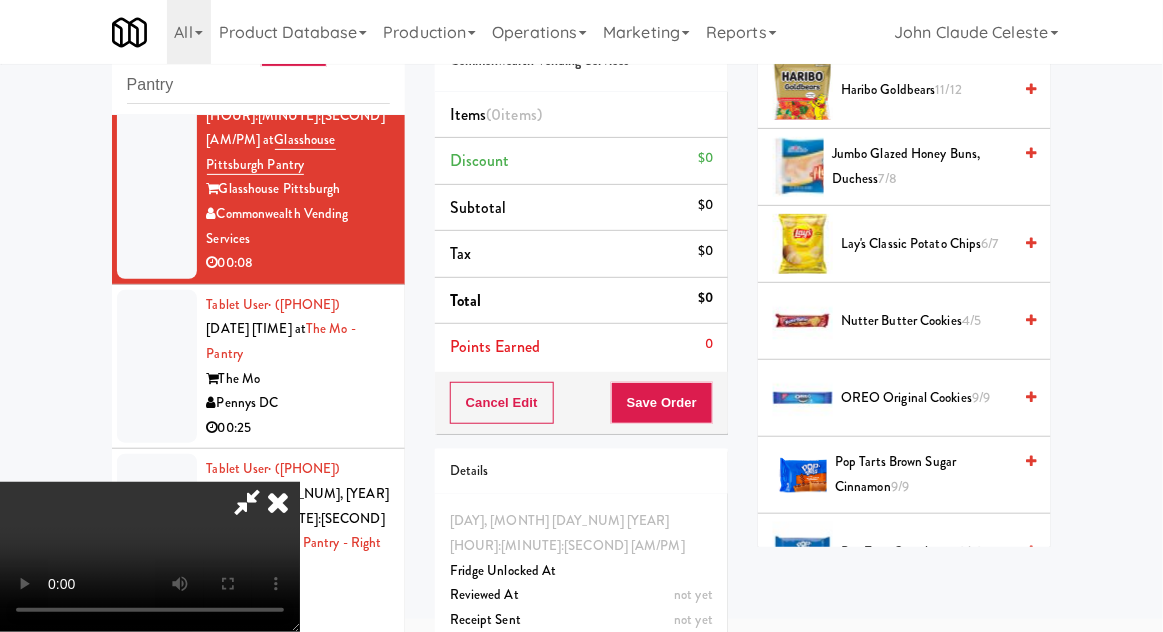scroll, scrollTop: 1409, scrollLeft: 0, axis: vertical 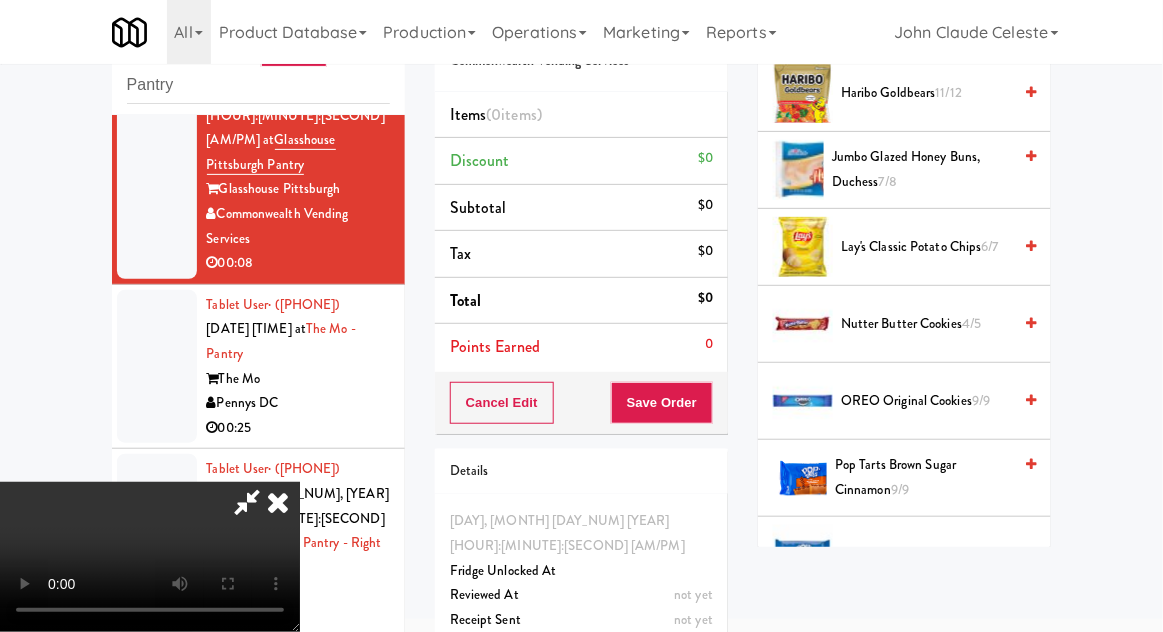 click on "Nutter Butter Cookies  [DATE]" at bounding box center [926, 324] 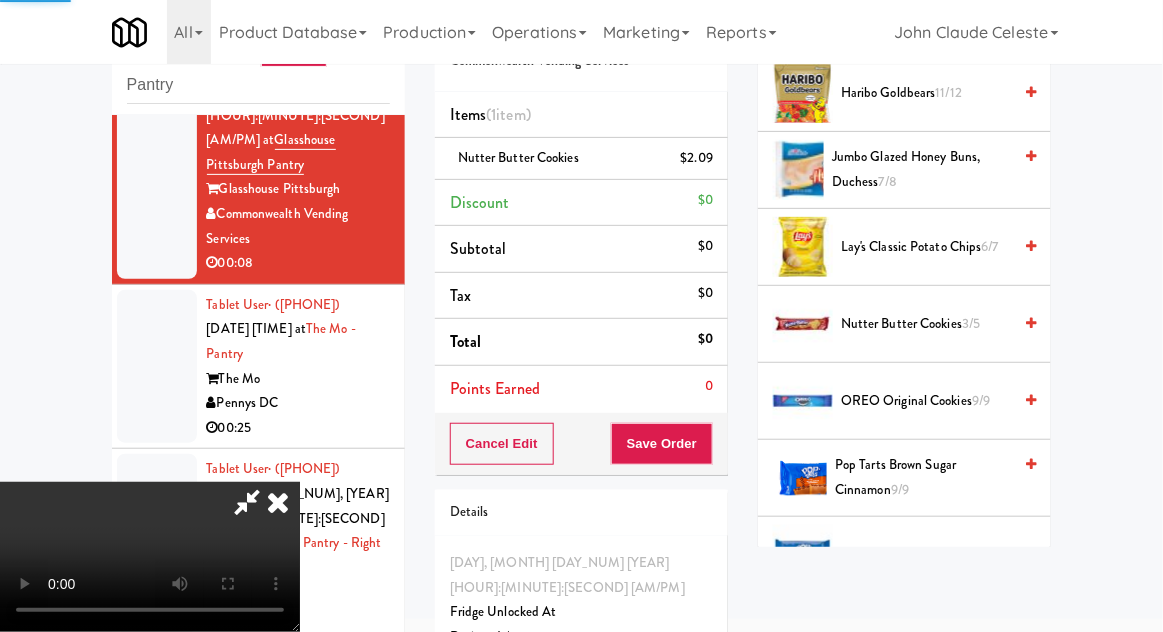 scroll, scrollTop: 73, scrollLeft: 0, axis: vertical 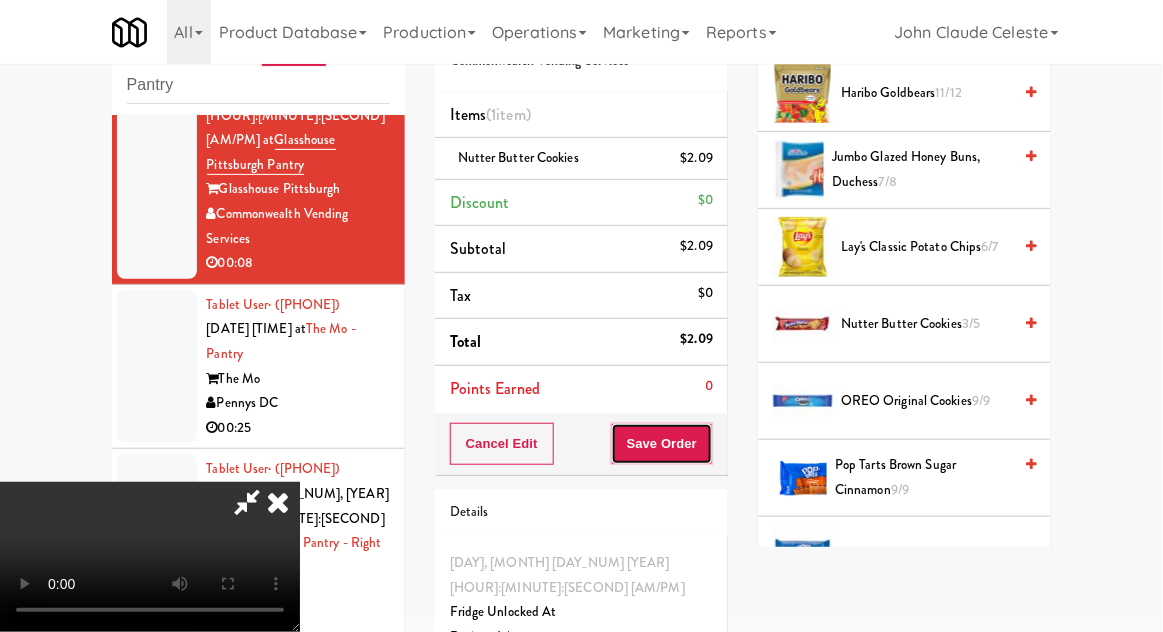 click on "Save Order" at bounding box center (662, 444) 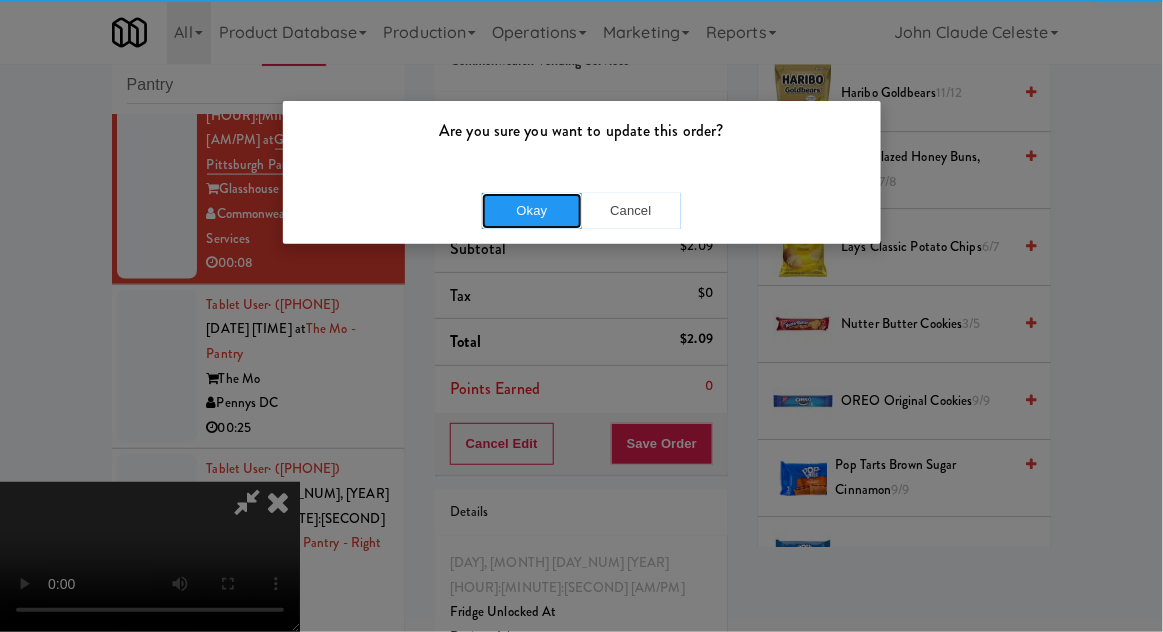 click on "Okay" at bounding box center [532, 211] 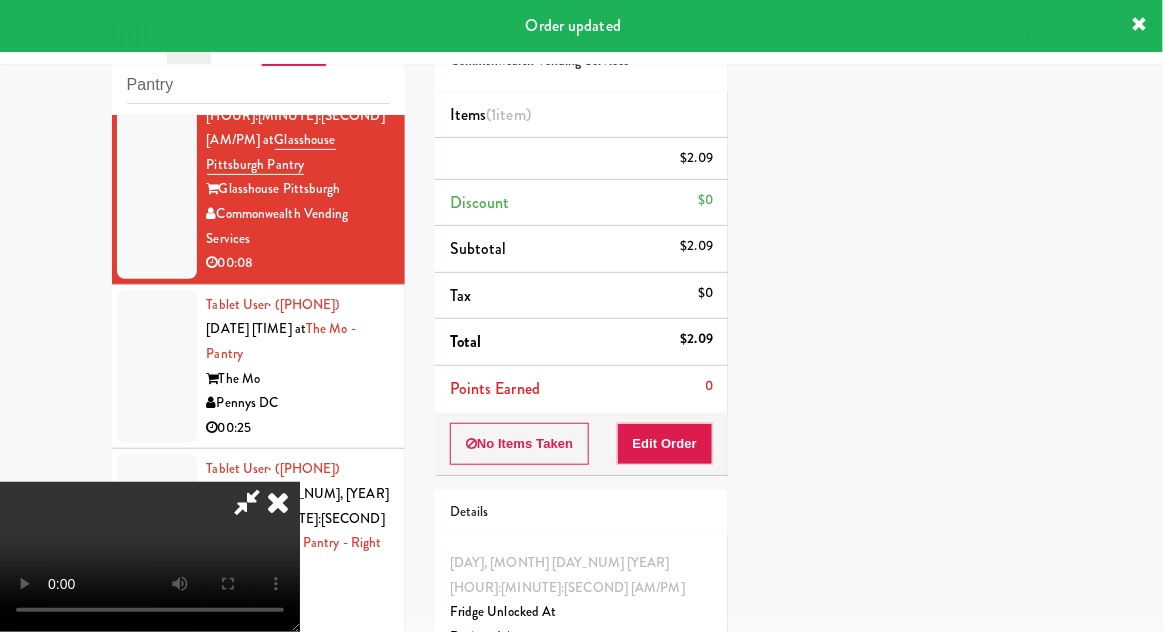scroll, scrollTop: 197, scrollLeft: 0, axis: vertical 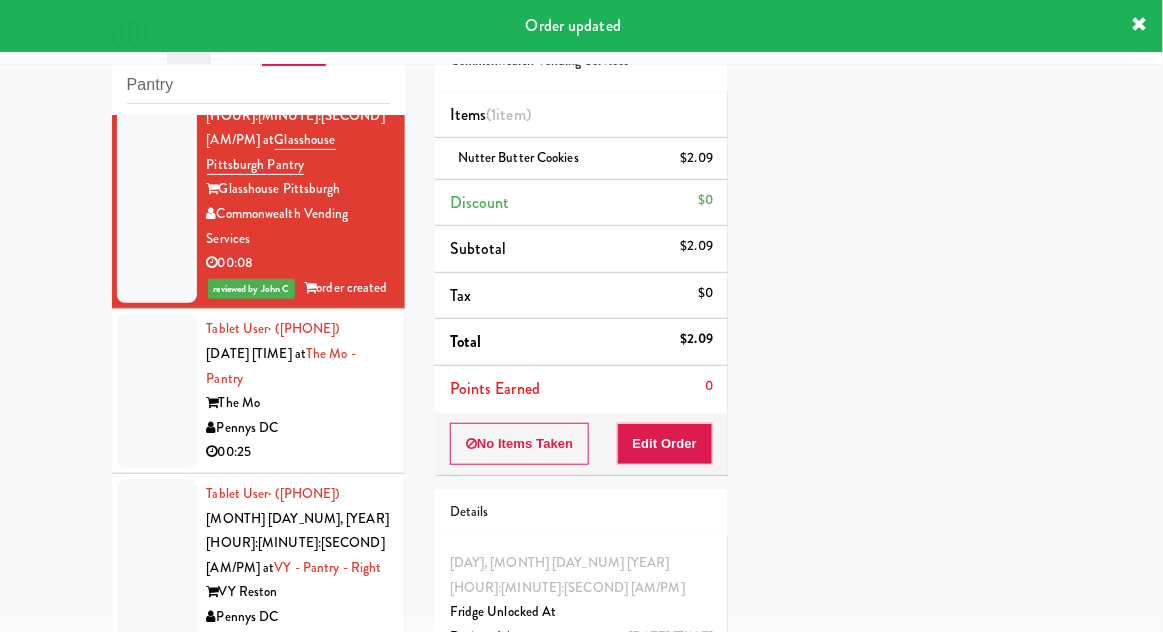 click at bounding box center [157, 391] 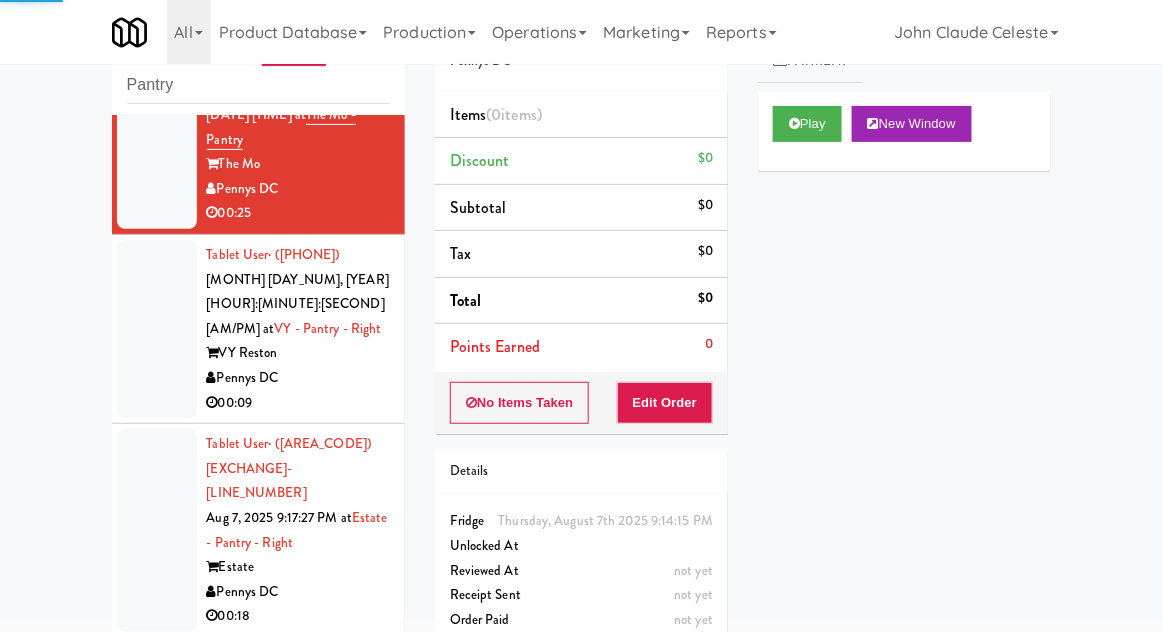 scroll, scrollTop: 4601, scrollLeft: 0, axis: vertical 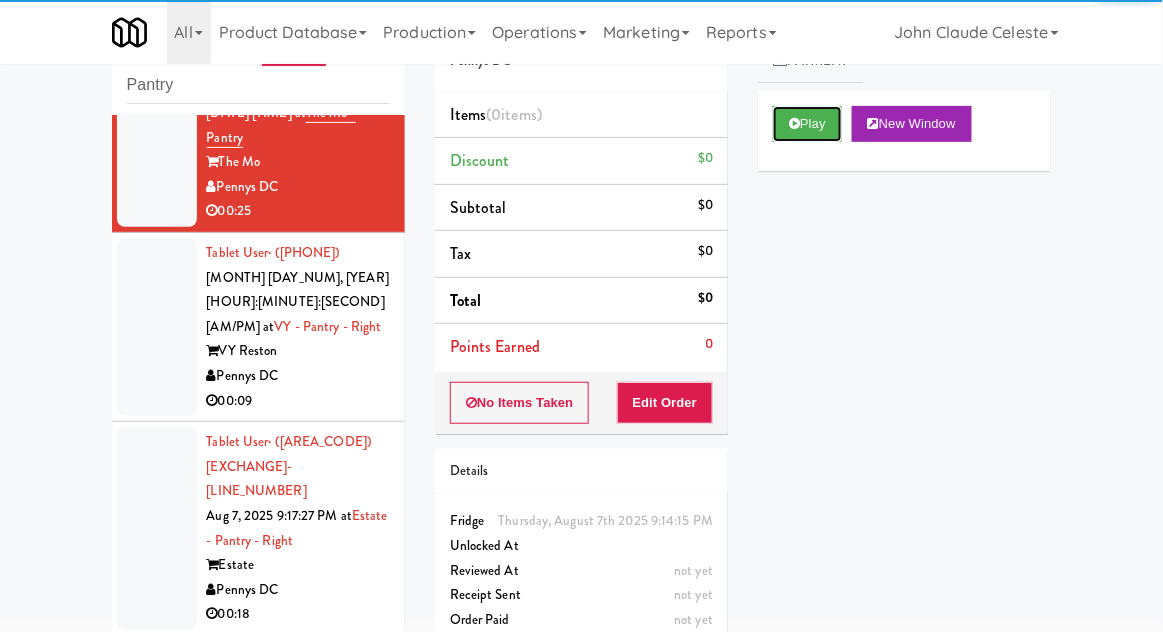 click on "Play" at bounding box center [807, 124] 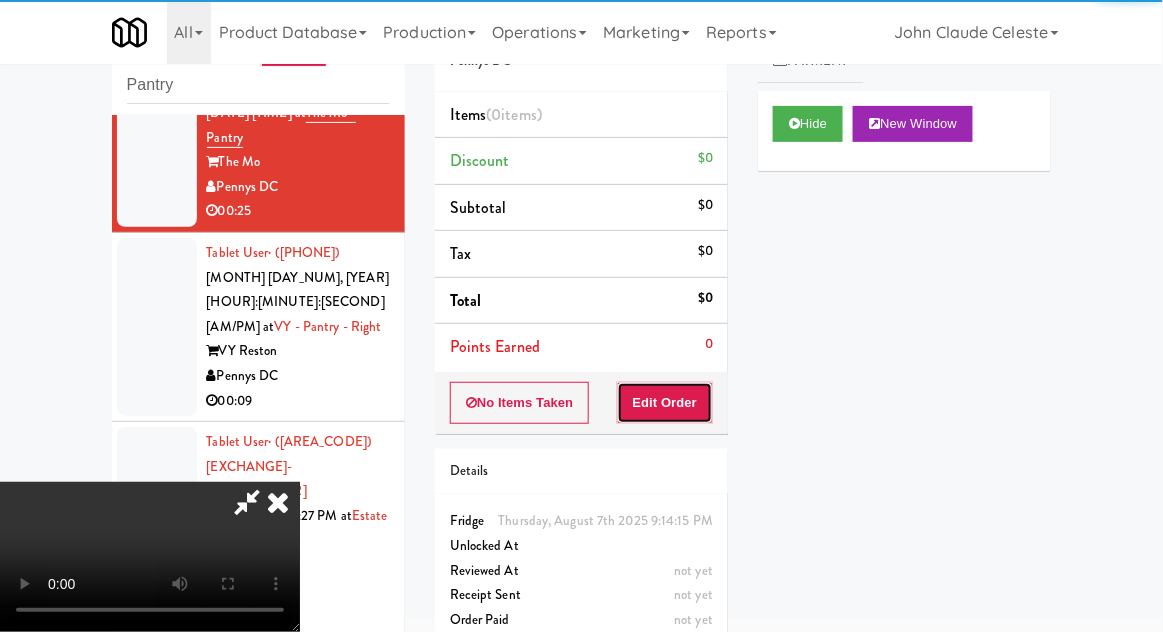 click on "Edit Order" at bounding box center (665, 403) 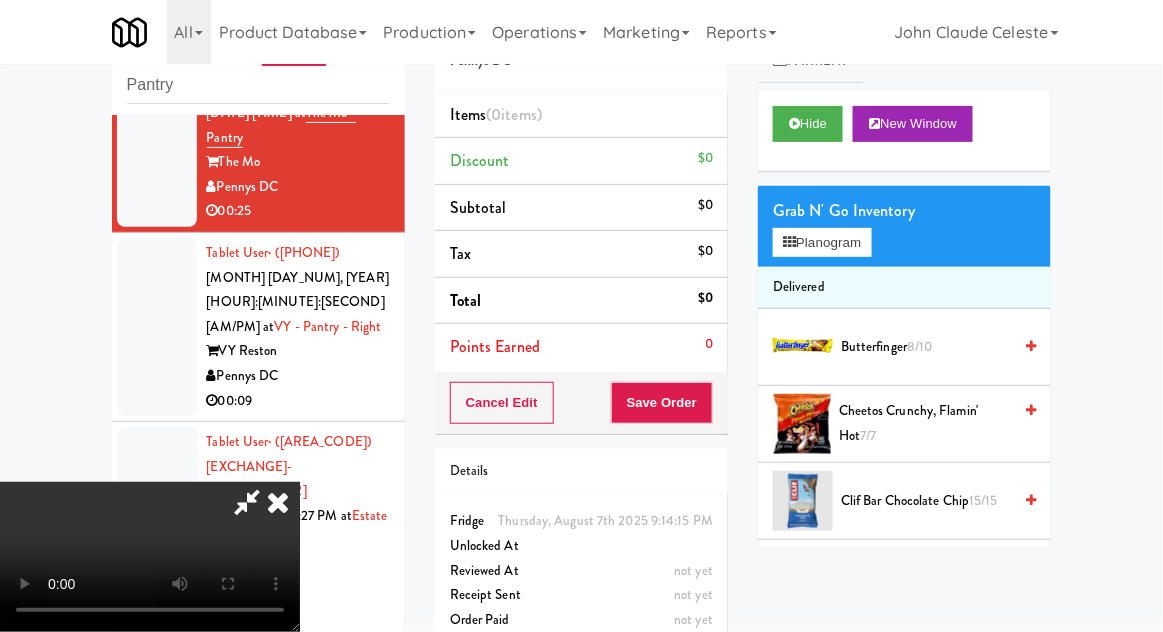 scroll, scrollTop: 73, scrollLeft: 0, axis: vertical 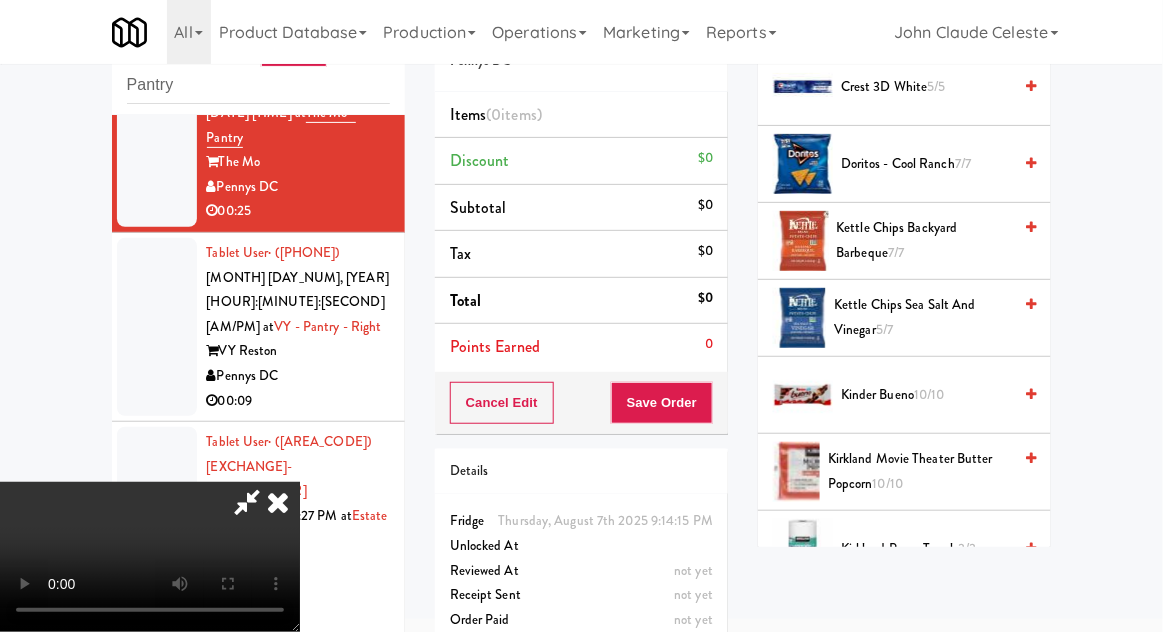 click on "Doritos - Cool Ranch  7/7" at bounding box center (926, 164) 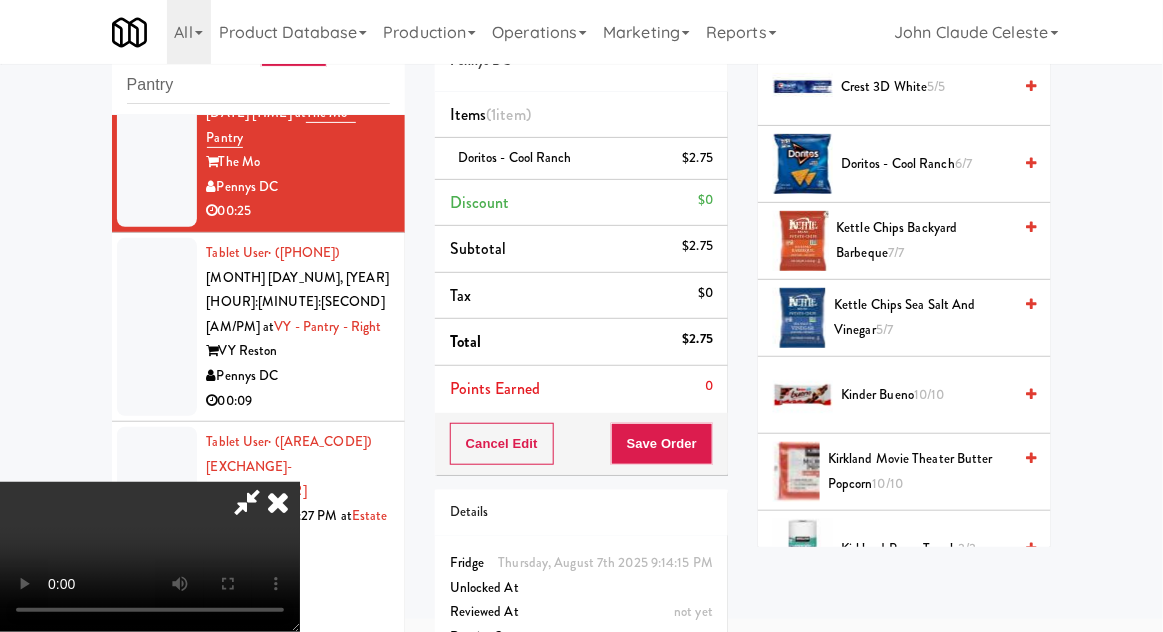 scroll, scrollTop: 0, scrollLeft: 0, axis: both 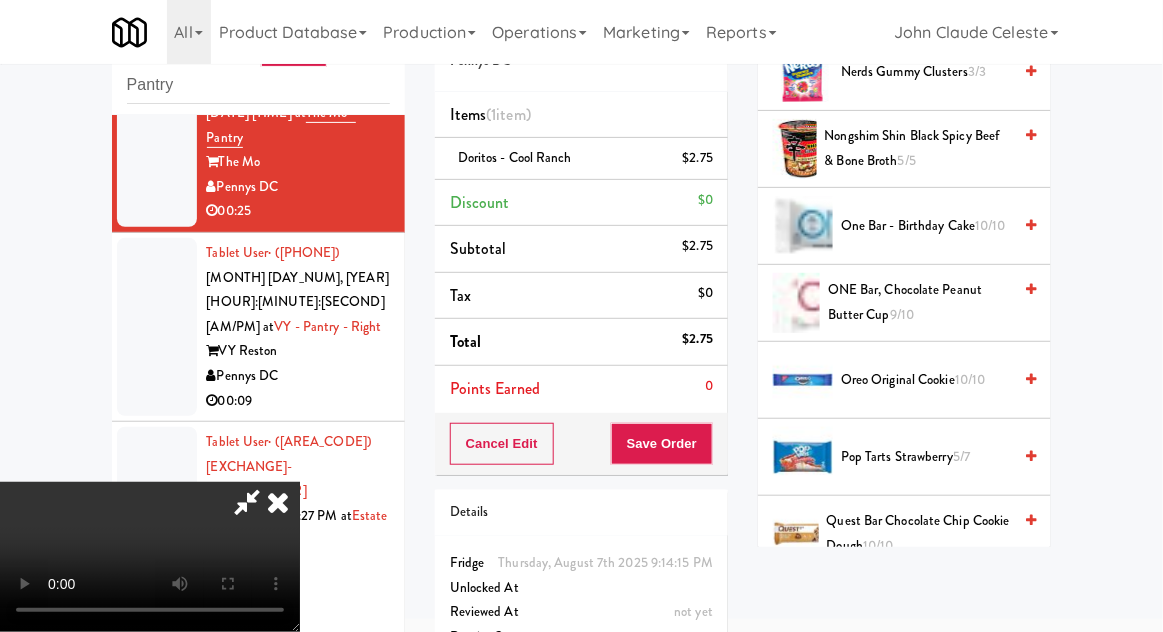 click on "Oreo Original Cookie  10/10" at bounding box center [926, 380] 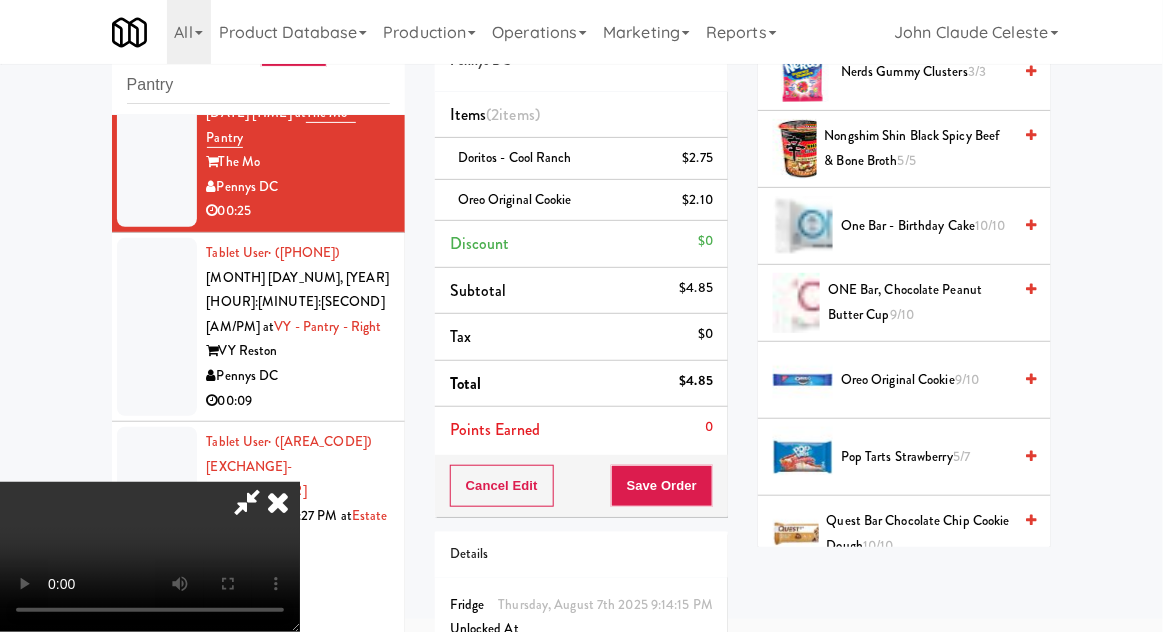 scroll, scrollTop: 73, scrollLeft: 0, axis: vertical 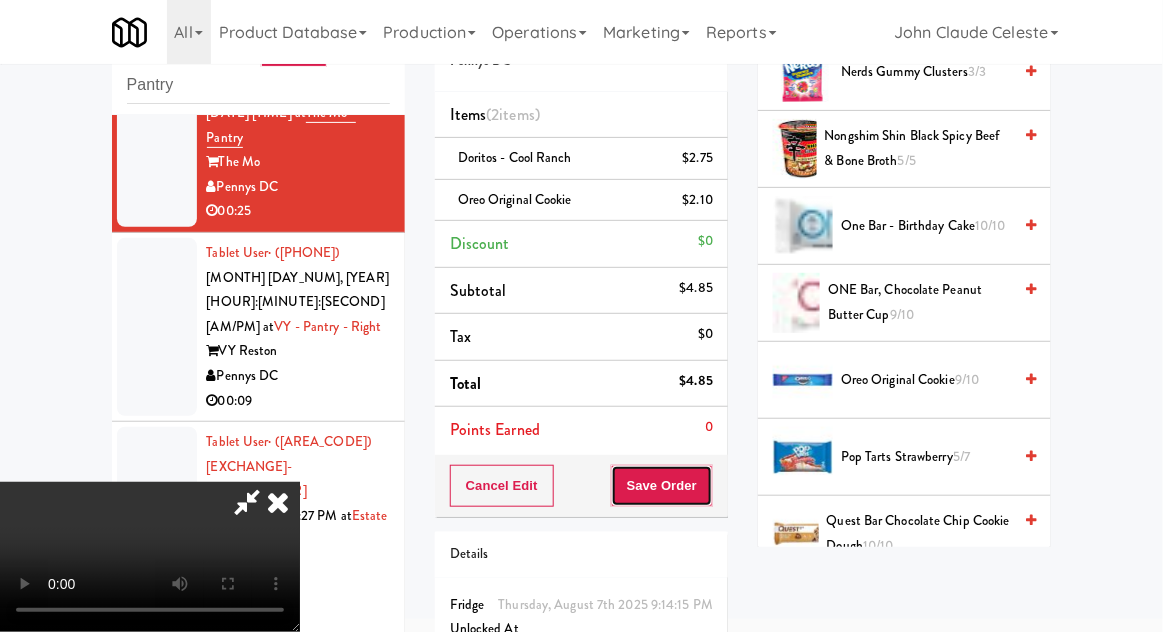 click on "Save Order" at bounding box center (662, 486) 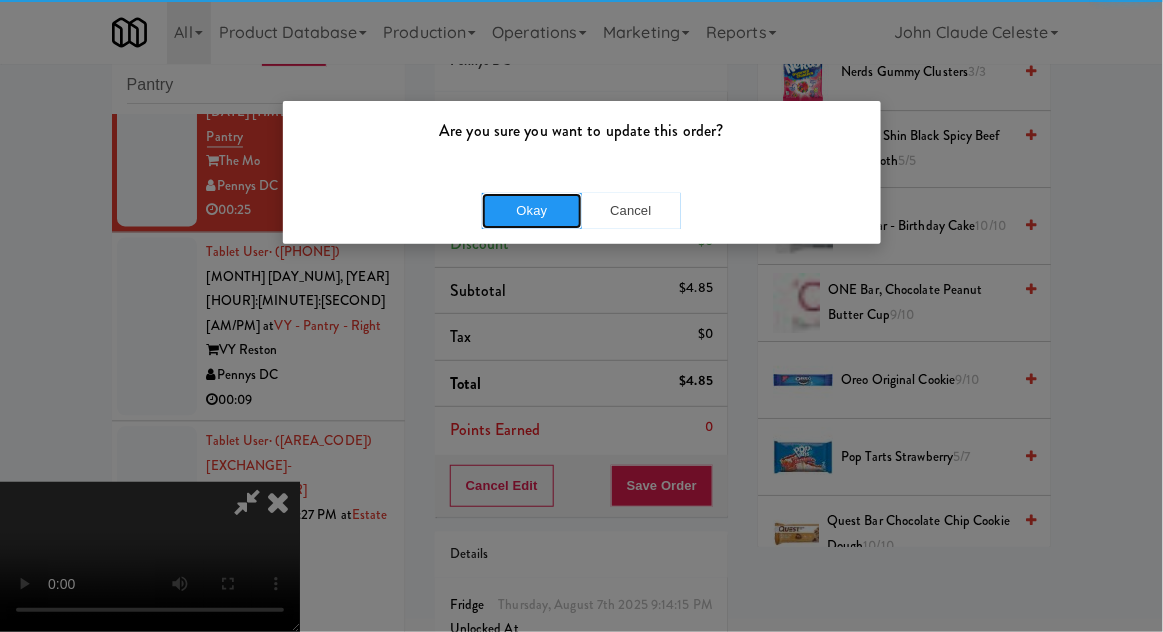 click on "Okay" at bounding box center [532, 211] 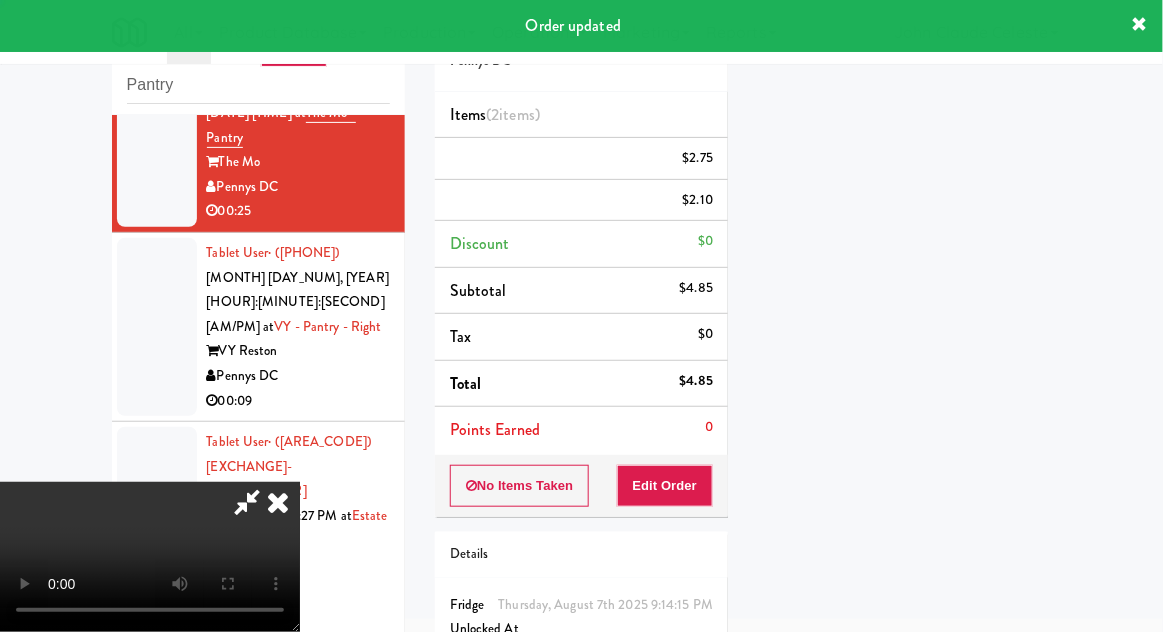 scroll, scrollTop: 197, scrollLeft: 0, axis: vertical 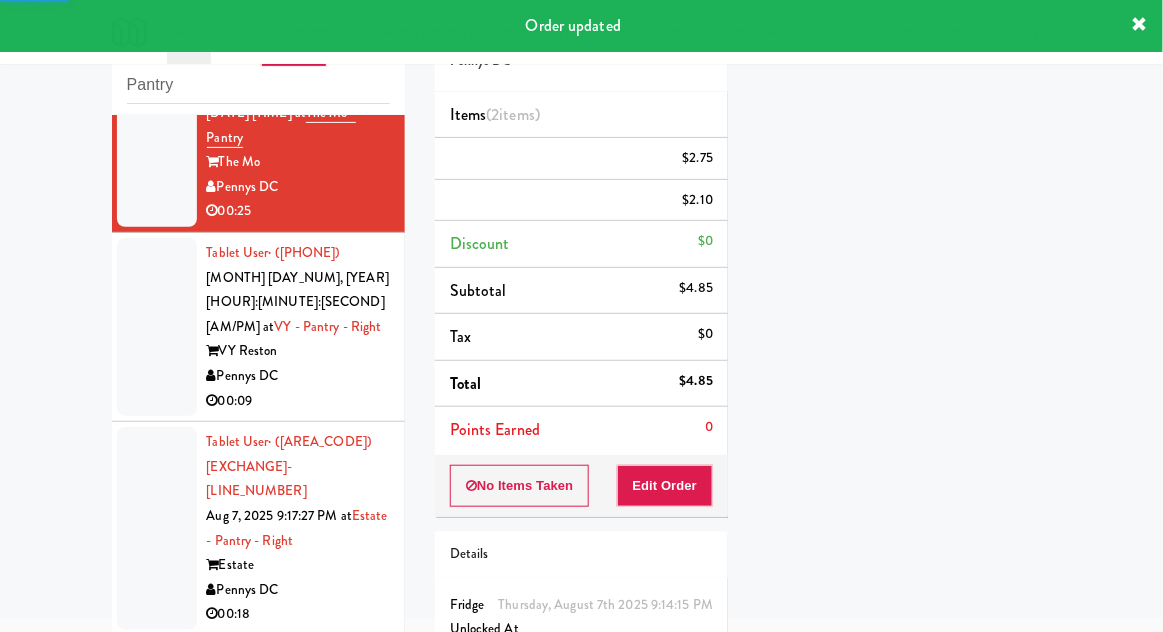 click on "Tablet User  · ([PHONE]) [DATE] [TIME] at  Estate - Pantry - Right  Estate  Pennys DC  00:18" at bounding box center (258, 529) 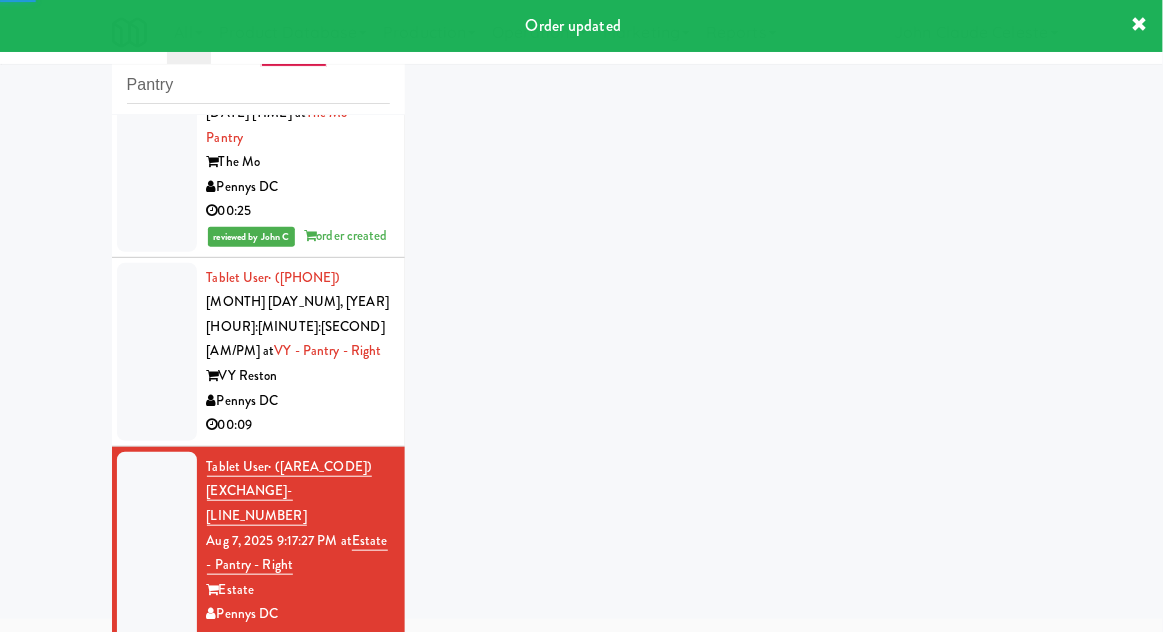 click at bounding box center (157, 553) 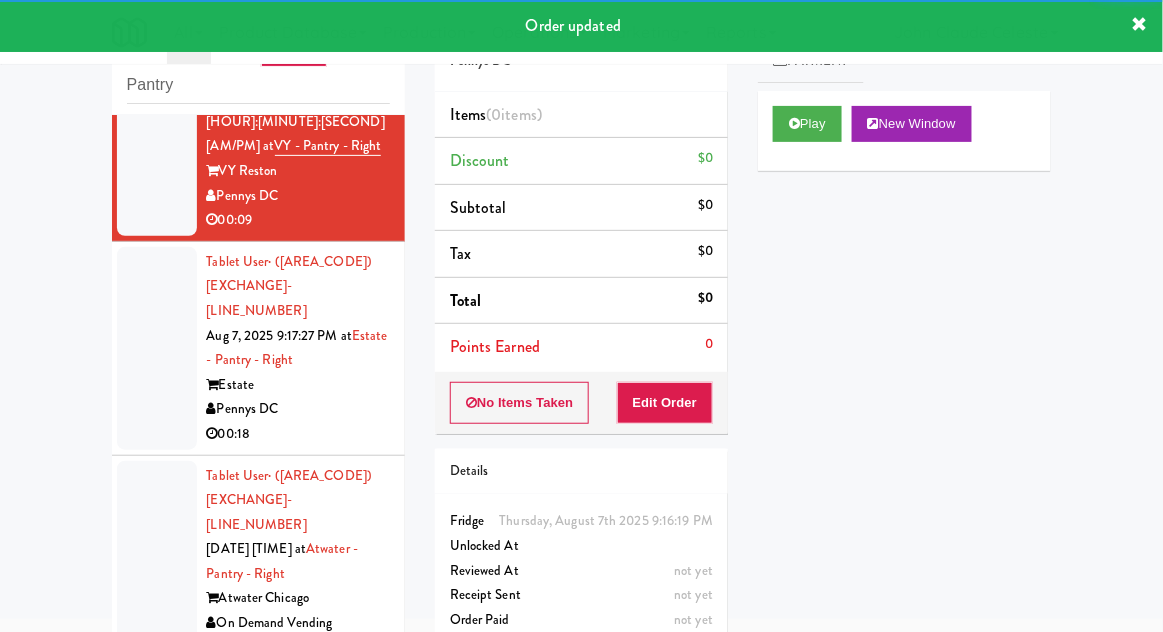scroll, scrollTop: 4809, scrollLeft: 0, axis: vertical 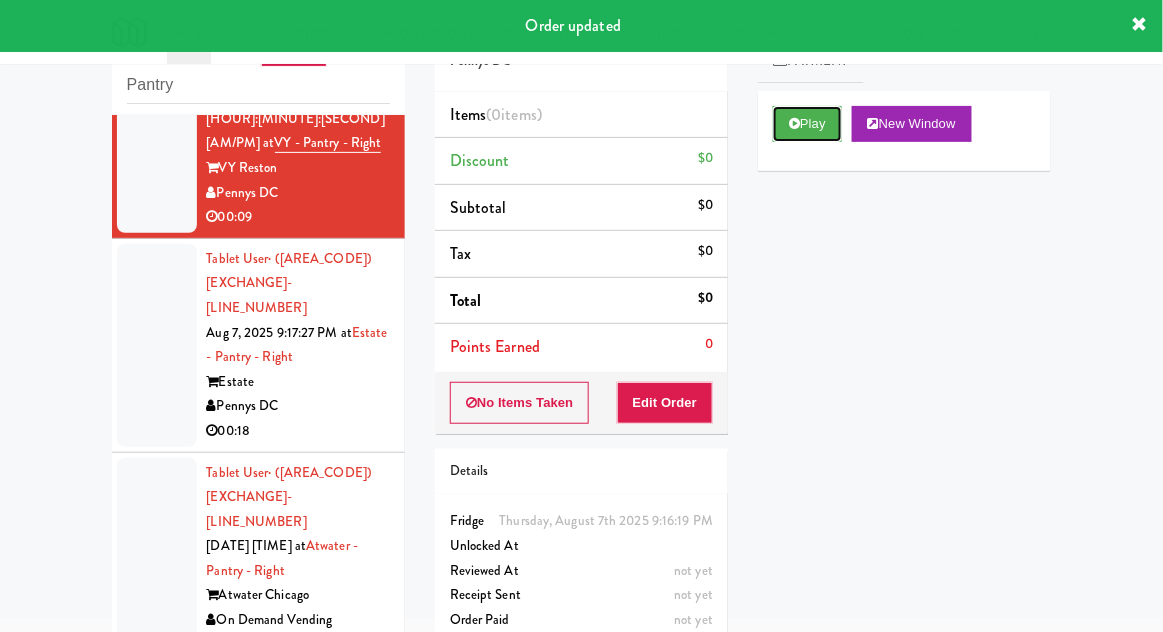 click on "Play" at bounding box center (807, 124) 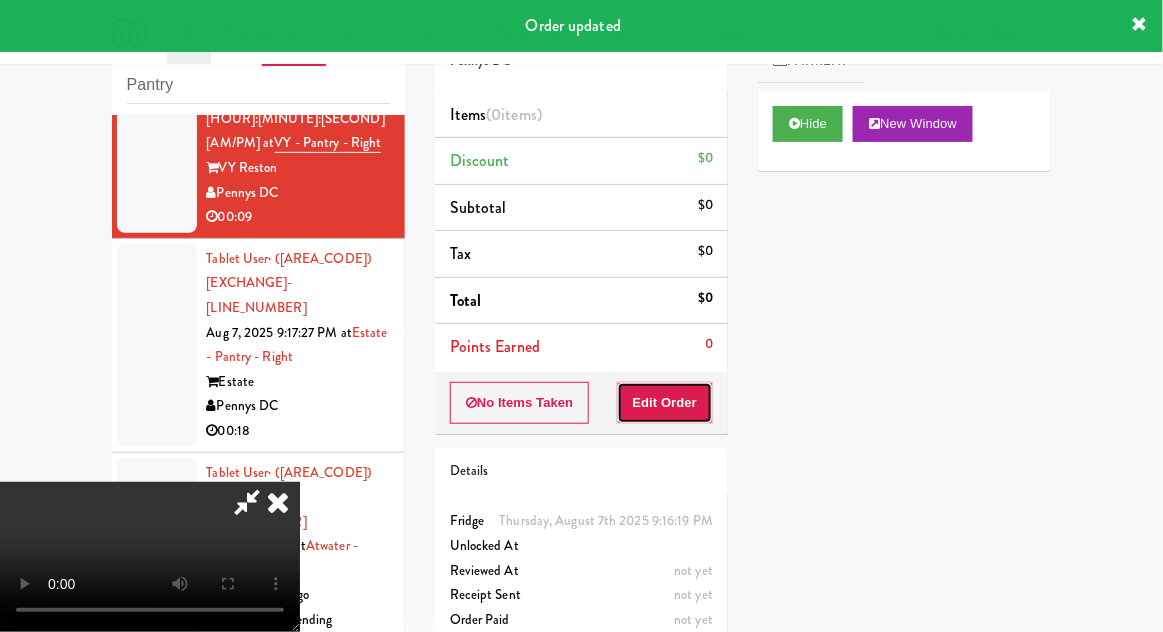 click on "Edit Order" at bounding box center [665, 403] 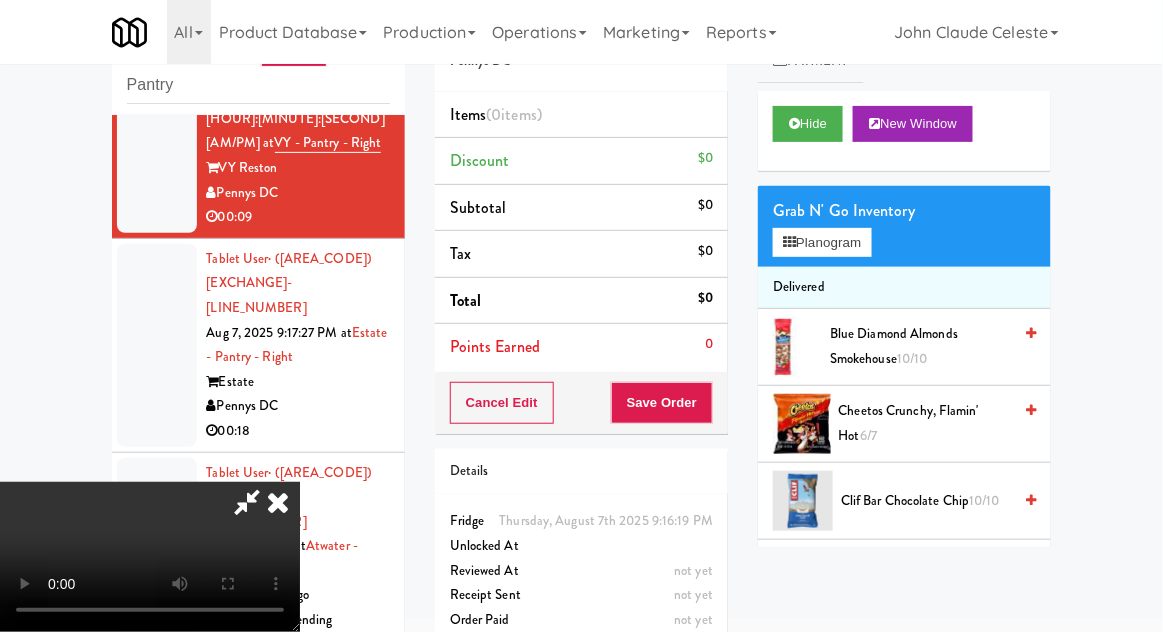 type 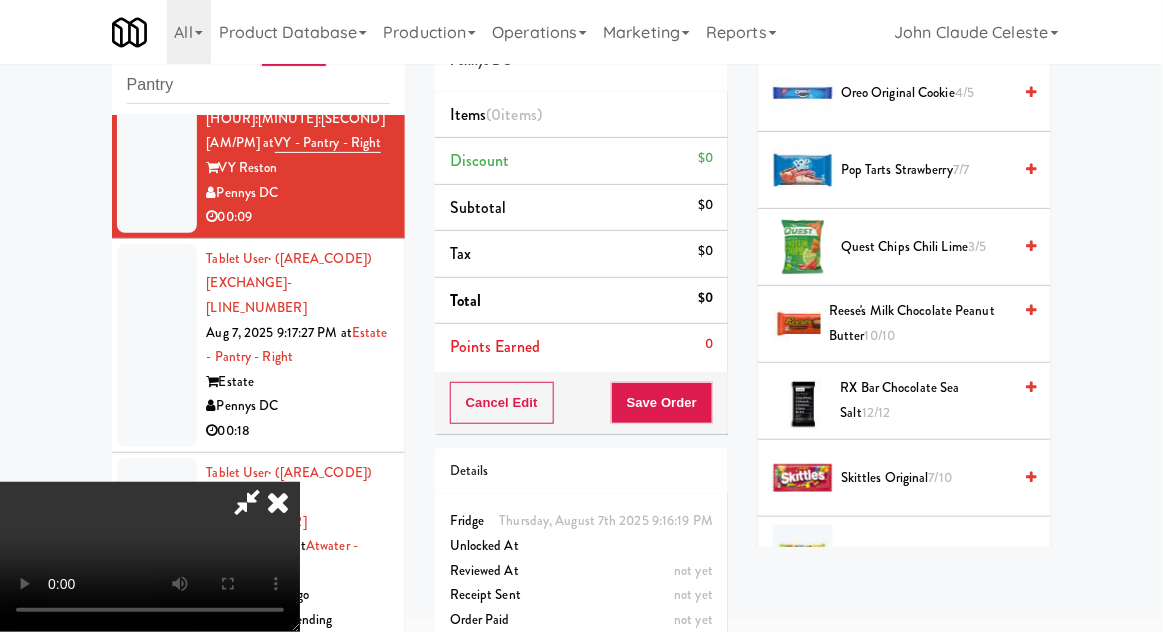 scroll, scrollTop: 1789, scrollLeft: 0, axis: vertical 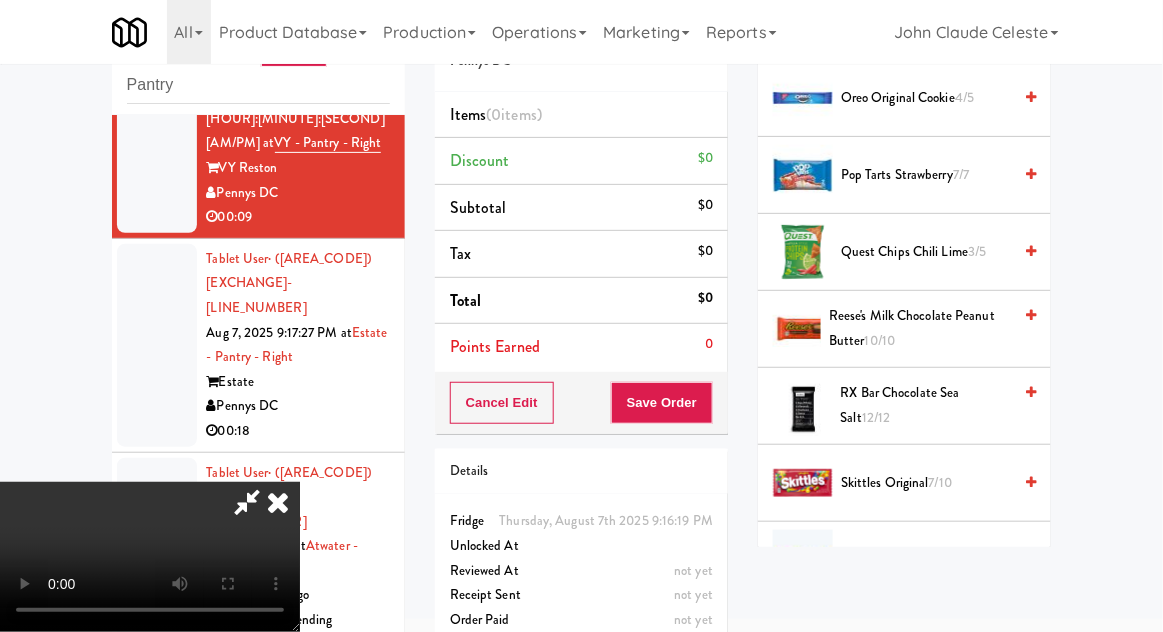 click on "Reese's Milk Chocolate Peanut Butter  10/10" at bounding box center [920, 328] 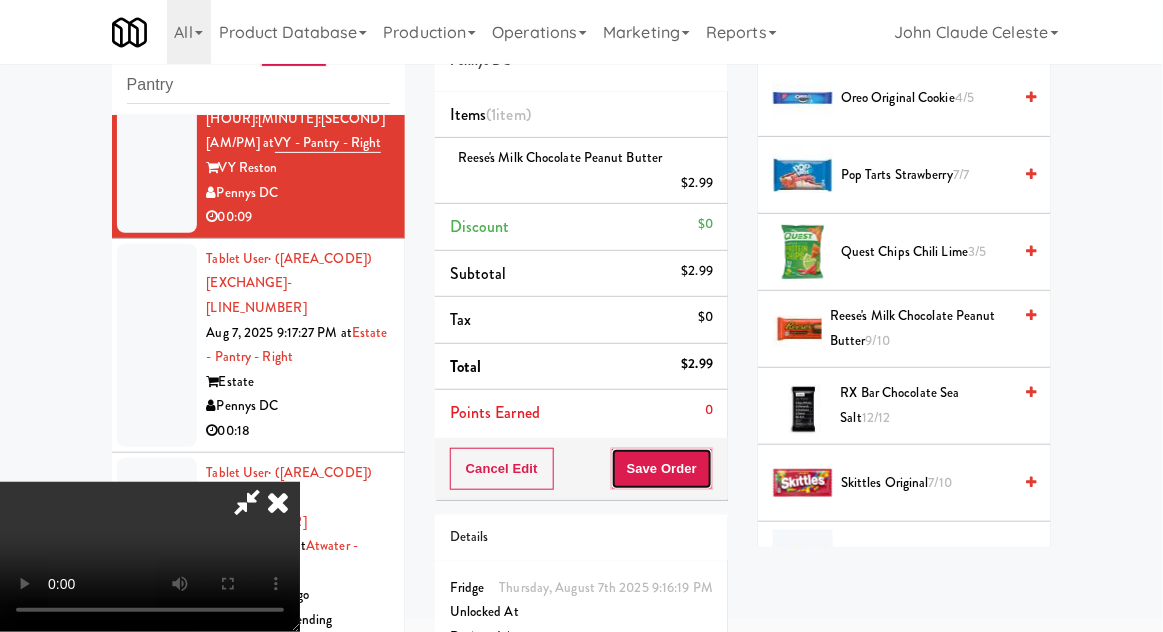 click on "Save Order" at bounding box center [662, 469] 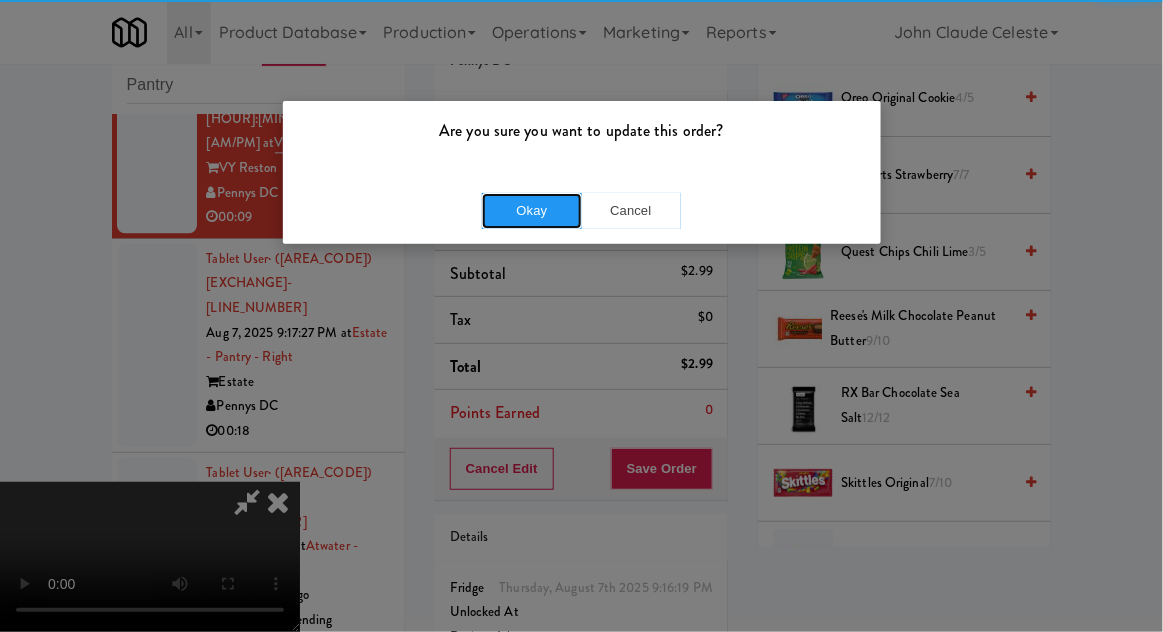 click on "Okay" at bounding box center (532, 211) 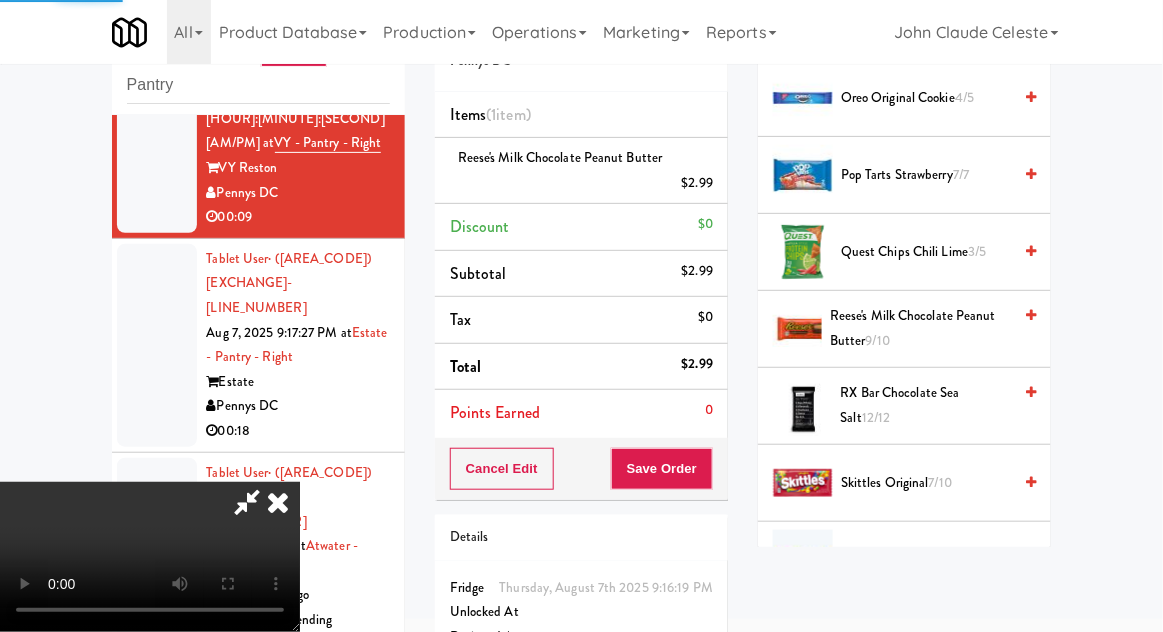 scroll, scrollTop: 197, scrollLeft: 0, axis: vertical 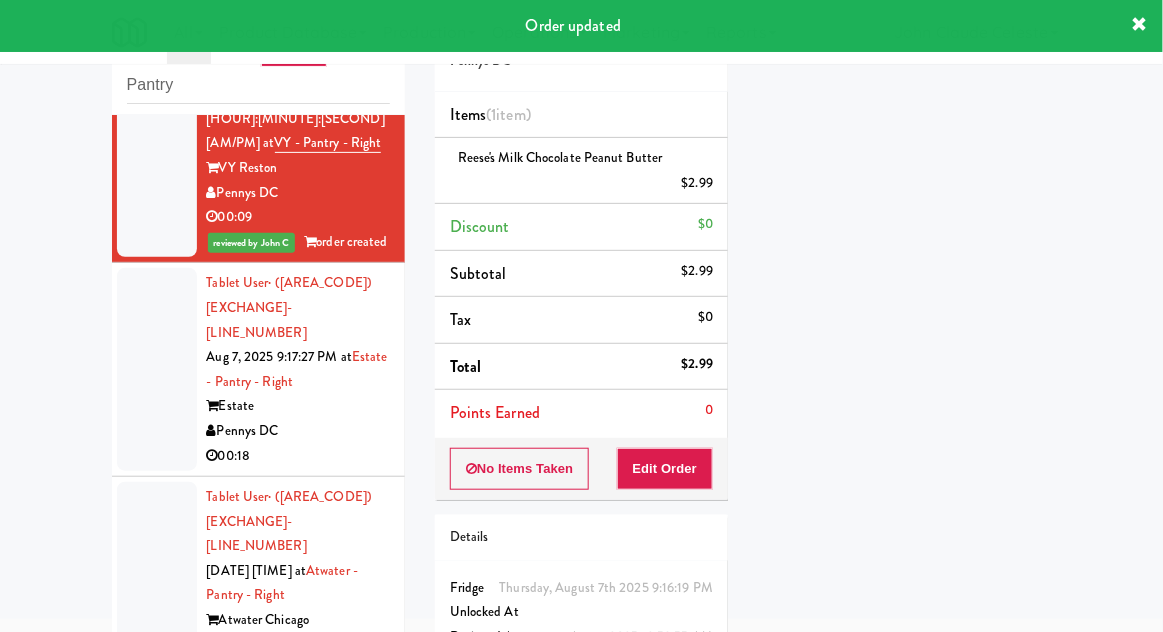 click at bounding box center (157, 369) 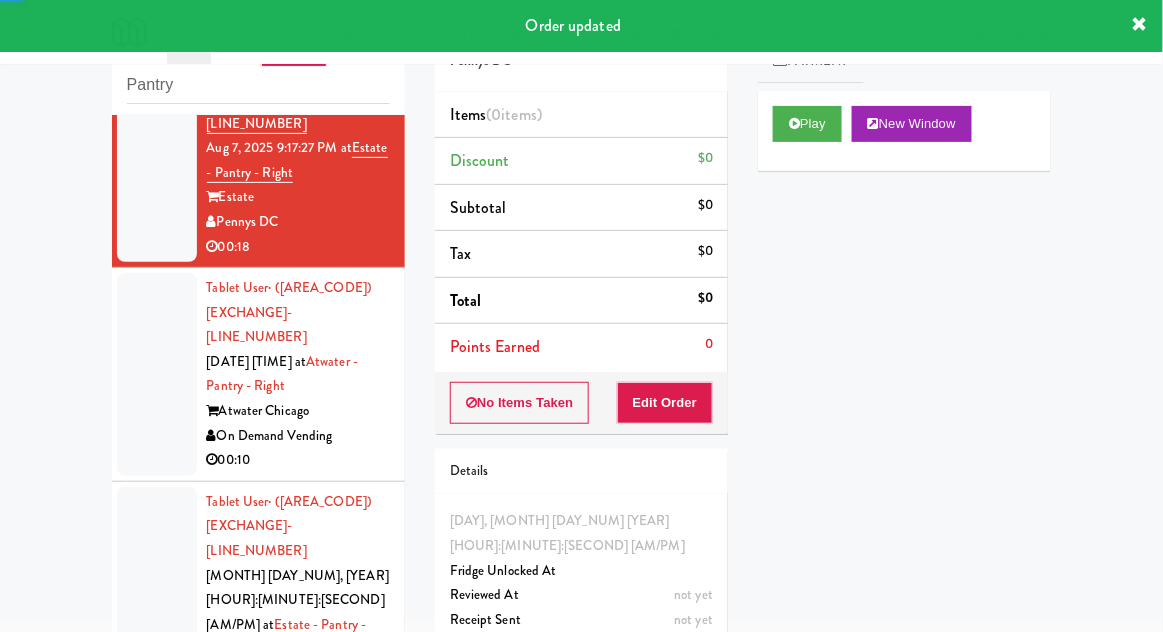 scroll, scrollTop: 5020, scrollLeft: 0, axis: vertical 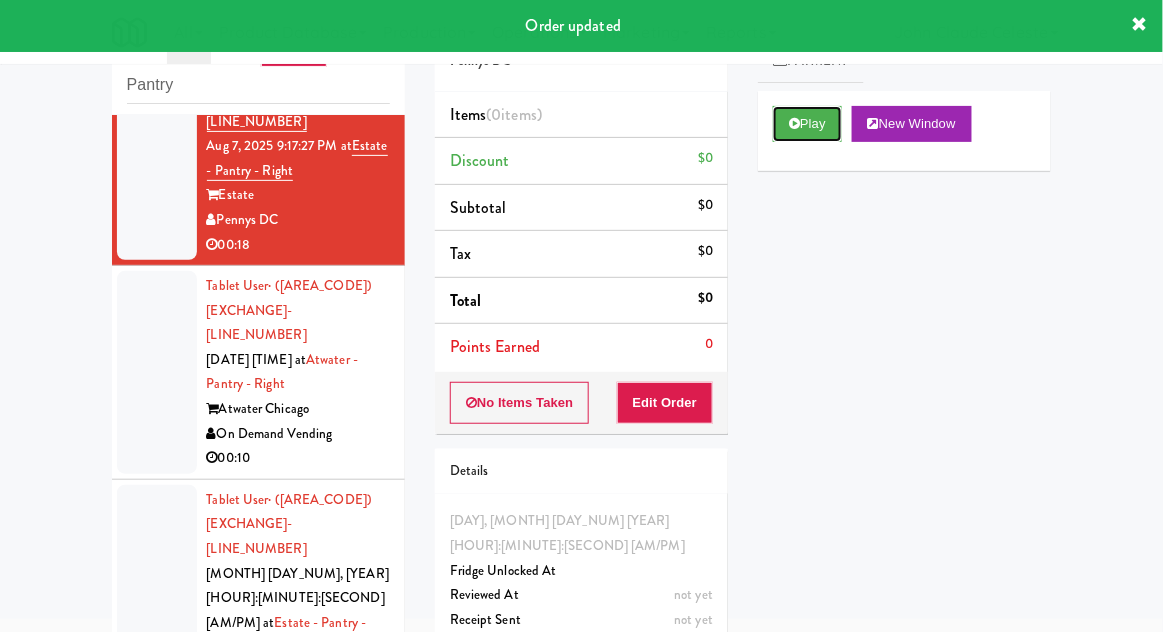 click on "Play" at bounding box center (807, 124) 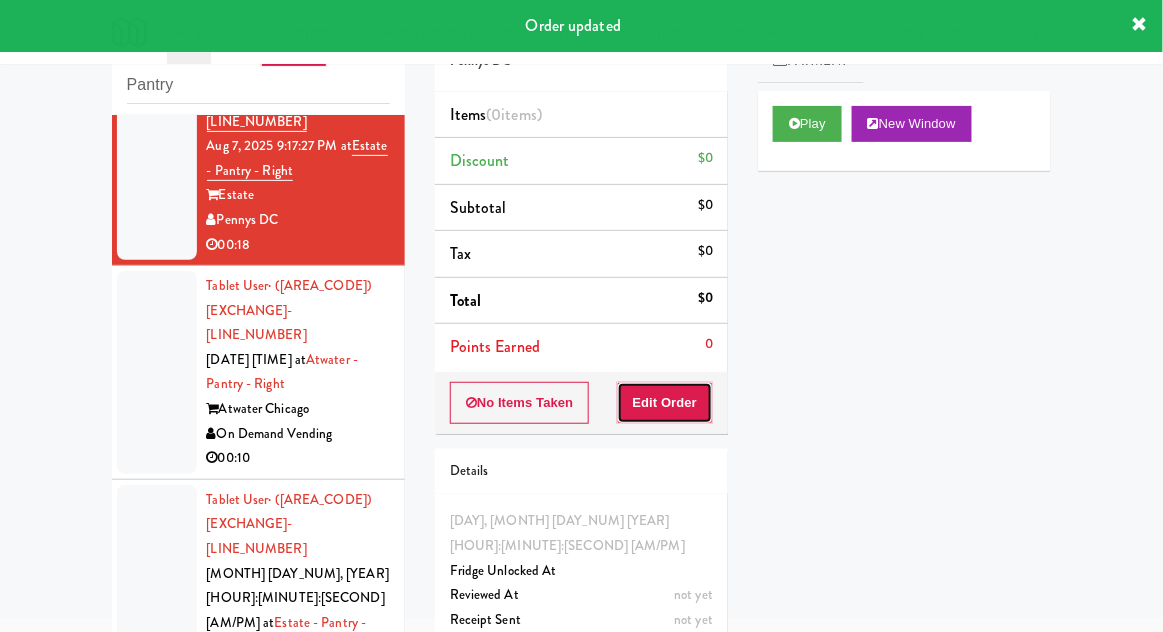 click on "Edit Order" at bounding box center [665, 403] 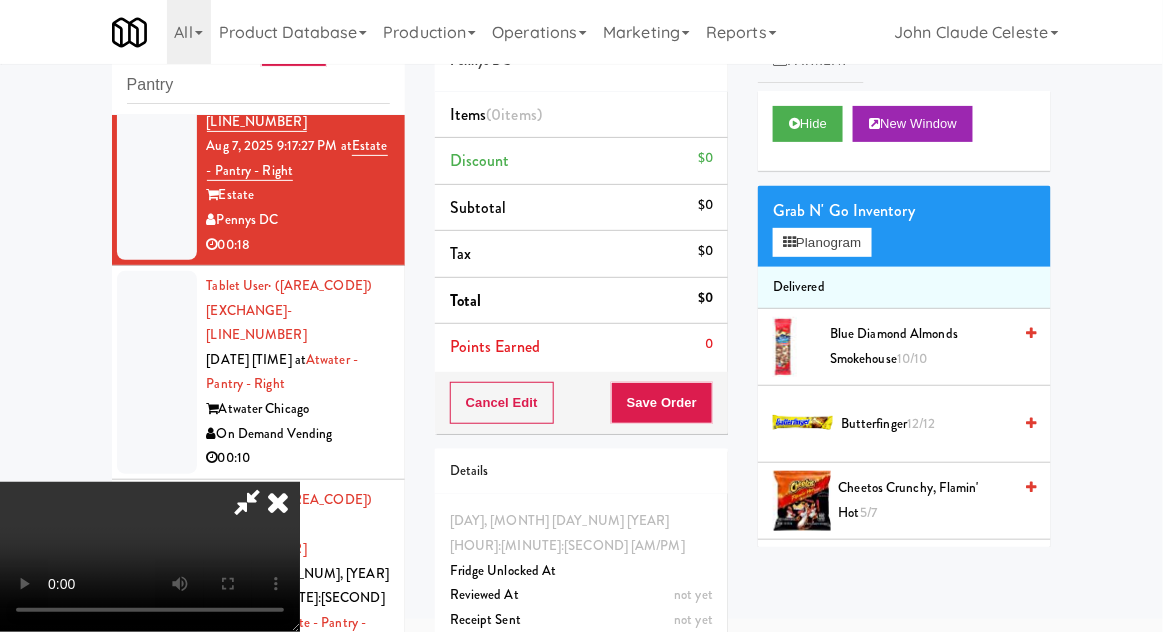 scroll, scrollTop: 73, scrollLeft: 0, axis: vertical 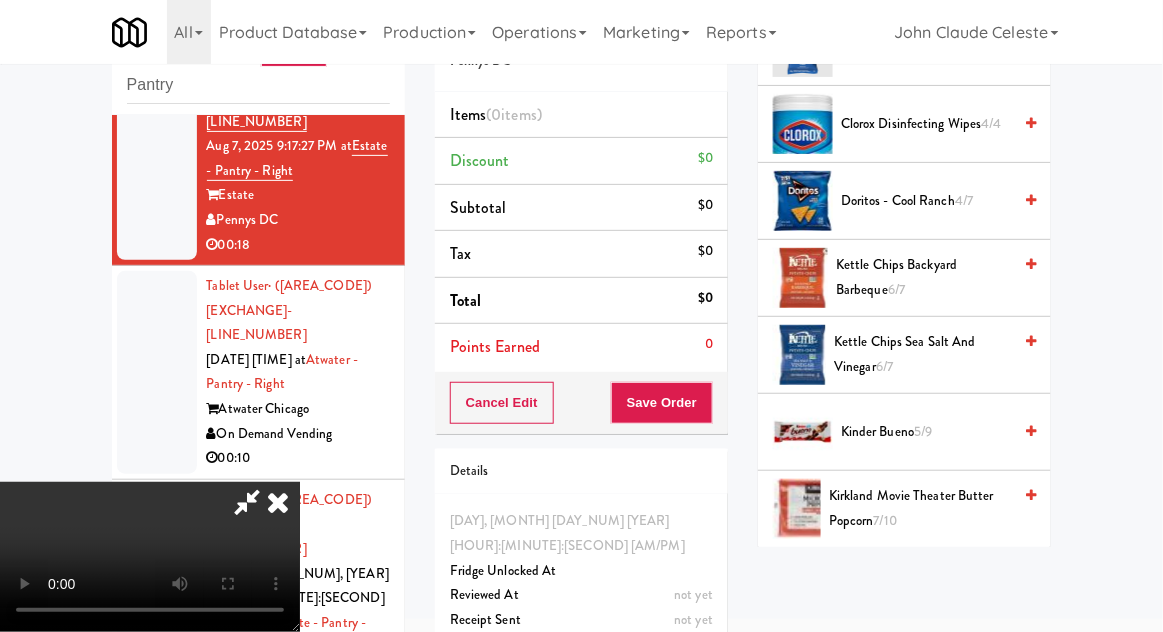 click on "Kirkland Movie Theater Butter Popcorn  7/10" at bounding box center [920, 508] 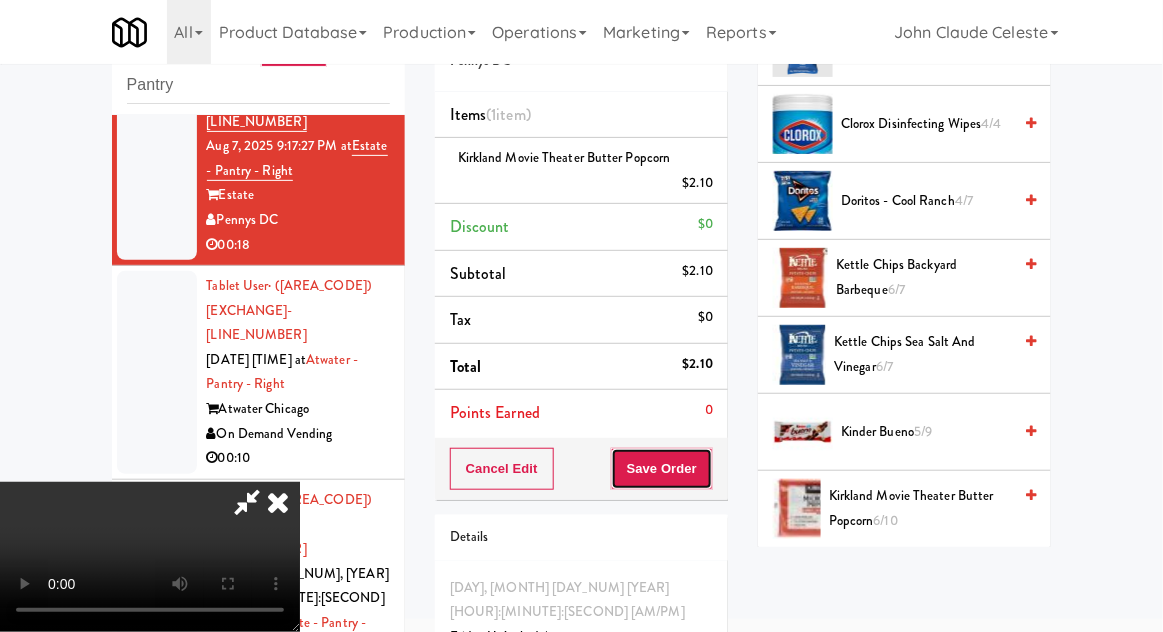 click on "Save Order" at bounding box center (662, 469) 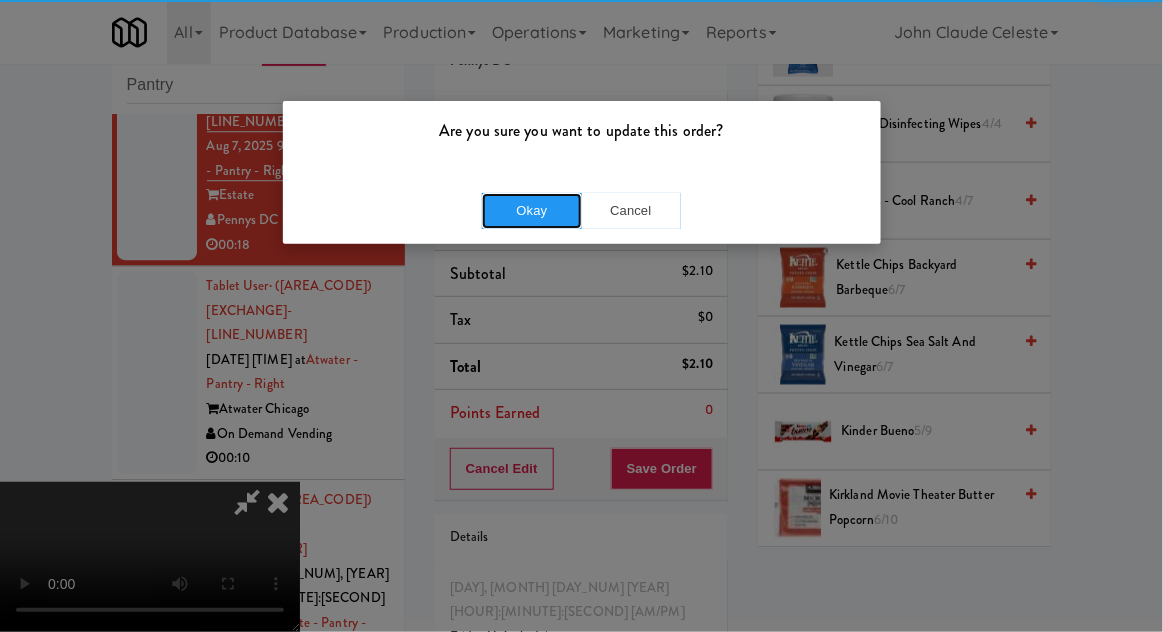click on "Okay" at bounding box center [532, 211] 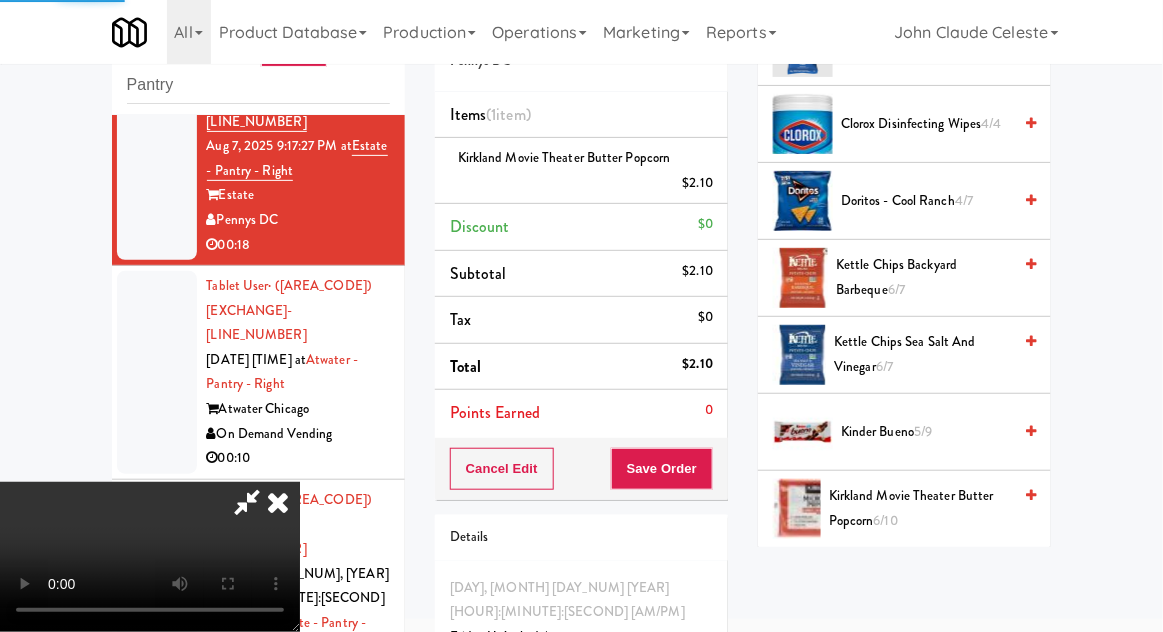 scroll, scrollTop: 197, scrollLeft: 0, axis: vertical 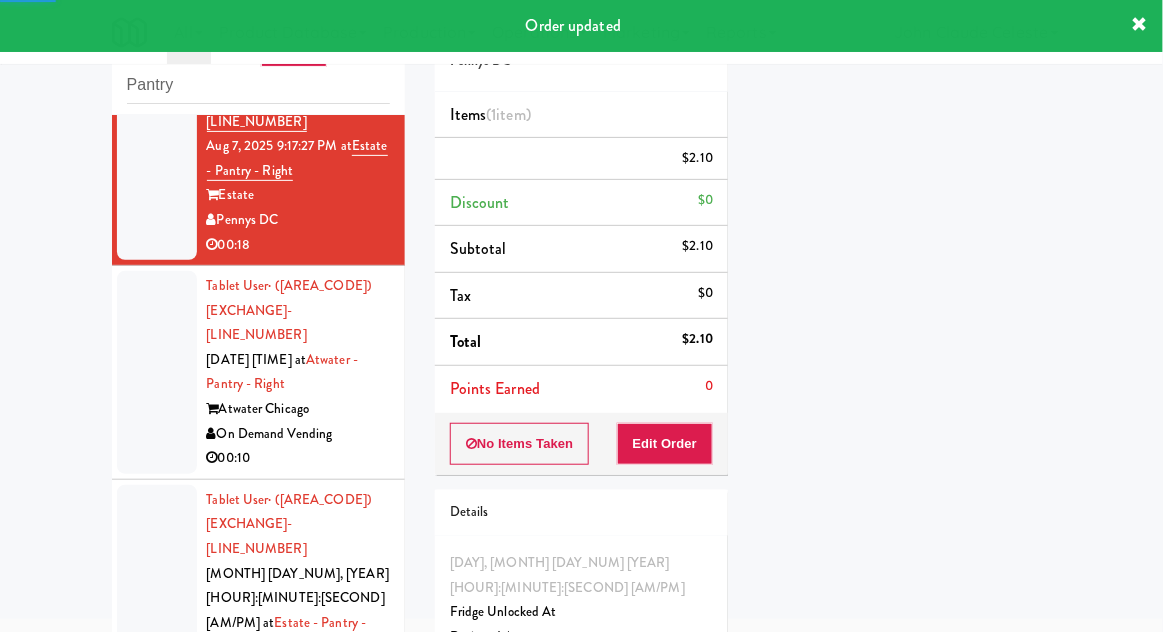 click at bounding box center [157, 372] 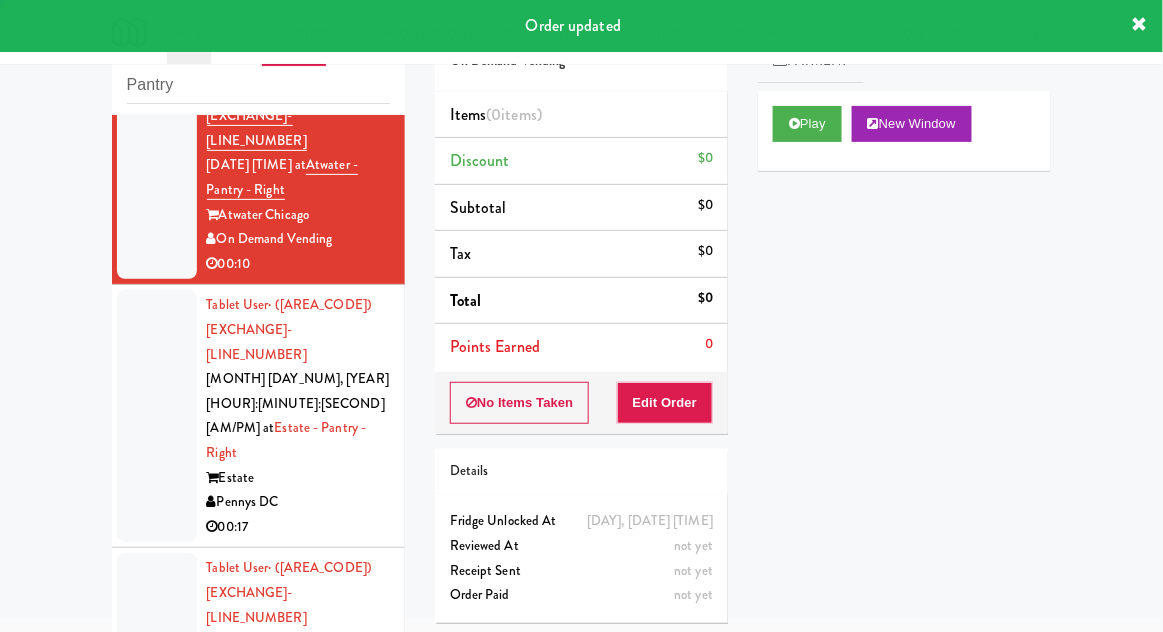 scroll, scrollTop: 5242, scrollLeft: 0, axis: vertical 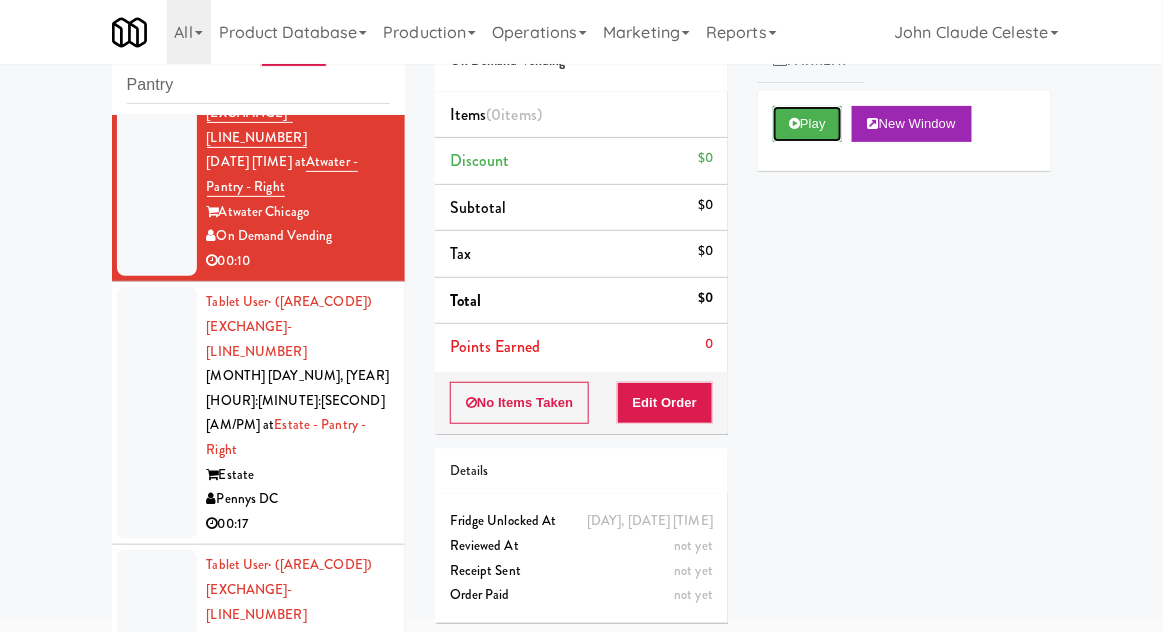 click at bounding box center [794, 123] 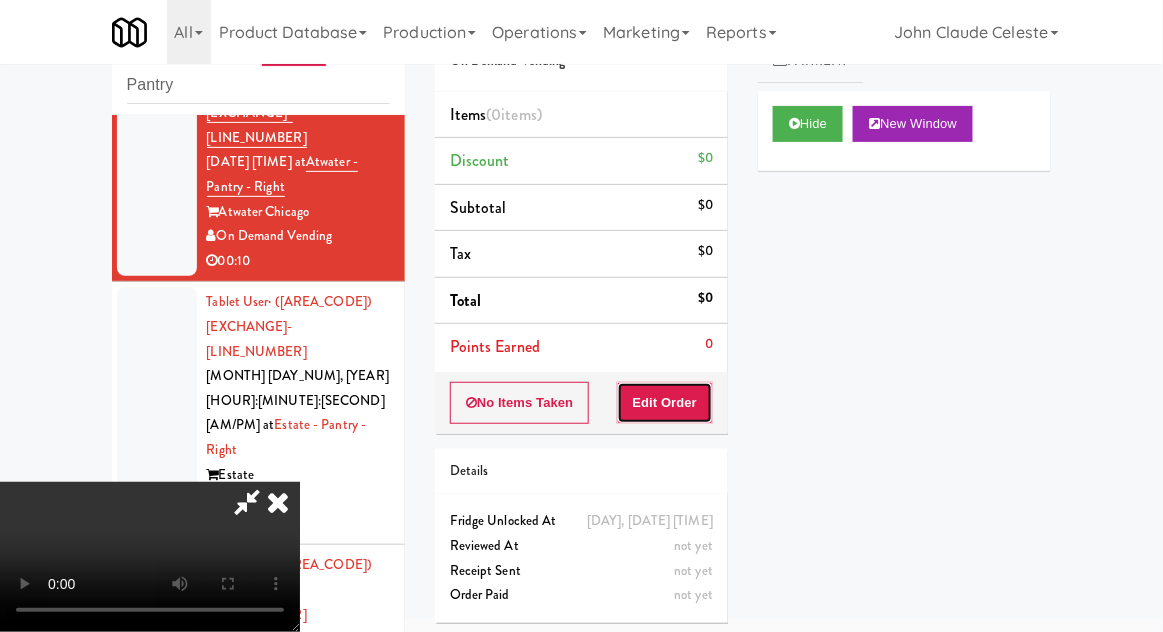 click on "Edit Order" at bounding box center [665, 403] 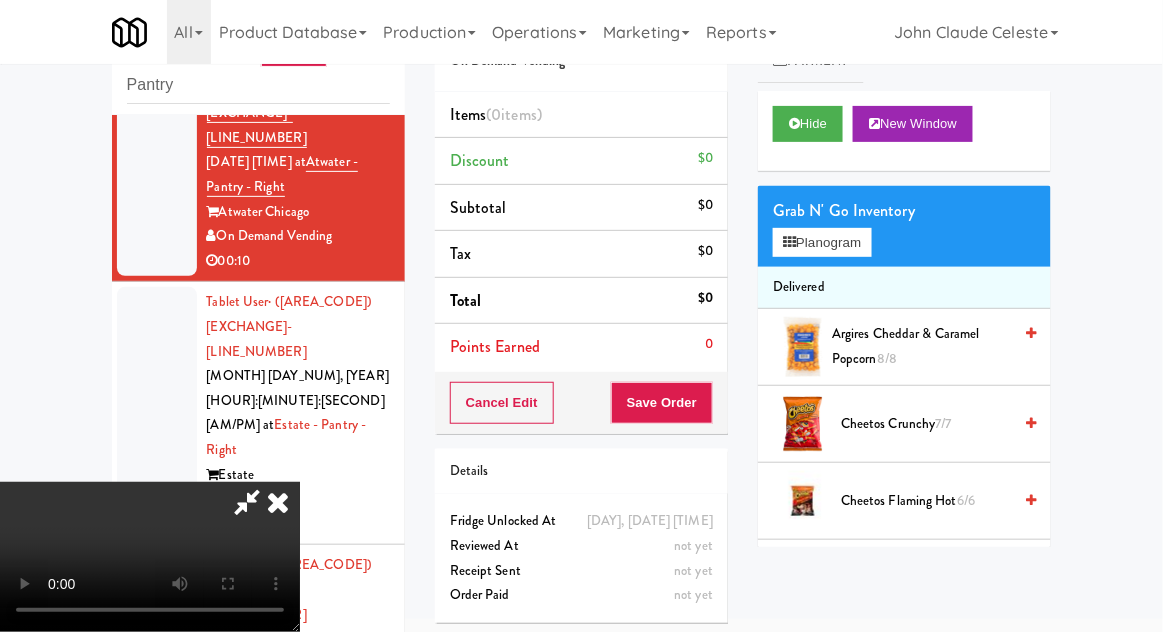 type 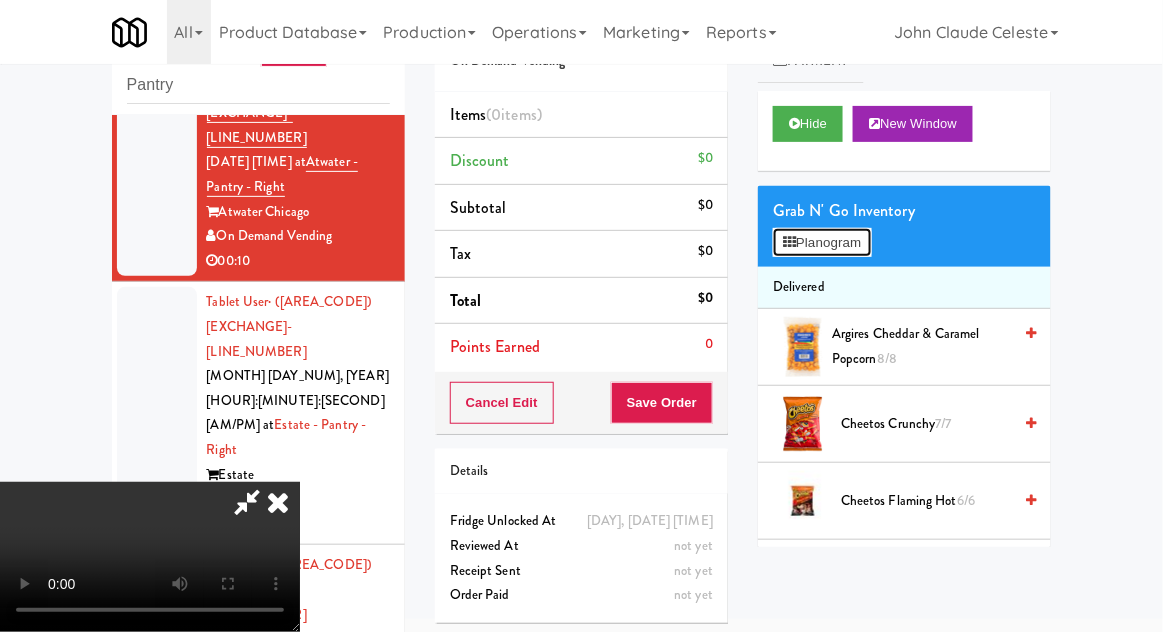 click on "Planogram" at bounding box center (822, 243) 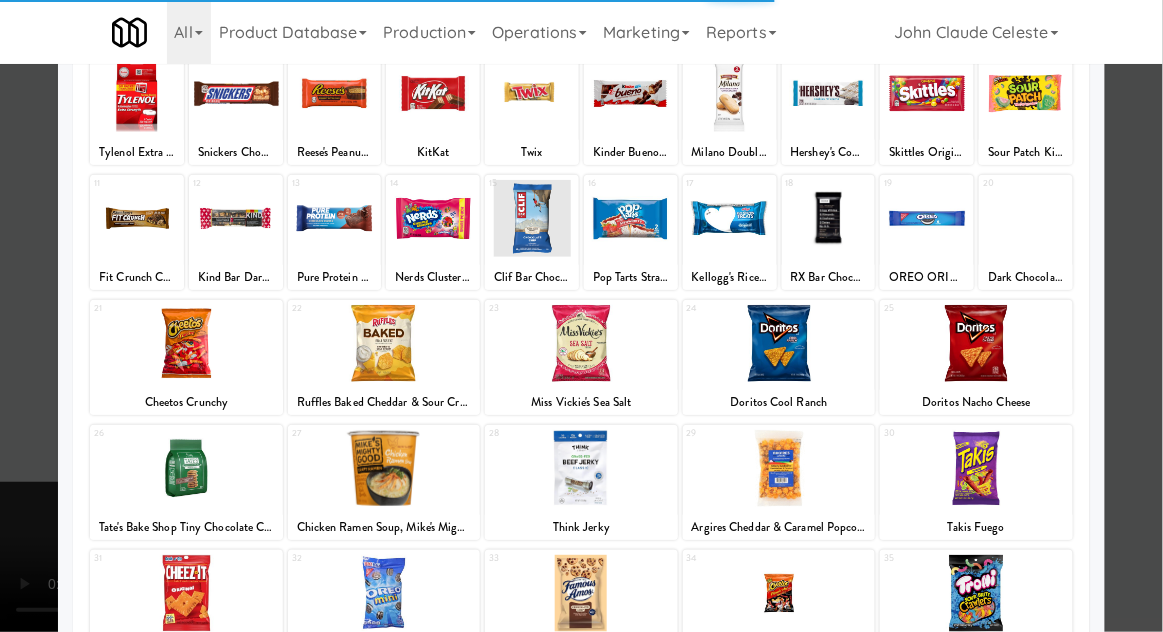 scroll, scrollTop: 253, scrollLeft: 0, axis: vertical 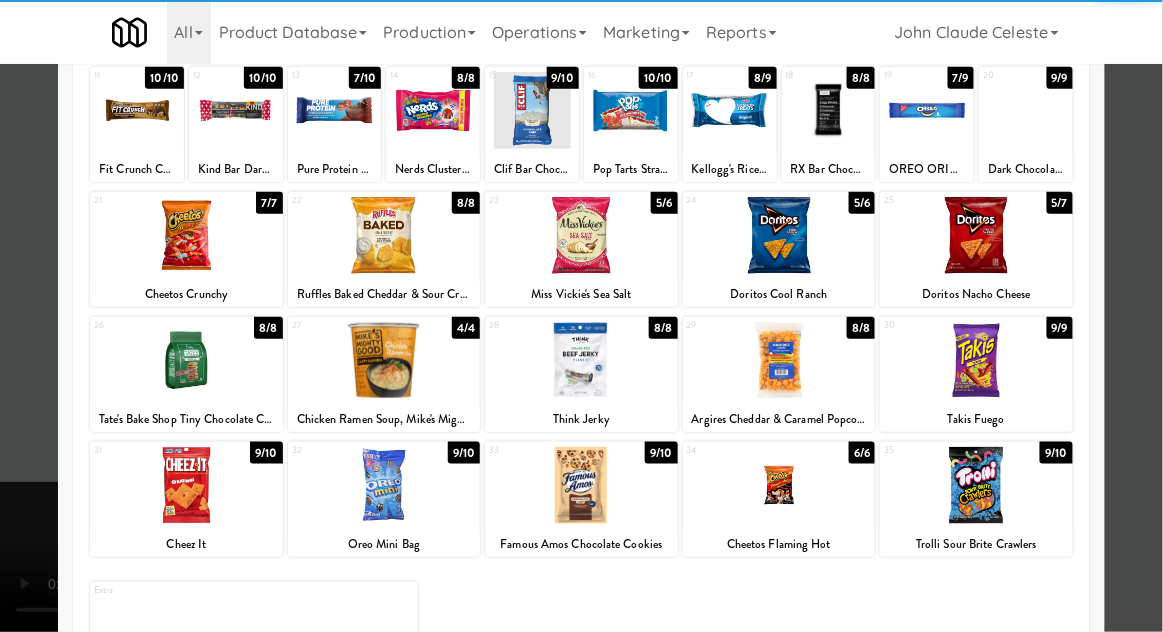 click at bounding box center [976, 485] 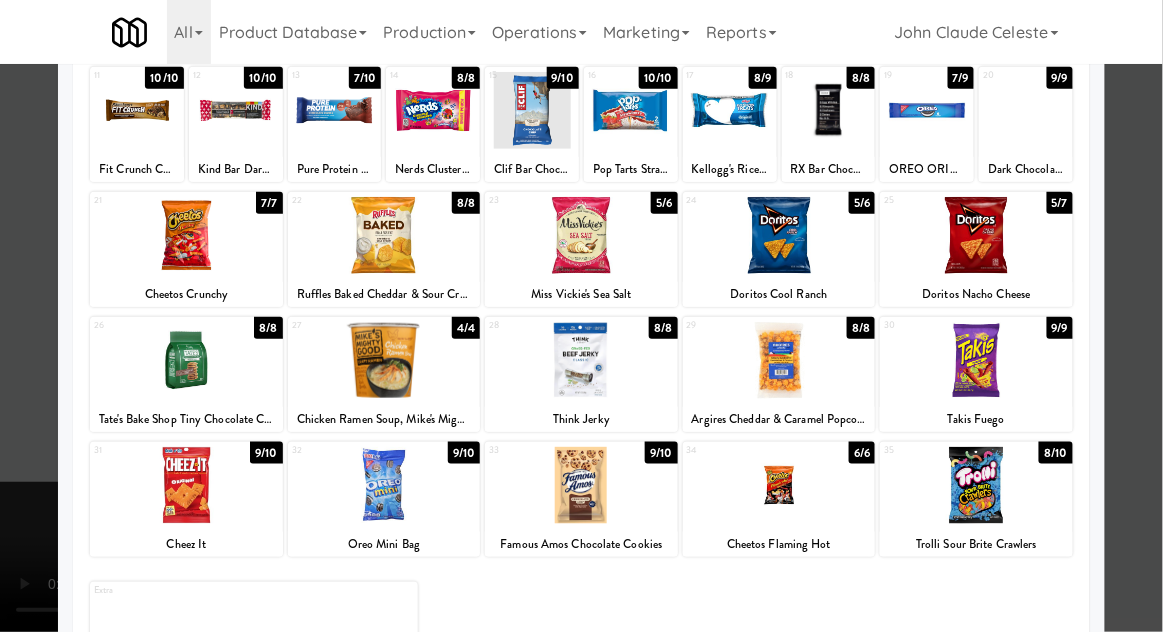 click at bounding box center (581, 316) 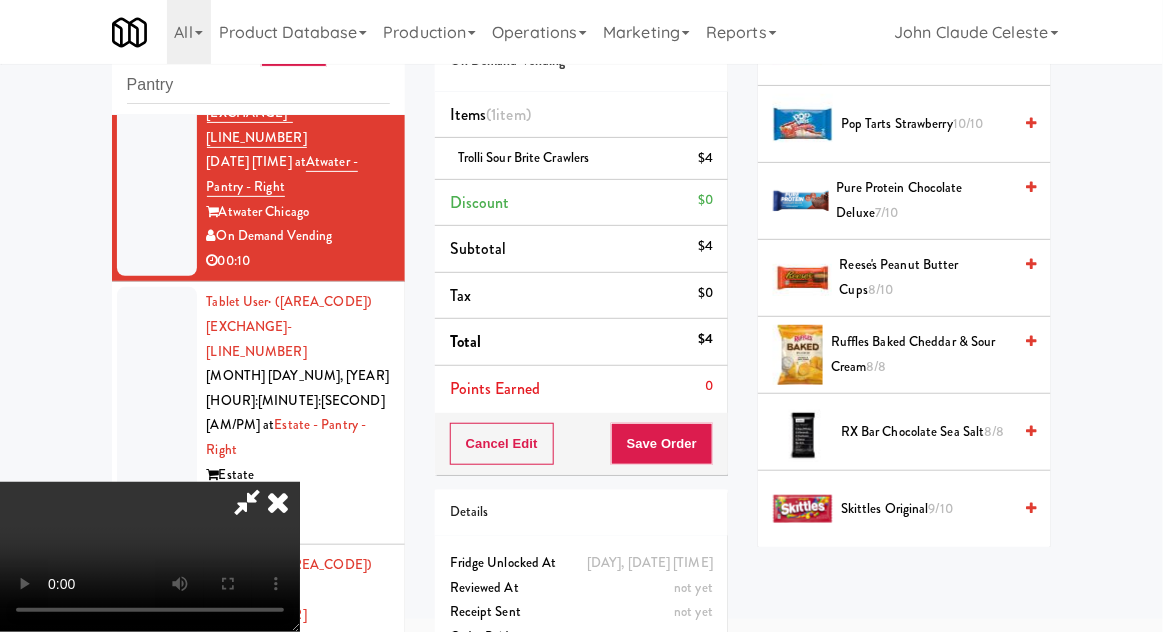 scroll, scrollTop: 1844, scrollLeft: 0, axis: vertical 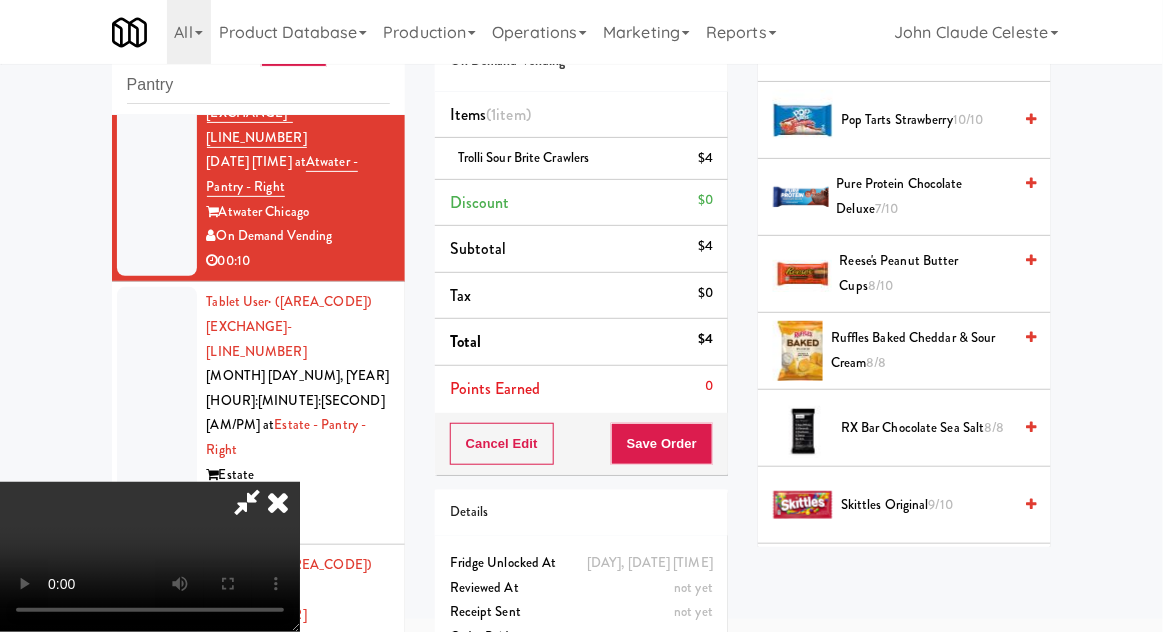 click on "Reese's Peanut Butter Cups  8/10" at bounding box center (926, 273) 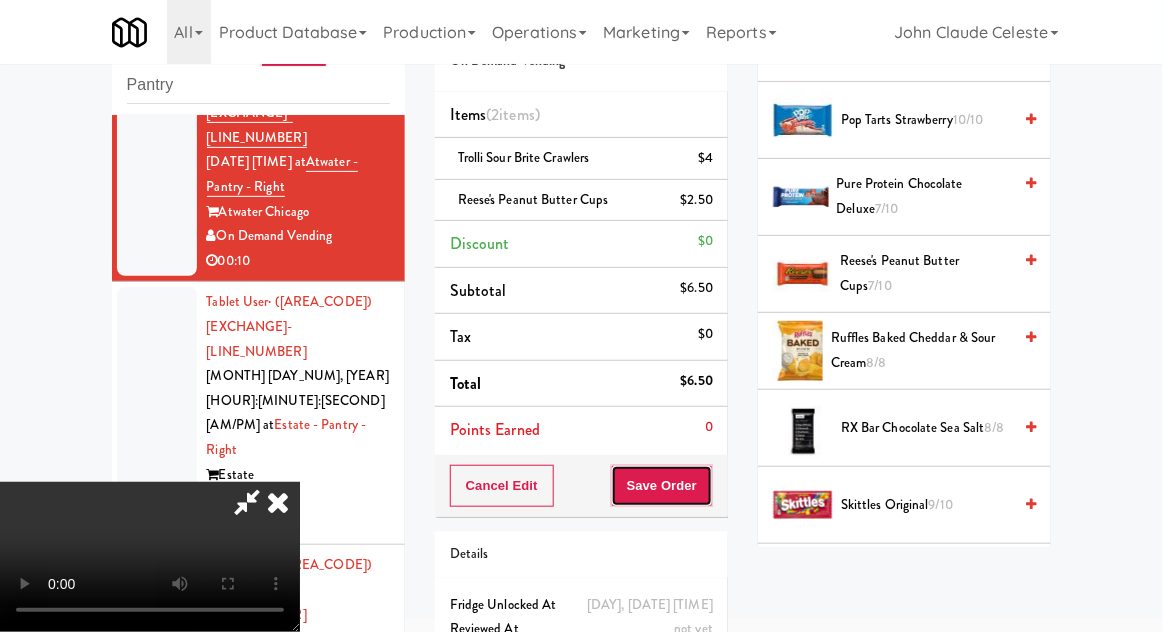 click on "Save Order" at bounding box center [662, 486] 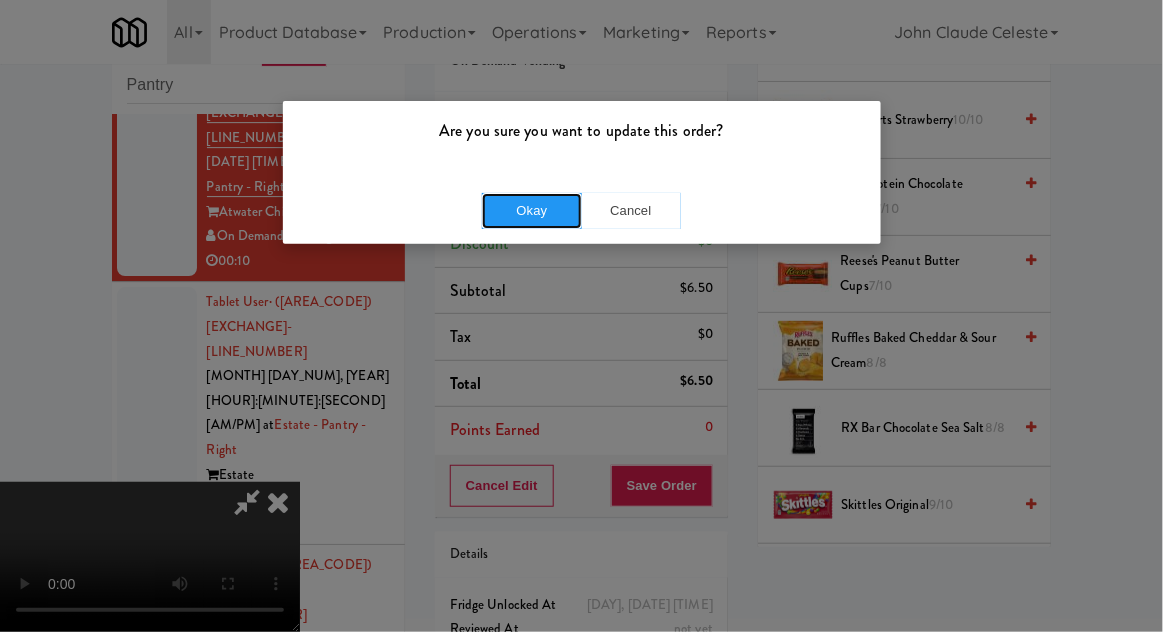 click on "Okay" at bounding box center [532, 211] 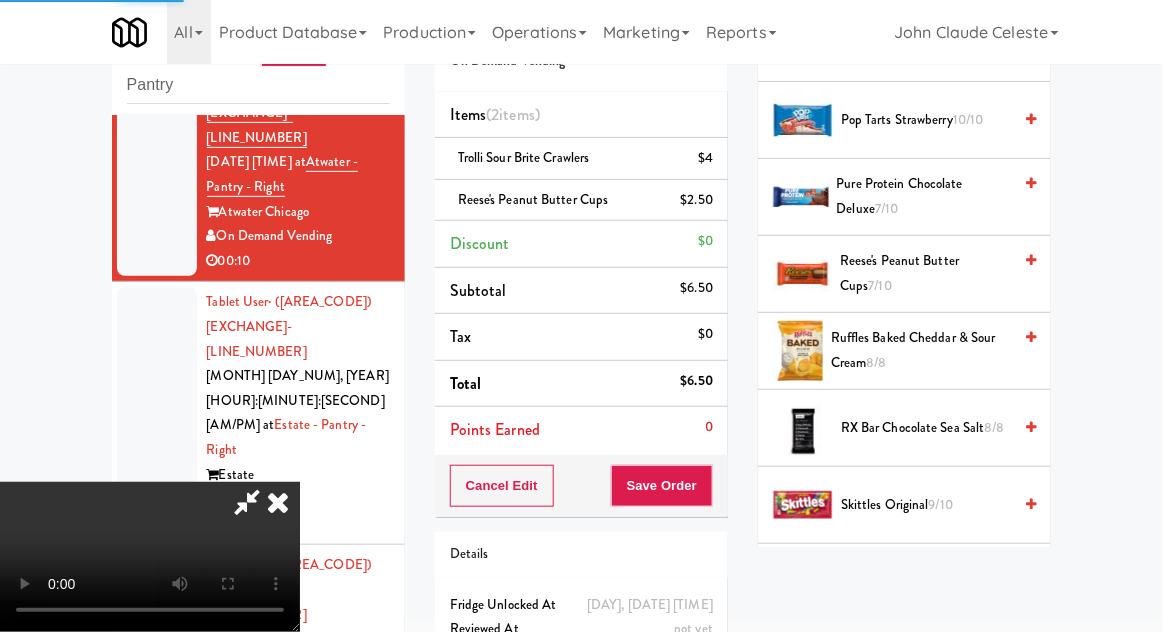 scroll, scrollTop: 197, scrollLeft: 0, axis: vertical 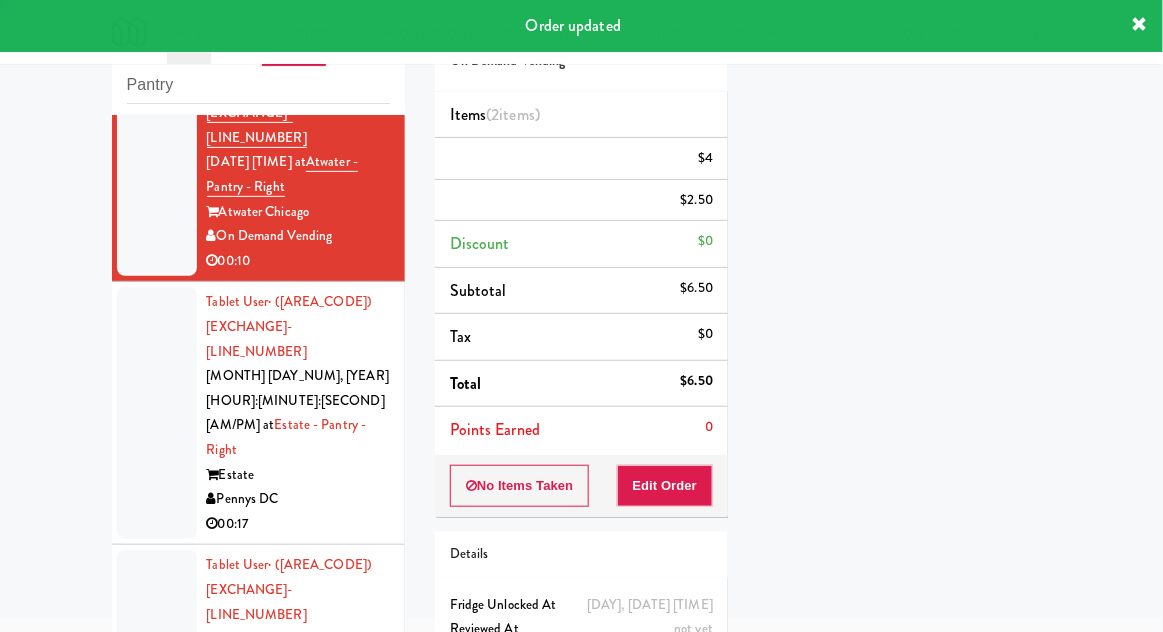 click at bounding box center [157, 413] 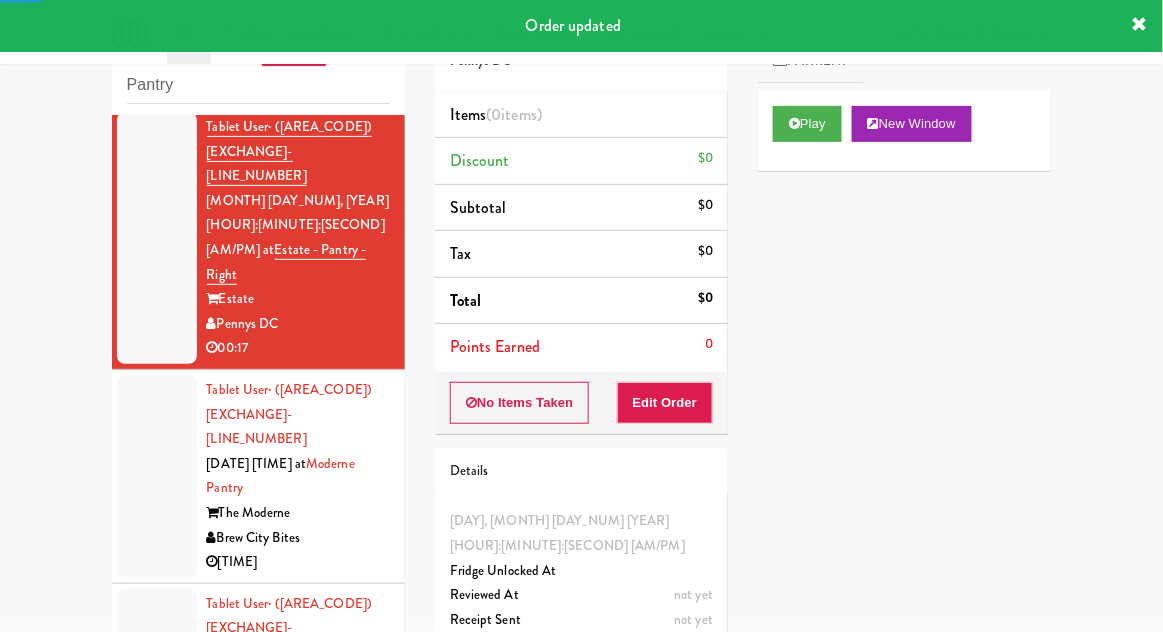 scroll, scrollTop: 5445, scrollLeft: 0, axis: vertical 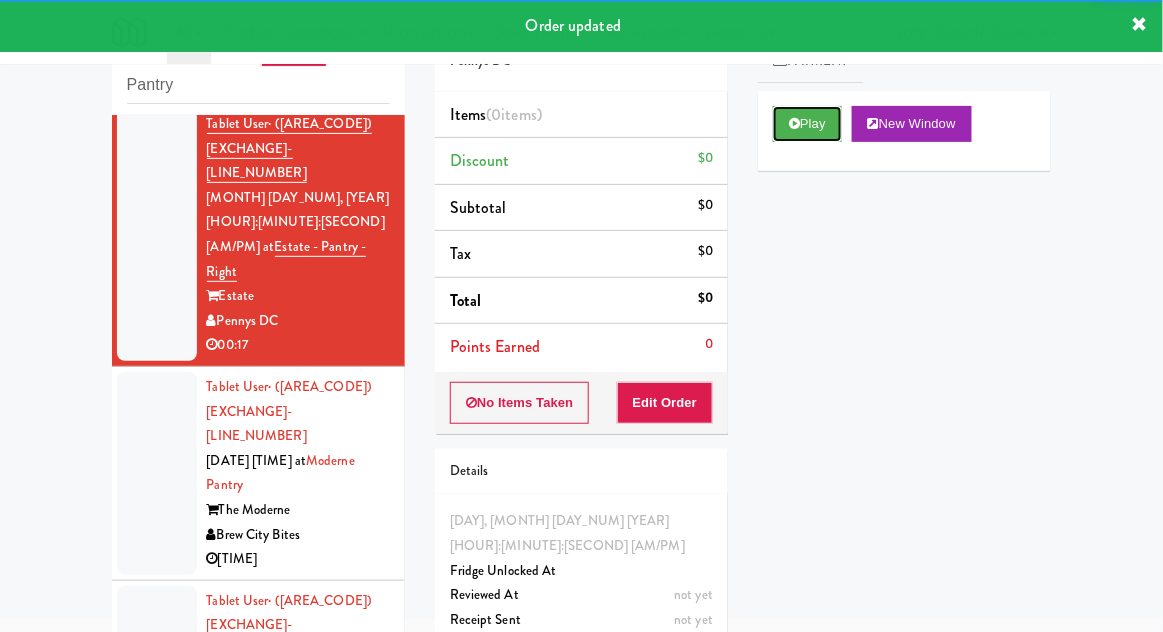 click on "Play" at bounding box center (807, 124) 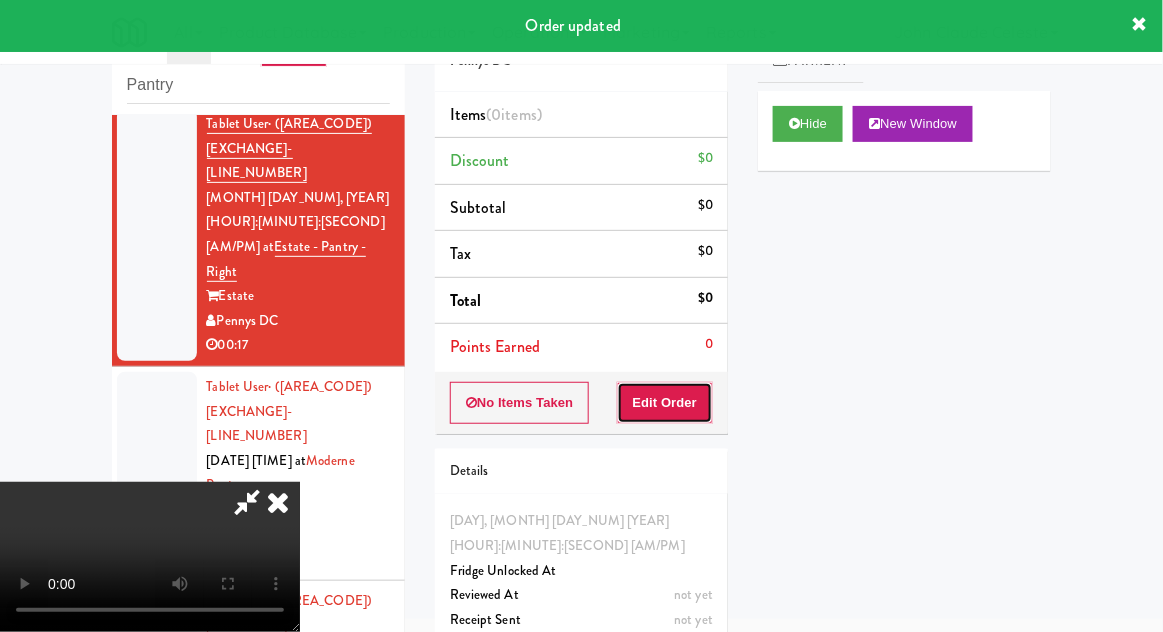 click on "Edit Order" at bounding box center (665, 403) 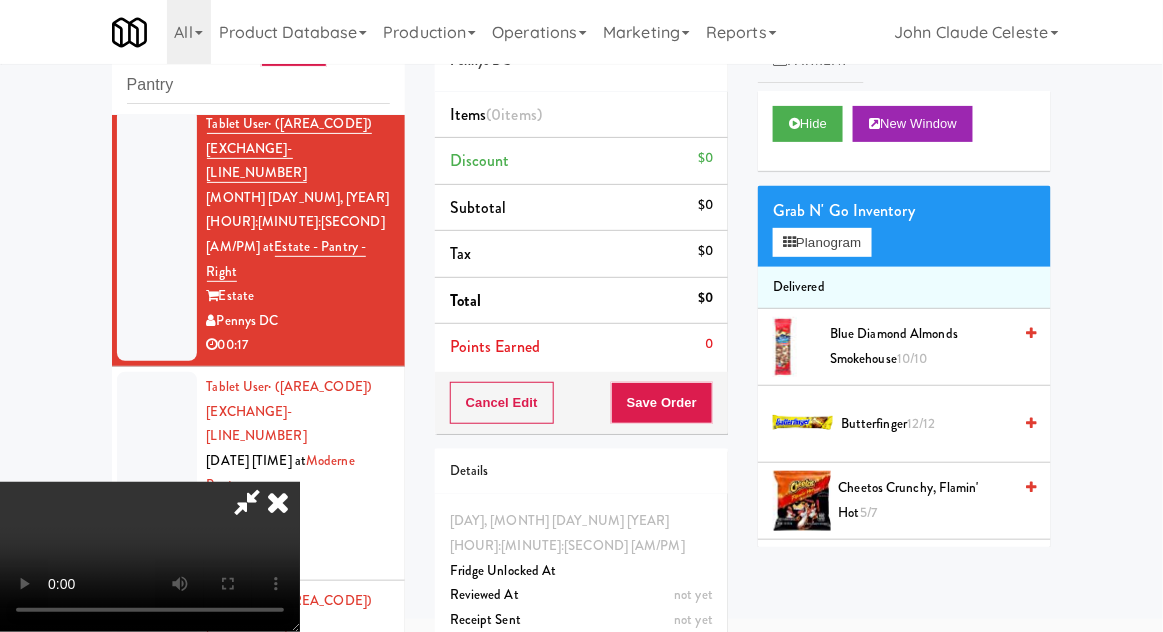 scroll, scrollTop: 73, scrollLeft: 0, axis: vertical 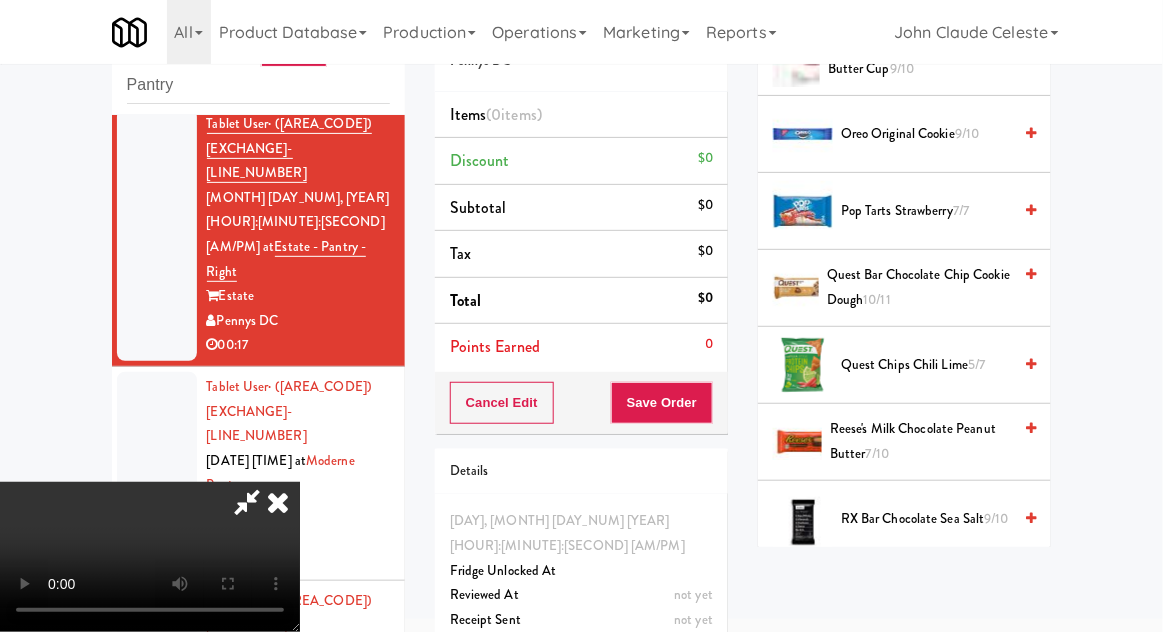 click on "Reese's Milk Chocolate Peanut Butter  7/10" at bounding box center [920, 441] 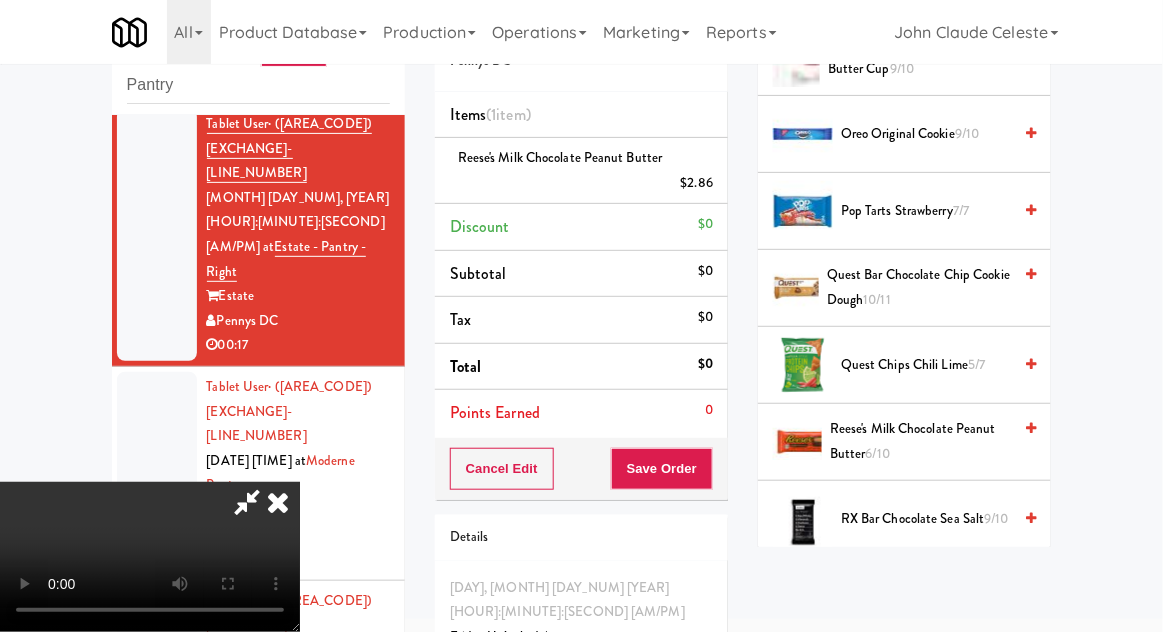 click on "Reese's Milk Chocolate Peanut Butter  6/10" at bounding box center (920, 441) 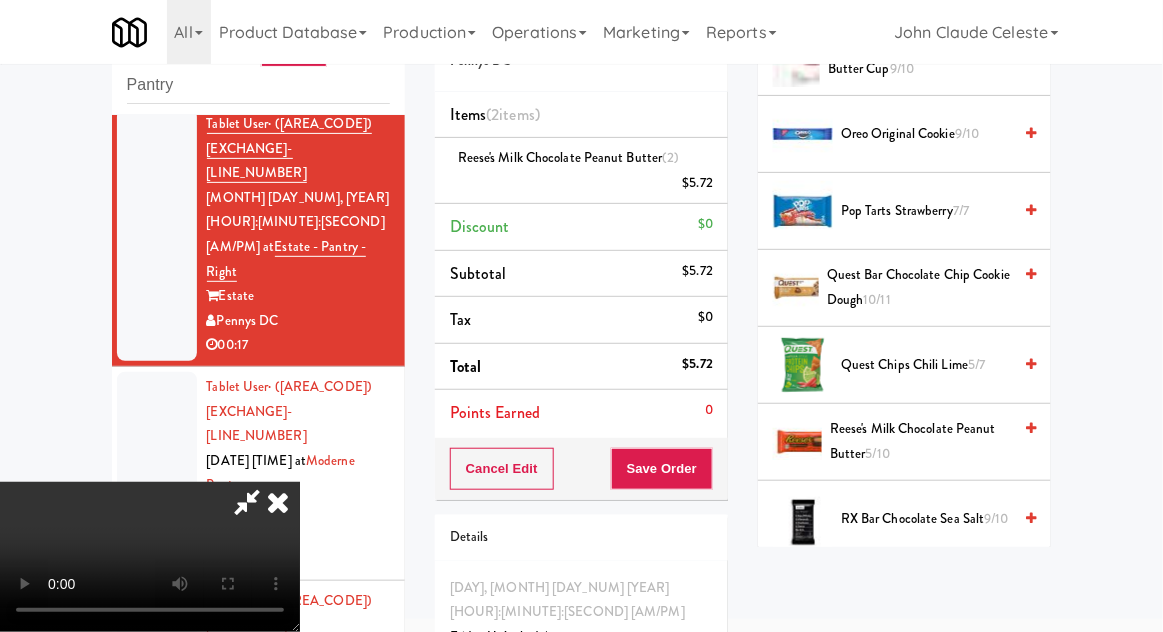 scroll, scrollTop: 73, scrollLeft: 0, axis: vertical 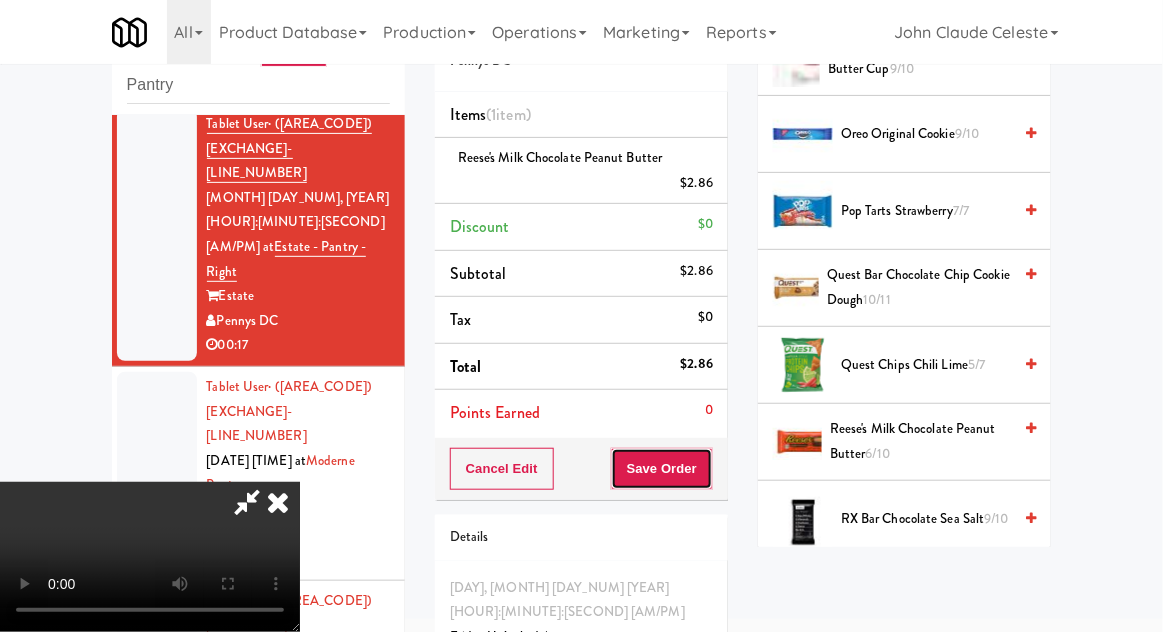 click on "Save Order" at bounding box center [662, 469] 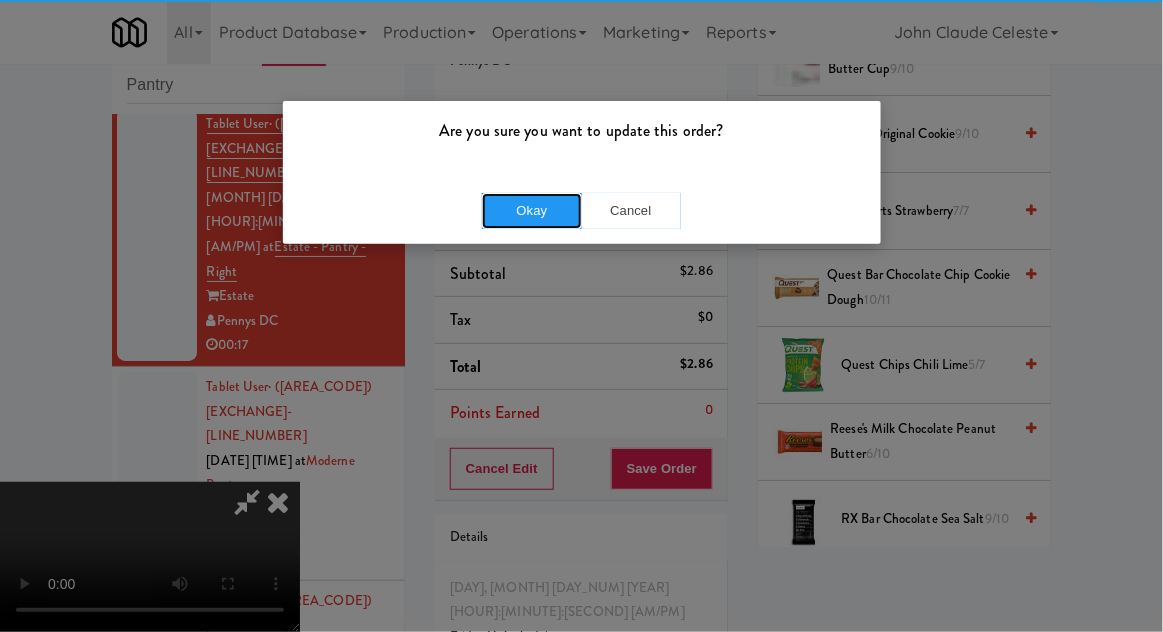 click on "Okay" at bounding box center (532, 211) 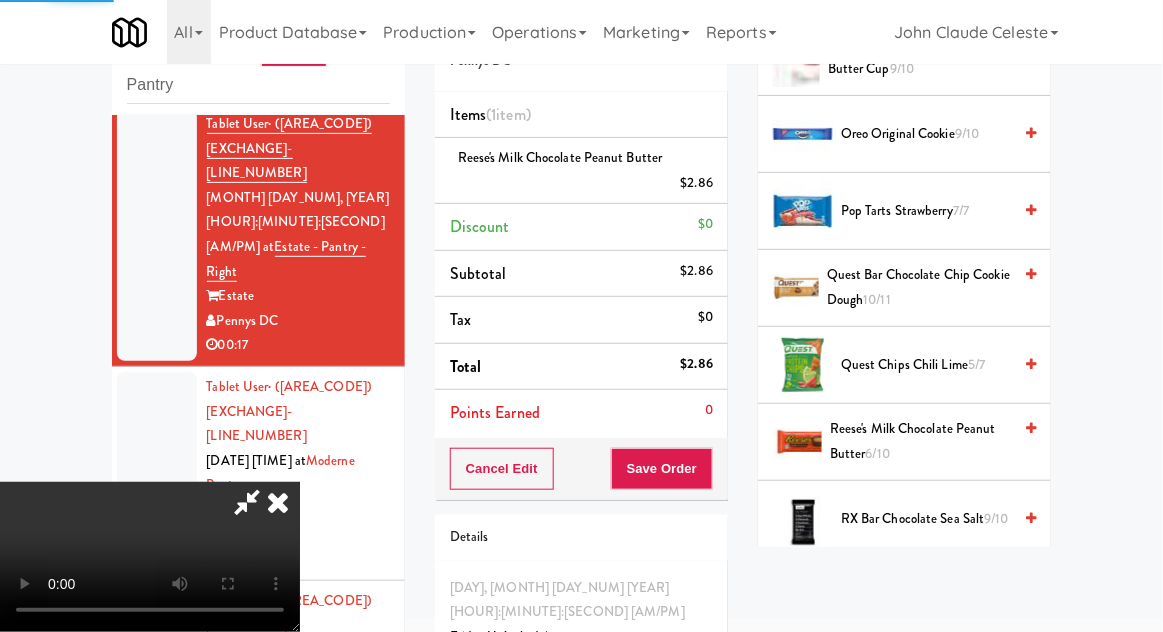 scroll, scrollTop: 197, scrollLeft: 0, axis: vertical 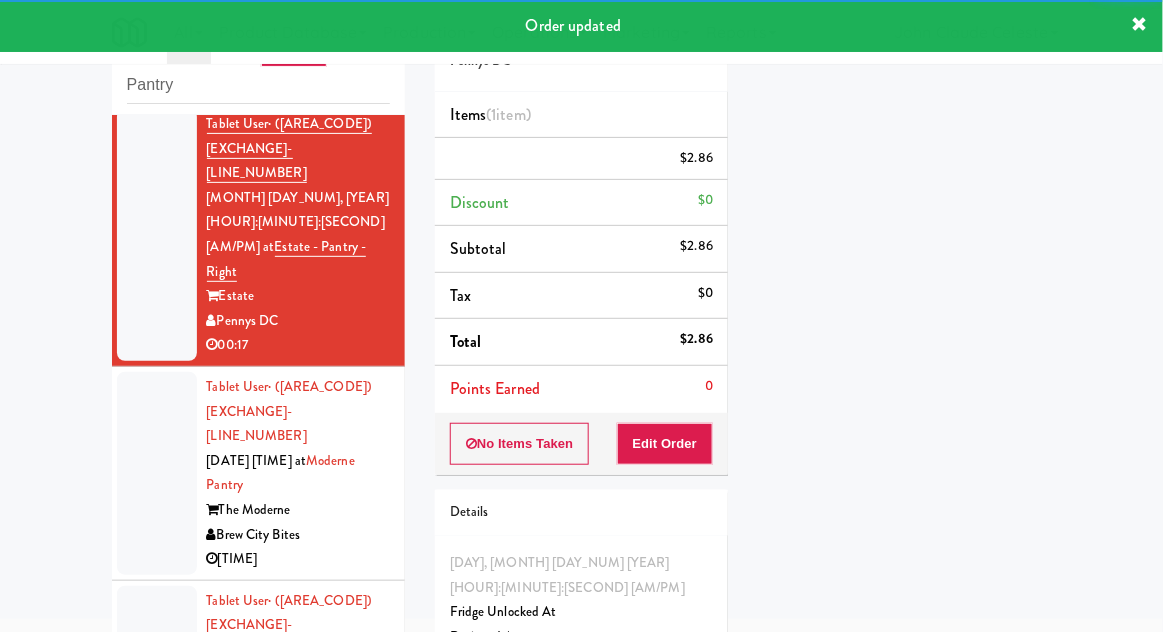 click at bounding box center [157, 473] 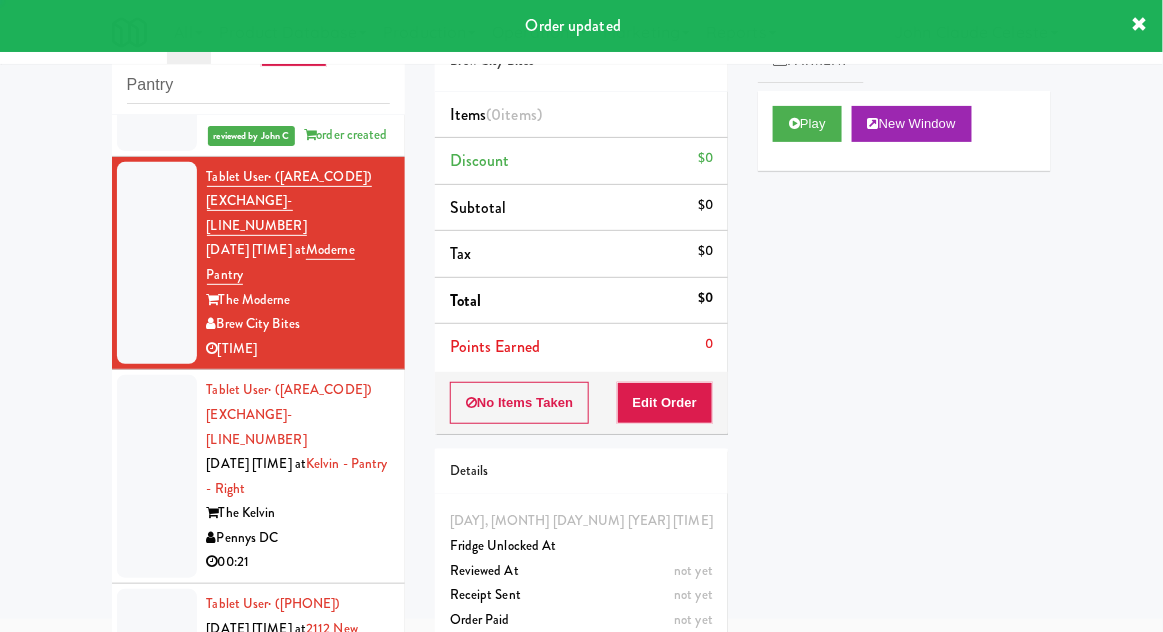 scroll, scrollTop: 5681, scrollLeft: 0, axis: vertical 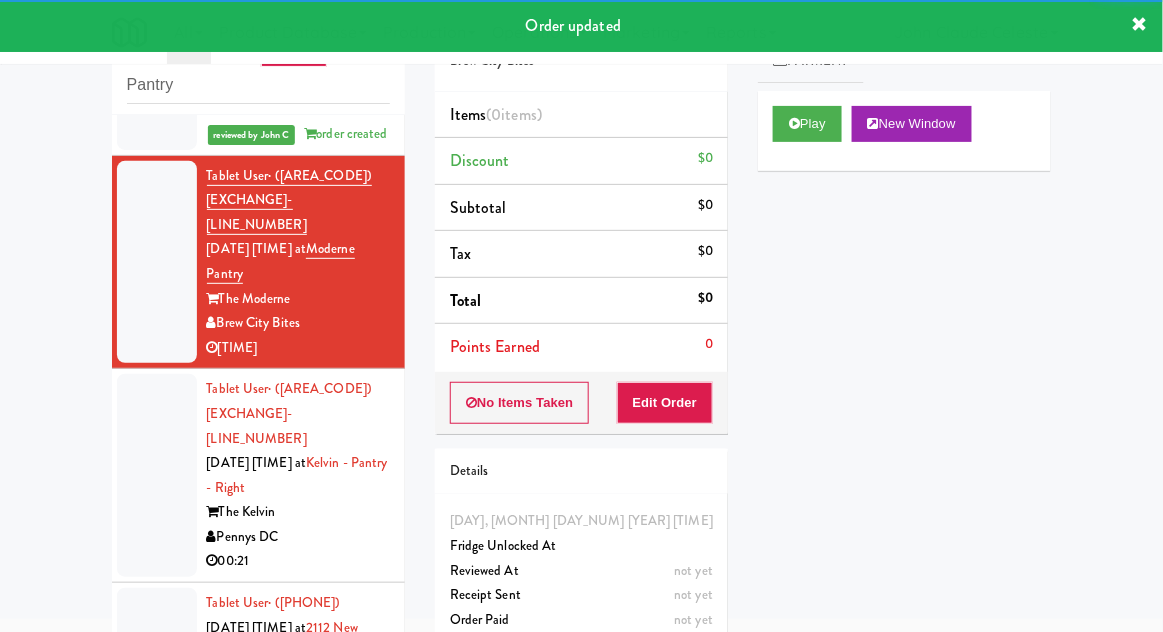 click at bounding box center [157, 475] 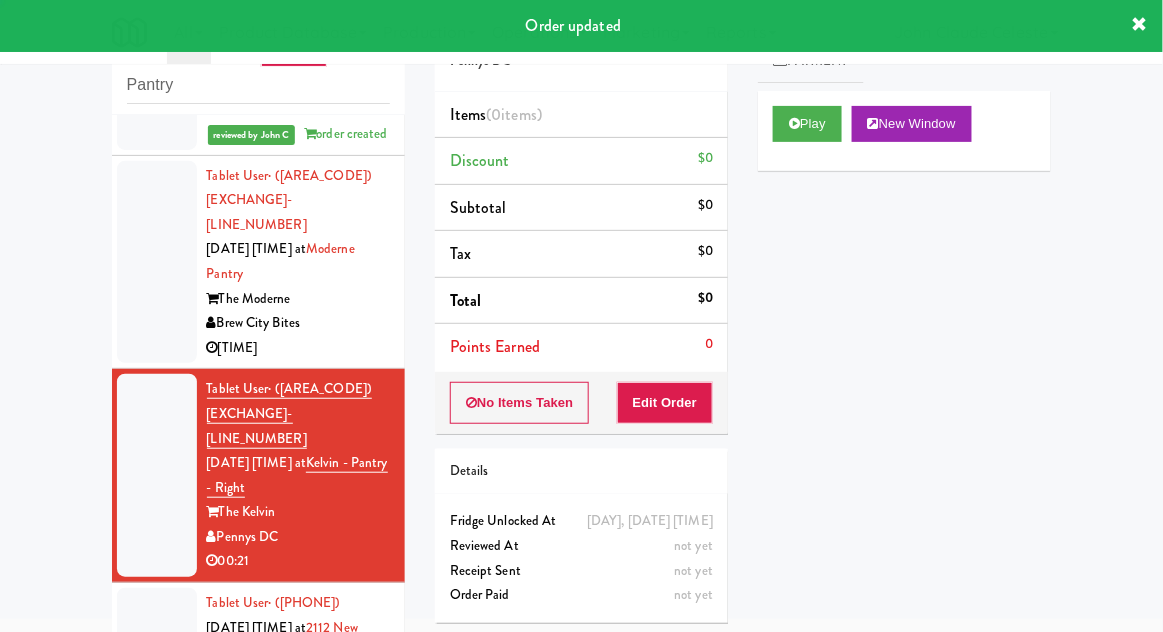 click at bounding box center [157, 665] 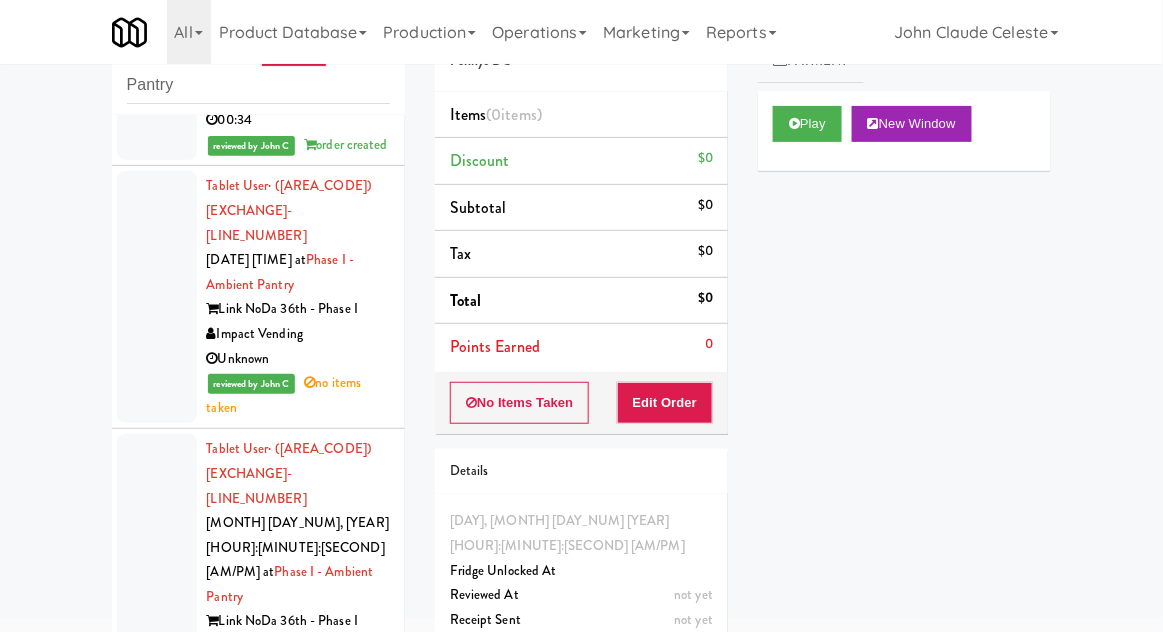 scroll, scrollTop: 0, scrollLeft: 0, axis: both 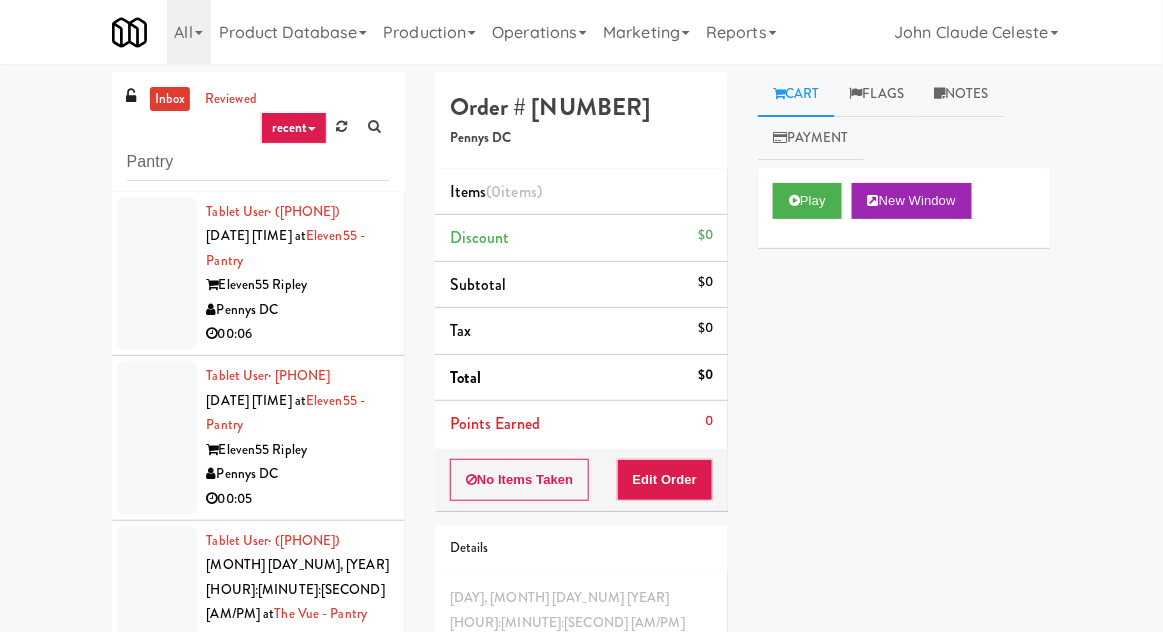 click on "inbox" at bounding box center (170, 99) 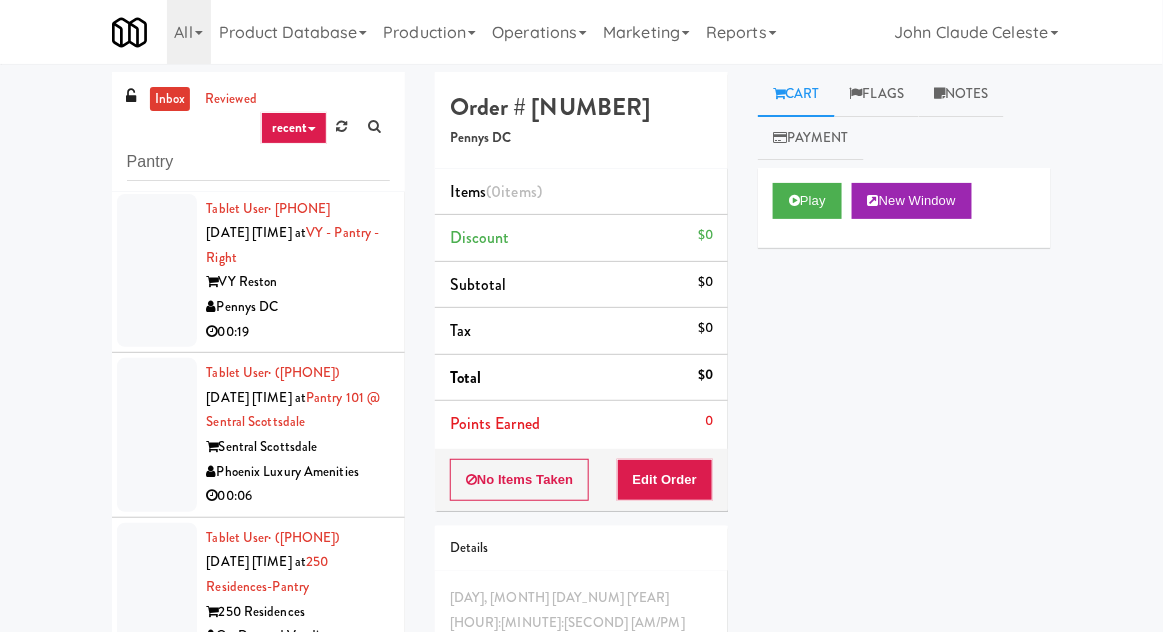 scroll, scrollTop: 6049, scrollLeft: 0, axis: vertical 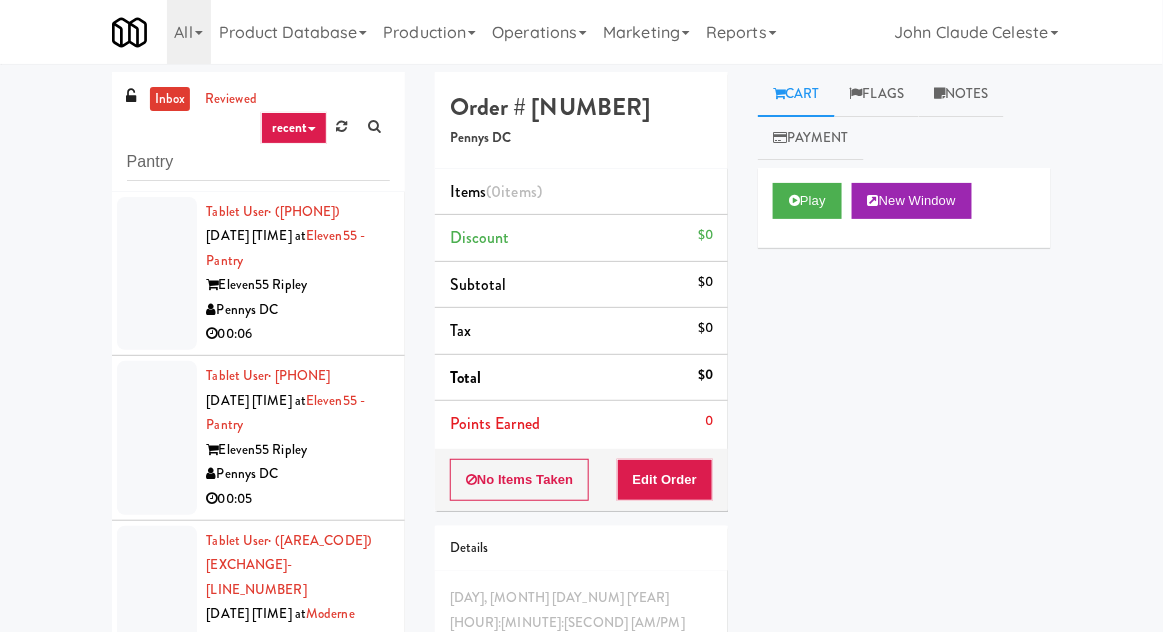 click on "inbox" at bounding box center (170, 99) 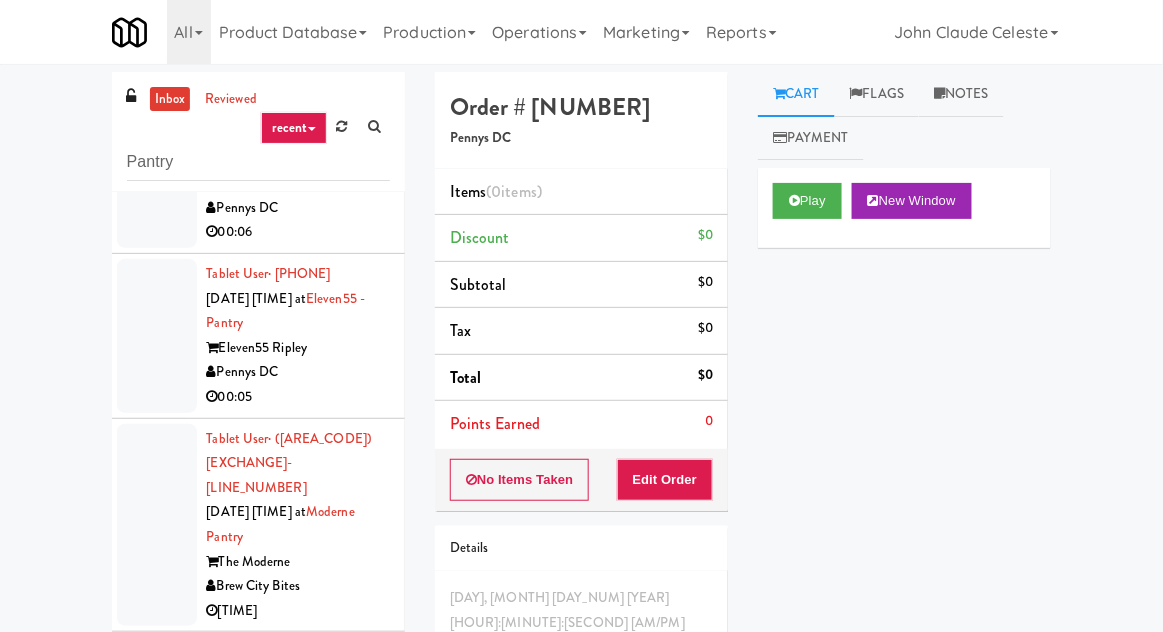 scroll, scrollTop: 0, scrollLeft: 0, axis: both 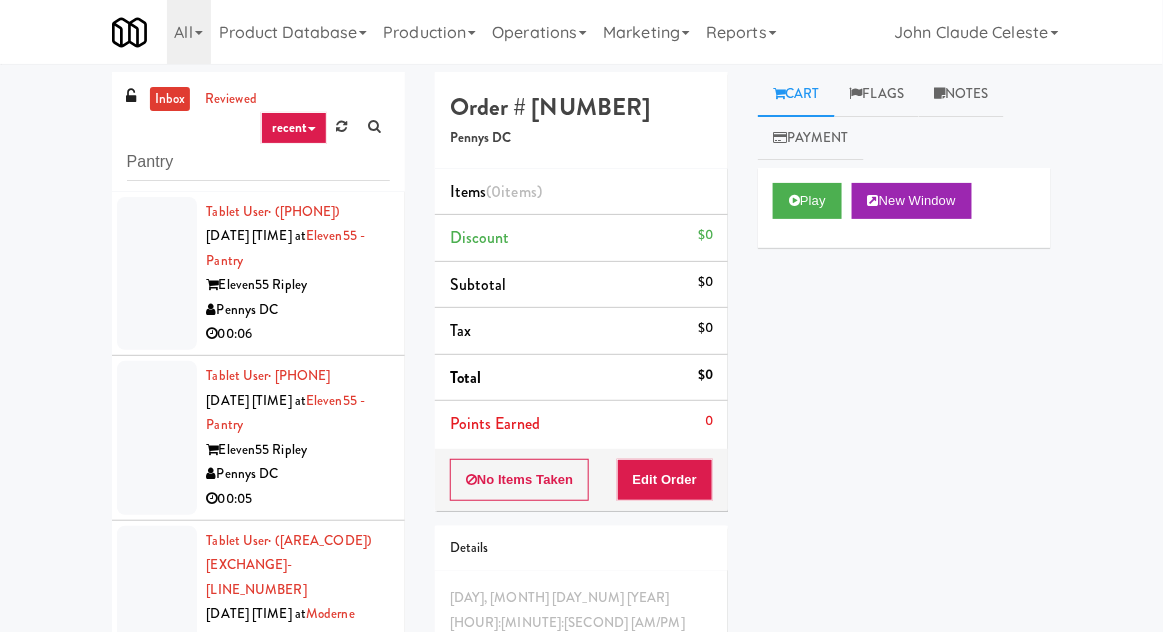 click at bounding box center [157, 274] 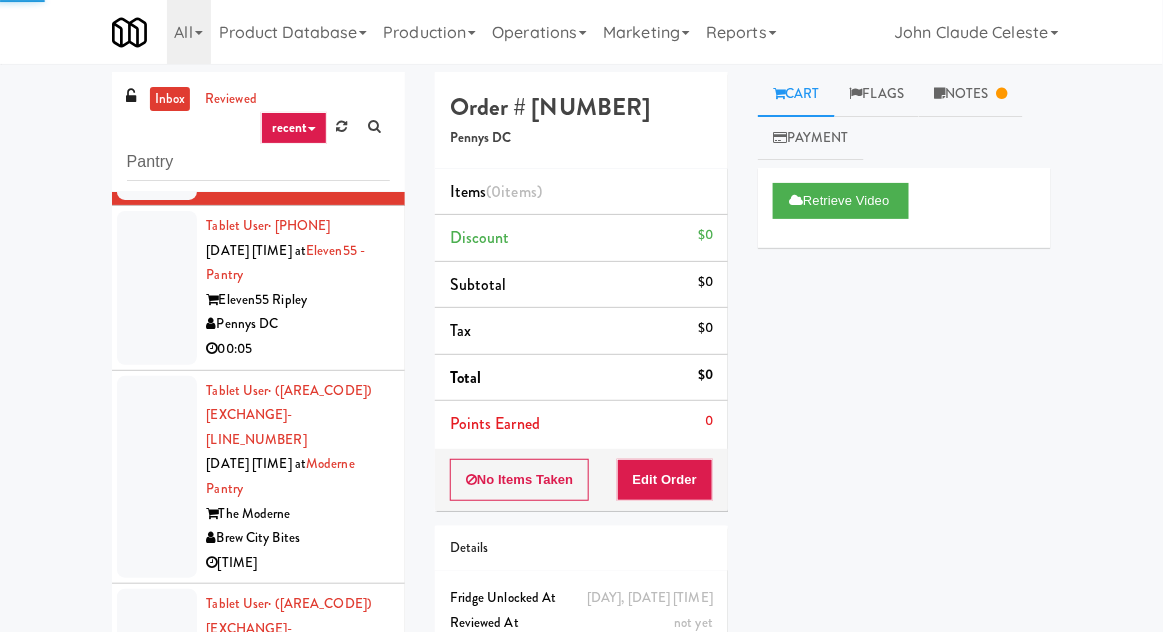 scroll, scrollTop: 152, scrollLeft: 0, axis: vertical 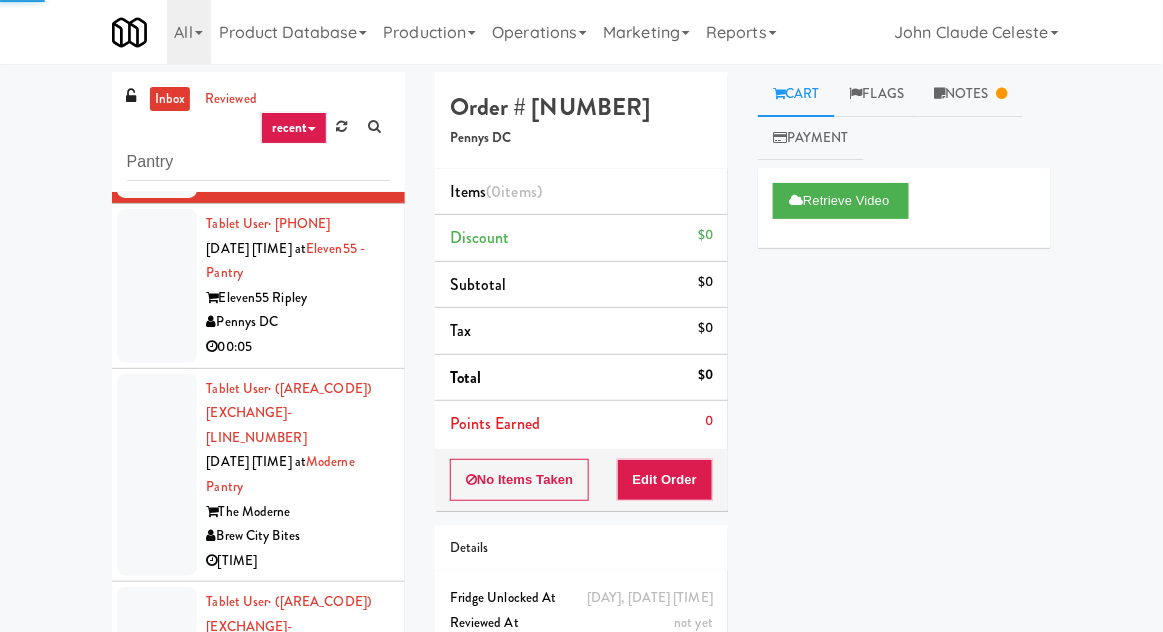 click at bounding box center [157, 475] 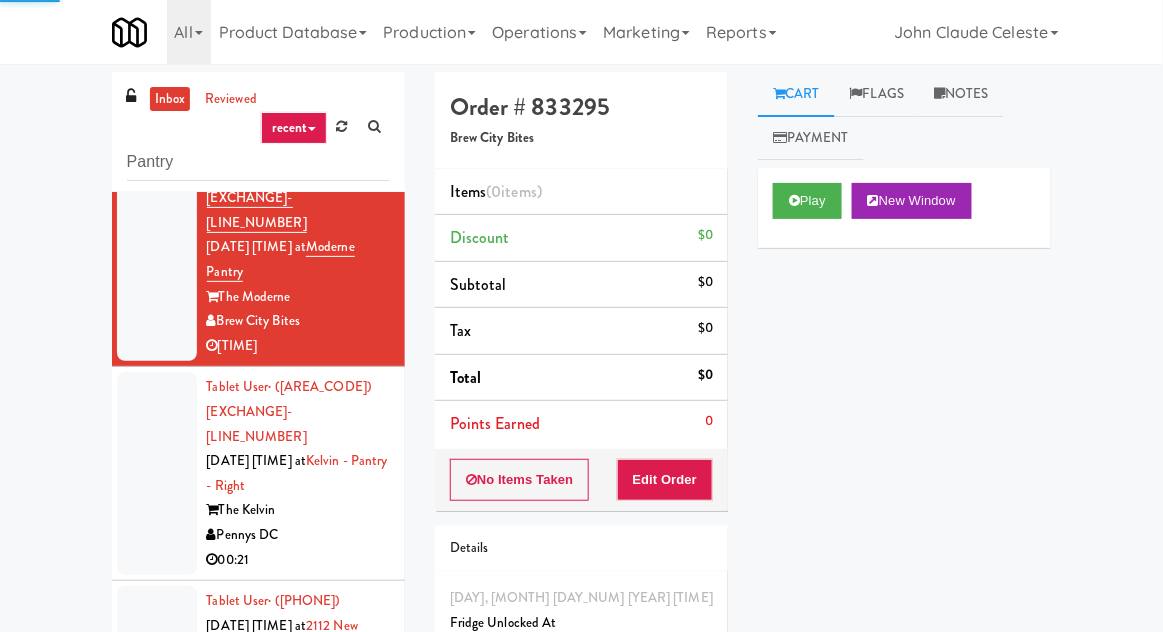 scroll, scrollTop: 366, scrollLeft: 0, axis: vertical 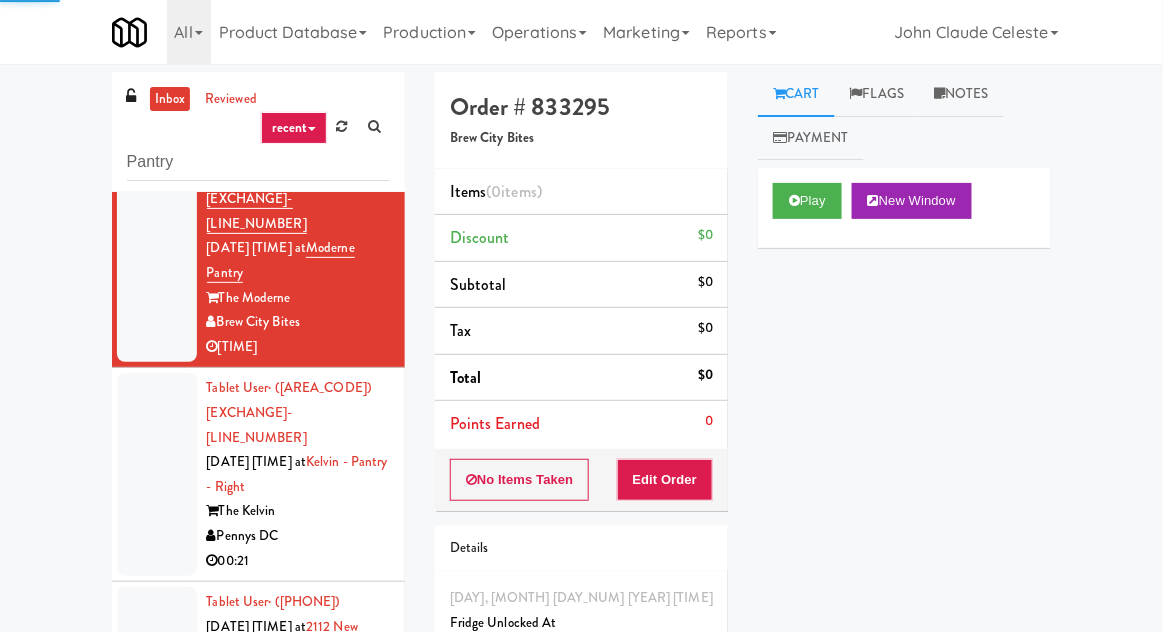 click at bounding box center [157, 474] 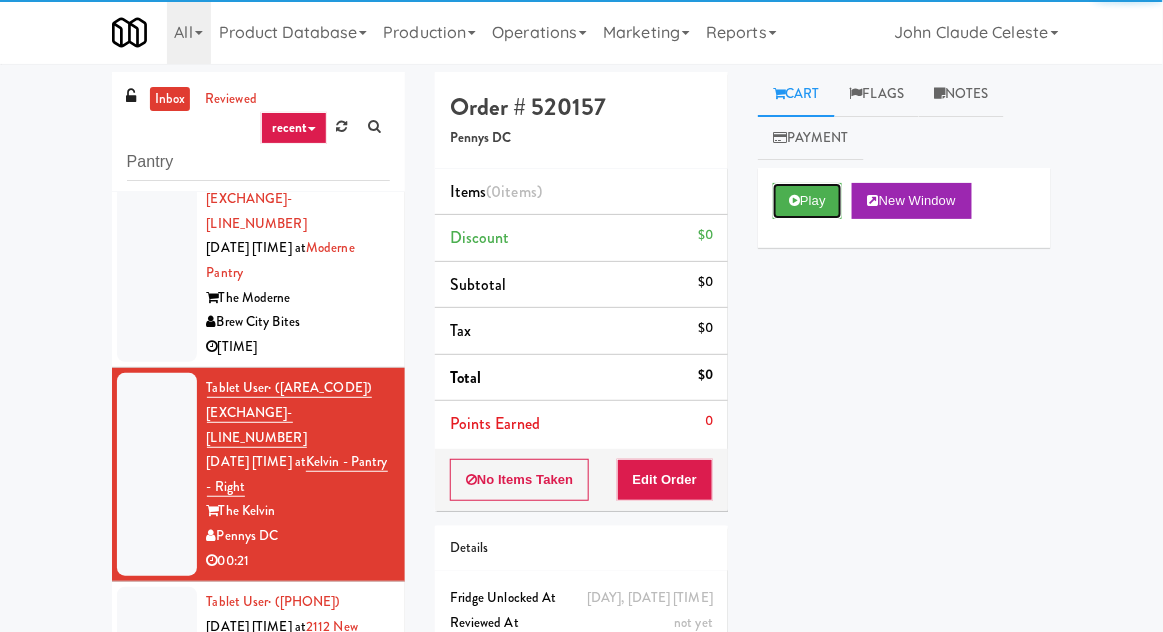 click on "Play" at bounding box center [807, 201] 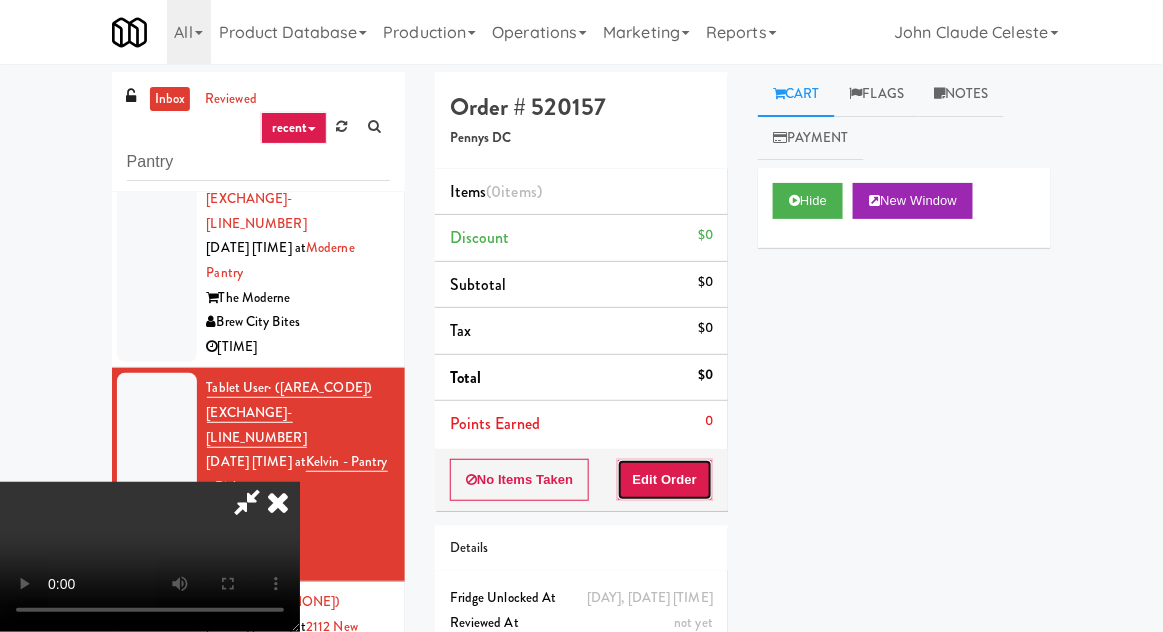 click on "Edit Order" at bounding box center (665, 480) 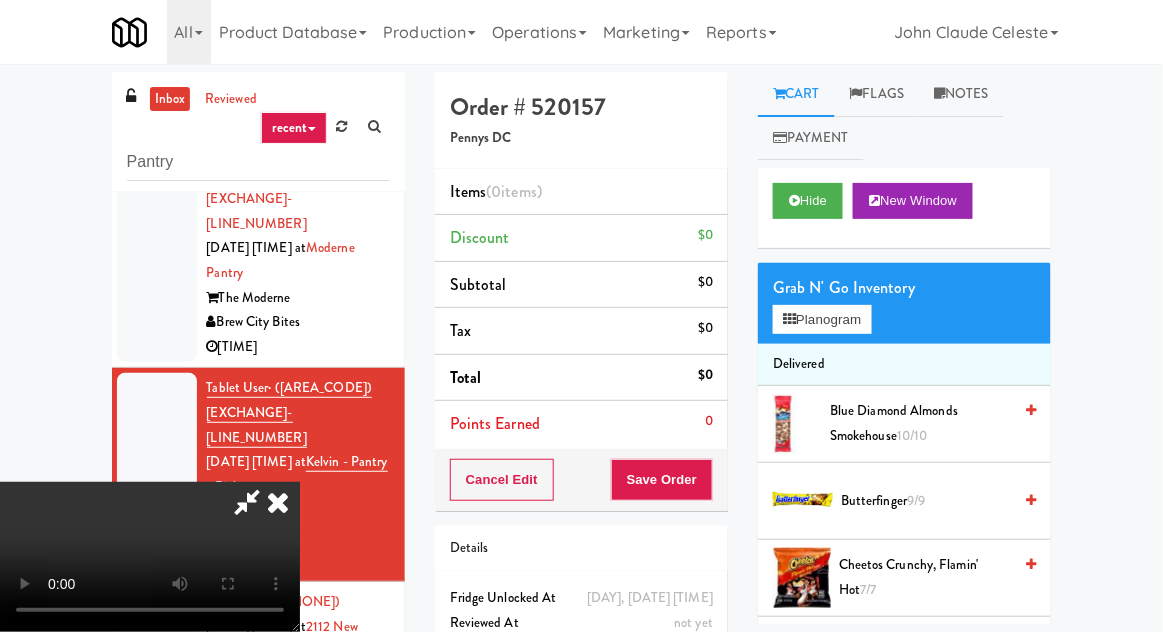 type 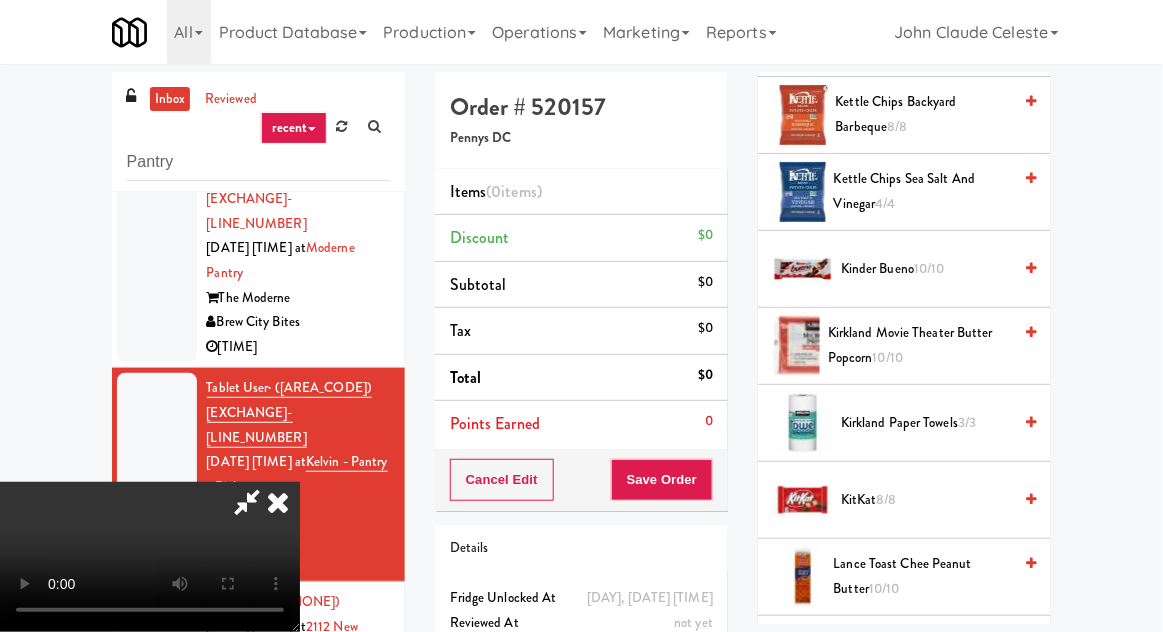 scroll, scrollTop: 772, scrollLeft: 0, axis: vertical 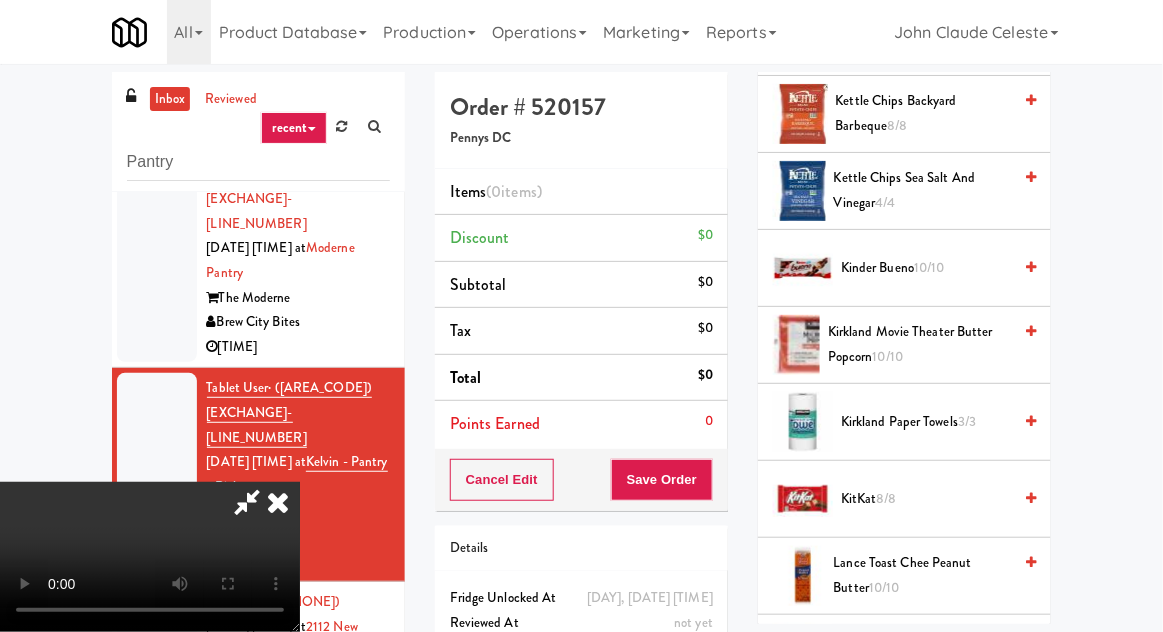 click on "Kirkland Movie Theater Butter Popcorn  10/10" at bounding box center (919, 344) 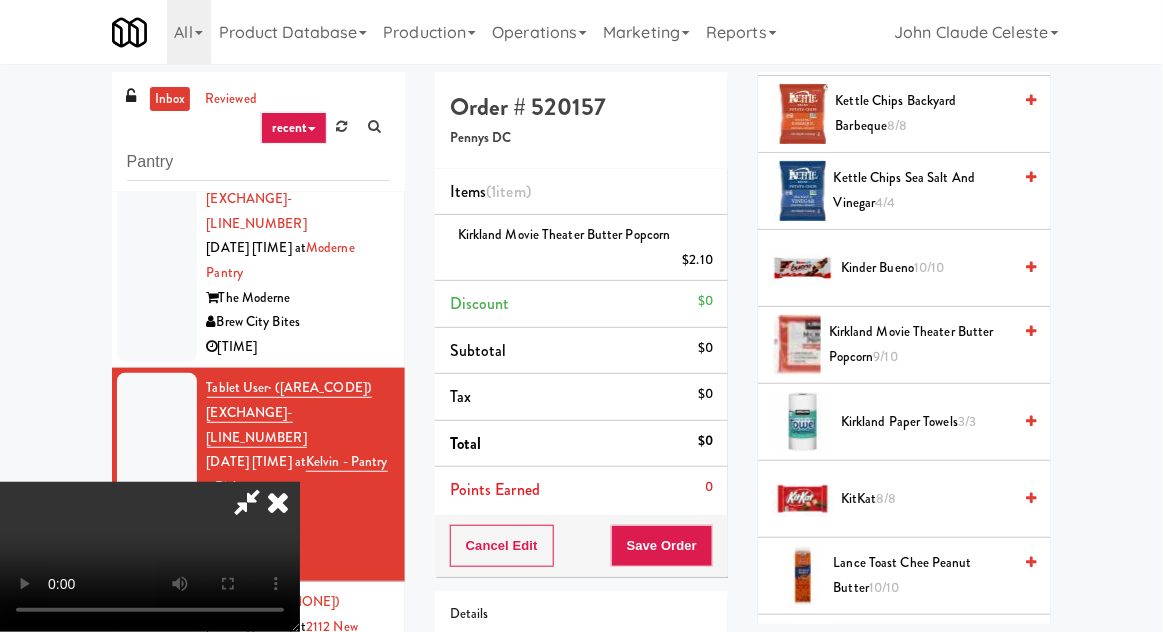 click on "Kirkland Movie Theater Butter Popcorn  9/10" at bounding box center [920, 344] 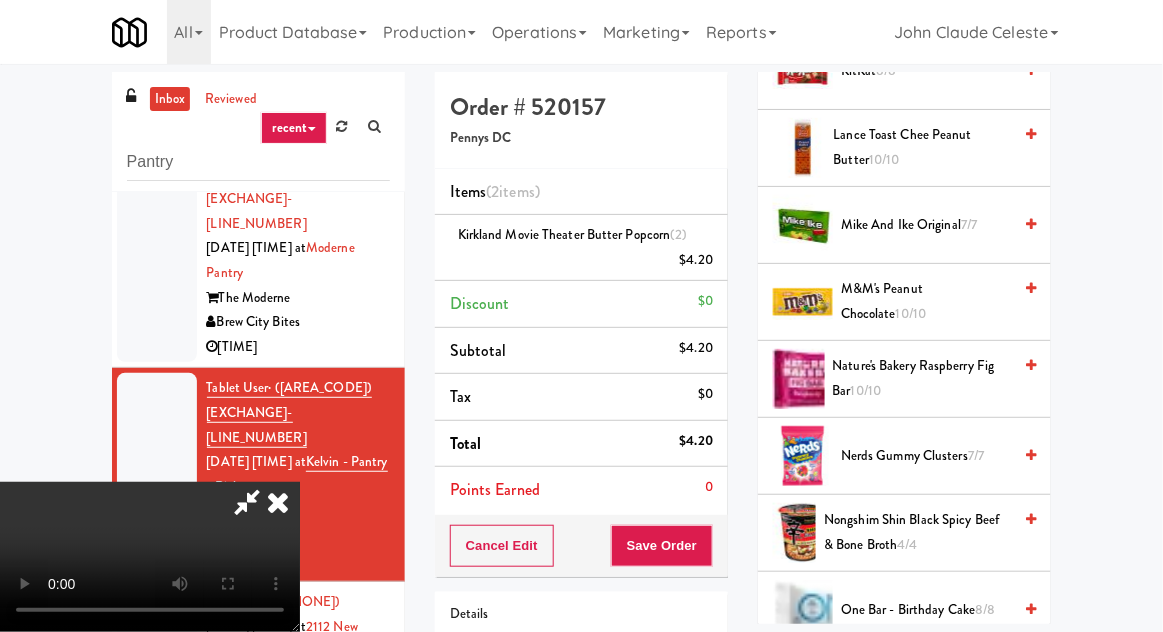 scroll, scrollTop: 1214, scrollLeft: 0, axis: vertical 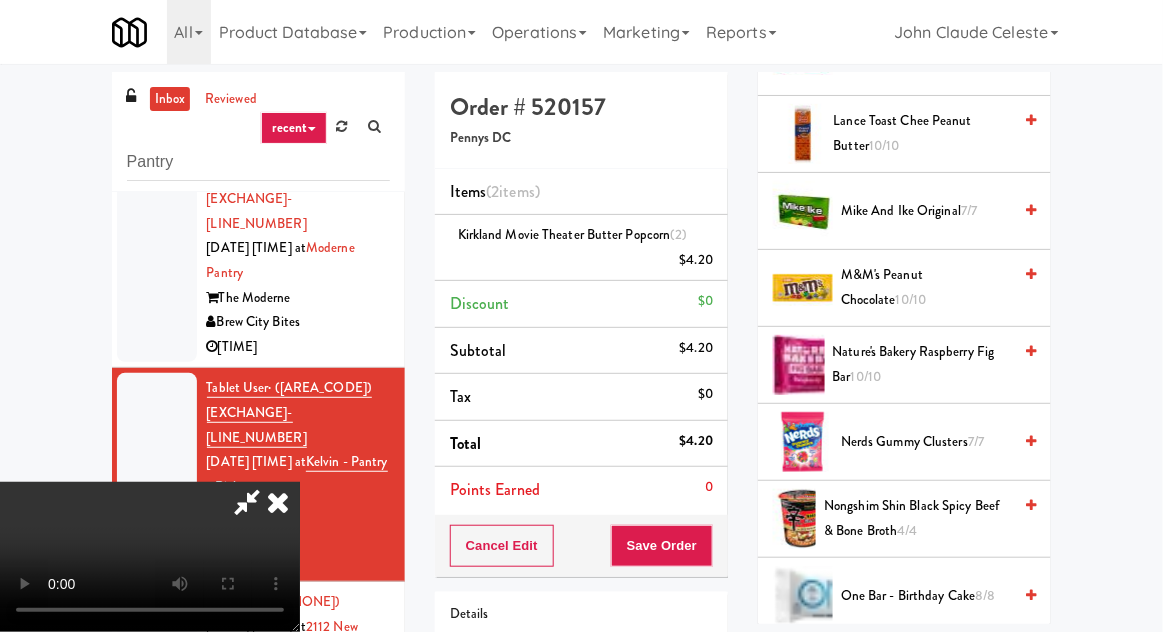 click on "10/10" at bounding box center (911, 299) 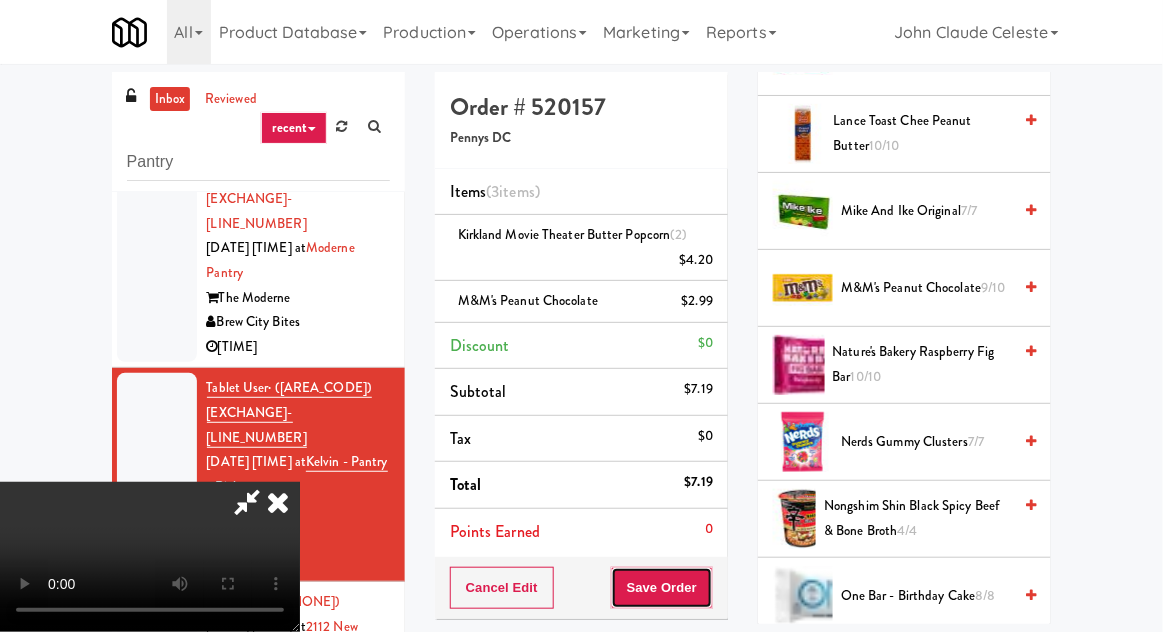 click on "Save Order" at bounding box center (662, 588) 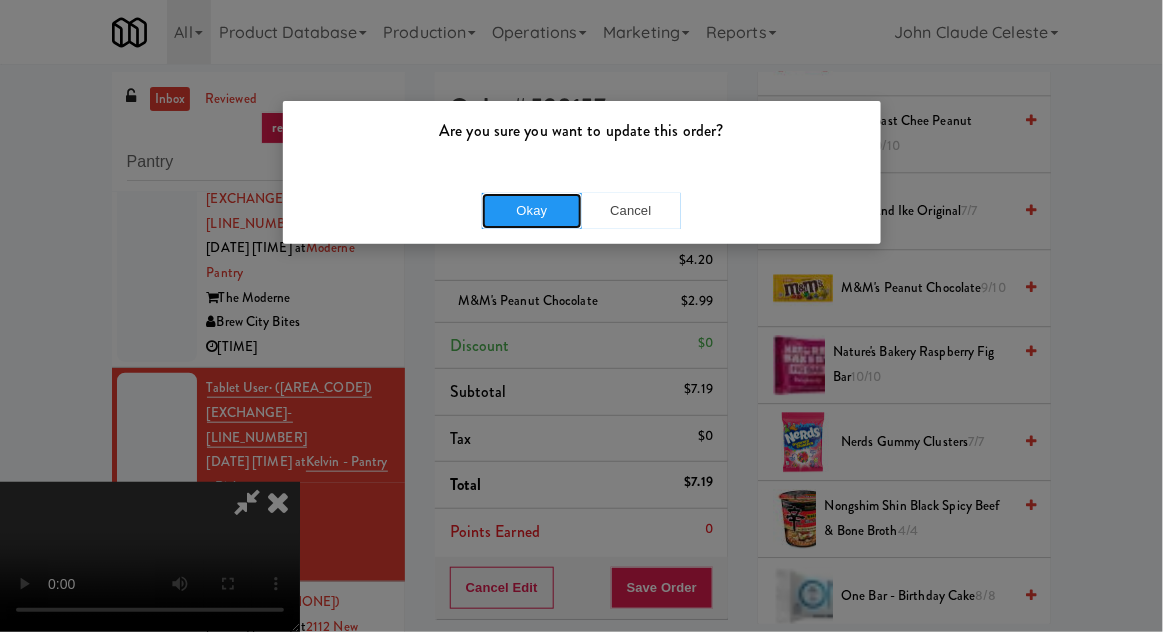 click on "Okay" at bounding box center [532, 211] 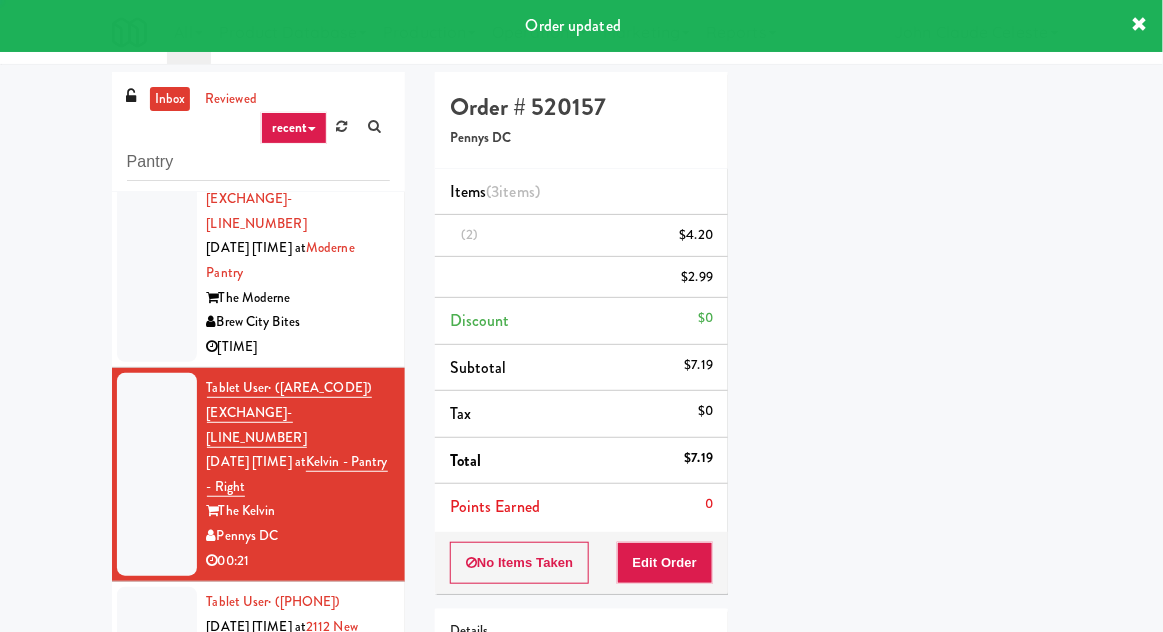 scroll, scrollTop: 197, scrollLeft: 0, axis: vertical 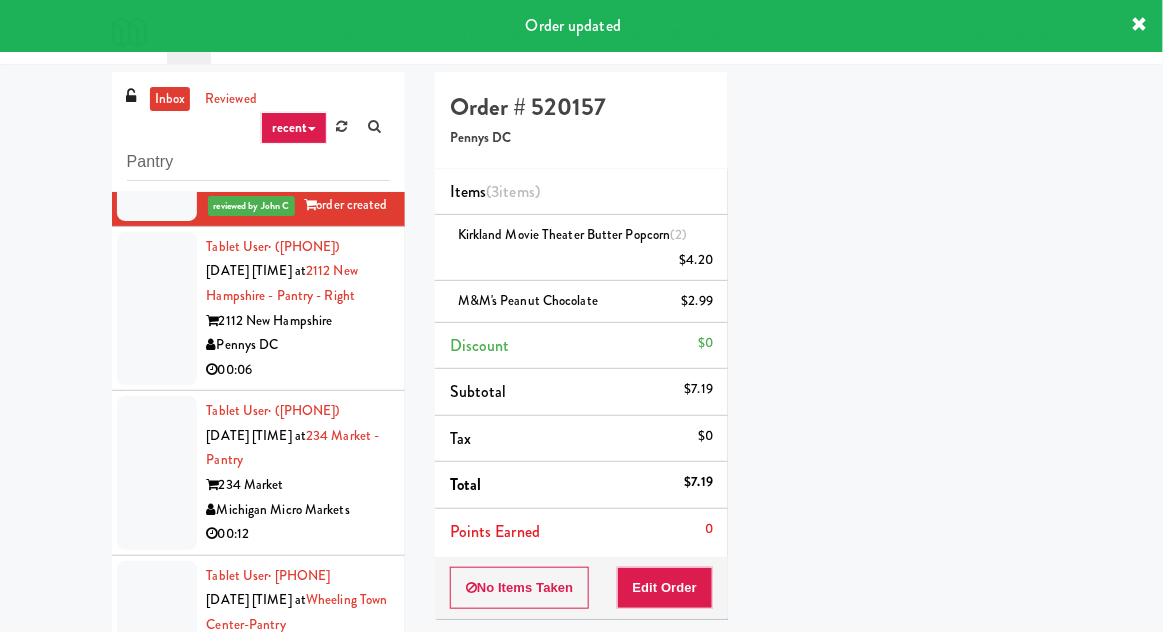 click at bounding box center (157, 309) 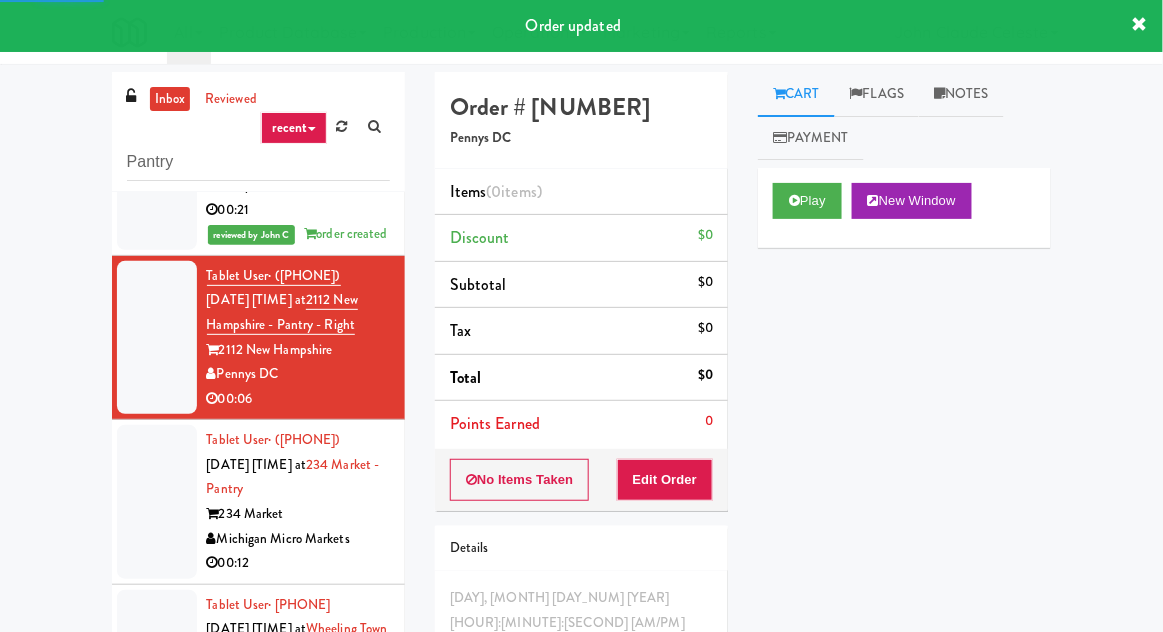 scroll, scrollTop: 720, scrollLeft: 0, axis: vertical 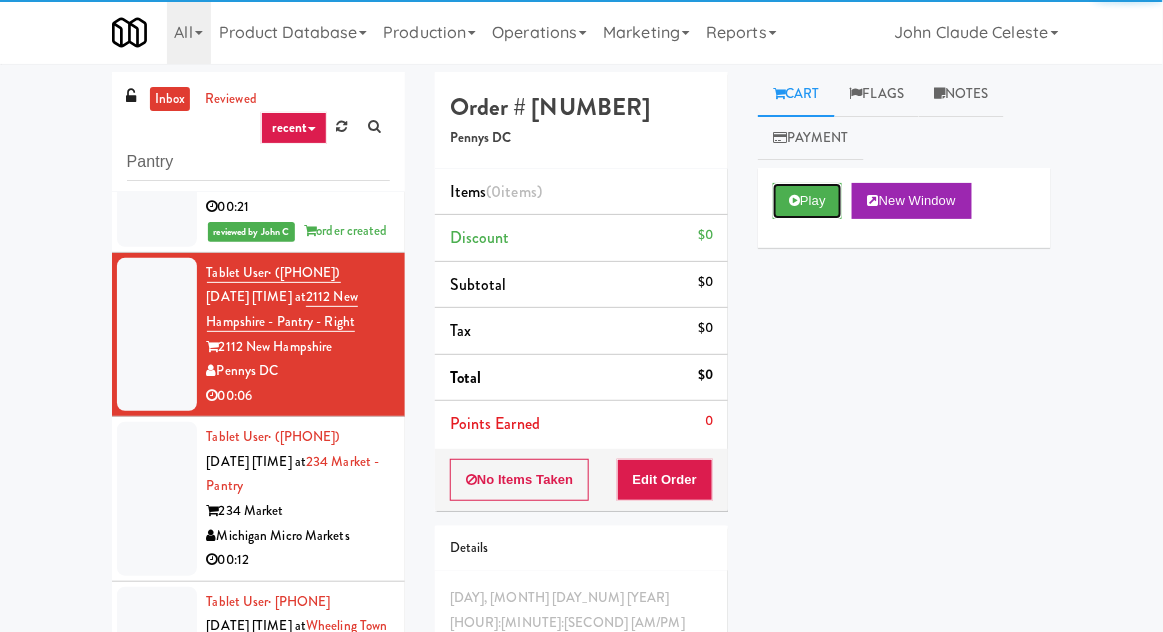 click at bounding box center [794, 200] 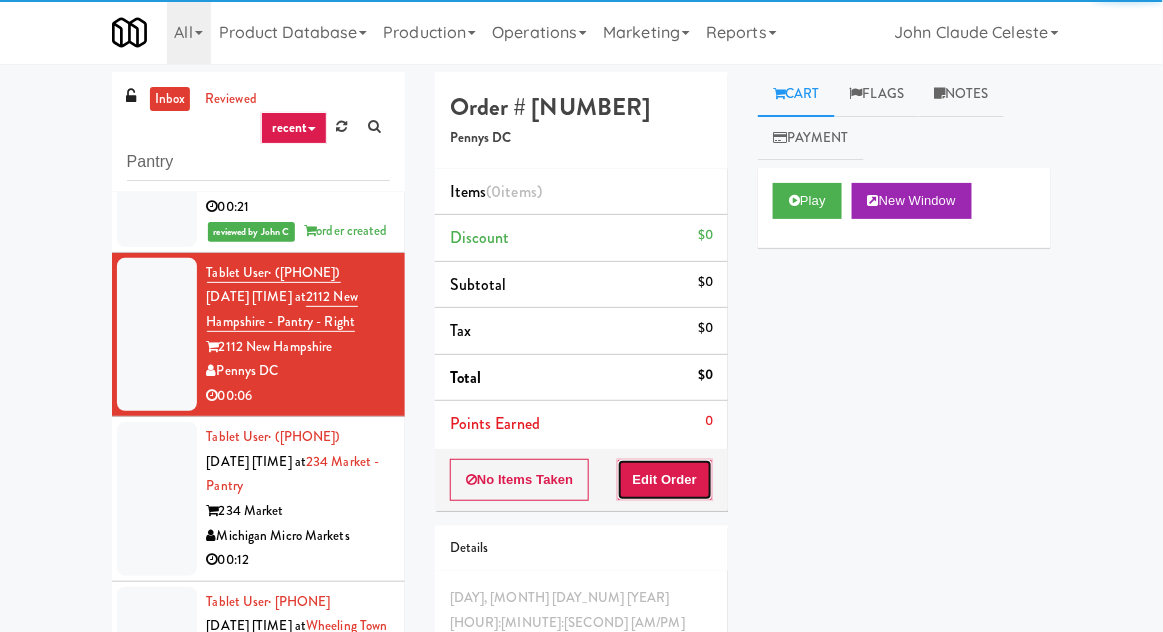 click on "Edit Order" at bounding box center (665, 480) 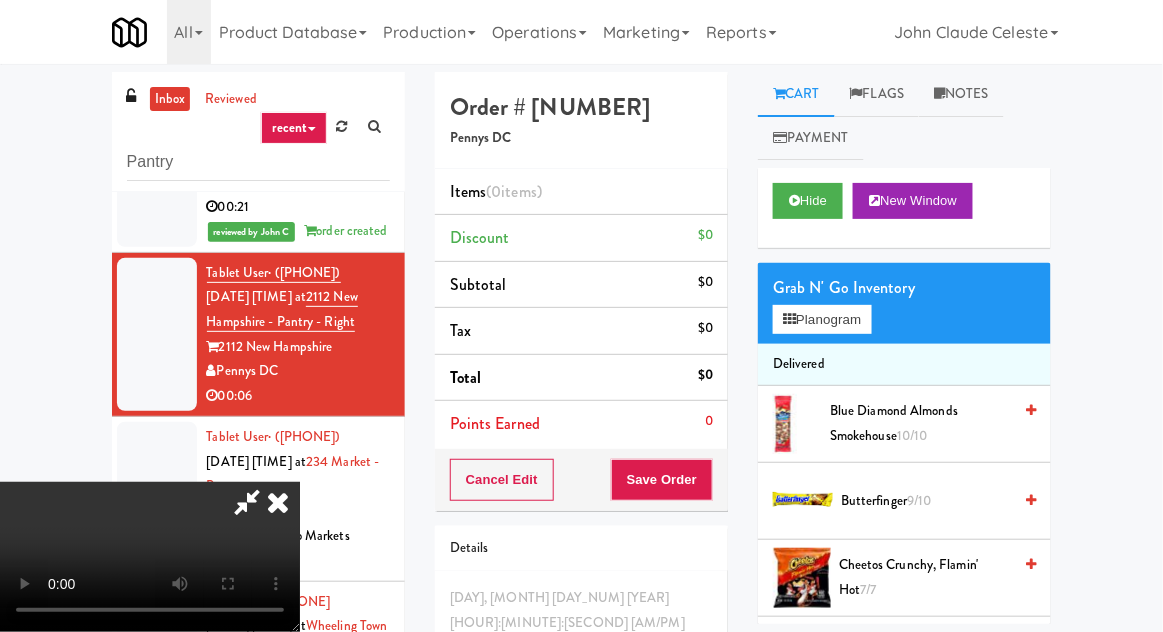 type 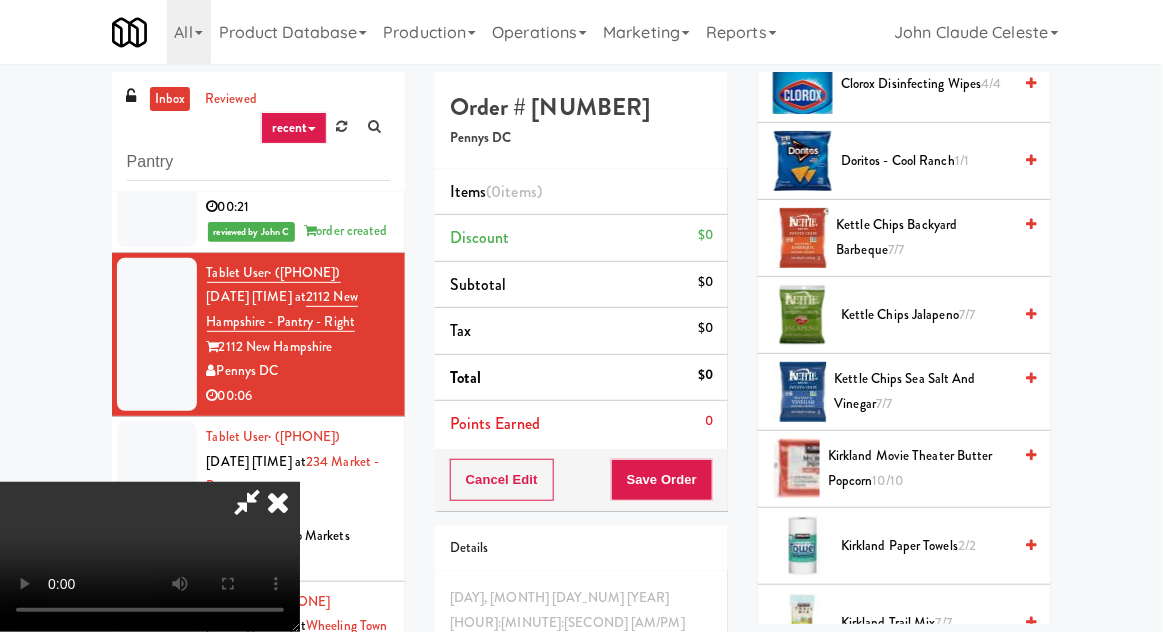 scroll, scrollTop: 656, scrollLeft: 0, axis: vertical 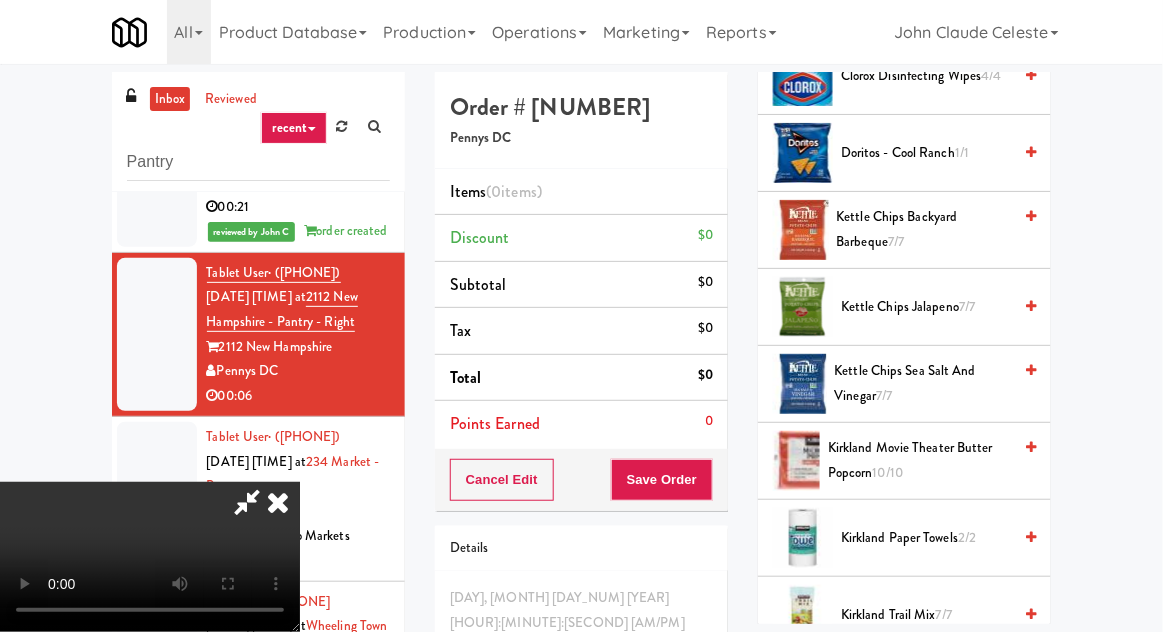 click on "Kettle Chips Jalapeno  7/7" at bounding box center [926, 307] 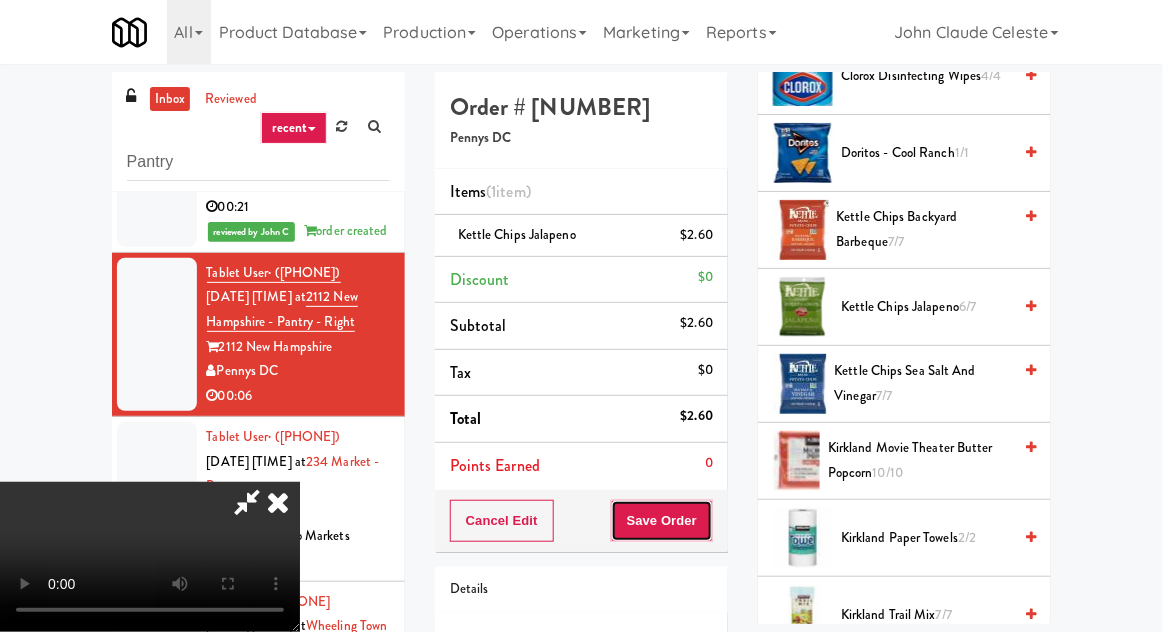 click on "Save Order" at bounding box center (662, 521) 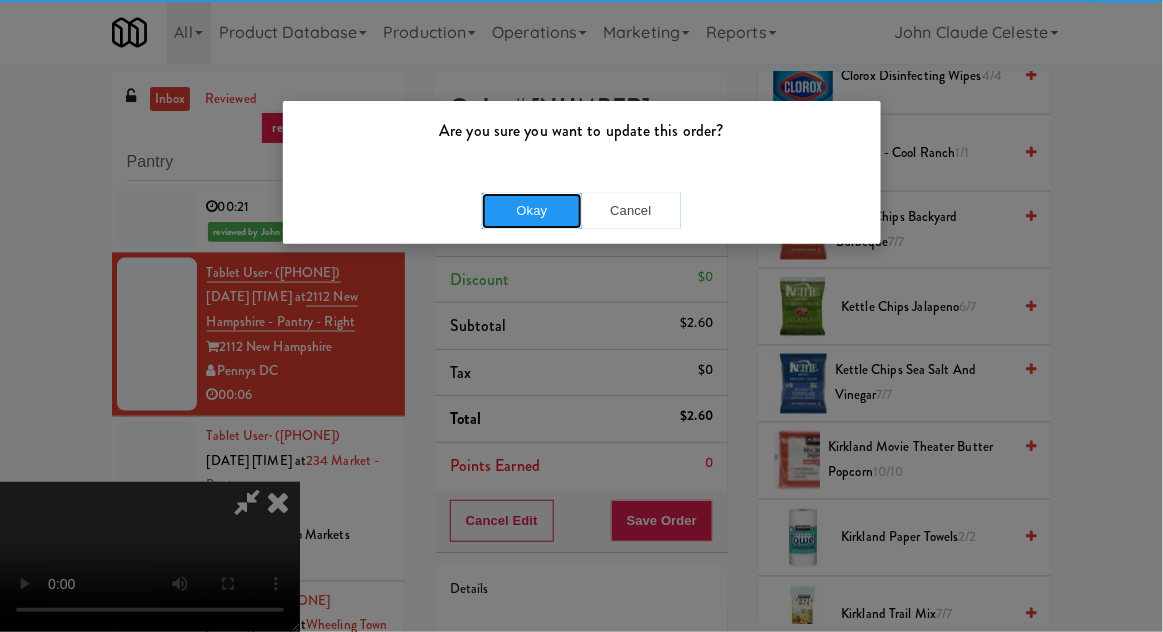 click on "Okay" at bounding box center (532, 211) 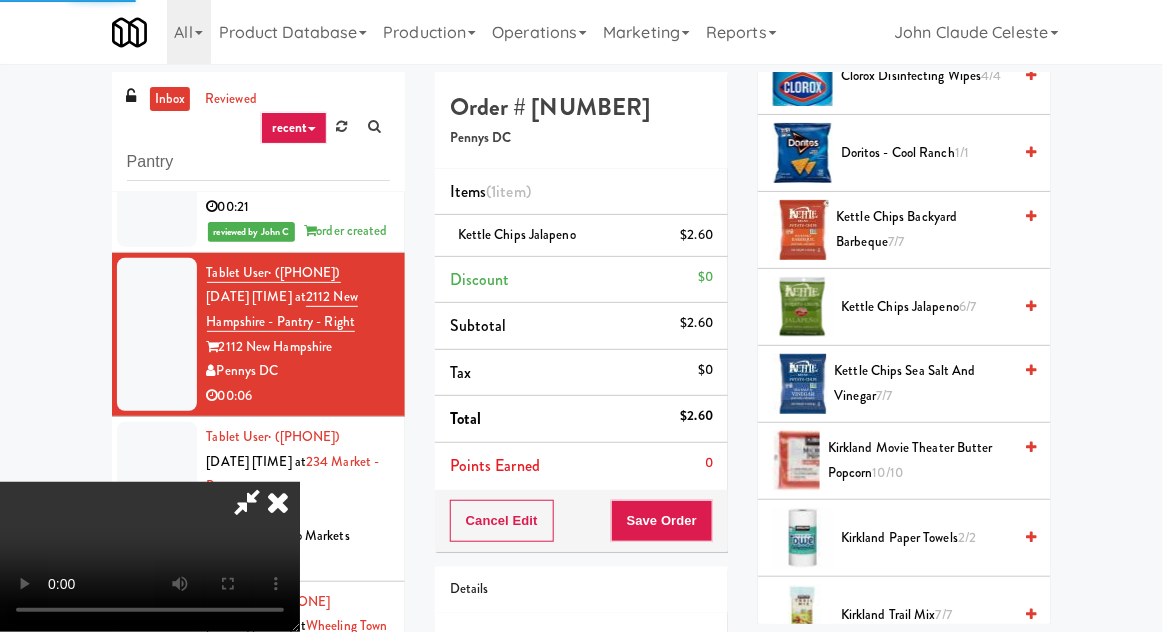 scroll, scrollTop: 197, scrollLeft: 0, axis: vertical 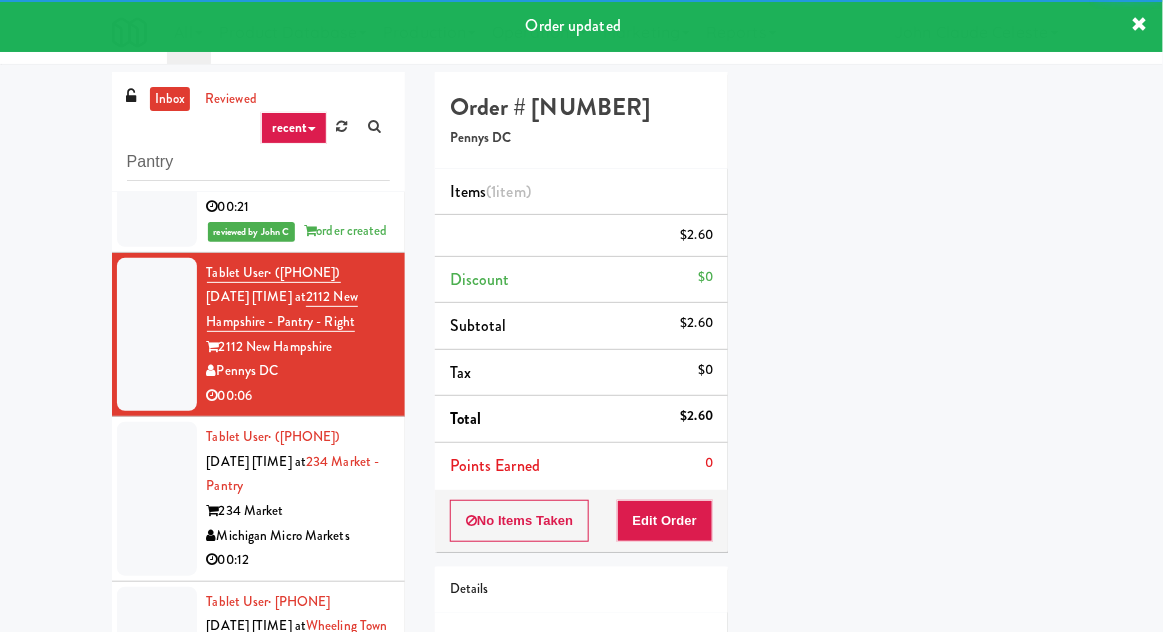 click at bounding box center (157, 499) 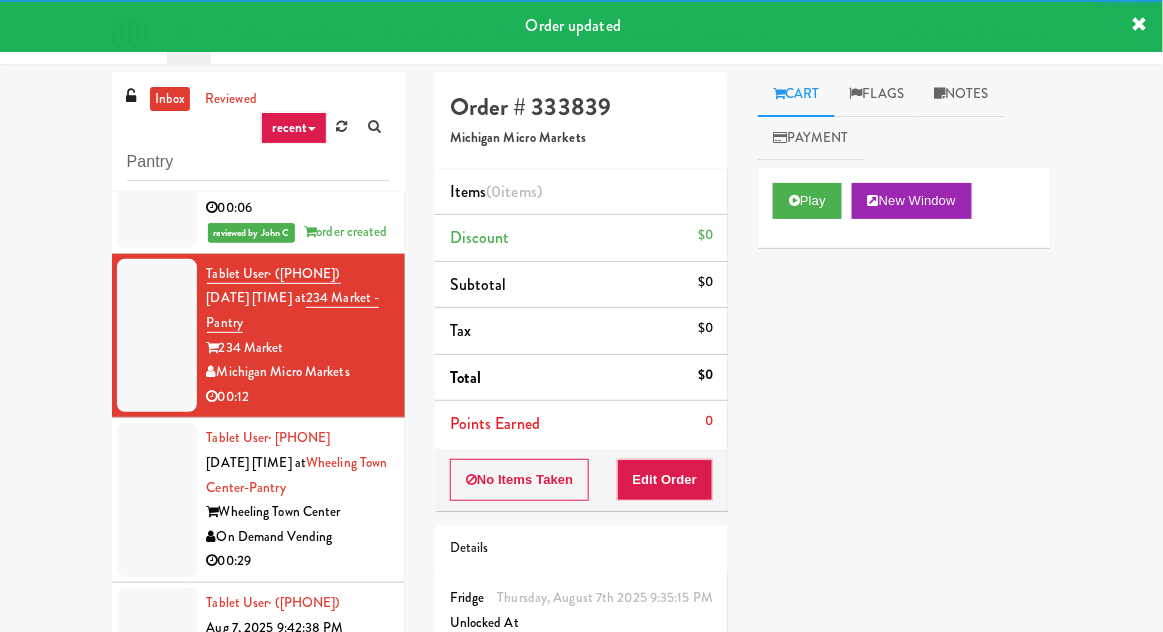 scroll, scrollTop: 916, scrollLeft: 0, axis: vertical 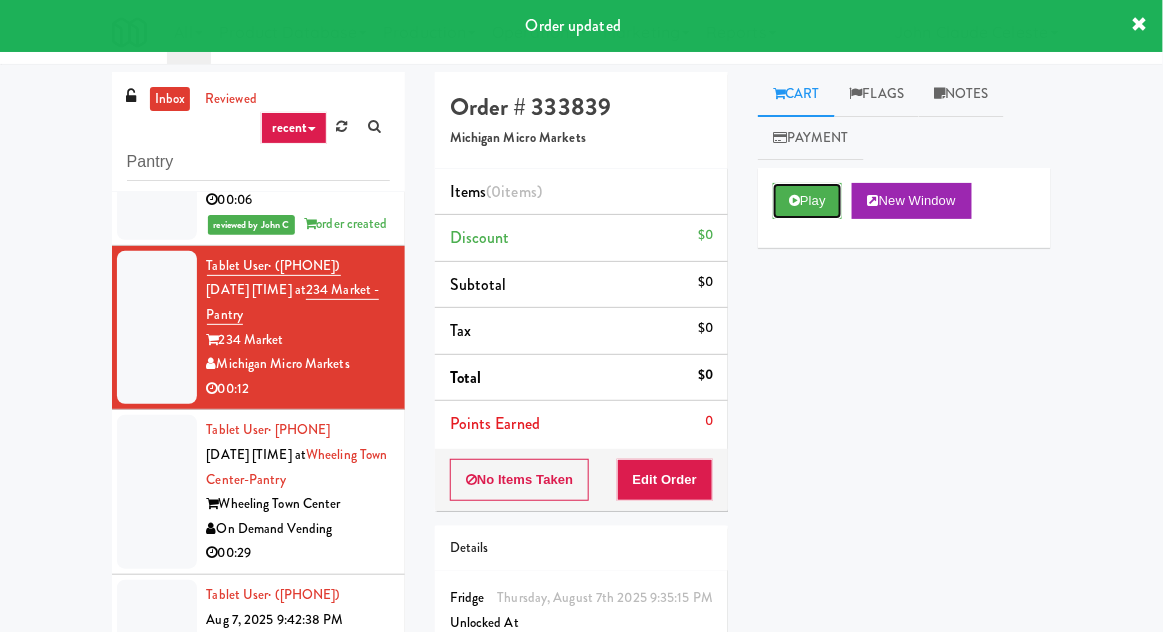 click on "Play" at bounding box center (807, 201) 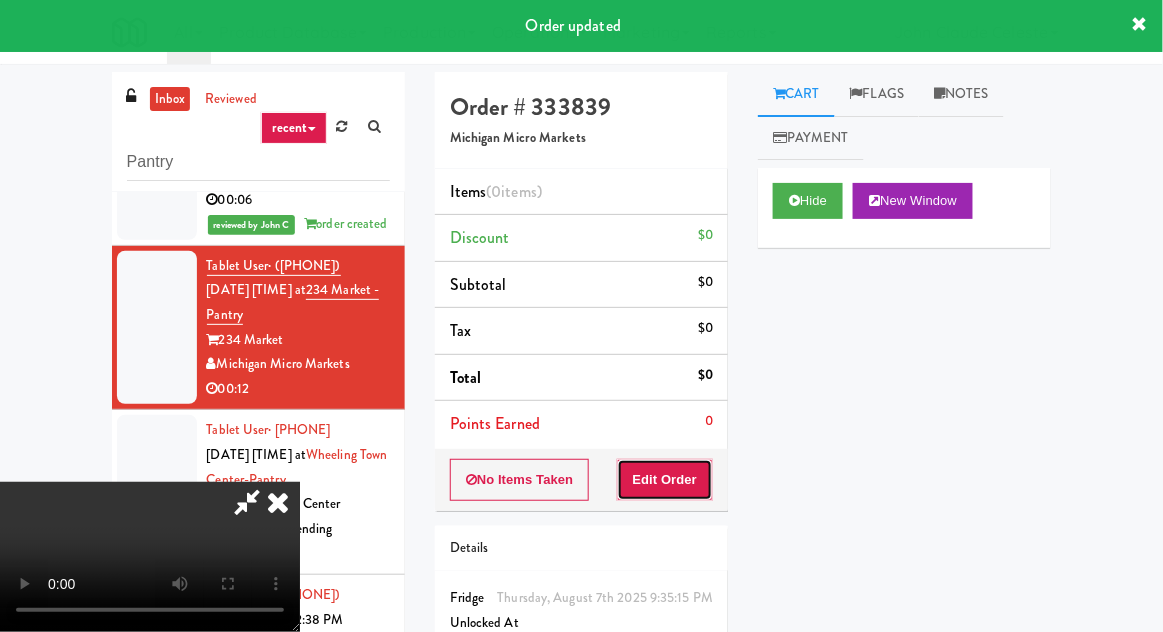 click on "Edit Order" at bounding box center [665, 480] 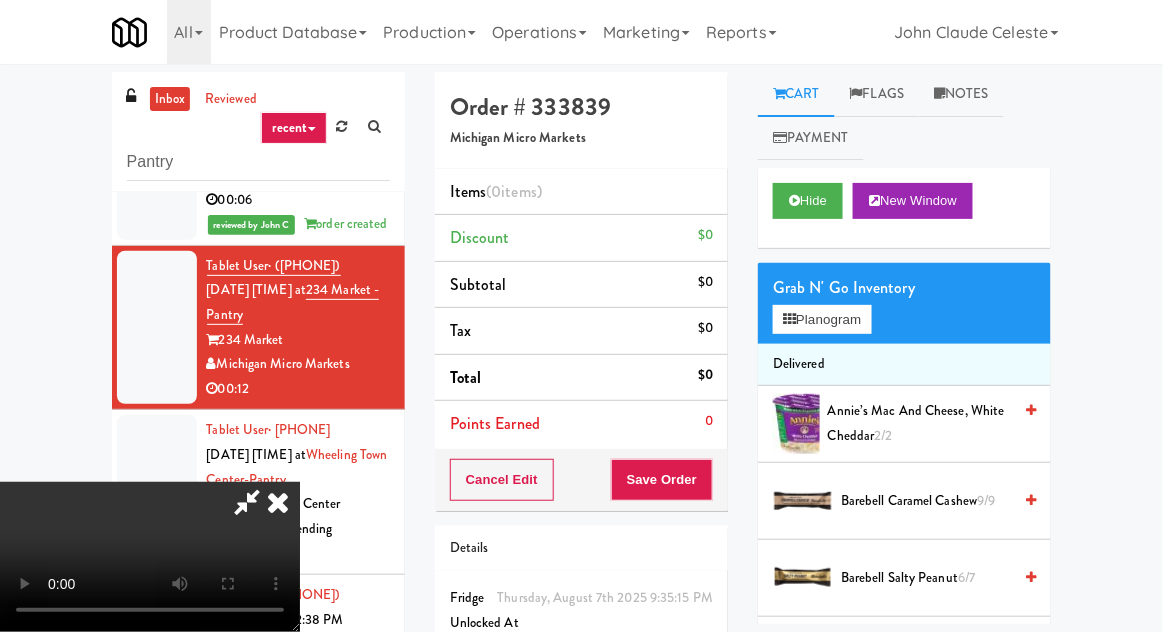 scroll, scrollTop: 73, scrollLeft: 0, axis: vertical 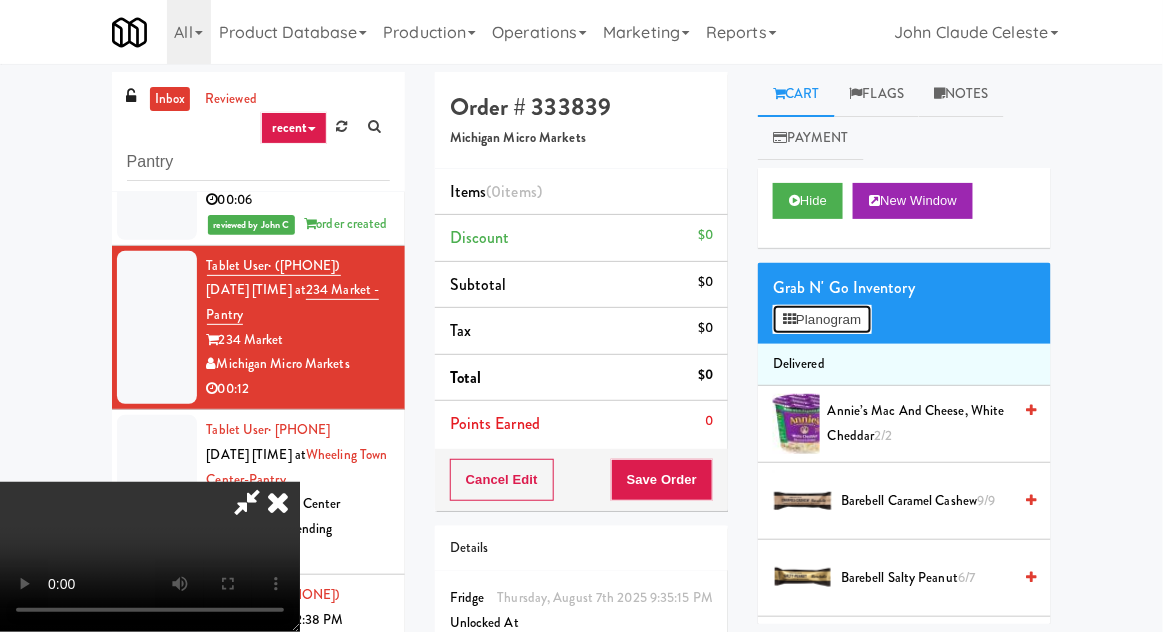 click on "Planogram" at bounding box center (822, 320) 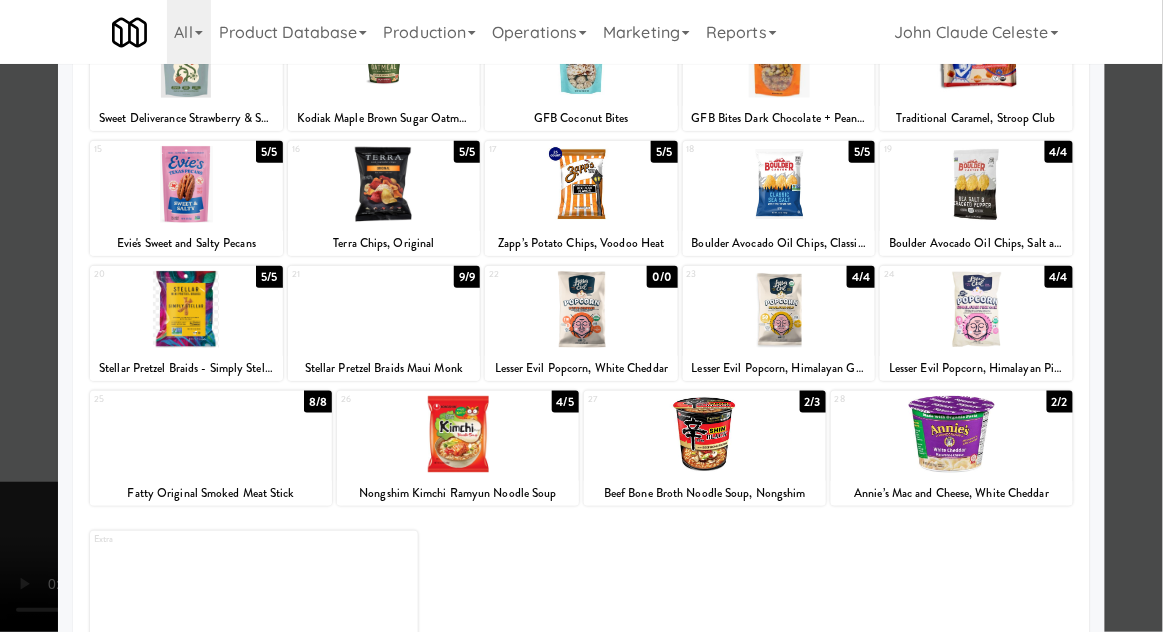 scroll, scrollTop: 248, scrollLeft: 0, axis: vertical 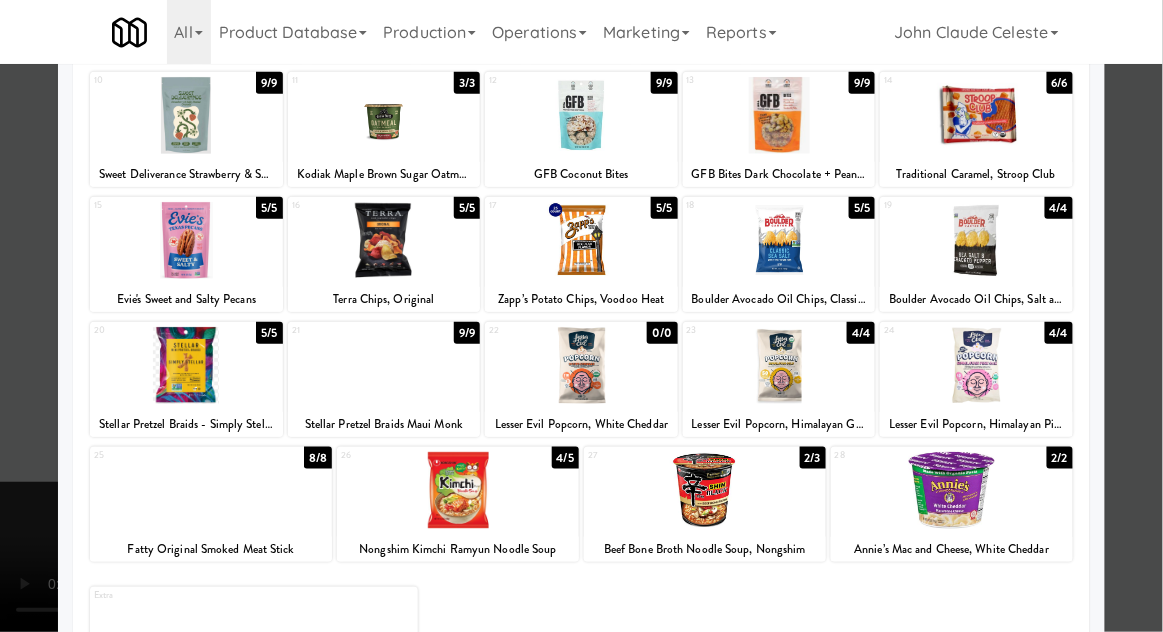 click at bounding box center [186, 365] 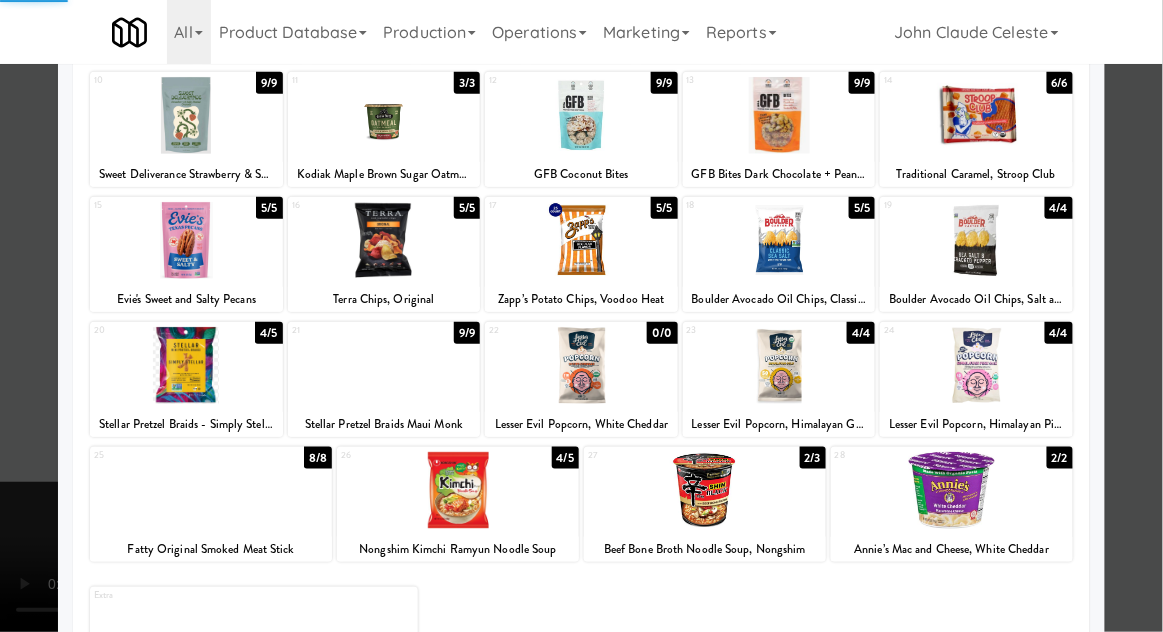 click at bounding box center (581, 316) 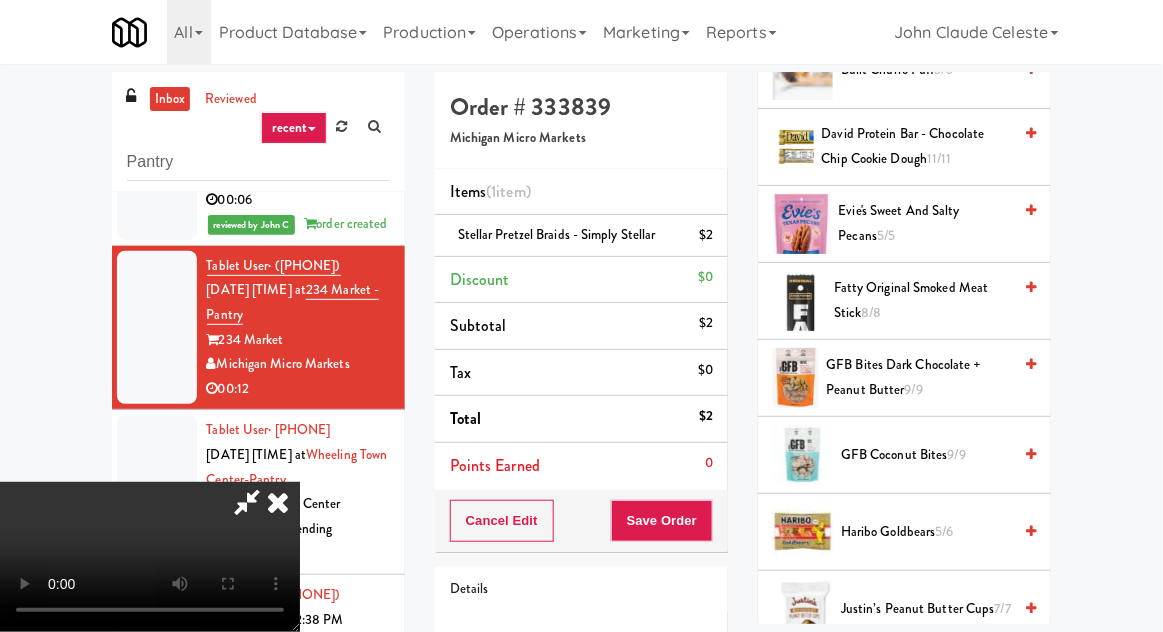 scroll, scrollTop: 972, scrollLeft: 0, axis: vertical 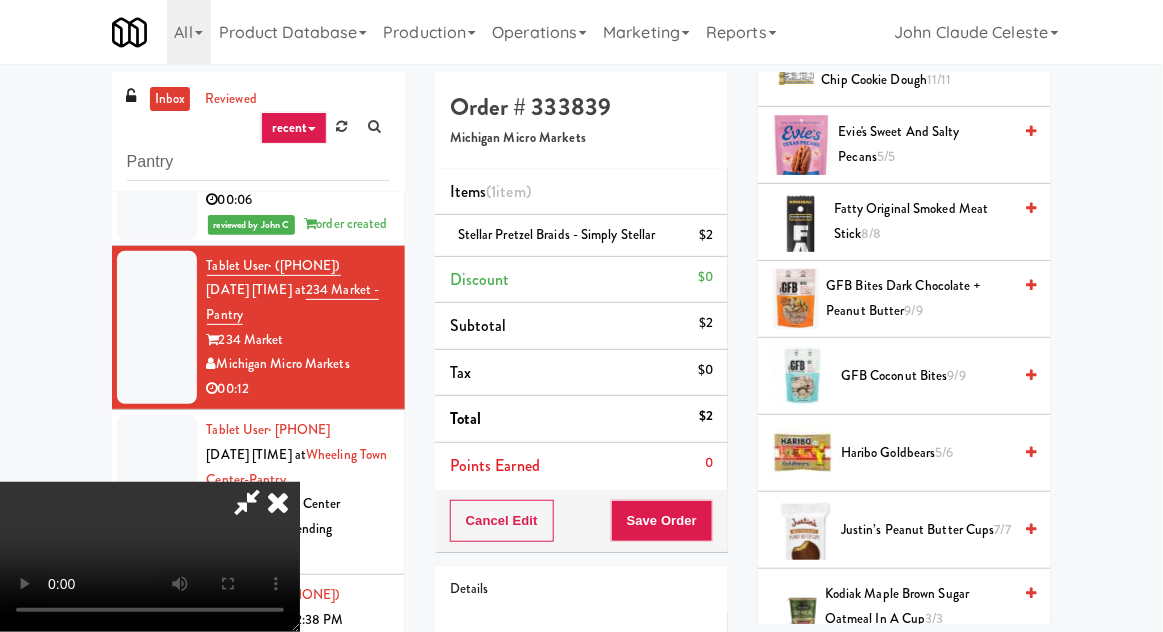 click on "Justin’s Peanut Butter Cups  7/7" at bounding box center [926, 530] 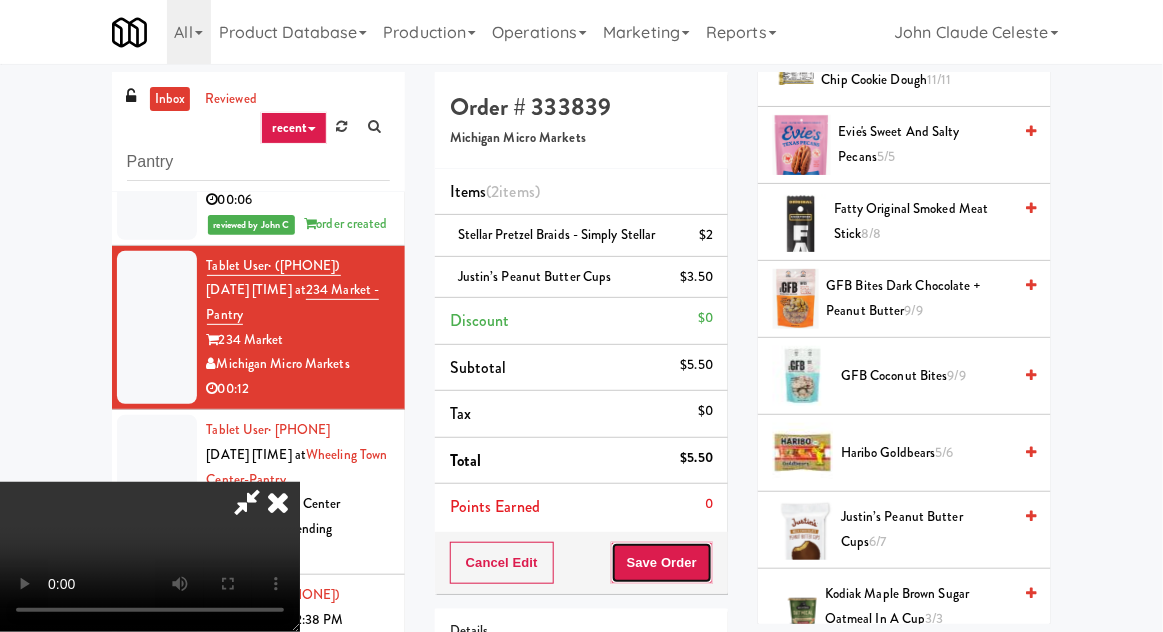 click on "Save Order" at bounding box center (662, 563) 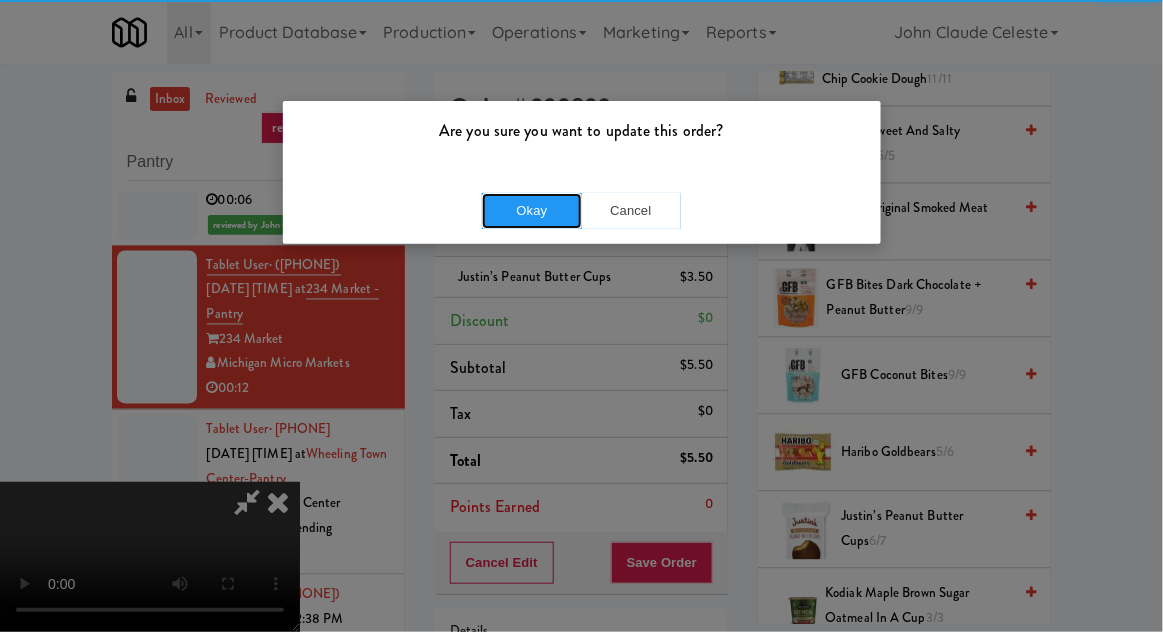 click on "Okay" at bounding box center (532, 211) 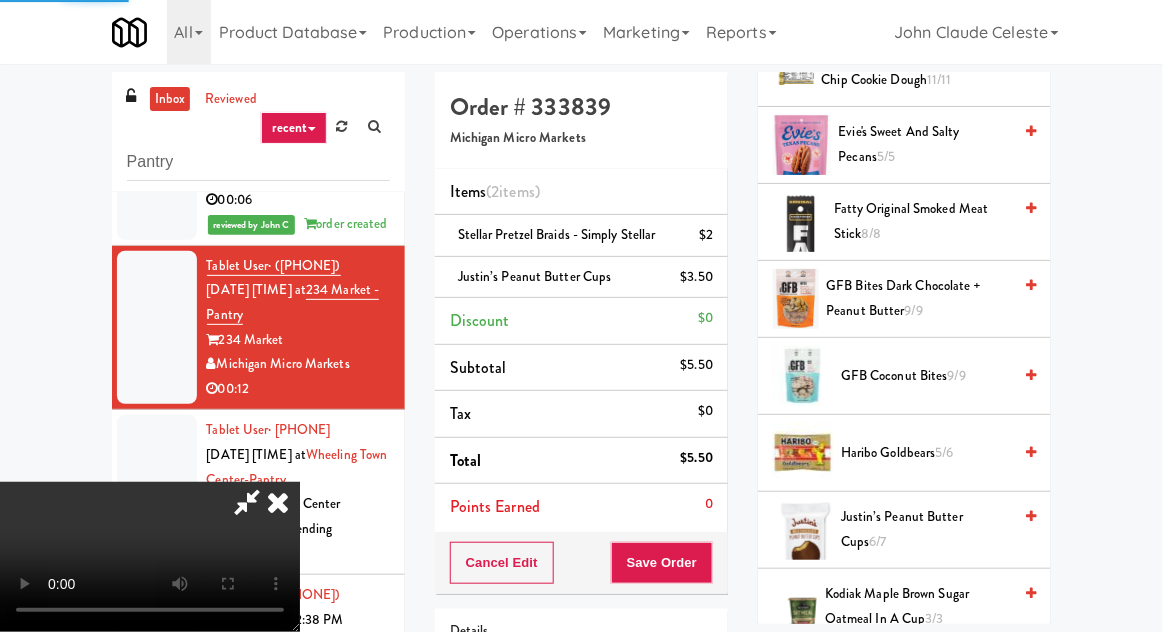 scroll, scrollTop: 197, scrollLeft: 0, axis: vertical 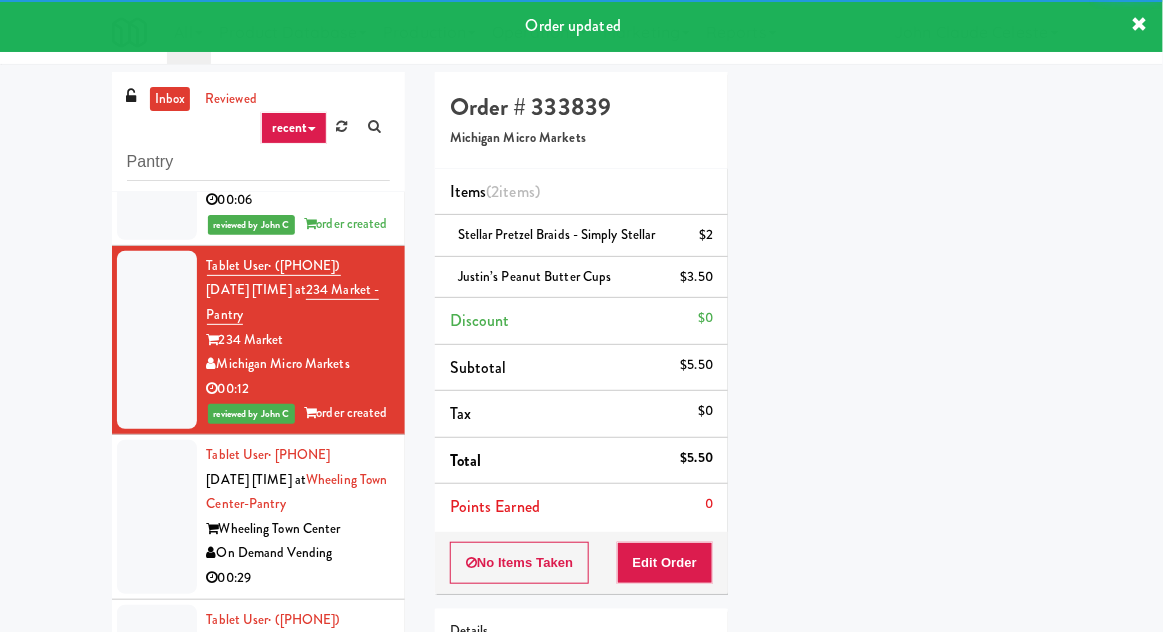 click at bounding box center (157, 517) 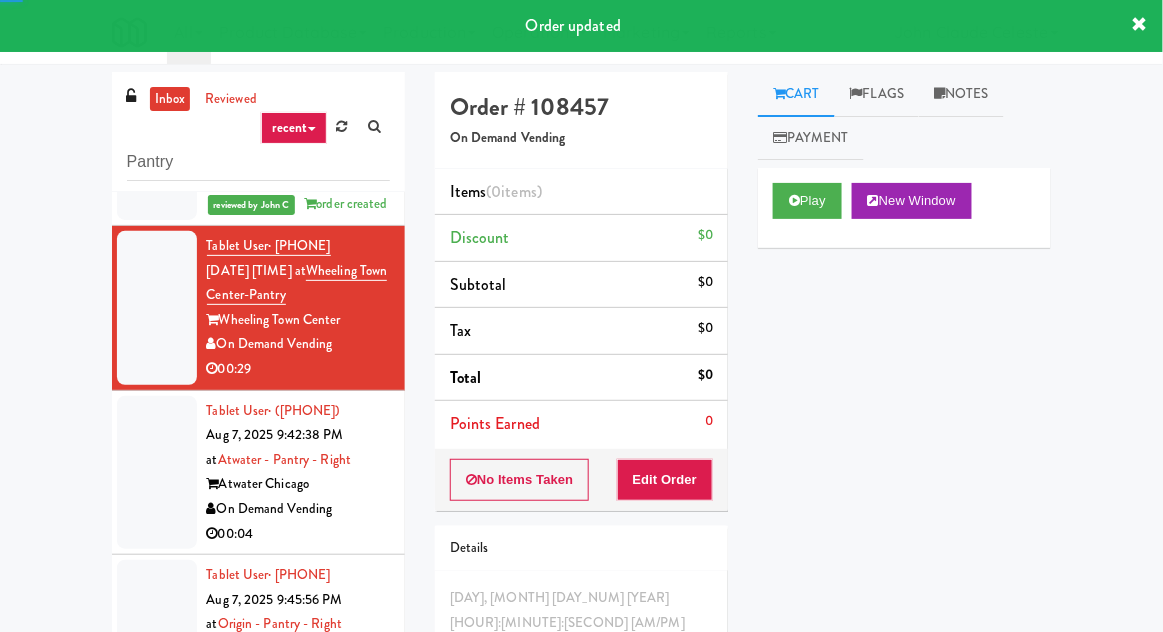scroll, scrollTop: 1131, scrollLeft: 0, axis: vertical 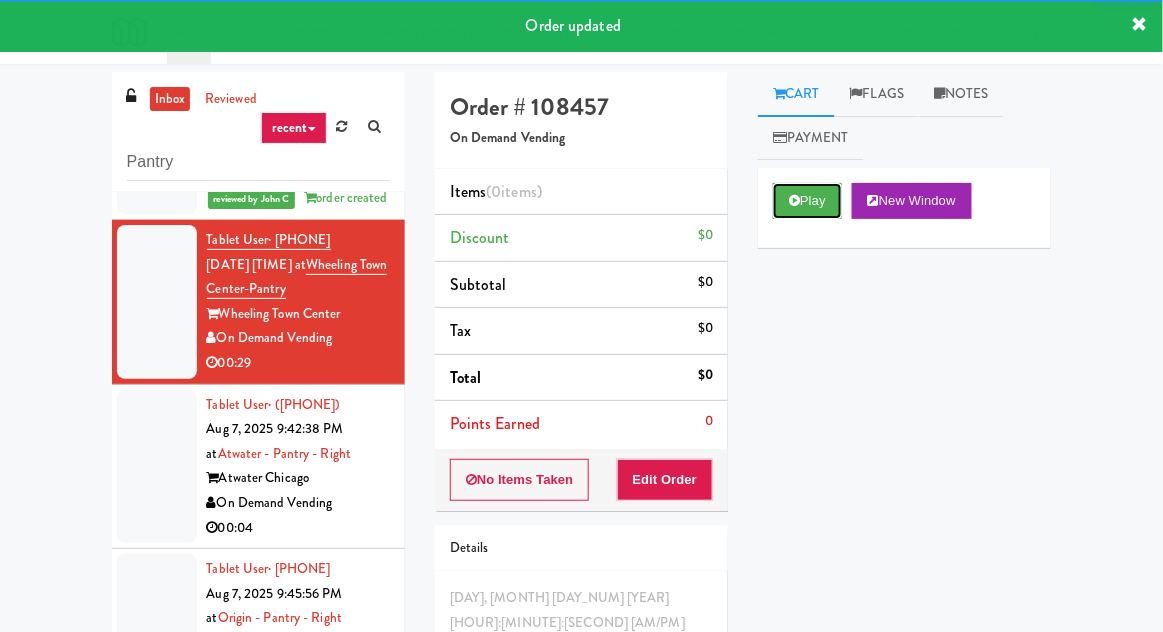 click on "Play" at bounding box center (807, 201) 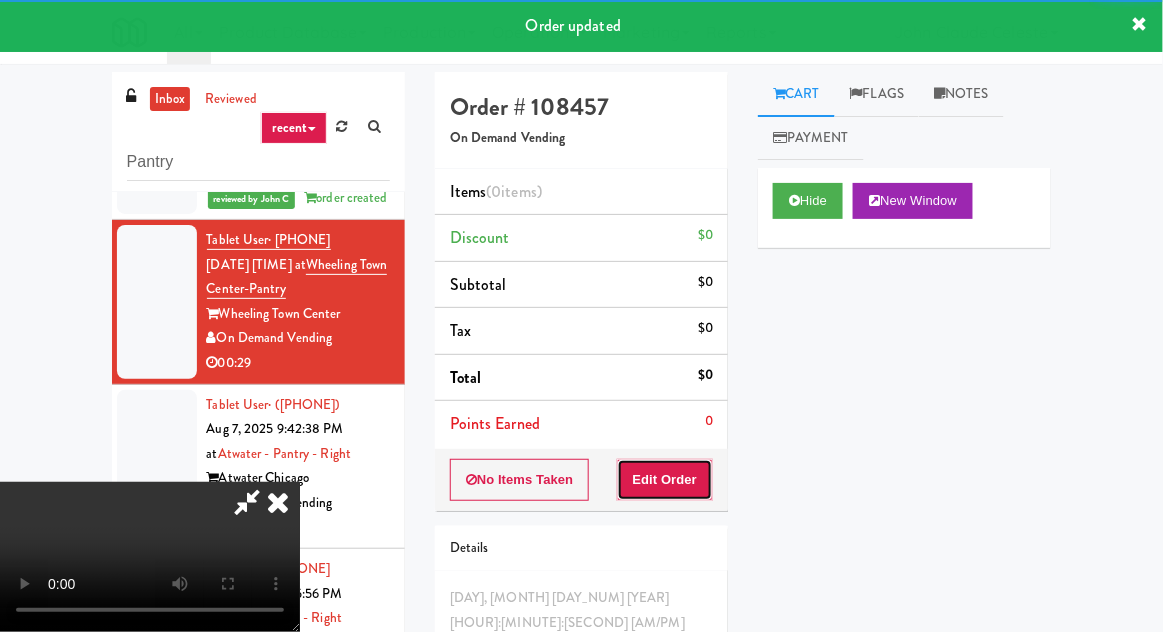 click on "Edit Order" at bounding box center [665, 480] 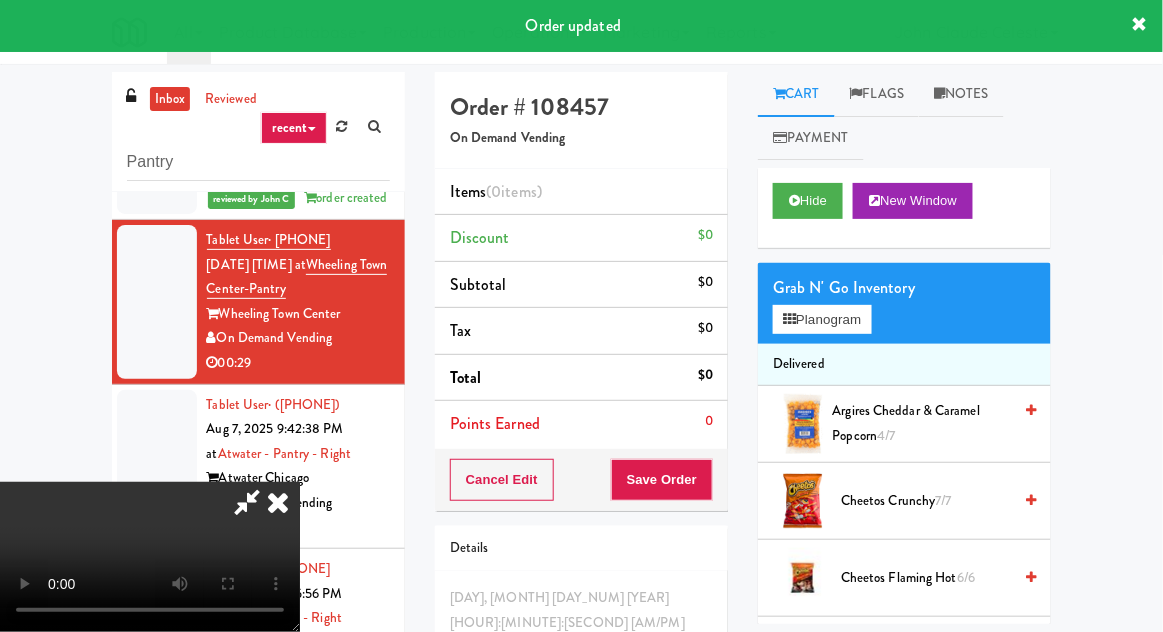 click on "inbox reviewed recent all unclear take inventory issue suspicious failed recent Pantry Tablet User · ([PHONE]) Aug 7, 2025 3:36:38 PM at Eleven55 - Pantry Eleven55 Ripley Pennys DC 00:06 Tablet User · ([PHONE]) Aug 7, 2025 6:43:24 PM at Eleven55 - Pantry Eleven55 Ripley Pennys DC 00:05 Tablet User · ([PHONE]) Aug 7, 2025 9:30:27 PM at Moderne Pantry The Moderne Brew City Bites 02:01 Tablet User · ([PHONE]) Aug 7, 2025 9:30:37 PM at Kelvin - Pantry - Right The Kelvin Pennys DC 00:21 reviewed by John C order created Tablet User · ([PHONE]) Aug 7, 2025 9:31:38 PM at 2112 New Hampshire - Pantry - Right 2112 New Hampshire Pennys DC 00:06 reviewed by John C order created Tablet User · ([PHONE]) Aug 7, 2025 9:35:15 PM at 234 Market - Pantry 234 Market Michigan Micro Markets 00:12 reviewed by John C order created Tablet User · ([PHONE]) Aug 7, 2025 9:40:22 PM at 00:29" at bounding box center [581, 439] 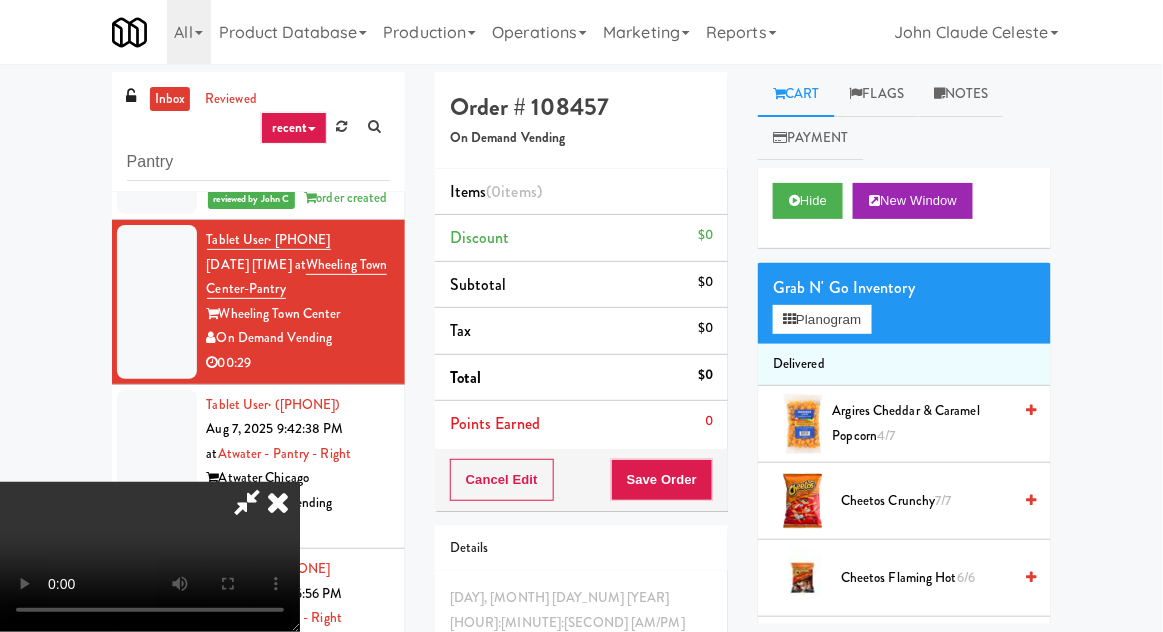 scroll, scrollTop: 73, scrollLeft: 0, axis: vertical 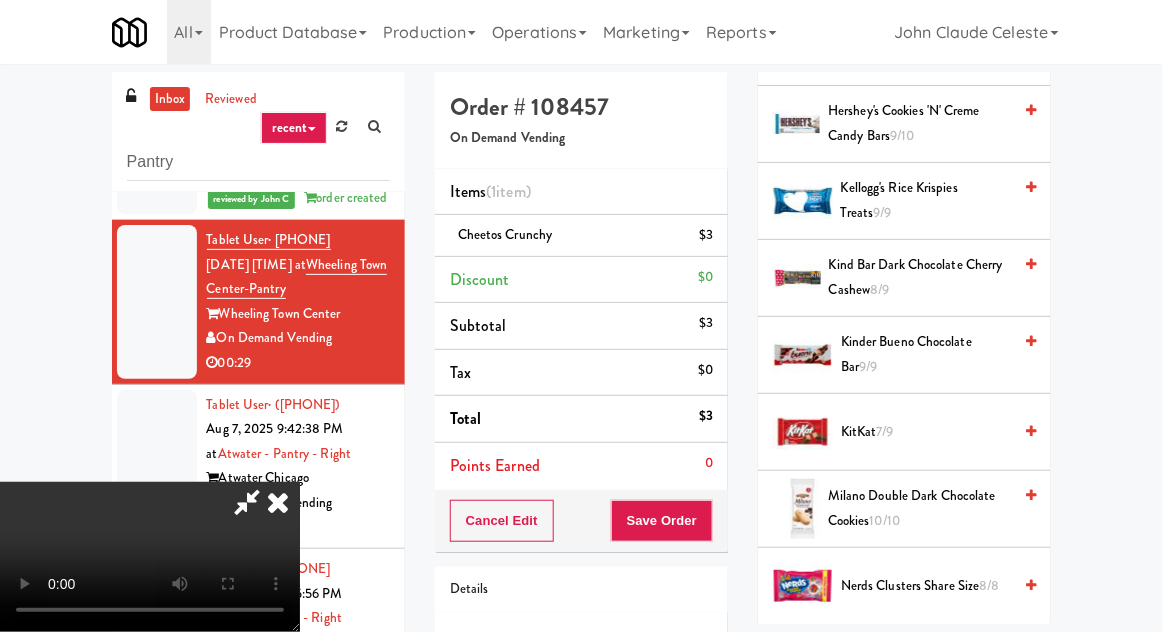 click on "Nerds Clusters Share Size  8/8" at bounding box center [926, 586] 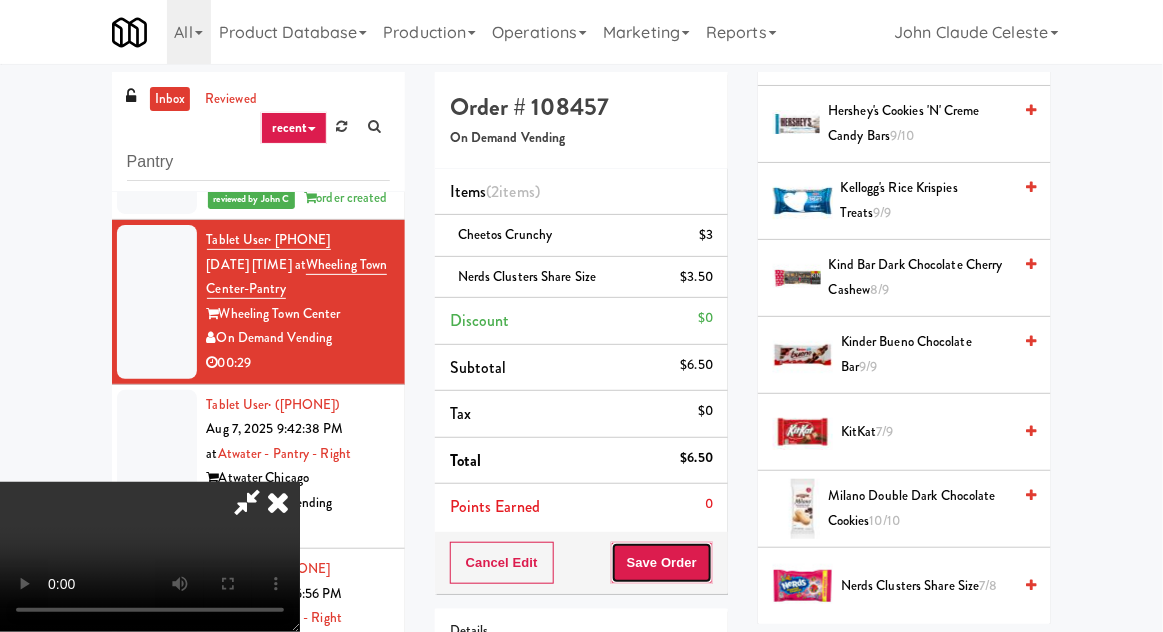 click on "Save Order" at bounding box center [662, 563] 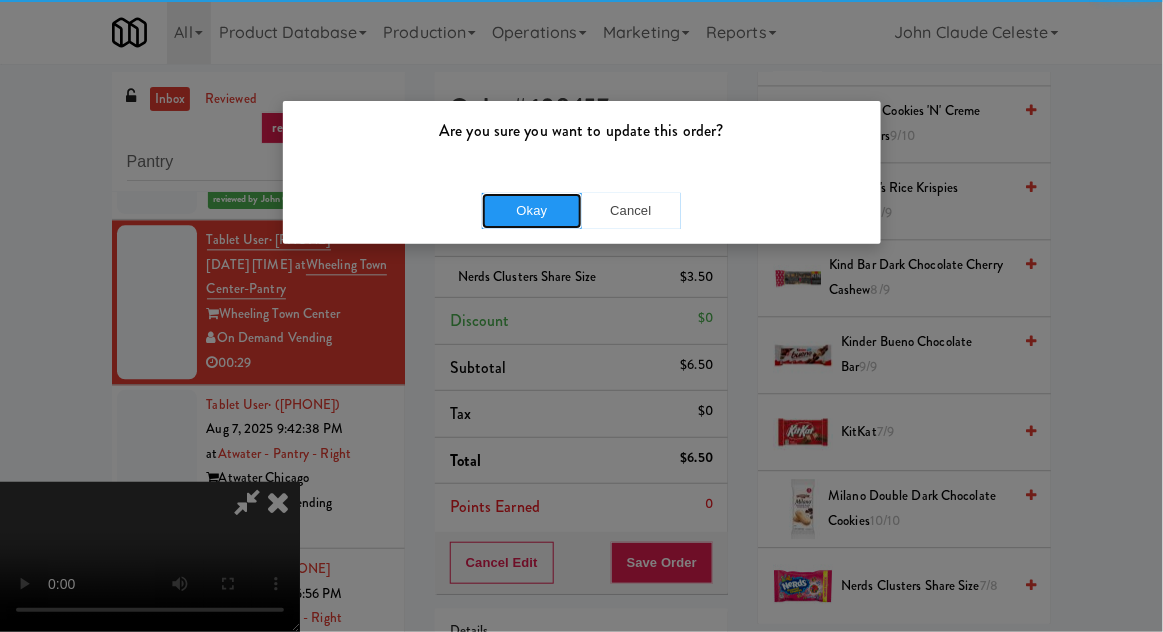 click on "Okay" at bounding box center (532, 211) 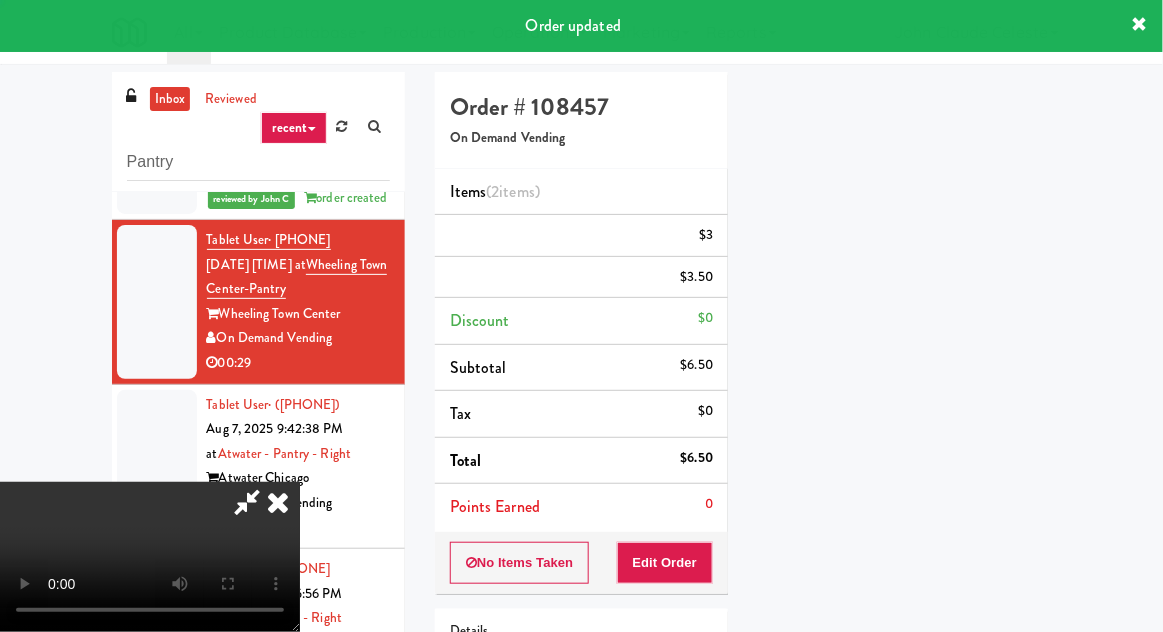 scroll, scrollTop: 197, scrollLeft: 0, axis: vertical 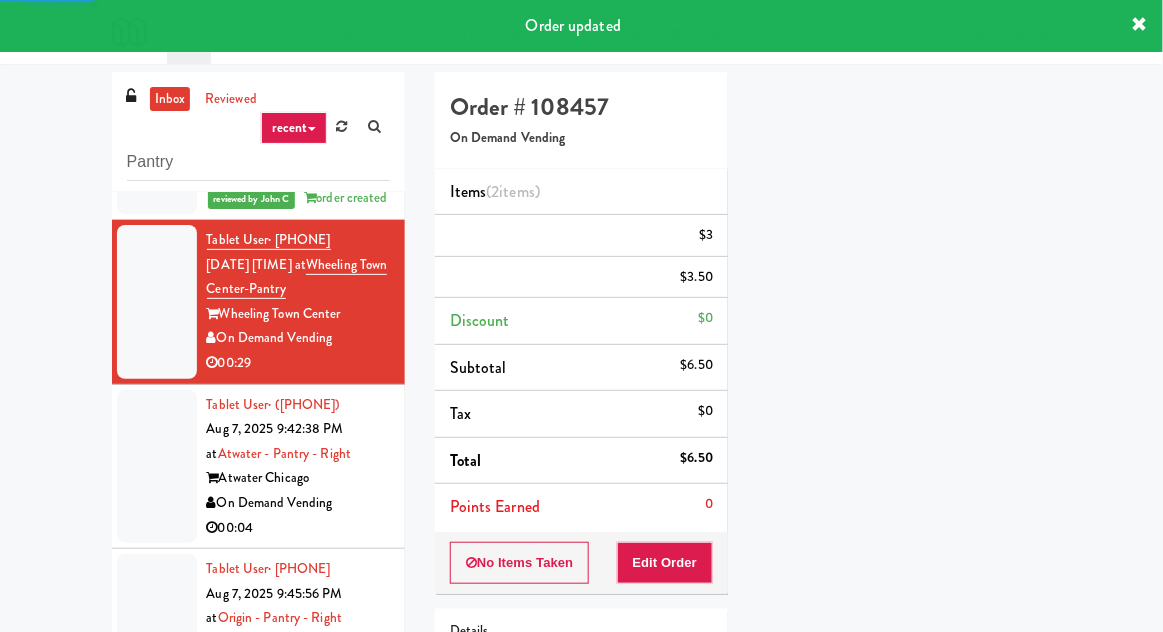 click at bounding box center [157, 467] 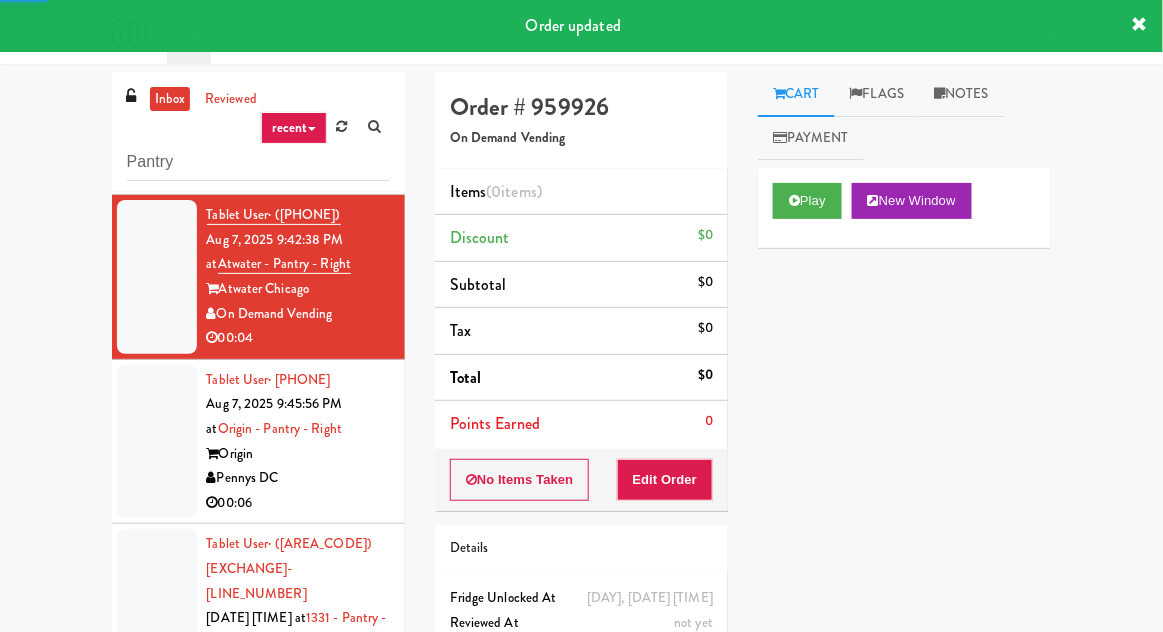 scroll, scrollTop: 1346, scrollLeft: 0, axis: vertical 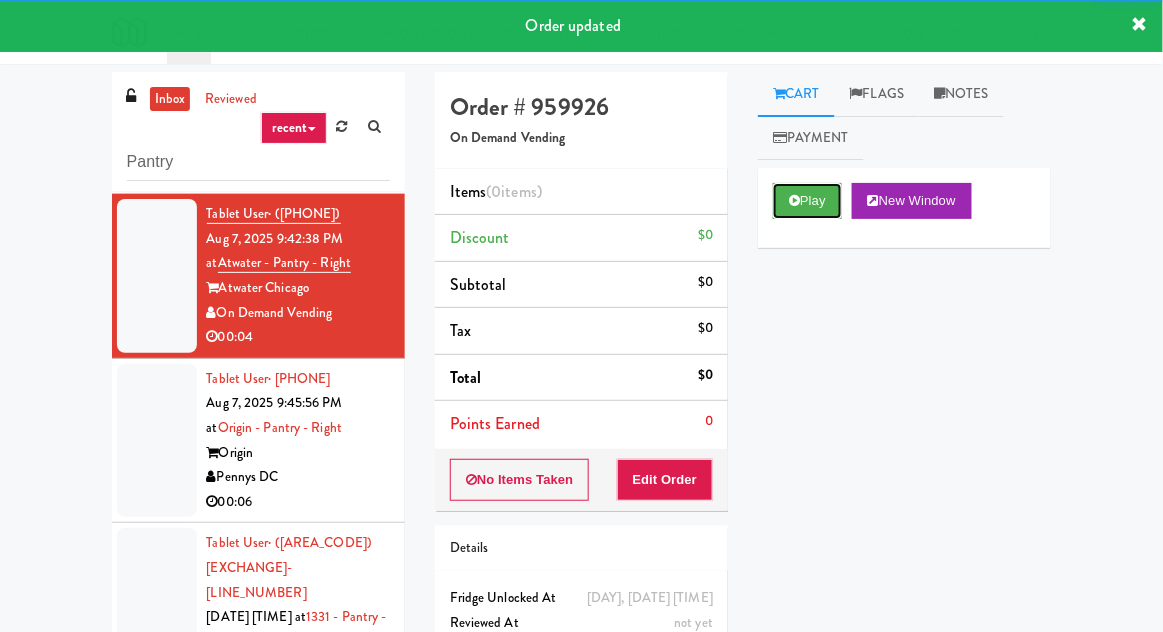 click on "Play" at bounding box center (807, 201) 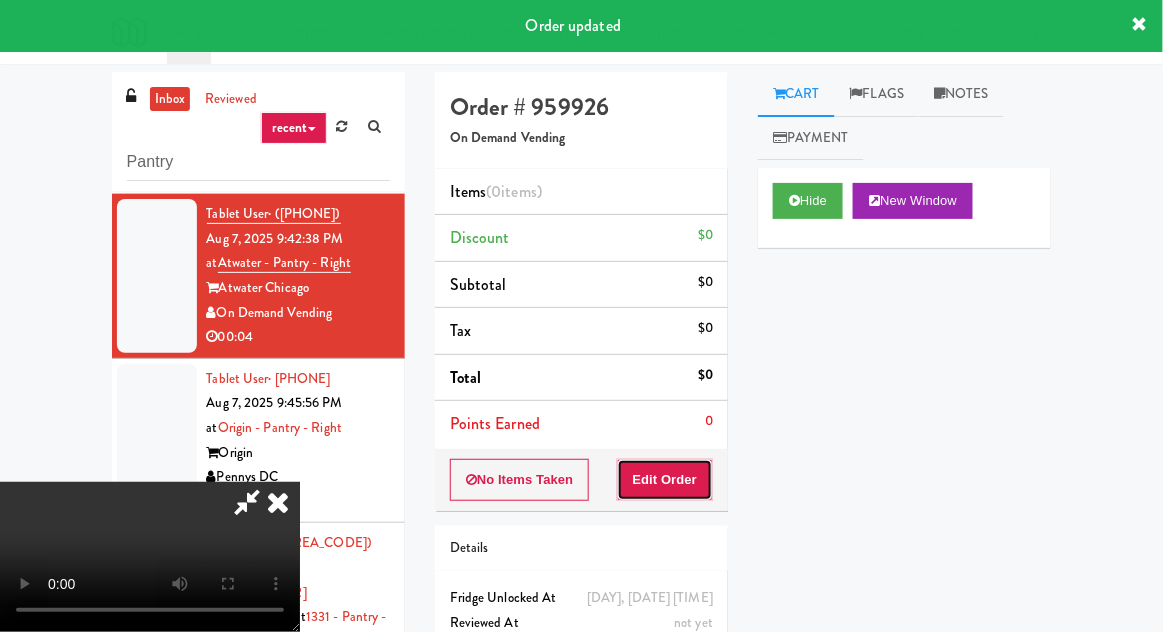 click on "Edit Order" at bounding box center [665, 480] 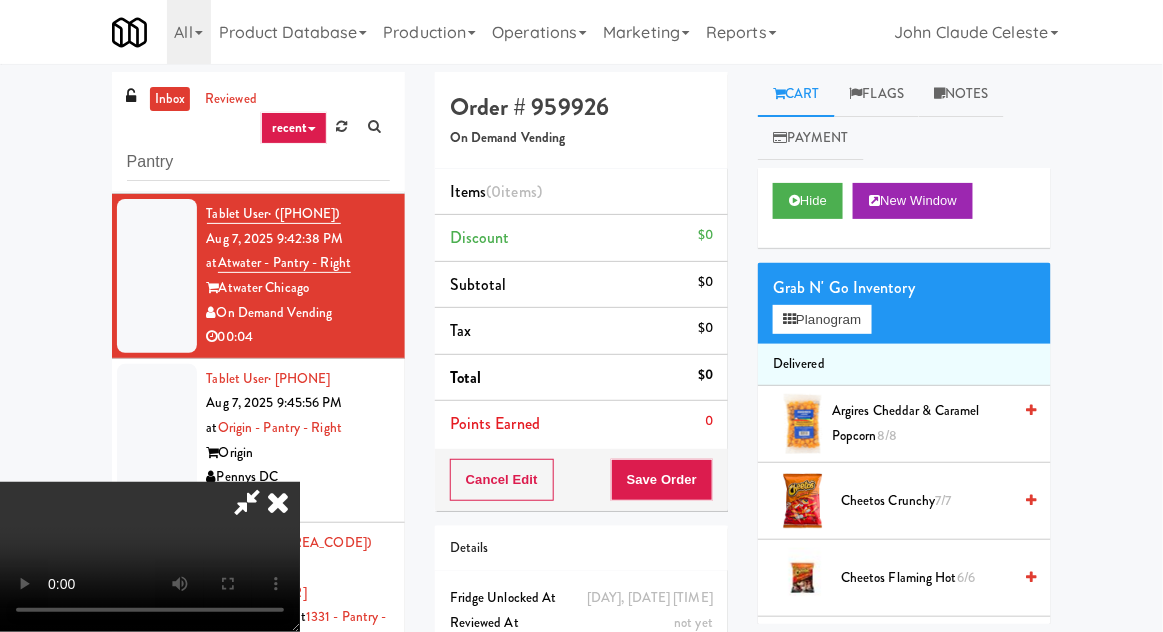 type 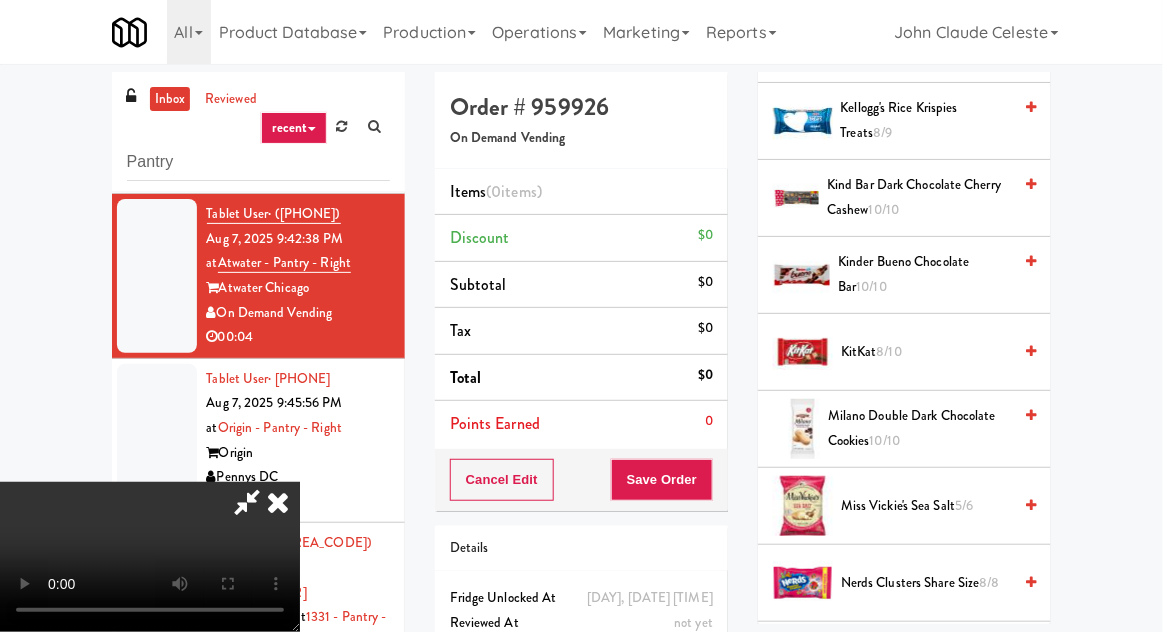 scroll, scrollTop: 1238, scrollLeft: 0, axis: vertical 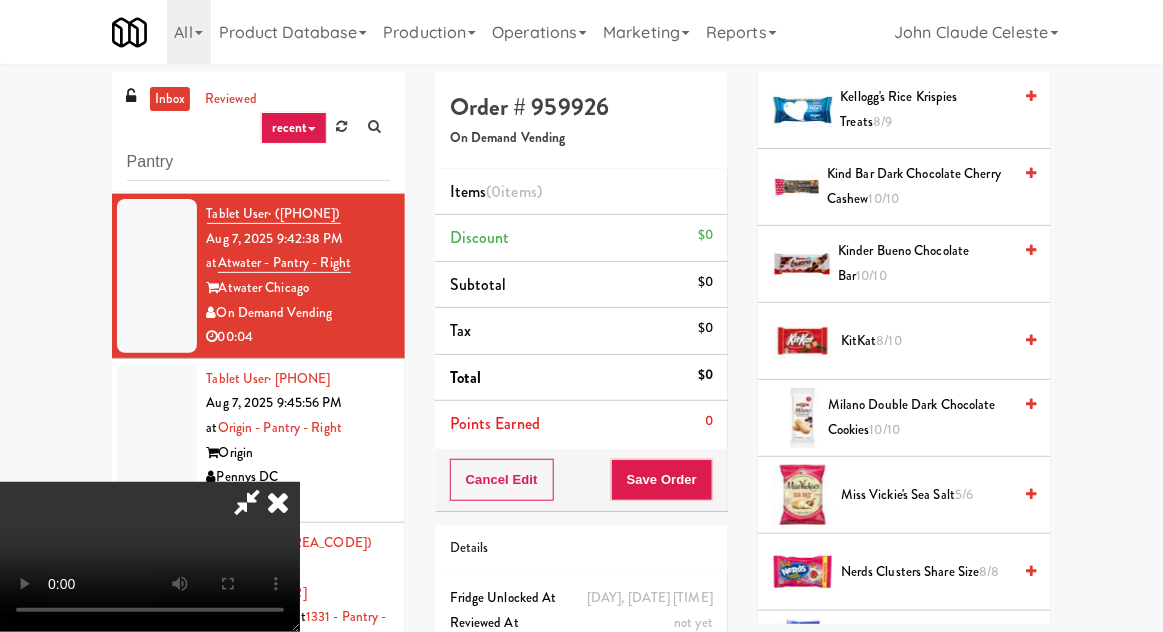 click on "Nerds Clusters Share Size  8/8" at bounding box center (926, 572) 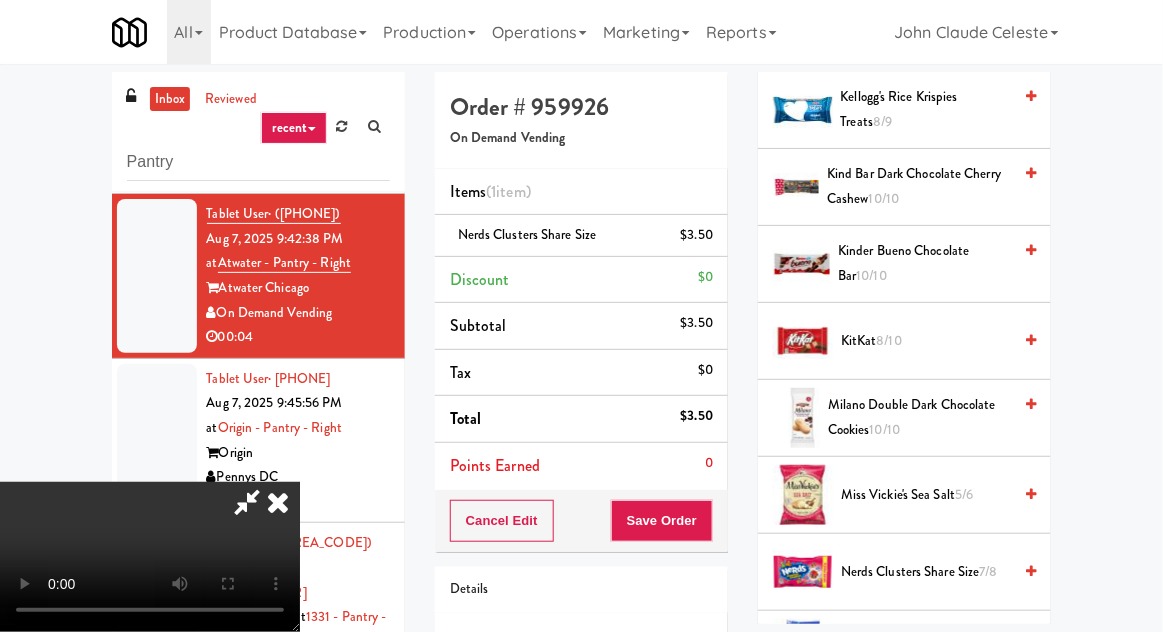 click on "Cancel Edit Save Order" at bounding box center (581, 521) 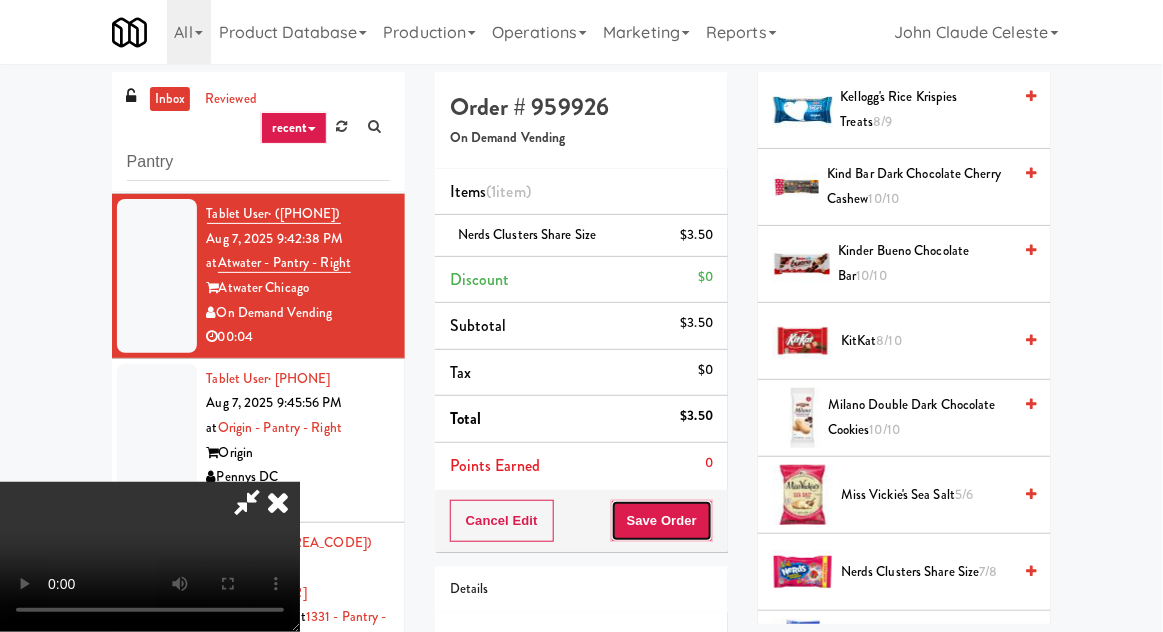 click on "Save Order" at bounding box center [662, 521] 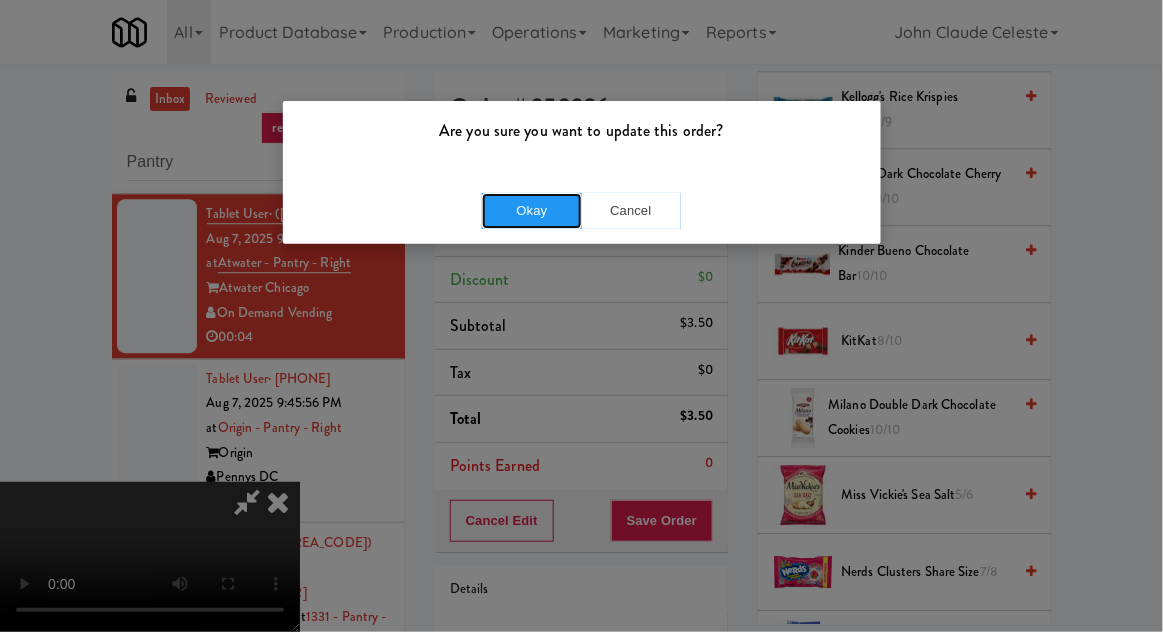 click on "Okay" at bounding box center [532, 211] 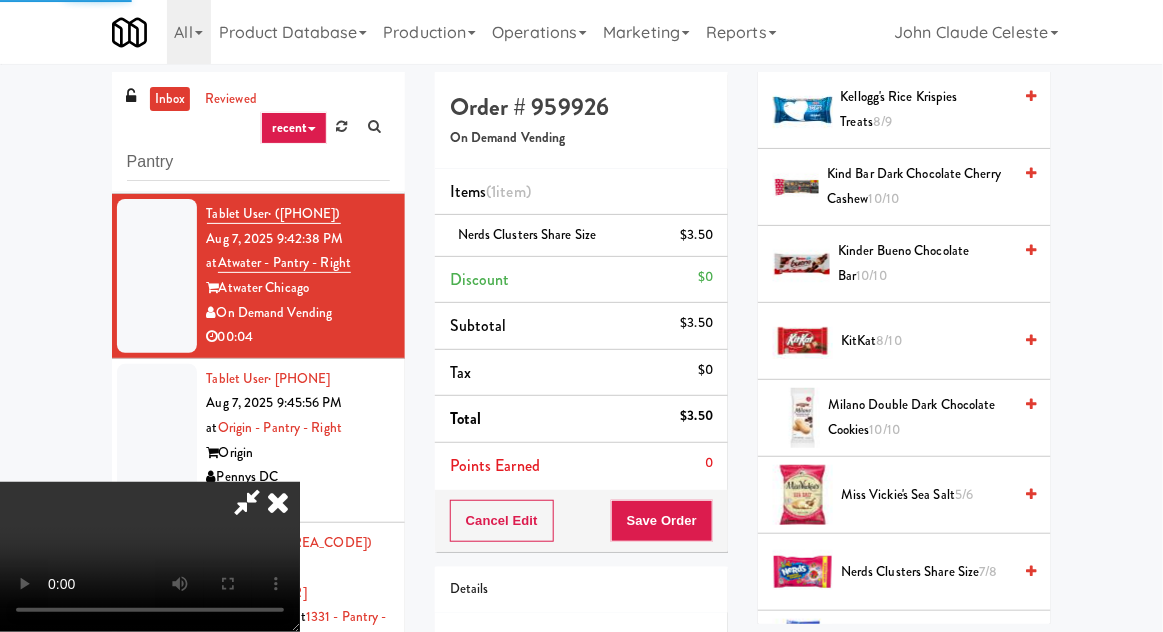 scroll, scrollTop: 197, scrollLeft: 0, axis: vertical 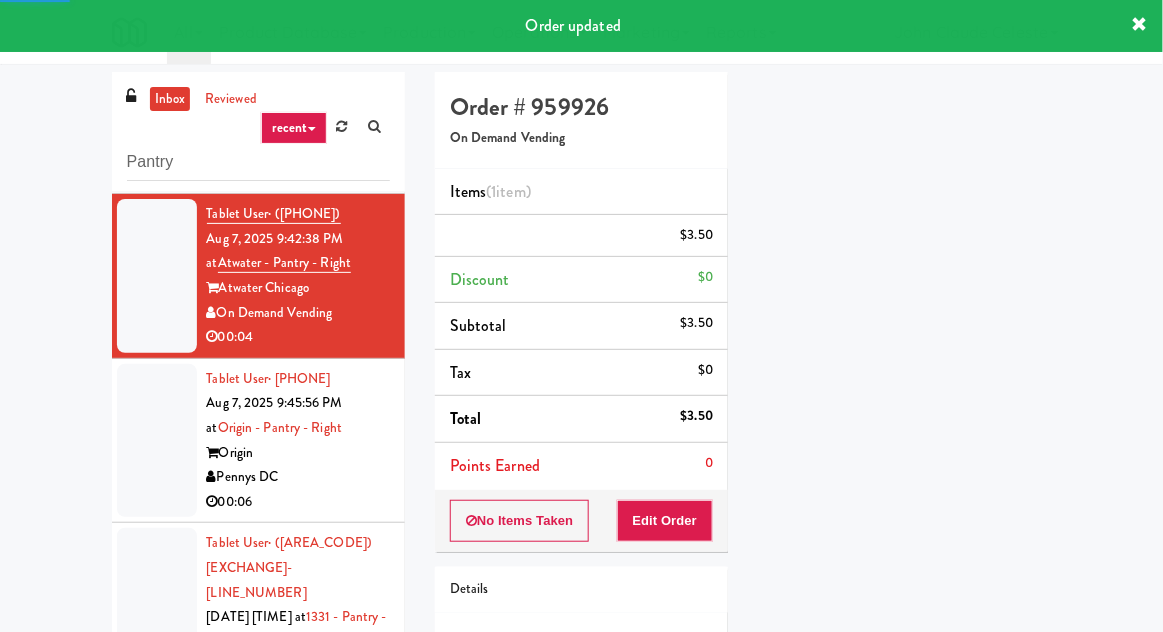 click at bounding box center (157, 629) 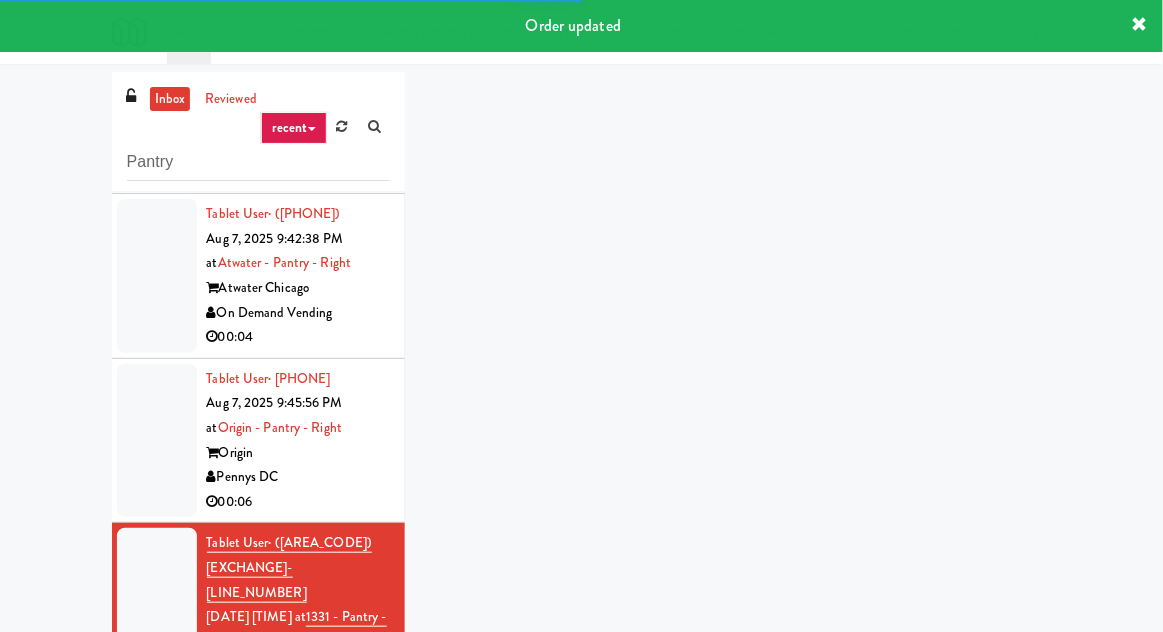 click at bounding box center (157, 441) 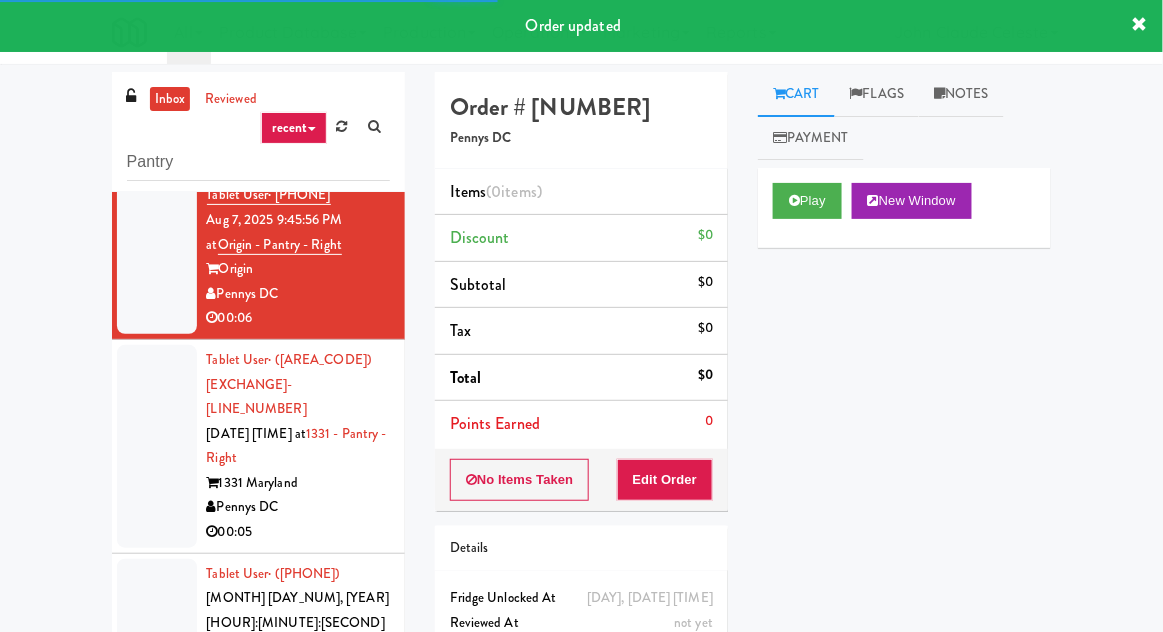 scroll, scrollTop: 1554, scrollLeft: 0, axis: vertical 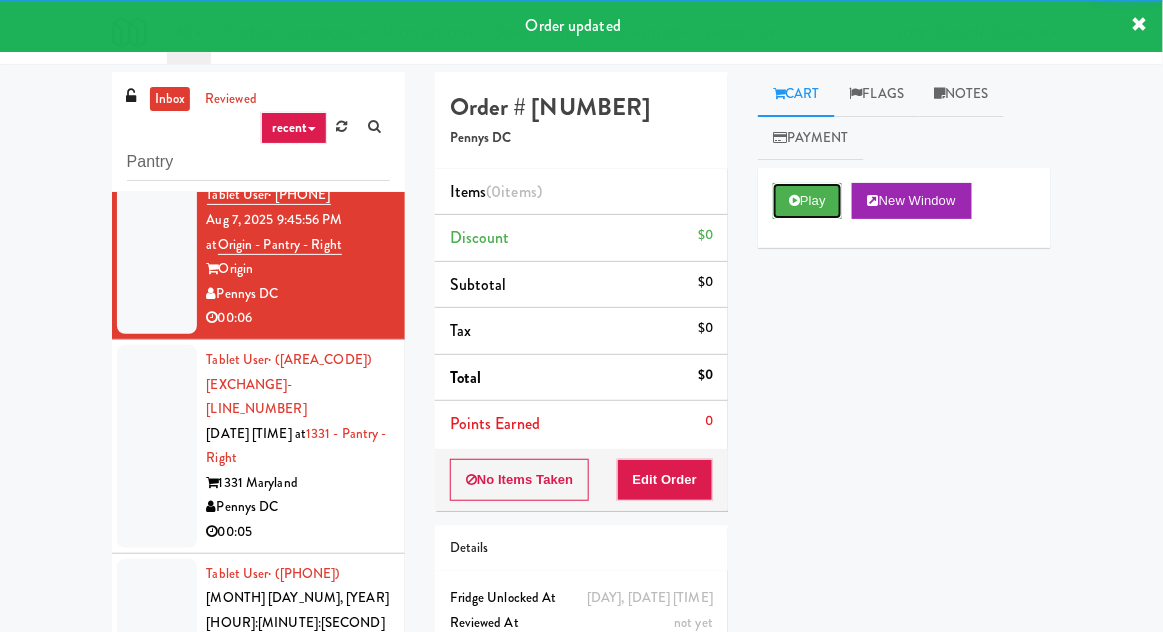 click at bounding box center [794, 200] 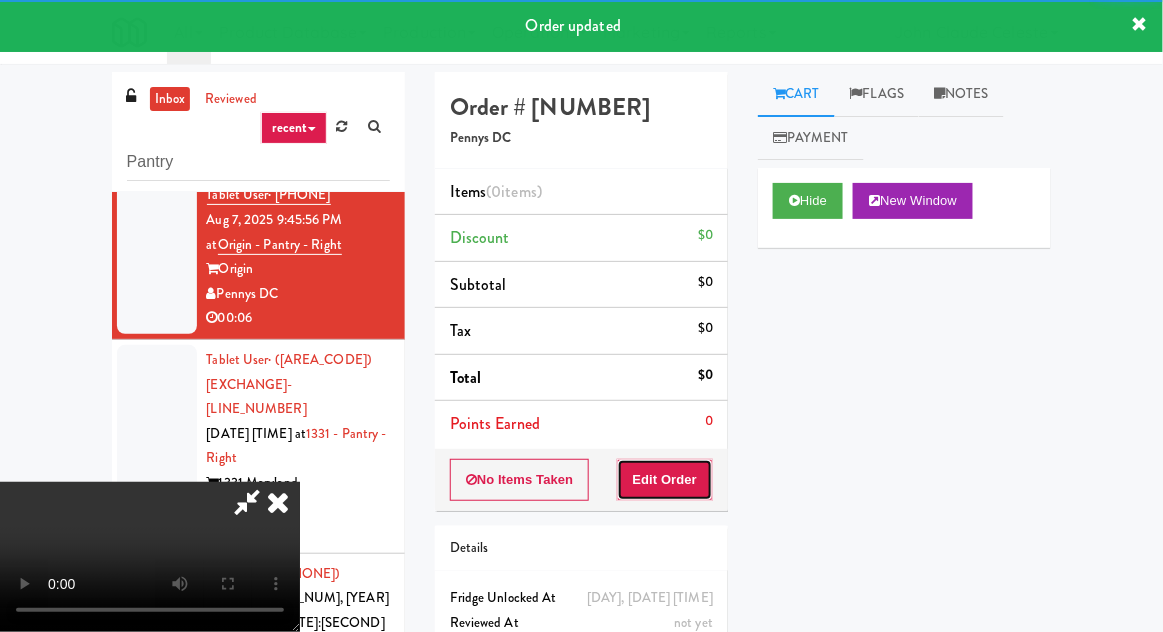 click on "Edit Order" at bounding box center (665, 480) 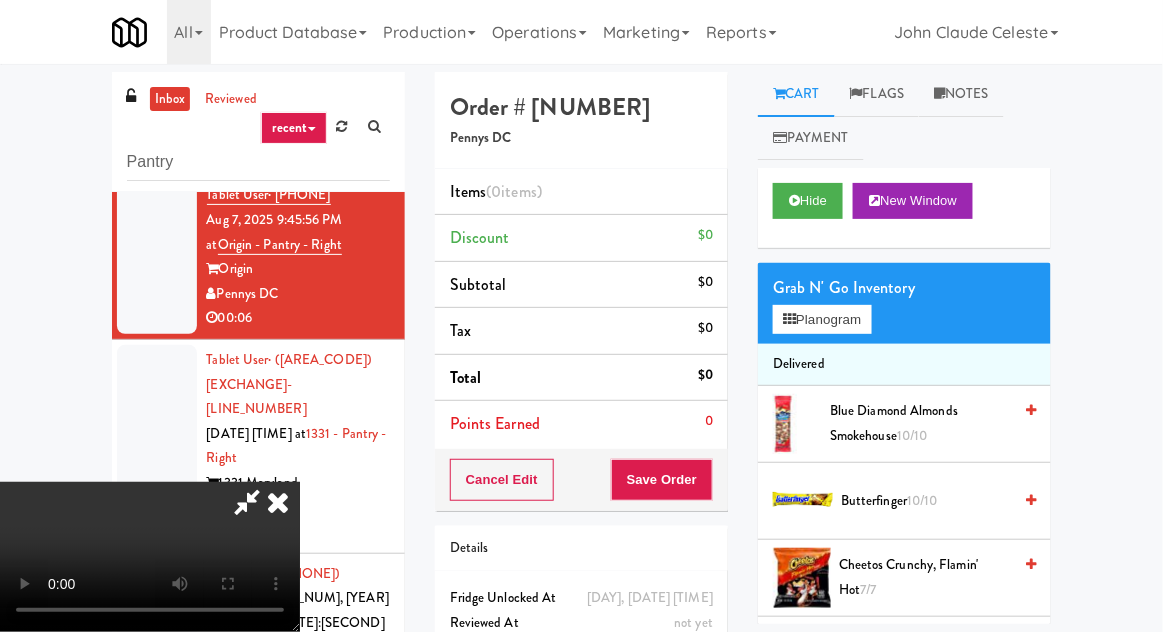 scroll, scrollTop: 73, scrollLeft: 0, axis: vertical 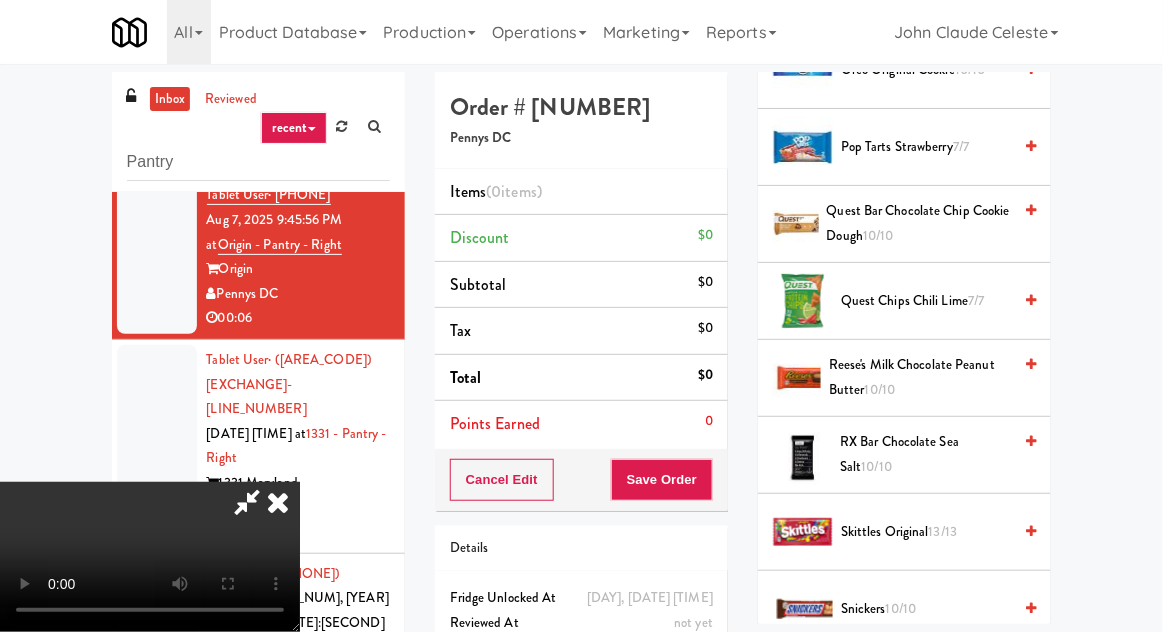 click on "Reese's Milk Chocolate Peanut Butter  10/10" at bounding box center (920, 377) 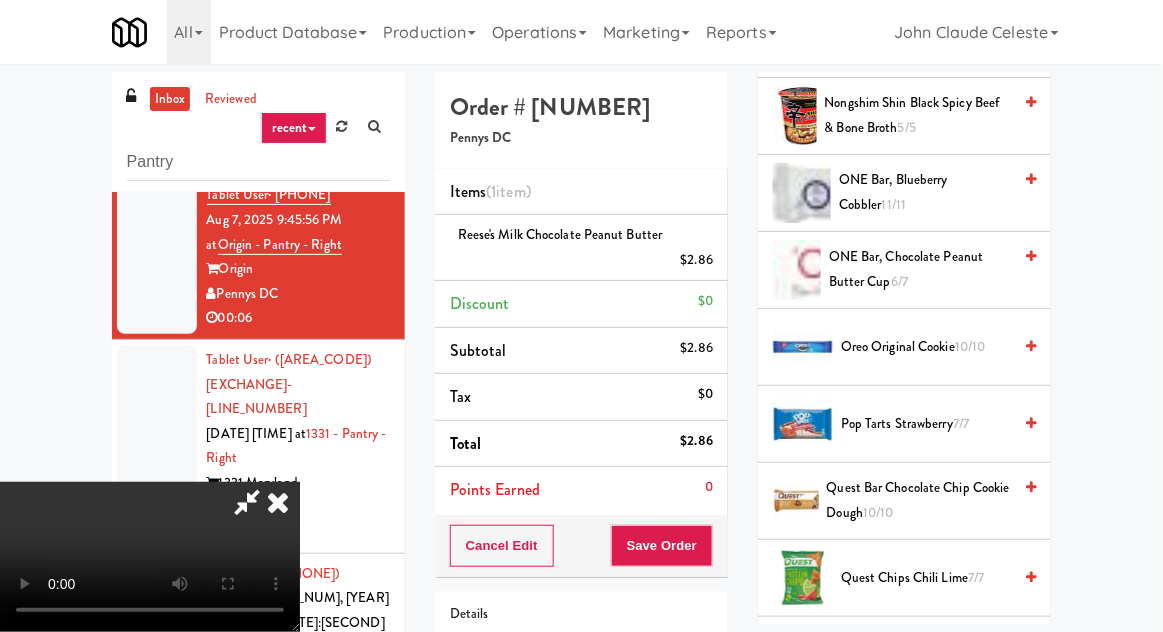 scroll, scrollTop: 1614, scrollLeft: 0, axis: vertical 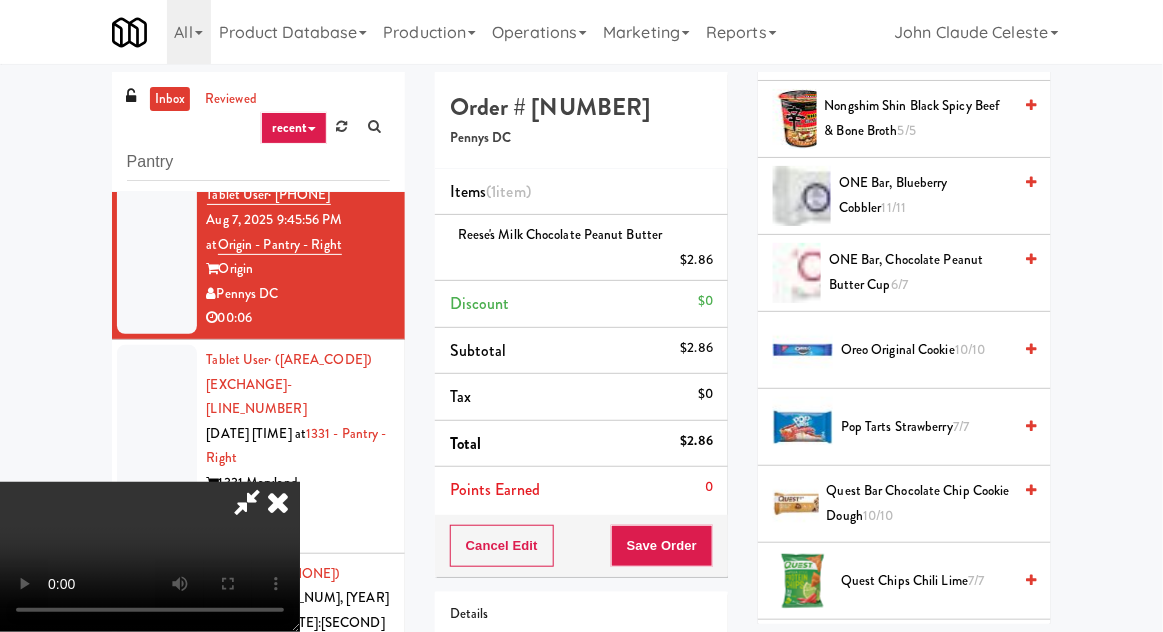 click on "Oreo Original Cookie  10/10" at bounding box center [926, 350] 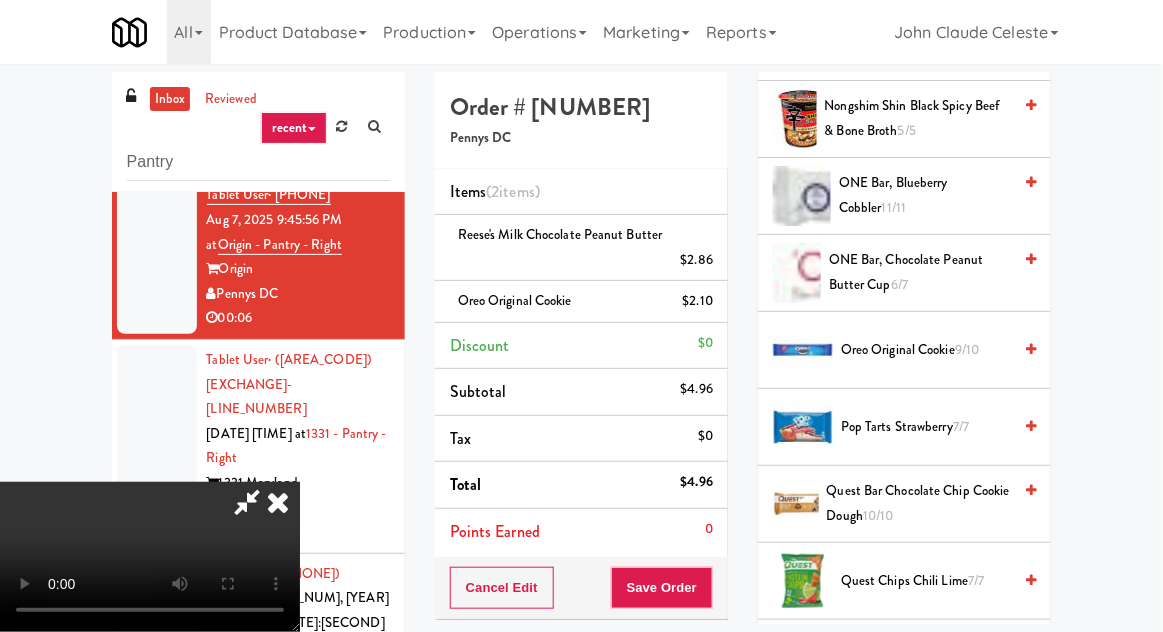 scroll, scrollTop: 73, scrollLeft: 0, axis: vertical 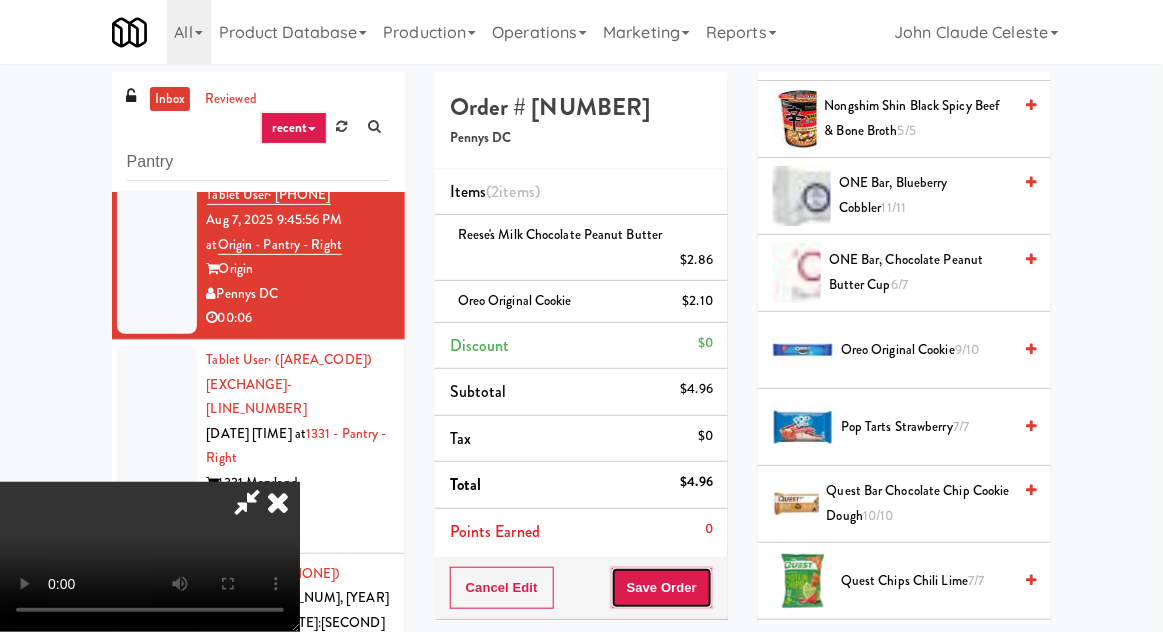 click on "Save Order" at bounding box center [662, 588] 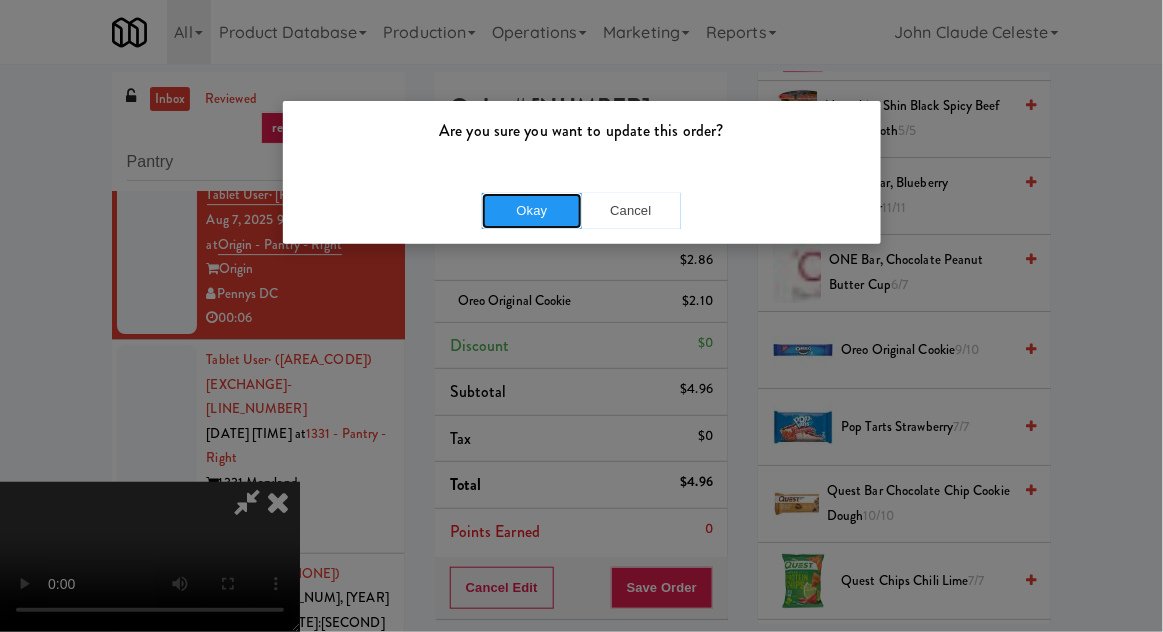 click on "Okay" at bounding box center (532, 211) 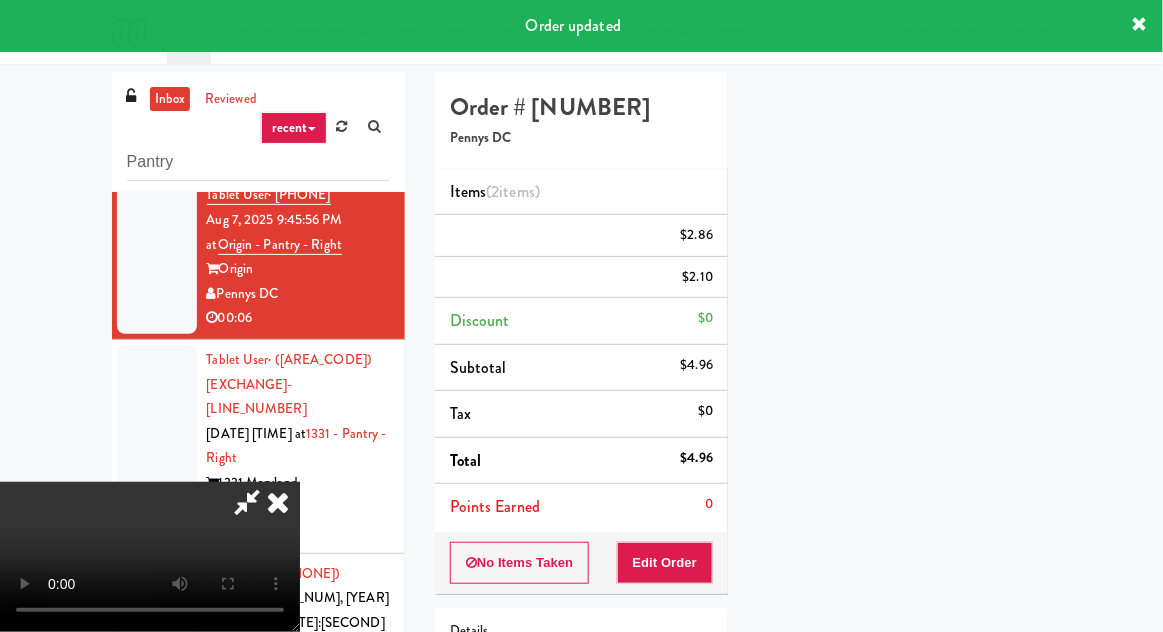 scroll, scrollTop: 197, scrollLeft: 0, axis: vertical 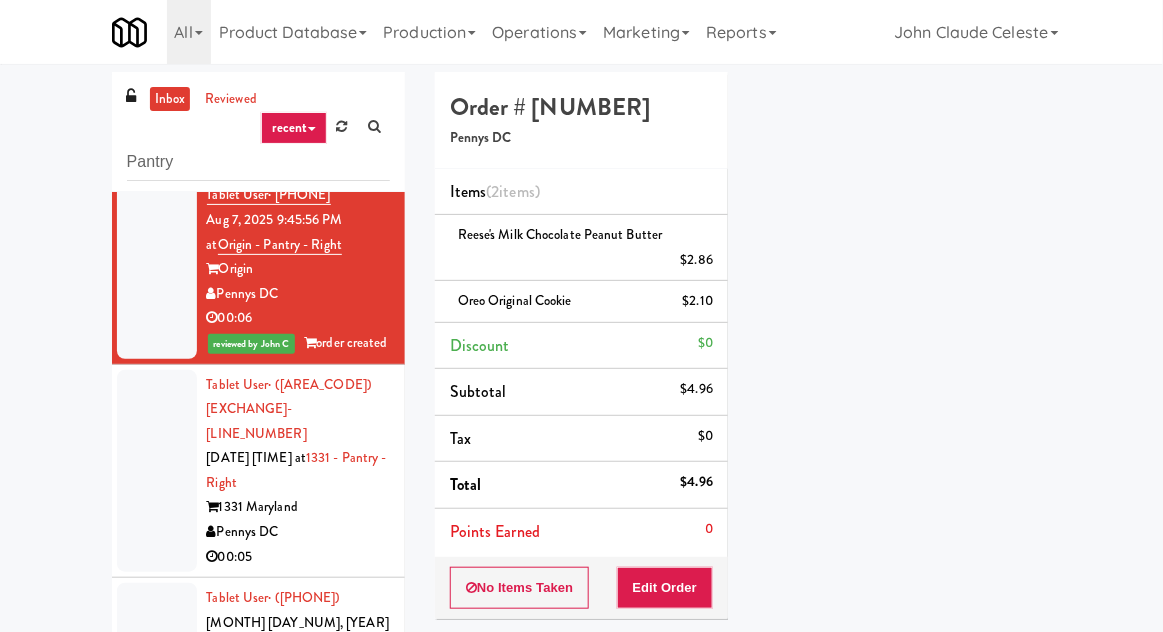 click at bounding box center [157, 471] 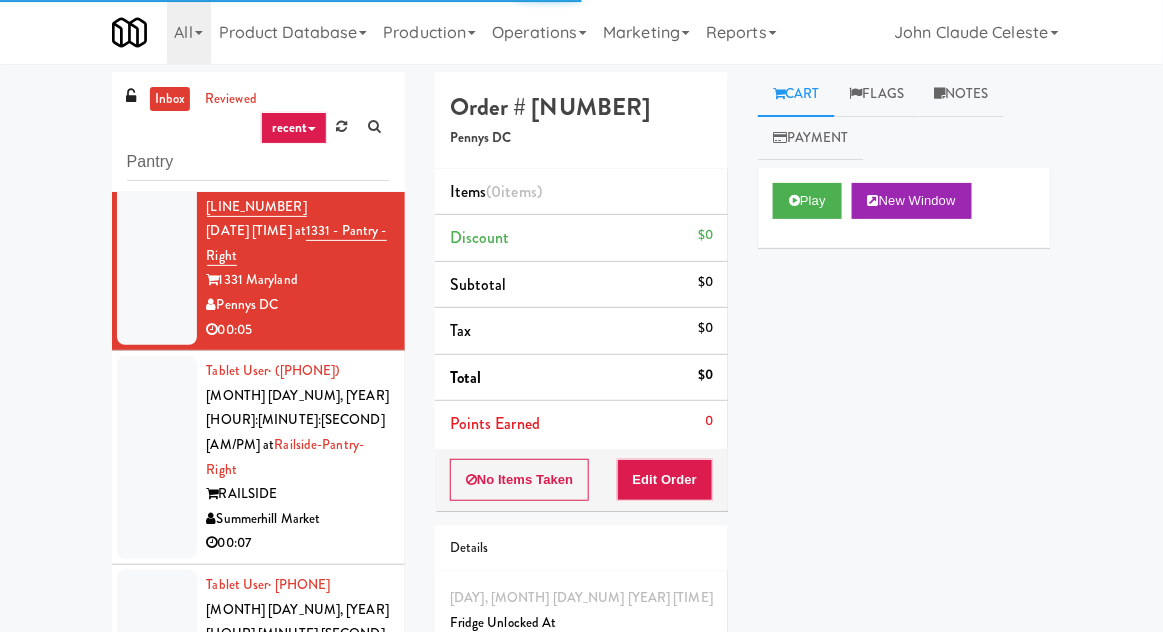scroll, scrollTop: 1776, scrollLeft: 0, axis: vertical 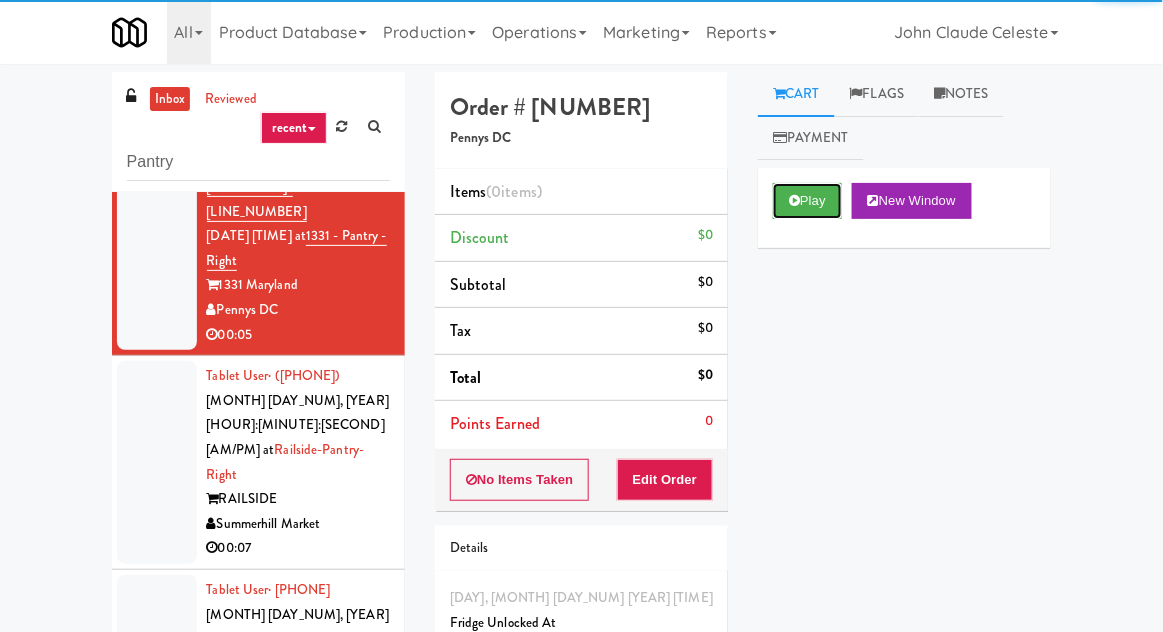 click on "Play" at bounding box center [807, 201] 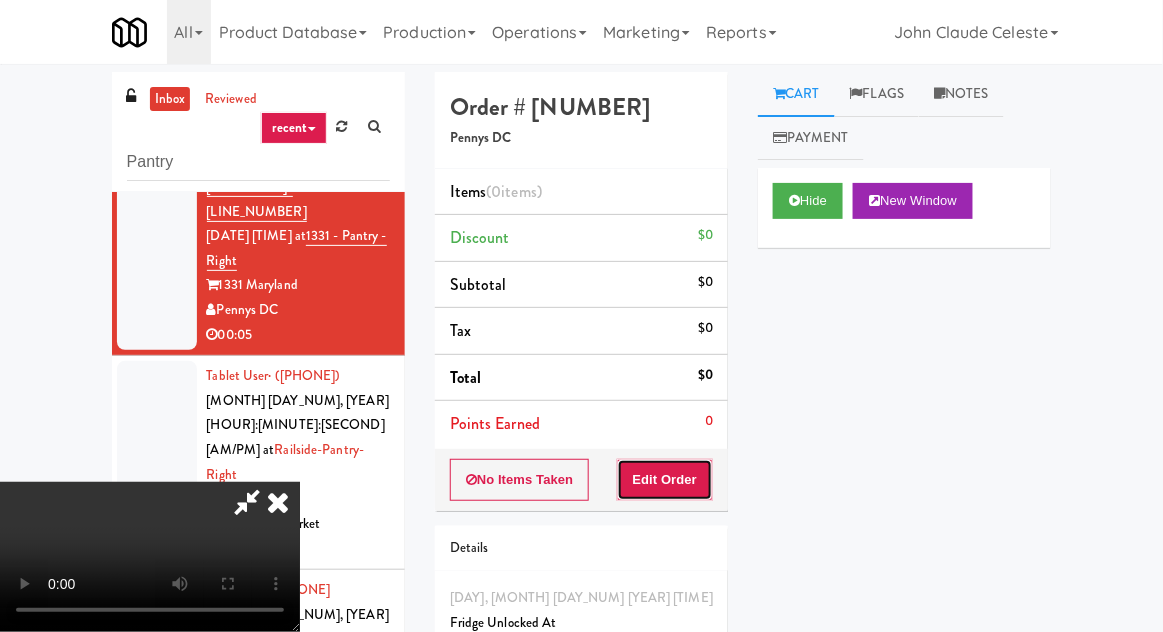 click on "Edit Order" at bounding box center [665, 480] 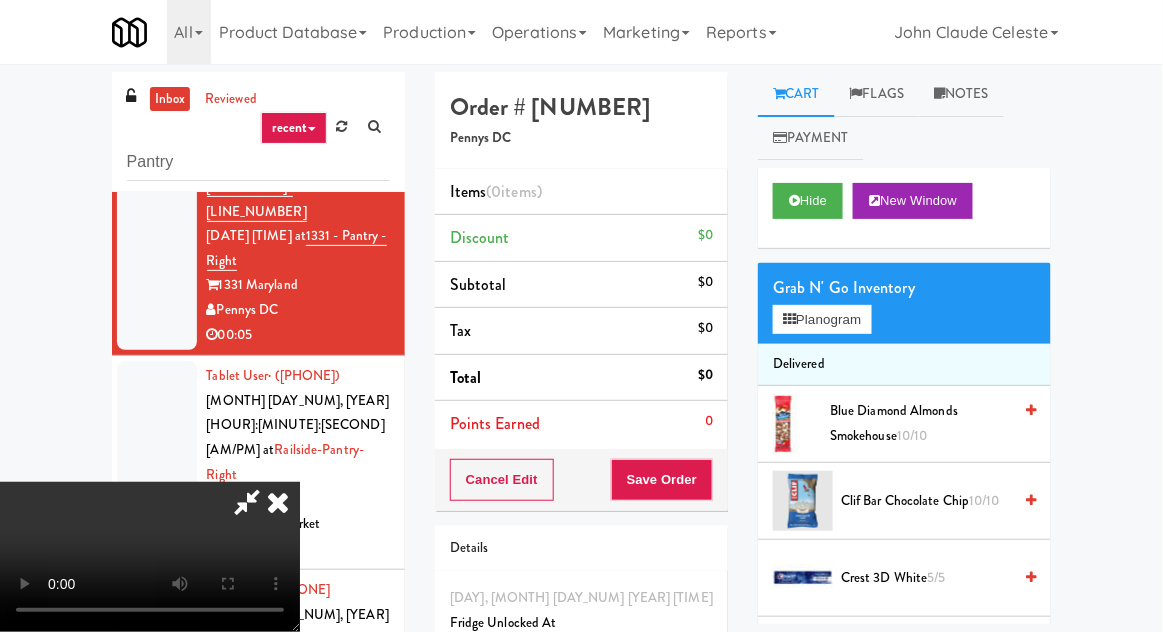 scroll, scrollTop: 73, scrollLeft: 0, axis: vertical 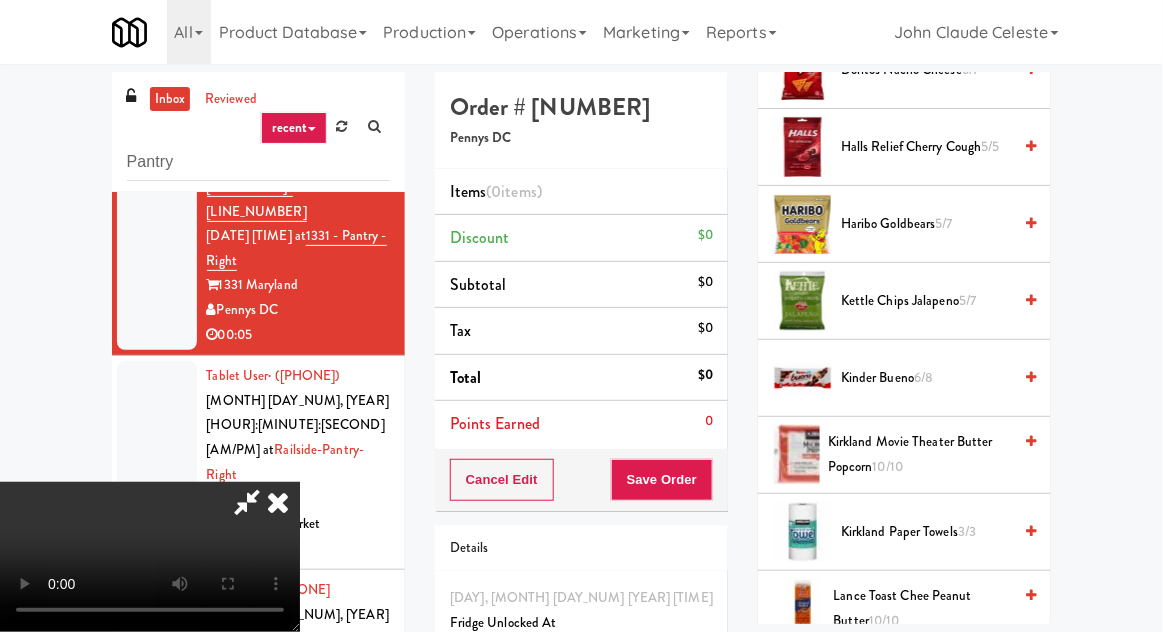 click on "Kinder Bueno  6/8" at bounding box center [926, 378] 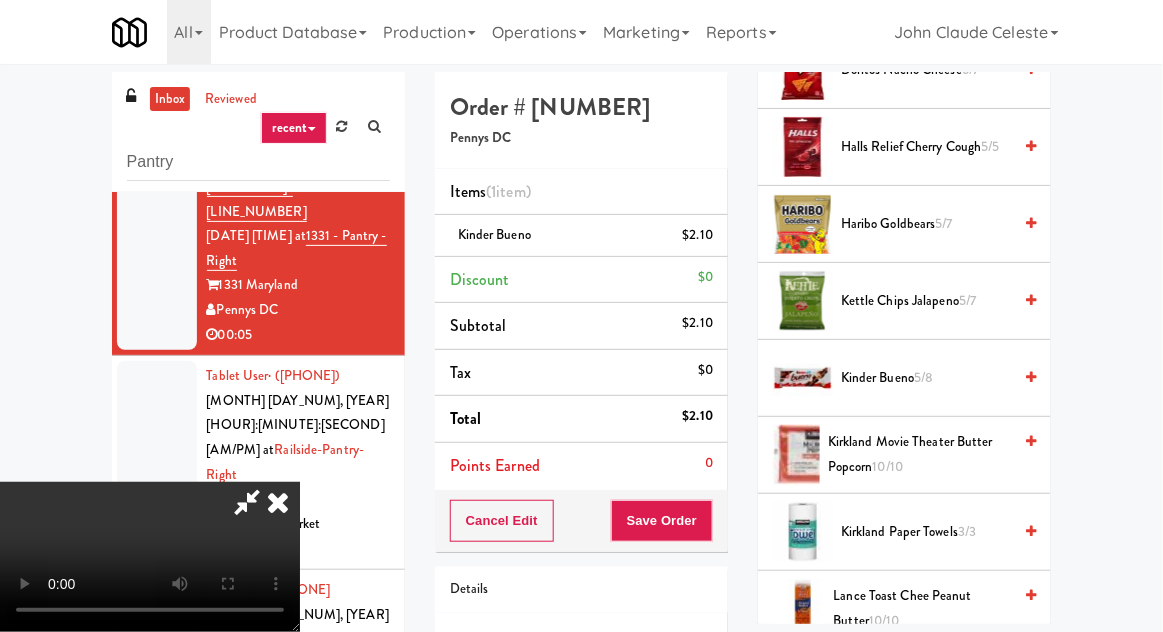 scroll, scrollTop: 73, scrollLeft: 0, axis: vertical 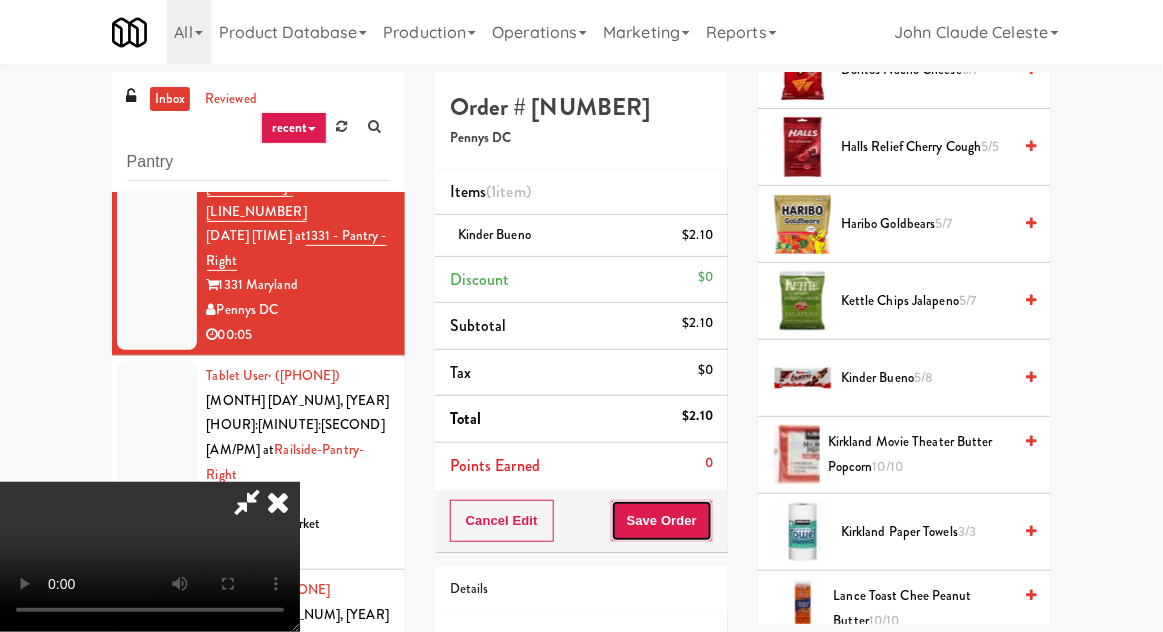 click on "Save Order" at bounding box center (662, 521) 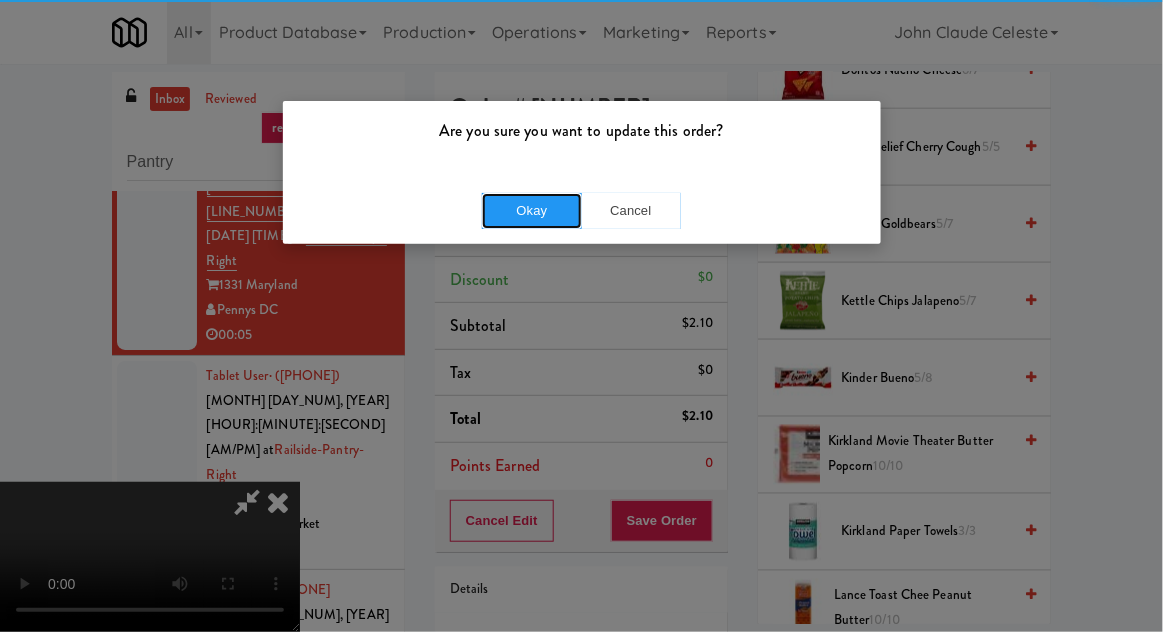 click on "Okay" at bounding box center [532, 211] 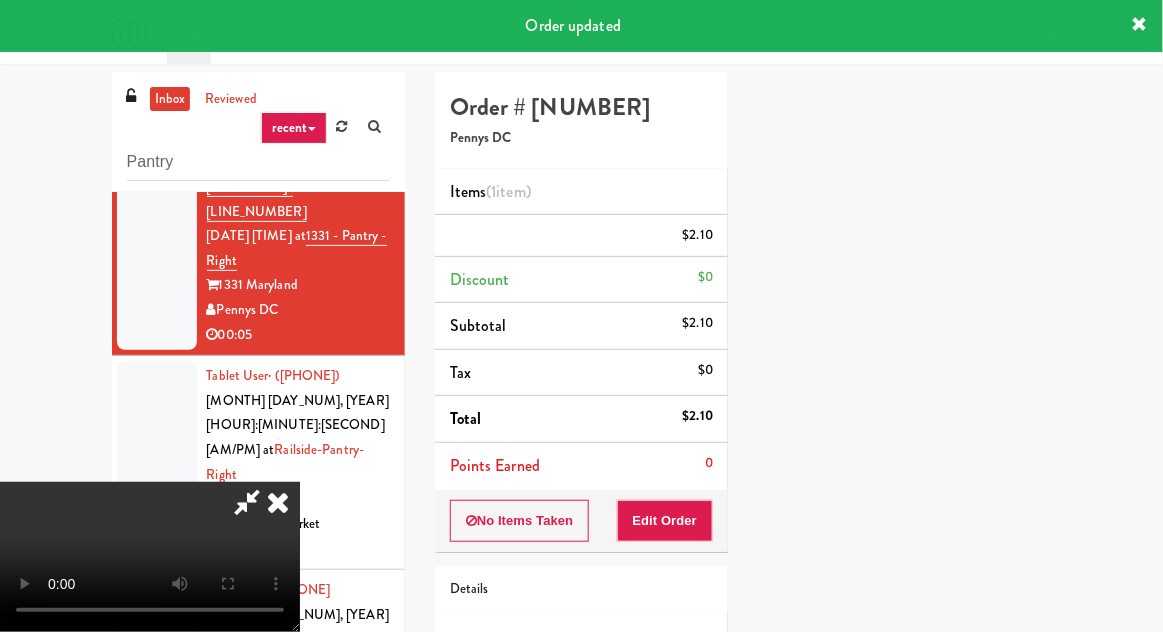 scroll, scrollTop: 197, scrollLeft: 0, axis: vertical 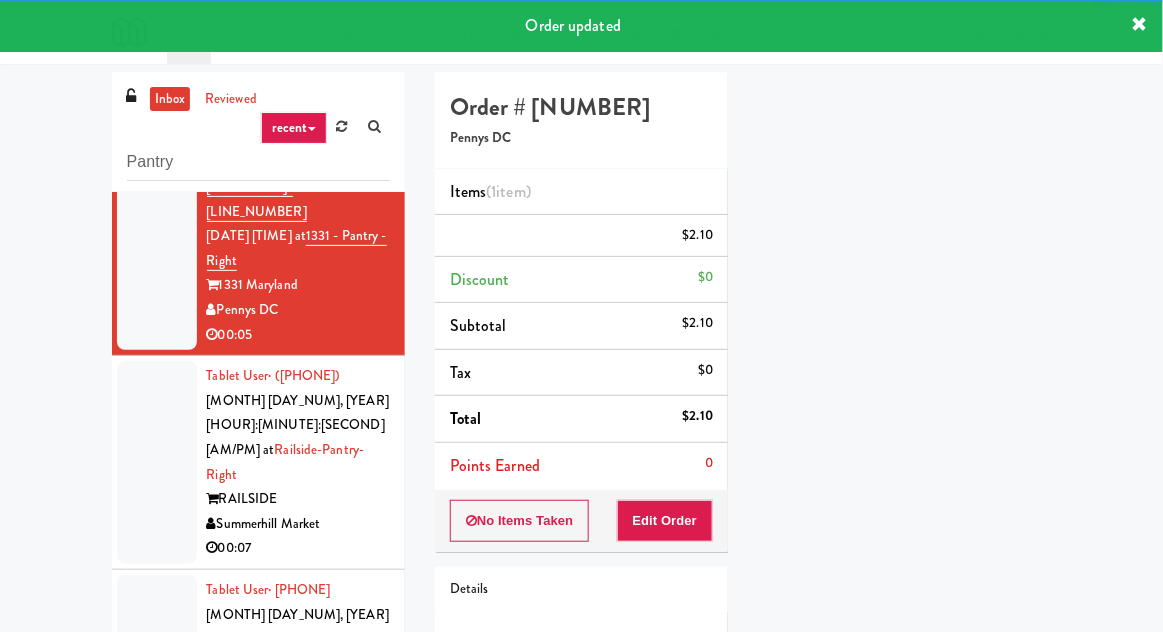 click at bounding box center (157, 462) 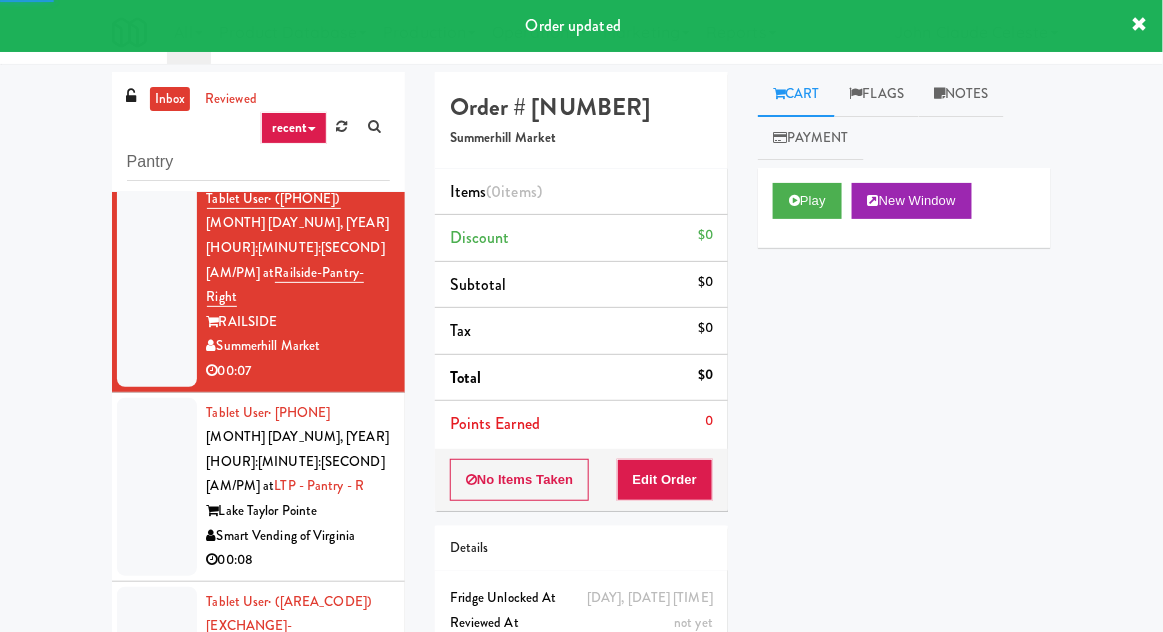 scroll, scrollTop: 1980, scrollLeft: 0, axis: vertical 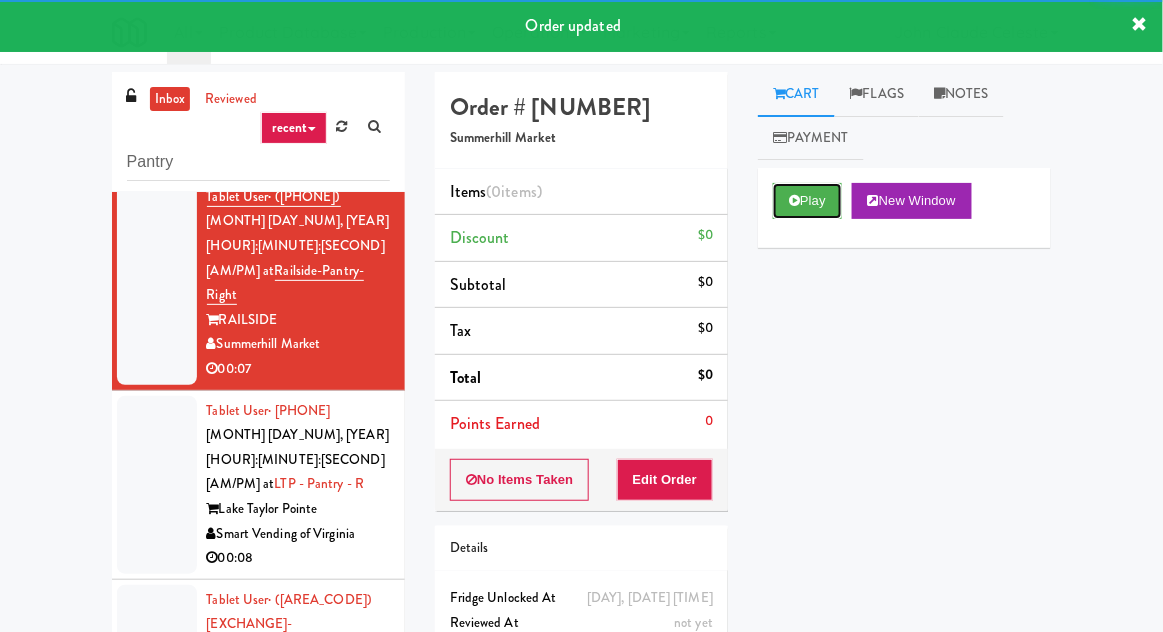 click on "Play" at bounding box center (807, 201) 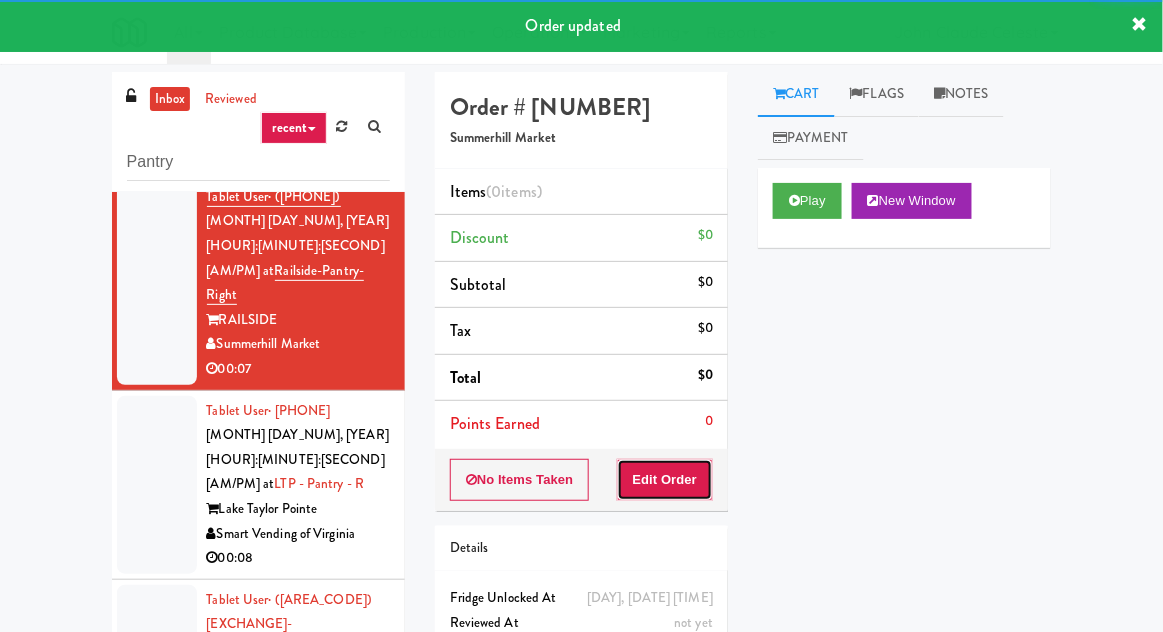 click on "Edit Order" at bounding box center (665, 480) 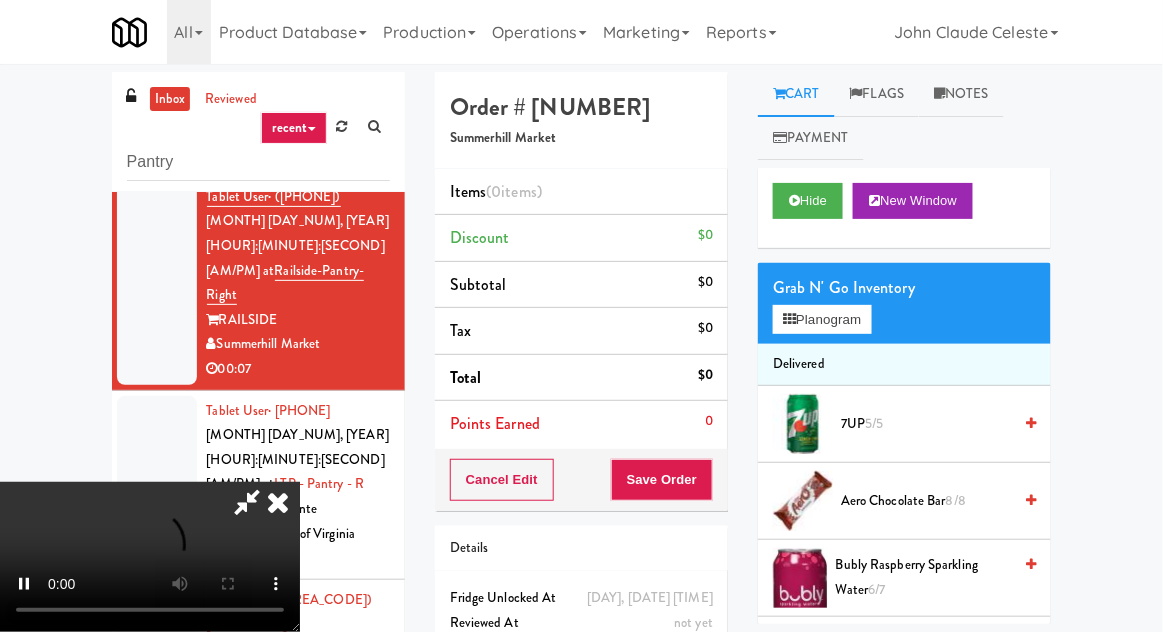 scroll, scrollTop: 73, scrollLeft: 0, axis: vertical 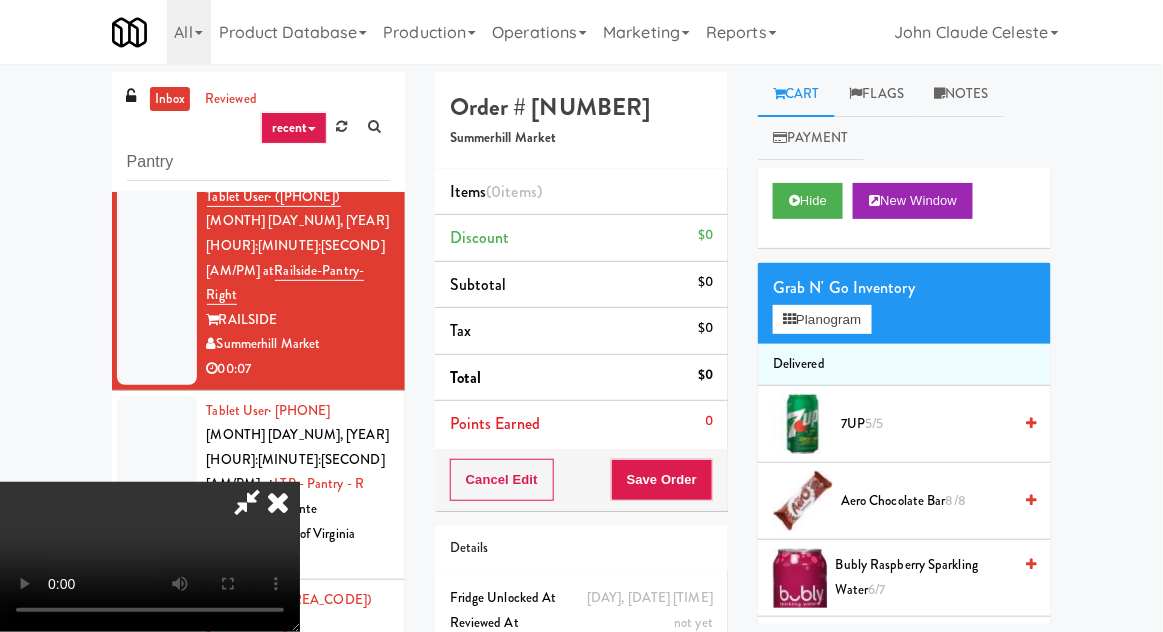 type 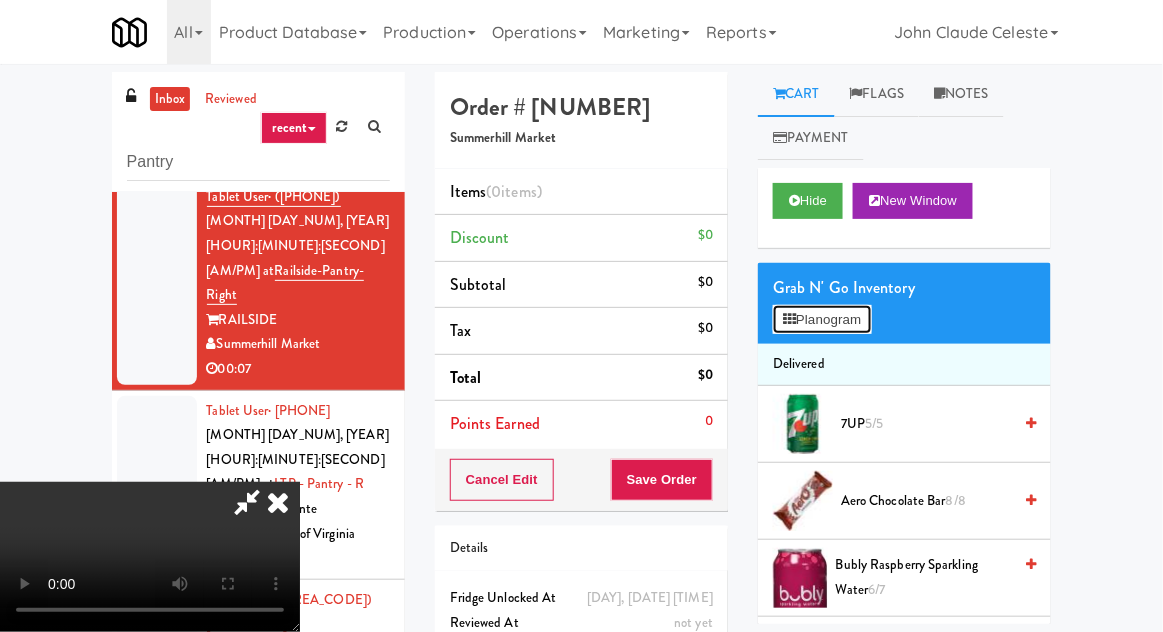 click on "Planogram" at bounding box center (822, 320) 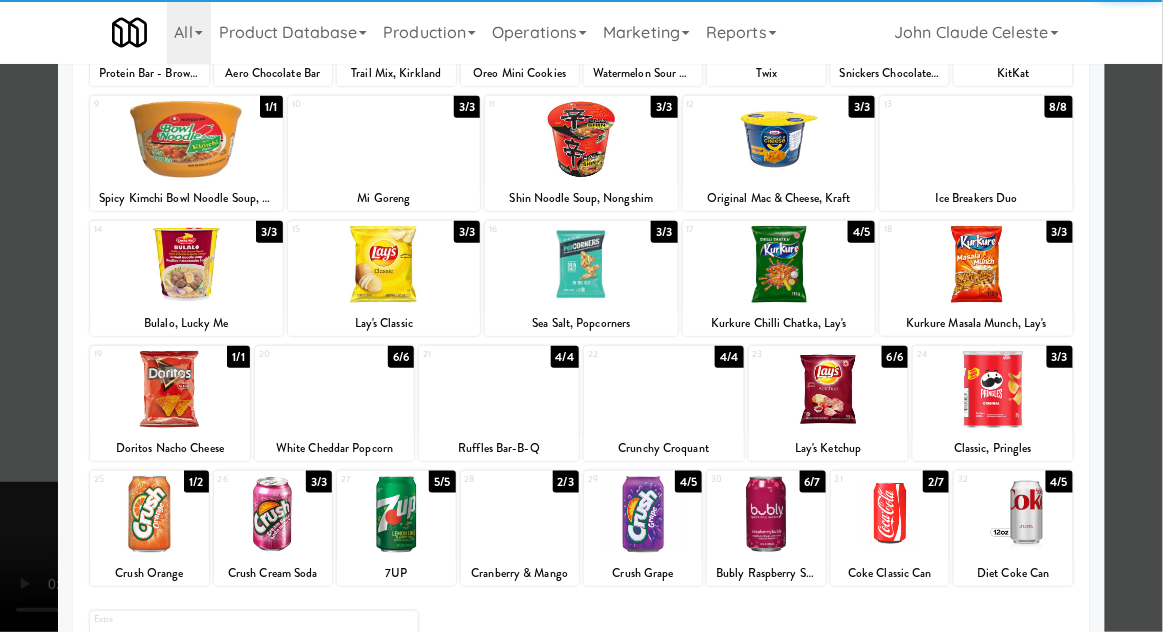 scroll, scrollTop: 223, scrollLeft: 0, axis: vertical 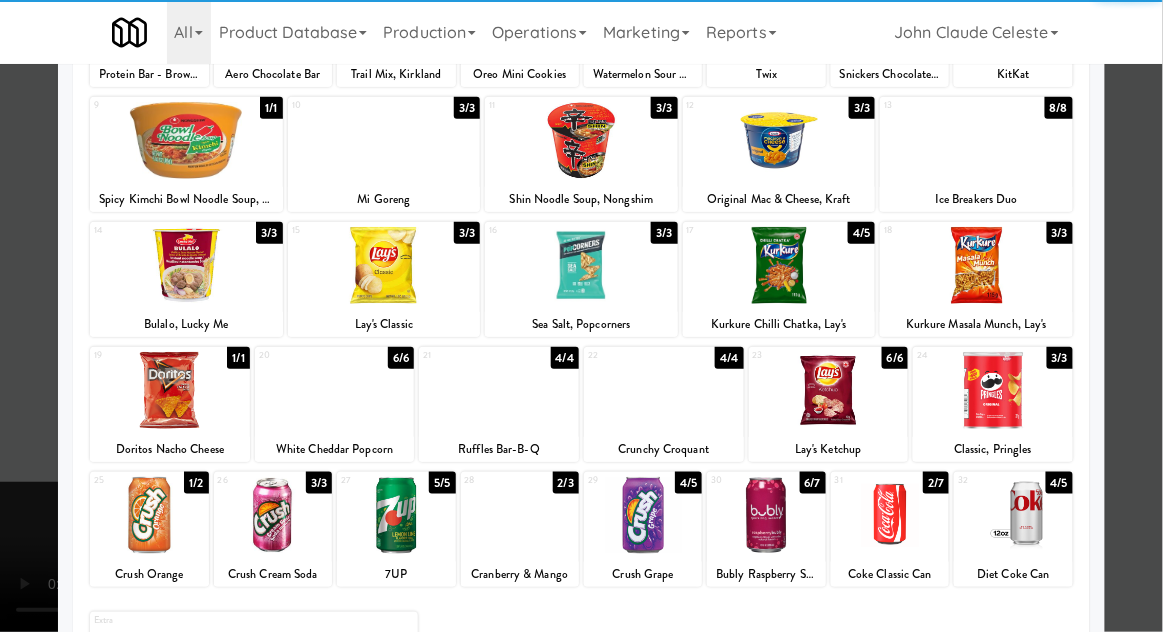 click at bounding box center (766, 515) 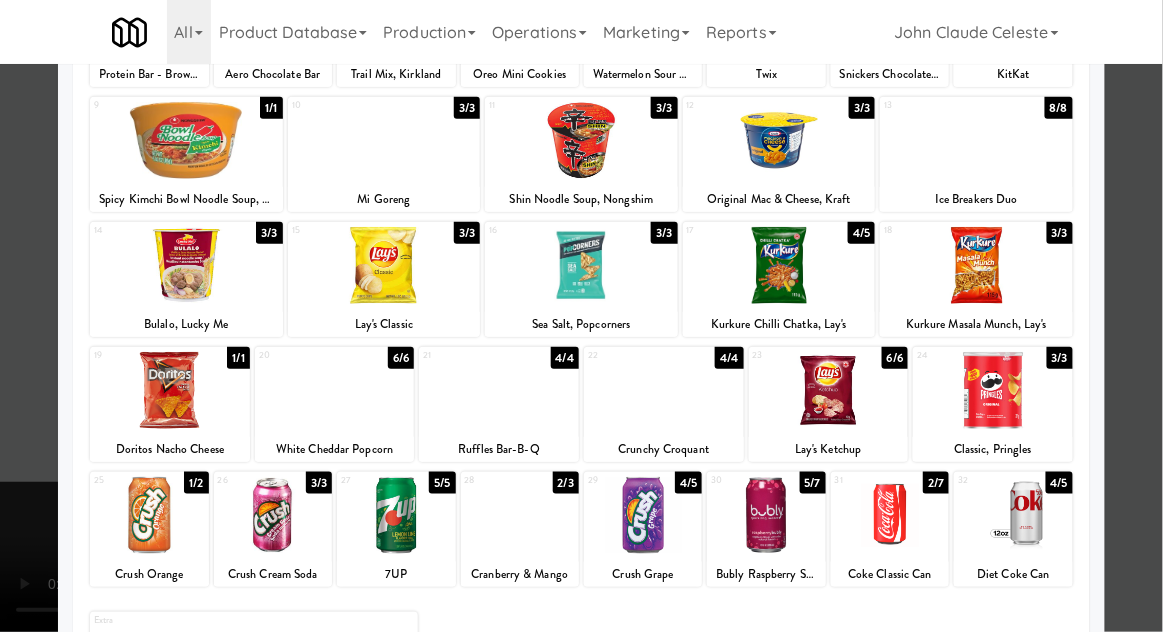 click at bounding box center [581, 316] 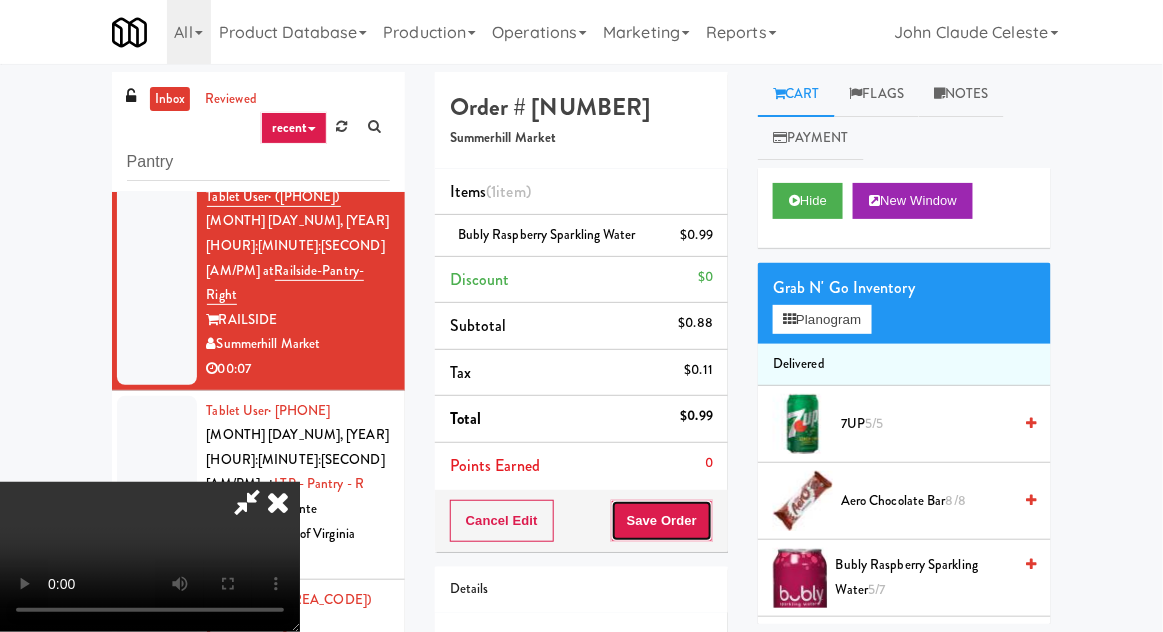 click on "Save Order" at bounding box center (662, 521) 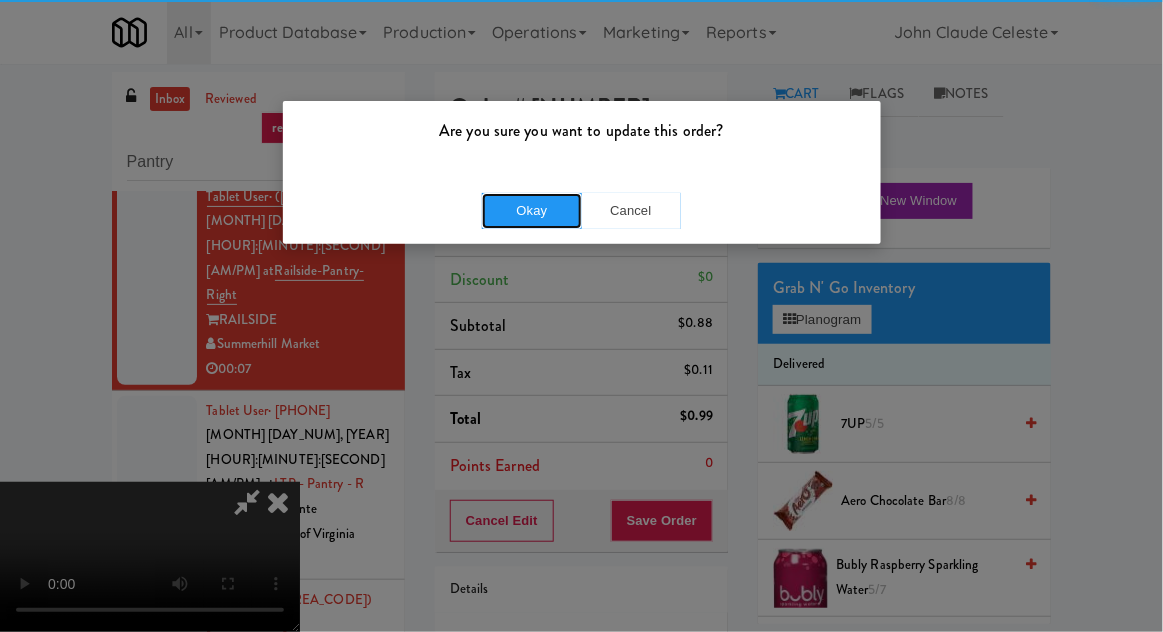 click on "Okay" at bounding box center (532, 211) 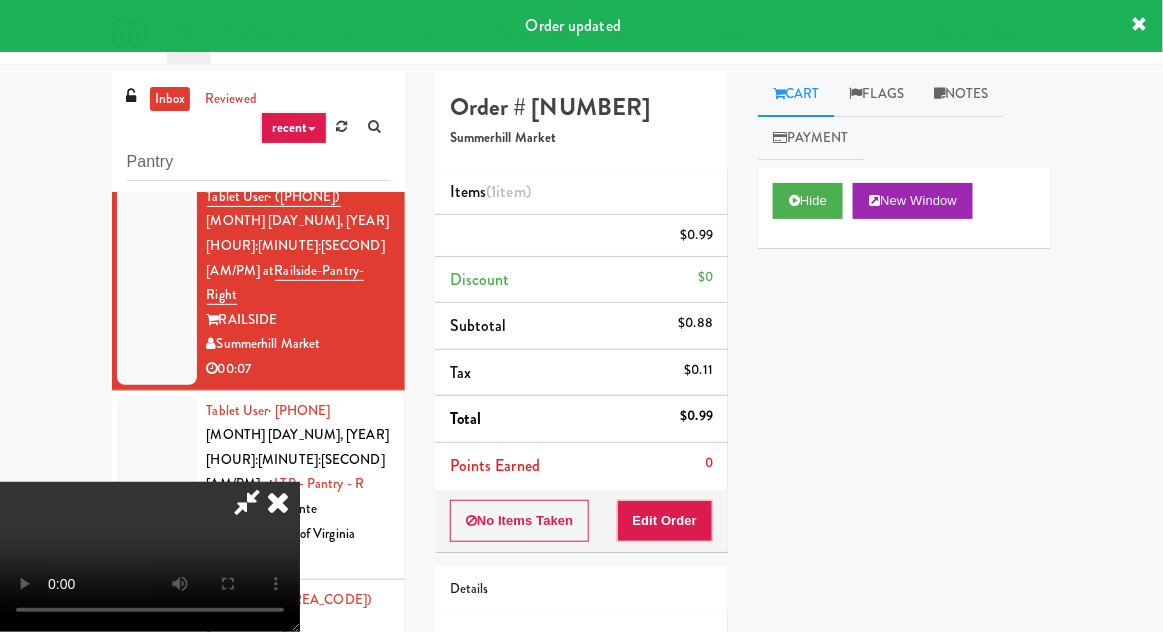 scroll, scrollTop: 0, scrollLeft: 0, axis: both 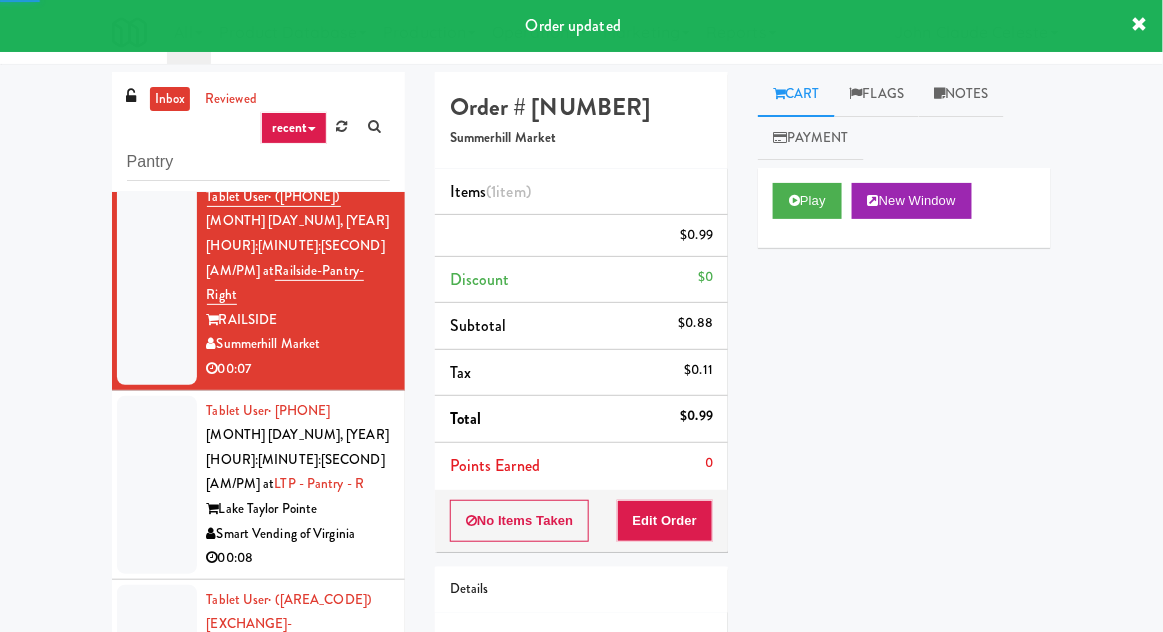 click at bounding box center (157, 485) 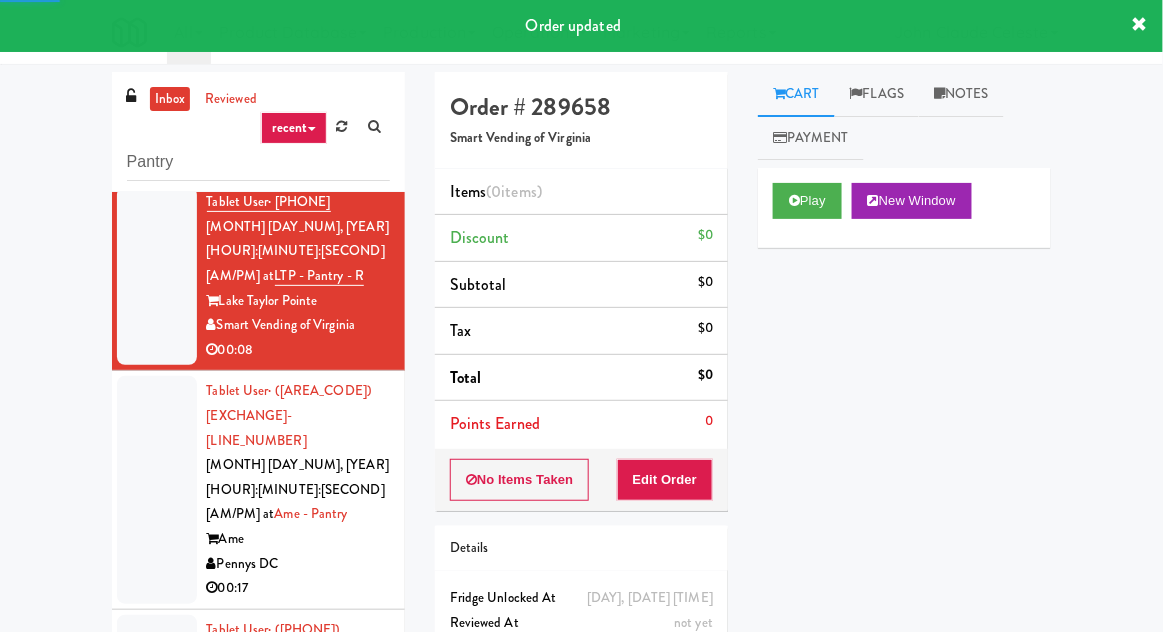 scroll, scrollTop: 2212, scrollLeft: 0, axis: vertical 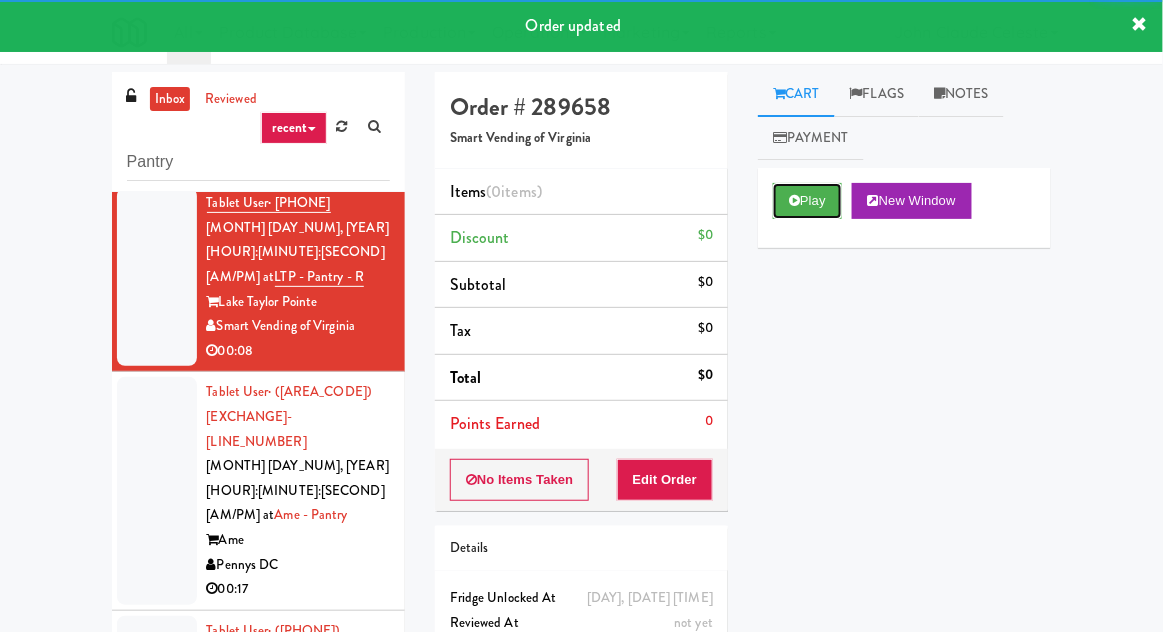 click on "Play" at bounding box center (807, 201) 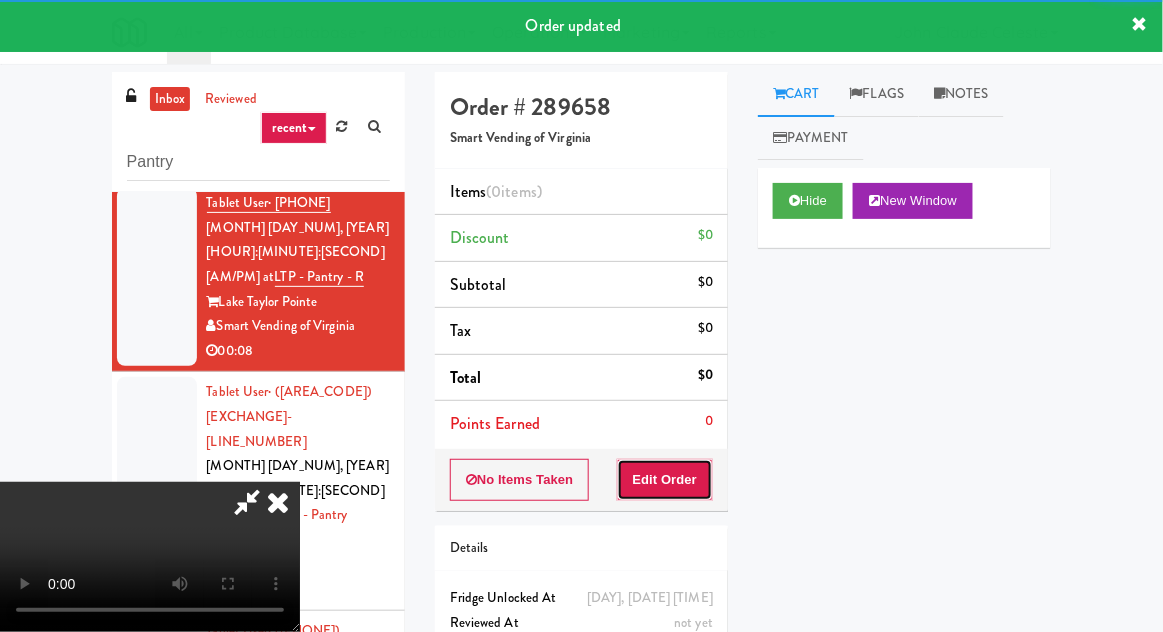 click on "Edit Order" at bounding box center (665, 480) 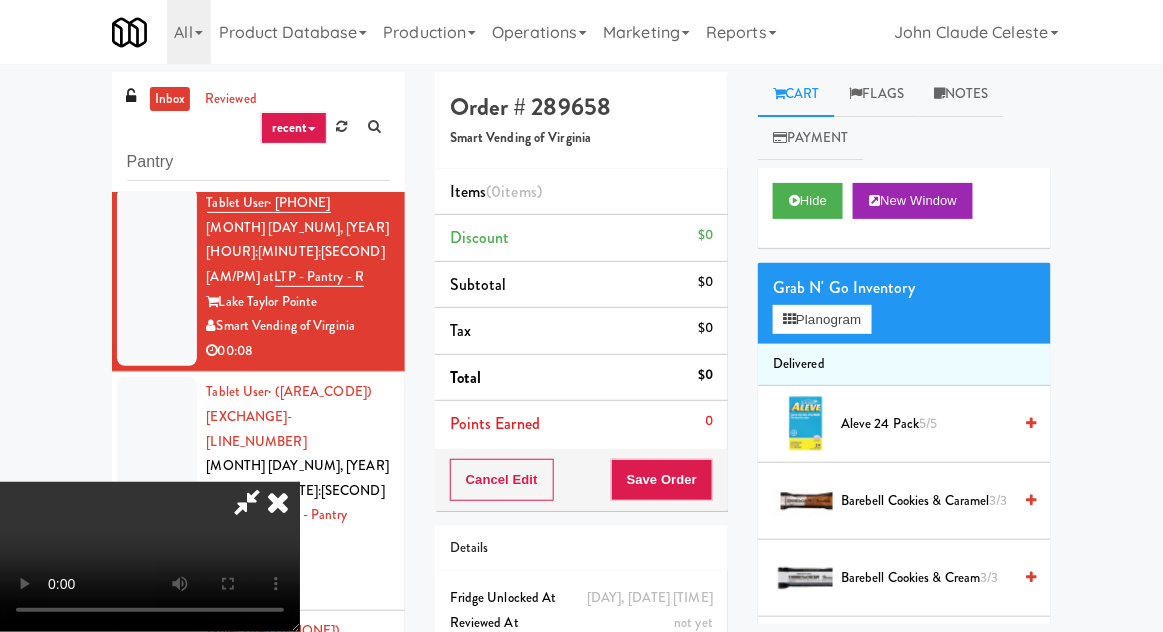 type 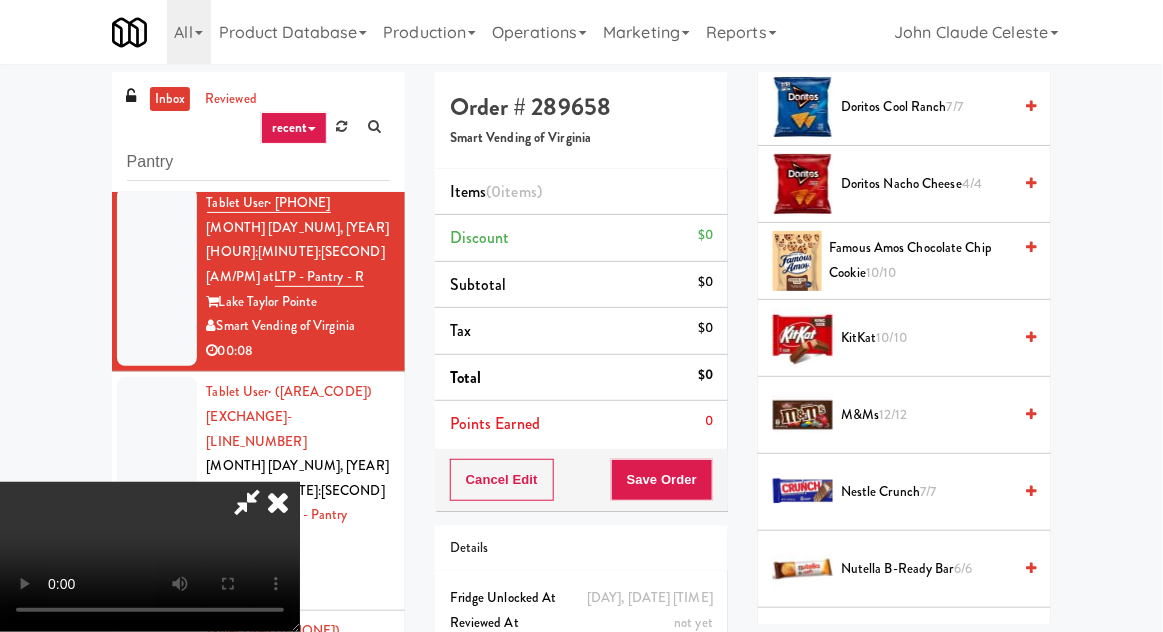 scroll, scrollTop: 1165, scrollLeft: 0, axis: vertical 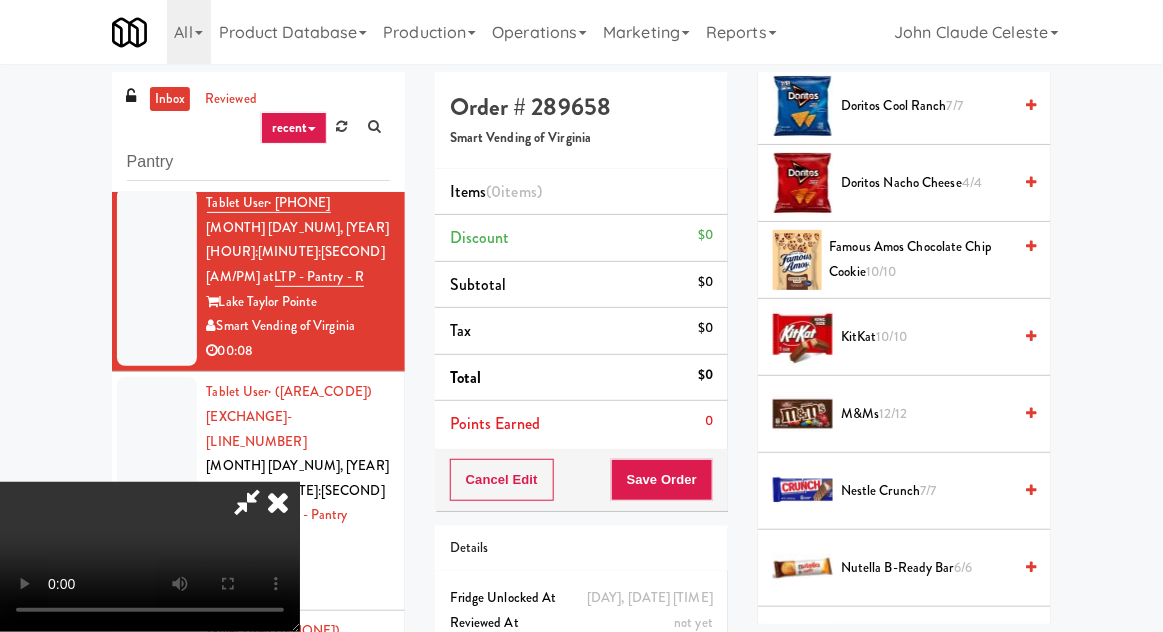 click on "[PRODUCT_NAME] [PRODUCT_NAME]" at bounding box center [926, 491] 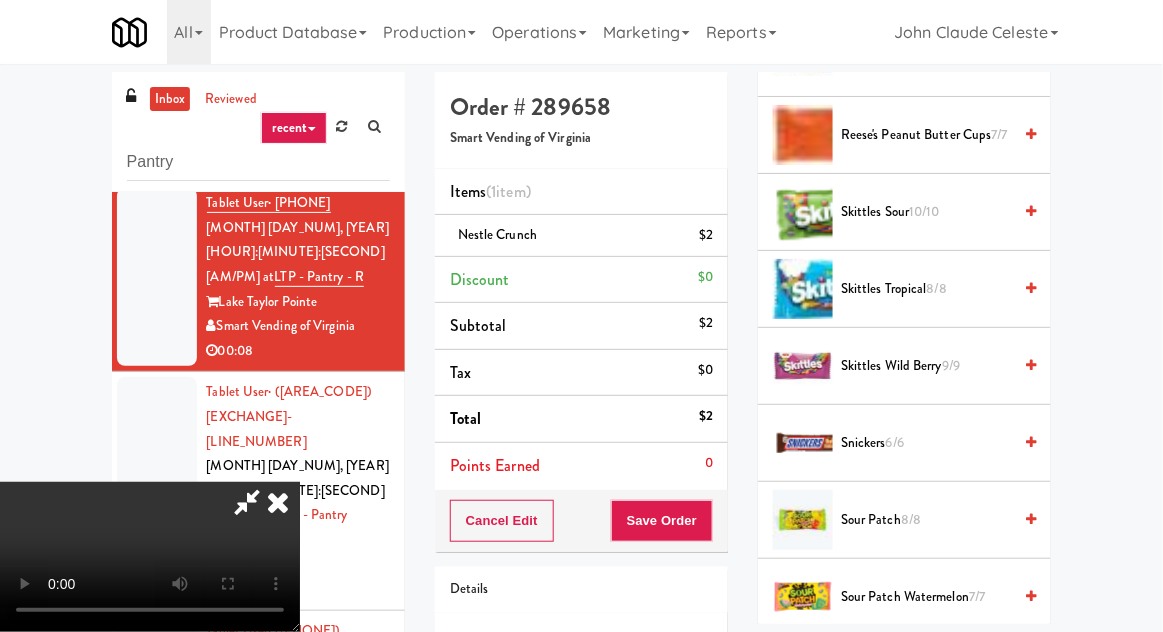 scroll, scrollTop: 1917, scrollLeft: 0, axis: vertical 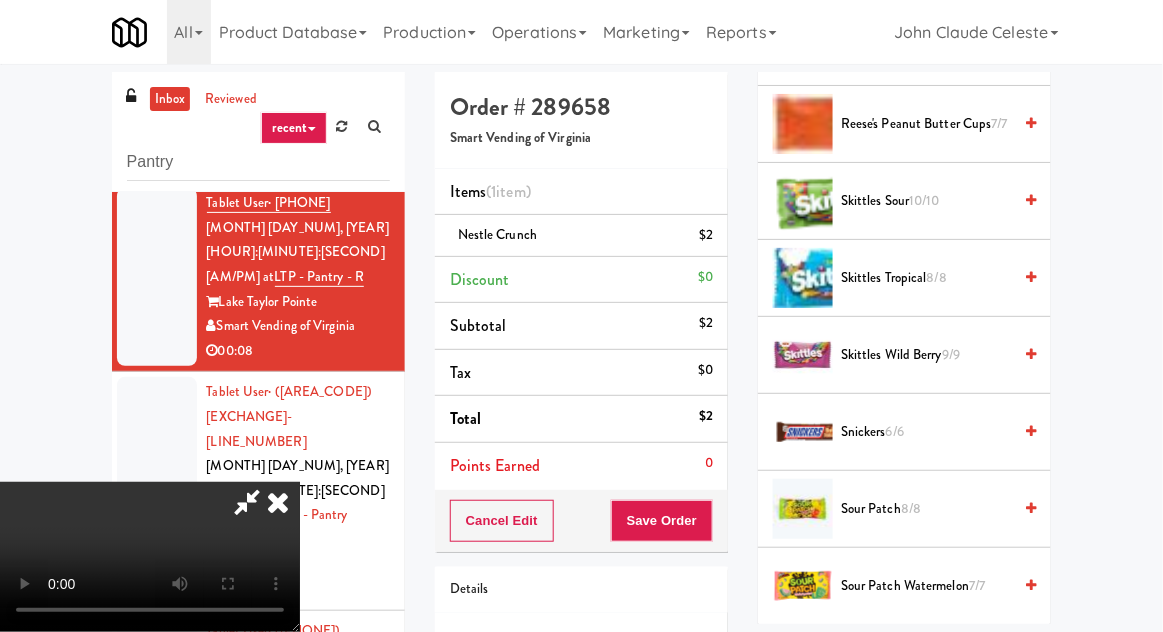 click on "Snickers  6/6" at bounding box center (926, 432) 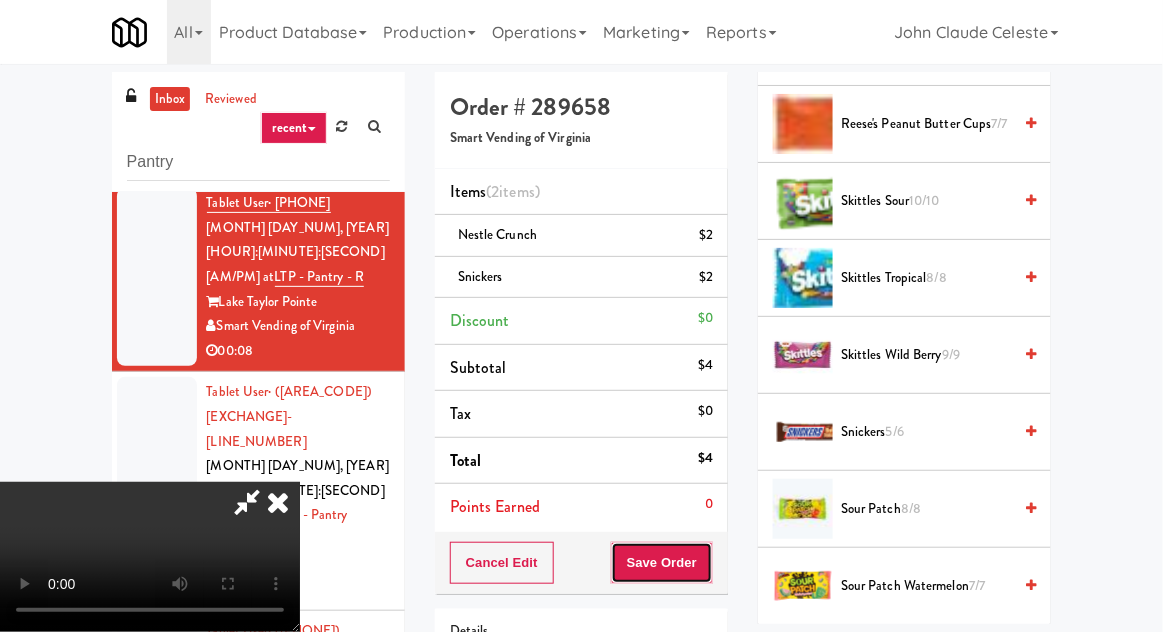 click on "Save Order" at bounding box center (662, 563) 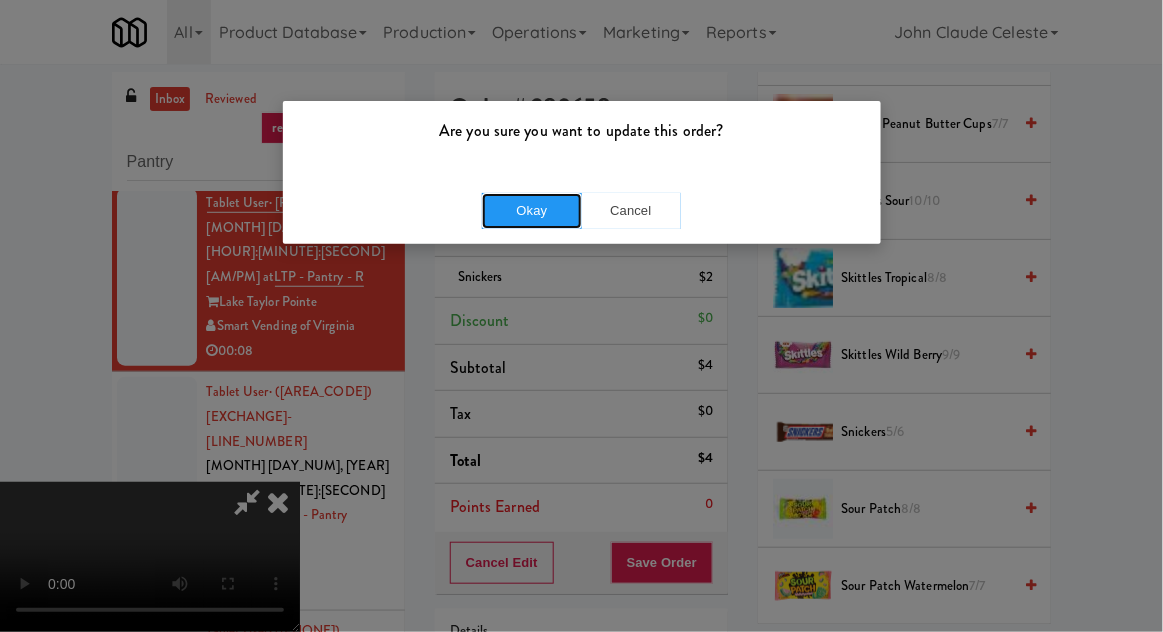 click on "Okay" at bounding box center (532, 211) 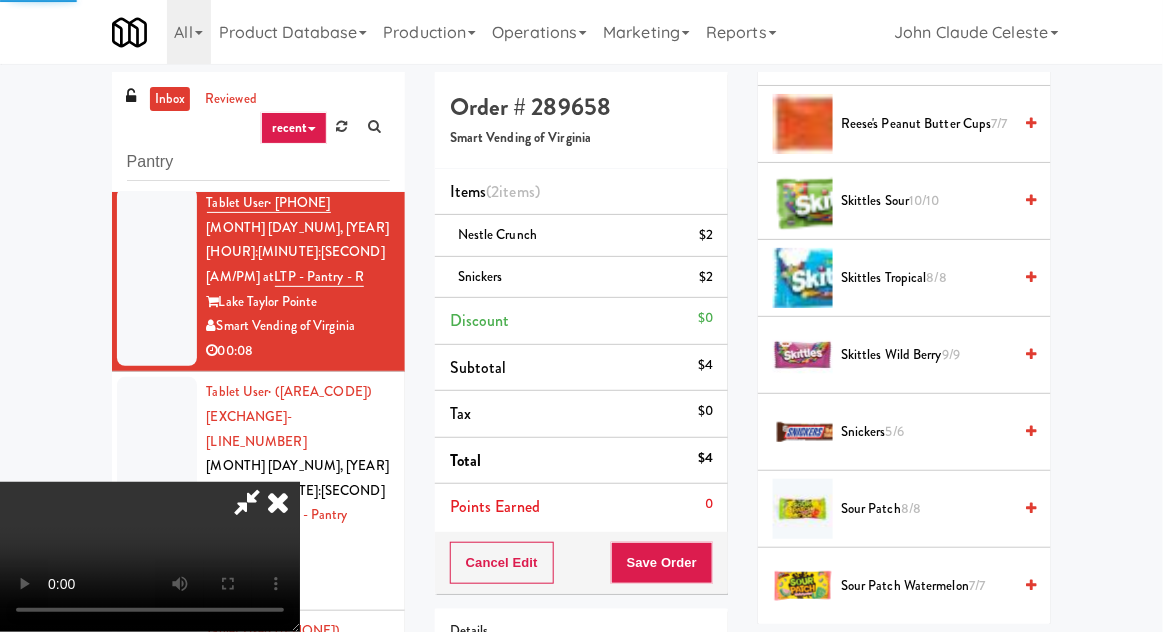 scroll, scrollTop: 197, scrollLeft: 0, axis: vertical 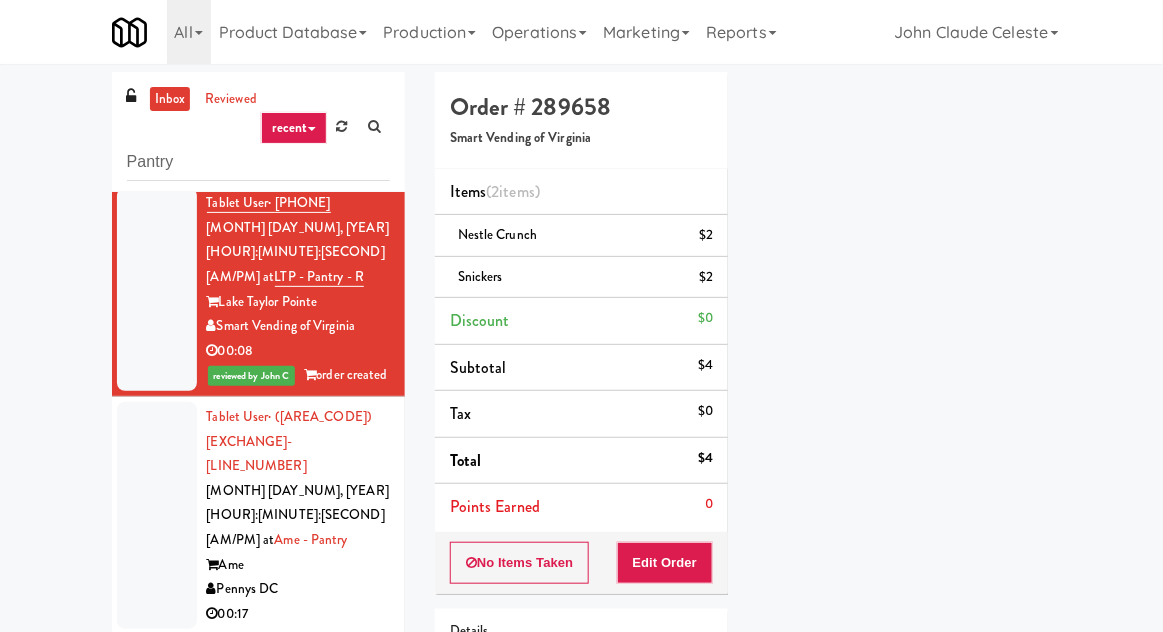 click at bounding box center [157, 515] 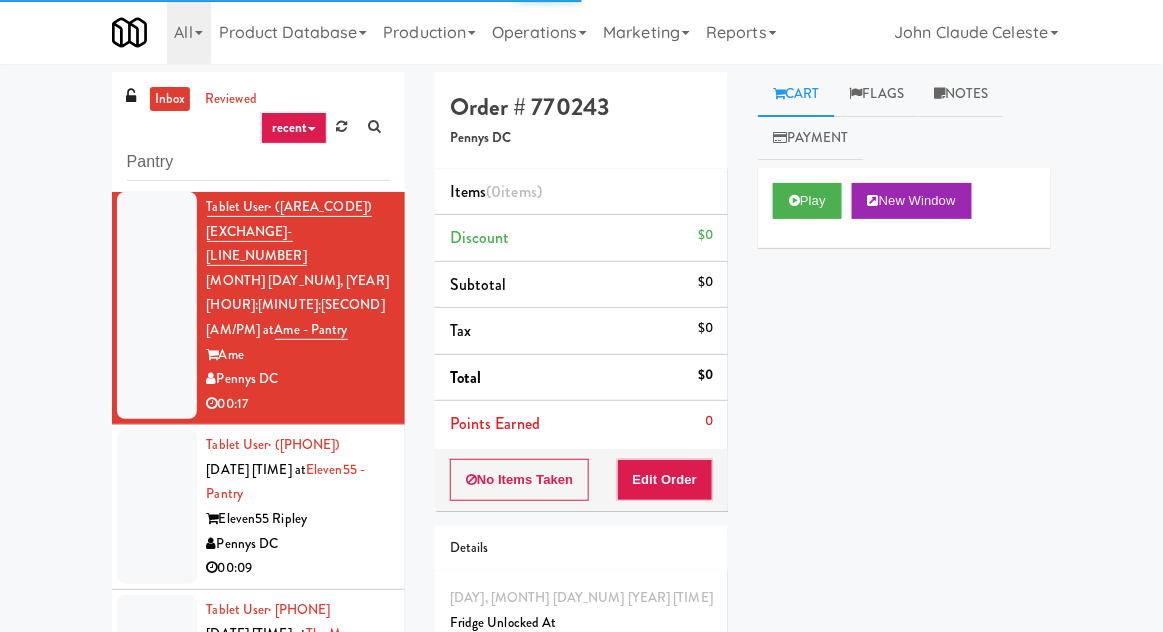 scroll, scrollTop: 2425, scrollLeft: 0, axis: vertical 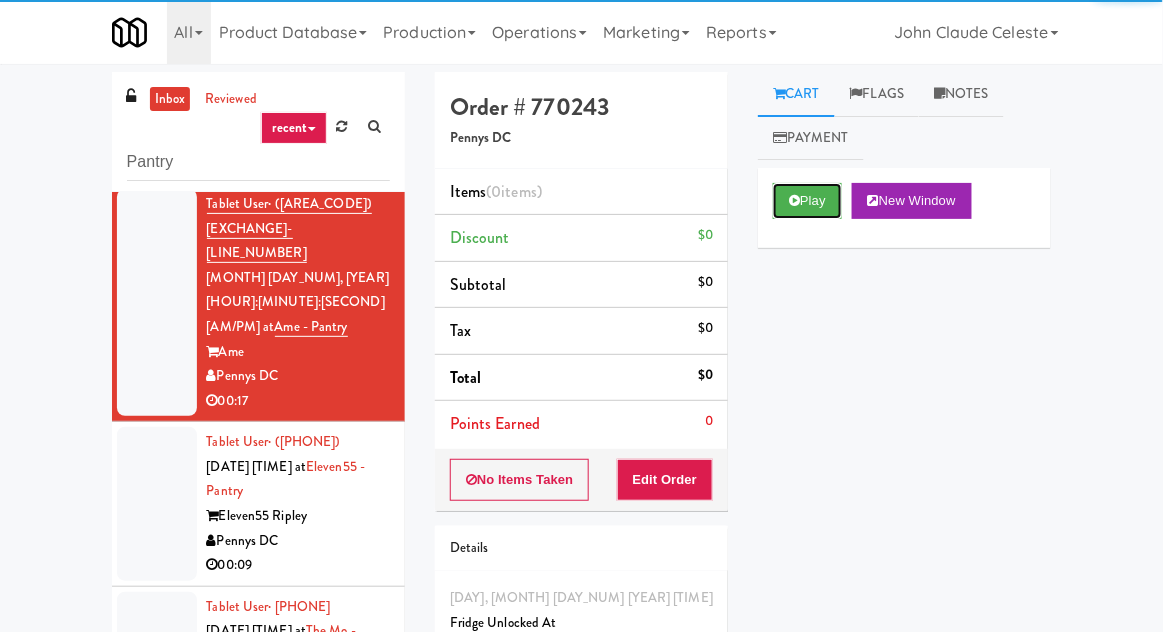 click on "Play" at bounding box center [807, 201] 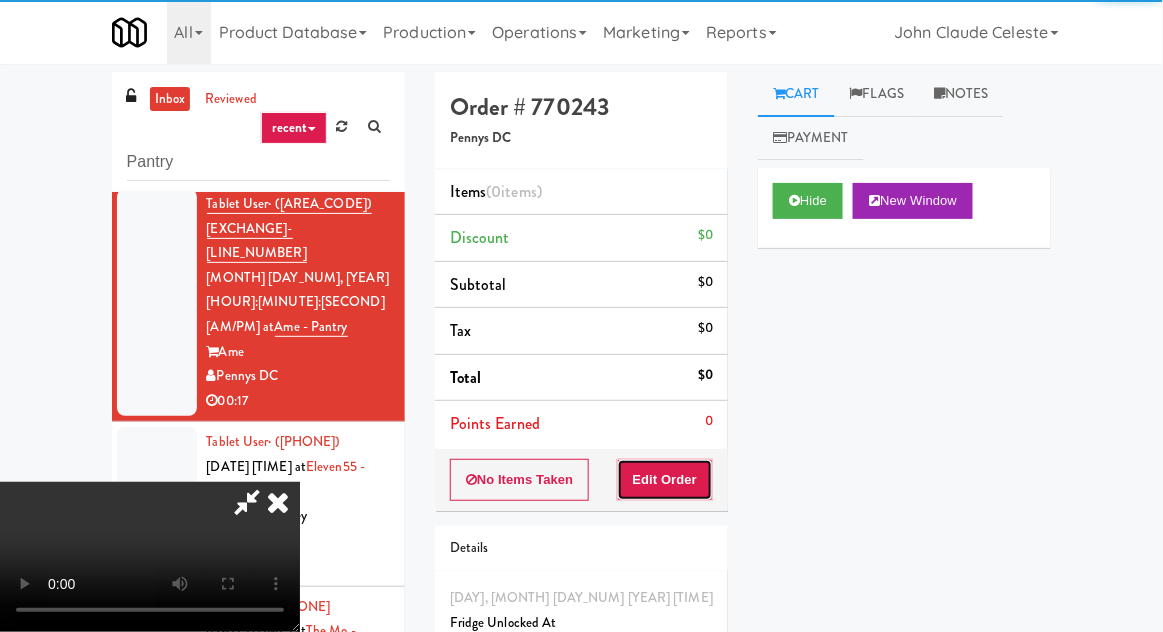 click on "Edit Order" at bounding box center (665, 480) 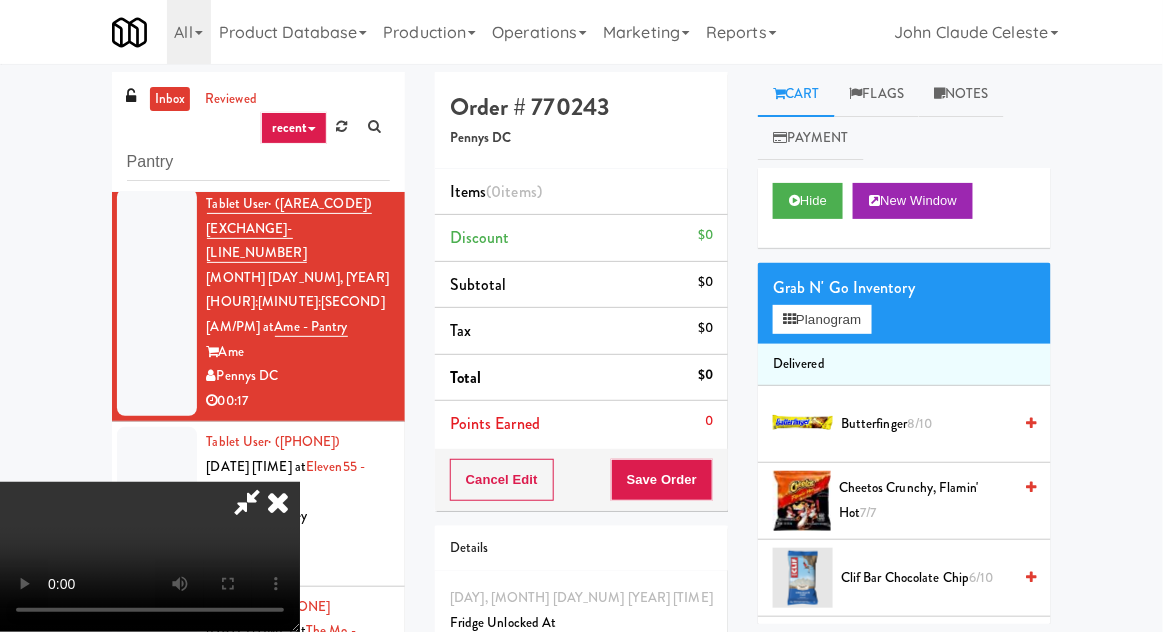 scroll, scrollTop: 73, scrollLeft: 0, axis: vertical 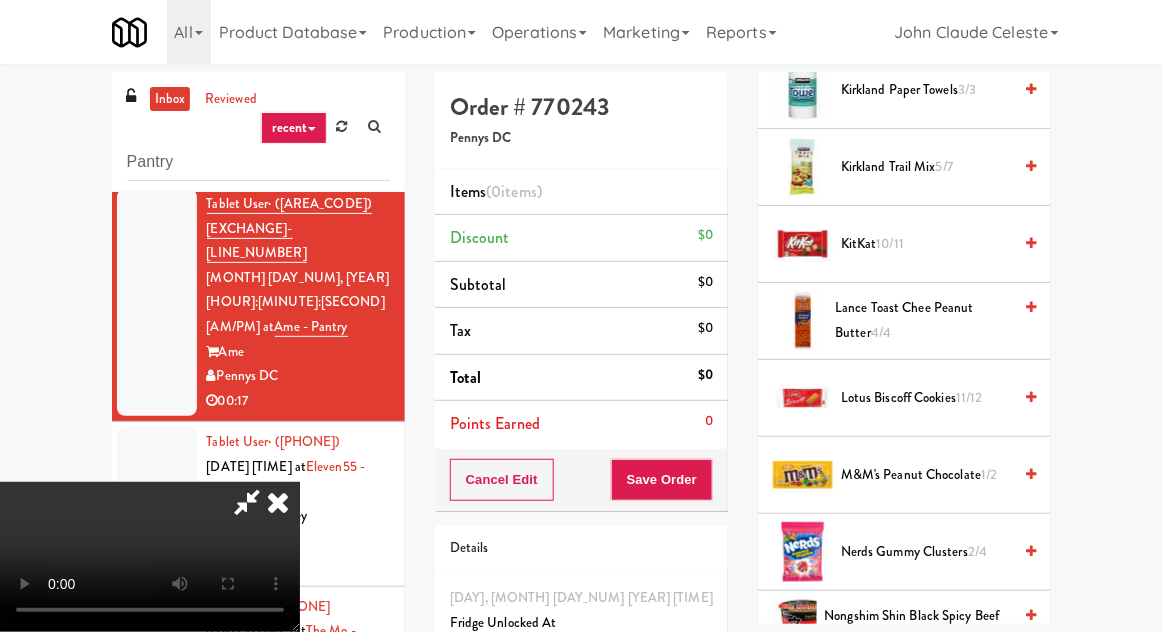click on "M&M's Peanut Chocolate  1/2" at bounding box center (926, 475) 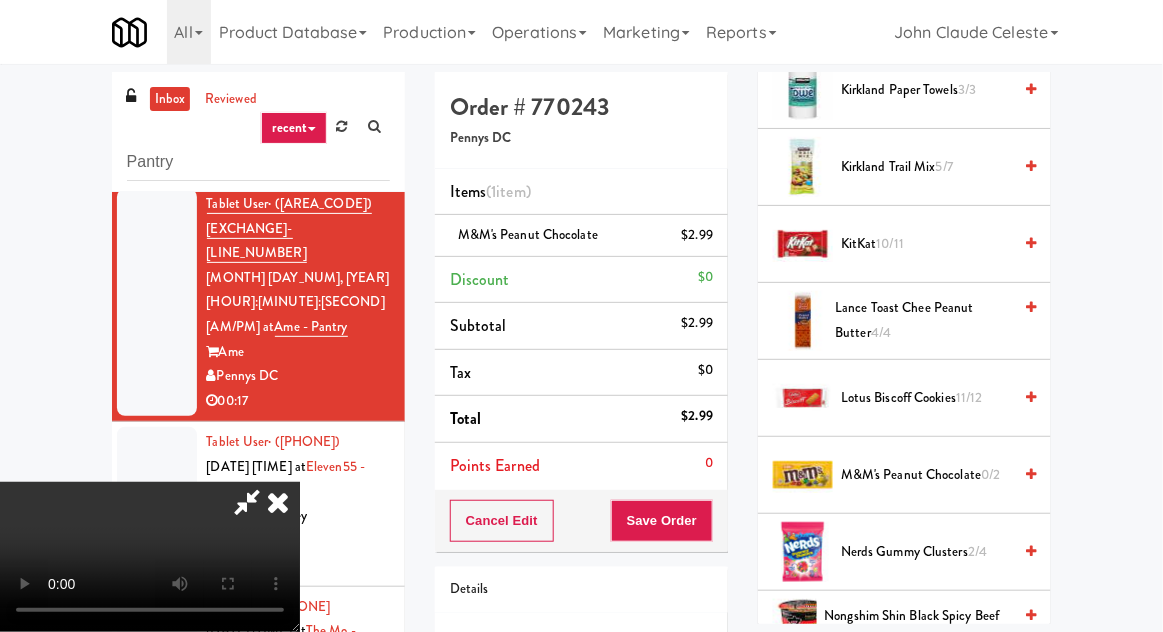 scroll, scrollTop: 73, scrollLeft: 0, axis: vertical 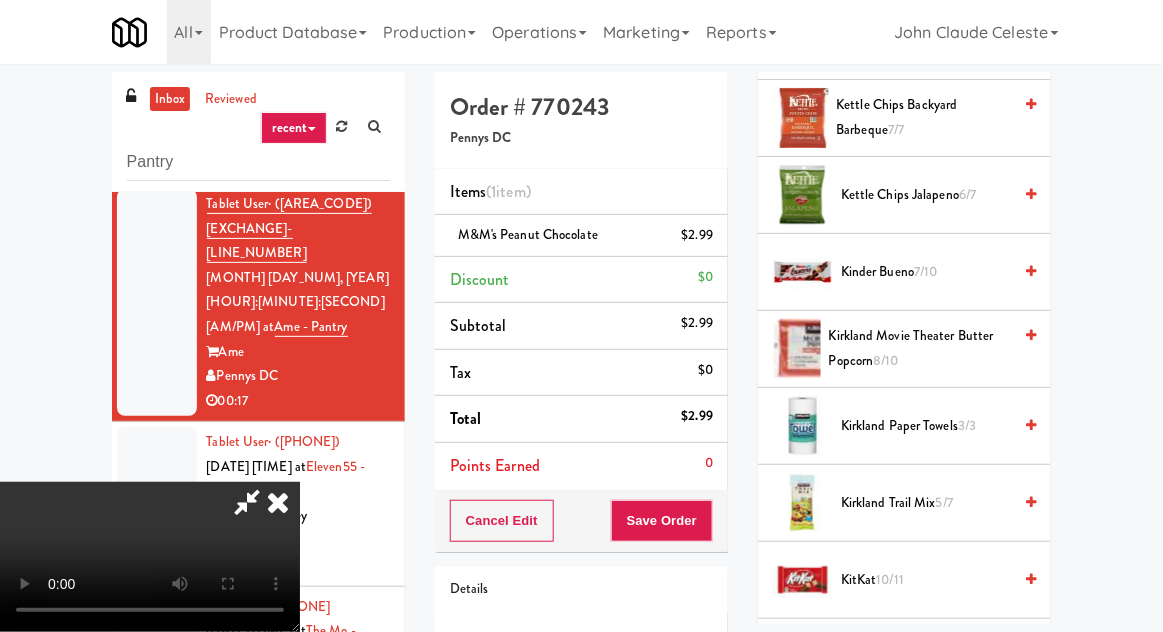 click on "KitKat  10/11" at bounding box center [926, 580] 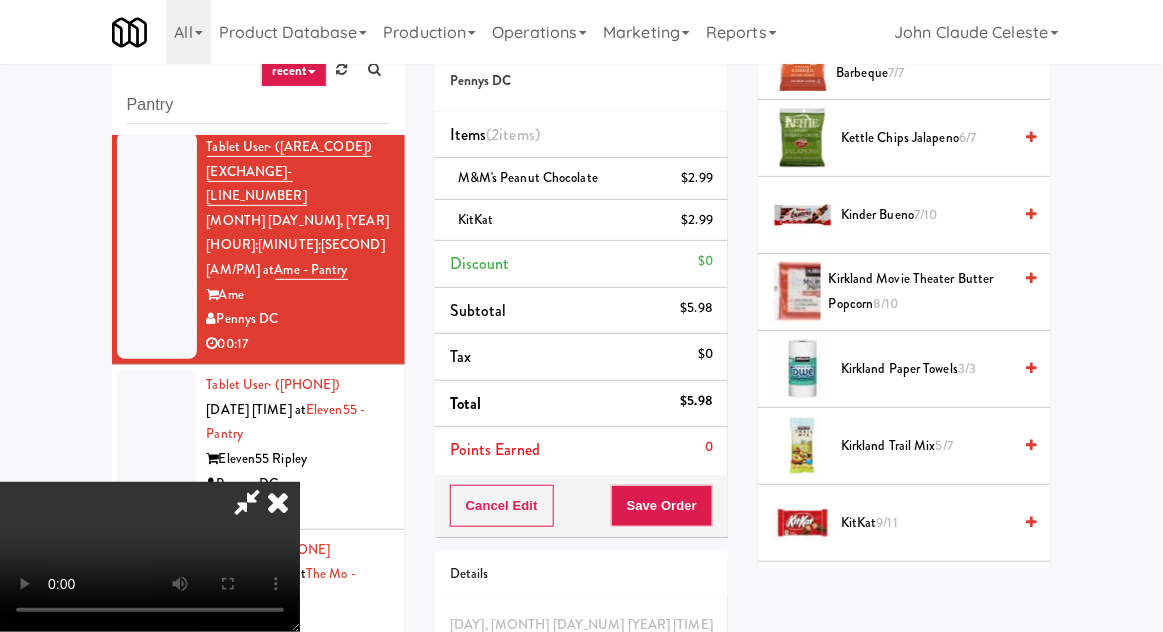 scroll, scrollTop: 91, scrollLeft: 0, axis: vertical 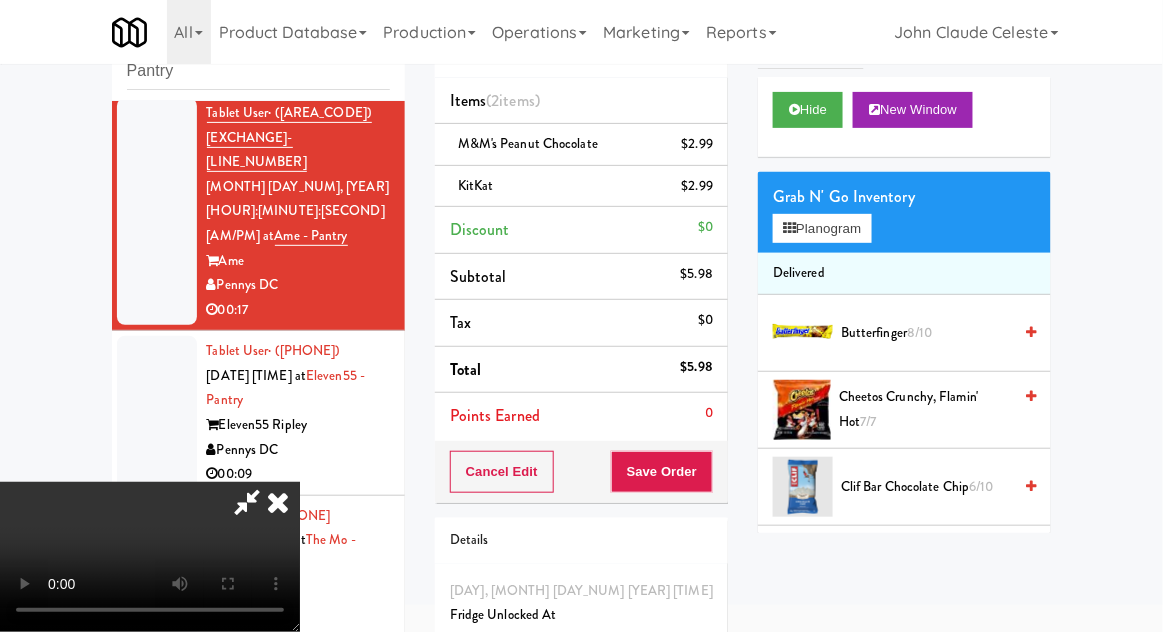 click on "Butterfinger  8/10" at bounding box center [926, 333] 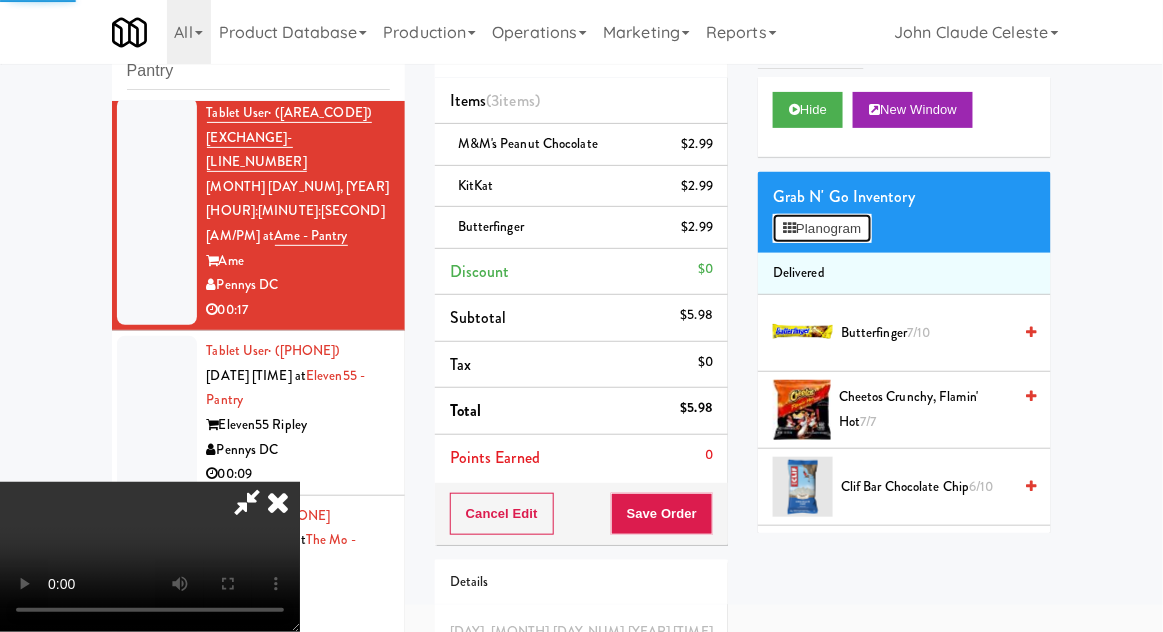 click on "Planogram" at bounding box center [822, 229] 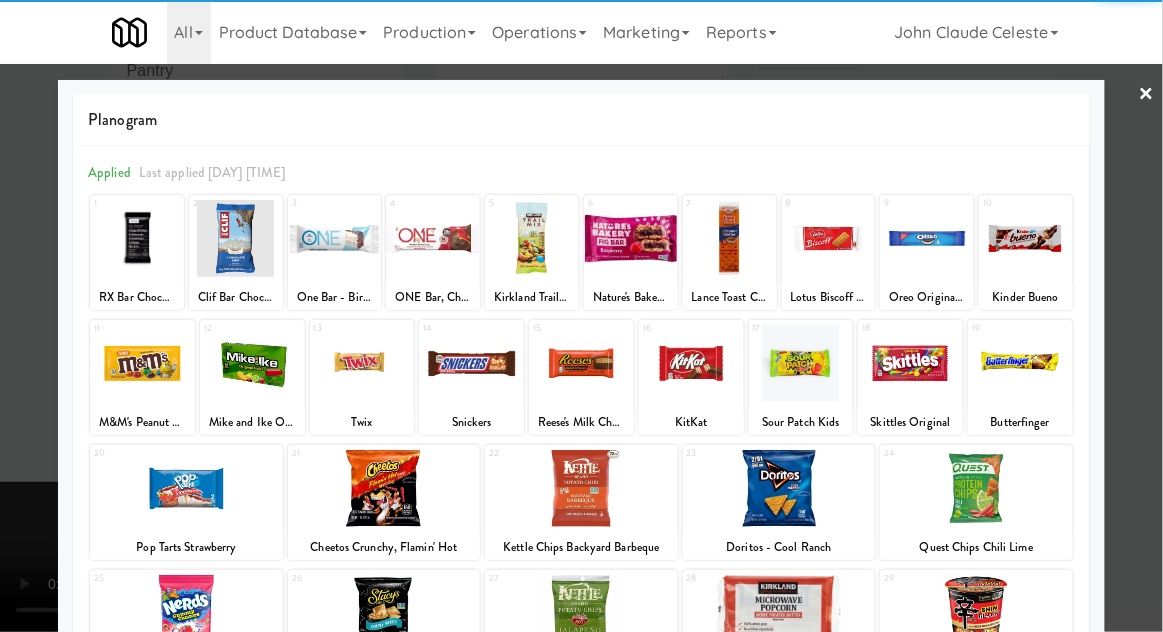 click at bounding box center [581, 316] 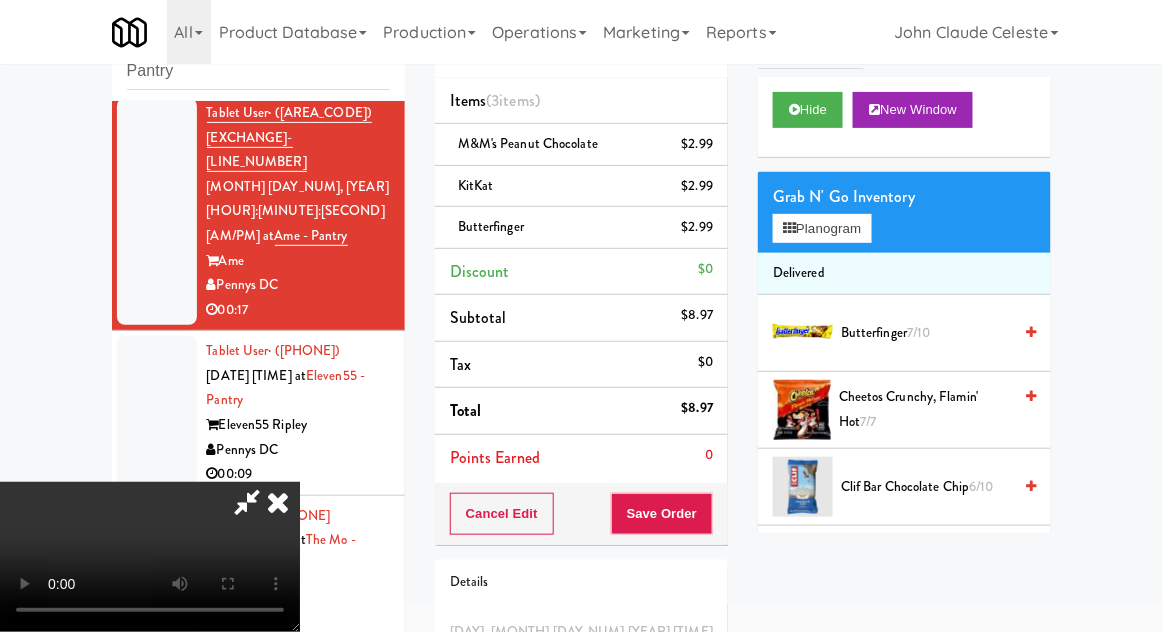 scroll, scrollTop: 73, scrollLeft: 0, axis: vertical 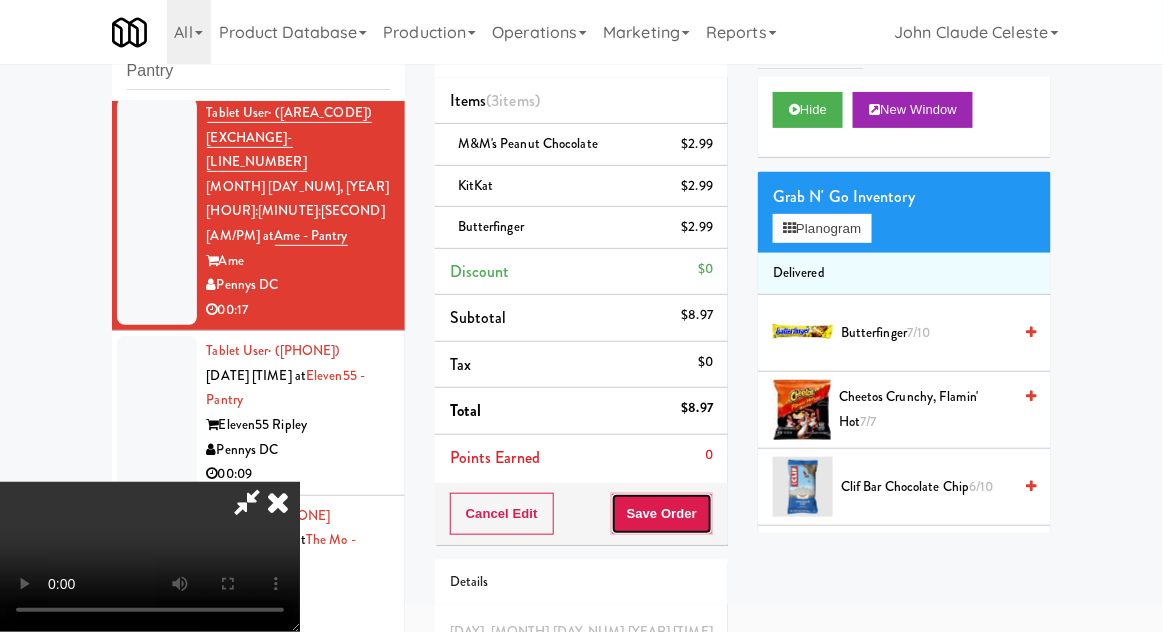 click on "Save Order" at bounding box center [662, 514] 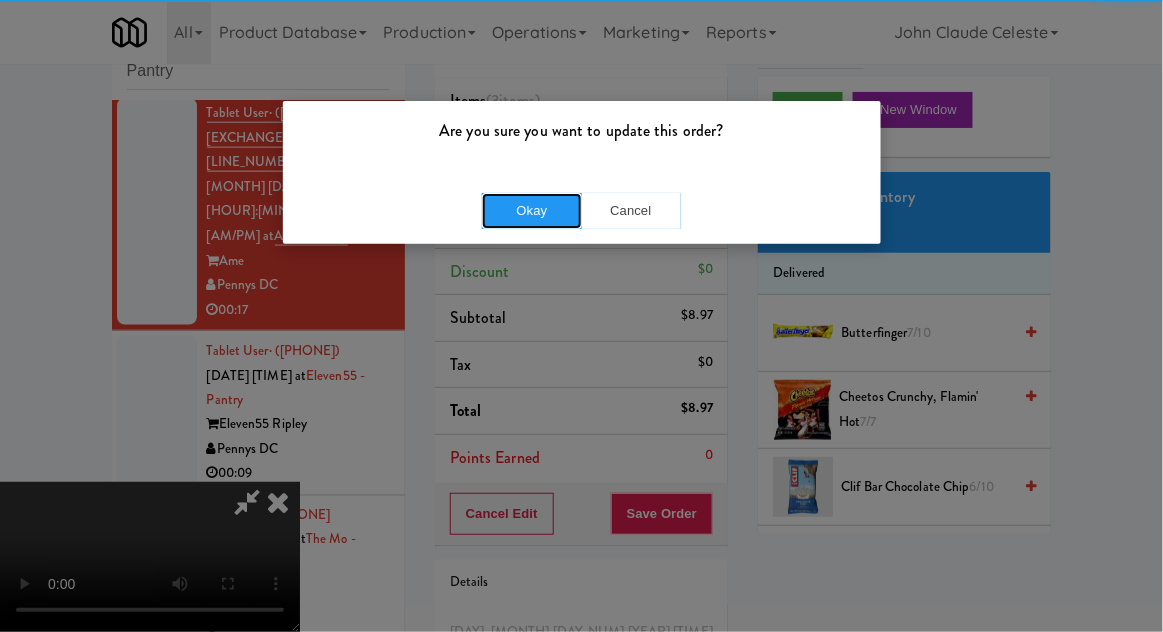 click on "Okay" at bounding box center [532, 211] 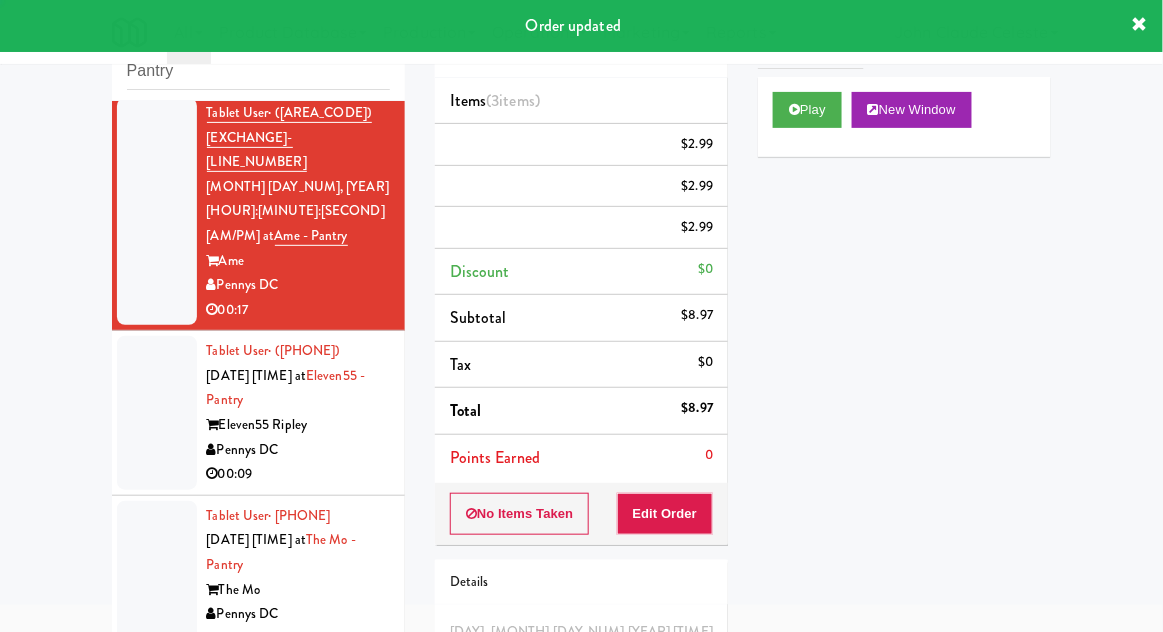 scroll, scrollTop: 0, scrollLeft: 0, axis: both 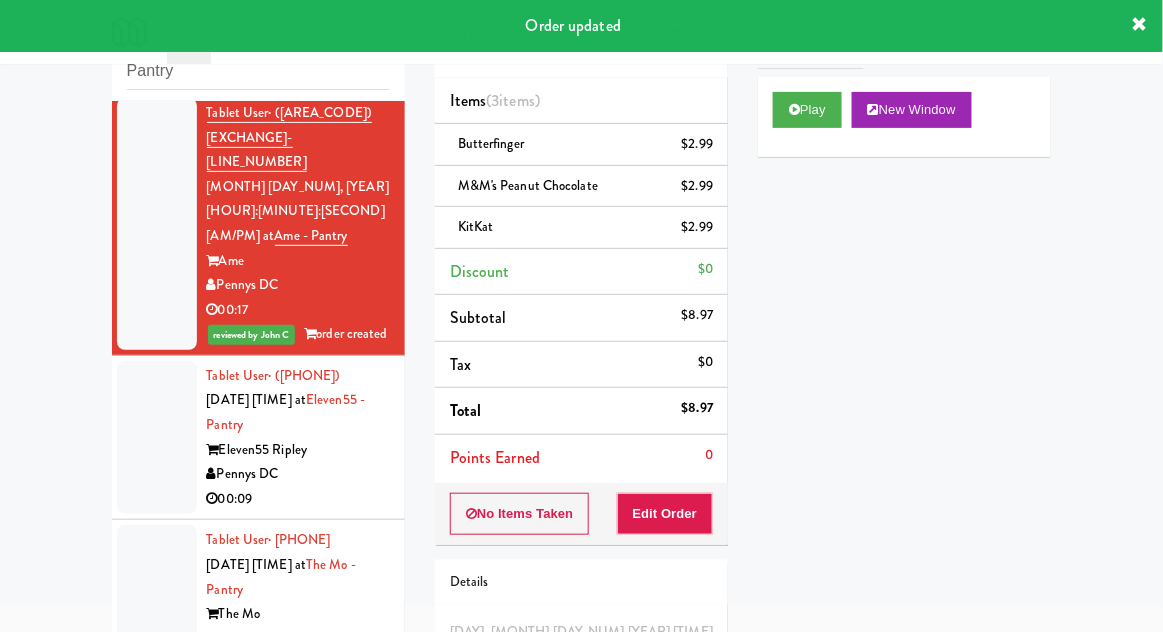 click at bounding box center [157, 438] 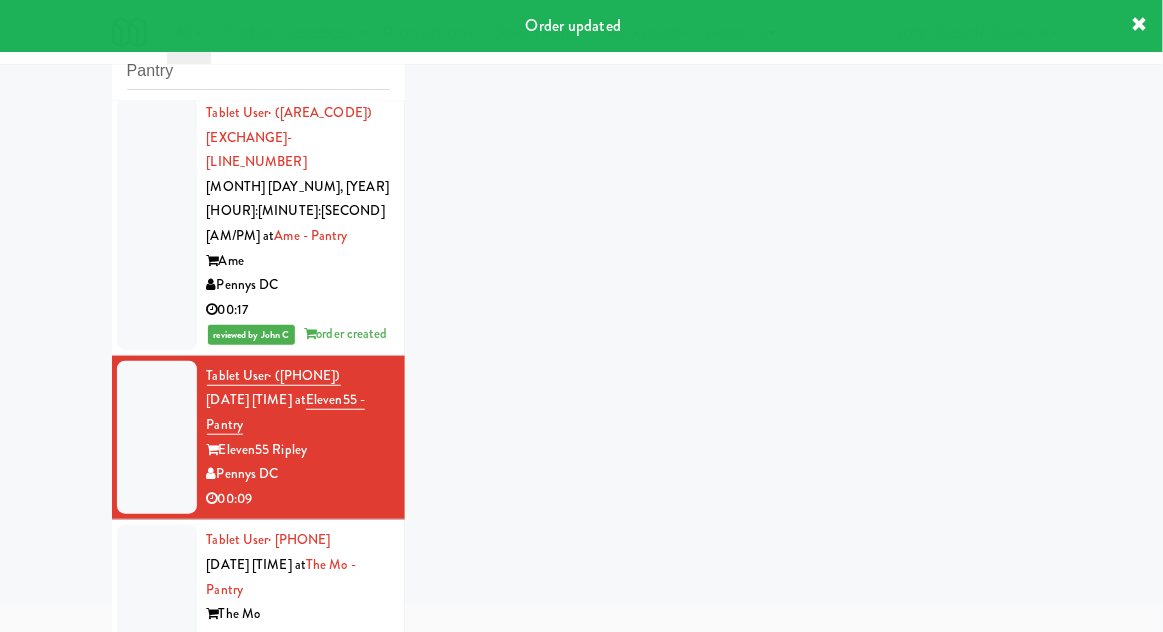 scroll, scrollTop: 77, scrollLeft: 0, axis: vertical 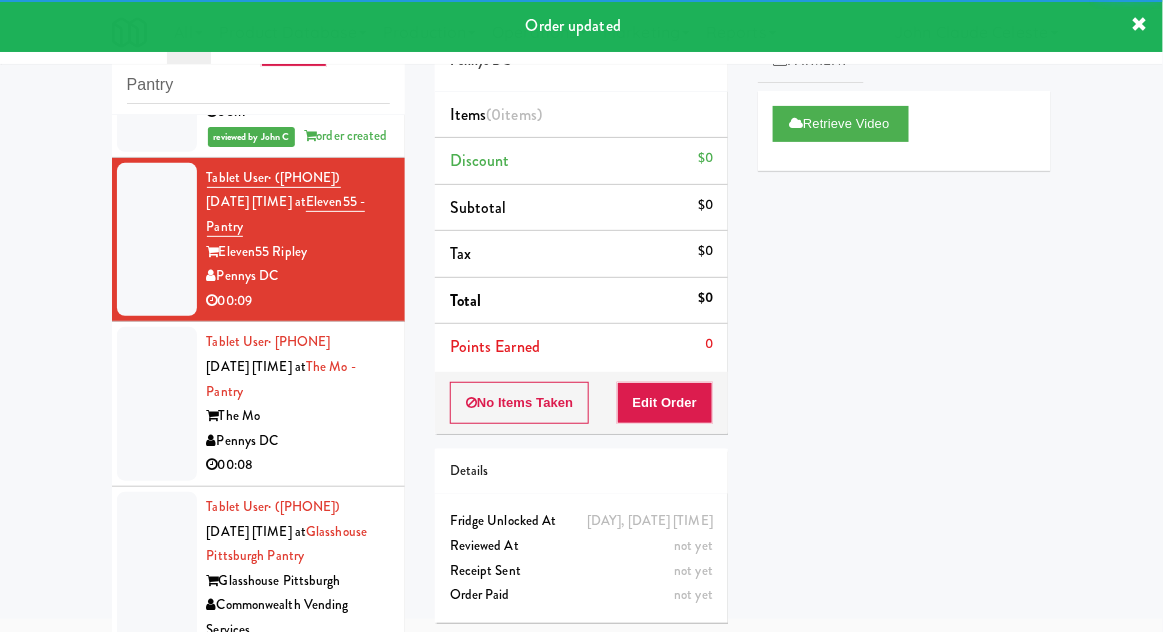 click at bounding box center (157, 404) 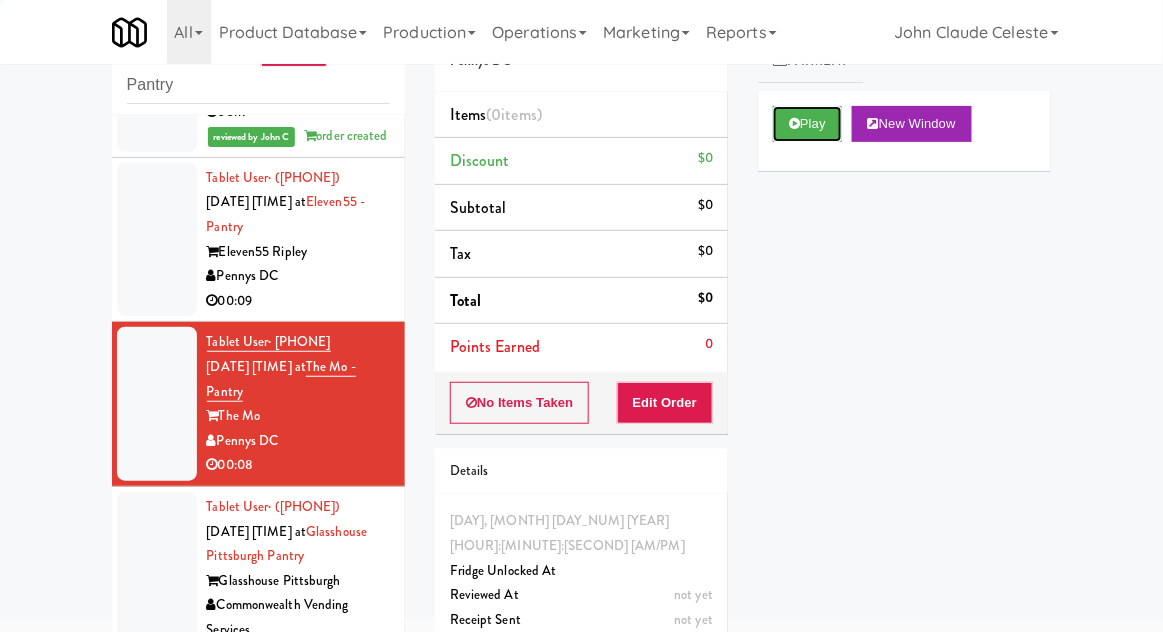 click on "Play" at bounding box center (807, 124) 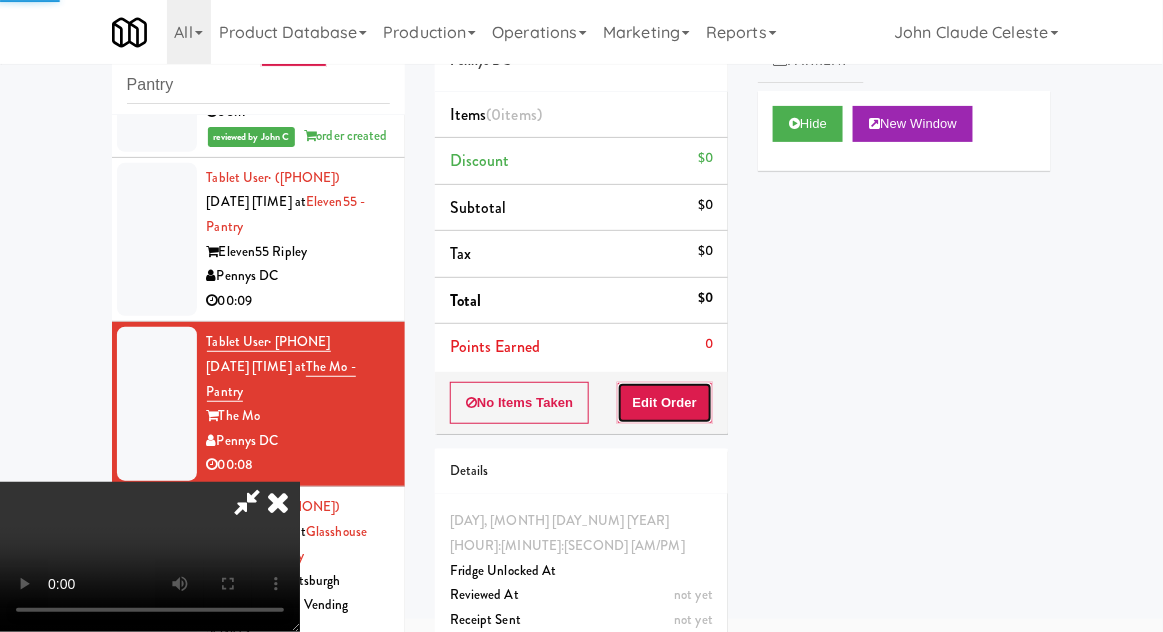 click on "Edit Order" at bounding box center (665, 403) 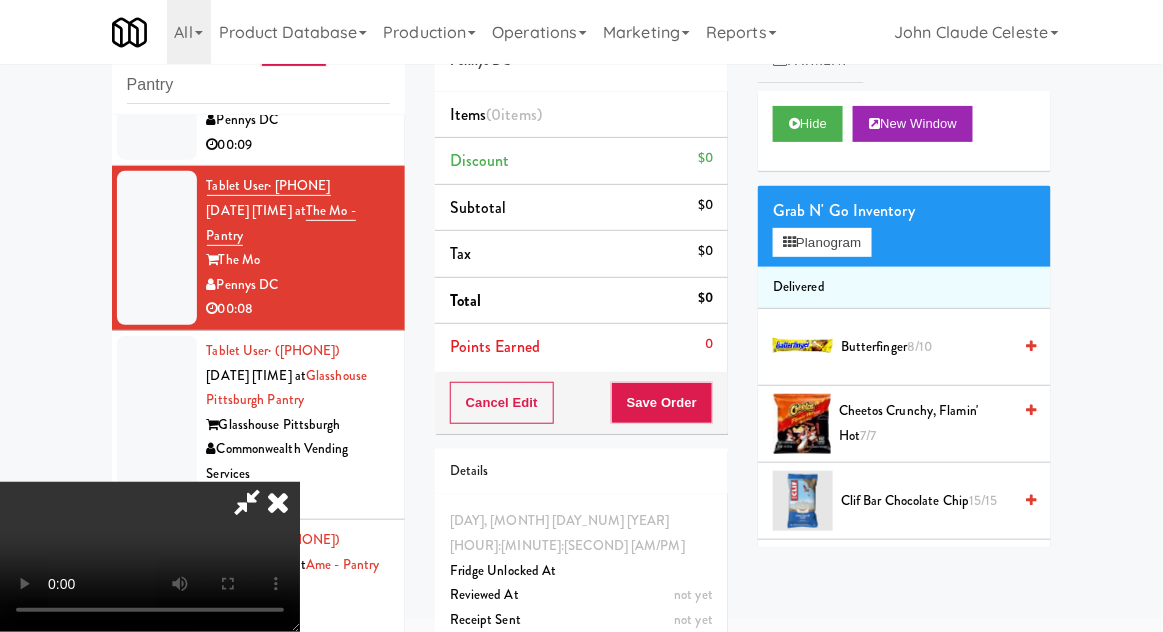 scroll, scrollTop: 2794, scrollLeft: 0, axis: vertical 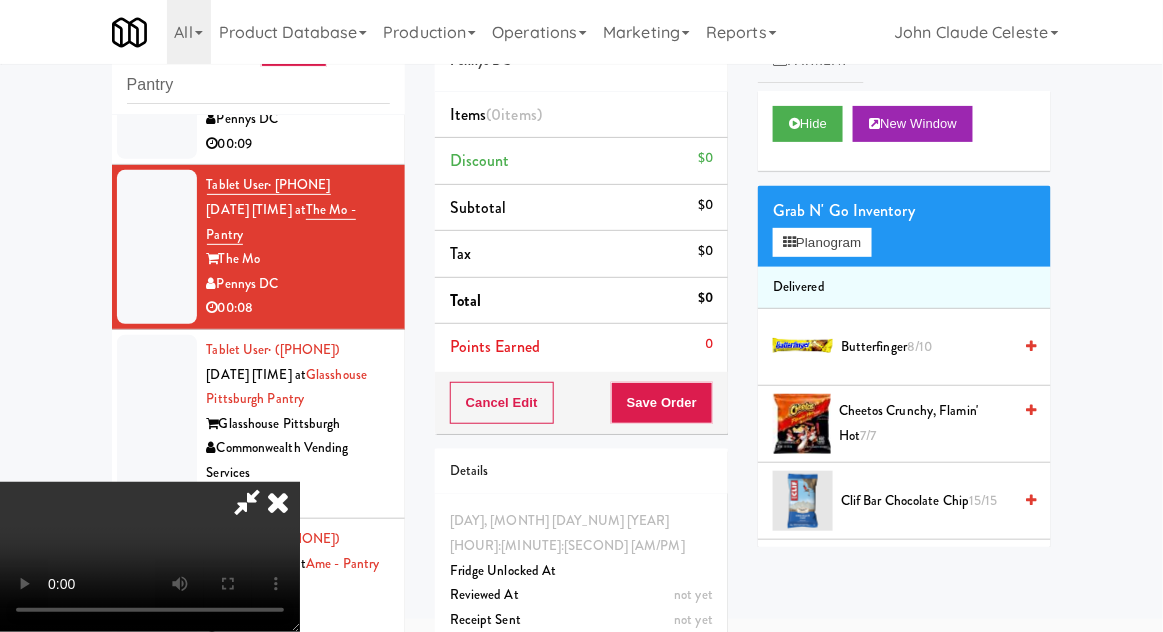 type 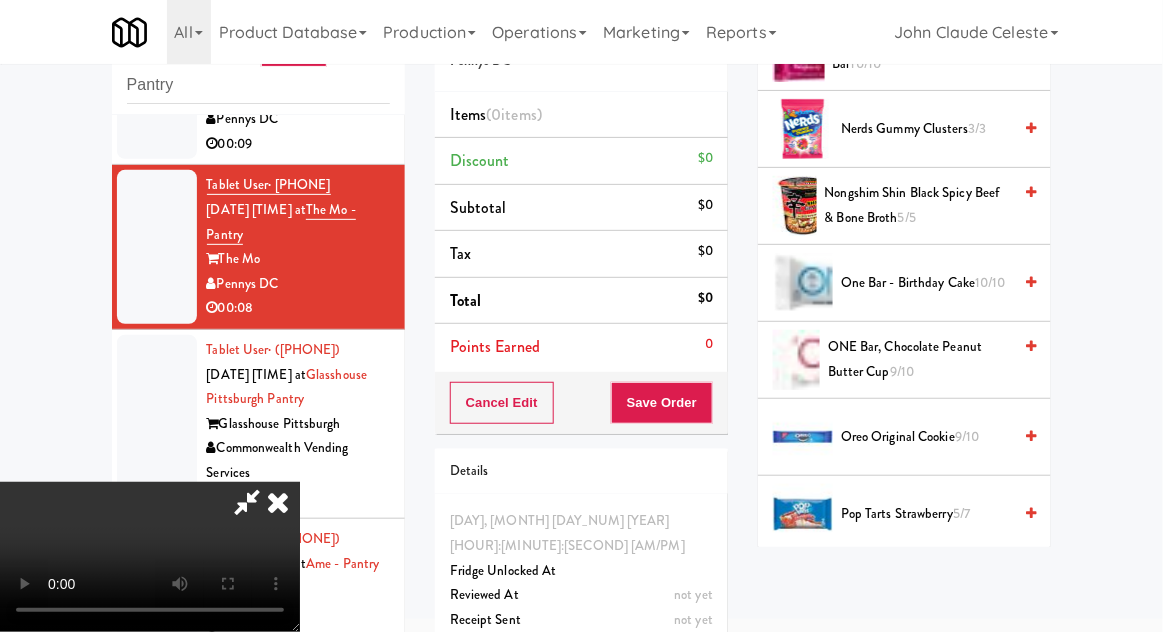 scroll, scrollTop: 1469, scrollLeft: 0, axis: vertical 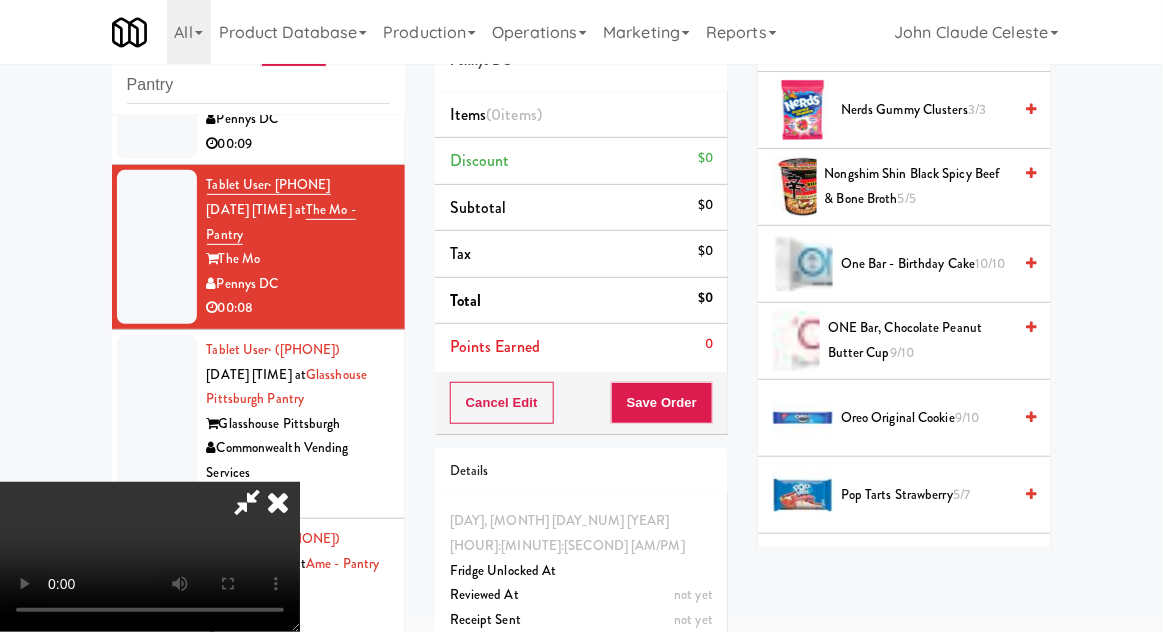 click on "Oreo Original Cookie  9/10" at bounding box center [926, 418] 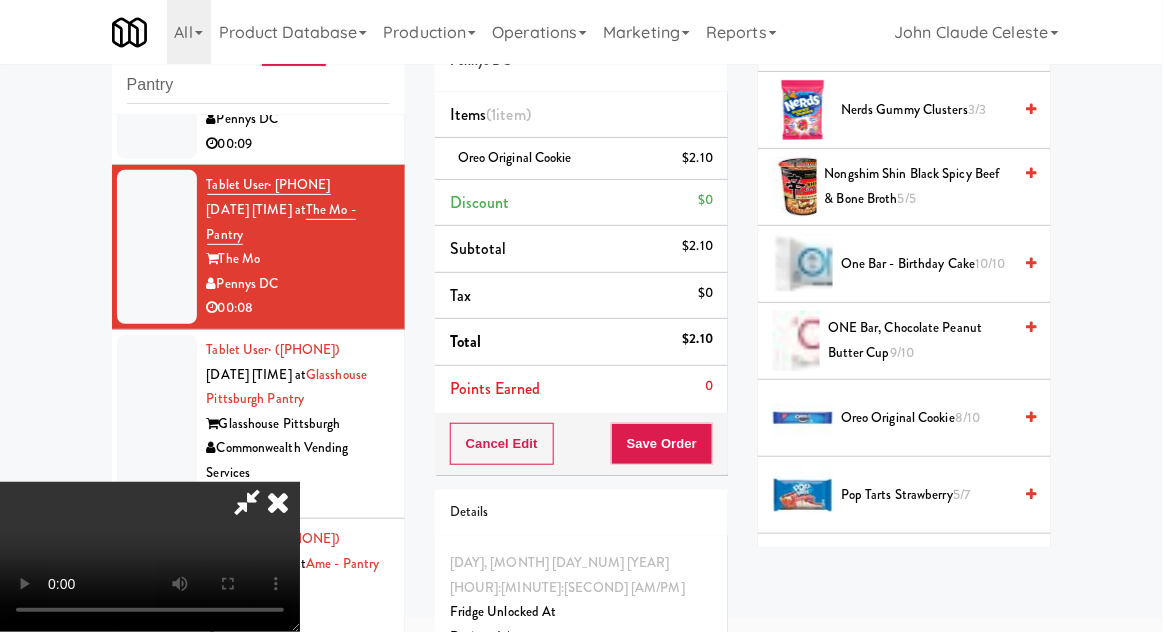 scroll, scrollTop: 73, scrollLeft: 0, axis: vertical 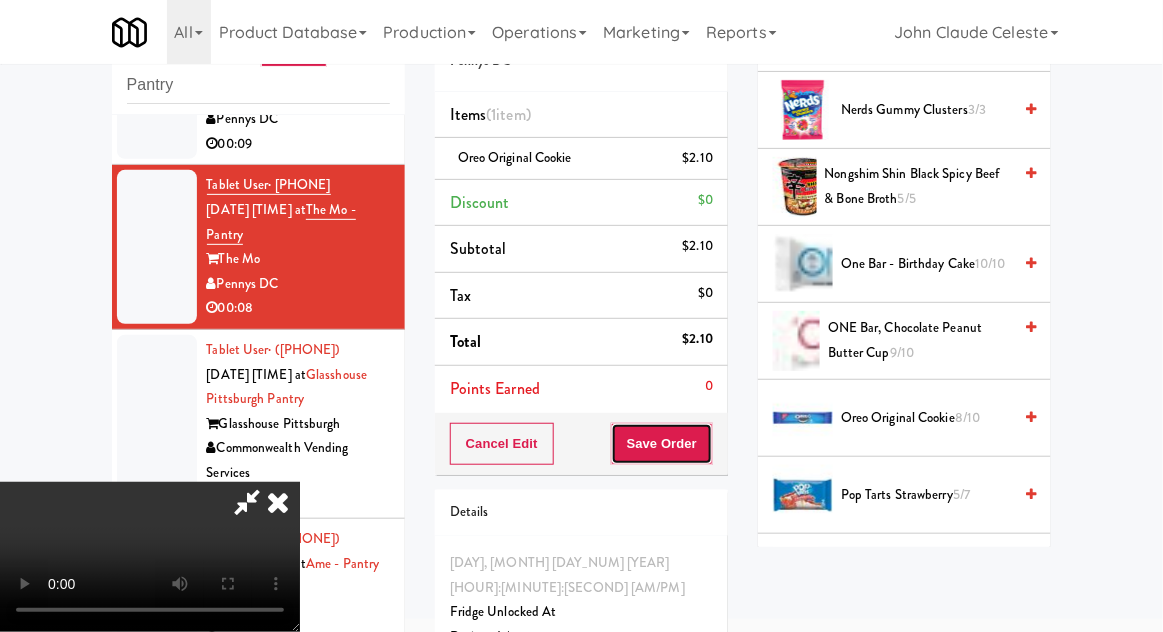 click on "Save Order" at bounding box center [662, 444] 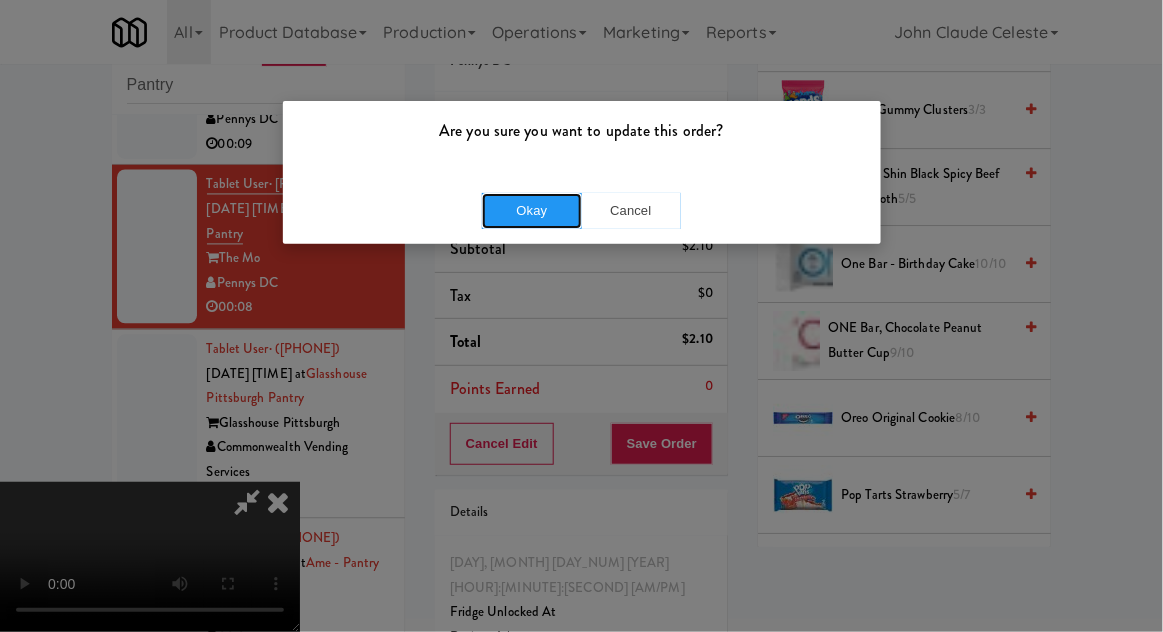click on "Okay" at bounding box center [532, 211] 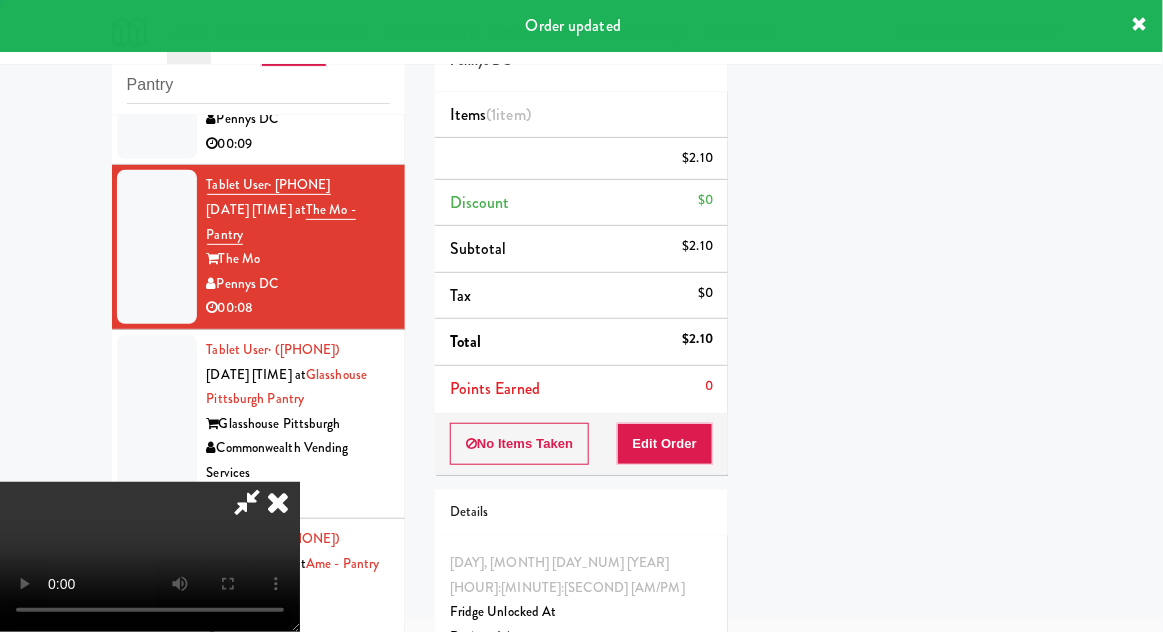 scroll, scrollTop: 197, scrollLeft: 0, axis: vertical 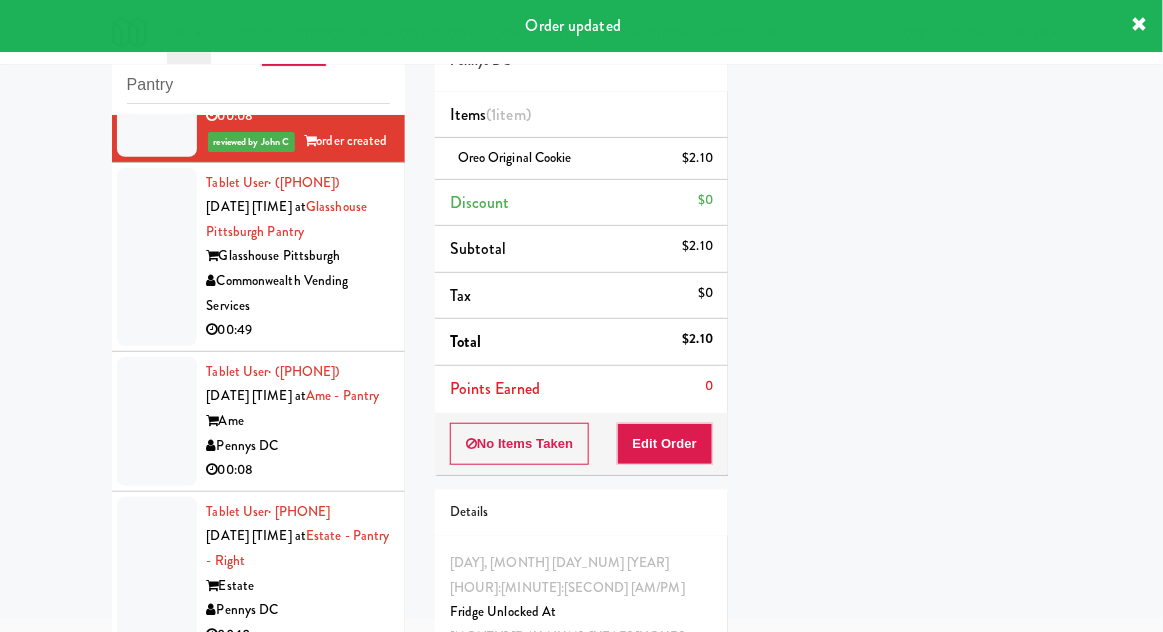click at bounding box center [157, 421] 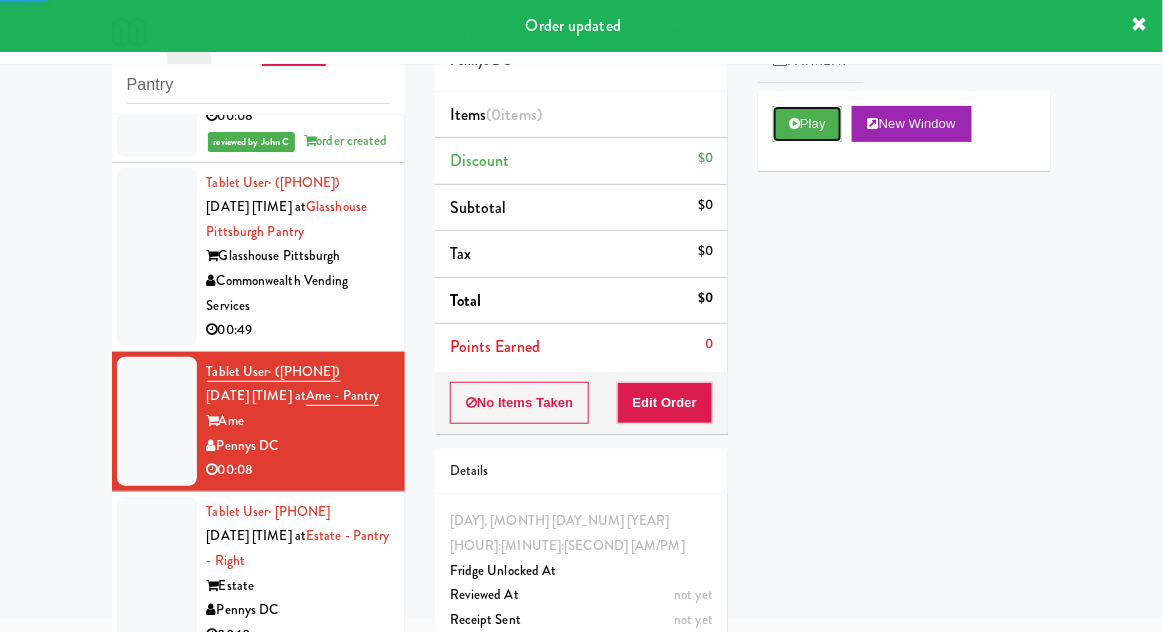 click on "Play" at bounding box center (807, 124) 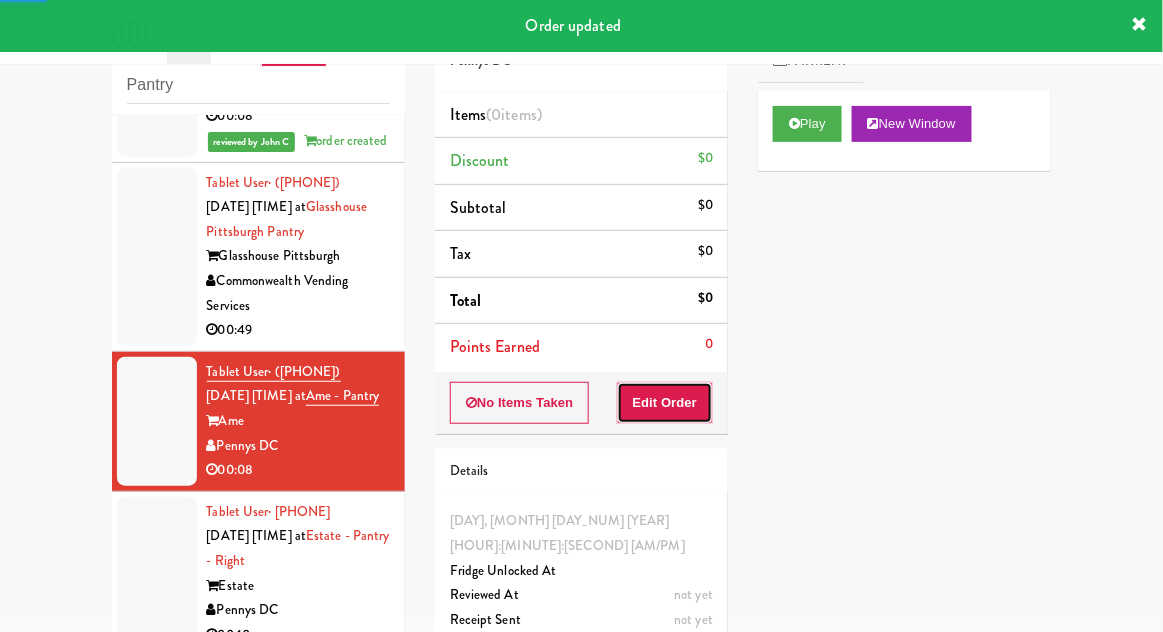 click on "Edit Order" at bounding box center (665, 403) 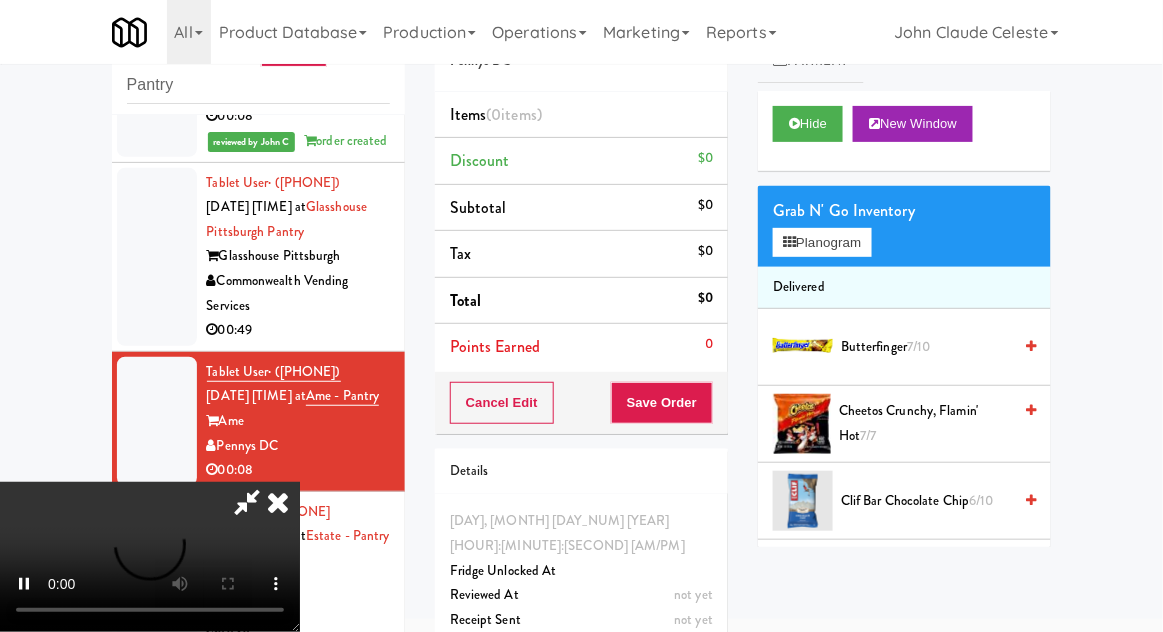 scroll, scrollTop: 73, scrollLeft: 0, axis: vertical 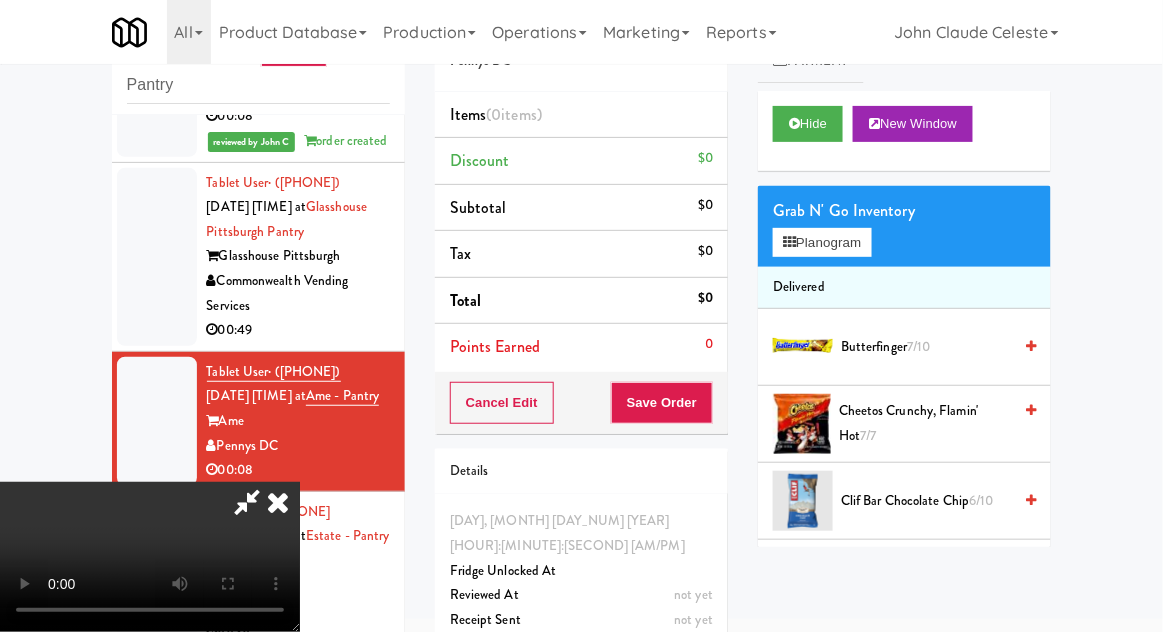 type 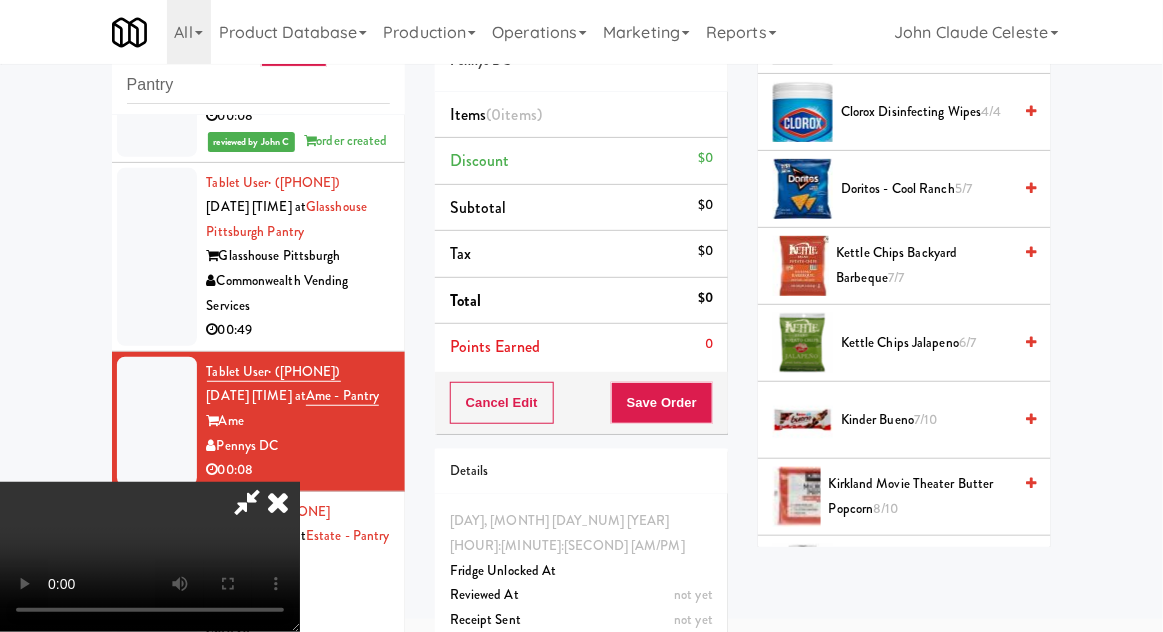scroll, scrollTop: 463, scrollLeft: 0, axis: vertical 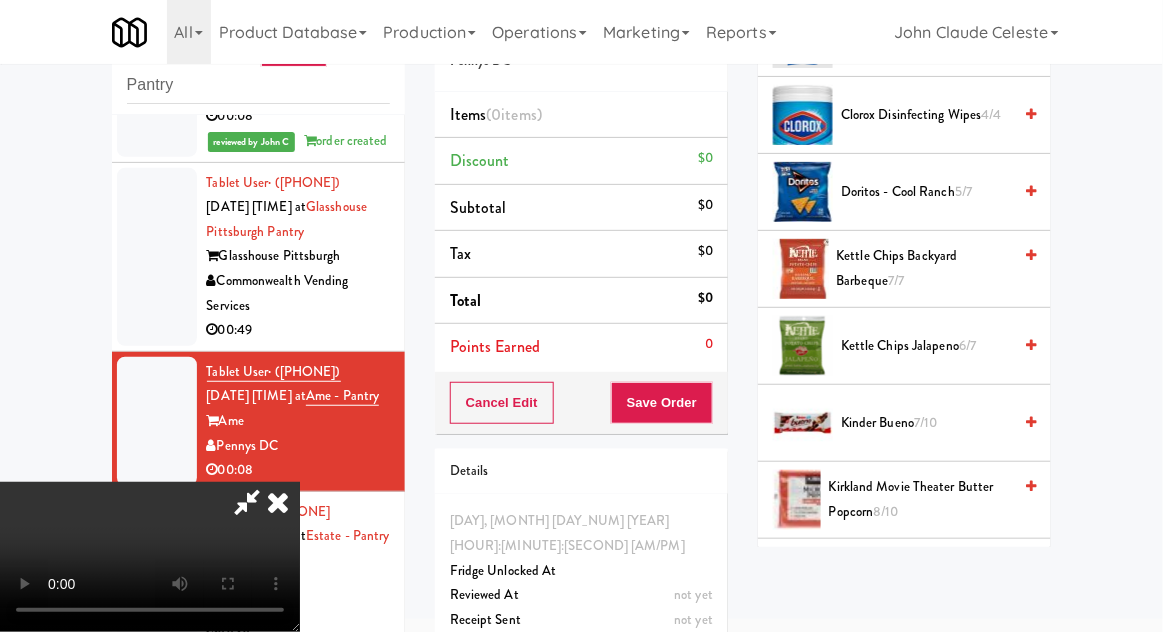 click on "Kettle Chips Backyard Barbeque  7/7" at bounding box center (924, 268) 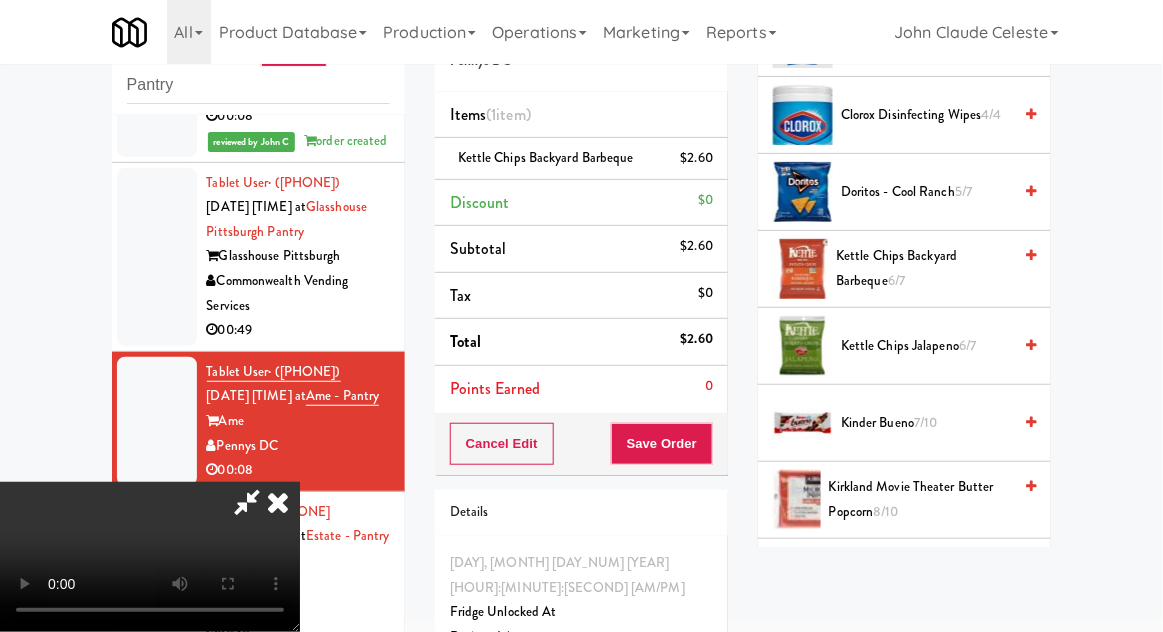 scroll, scrollTop: 73, scrollLeft: 0, axis: vertical 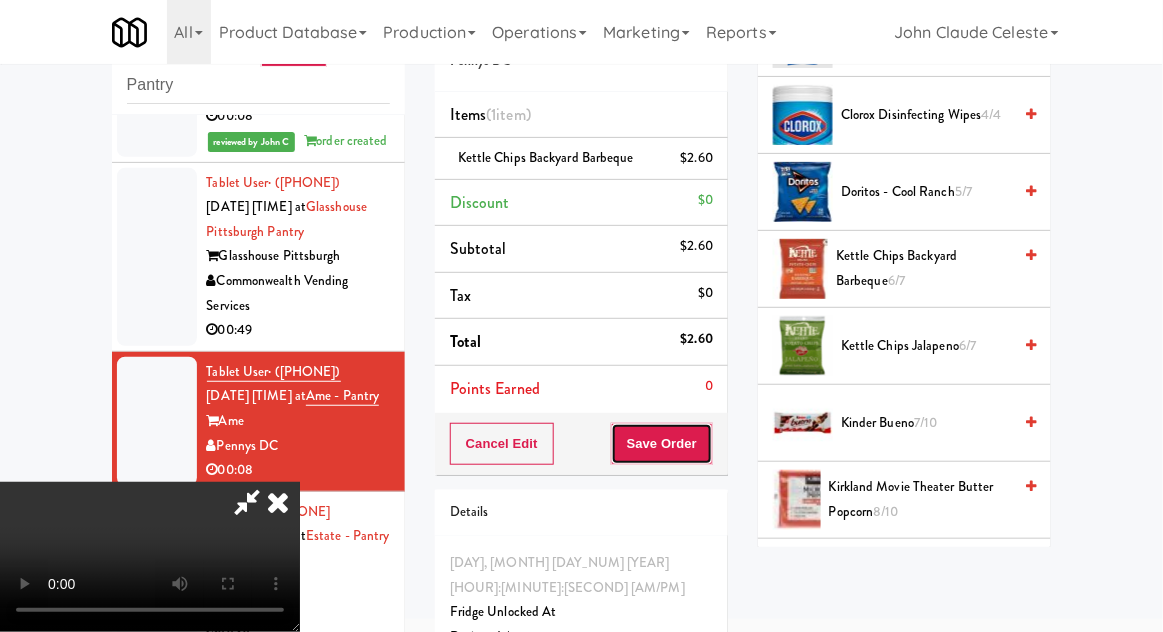 click on "Save Order" at bounding box center (662, 444) 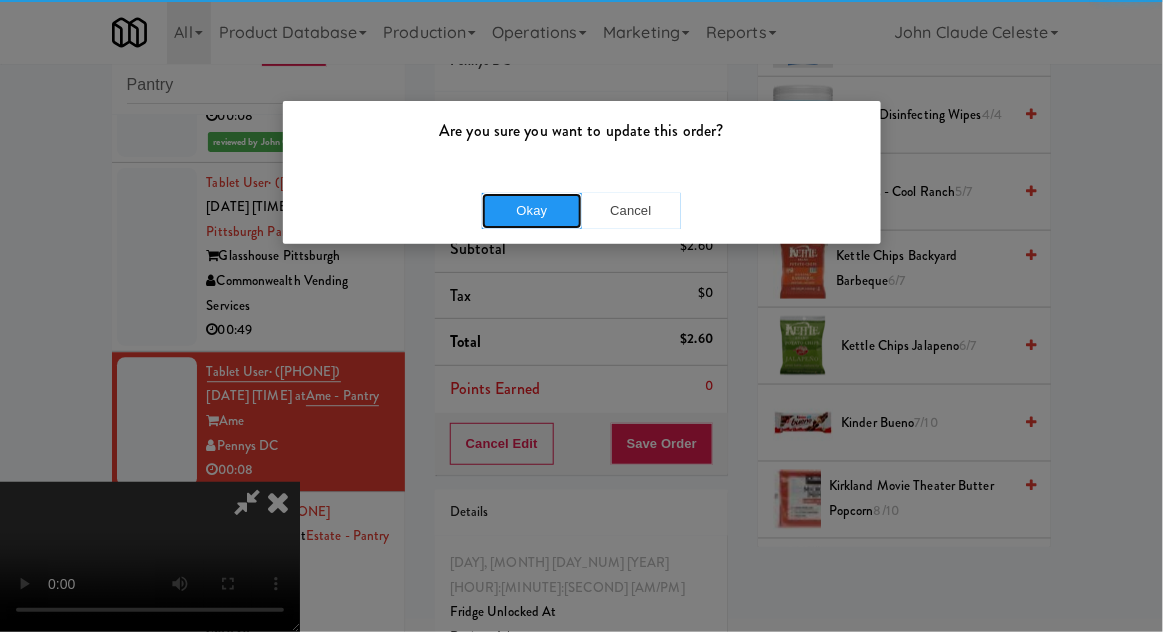 click on "Okay" at bounding box center [532, 211] 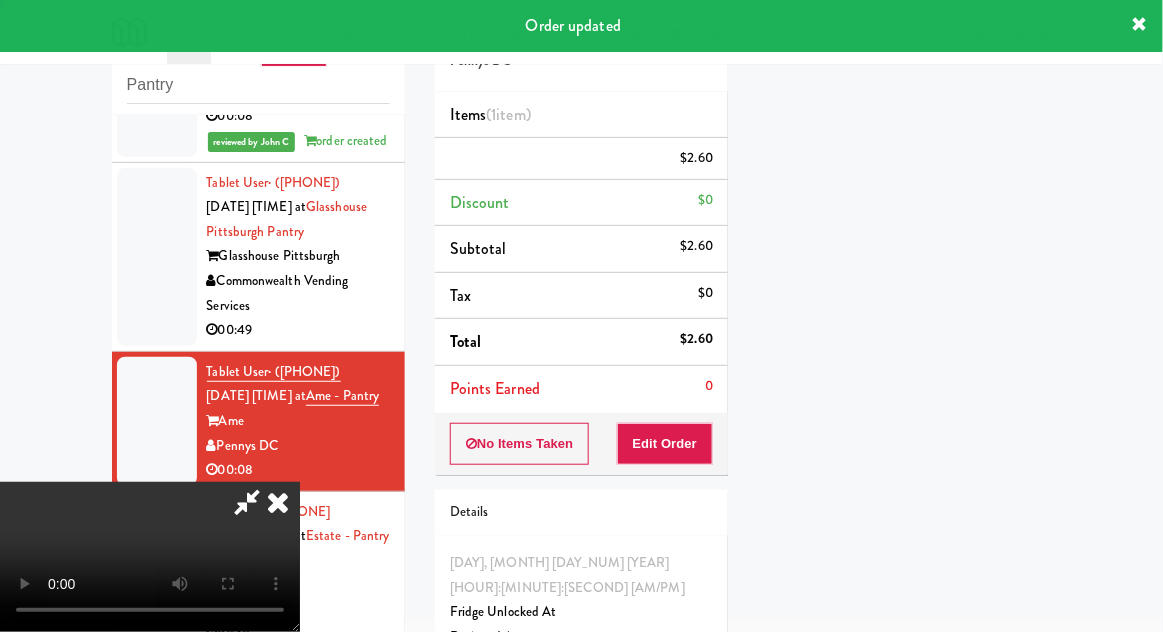 scroll, scrollTop: 197, scrollLeft: 0, axis: vertical 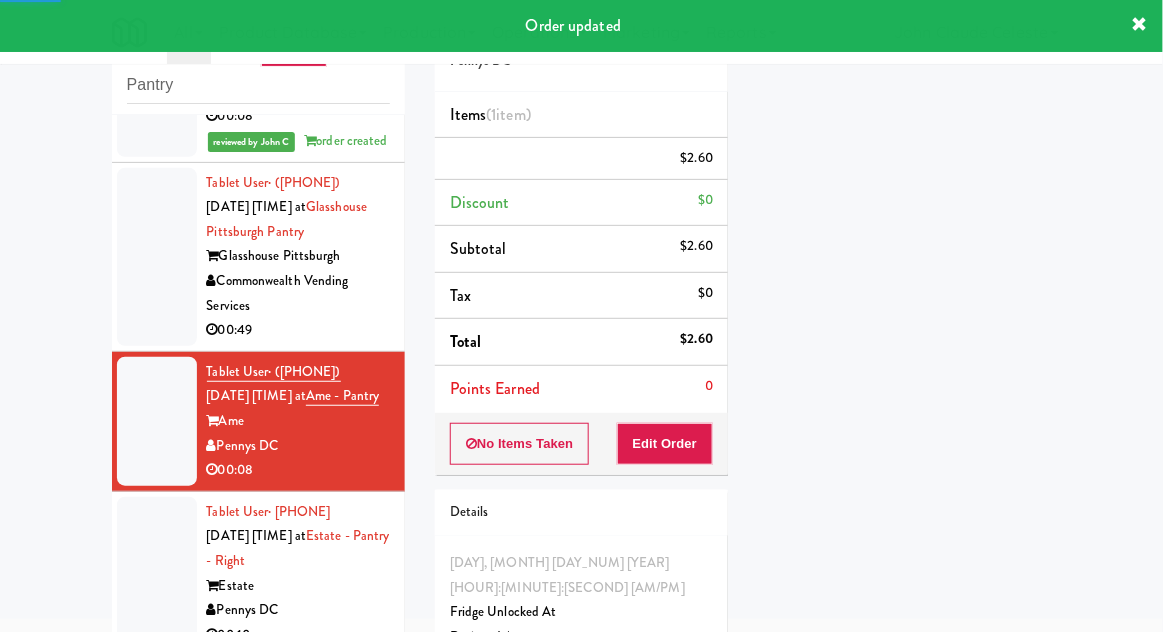 click at bounding box center [157, 574] 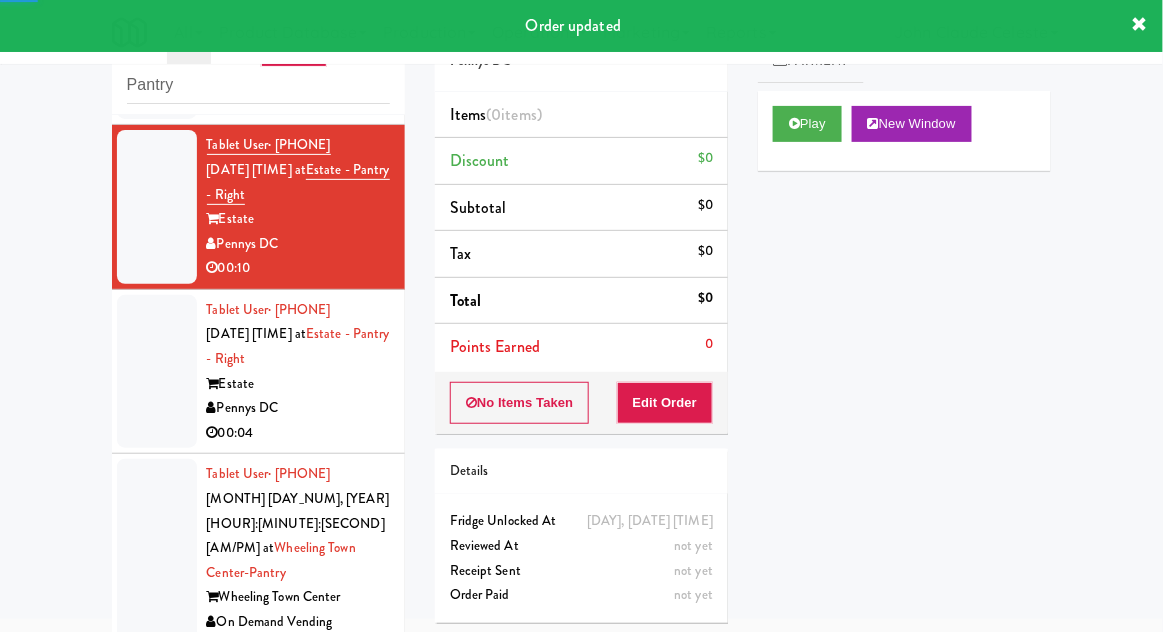 scroll, scrollTop: 3400, scrollLeft: 0, axis: vertical 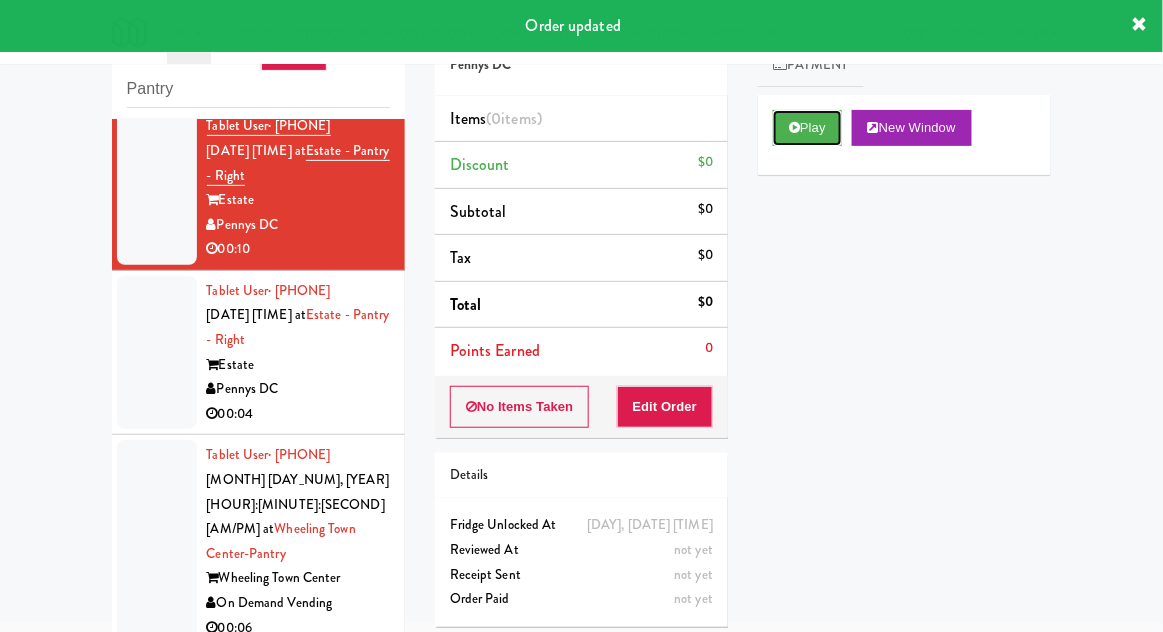 click on "Play" at bounding box center [807, 128] 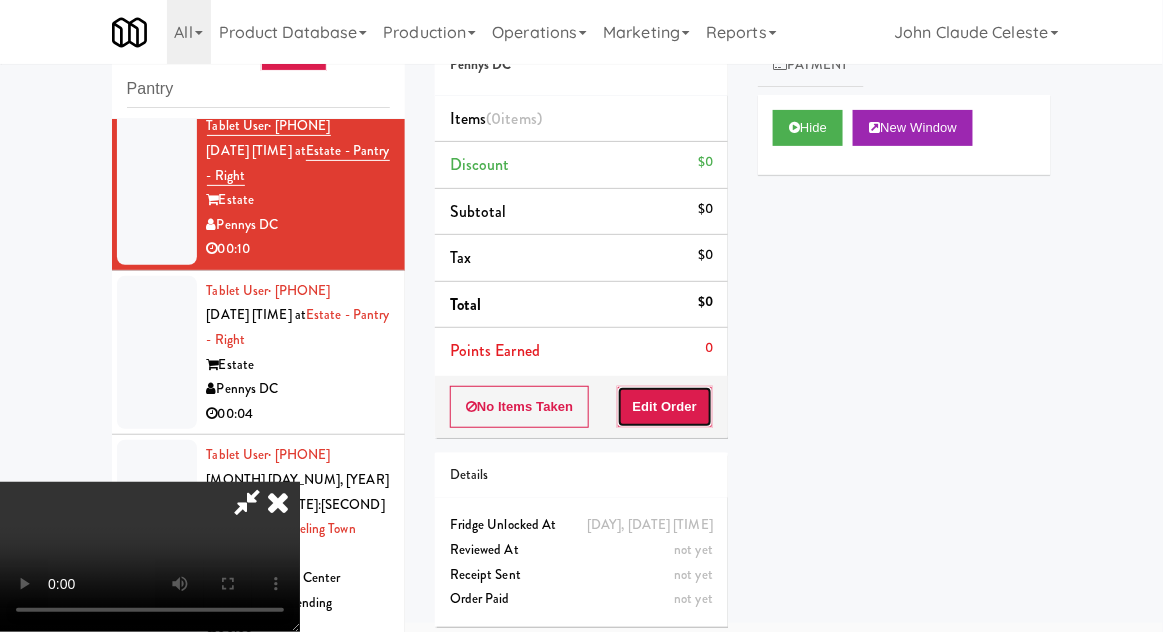 click on "Edit Order" at bounding box center (665, 407) 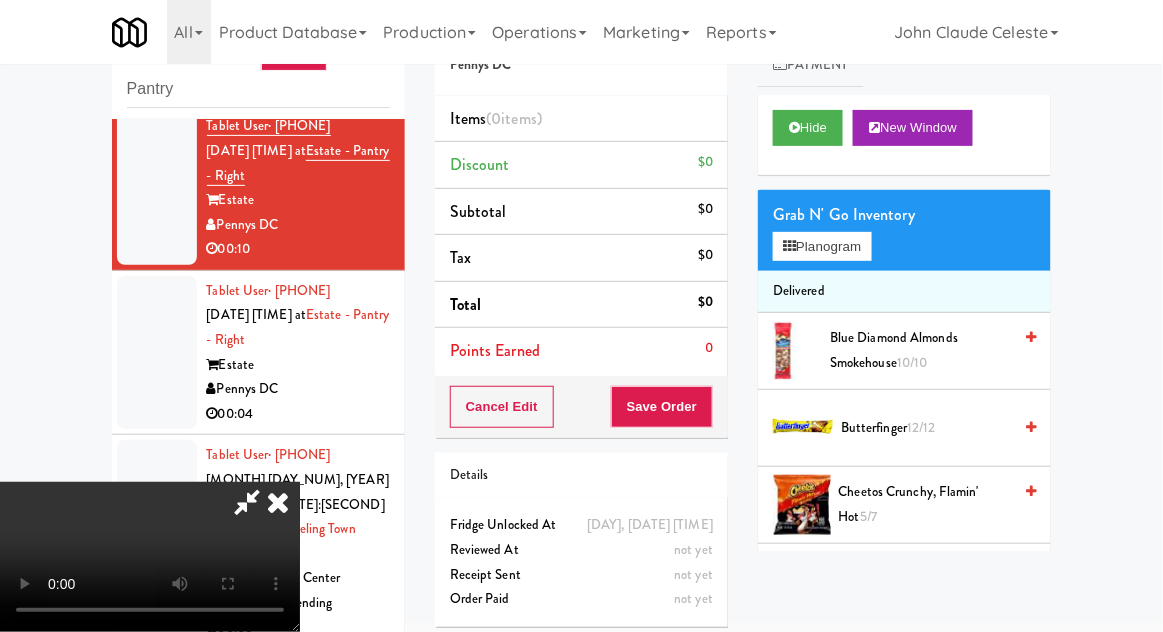scroll, scrollTop: 73, scrollLeft: 0, axis: vertical 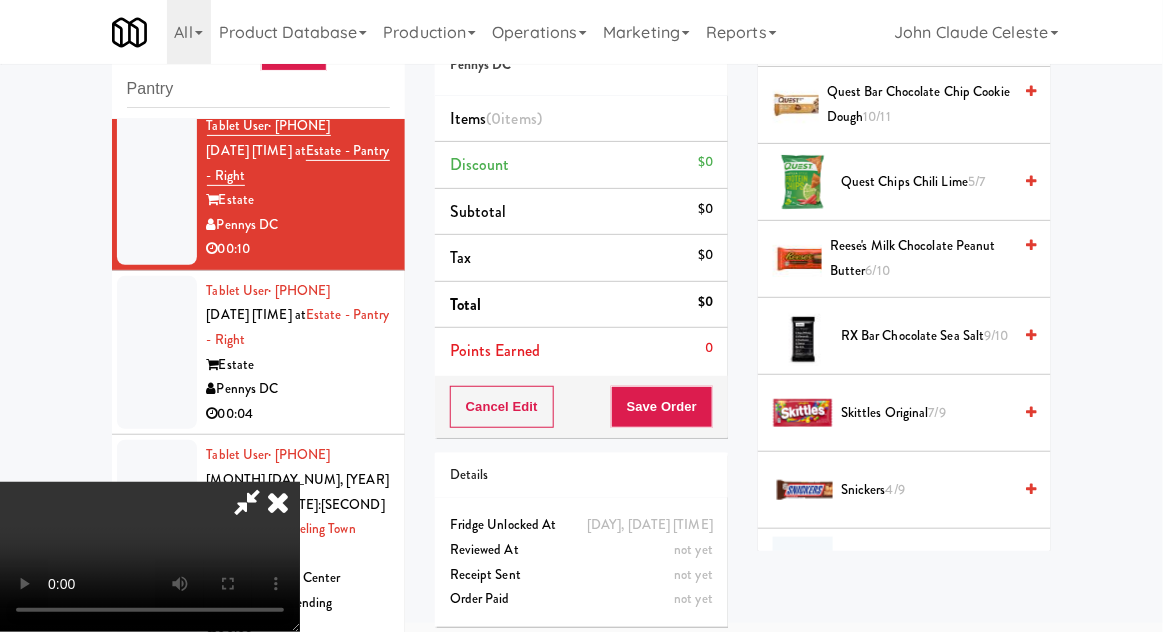 click on "Snickers  4/9" at bounding box center (926, 490) 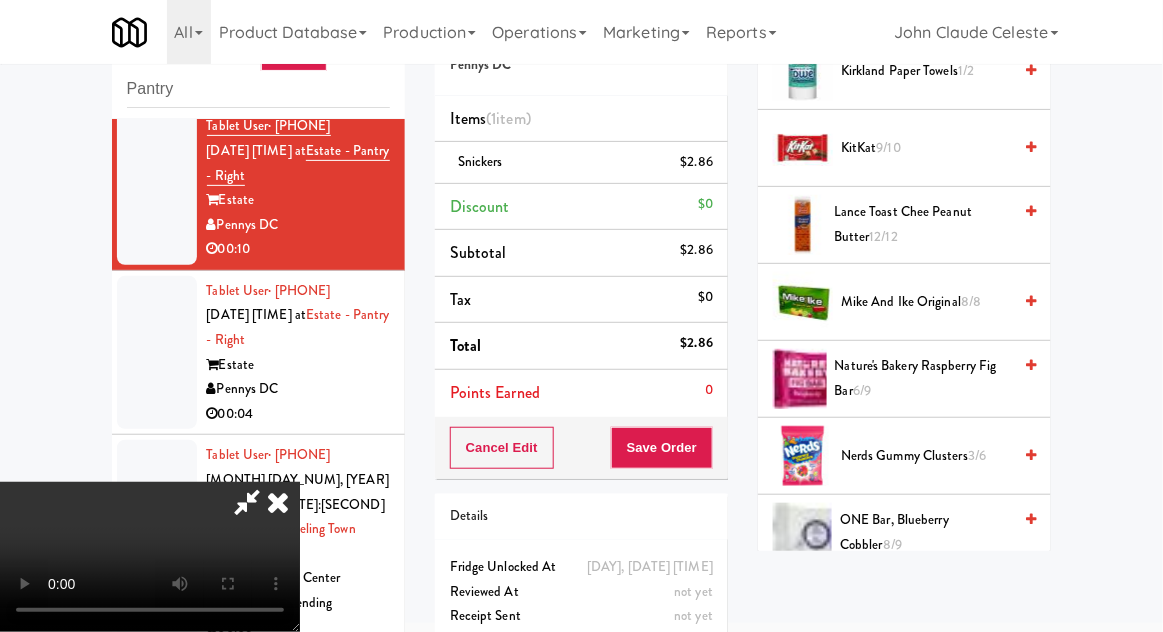 scroll, scrollTop: 1051, scrollLeft: 0, axis: vertical 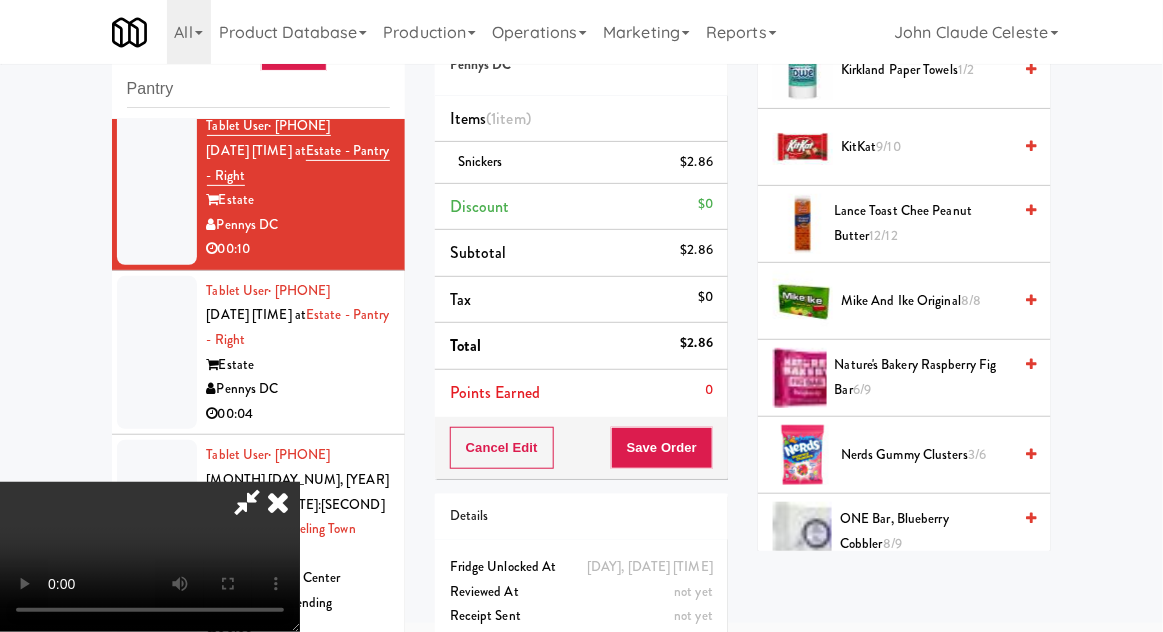 click on "Nature's Bakery Raspberry Fig Bar  6/9" at bounding box center (923, 377) 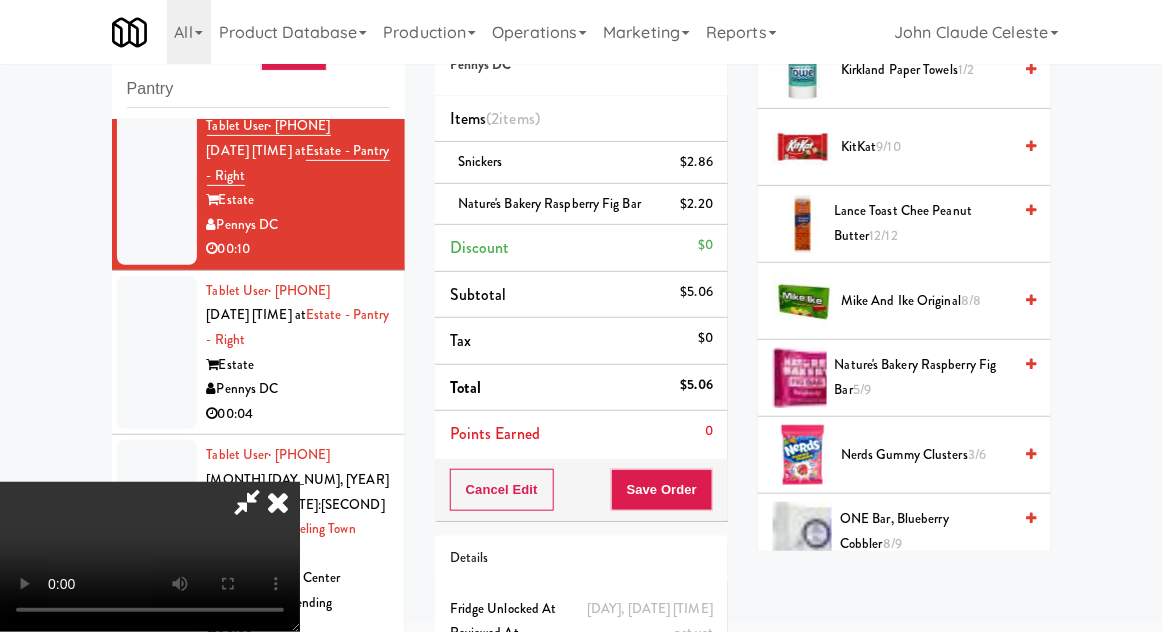 scroll, scrollTop: 91, scrollLeft: 0, axis: vertical 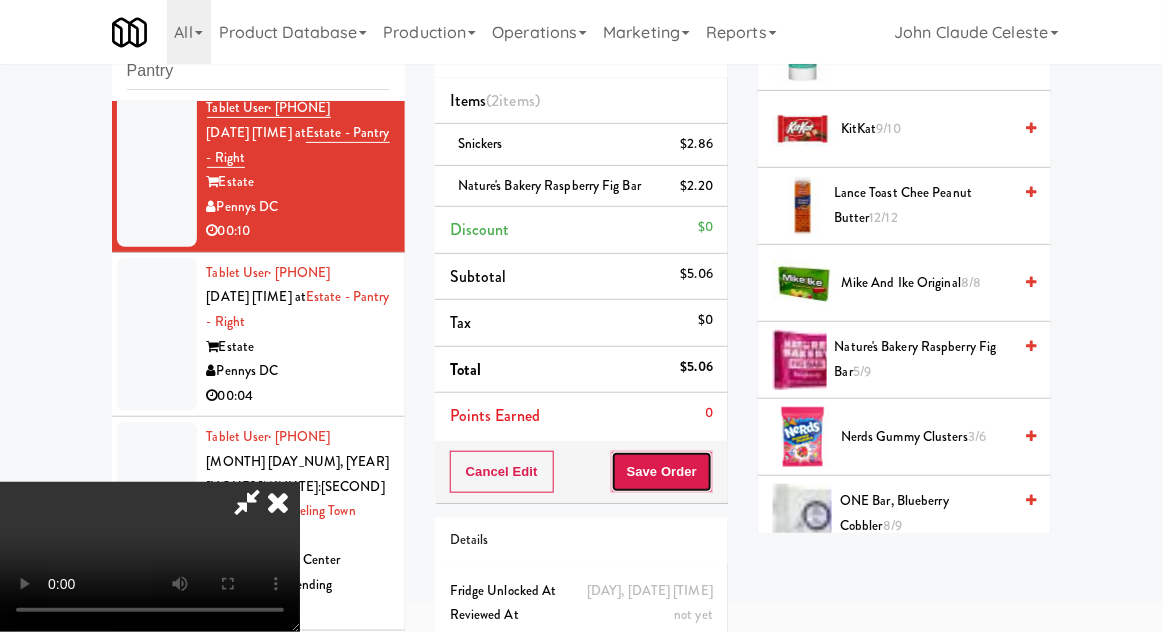 click on "Save Order" at bounding box center (662, 472) 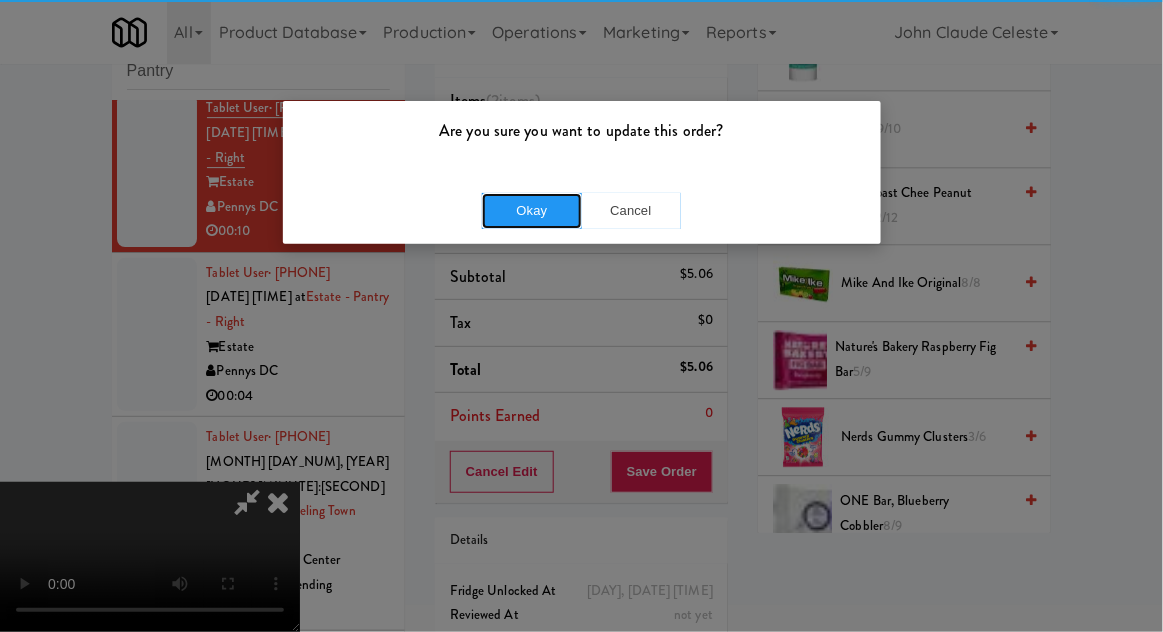 click on "Okay" at bounding box center [532, 211] 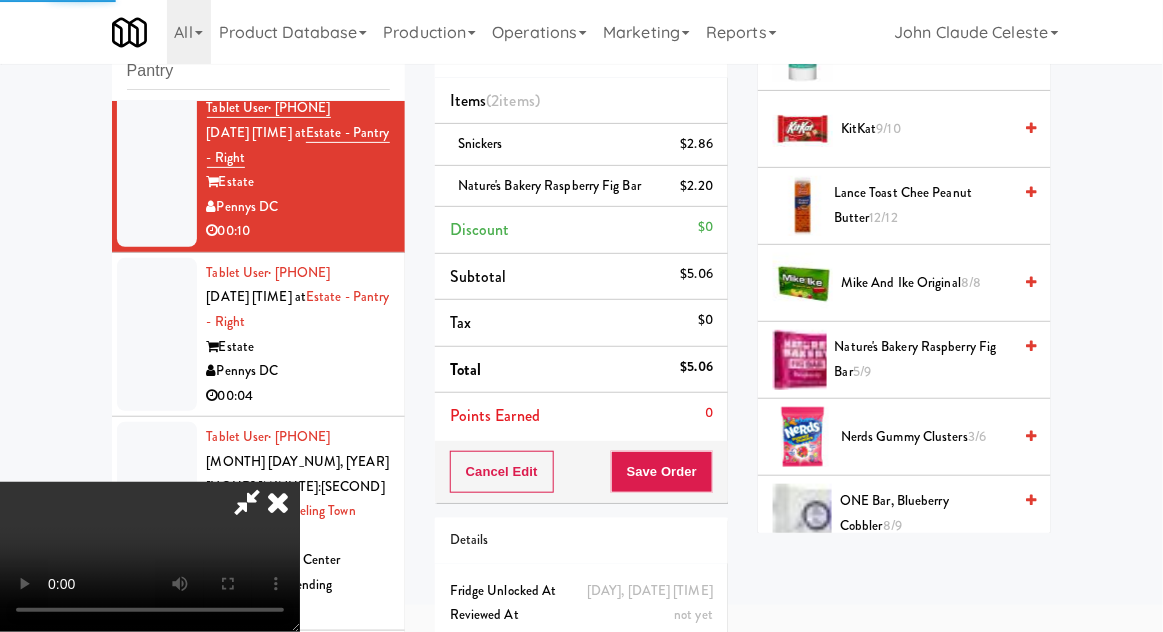 scroll, scrollTop: 197, scrollLeft: 0, axis: vertical 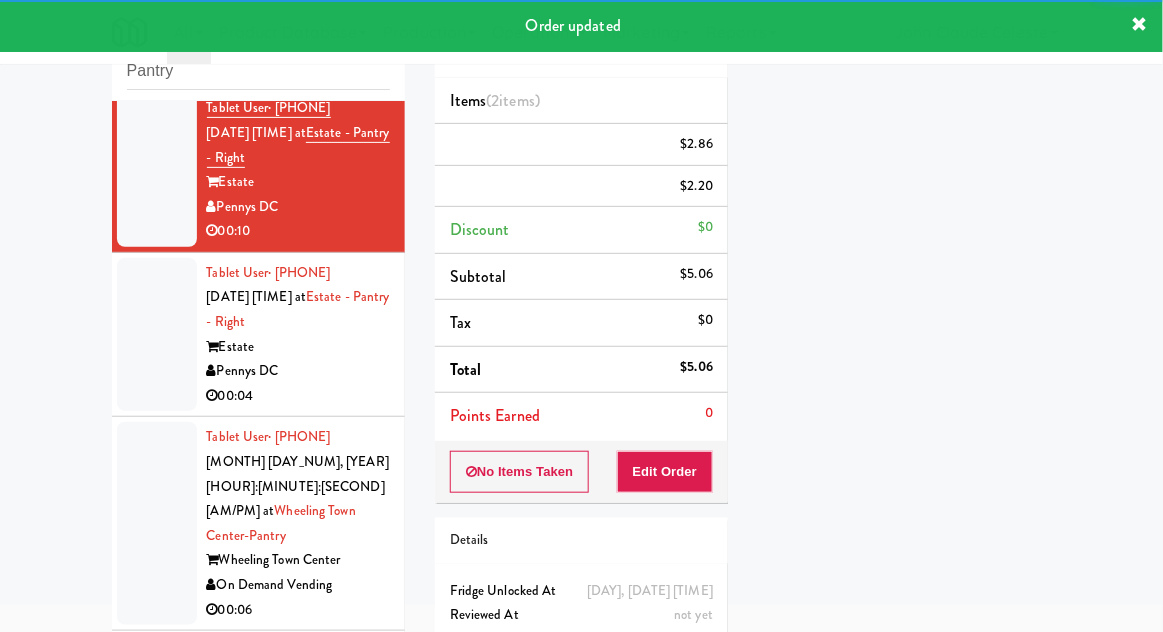 click at bounding box center (157, 335) 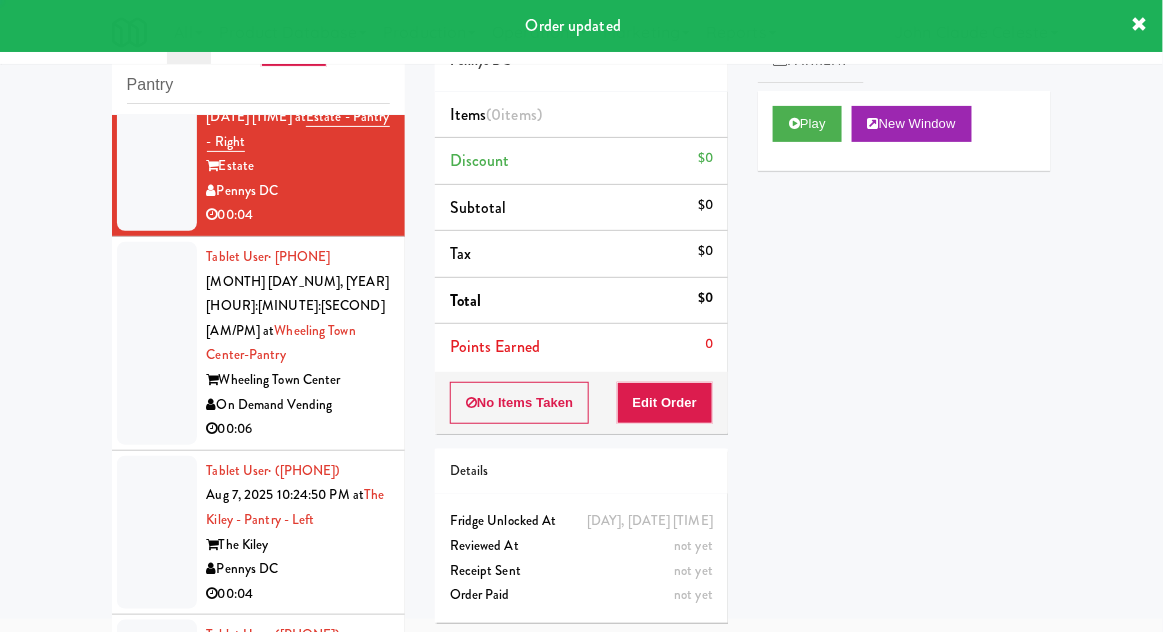 scroll, scrollTop: 3625, scrollLeft: 0, axis: vertical 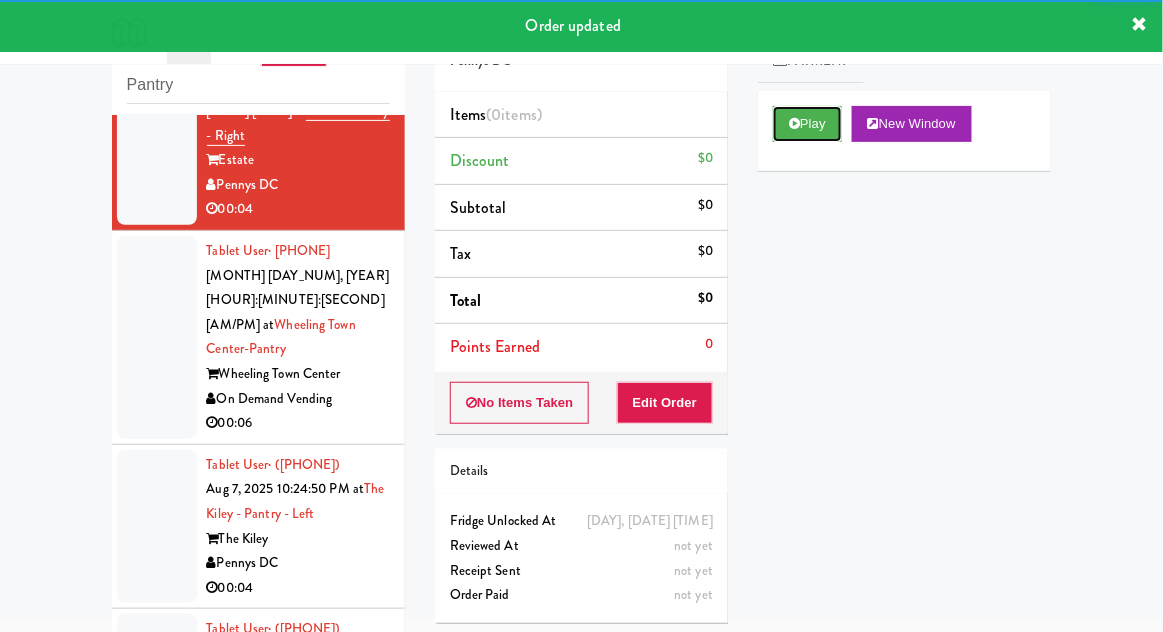 click on "Play" at bounding box center (807, 124) 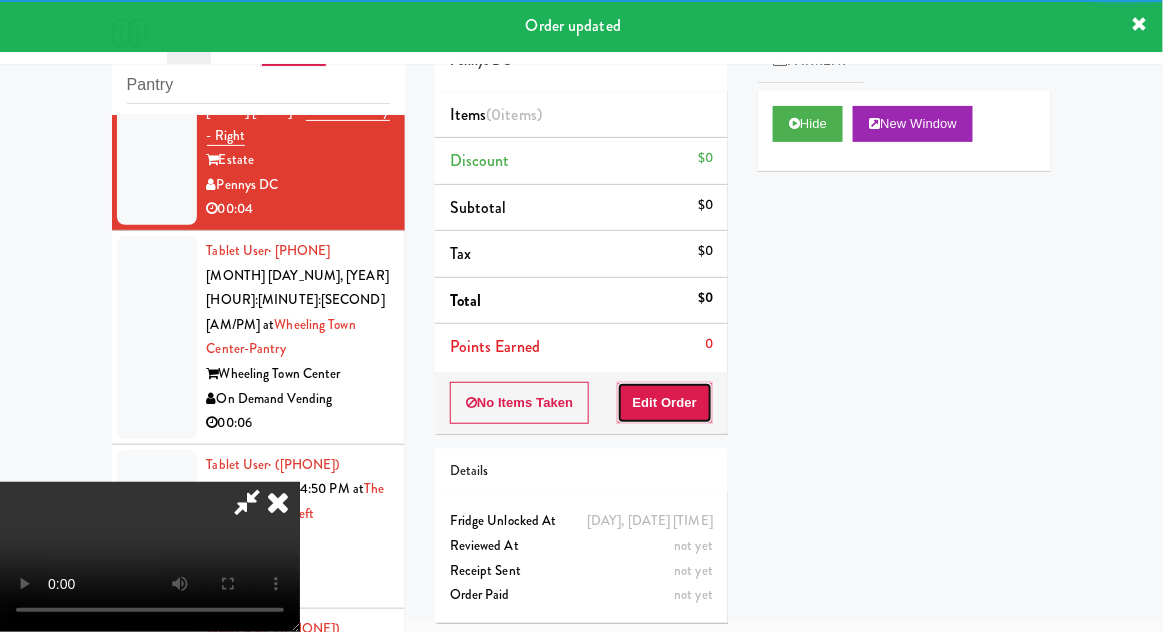 click on "Edit Order" at bounding box center (665, 403) 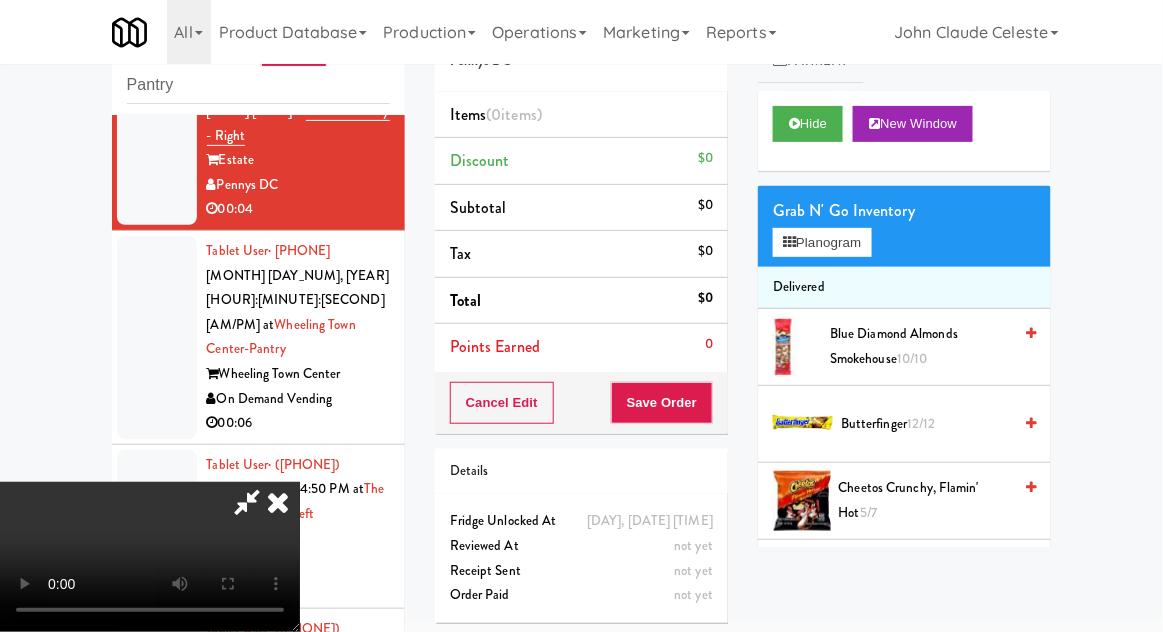 scroll, scrollTop: 73, scrollLeft: 0, axis: vertical 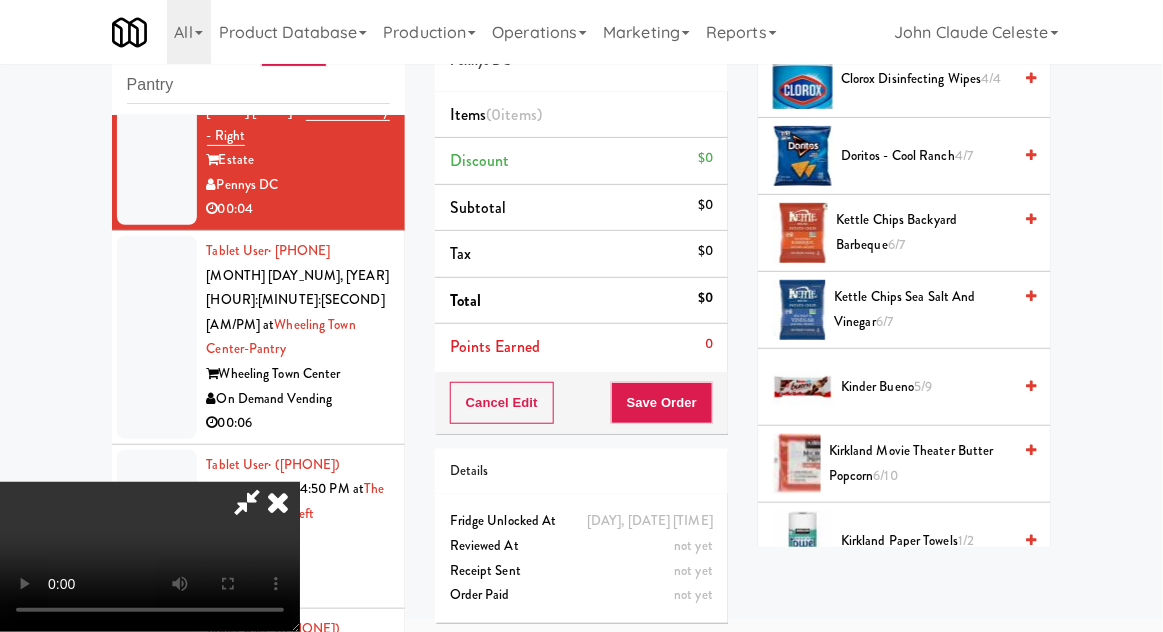 click on "KitKat  9/10" at bounding box center (926, 618) 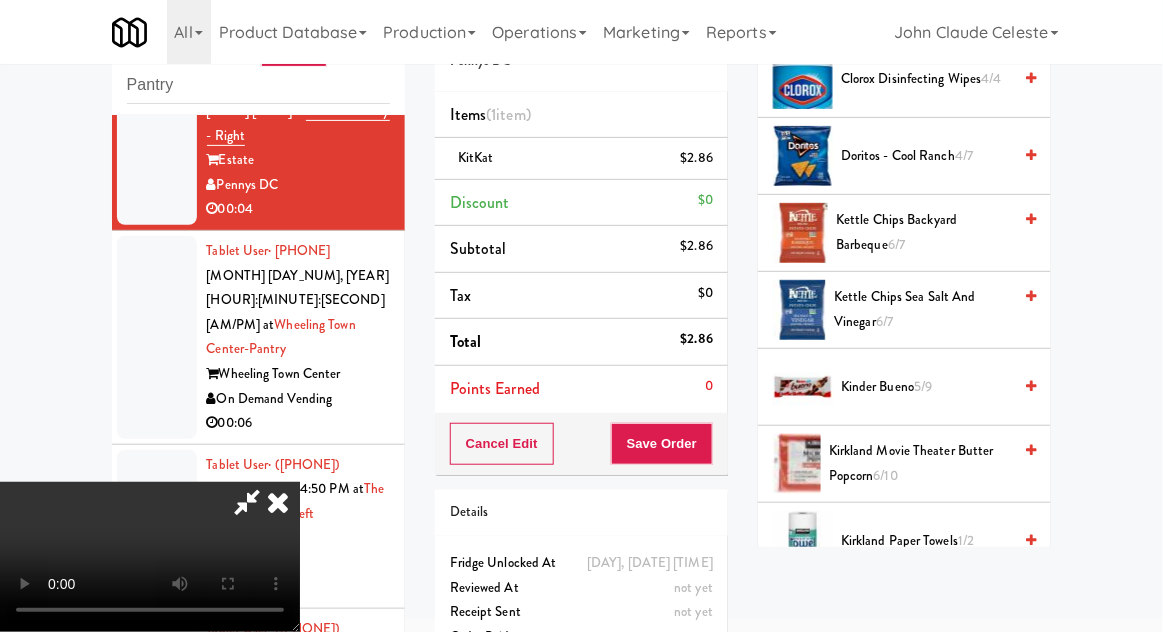 scroll, scrollTop: 73, scrollLeft: 0, axis: vertical 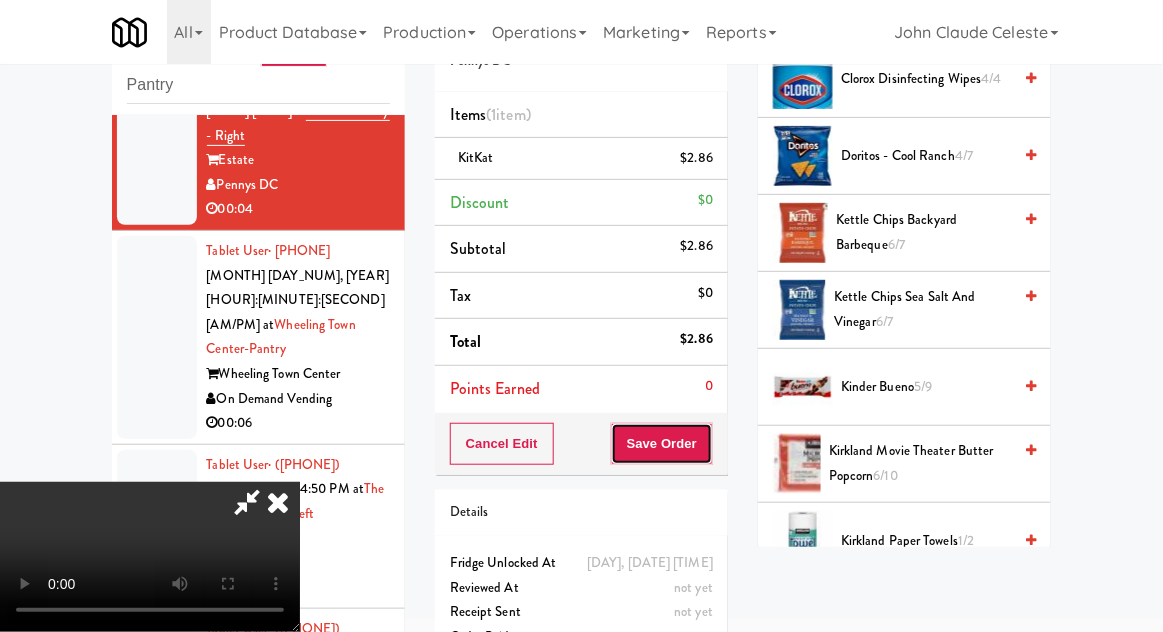 click on "Save Order" at bounding box center (662, 444) 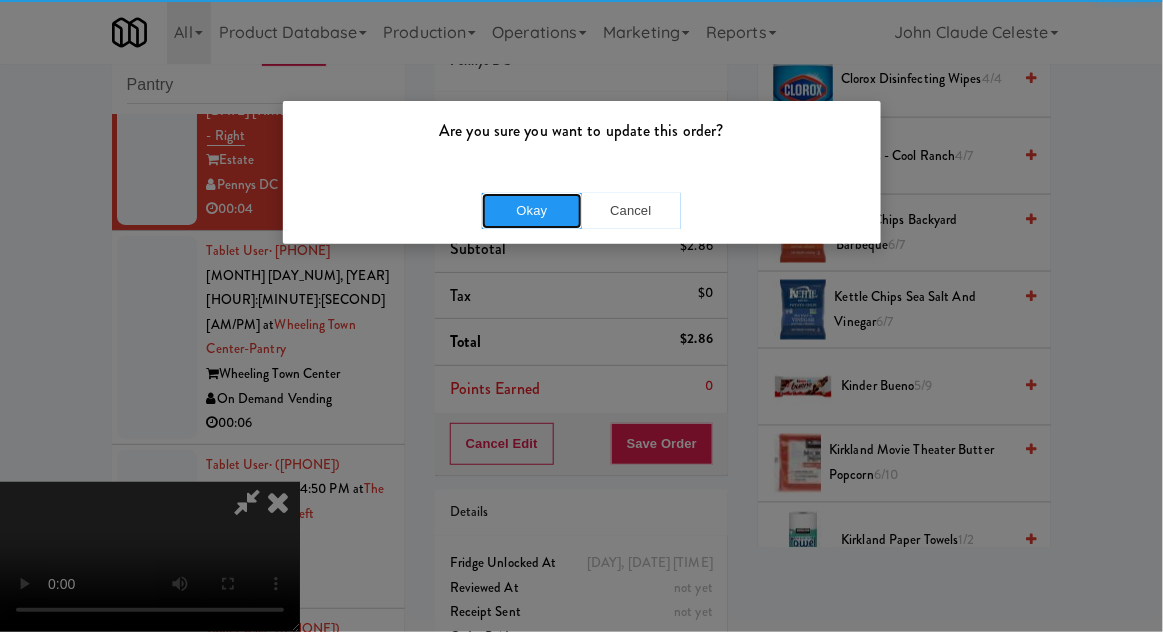 click on "Okay" at bounding box center (532, 211) 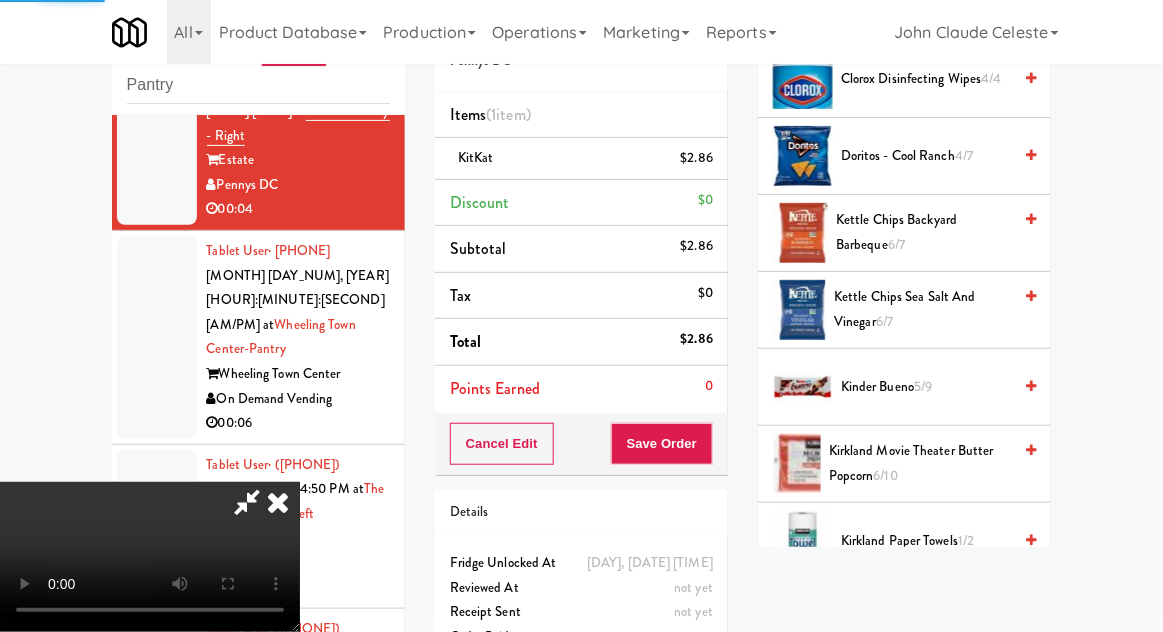 scroll, scrollTop: 197, scrollLeft: 0, axis: vertical 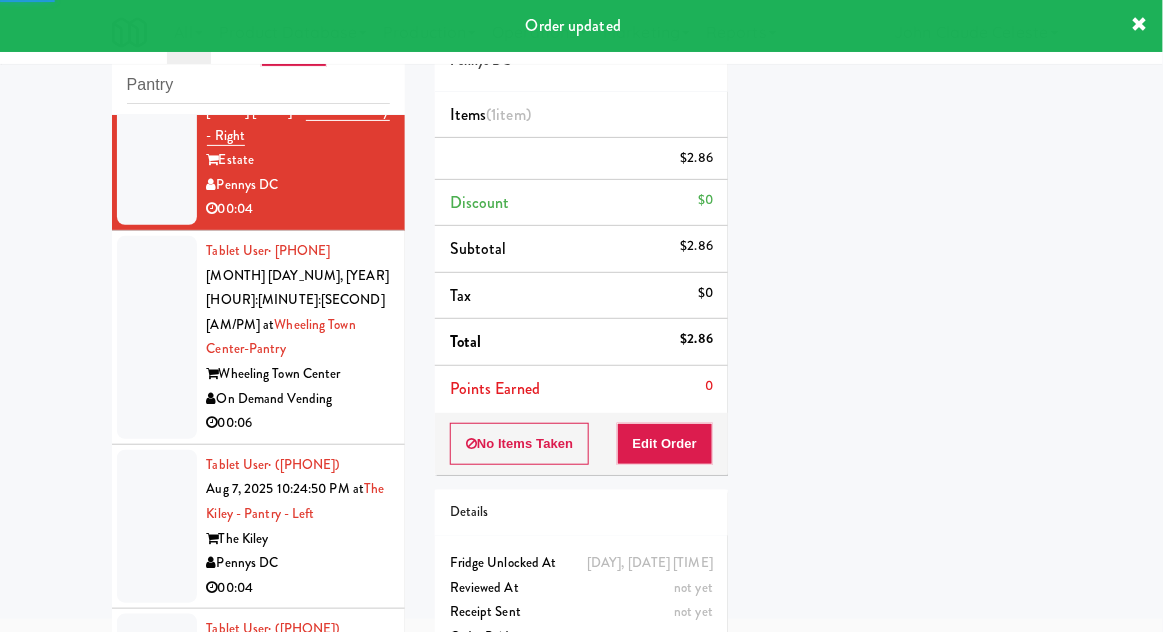 click at bounding box center (157, 337) 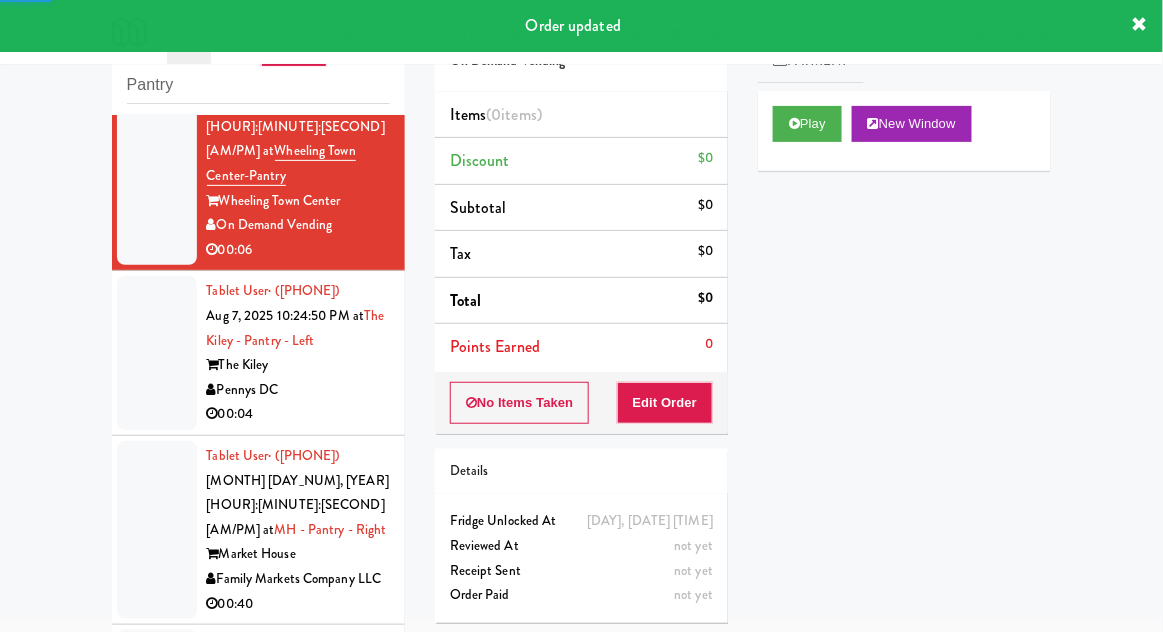 scroll, scrollTop: 3834, scrollLeft: 0, axis: vertical 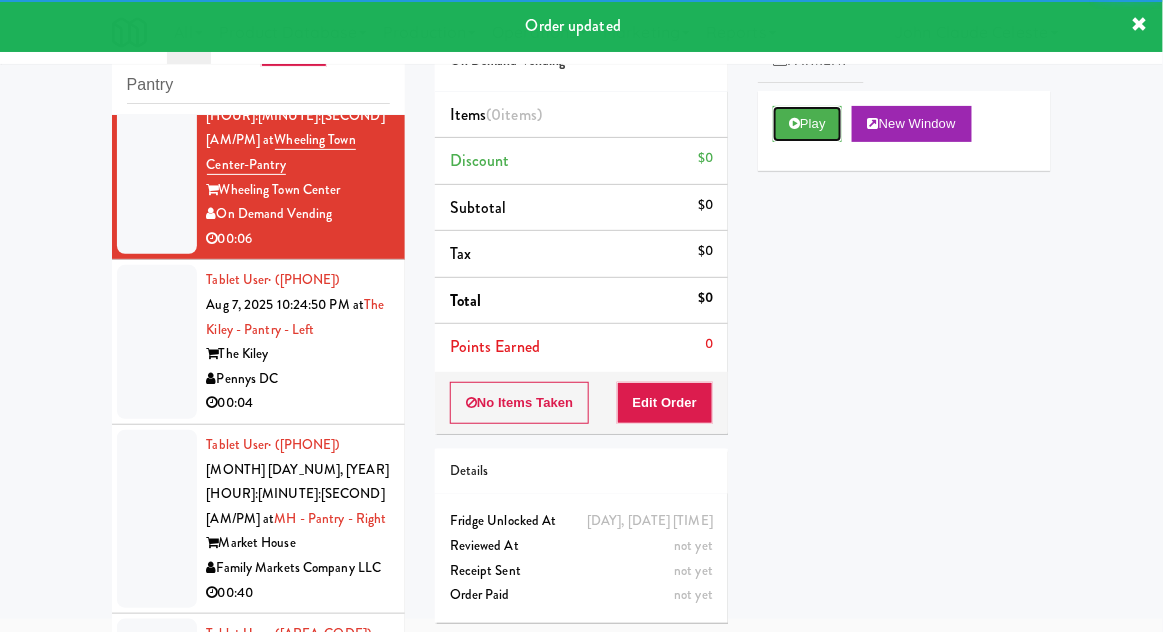 click on "Play" at bounding box center (807, 124) 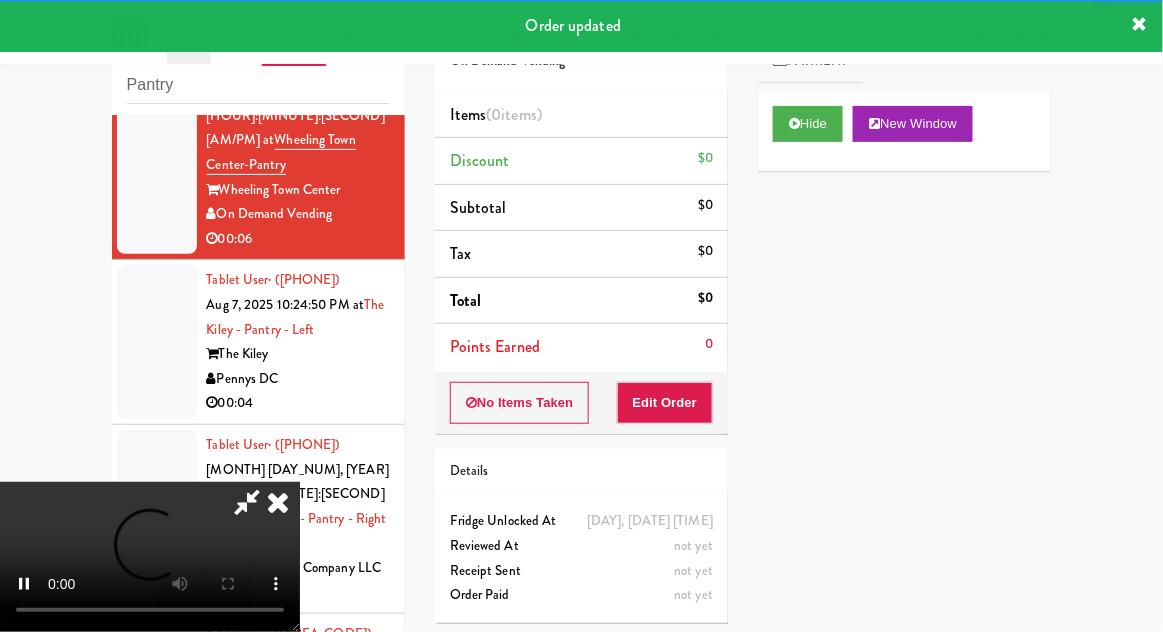 click on "Order # [NUMBER] On Demand Vending Items  (0  items ) Discount  $0 Subtotal $0 Tax $0 Total $0 Points Earned  0  No Items Taken Edit Order Details [DAY], [DATE] [TIME] Fridge Unlocked At not yet Reviewed At not yet Receipt Sent not yet Order Paid" at bounding box center (581, 316) 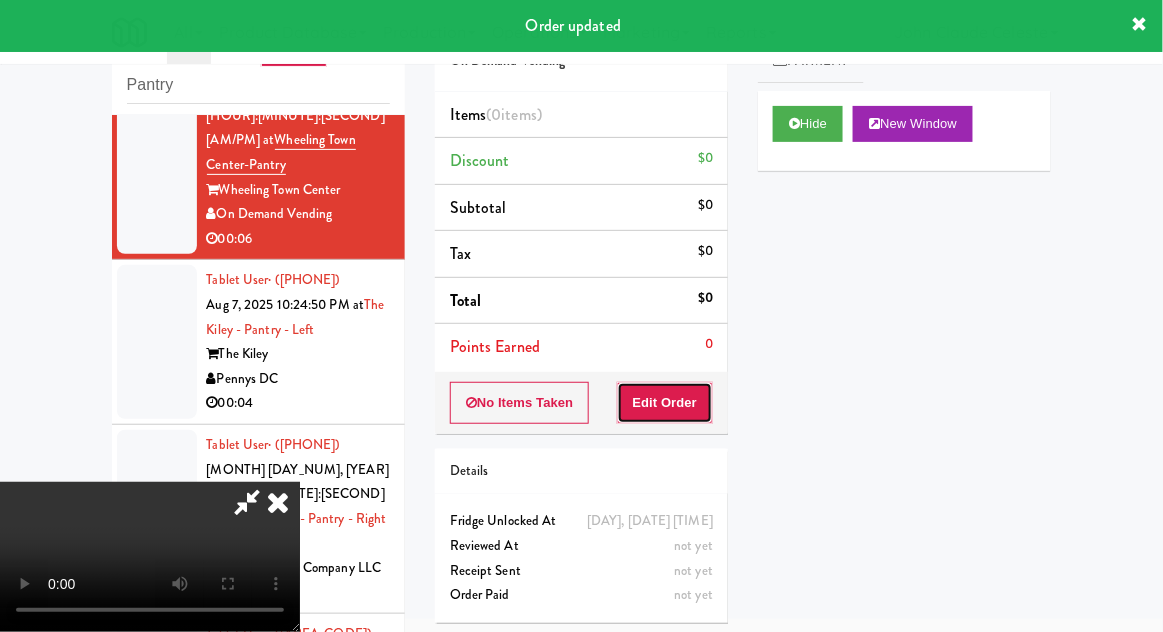 click on "Edit Order" at bounding box center [665, 403] 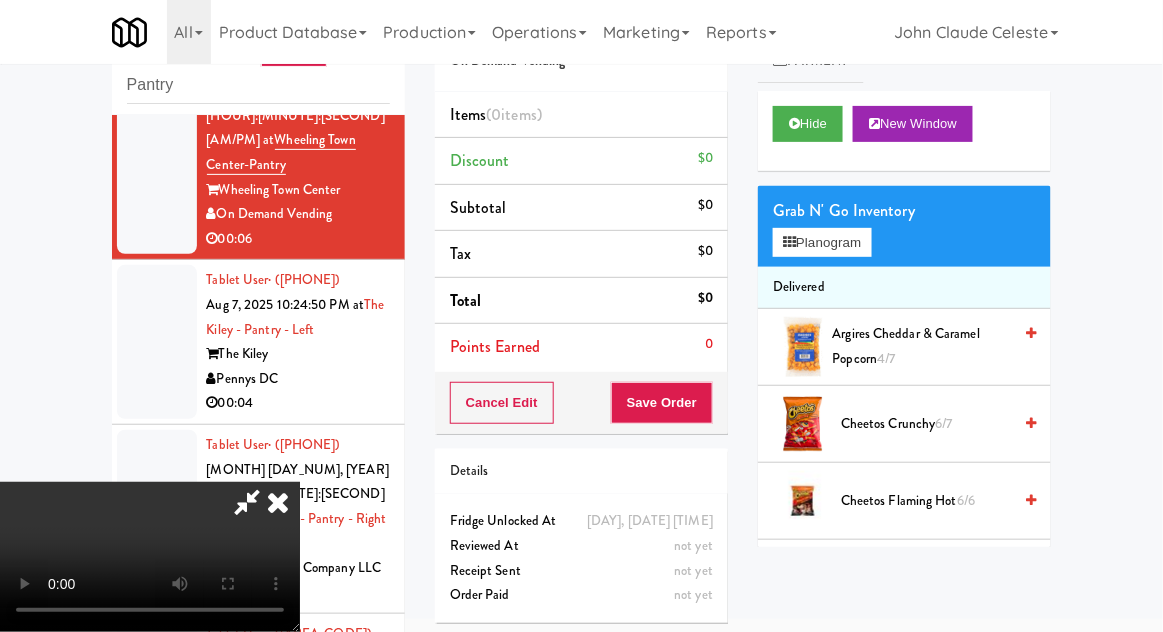 scroll, scrollTop: 73, scrollLeft: 0, axis: vertical 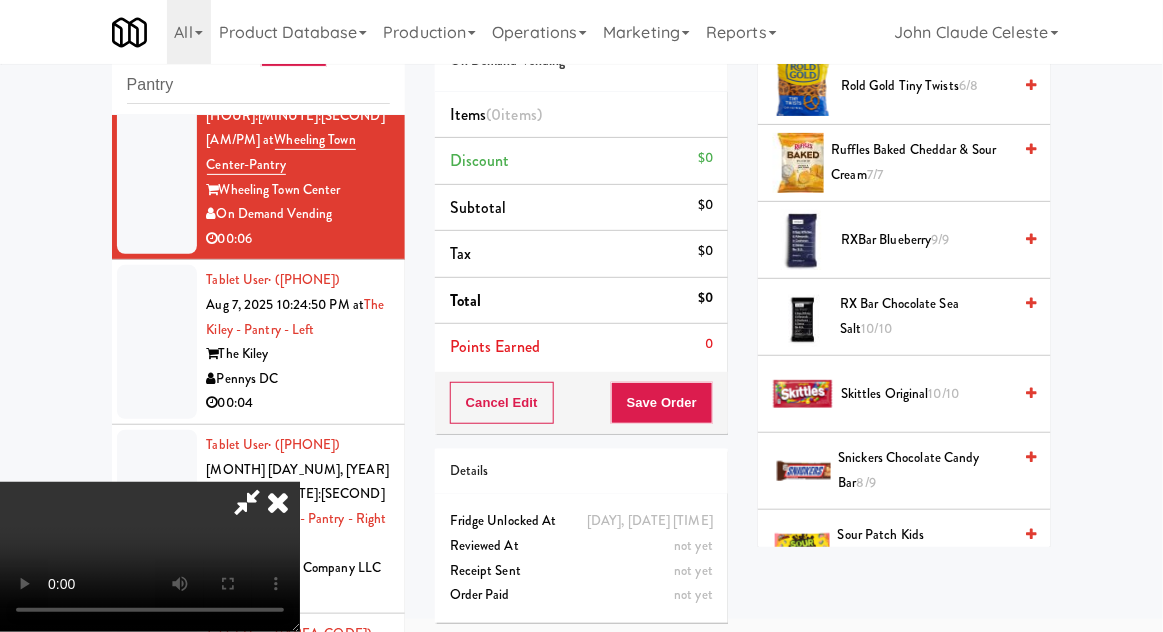 click on "Skittles Original  10/10" at bounding box center [926, 394] 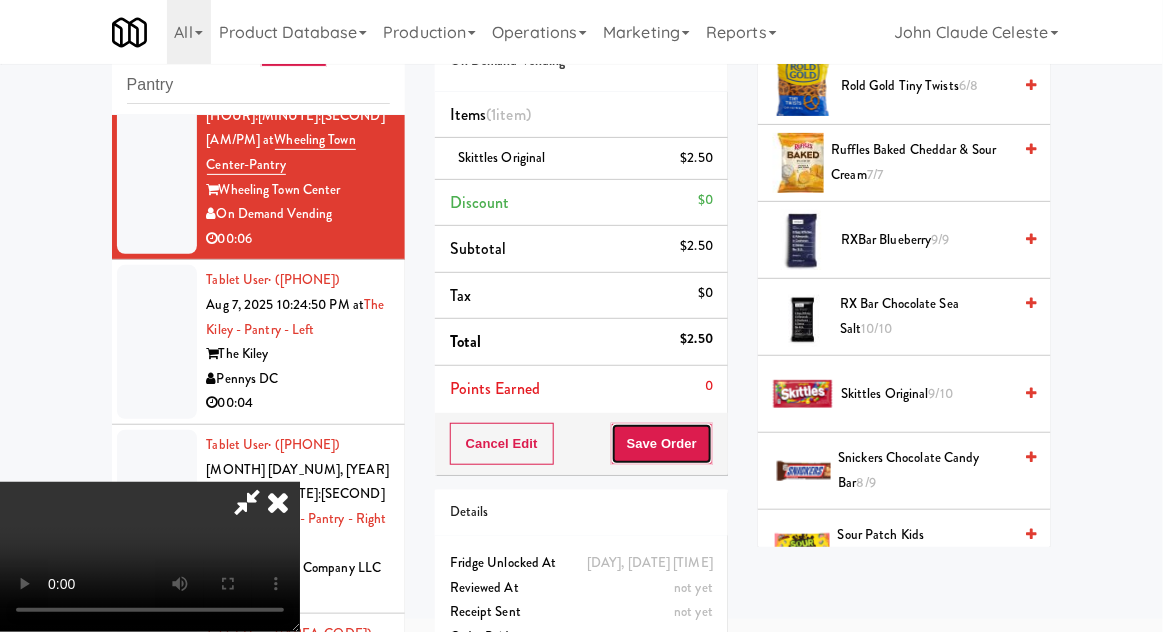 click on "Save Order" at bounding box center (662, 444) 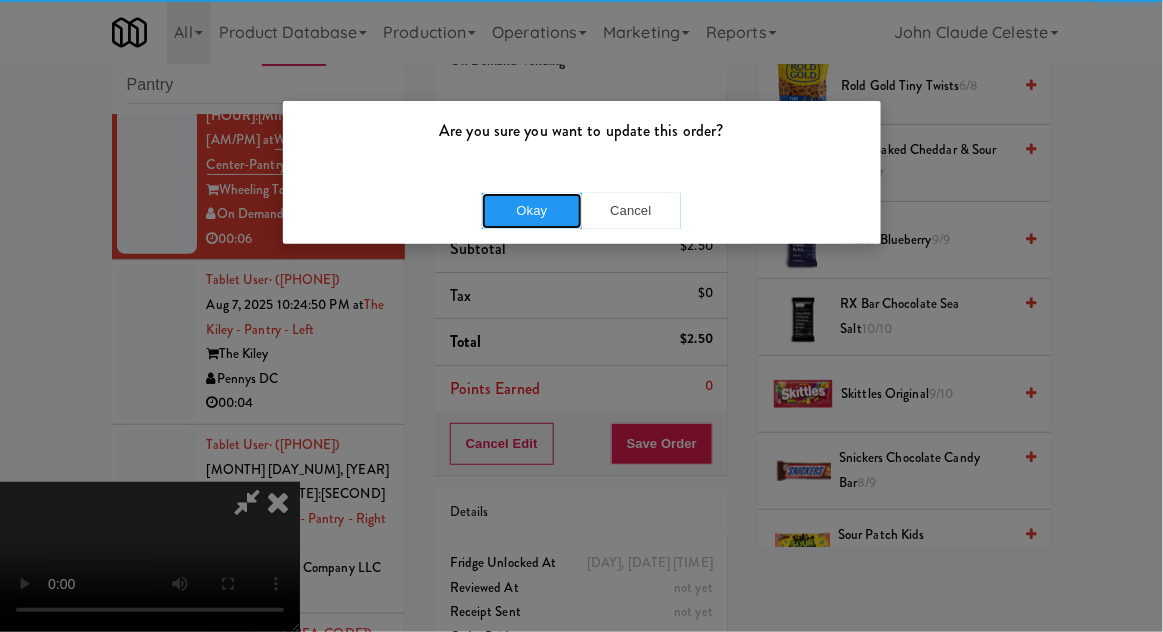 click on "Okay" at bounding box center [532, 211] 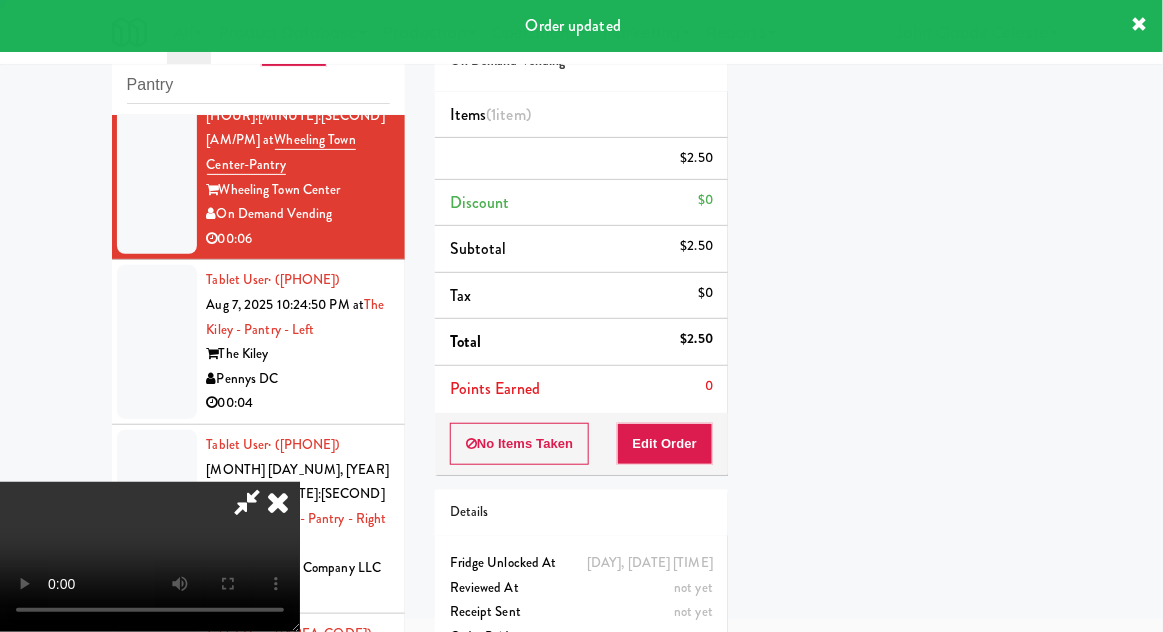 scroll, scrollTop: 197, scrollLeft: 0, axis: vertical 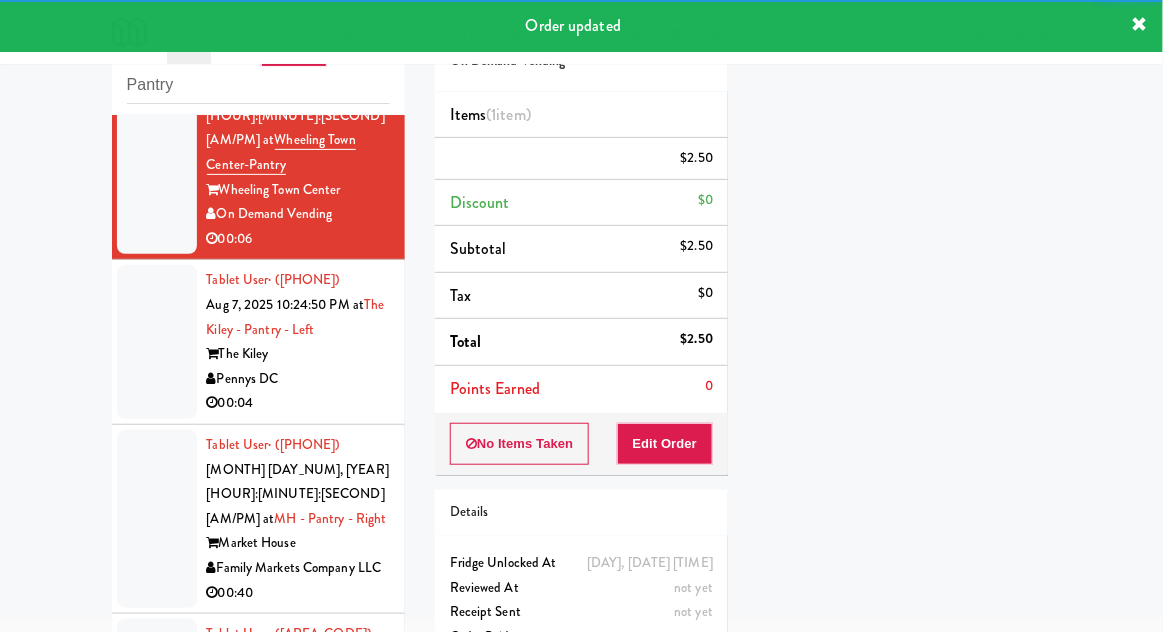 click at bounding box center (157, 342) 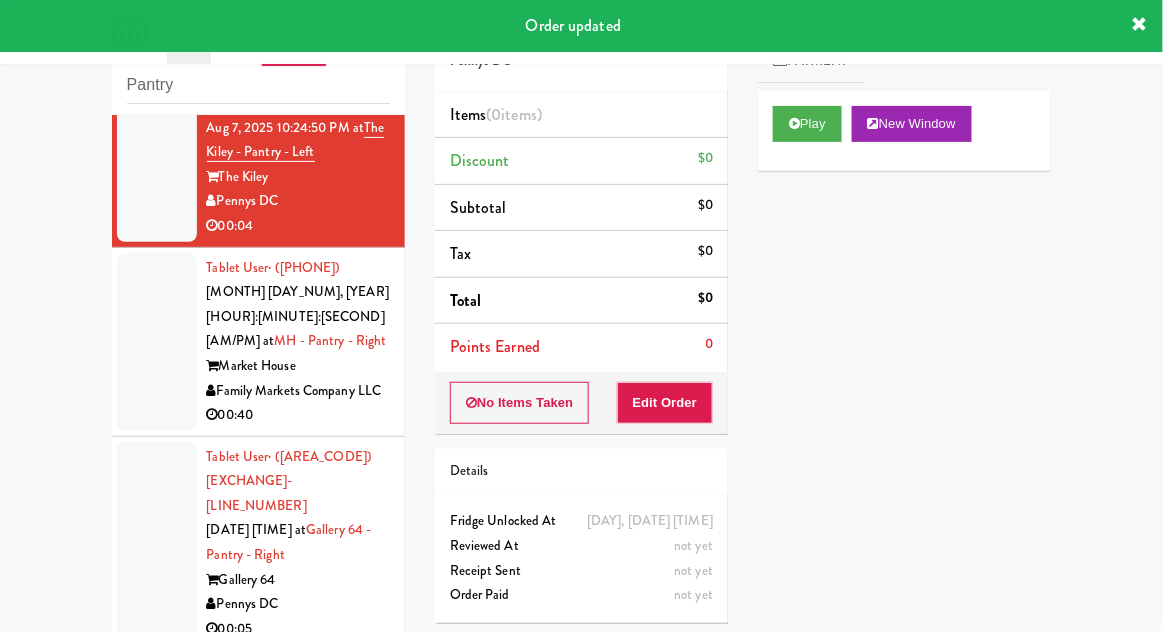 scroll, scrollTop: 4049, scrollLeft: 0, axis: vertical 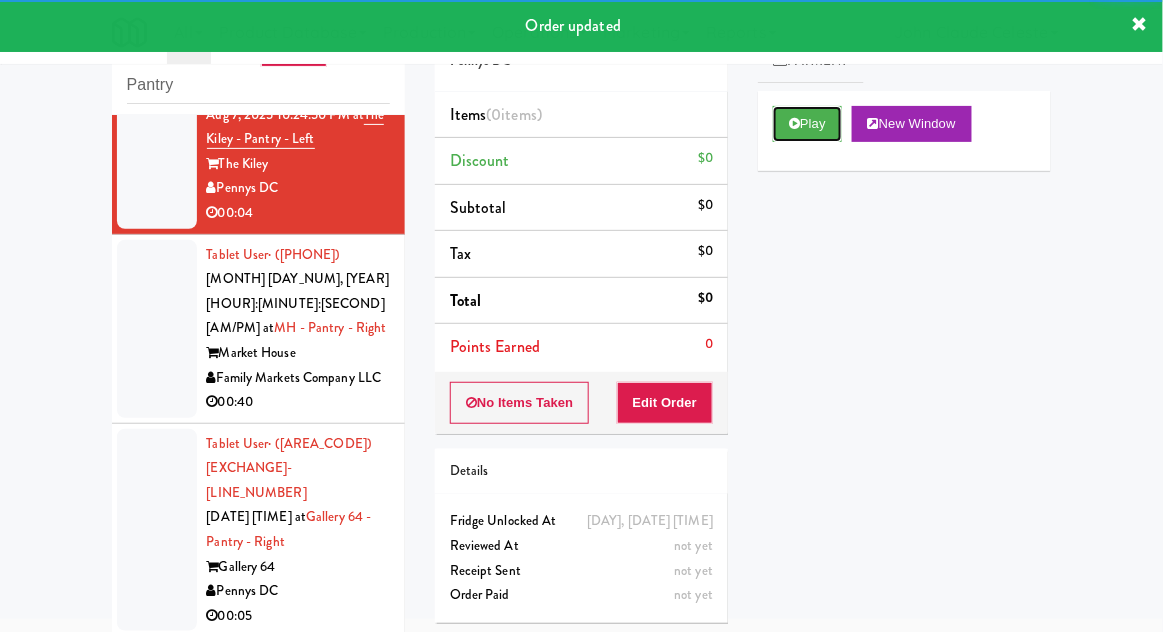 click on "Play" at bounding box center [807, 124] 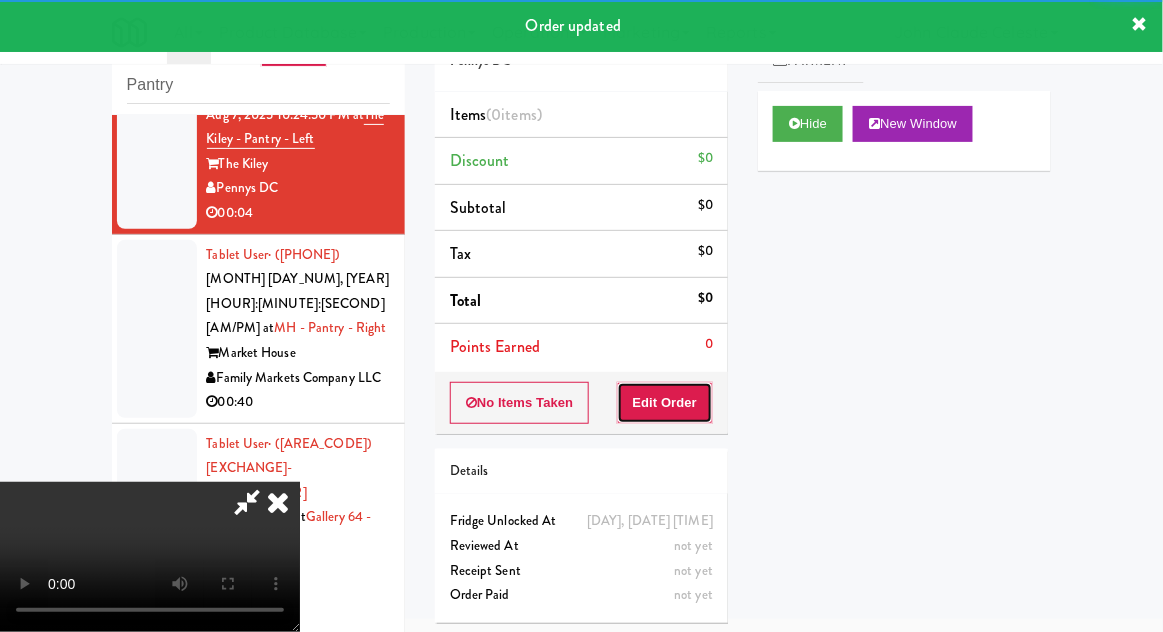click on "Edit Order" at bounding box center (665, 403) 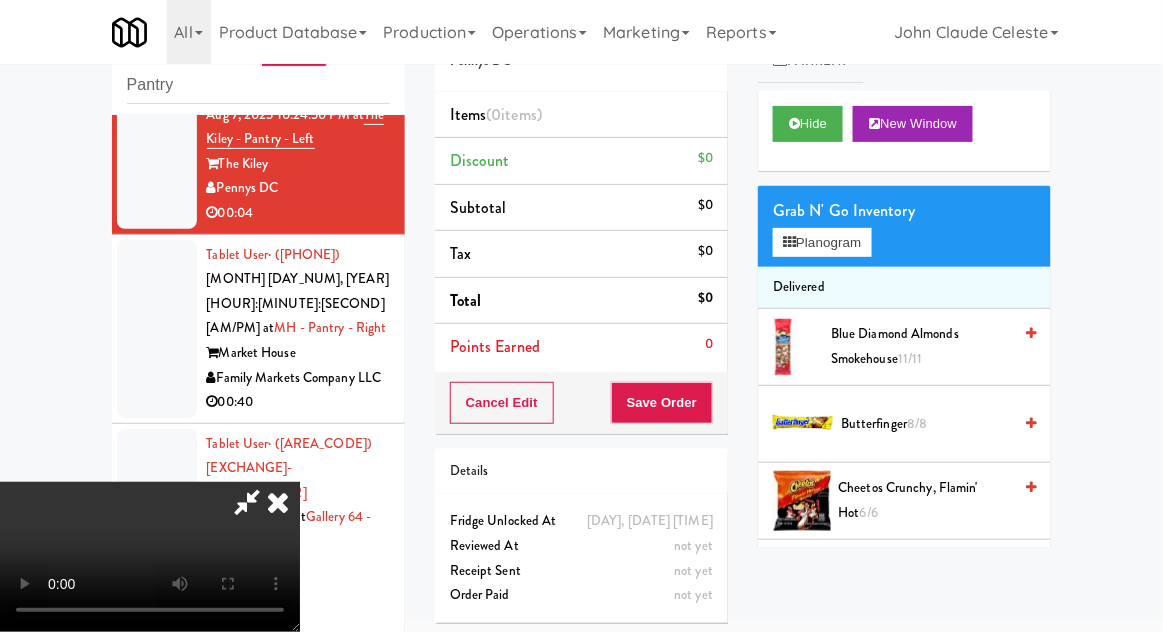 scroll, scrollTop: 73, scrollLeft: 0, axis: vertical 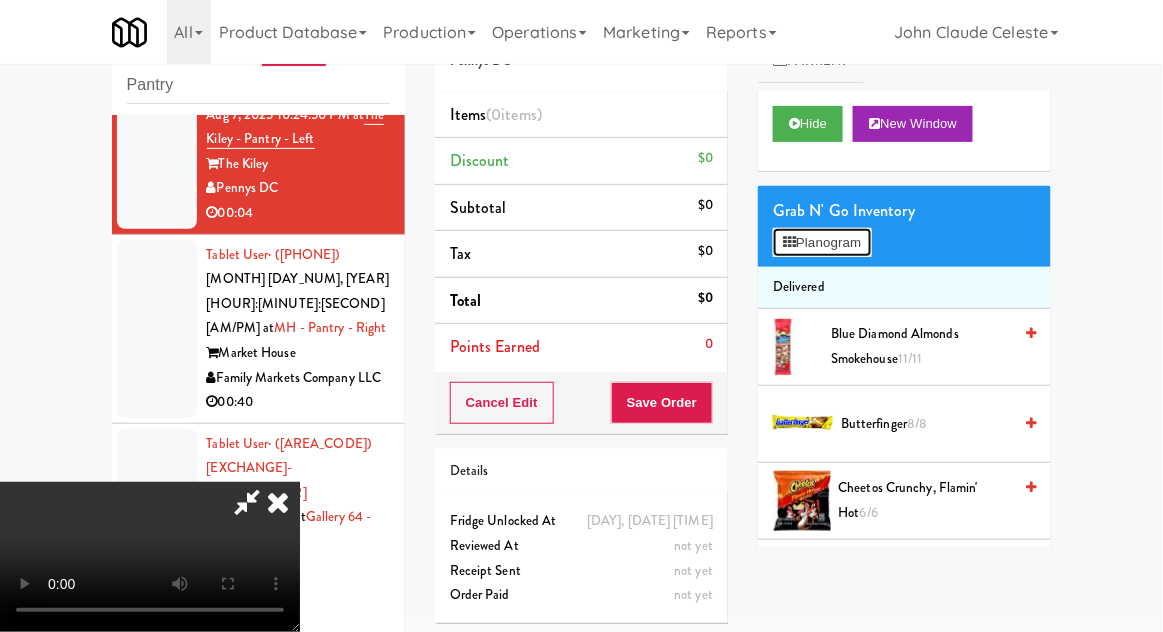 click on "Planogram" at bounding box center [822, 243] 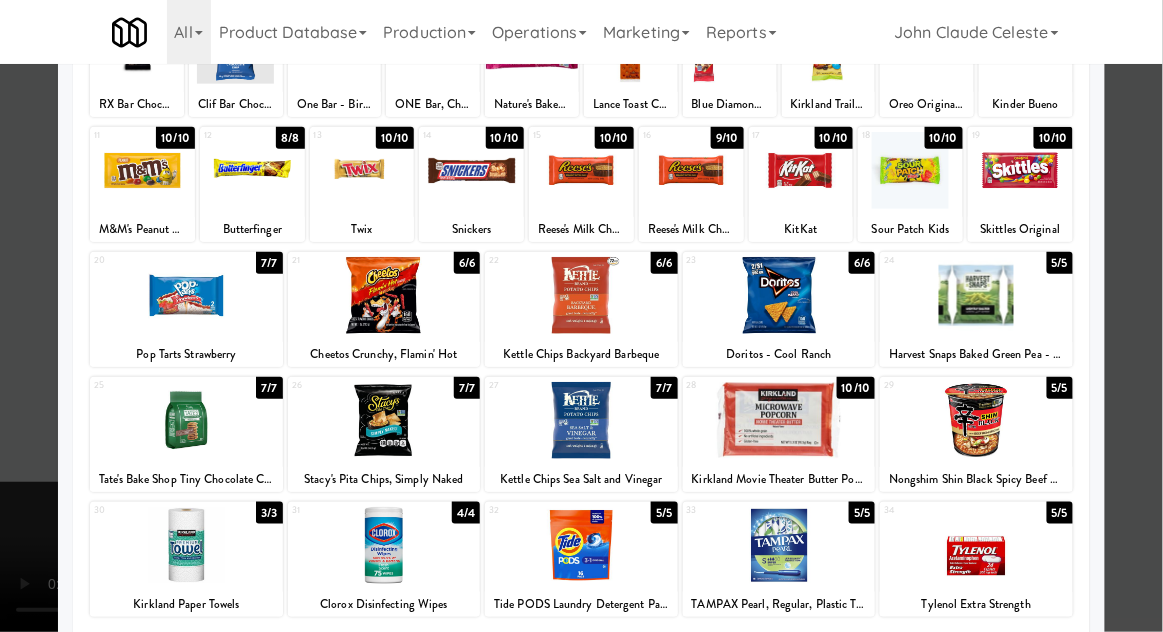 scroll, scrollTop: 187, scrollLeft: 0, axis: vertical 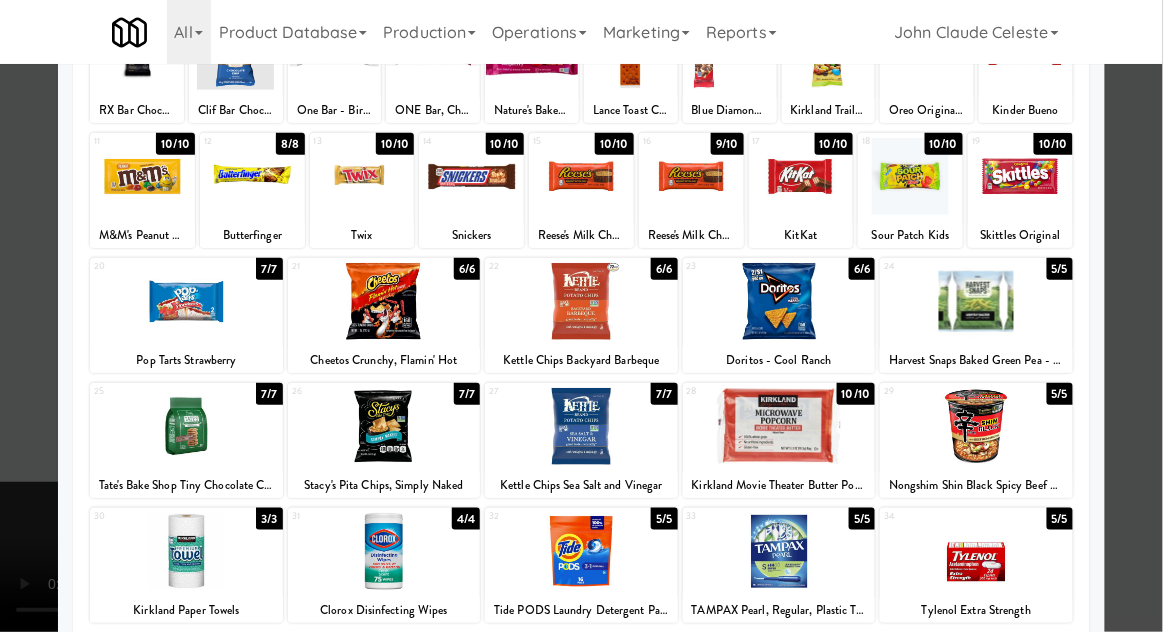 click at bounding box center (976, 426) 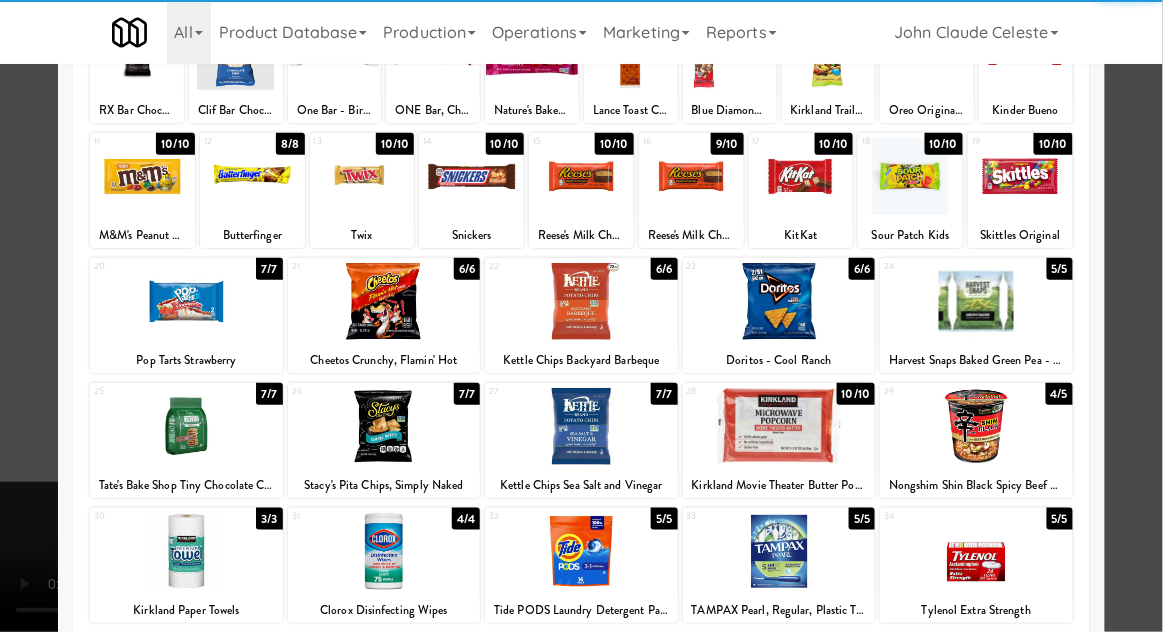 click at bounding box center [581, 316] 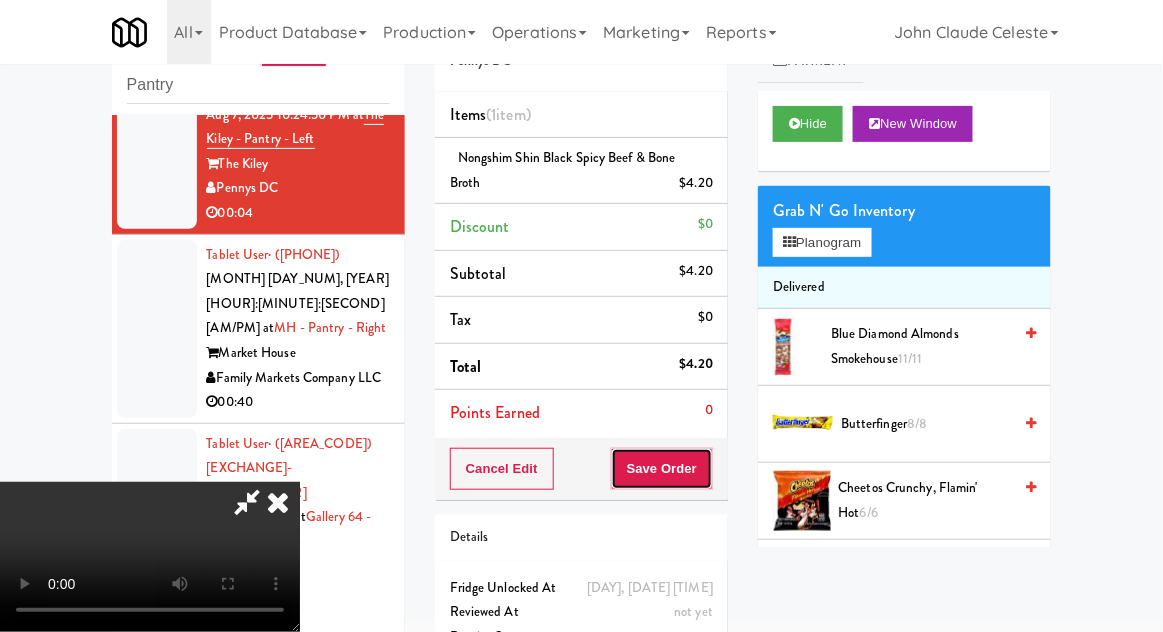 click on "Save Order" at bounding box center [662, 469] 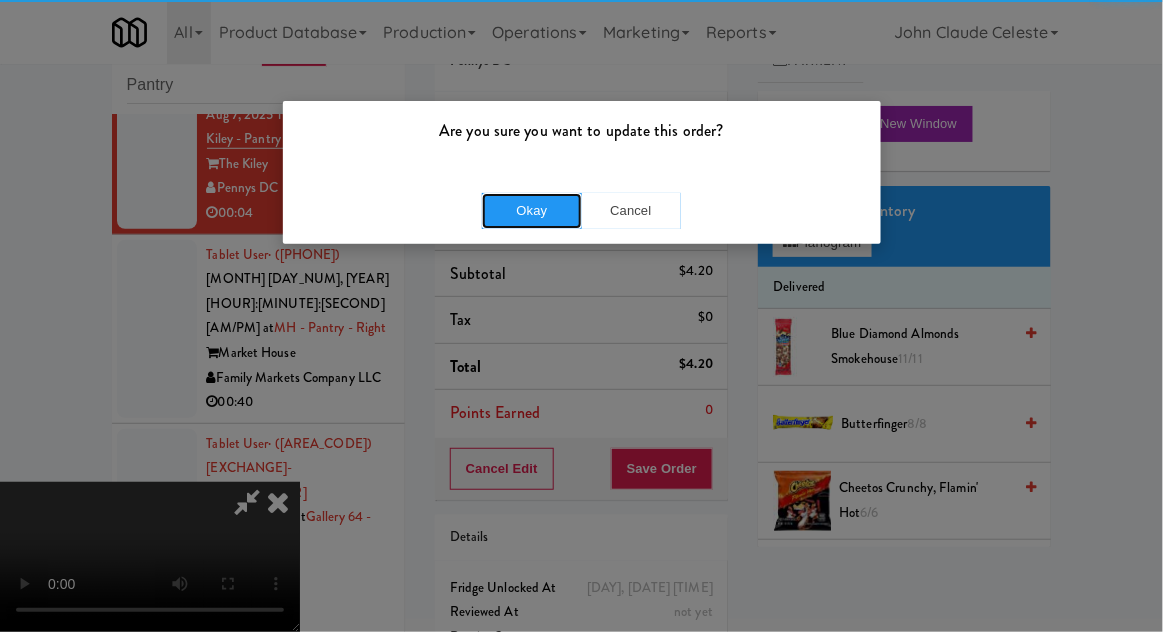 click on "Okay" at bounding box center [532, 211] 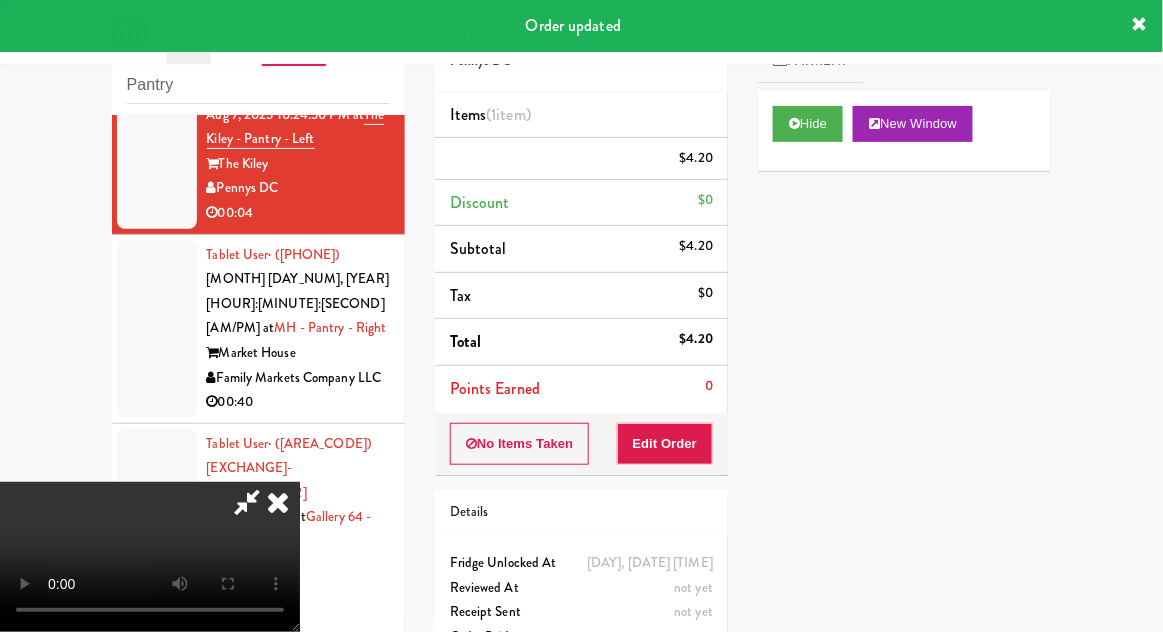 scroll, scrollTop: 0, scrollLeft: 0, axis: both 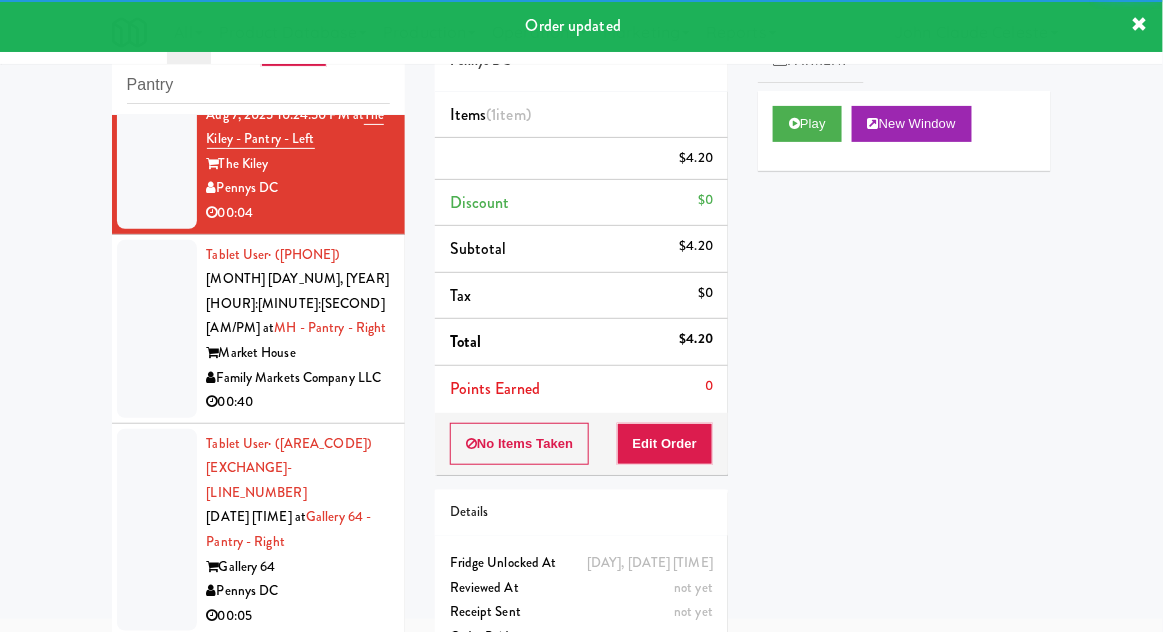 click at bounding box center [157, 329] 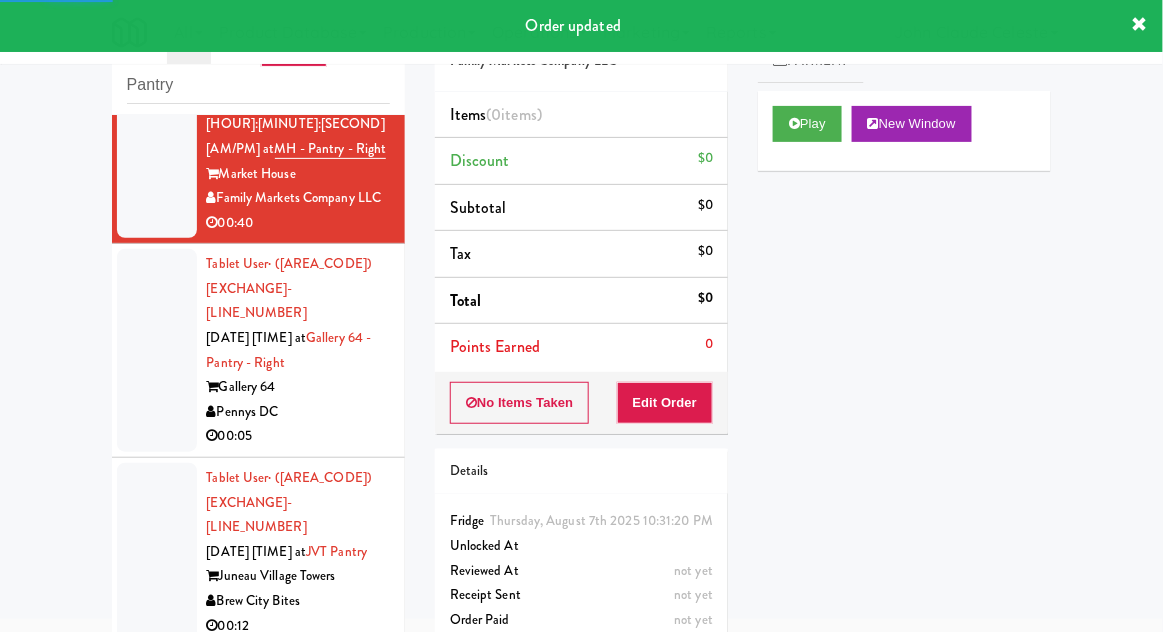 scroll, scrollTop: 4255, scrollLeft: 0, axis: vertical 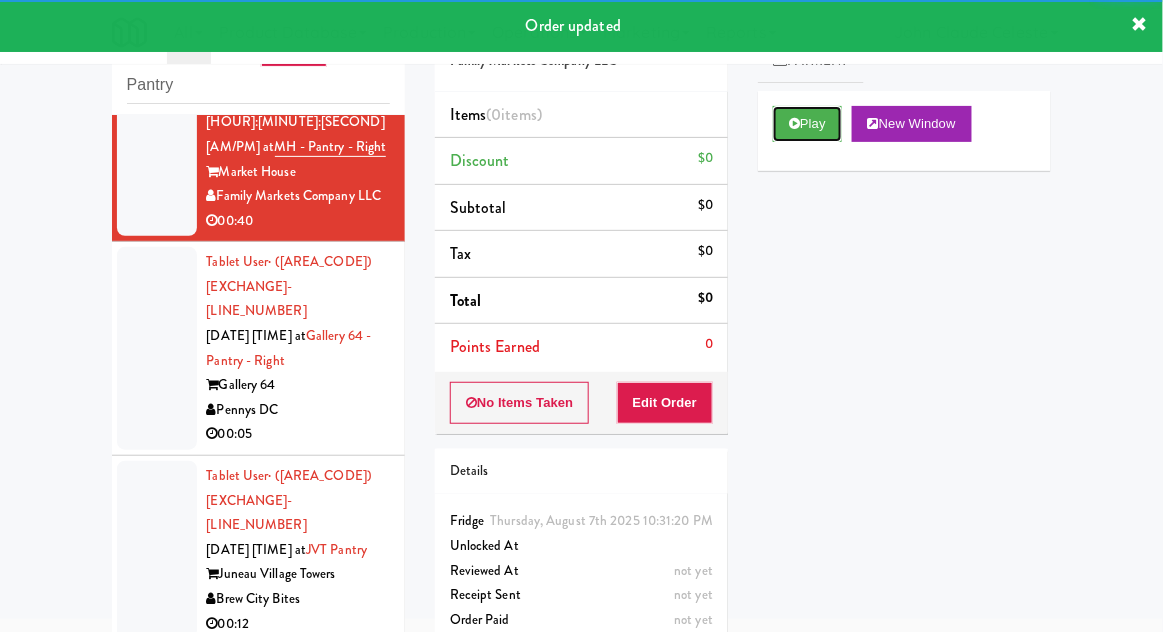 click on "Play" at bounding box center (807, 124) 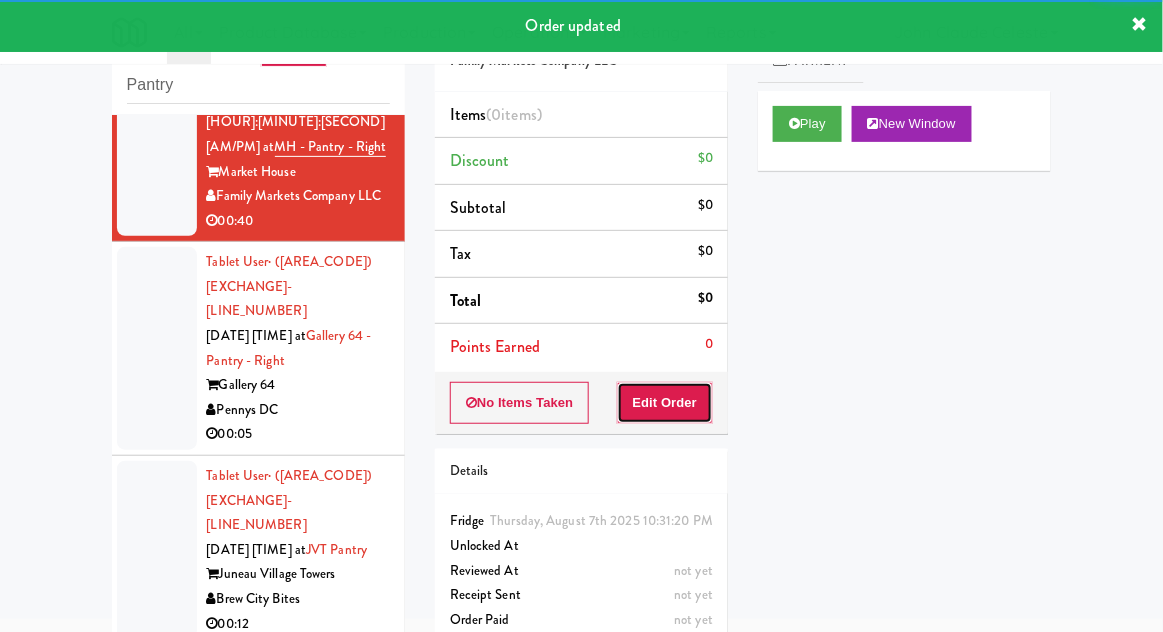click on "Edit Order" at bounding box center (665, 403) 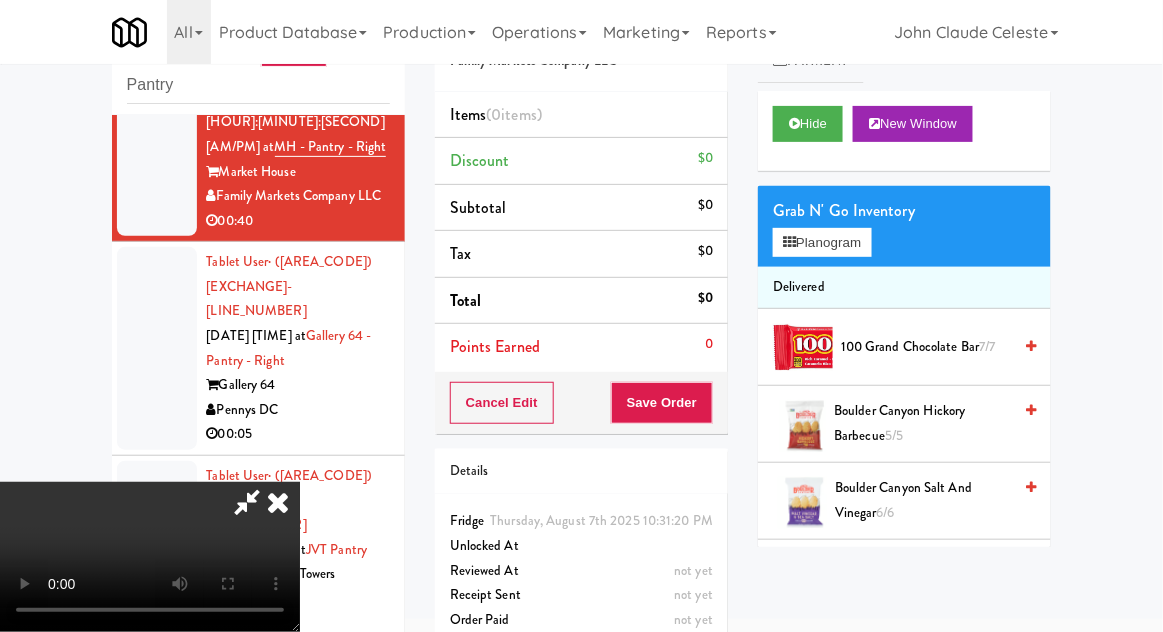 type 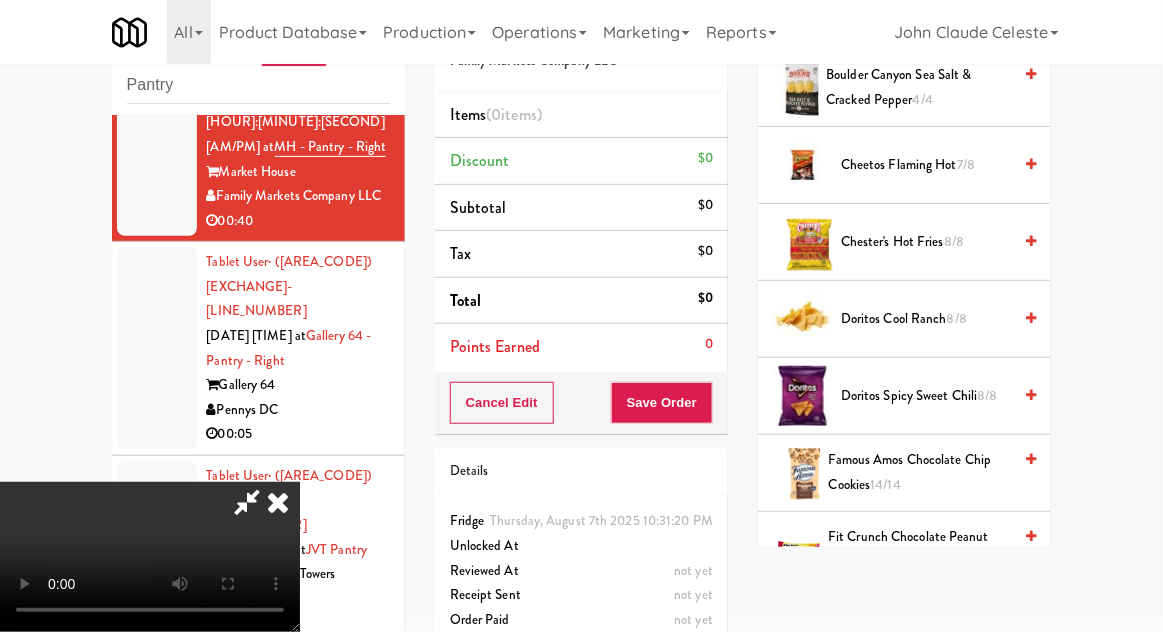 click on "Doritos Spicy Sweet Chili  8/8" at bounding box center (926, 396) 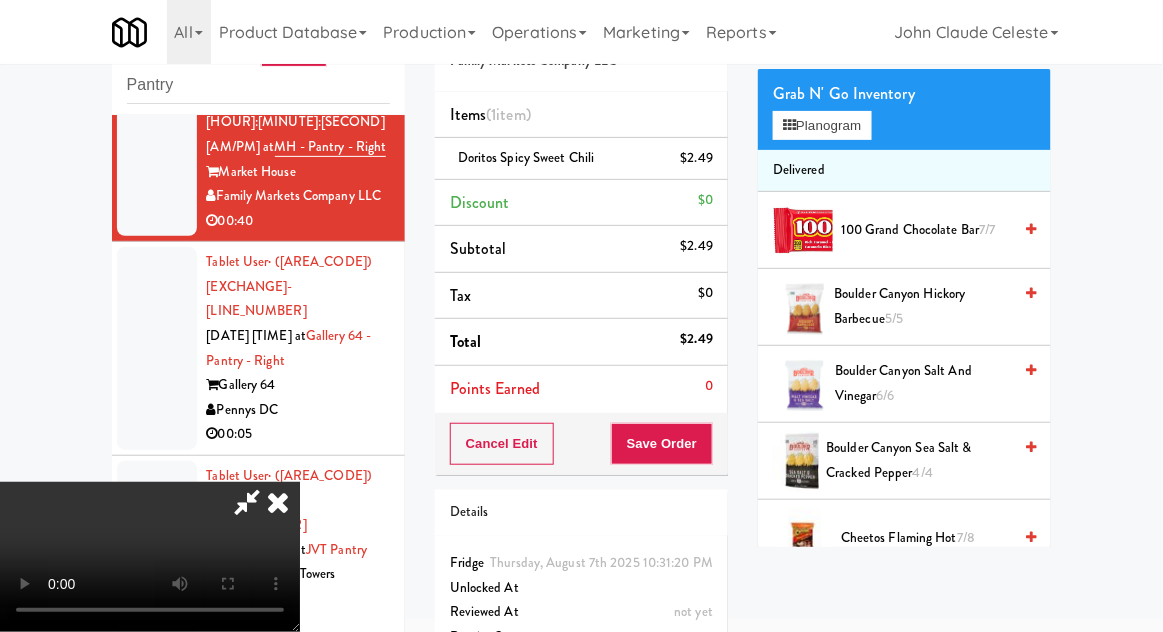 scroll, scrollTop: 117, scrollLeft: 0, axis: vertical 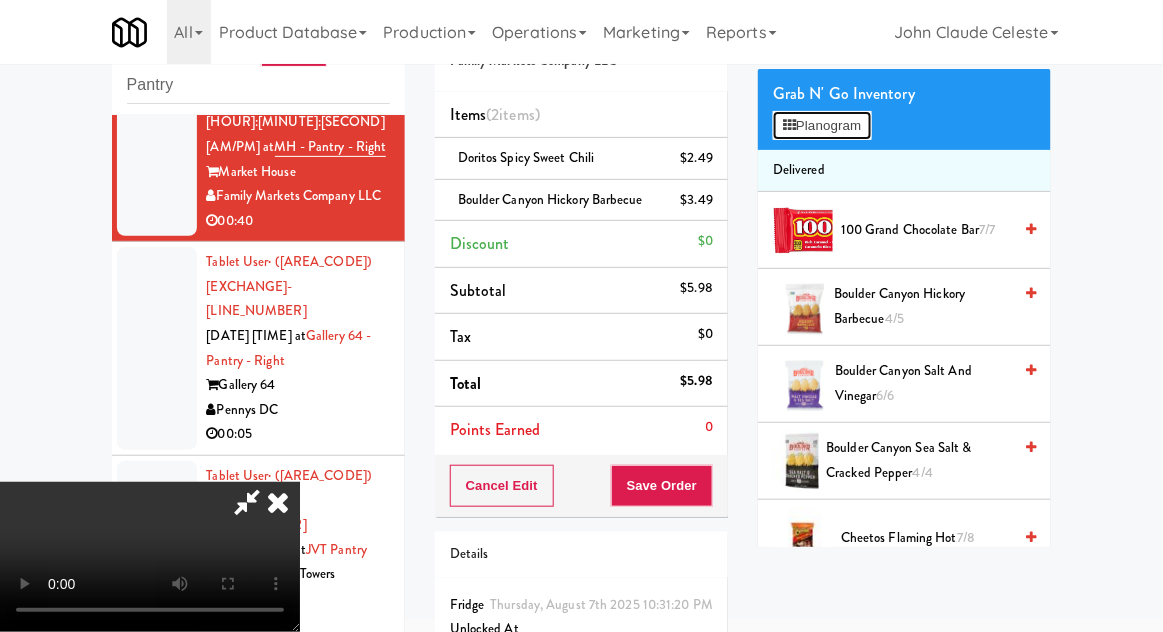 click on "Planogram" at bounding box center (822, 126) 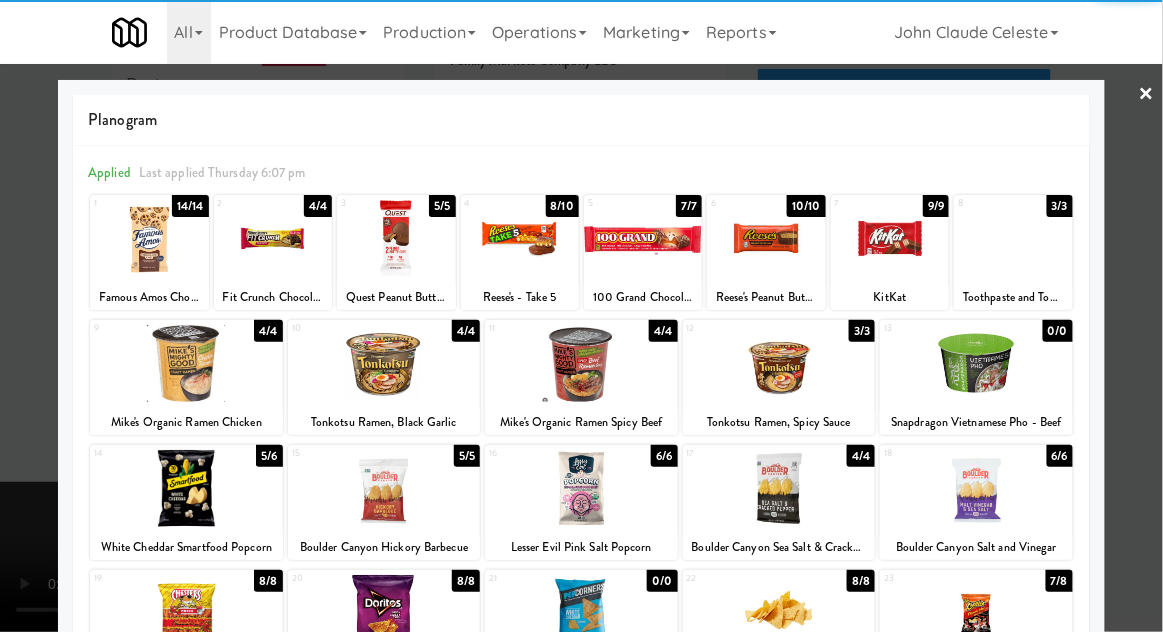 click at bounding box center (976, 488) 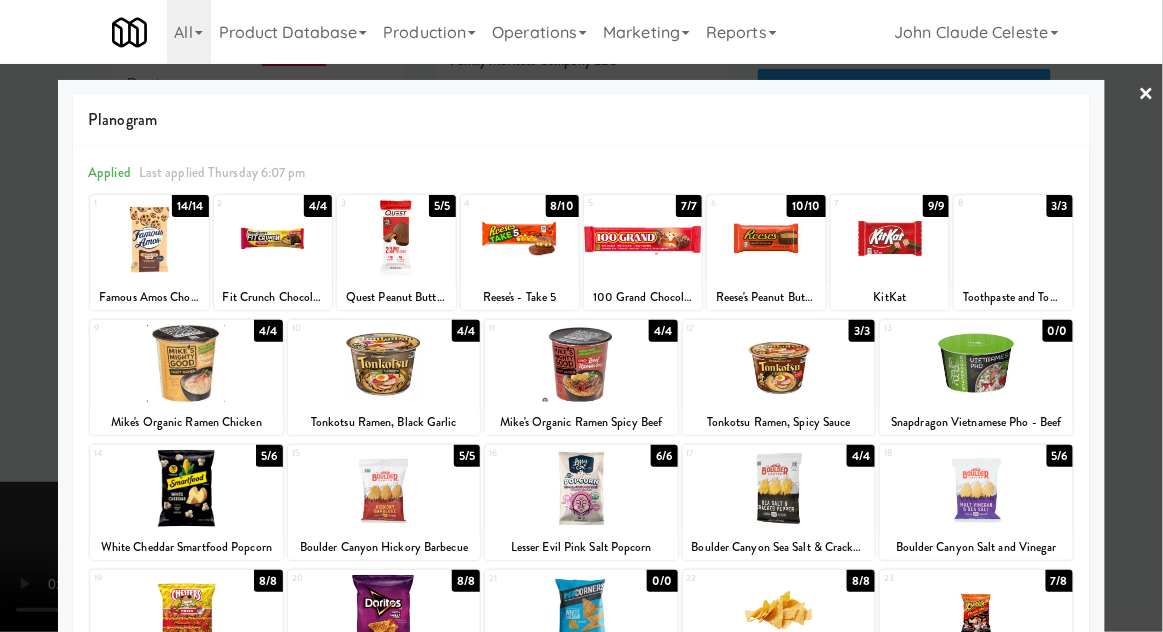 click at bounding box center [581, 316] 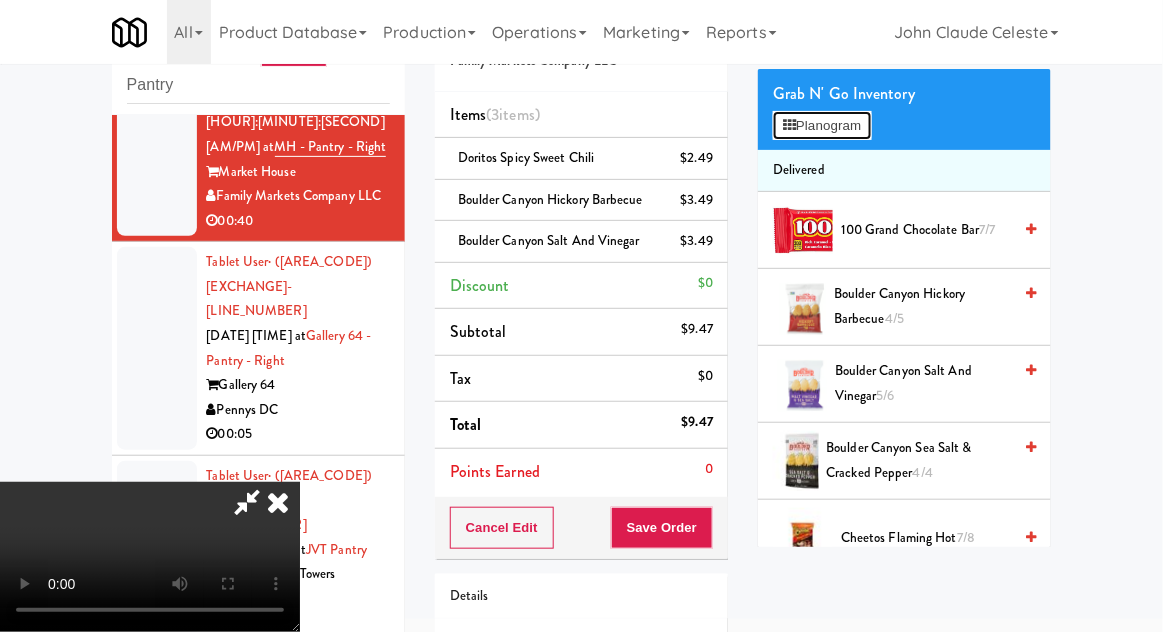 click on "Planogram" at bounding box center [822, 126] 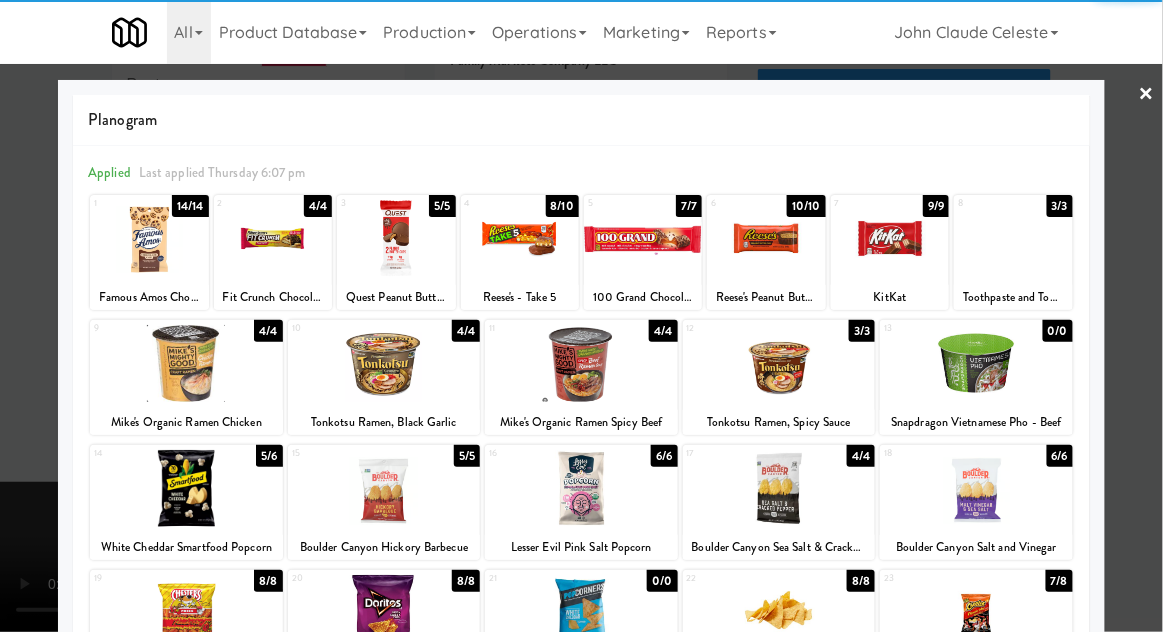click at bounding box center [520, 238] 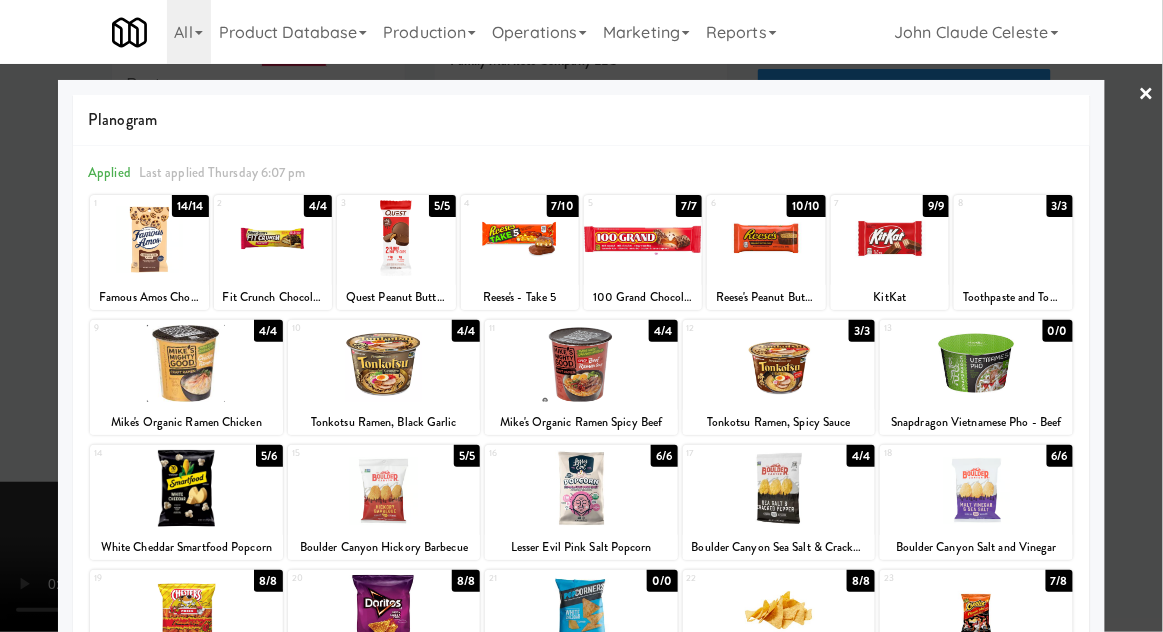 click at bounding box center (581, 316) 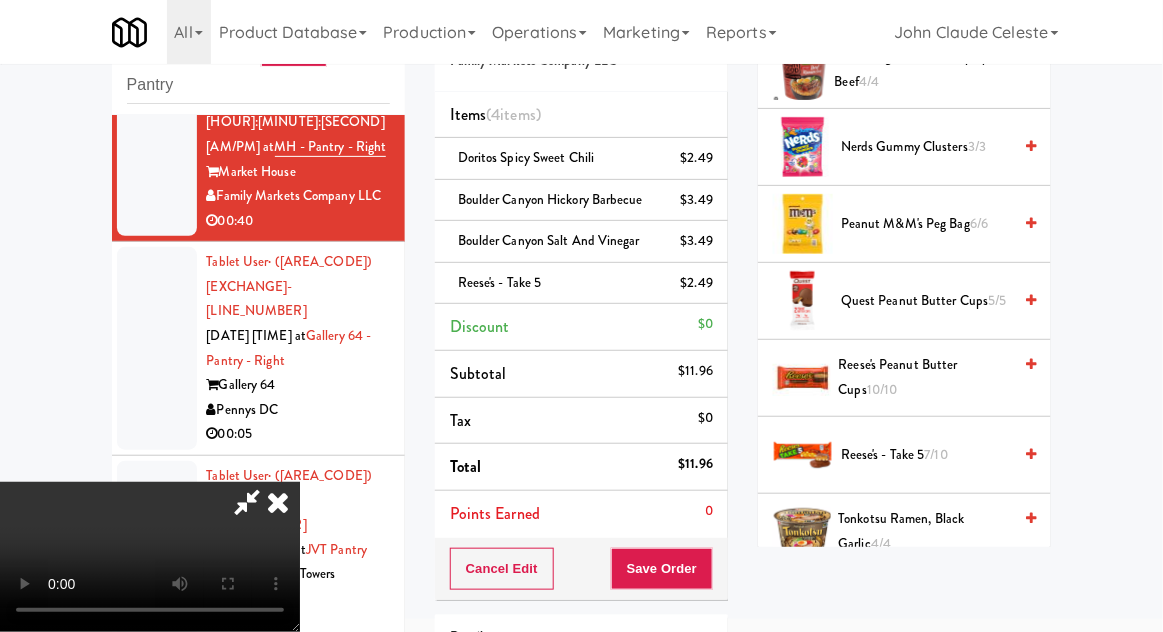 scroll, scrollTop: 1892, scrollLeft: 0, axis: vertical 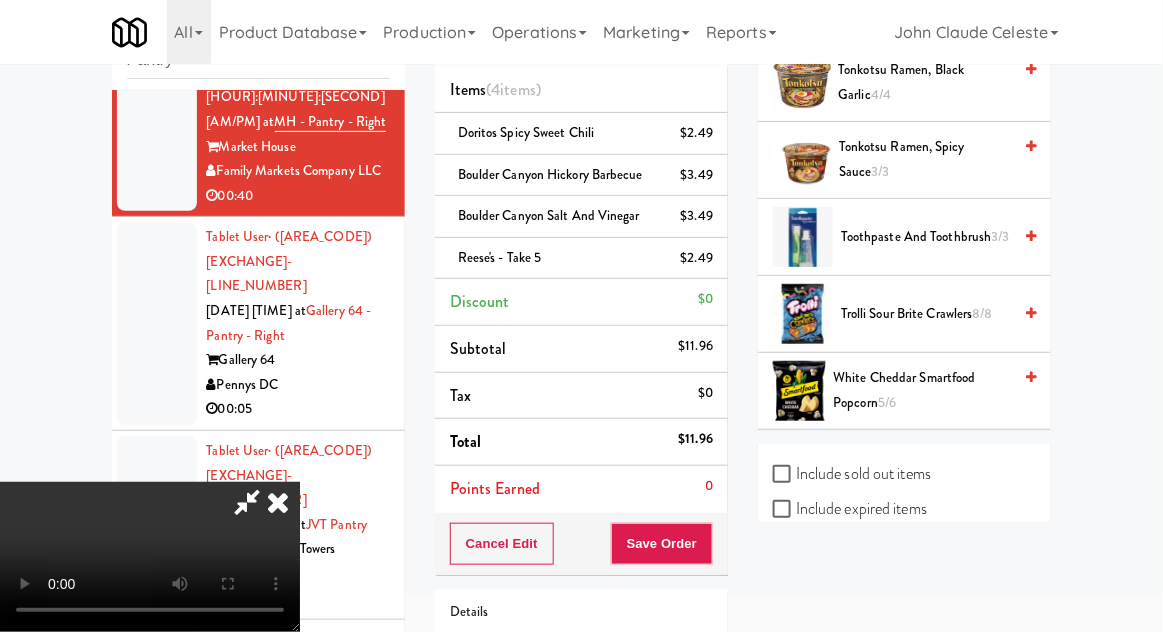 click on "White Cheddar Smartfood Popcorn  5/6" at bounding box center (923, 390) 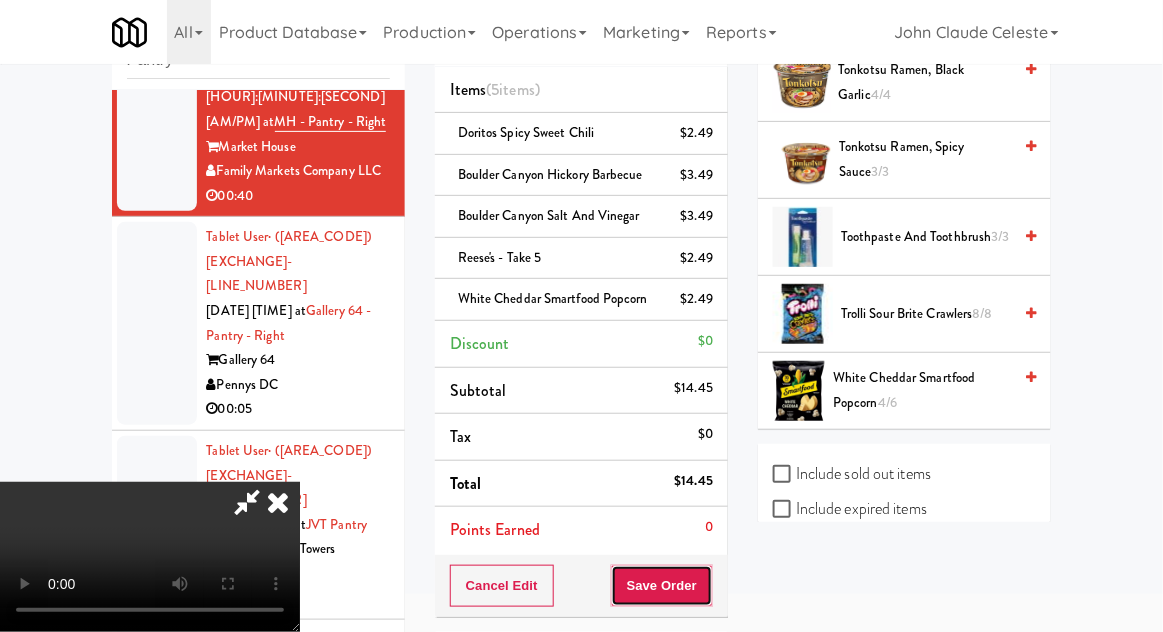 click on "Save Order" at bounding box center (662, 586) 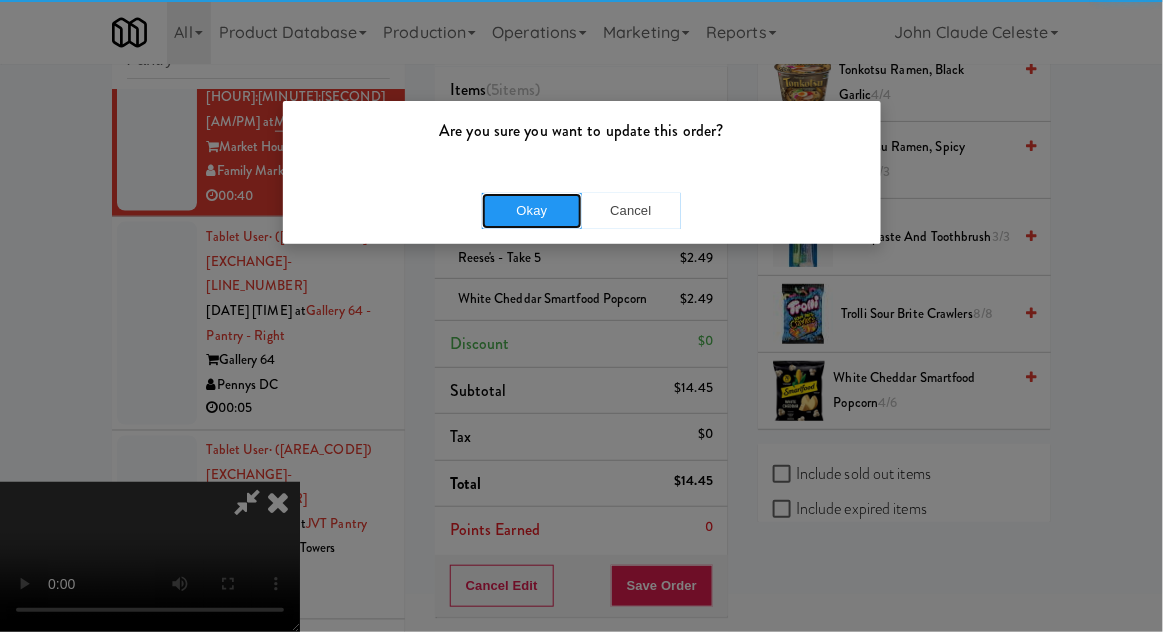 click on "Okay" at bounding box center (532, 211) 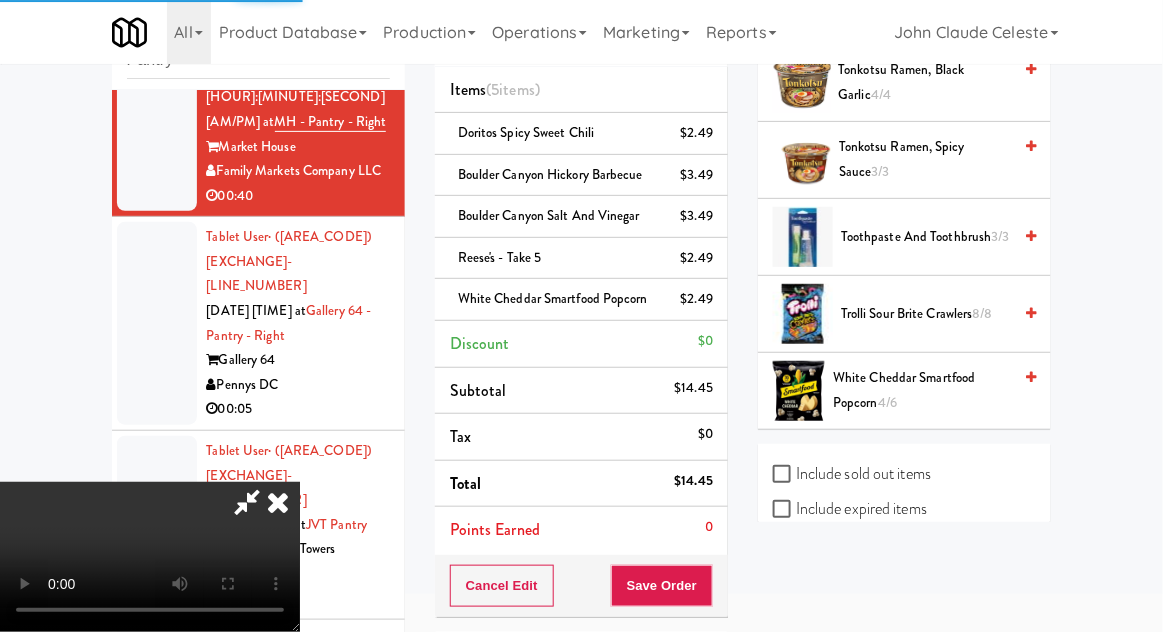 scroll, scrollTop: 197, scrollLeft: 0, axis: vertical 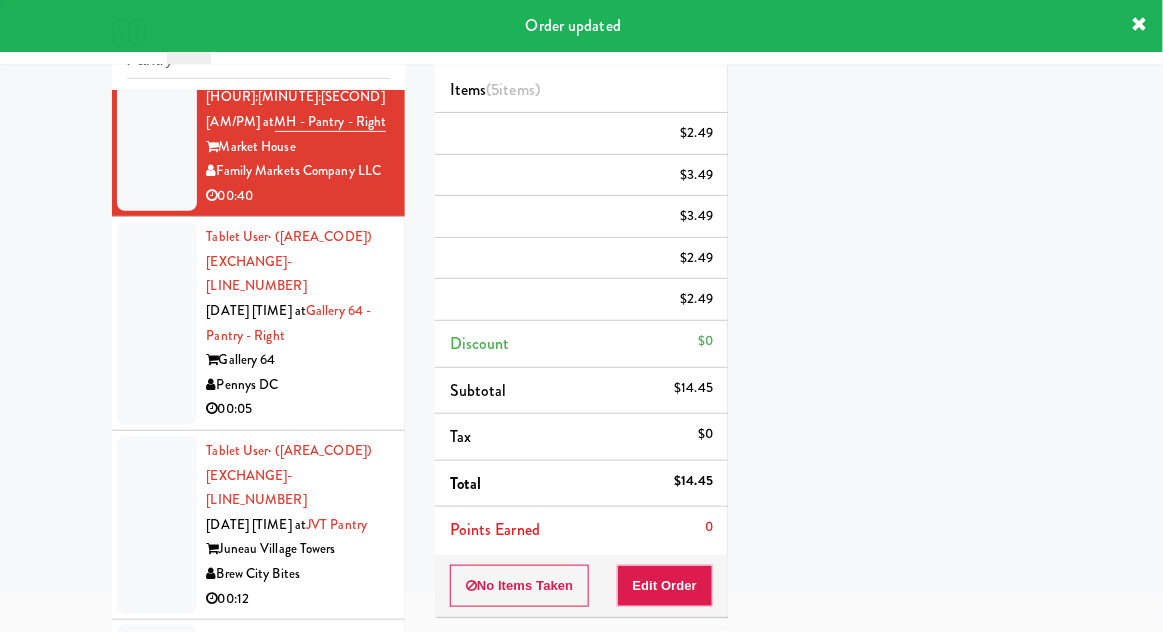 click at bounding box center (157, 323) 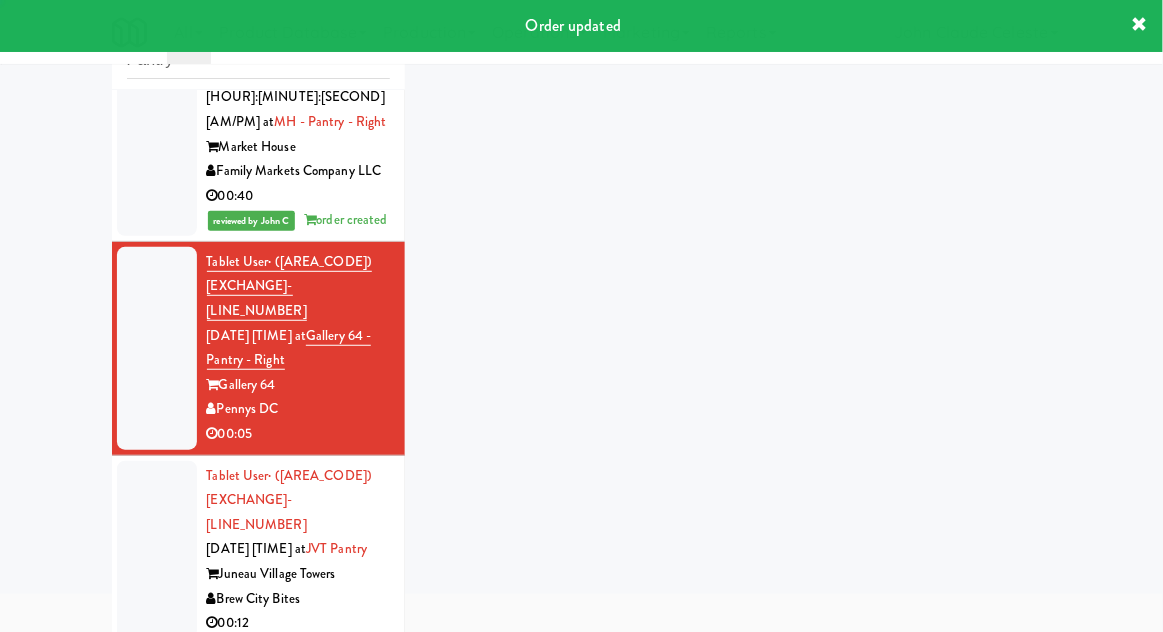 scroll, scrollTop: 77, scrollLeft: 0, axis: vertical 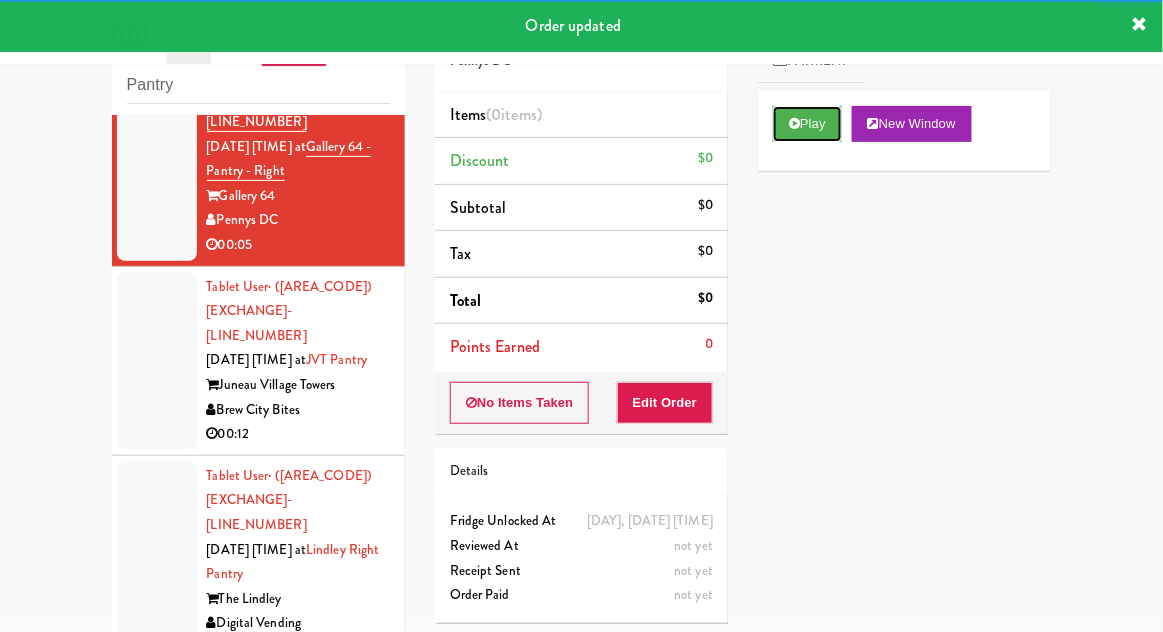 click at bounding box center [794, 123] 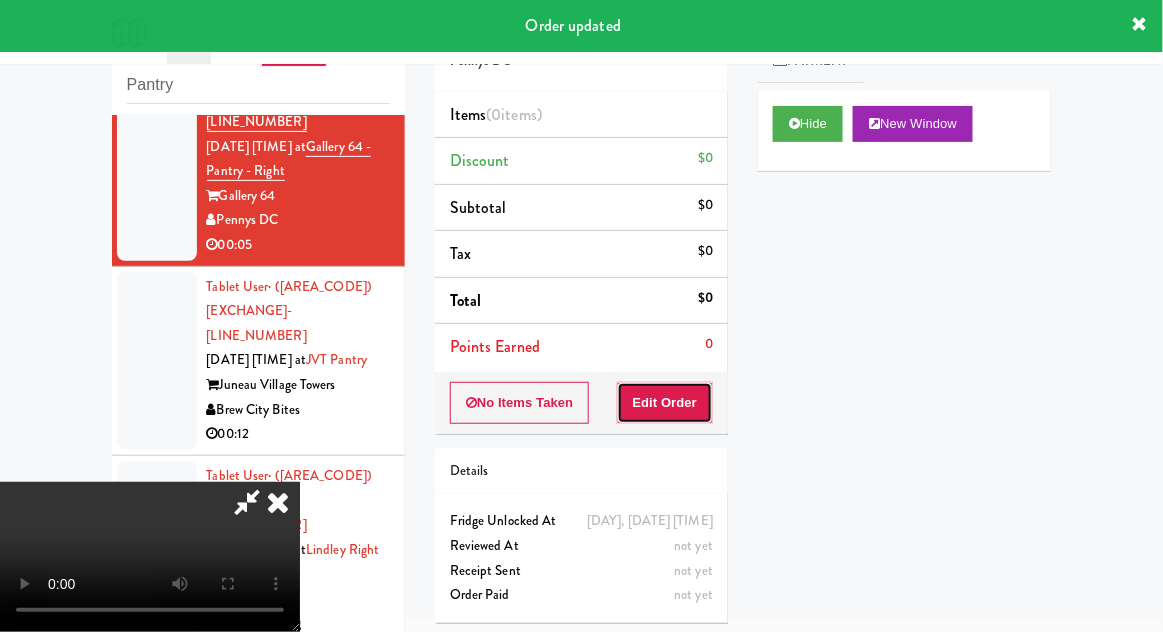 click on "Edit Order" at bounding box center (665, 403) 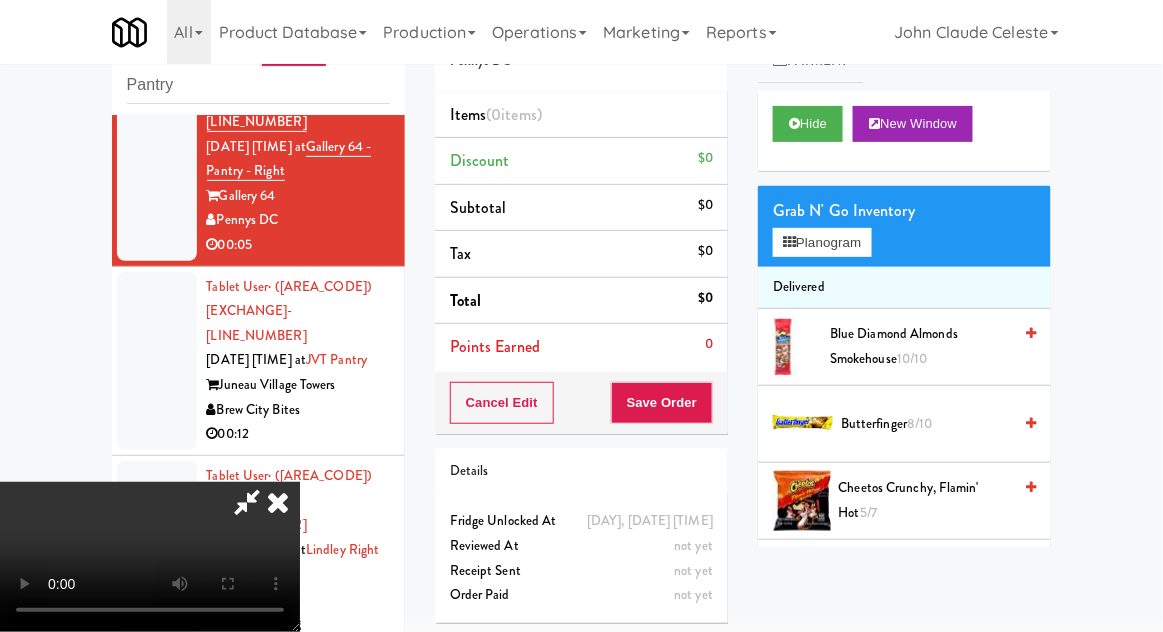 type 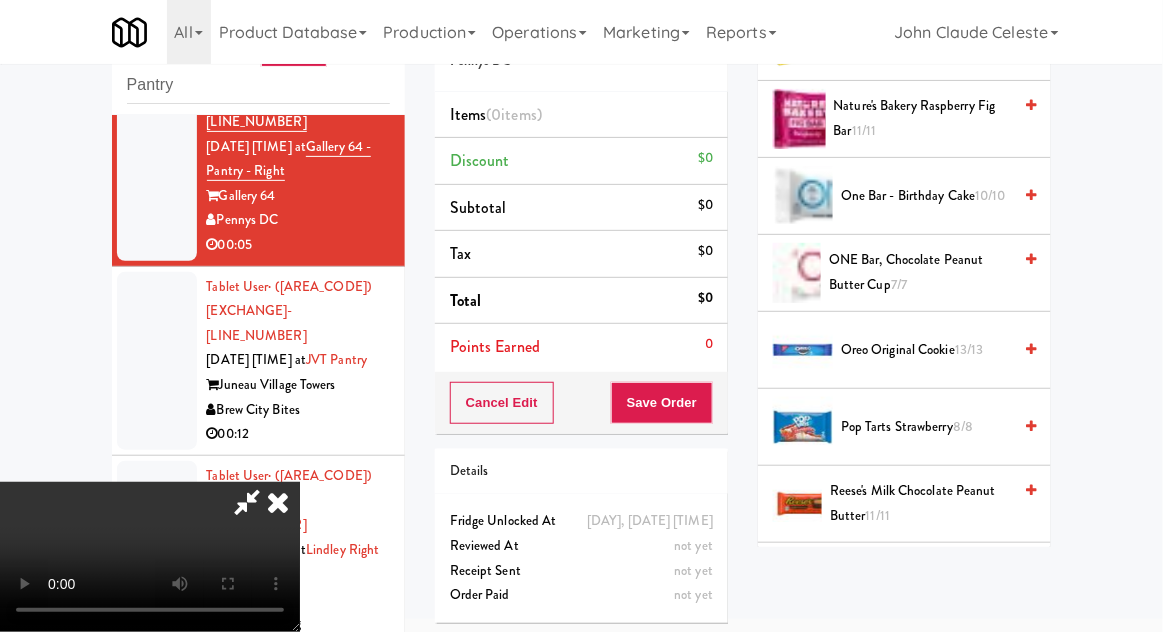 scroll, scrollTop: 1628, scrollLeft: 0, axis: vertical 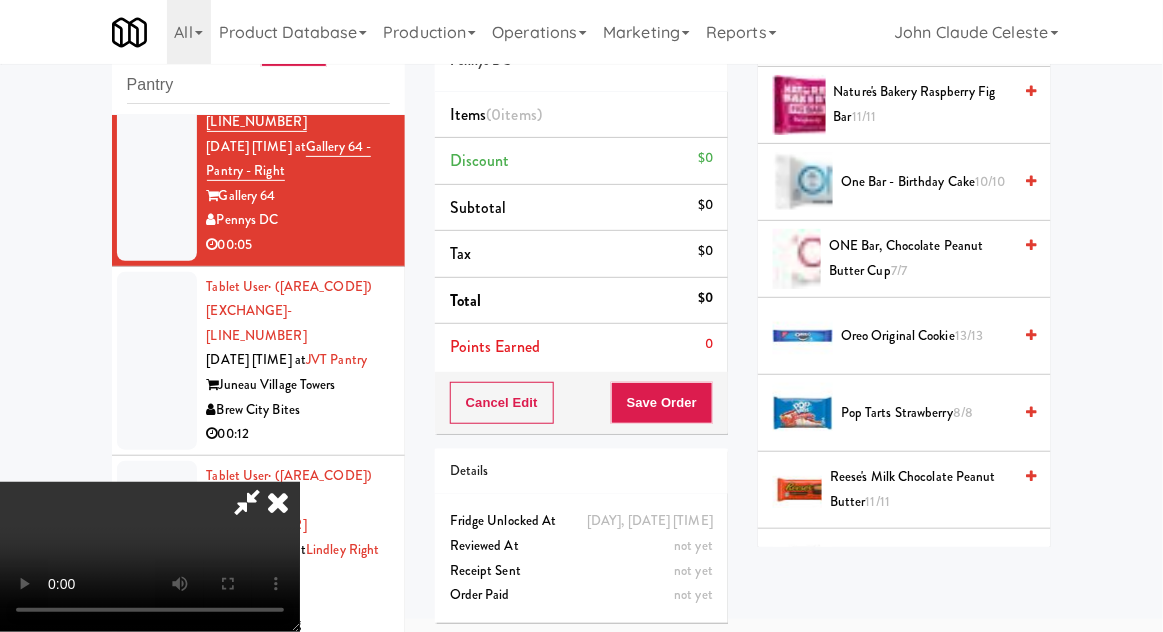 click on "Oreo Original Cookie  13/13" at bounding box center (926, 336) 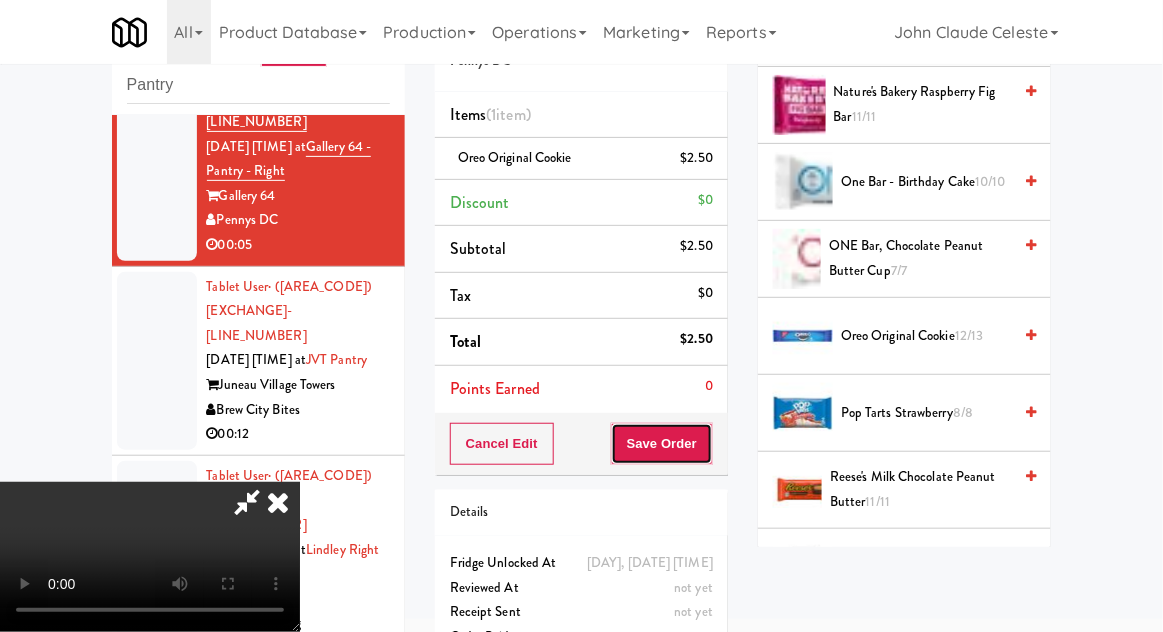click on "Save Order" at bounding box center [662, 444] 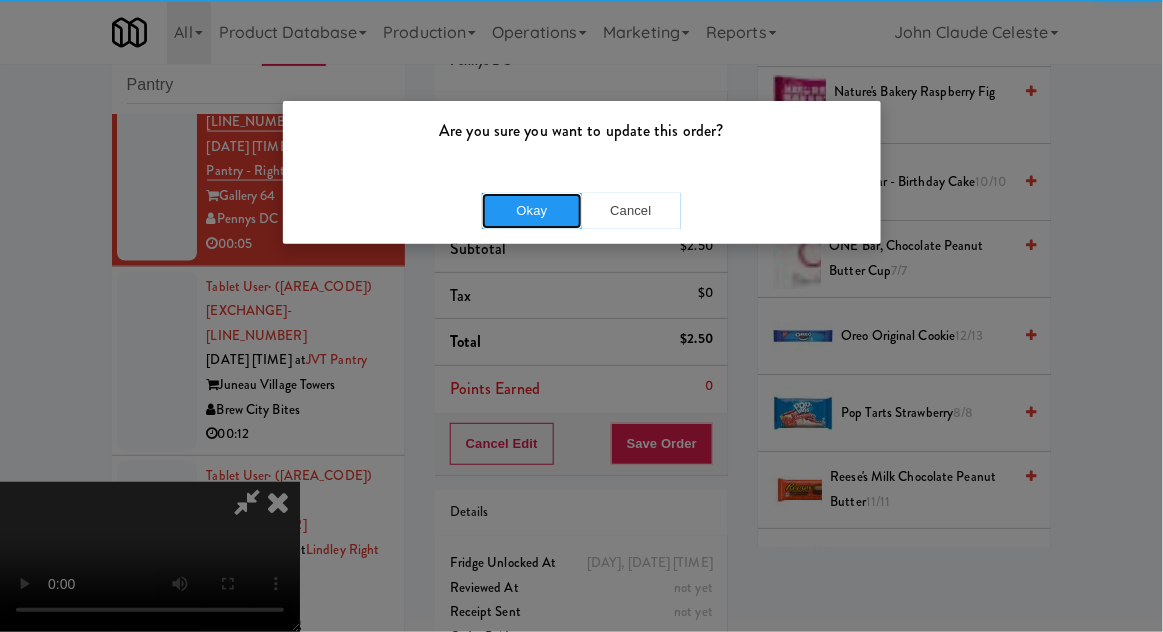 click on "Okay" at bounding box center (532, 211) 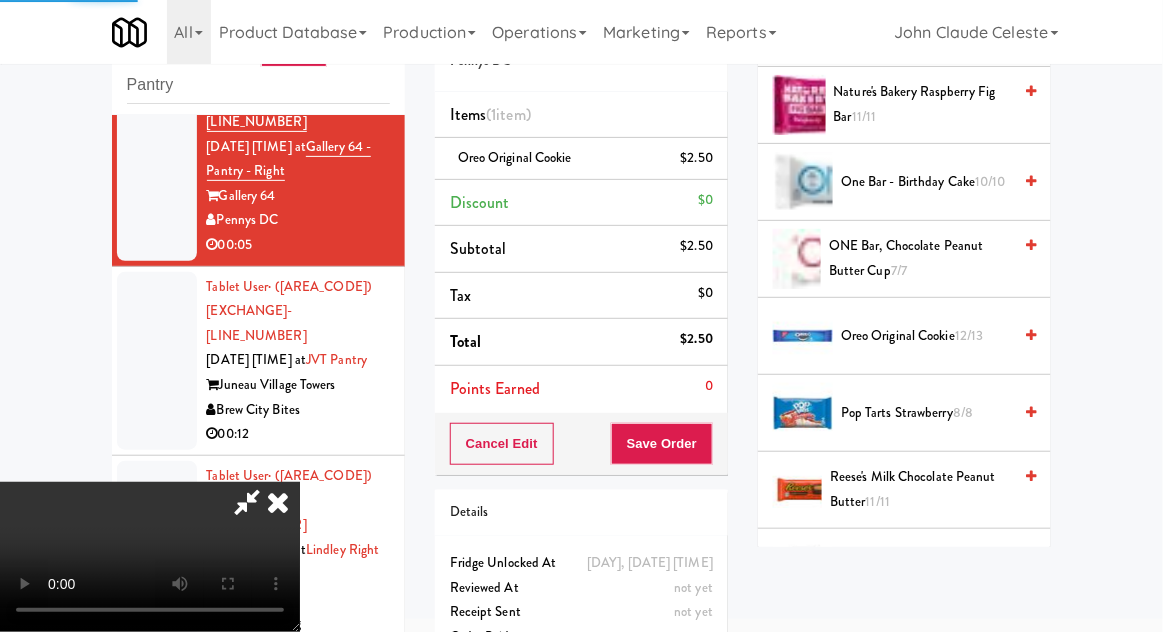 scroll, scrollTop: 197, scrollLeft: 0, axis: vertical 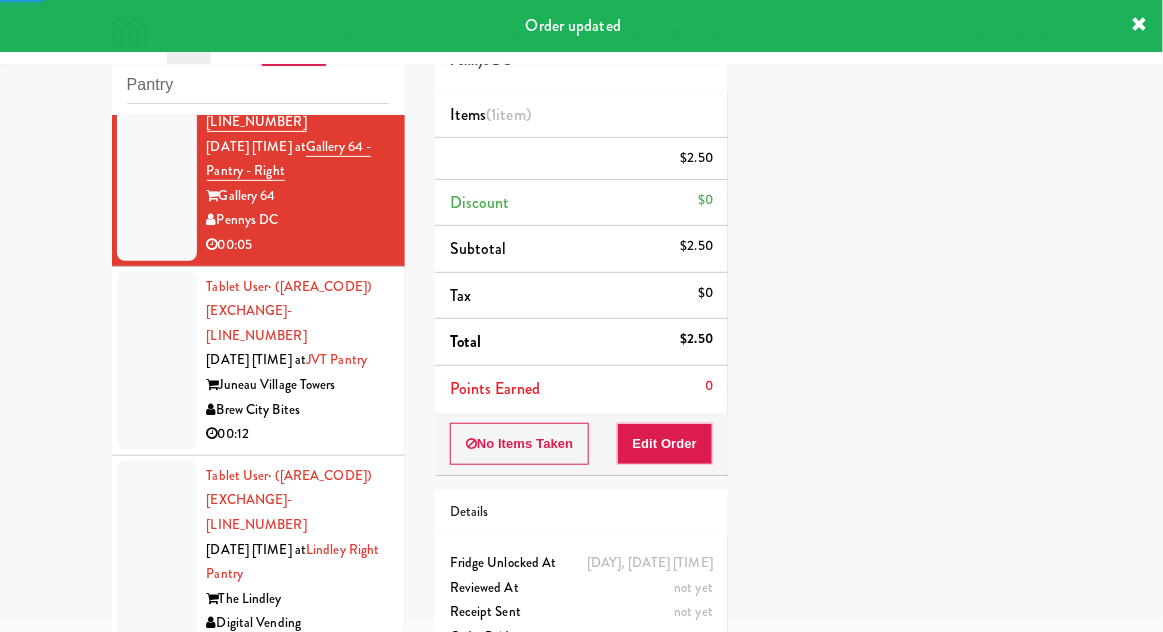click at bounding box center [157, 361] 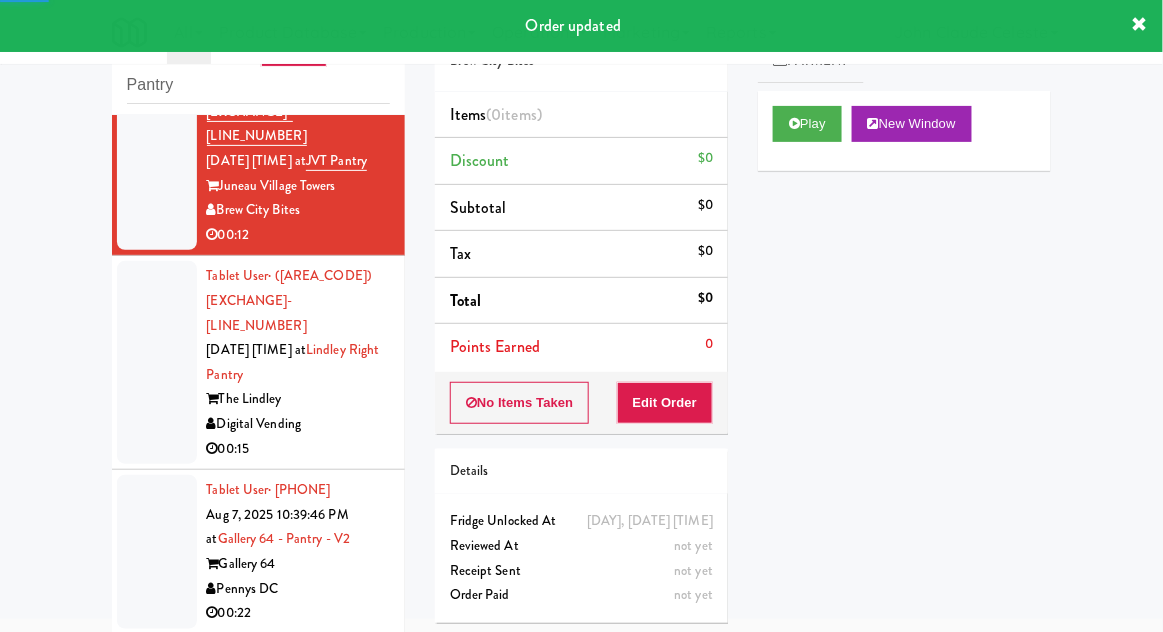 scroll, scrollTop: 4695, scrollLeft: 0, axis: vertical 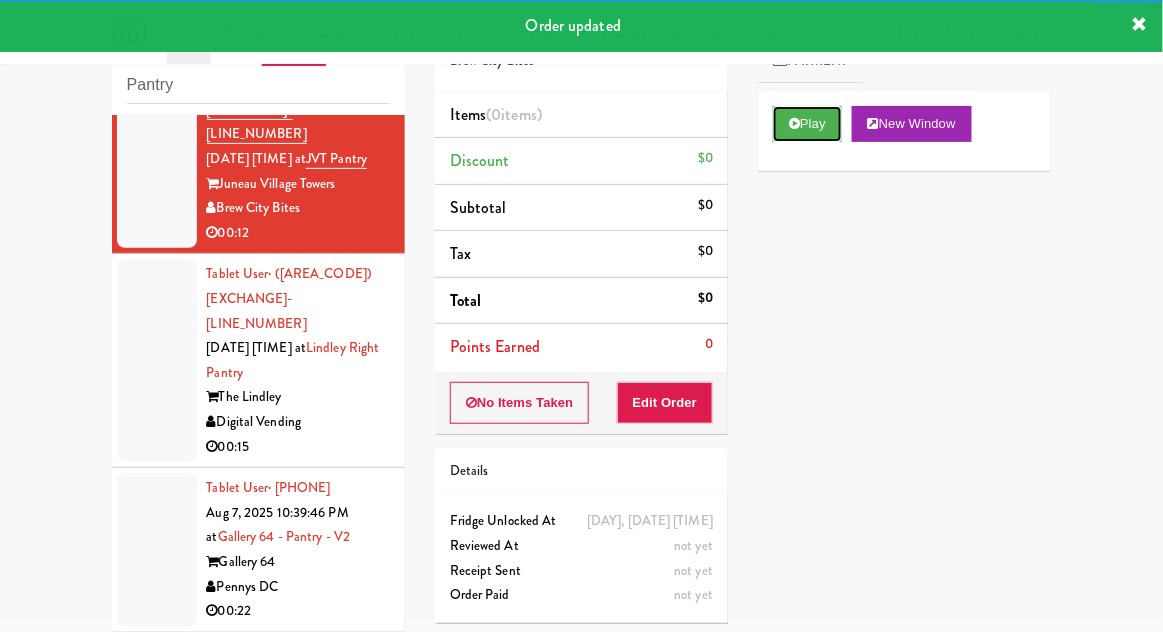click at bounding box center (794, 123) 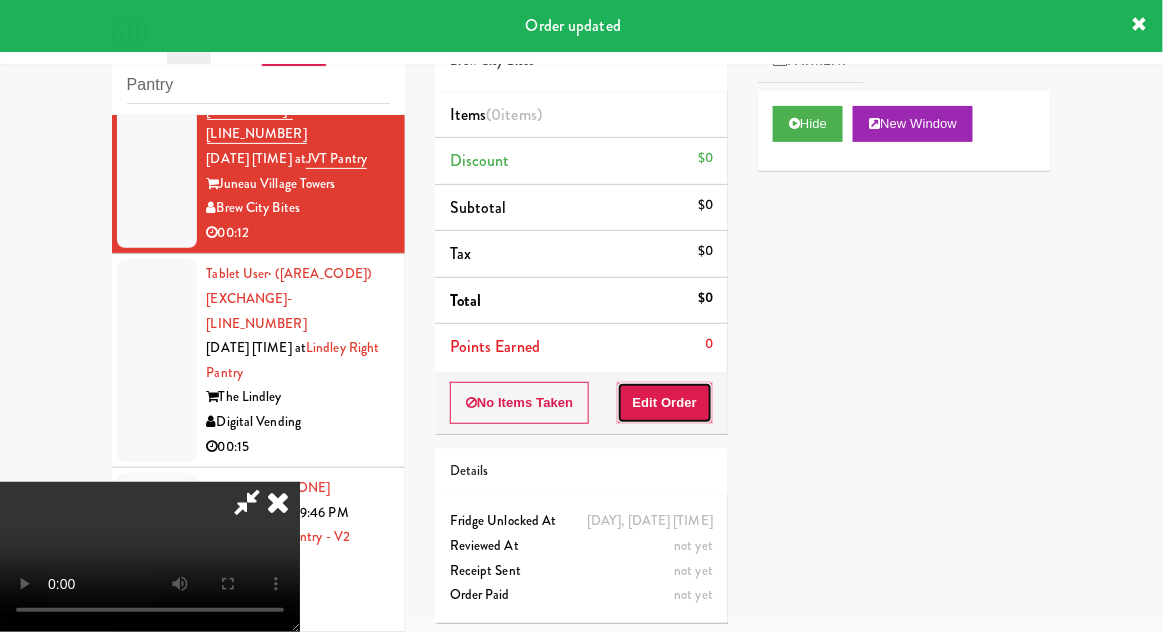 click on "Edit Order" at bounding box center [665, 403] 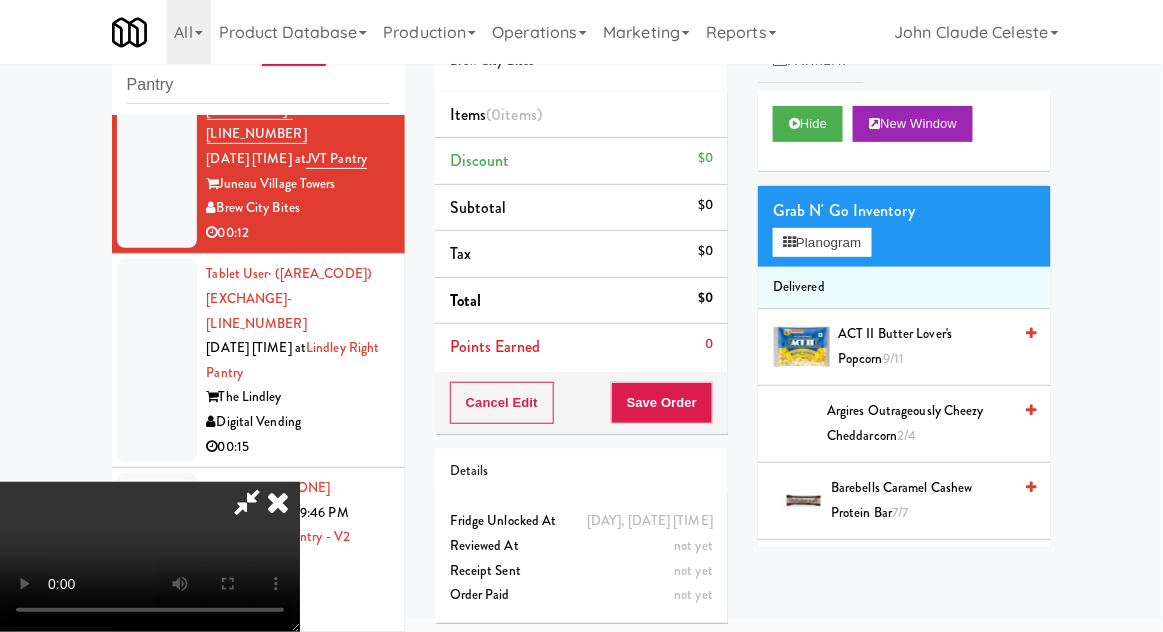 scroll, scrollTop: 73, scrollLeft: 0, axis: vertical 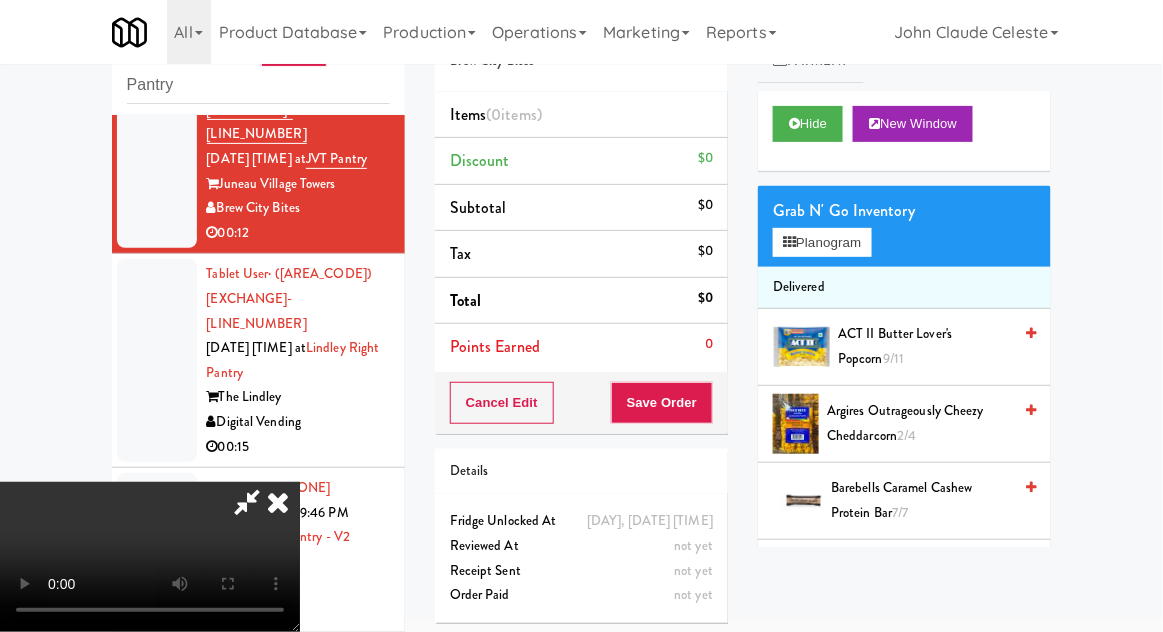 type 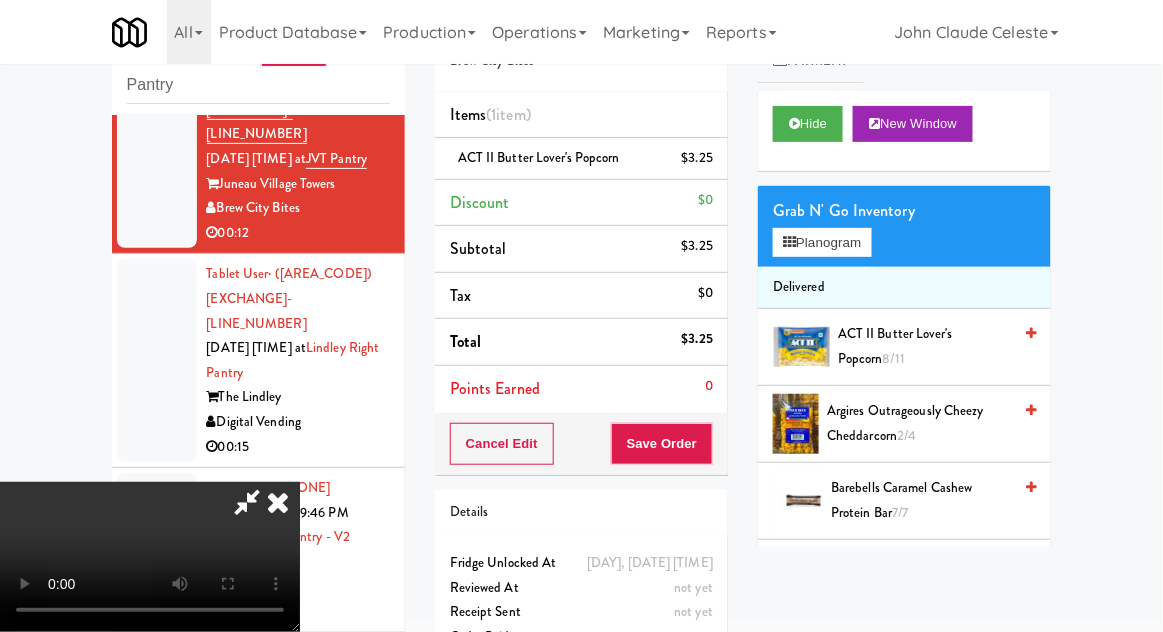 scroll, scrollTop: 0, scrollLeft: 0, axis: both 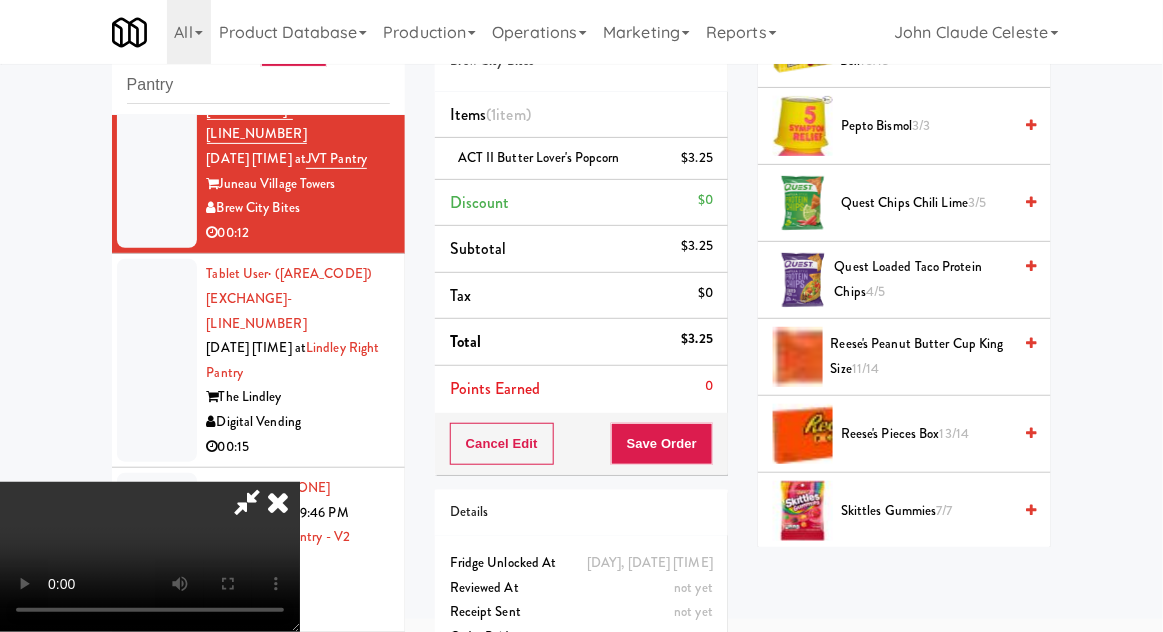 click on "Reese's Pieces Box  13/14" at bounding box center [926, 434] 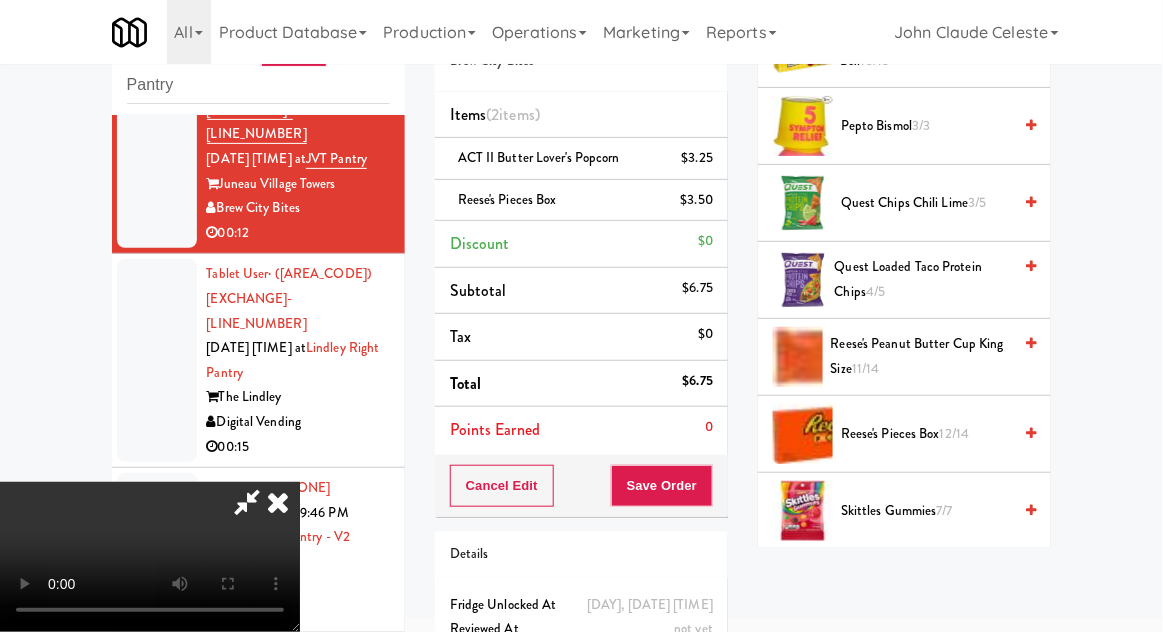 scroll, scrollTop: 73, scrollLeft: 0, axis: vertical 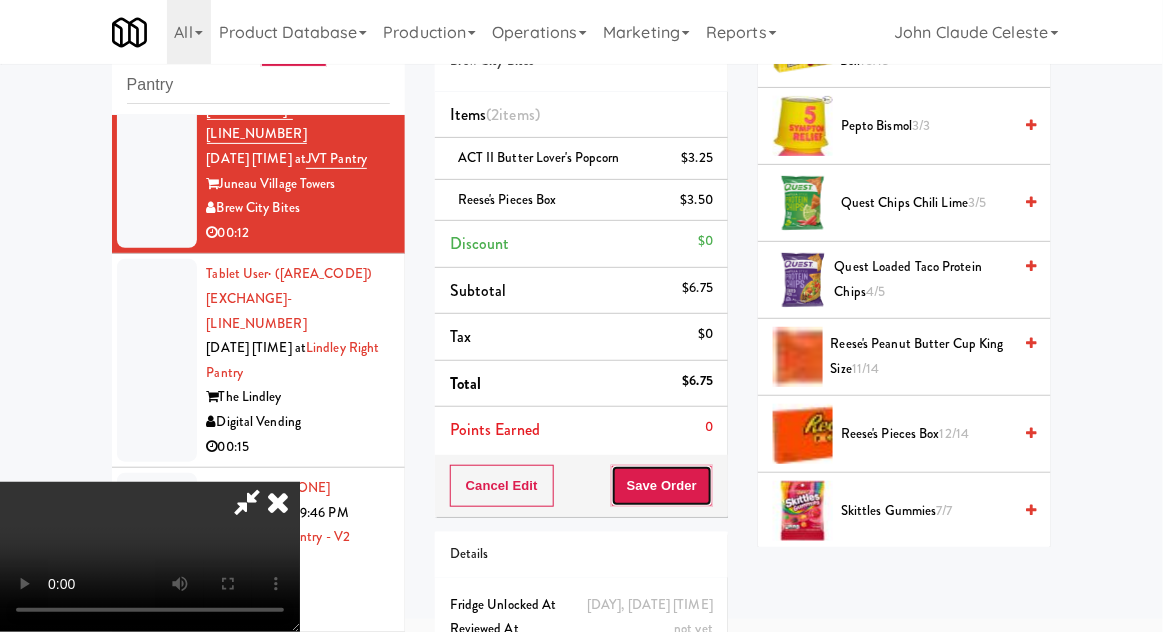 click on "Save Order" at bounding box center (662, 486) 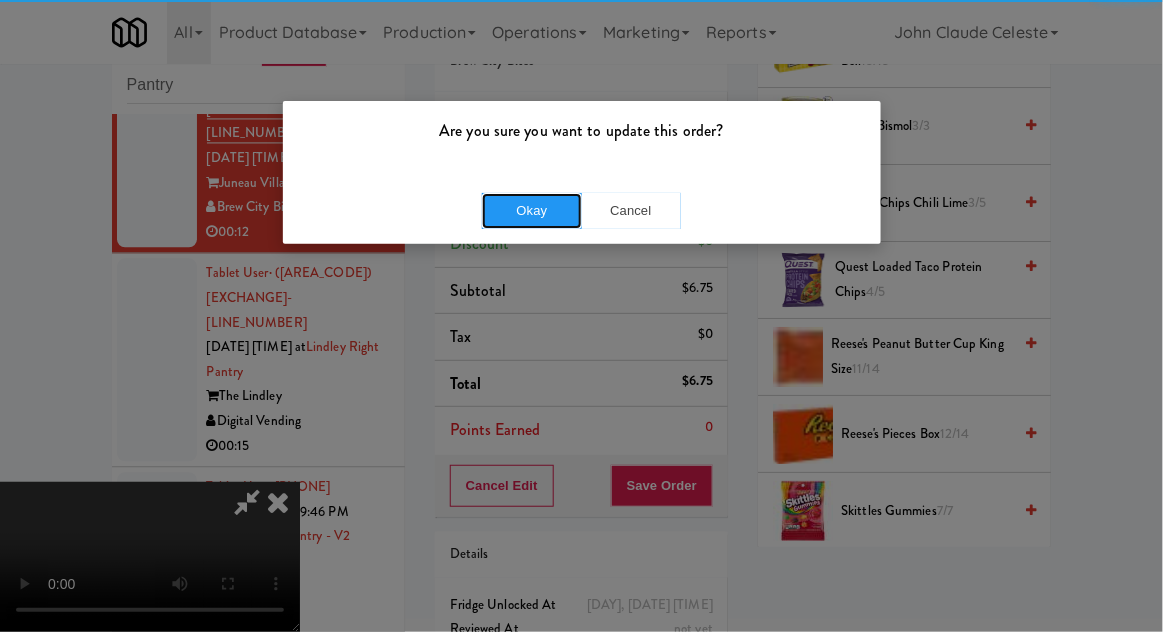 click on "Okay" at bounding box center [532, 211] 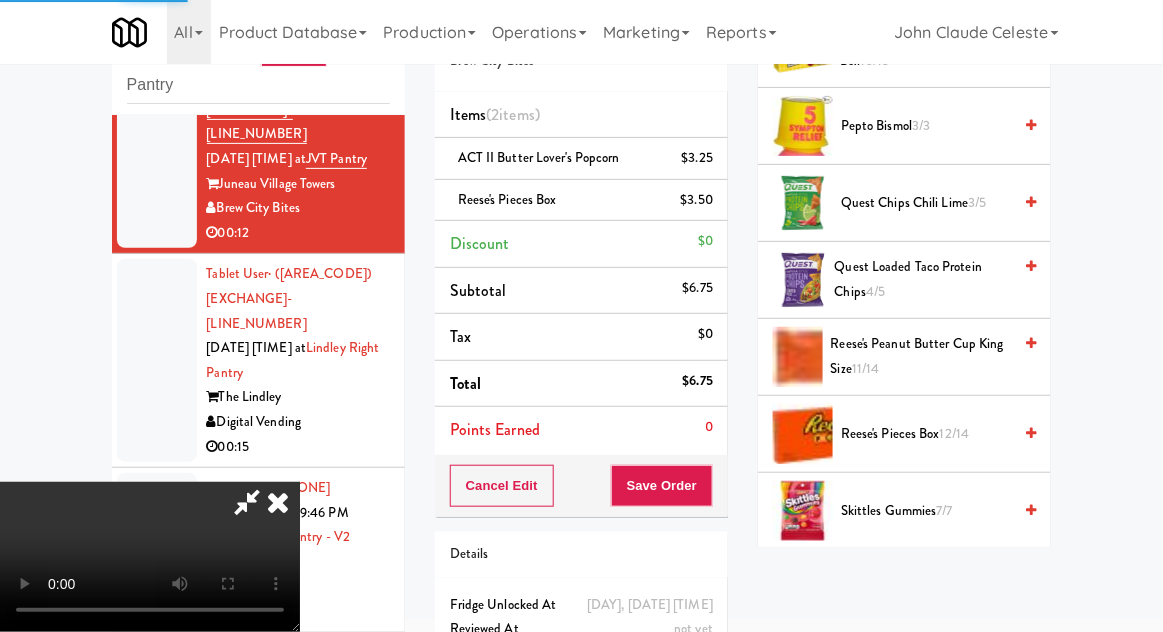 scroll, scrollTop: 197, scrollLeft: 0, axis: vertical 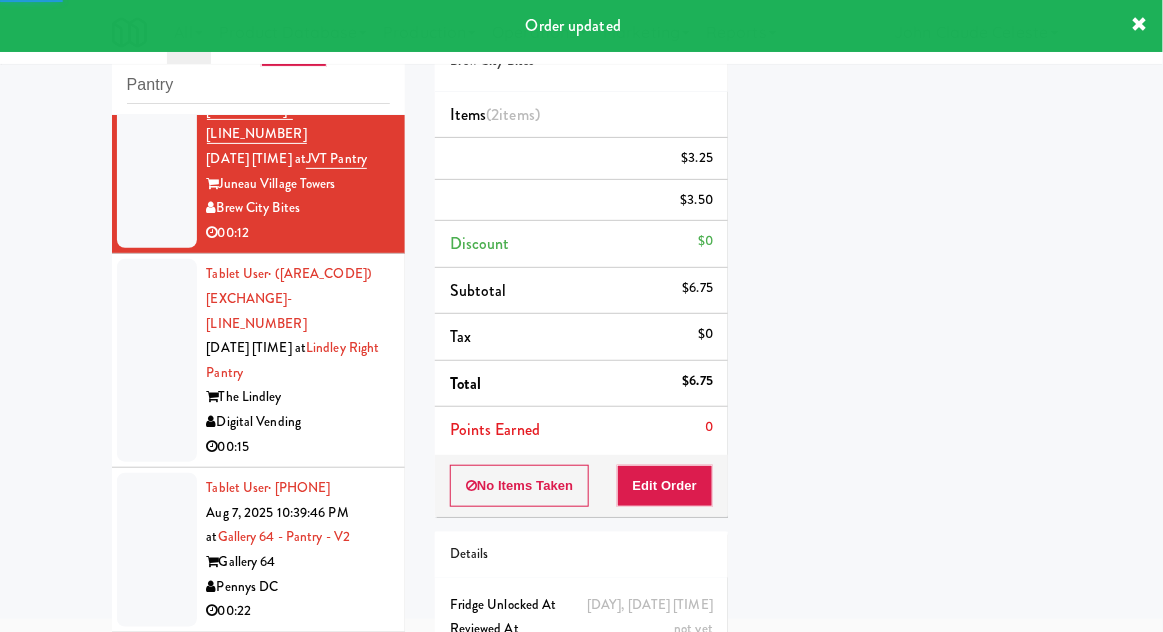 click at bounding box center (157, 360) 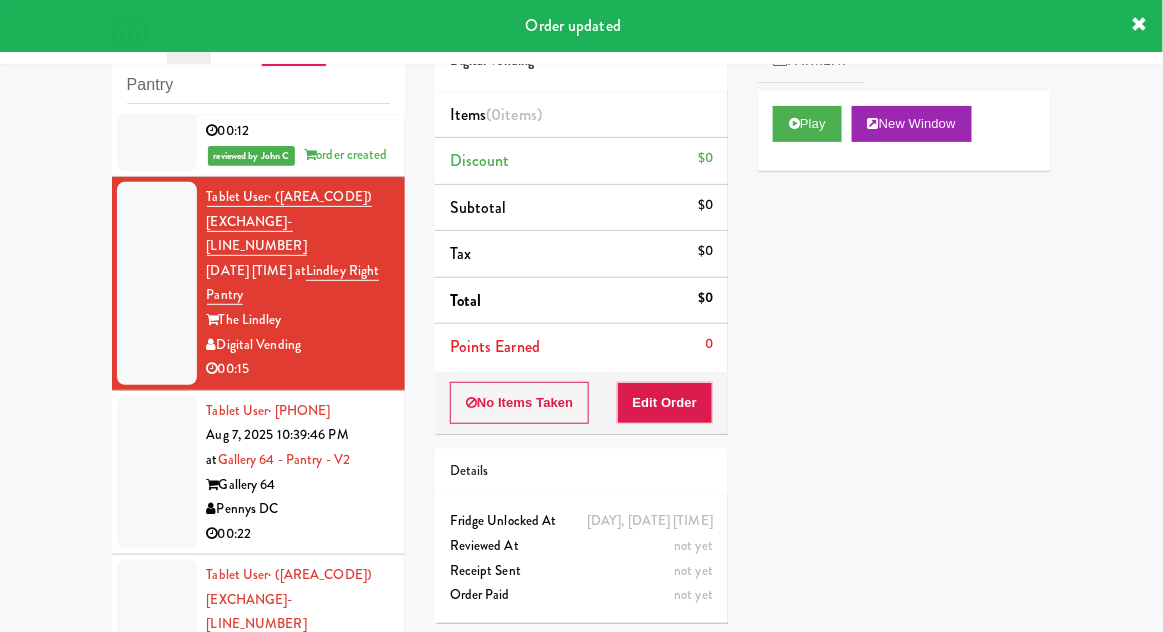 scroll, scrollTop: 4891, scrollLeft: 0, axis: vertical 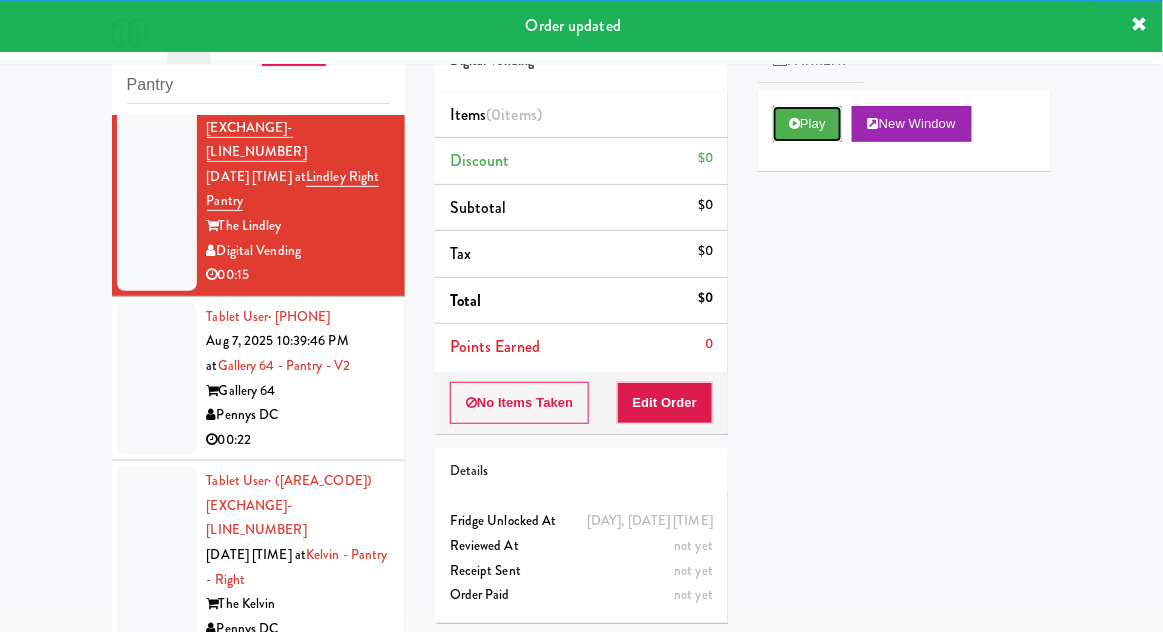 click on "Play" at bounding box center (807, 124) 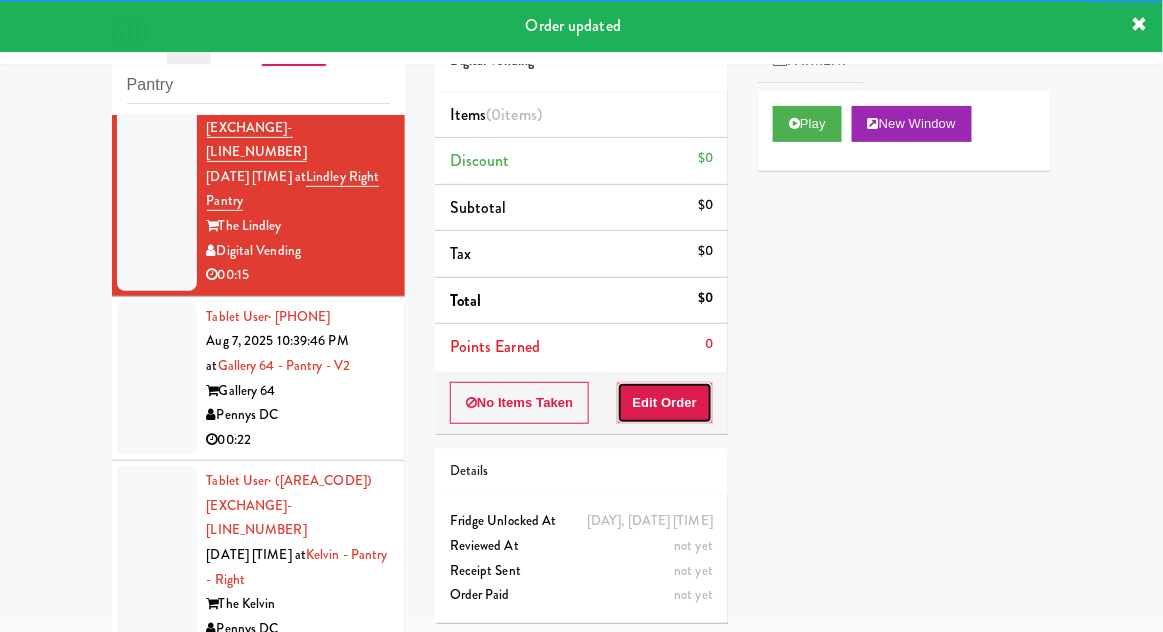 click on "Edit Order" at bounding box center (665, 403) 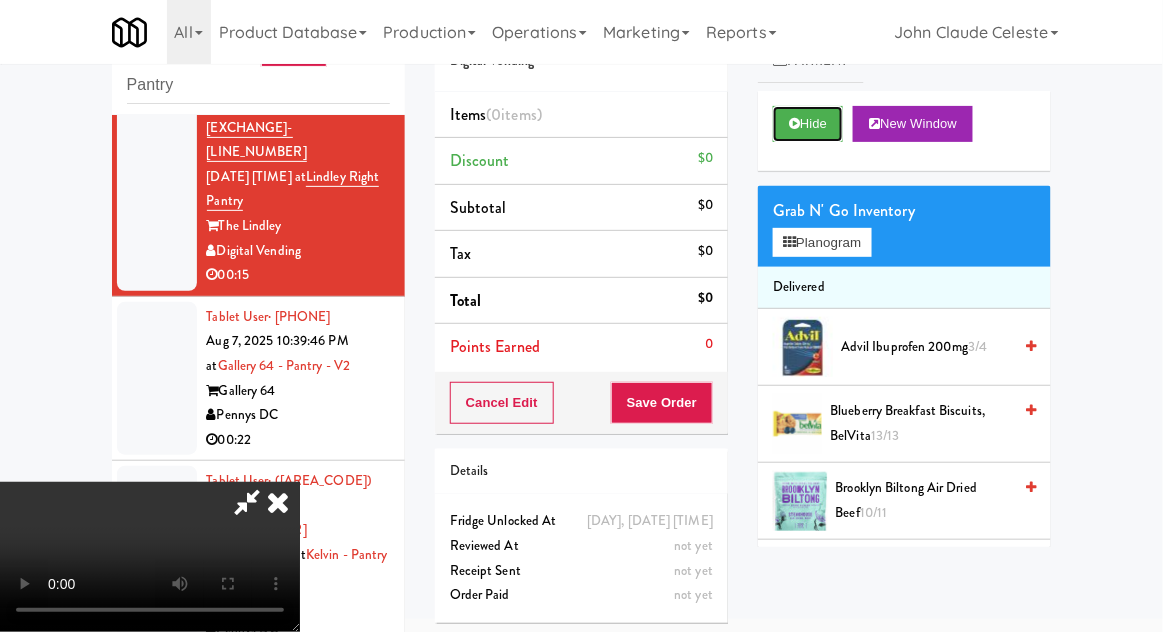 click on "Hide" at bounding box center (808, 124) 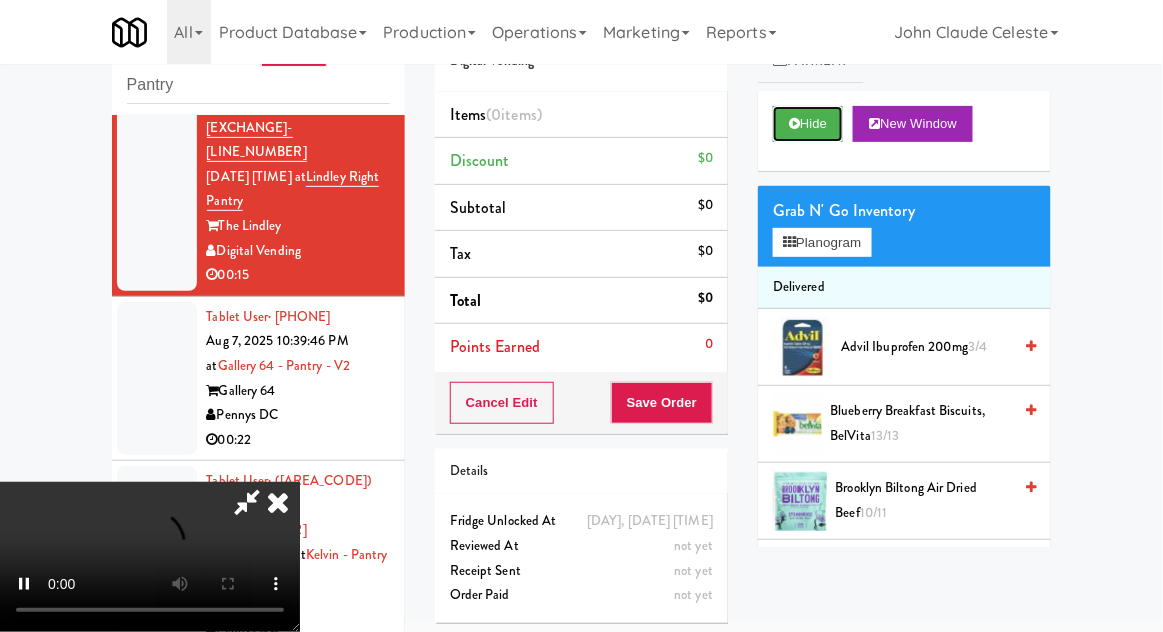 scroll, scrollTop: 73, scrollLeft: 0, axis: vertical 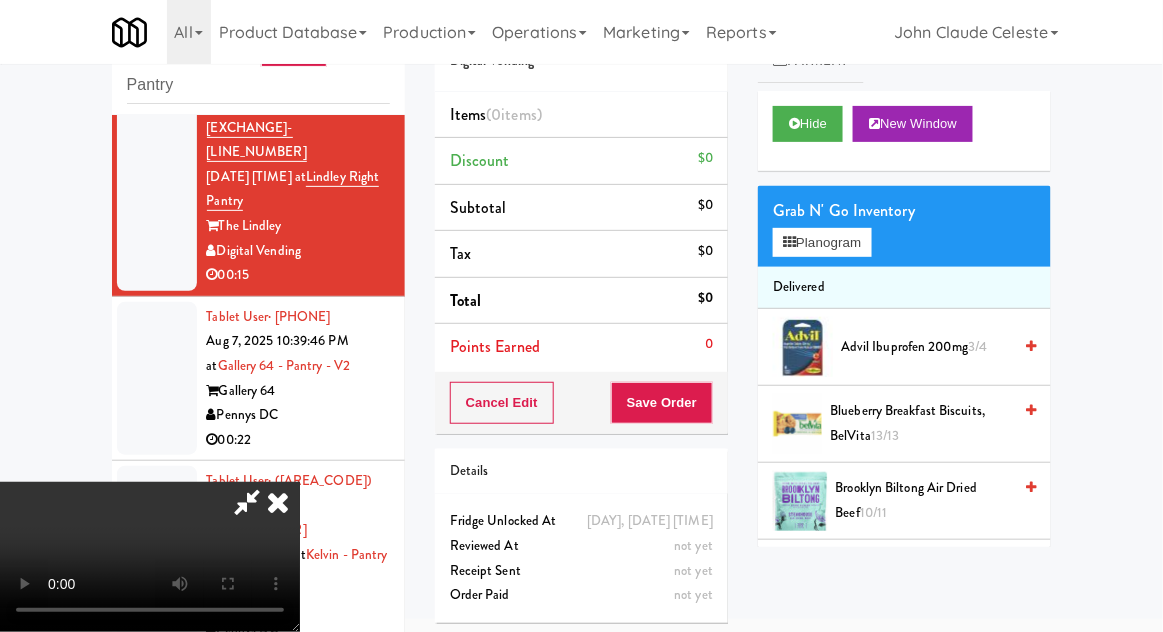 type 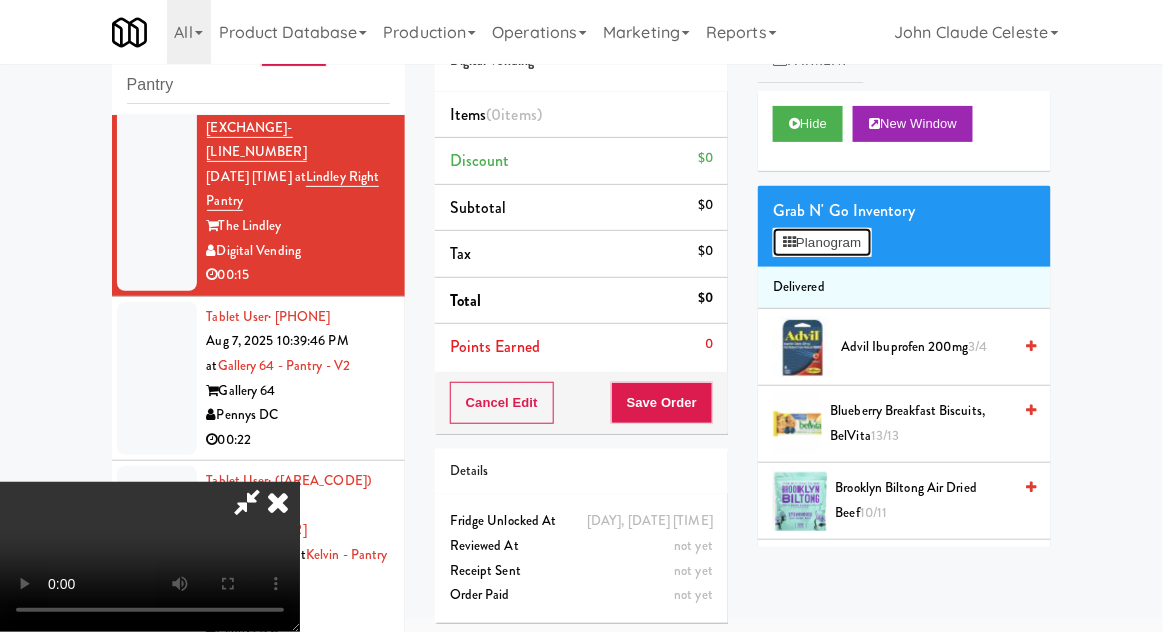 click on "Planogram" at bounding box center [822, 243] 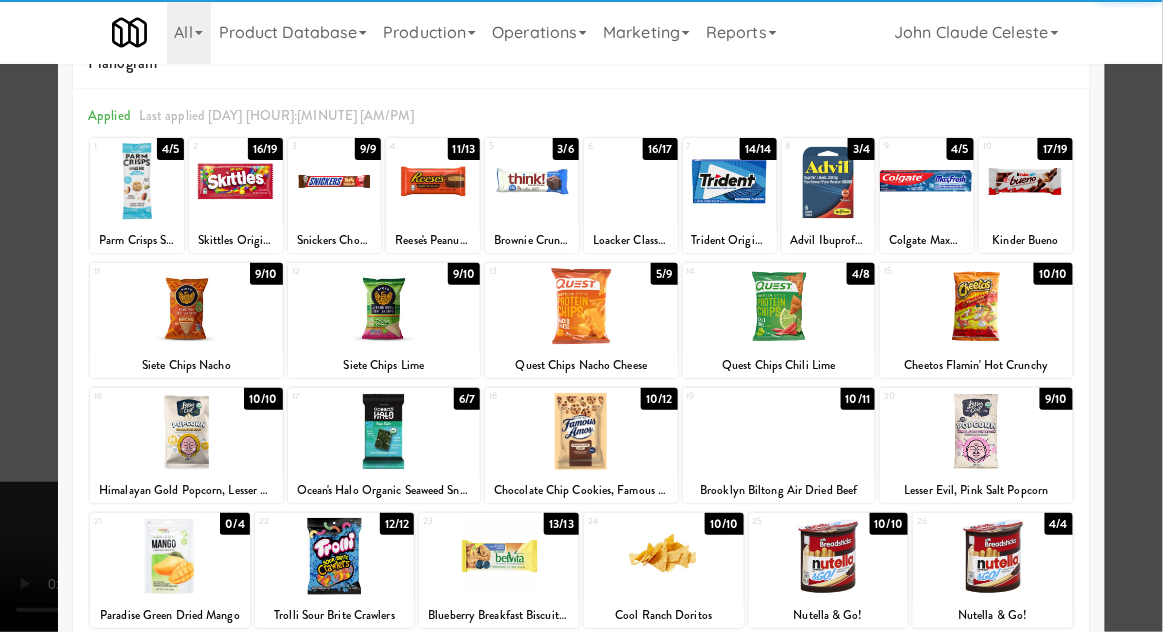 scroll, scrollTop: 65, scrollLeft: 0, axis: vertical 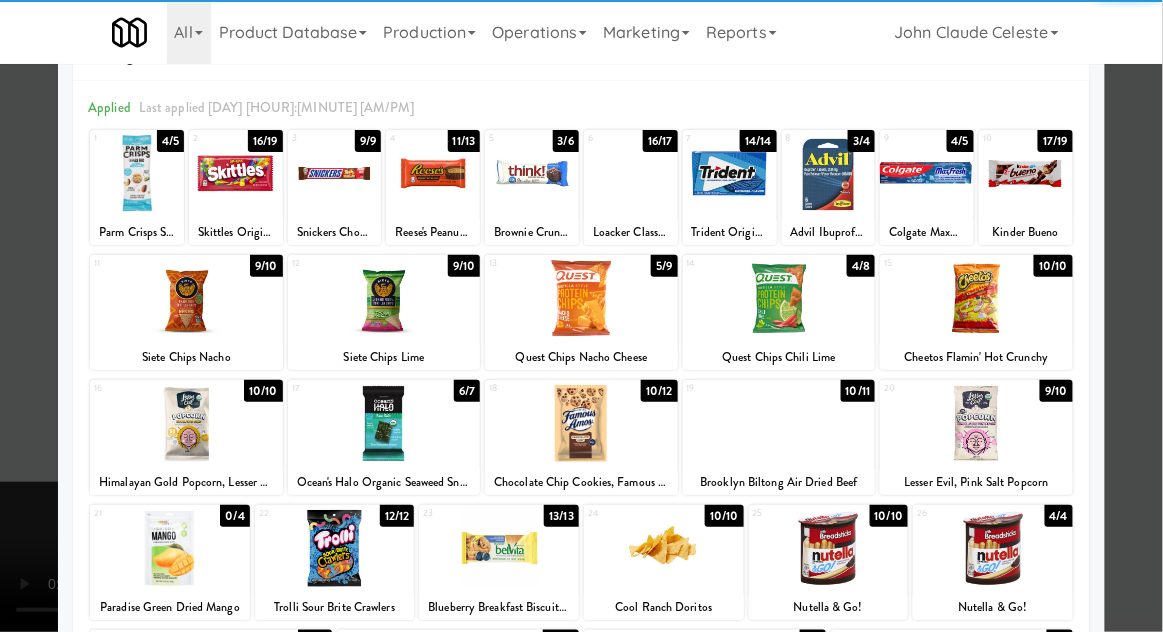 click at bounding box center (186, 423) 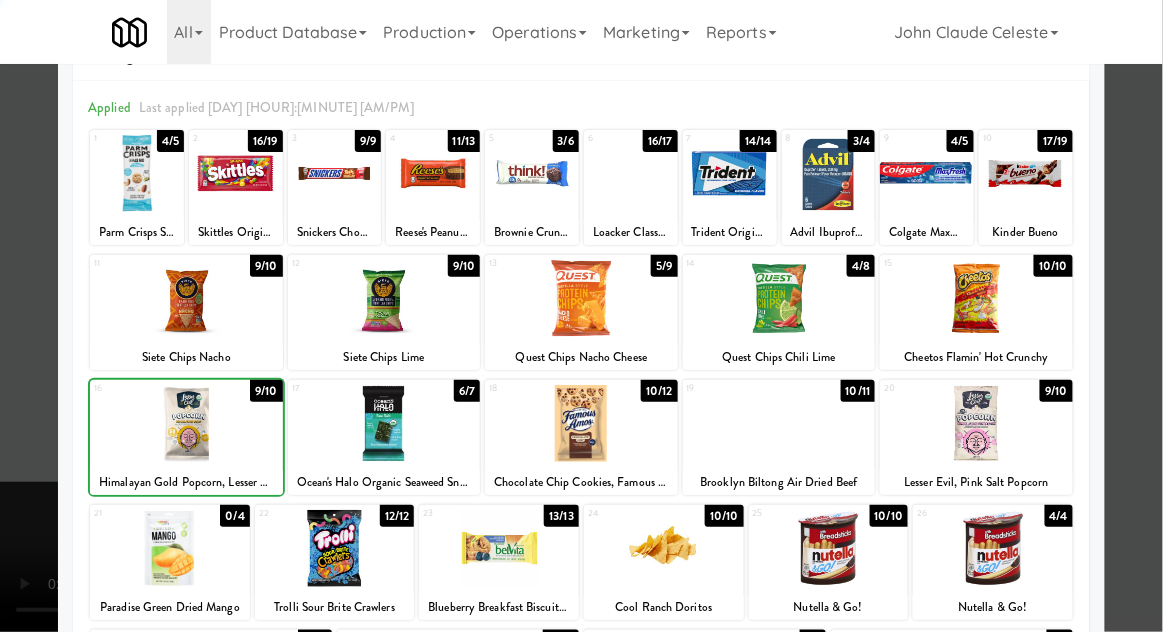 click at bounding box center [581, 316] 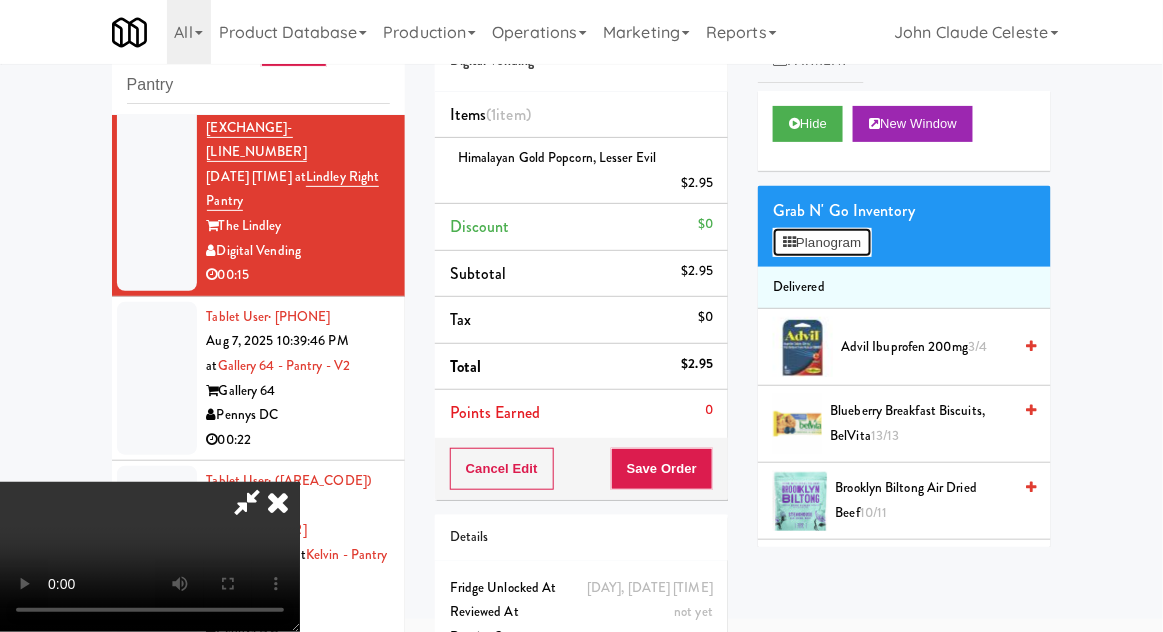 click on "Planogram" at bounding box center (822, 243) 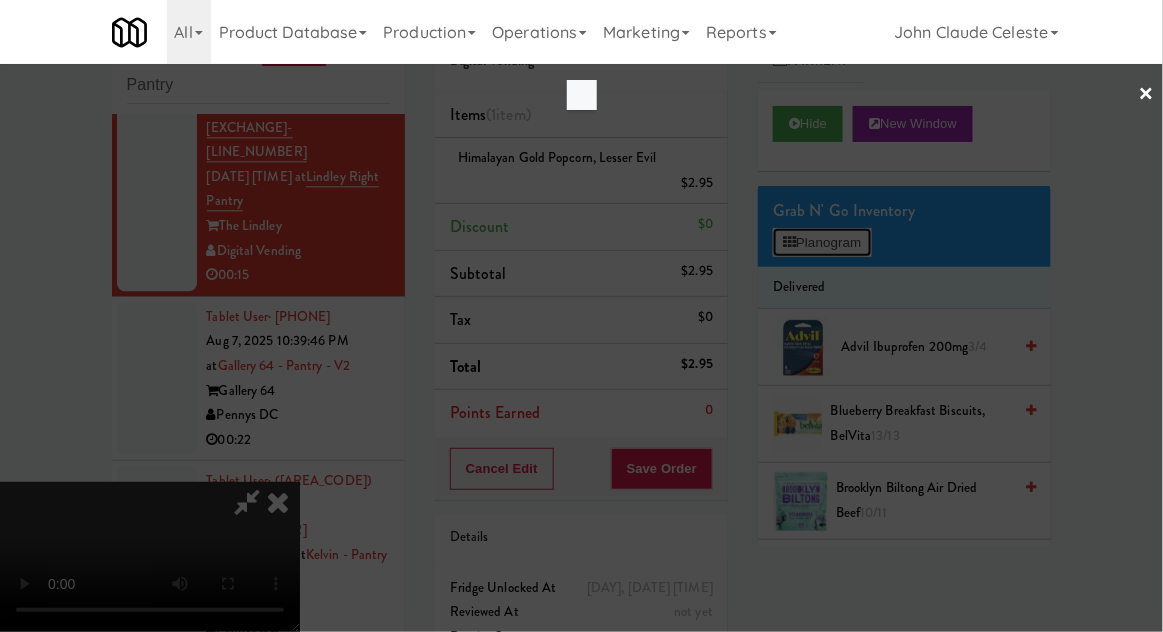 scroll, scrollTop: 0, scrollLeft: 0, axis: both 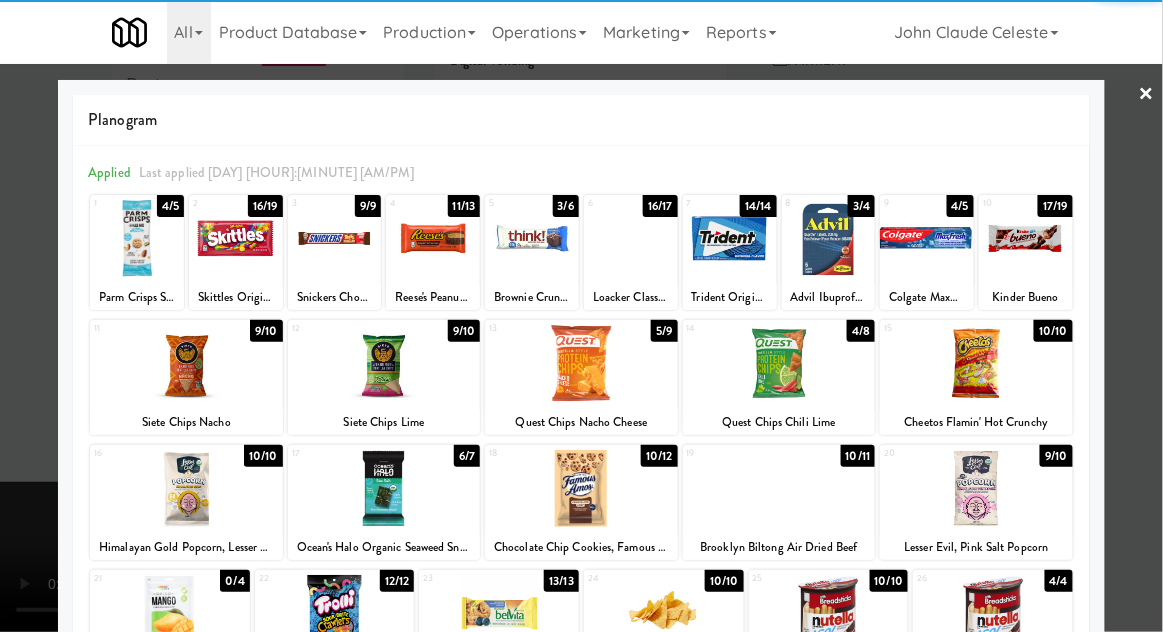 click at bounding box center (186, 488) 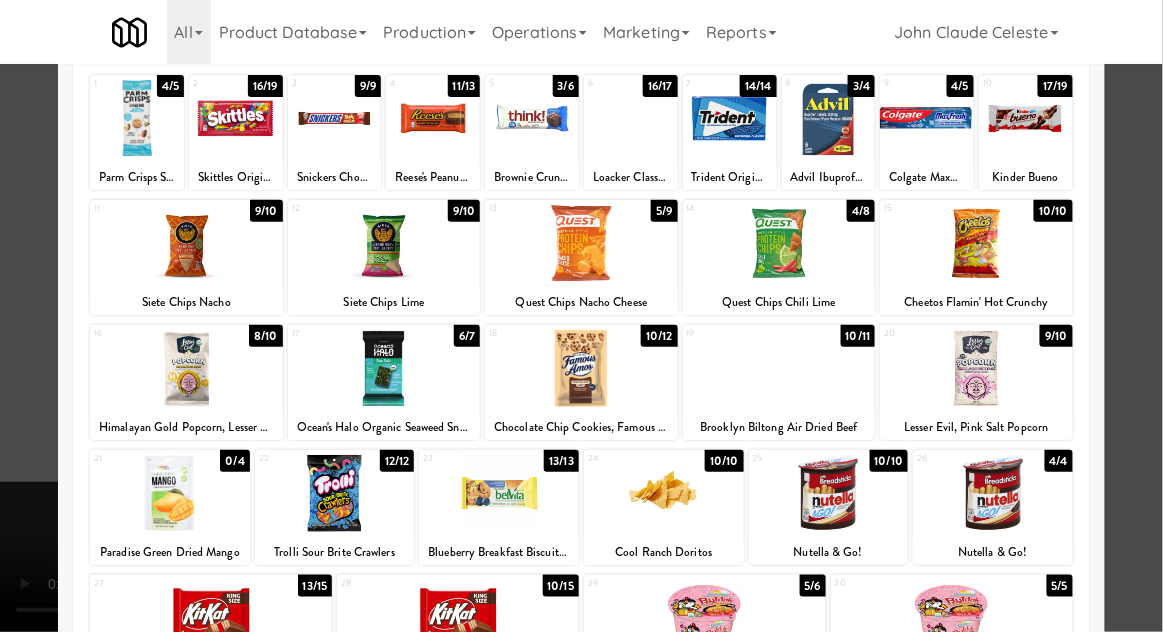 scroll, scrollTop: 120, scrollLeft: 0, axis: vertical 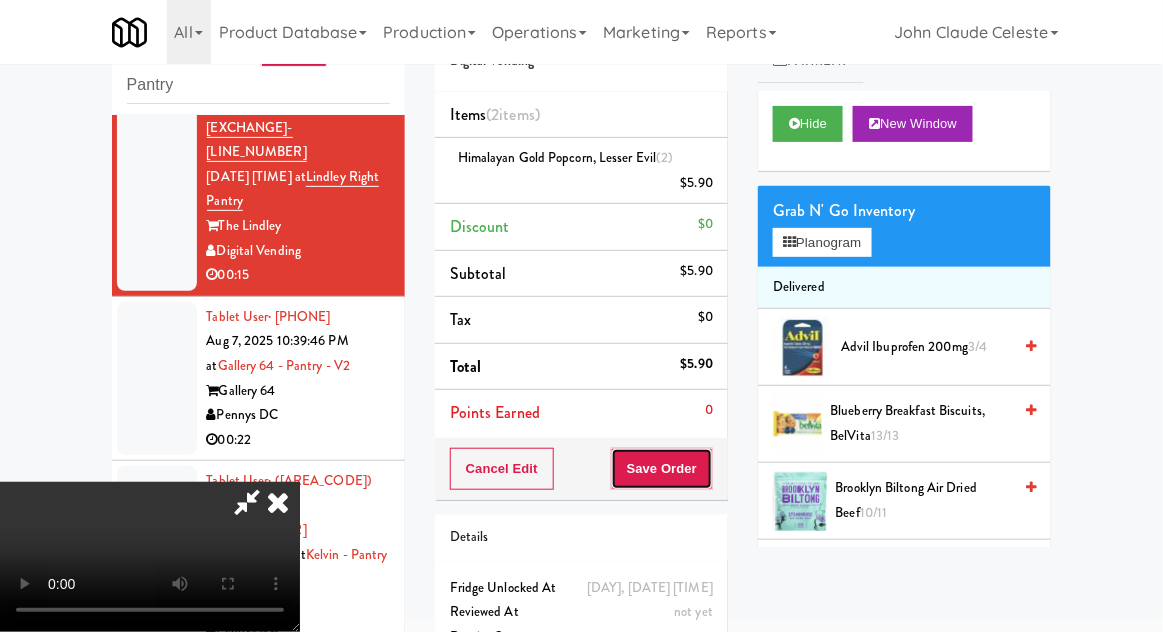 click on "Save Order" at bounding box center (662, 469) 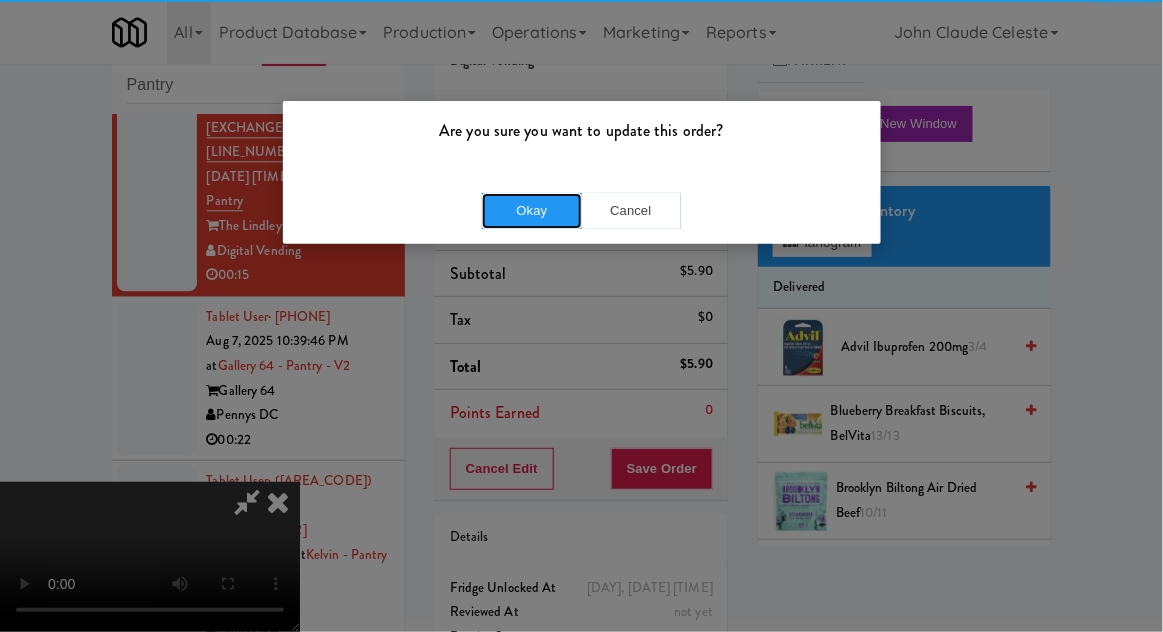 click on "Okay" at bounding box center [532, 211] 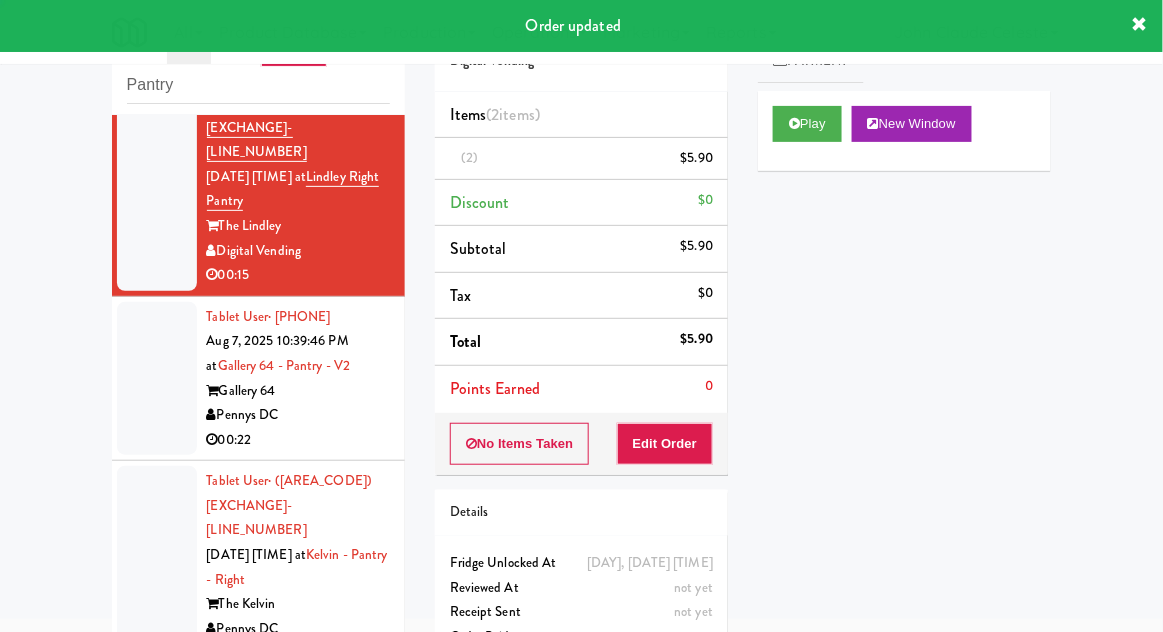scroll, scrollTop: 0, scrollLeft: 0, axis: both 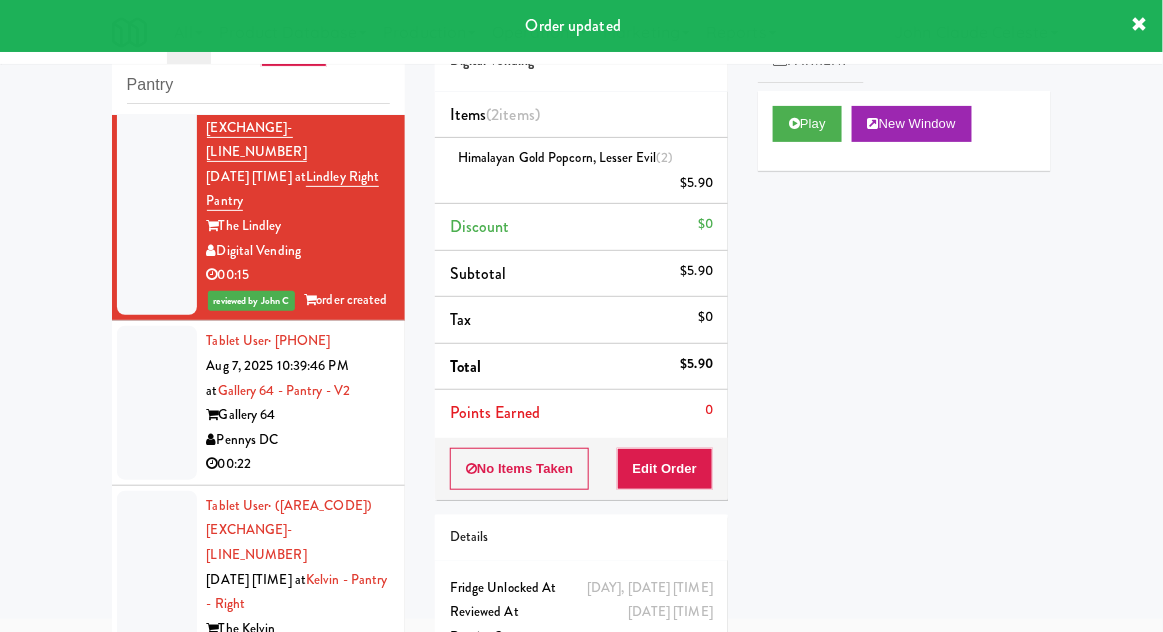 click at bounding box center (157, 403) 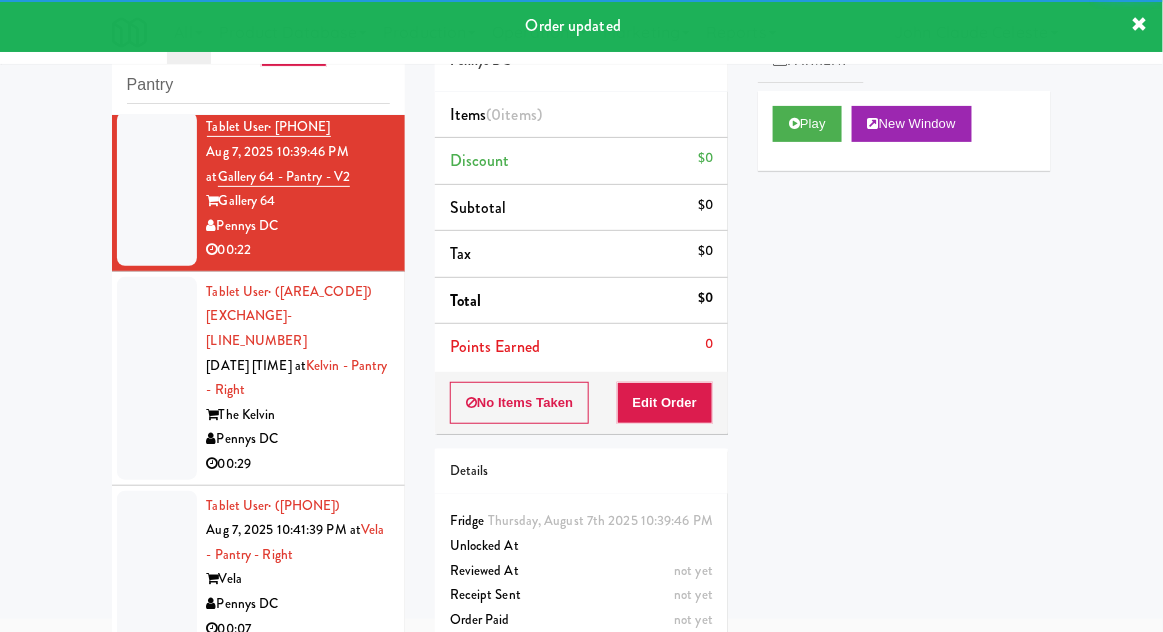 scroll, scrollTop: 5107, scrollLeft: 0, axis: vertical 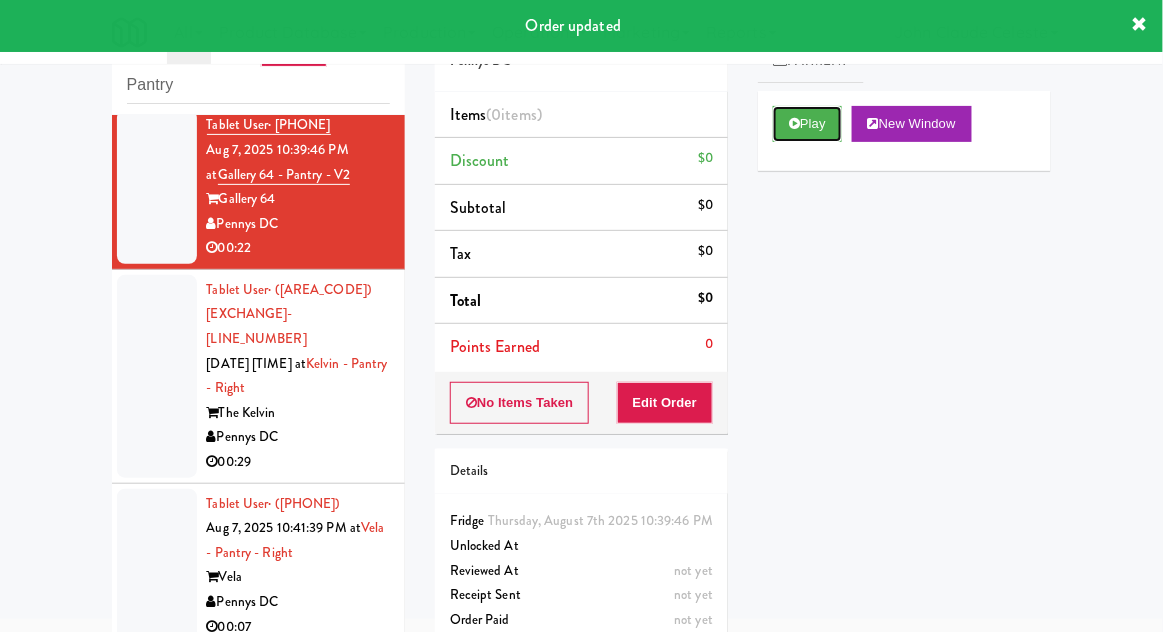 click on "Play" at bounding box center (807, 124) 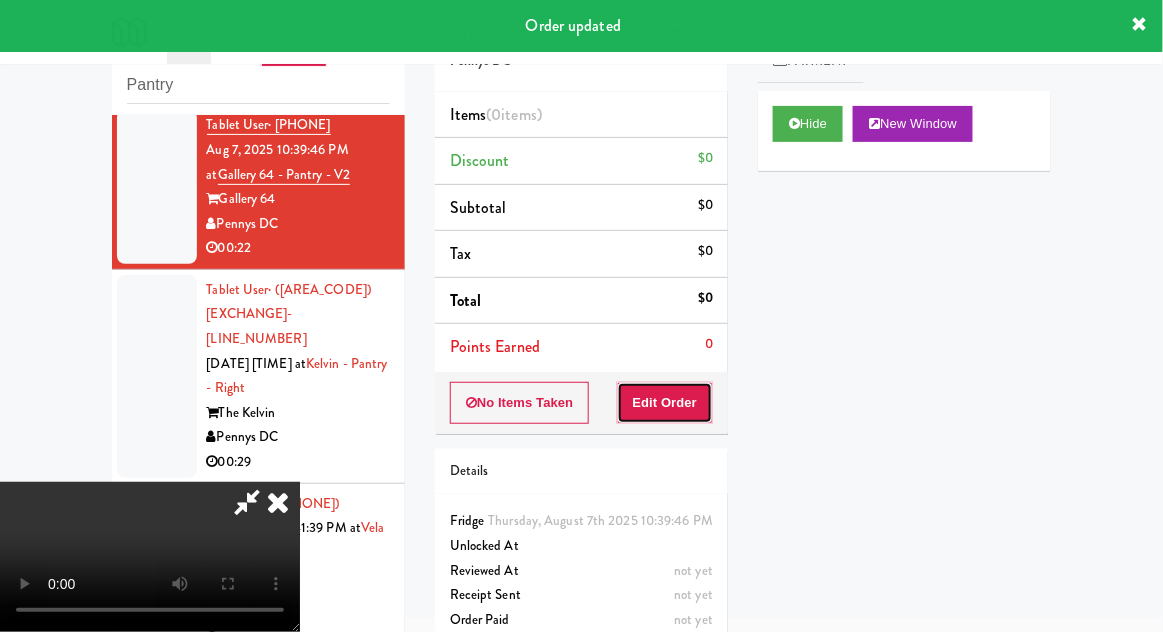 click on "Edit Order" at bounding box center (665, 403) 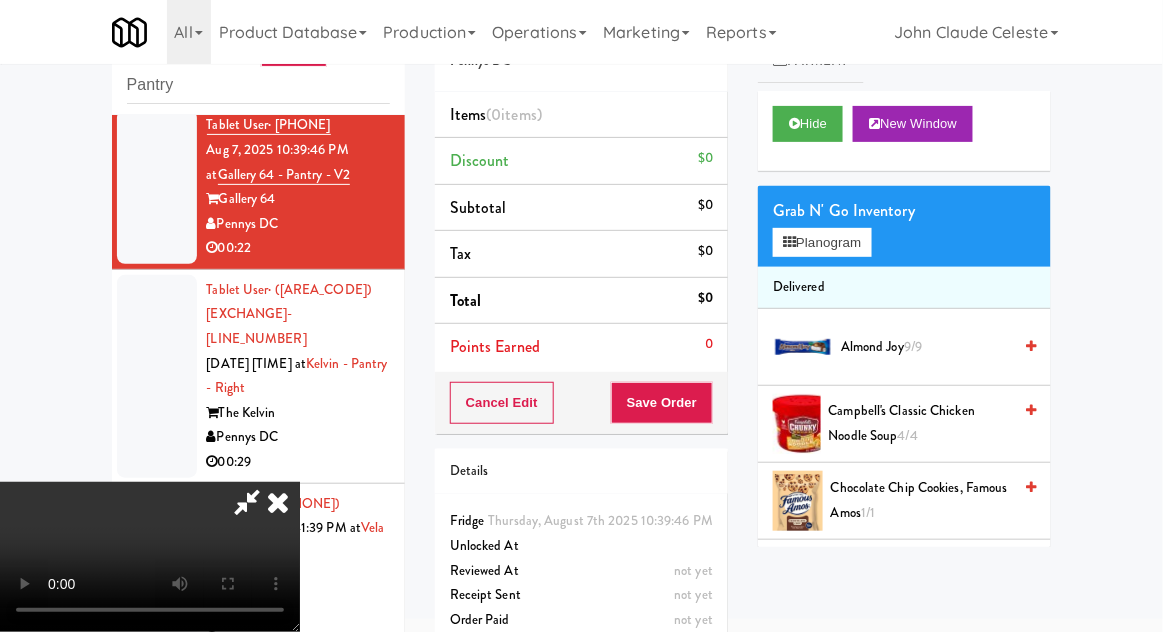 scroll, scrollTop: 73, scrollLeft: 0, axis: vertical 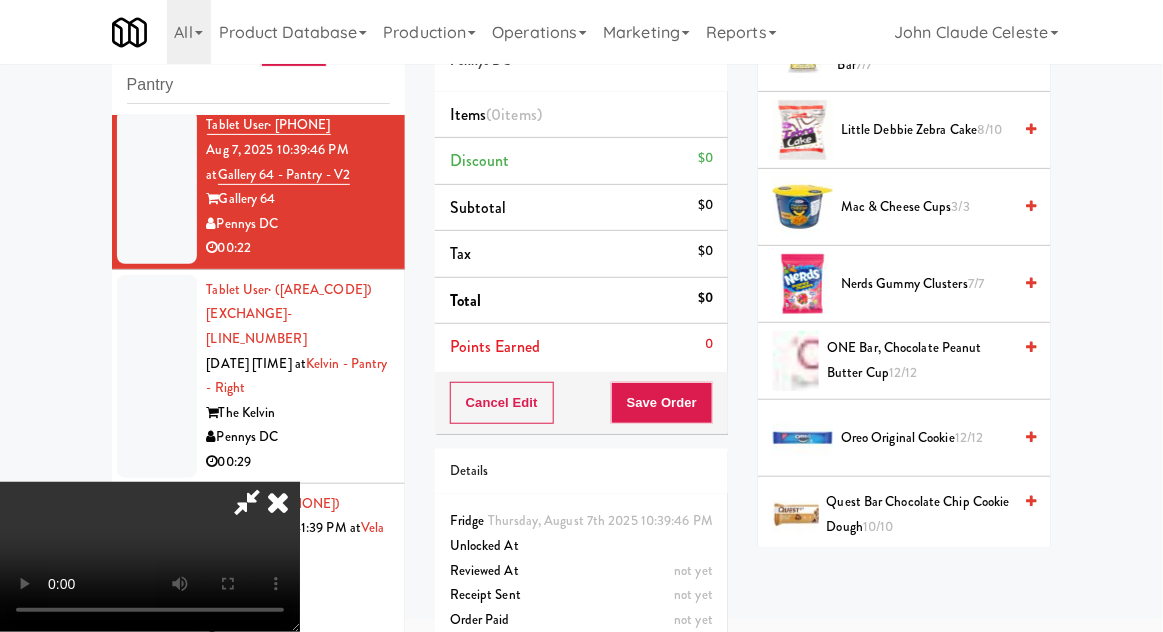 click on "Oreo Original Cookie  12/12" at bounding box center [926, 438] 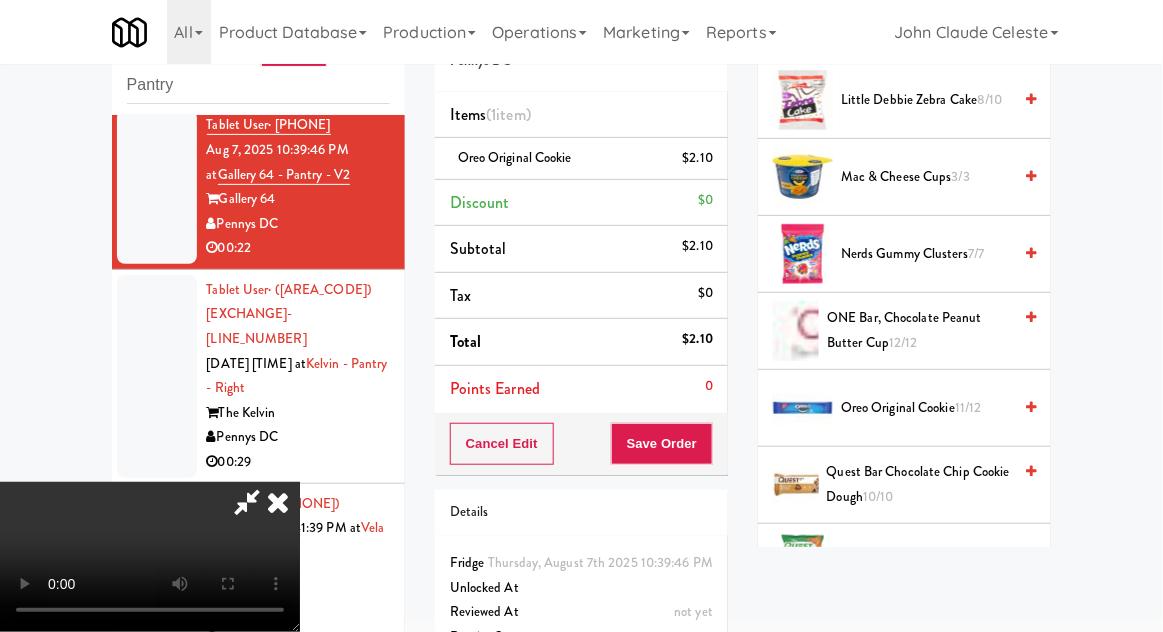 scroll, scrollTop: 1293, scrollLeft: 0, axis: vertical 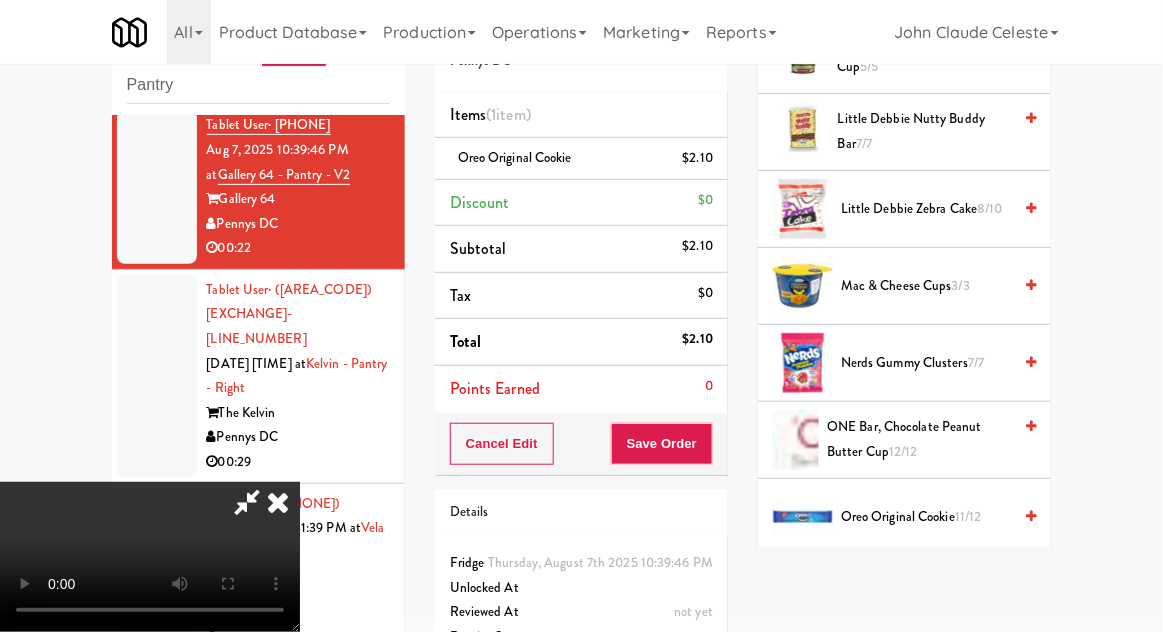 click on "Mac & Cheese Cups  3/3" at bounding box center [926, 286] 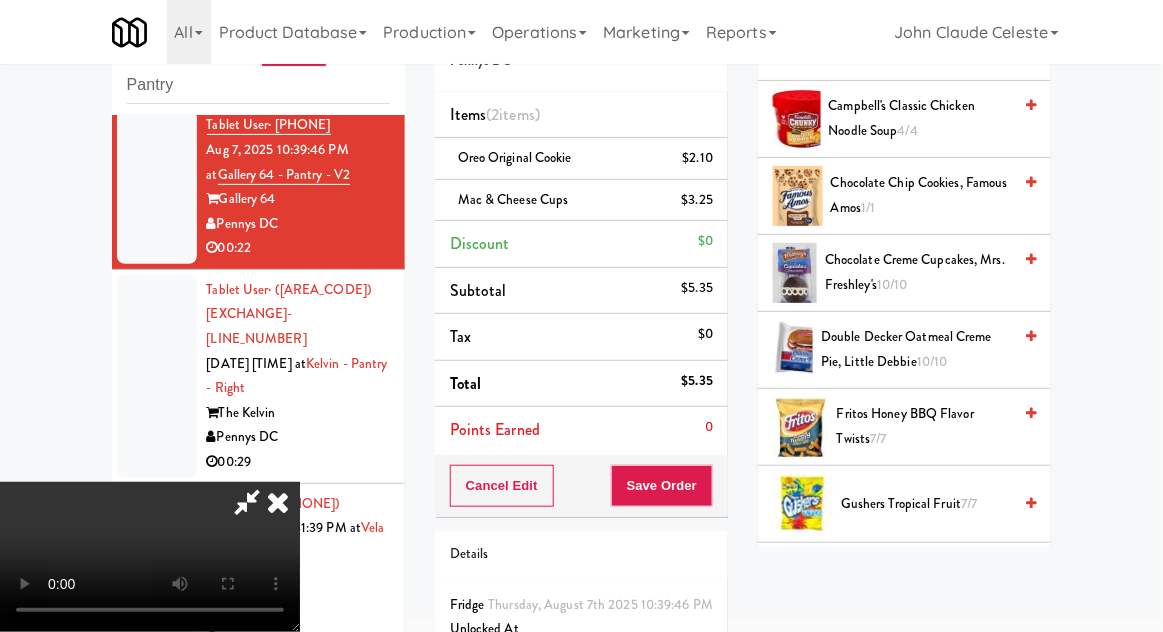 scroll, scrollTop: 303, scrollLeft: 0, axis: vertical 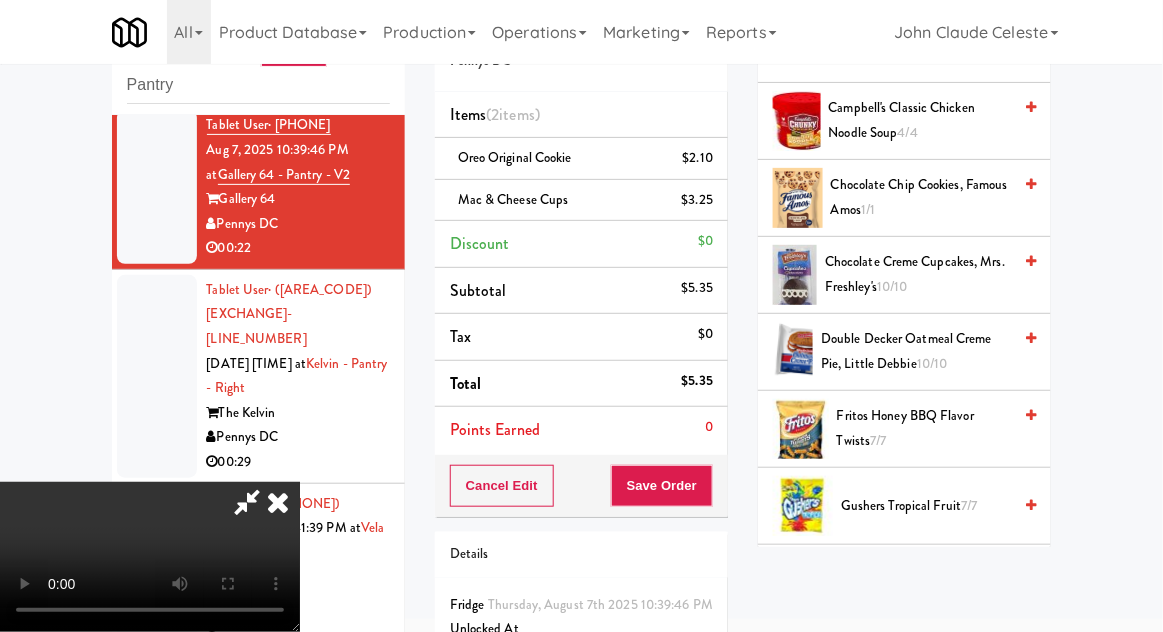 click on "Chocolate Chip Cookies, Famous Amos  1/1" at bounding box center (921, 197) 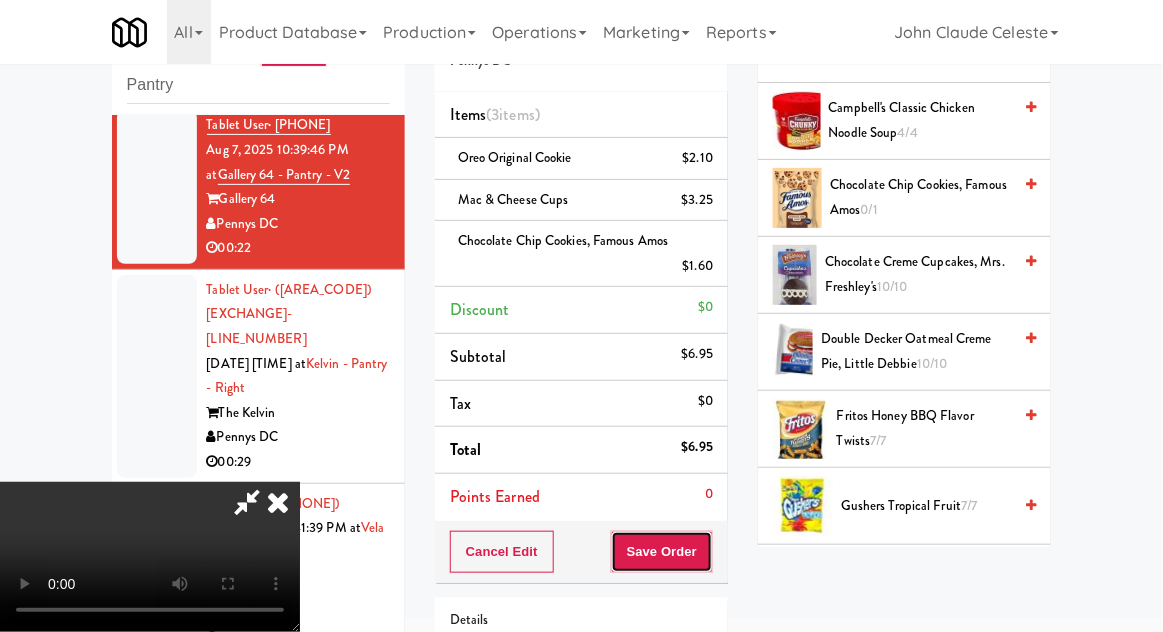 click on "Save Order" at bounding box center (662, 552) 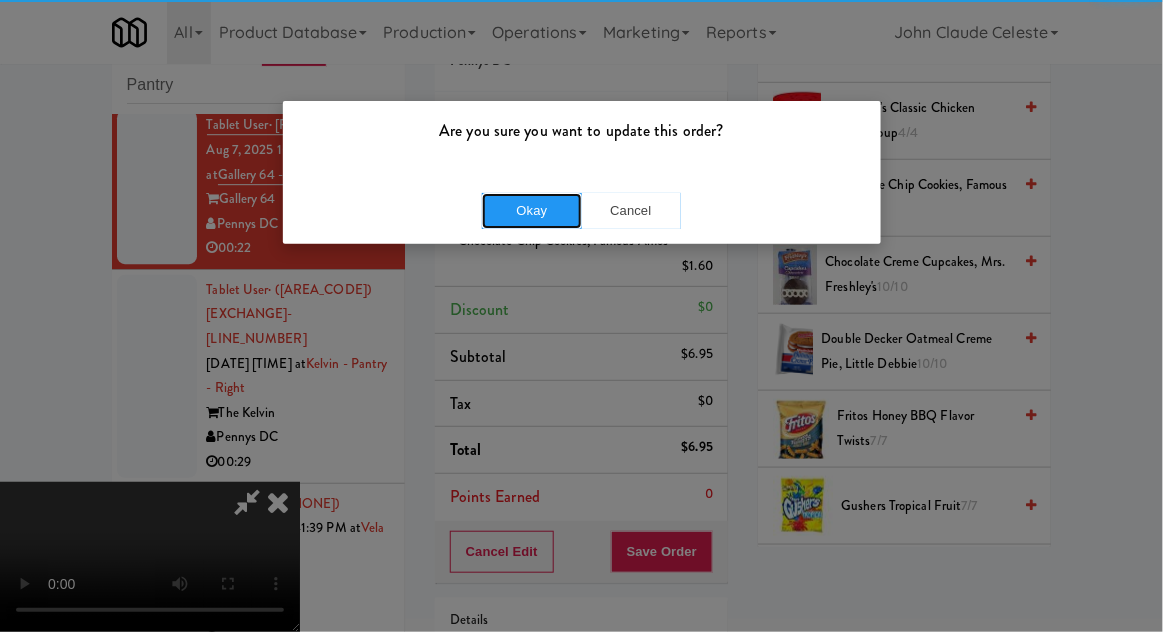click on "Okay" at bounding box center (532, 211) 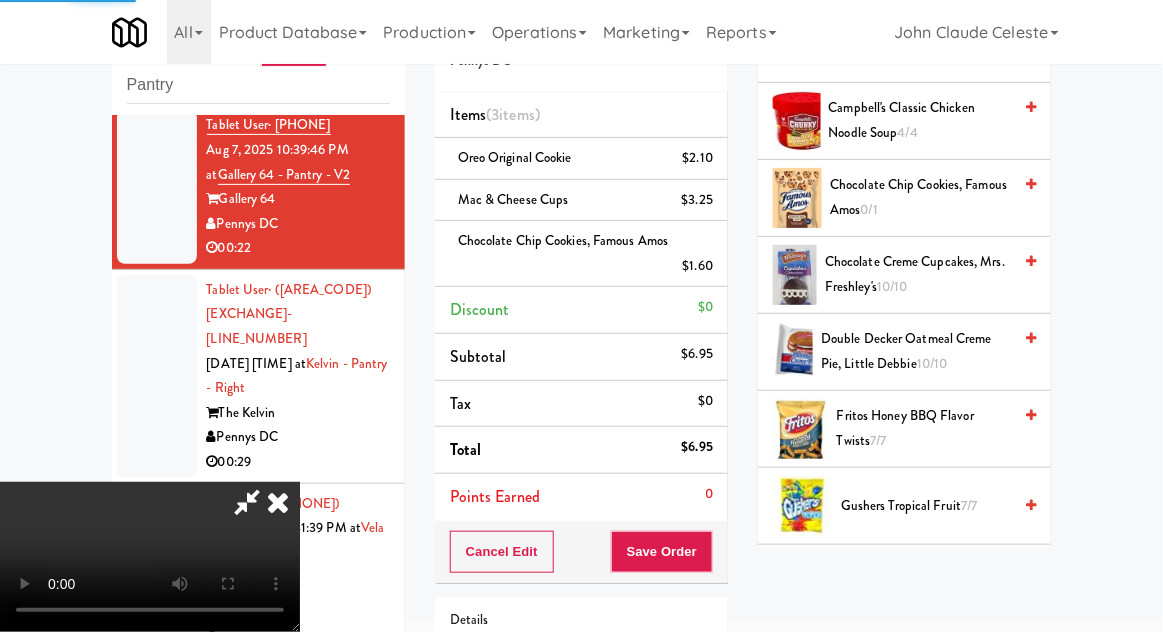 scroll, scrollTop: 197, scrollLeft: 0, axis: vertical 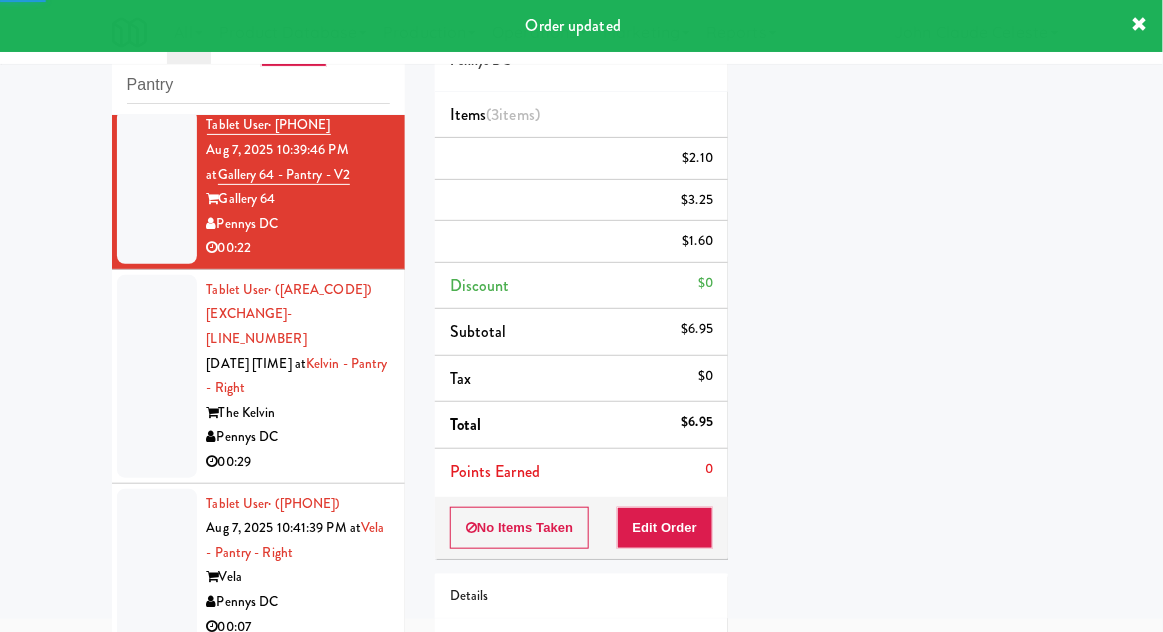 click at bounding box center (157, 376) 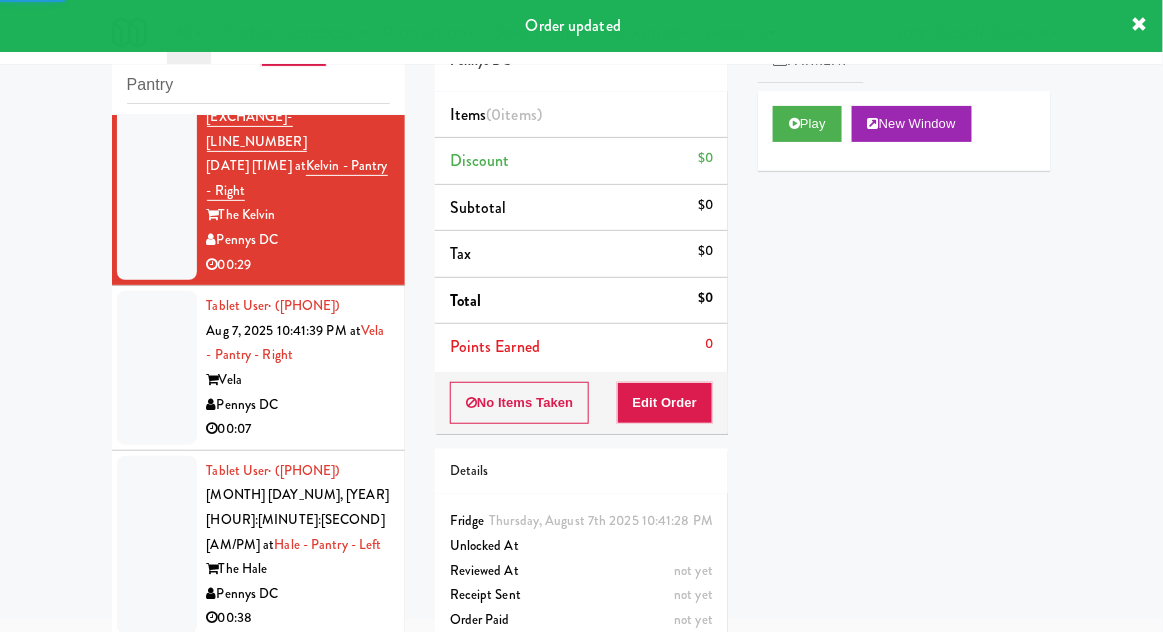 scroll, scrollTop: 5330, scrollLeft: 0, axis: vertical 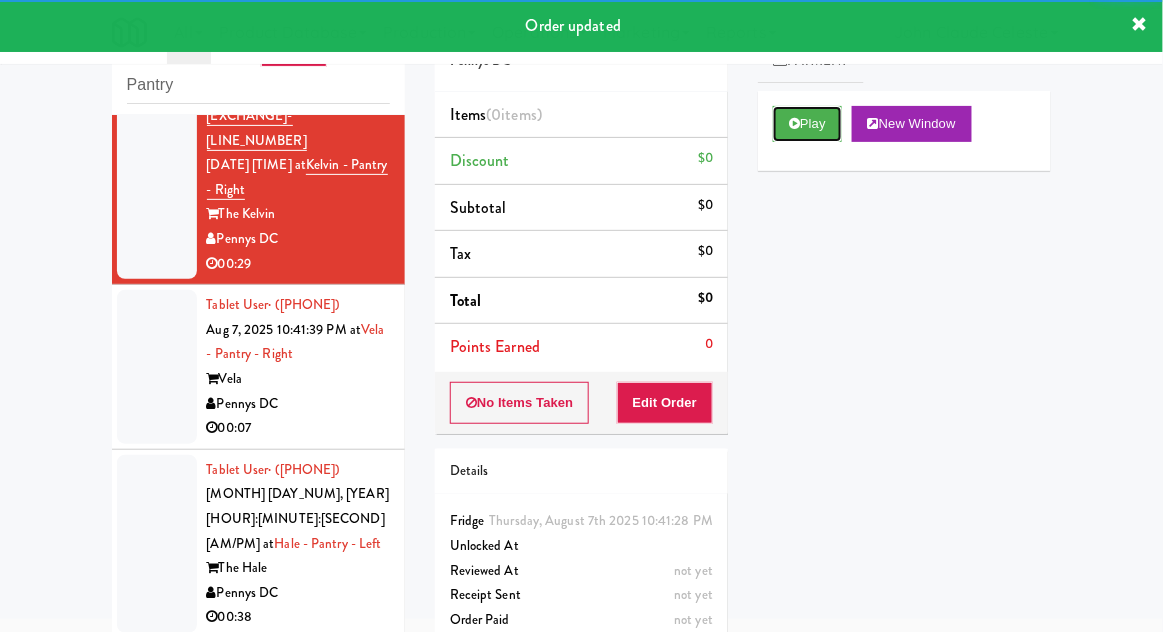 click on "Play" at bounding box center (807, 124) 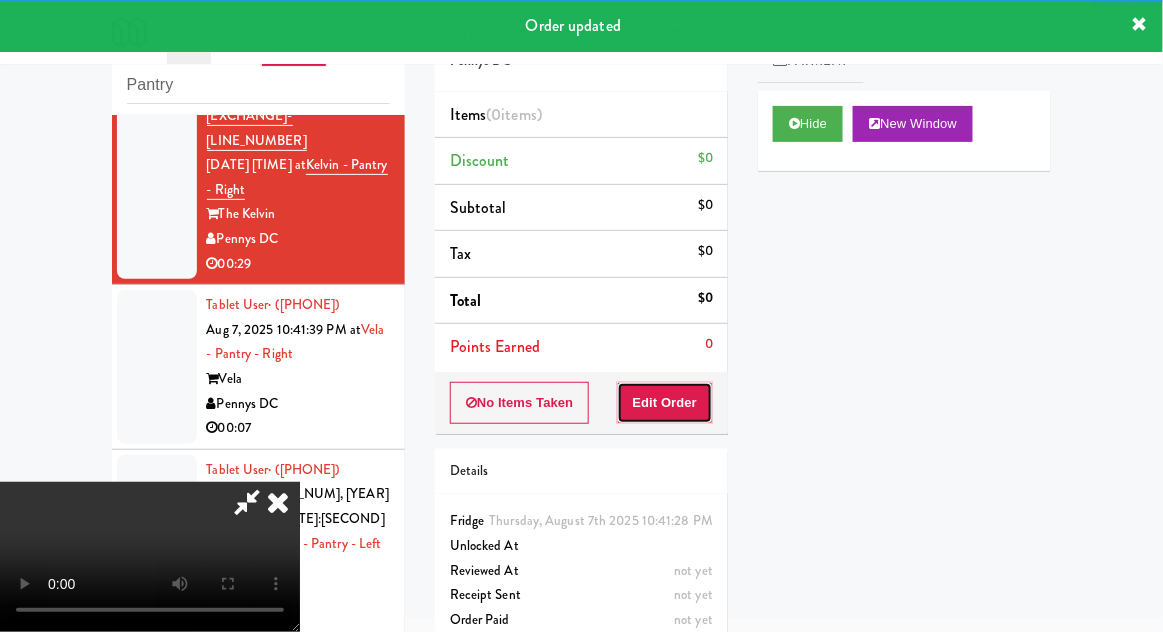 click on "Edit Order" at bounding box center (665, 403) 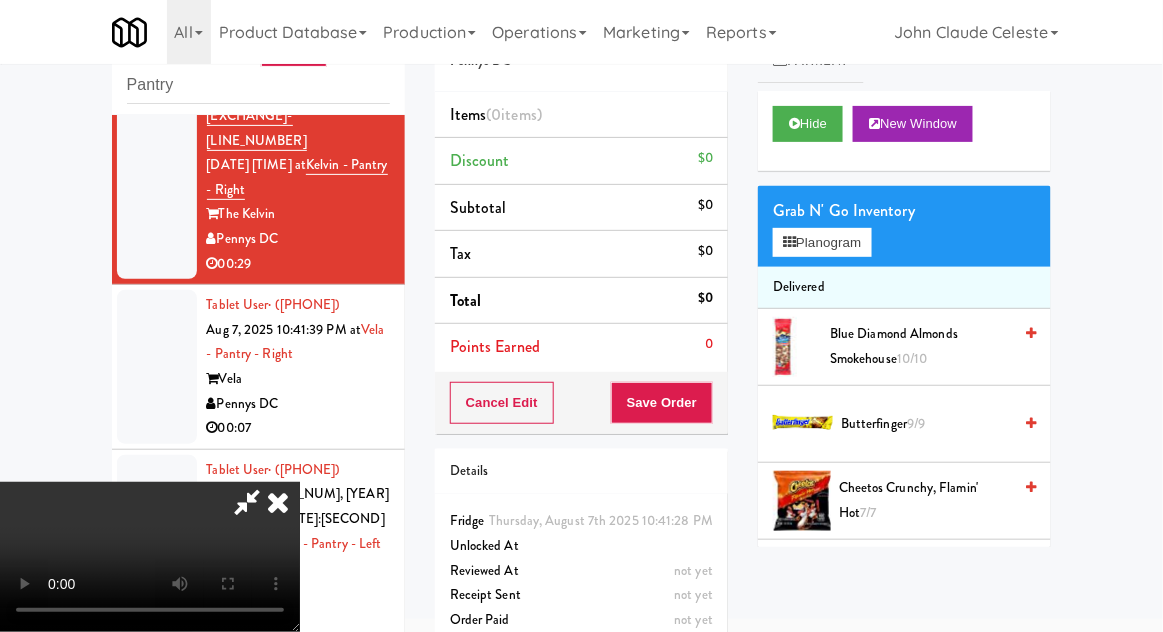 type 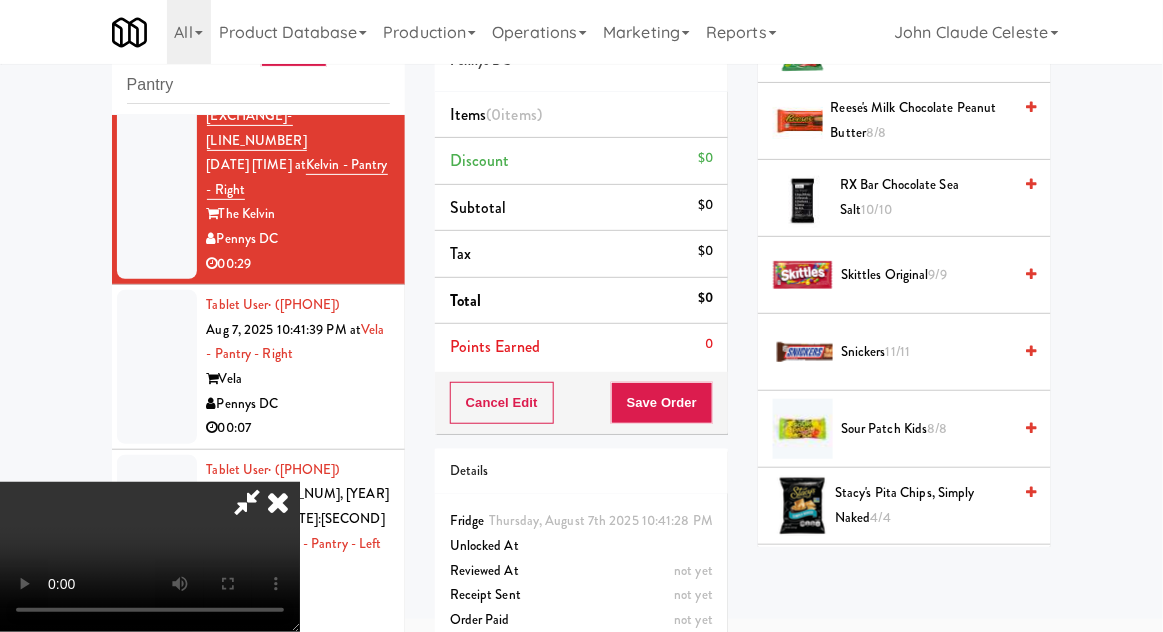 scroll, scrollTop: 2073, scrollLeft: 0, axis: vertical 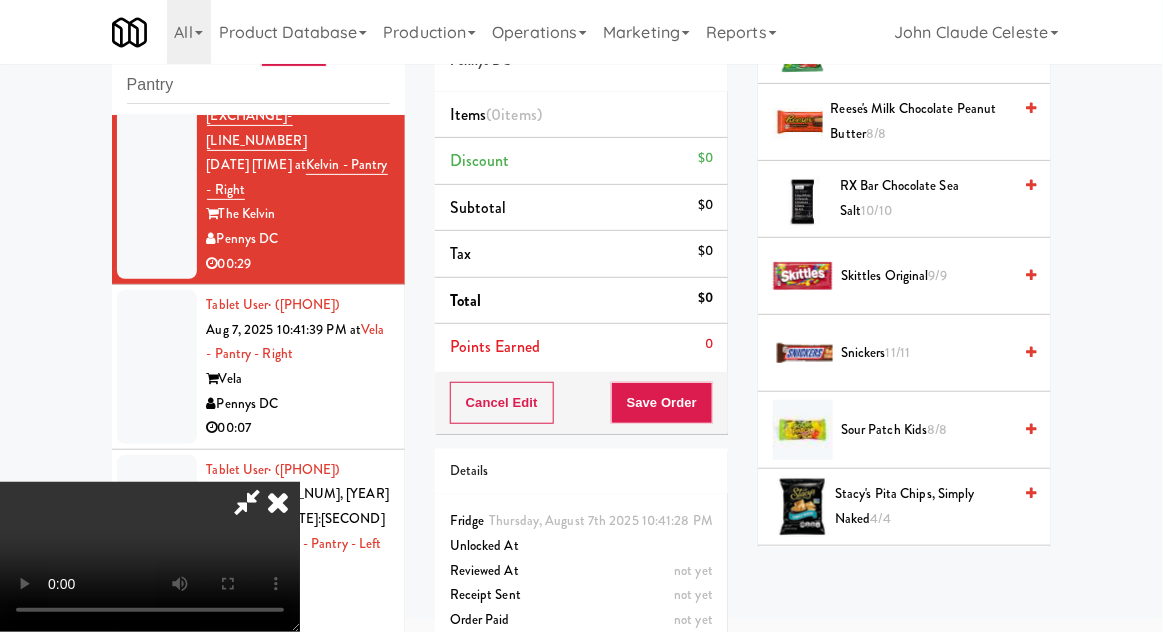 click on "Sour Patch Kids  8/8" at bounding box center [926, 430] 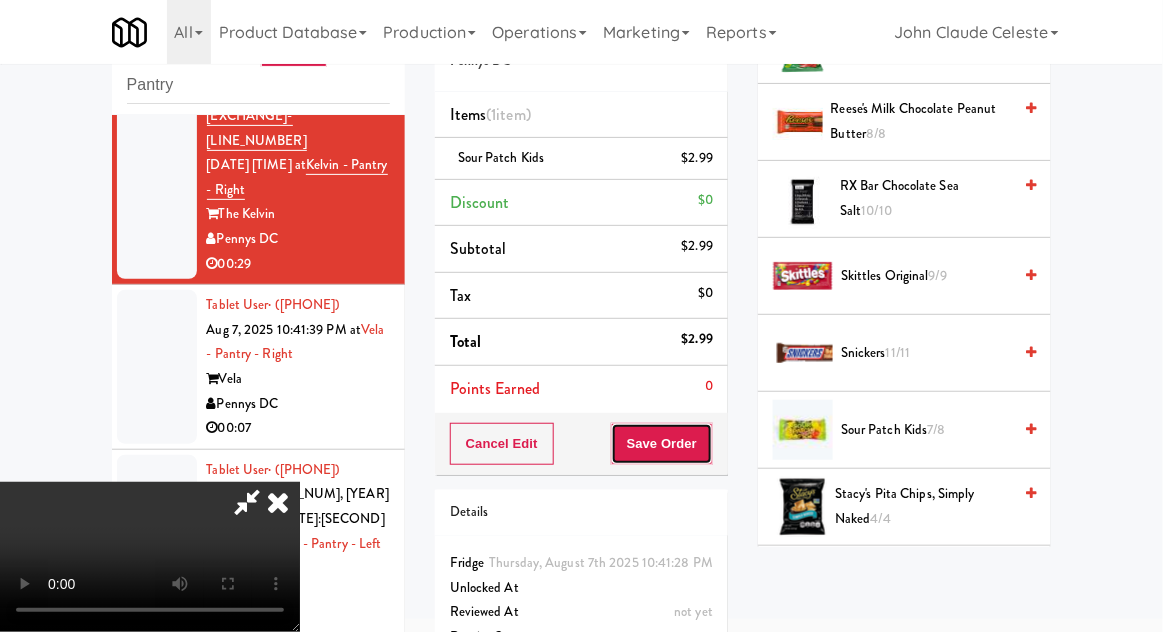 click on "Save Order" at bounding box center (662, 444) 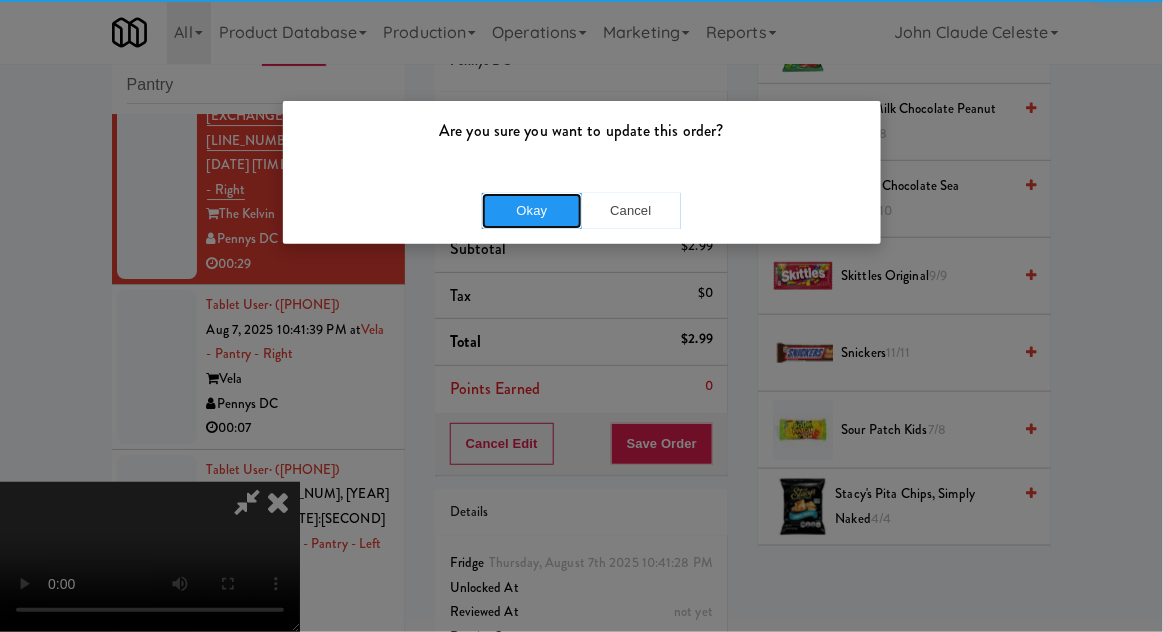 click on "Okay" at bounding box center (532, 211) 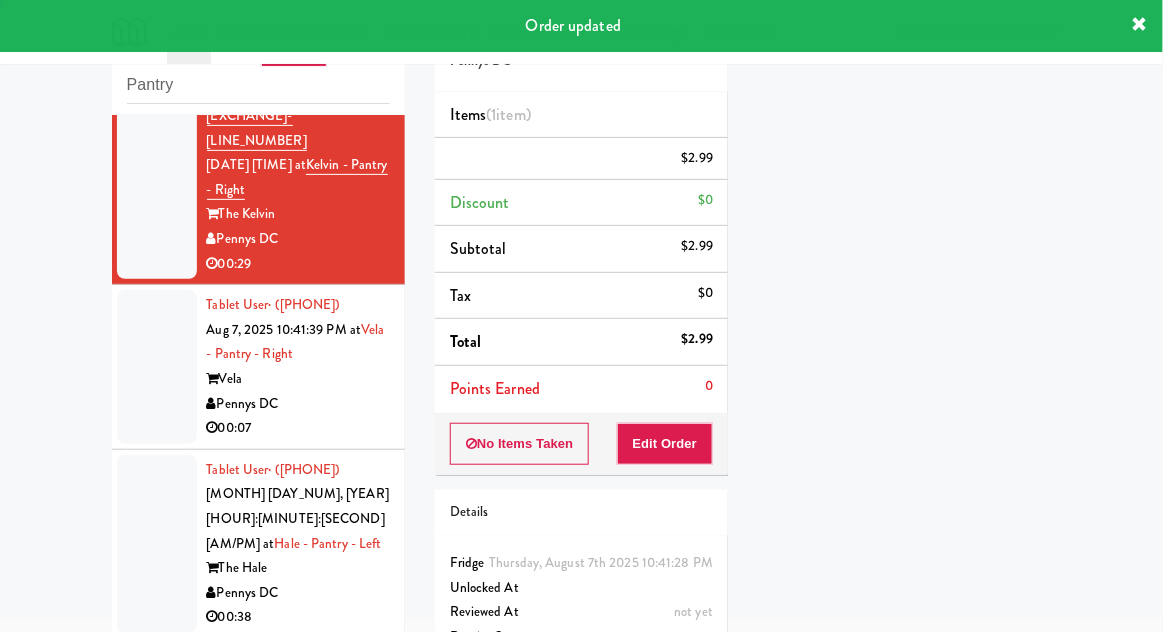 scroll, scrollTop: 197, scrollLeft: 0, axis: vertical 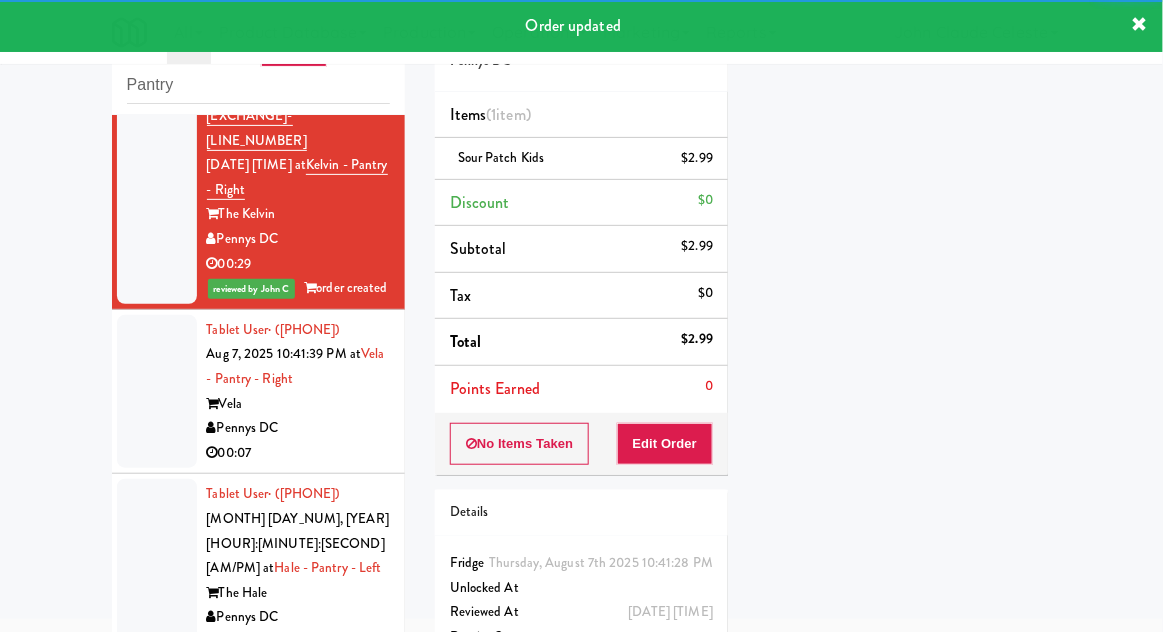 click at bounding box center (157, 392) 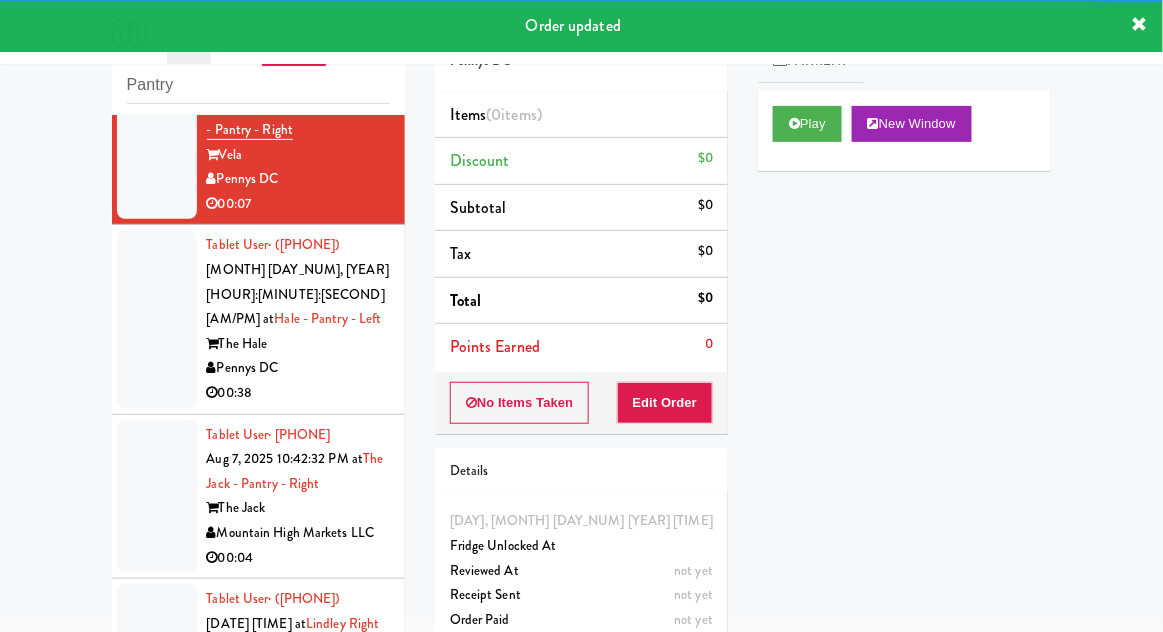 scroll, scrollTop: 5580, scrollLeft: 0, axis: vertical 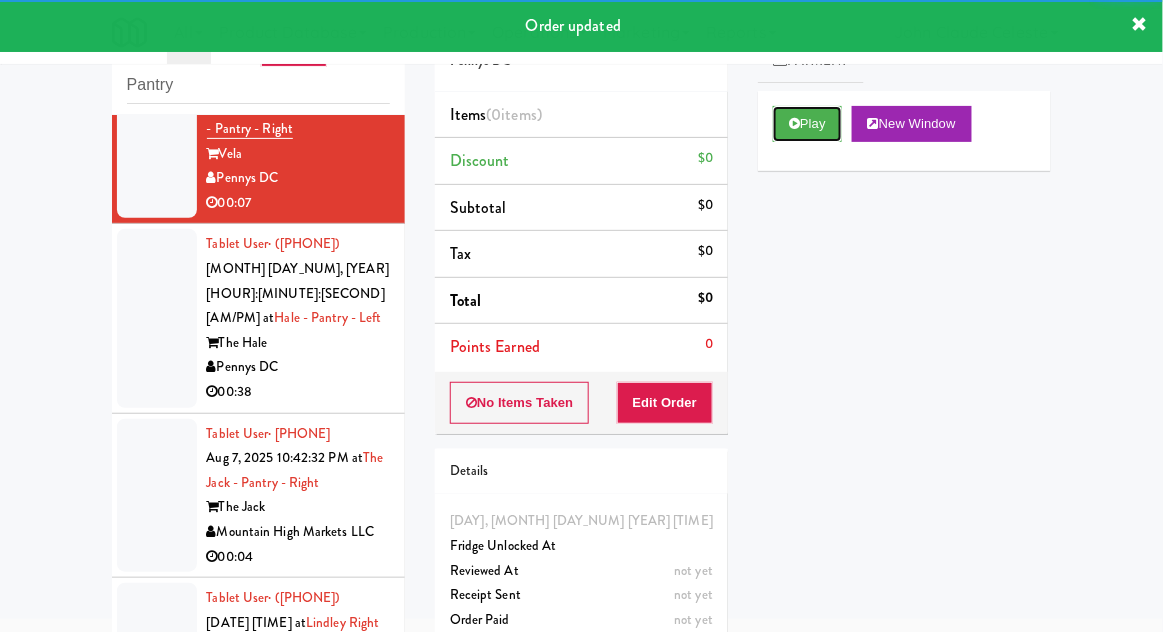 click on "Play" at bounding box center [807, 124] 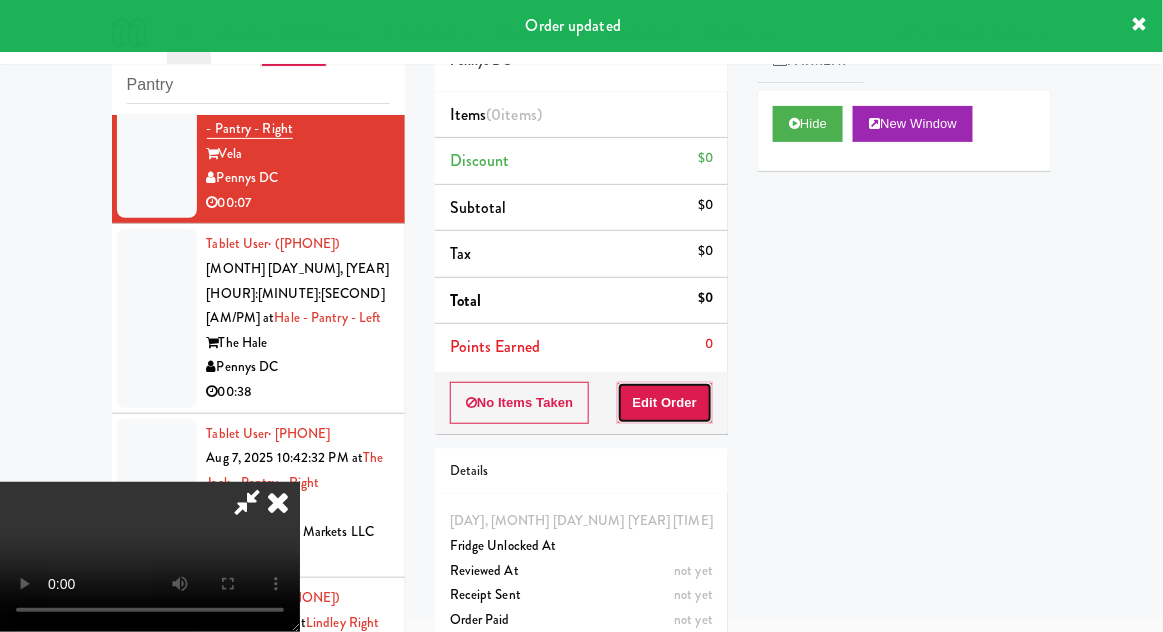 click on "Edit Order" at bounding box center [665, 403] 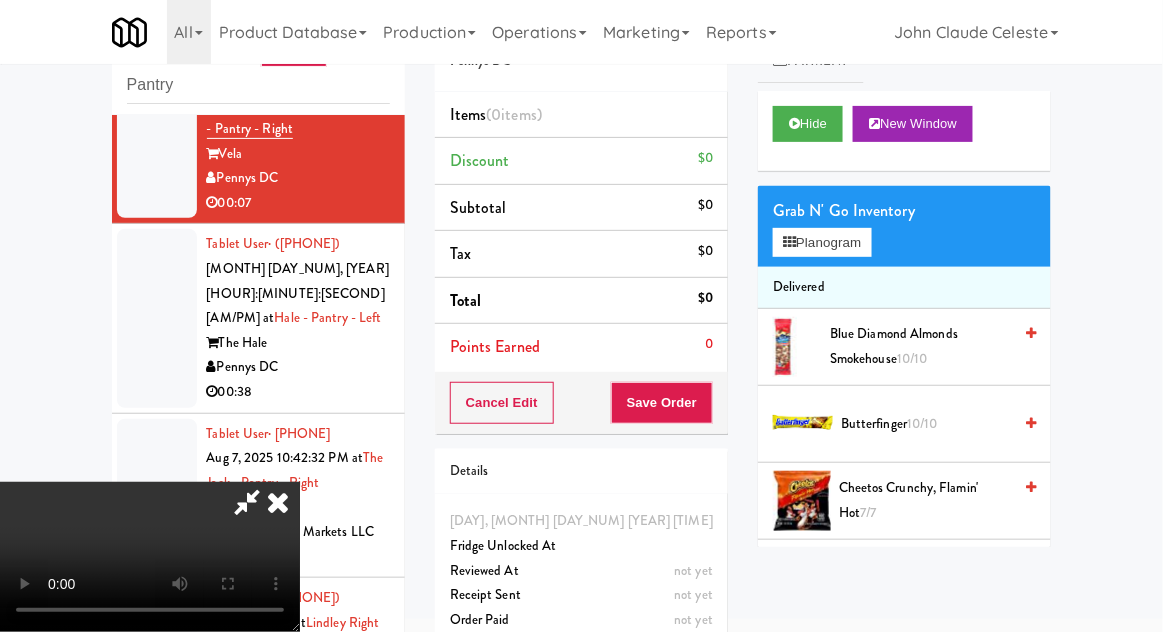 scroll, scrollTop: 73, scrollLeft: 0, axis: vertical 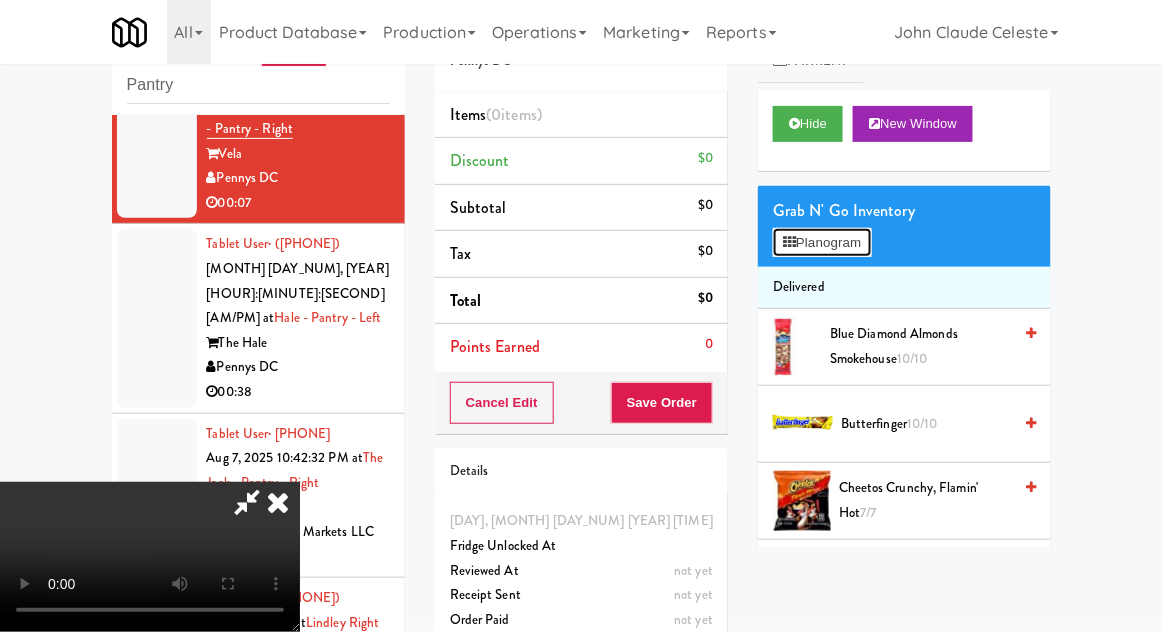 click on "Planogram" at bounding box center (822, 243) 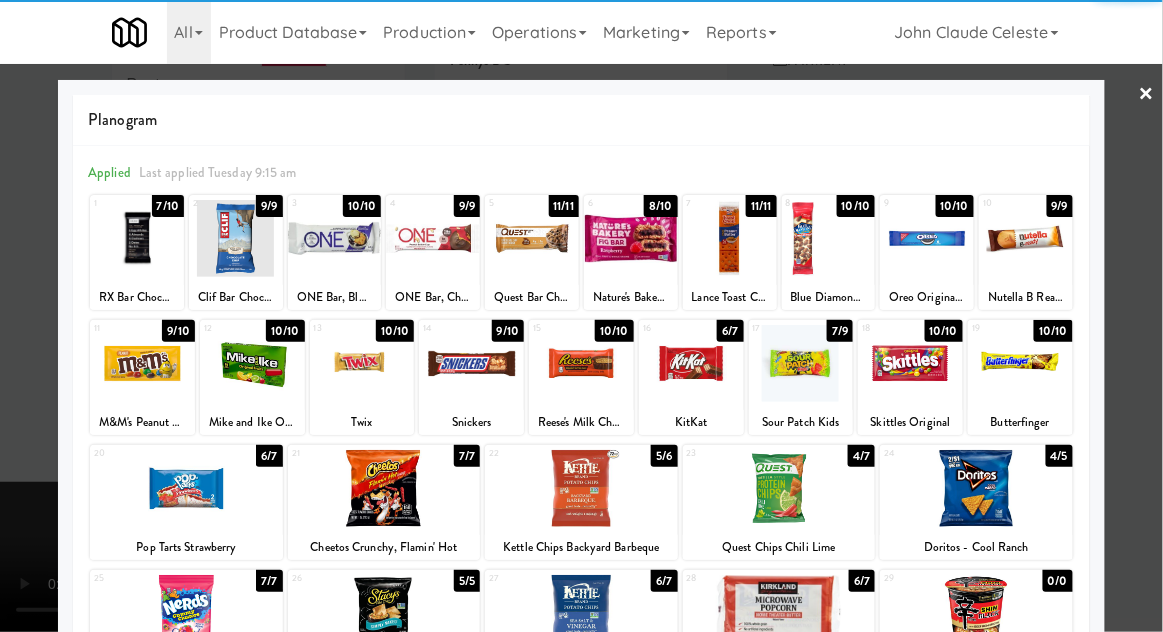 click at bounding box center [581, 363] 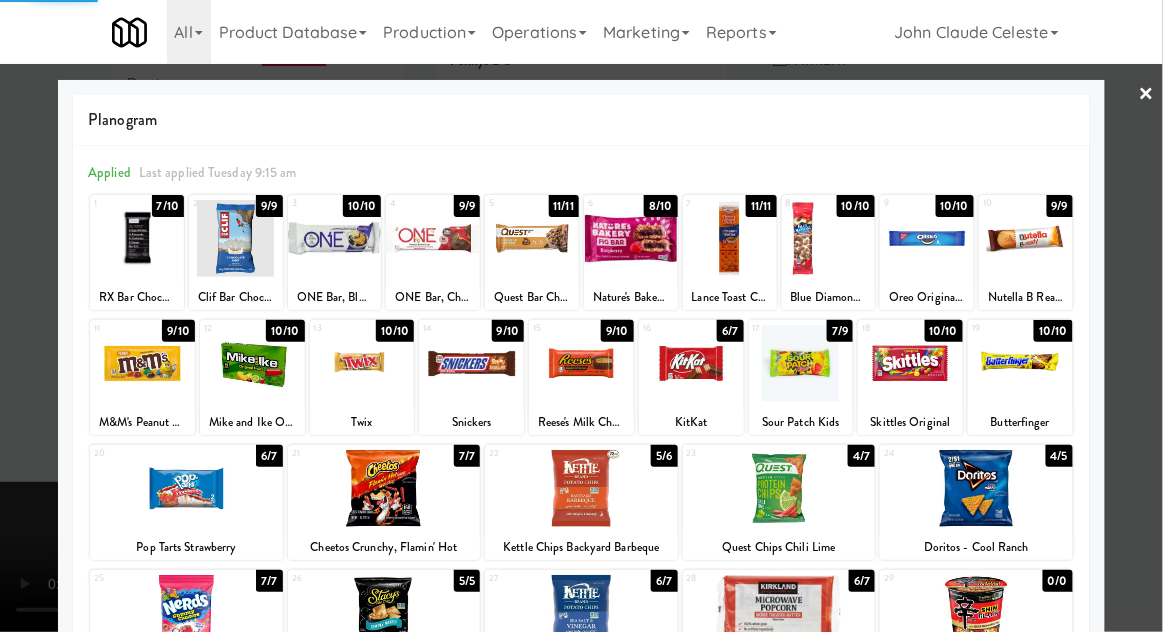 click at bounding box center (581, 316) 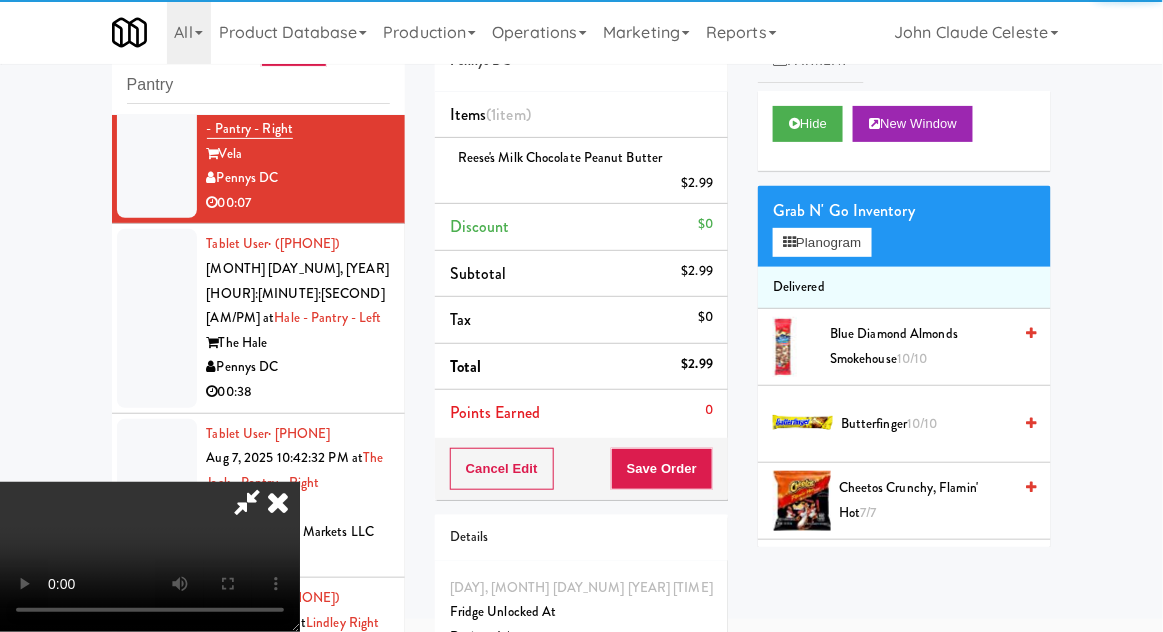 scroll, scrollTop: 73, scrollLeft: 0, axis: vertical 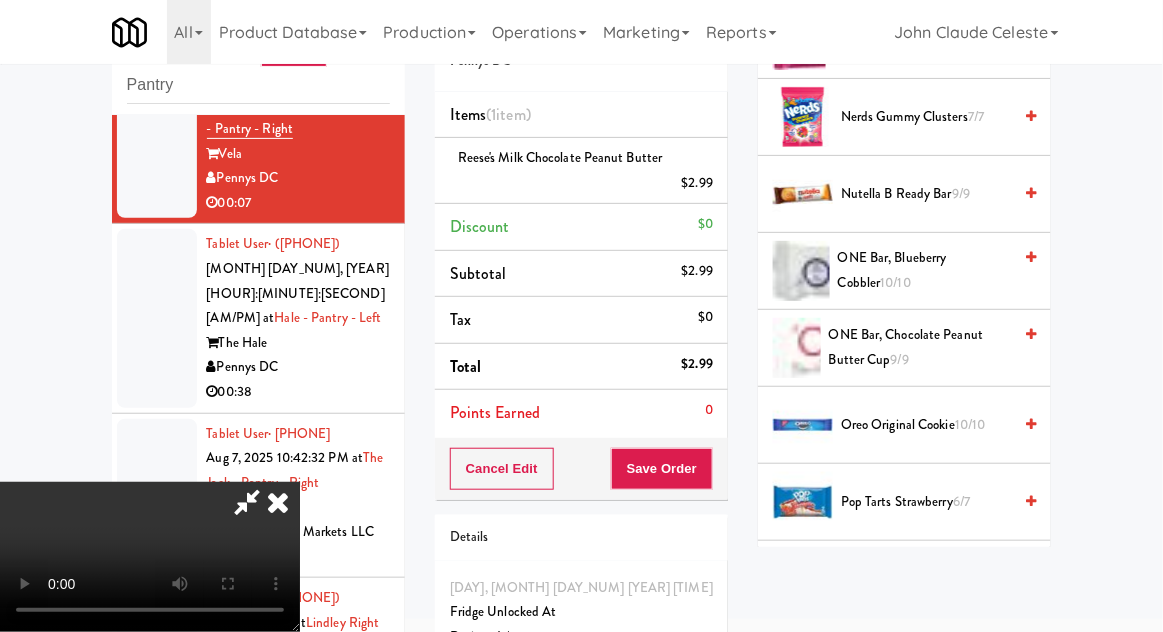 click on "Oreo Original Cookie  10/10" at bounding box center [926, 425] 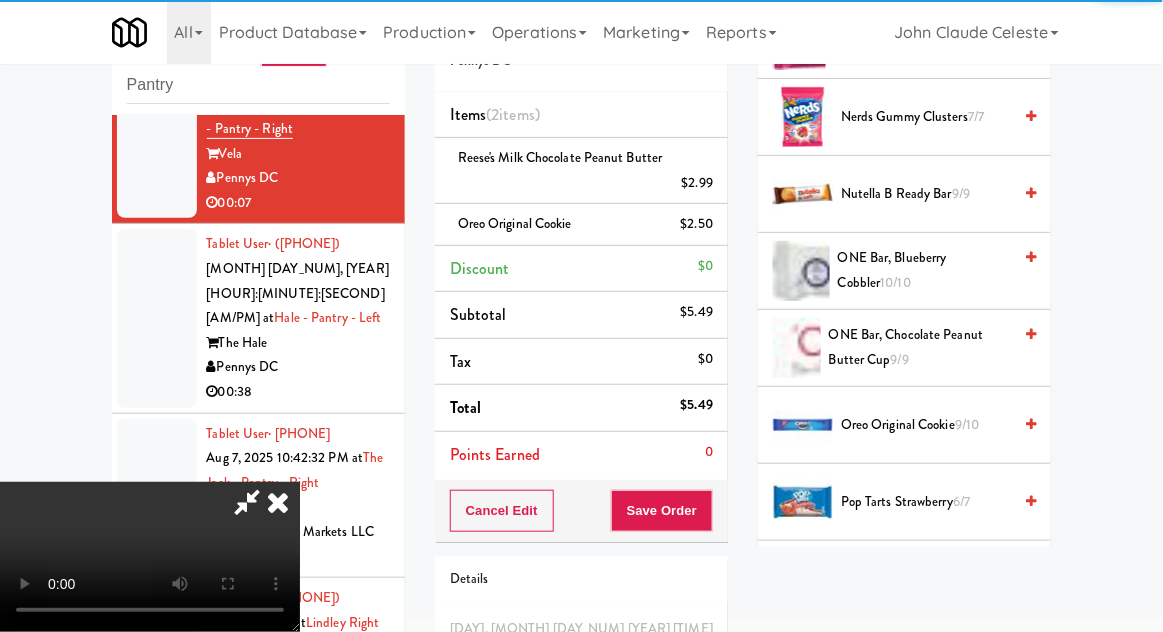 scroll, scrollTop: 73, scrollLeft: 0, axis: vertical 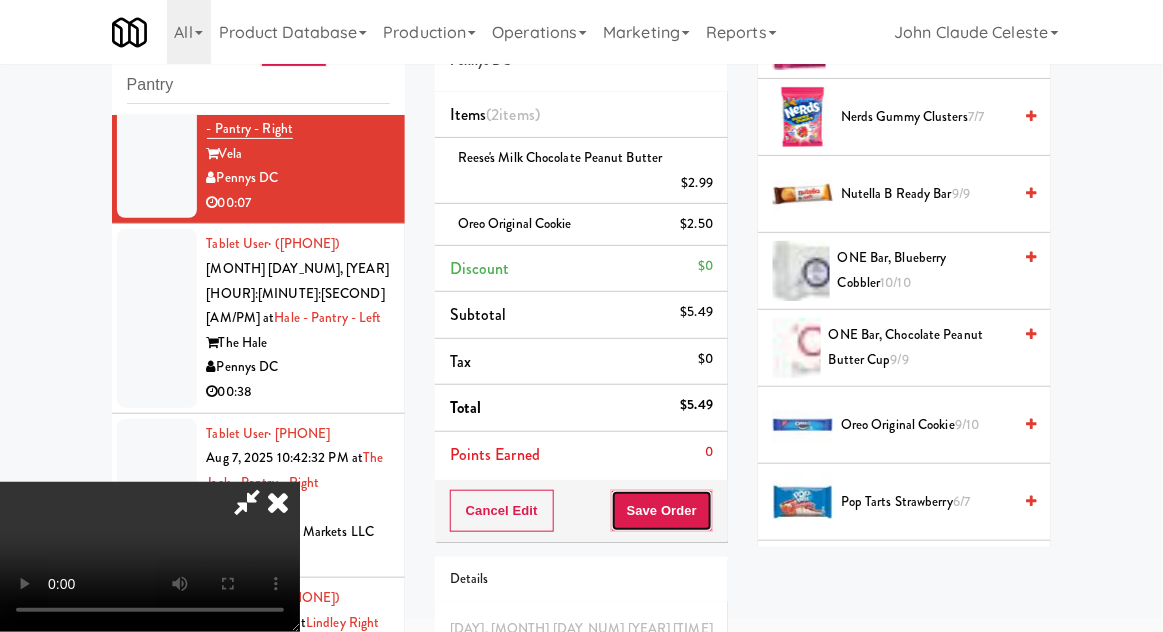 click on "Save Order" at bounding box center (662, 511) 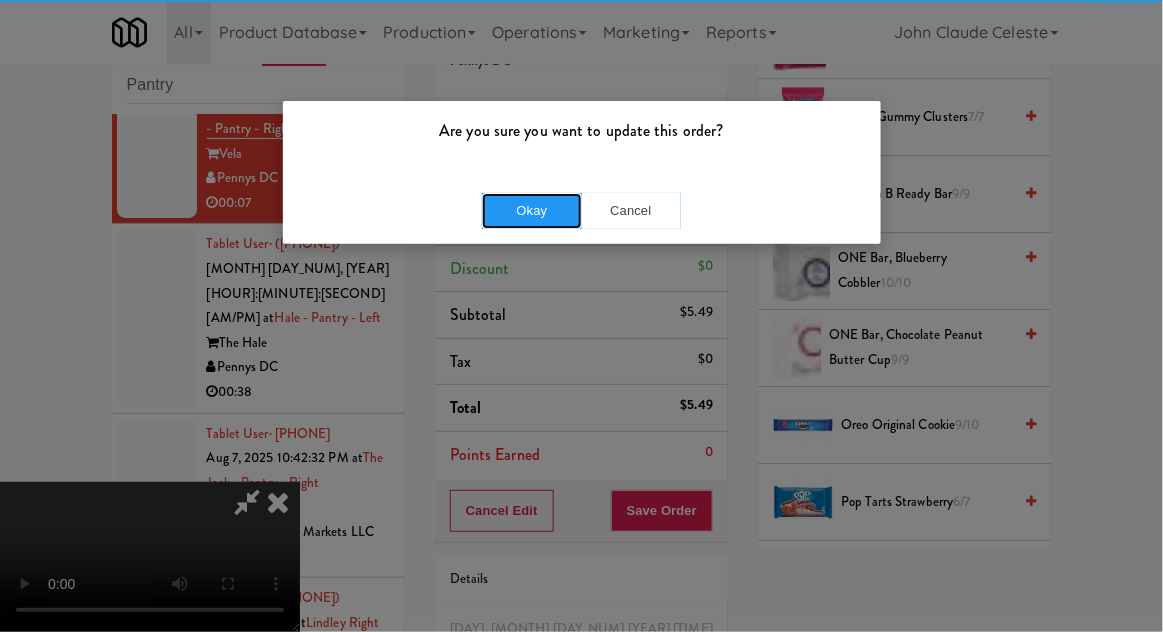 click on "Okay" at bounding box center [532, 211] 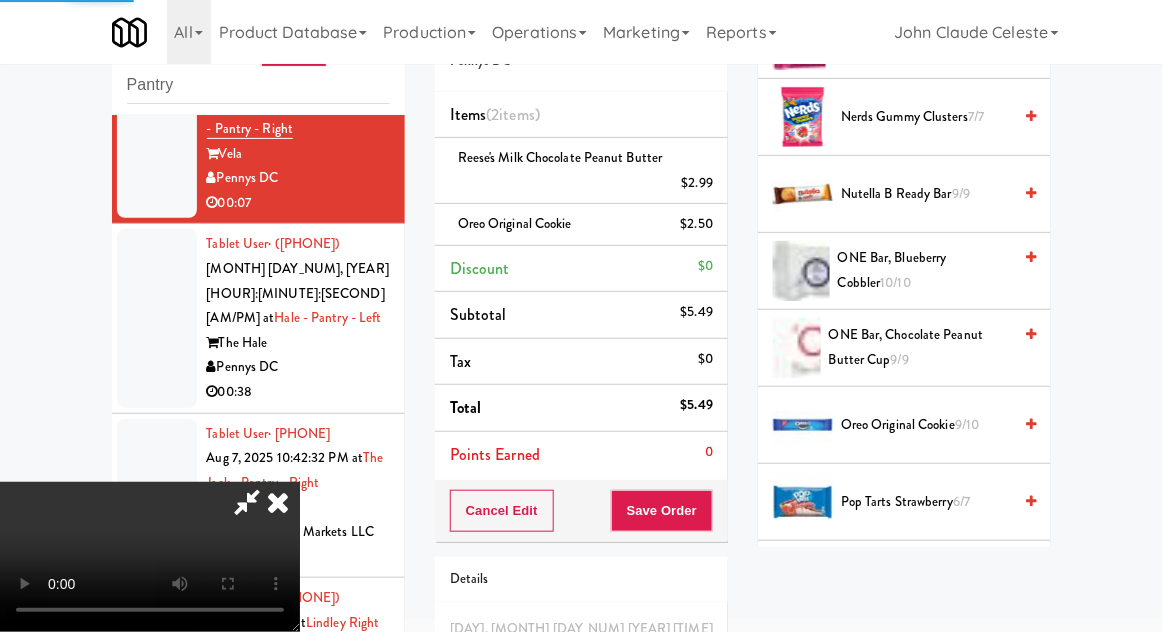 scroll, scrollTop: 197, scrollLeft: 0, axis: vertical 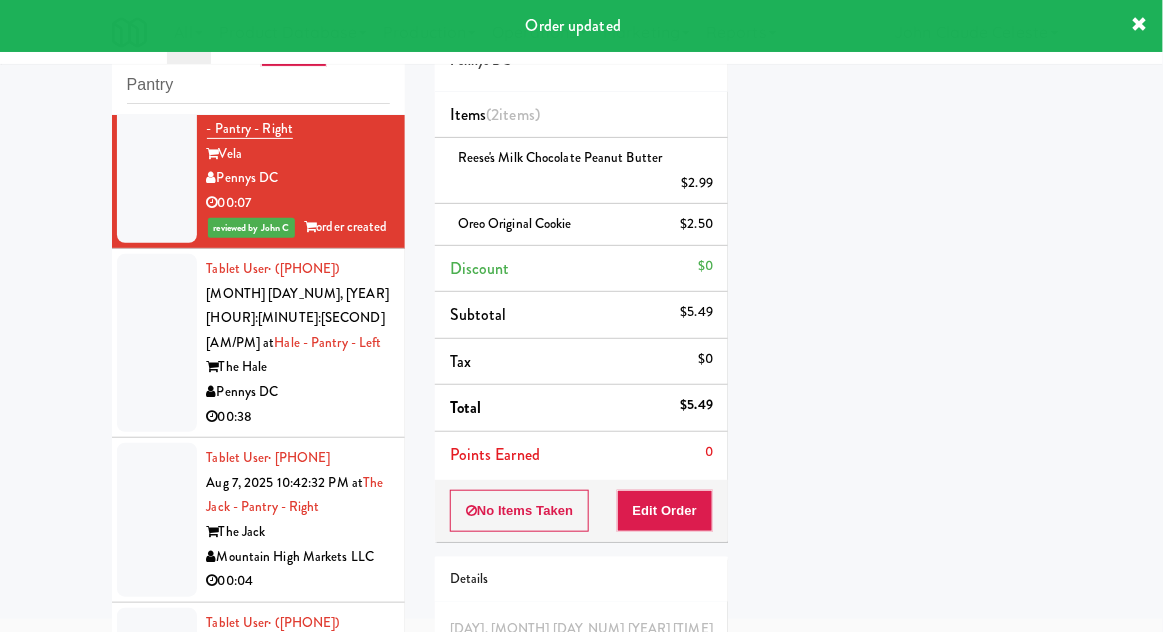 click at bounding box center [157, 343] 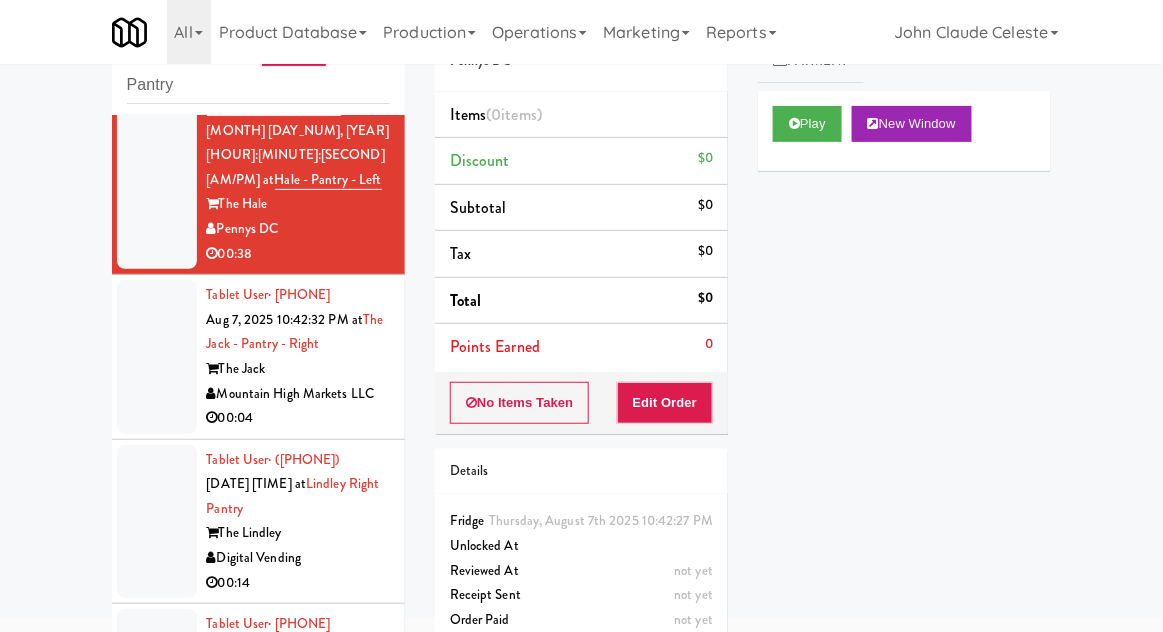 scroll, scrollTop: 5745, scrollLeft: 0, axis: vertical 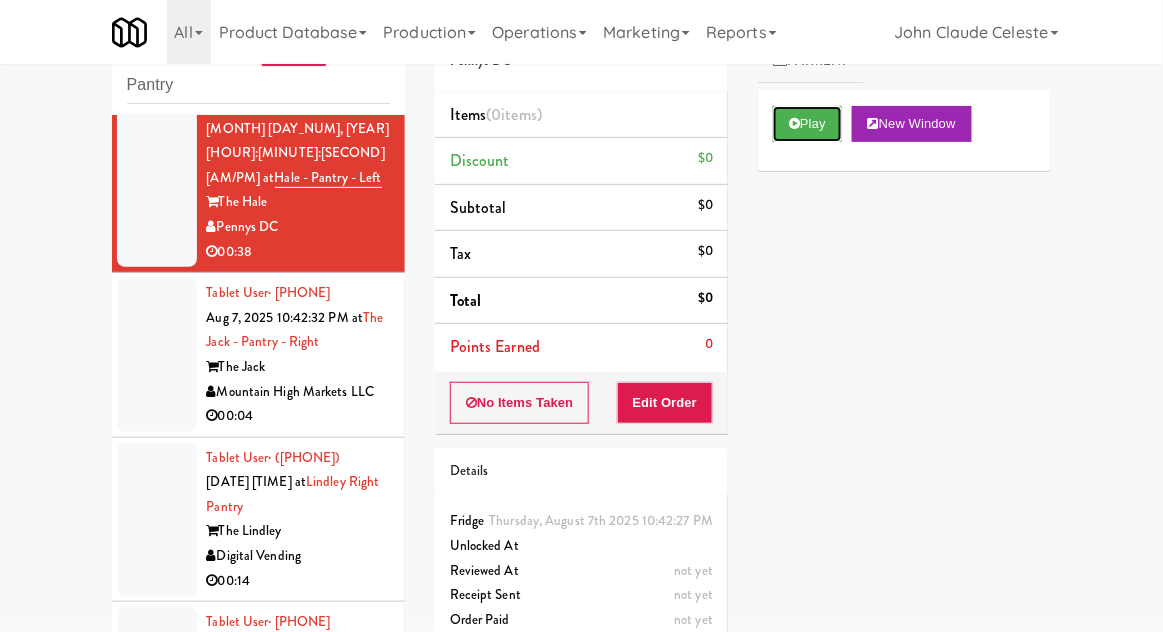 click on "Play" at bounding box center [807, 124] 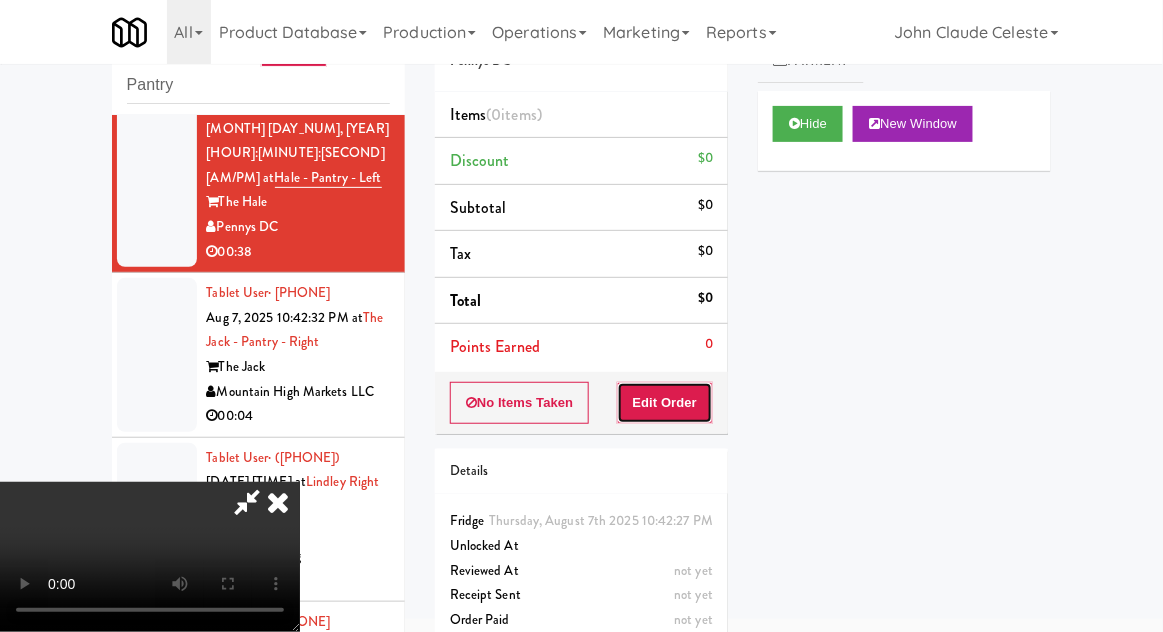 click on "Edit Order" at bounding box center (665, 403) 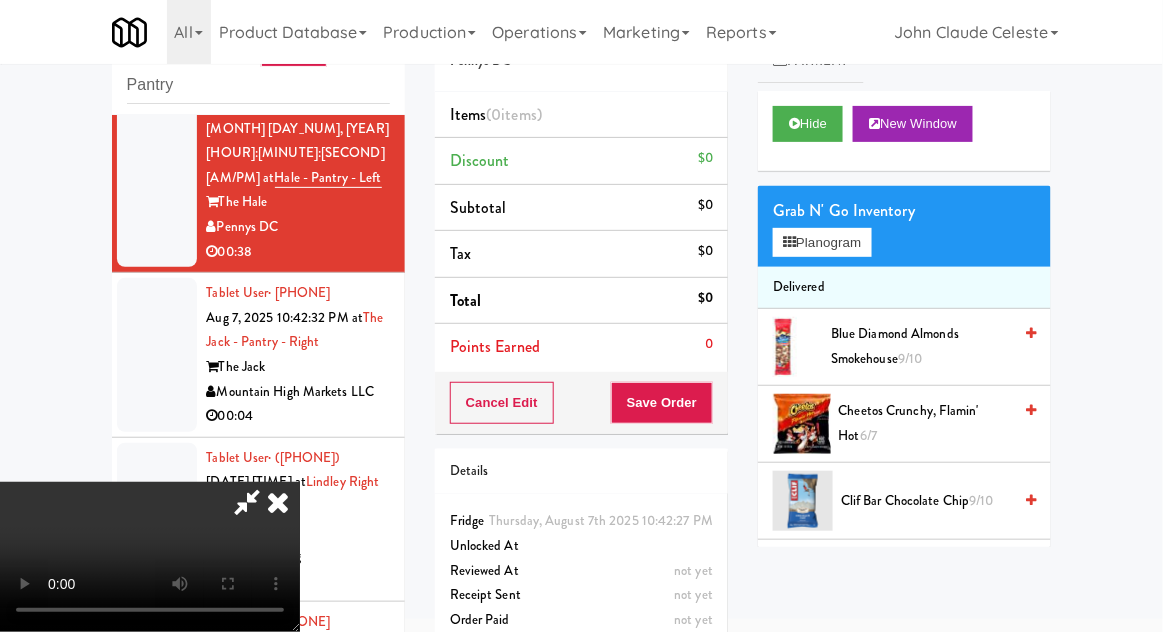 type 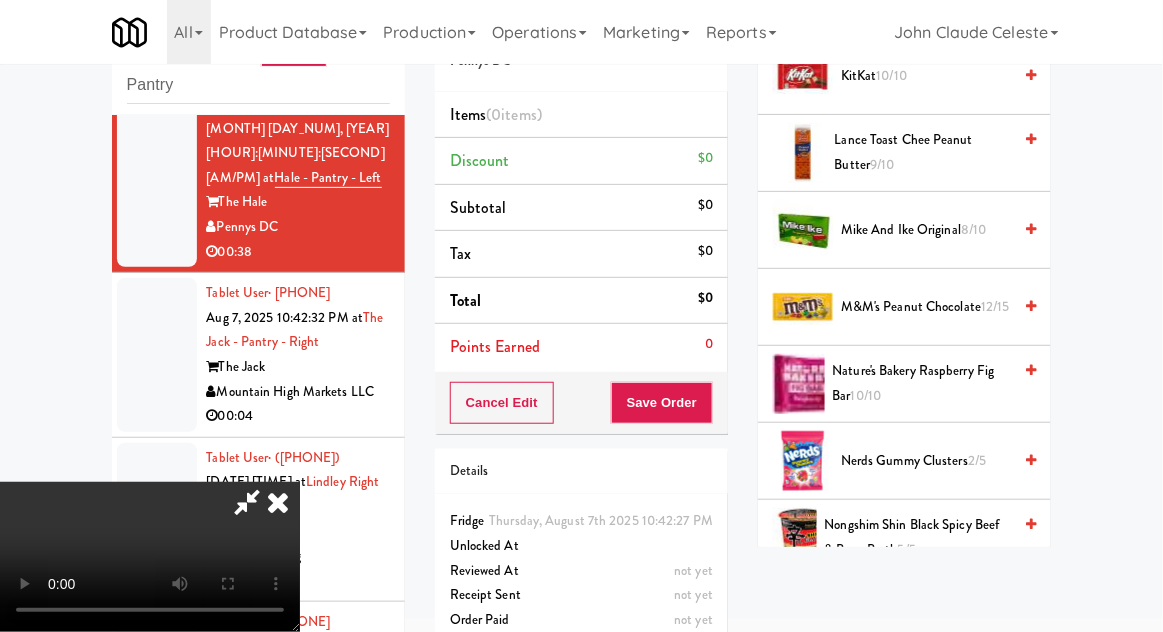 scroll, scrollTop: 1111, scrollLeft: 0, axis: vertical 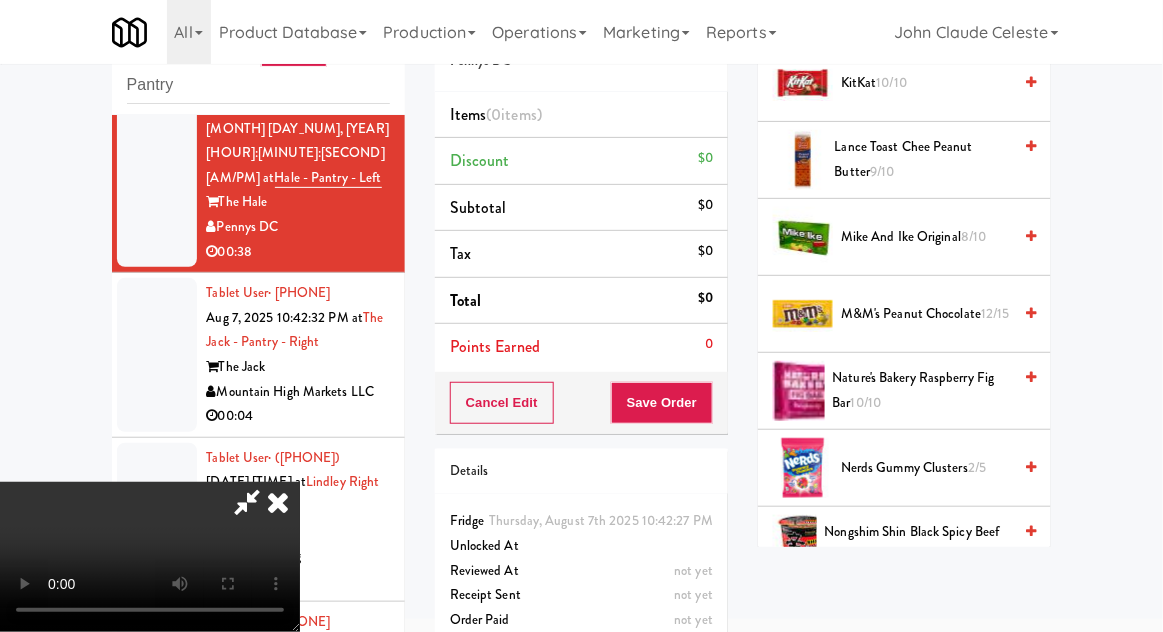click on "Nature's Bakery Raspberry Fig Bar  10/10" at bounding box center (922, 390) 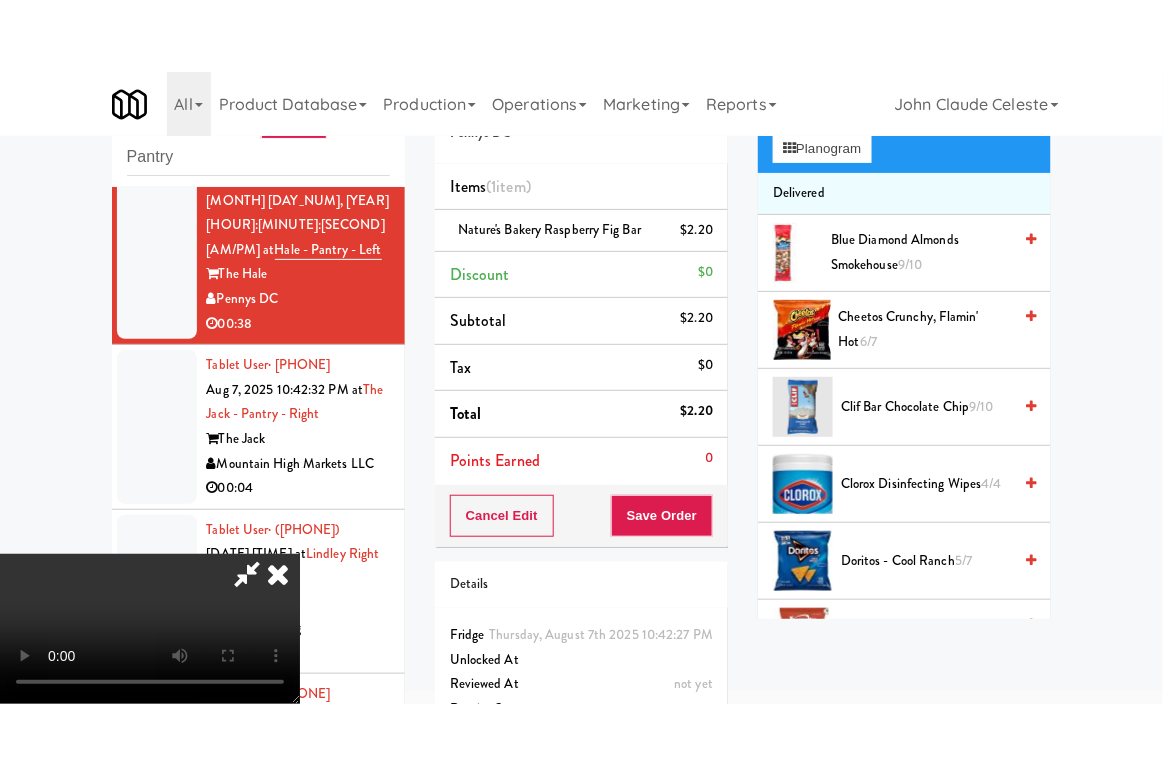 scroll, scrollTop: 167, scrollLeft: 0, axis: vertical 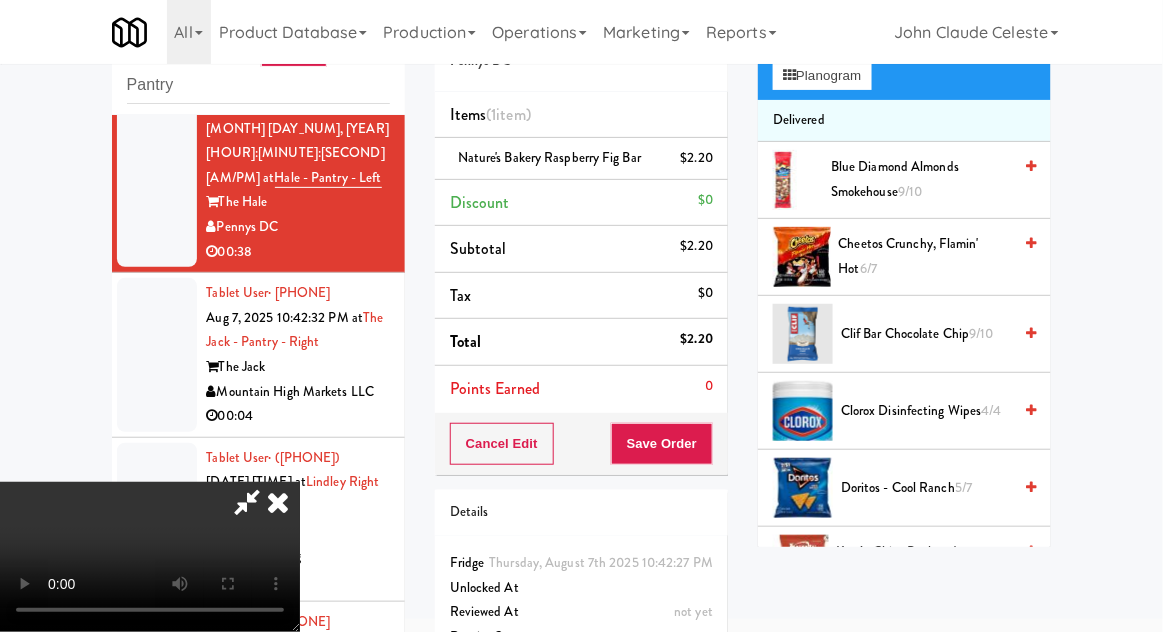 click on "Cheetos Crunchy, Flamin' Hot  6/7" at bounding box center (925, 256) 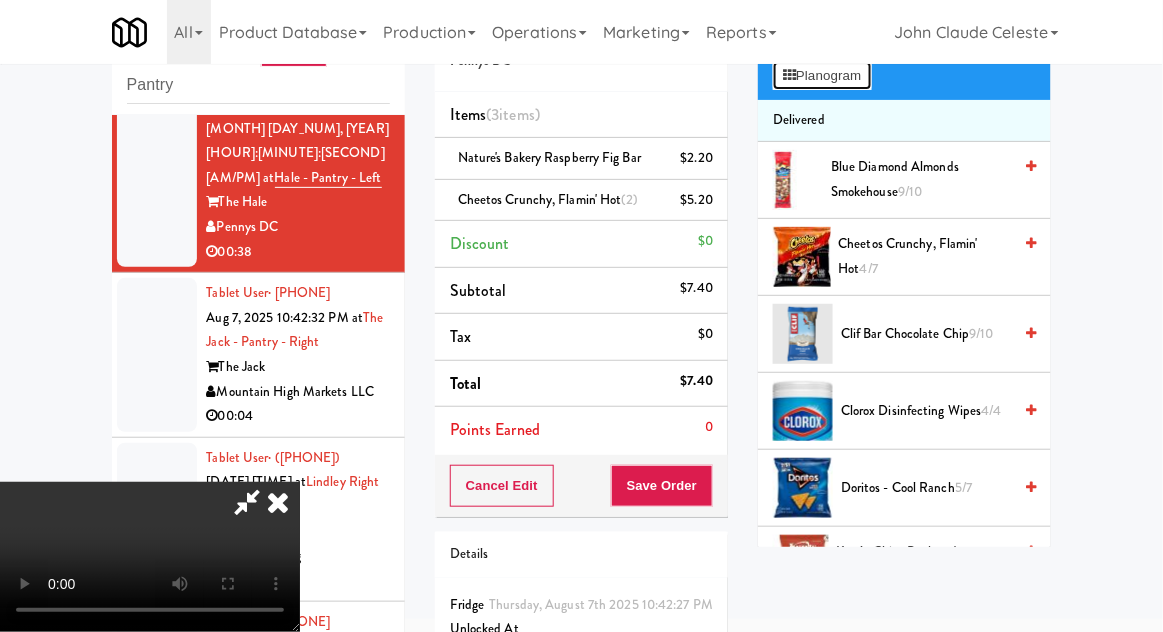 click on "Planogram" at bounding box center [822, 76] 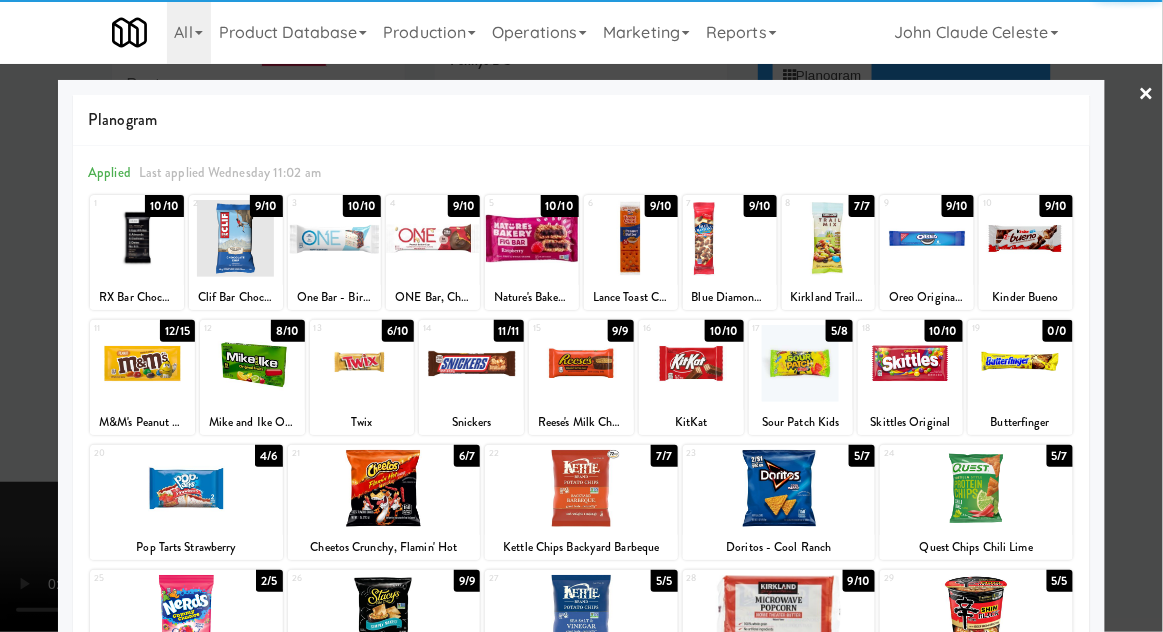 click at bounding box center (1026, 238) 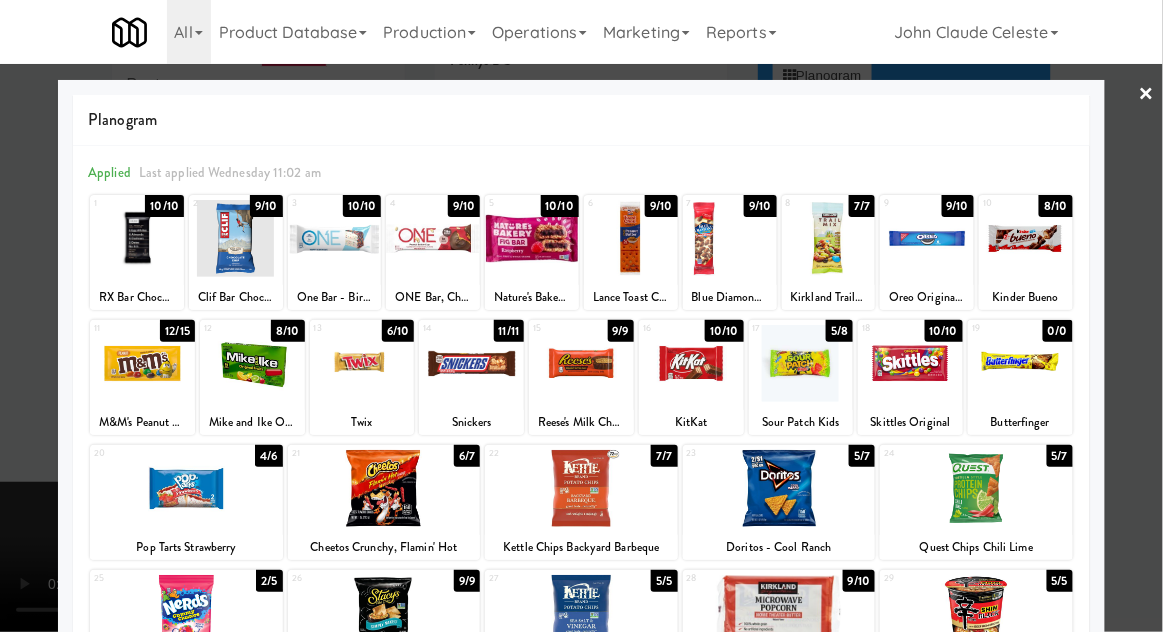 click at bounding box center (581, 316) 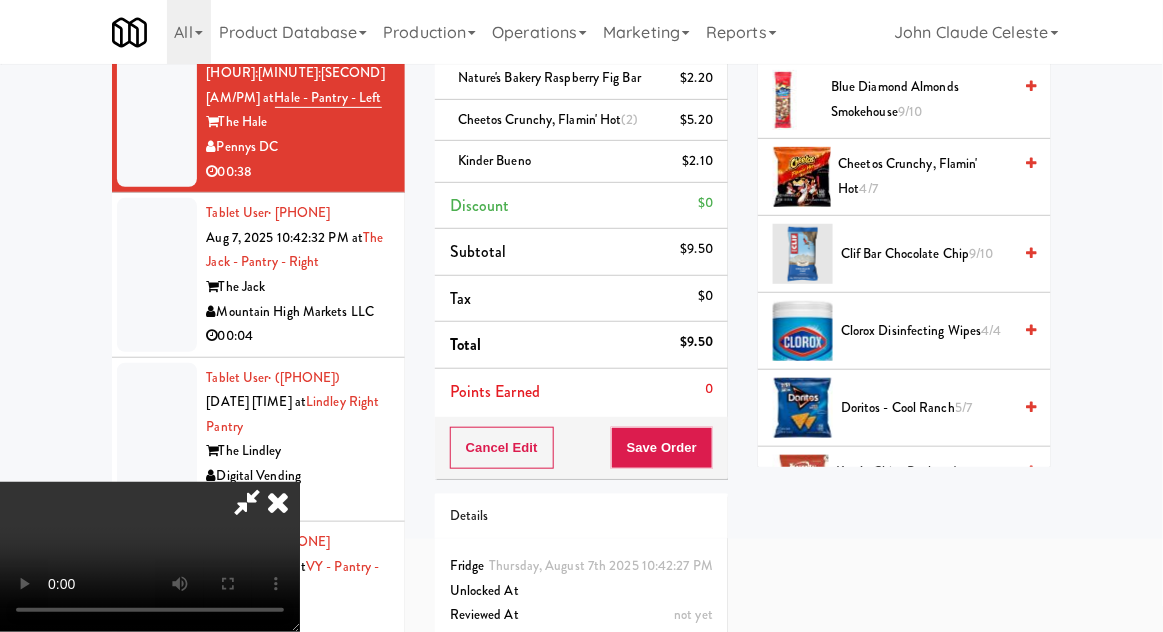 scroll, scrollTop: 168, scrollLeft: 0, axis: vertical 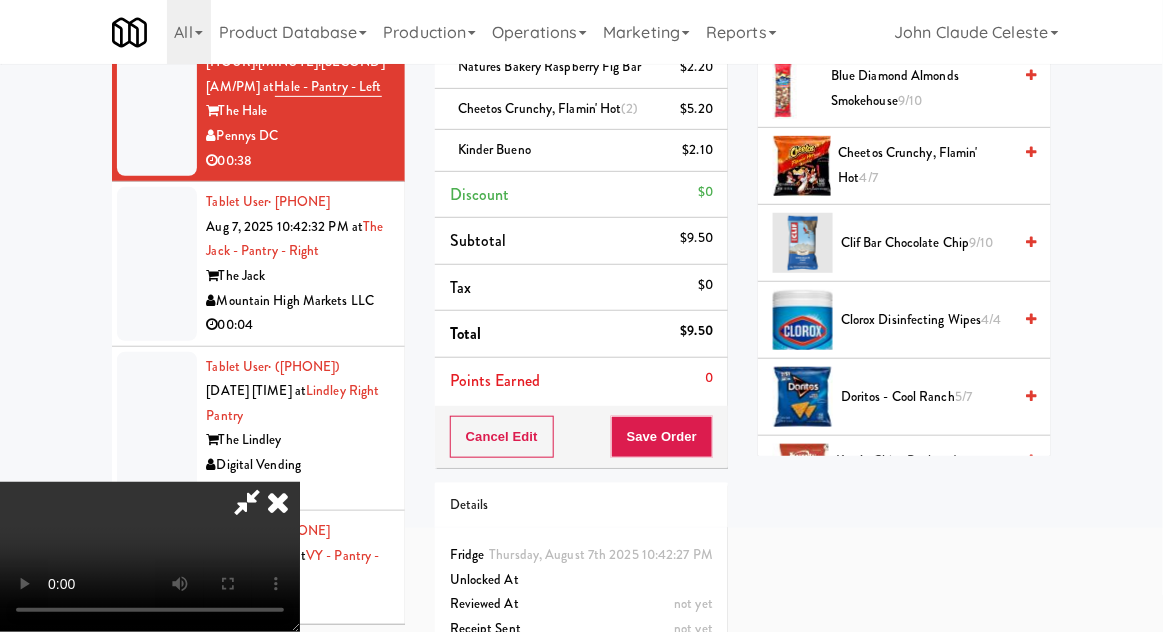 click on "Kinder Bueno" at bounding box center (494, 149) 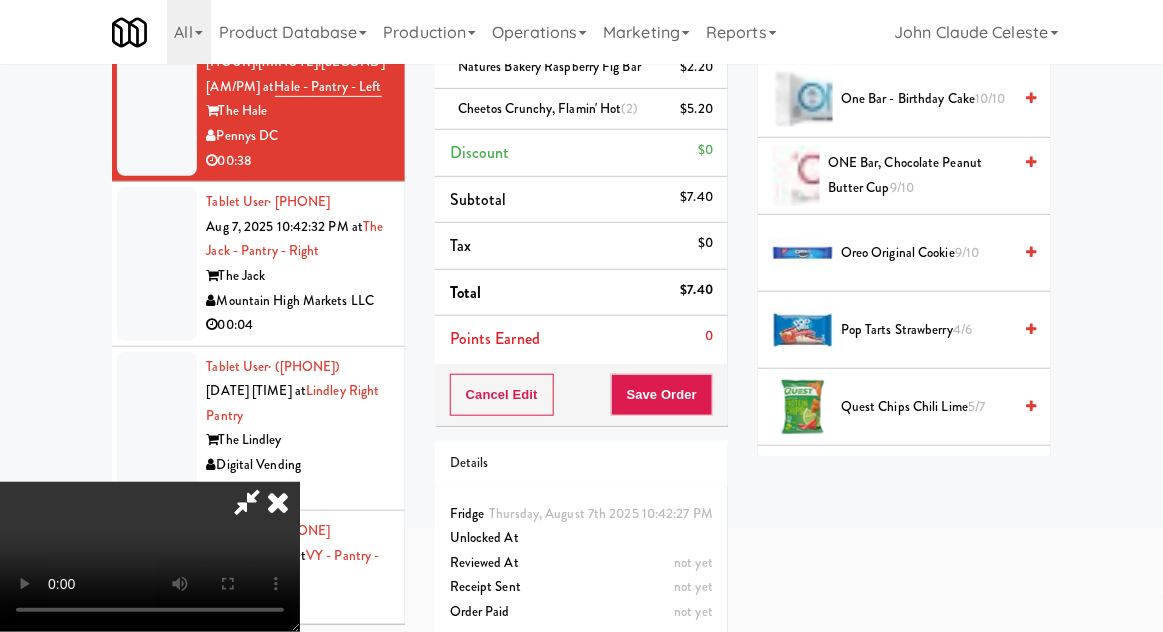scroll, scrollTop: 1544, scrollLeft: 0, axis: vertical 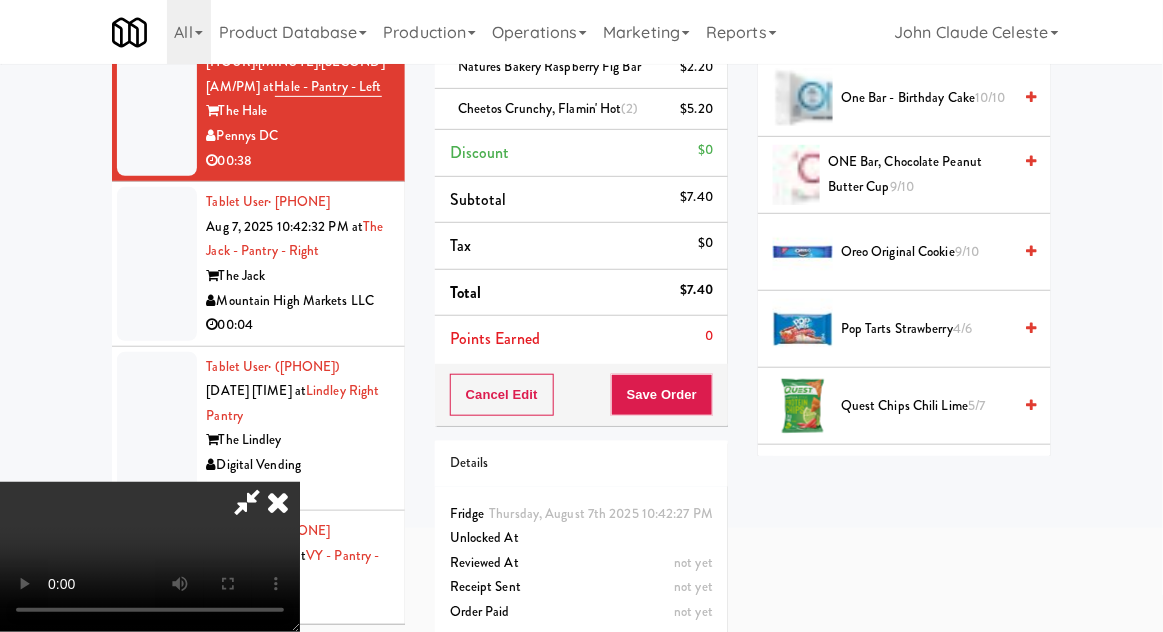 click on "ONE Bar, Chocolate Peanut Butter Cup  9/10" at bounding box center (919, 174) 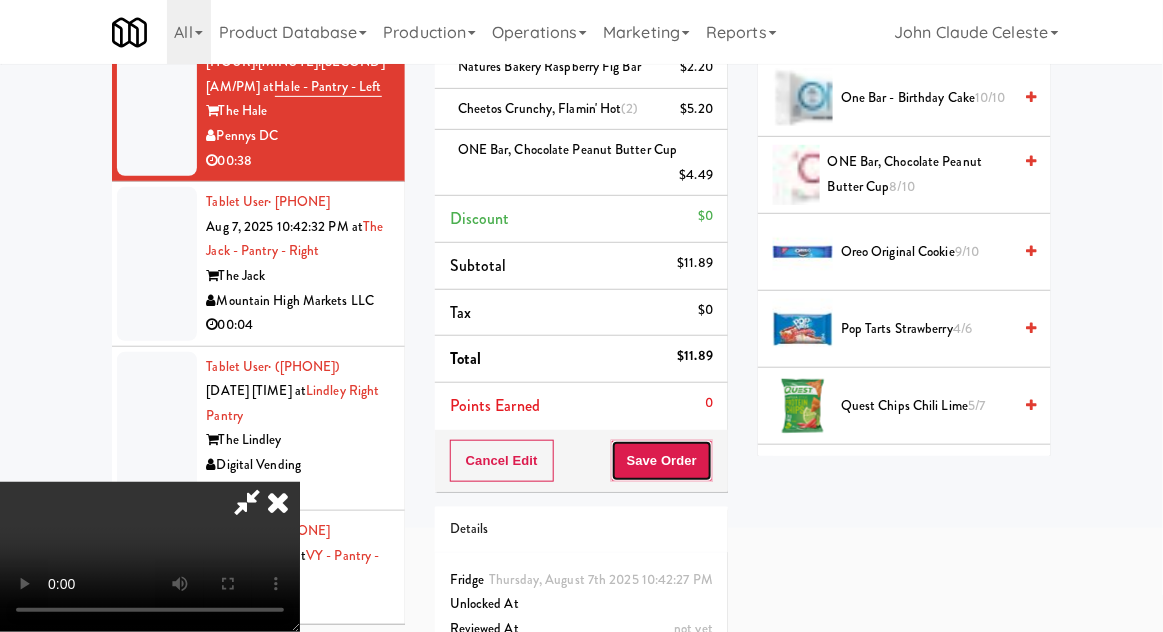 click on "Save Order" at bounding box center (662, 461) 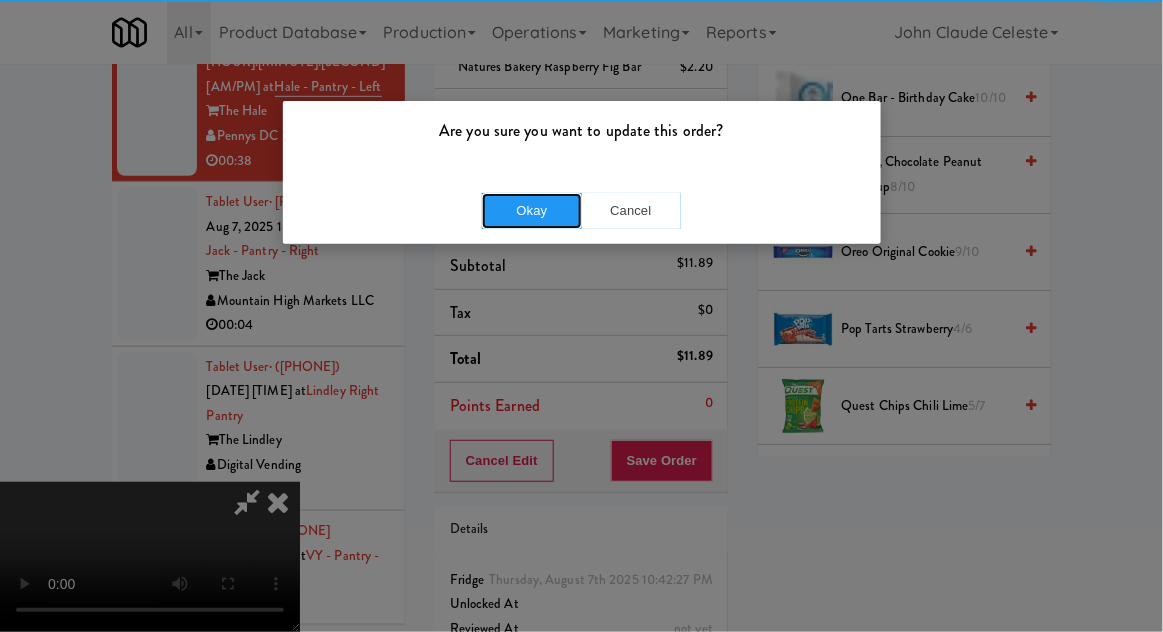 click on "Okay" at bounding box center [532, 211] 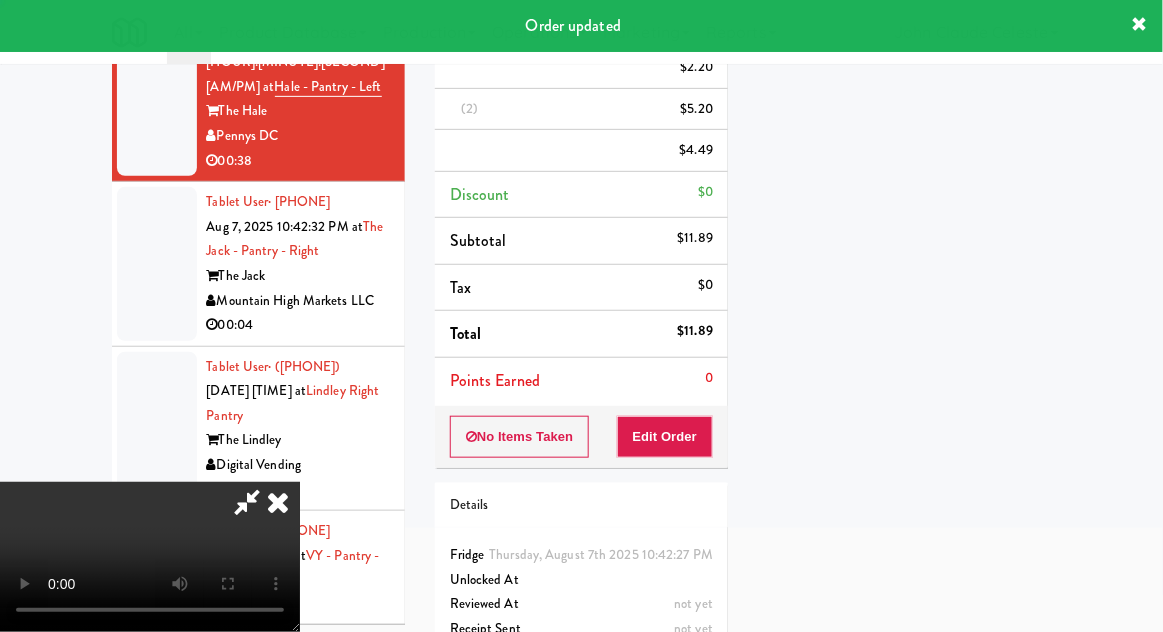 scroll, scrollTop: 197, scrollLeft: 0, axis: vertical 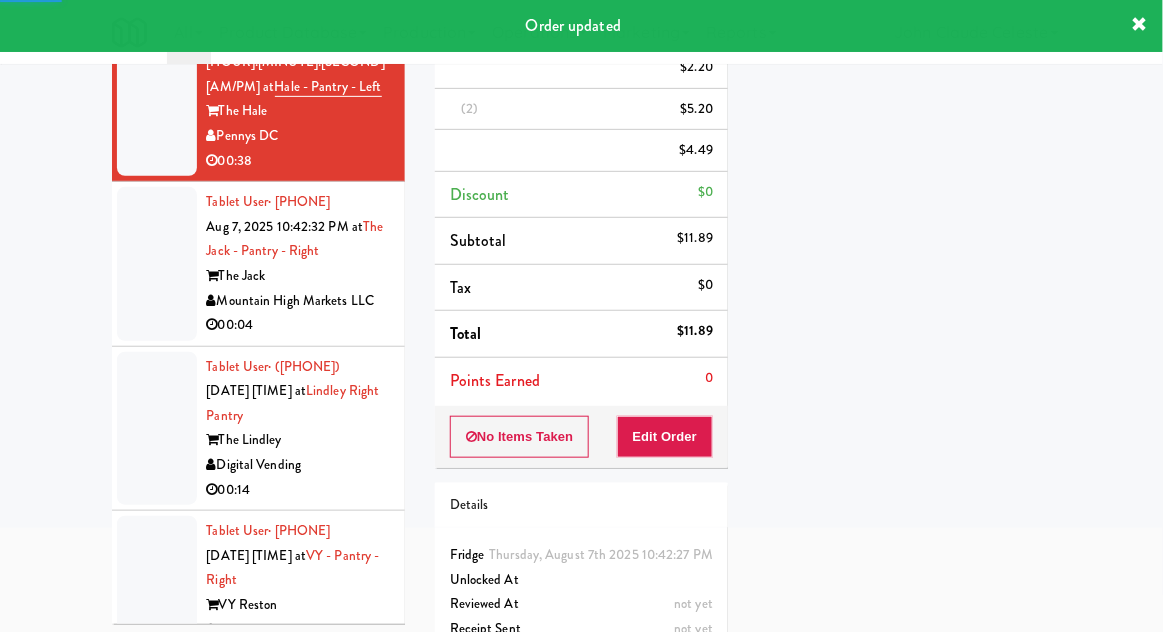 click at bounding box center (157, 264) 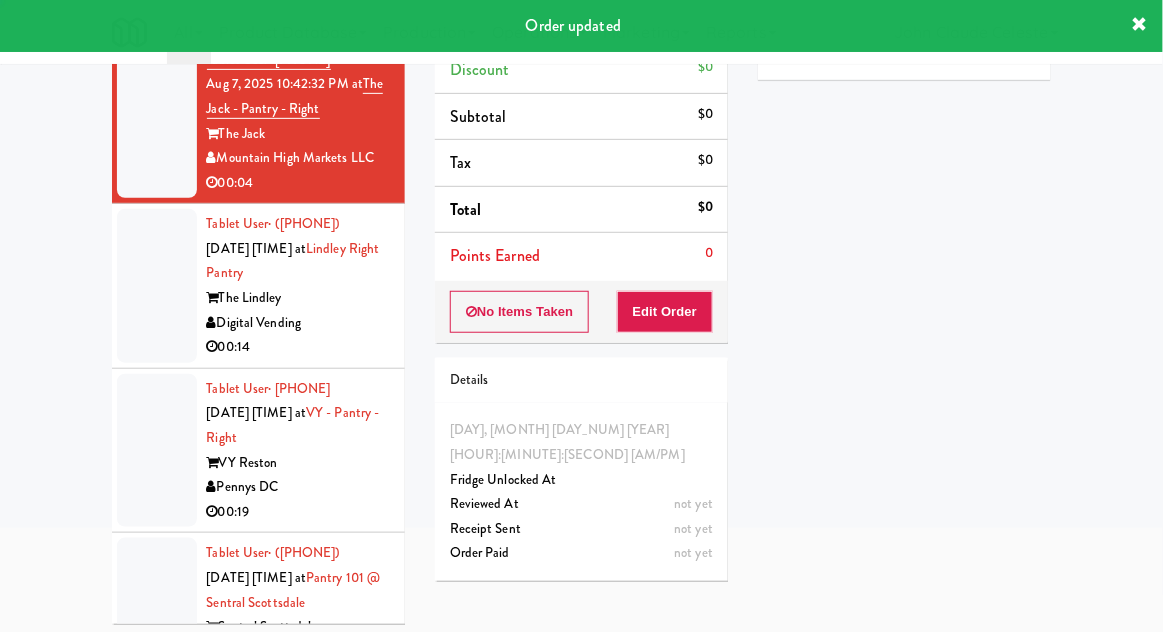 scroll, scrollTop: 5928, scrollLeft: 0, axis: vertical 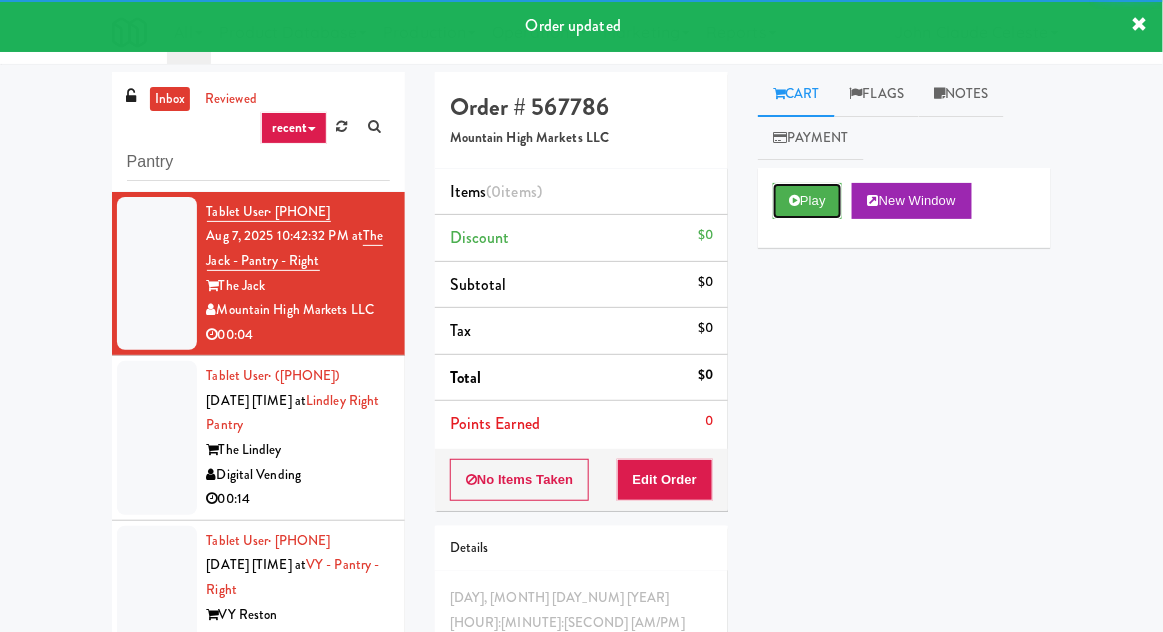 click on "Play" at bounding box center (807, 201) 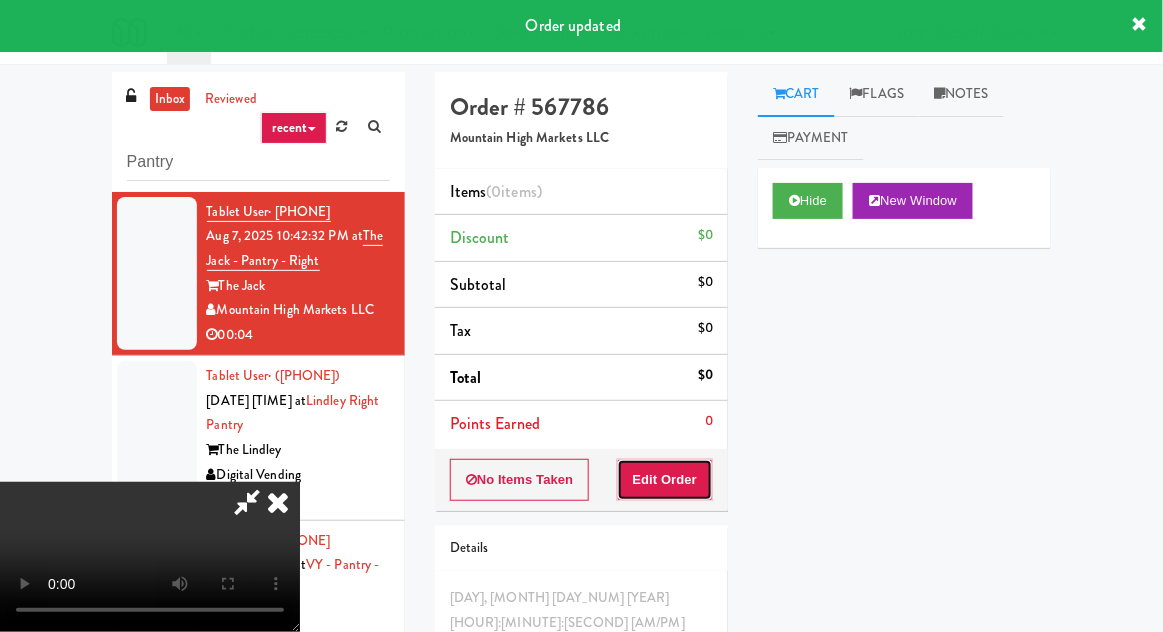 click on "Edit Order" at bounding box center (665, 480) 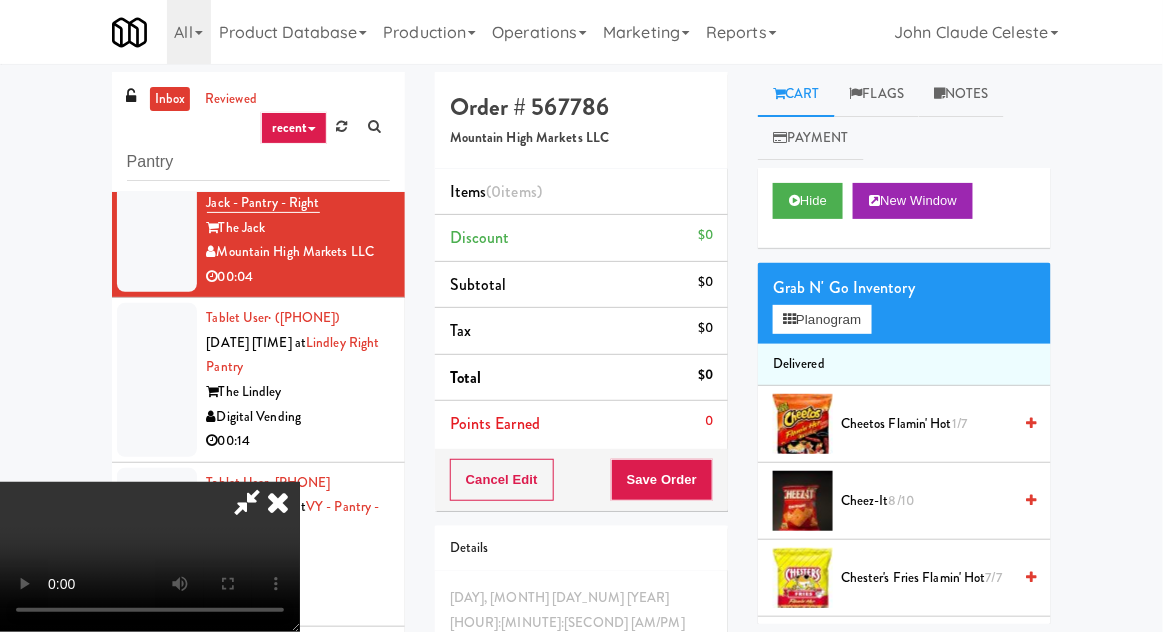 scroll, scrollTop: 5989, scrollLeft: 0, axis: vertical 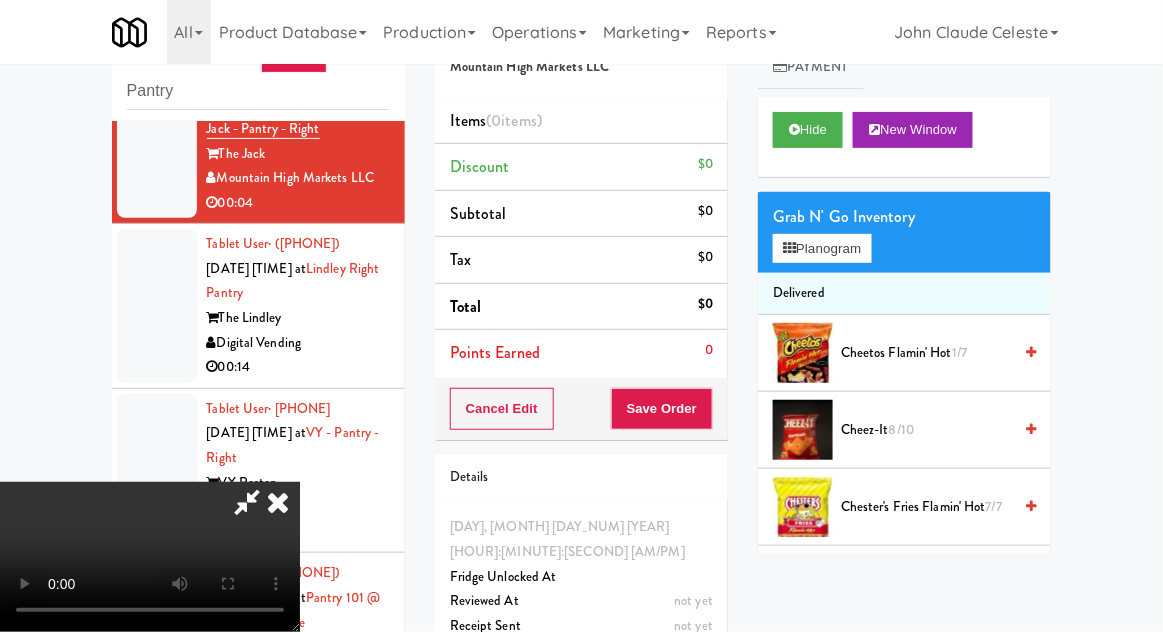 type 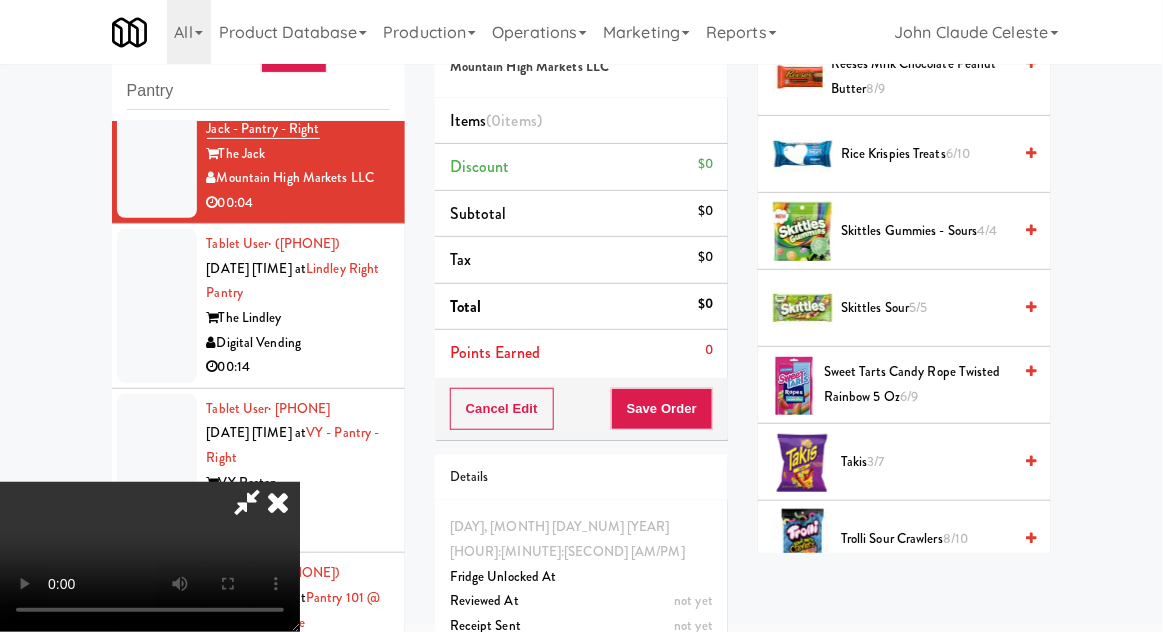 scroll, scrollTop: 1894, scrollLeft: 0, axis: vertical 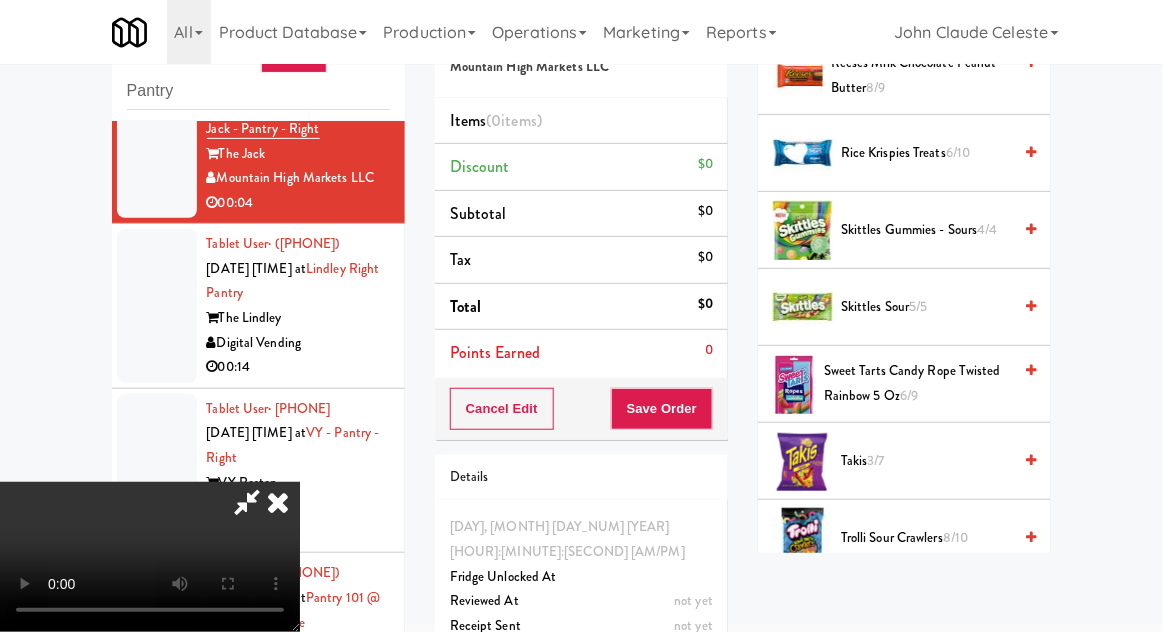 click on "Sweet Tarts Candy Rope Twisted Rainbow 5 oz  6/9" at bounding box center [917, 383] 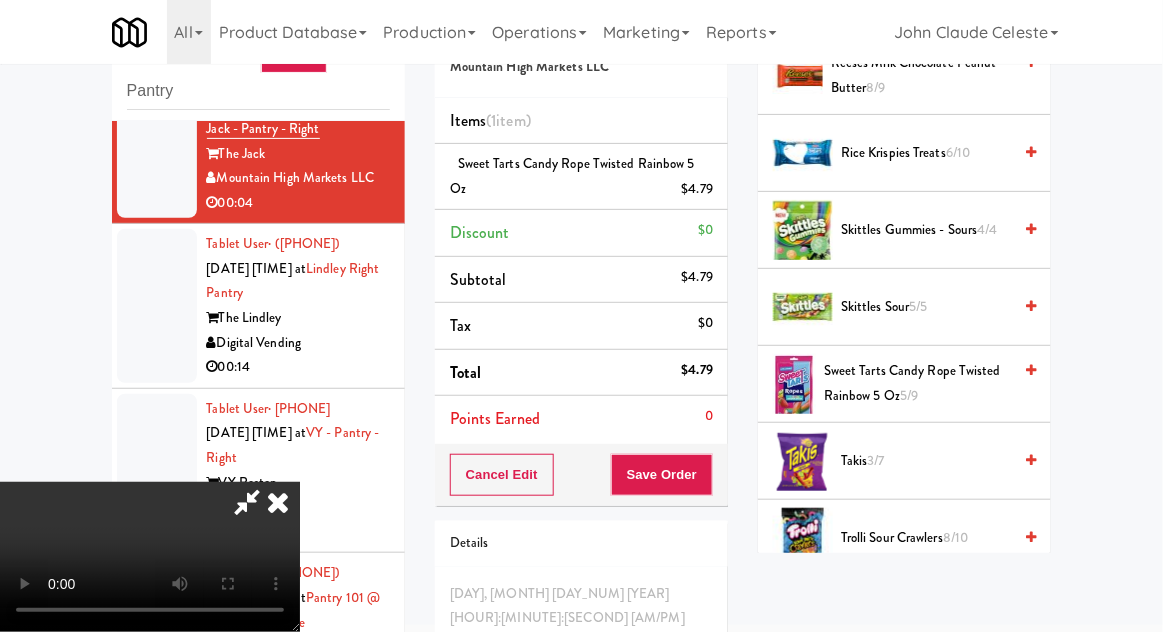 scroll, scrollTop: 73, scrollLeft: 0, axis: vertical 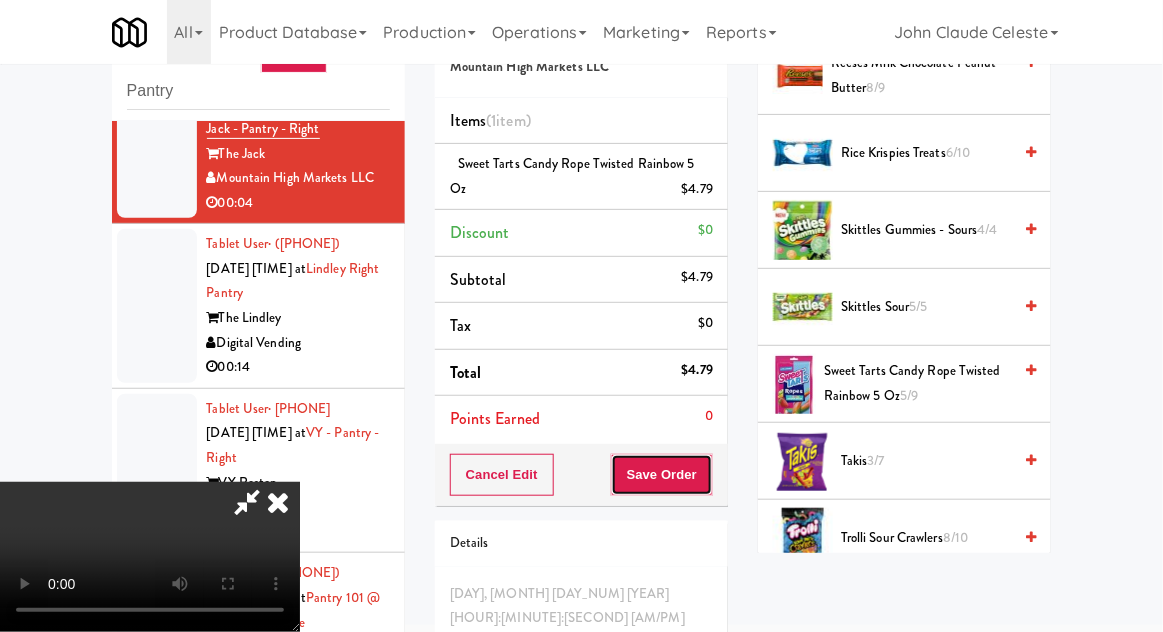 click on "Save Order" at bounding box center (662, 475) 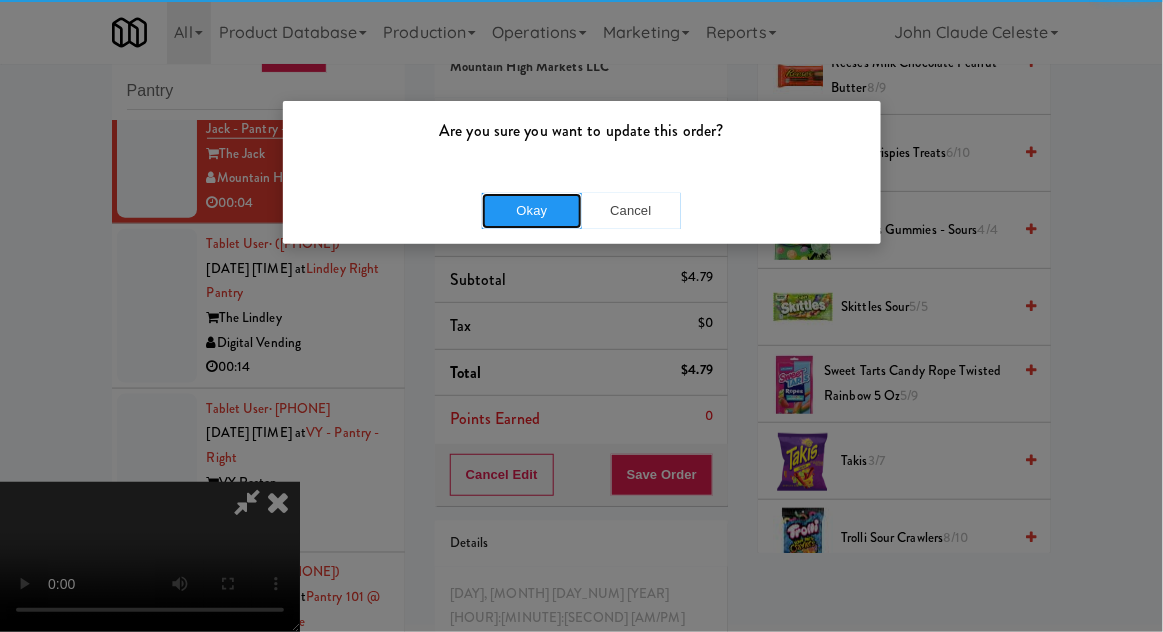 click on "Okay" at bounding box center (532, 211) 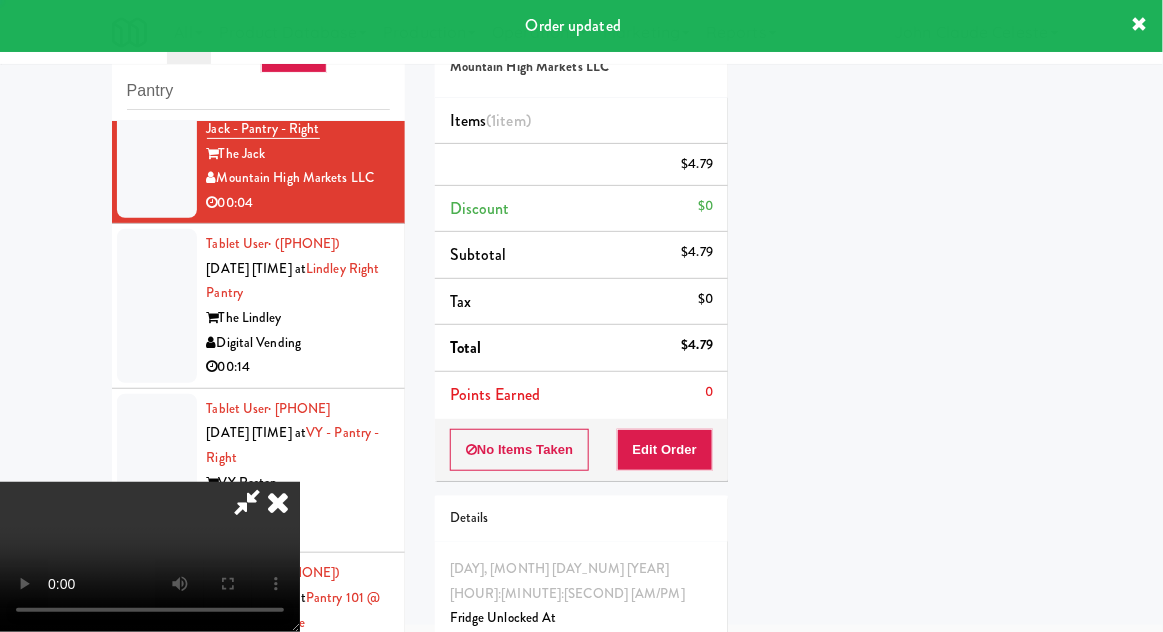 scroll, scrollTop: 197, scrollLeft: 0, axis: vertical 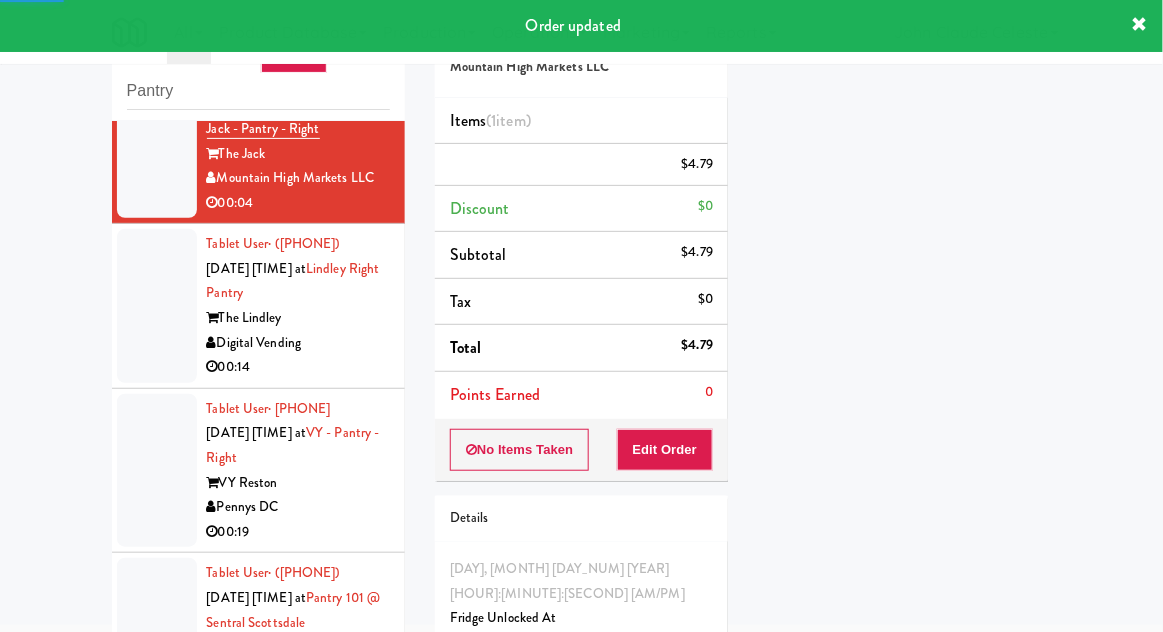 click at bounding box center [157, 306] 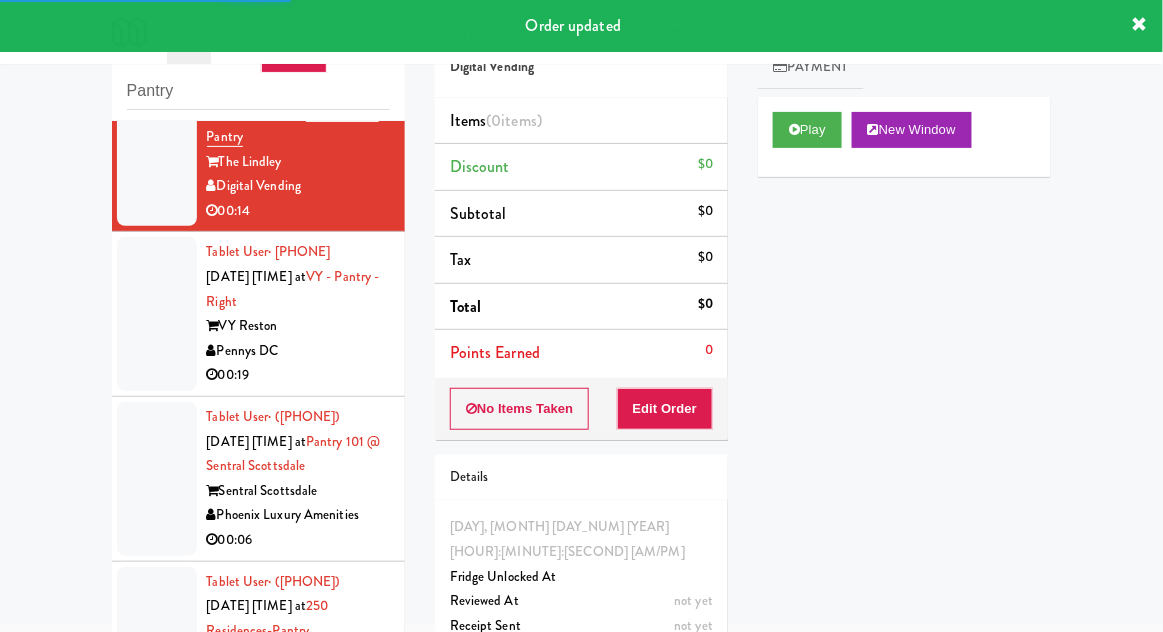 scroll, scrollTop: 6179, scrollLeft: 0, axis: vertical 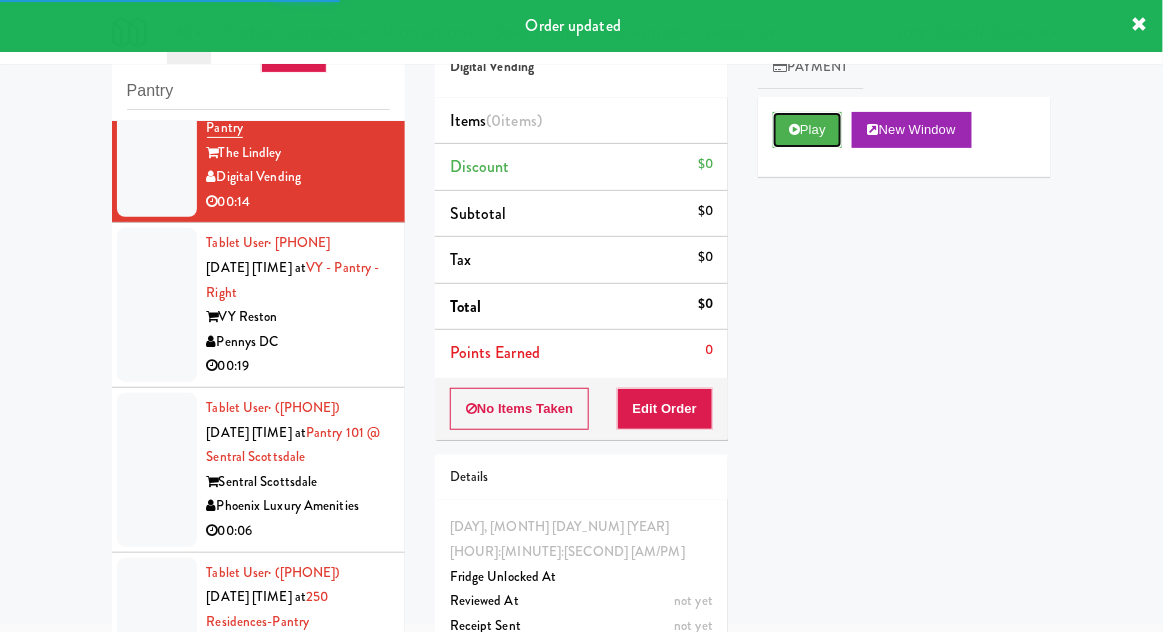 click on "Play" at bounding box center [807, 130] 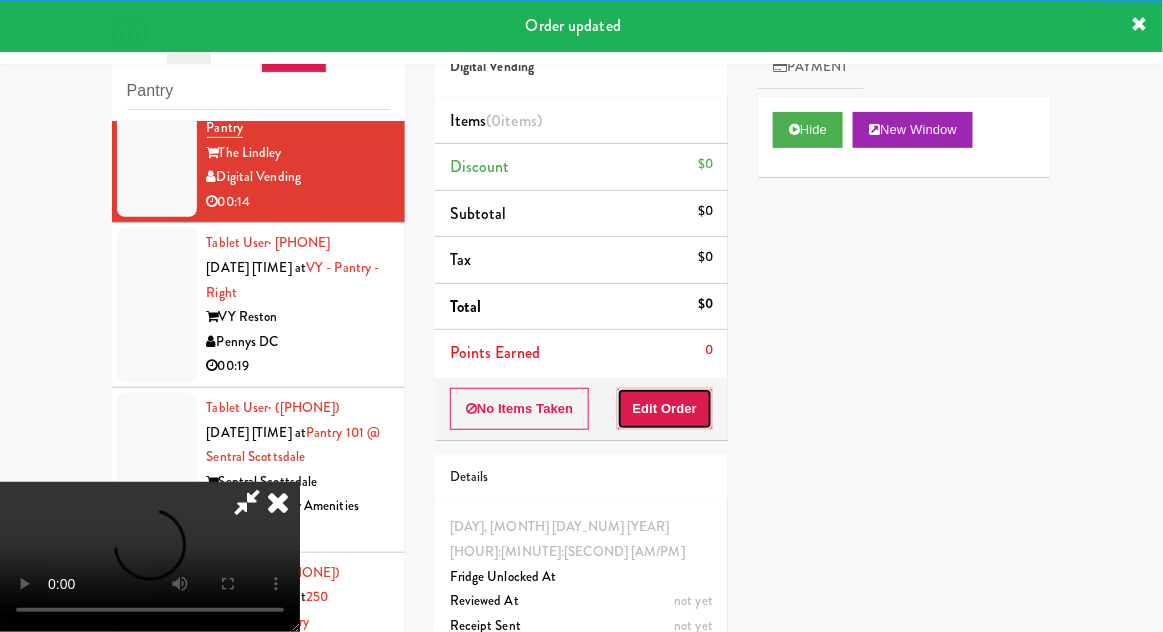 click on "Edit Order" at bounding box center [665, 409] 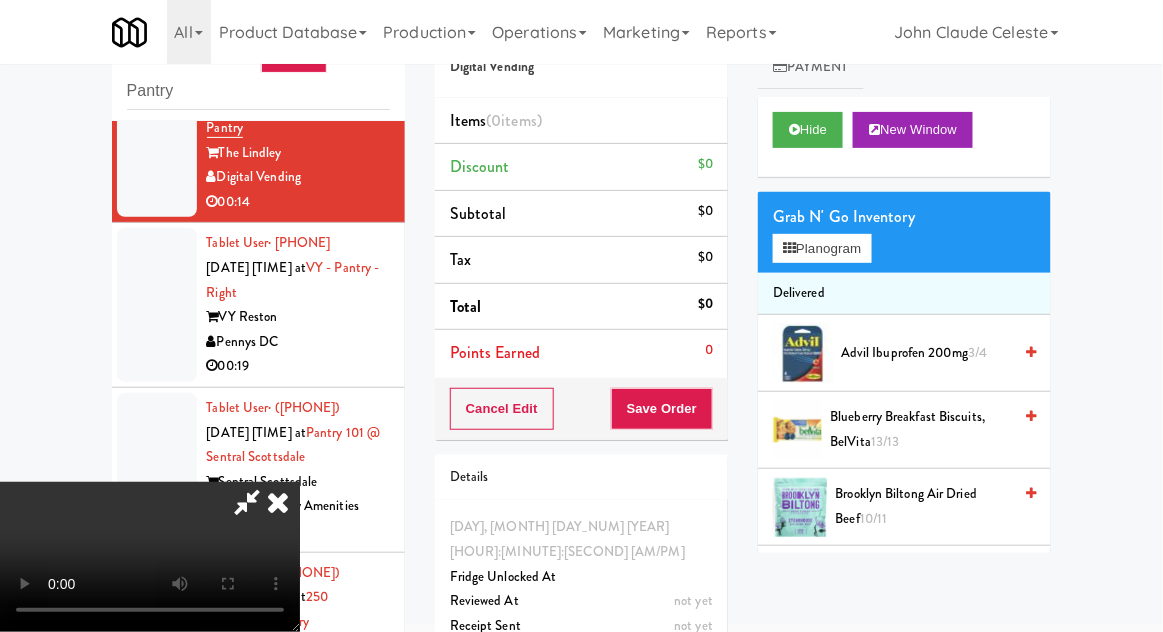 scroll, scrollTop: 73, scrollLeft: 0, axis: vertical 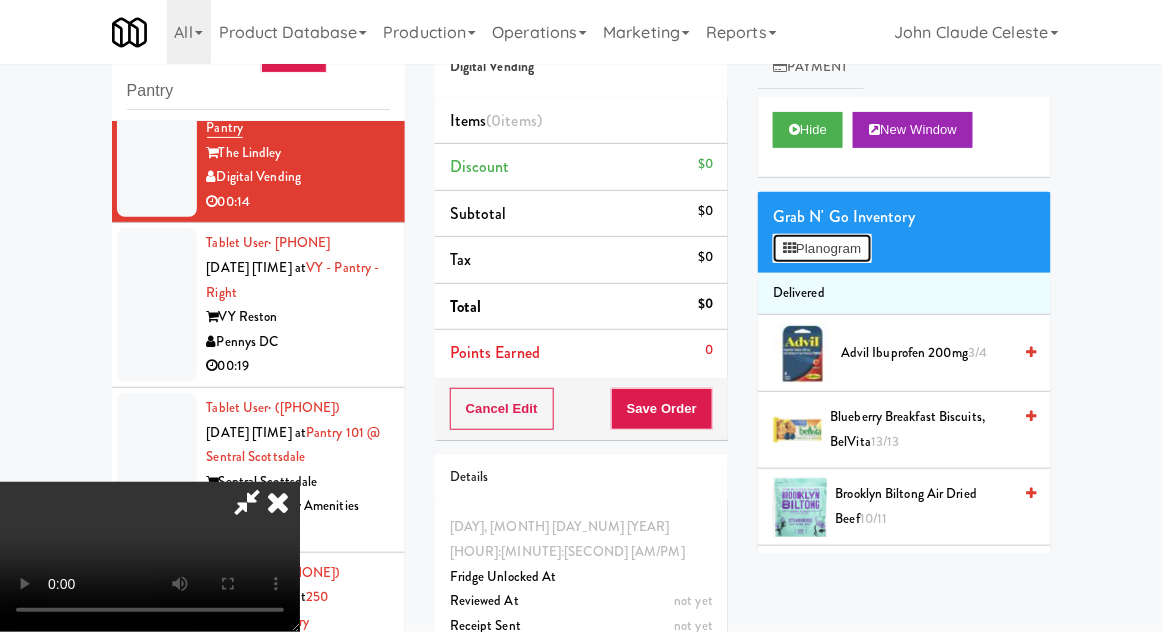 click on "Planogram" at bounding box center (822, 249) 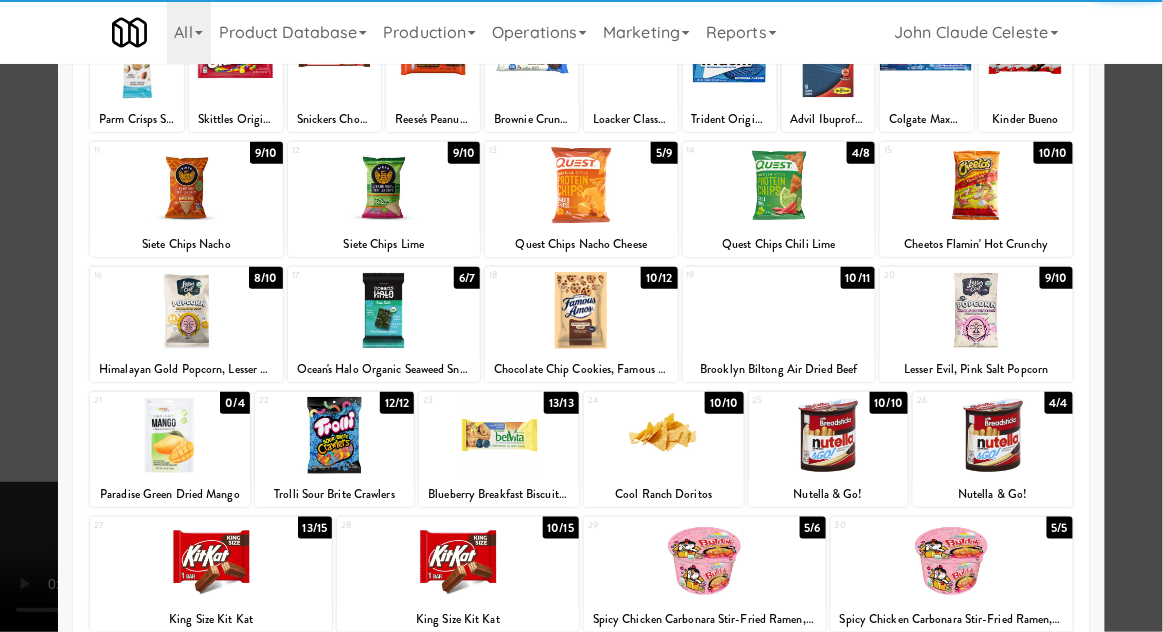 scroll, scrollTop: 180, scrollLeft: 0, axis: vertical 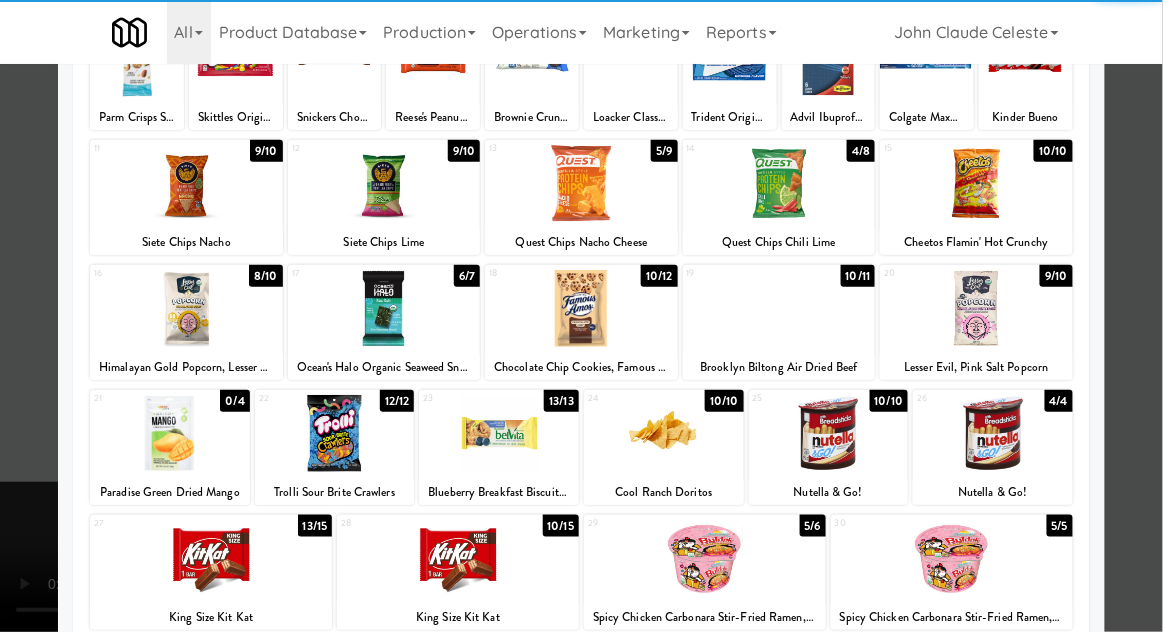 click at bounding box center (705, 558) 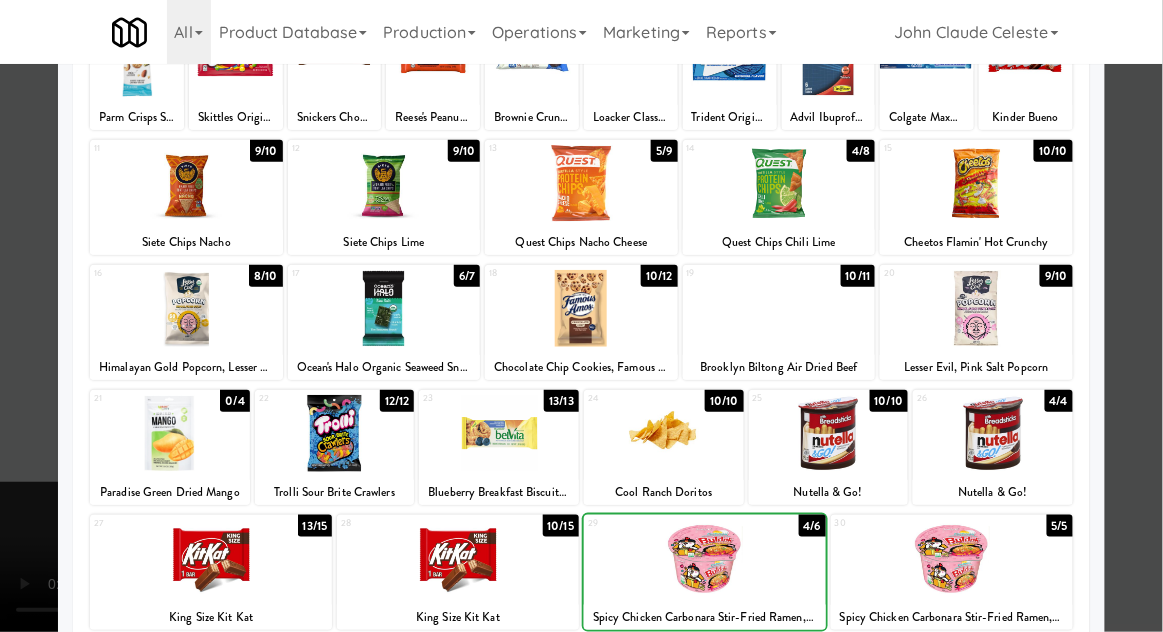 click at bounding box center (705, 558) 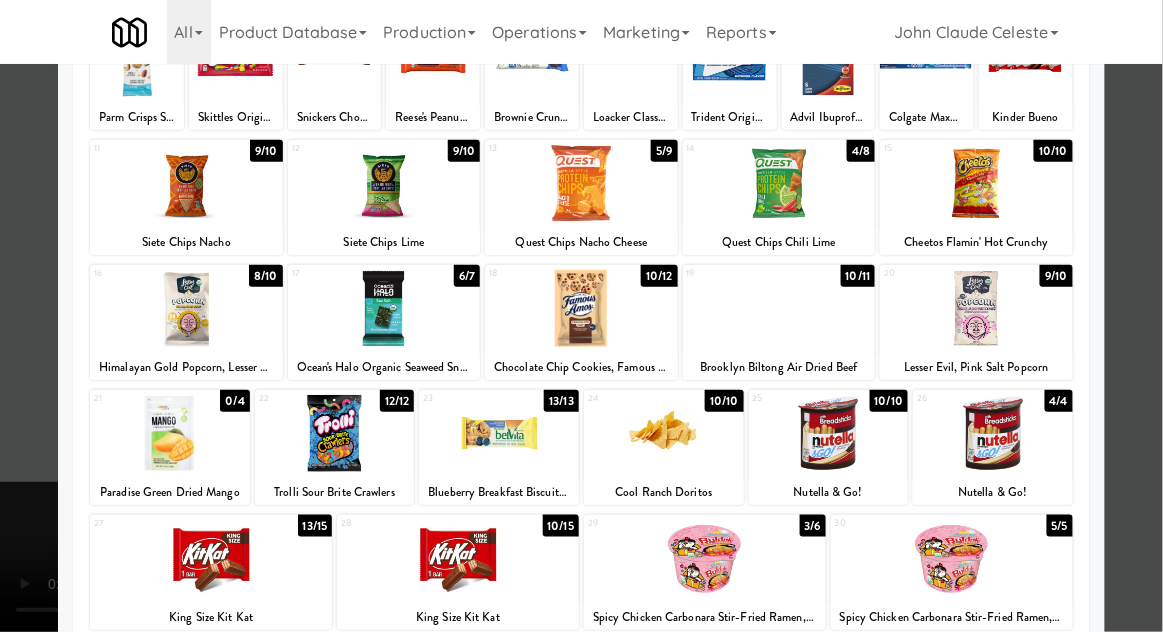 click at bounding box center [581, 316] 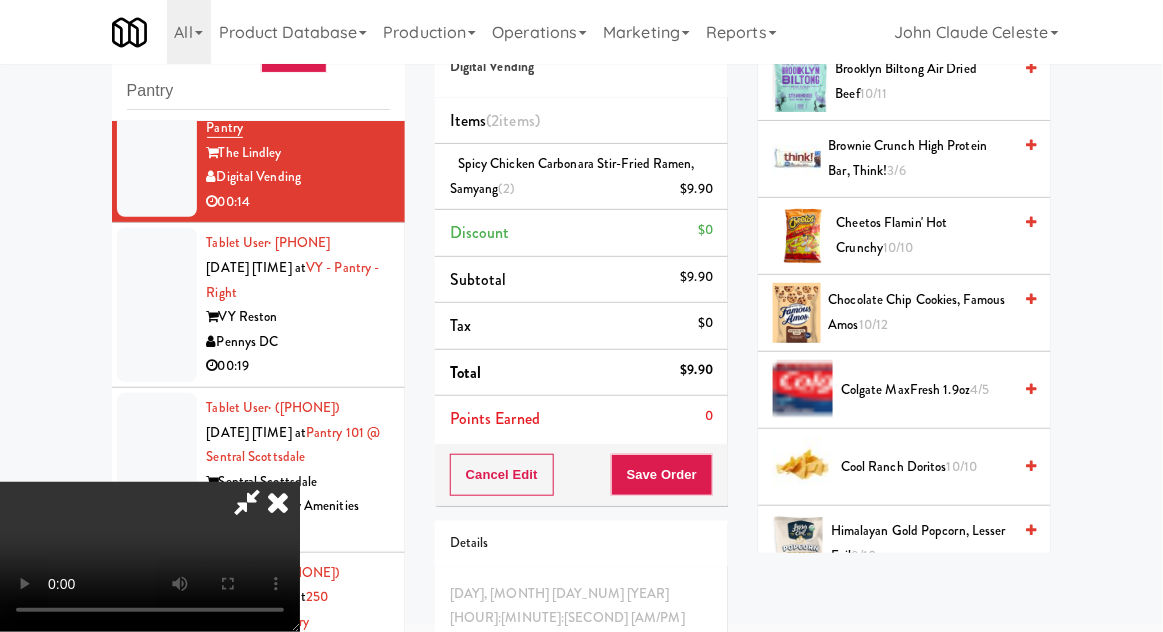 scroll, scrollTop: 0, scrollLeft: 0, axis: both 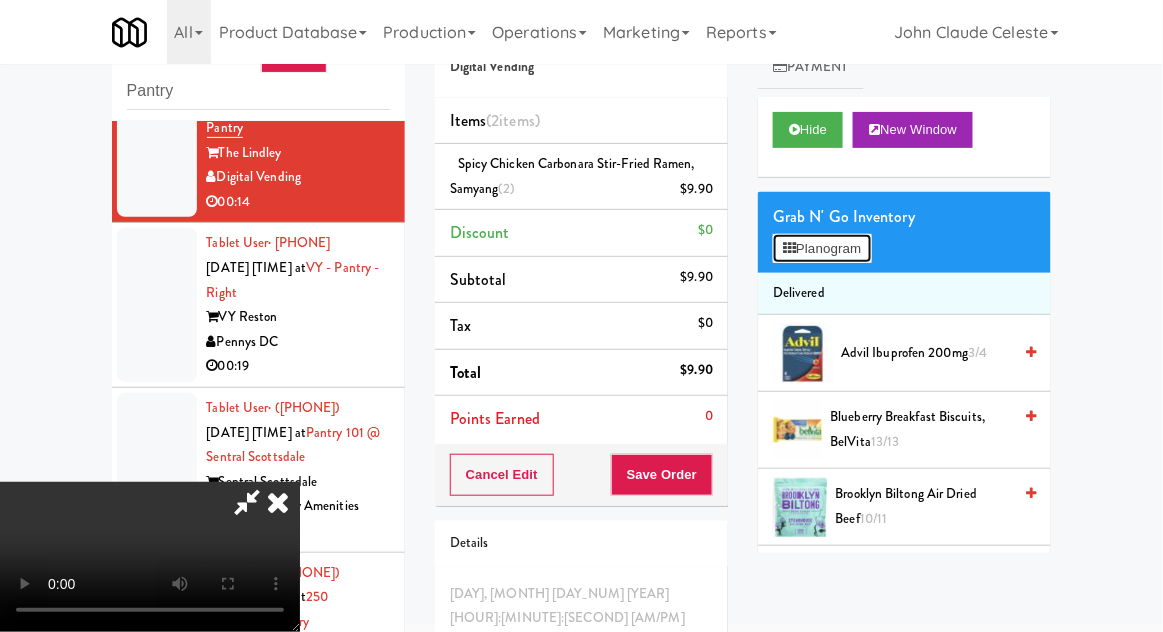 click at bounding box center [789, 248] 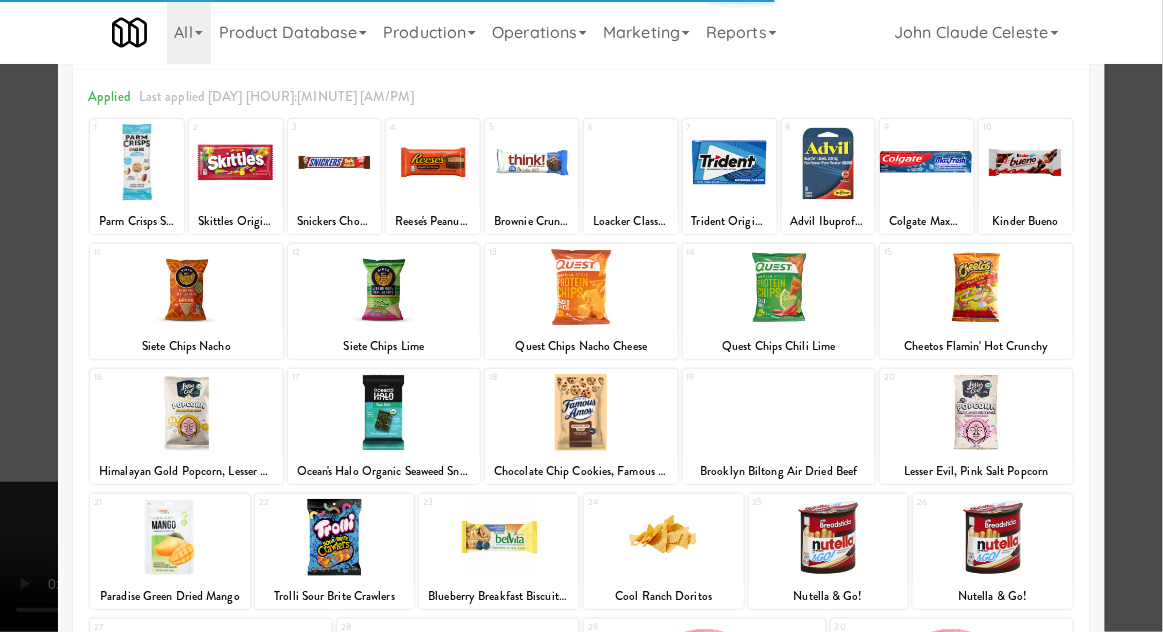 scroll, scrollTop: 113, scrollLeft: 0, axis: vertical 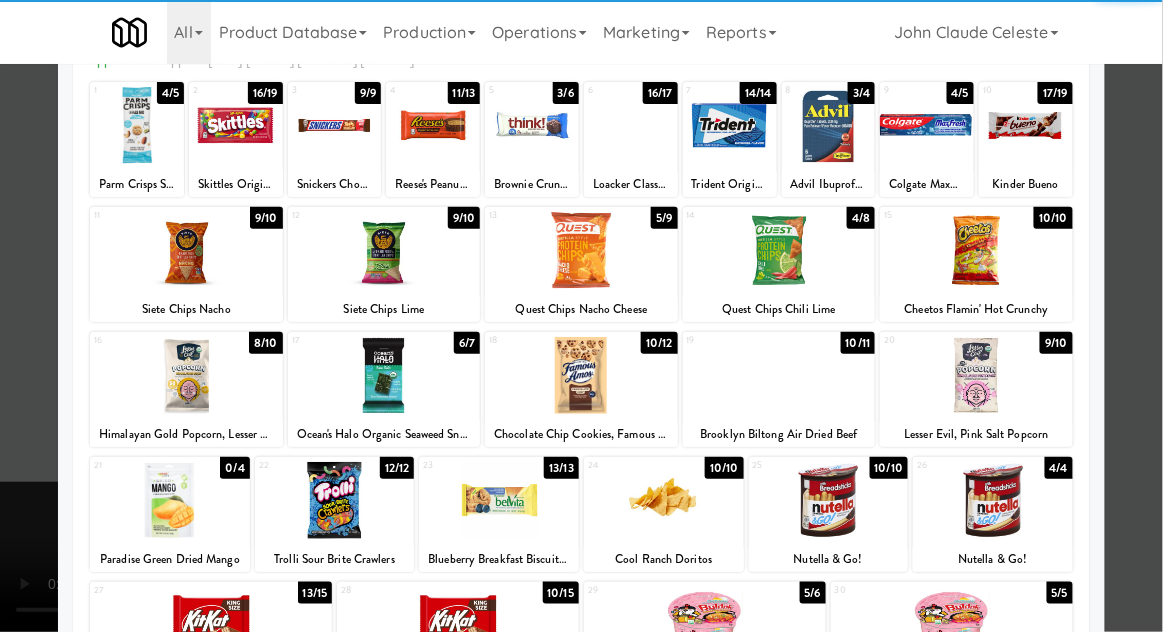click at bounding box center (170, 500) 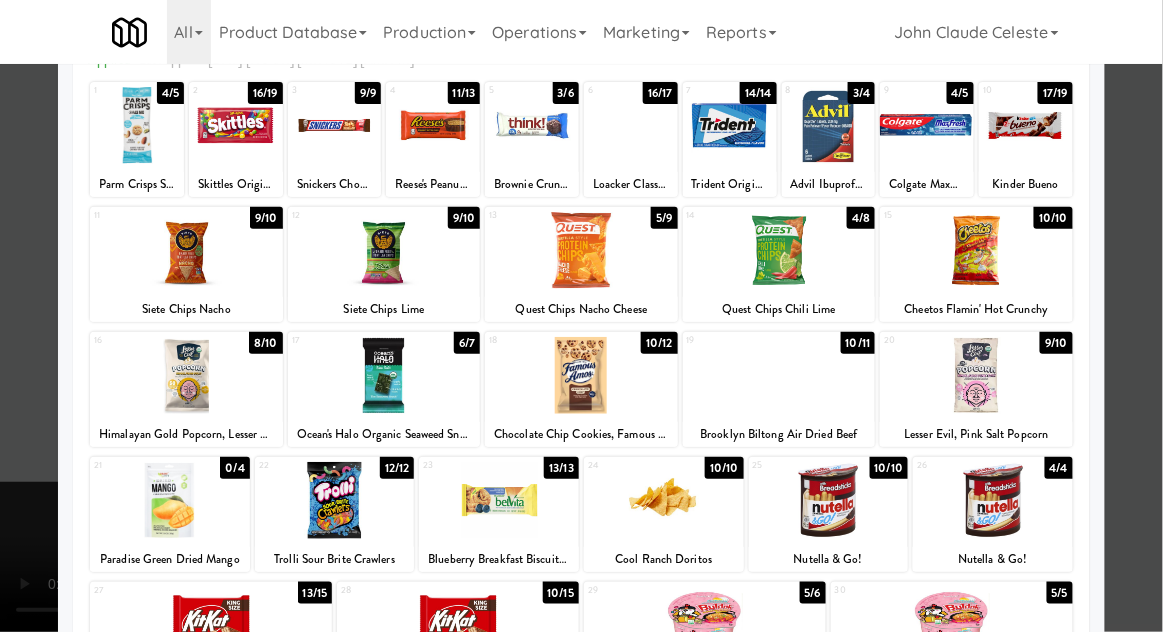 click at bounding box center (581, 316) 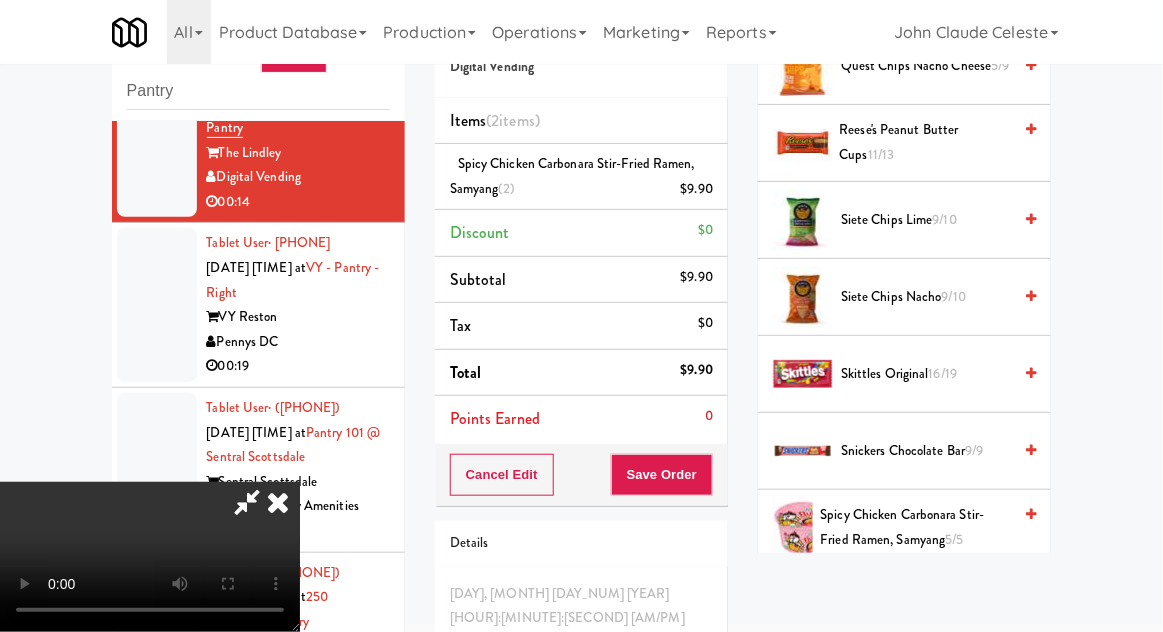 scroll, scrollTop: 2122, scrollLeft: 0, axis: vertical 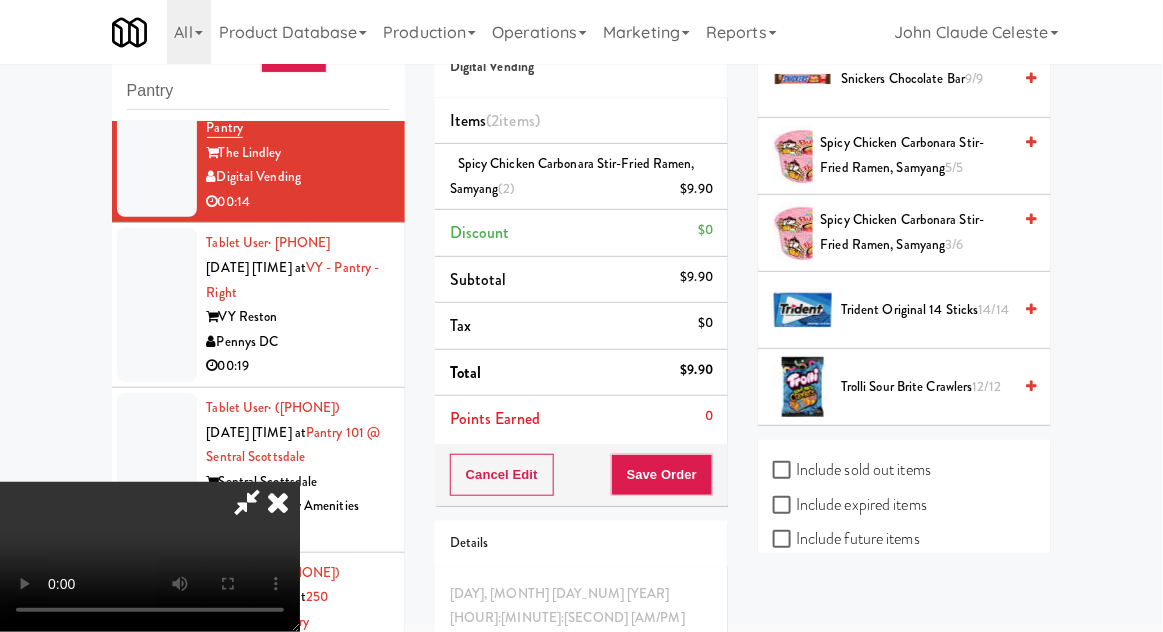 click on "Include sold out items" at bounding box center [852, 470] 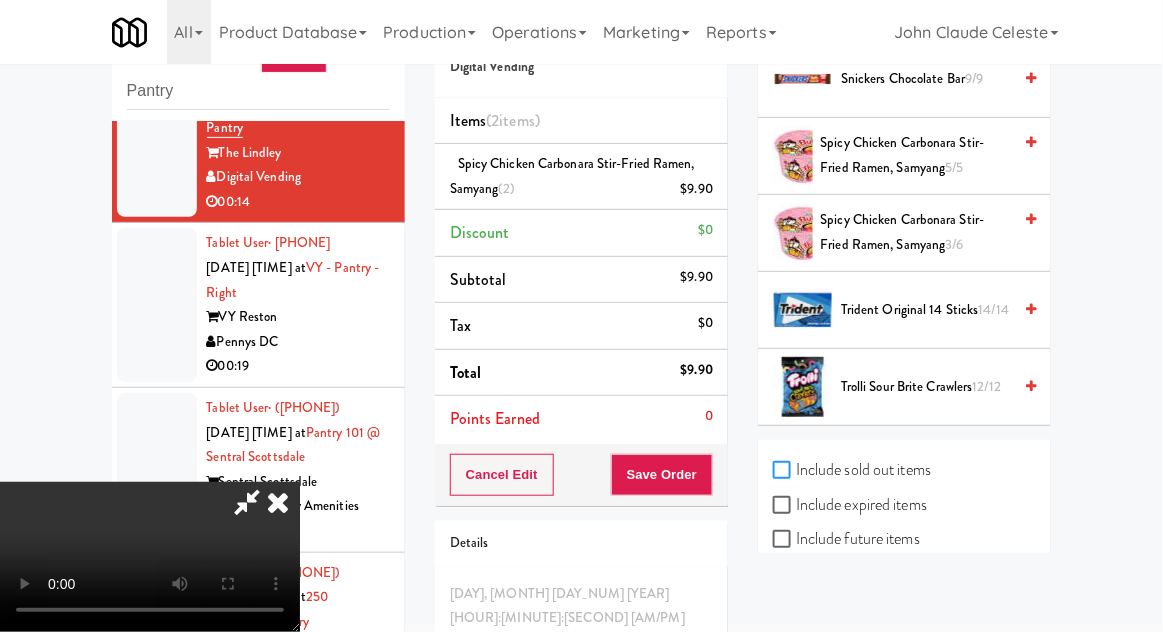 click on "Include sold out items" at bounding box center [784, 471] 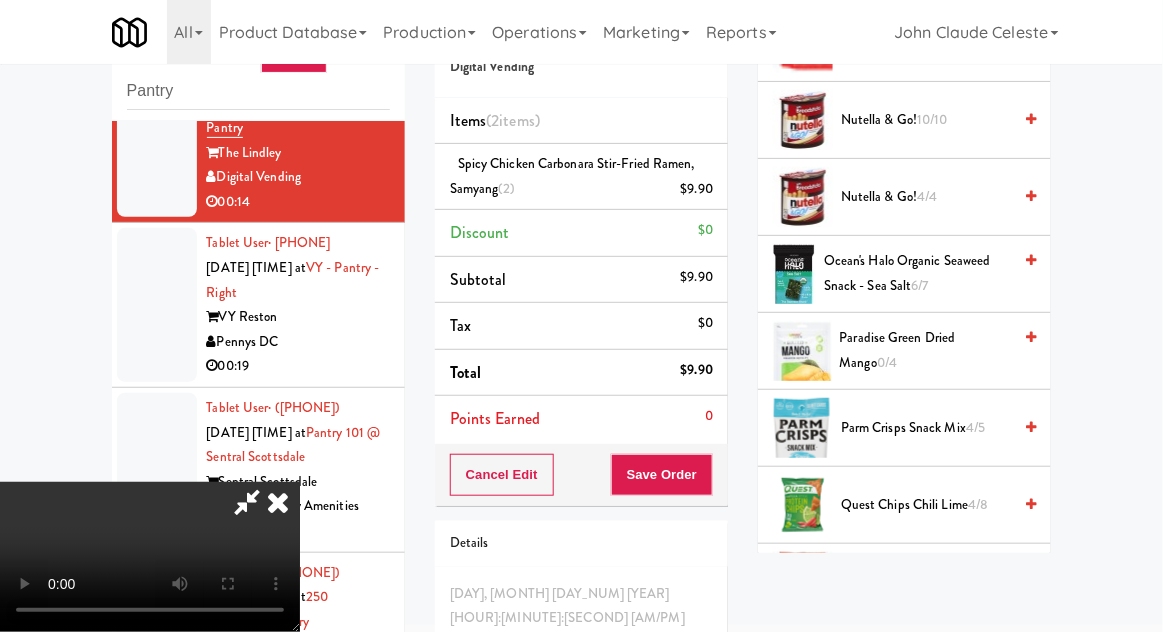 scroll, scrollTop: 1312, scrollLeft: 0, axis: vertical 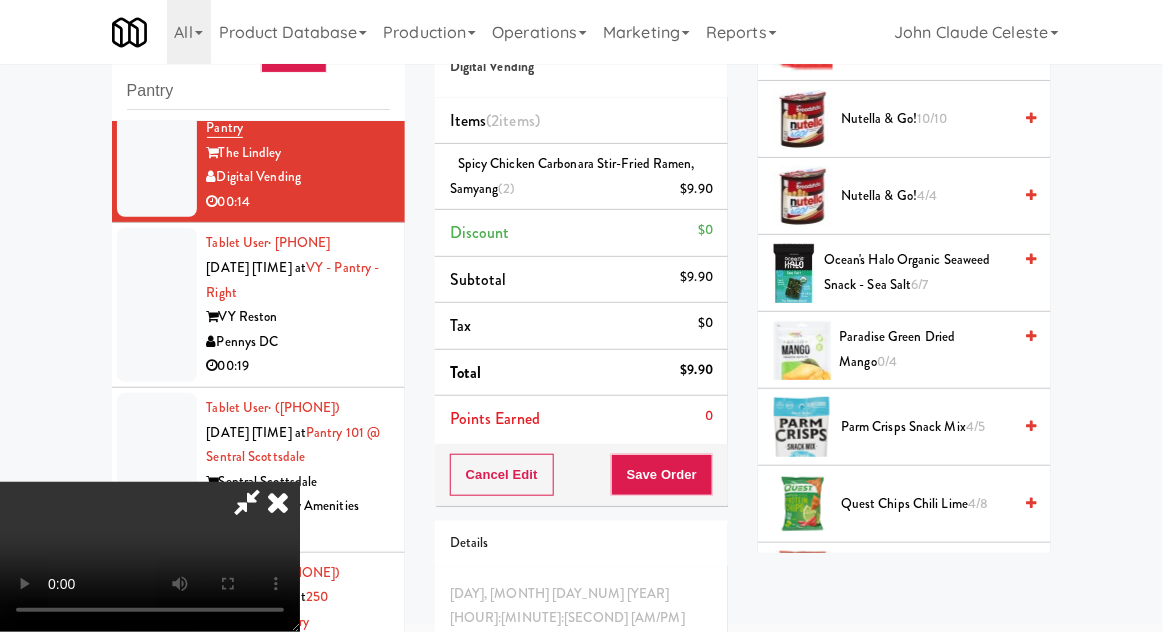 click on "Paradise Green Dried Mango  0/4" at bounding box center [926, 349] 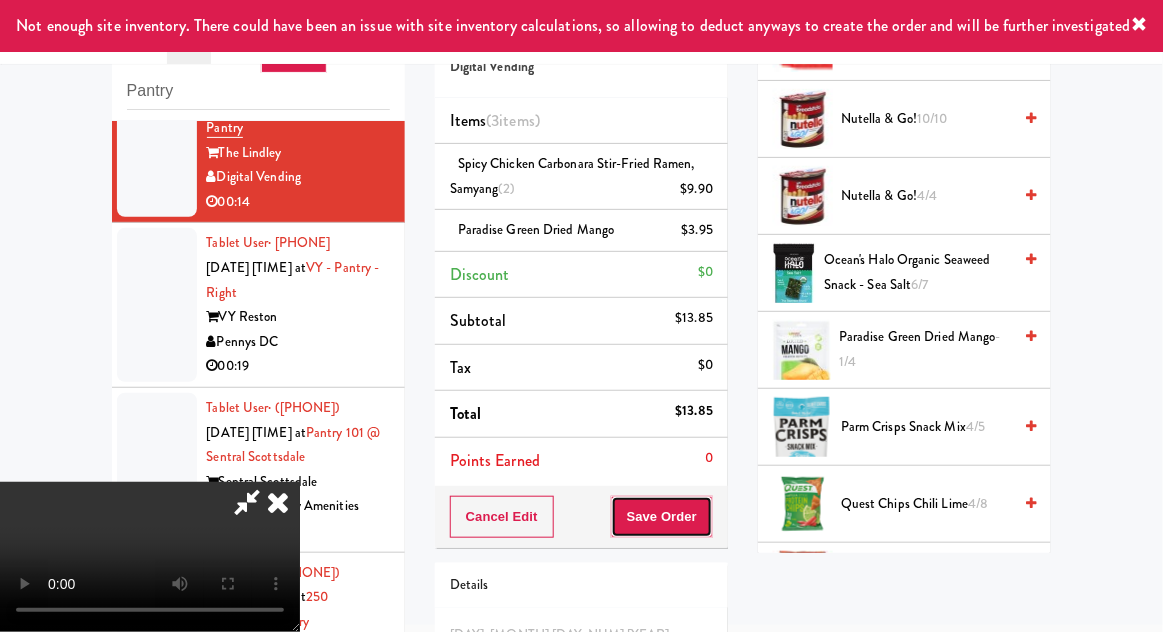 click on "Save Order" at bounding box center (662, 517) 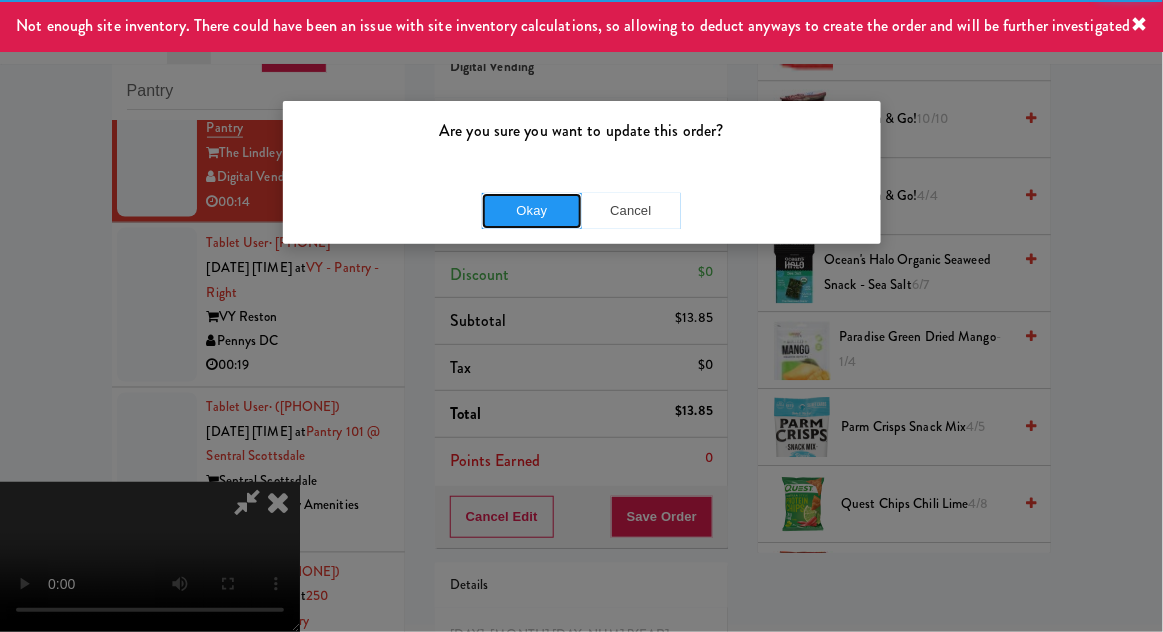 click on "Okay" at bounding box center (532, 211) 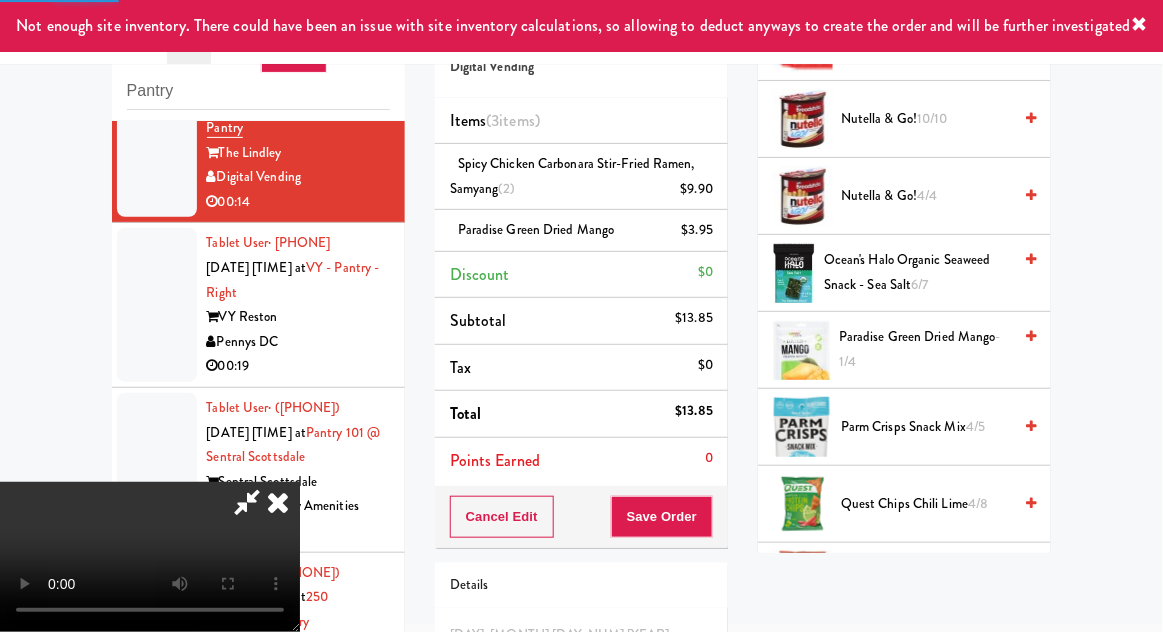 scroll, scrollTop: 197, scrollLeft: 0, axis: vertical 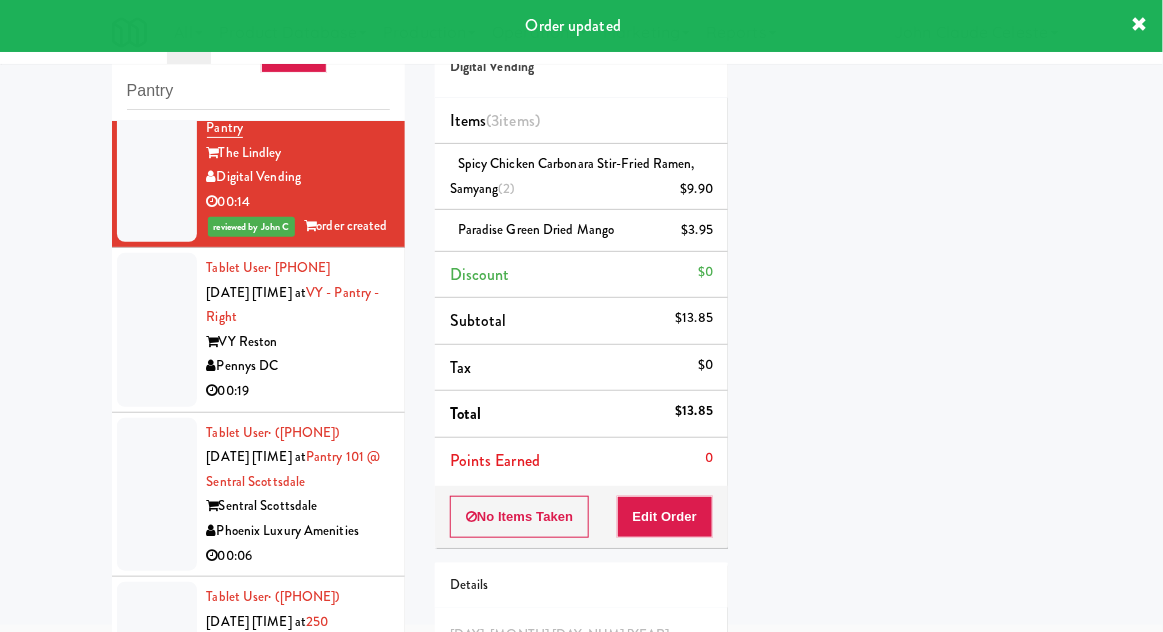 click at bounding box center [157, 330] 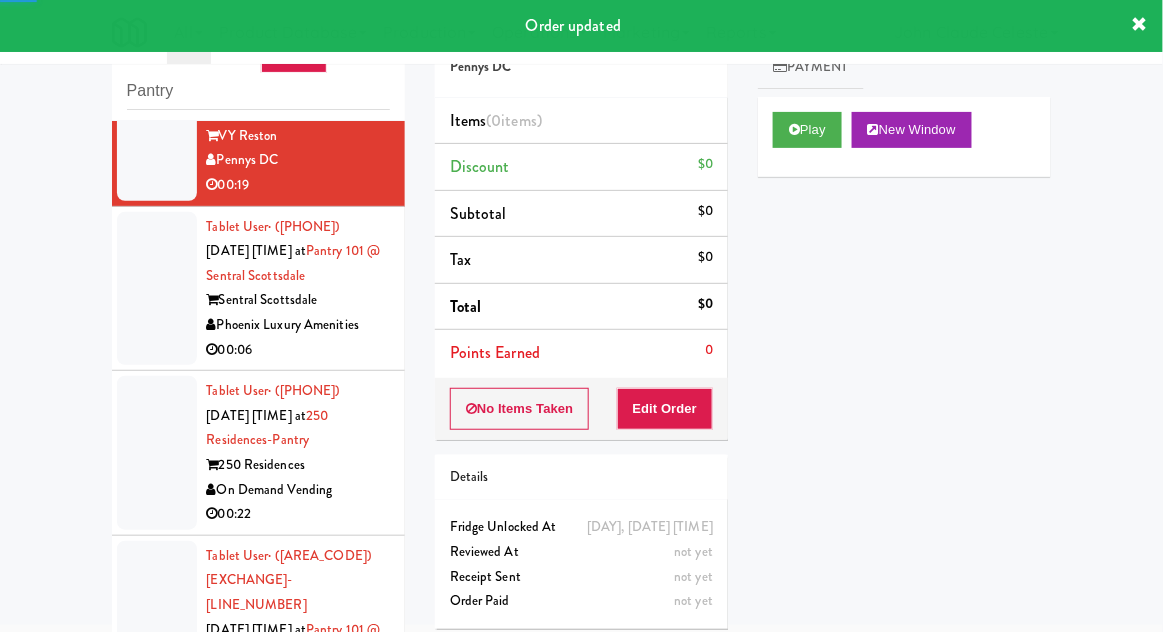 scroll, scrollTop: 6393, scrollLeft: 0, axis: vertical 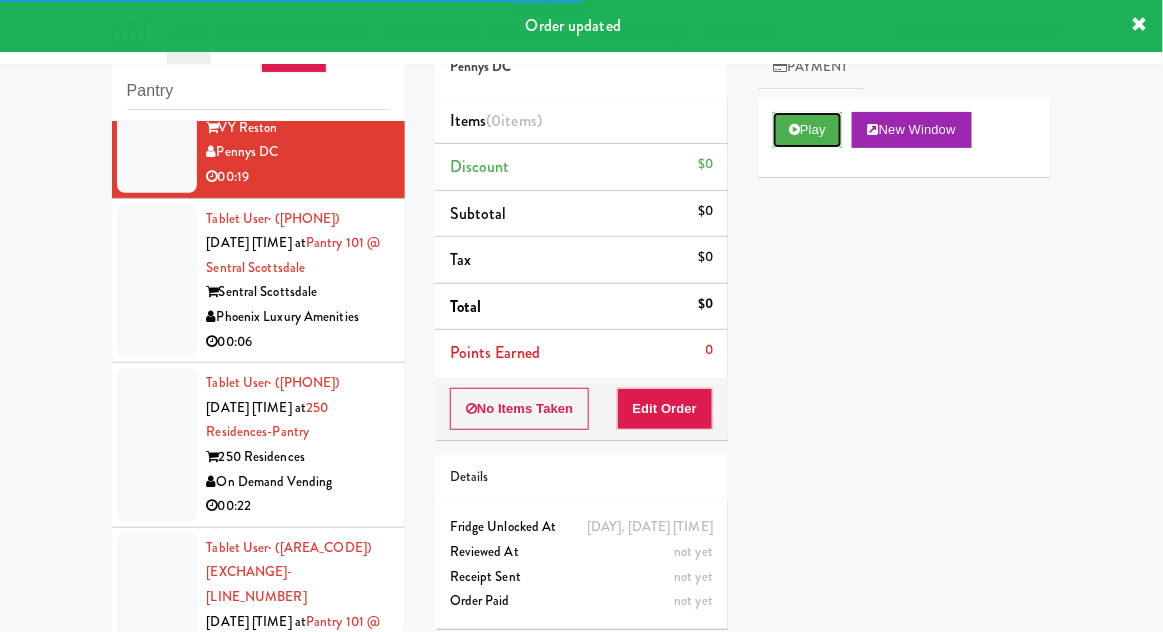 click on "Play" at bounding box center (807, 130) 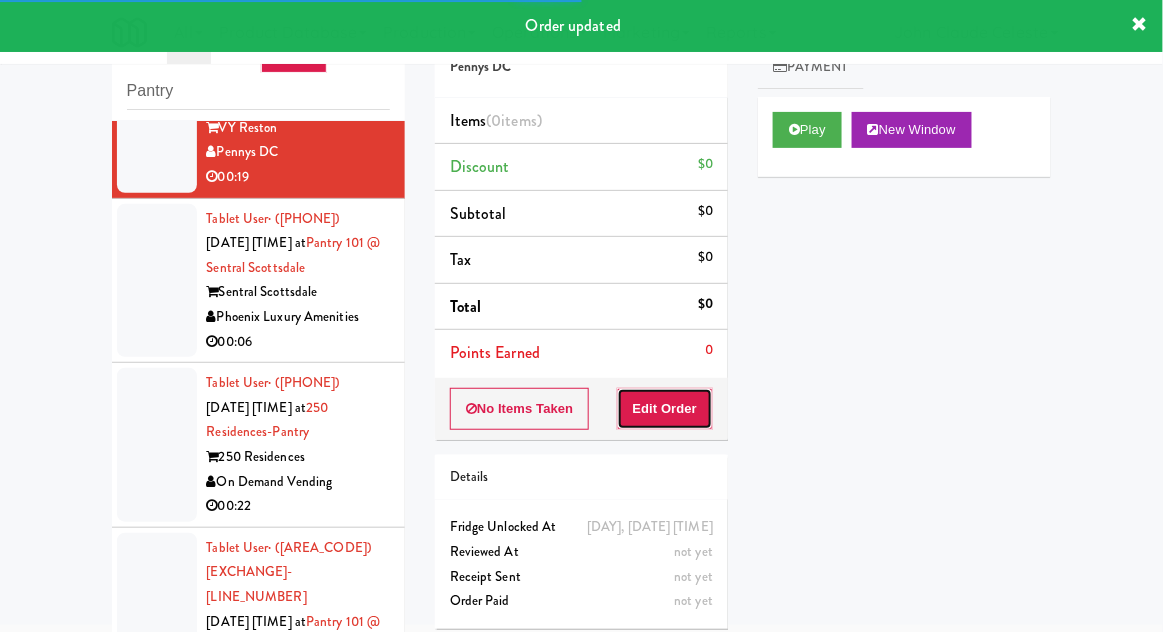 click on "Edit Order" at bounding box center (665, 409) 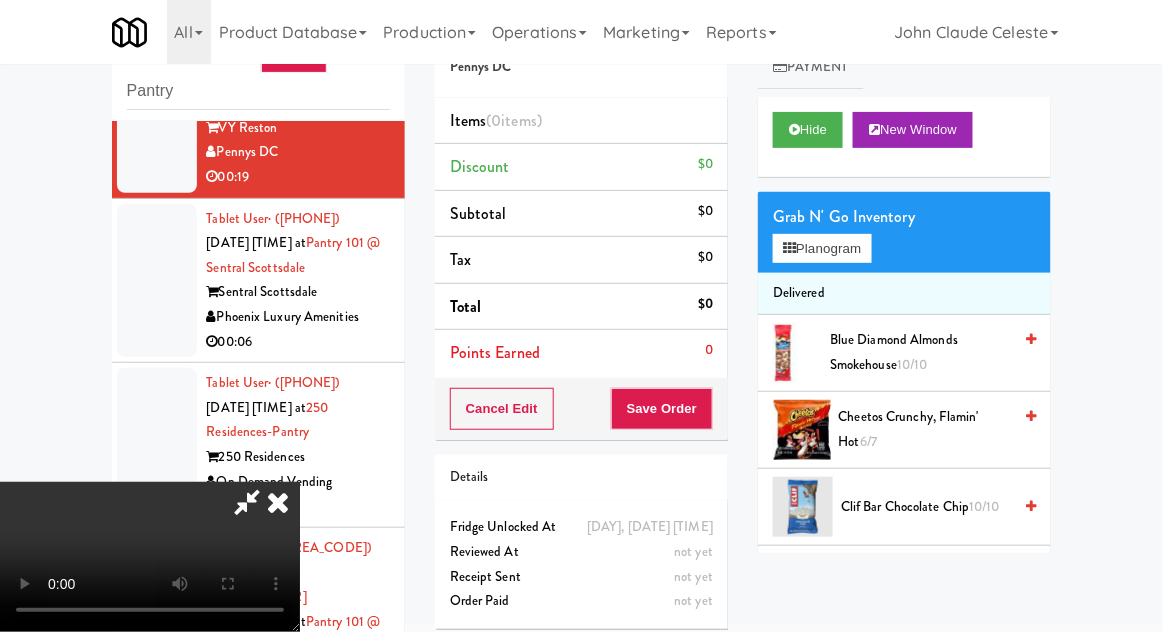type 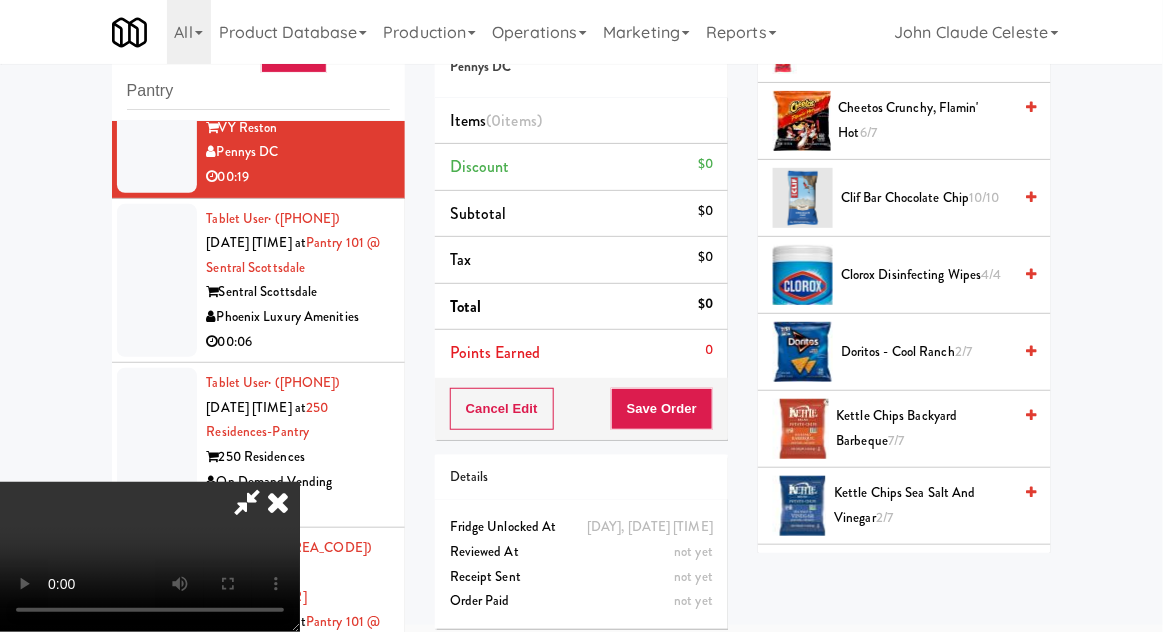 scroll, scrollTop: 307, scrollLeft: 0, axis: vertical 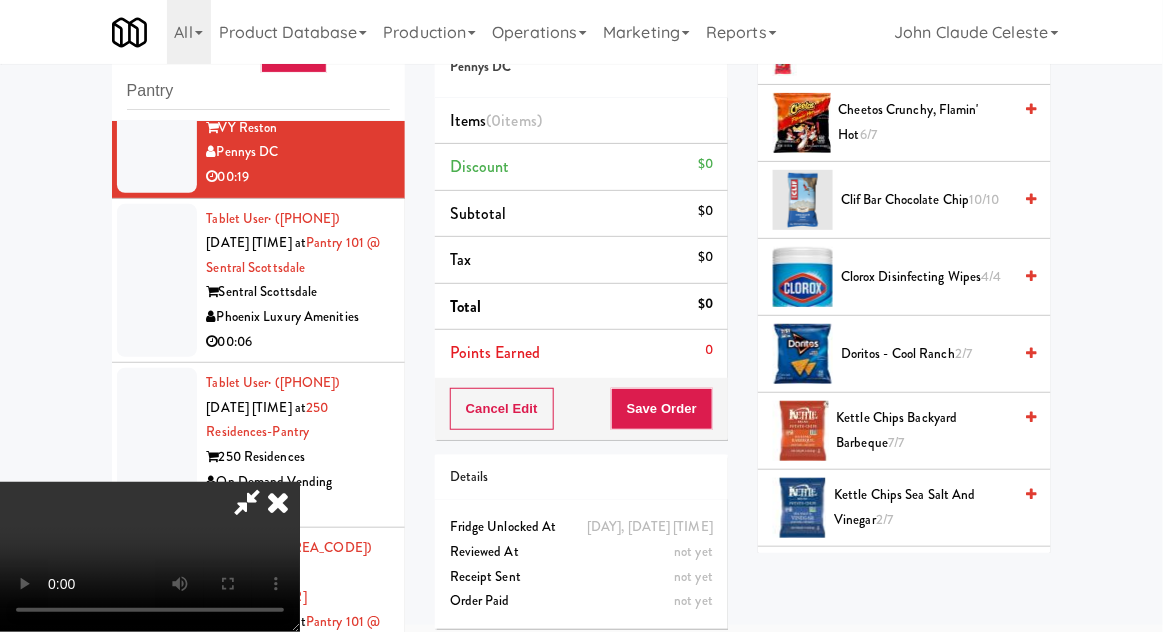 click on "Doritos - Cool Ranch  2/7" at bounding box center (926, 354) 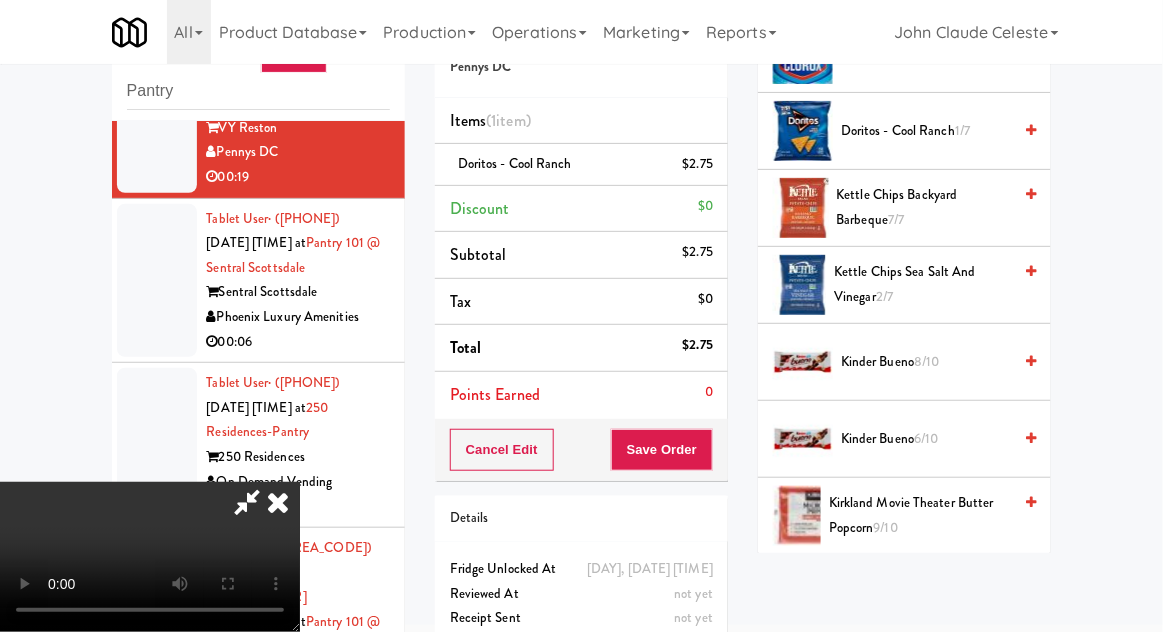 scroll, scrollTop: 526, scrollLeft: 0, axis: vertical 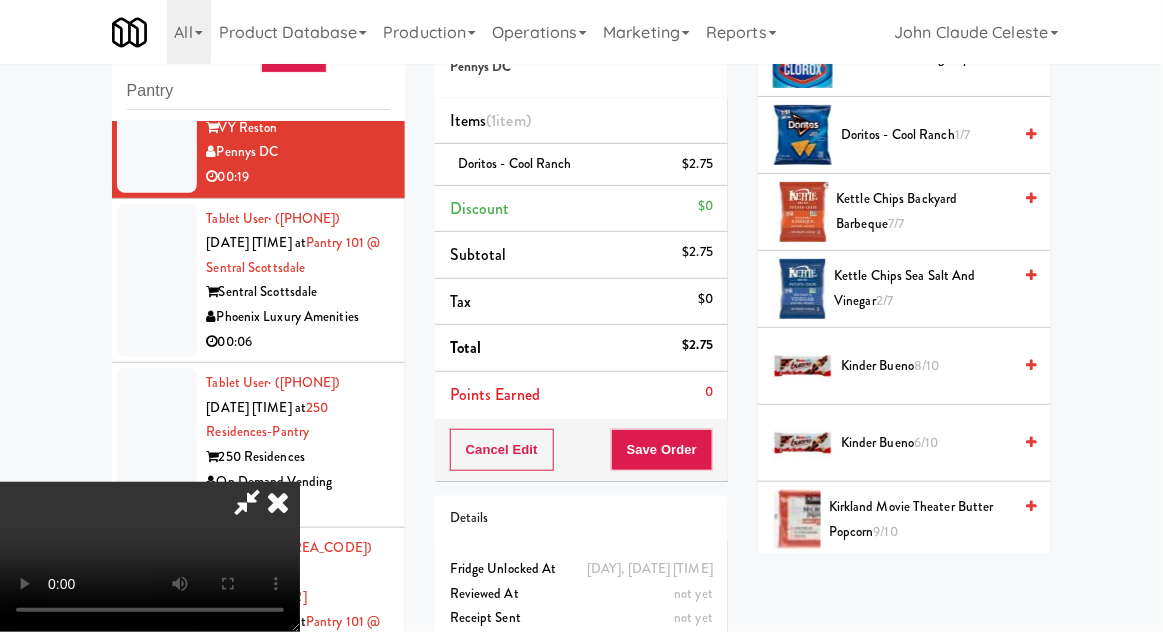 click on "Kinder Bueno  8/10" at bounding box center [926, 366] 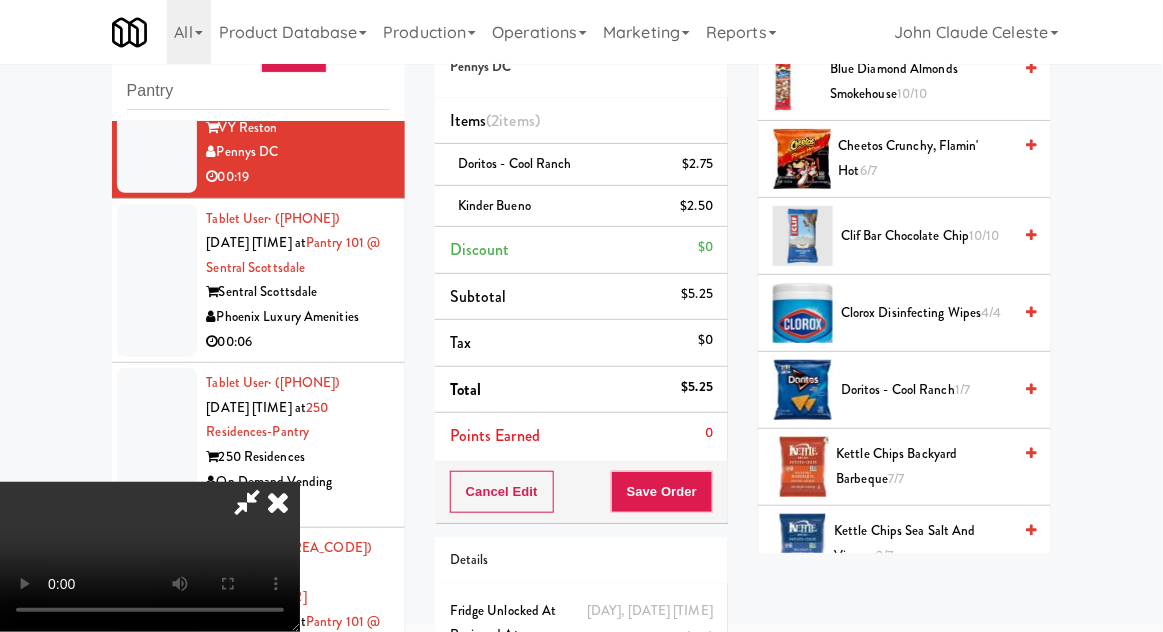 scroll, scrollTop: 0, scrollLeft: 0, axis: both 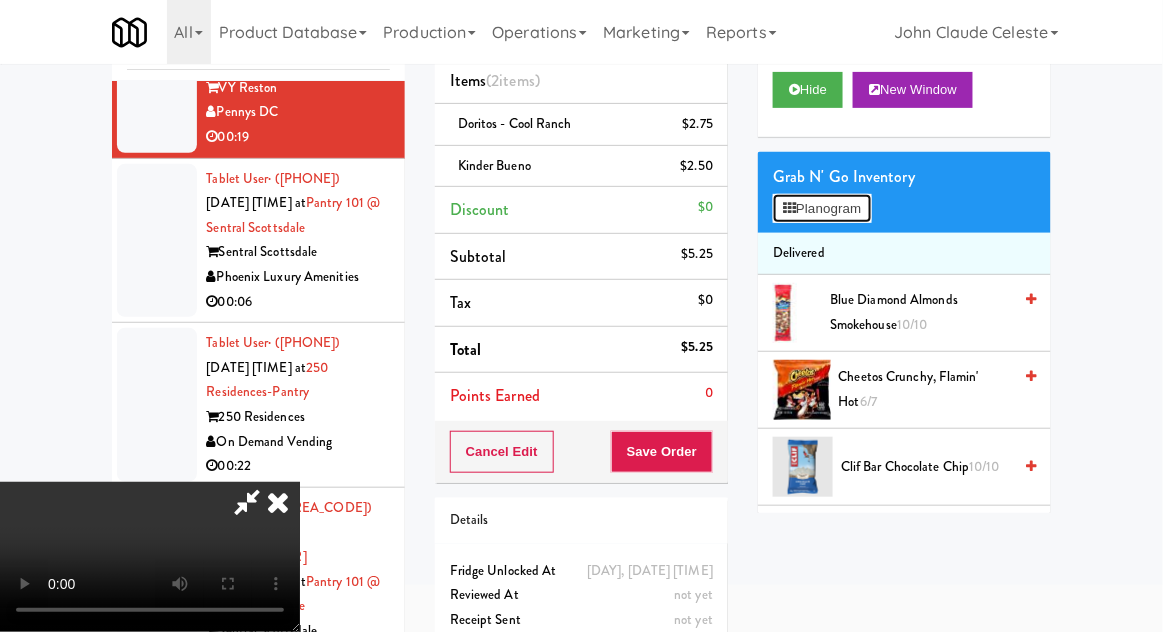 click on "Planogram" at bounding box center [822, 209] 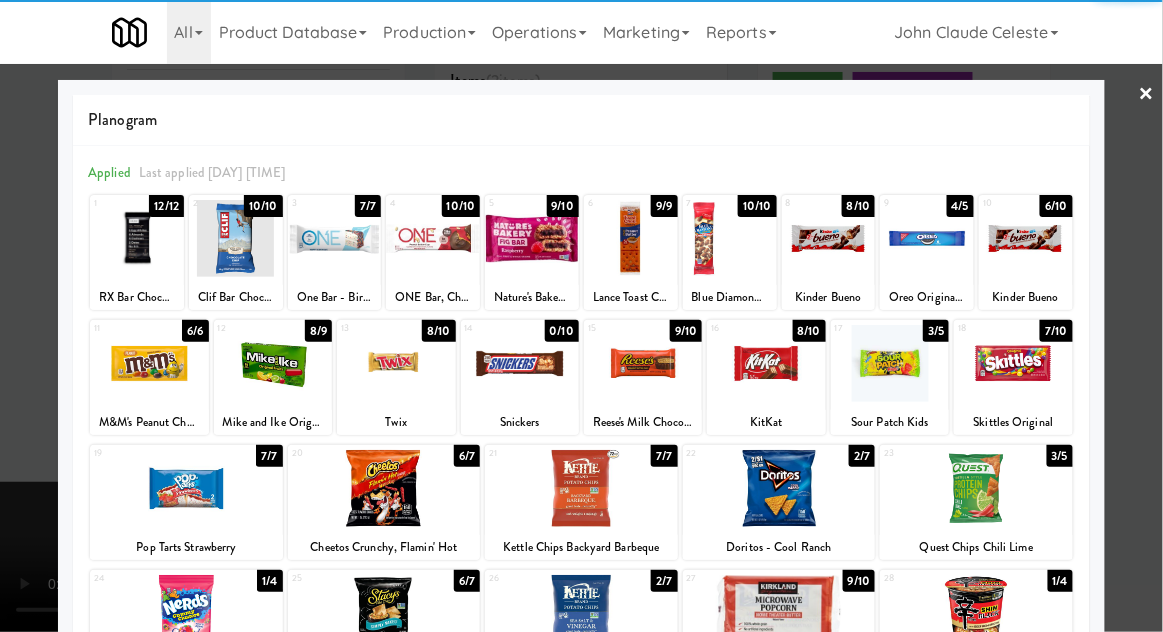 click at bounding box center (1013, 363) 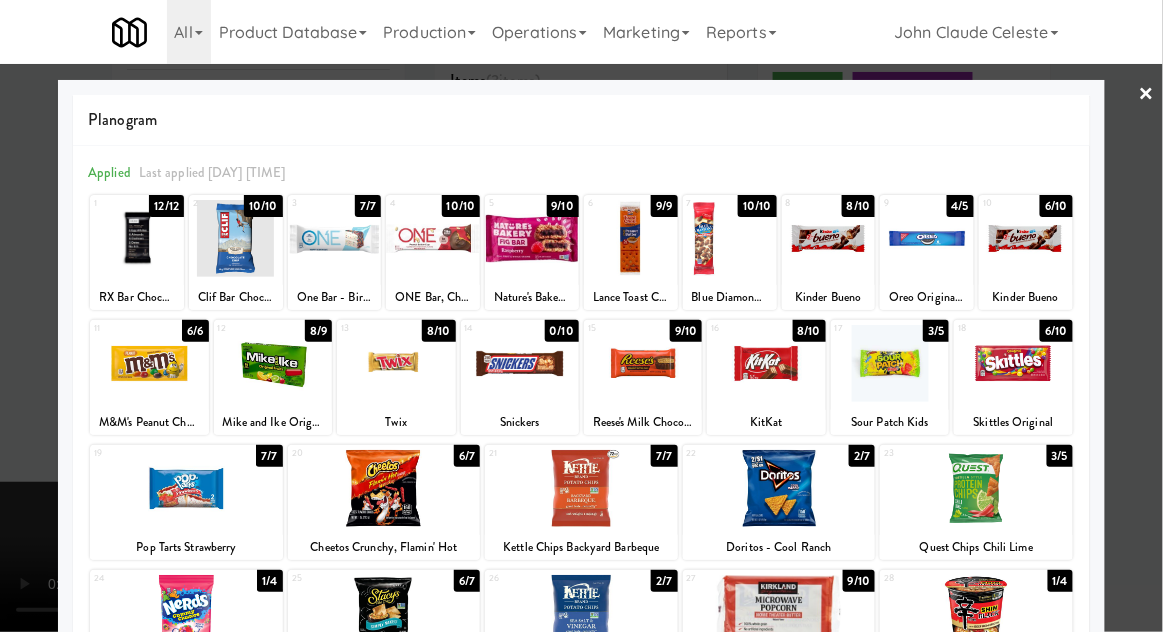 click at bounding box center [581, 316] 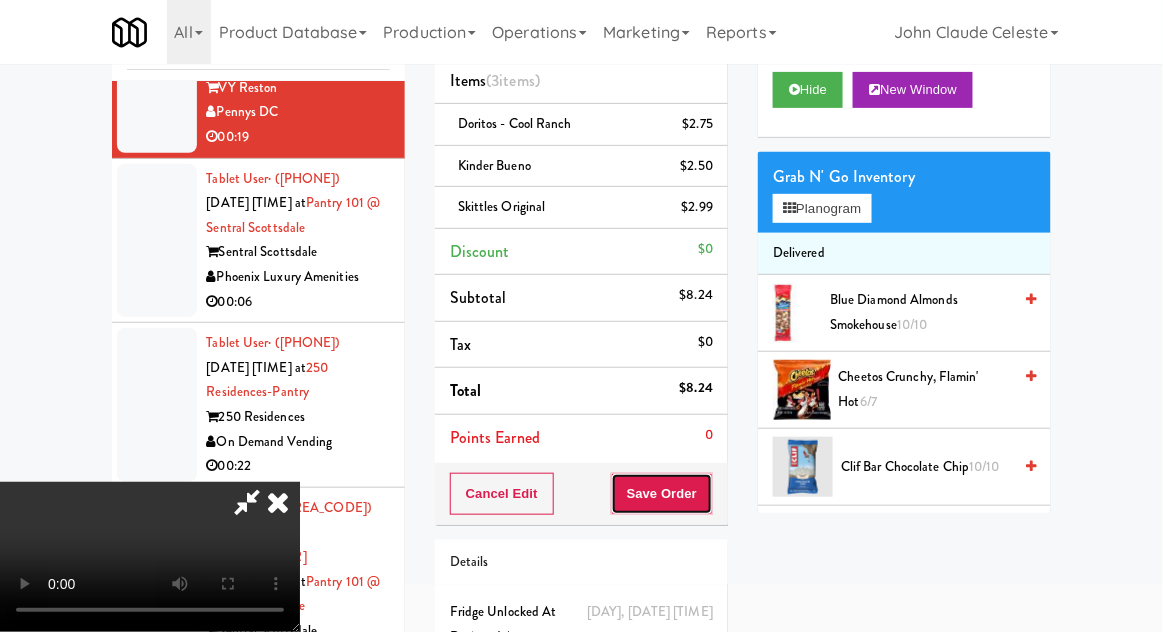 click on "Save Order" at bounding box center (662, 494) 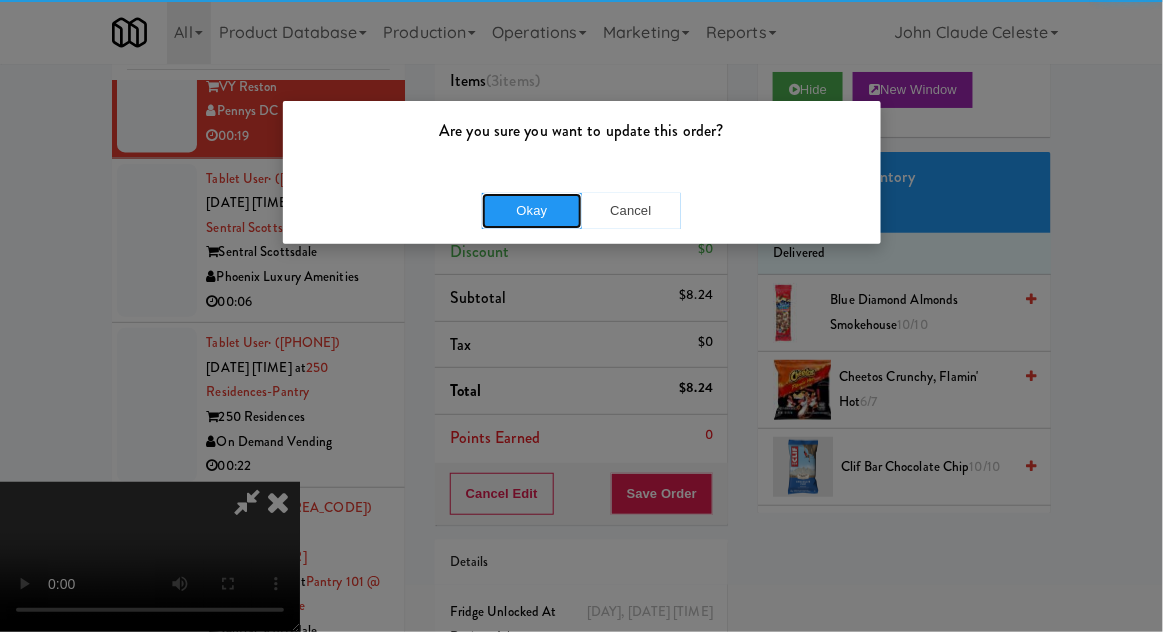 click on "Okay" at bounding box center (532, 211) 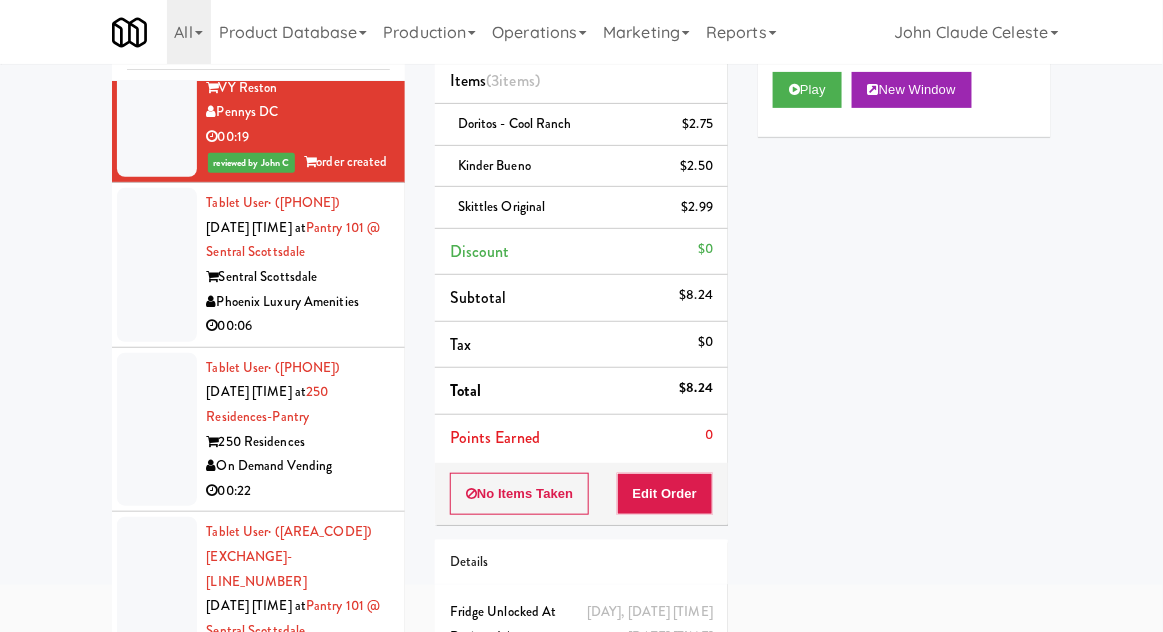 click at bounding box center (157, 265) 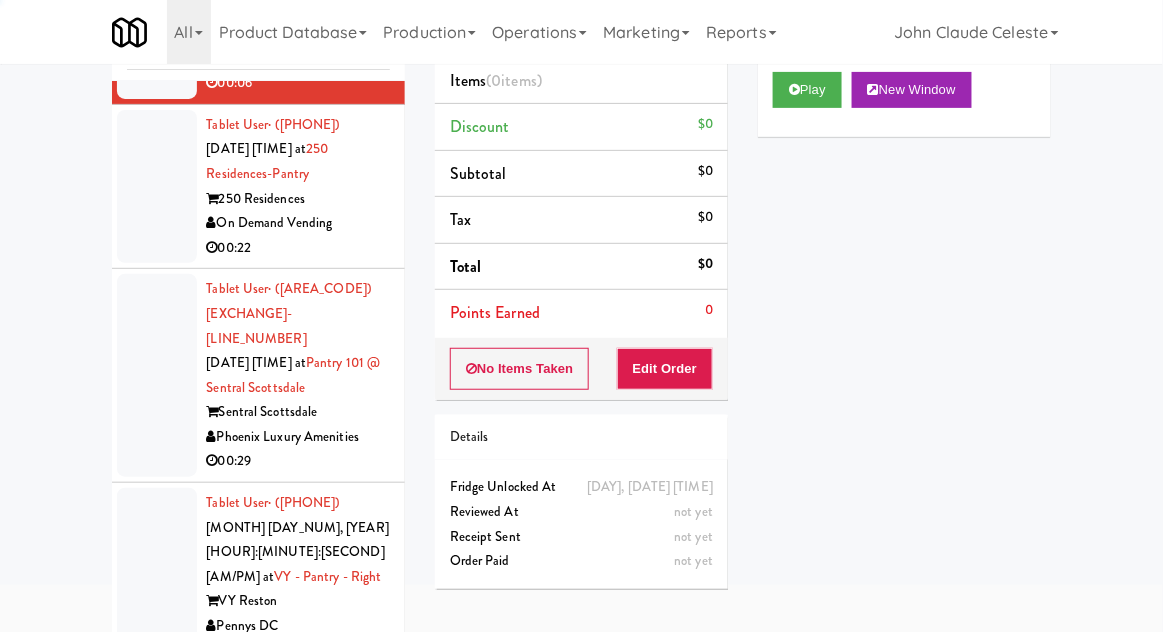 scroll, scrollTop: 6638, scrollLeft: 0, axis: vertical 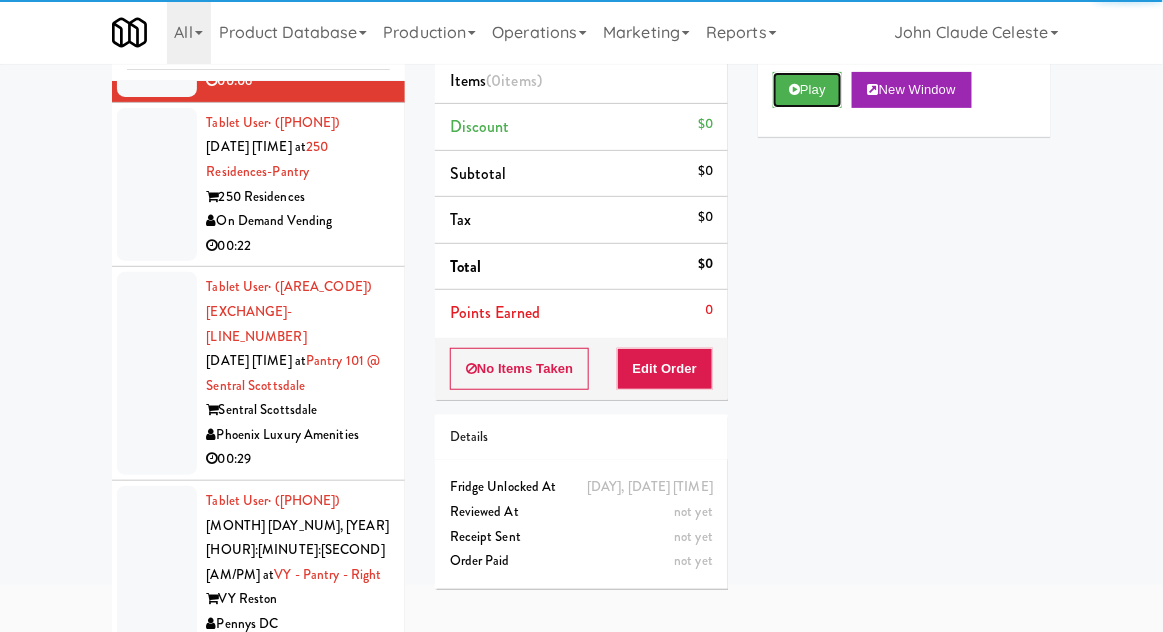click on "Play" at bounding box center [807, 90] 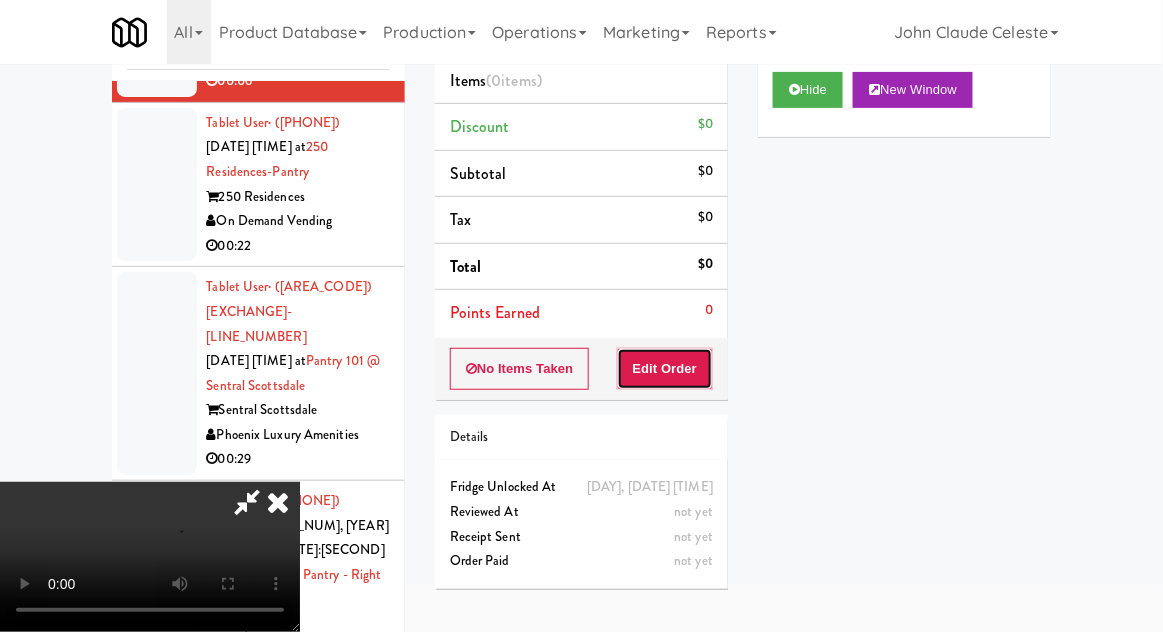 click on "Edit Order" at bounding box center [665, 369] 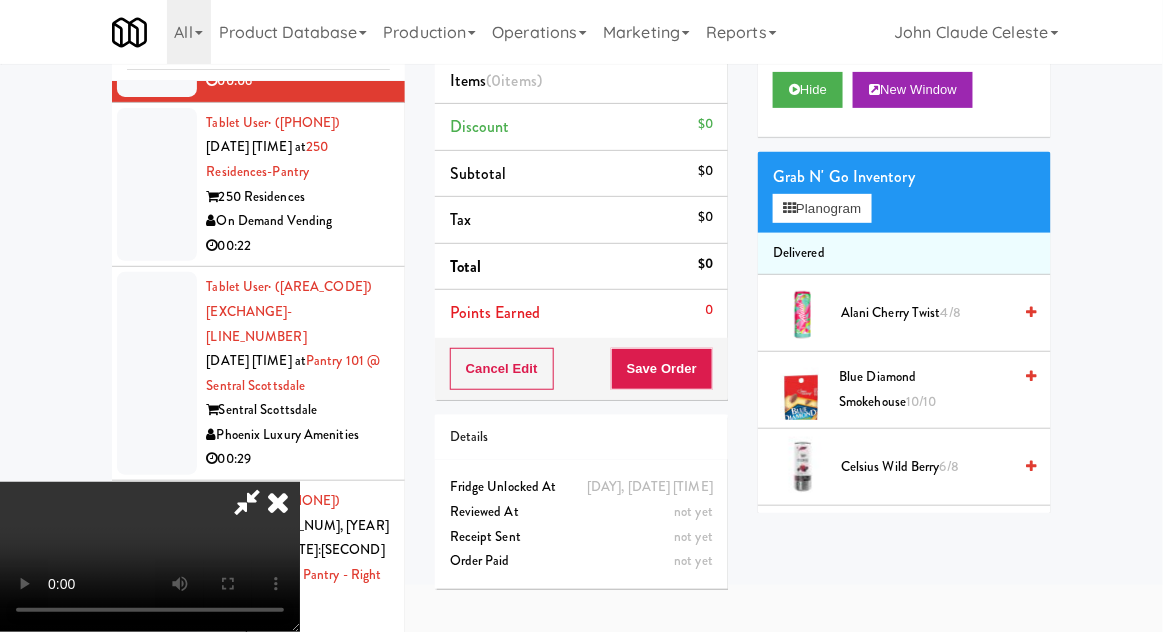 scroll, scrollTop: 73, scrollLeft: 0, axis: vertical 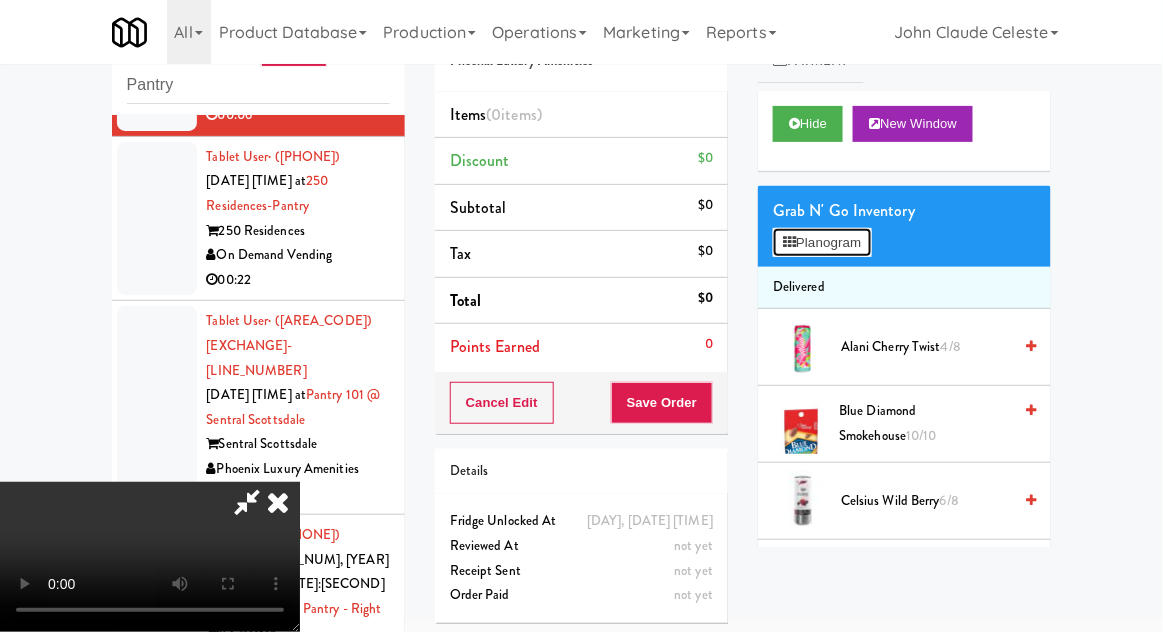 click at bounding box center (789, 242) 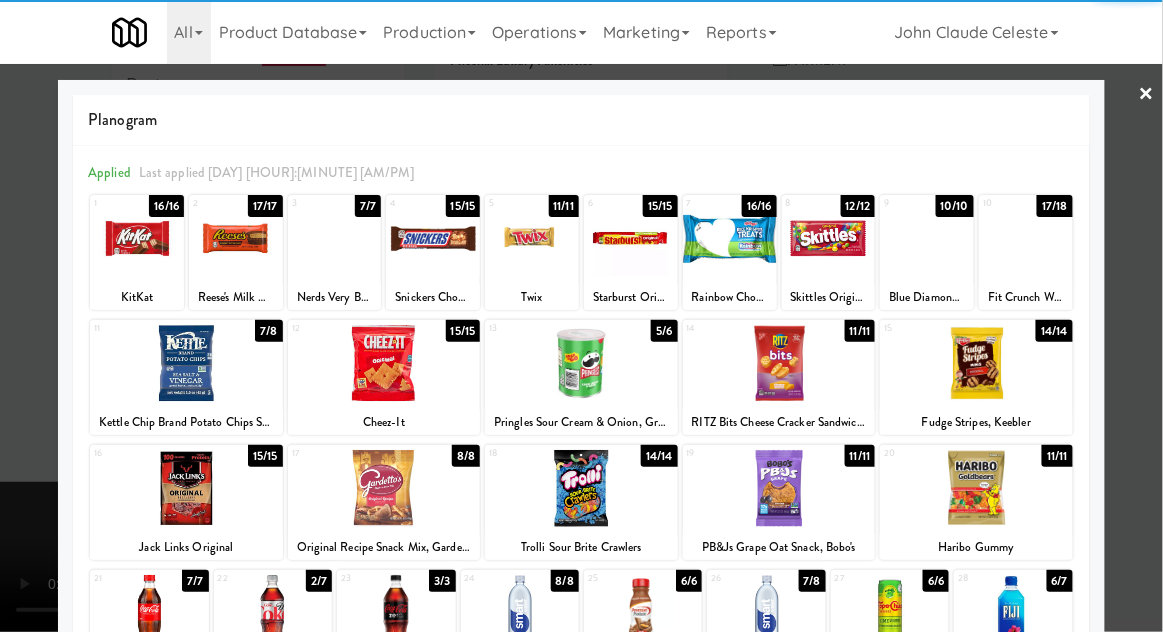 click at bounding box center [1026, 238] 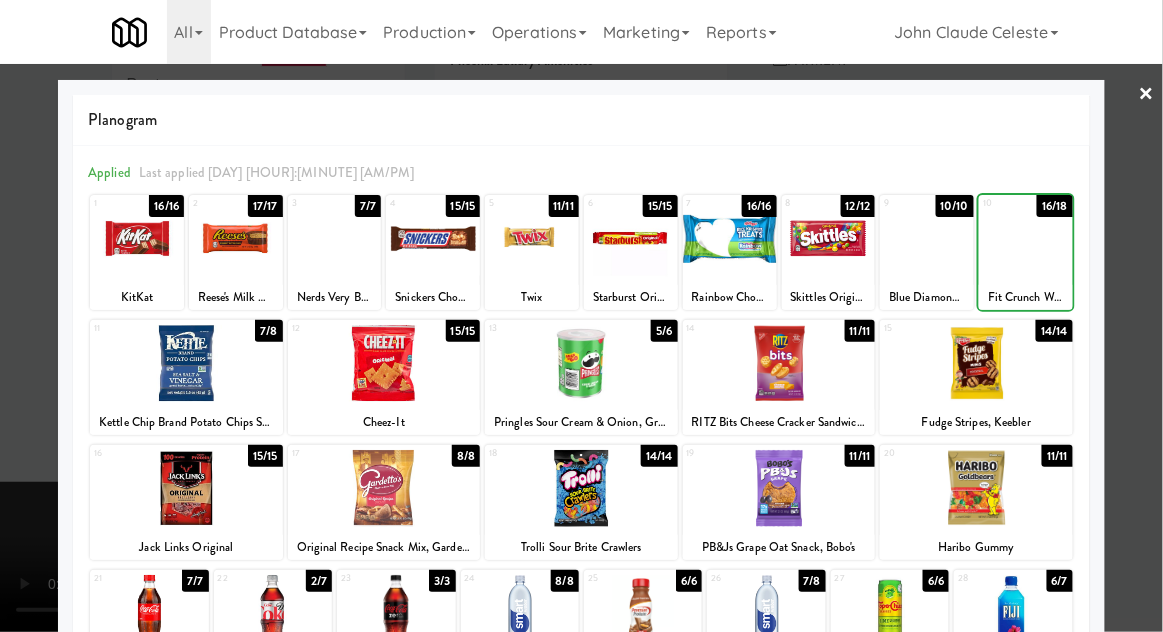 click at bounding box center (1026, 238) 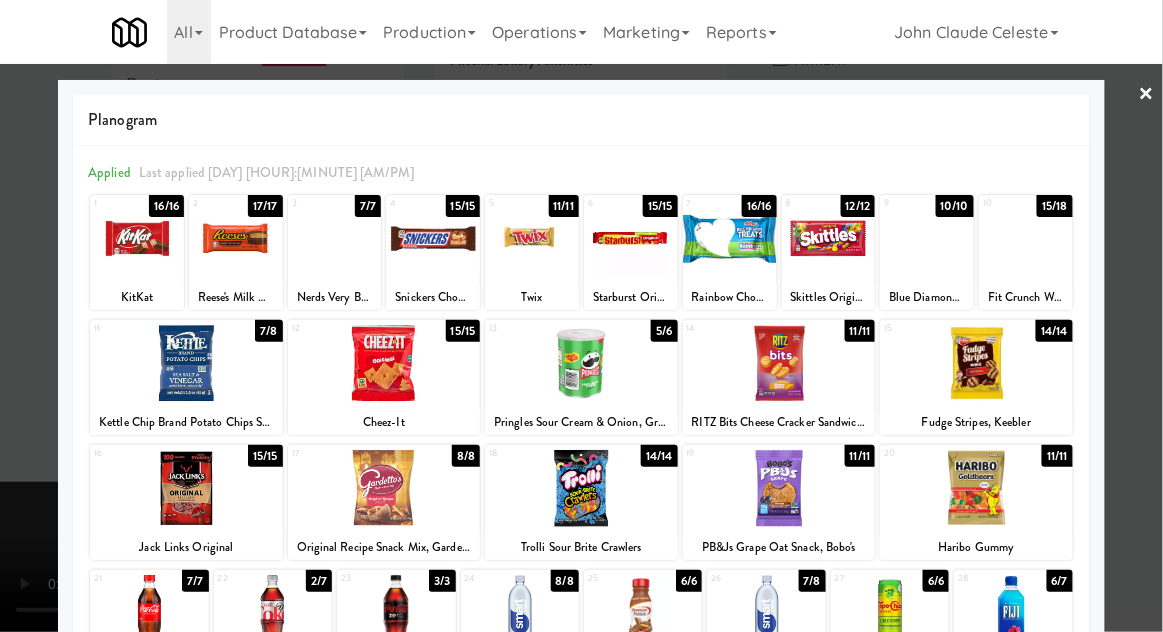 click at bounding box center (581, 316) 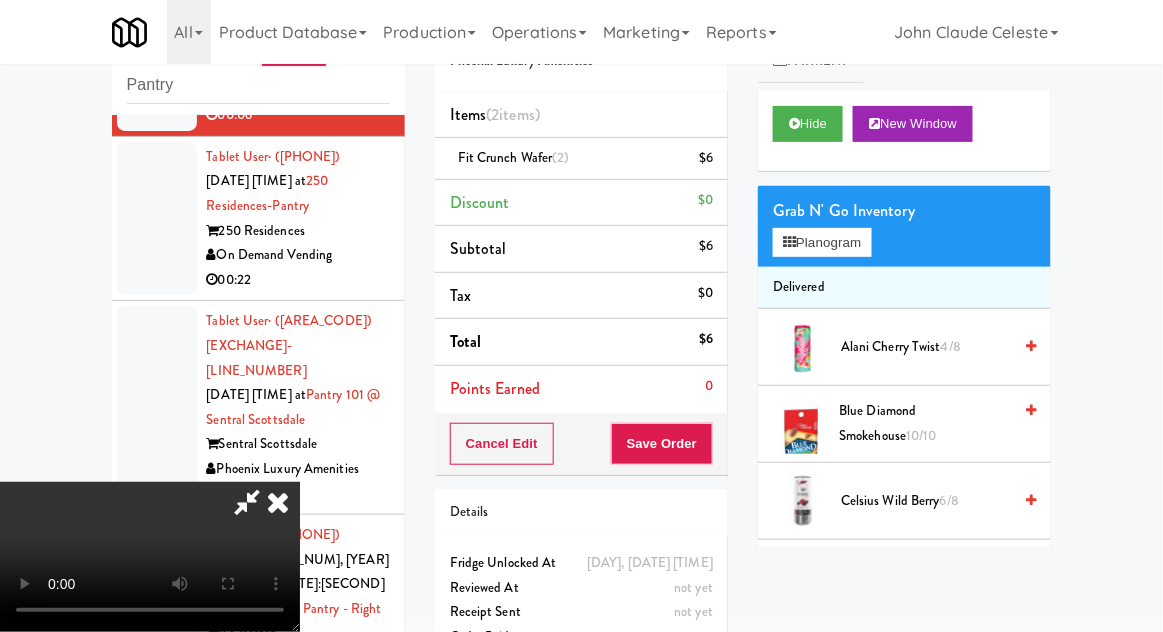 scroll, scrollTop: 73, scrollLeft: 0, axis: vertical 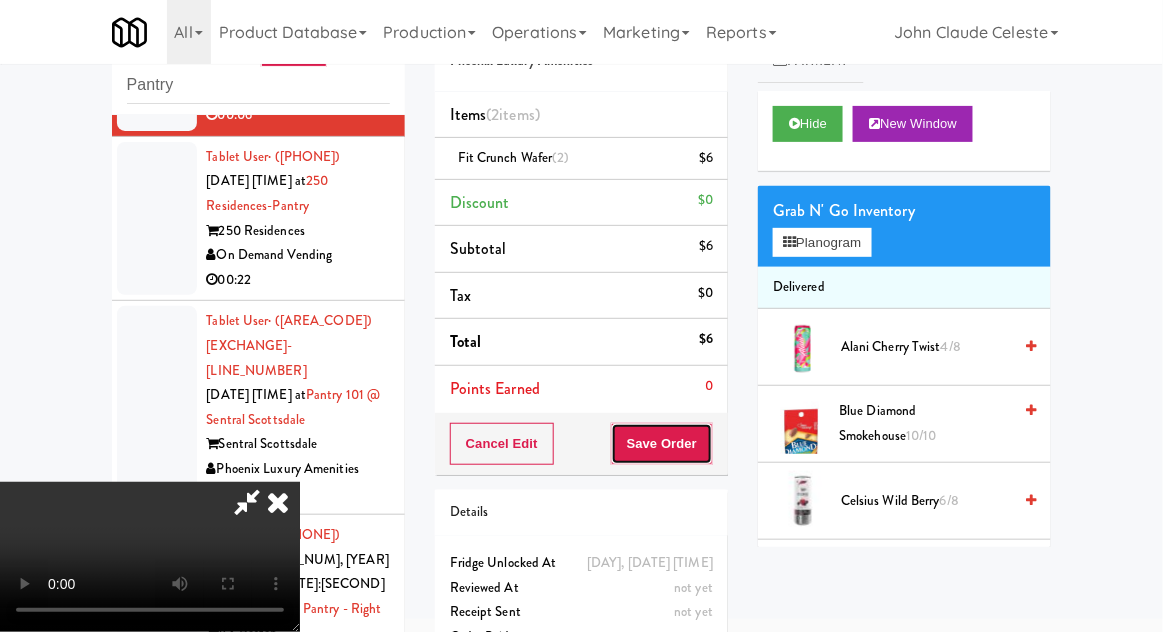 click on "Save Order" at bounding box center [662, 444] 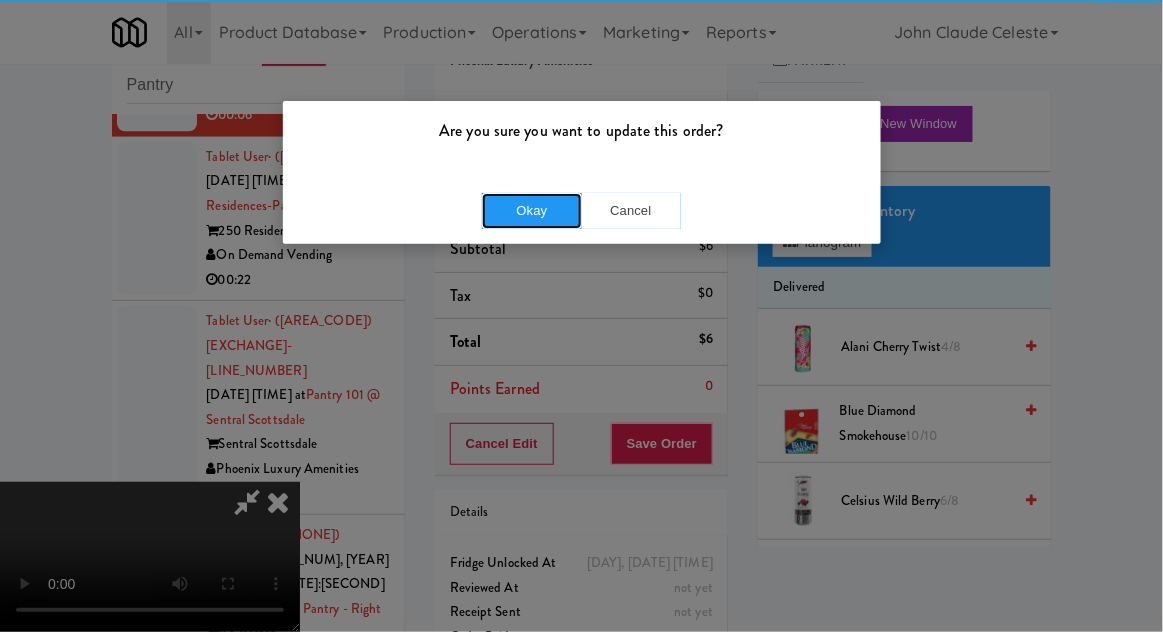 click on "Okay" at bounding box center [532, 211] 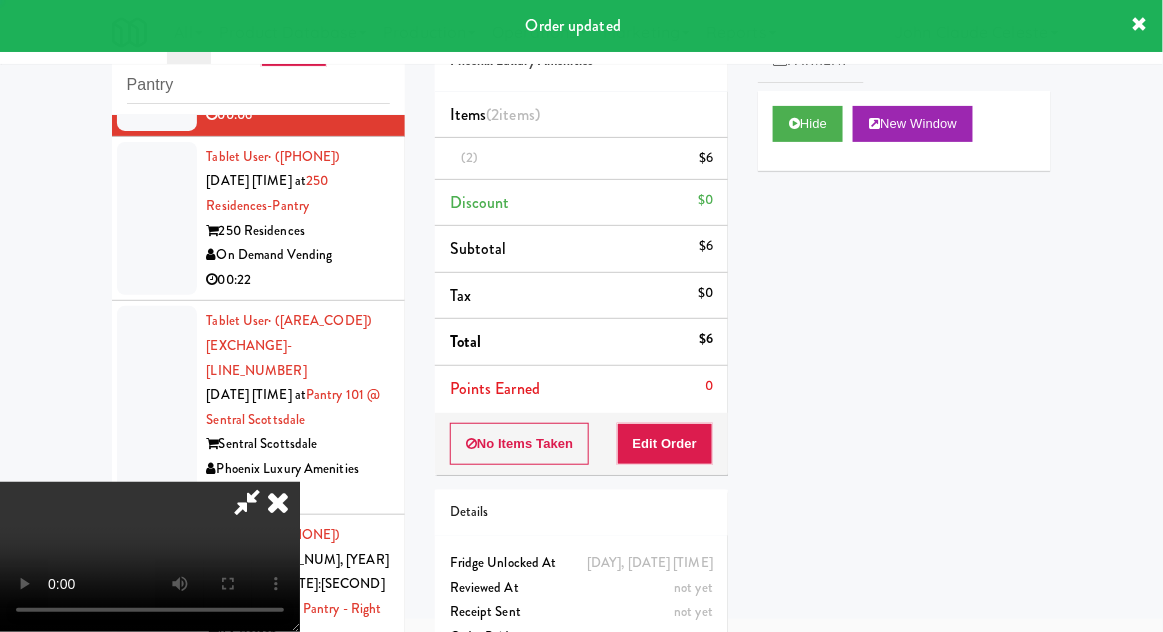 scroll, scrollTop: 0, scrollLeft: 0, axis: both 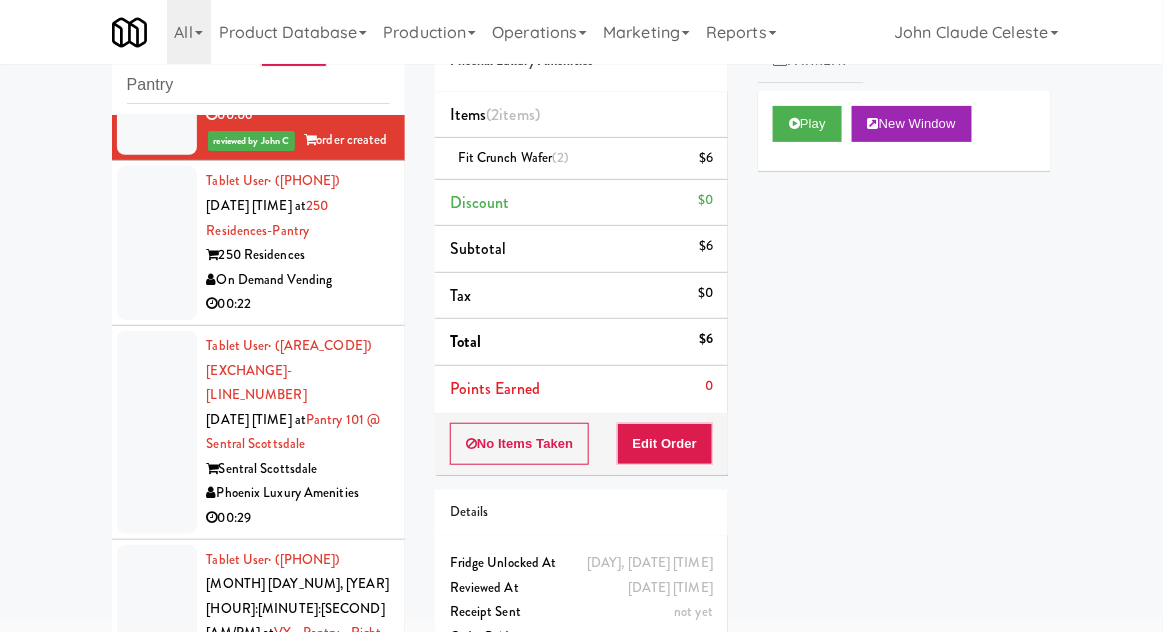 click at bounding box center [157, 243] 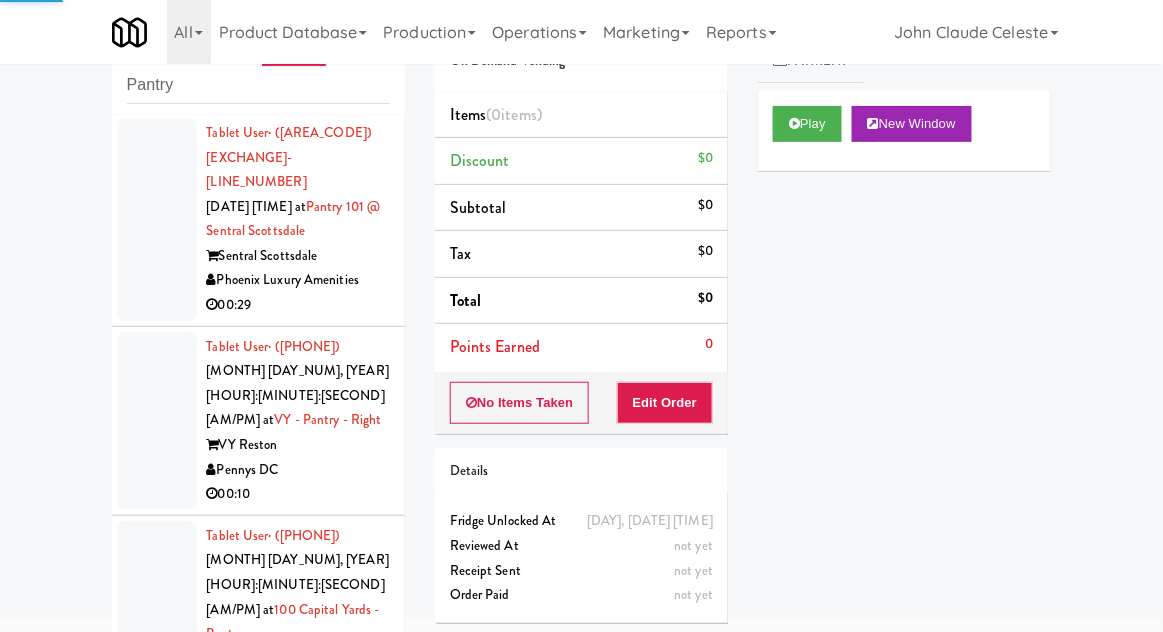 scroll, scrollTop: 6854, scrollLeft: 0, axis: vertical 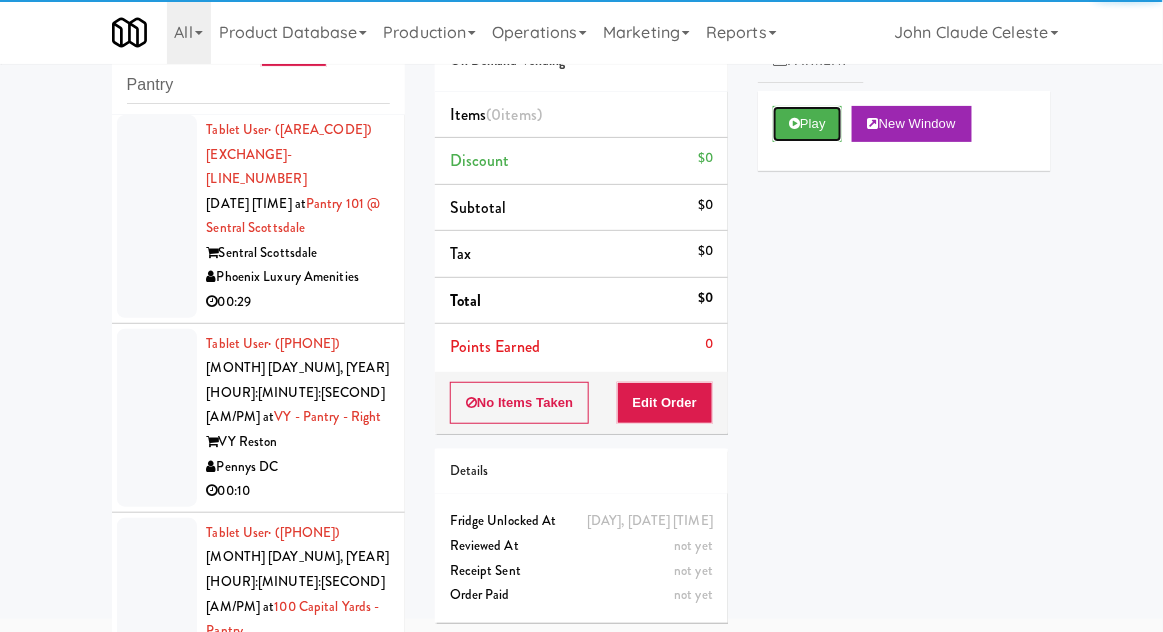 click at bounding box center (794, 123) 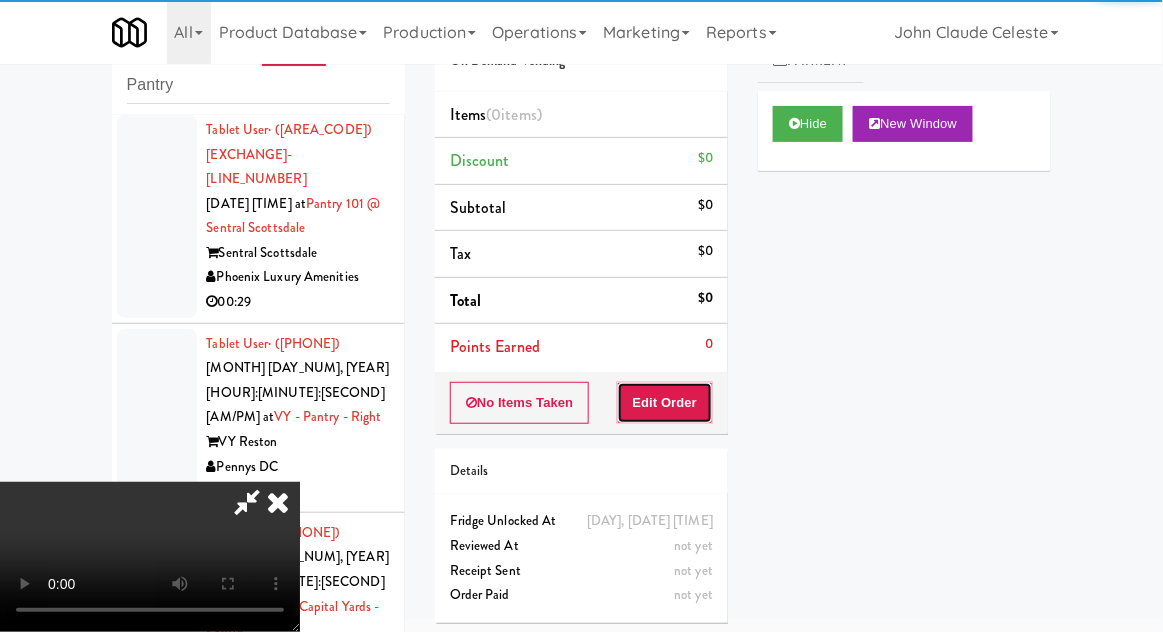 click on "Edit Order" at bounding box center (665, 403) 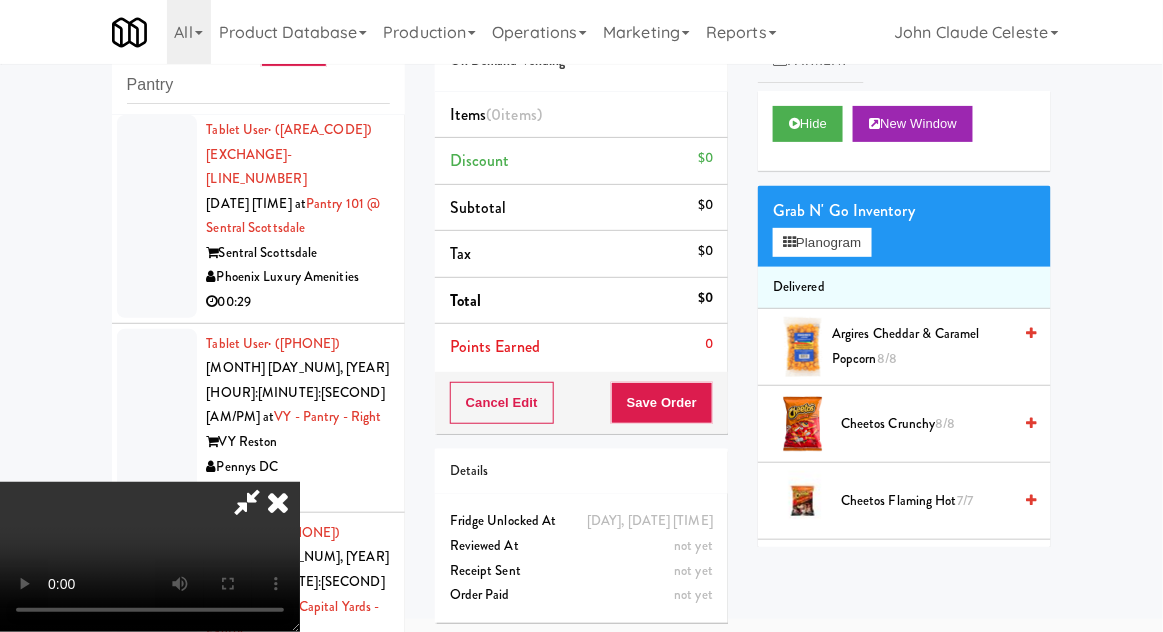 scroll, scrollTop: 73, scrollLeft: 0, axis: vertical 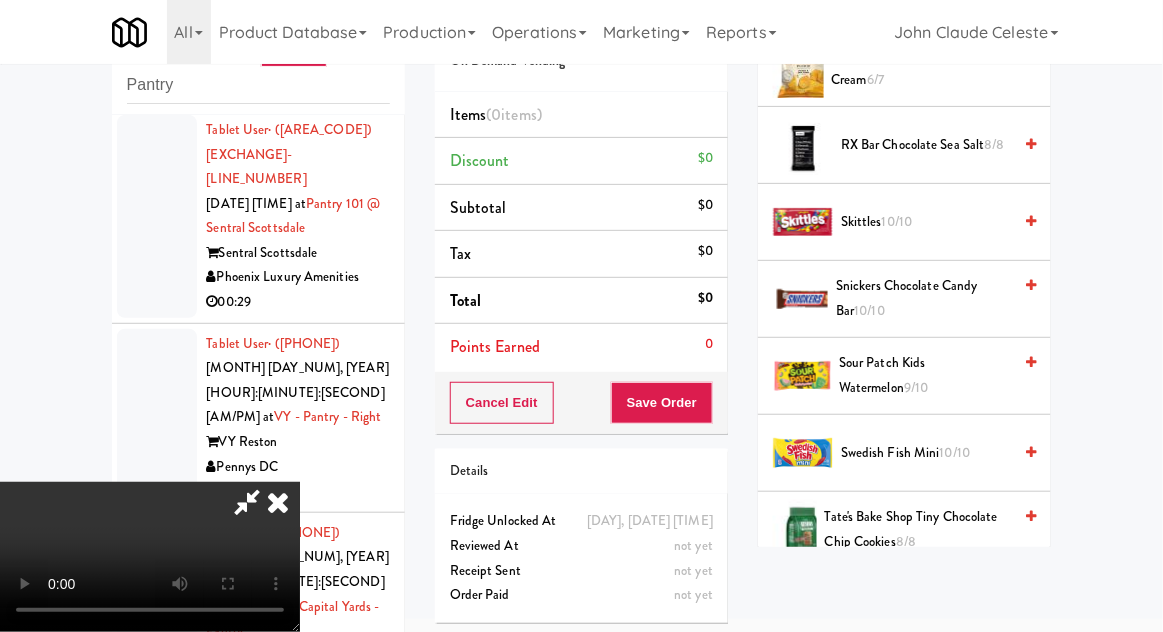 click on "Sour Patch Kids Watermelon  9/10" at bounding box center [925, 375] 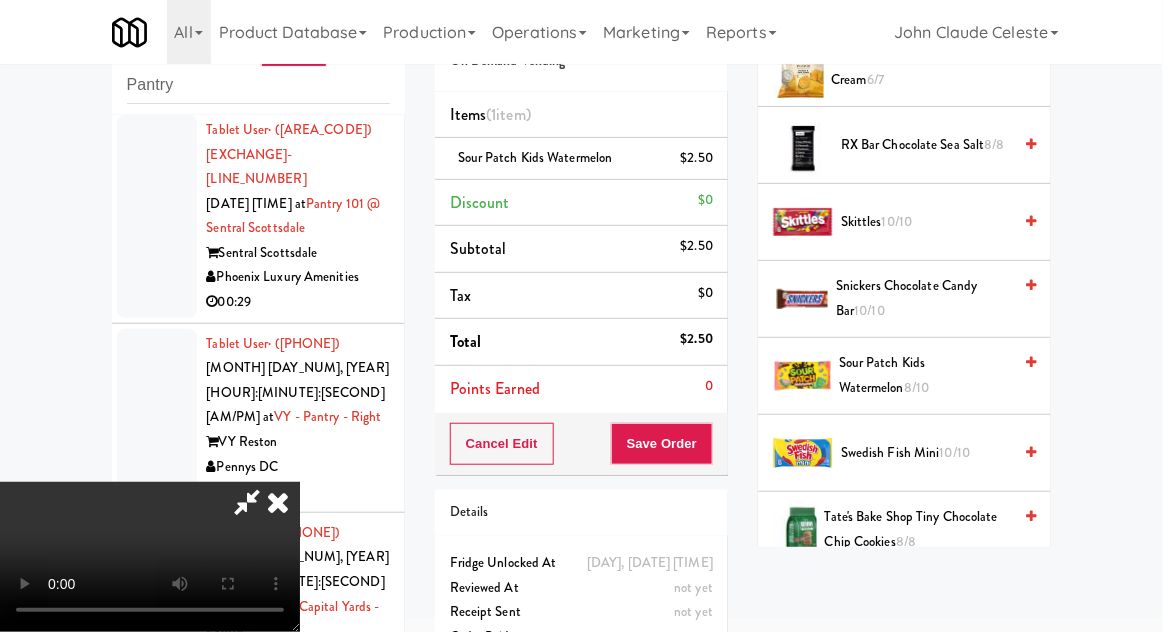 scroll, scrollTop: 73, scrollLeft: 0, axis: vertical 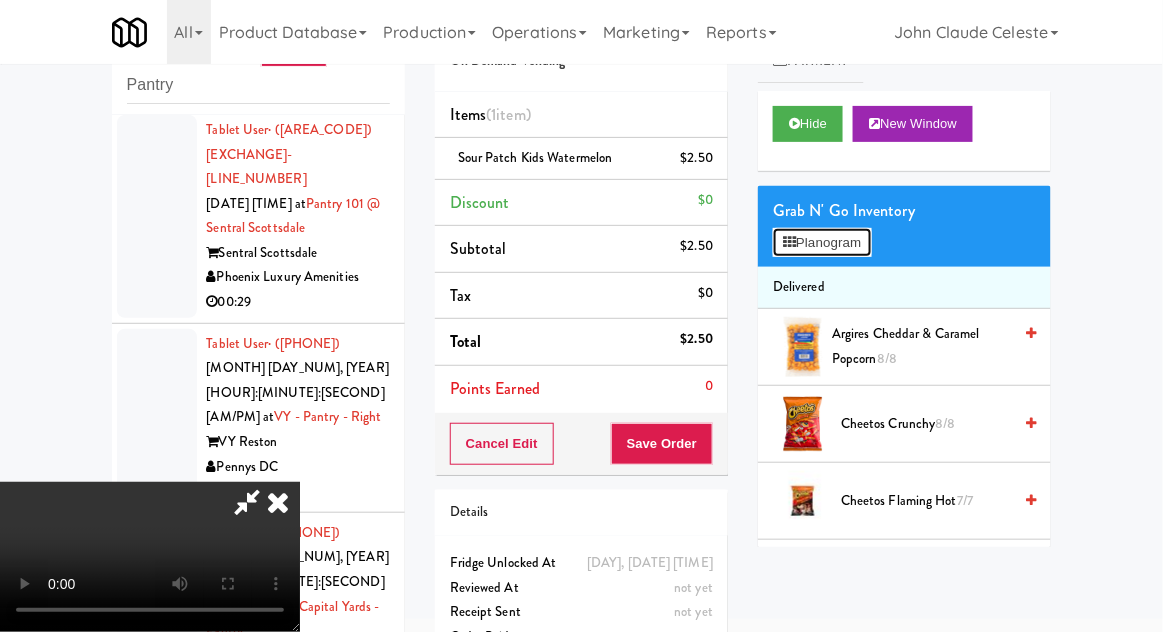 click on "Planogram" at bounding box center (822, 243) 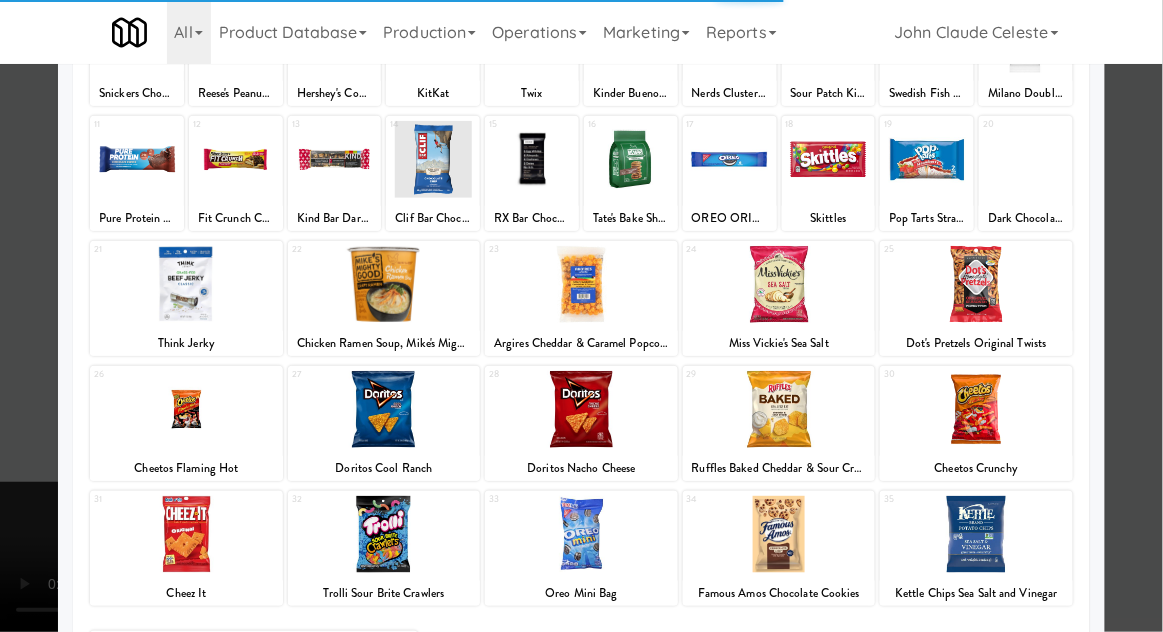 scroll, scrollTop: 204, scrollLeft: 0, axis: vertical 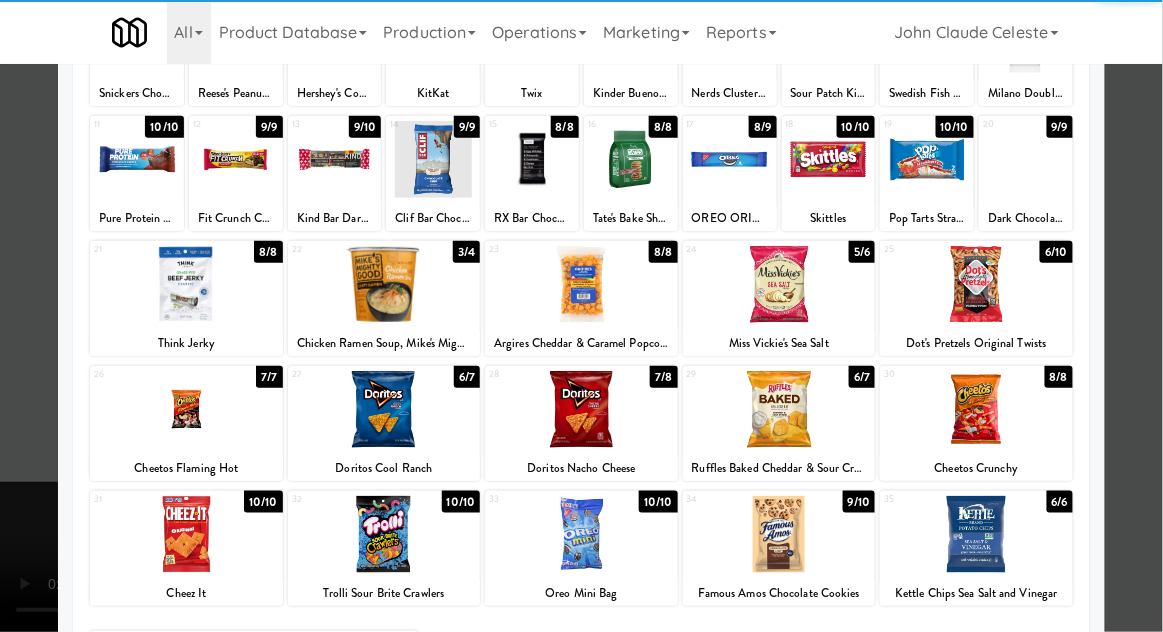 click at bounding box center (186, 409) 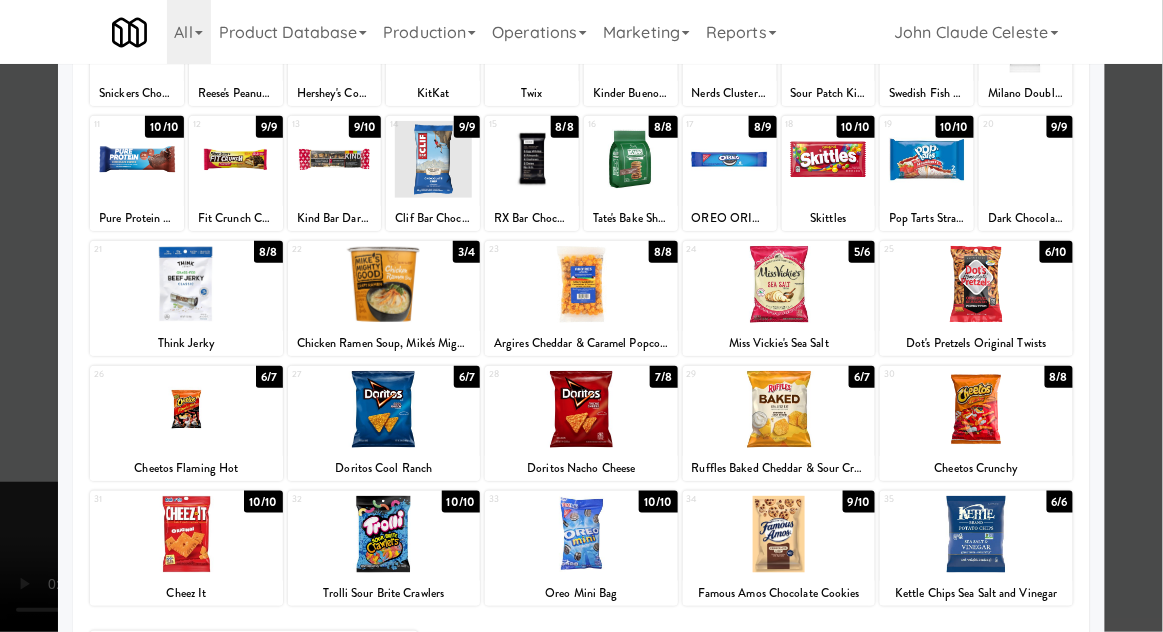click at bounding box center (581, 316) 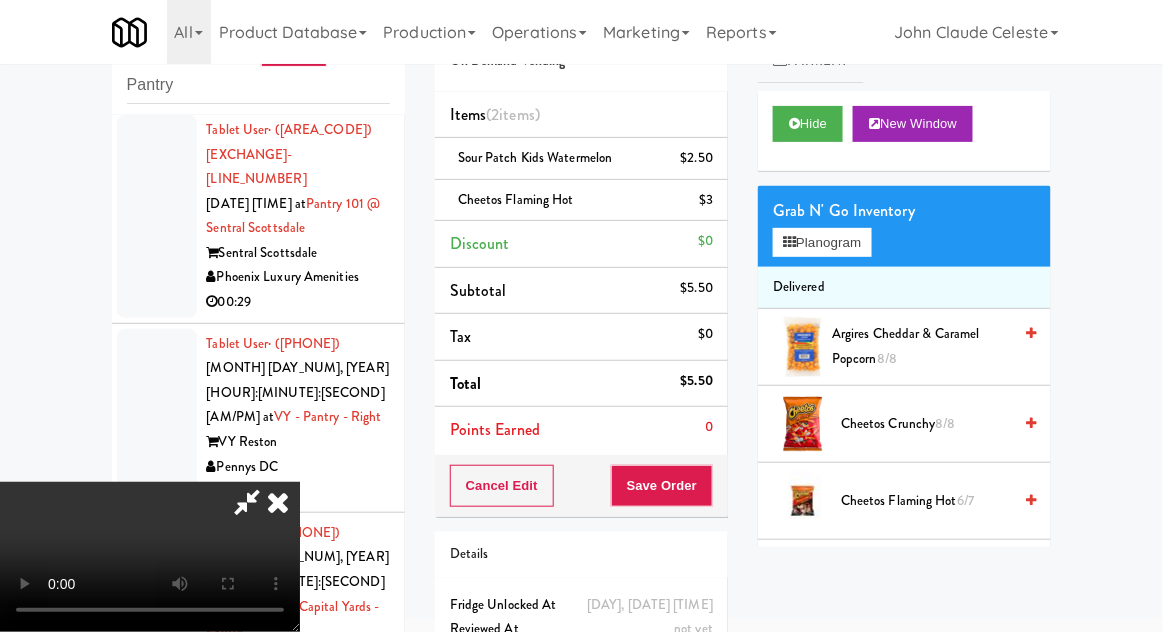click on "Cheetos Flaming Hot  6/7" at bounding box center [926, 501] 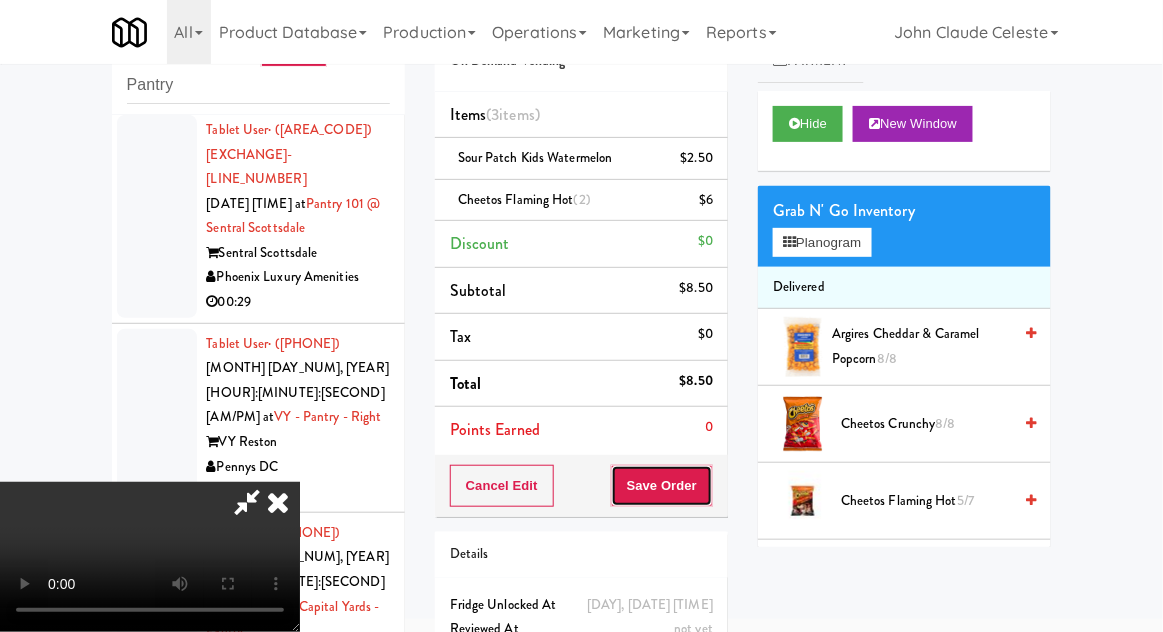 click on "Save Order" at bounding box center (662, 486) 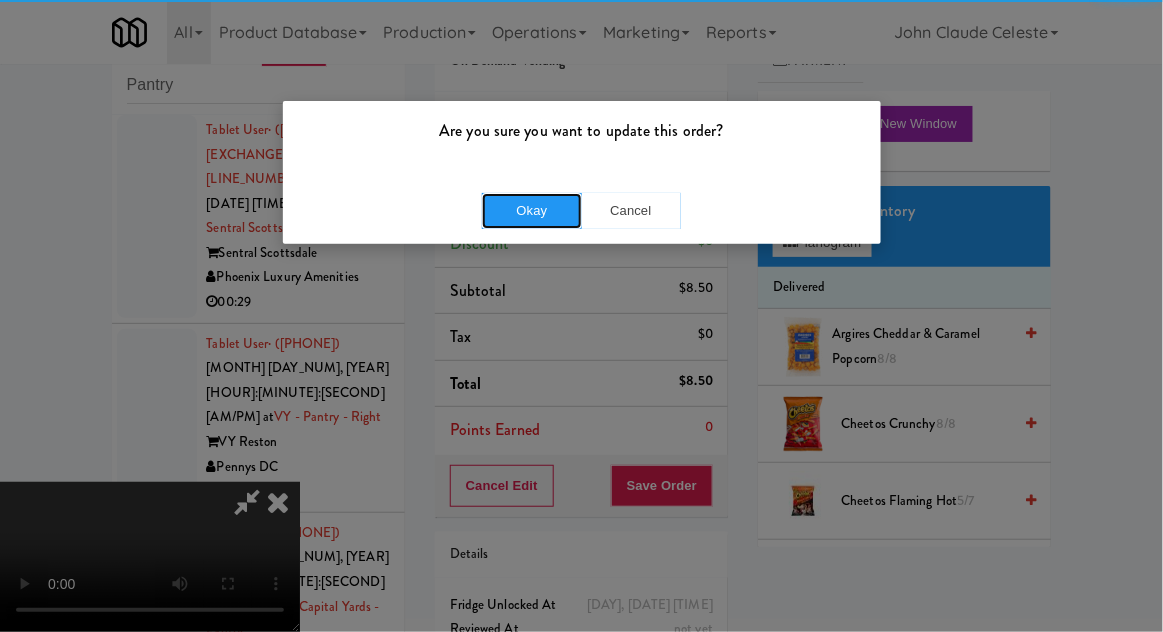 click on "Okay" at bounding box center (532, 211) 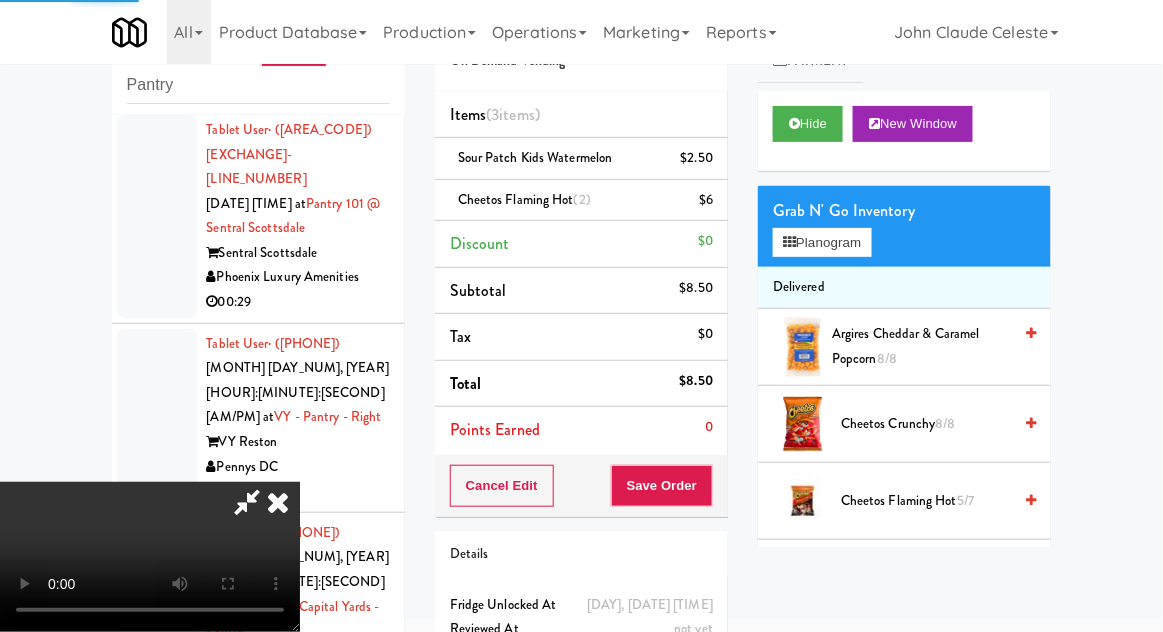 scroll, scrollTop: 0, scrollLeft: 0, axis: both 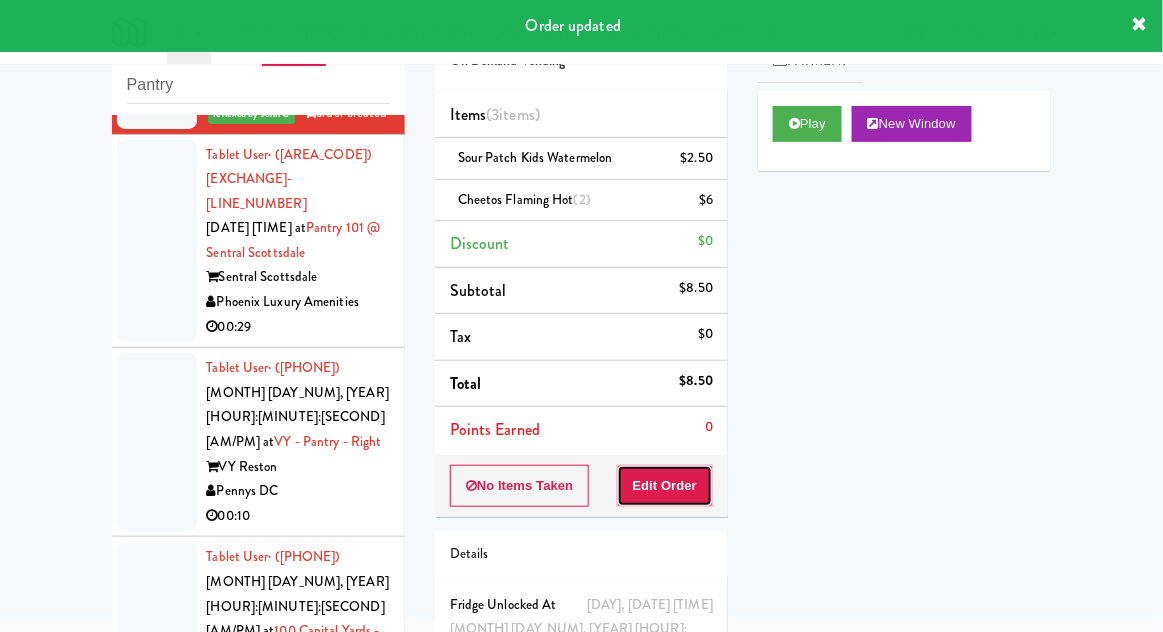 click on "Edit Order" at bounding box center [665, 486] 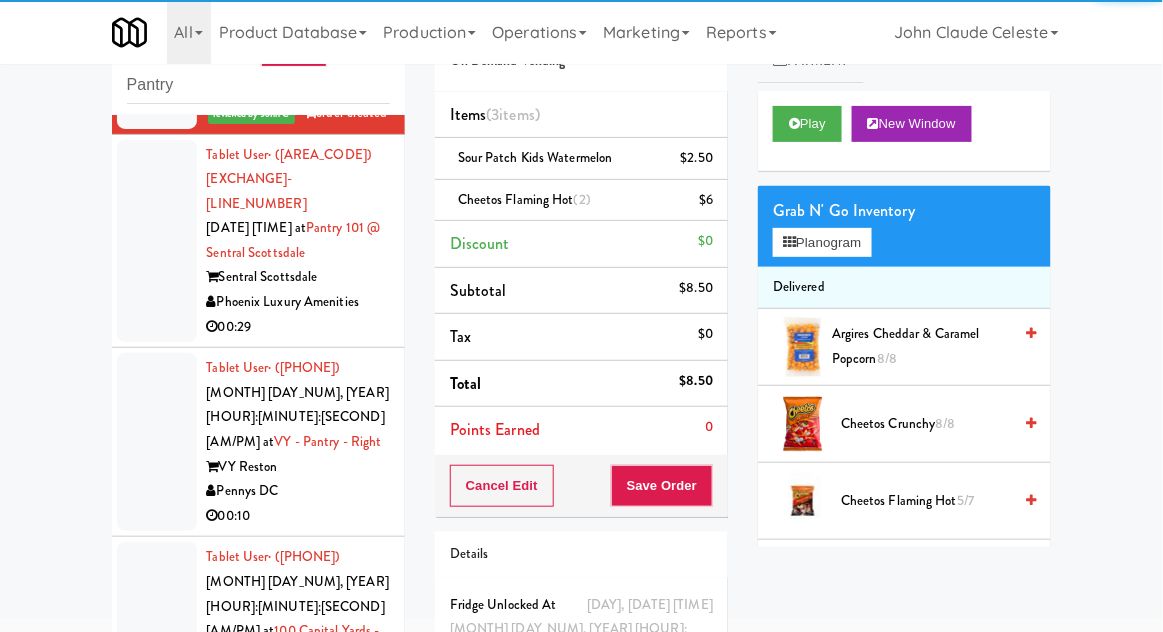 click on "Cheetos Flaming Hot  (2) $6" at bounding box center (581, 201) 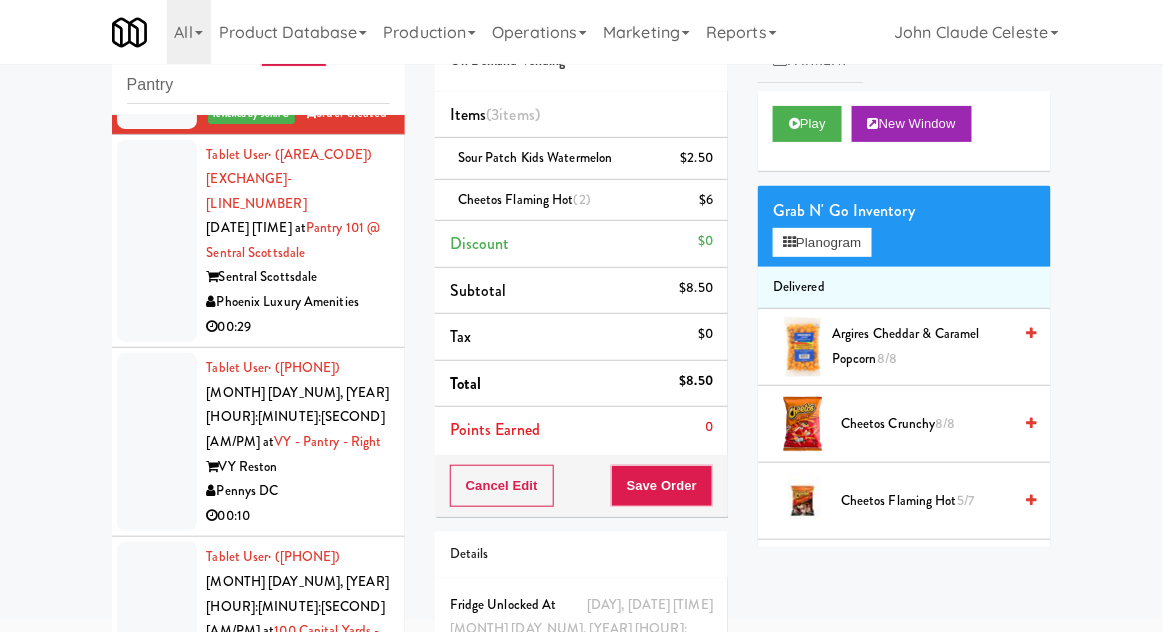 click at bounding box center [715, 207] 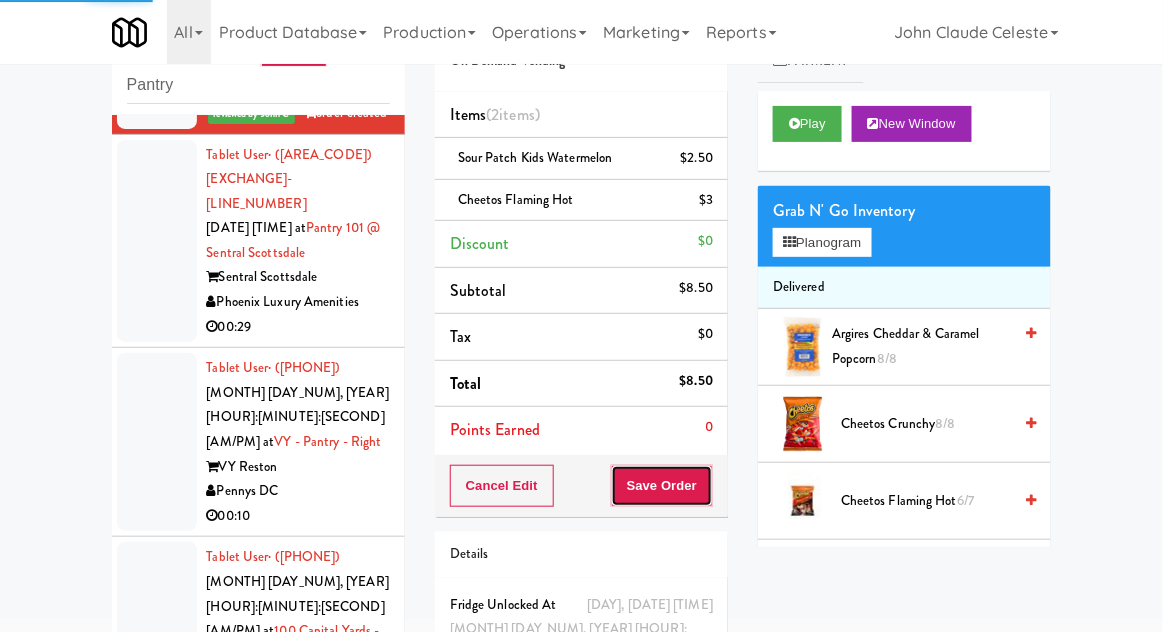 click on "Save Order" at bounding box center [662, 486] 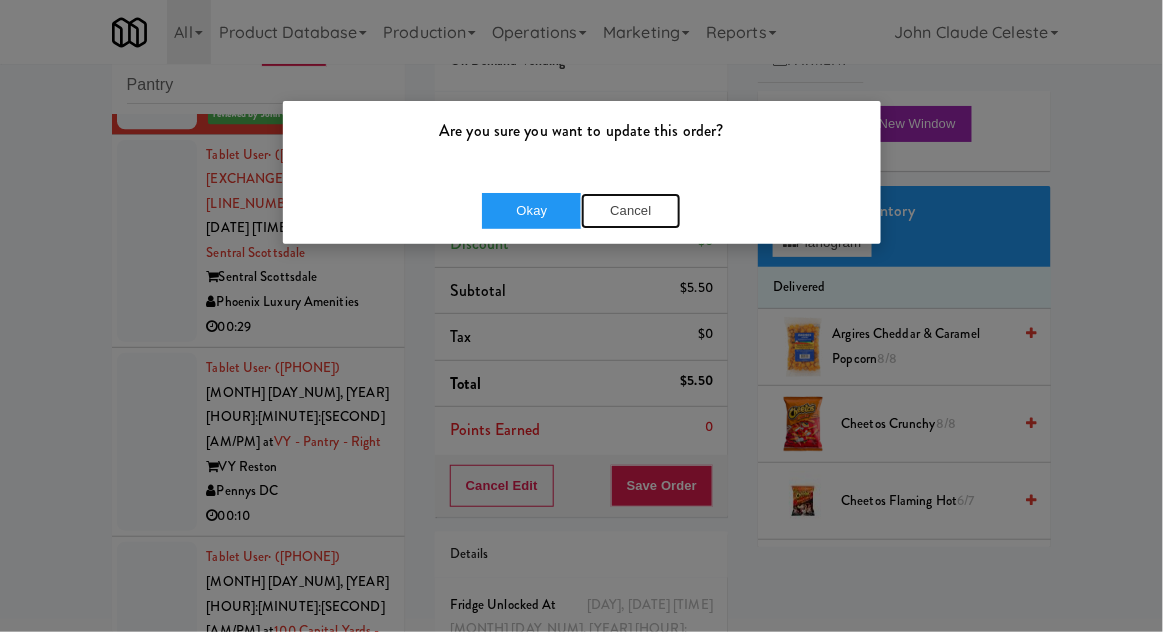 click on "Cancel" at bounding box center [631, 211] 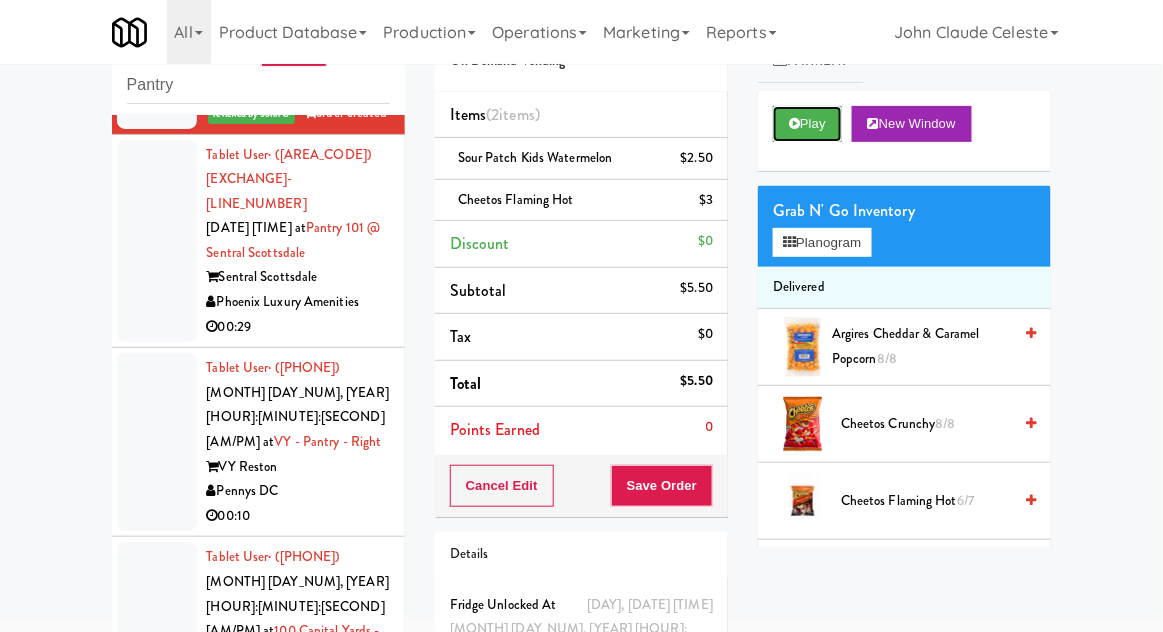 click on "Play" at bounding box center [807, 124] 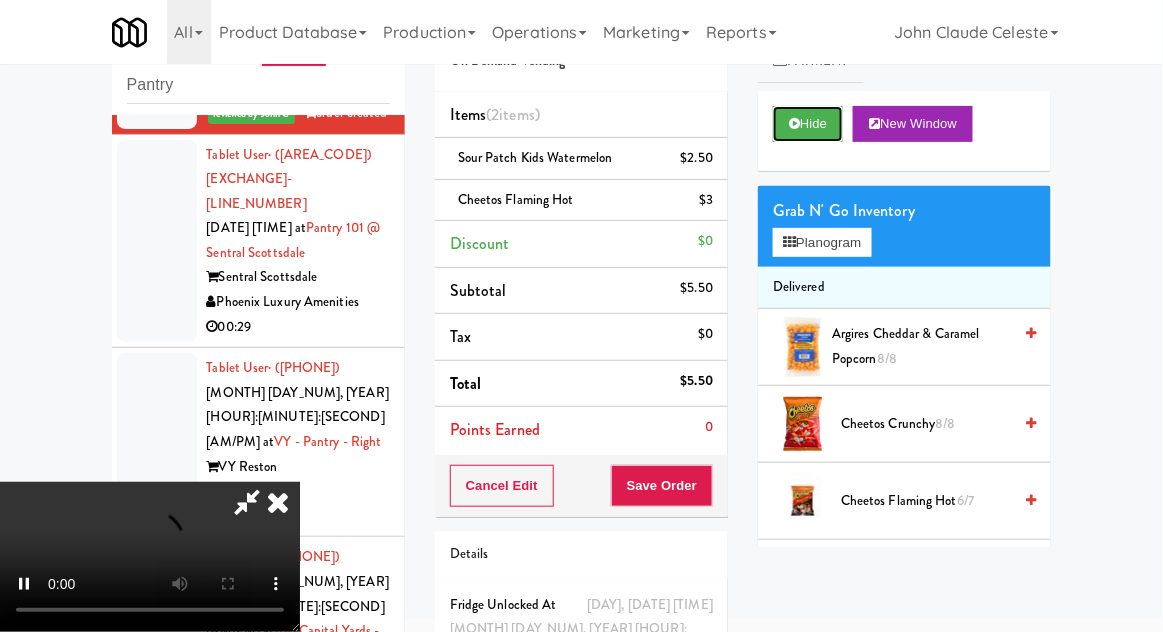 scroll, scrollTop: 73, scrollLeft: 0, axis: vertical 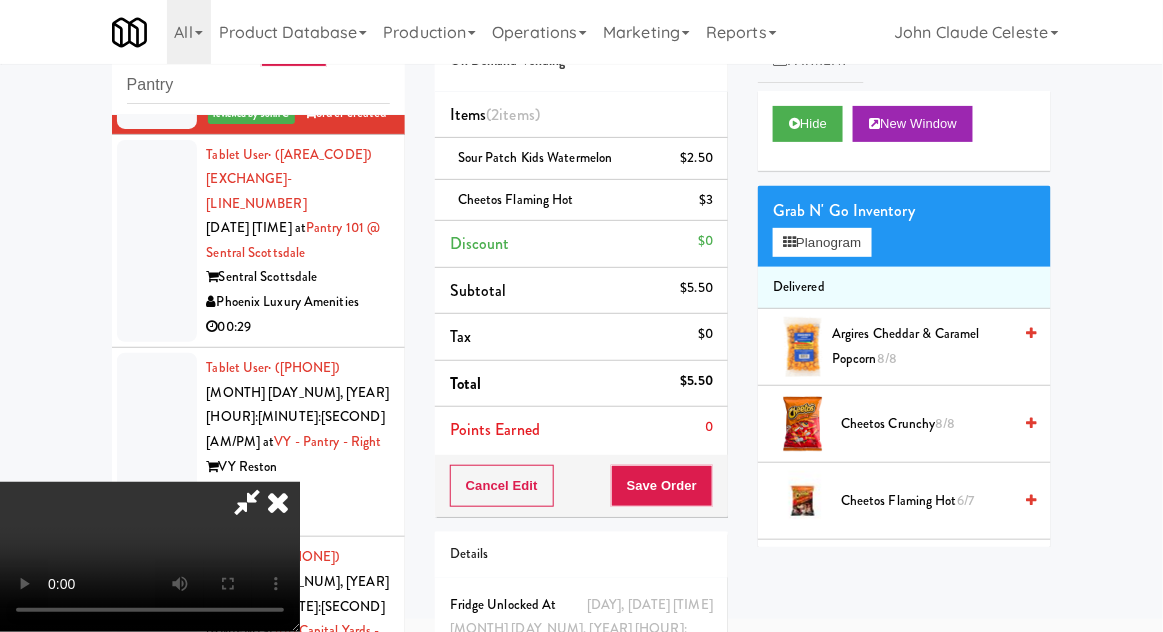 type 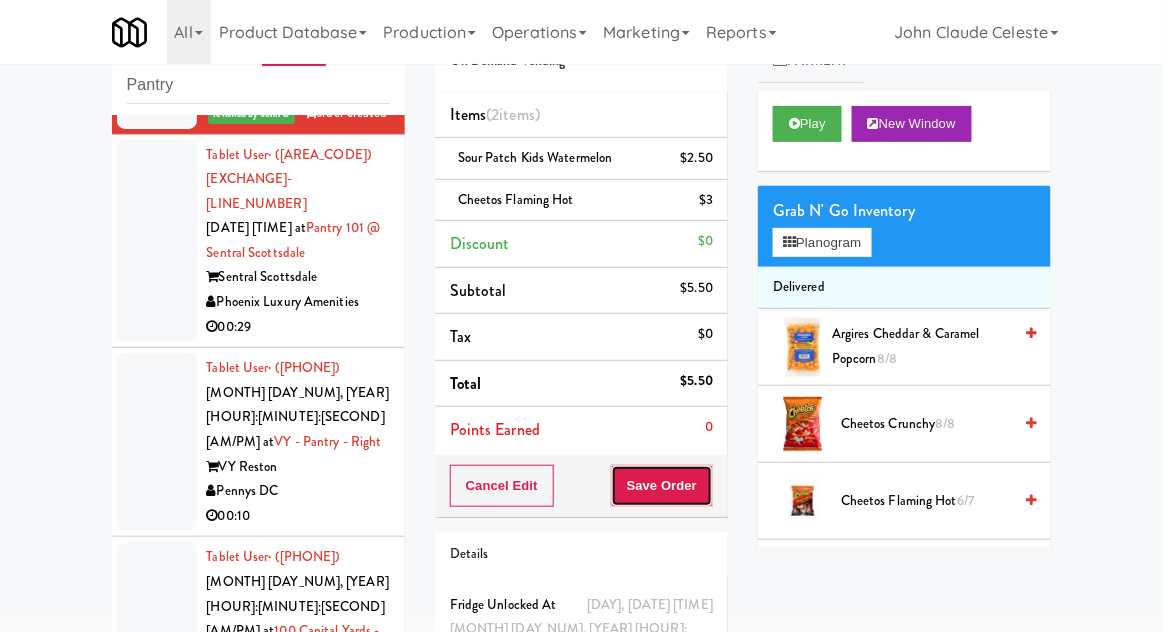 click on "Save Order" at bounding box center [662, 486] 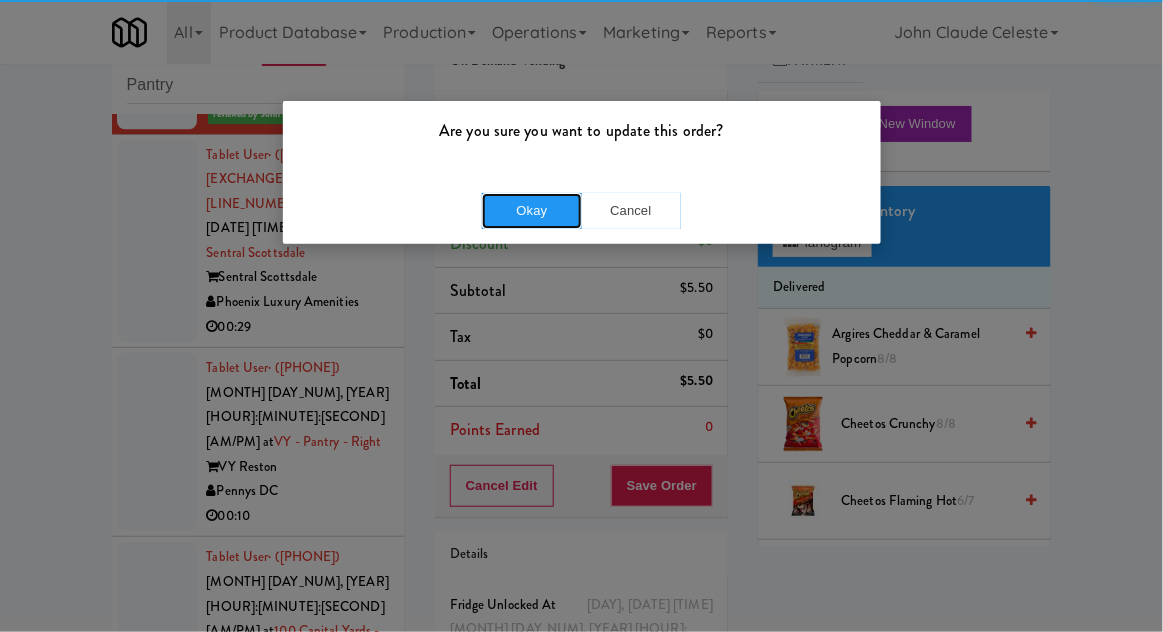 click on "Okay" at bounding box center [532, 211] 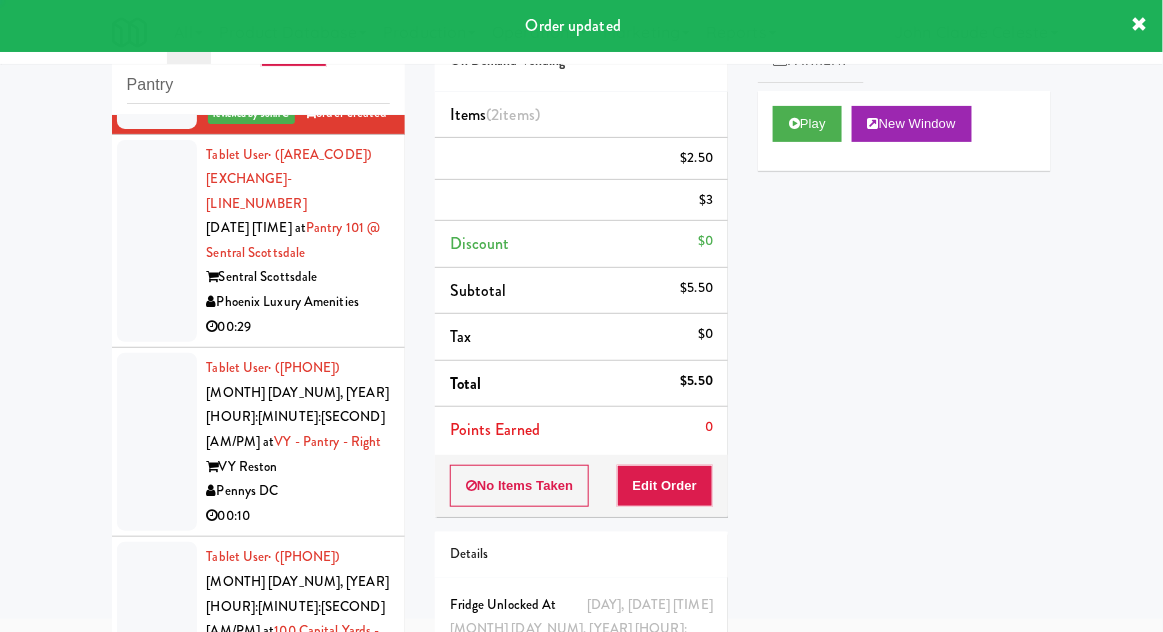 click at bounding box center [157, 241] 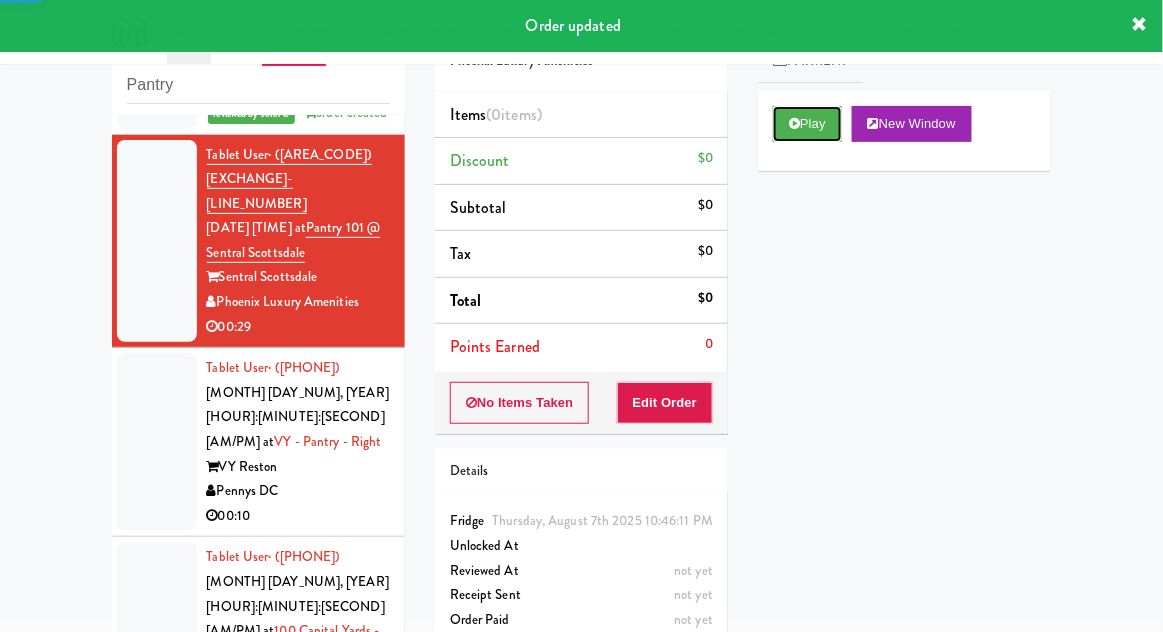 click on "Play" at bounding box center [807, 124] 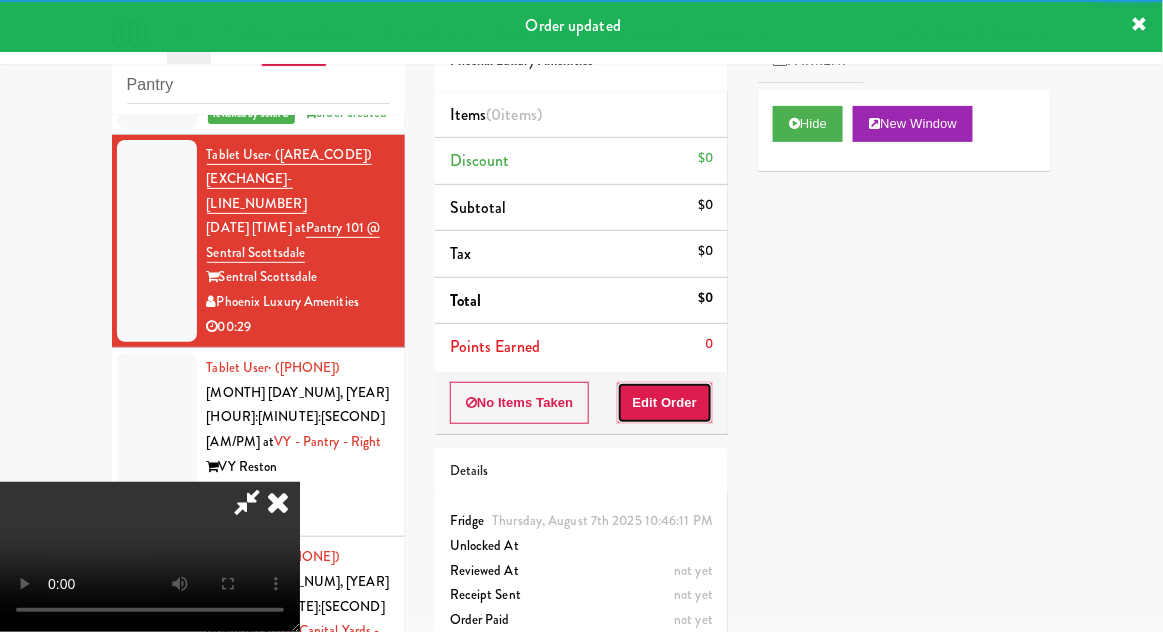 click on "Edit Order" at bounding box center (665, 403) 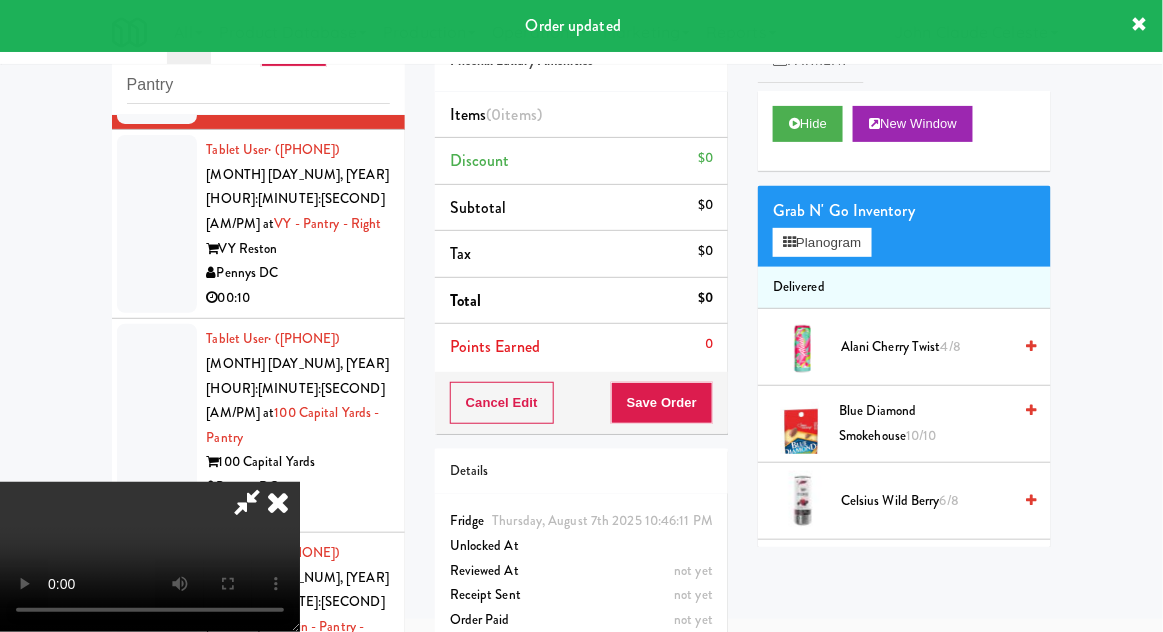 scroll, scrollTop: 7076, scrollLeft: 0, axis: vertical 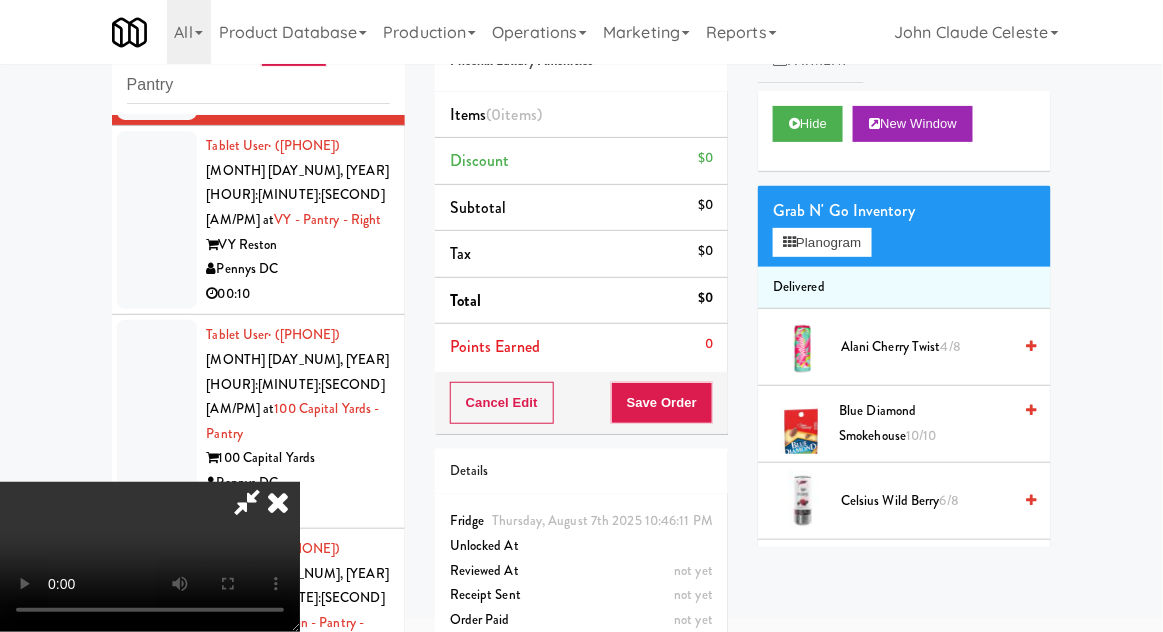 type 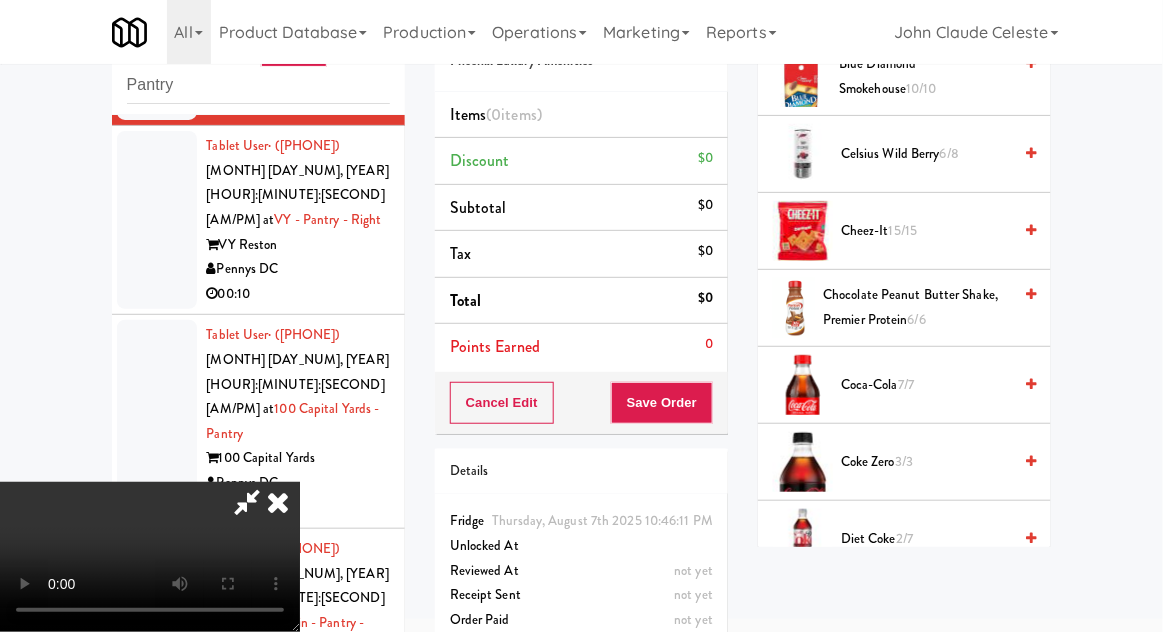 scroll, scrollTop: 351, scrollLeft: 0, axis: vertical 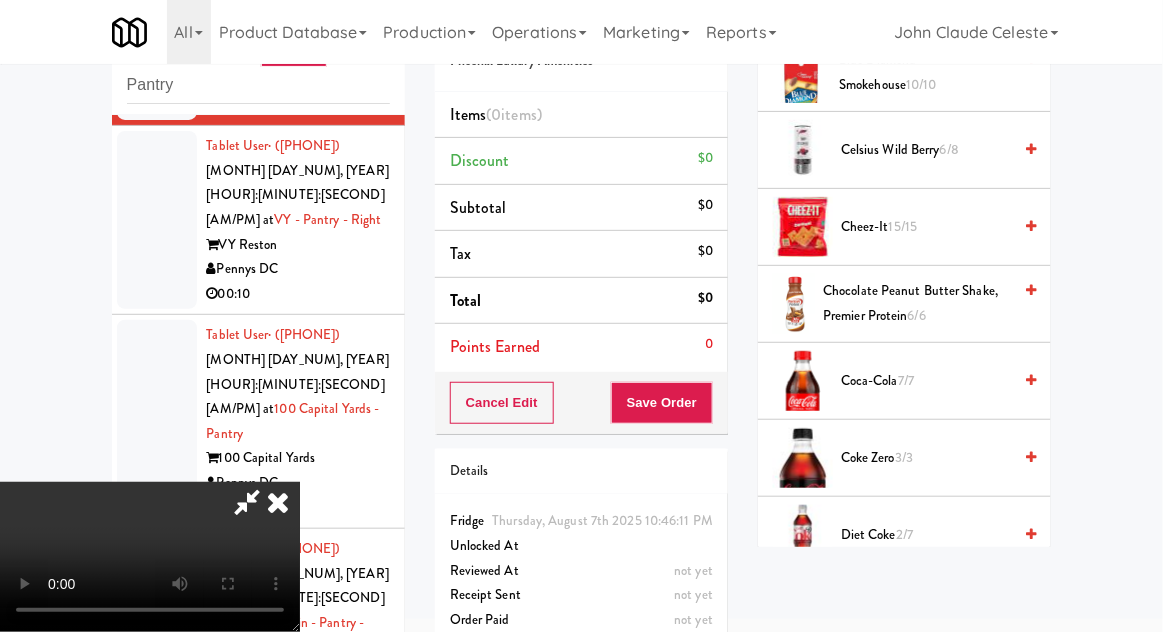 click on "Coca-Cola  7/7" at bounding box center (926, 381) 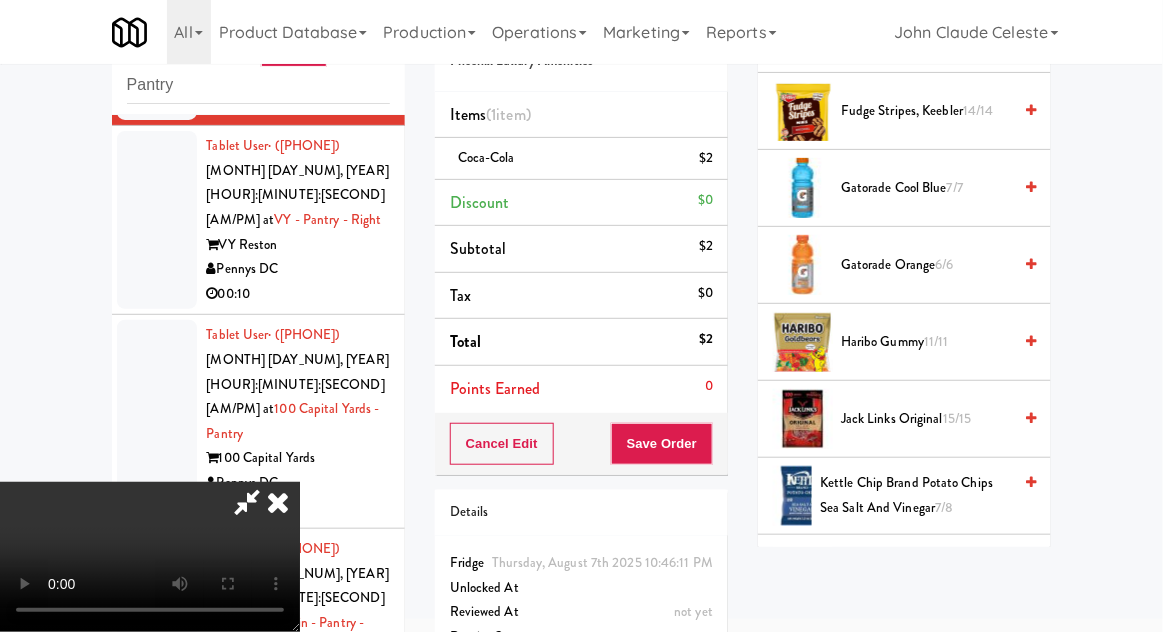 scroll, scrollTop: 1006, scrollLeft: 0, axis: vertical 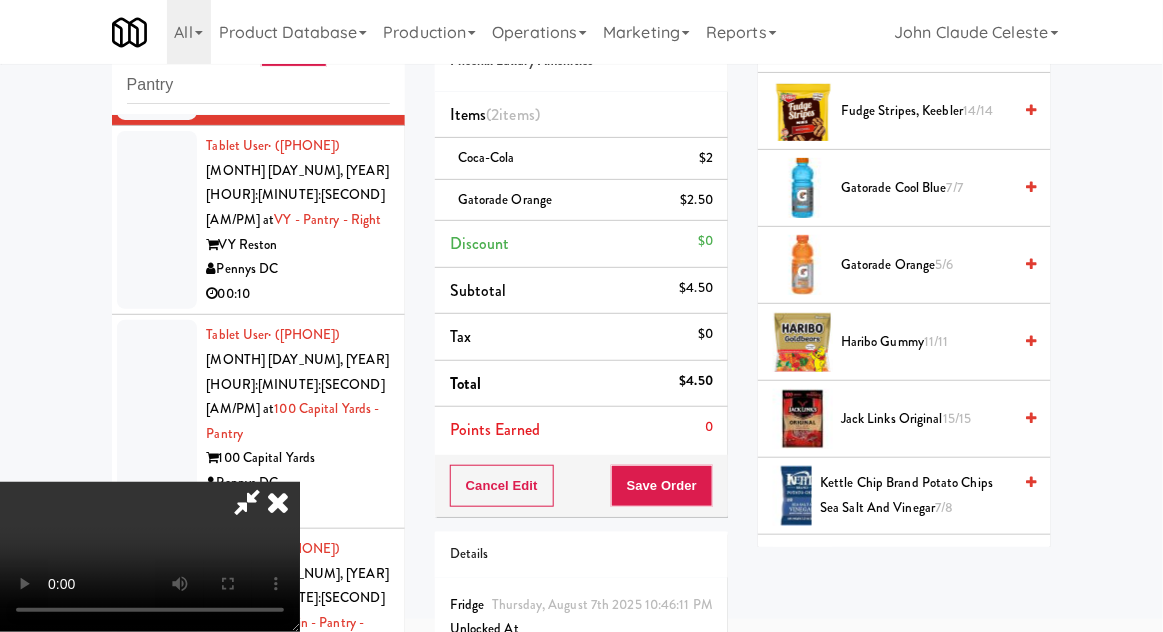 click on "Jack Links Original   15/15" at bounding box center (926, 419) 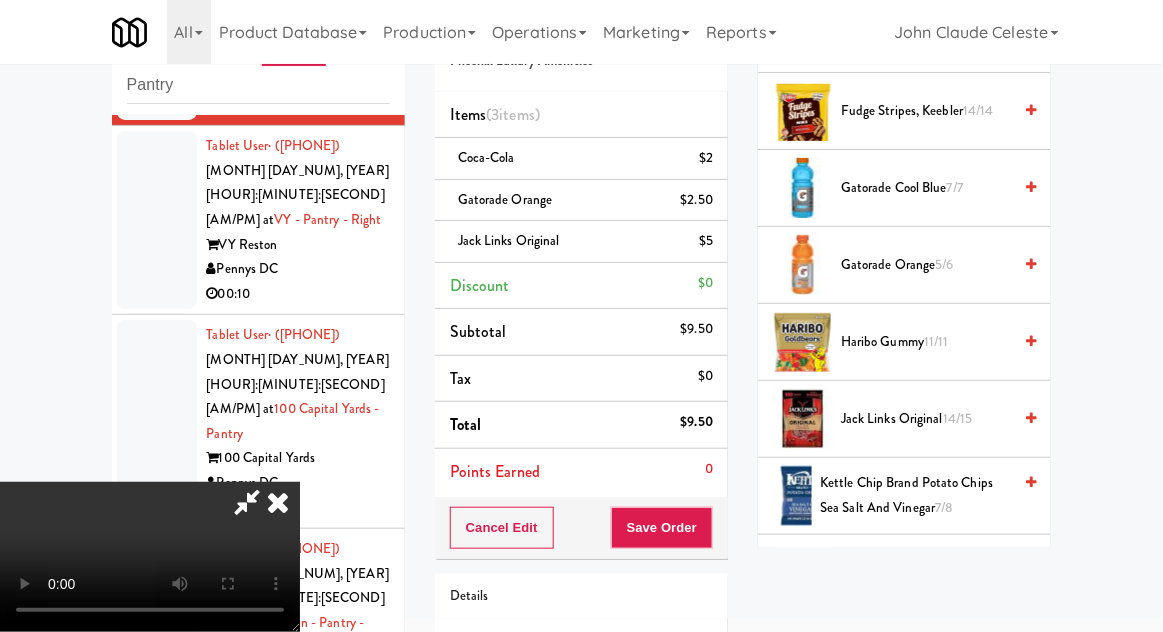 scroll, scrollTop: 0, scrollLeft: 0, axis: both 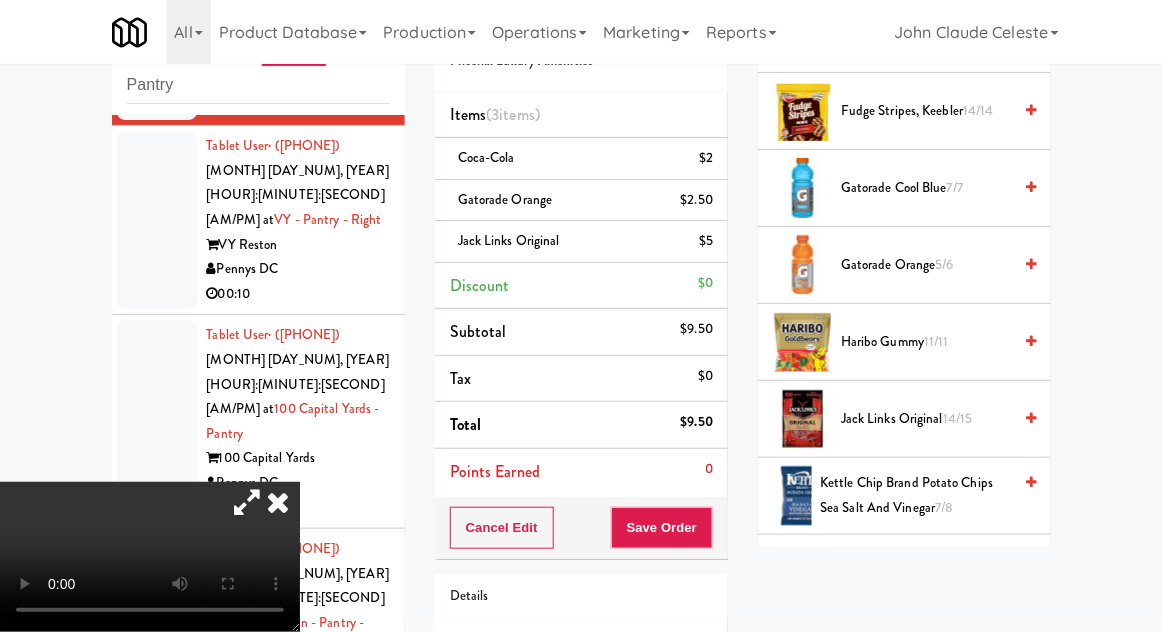 click on "Jack Links Original   $5" at bounding box center [581, 241] 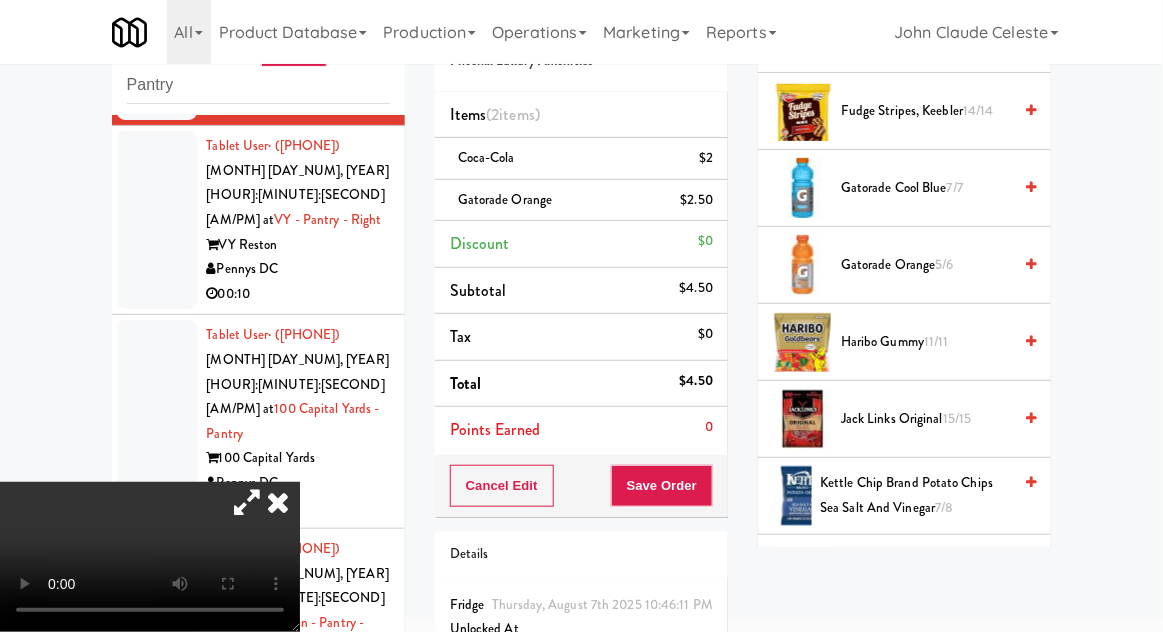 click at bounding box center (247, 502) 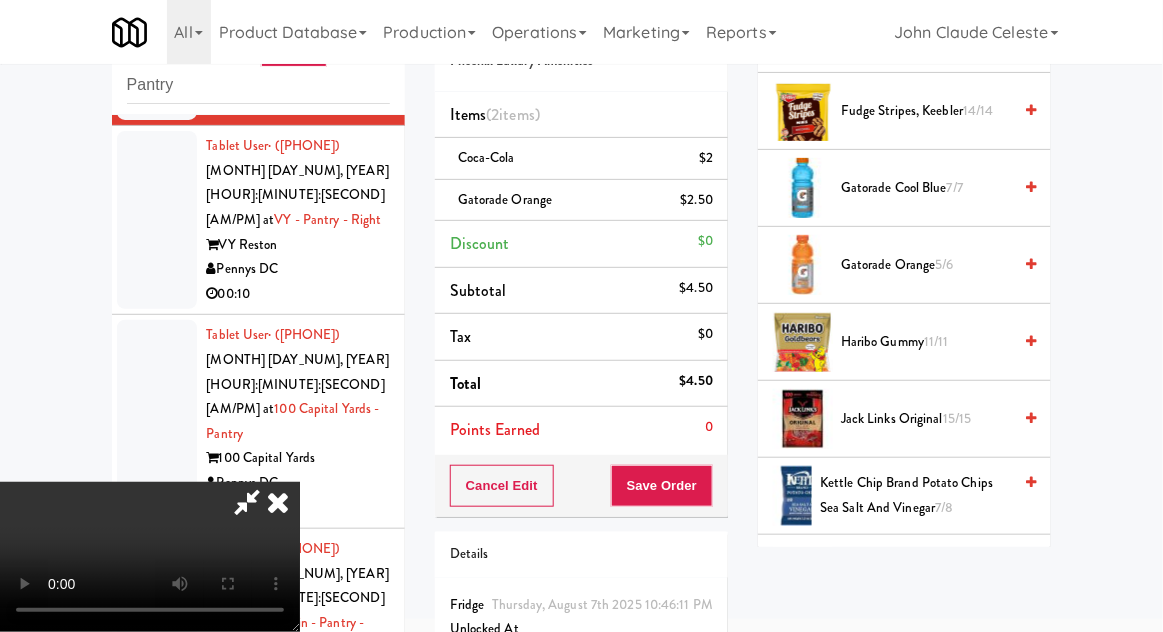 scroll, scrollTop: 73, scrollLeft: 0, axis: vertical 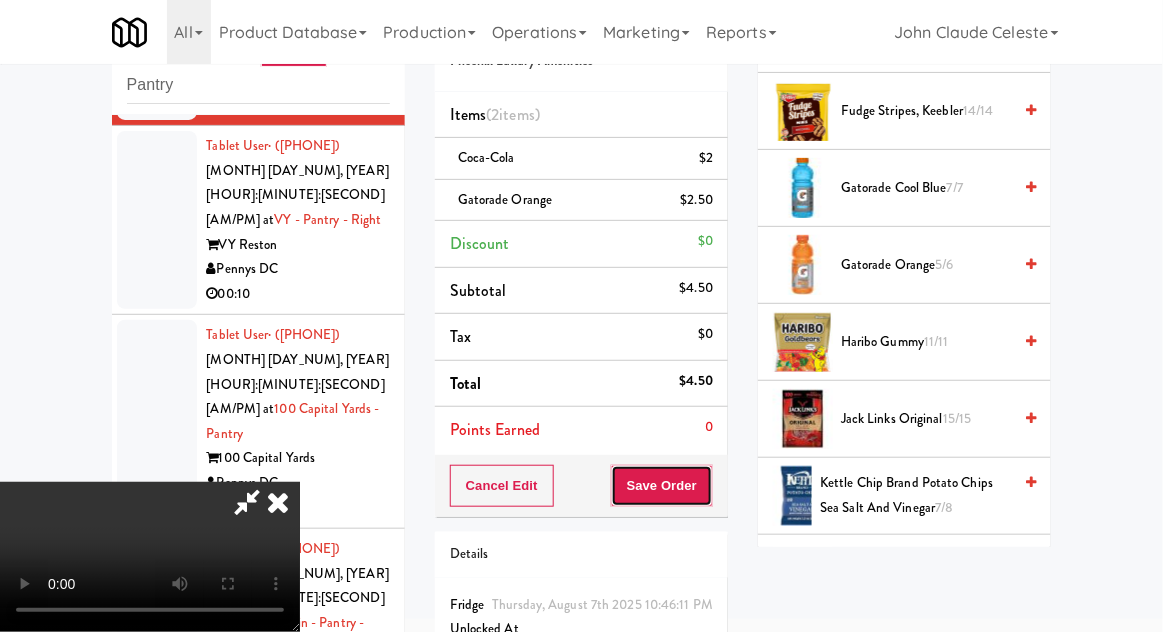click on "Save Order" at bounding box center (662, 486) 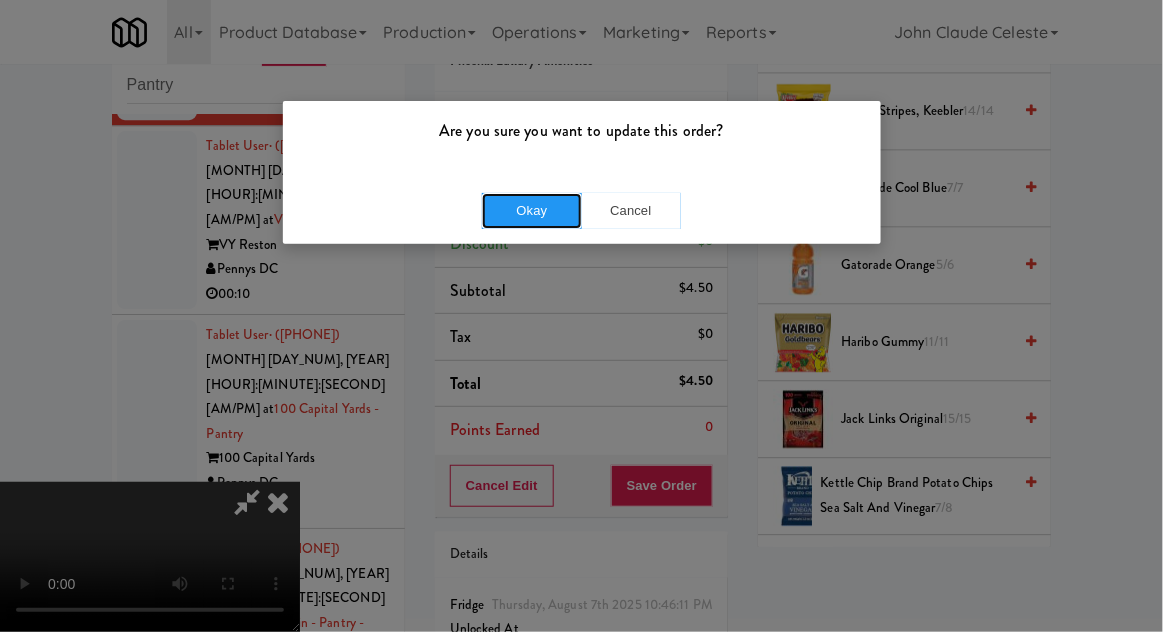click on "Okay" at bounding box center [532, 211] 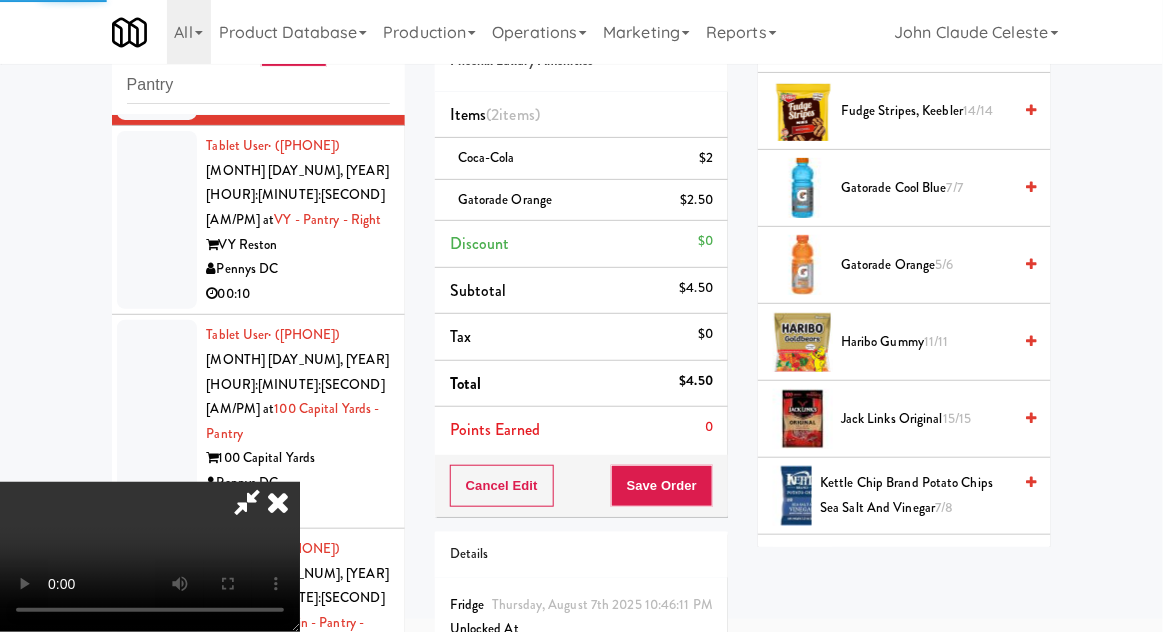 scroll, scrollTop: 197, scrollLeft: 0, axis: vertical 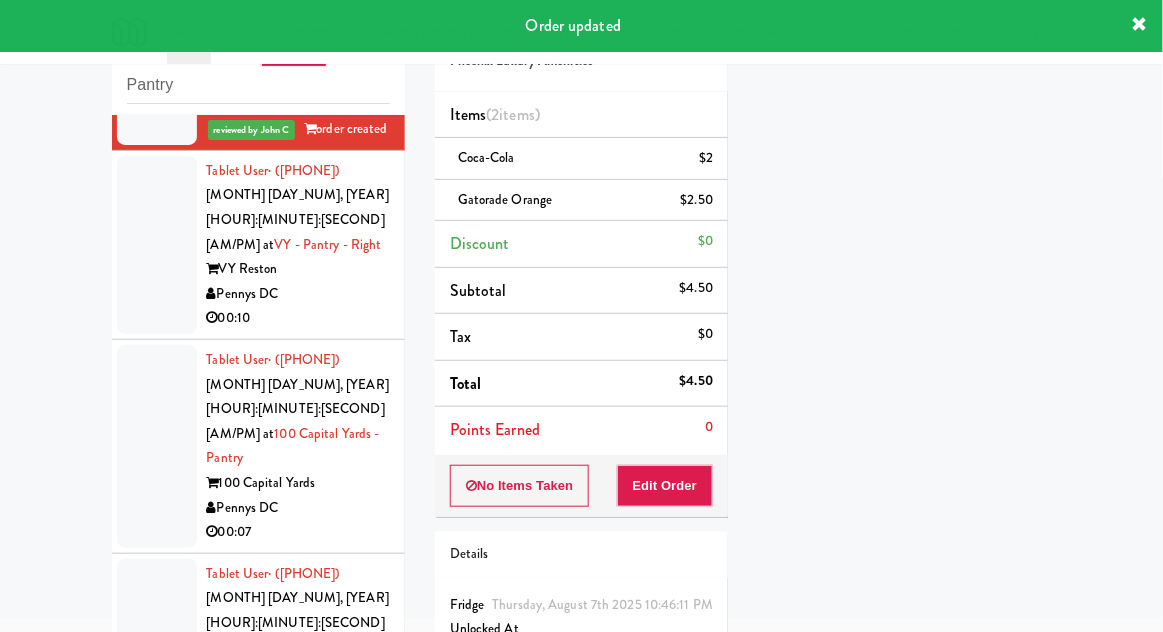 click at bounding box center [157, 245] 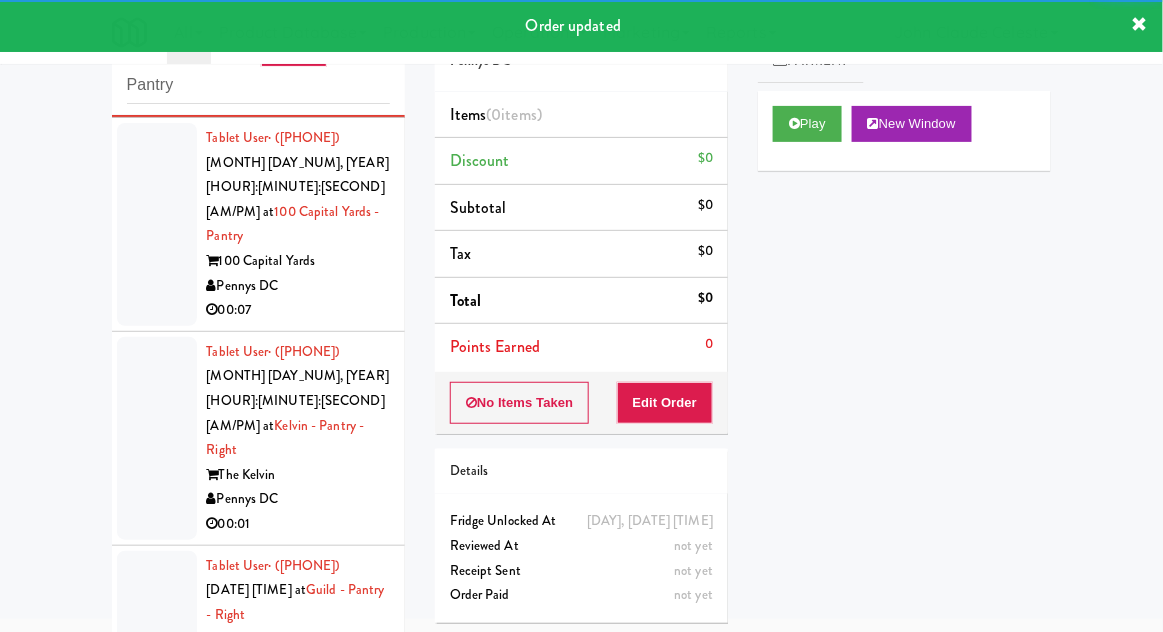 scroll, scrollTop: 7312, scrollLeft: 0, axis: vertical 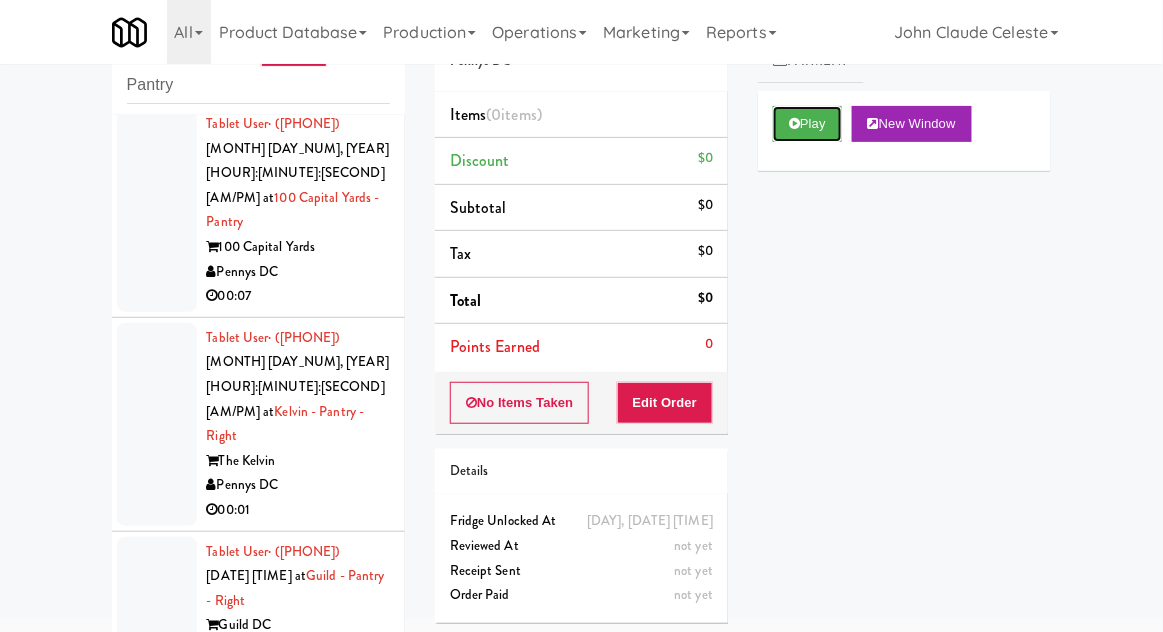 click on "Play" at bounding box center [807, 124] 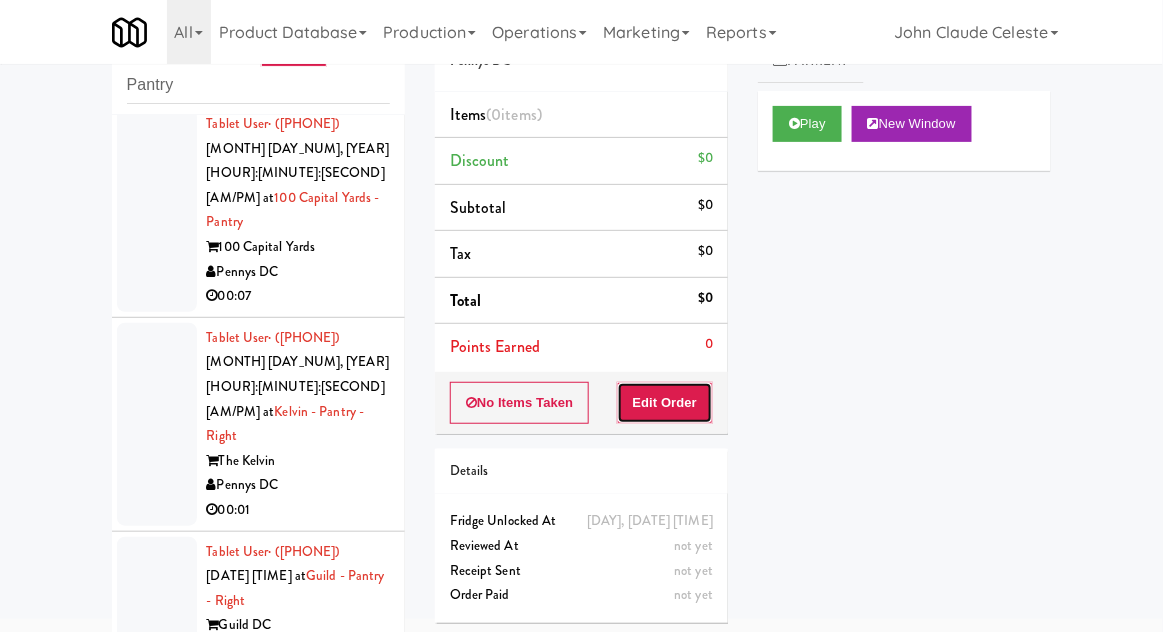 click on "Edit Order" at bounding box center [665, 403] 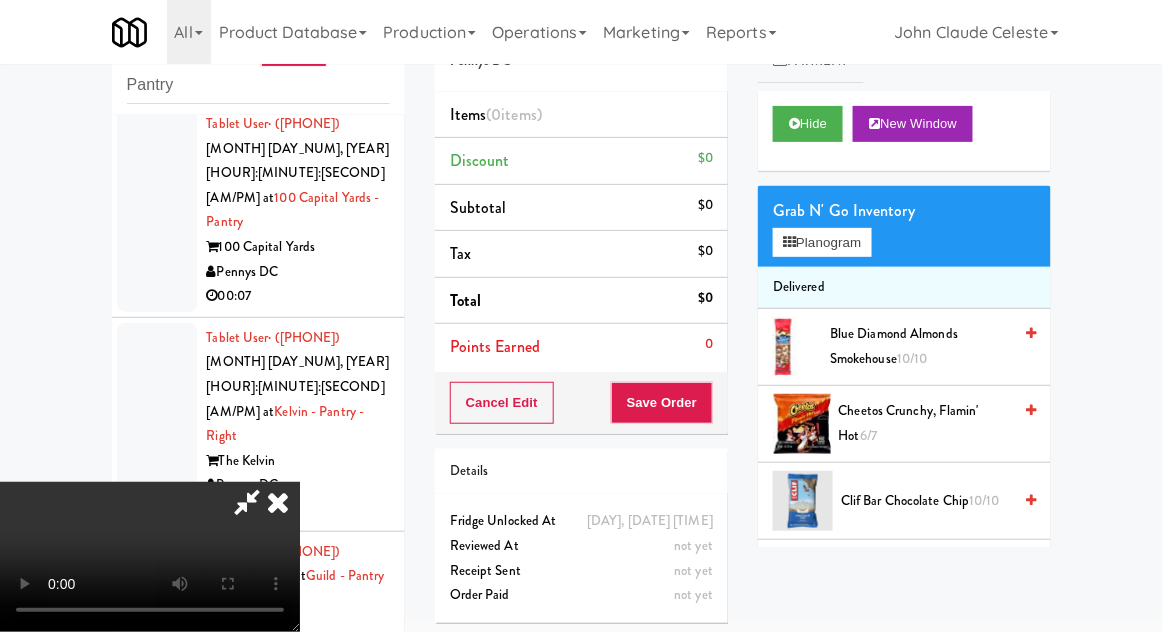 type 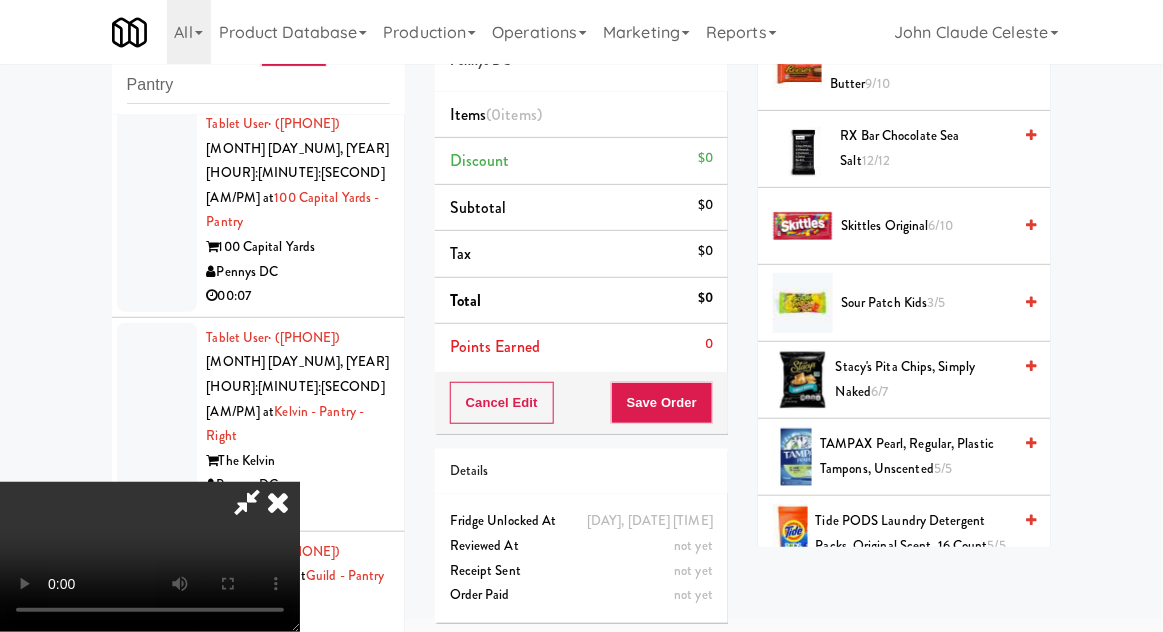 scroll, scrollTop: 2047, scrollLeft: 0, axis: vertical 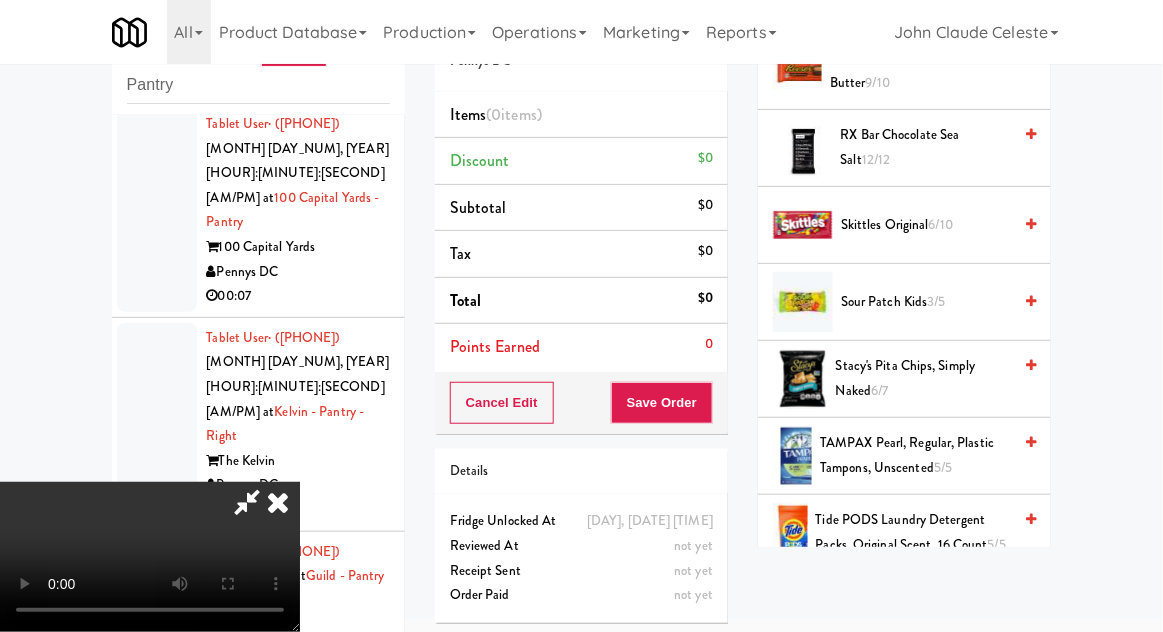click on "Sour Patch Kids  [DATE]" at bounding box center (926, 302) 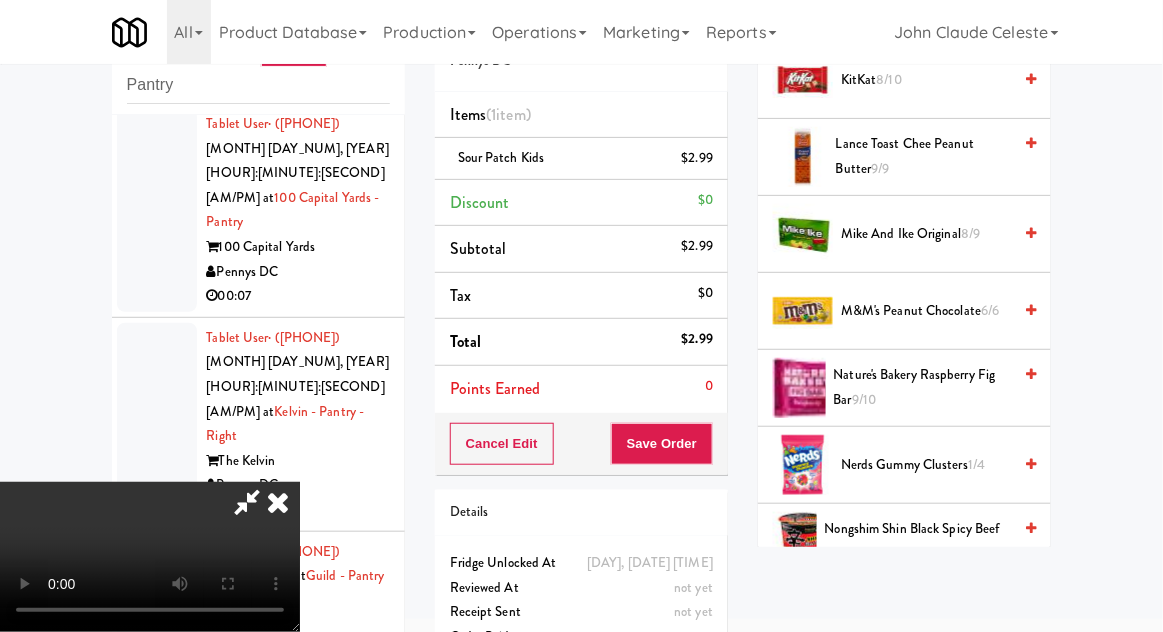 scroll, scrollTop: 1114, scrollLeft: 0, axis: vertical 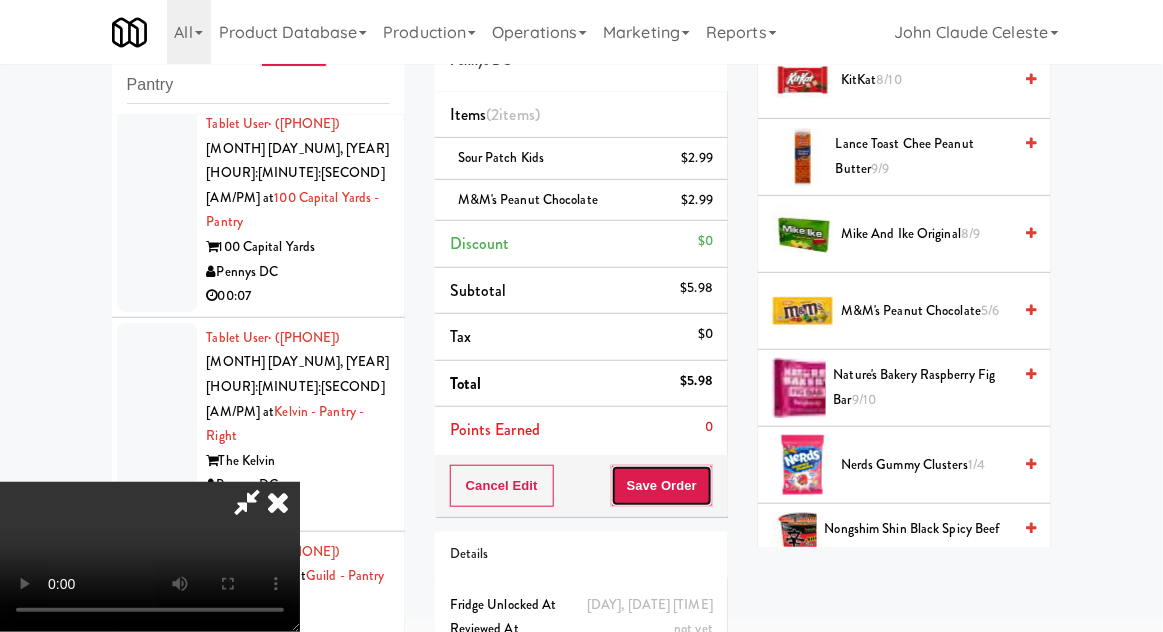 click on "Save Order" at bounding box center [662, 486] 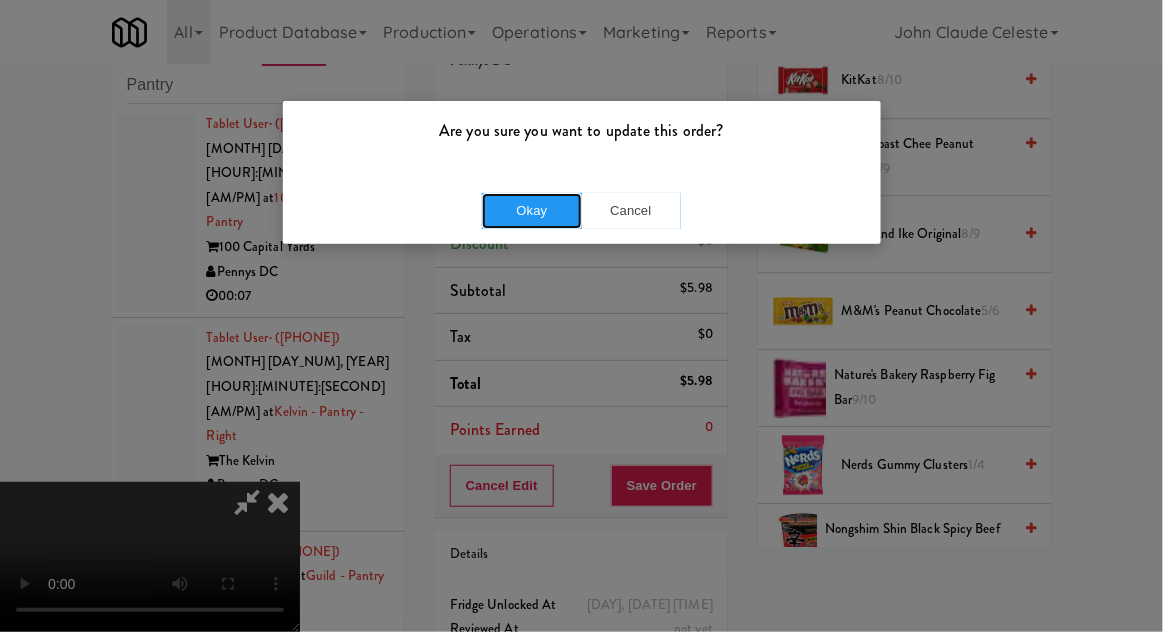 click on "Okay" at bounding box center (532, 211) 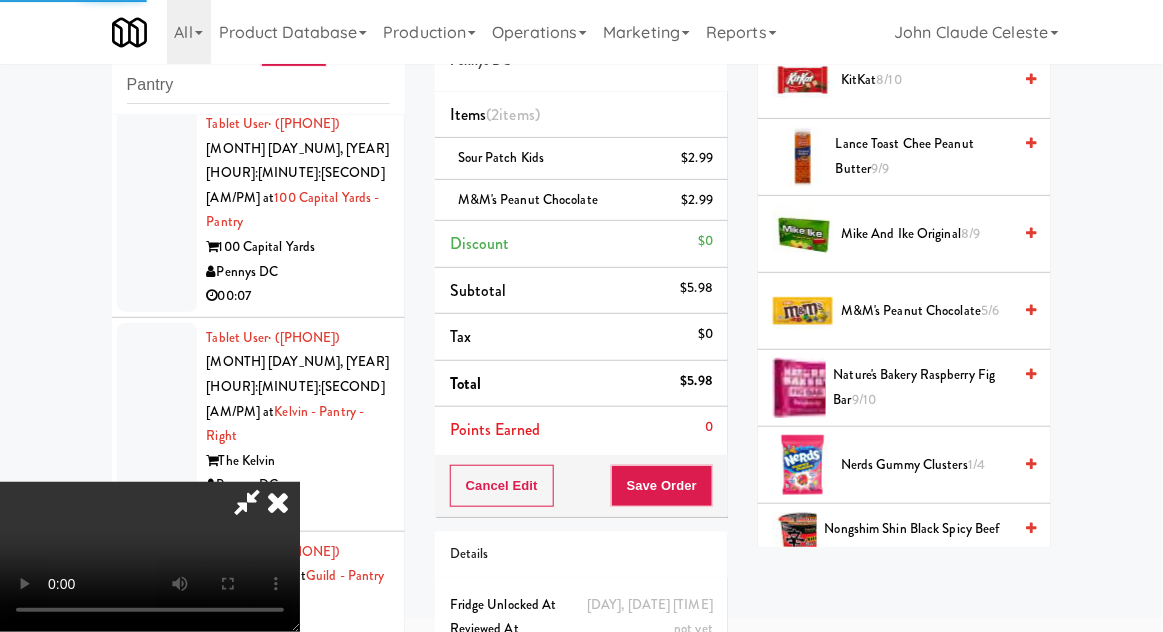 scroll, scrollTop: 197, scrollLeft: 0, axis: vertical 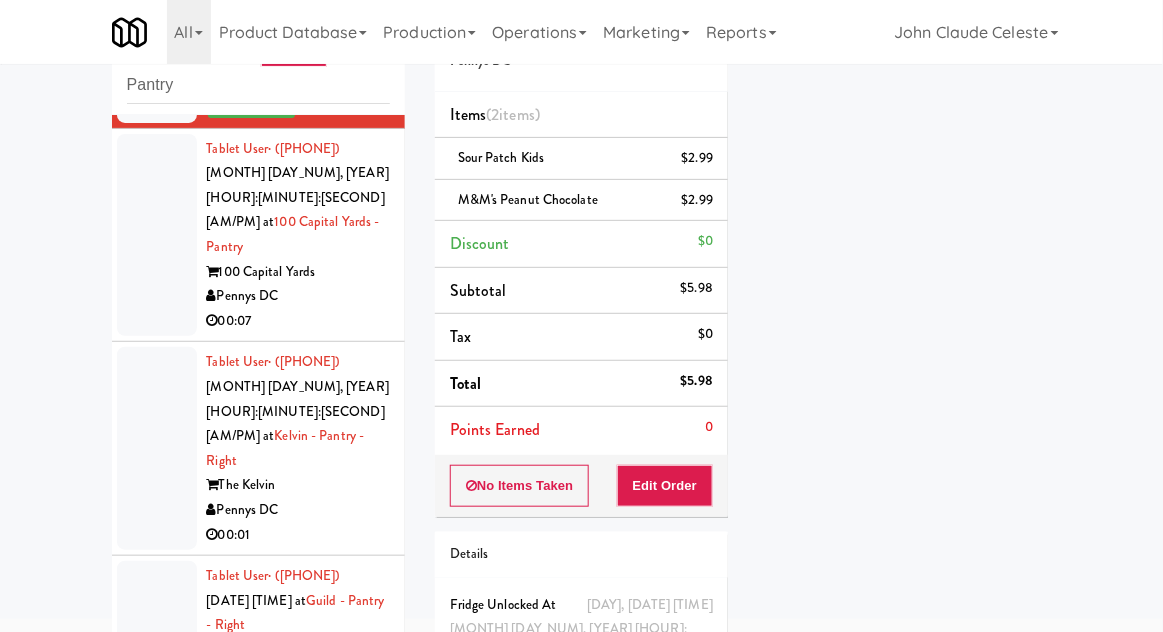 click at bounding box center (157, 235) 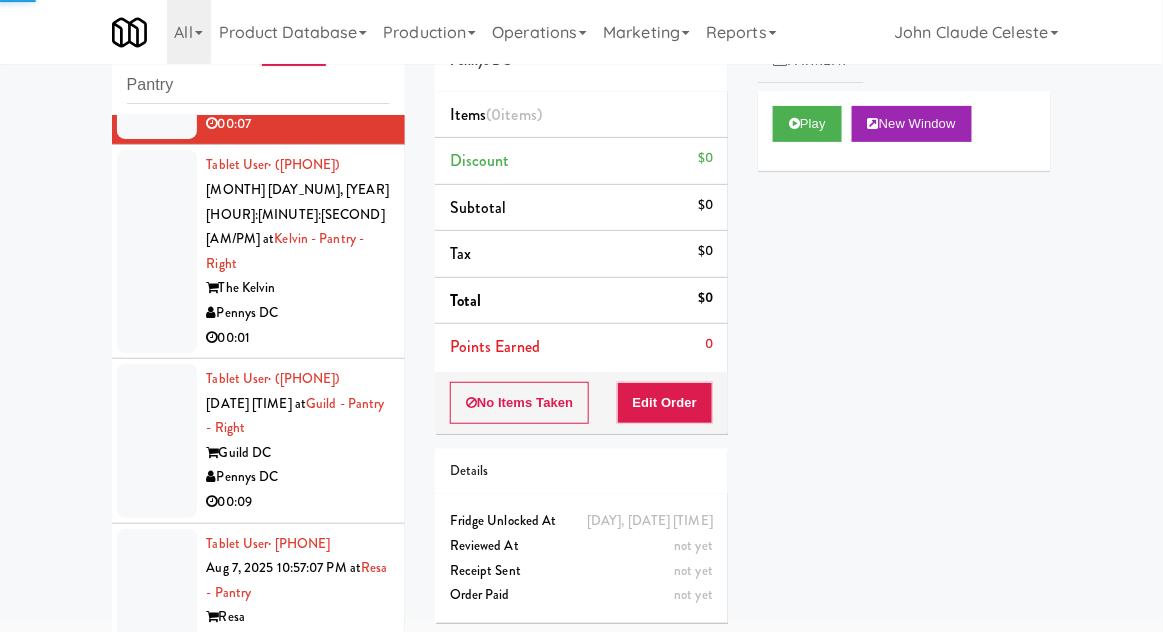 scroll, scrollTop: 7520, scrollLeft: 0, axis: vertical 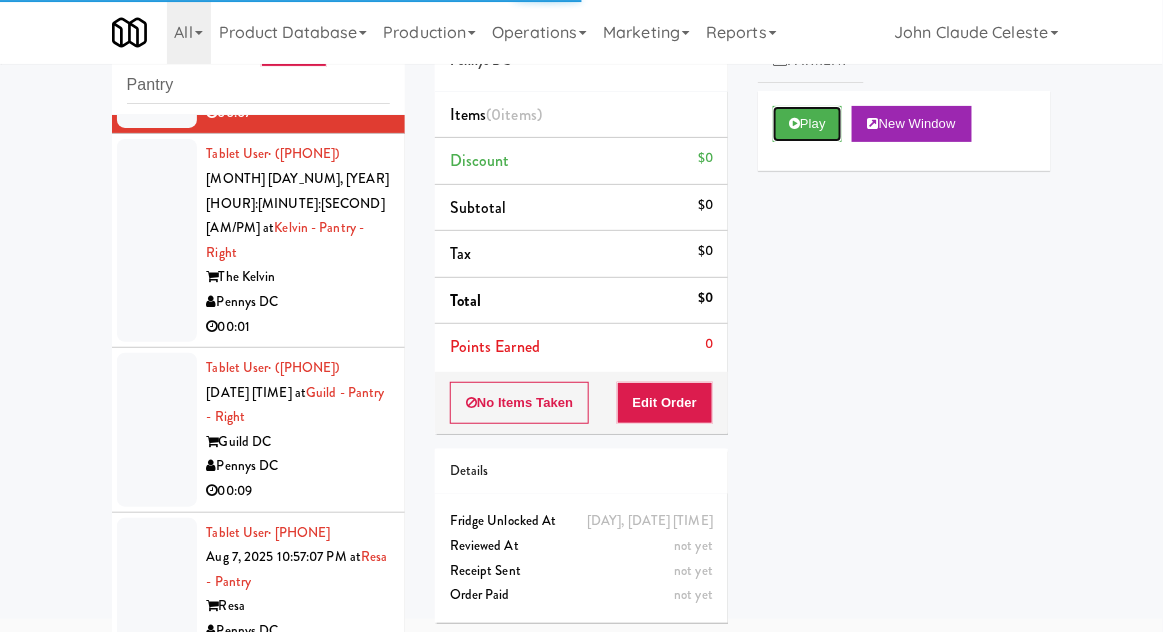 click on "Play" at bounding box center [807, 124] 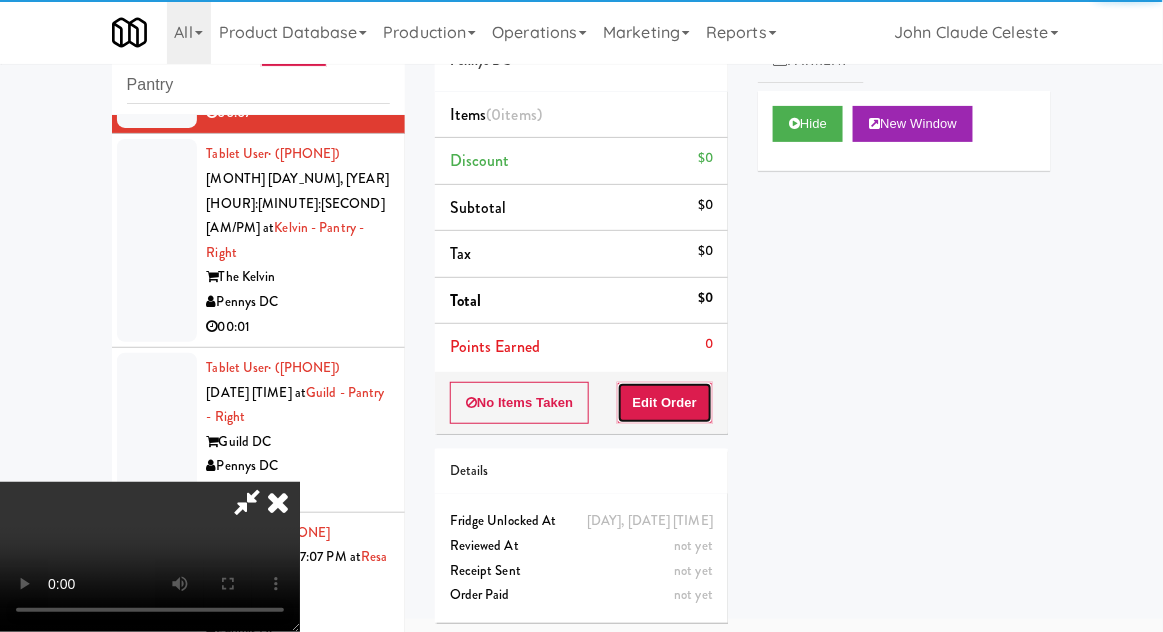 click on "Edit Order" at bounding box center (665, 403) 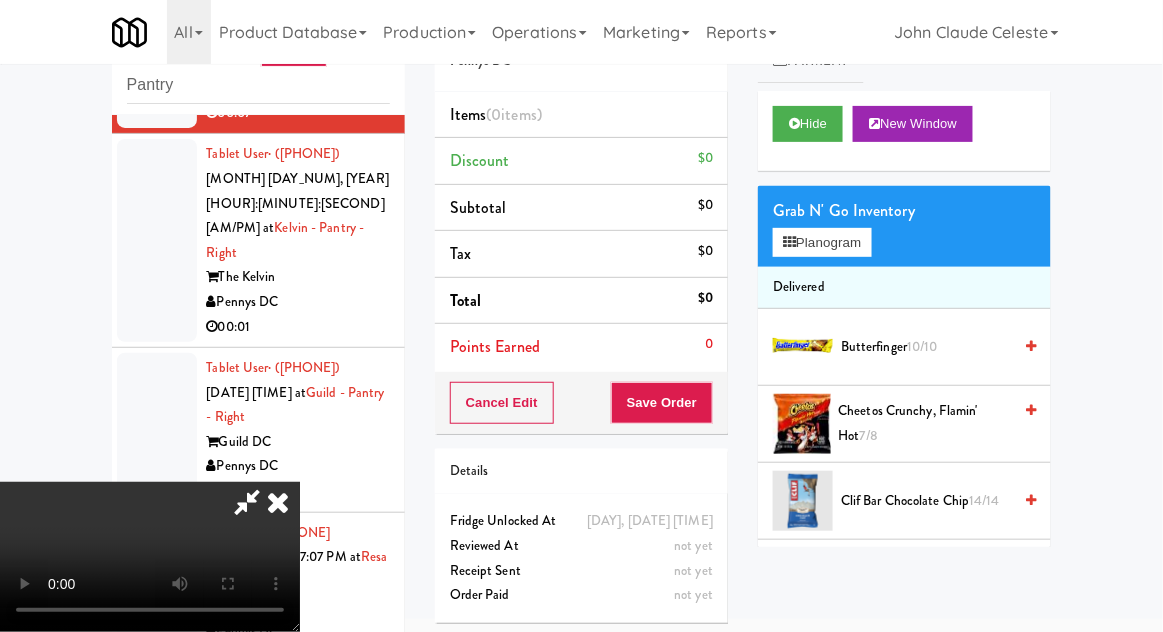 scroll, scrollTop: 73, scrollLeft: 0, axis: vertical 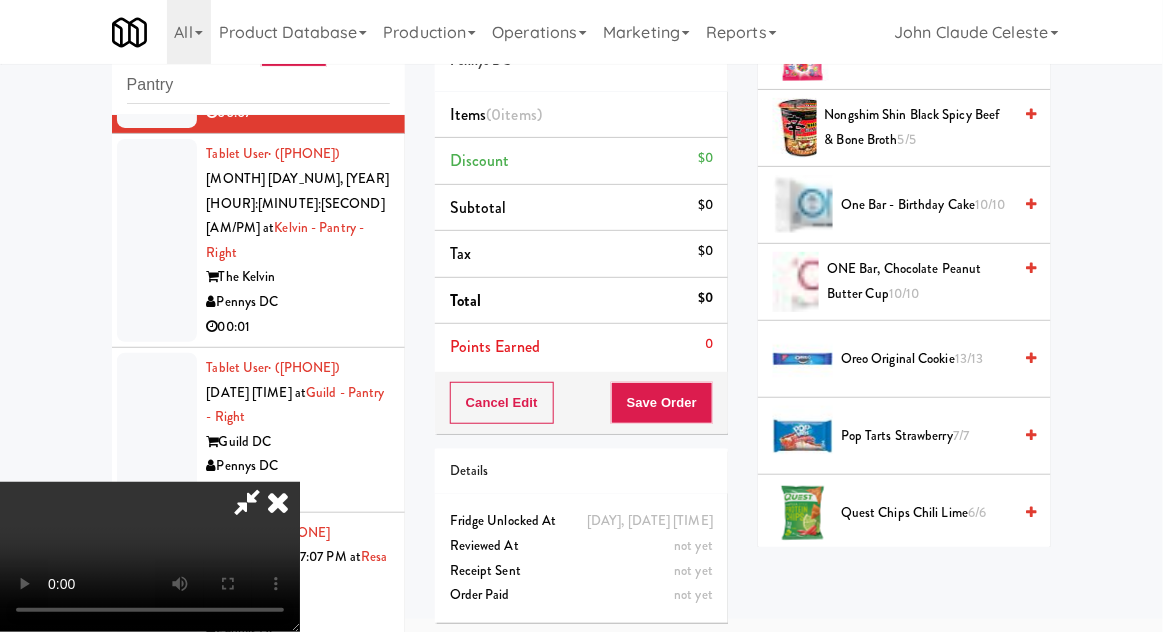click on "Pop Tarts Strawberry  7/7" at bounding box center (926, 436) 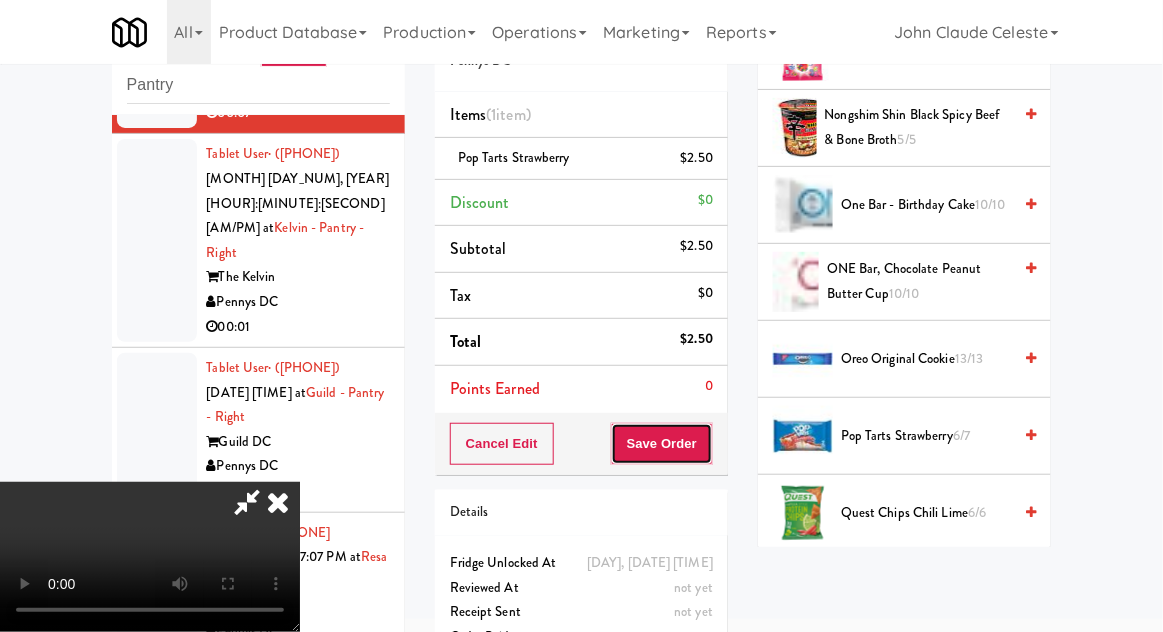 click on "Save Order" at bounding box center (662, 444) 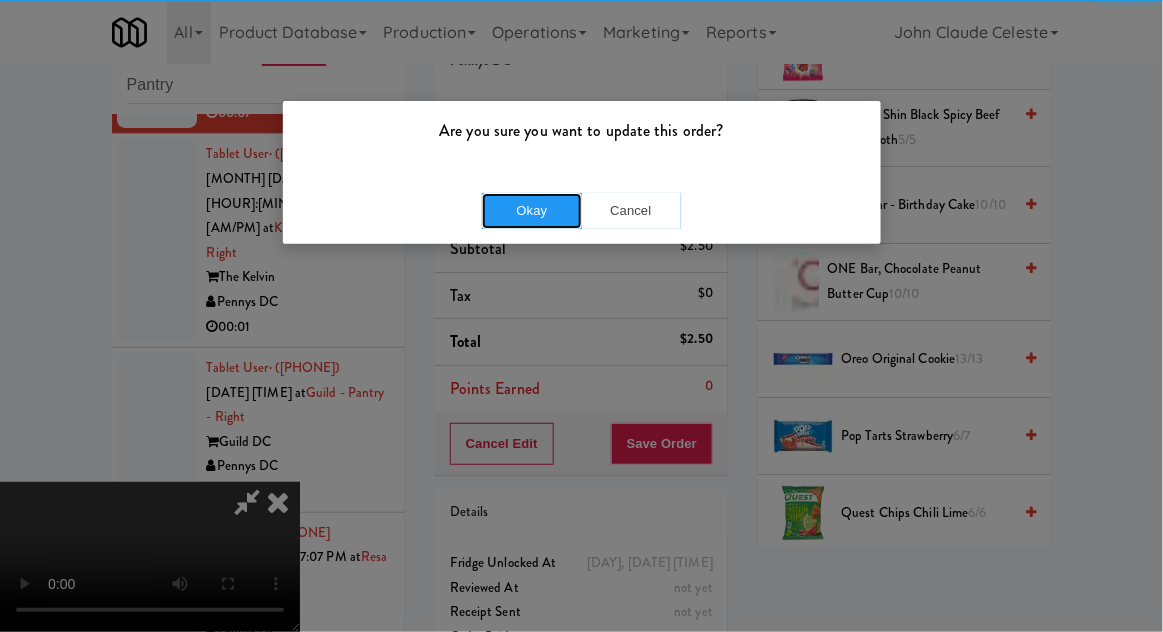 click on "Okay" at bounding box center (532, 211) 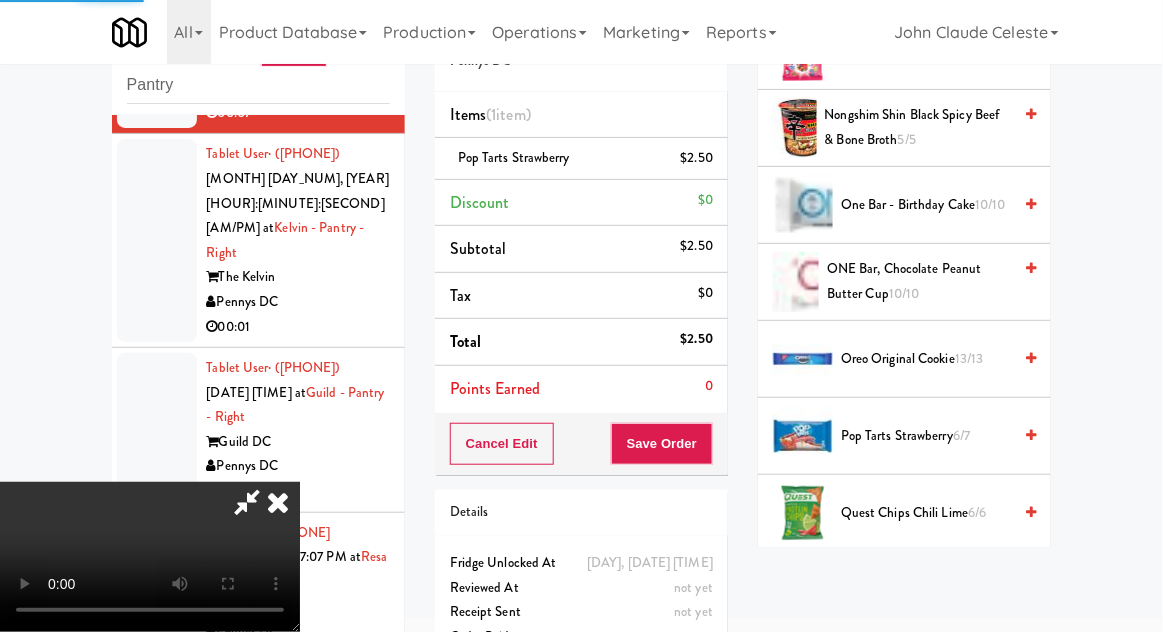 scroll, scrollTop: 197, scrollLeft: 0, axis: vertical 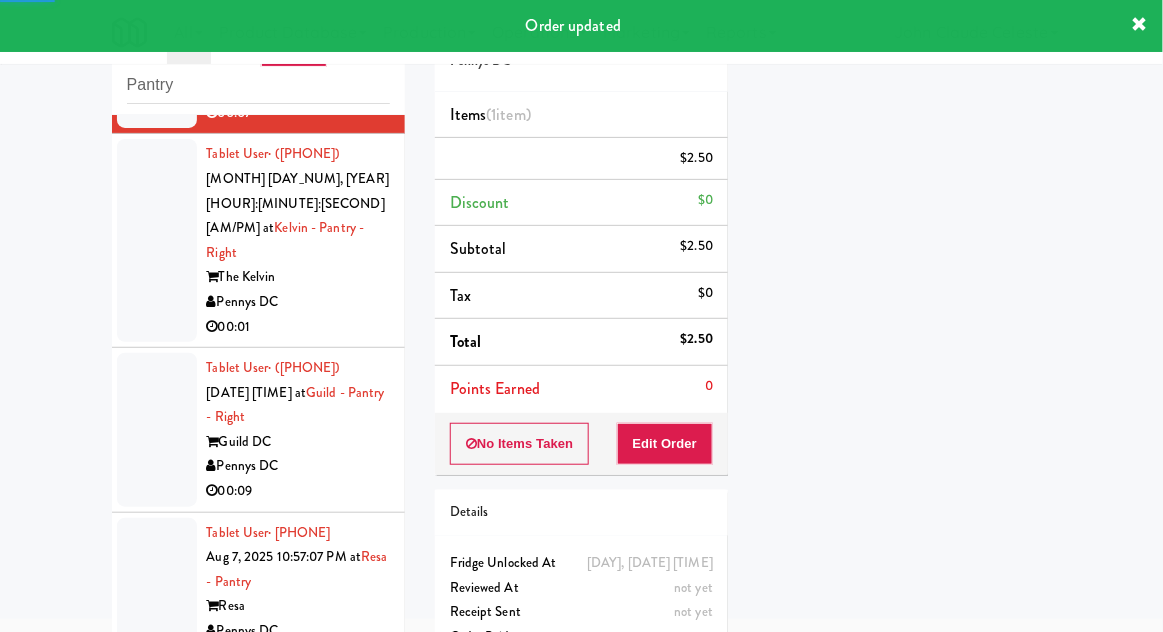 click at bounding box center (157, 240) 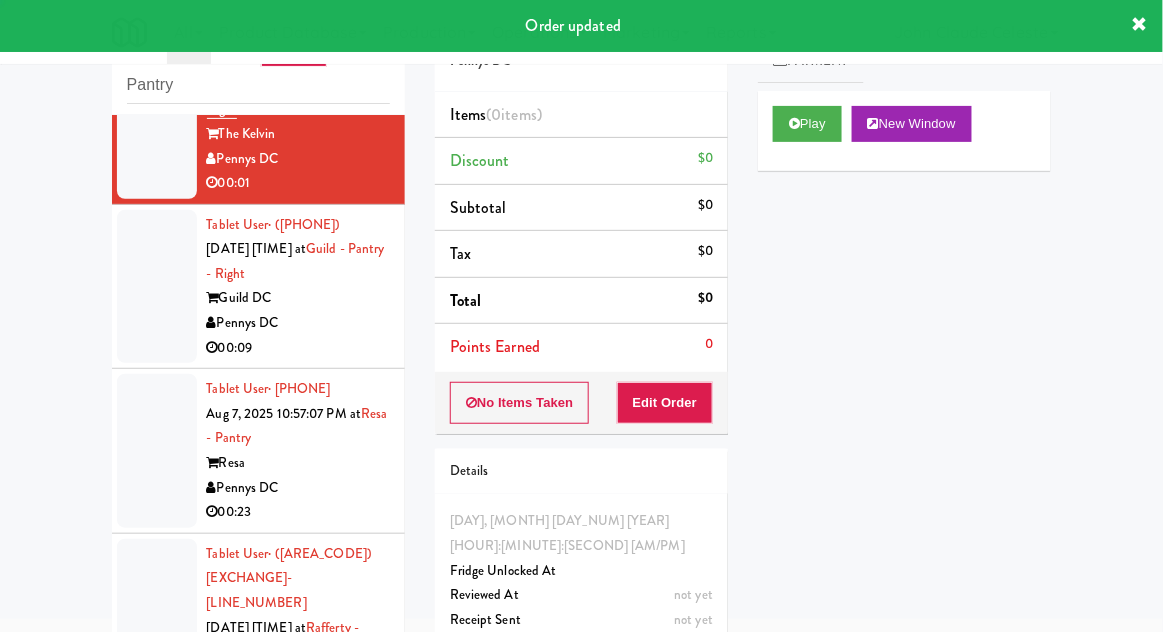 scroll, scrollTop: 7690, scrollLeft: 0, axis: vertical 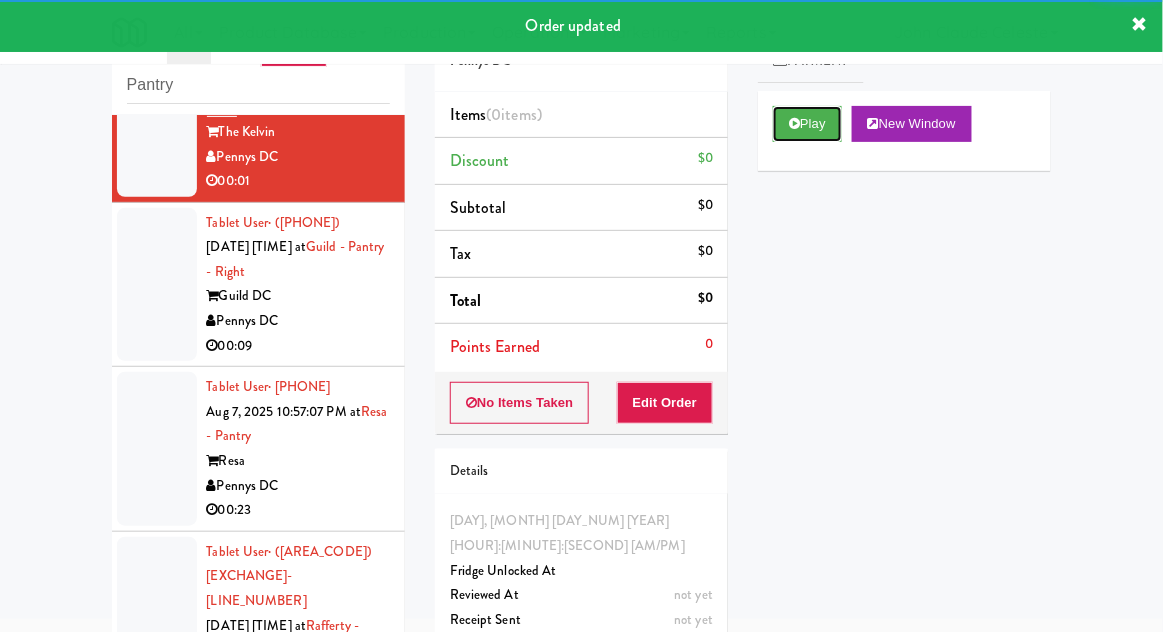 click on "Play" at bounding box center (807, 124) 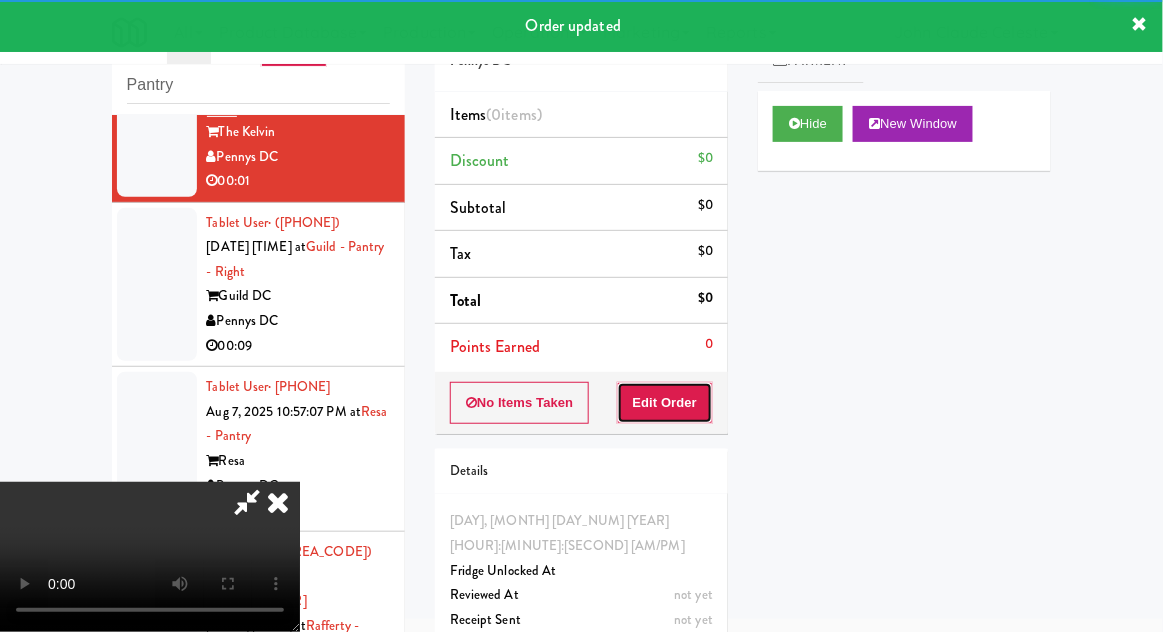click on "Edit Order" at bounding box center (665, 403) 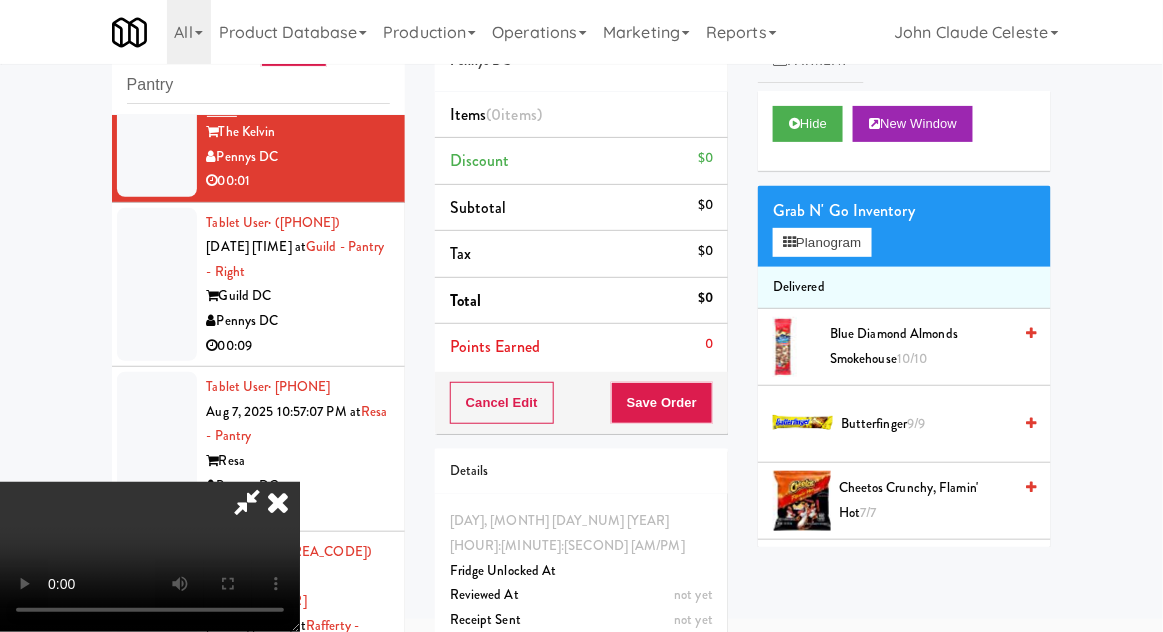 type 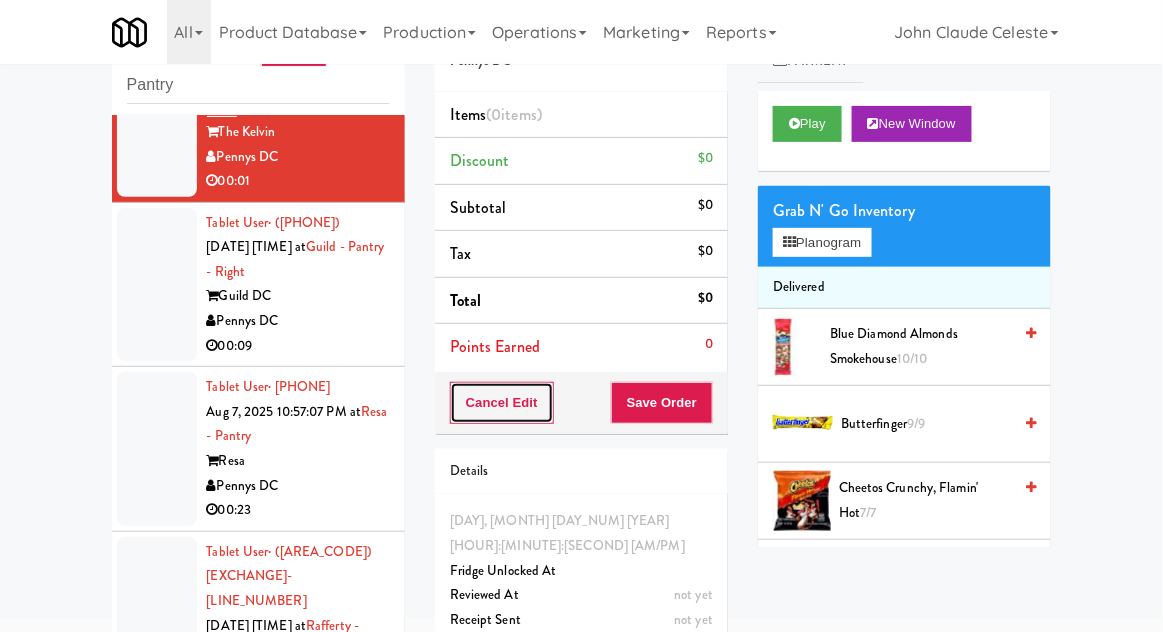 click on "Cancel Edit" at bounding box center (502, 403) 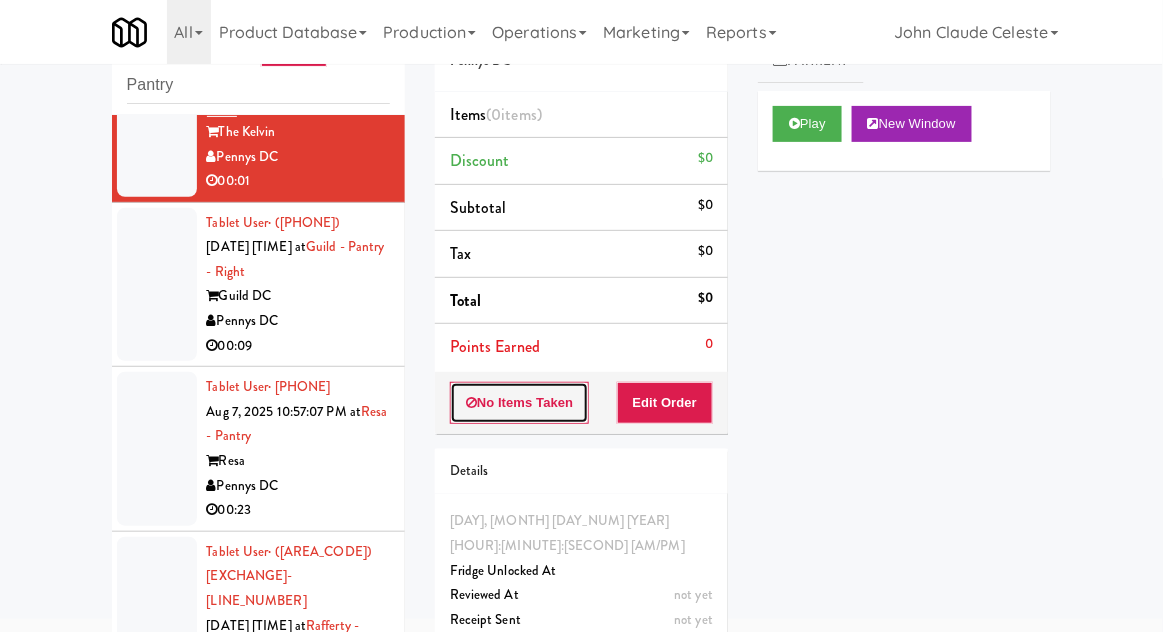 click at bounding box center (471, 402) 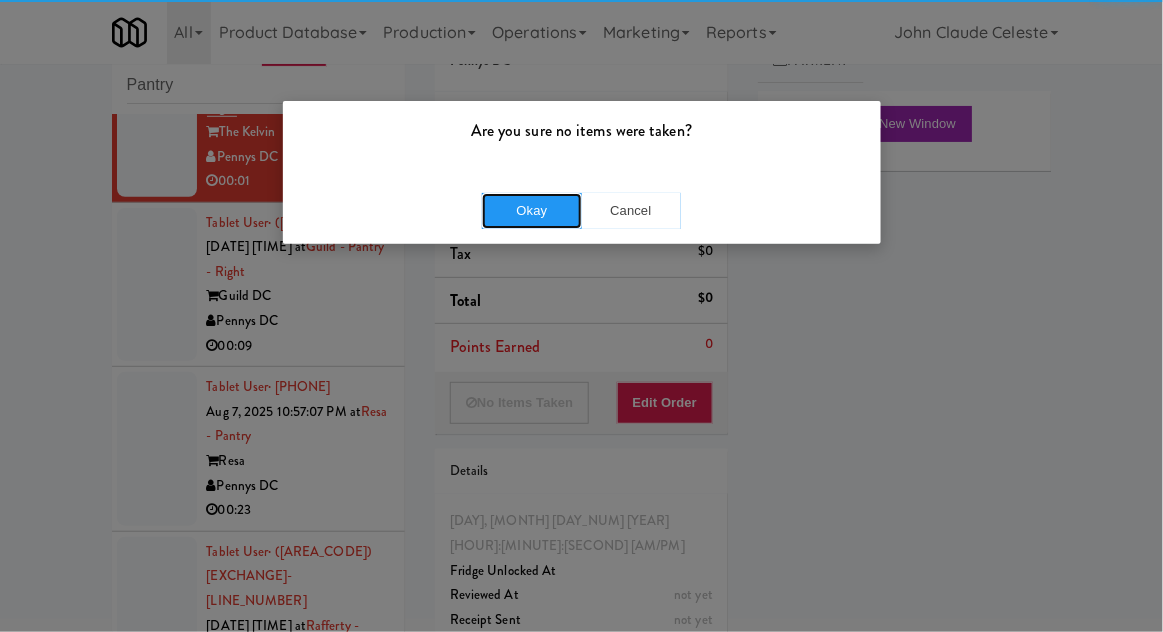 click on "Okay" at bounding box center [532, 211] 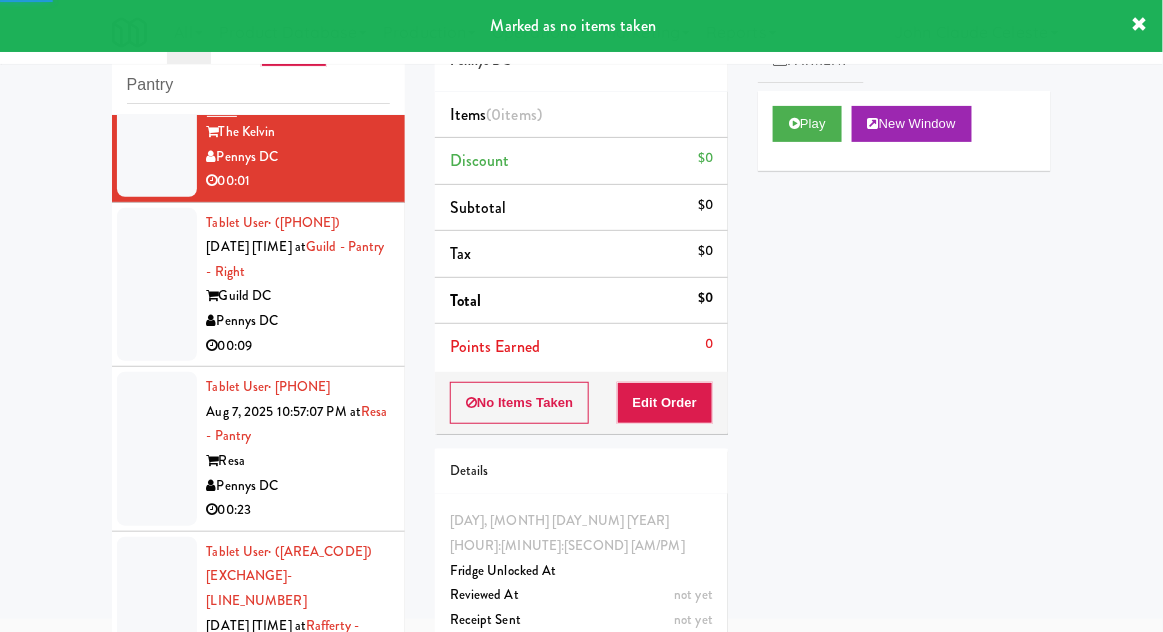 click at bounding box center (157, 285) 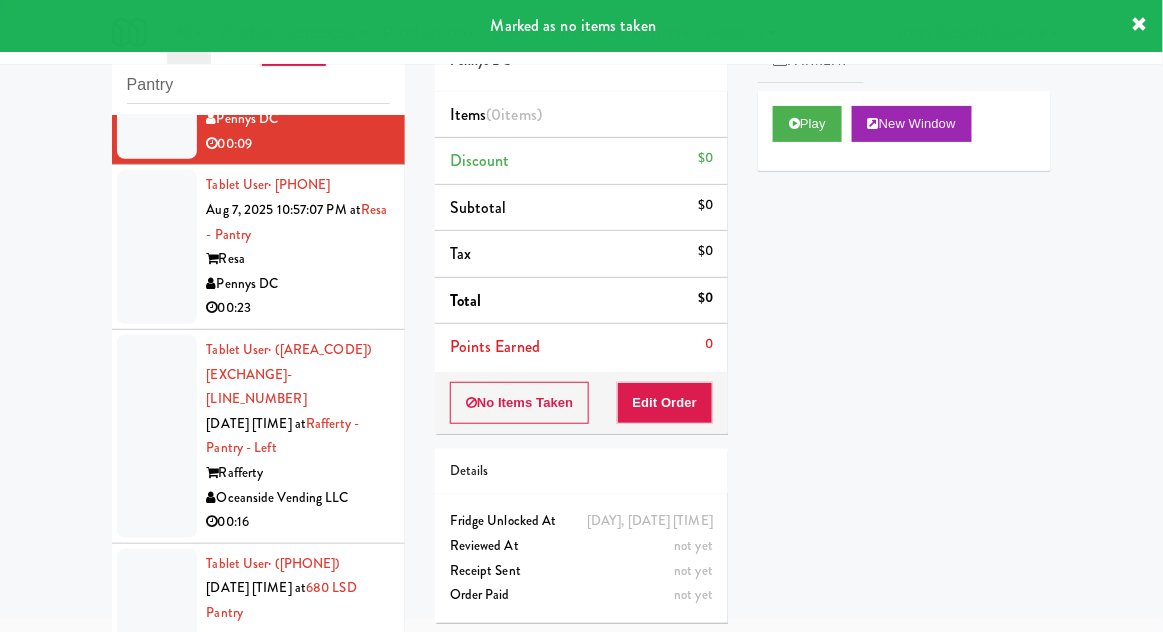 scroll, scrollTop: 7941, scrollLeft: 0, axis: vertical 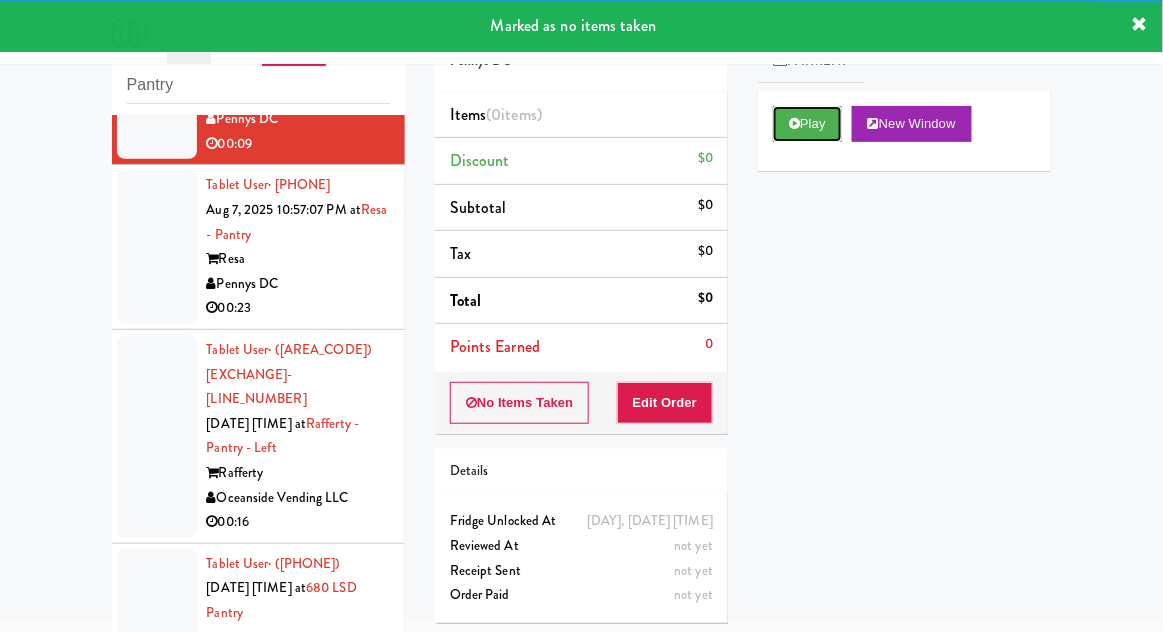 click on "Play" at bounding box center [807, 124] 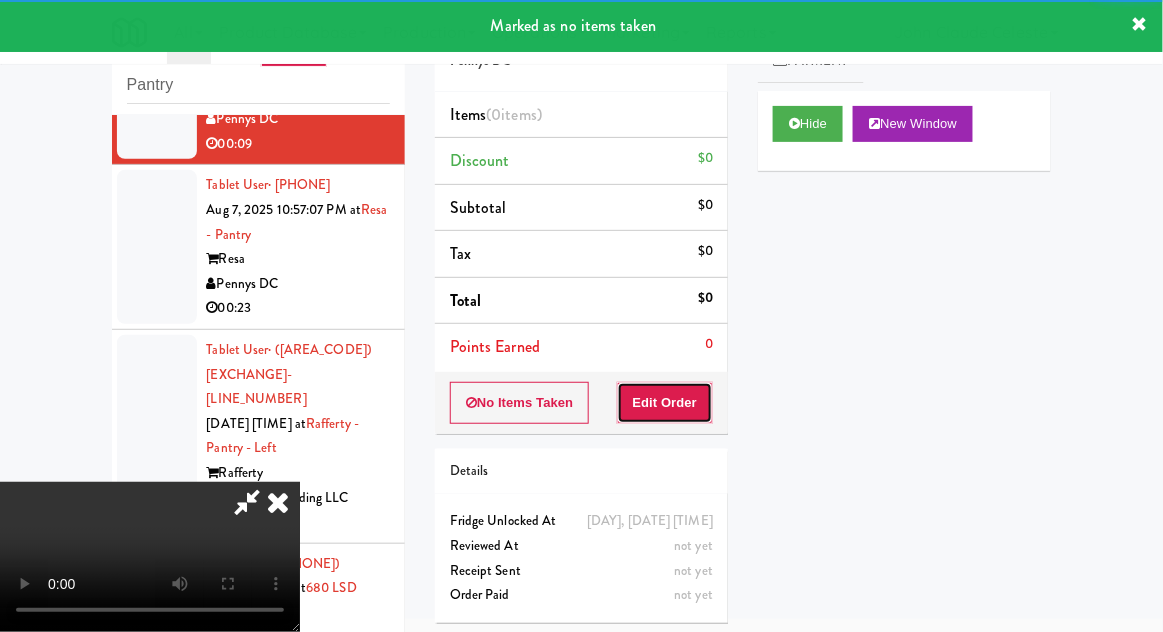 click on "Edit Order" at bounding box center (665, 403) 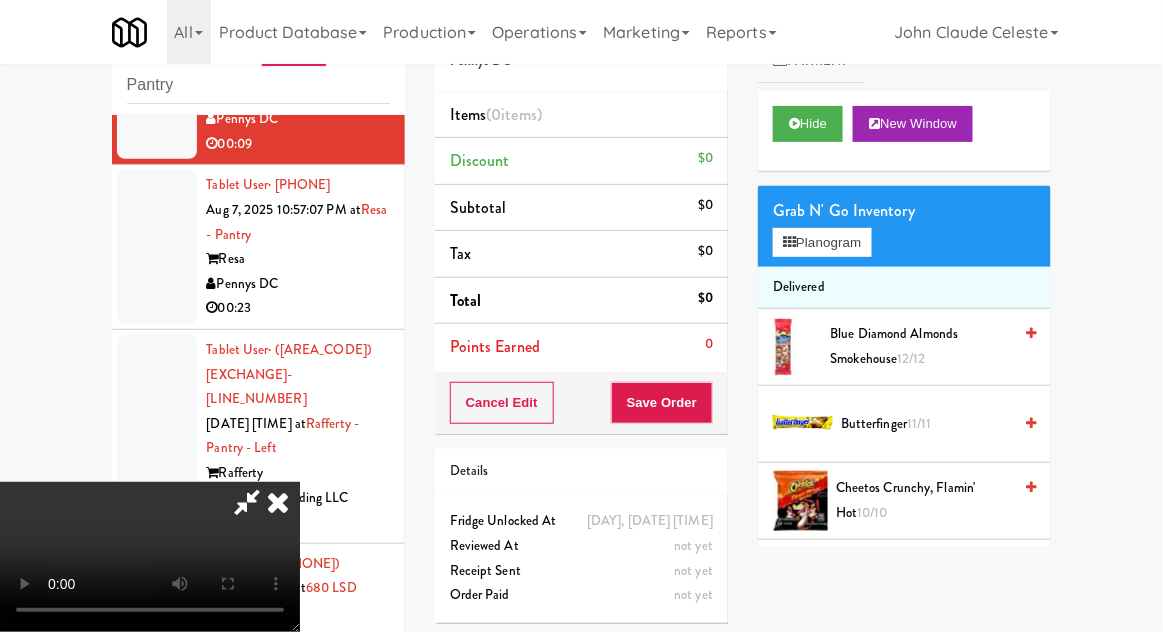type 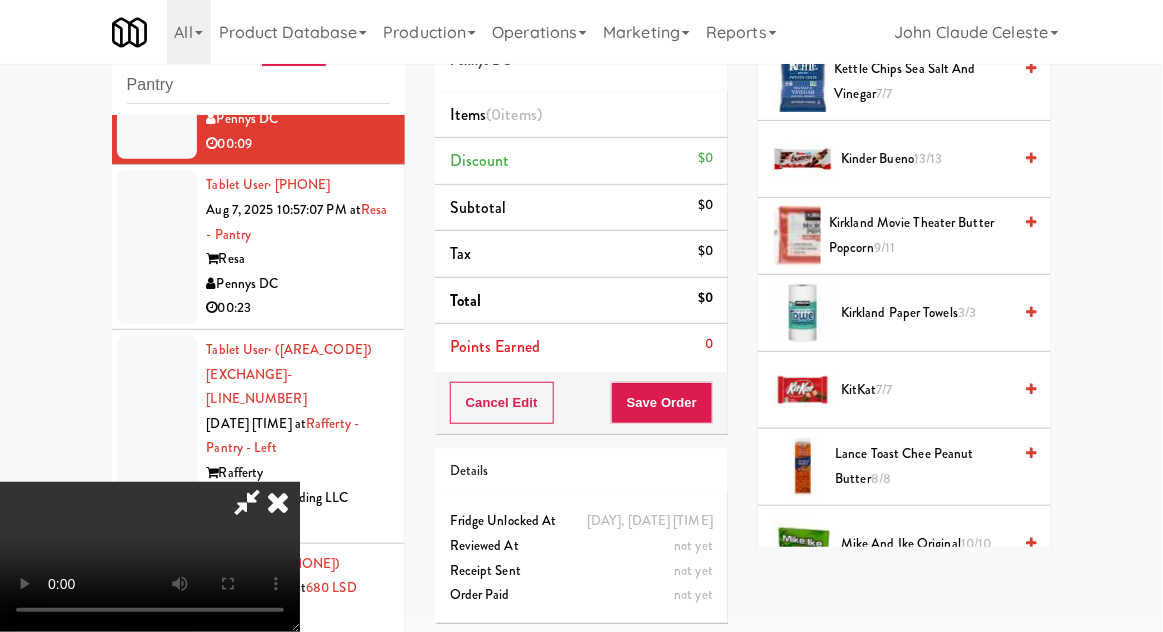scroll, scrollTop: 824, scrollLeft: 0, axis: vertical 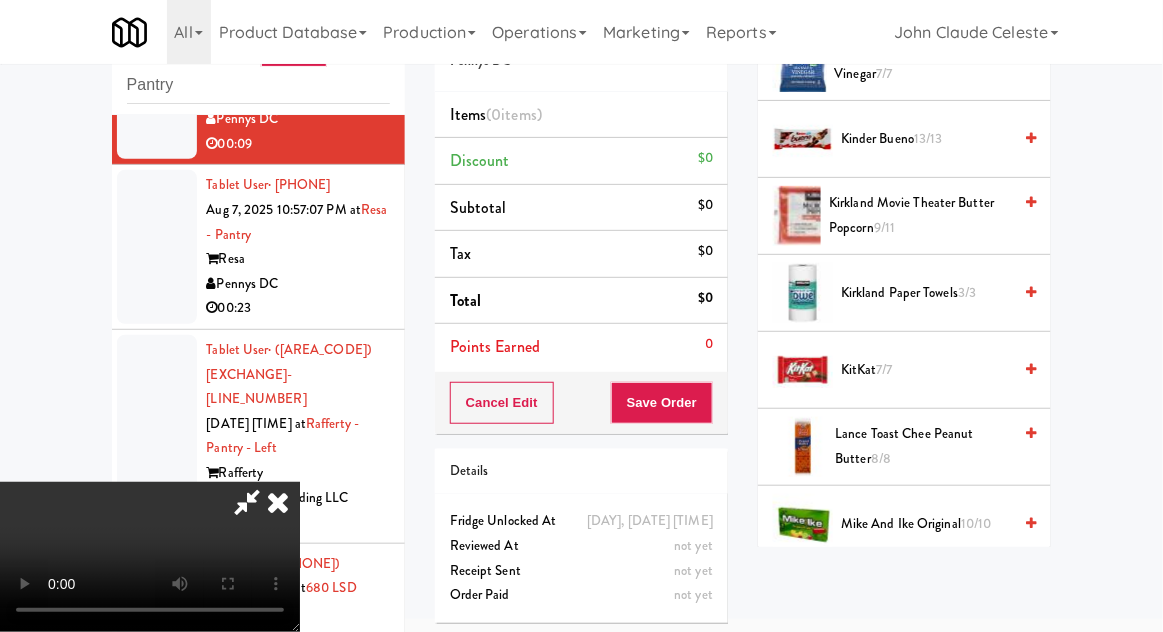 click on "M&M's Peanut Chocolate  10/10" at bounding box center [926, 600] 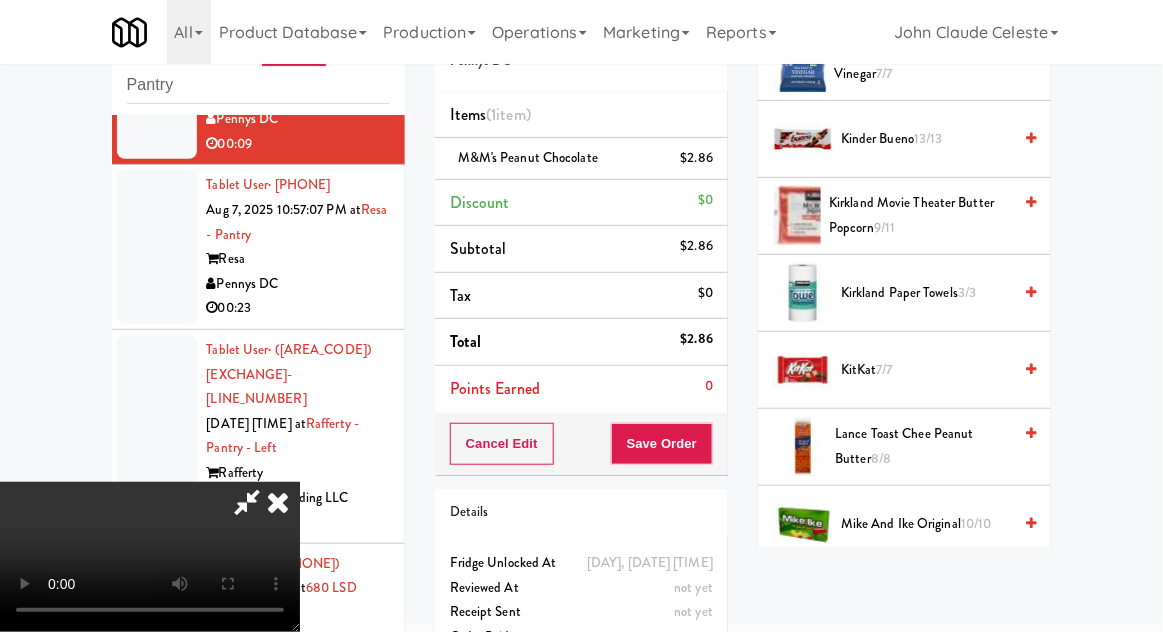 click on "M&M's Peanut Chocolate  9/10" at bounding box center (926, 601) 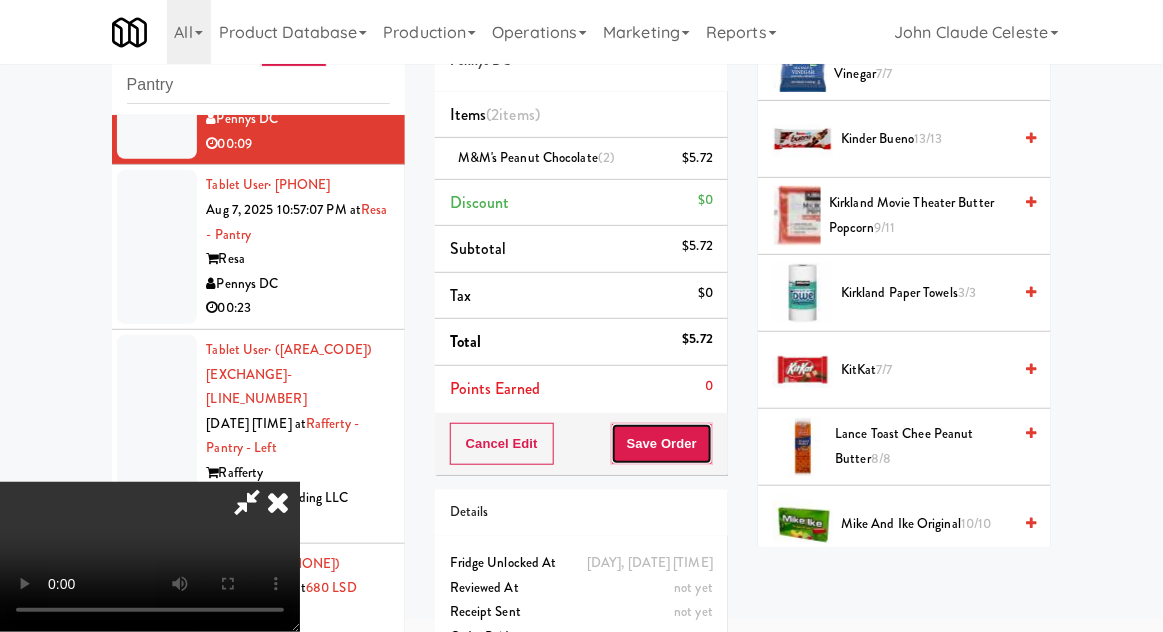 click on "Save Order" at bounding box center (662, 444) 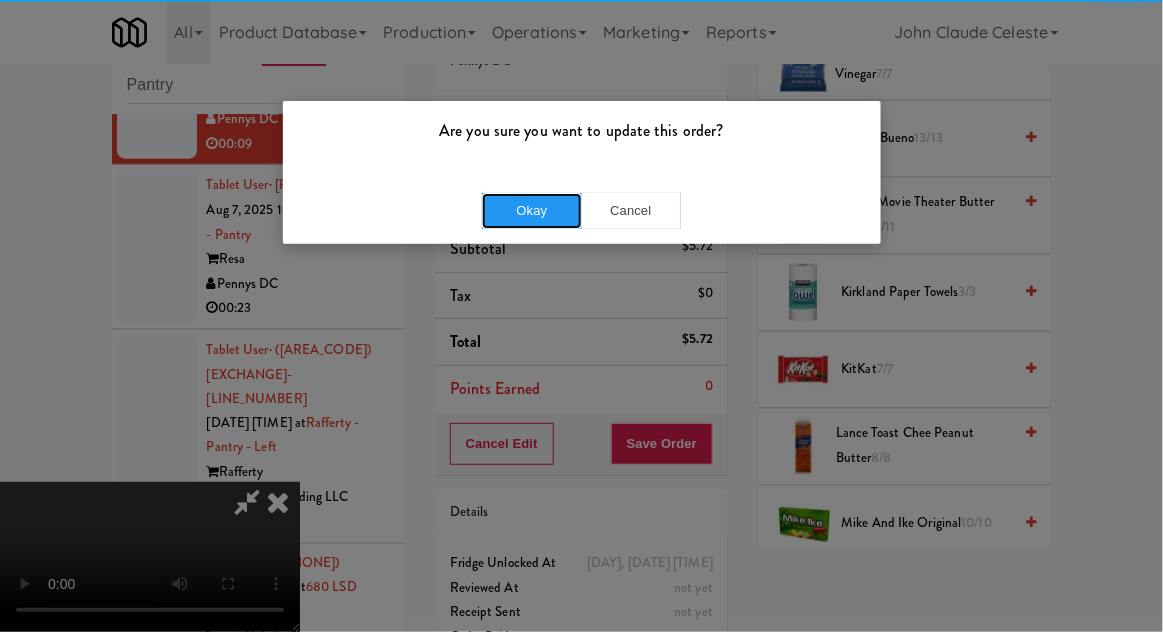 click on "Okay" at bounding box center (532, 211) 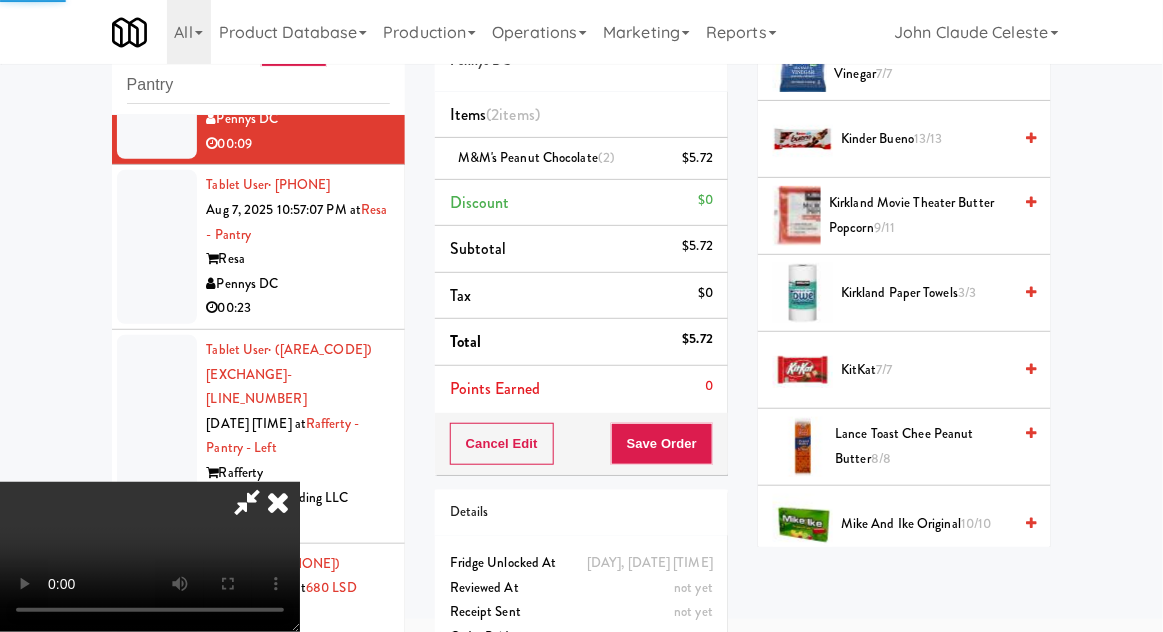 scroll, scrollTop: 197, scrollLeft: 0, axis: vertical 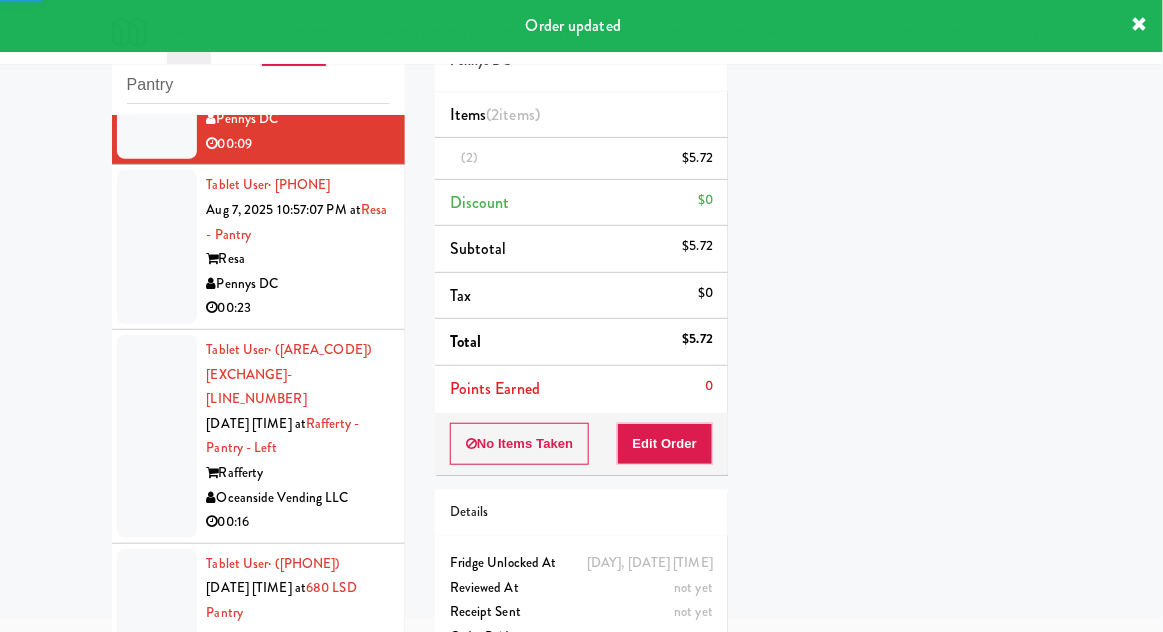 click at bounding box center (157, 247) 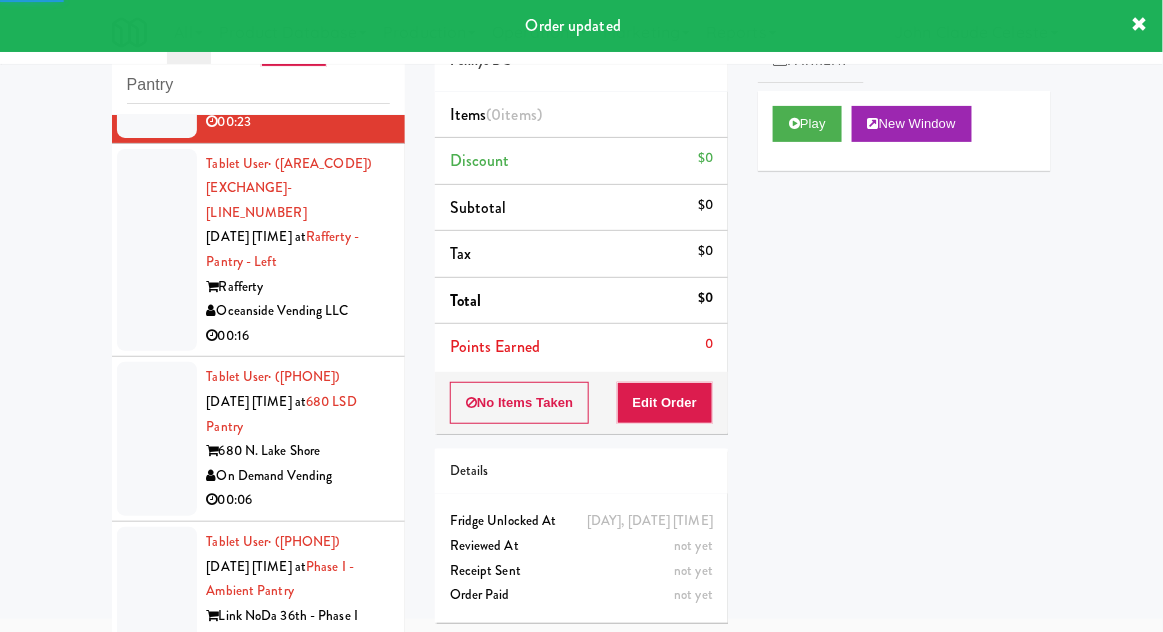 scroll, scrollTop: 8153, scrollLeft: 0, axis: vertical 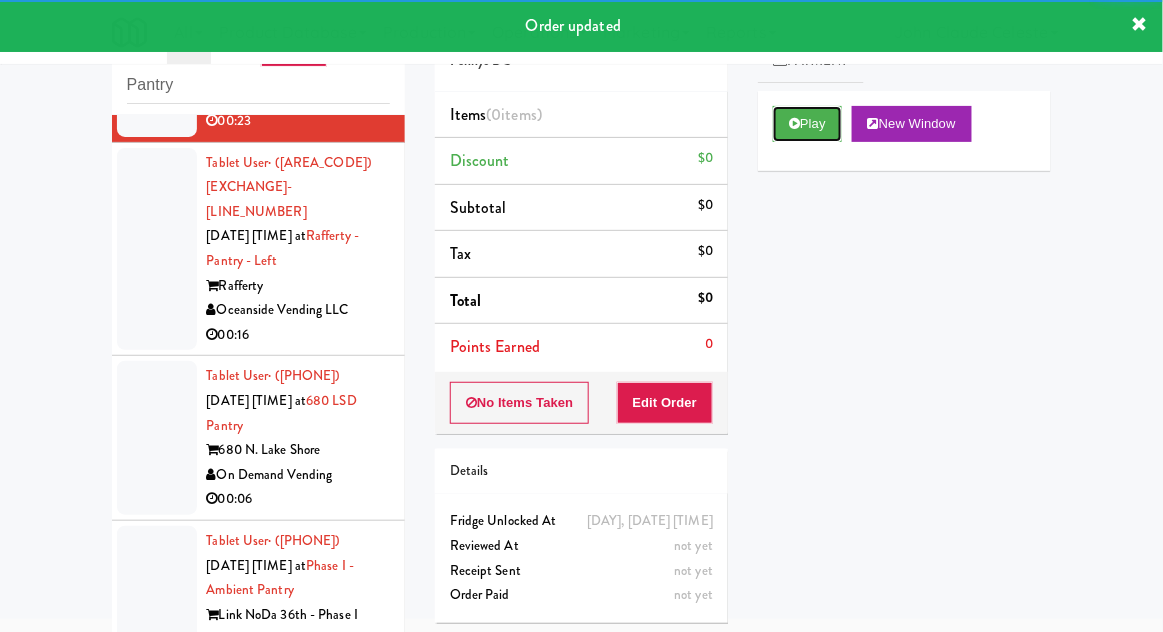 click on "Play" at bounding box center (807, 124) 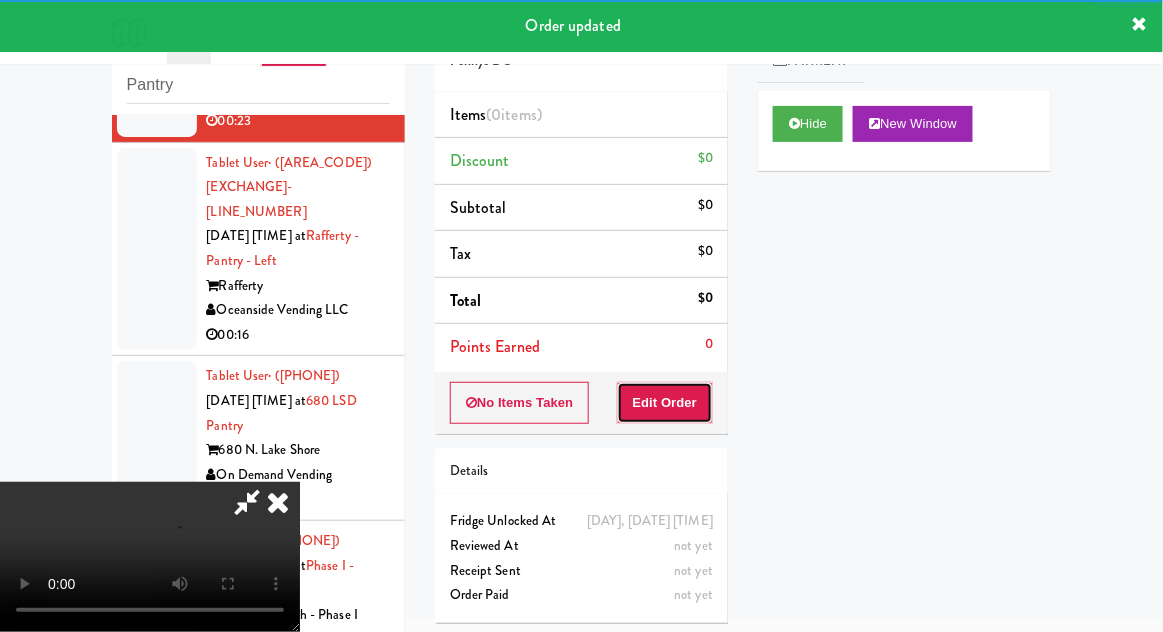 click on "Edit Order" at bounding box center (665, 403) 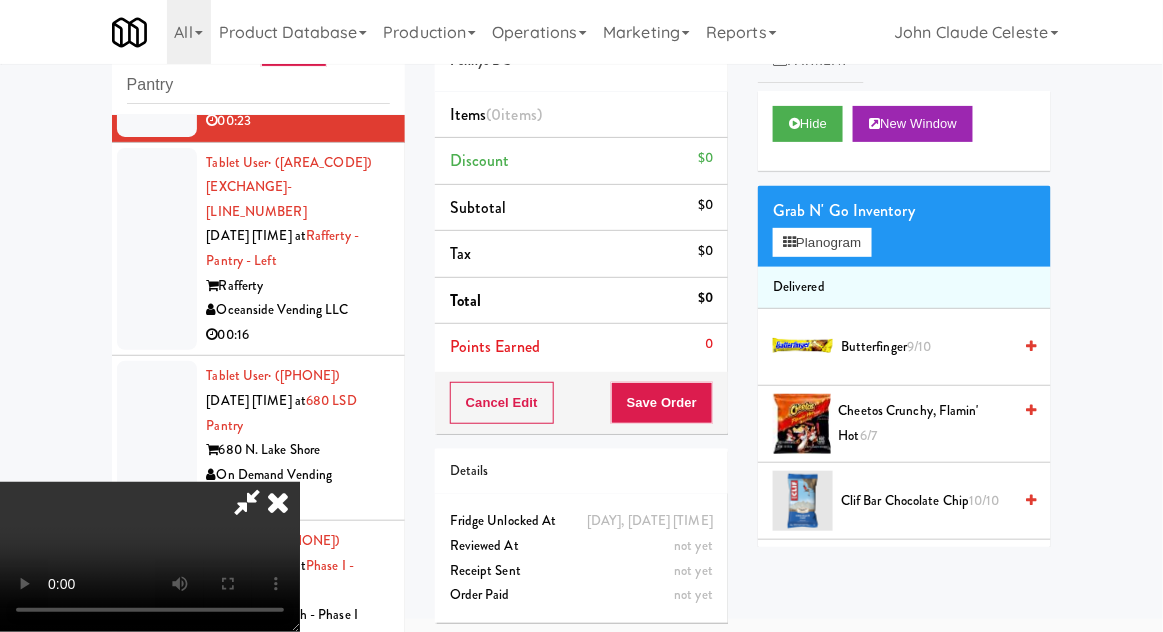 scroll, scrollTop: 73, scrollLeft: 0, axis: vertical 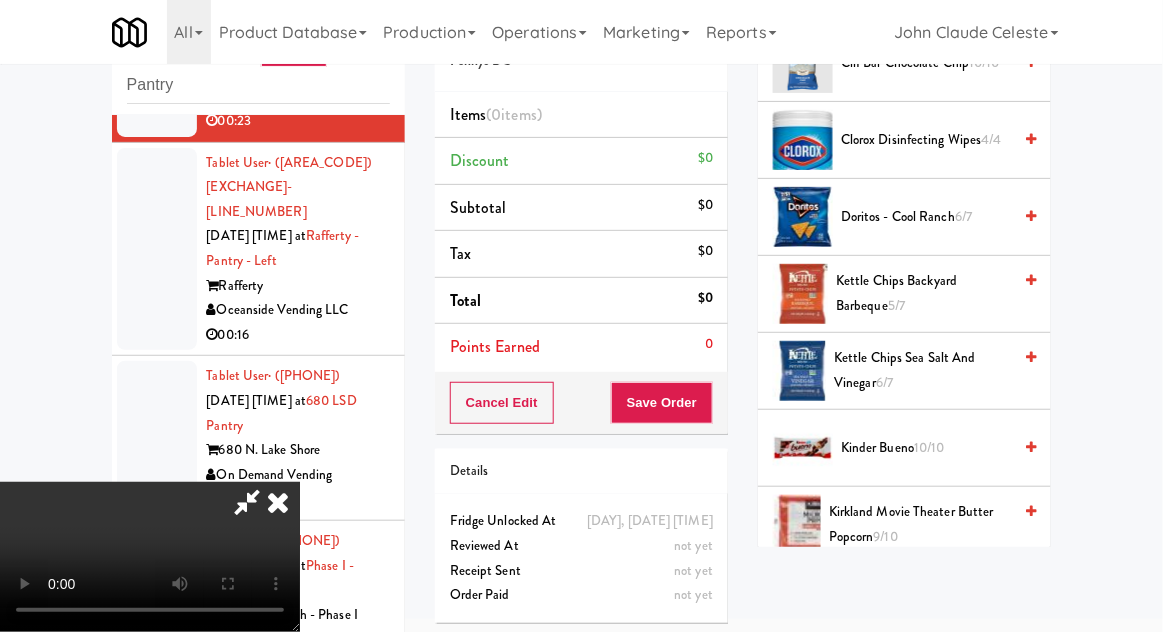 click on "Kettle Chips Backyard Barbeque  5/7" at bounding box center (923, 293) 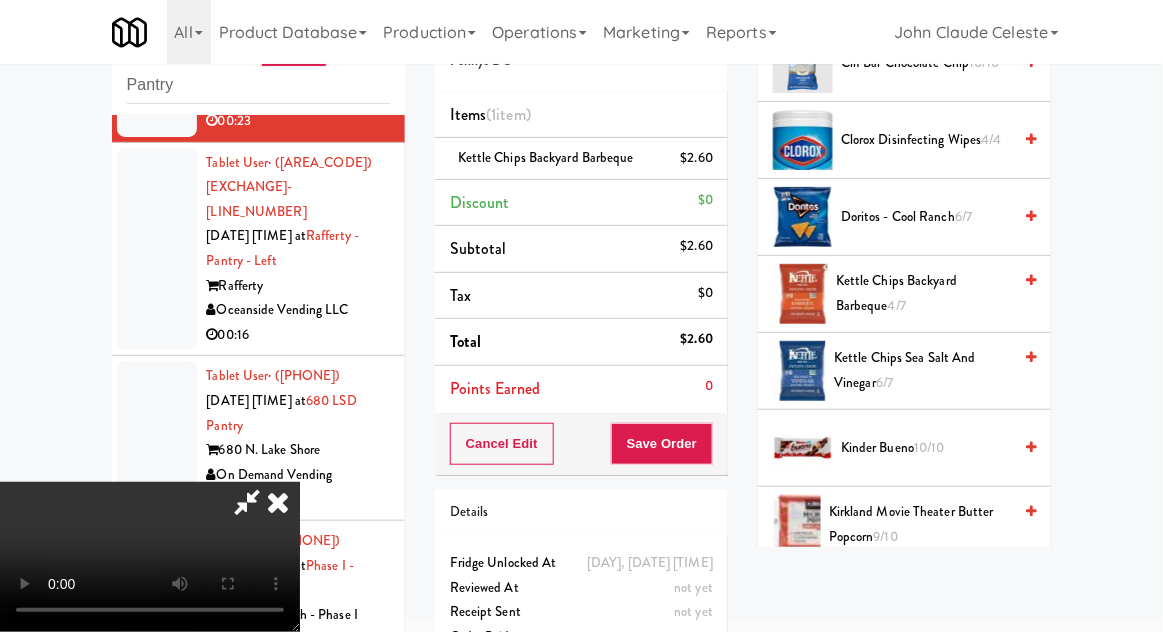 scroll, scrollTop: 73, scrollLeft: 0, axis: vertical 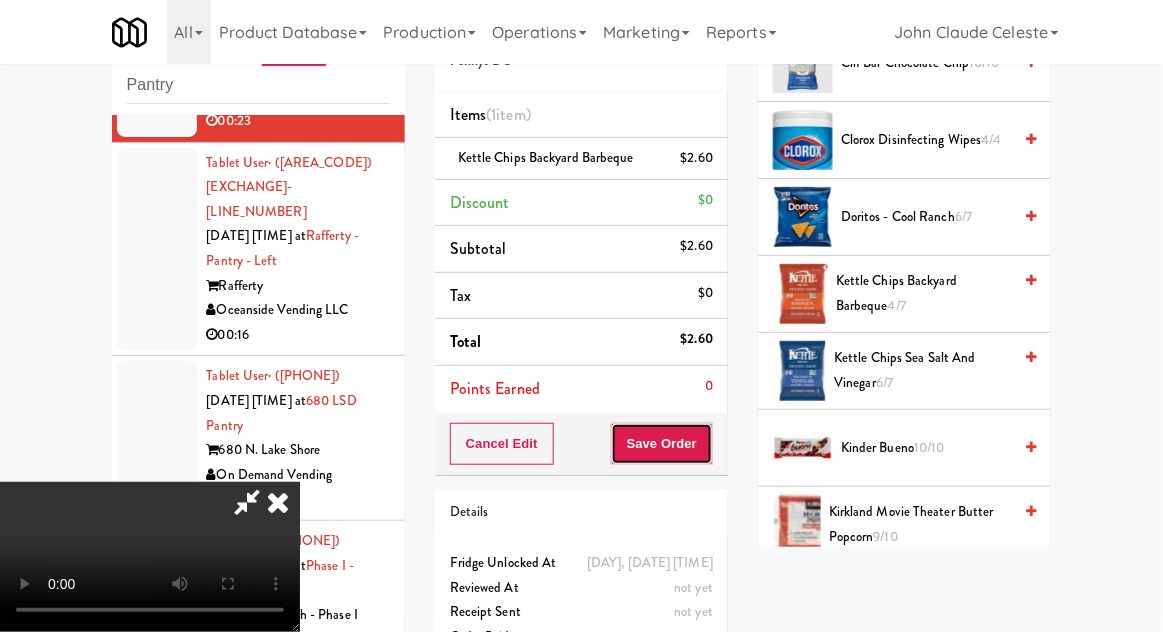 click on "Save Order" at bounding box center (662, 444) 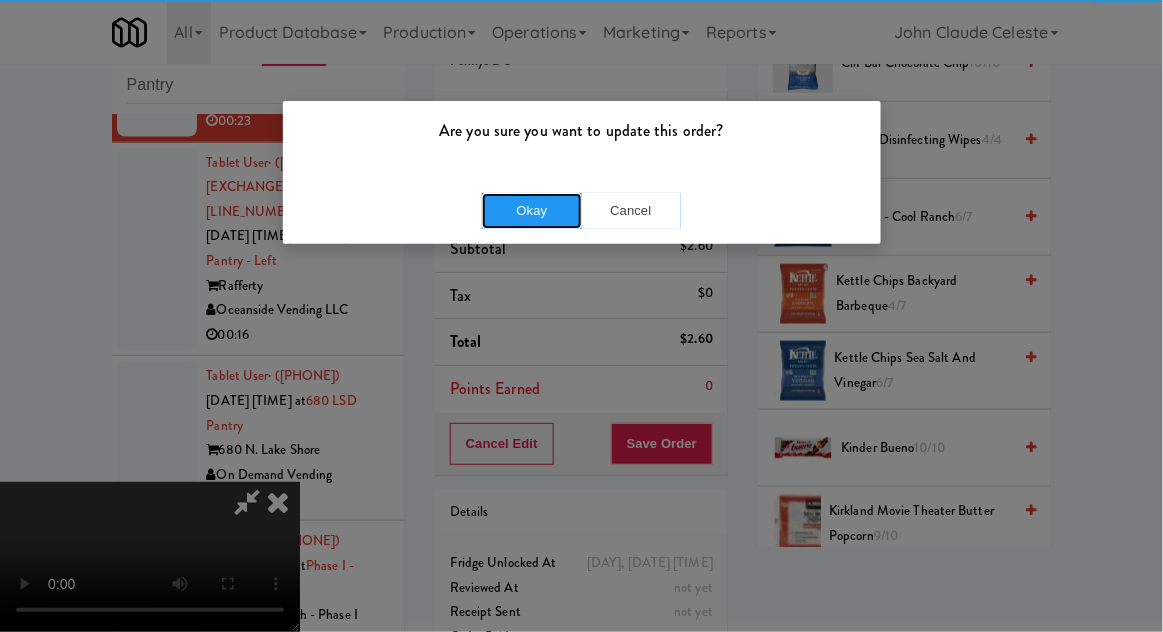 click on "Okay" at bounding box center [532, 211] 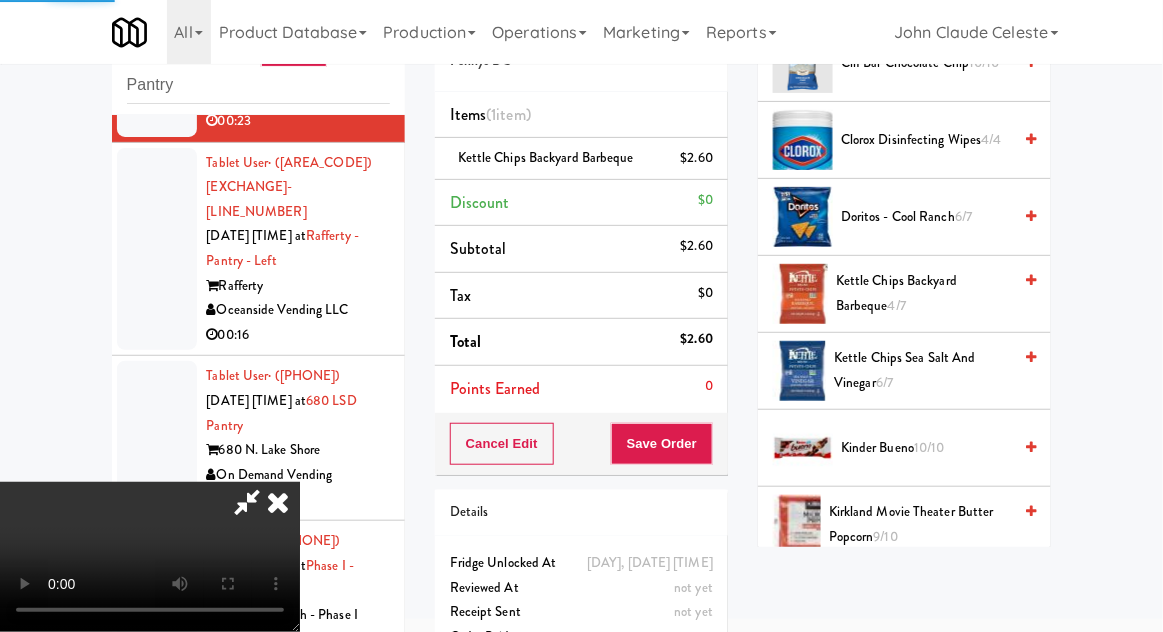 scroll, scrollTop: 197, scrollLeft: 0, axis: vertical 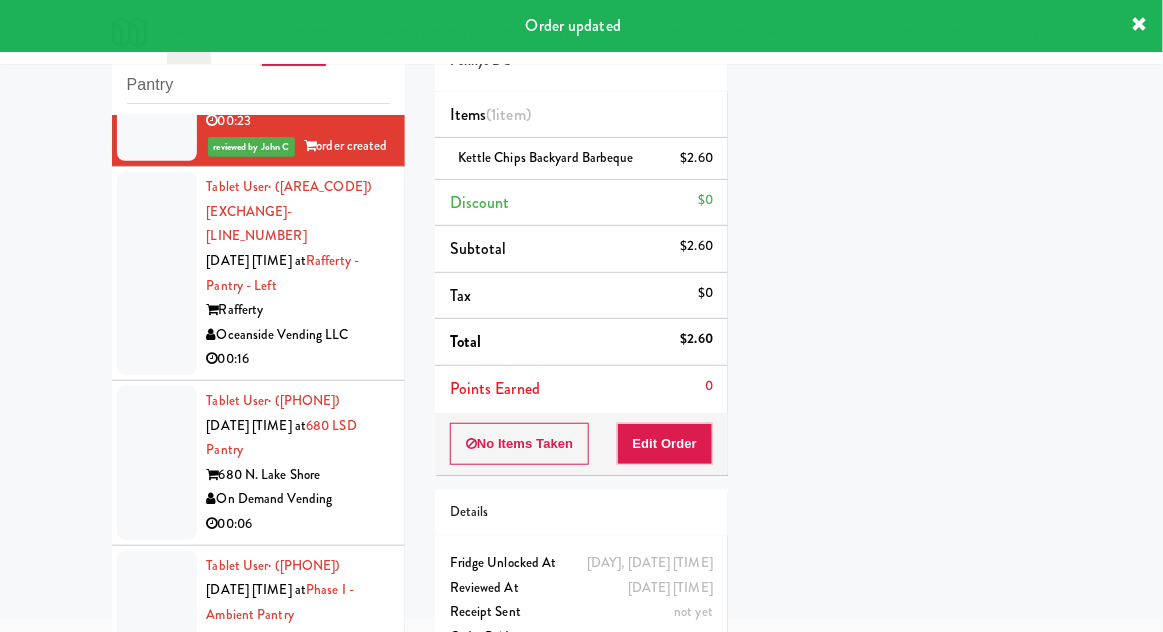 click at bounding box center [157, 273] 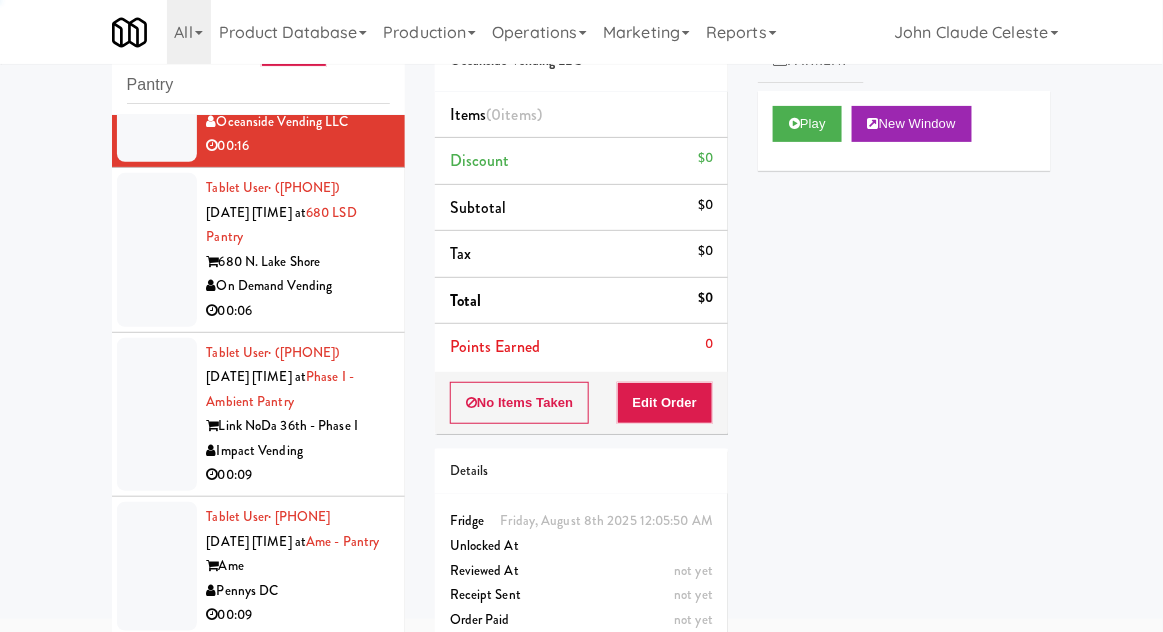 scroll, scrollTop: 8375, scrollLeft: 0, axis: vertical 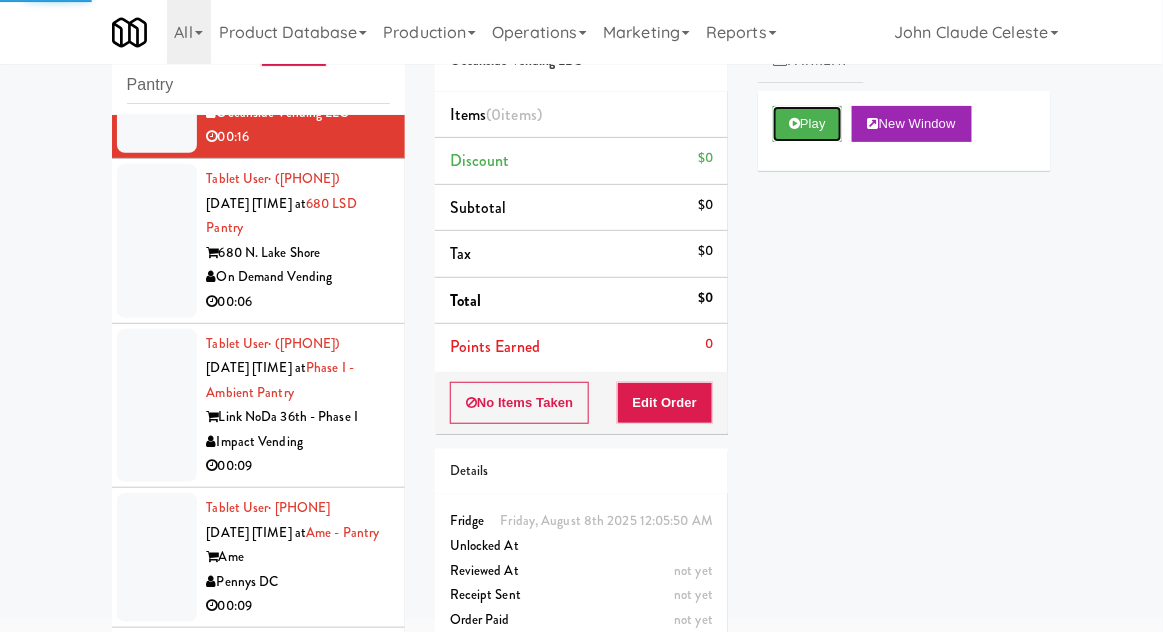 click on "Play" at bounding box center [807, 124] 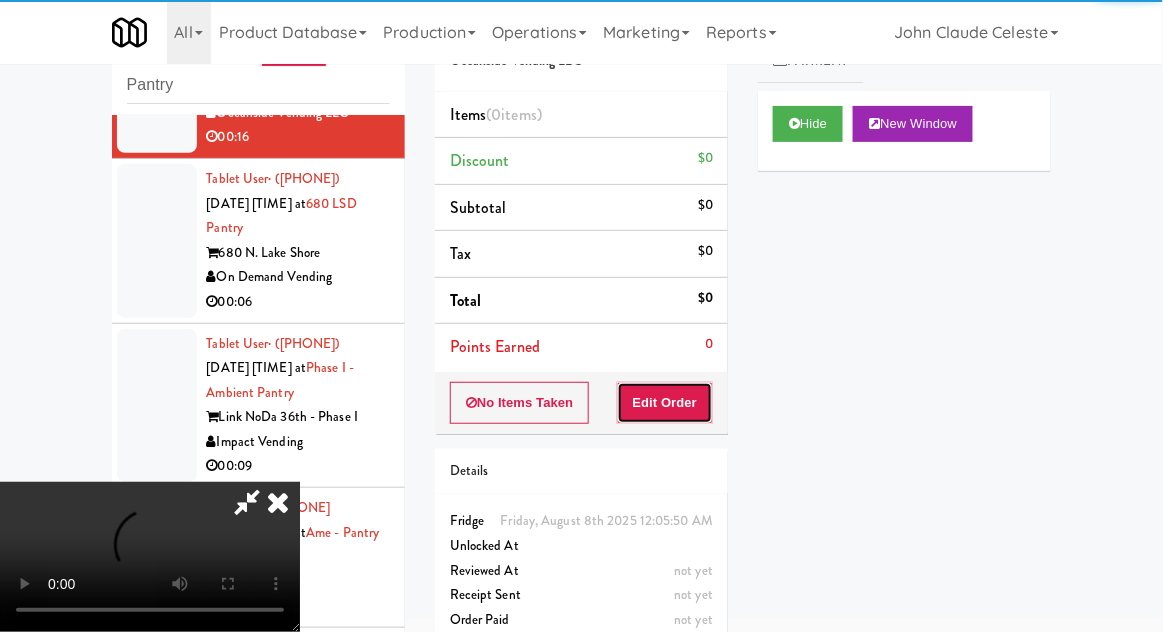click on "Edit Order" at bounding box center (665, 403) 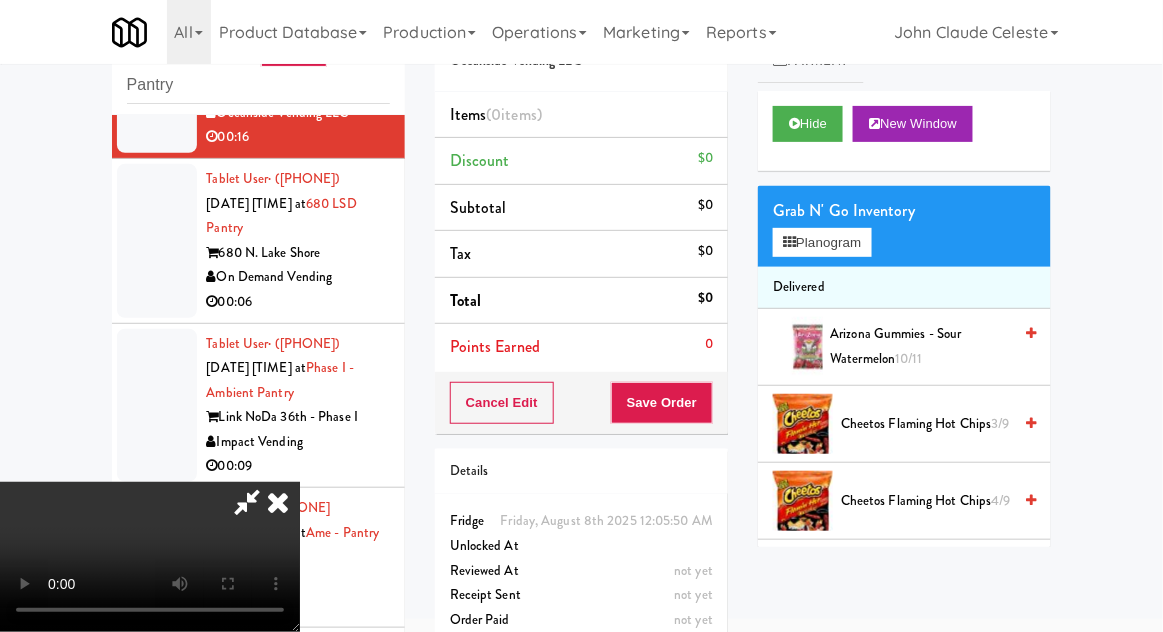 type 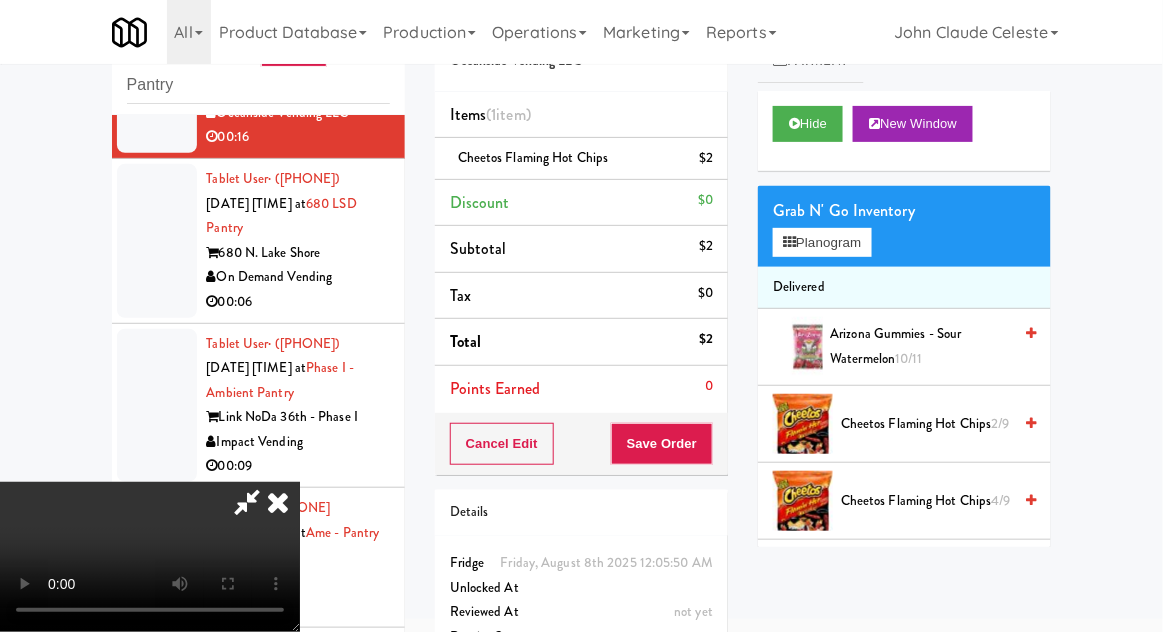 click on "Cheetos Flaming Hot Chips  $2" at bounding box center [581, 159] 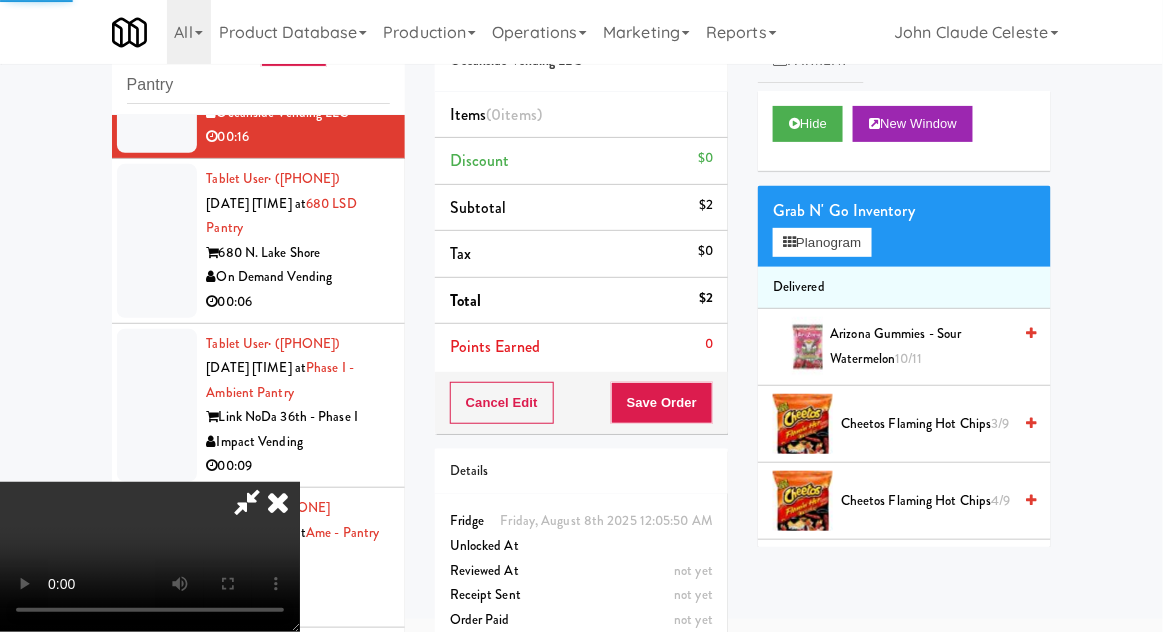 click on "Cheetos Flaming Hot Chips  4/9" at bounding box center (926, 501) 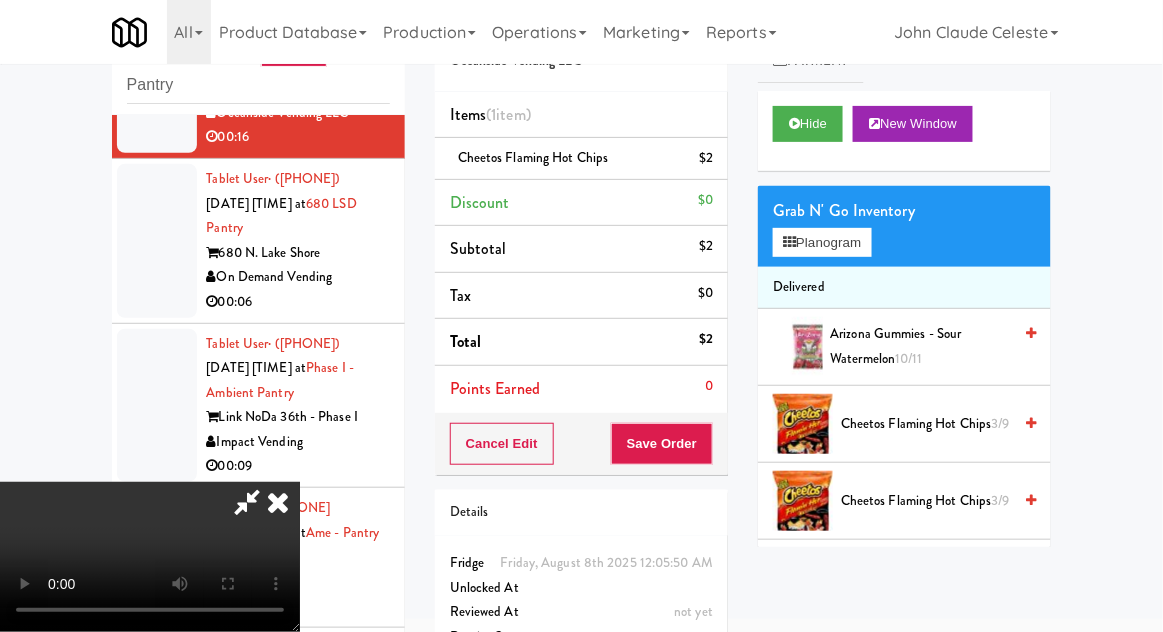 click on "Cheetos Flaming Hot Chips  3/9" at bounding box center (926, 424) 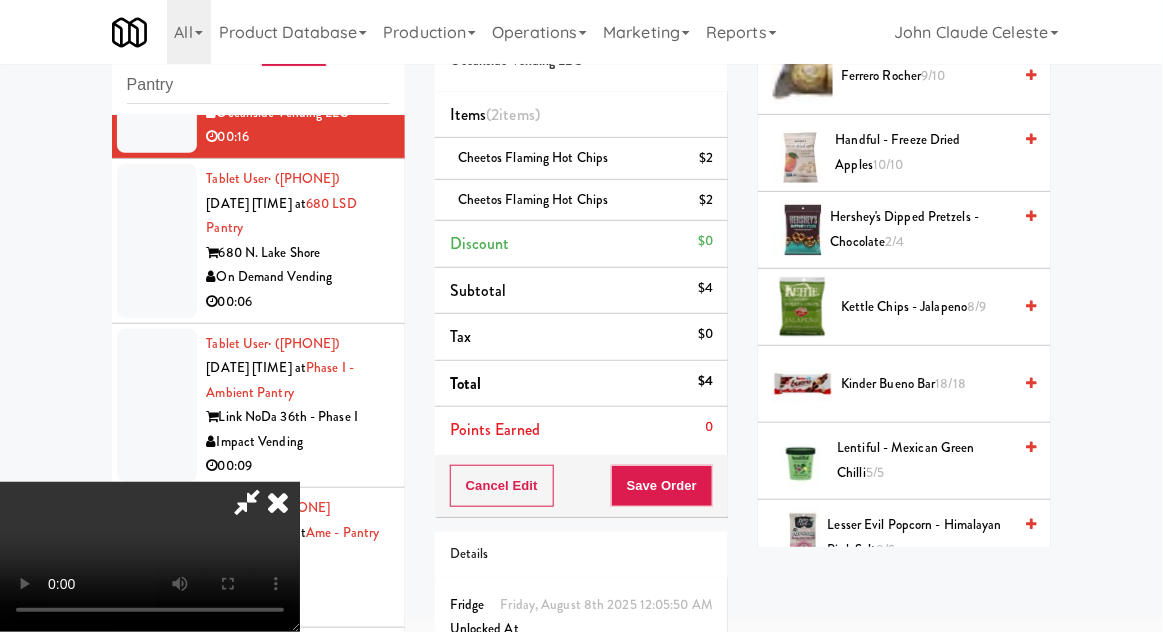scroll, scrollTop: 657, scrollLeft: 0, axis: vertical 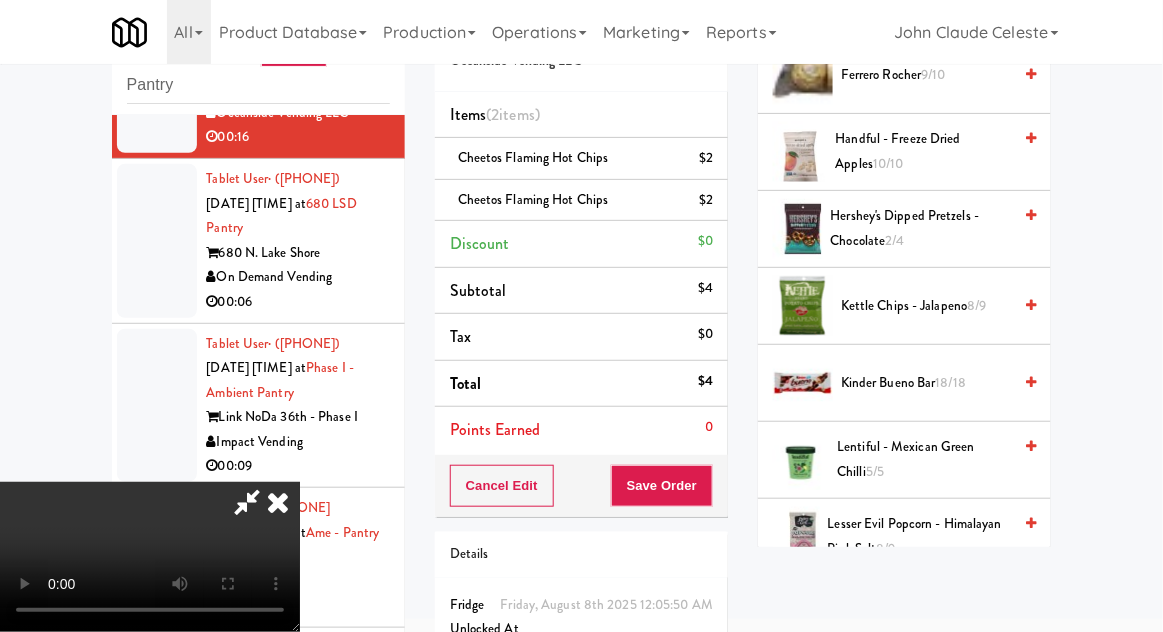 click on "Lesser Evil Popcorn - Himalayan Pink Salt  8/9" at bounding box center (920, 536) 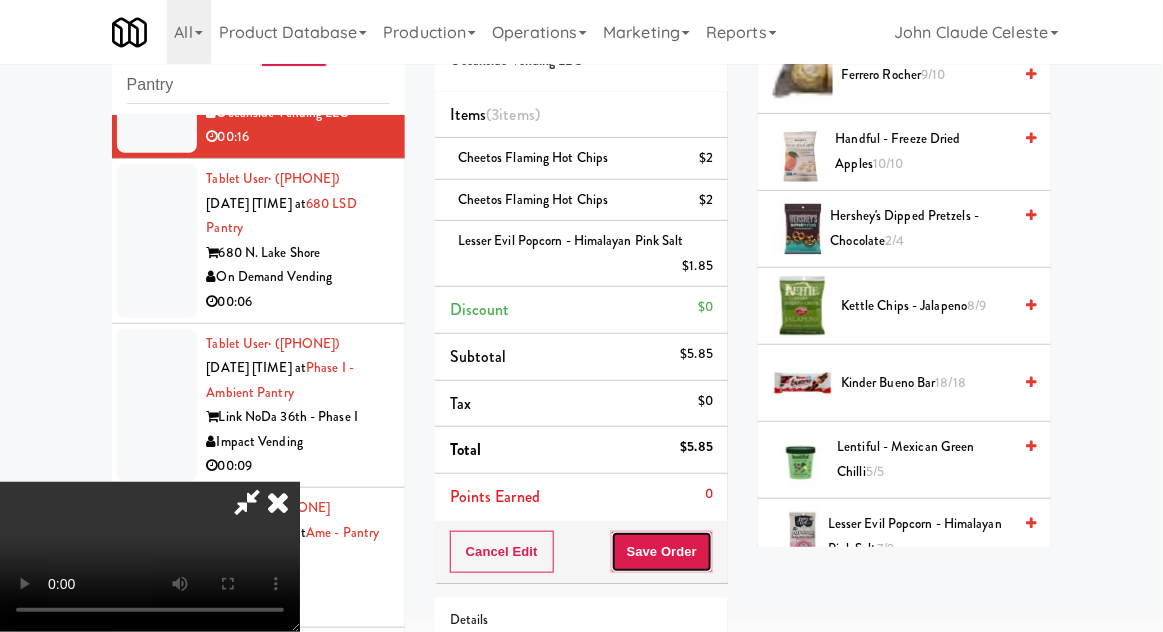 click on "Save Order" at bounding box center [662, 552] 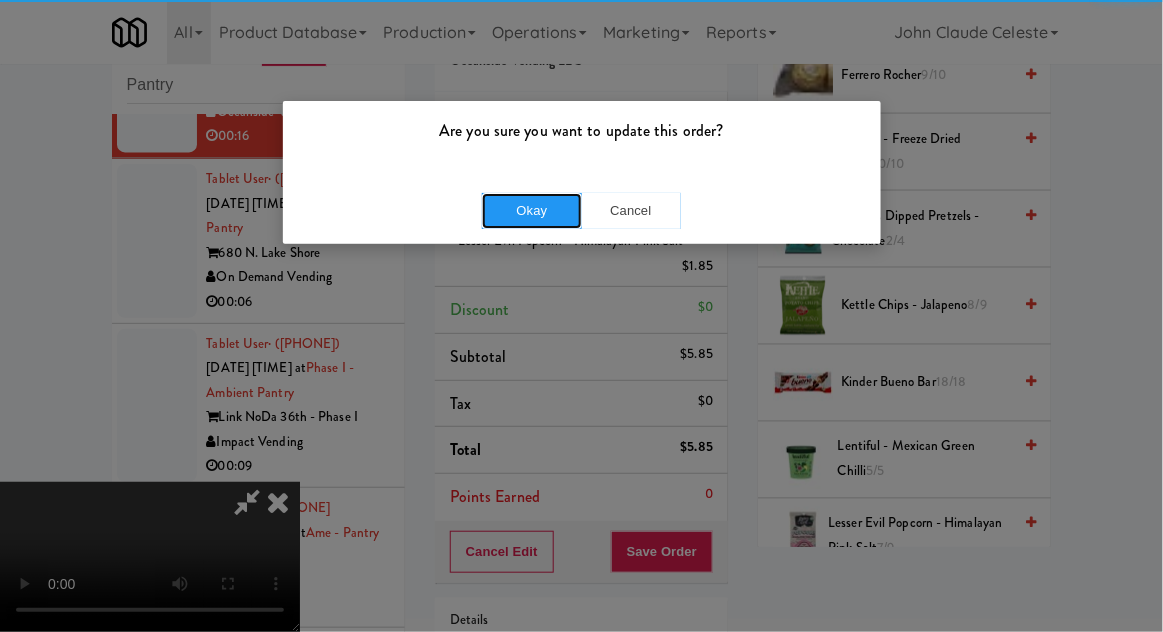 click on "Okay" at bounding box center (532, 211) 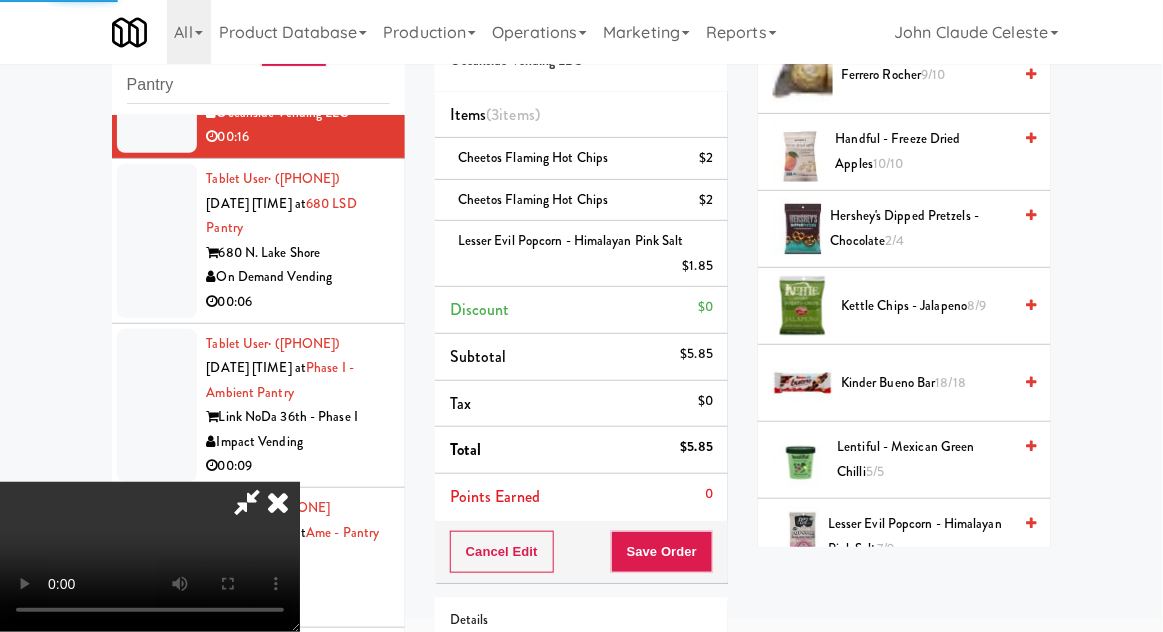 scroll, scrollTop: 197, scrollLeft: 0, axis: vertical 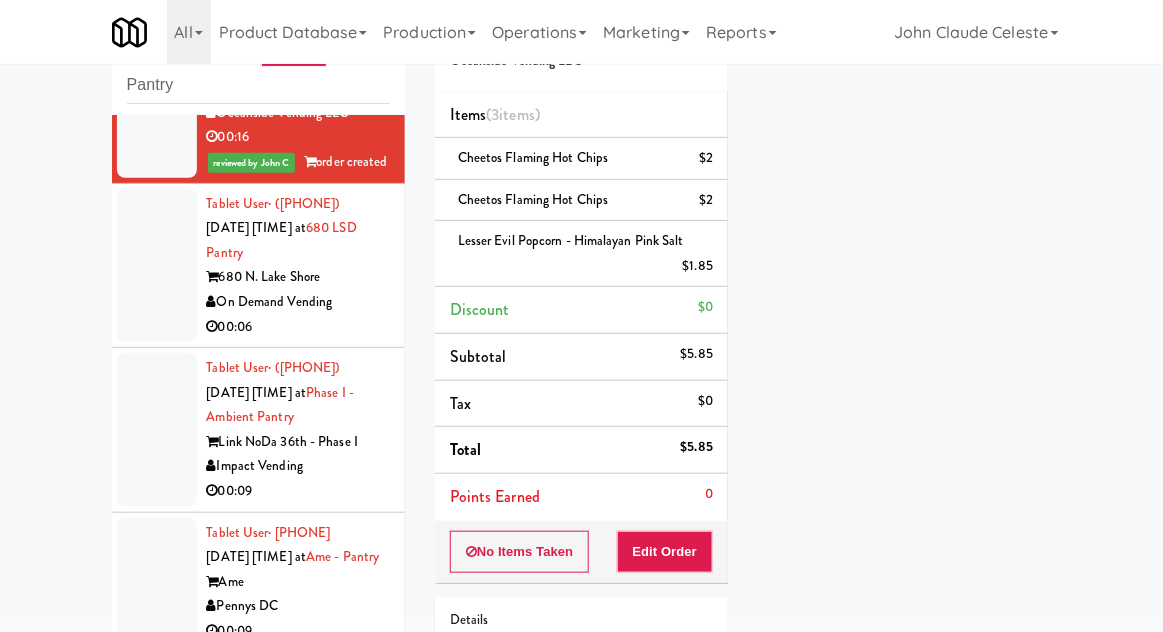 click at bounding box center [157, 266] 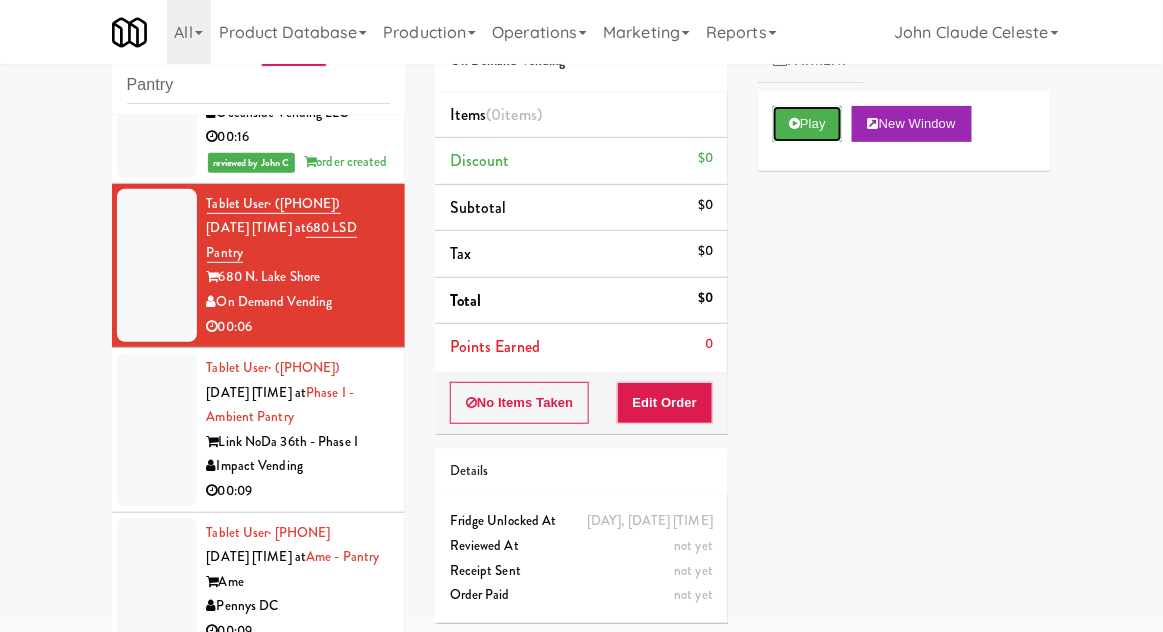 click at bounding box center [794, 123] 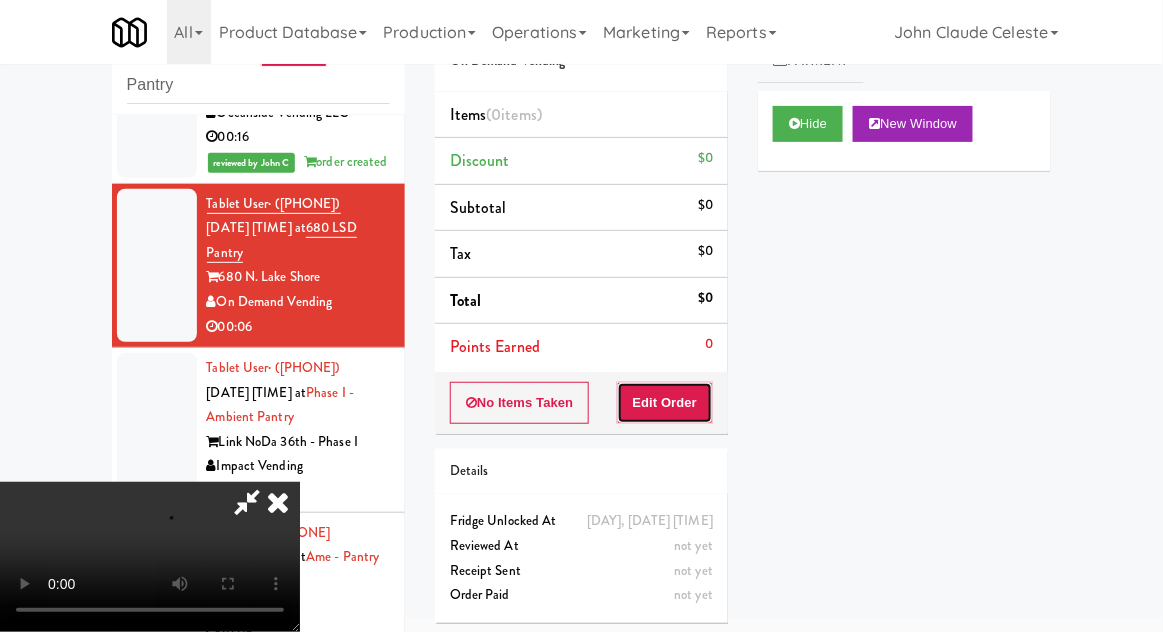 click on "Edit Order" at bounding box center (665, 403) 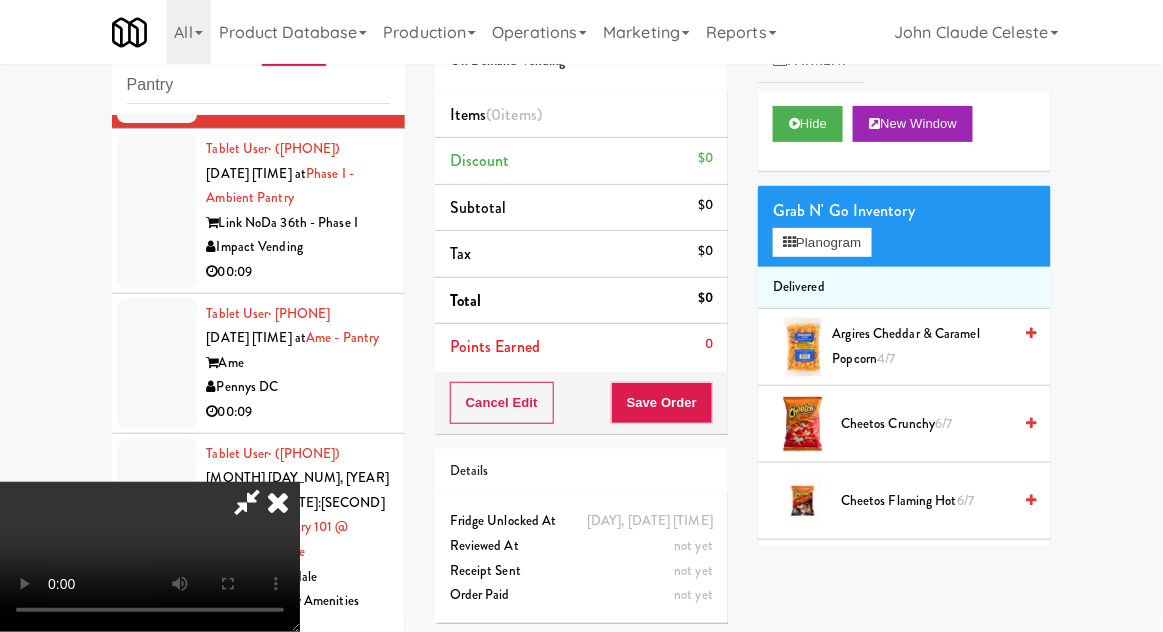 scroll, scrollTop: 8595, scrollLeft: 0, axis: vertical 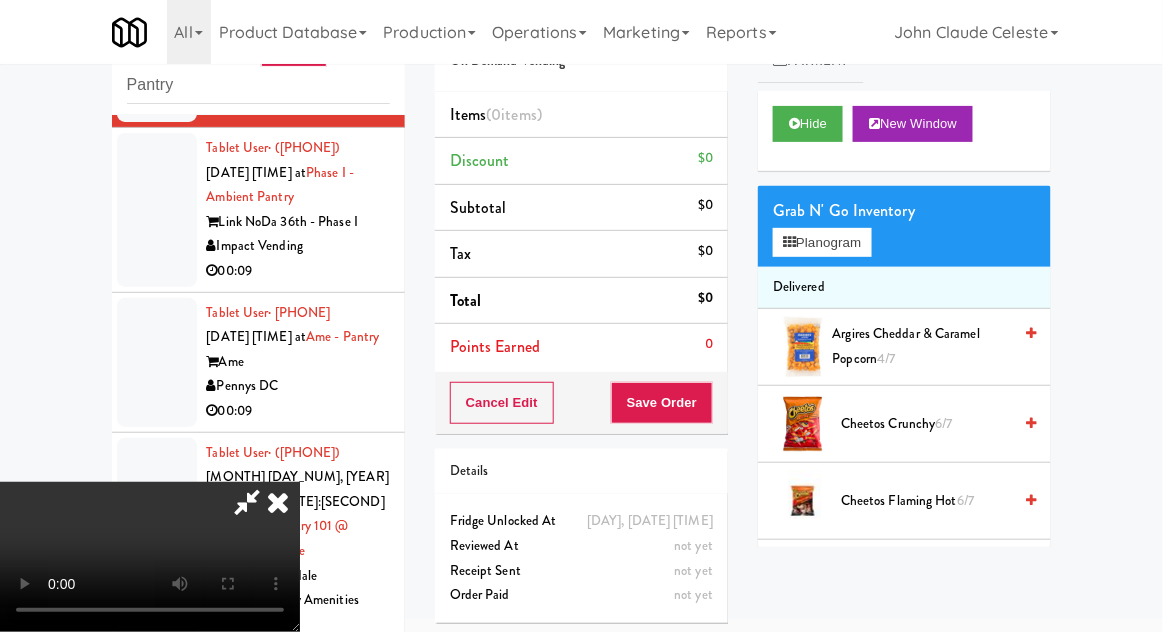 click on "inbox reviewed recent all unclear take inventory issue suspicious failed recent Pantry Tablet User · ([PHONE]) Aug 7, 2025 3:36:38 PM at Eleven55 - Pantry Eleven55 Ripley Pennys DC 00:06 Tablet User · ([PHONE]) Aug 7, 2025 6:43:24 PM at Eleven55 - Pantry Eleven55 Ripley Pennys DC 00:05 Tablet User · ([PHONE]) Aug 7, 2025 9:30:27 PM at Moderne Pantry The Moderne Brew City Bites 02:01 Tablet User · ([PHONE]) Aug 7, 2025 9:30:37 PM at Kelvin - Pantry - Right The Kelvin Pennys DC 00:21 reviewed by John C order created Tablet User · ([PHONE]) Aug 7, 2025 9:31:38 PM at 2112 New Hampshire - Pantry - Right 2112 New Hampshire Pennys DC 00:06 reviewed by John C order created Tablet User · ([PHONE]) Aug 7, 2025 9:35:15 PM at 234 Market - Pantry 234 Market Michigan Micro Markets 00:12 reviewed by John C order created Tablet User · ([PHONE]) Aug 7, 2025 9:40:22 PM at 00:29" at bounding box center [582, 362] 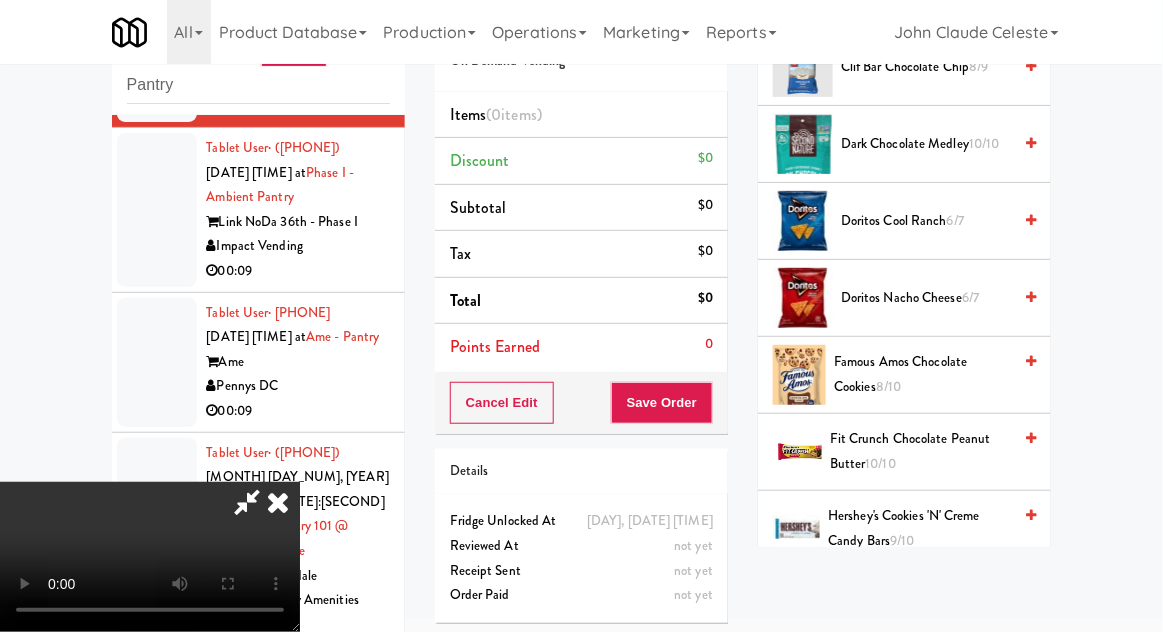 scroll, scrollTop: 696, scrollLeft: 0, axis: vertical 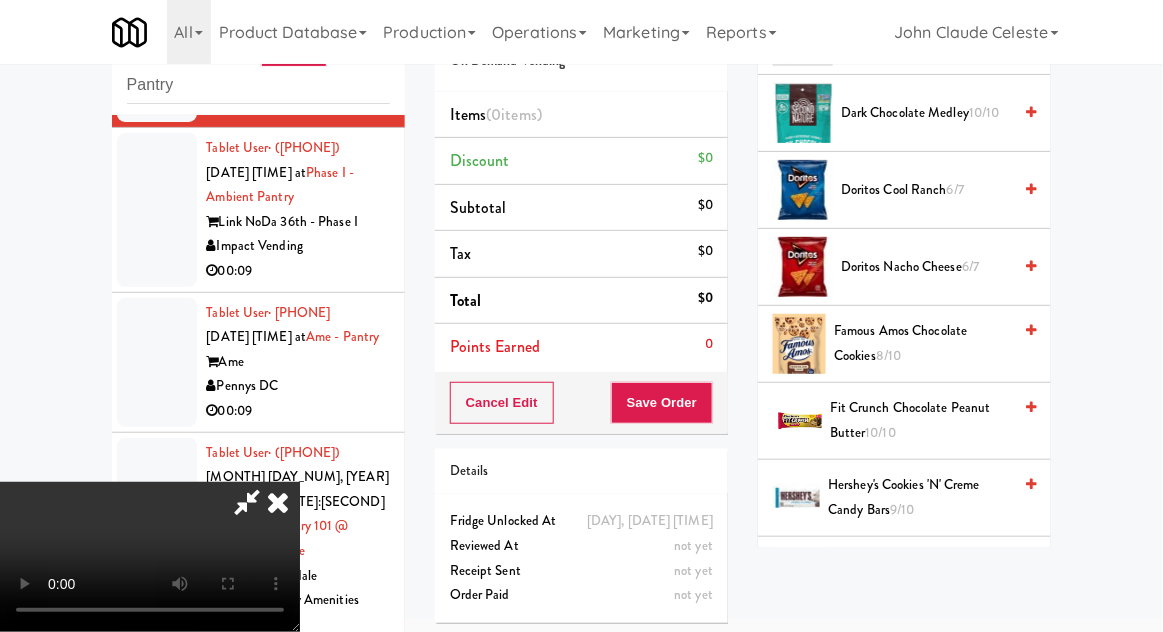 click on "Doritos Nacho Cheese  6/7" at bounding box center [926, 267] 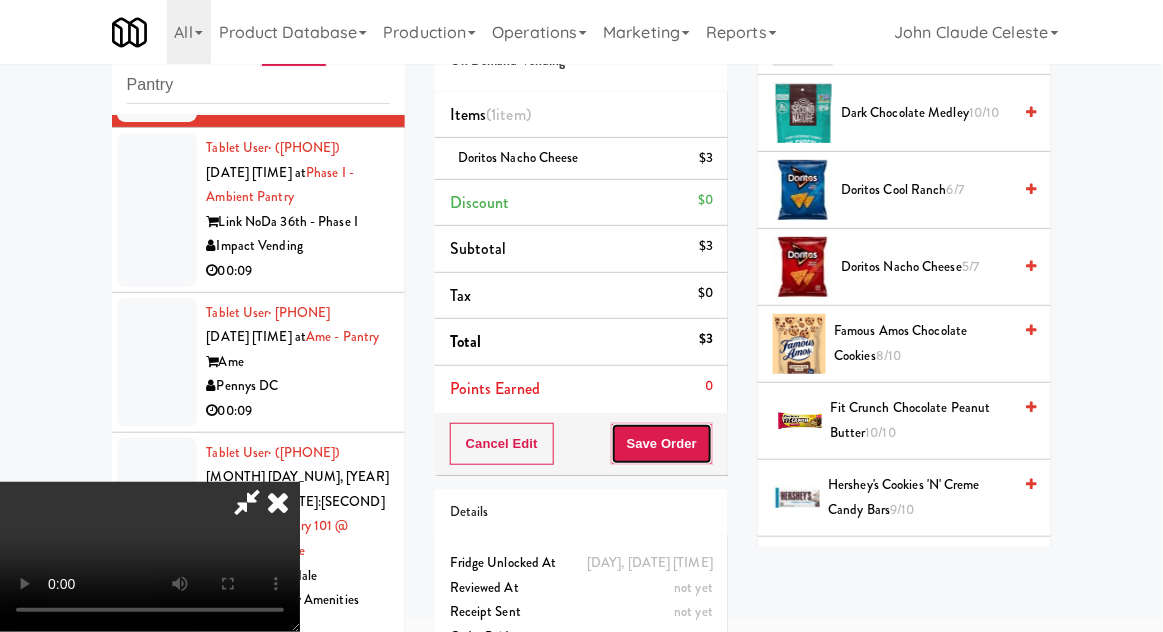 click on "Save Order" at bounding box center (662, 444) 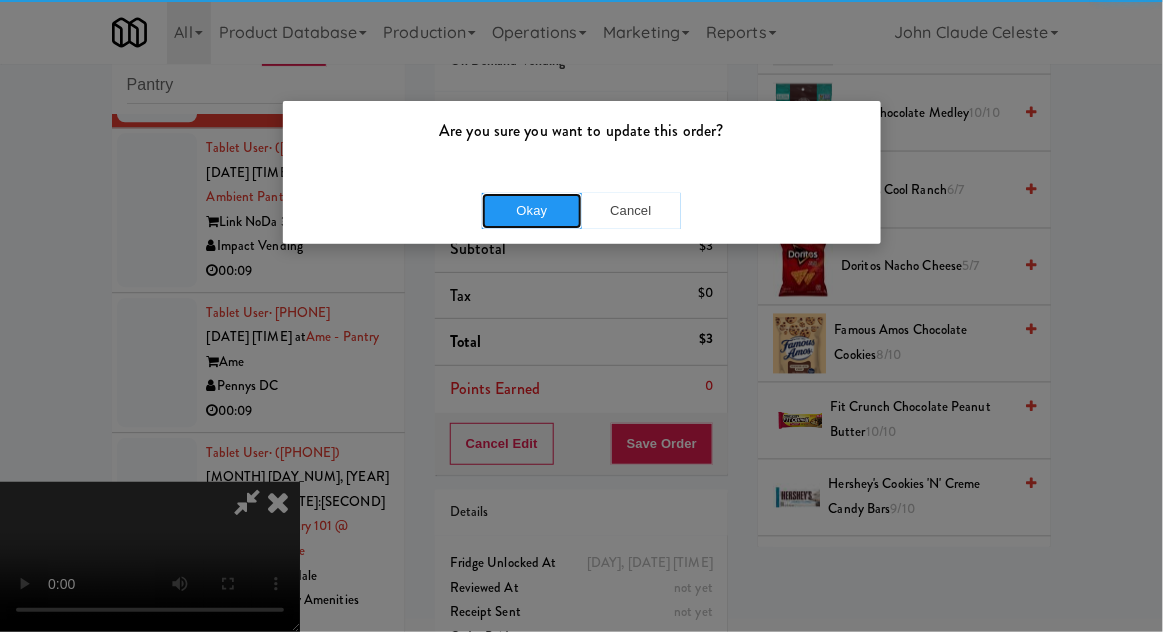 click on "Okay" at bounding box center [532, 211] 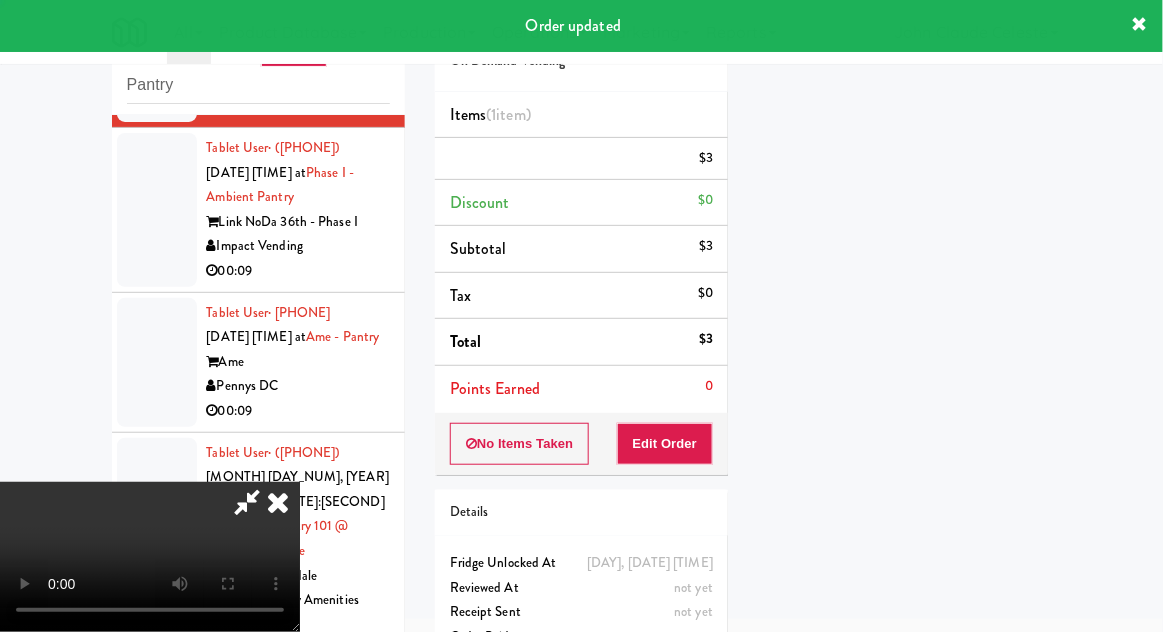 scroll, scrollTop: 197, scrollLeft: 0, axis: vertical 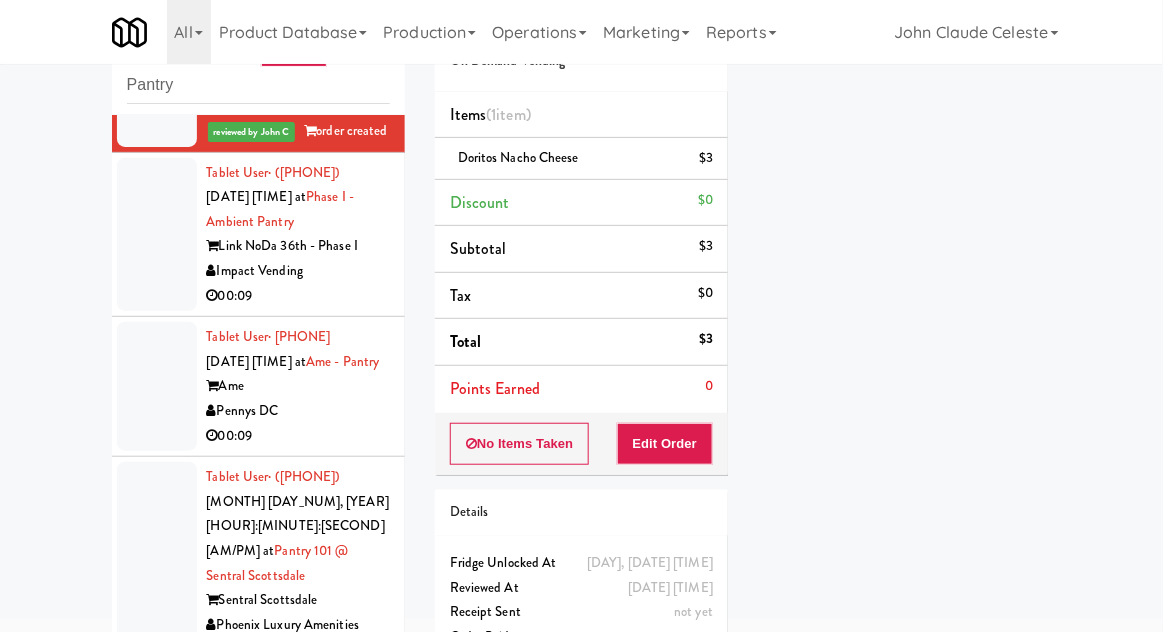 click at bounding box center (157, 235) 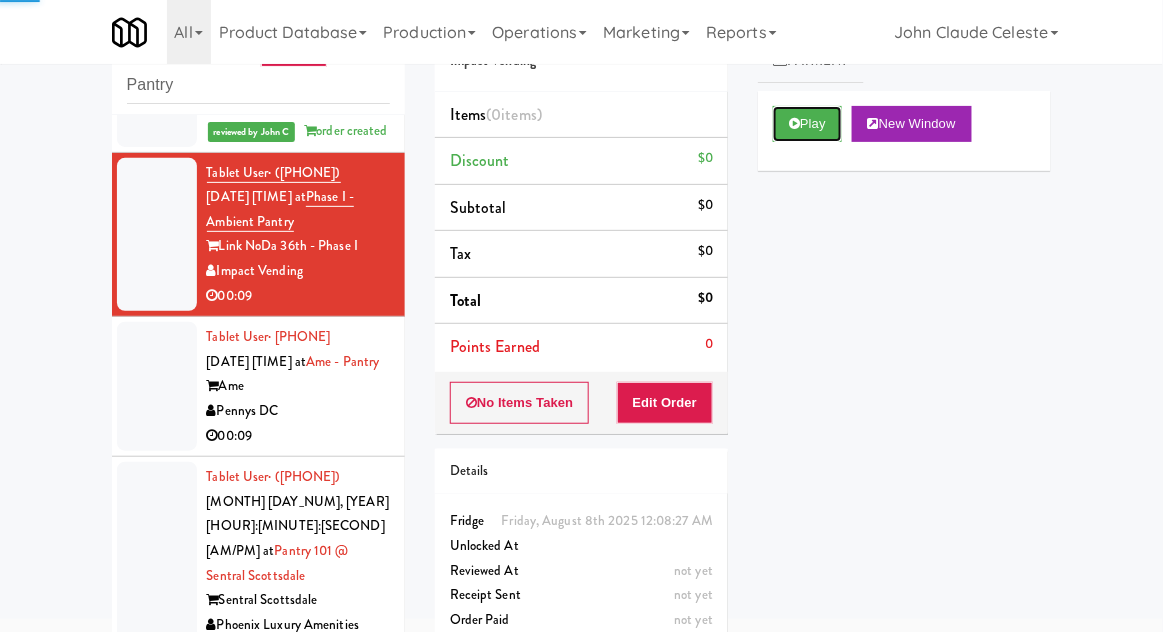 click on "Play" at bounding box center (807, 124) 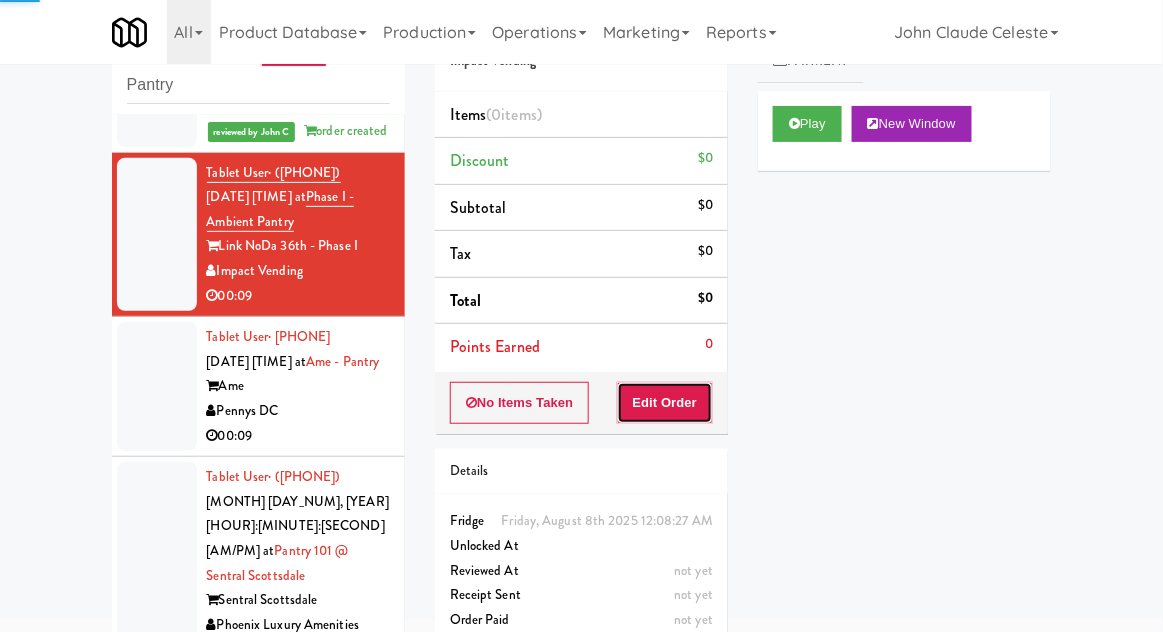 click on "Edit Order" at bounding box center [665, 403] 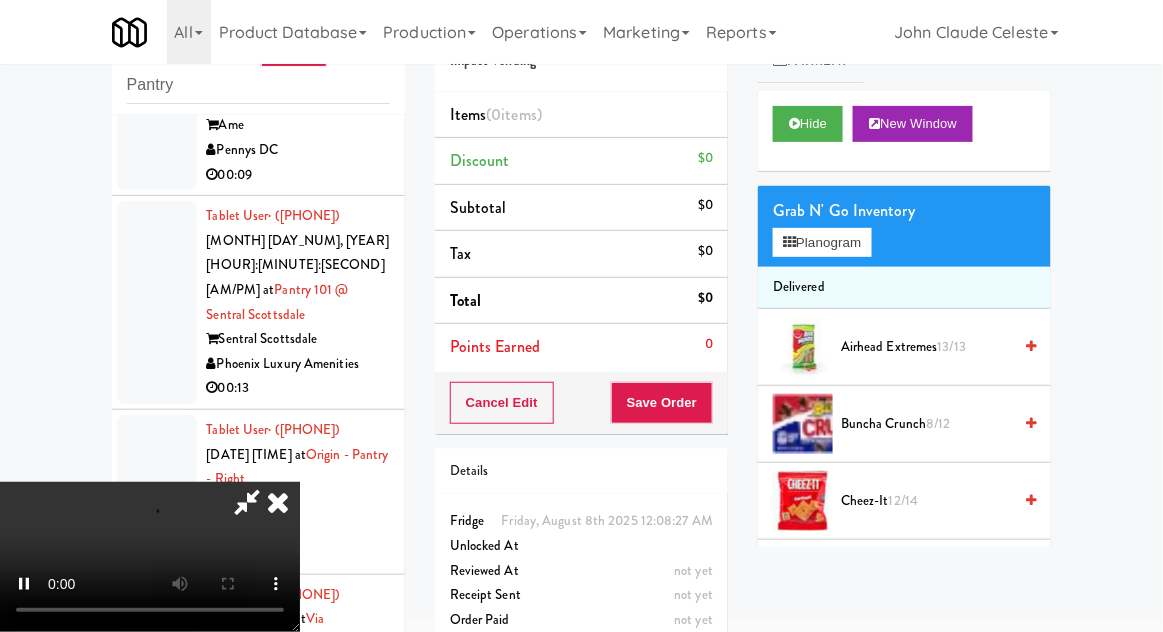 scroll, scrollTop: 8839, scrollLeft: 0, axis: vertical 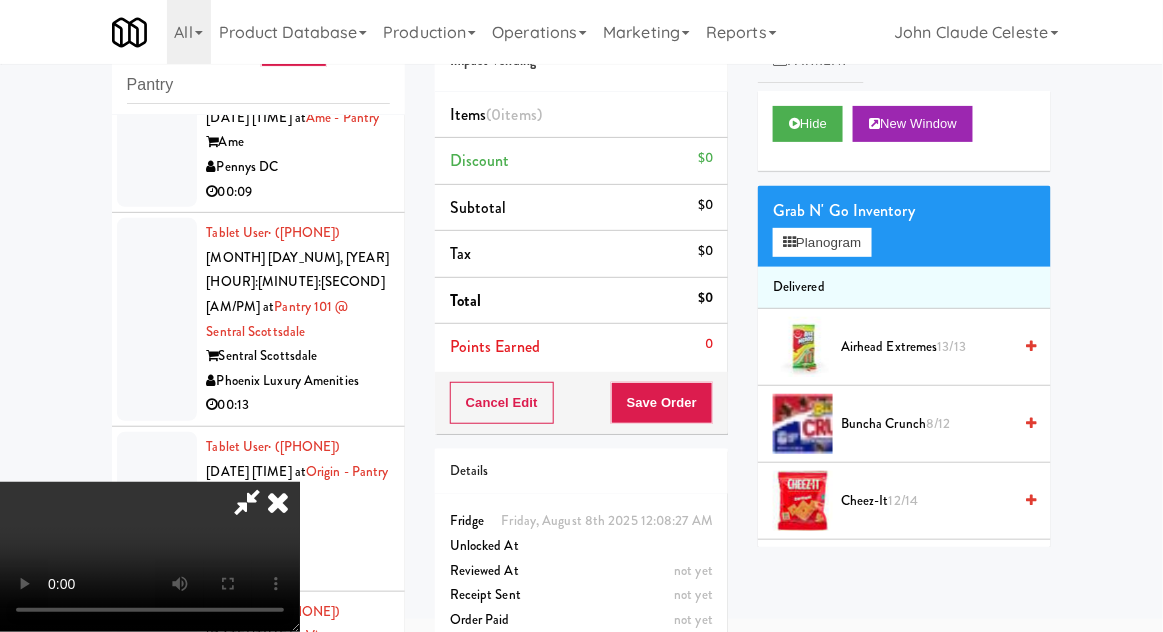 type 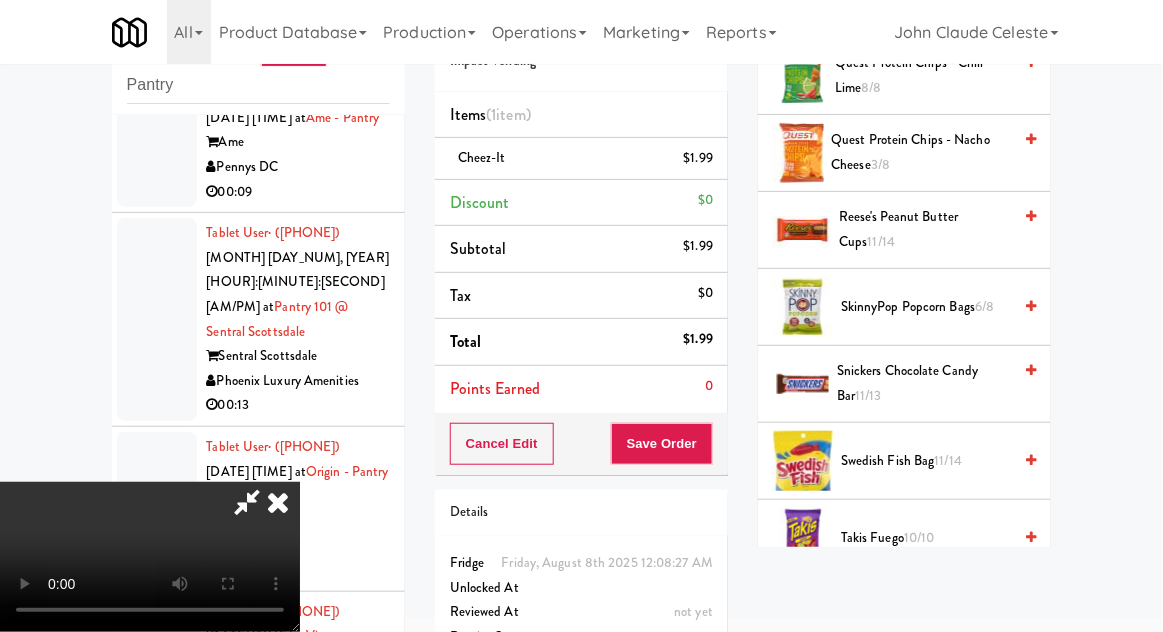 scroll, scrollTop: 1579, scrollLeft: 0, axis: vertical 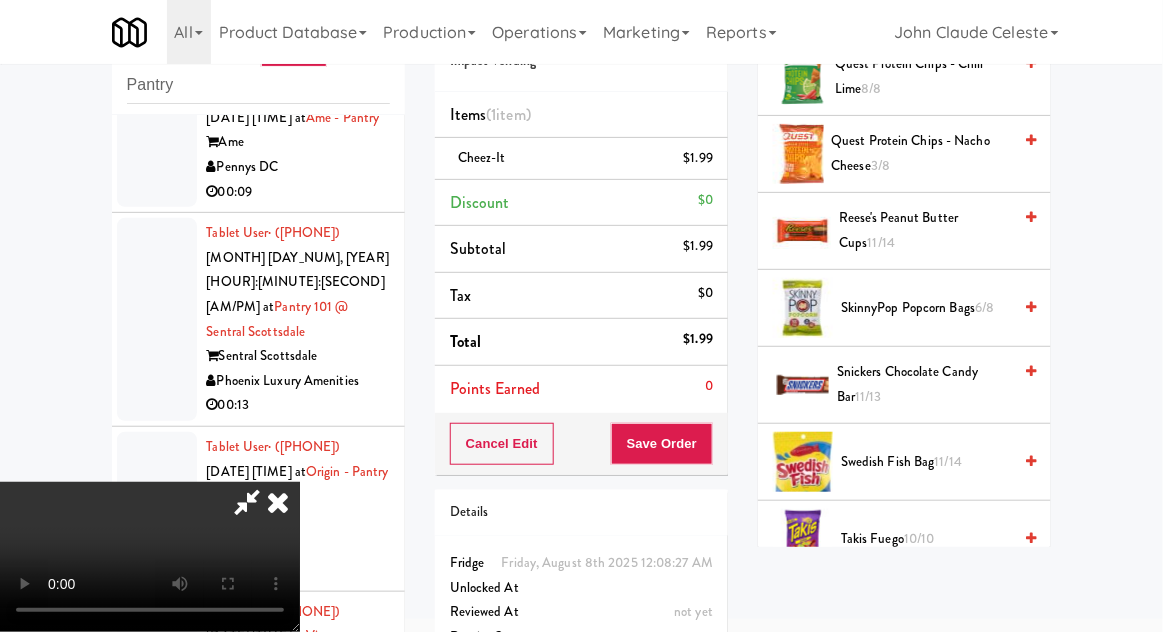 click on "SkinnyPop Popcorn Bags  6/8" at bounding box center [926, 308] 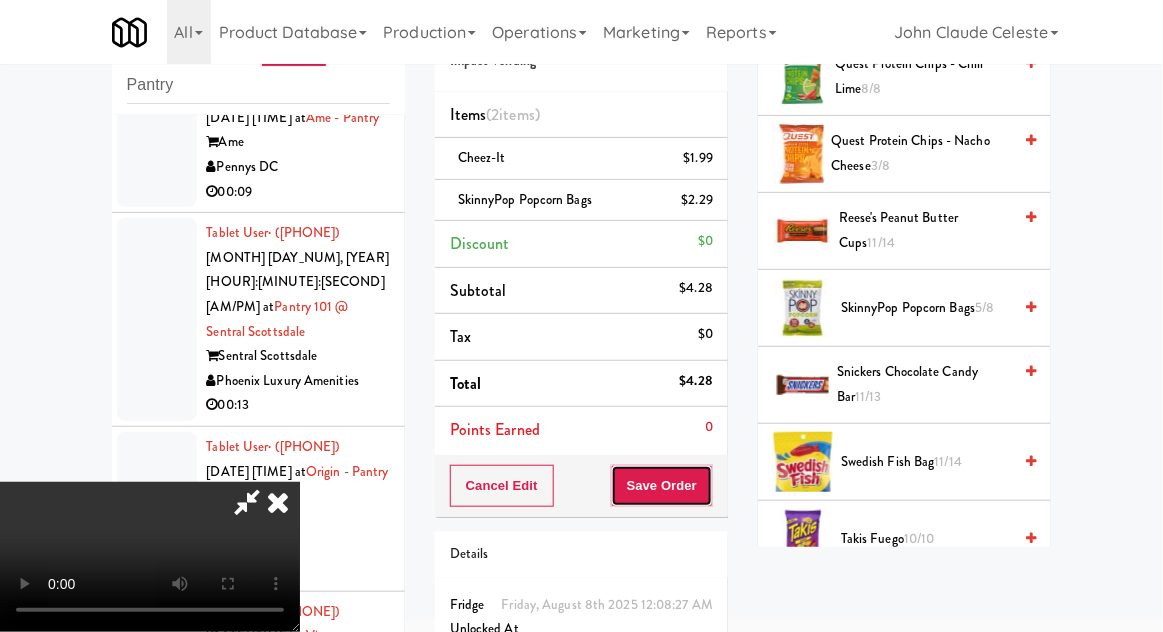 click on "Save Order" at bounding box center (662, 486) 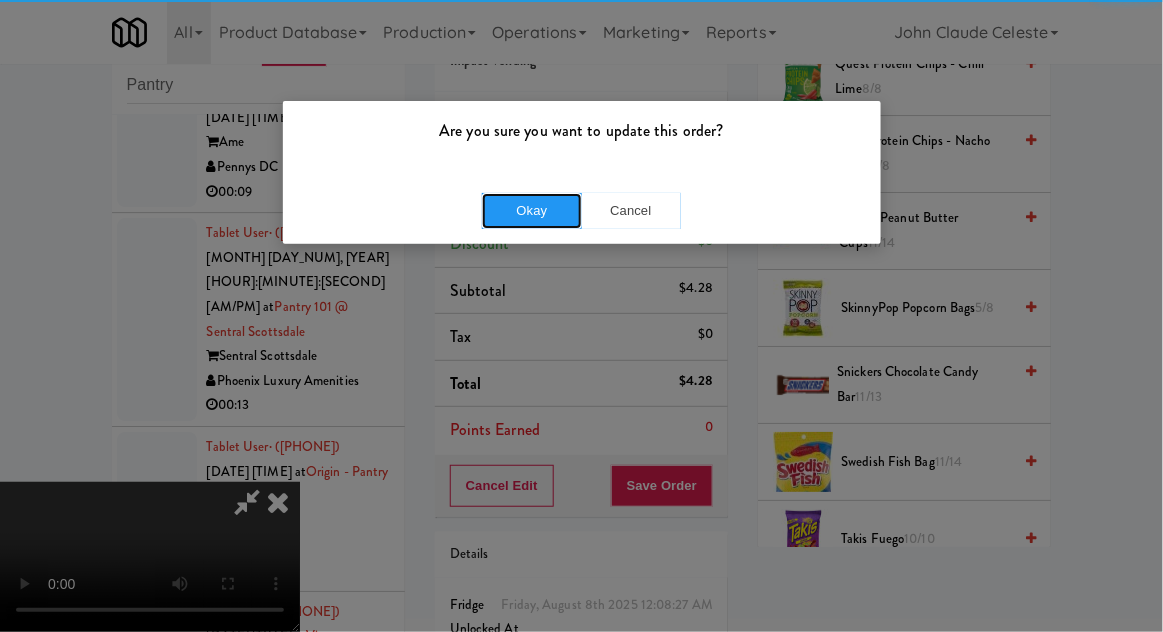 click on "Okay" at bounding box center (532, 211) 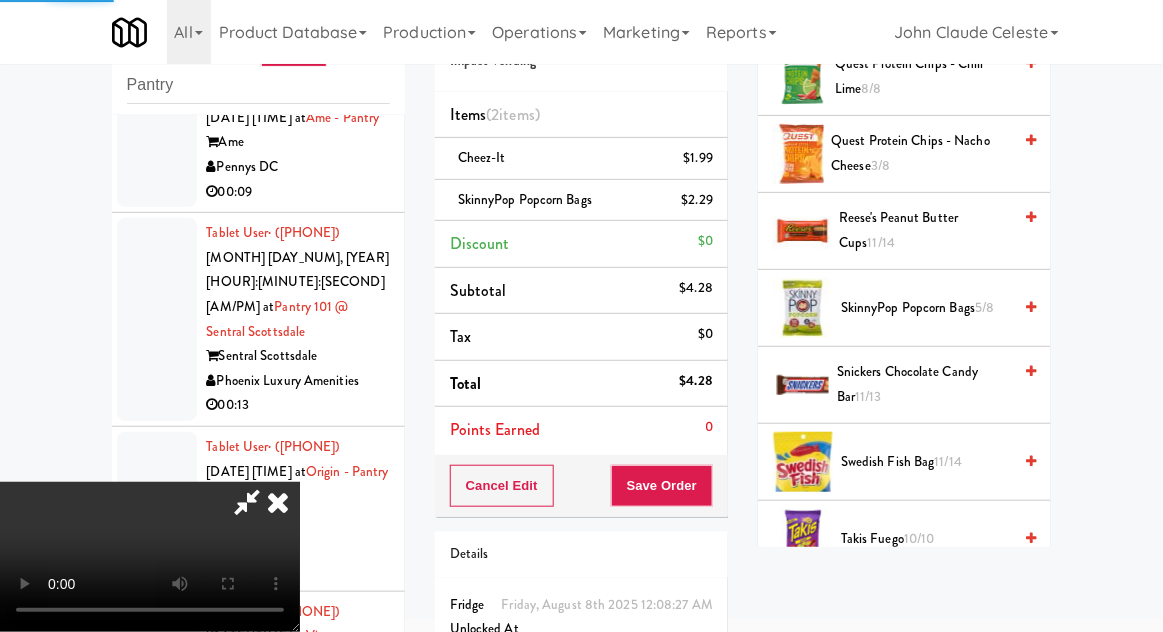 scroll, scrollTop: 197, scrollLeft: 0, axis: vertical 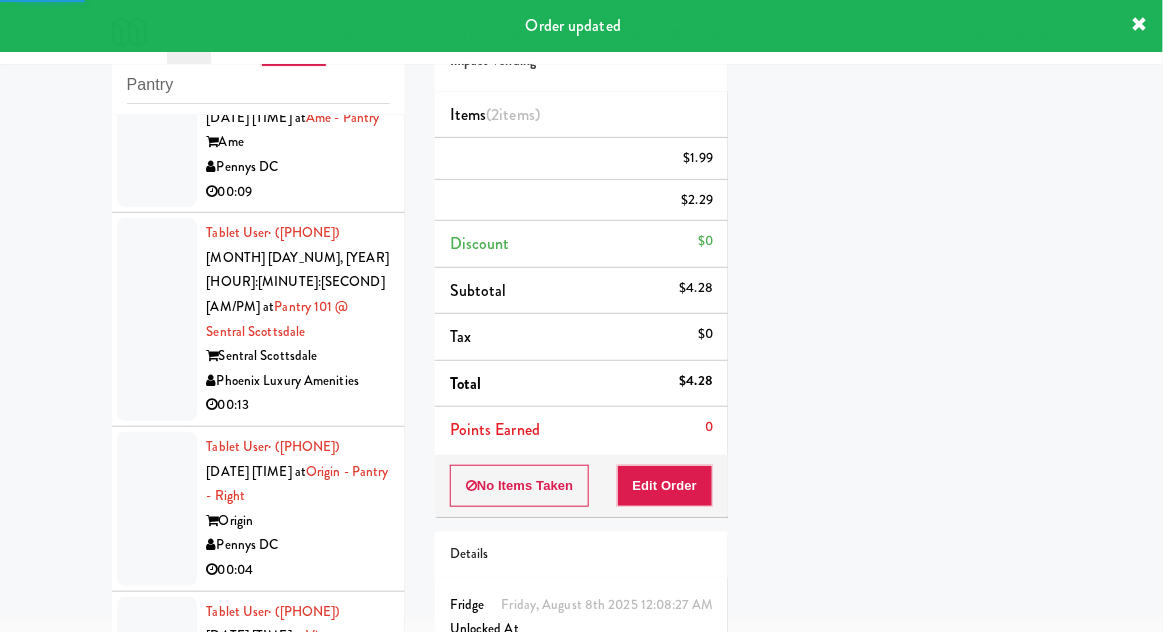 click at bounding box center [157, 142] 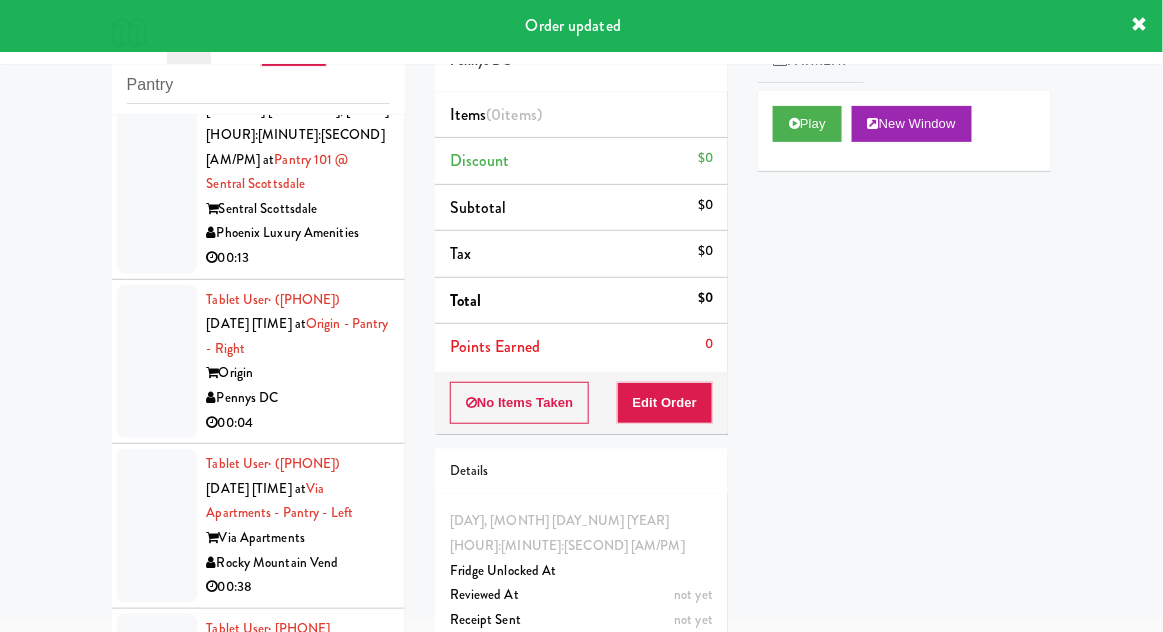 scroll, scrollTop: 9014, scrollLeft: 0, axis: vertical 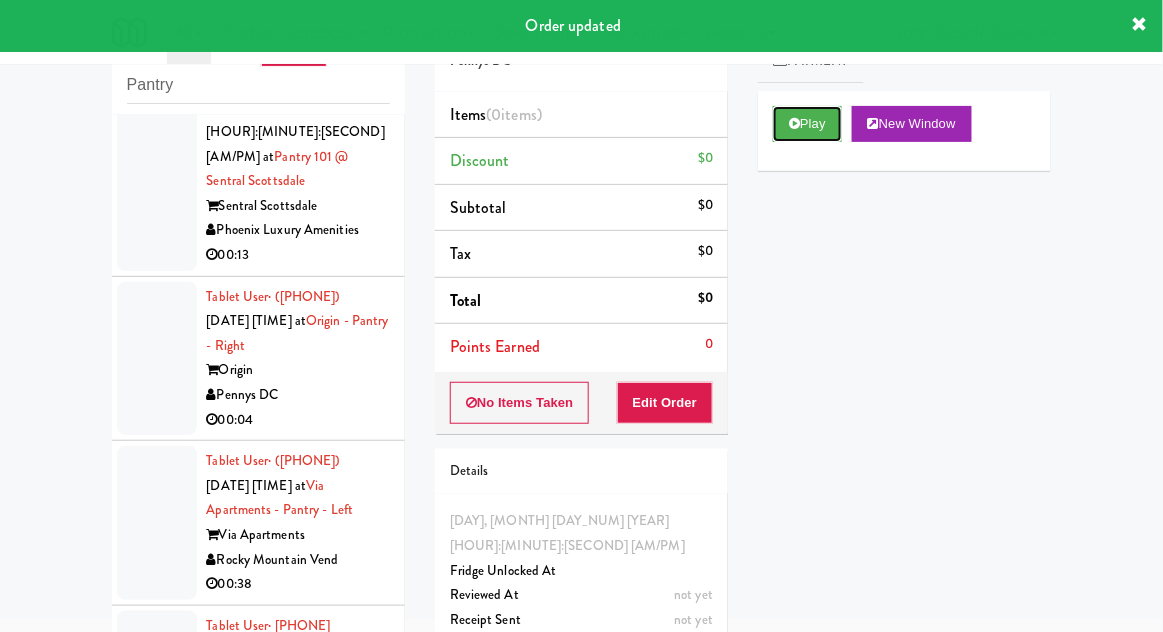 click at bounding box center [794, 123] 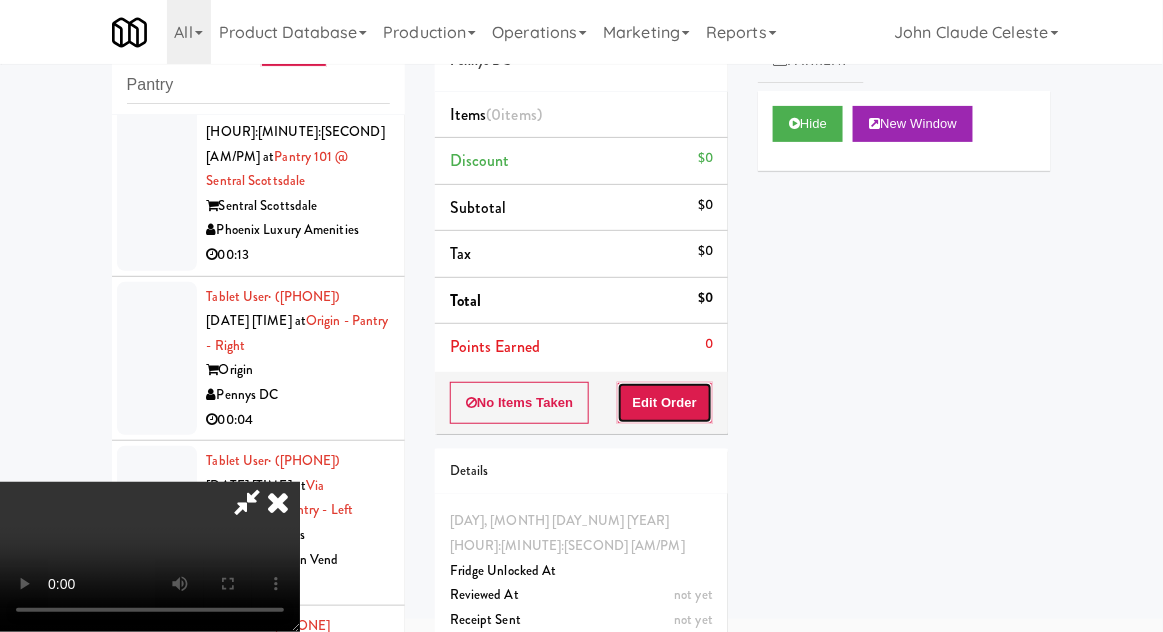click on "Edit Order" at bounding box center [665, 403] 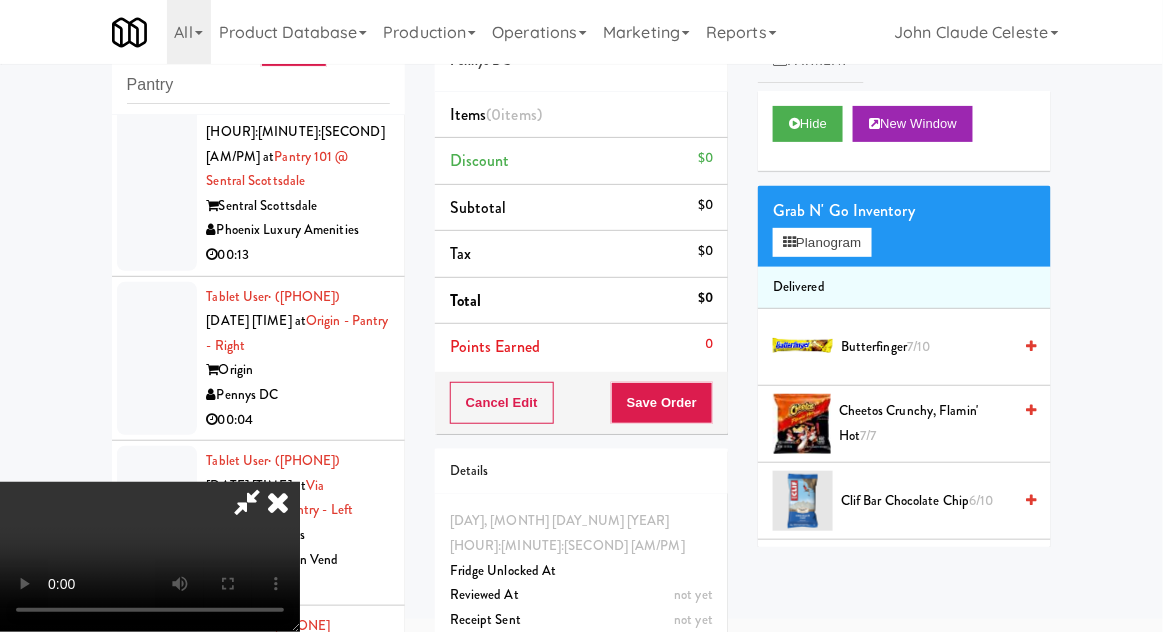 scroll, scrollTop: 73, scrollLeft: 0, axis: vertical 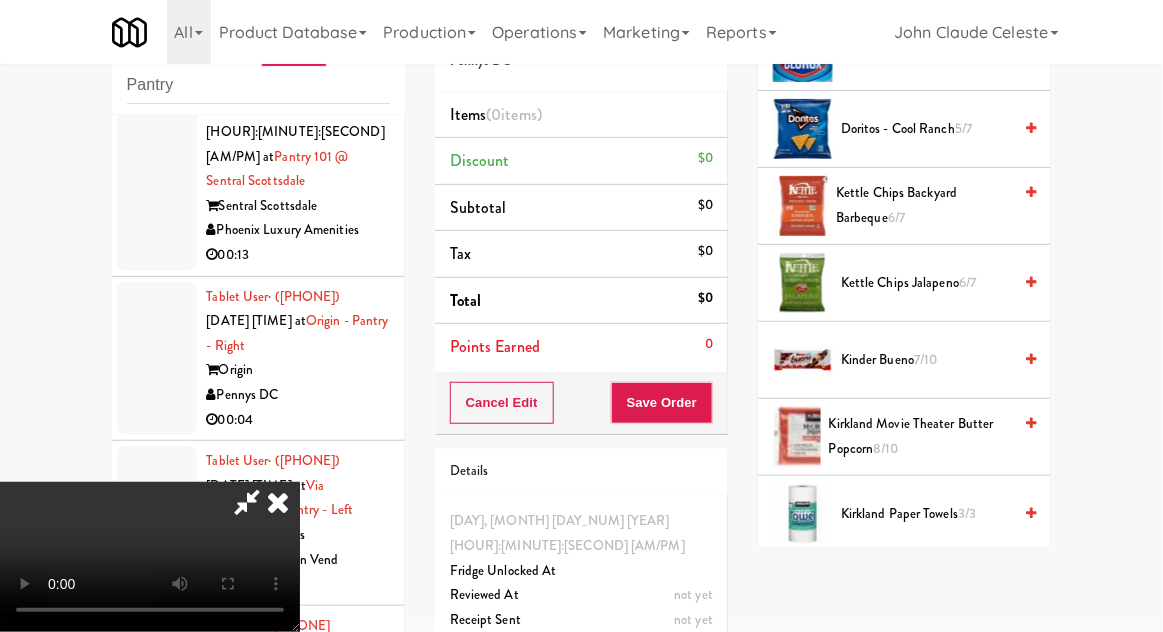 click on "Kinder Bueno  7/10" at bounding box center (926, 360) 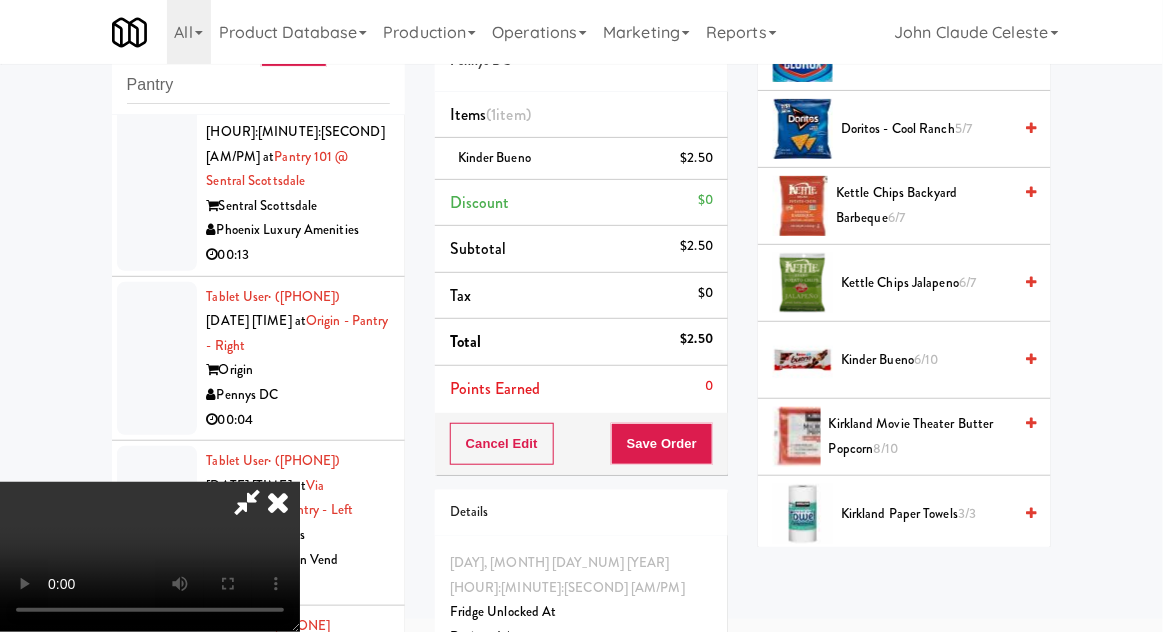 scroll, scrollTop: 73, scrollLeft: 0, axis: vertical 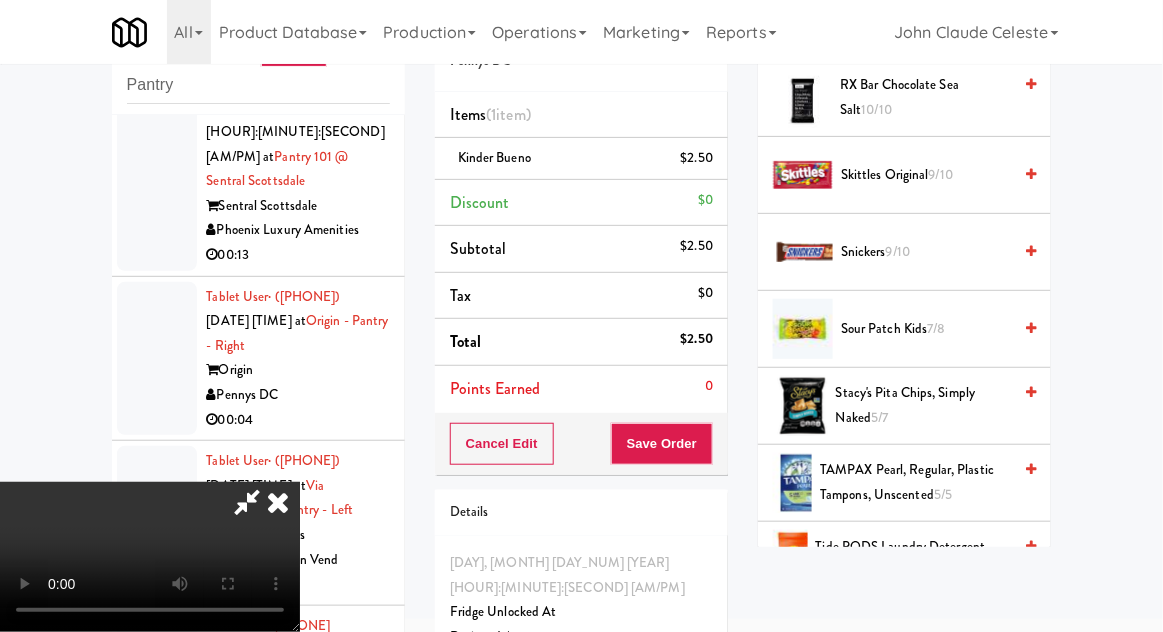click on "Stacy's Pita Chips, Simply Naked  [DATE]" at bounding box center (923, 405) 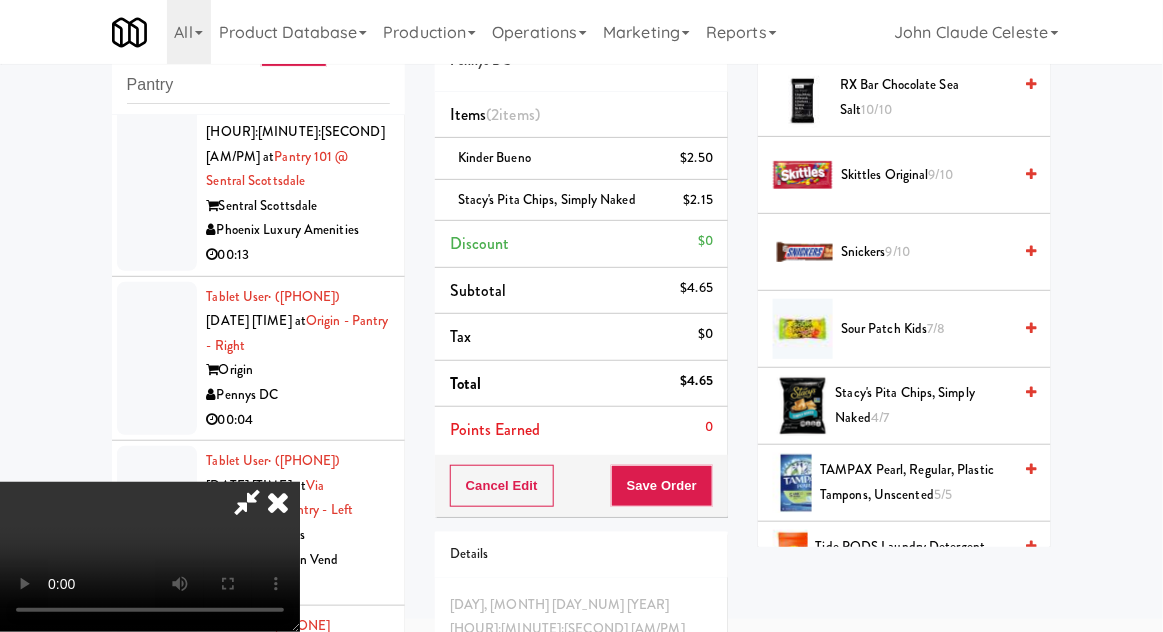 click on "Tide PODS Laundry Detergent Packs, Original Scent, 16 Count  5/5" at bounding box center (914, 559) 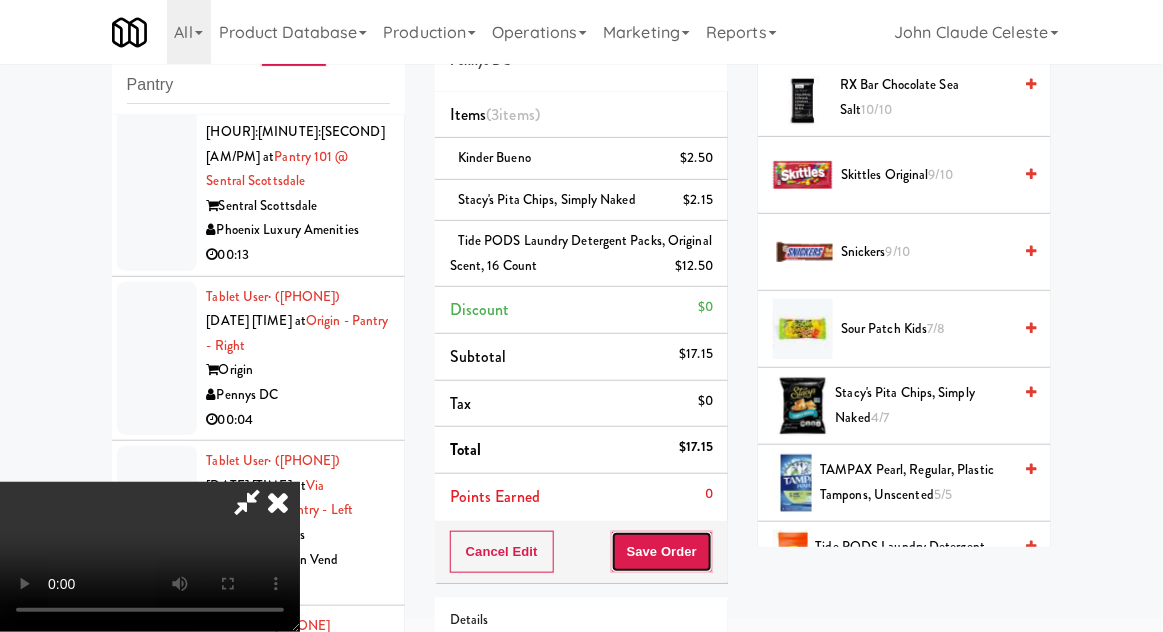 click on "Save Order" at bounding box center [662, 552] 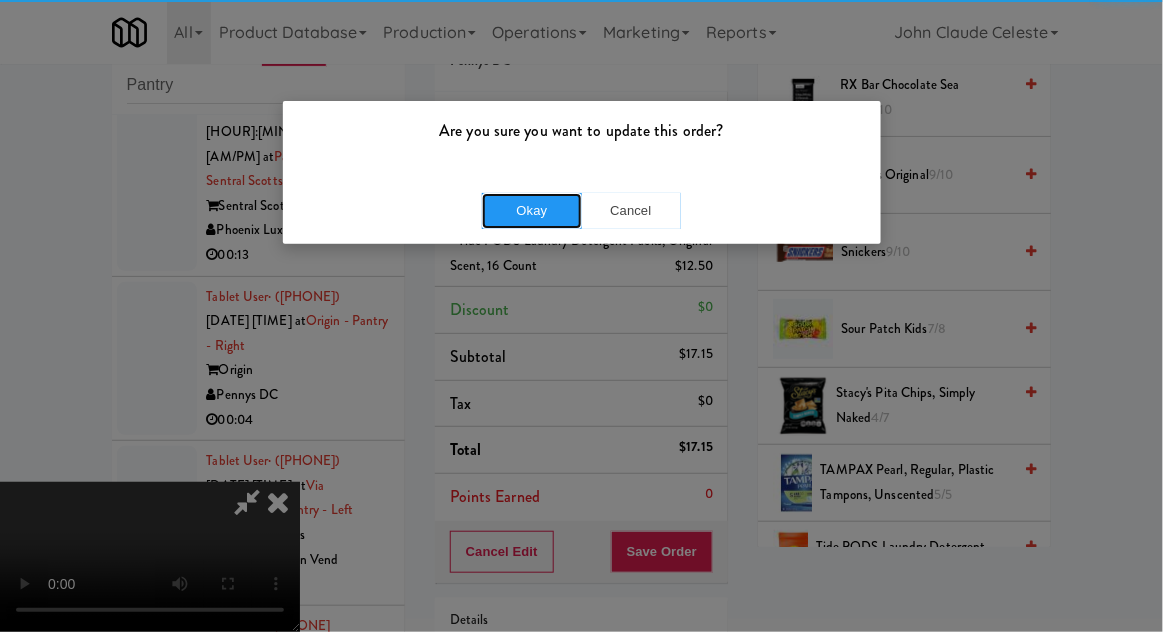 click on "Okay" at bounding box center [532, 211] 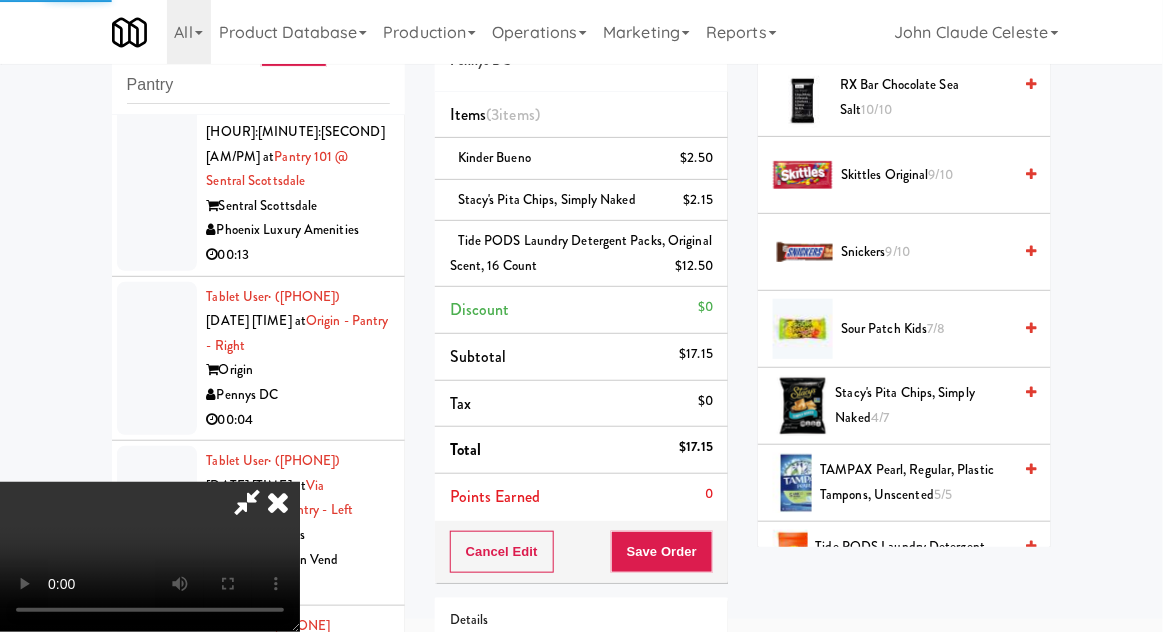 scroll, scrollTop: 197, scrollLeft: 0, axis: vertical 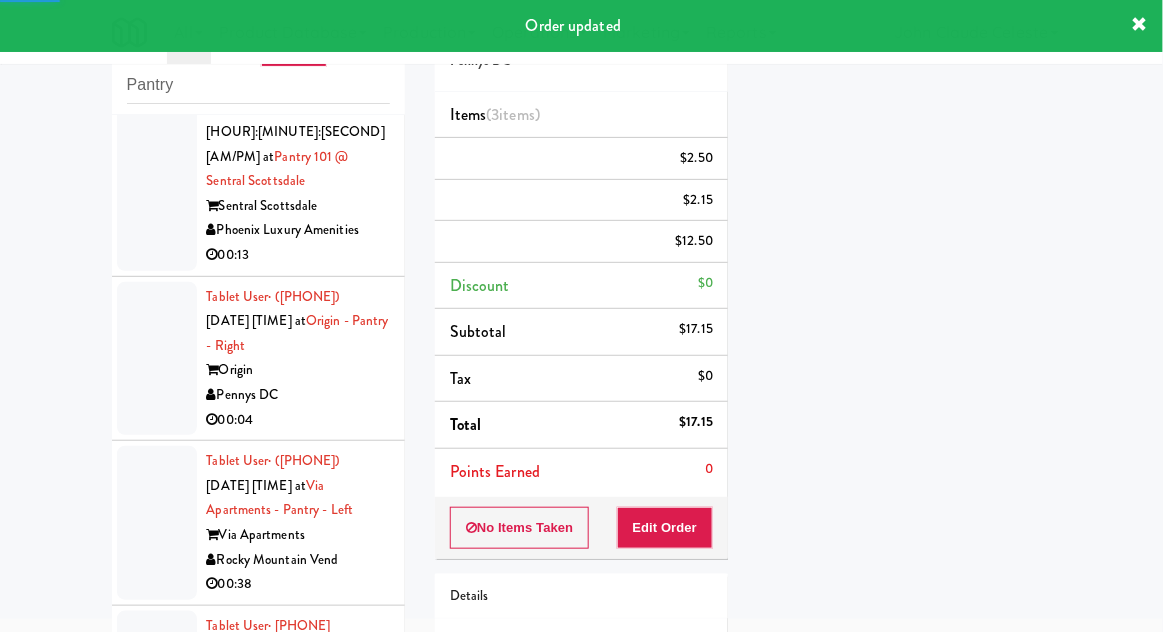 click at bounding box center [157, 169] 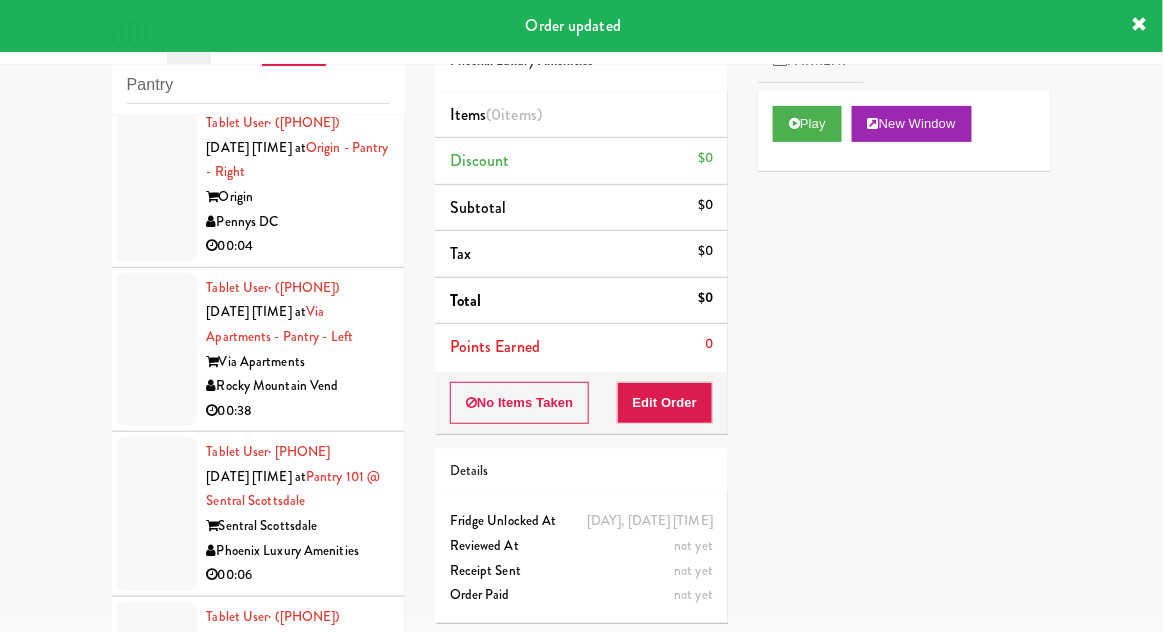 scroll, scrollTop: 9213, scrollLeft: 0, axis: vertical 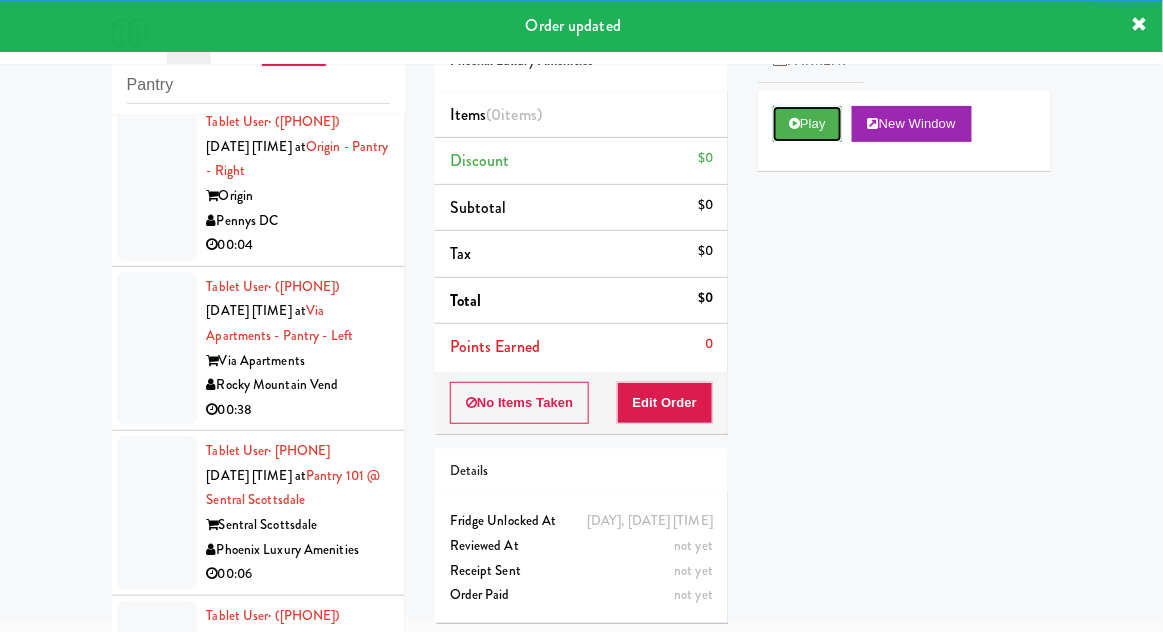 click on "Play" at bounding box center (807, 124) 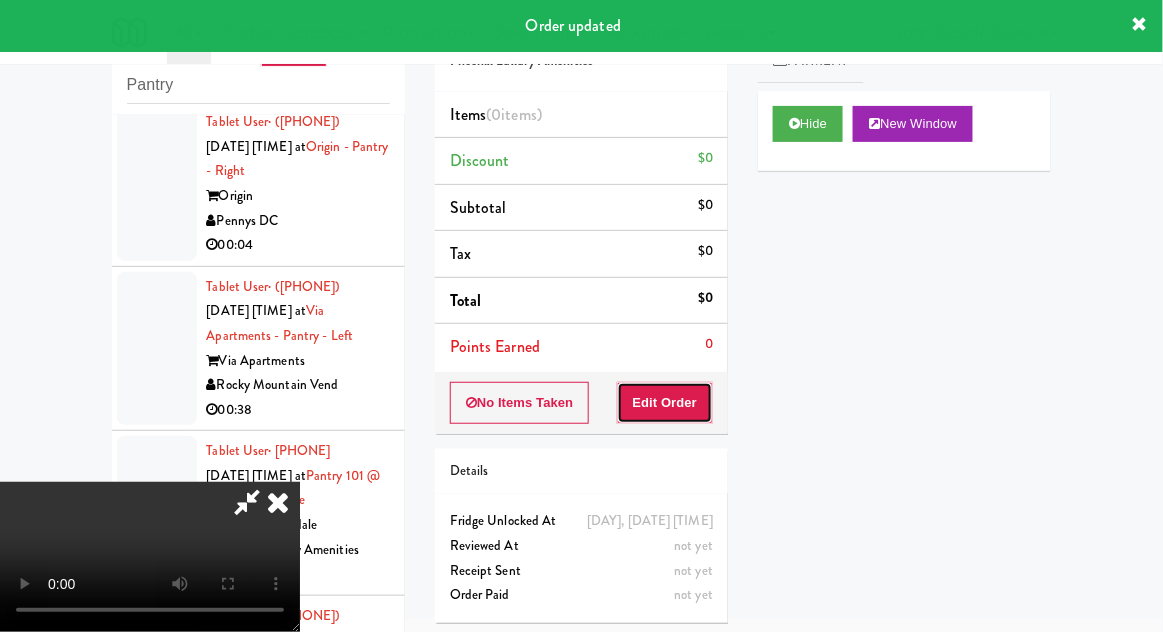 click on "Edit Order" at bounding box center (665, 403) 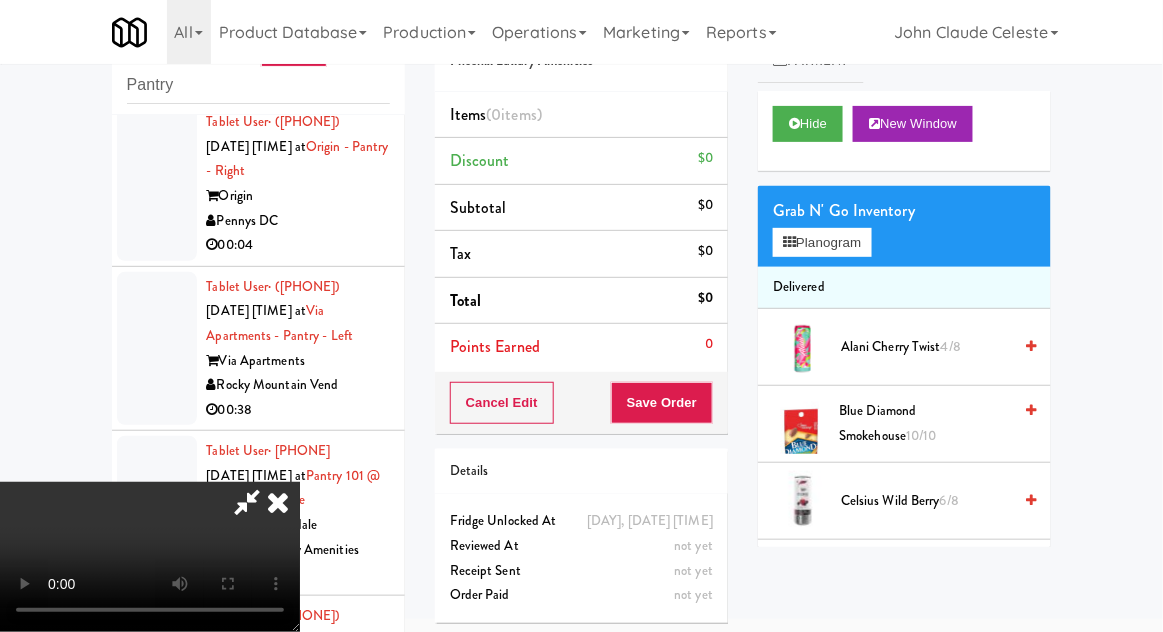 scroll, scrollTop: 73, scrollLeft: 0, axis: vertical 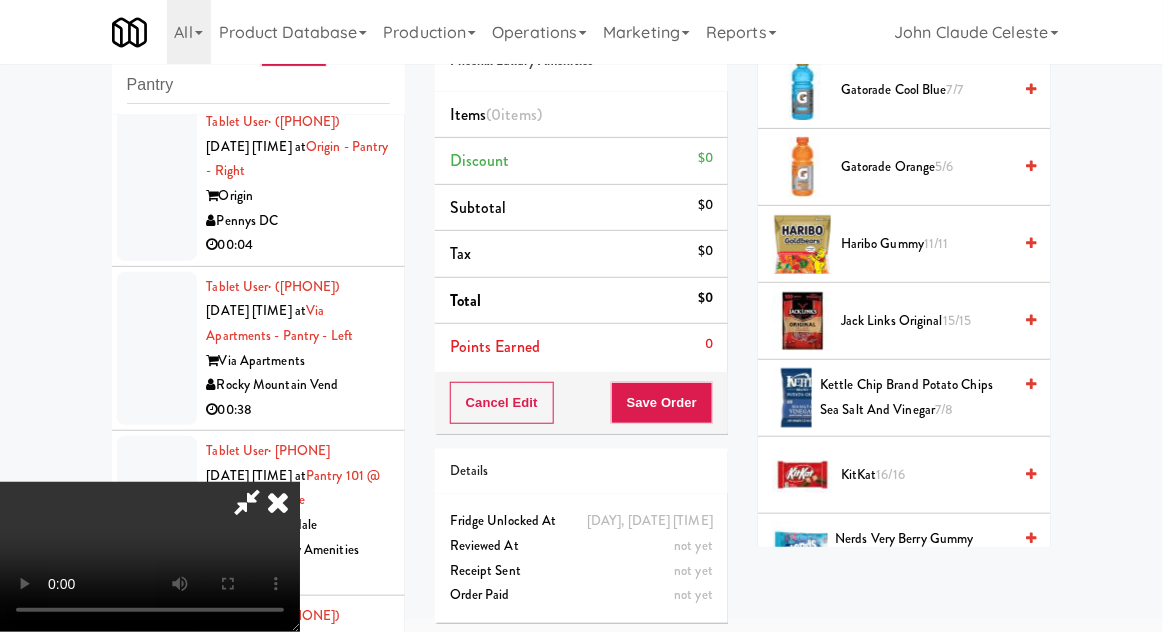 click on "Kettle Chip Brand Potato Chips Sea Salt and Vinegar  7/8" at bounding box center [915, 397] 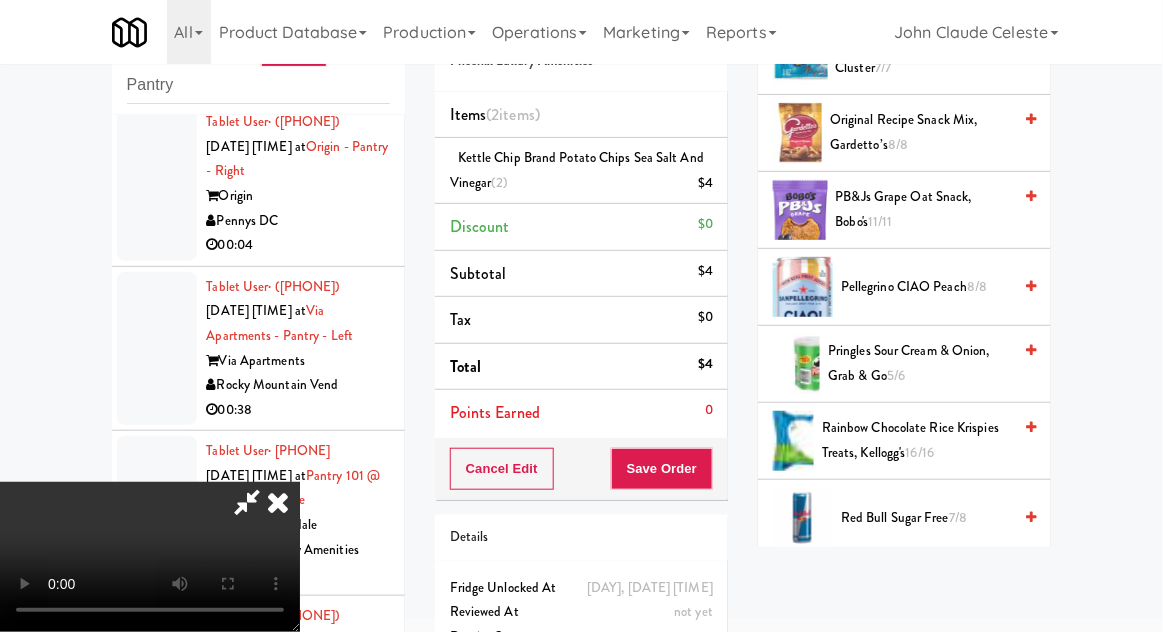 scroll, scrollTop: 1612, scrollLeft: 0, axis: vertical 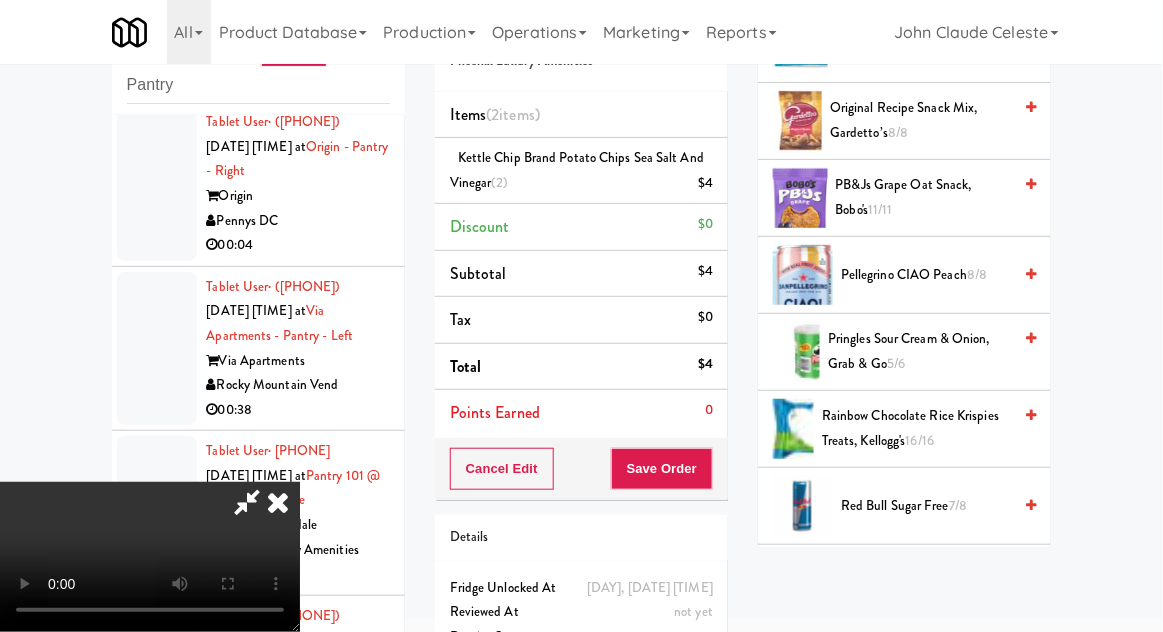 click on "Pringles Sour Cream & Onion, Grab & Go  5/6" at bounding box center [919, 351] 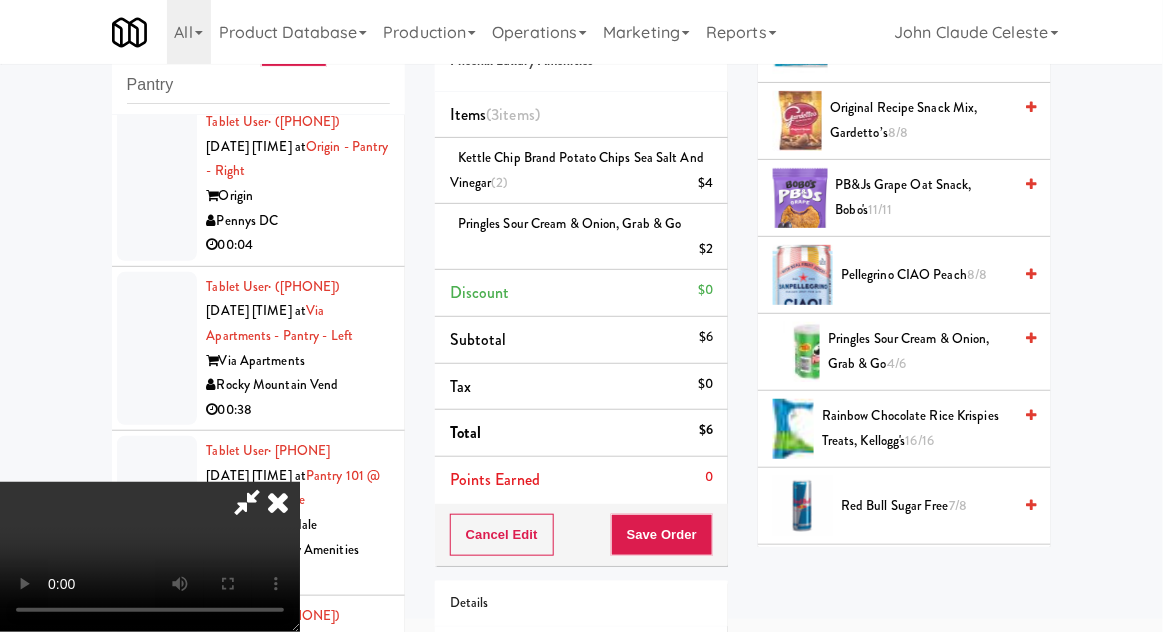 scroll, scrollTop: 73, scrollLeft: 0, axis: vertical 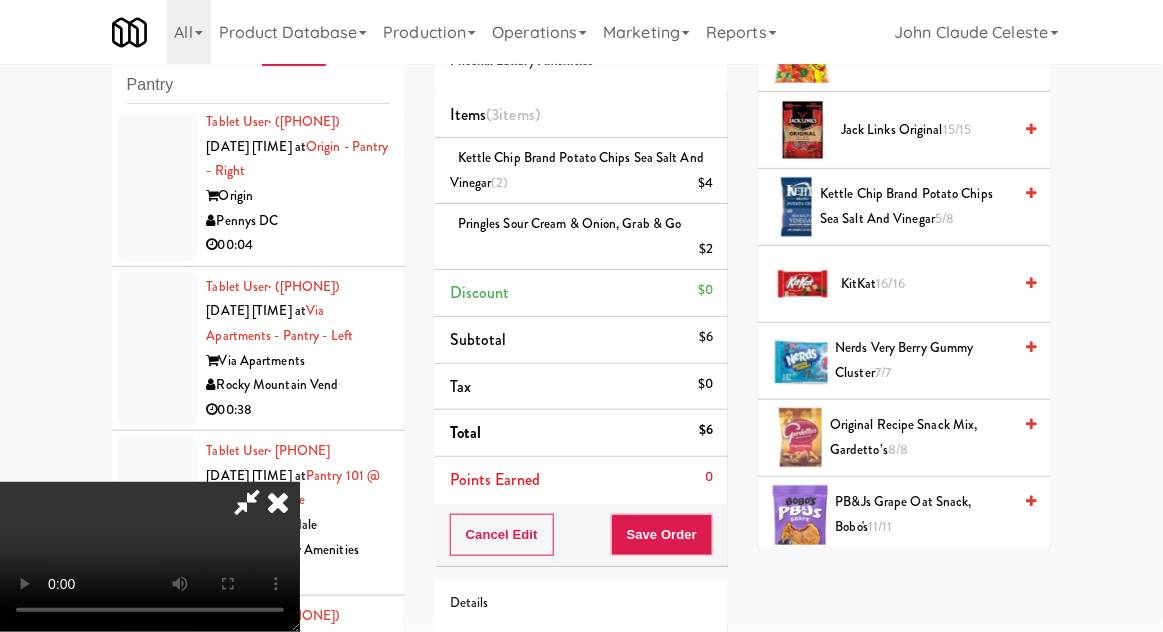 click on "Original Recipe Snack Mix, Gardetto’s  8/8" at bounding box center [920, 437] 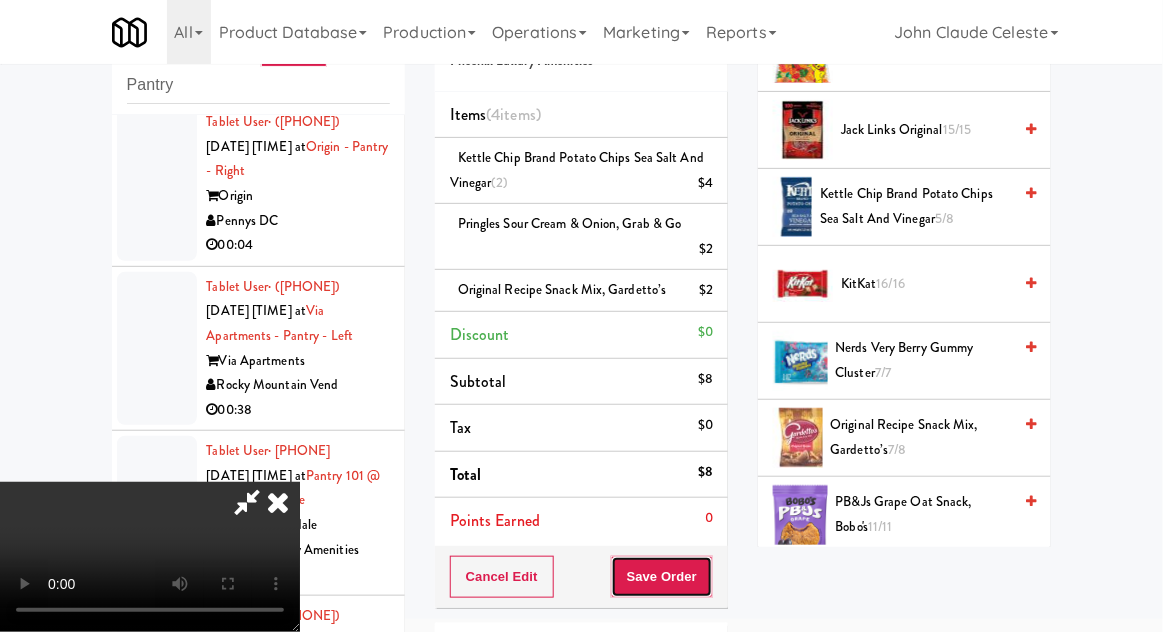 click on "Save Order" at bounding box center [662, 577] 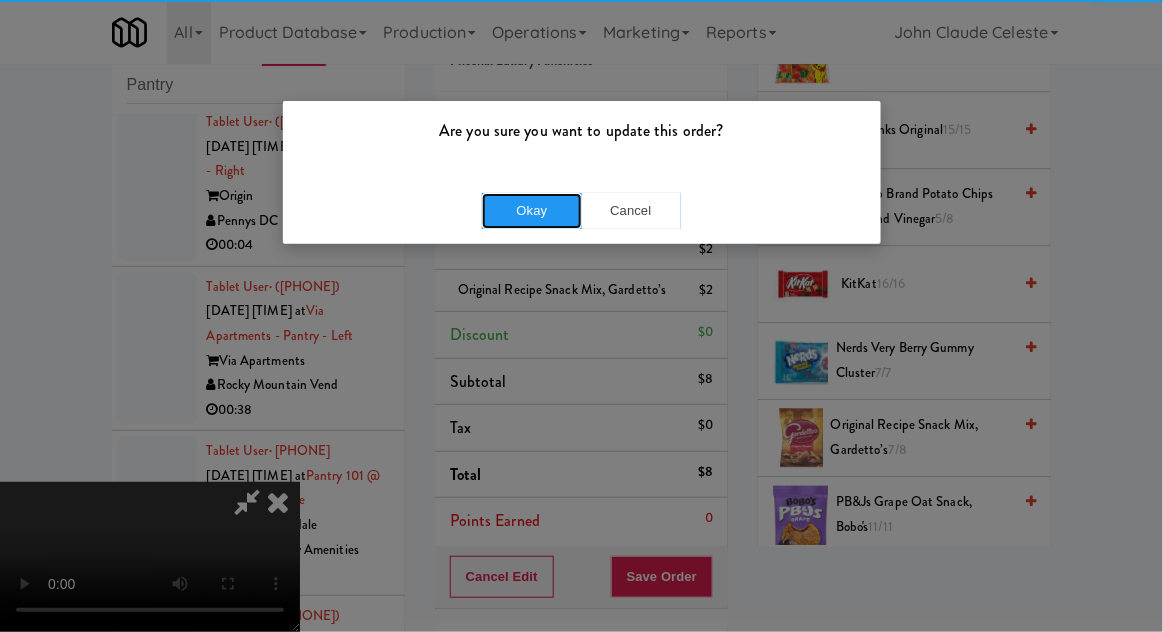 click on "Okay" at bounding box center (532, 211) 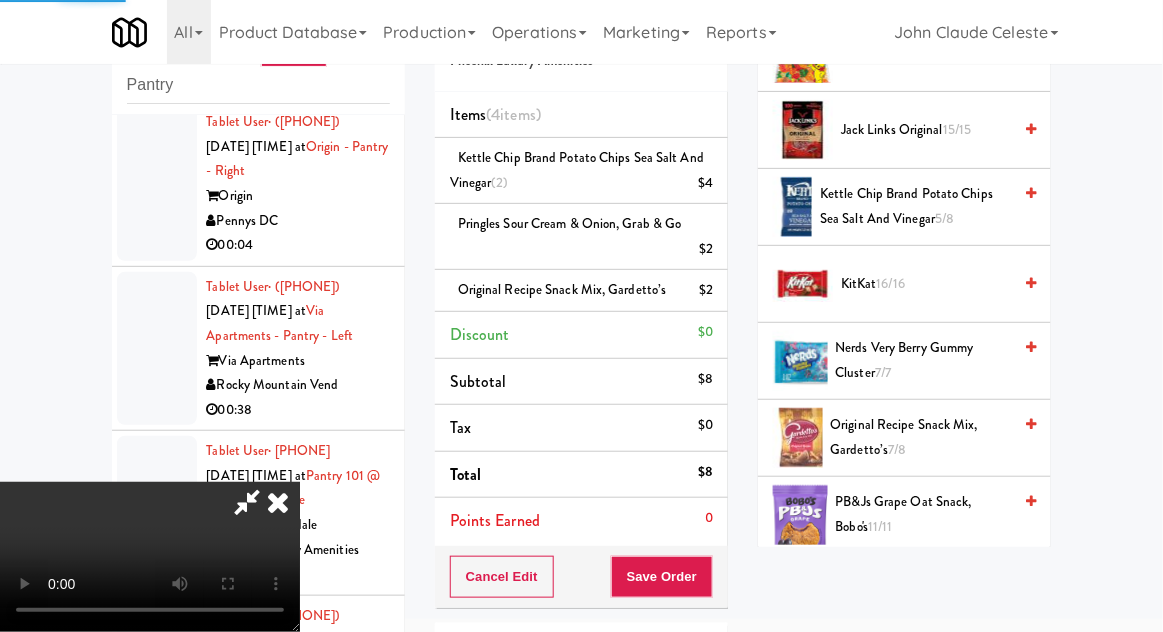 scroll, scrollTop: 197, scrollLeft: 0, axis: vertical 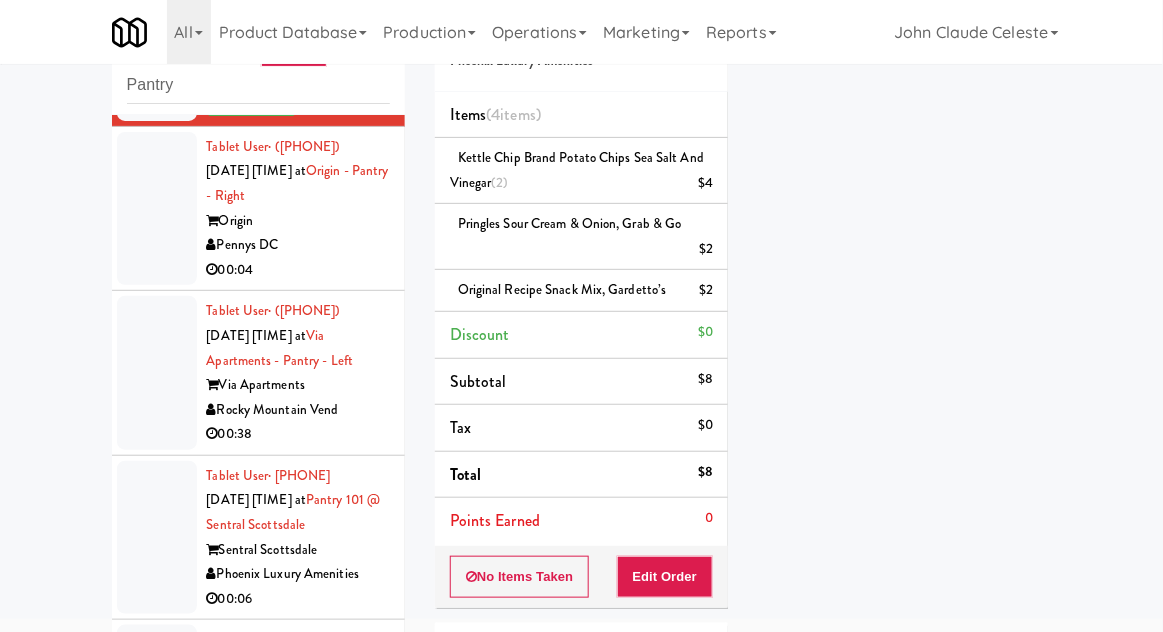 click at bounding box center (157, 209) 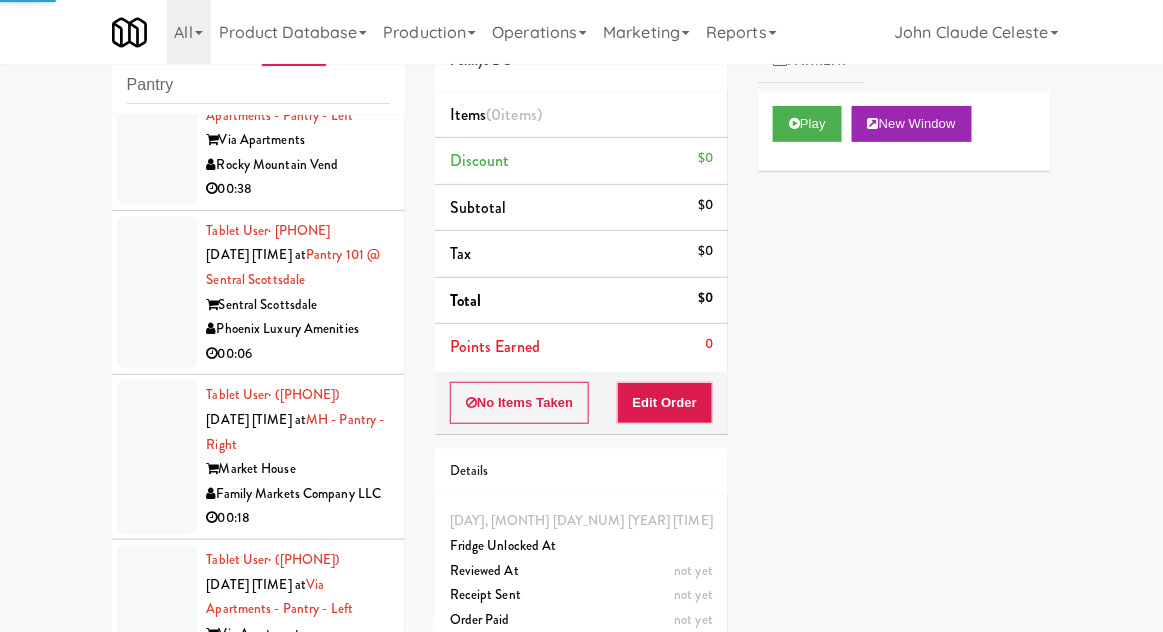 scroll, scrollTop: 9460, scrollLeft: 0, axis: vertical 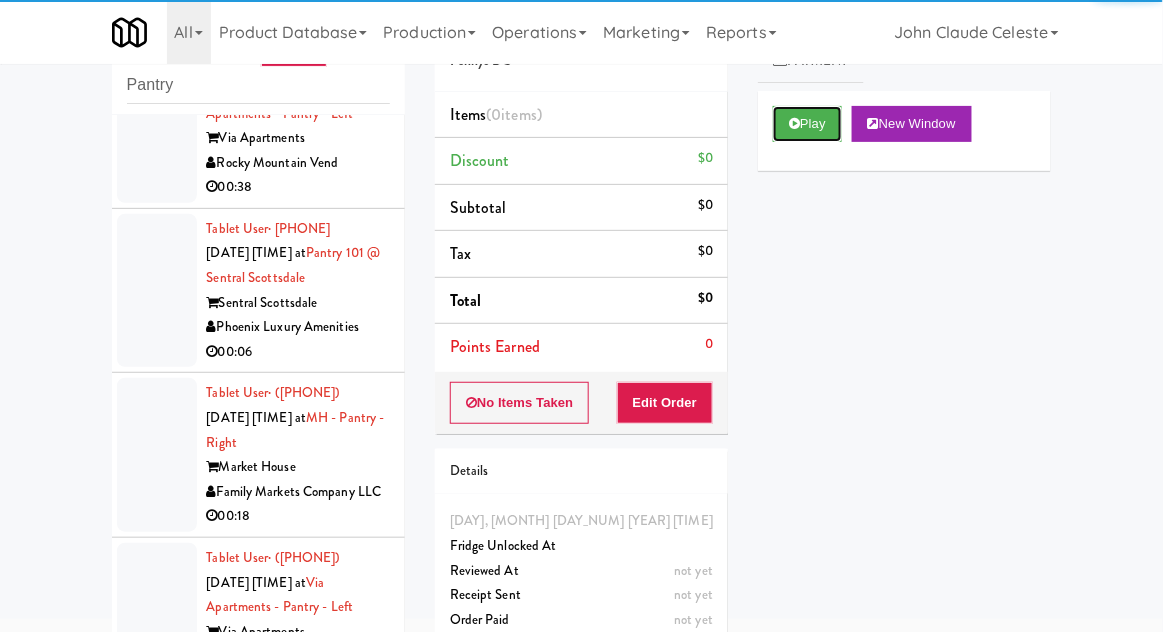 click on "Play" at bounding box center [807, 124] 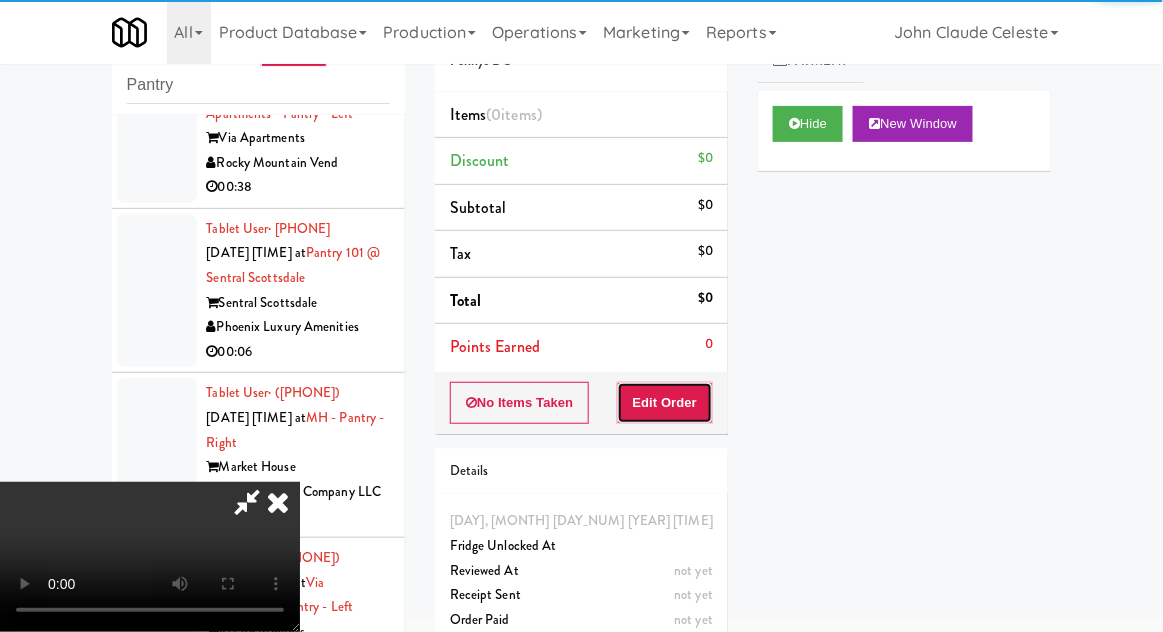 click on "Edit Order" at bounding box center [665, 403] 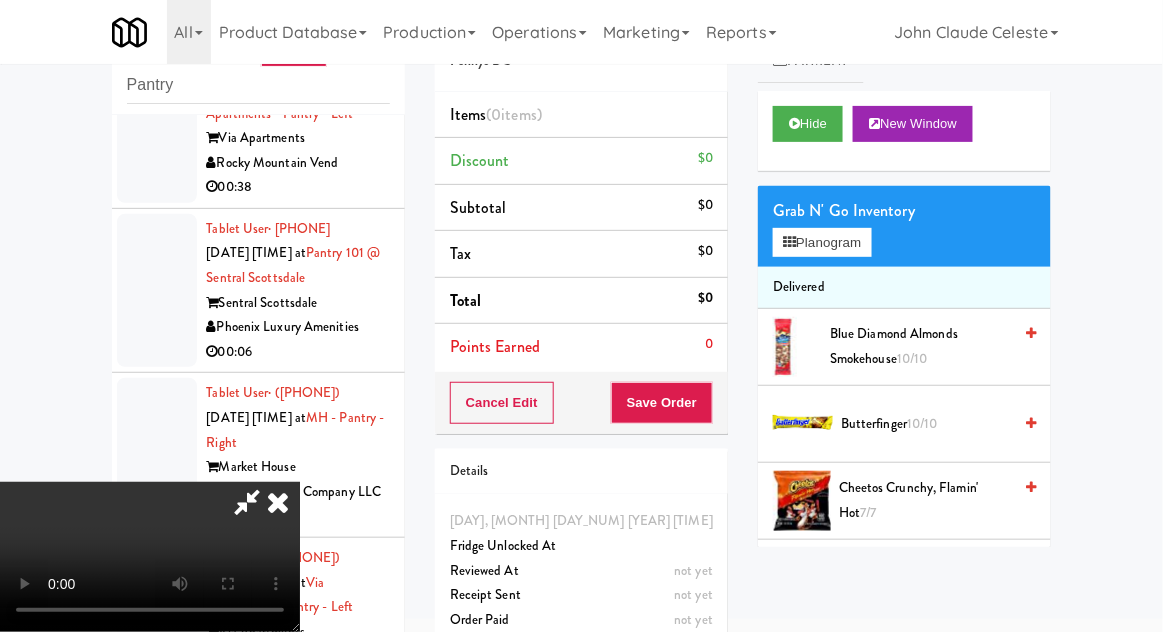 scroll, scrollTop: 73, scrollLeft: 0, axis: vertical 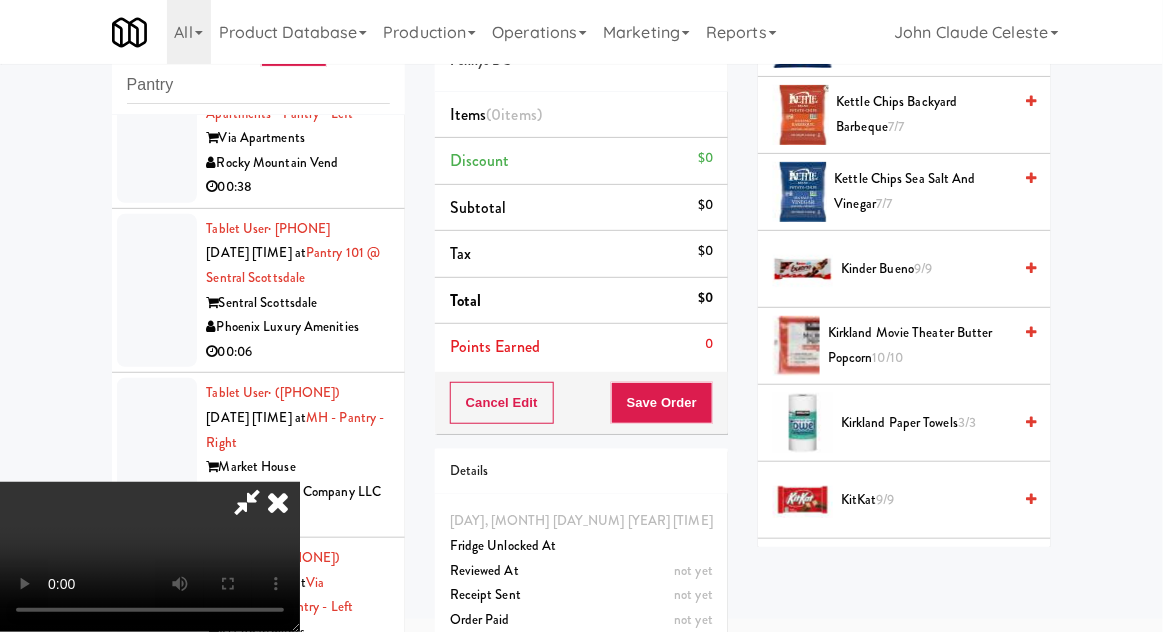 click on "KitKat  9/9" at bounding box center [926, 500] 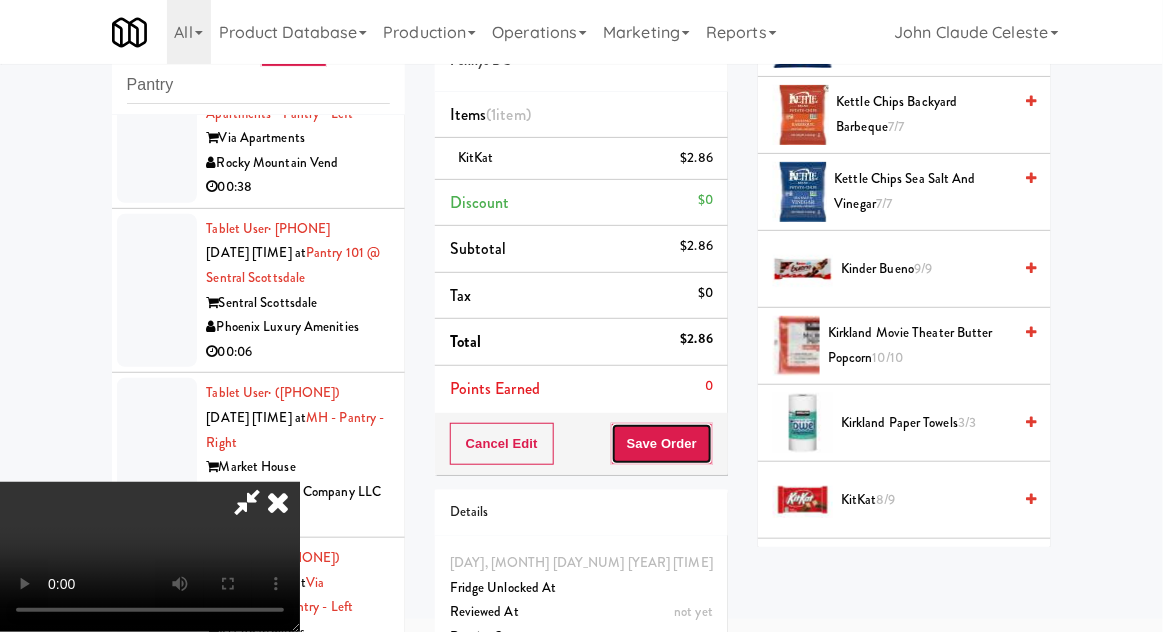 click on "Save Order" at bounding box center [662, 444] 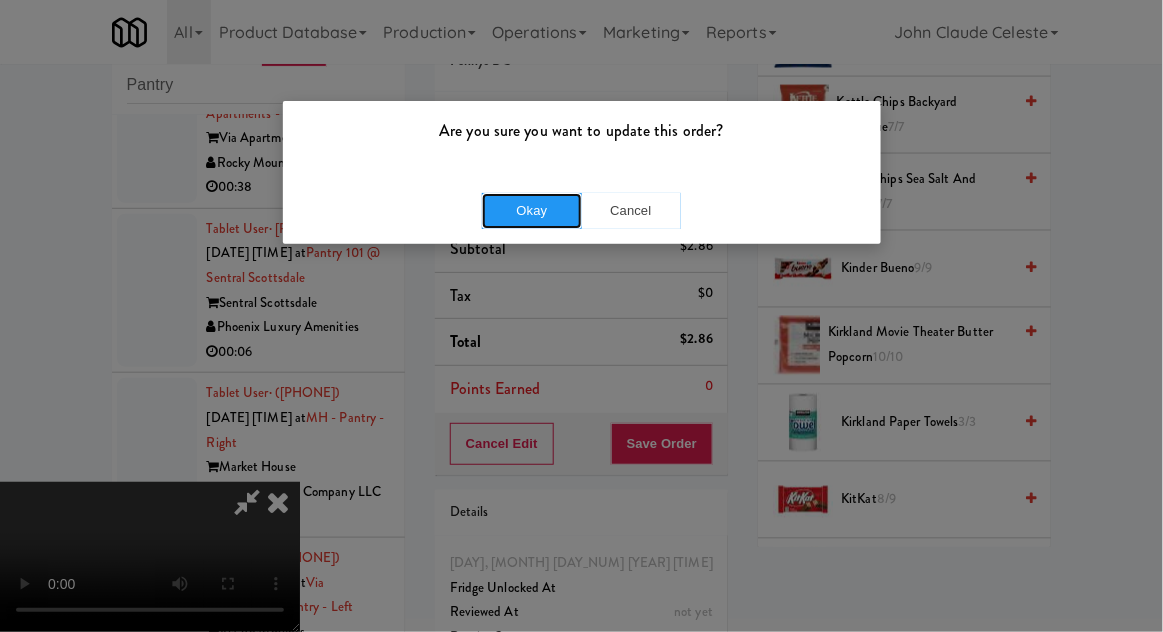 click on "Okay" at bounding box center (532, 211) 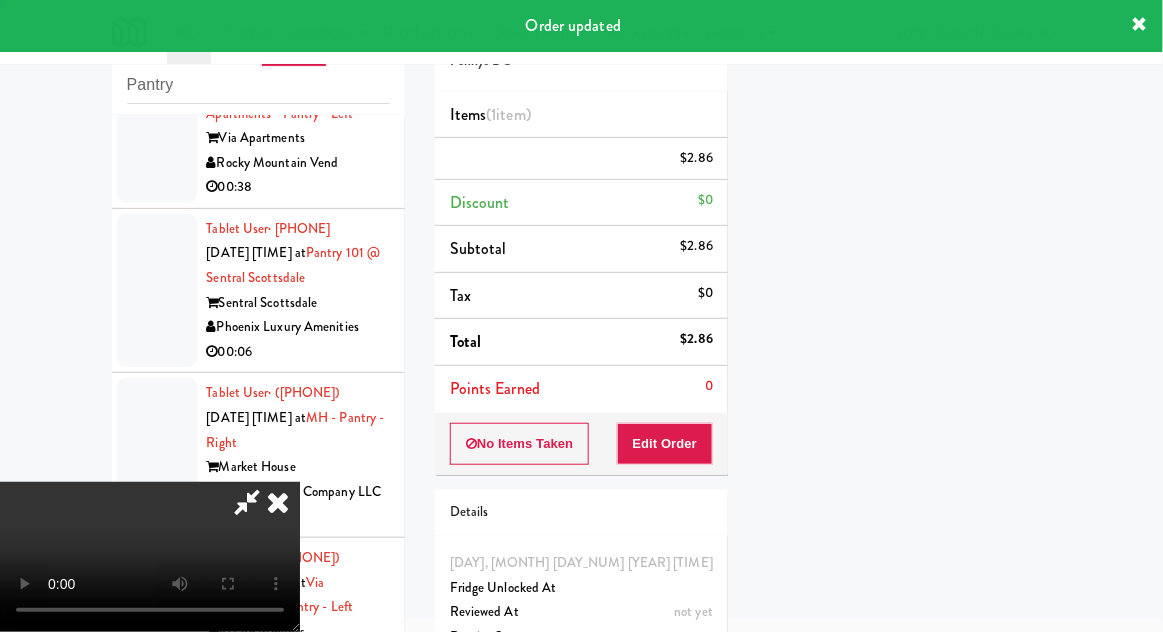 scroll, scrollTop: 197, scrollLeft: 0, axis: vertical 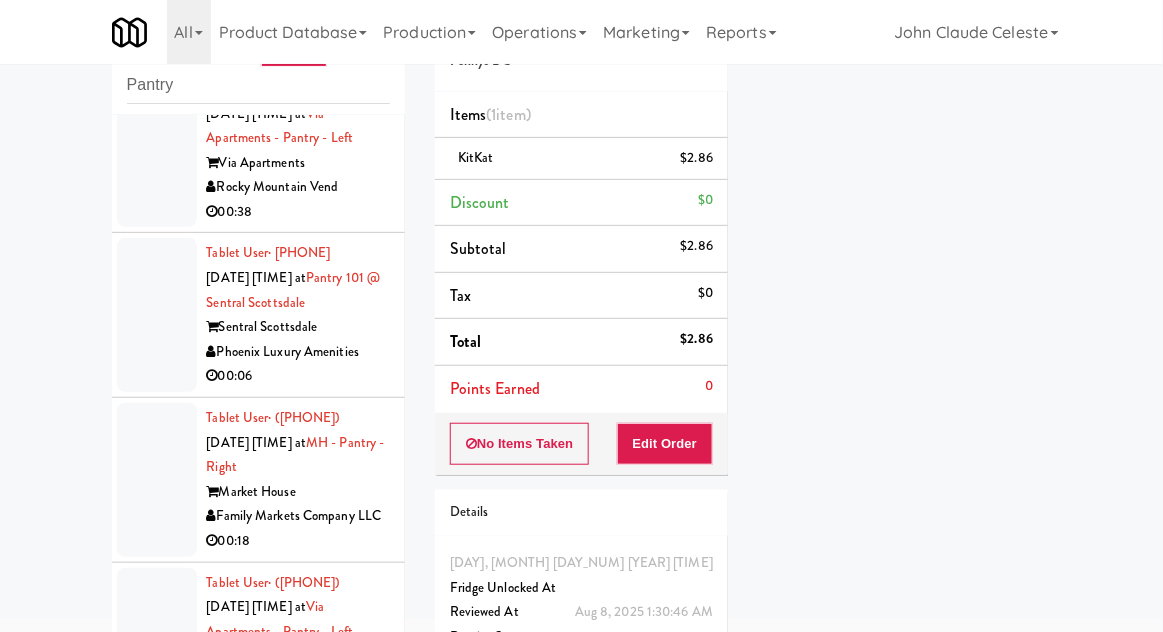 click at bounding box center [157, 151] 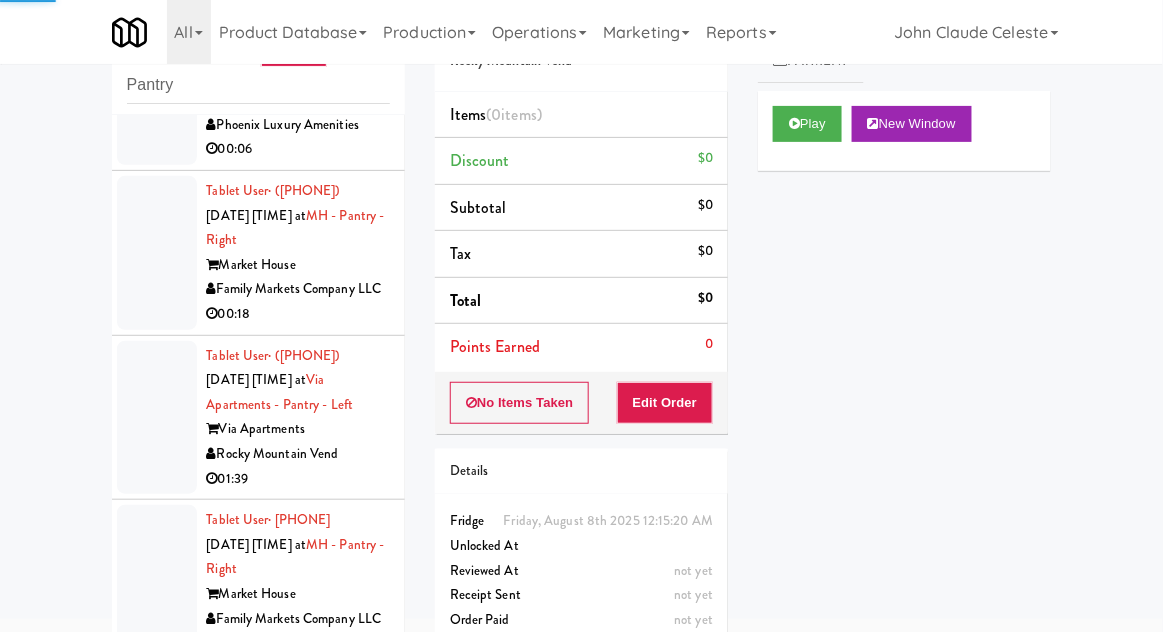 scroll, scrollTop: 9691, scrollLeft: 0, axis: vertical 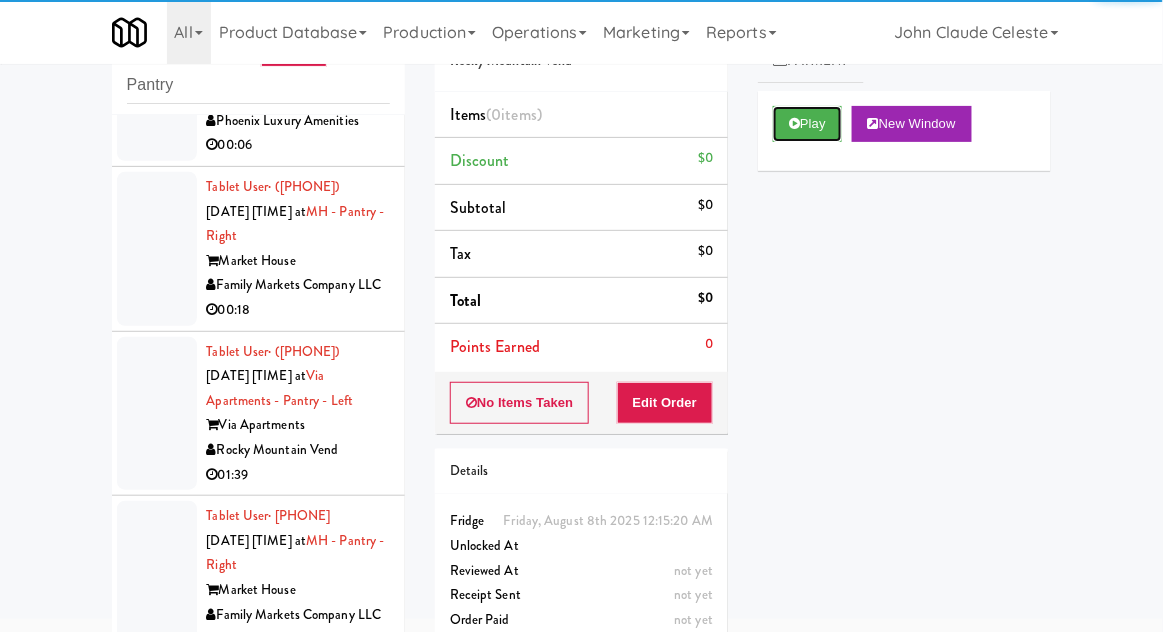 click on "Play" at bounding box center [807, 124] 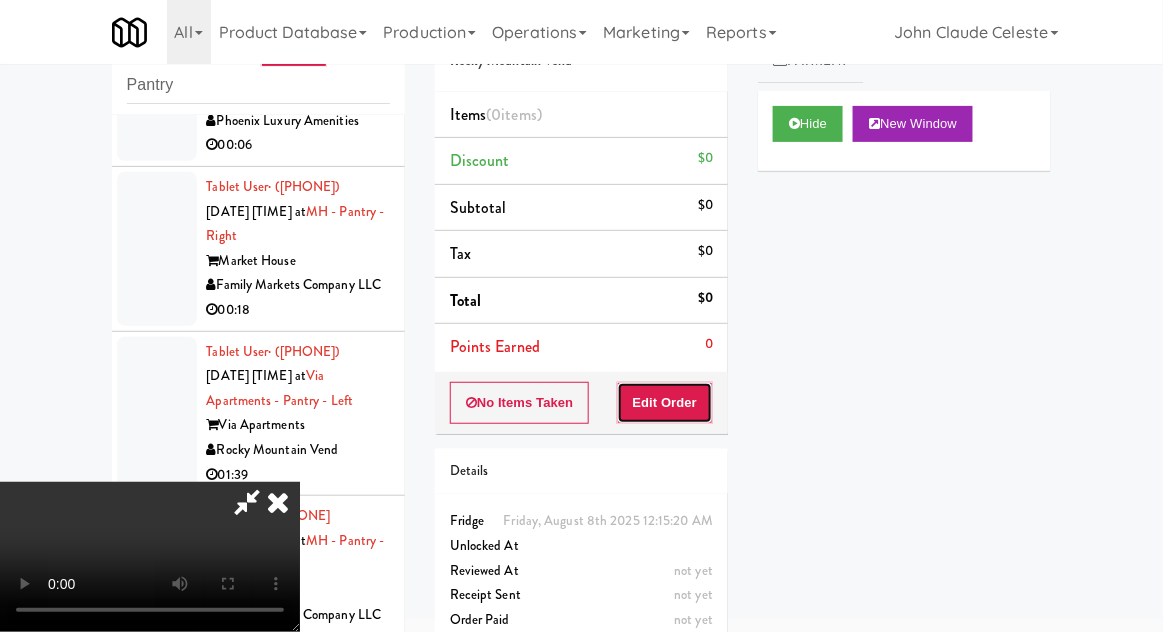 click on "Edit Order" at bounding box center [665, 403] 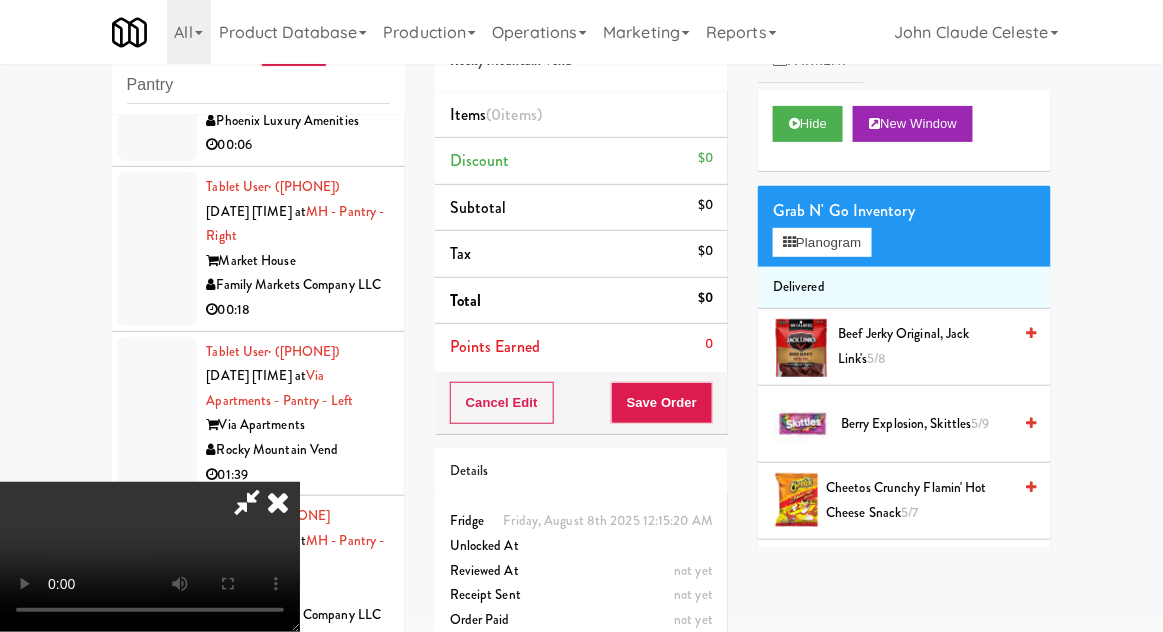 scroll, scrollTop: 73, scrollLeft: 0, axis: vertical 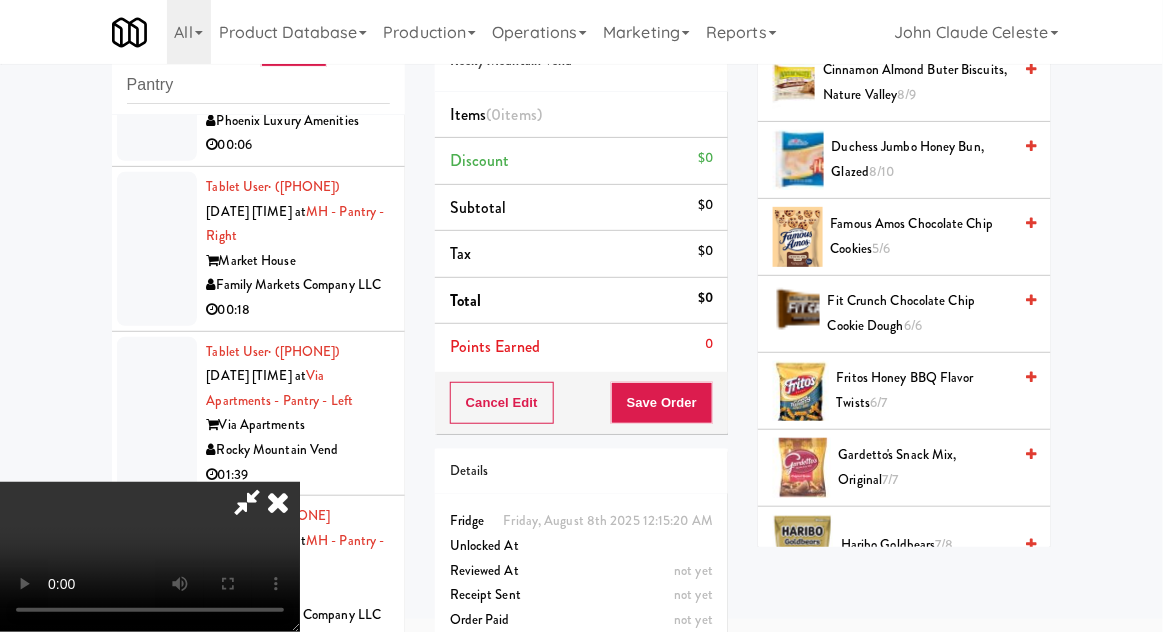 click on "Fritos Honey BBQ Flavor Twists  6/7" at bounding box center (924, 390) 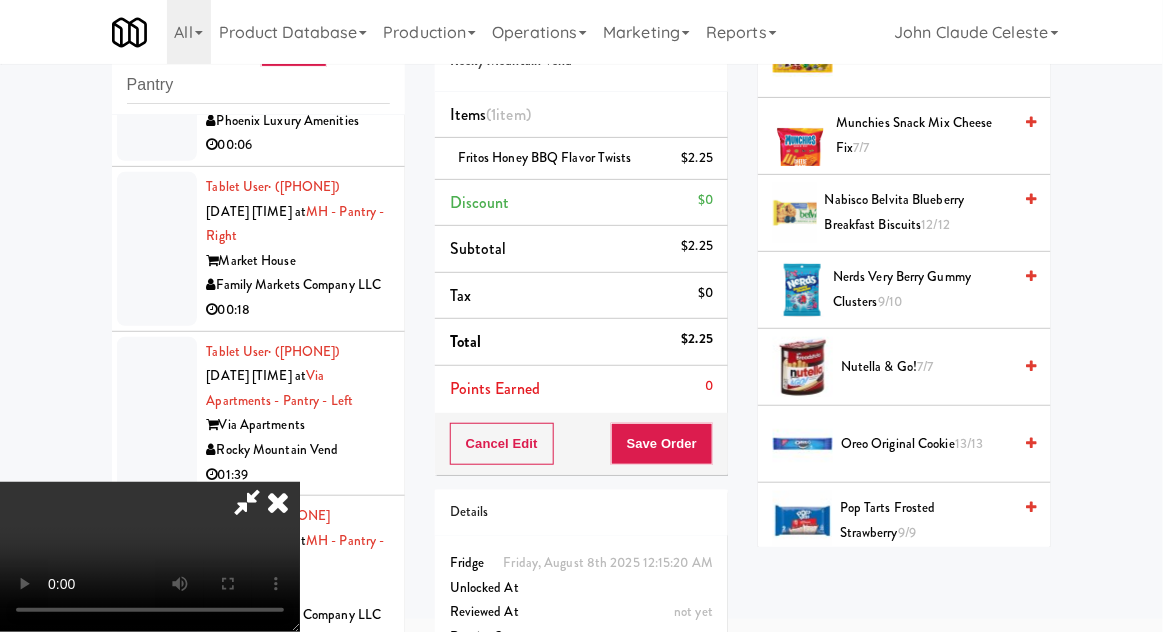 scroll, scrollTop: 1442, scrollLeft: 0, axis: vertical 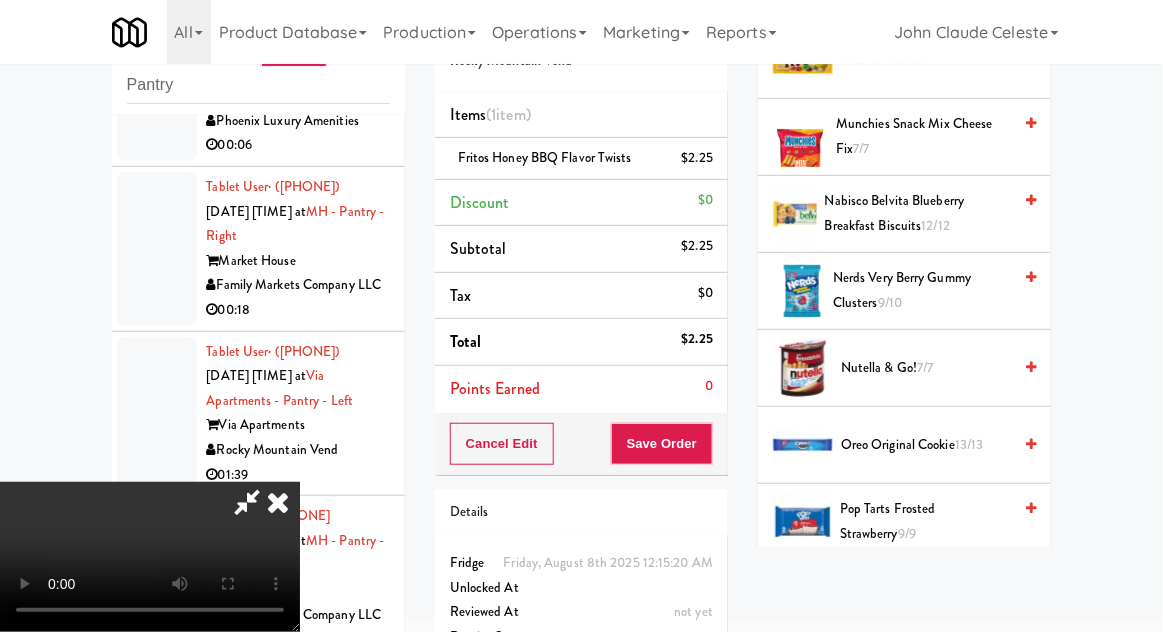 click on "Nerds Very Berry Gummy Clusters   9/10" at bounding box center [922, 290] 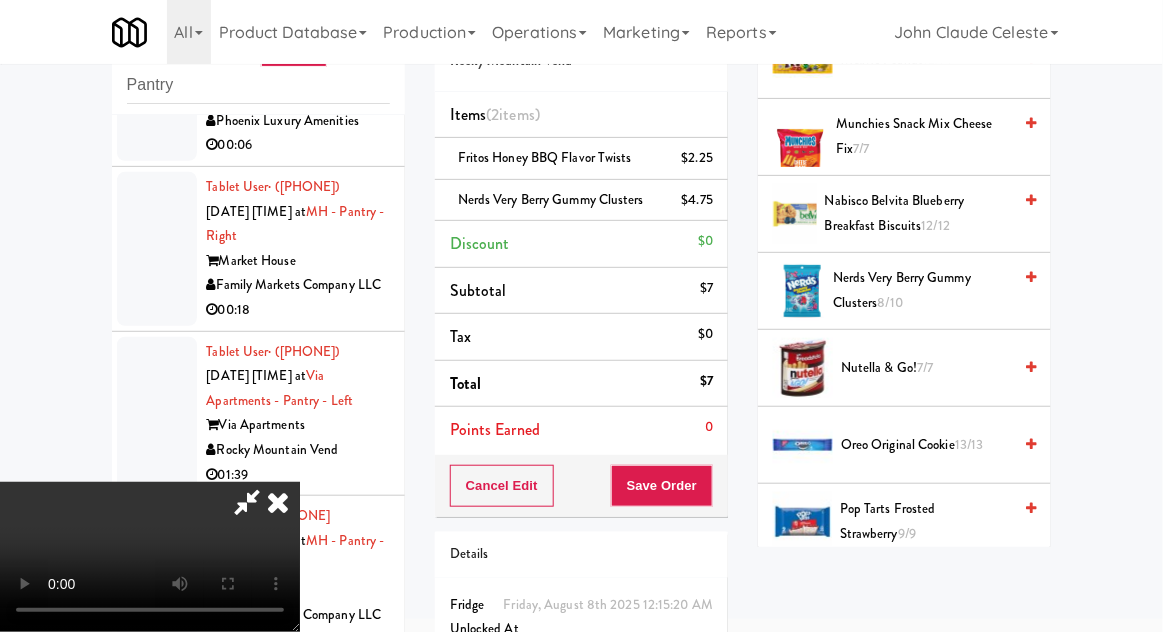 click on "Nerds Very Berry Gummy Clusters   8/10" at bounding box center (922, 290) 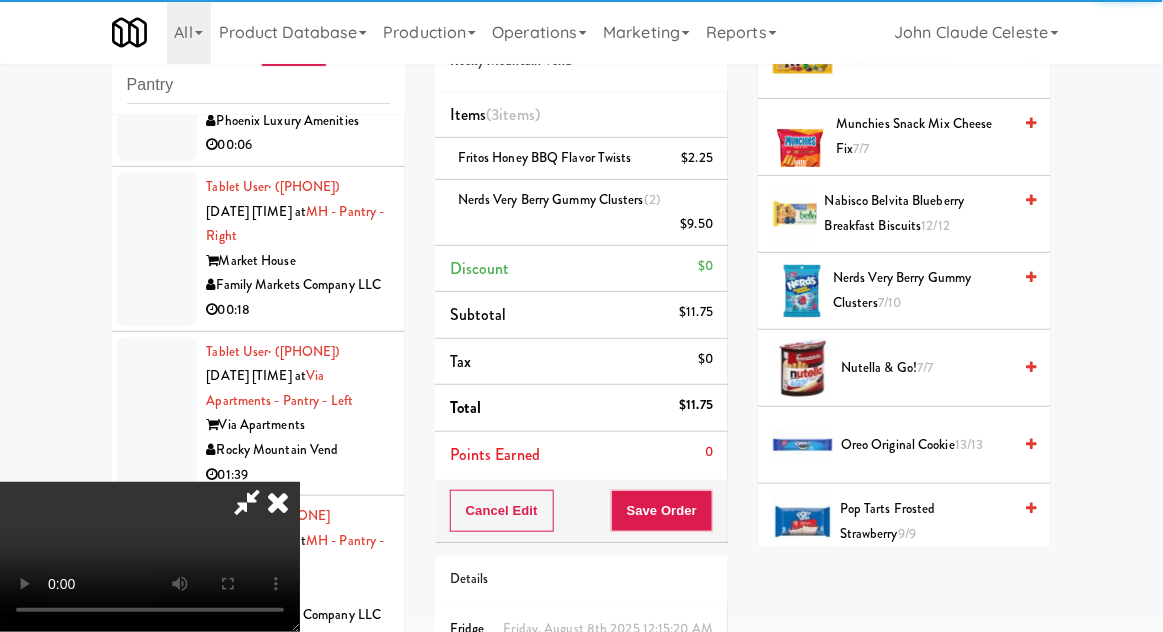 scroll, scrollTop: 116, scrollLeft: 0, axis: vertical 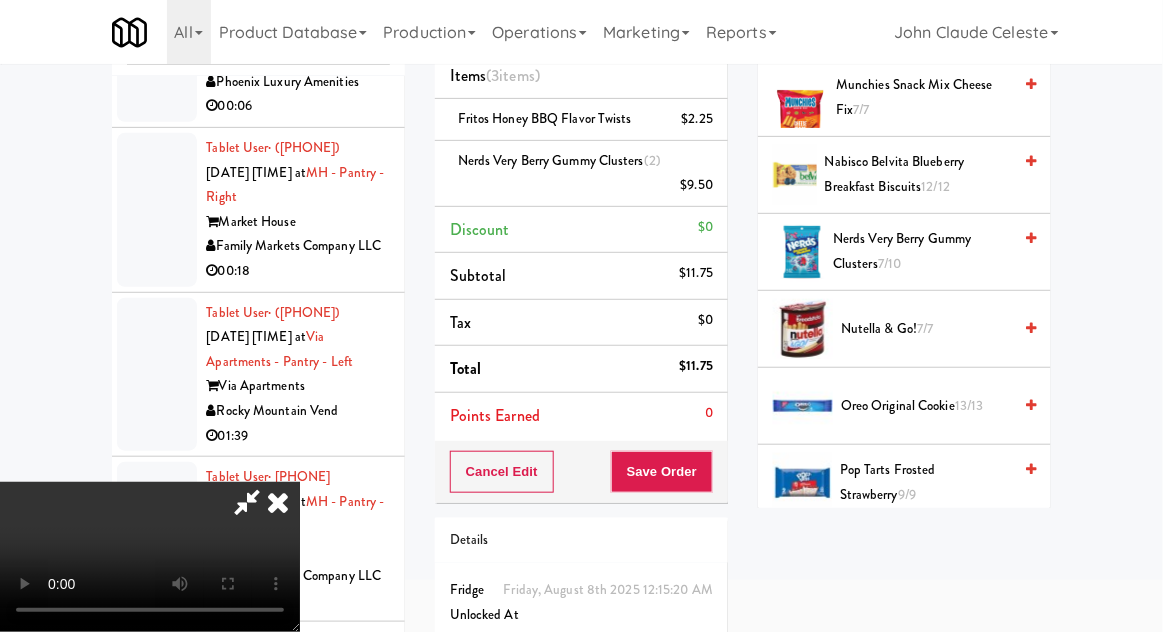 click at bounding box center (247, 502) 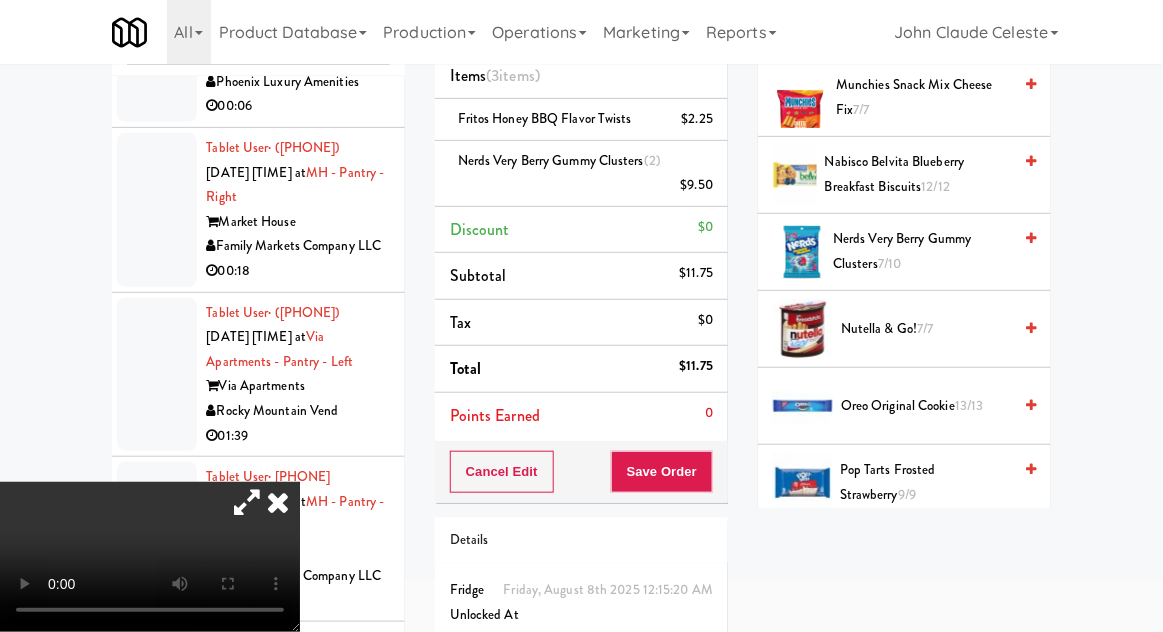 click at bounding box center [247, 502] 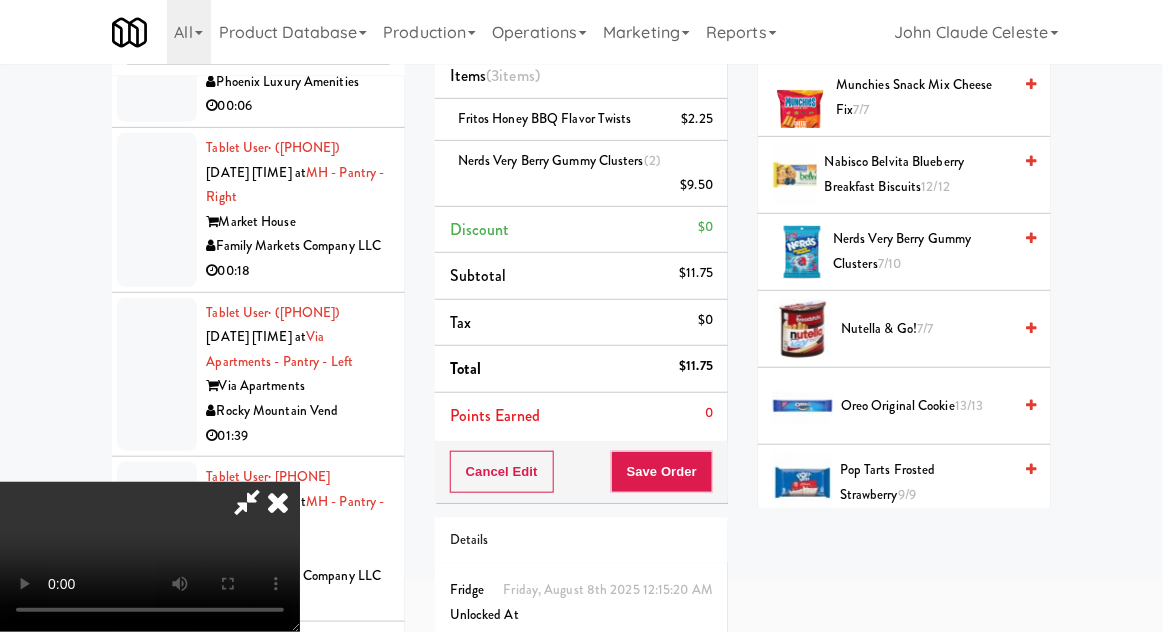 scroll, scrollTop: 73, scrollLeft: 0, axis: vertical 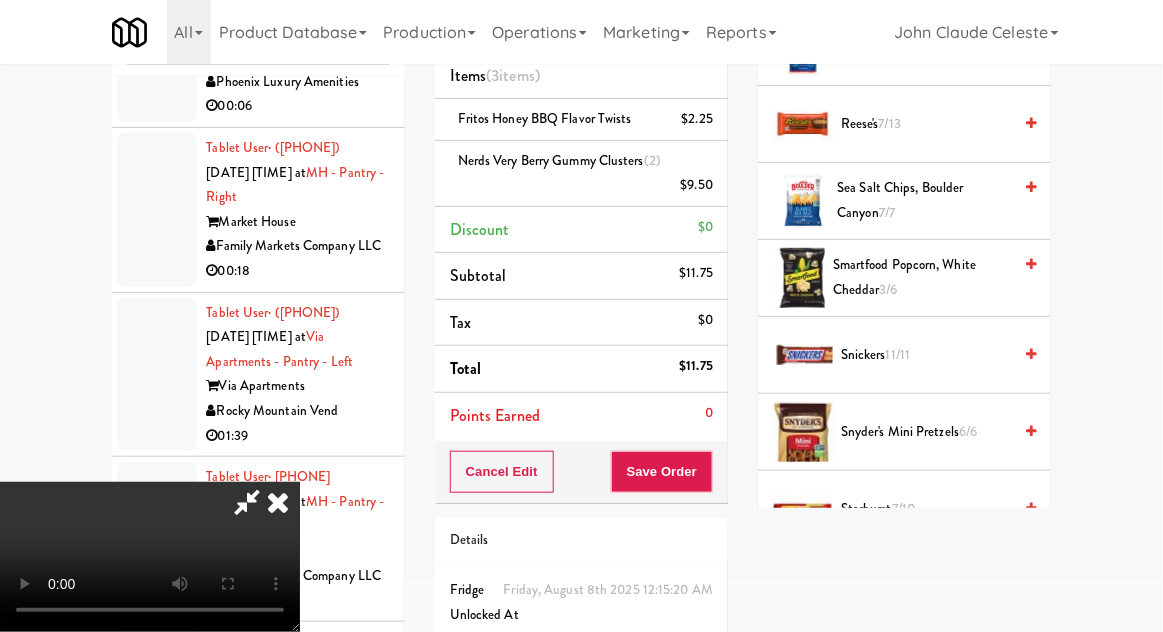 click on "[PRODUCT_NAME] [PRODUCT_NAME]" at bounding box center [922, 277] 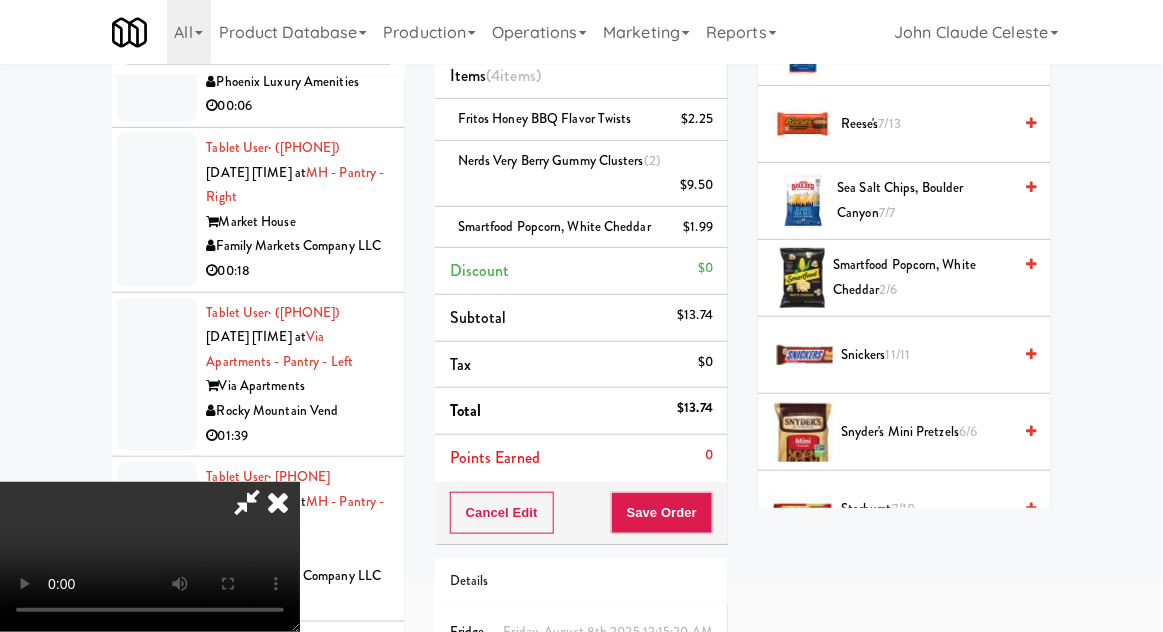 click on "Smartfood Popcorn, White Cheddar  $1.99" at bounding box center (581, 228) 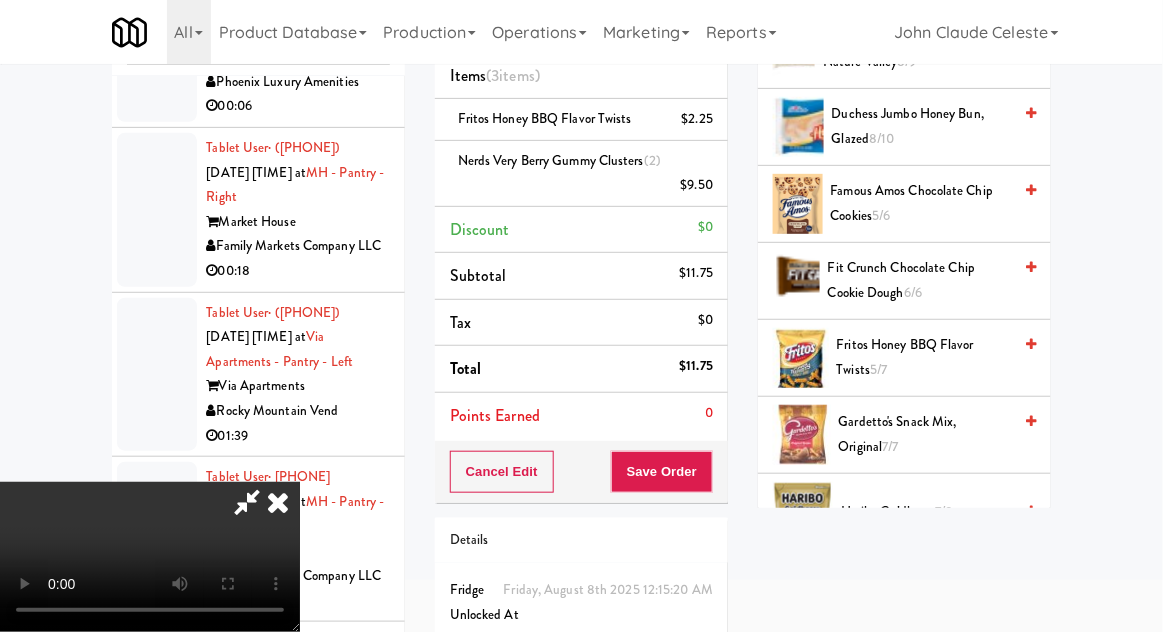 scroll, scrollTop: 571, scrollLeft: 0, axis: vertical 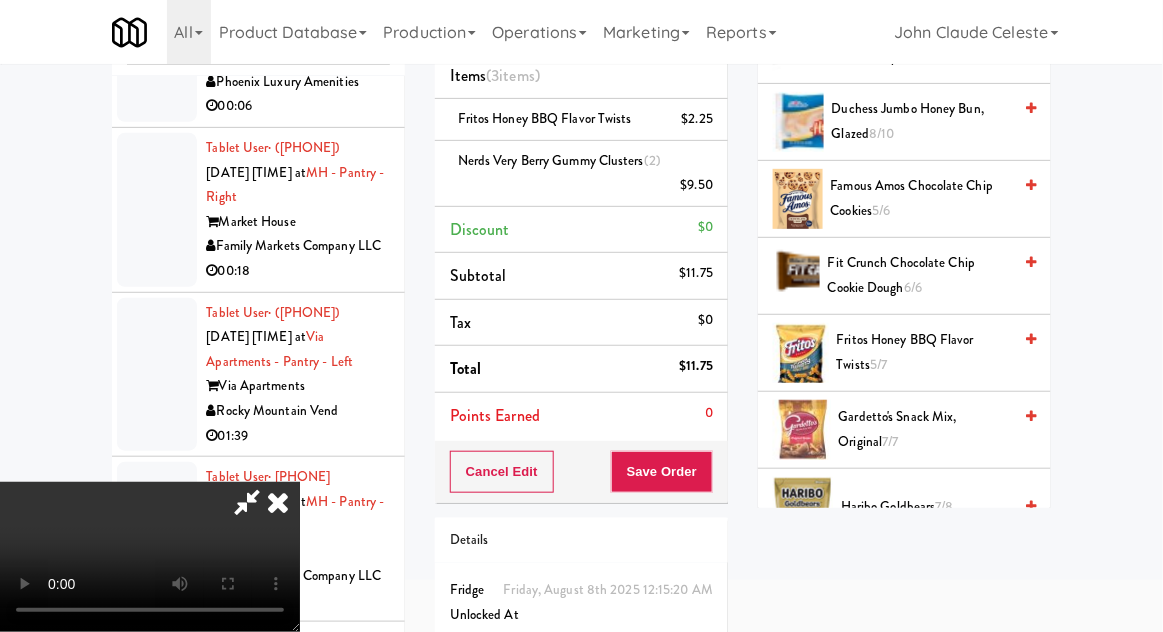 click on "Gardetto's Snack Mix, Original  7/7" at bounding box center (925, 429) 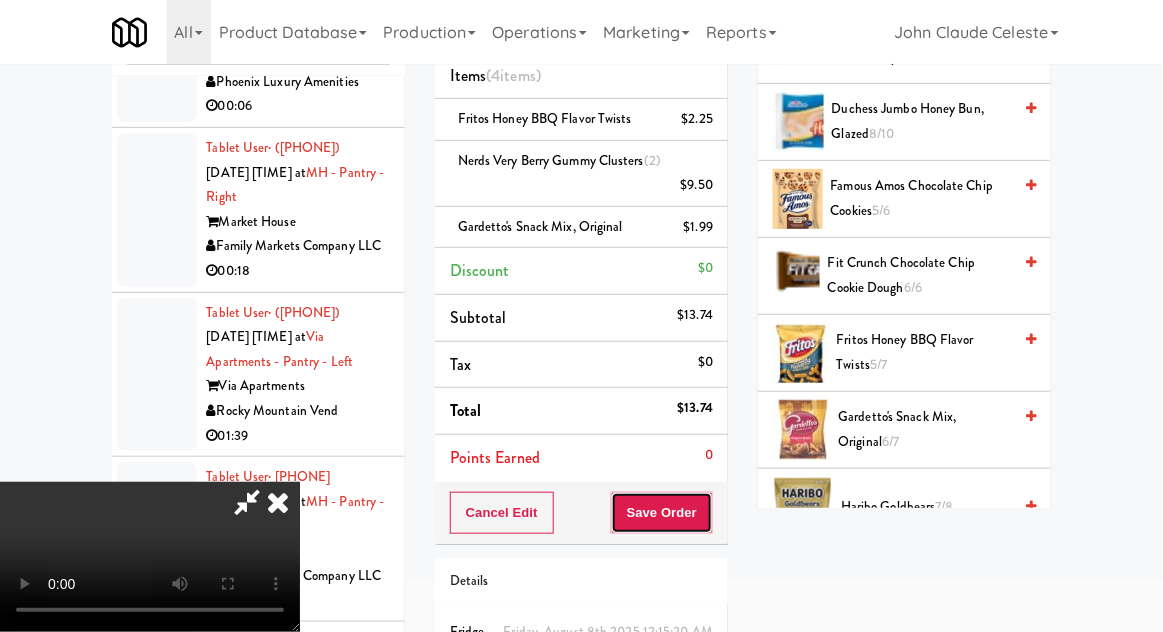 click on "Save Order" at bounding box center (662, 513) 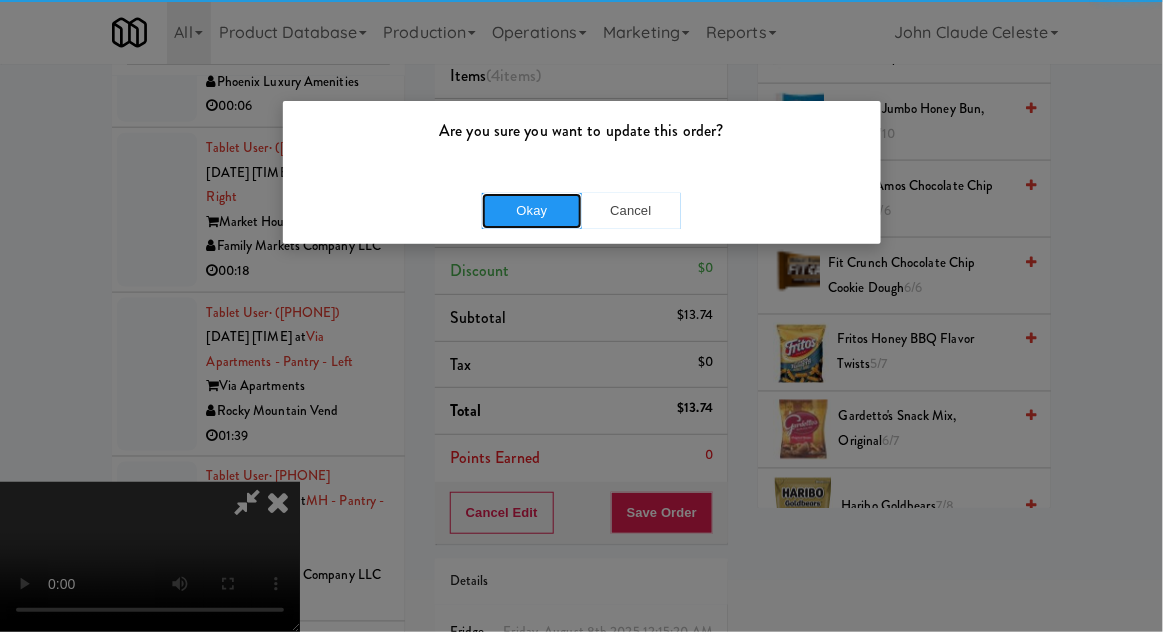 click on "Okay" at bounding box center (532, 211) 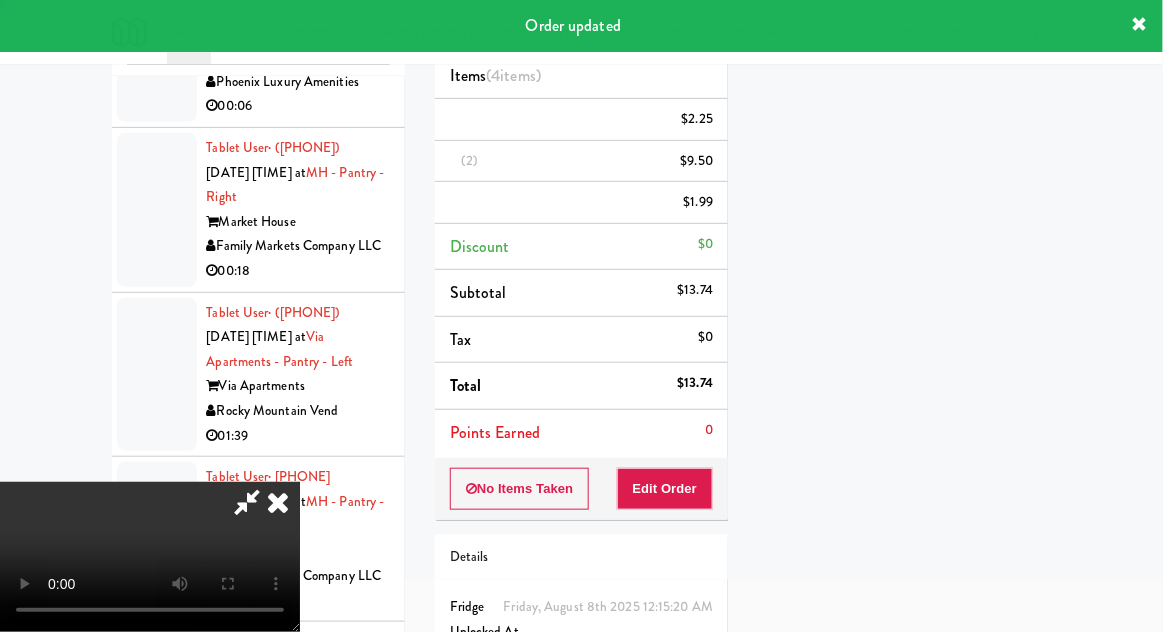 scroll, scrollTop: 197, scrollLeft: 0, axis: vertical 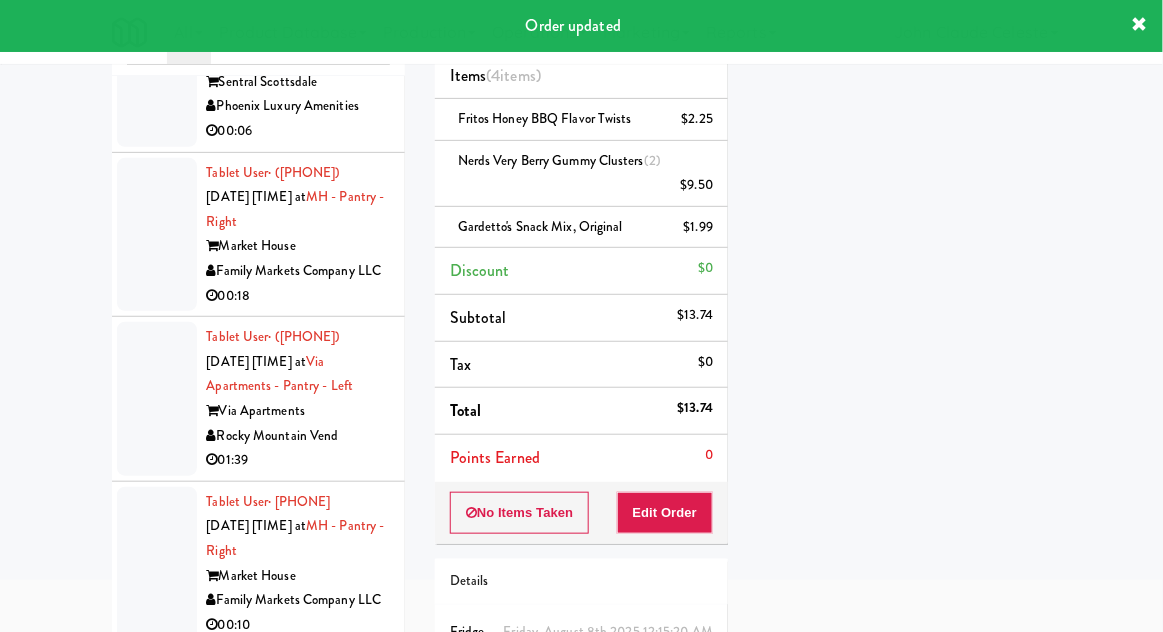 click at bounding box center [157, 70] 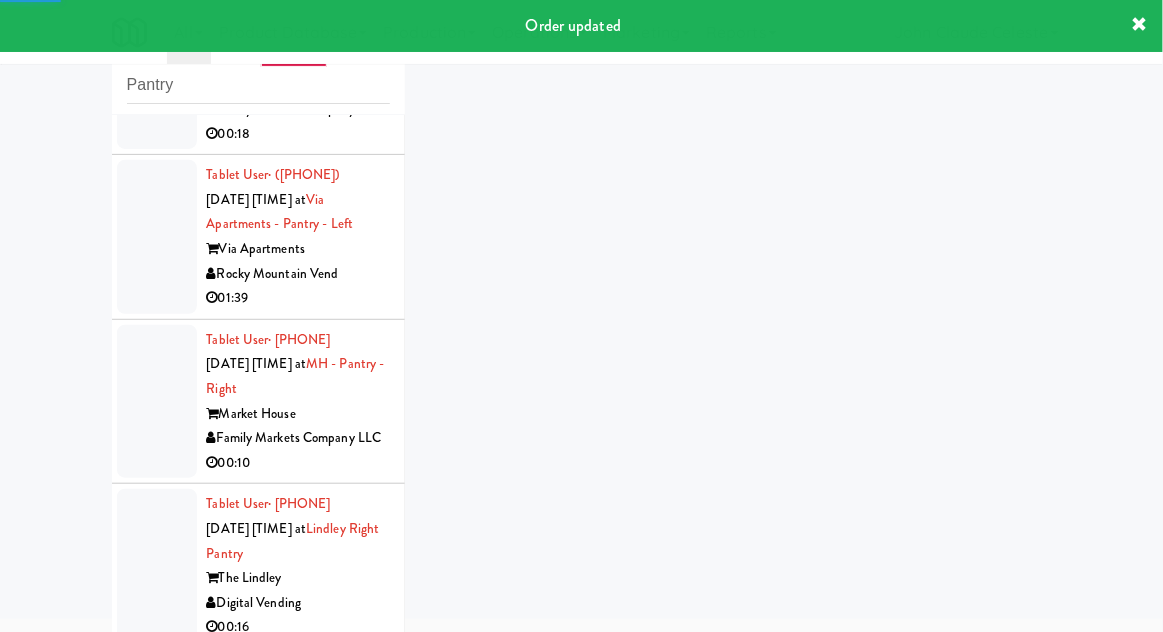 scroll, scrollTop: 9893, scrollLeft: 0, axis: vertical 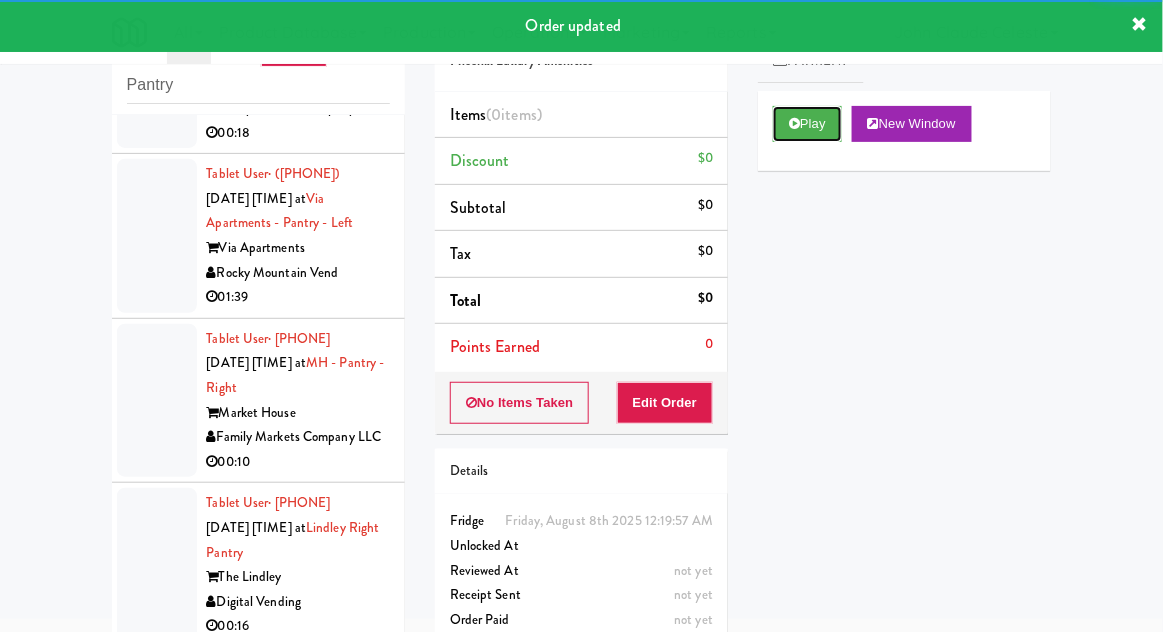 click on "Play" at bounding box center [807, 124] 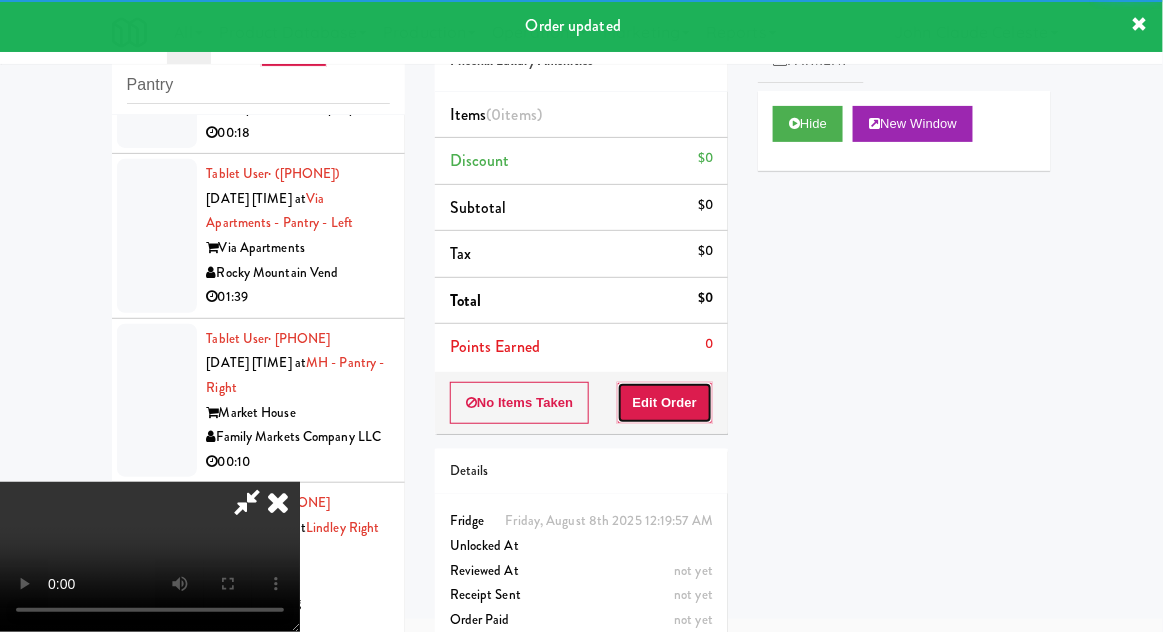 click on "Edit Order" at bounding box center [665, 403] 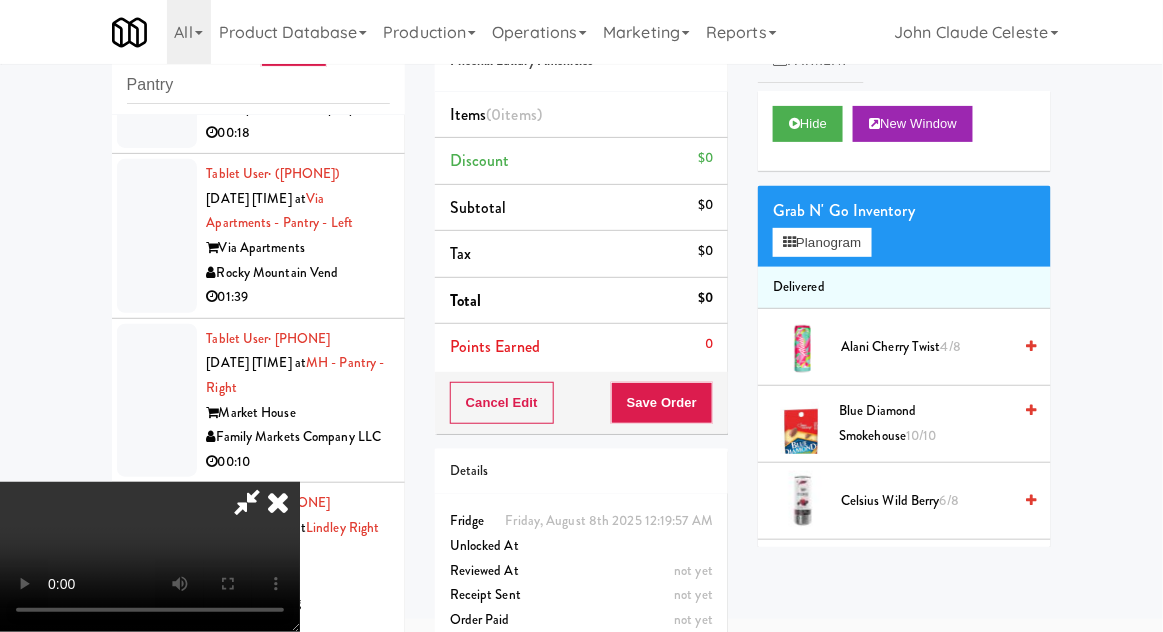 scroll, scrollTop: 73, scrollLeft: 0, axis: vertical 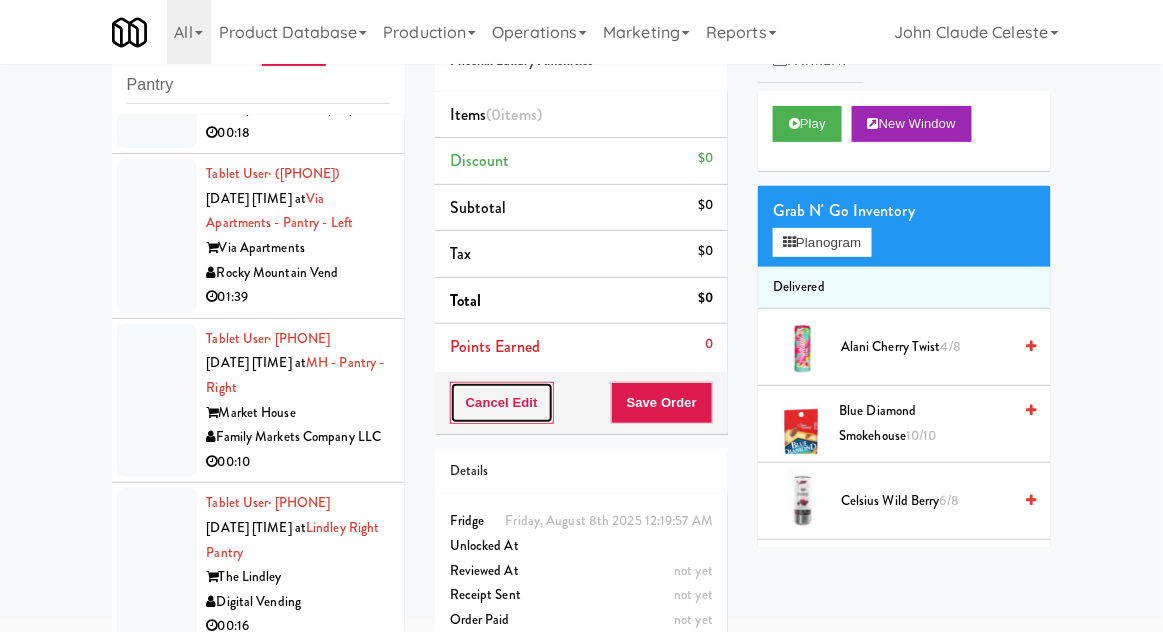 click on "Cancel Edit" at bounding box center [502, 403] 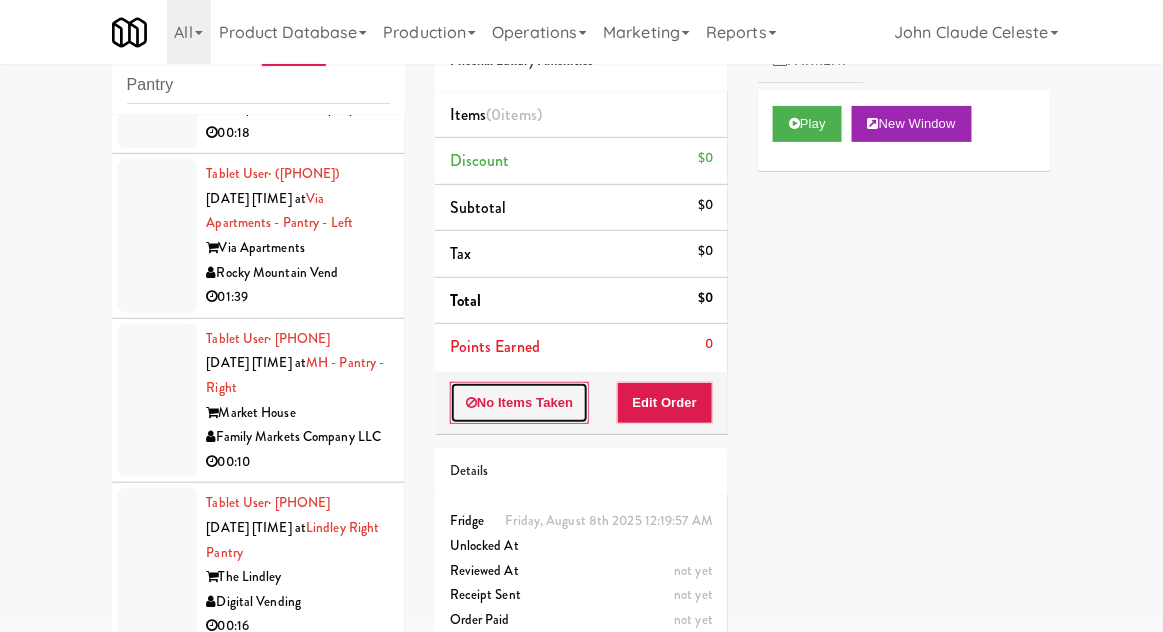 click on "No Items Taken" at bounding box center [520, 403] 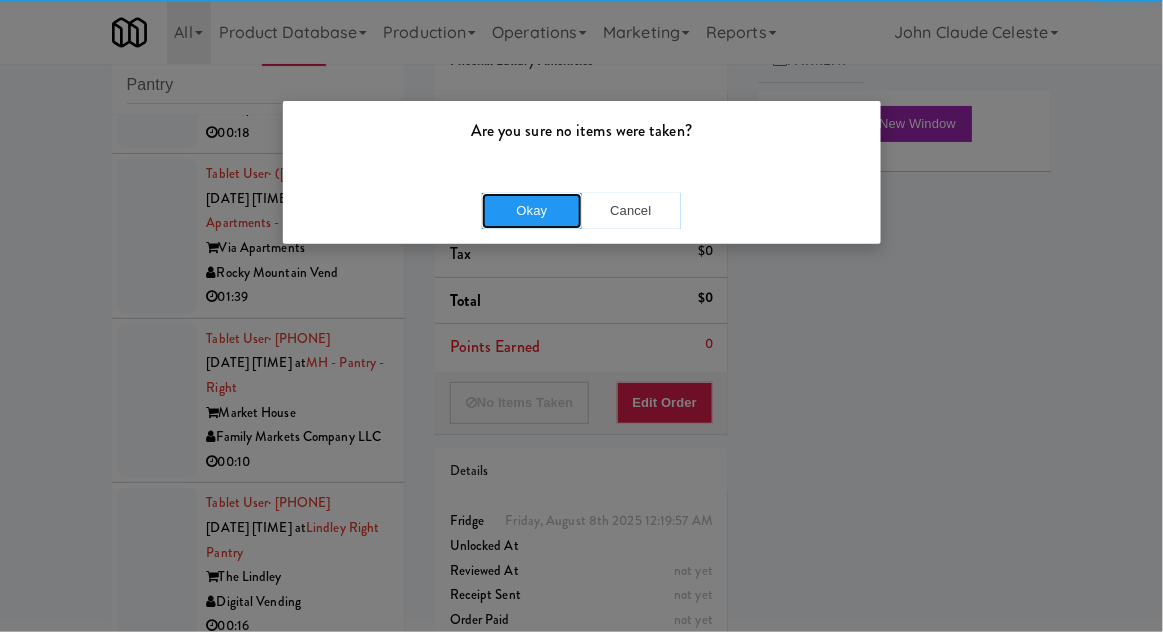 click on "Okay" at bounding box center (532, 211) 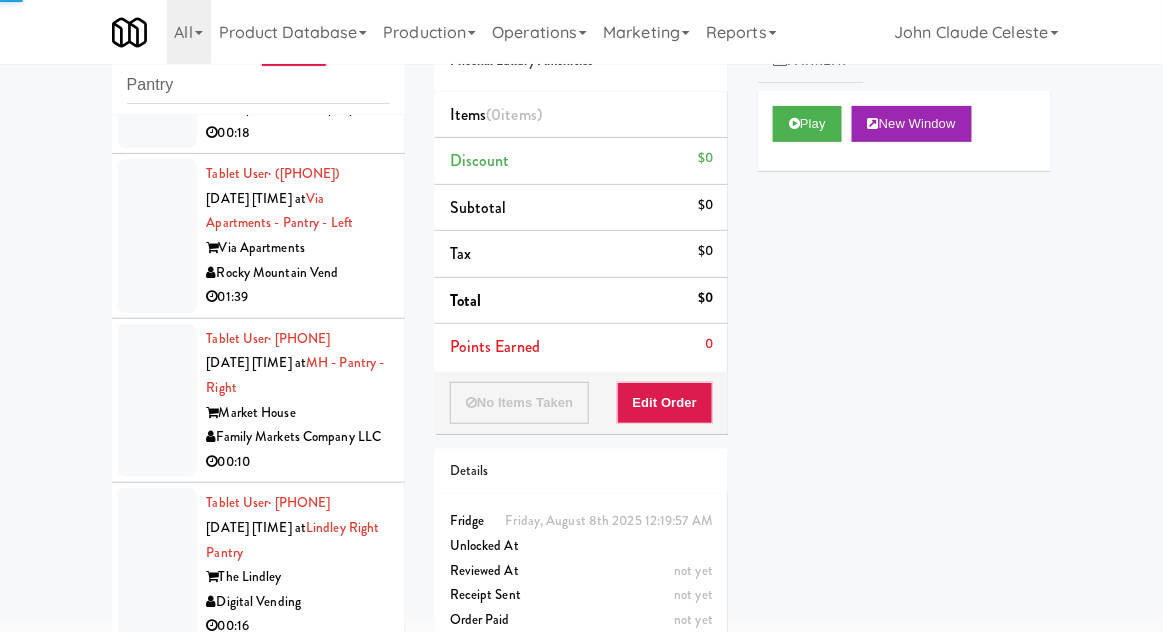 click at bounding box center [157, 72] 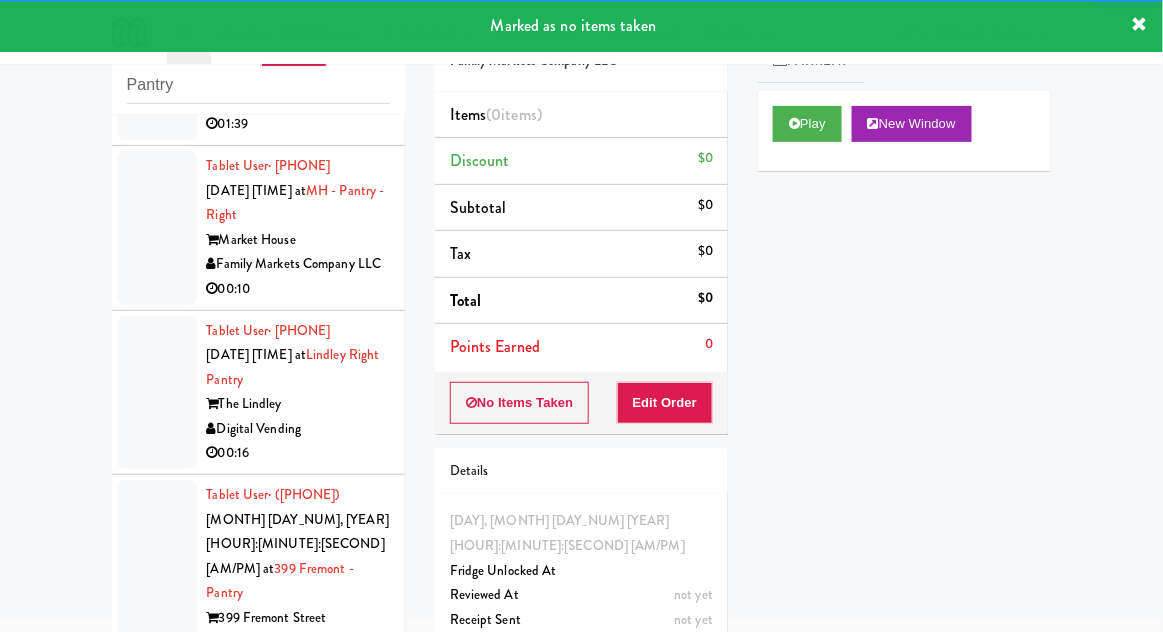 scroll, scrollTop: 10130, scrollLeft: 0, axis: vertical 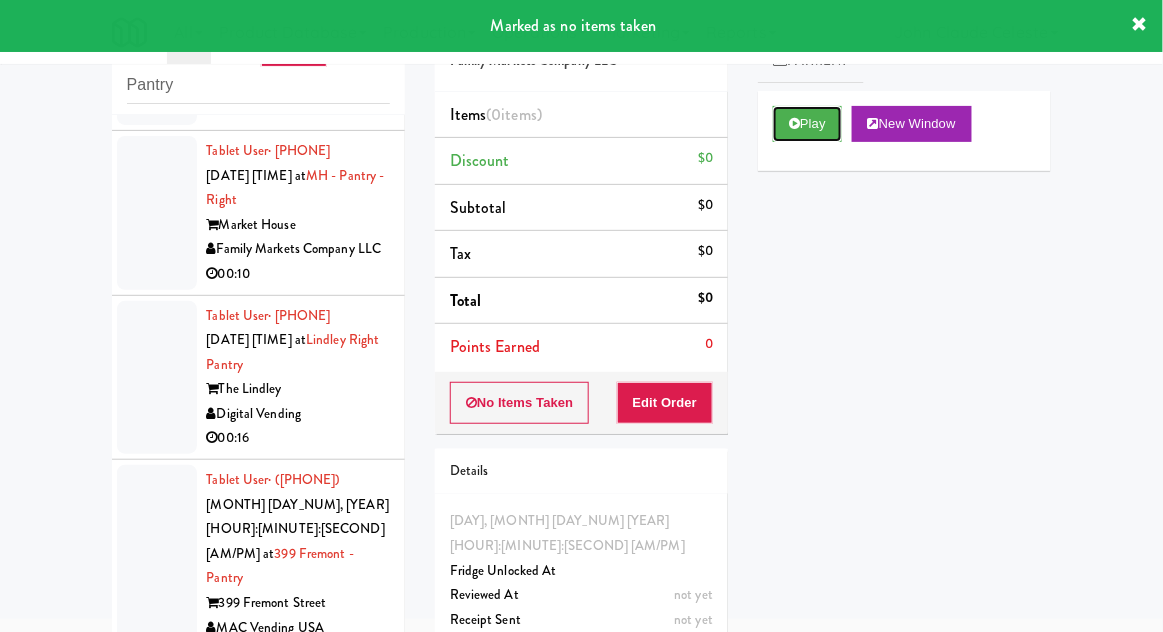 click on "Play" at bounding box center [807, 124] 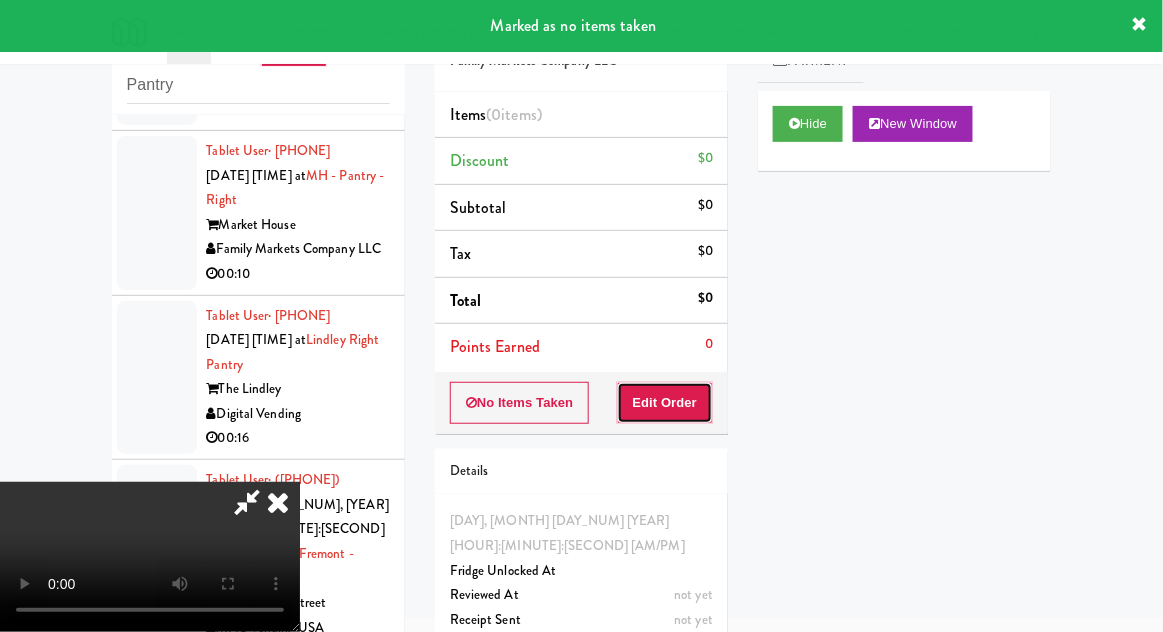 click on "Edit Order" at bounding box center [665, 403] 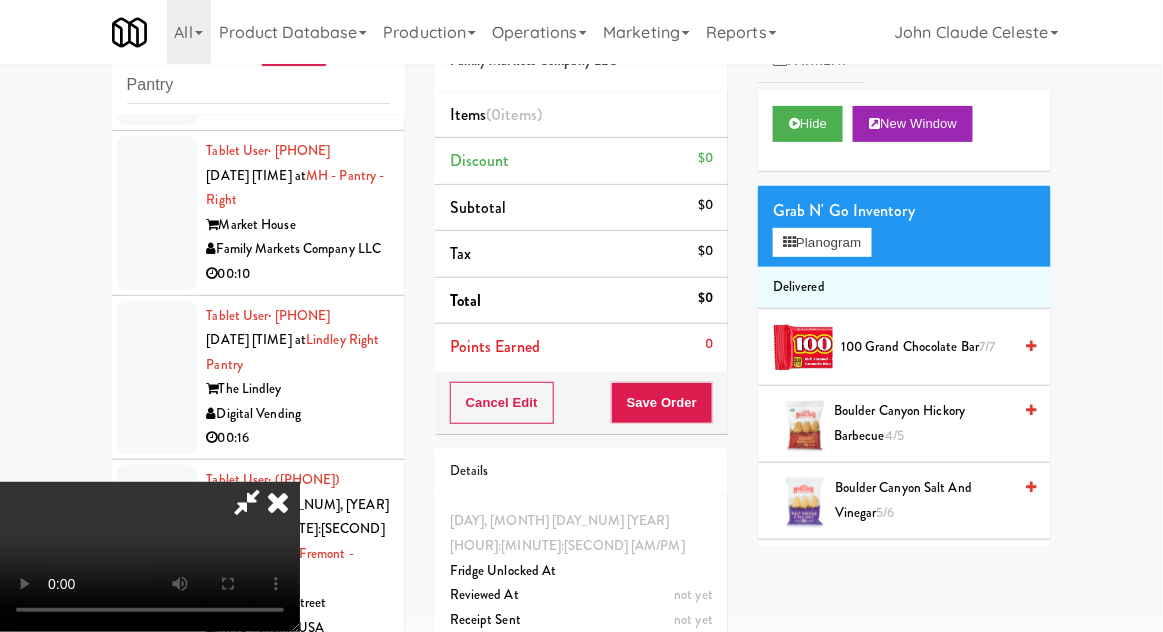 type 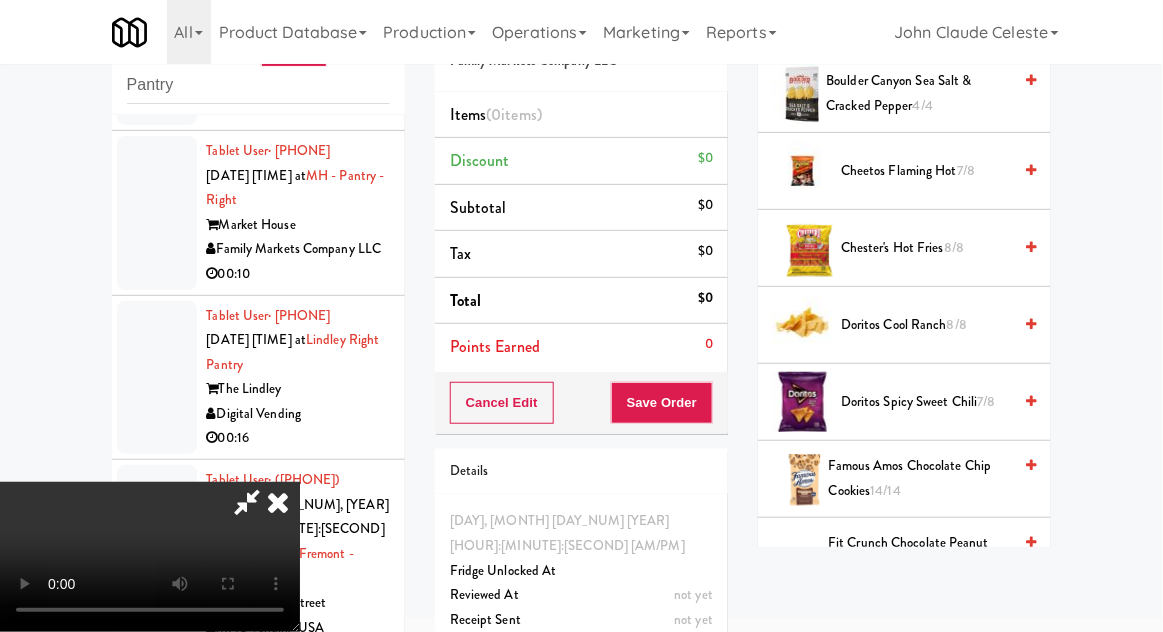 scroll, scrollTop: 501, scrollLeft: 0, axis: vertical 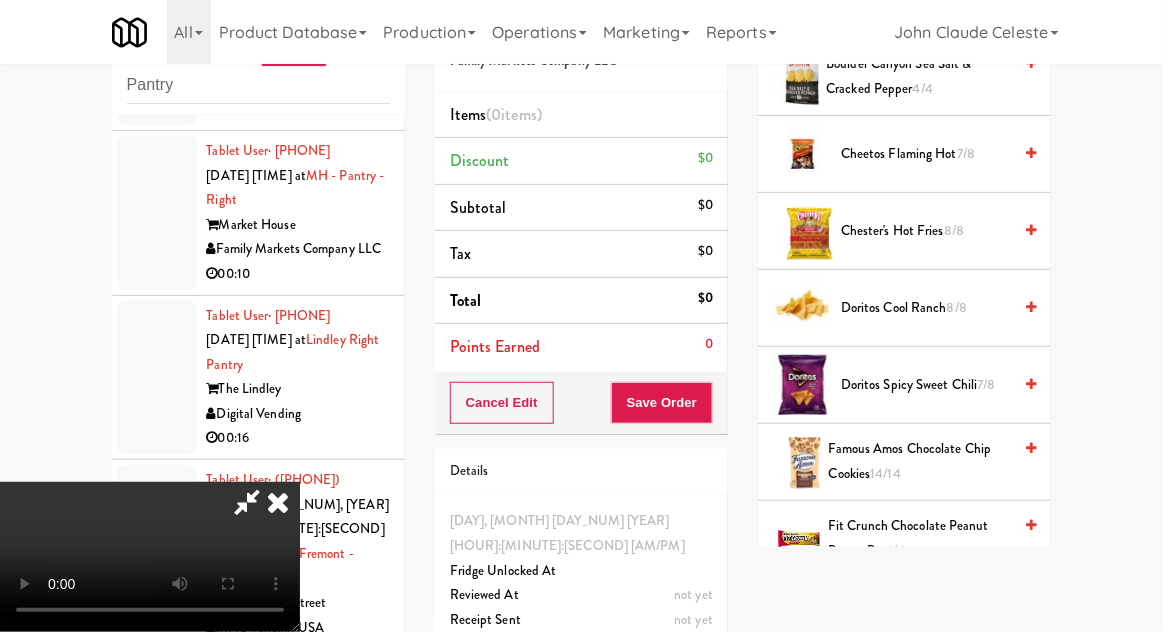 click on "Famous Amos Chocolate Chip Cookies  14/14" at bounding box center (920, 461) 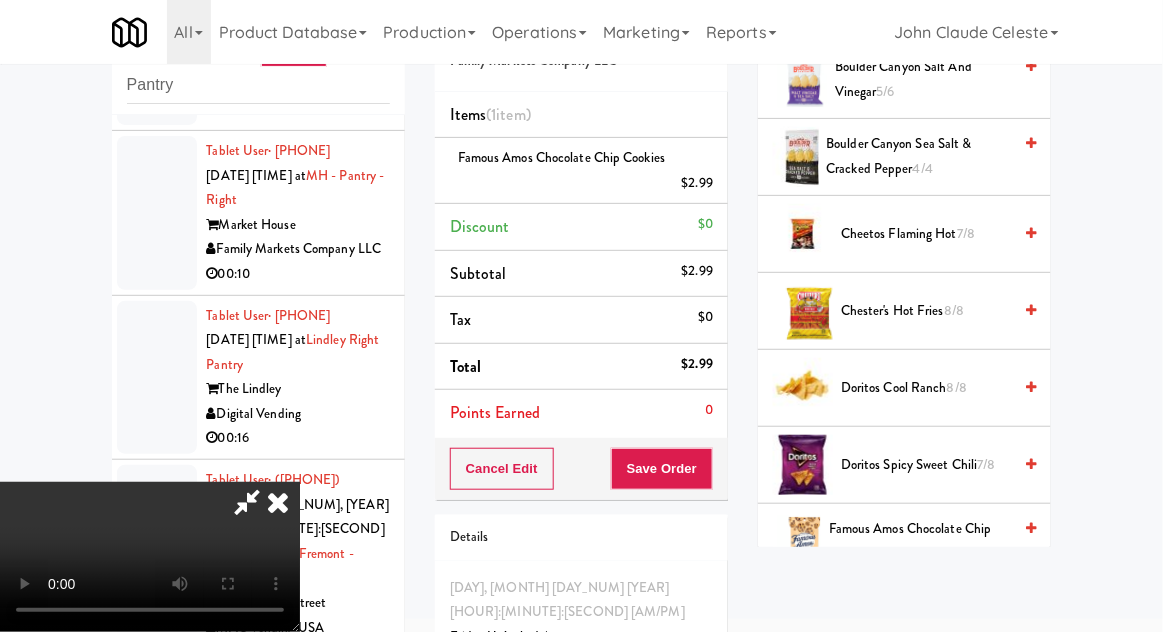 scroll, scrollTop: 422, scrollLeft: 0, axis: vertical 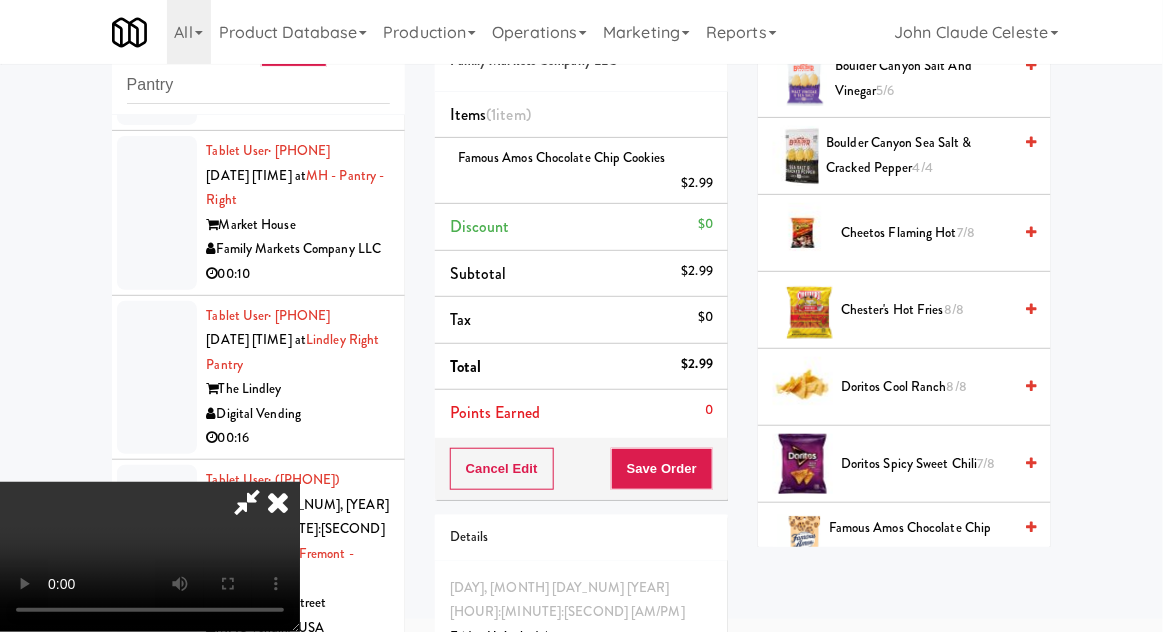 click on "Doritos Cool Ranch  8/8" at bounding box center [926, 387] 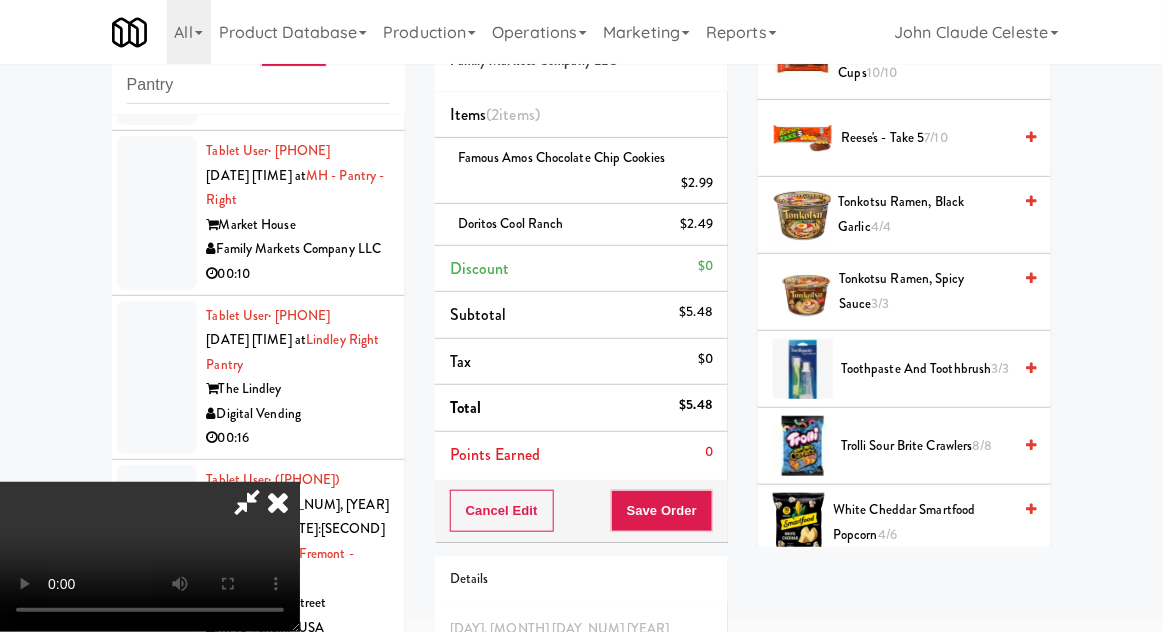 scroll, scrollTop: 1776, scrollLeft: 0, axis: vertical 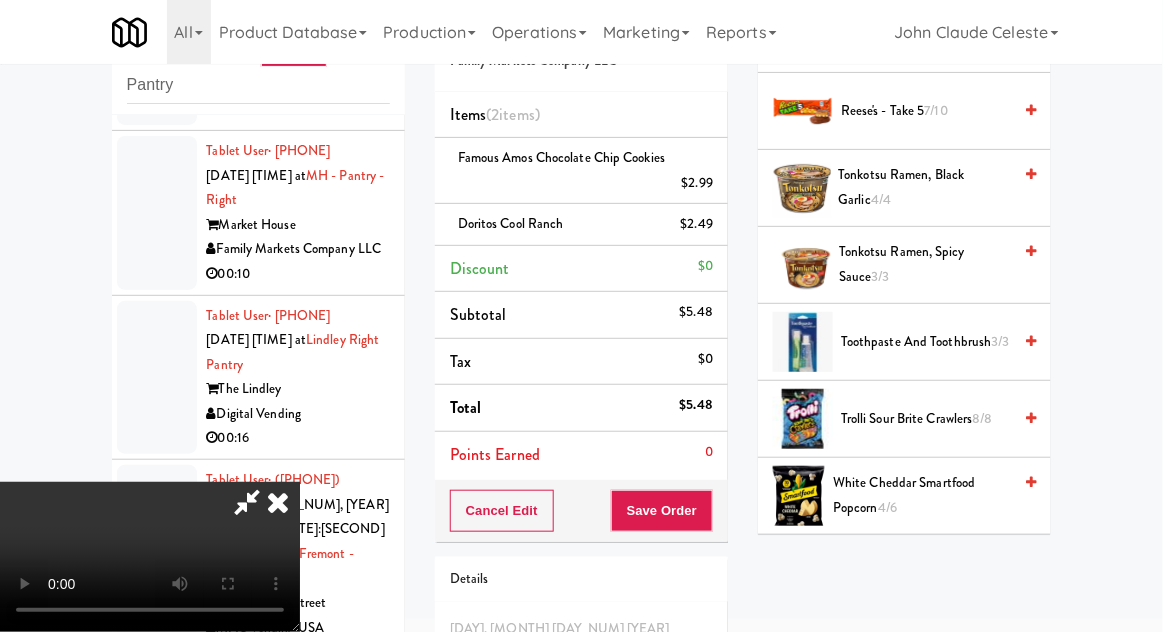 click on "White Cheddar Smartfood Popcorn  4/6" at bounding box center [922, 495] 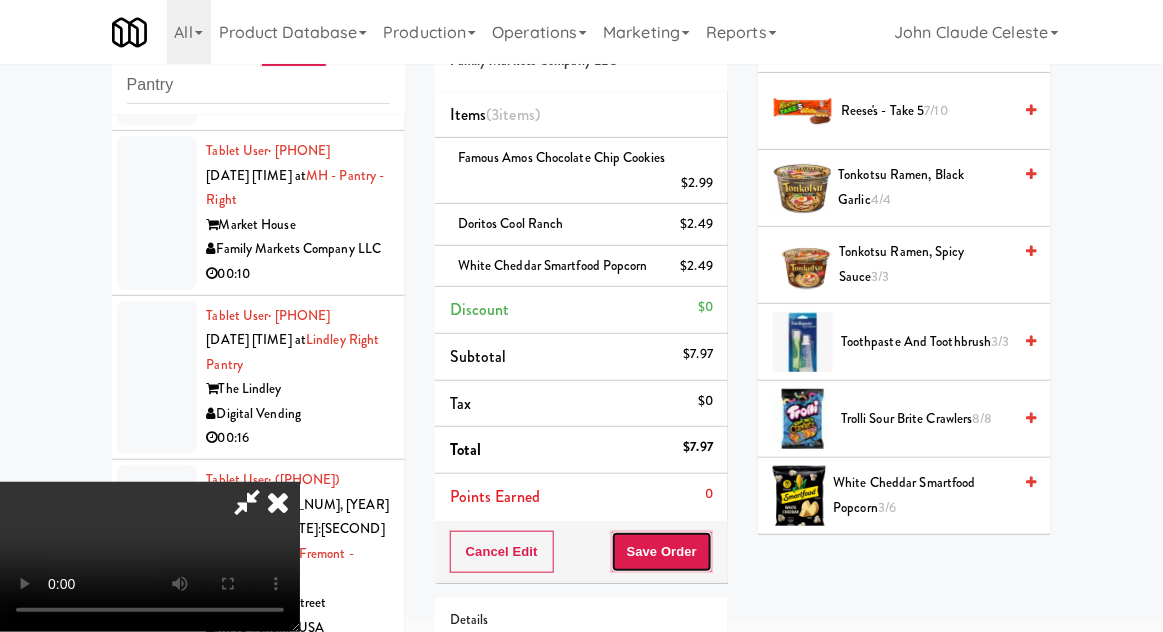 click on "Save Order" at bounding box center (662, 552) 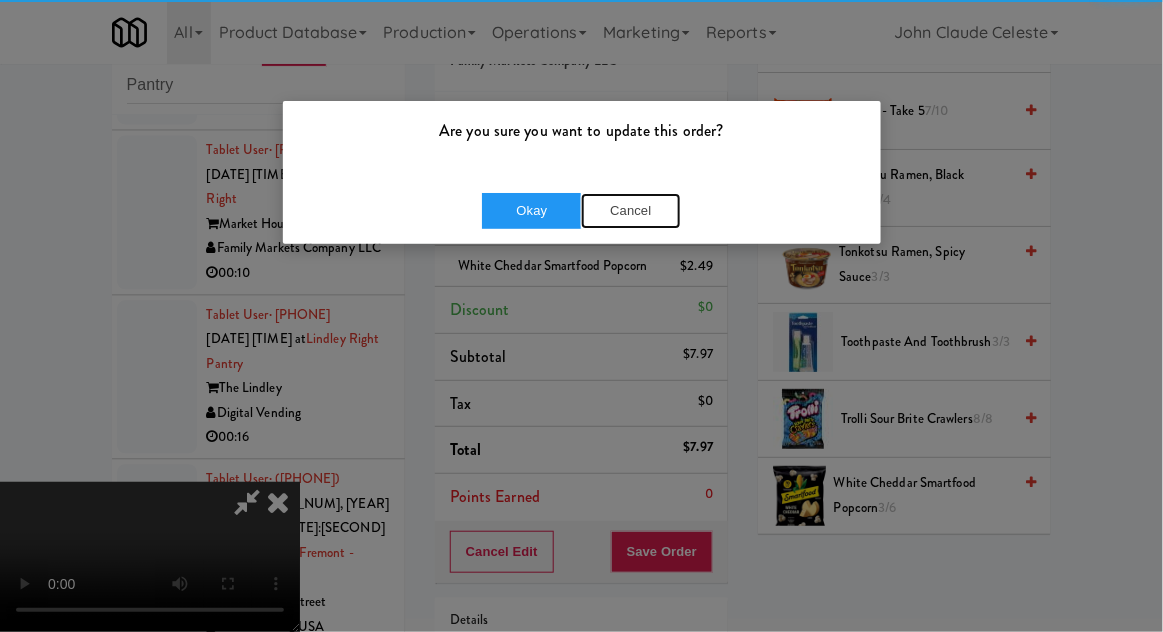 click on "Cancel" at bounding box center (631, 211) 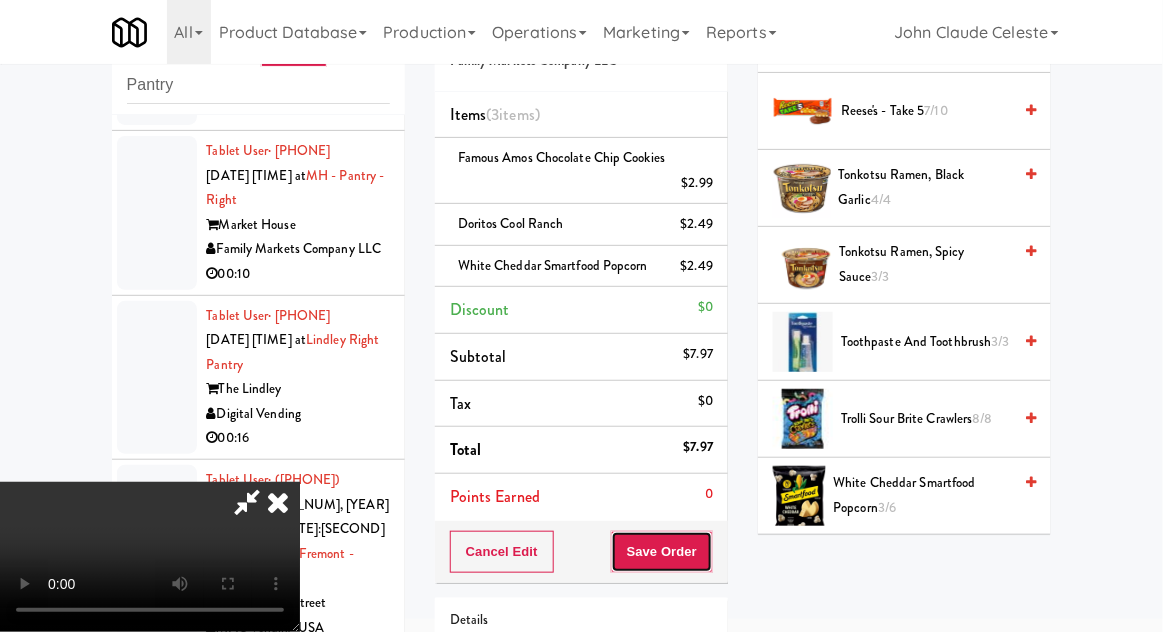click on "Save Order" at bounding box center (662, 552) 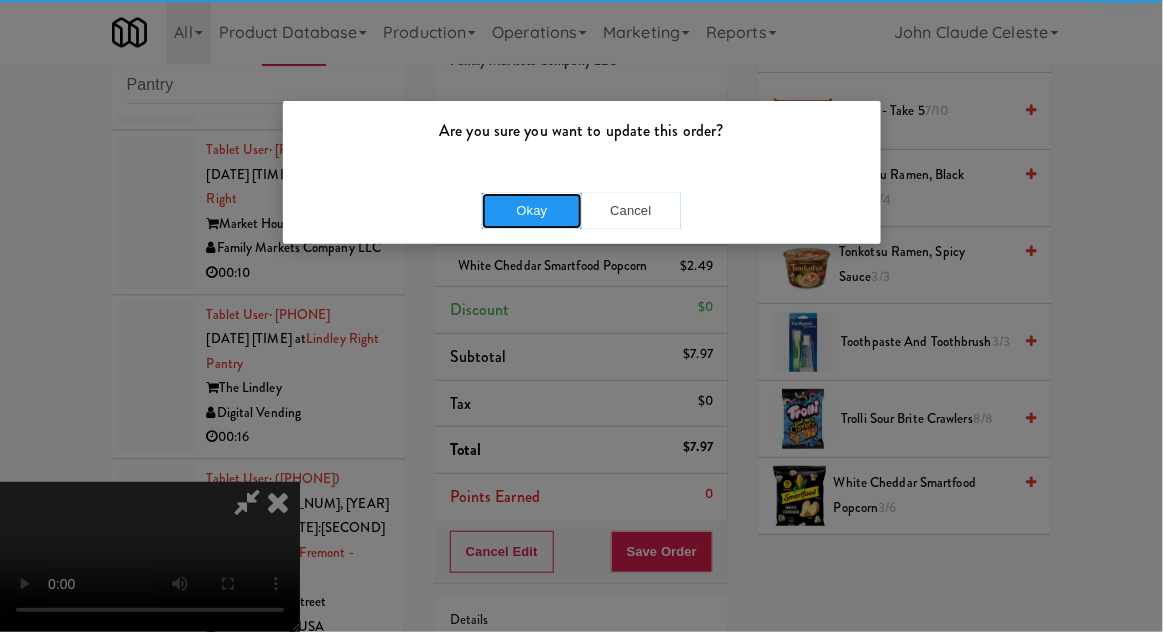 click on "Okay" at bounding box center (532, 211) 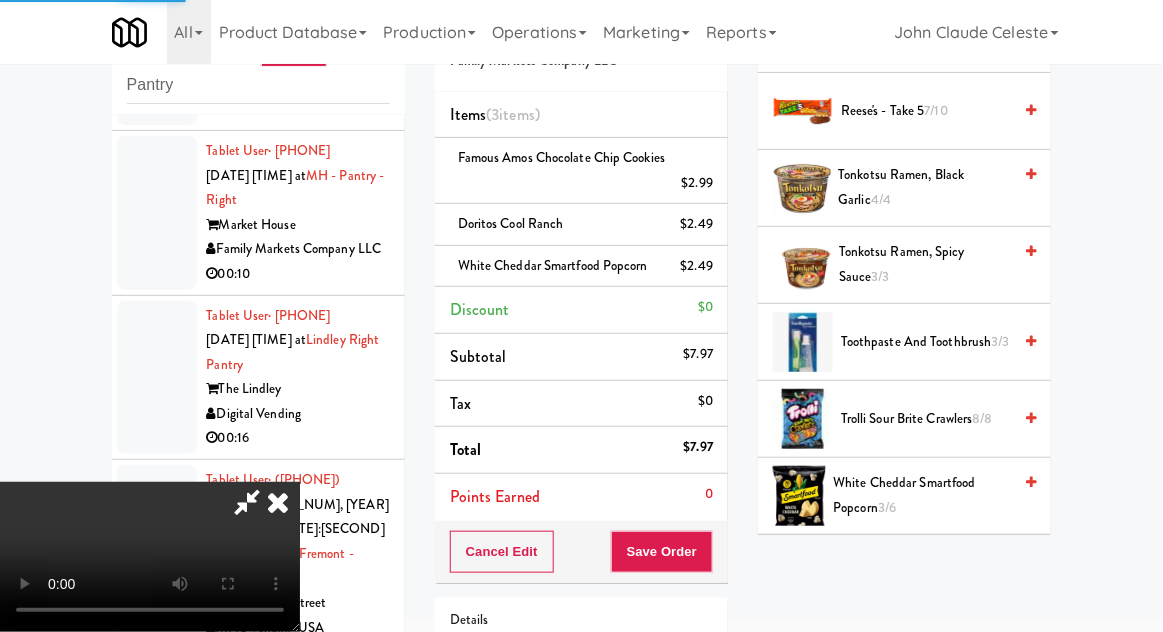 scroll, scrollTop: 197, scrollLeft: 0, axis: vertical 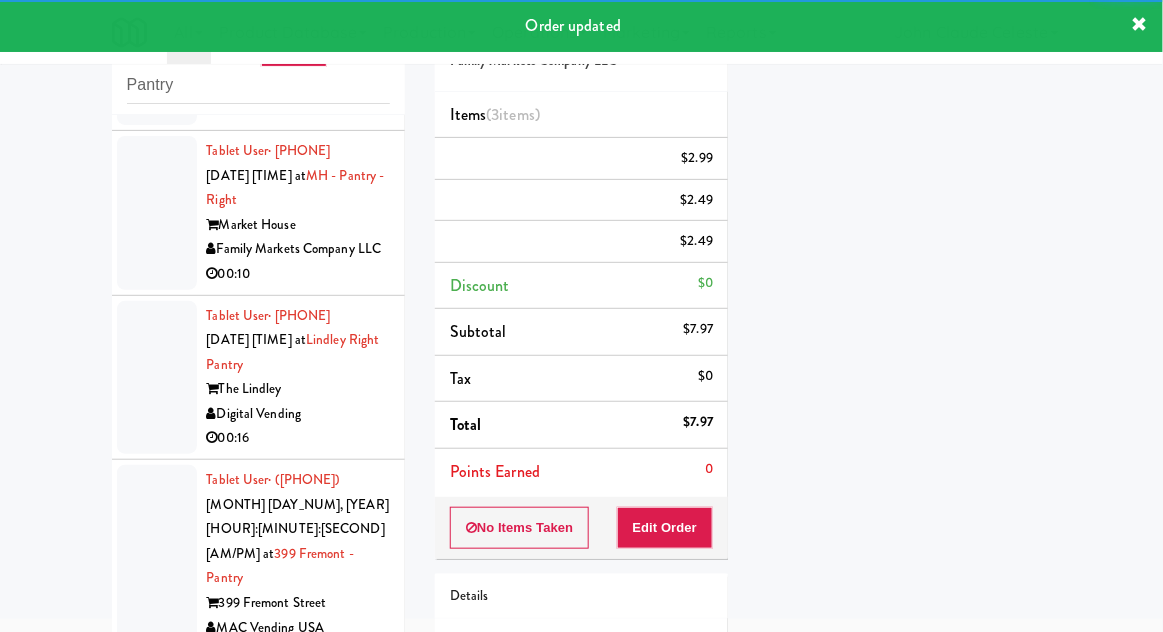 click on "inbox reviewed recent all unclear take inventory issue suspicious failed recent Pantry Tablet User · ([PHONE]) Aug 7, 2025 3:36:38 PM at Eleven55 - Pantry Eleven55 Ripley Pennys DC 00:06 Tablet User · ([PHONE]) Aug 7, 2025 6:43:24 PM at Eleven55 - Pantry Eleven55 Ripley Pennys DC 00:05 Tablet User · ([PHONE]) Aug 7, 2025 9:30:27 PM at Moderne Pantry The Moderne Brew City Bites 02:01 Tablet User · ([PHONE]) Aug 7, 2025 9:30:37 PM at Kelvin - Pantry - Right The Kelvin Pennys DC 00:21 reviewed by John C order created Tablet User · ([PHONE]) Aug 7, 2025 9:31:38 PM at 2112 New Hampshire - Pantry - Right 2112 New Hampshire Pennys DC 00:06 reviewed by John C order created Tablet User · ([PHONE]) Aug 7, 2025 9:35:15 PM at 234 Market - Pantry 234 Market Michigan Micro Markets 00:12 reviewed by John C order created Tablet User · ([PHONE]) Aug 7, 2025 9:40:22 PM at 00:29" at bounding box center (581, 403) 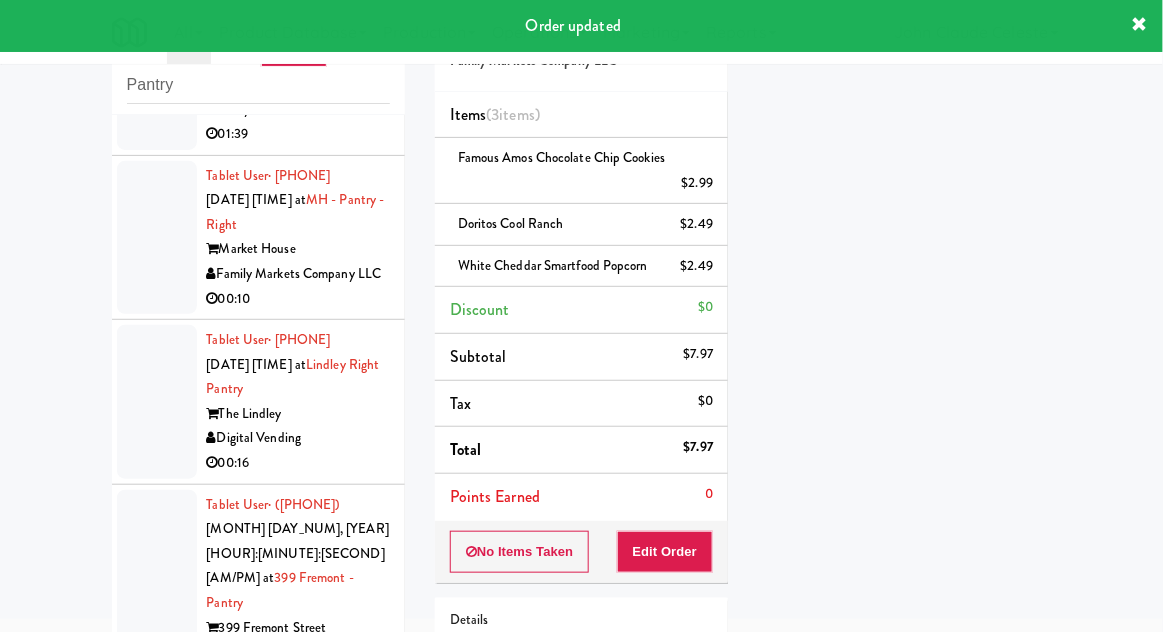 click at bounding box center [157, 73] 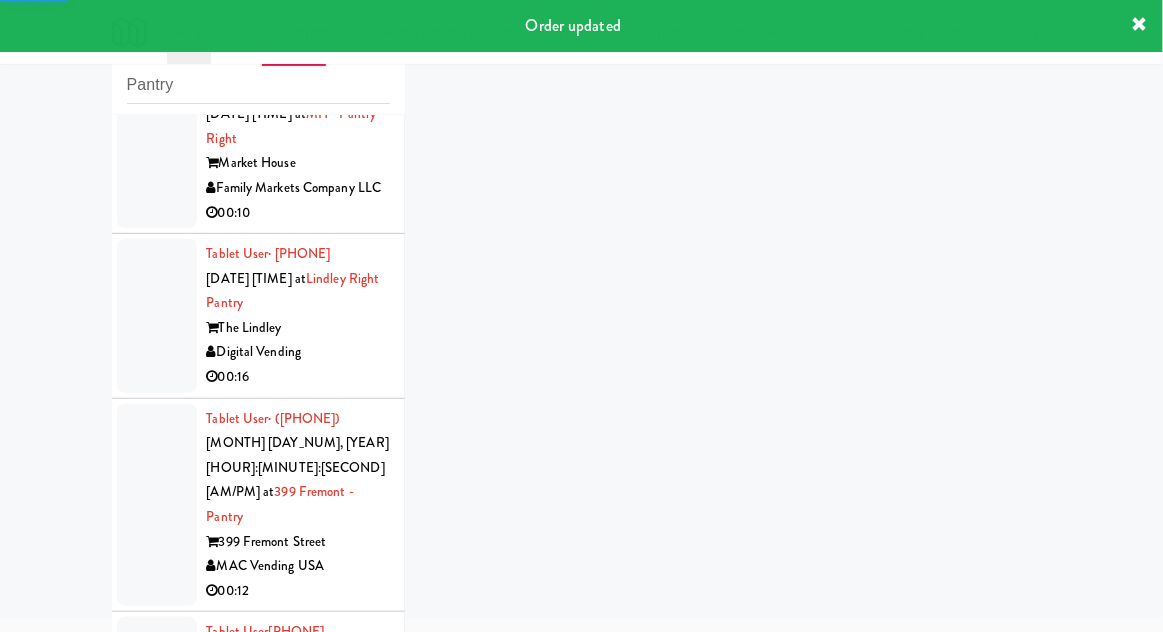 scroll, scrollTop: 10309, scrollLeft: 0, axis: vertical 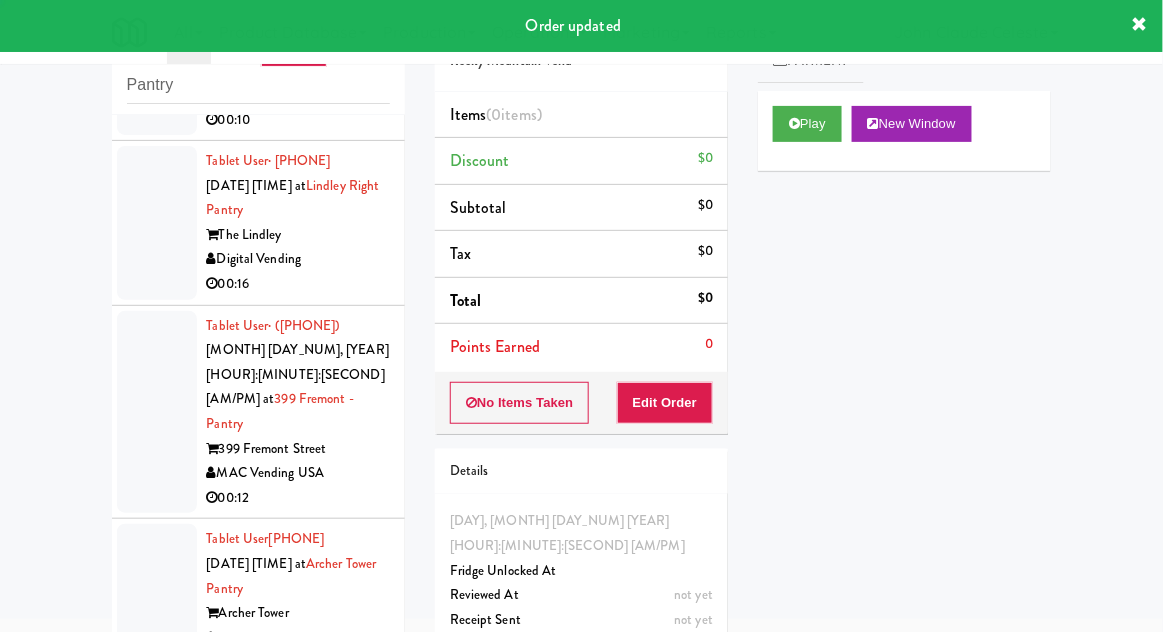click at bounding box center [157, 59] 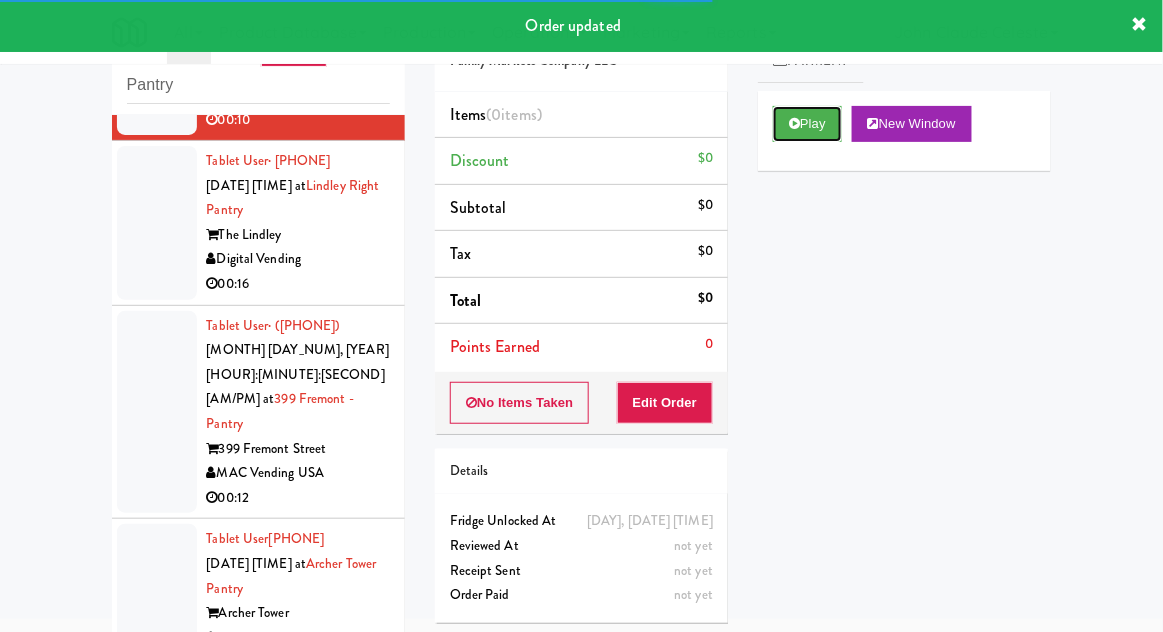 click on "Play" at bounding box center [807, 124] 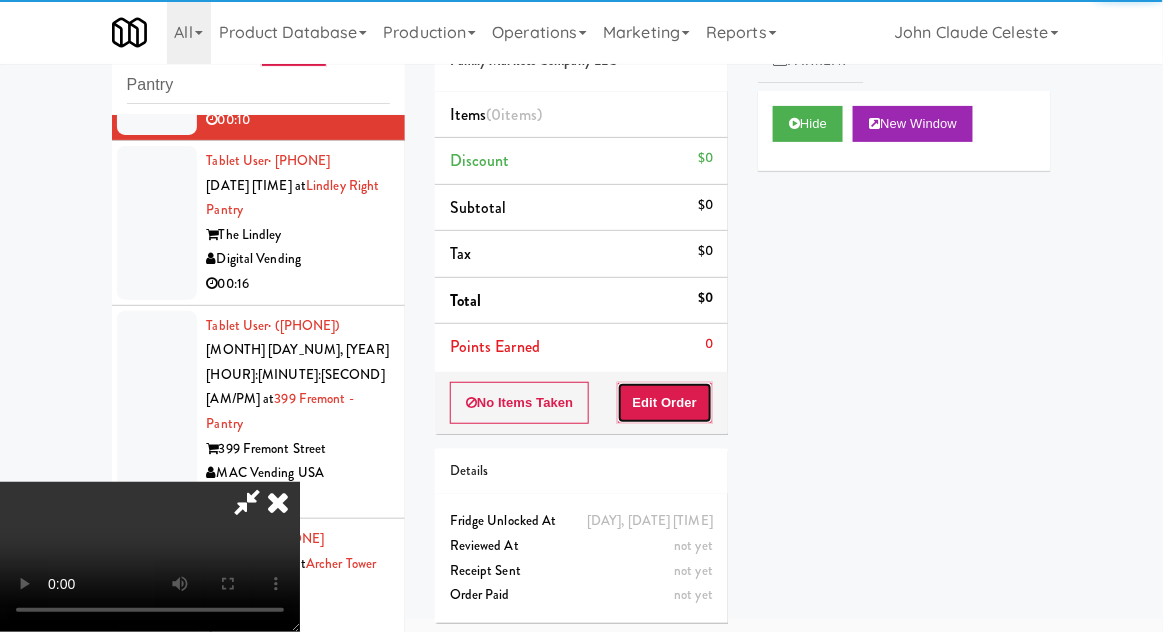 click on "Edit Order" at bounding box center (665, 403) 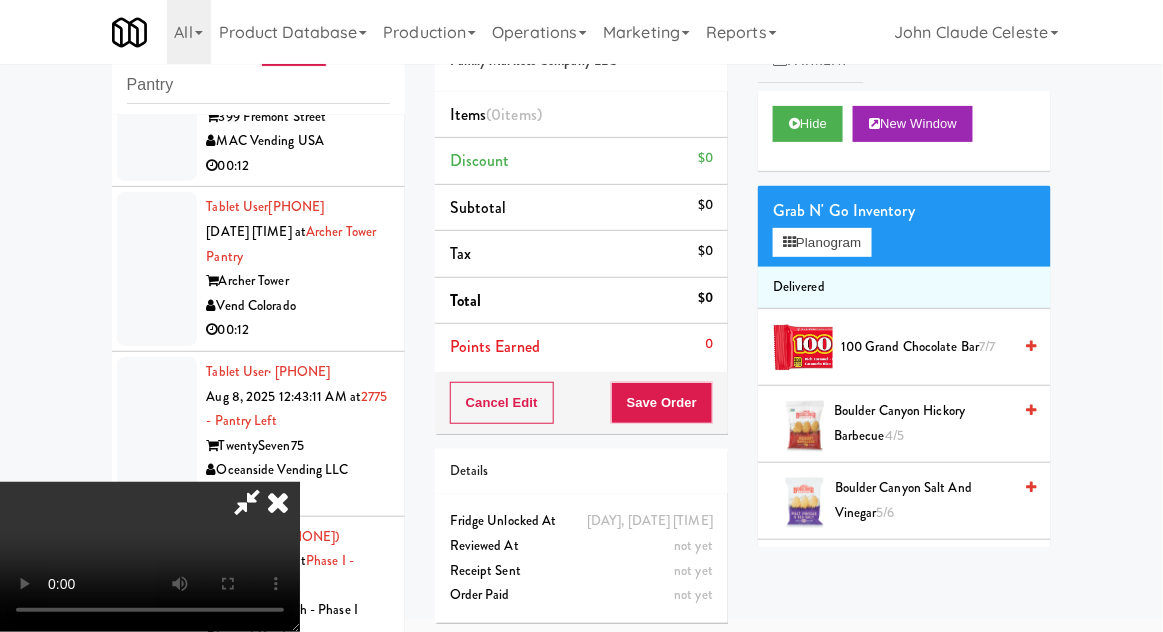 scroll, scrollTop: 10624, scrollLeft: 0, axis: vertical 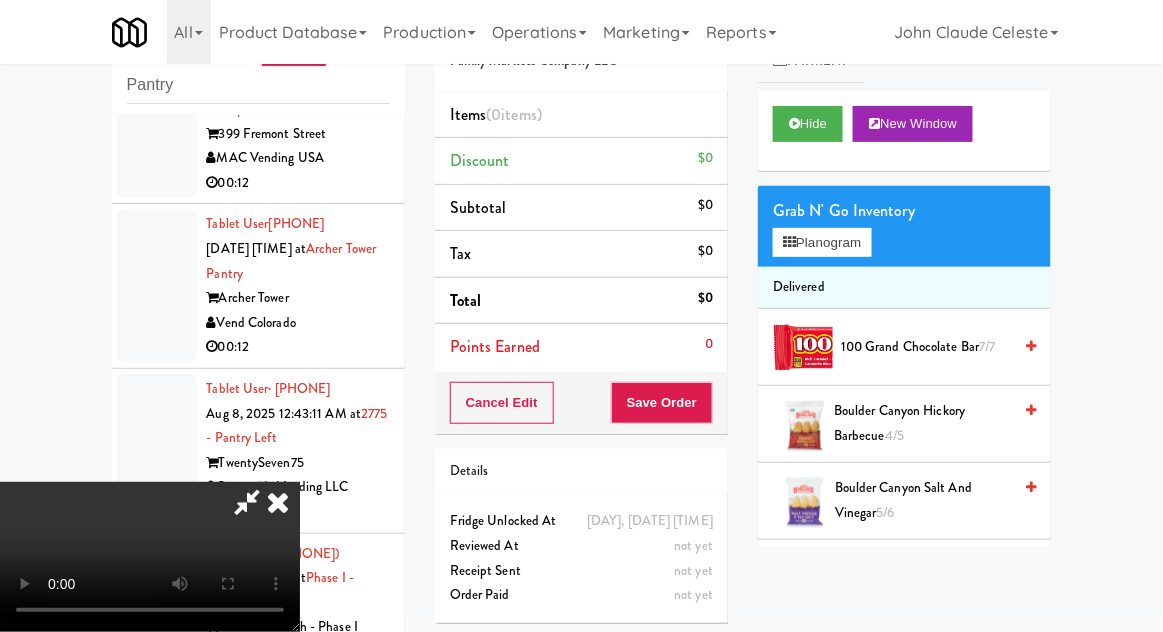 type 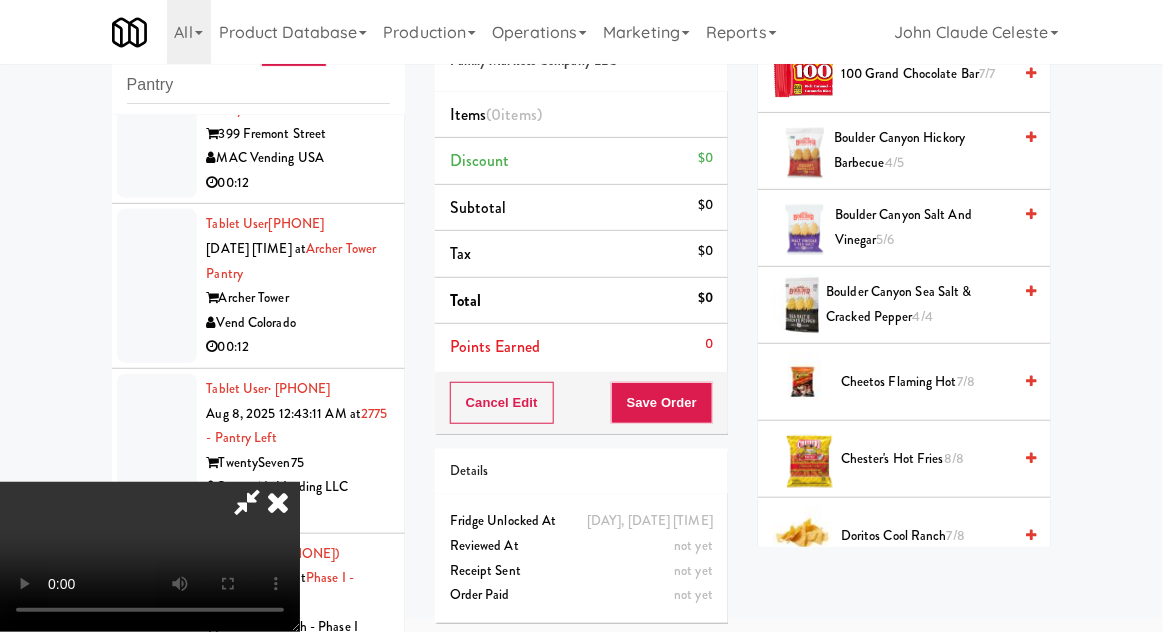 scroll, scrollTop: 349, scrollLeft: 0, axis: vertical 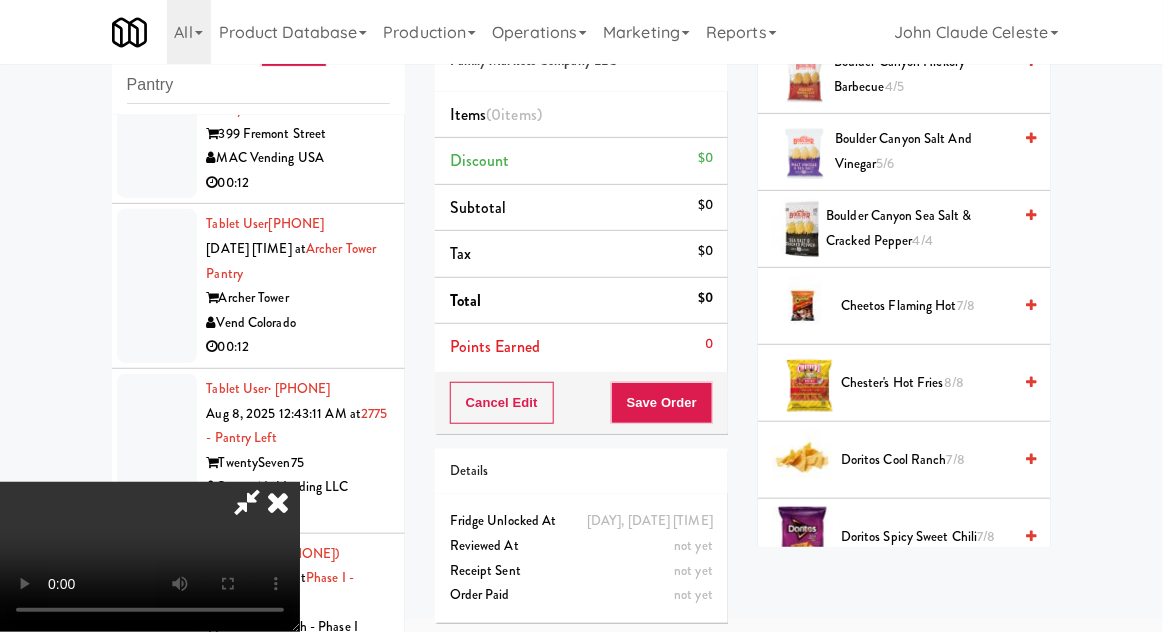 click on "Chester's Hot Fries  [DATE]" at bounding box center [926, 383] 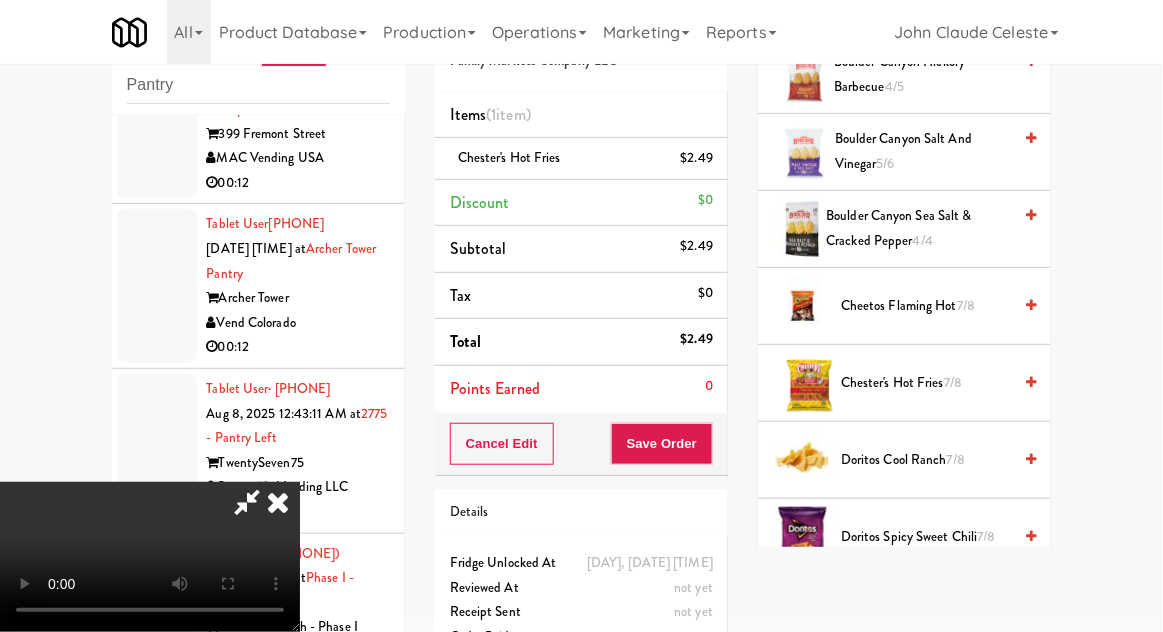 click on "Doritos Spicy Sweet Chili  [DATE]" at bounding box center [926, 537] 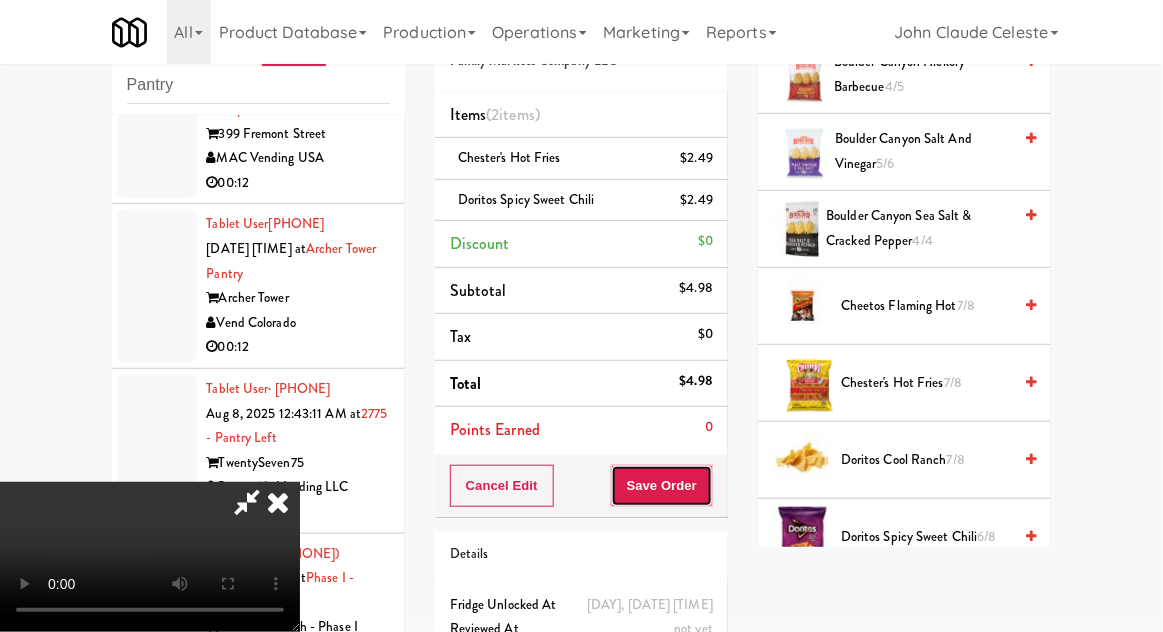 click on "Save Order" at bounding box center (662, 486) 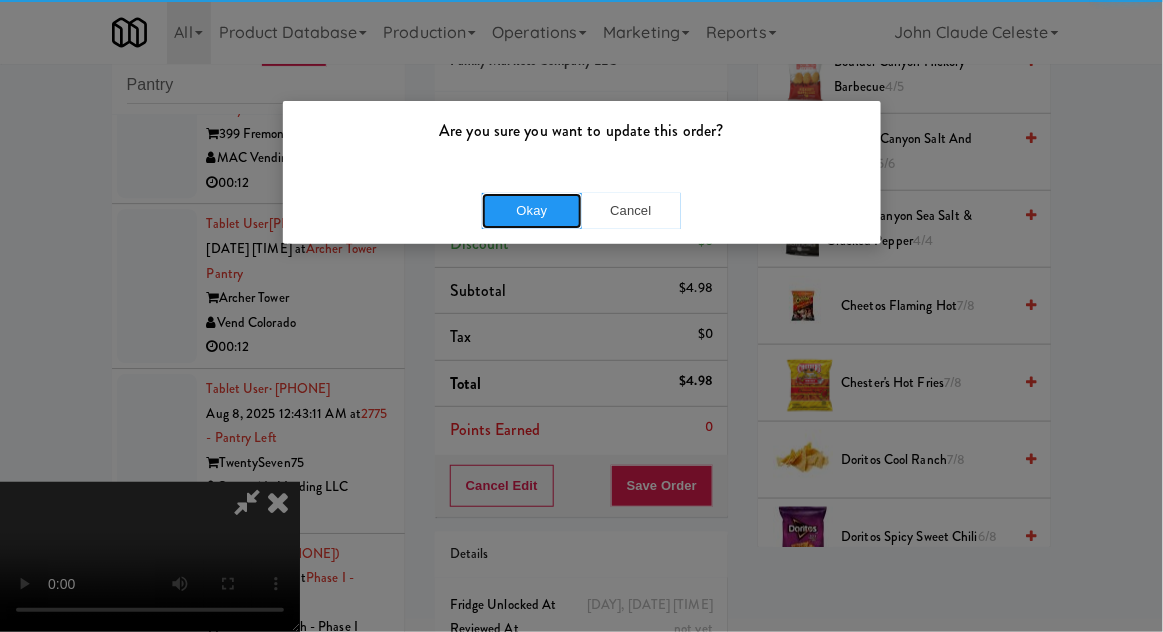 click on "Okay" at bounding box center [532, 211] 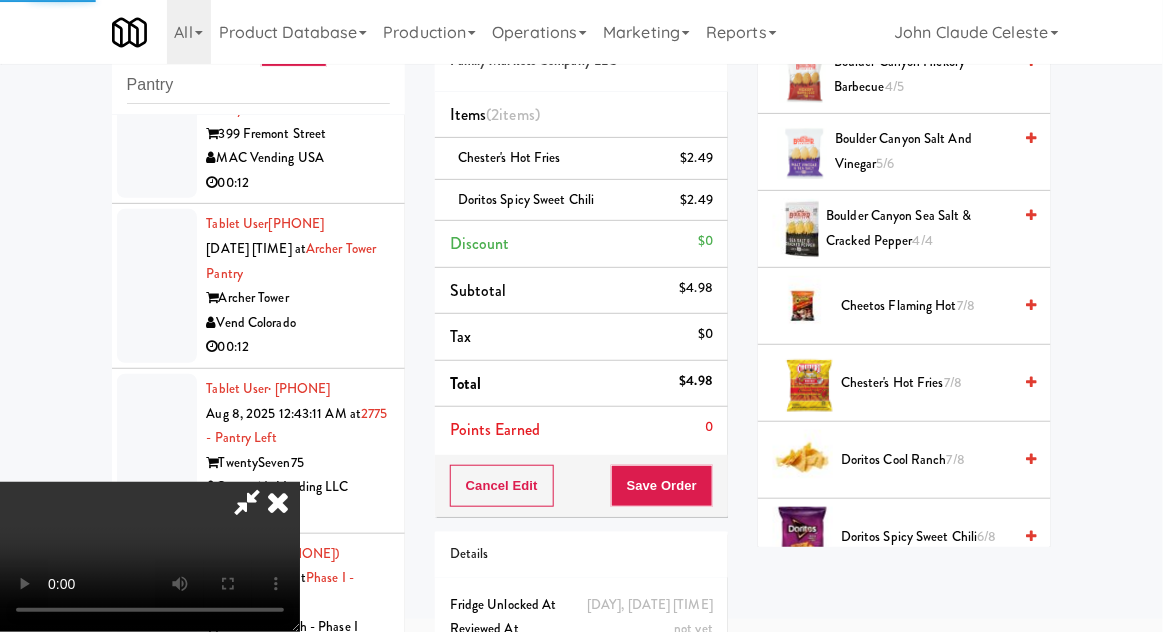 scroll, scrollTop: 197, scrollLeft: 0, axis: vertical 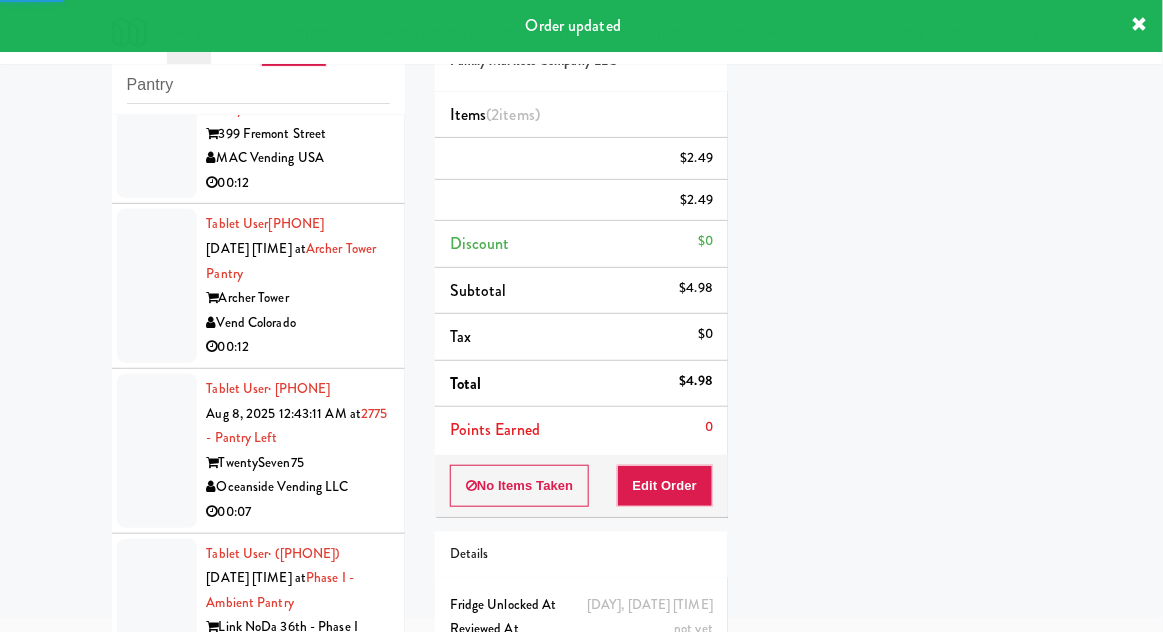 click at bounding box center [157, -92] 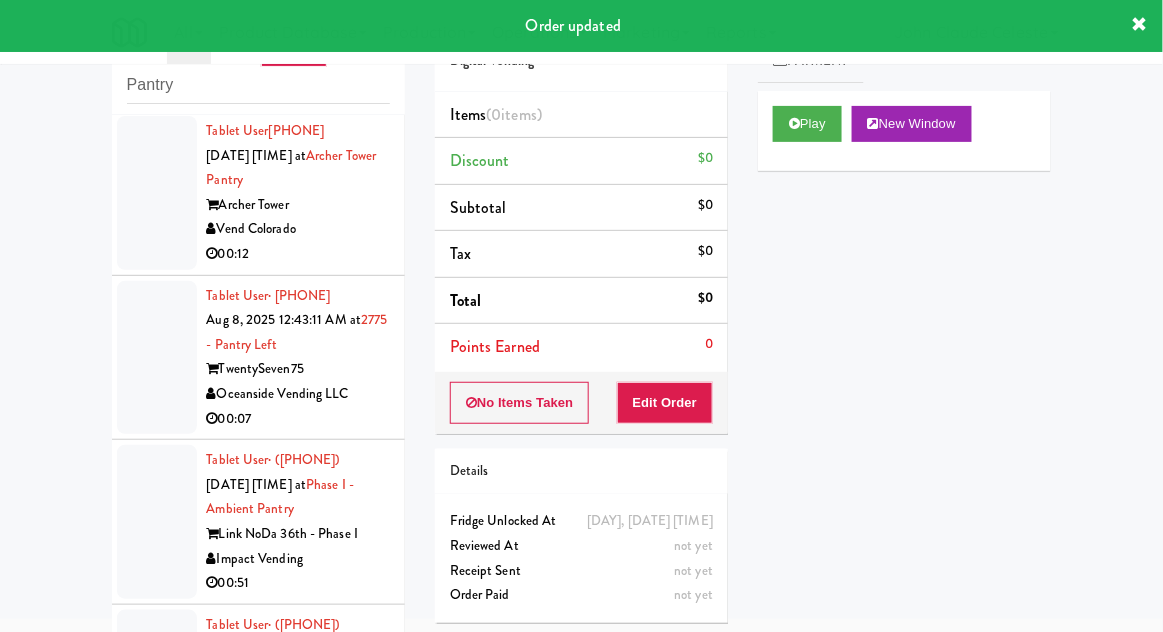 scroll, scrollTop: 10749, scrollLeft: 0, axis: vertical 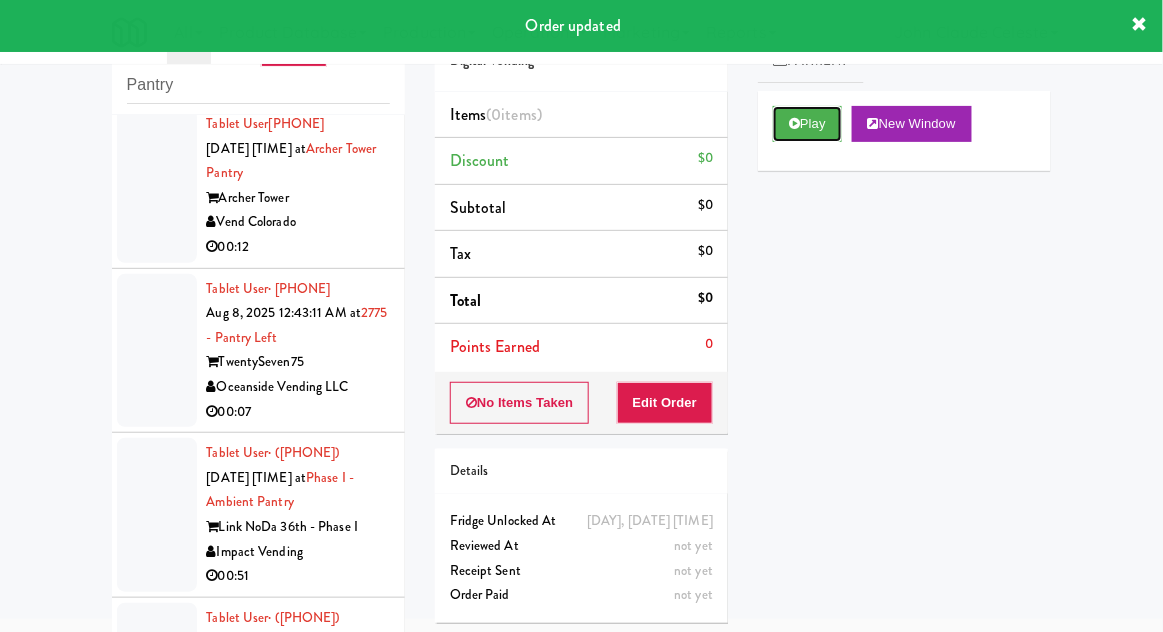 click on "Play" at bounding box center [807, 124] 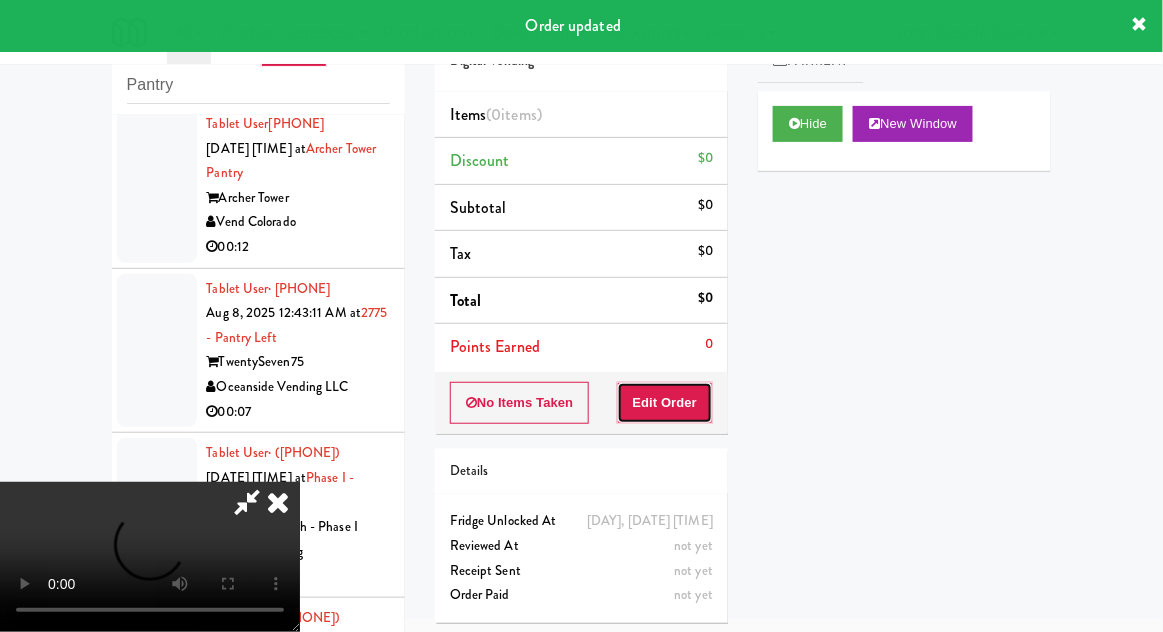 click on "Edit Order" at bounding box center [665, 403] 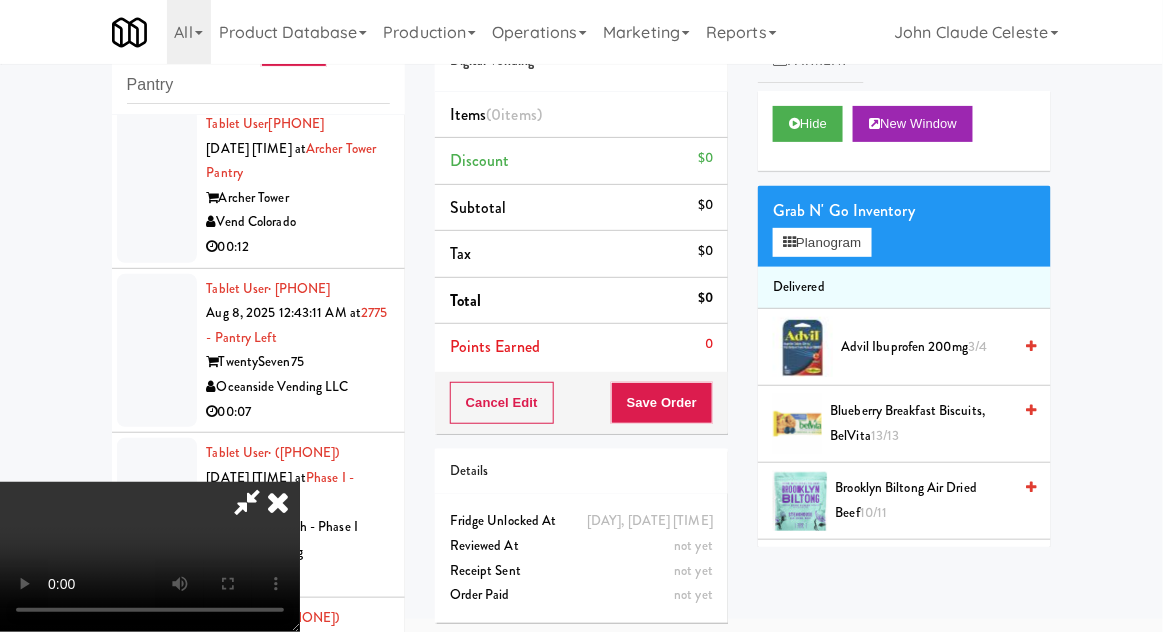 scroll, scrollTop: 73, scrollLeft: 0, axis: vertical 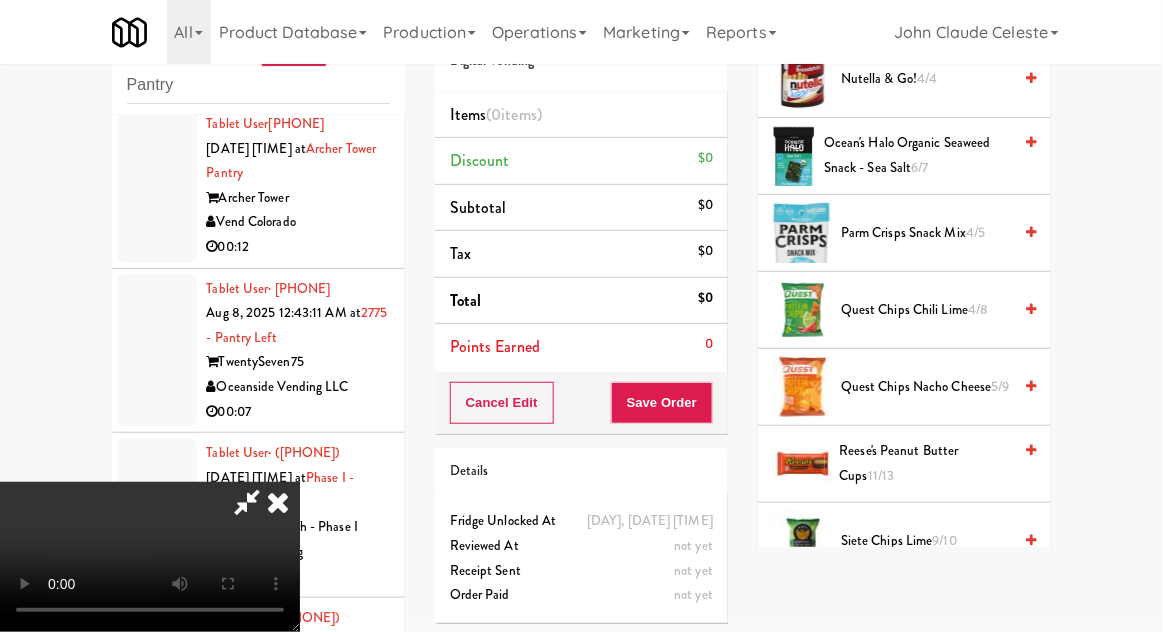click on "Reese's Peanut Butter Cups  11/13" at bounding box center [926, 463] 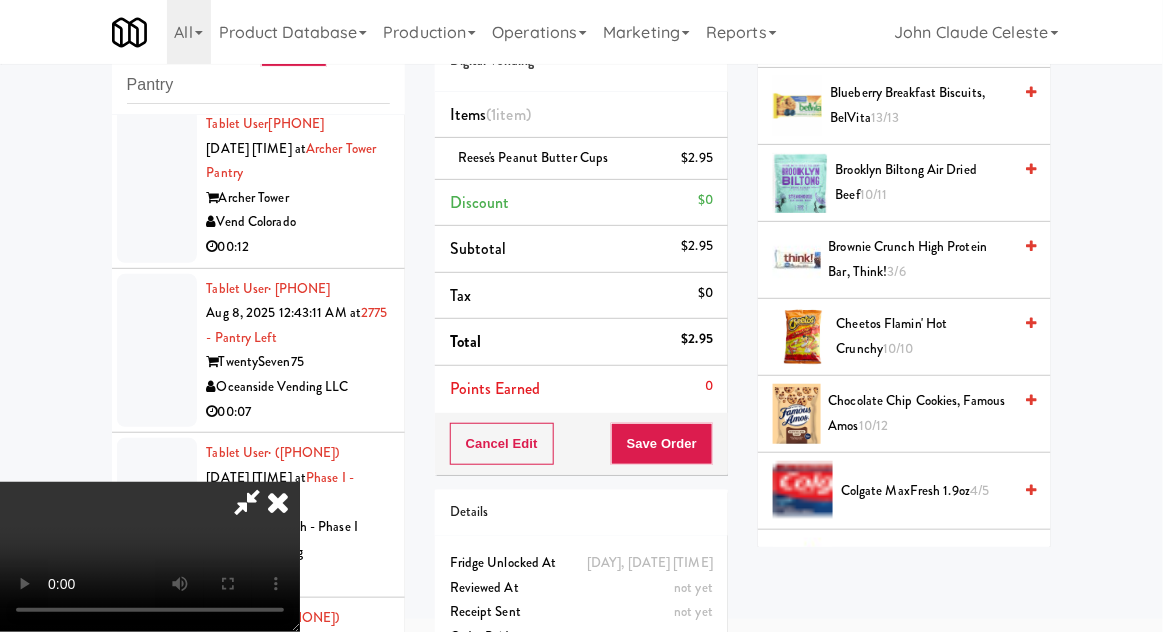 scroll, scrollTop: 0, scrollLeft: 0, axis: both 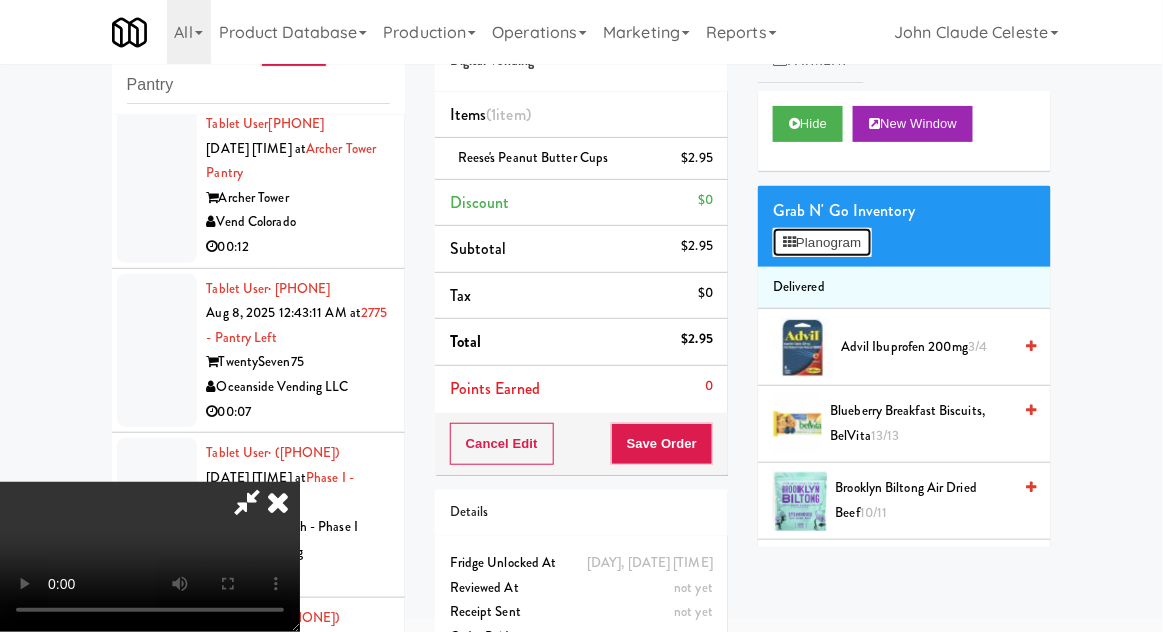 click on "Planogram" at bounding box center [822, 243] 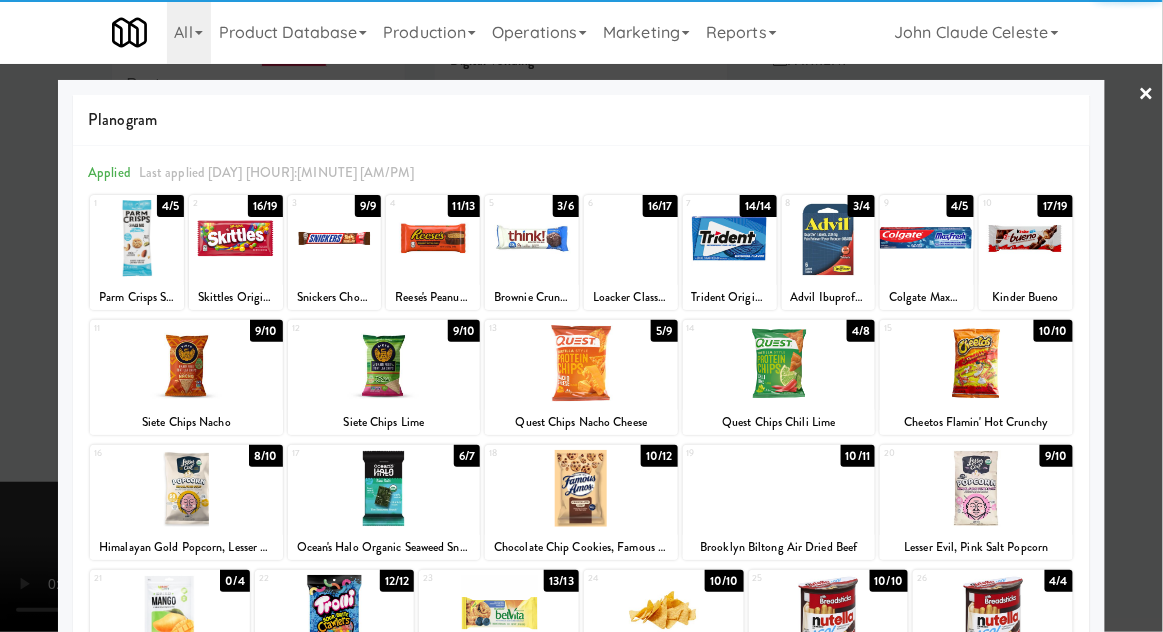 click at bounding box center [1026, 238] 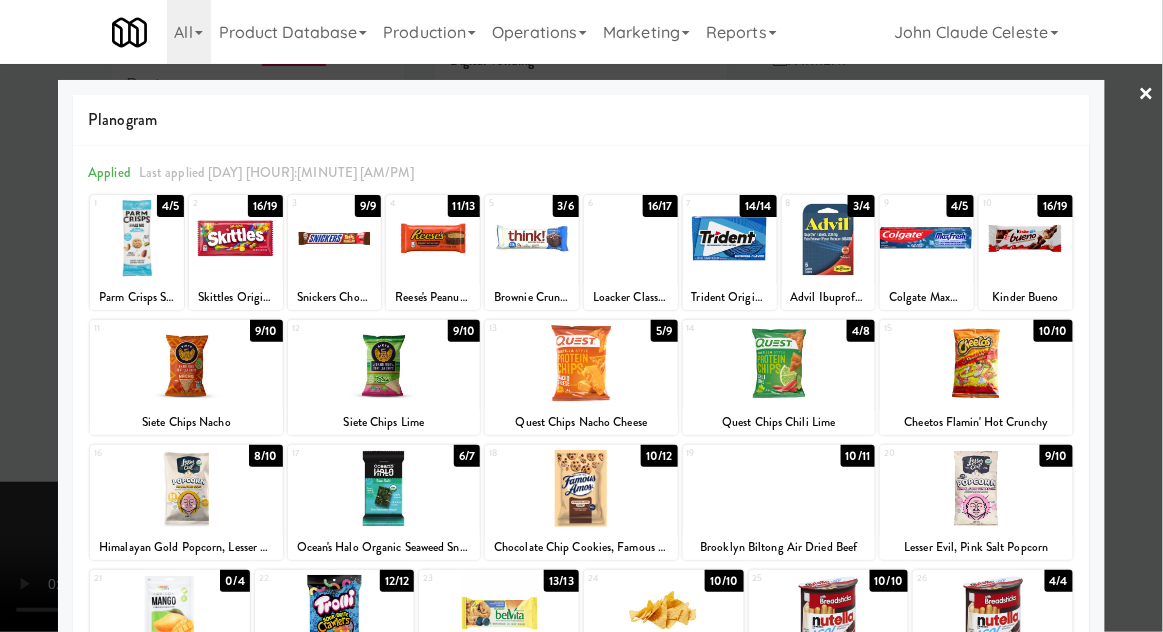 click at bounding box center (581, 316) 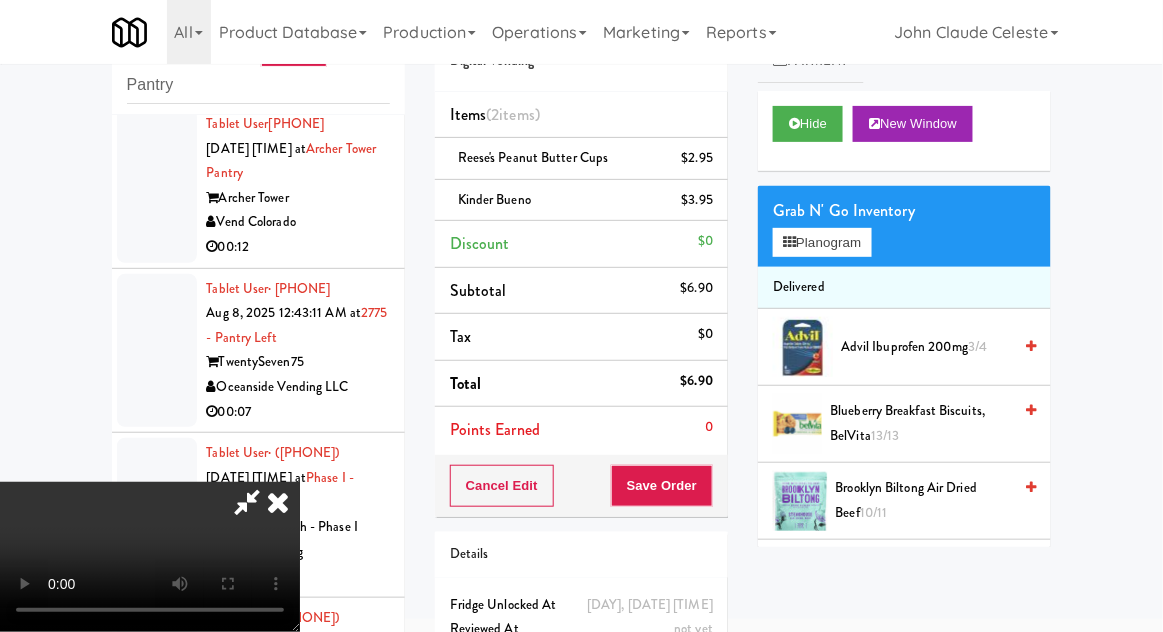 scroll, scrollTop: 73, scrollLeft: 0, axis: vertical 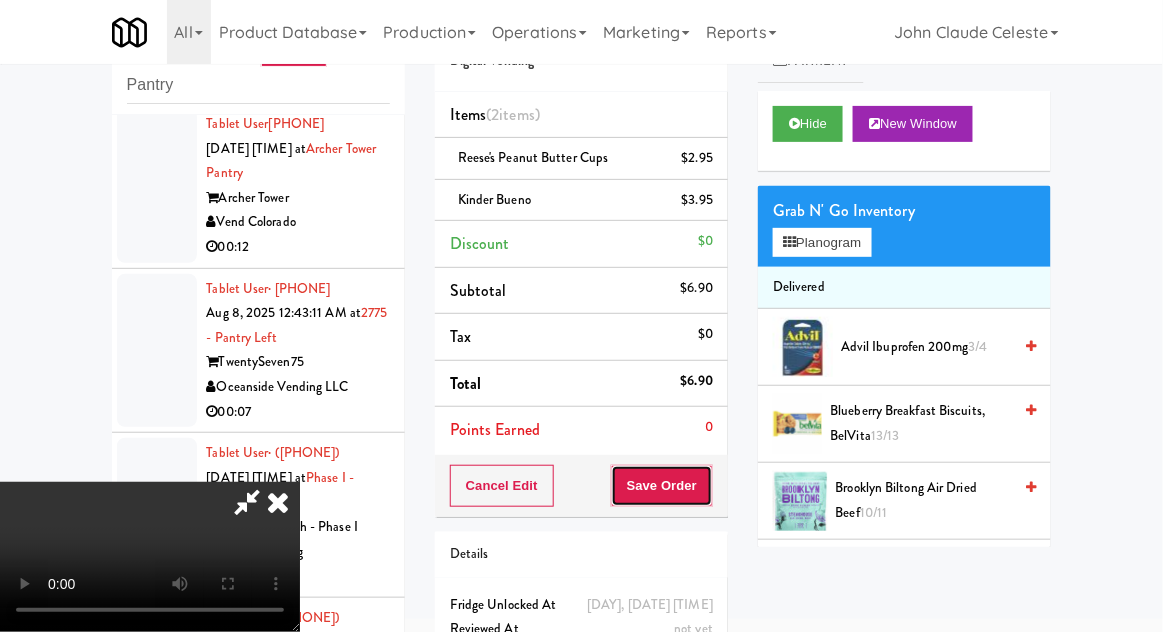 click on "Save Order" at bounding box center [662, 486] 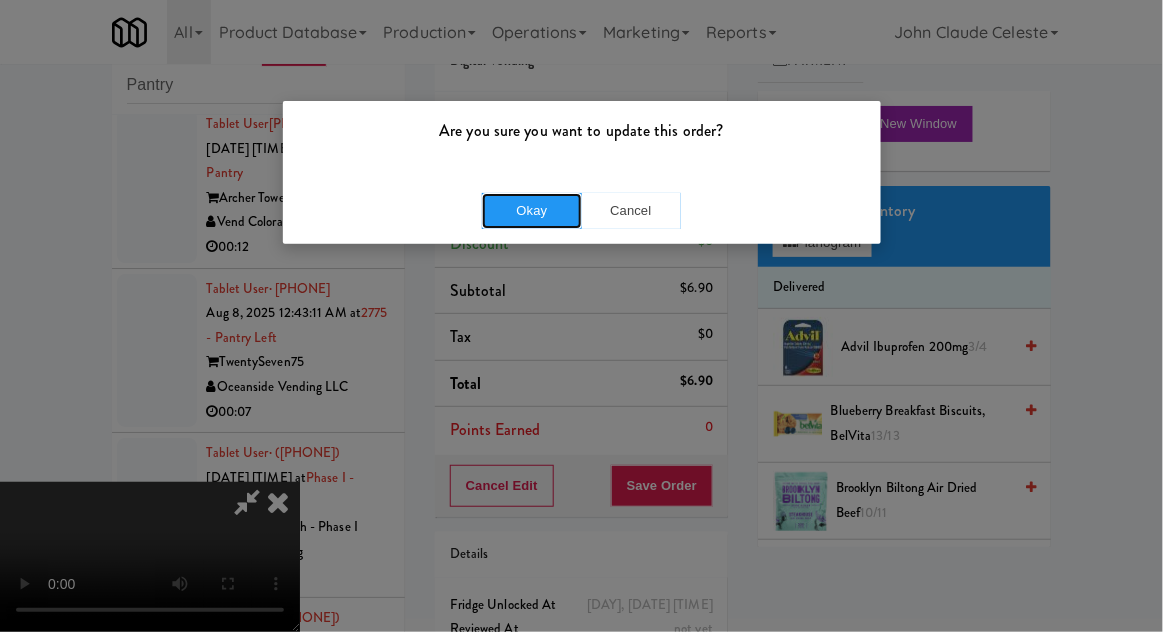 click on "Okay" at bounding box center [532, 211] 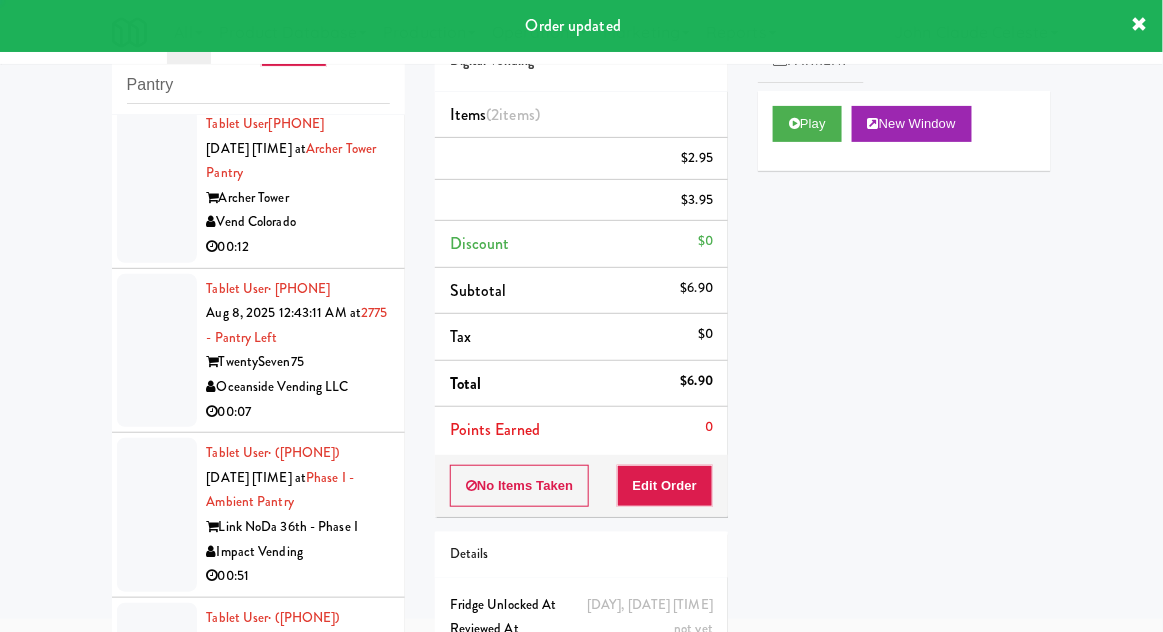 scroll, scrollTop: 0, scrollLeft: 0, axis: both 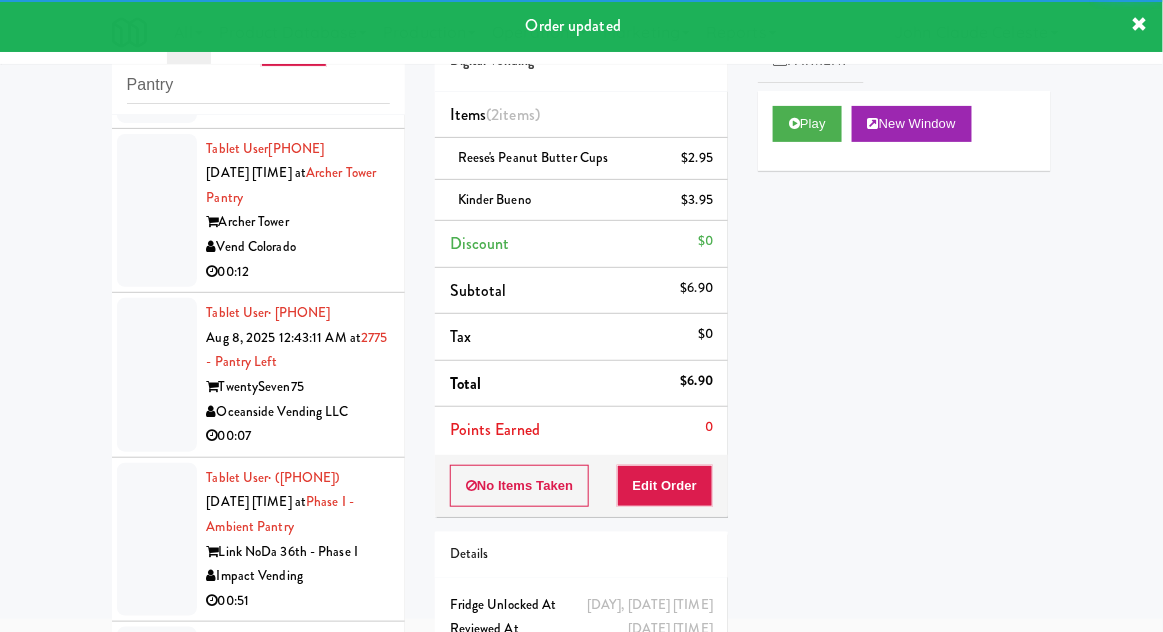click at bounding box center (157, 21) 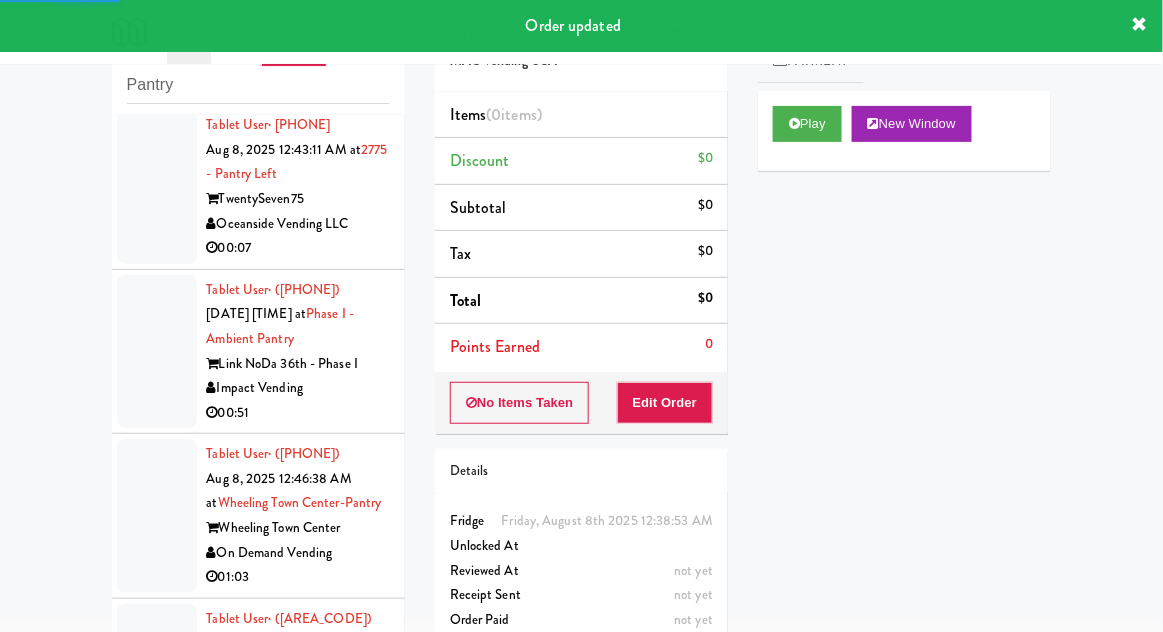 scroll, scrollTop: 10938, scrollLeft: 0, axis: vertical 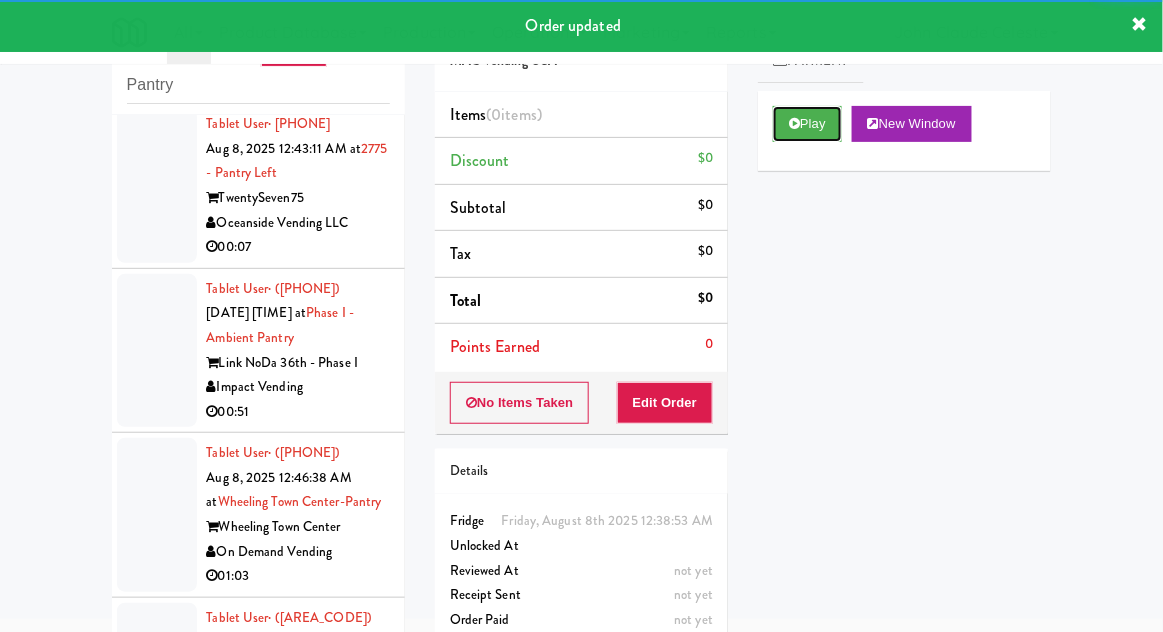 click on "Play" at bounding box center [807, 124] 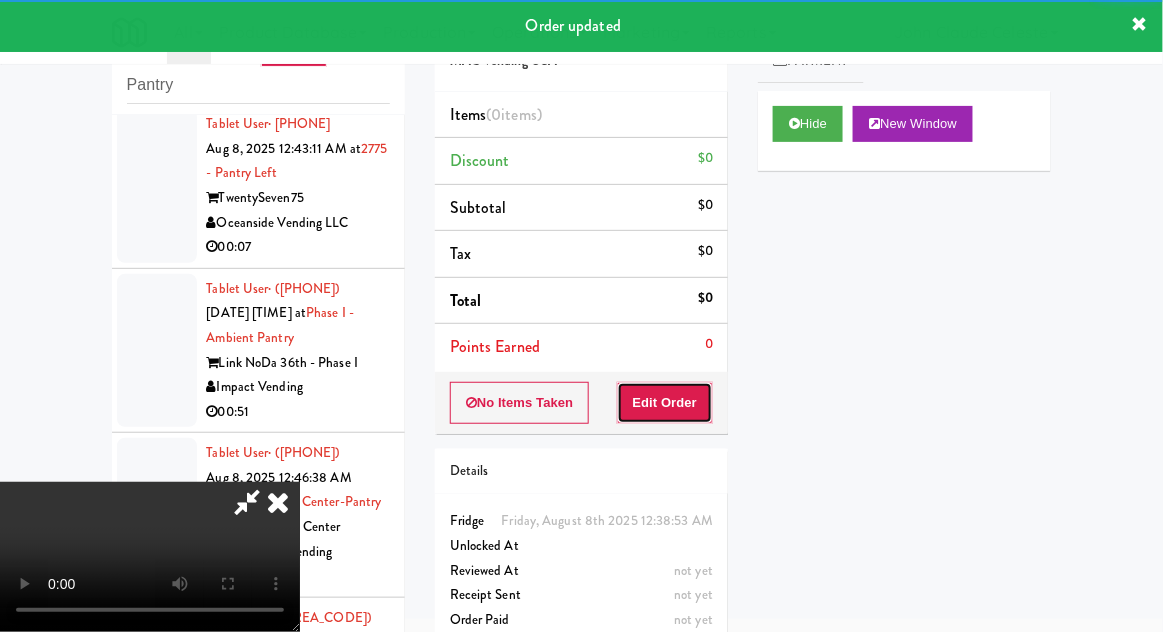 click on "Edit Order" at bounding box center [665, 403] 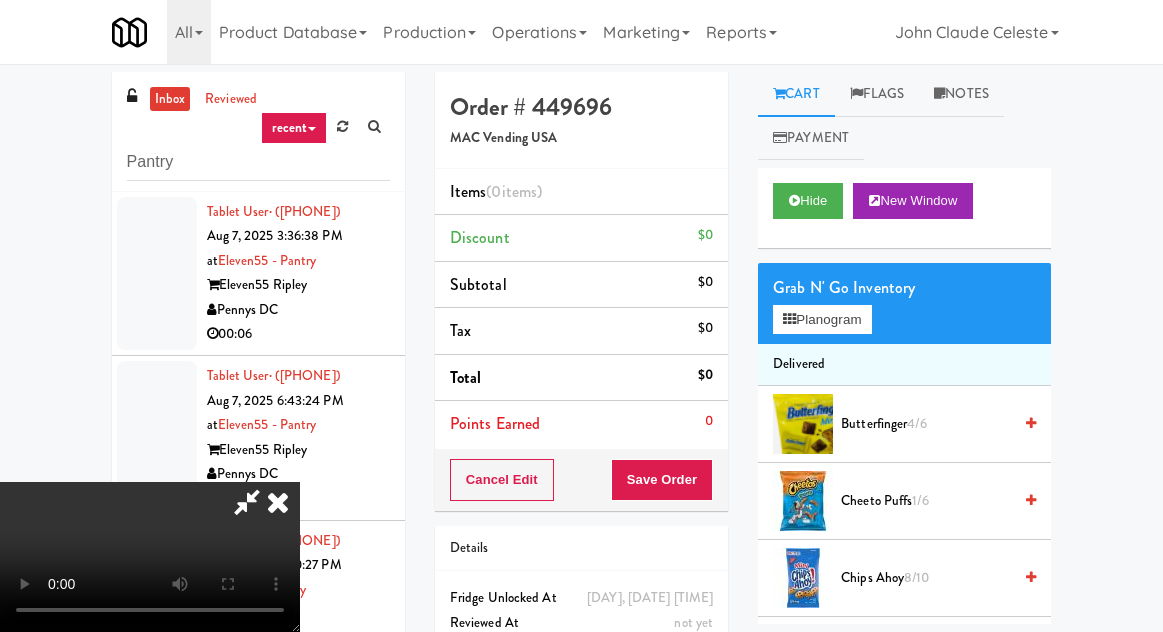 scroll, scrollTop: 77, scrollLeft: 0, axis: vertical 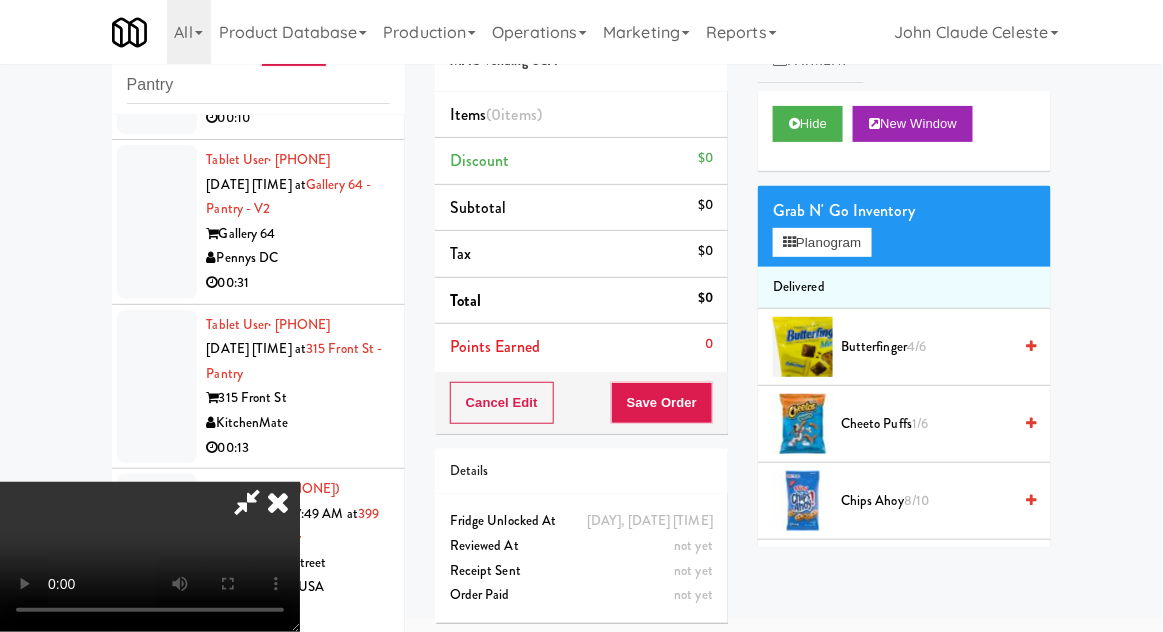 type 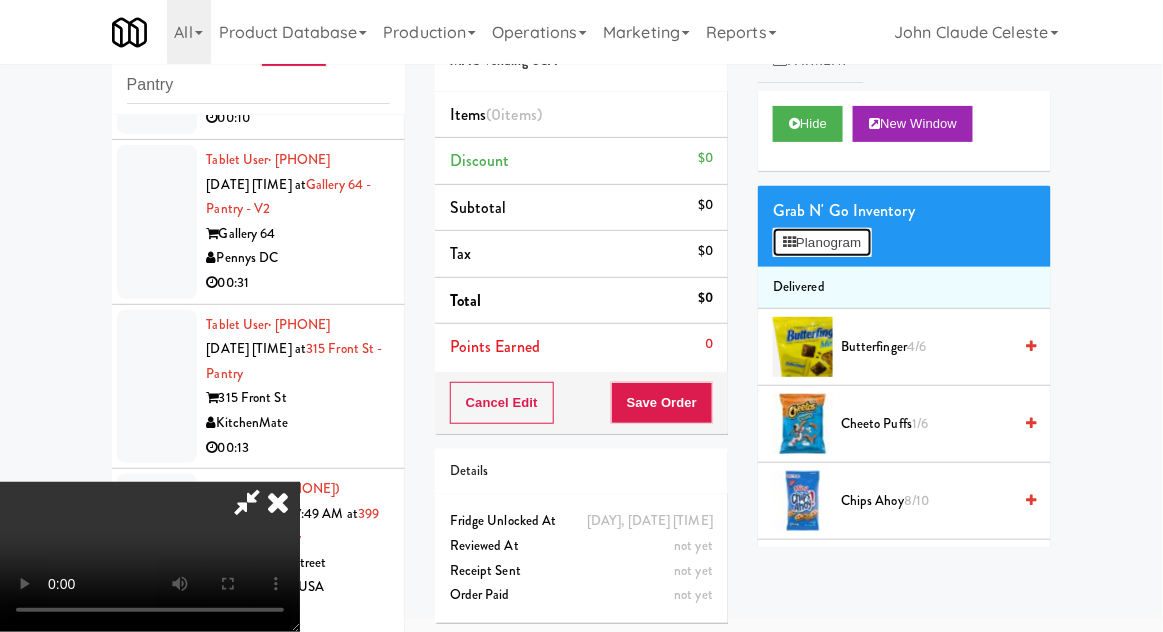click on "Planogram" at bounding box center (822, 243) 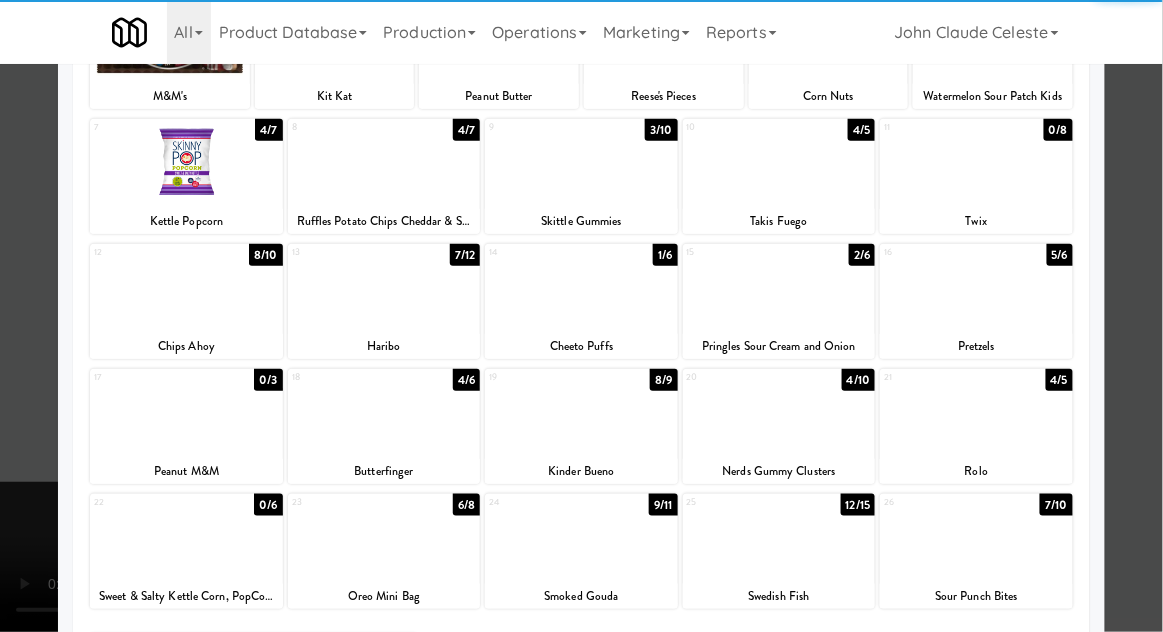 scroll, scrollTop: 204, scrollLeft: 0, axis: vertical 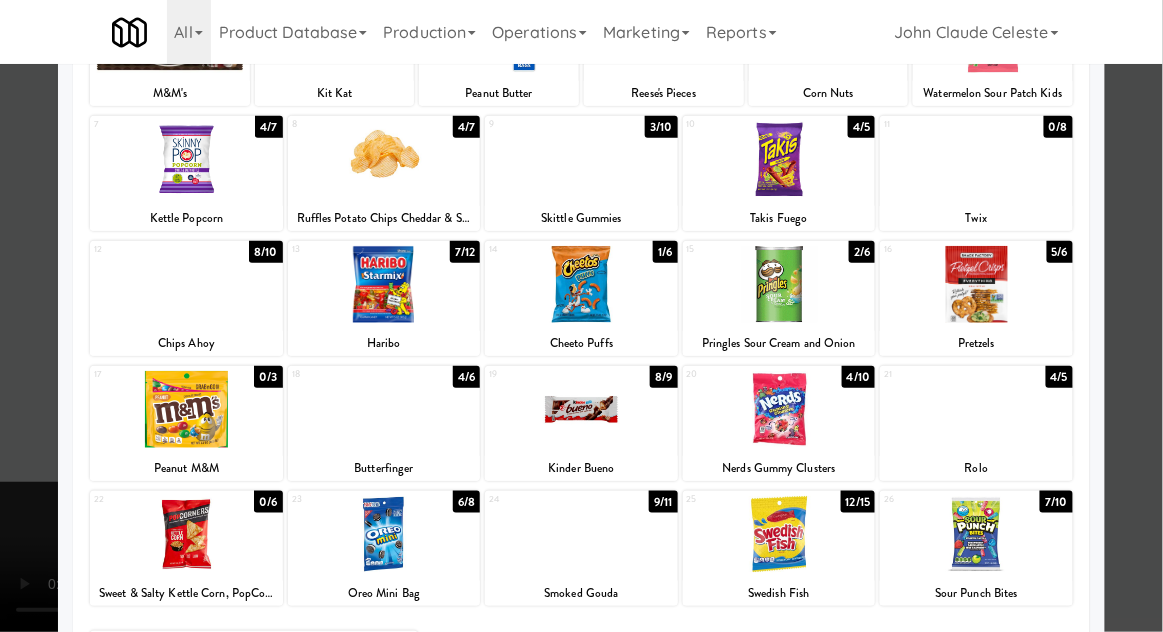click at bounding box center [581, 534] 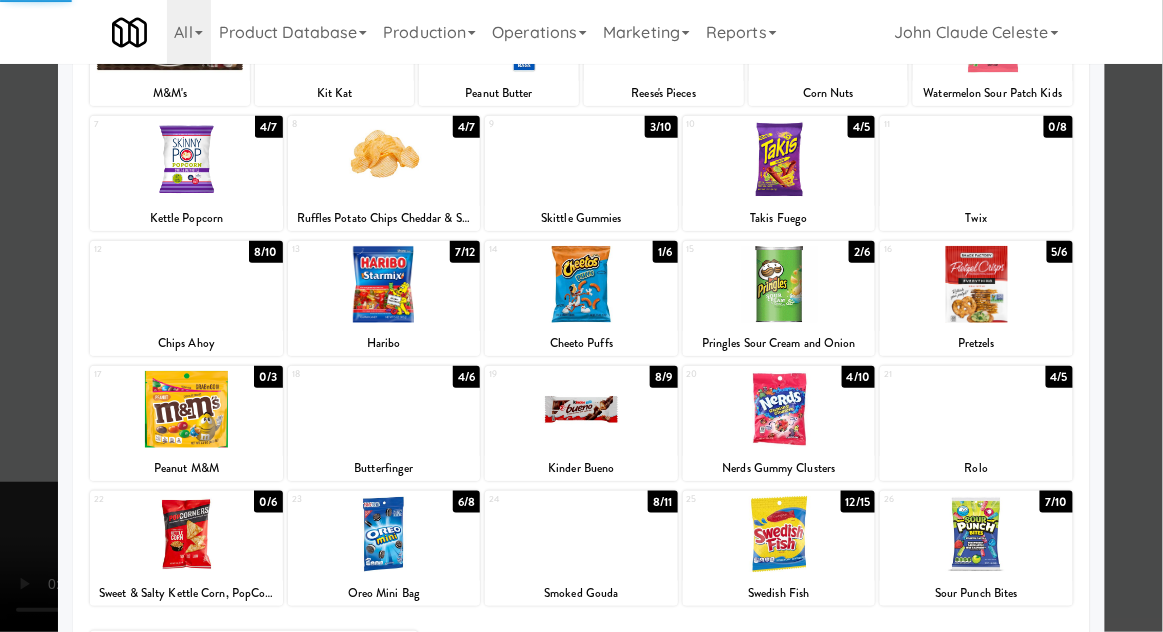 click at bounding box center [581, 316] 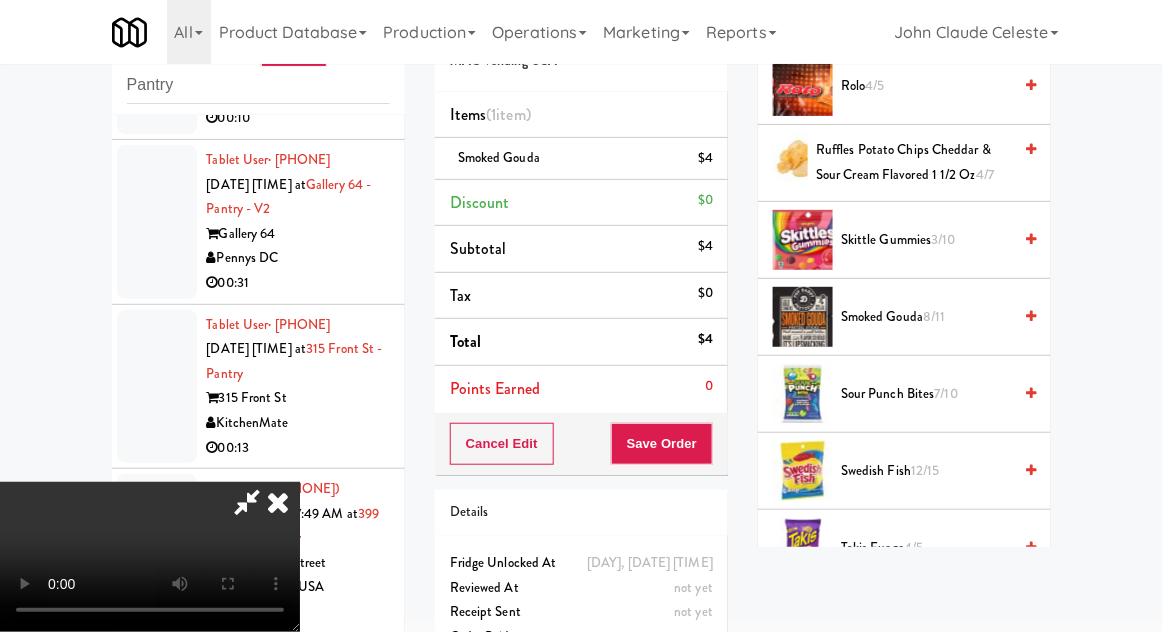 scroll, scrollTop: 1418, scrollLeft: 0, axis: vertical 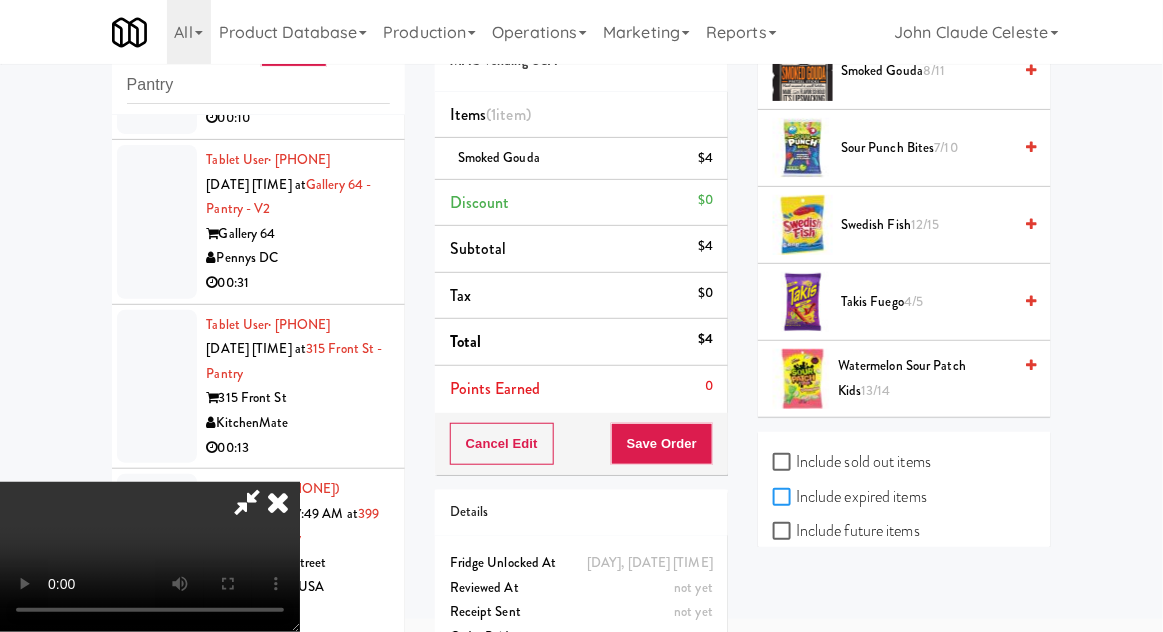 click on "Include expired items" at bounding box center [784, 498] 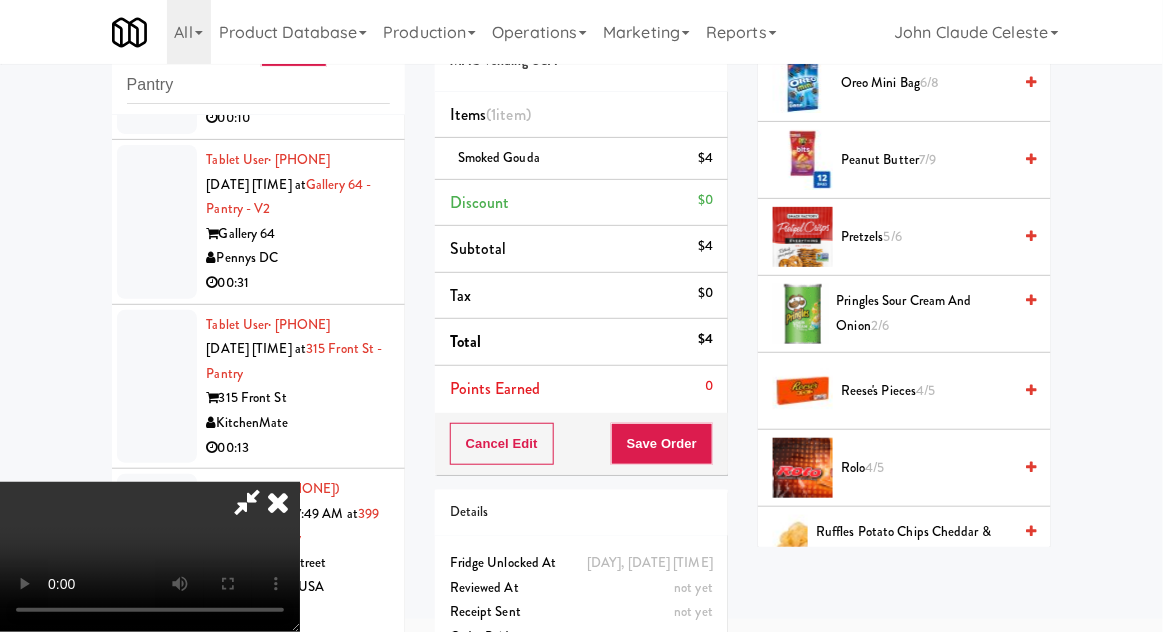 scroll, scrollTop: 1015, scrollLeft: 0, axis: vertical 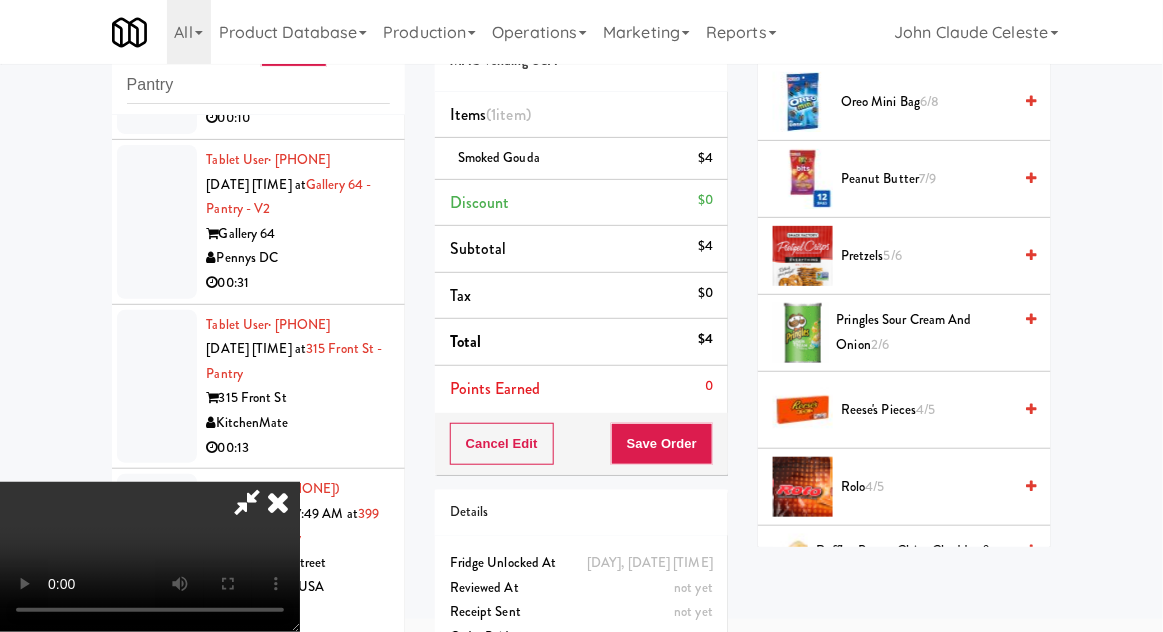 click on "Reese's Pieces  4/5" at bounding box center [926, 410] 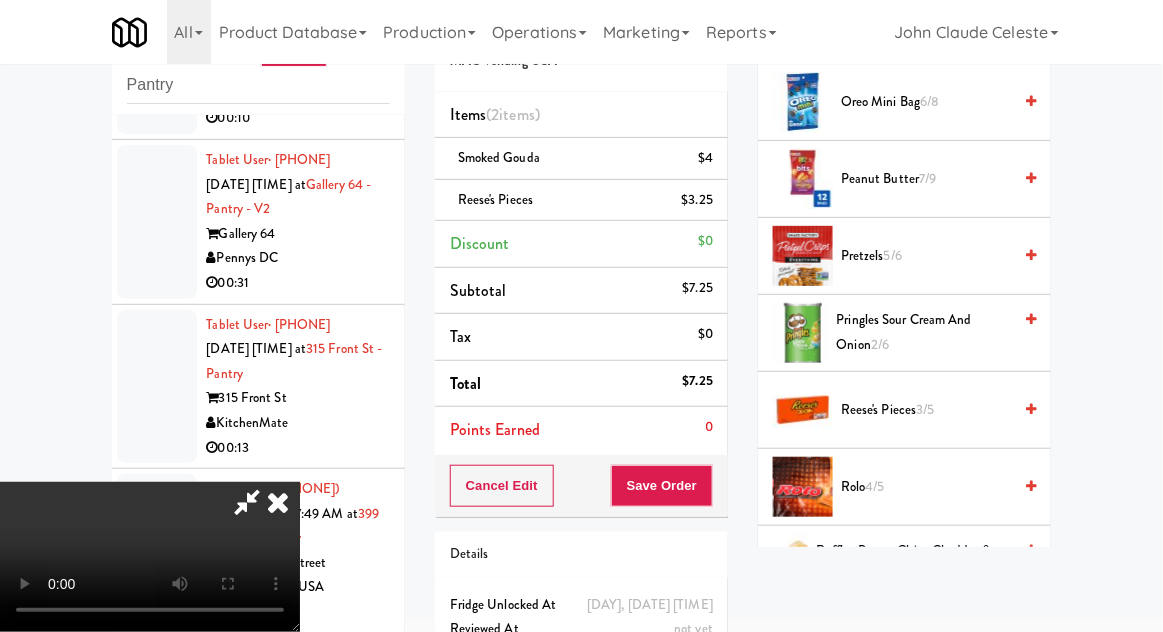 scroll, scrollTop: 73, scrollLeft: 0, axis: vertical 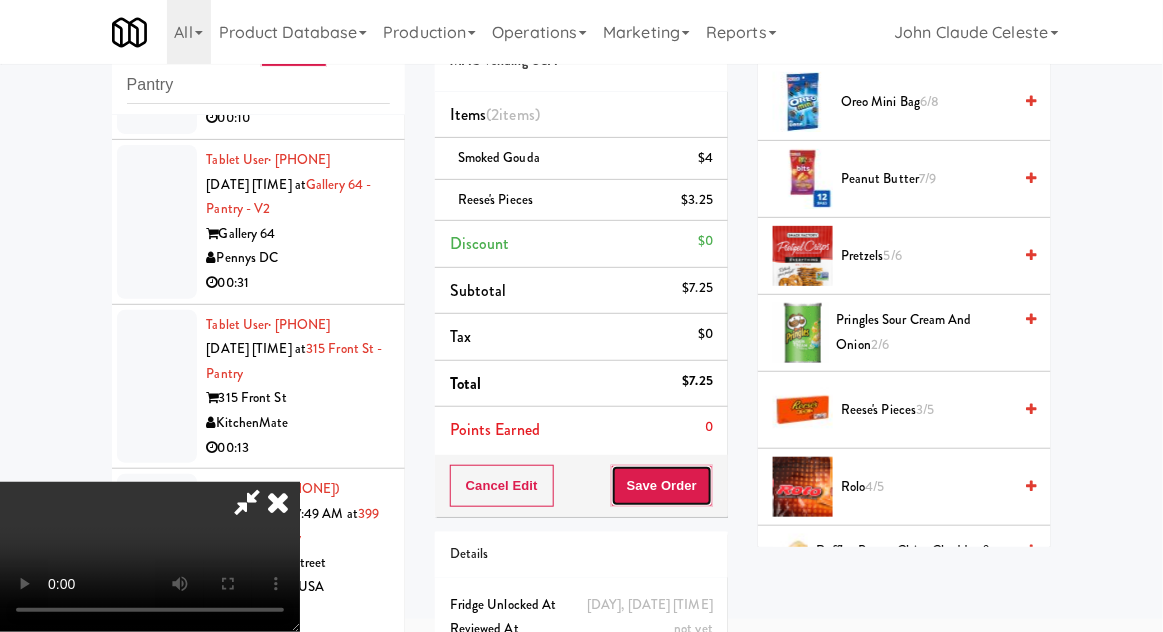 click on "Save Order" at bounding box center (662, 486) 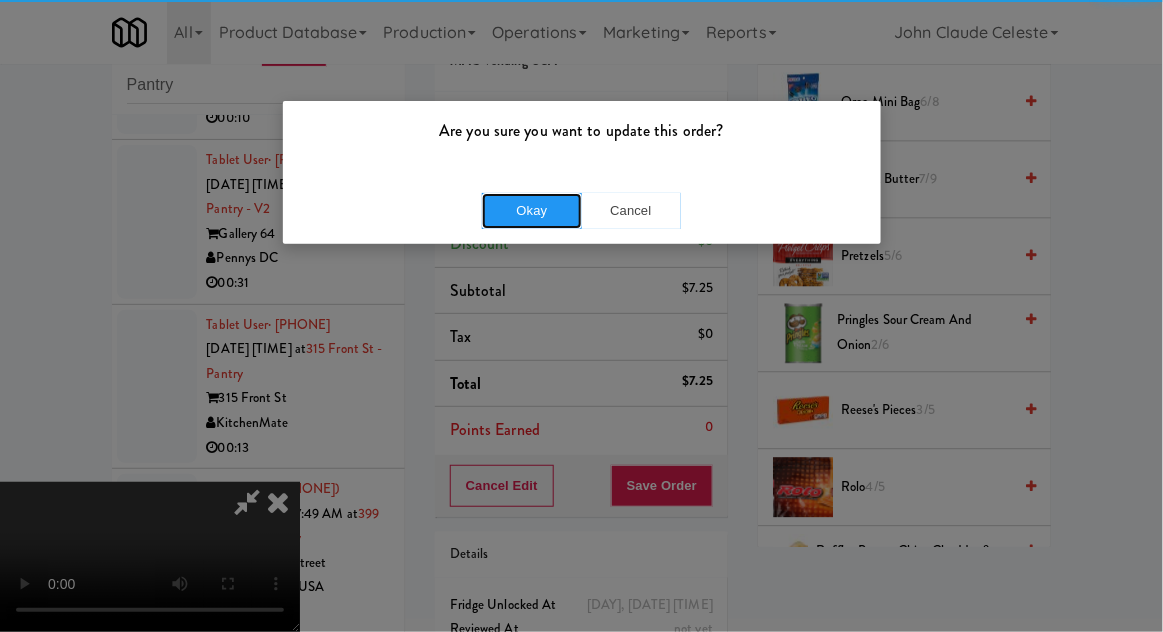 click on "Okay" at bounding box center (532, 211) 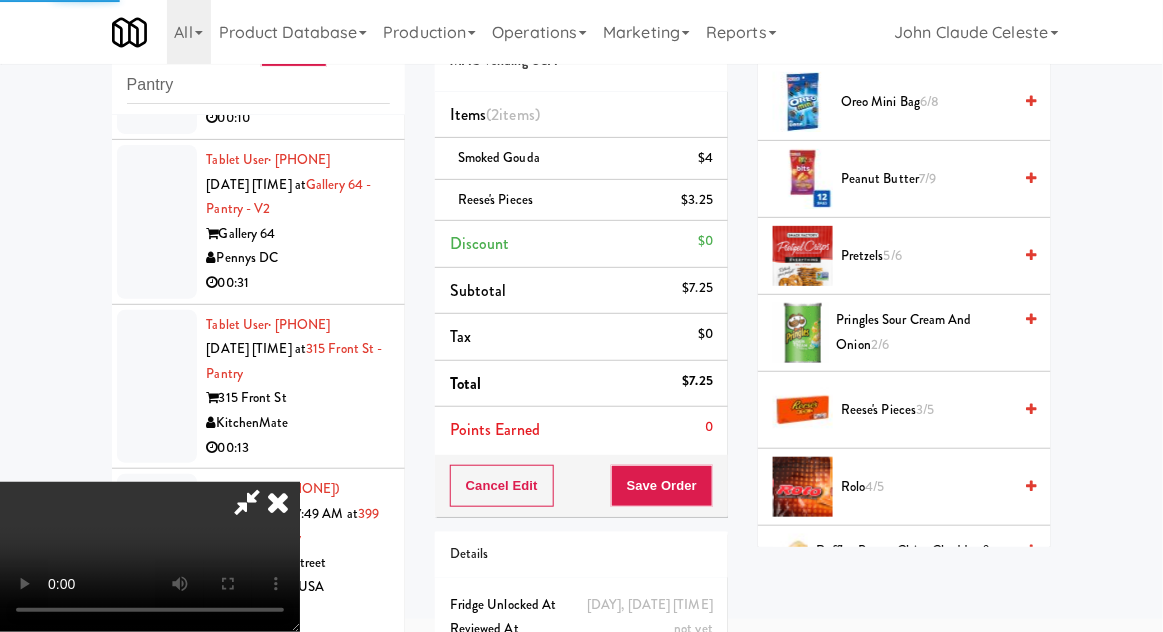 scroll, scrollTop: 197, scrollLeft: 0, axis: vertical 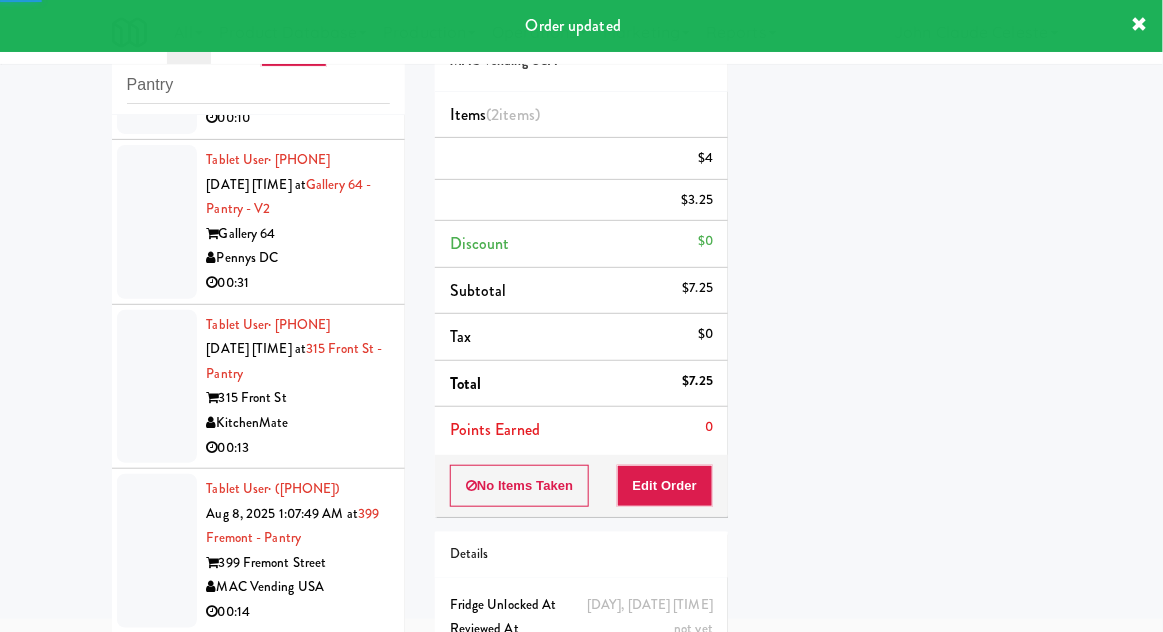 click at bounding box center (157, -765) 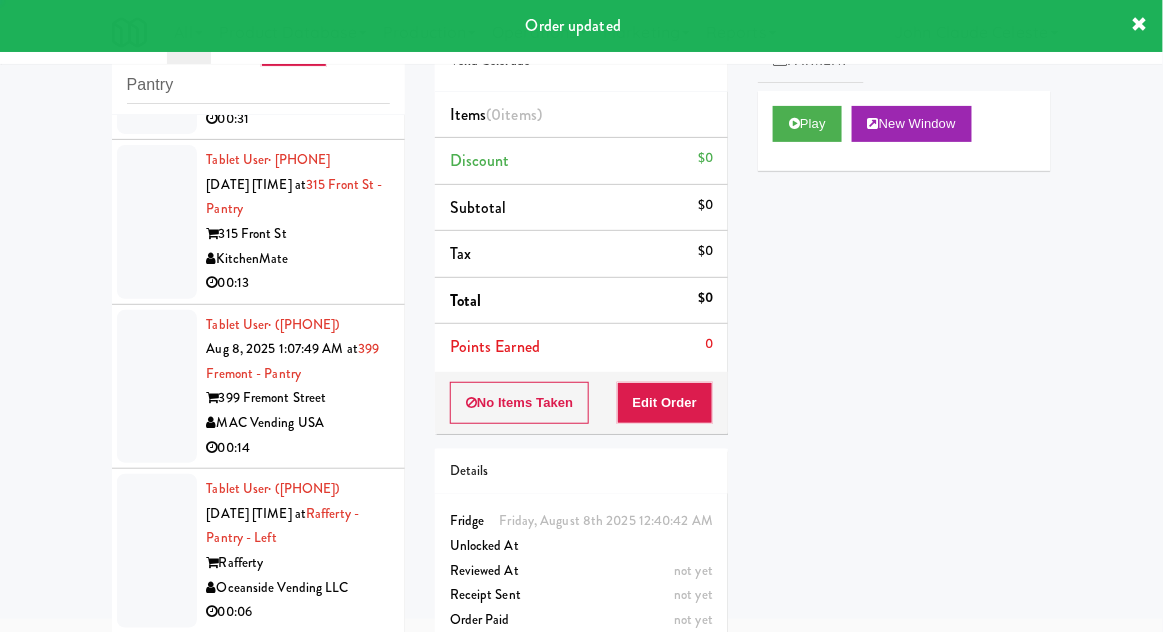 scroll, scrollTop: 11140, scrollLeft: 0, axis: vertical 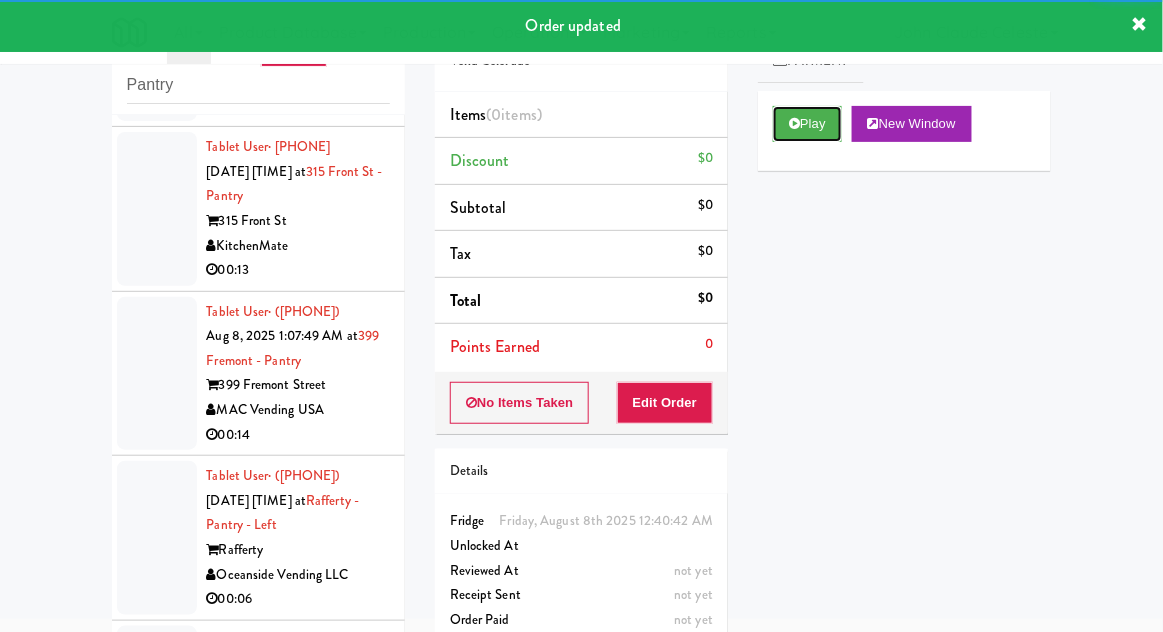 click on "Play" at bounding box center (807, 124) 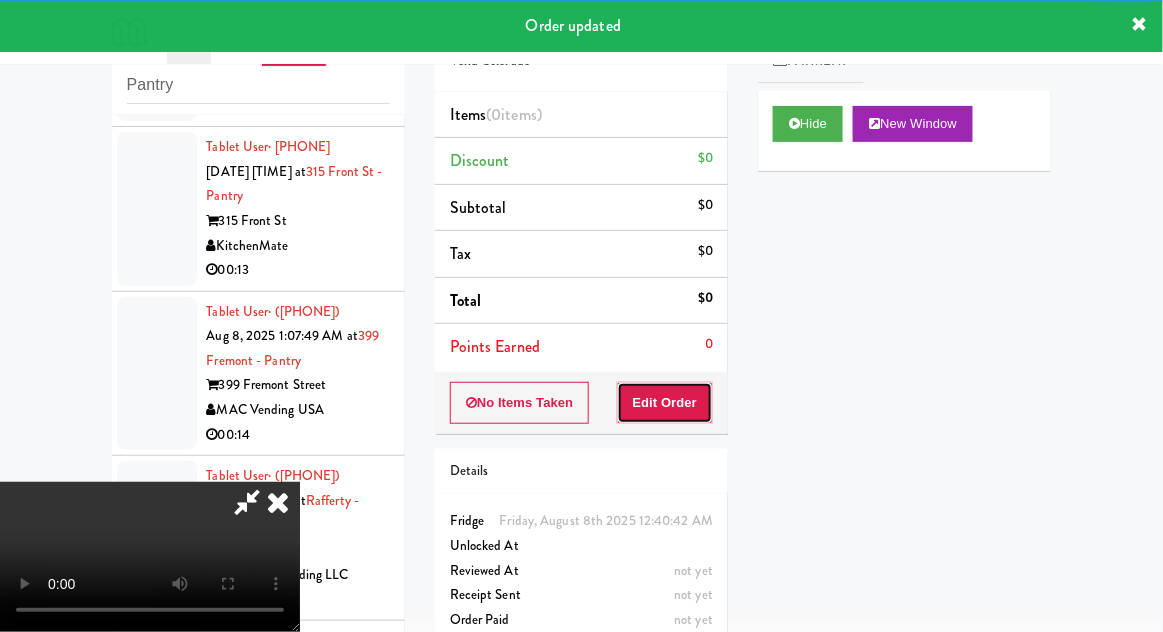 click on "Edit Order" at bounding box center (665, 403) 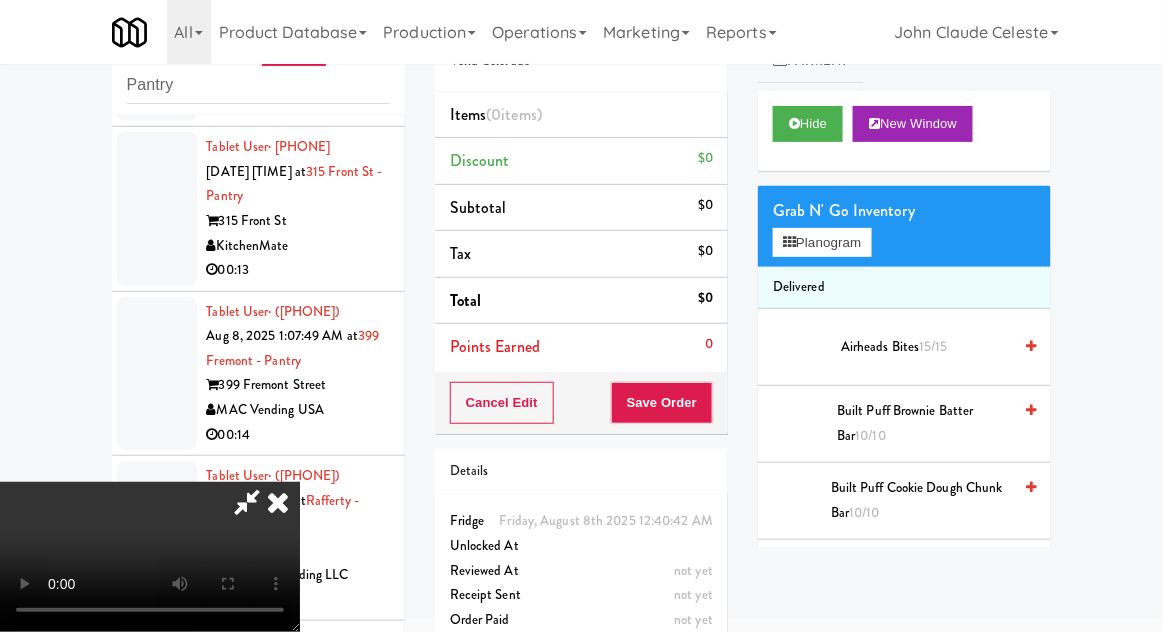 scroll, scrollTop: 73, scrollLeft: 0, axis: vertical 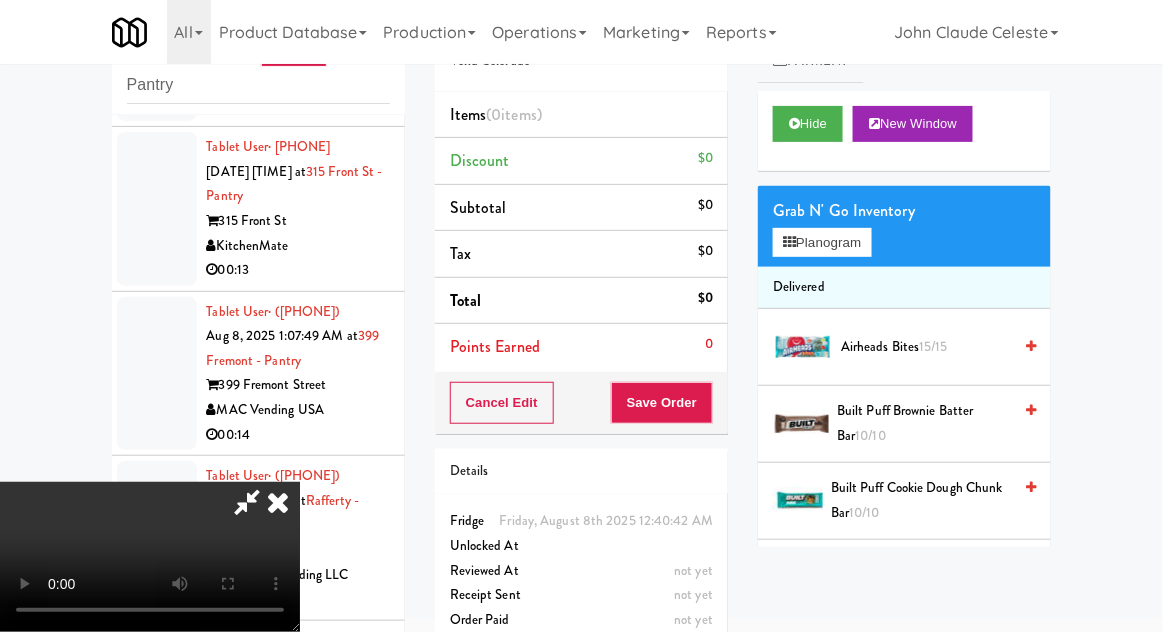 type 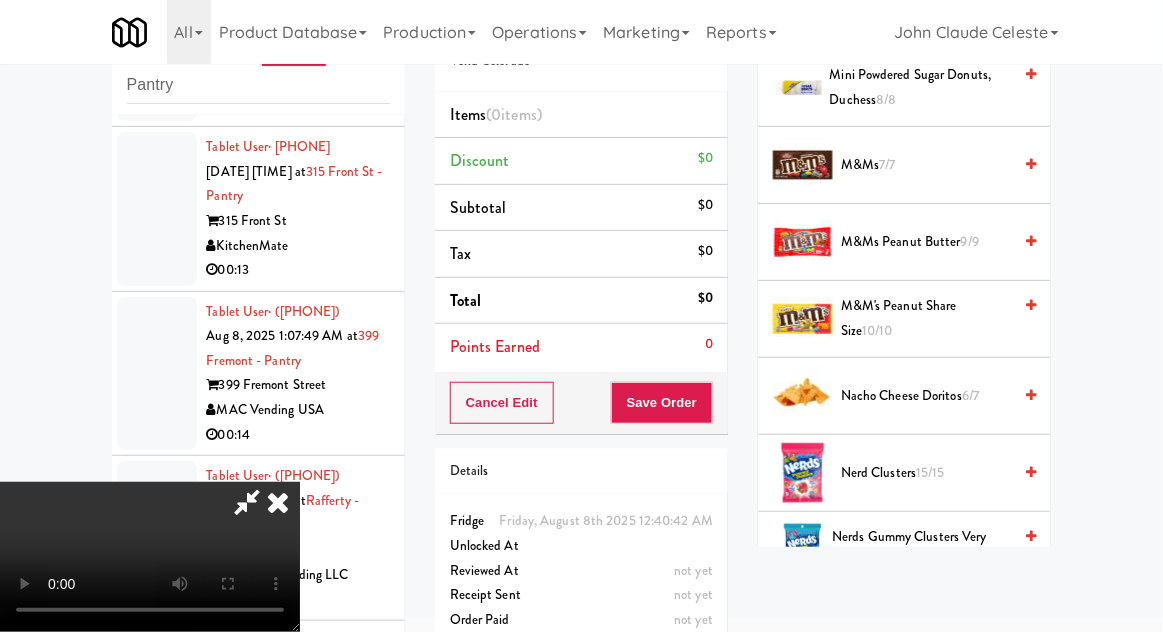 scroll, scrollTop: 1343, scrollLeft: 0, axis: vertical 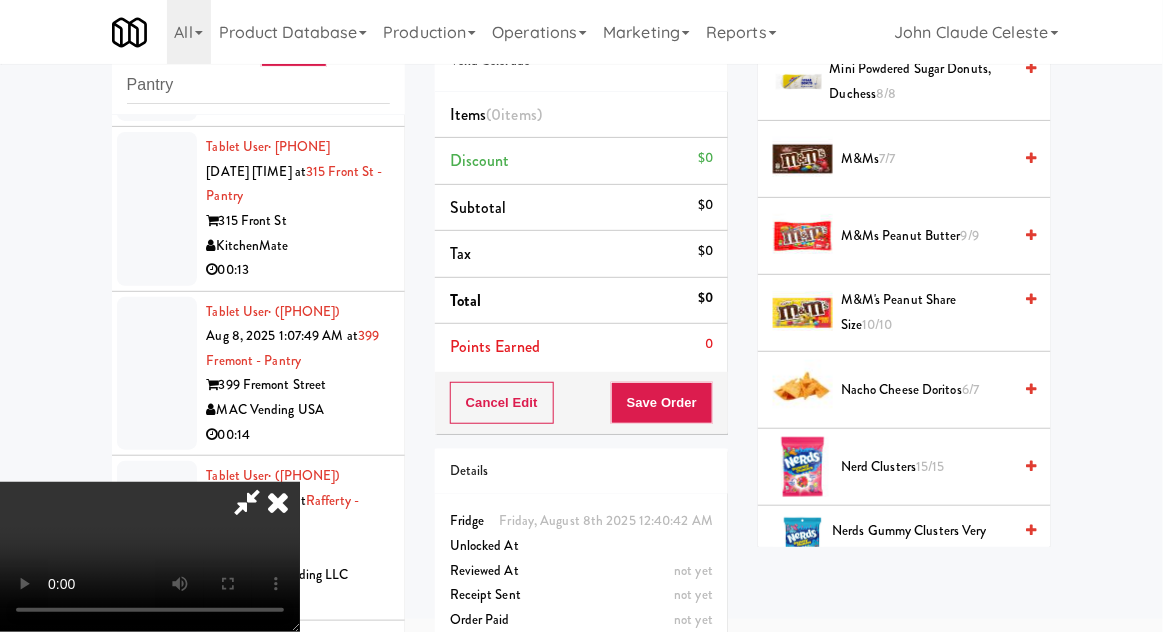 click on "Nacho Cheese Doritos  6/7" at bounding box center (926, 390) 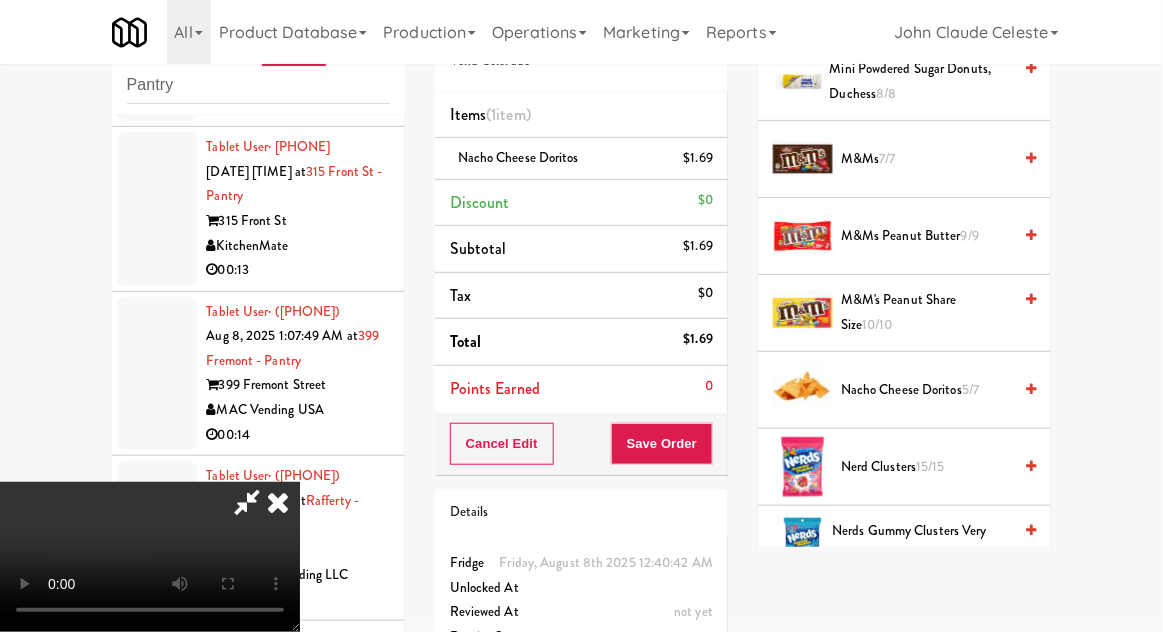 scroll, scrollTop: 73, scrollLeft: 0, axis: vertical 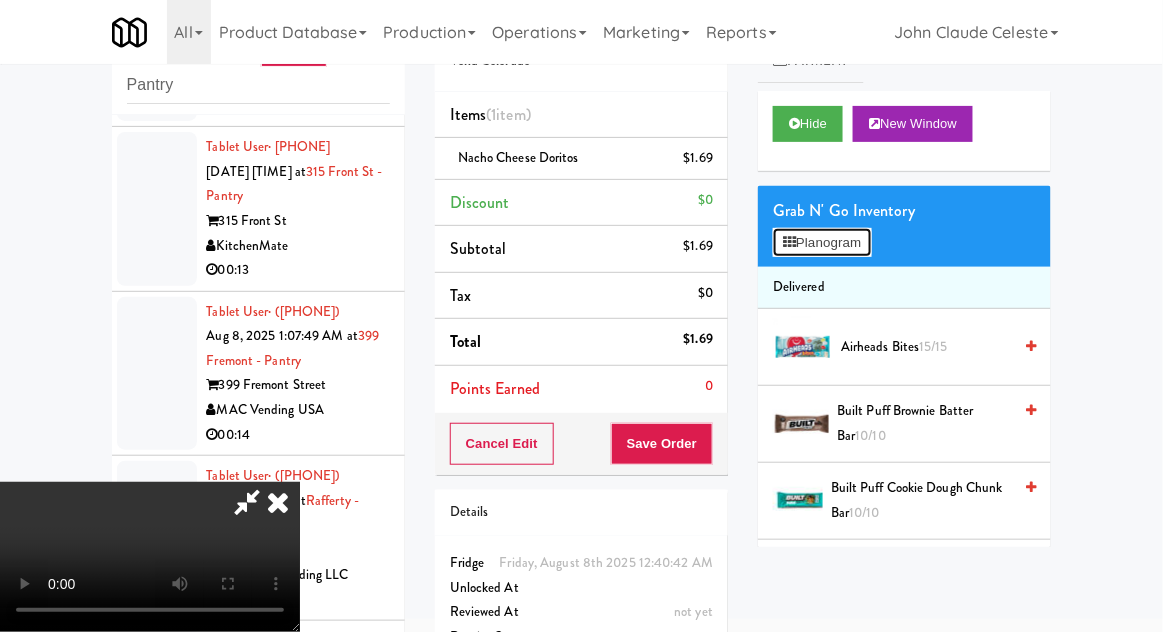 click on "Planogram" at bounding box center (822, 243) 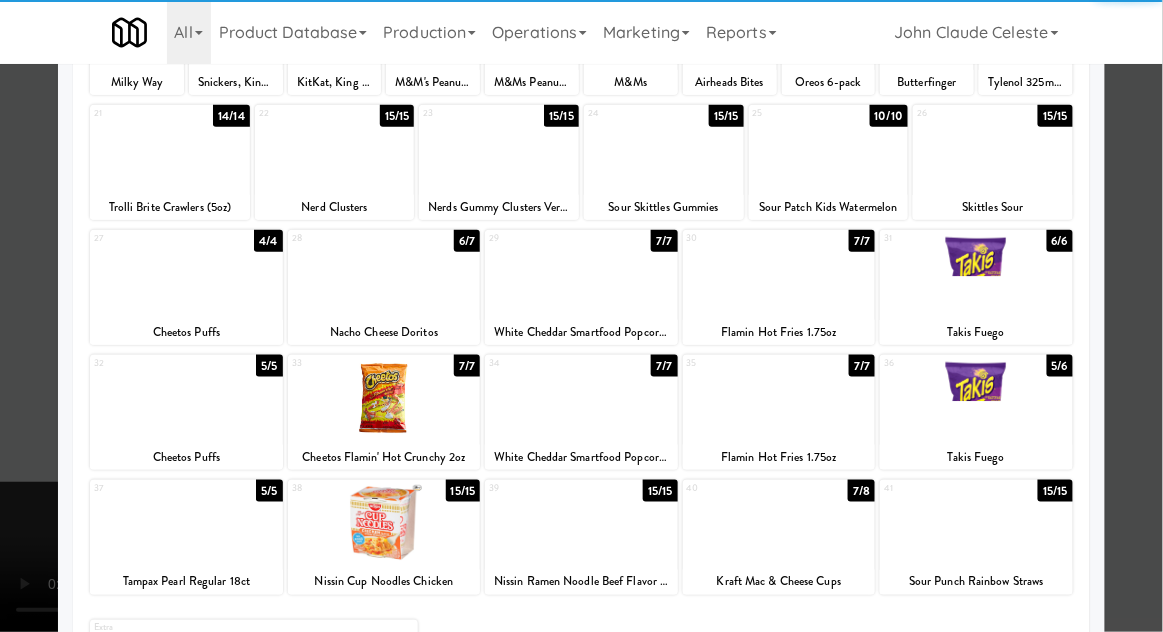 scroll, scrollTop: 346, scrollLeft: 0, axis: vertical 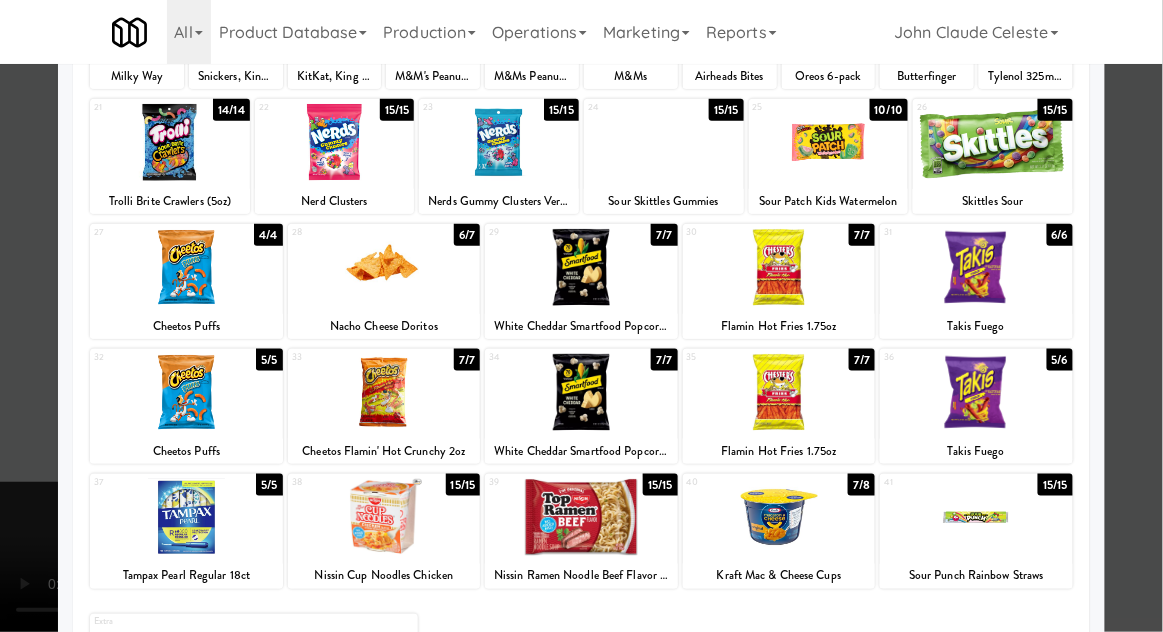 click at bounding box center (976, 517) 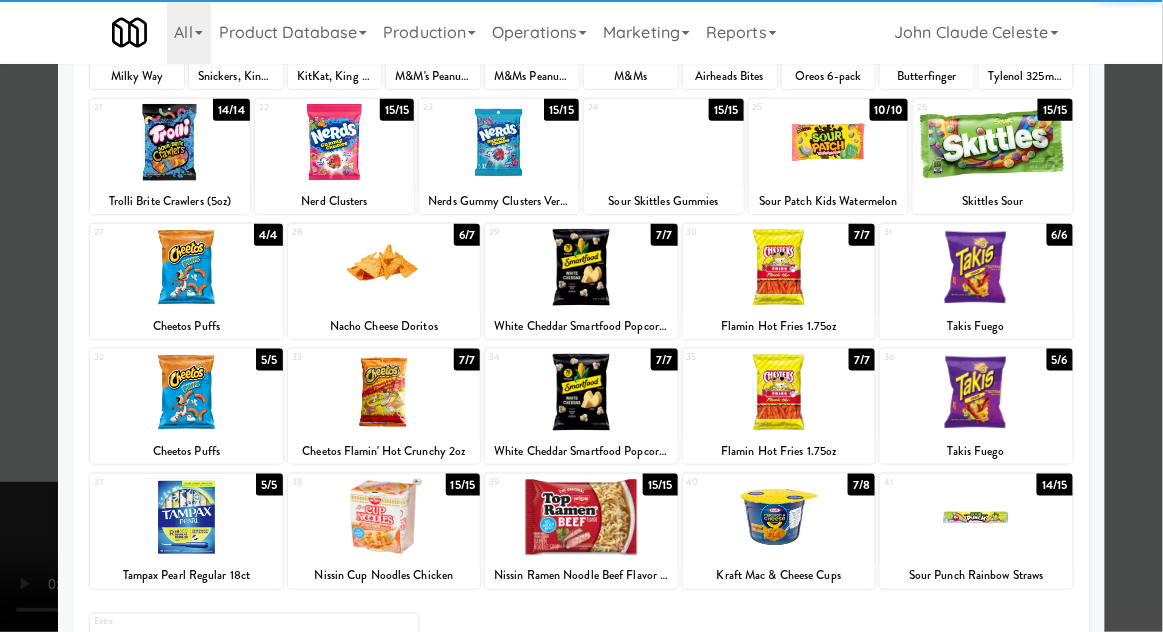 click at bounding box center (581, 316) 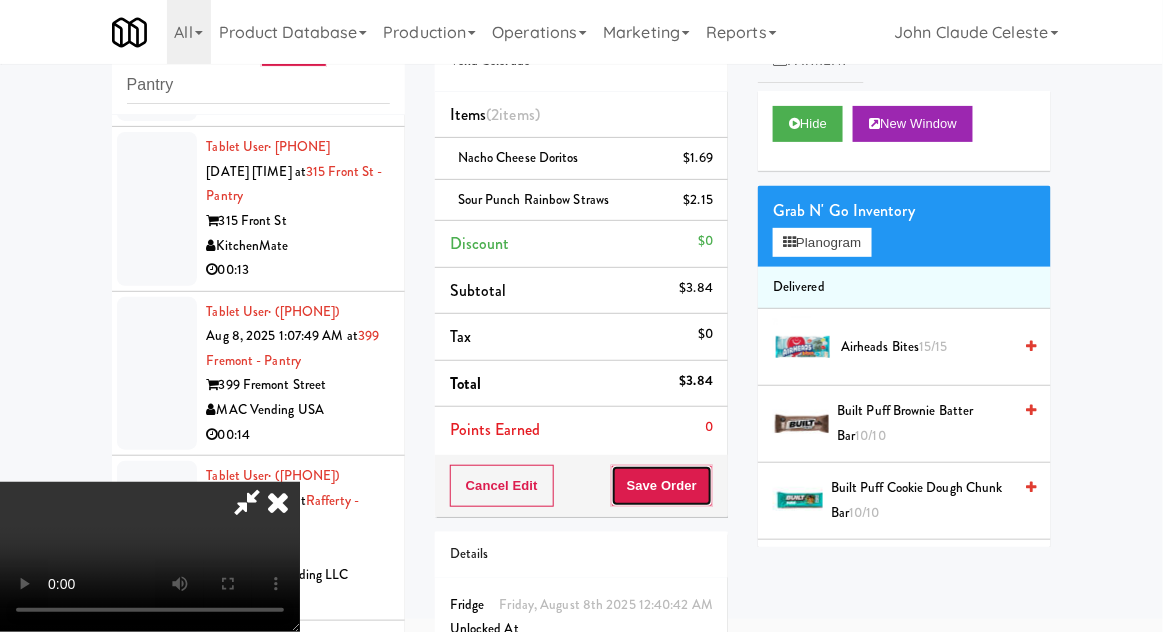 click on "Save Order" at bounding box center [662, 486] 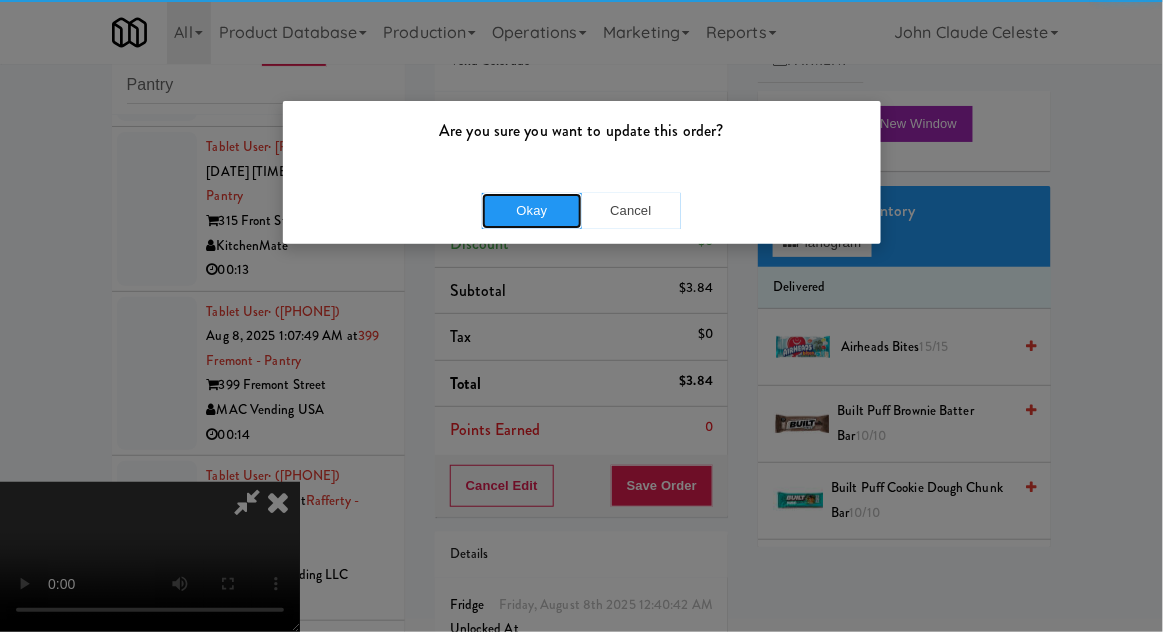 click on "Okay" at bounding box center [532, 211] 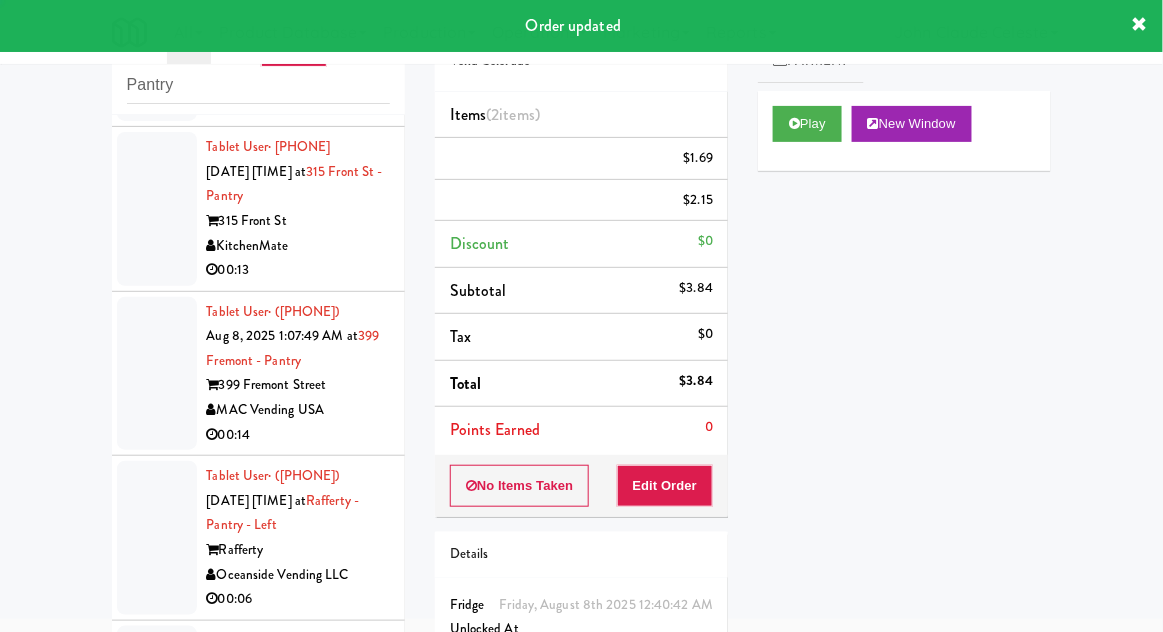 scroll, scrollTop: 0, scrollLeft: 0, axis: both 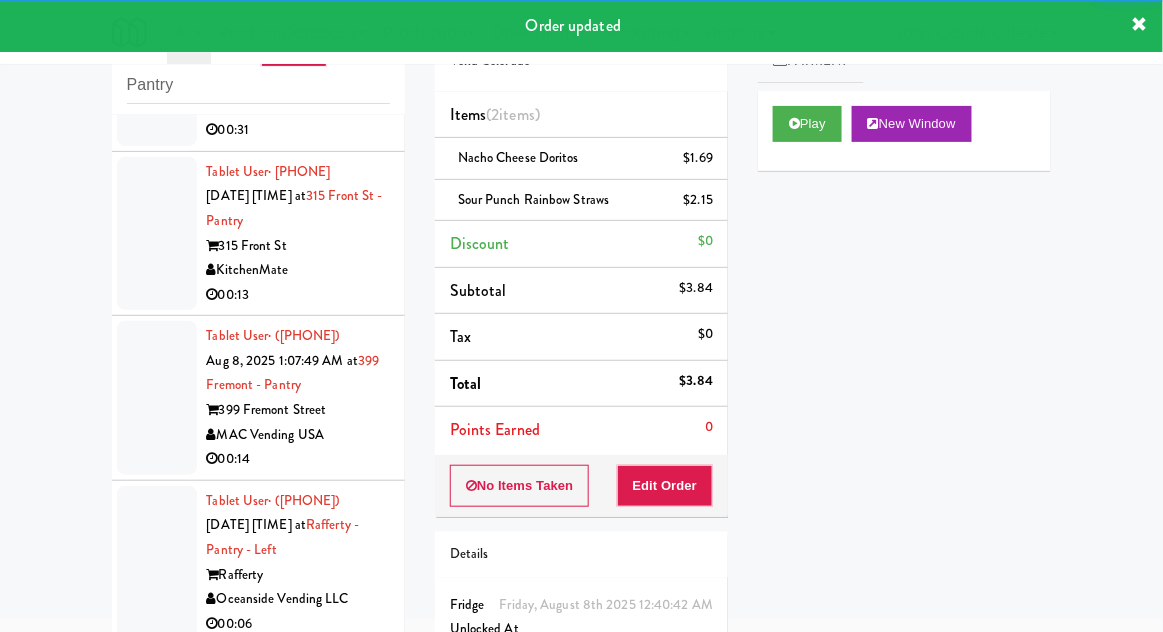 click at bounding box center [157, -754] 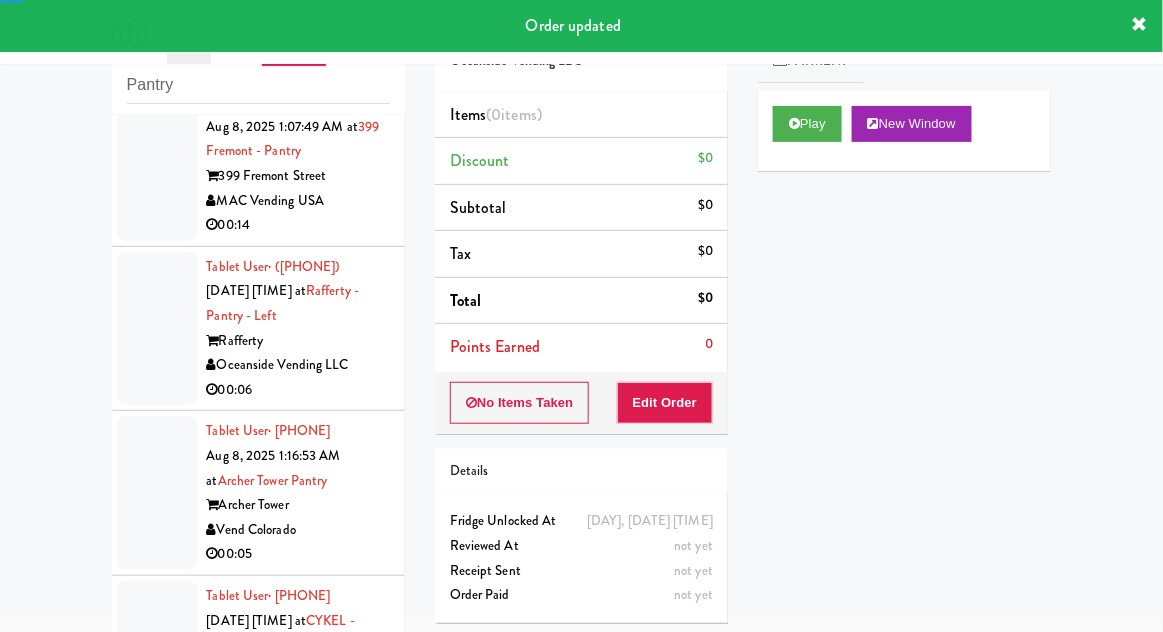 scroll, scrollTop: 11376, scrollLeft: 0, axis: vertical 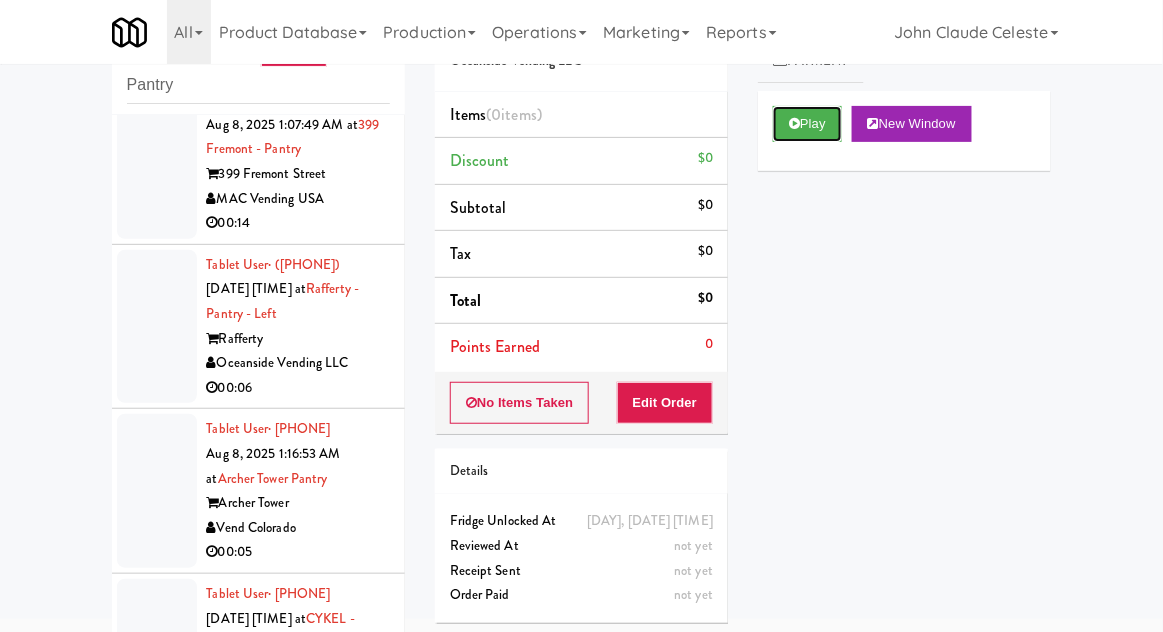 click on "Play" at bounding box center [807, 124] 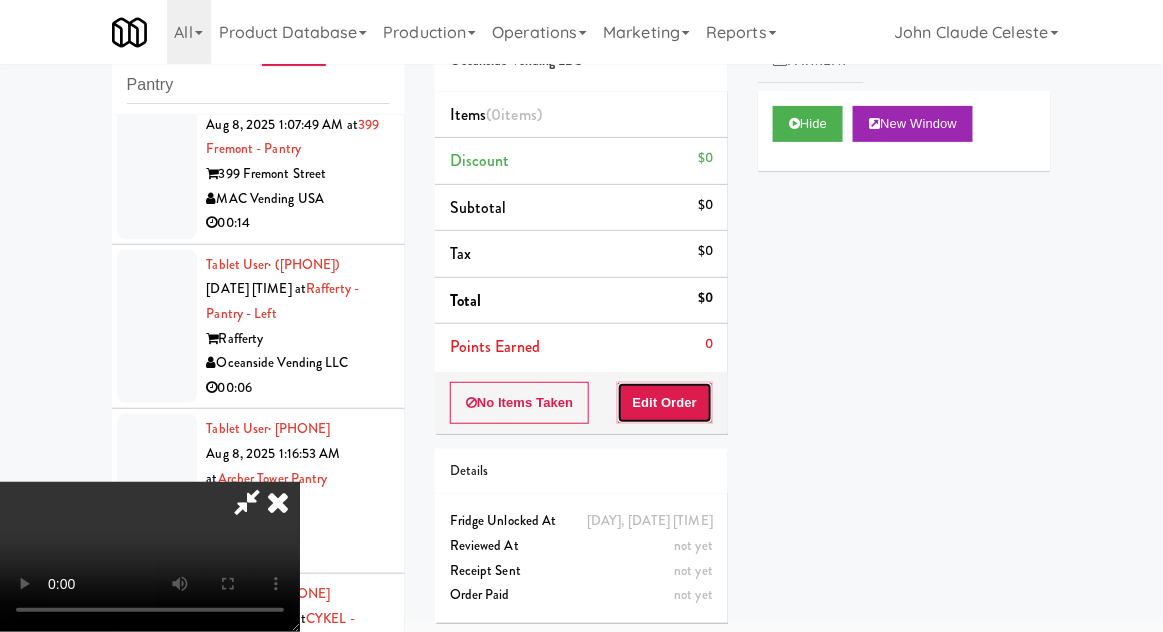 click on "Edit Order" at bounding box center (665, 403) 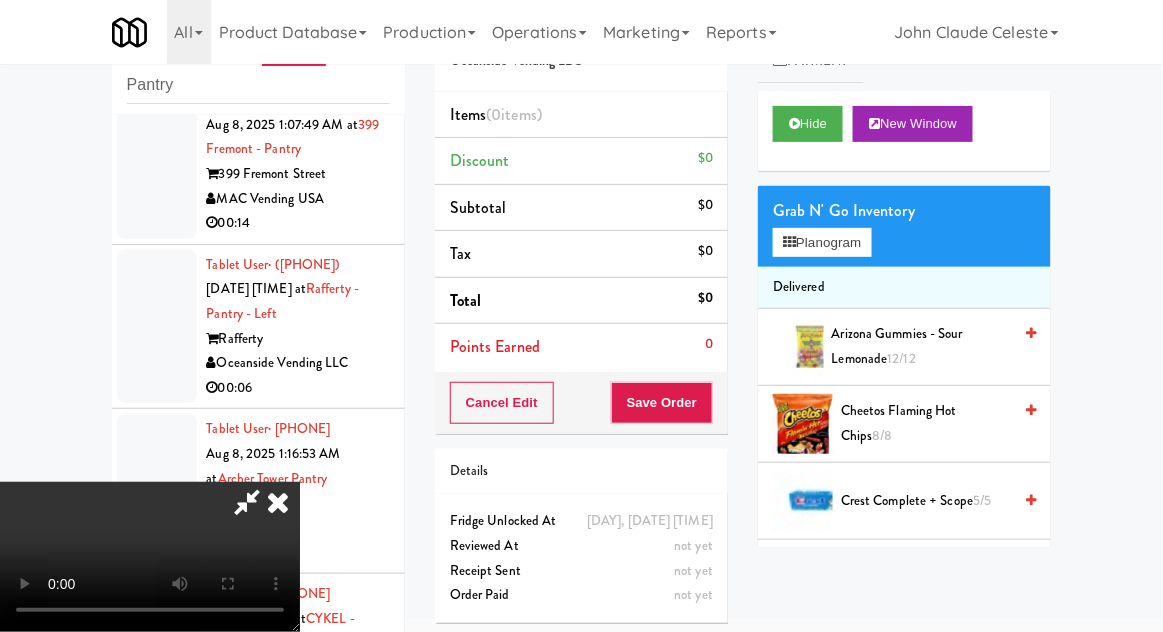 scroll, scrollTop: 73, scrollLeft: 0, axis: vertical 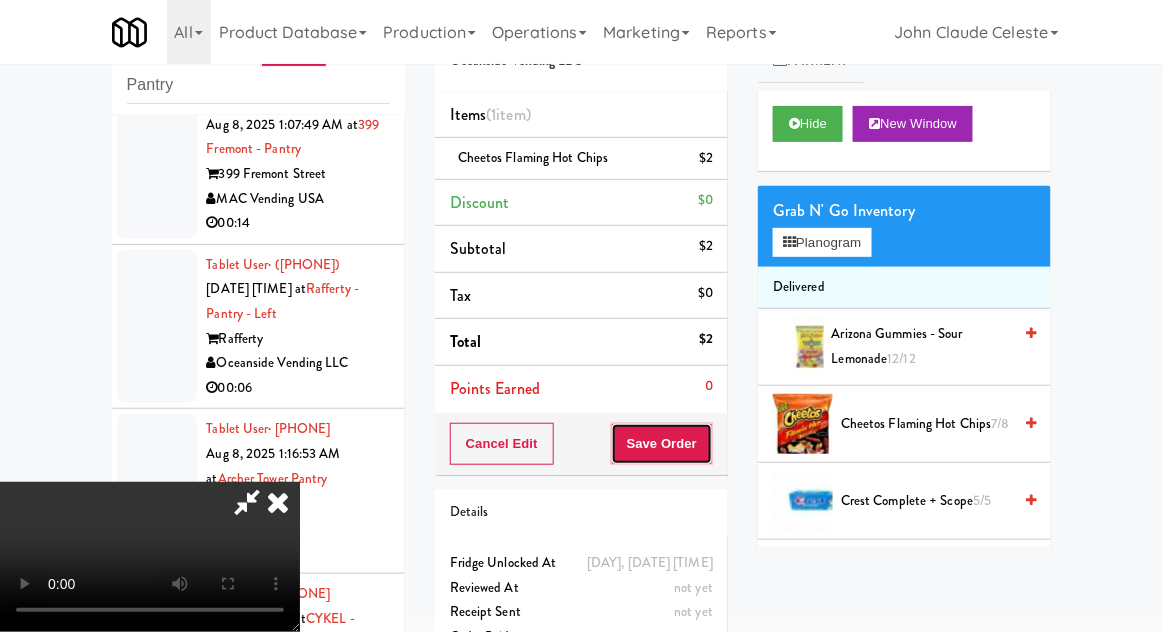 click on "Save Order" at bounding box center [662, 444] 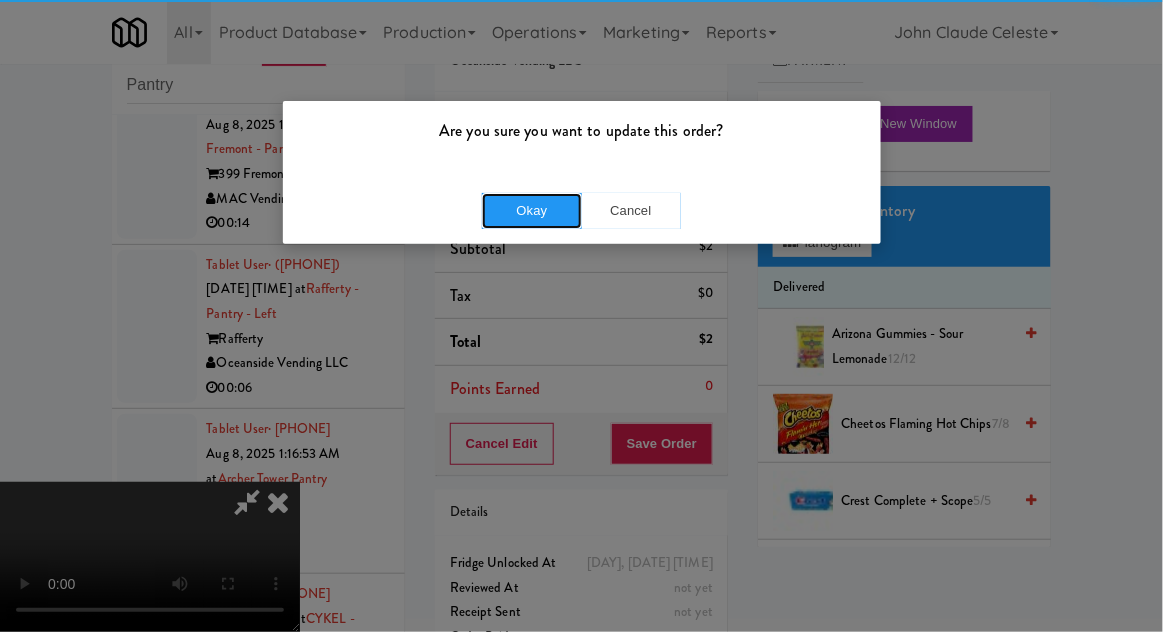 click on "Okay" at bounding box center [532, 211] 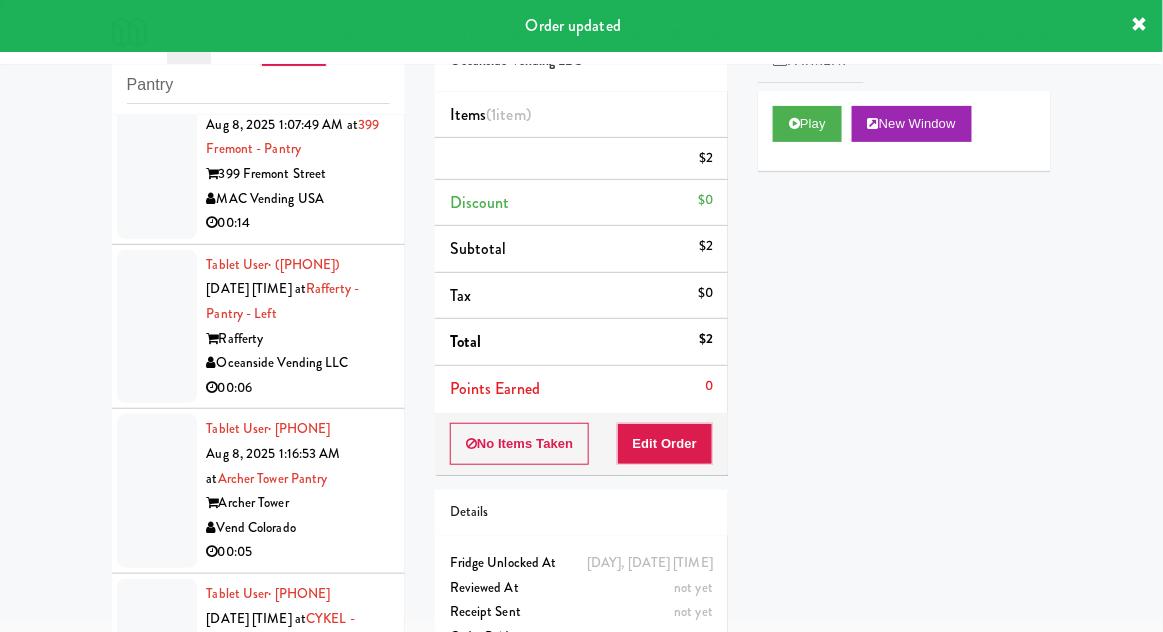 scroll, scrollTop: 0, scrollLeft: 0, axis: both 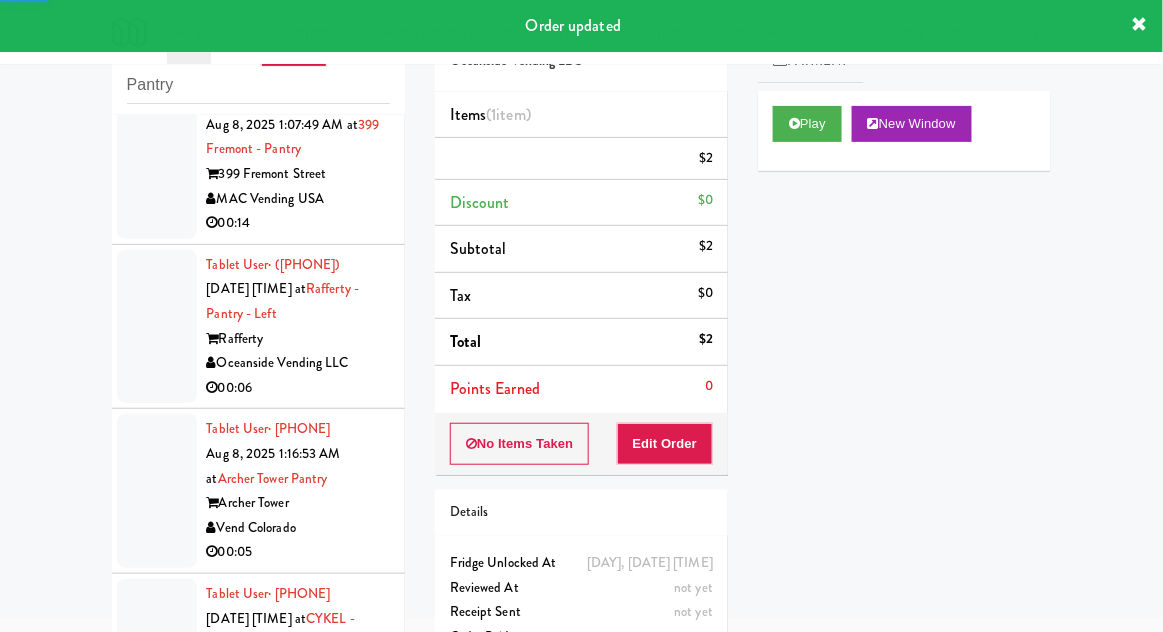 click at bounding box center (157, -825) 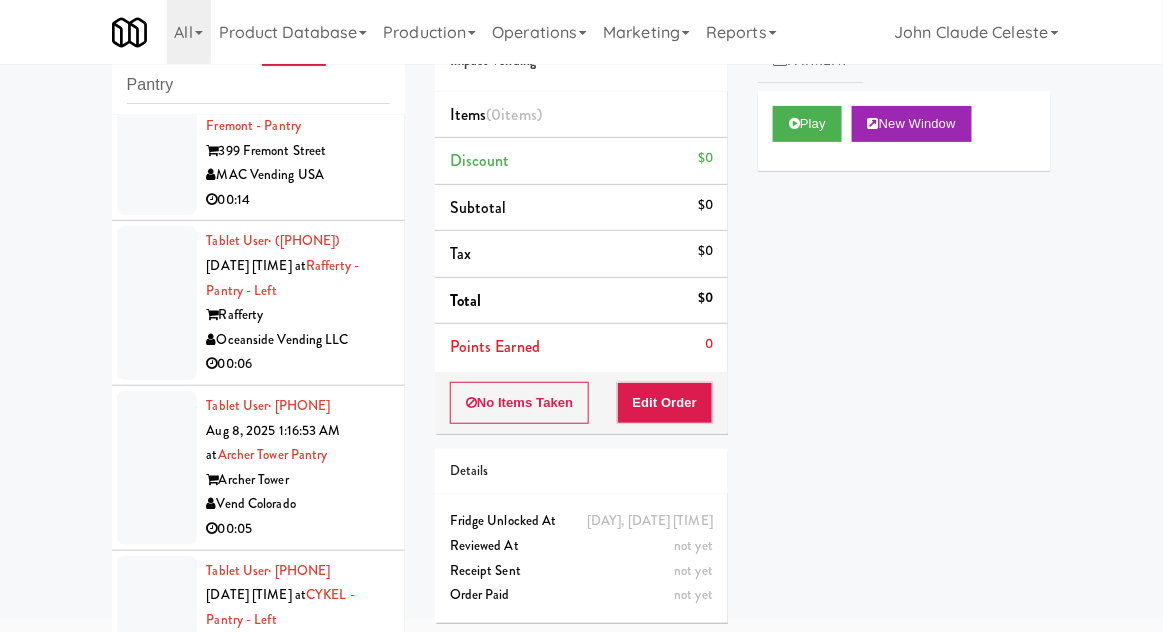 scroll, scrollTop: 11765, scrollLeft: 0, axis: vertical 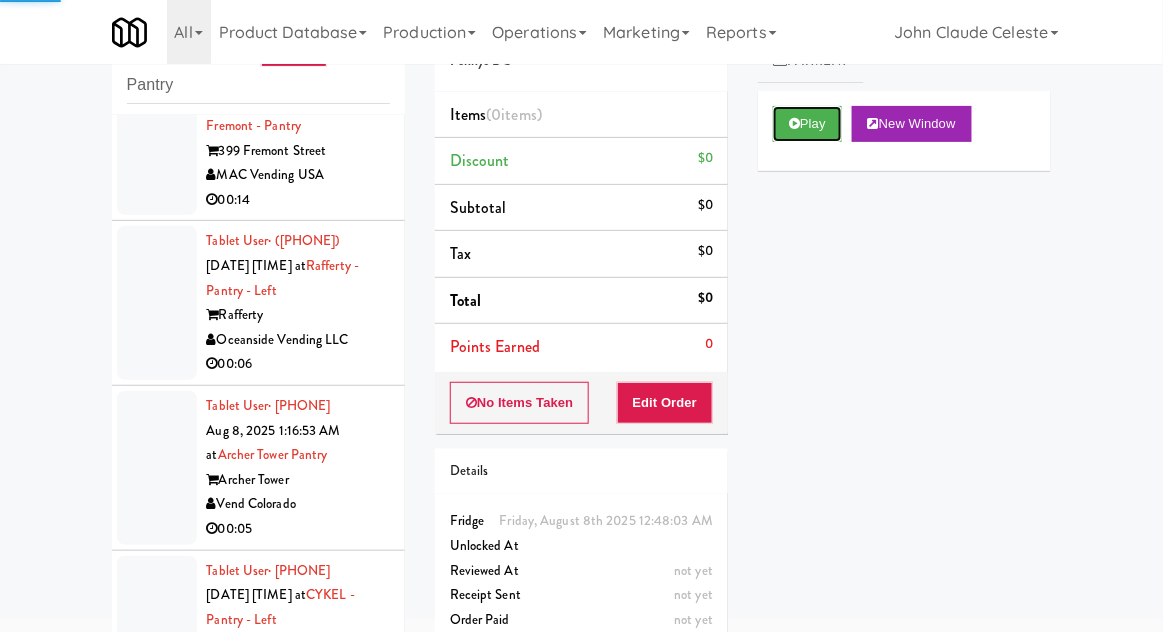 click on "Play" at bounding box center (807, 124) 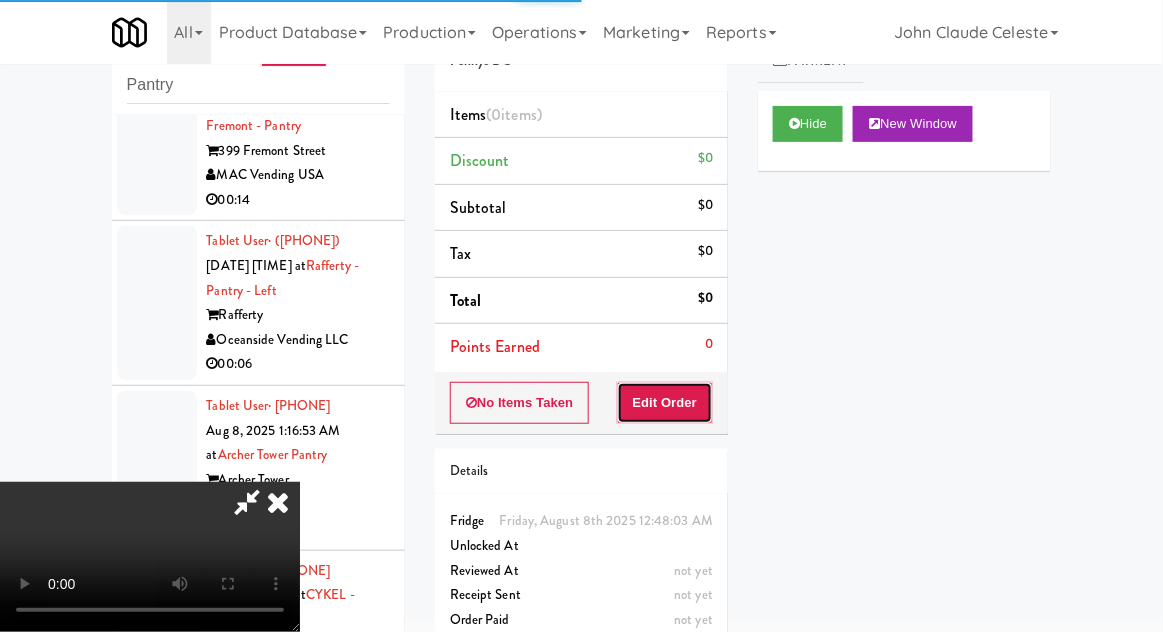 click on "Edit Order" at bounding box center [665, 403] 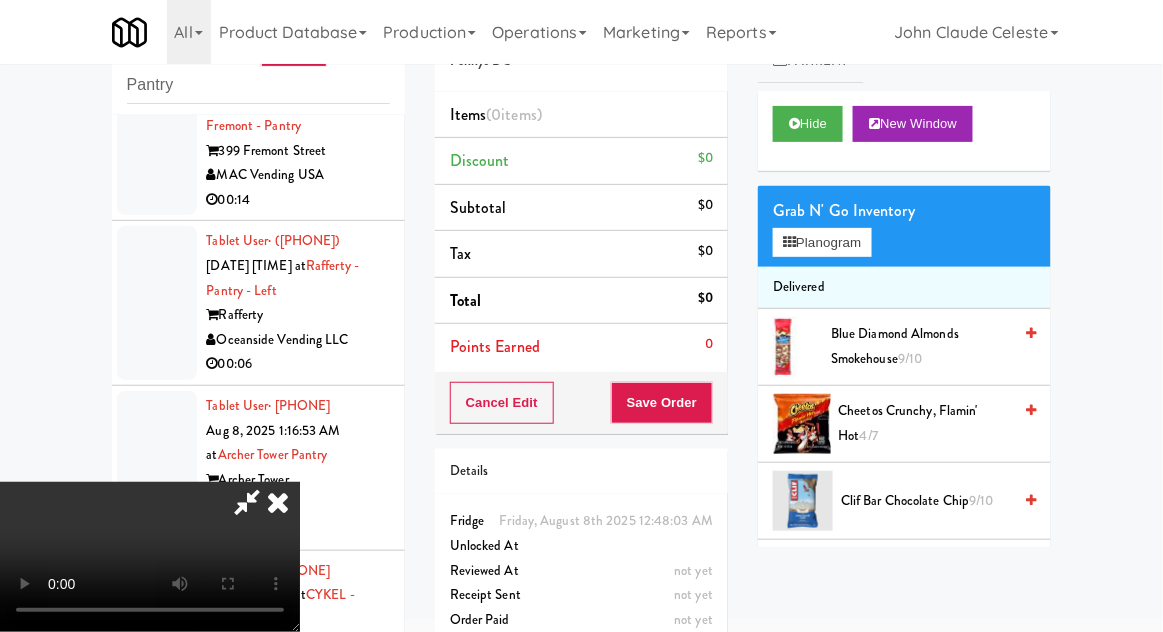 type 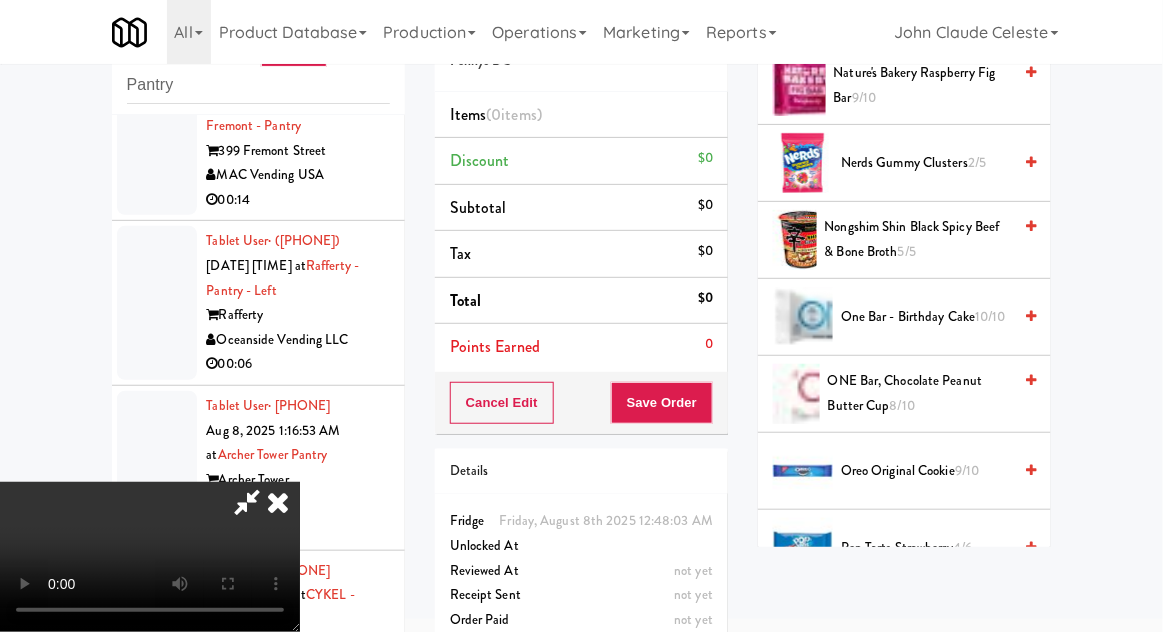 scroll, scrollTop: 1388, scrollLeft: 0, axis: vertical 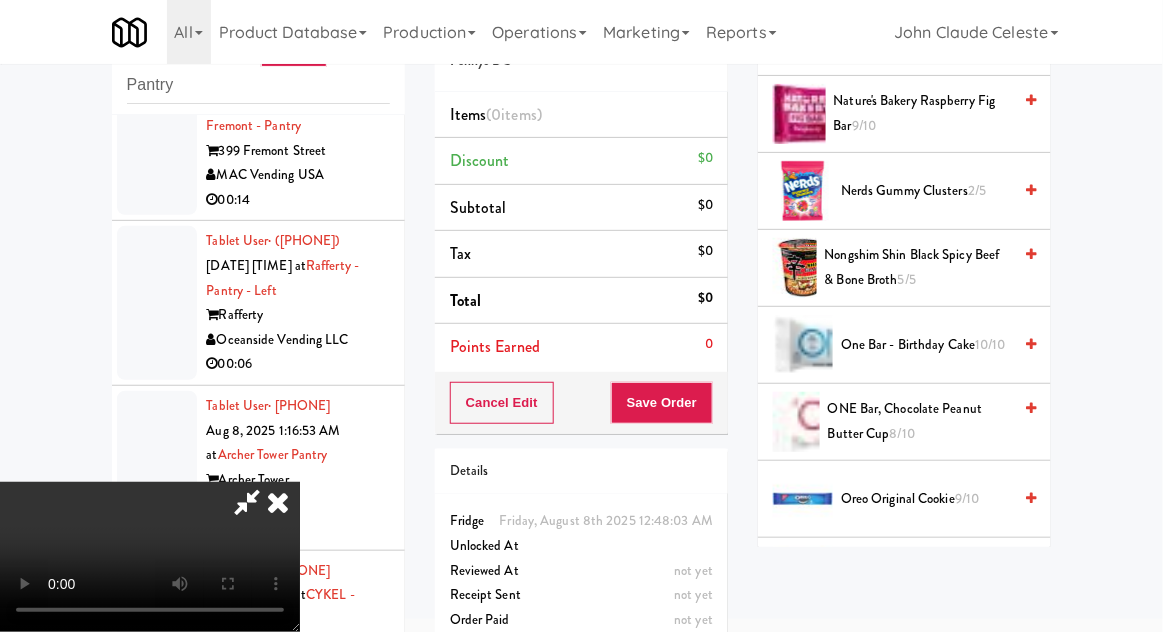 click on "Nongshim Shin Black Spicy Beef & Bone Broth  5/5" at bounding box center (918, 267) 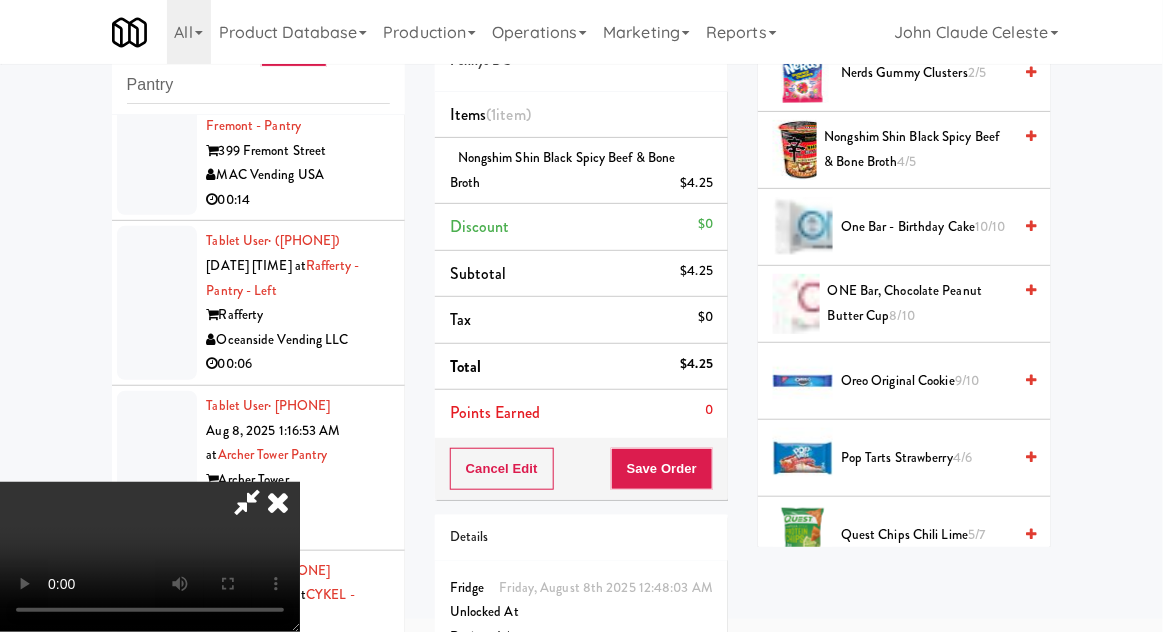 scroll, scrollTop: 1506, scrollLeft: 0, axis: vertical 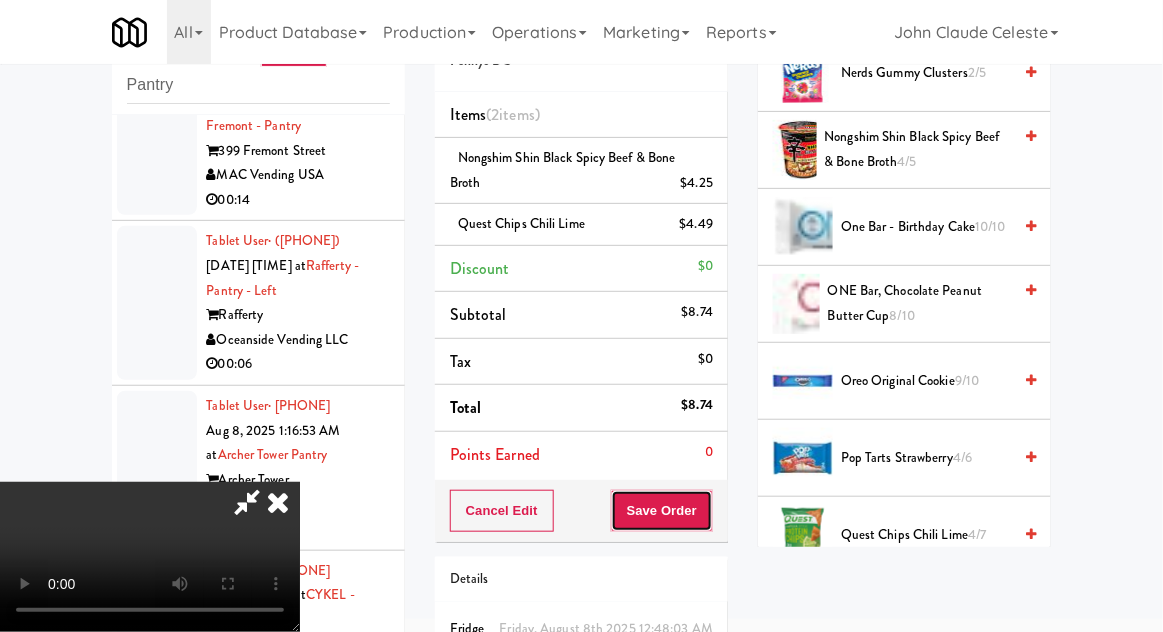 click on "Save Order" at bounding box center (662, 511) 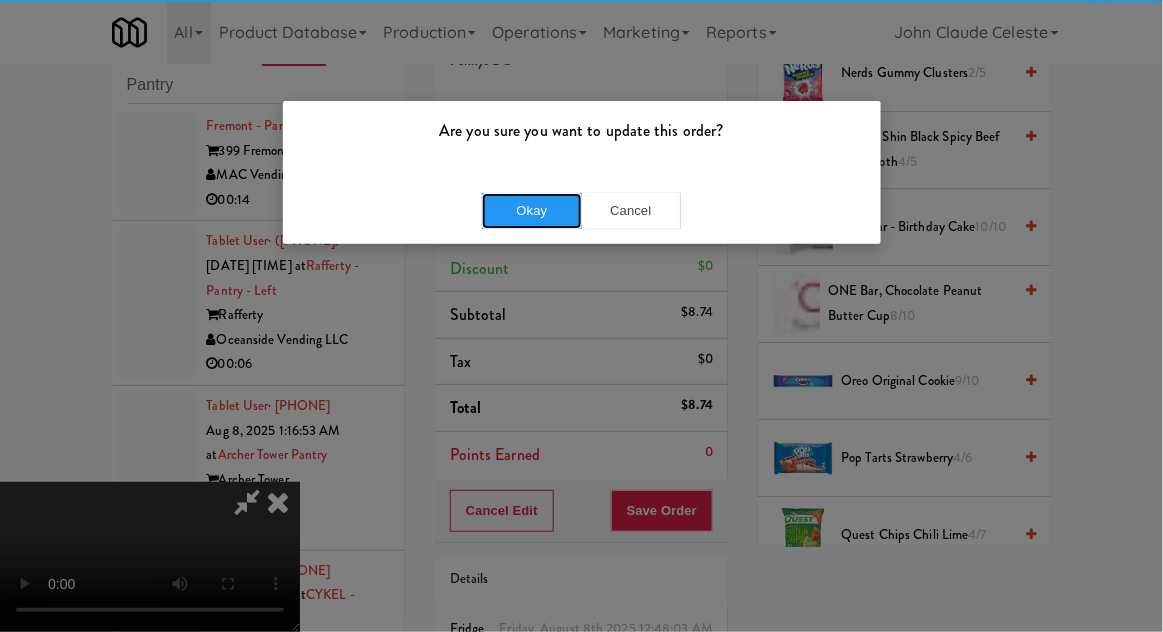 click on "Okay" at bounding box center (532, 211) 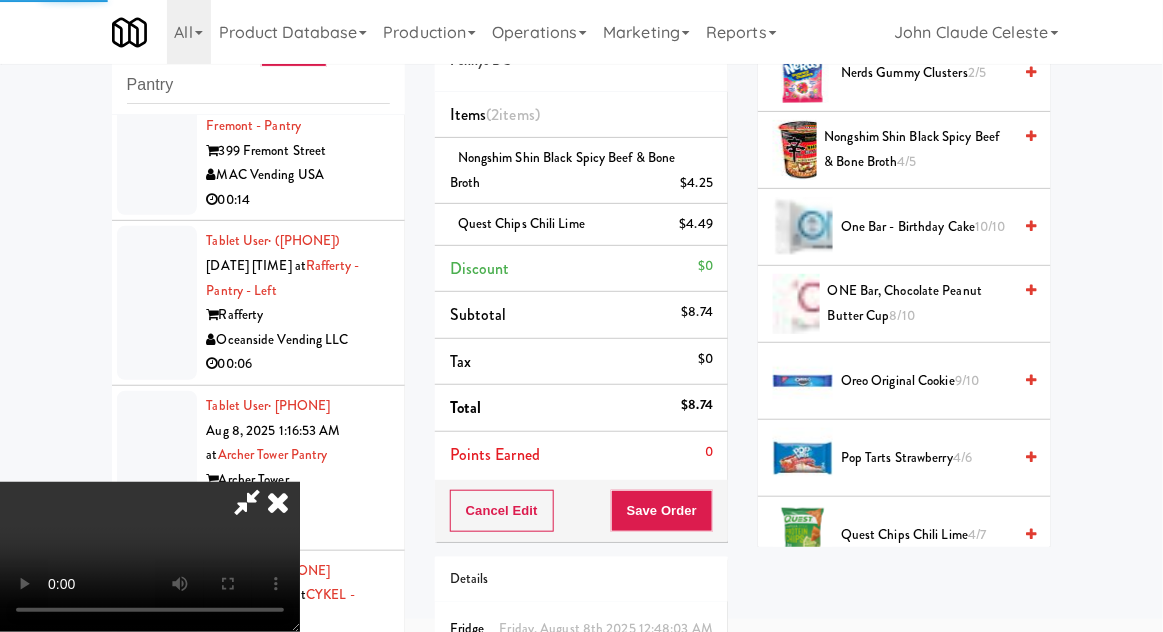 scroll, scrollTop: 197, scrollLeft: 0, axis: vertical 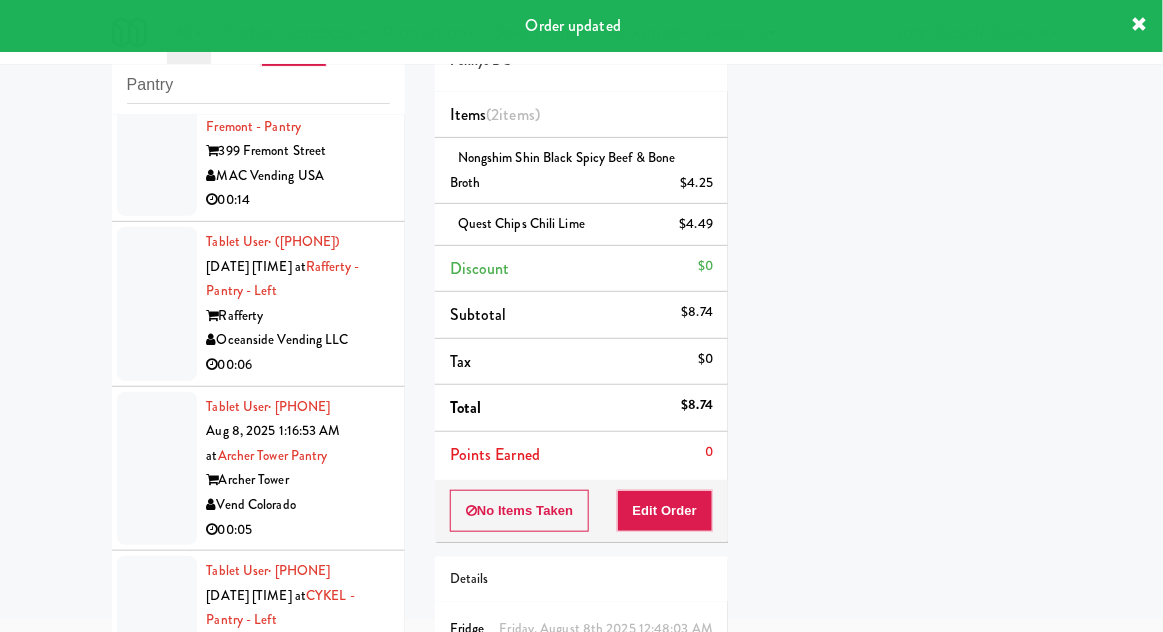 click at bounding box center (157, -190) 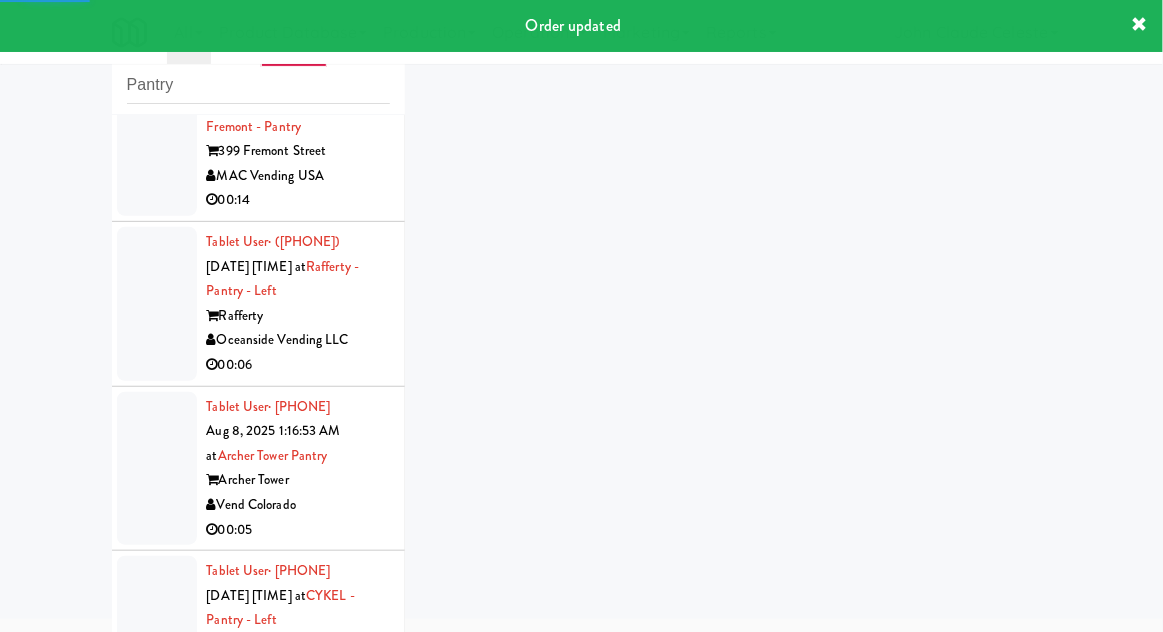 click at bounding box center [157, -25] 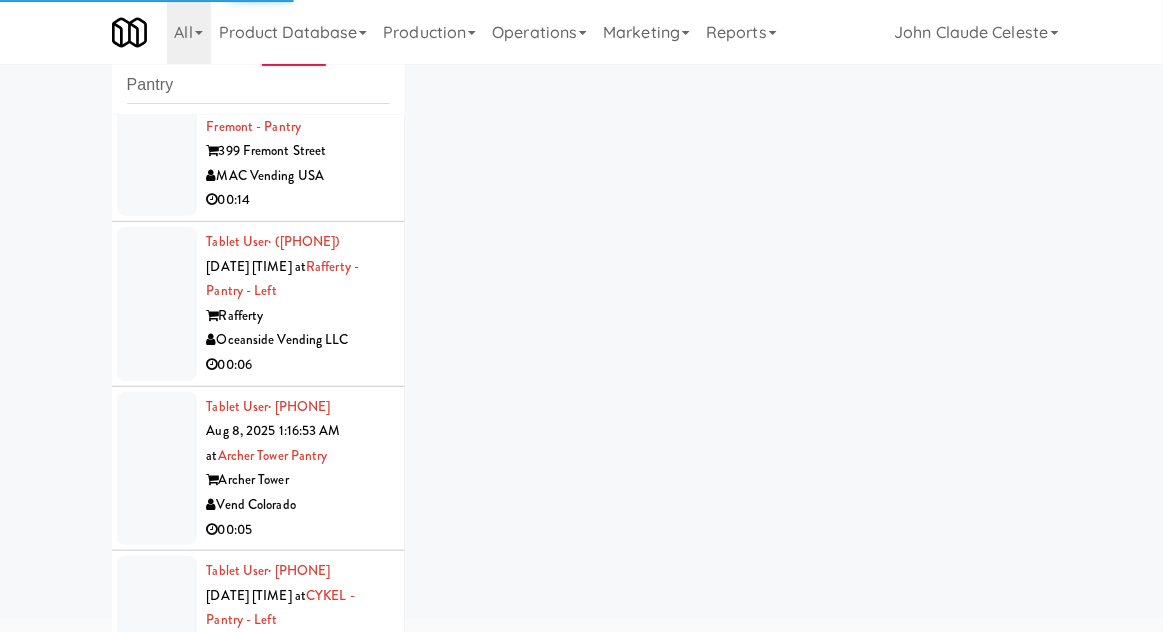 scroll, scrollTop: 12277, scrollLeft: 0, axis: vertical 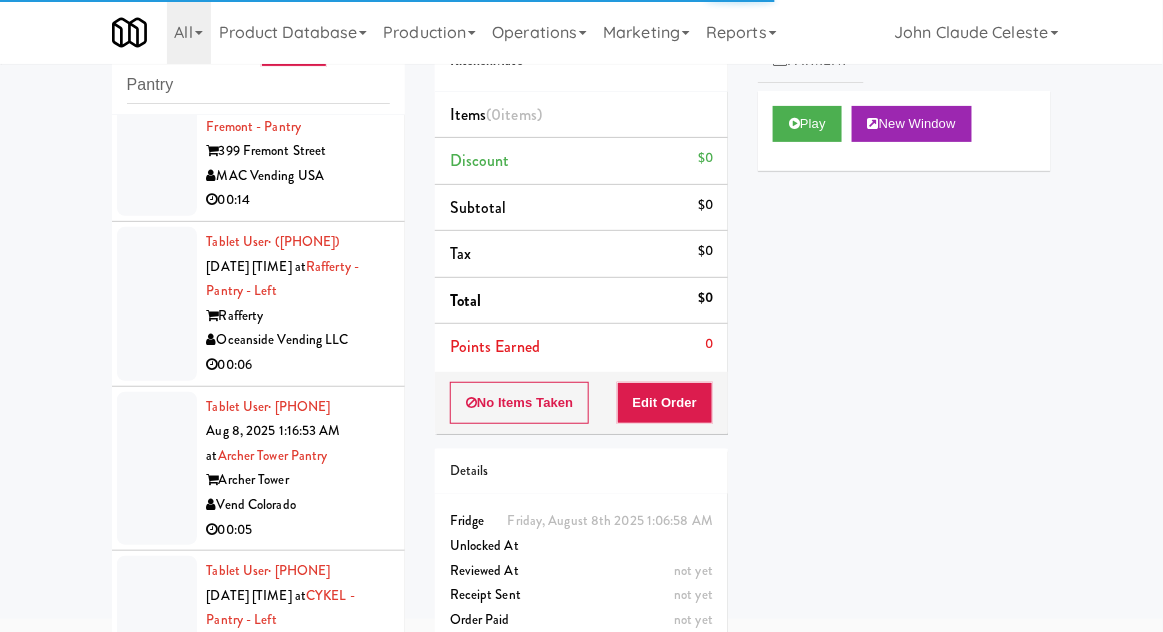 click at bounding box center (157, 139) 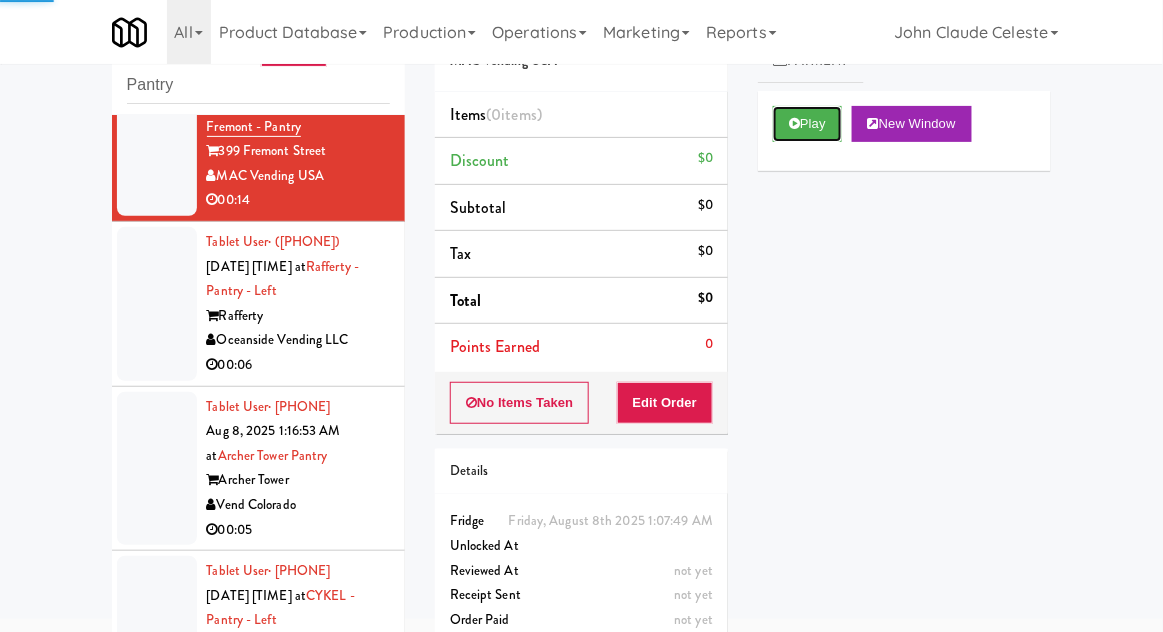 click on "Play" at bounding box center [807, 124] 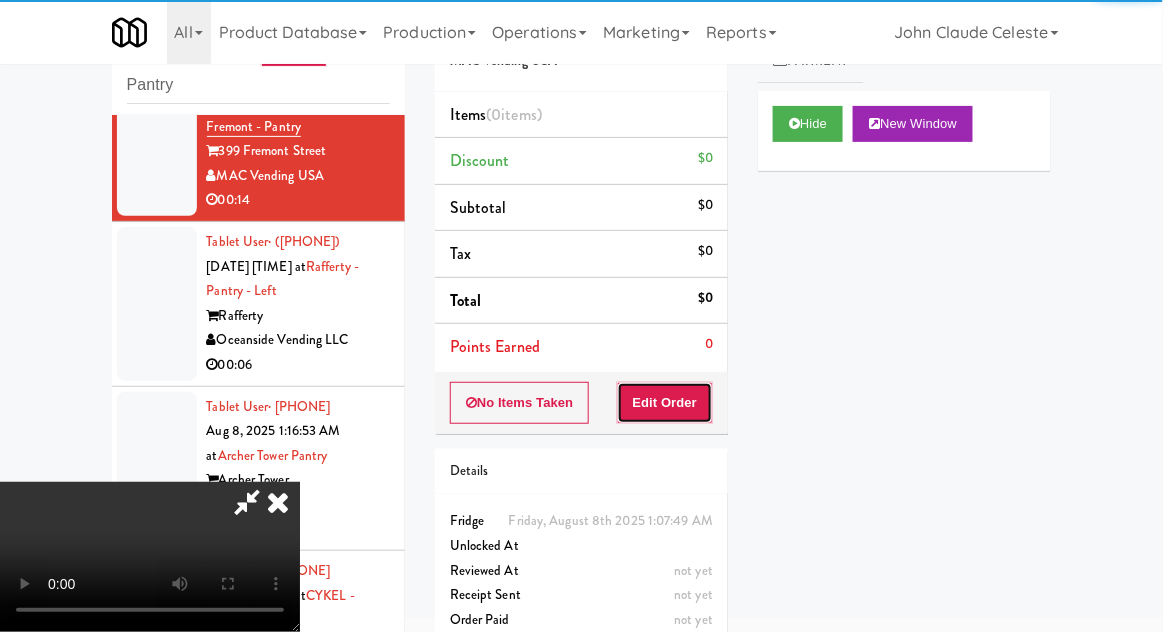 click on "Edit Order" at bounding box center [665, 403] 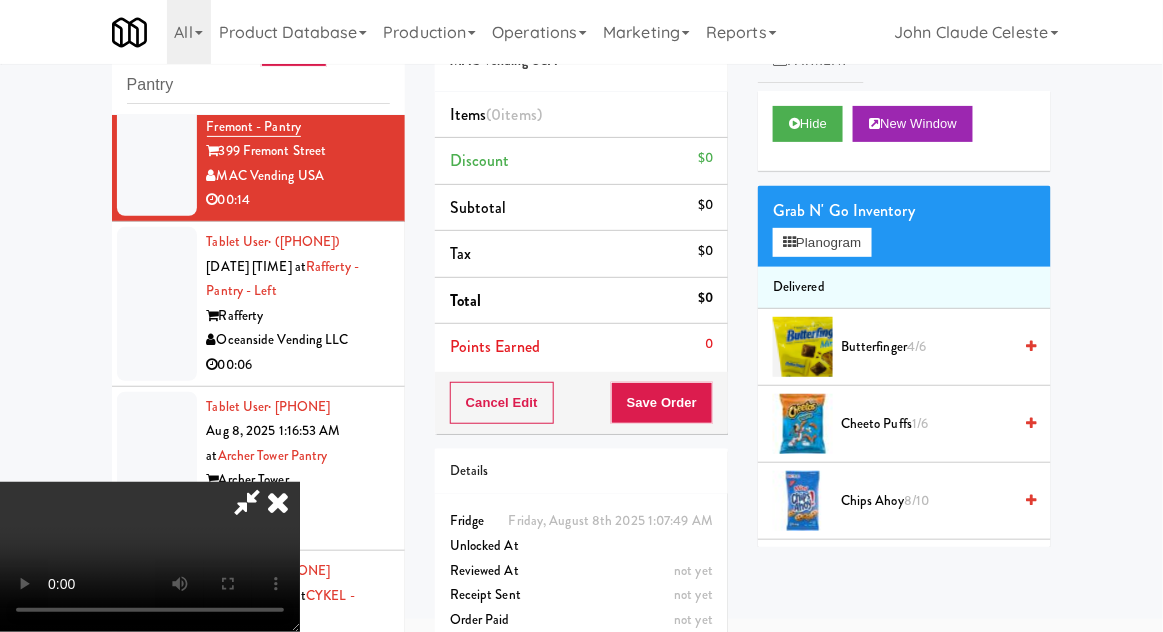 scroll, scrollTop: 73, scrollLeft: 0, axis: vertical 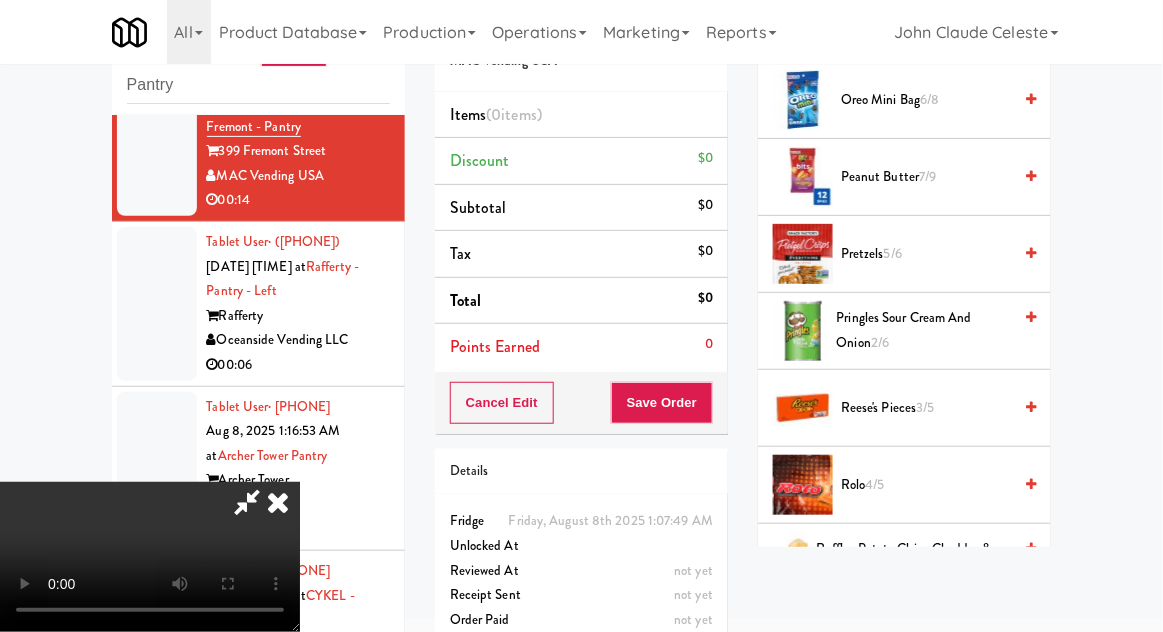 click on "Pringles Sour Cream and Onion  2/6" at bounding box center [924, 330] 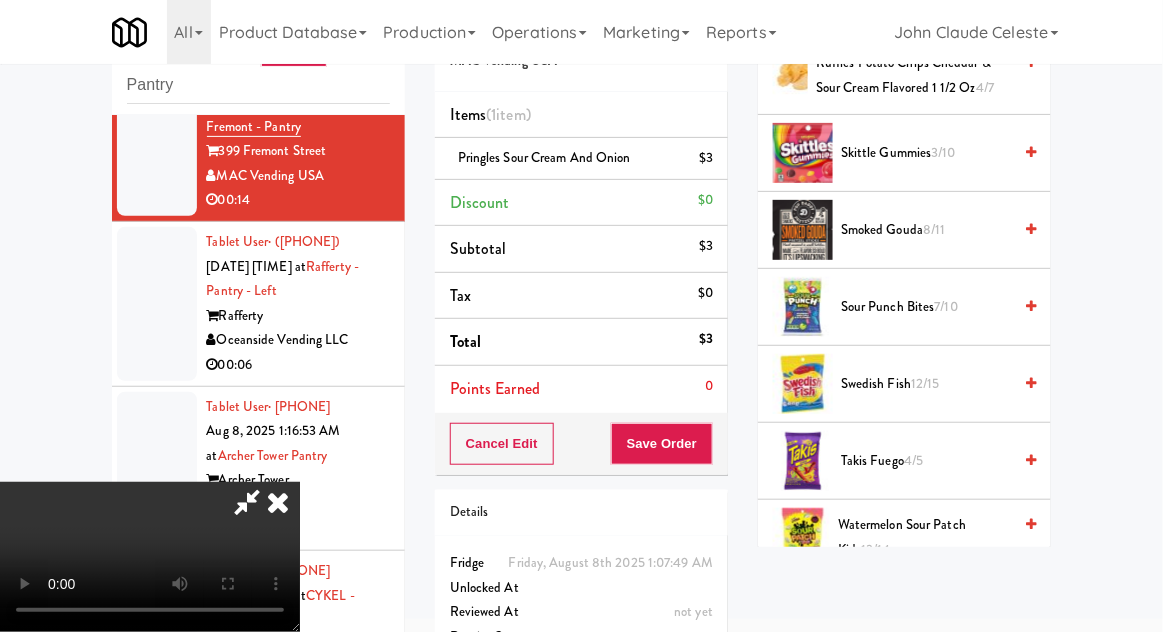 scroll, scrollTop: 1662, scrollLeft: 0, axis: vertical 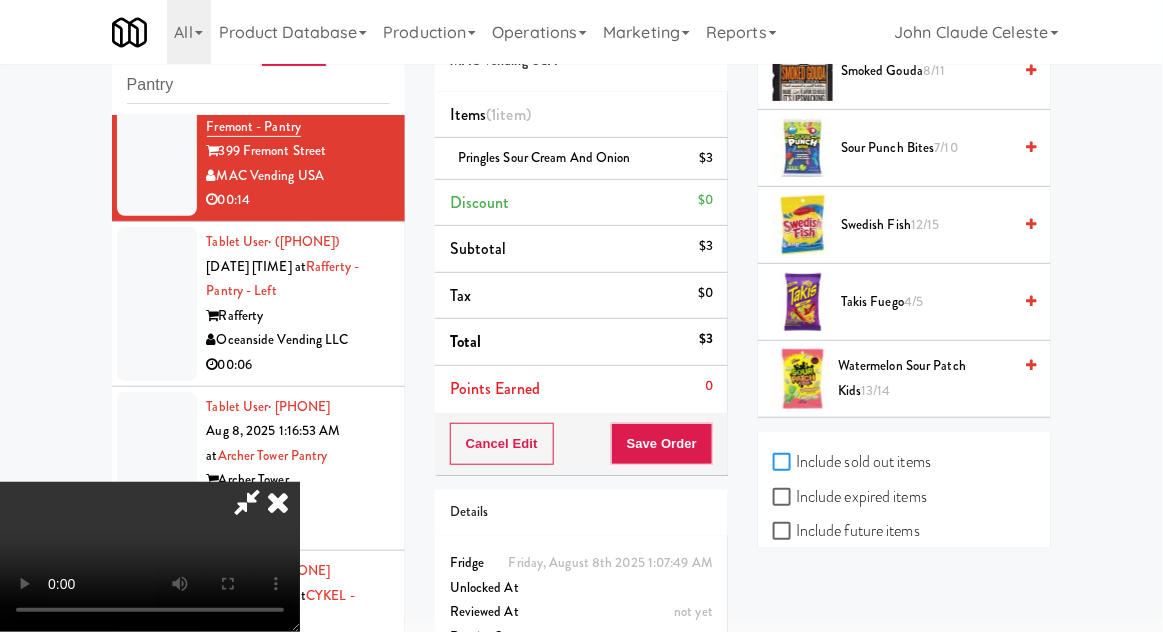 click on "Include sold out items" at bounding box center (784, 463) 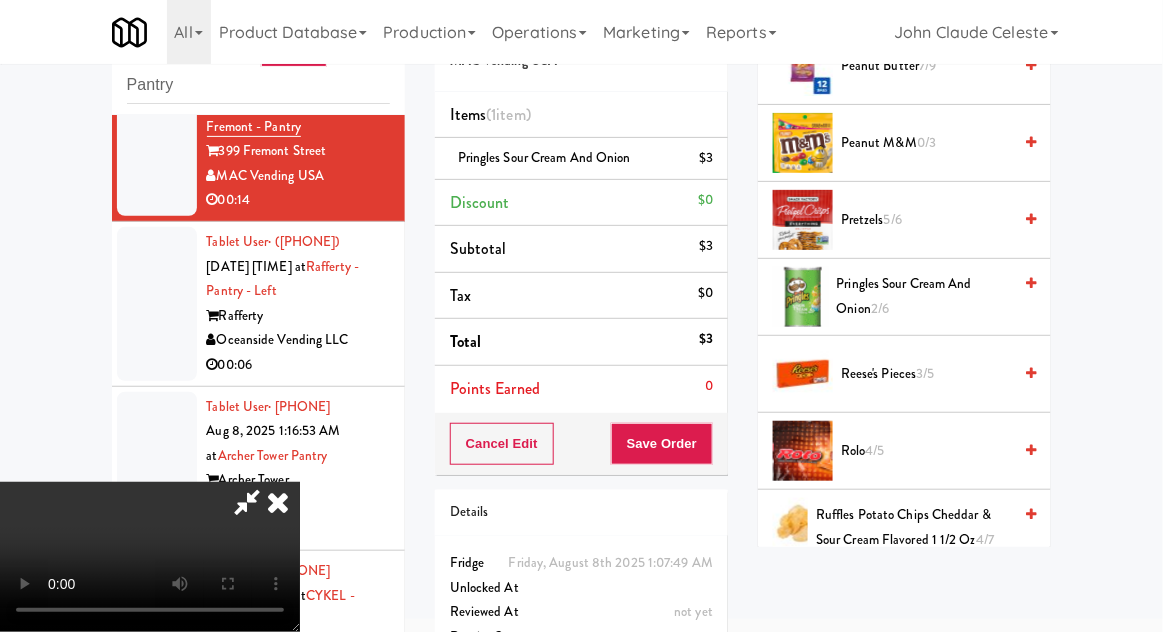scroll, scrollTop: 1129, scrollLeft: 0, axis: vertical 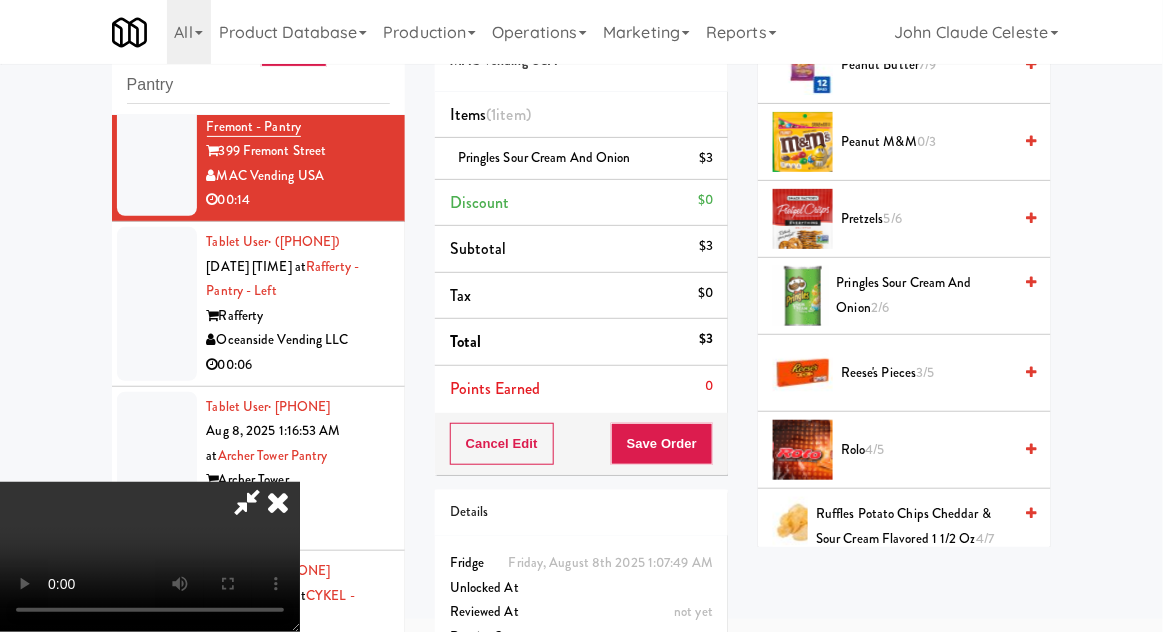 click on "Ruffles Potato Chips Cheddar & Sour Cream Flavored 1 1/2 Oz  4/7" at bounding box center (913, 526) 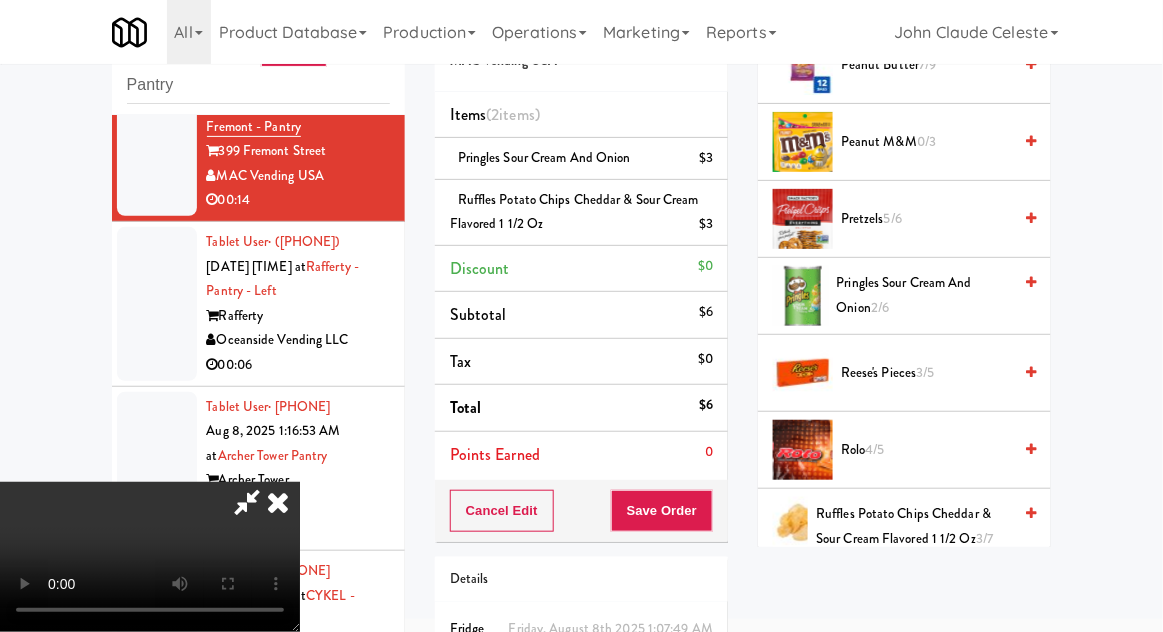 click on "Pringles Sour Cream and Onion  2/6" at bounding box center (924, 295) 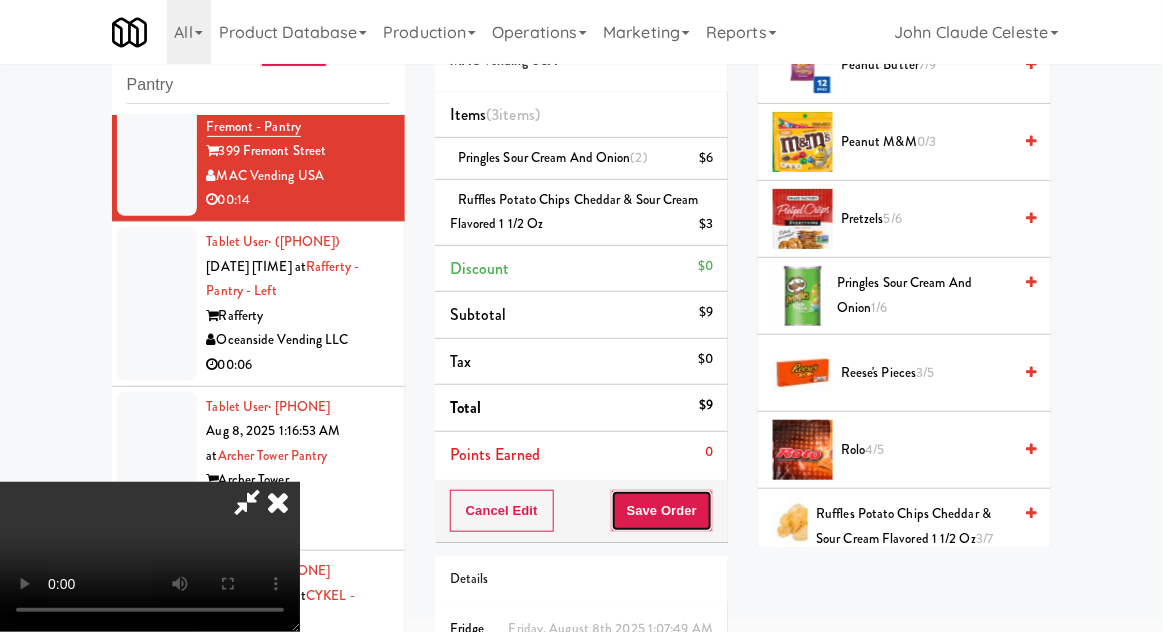 click on "Save Order" at bounding box center [662, 511] 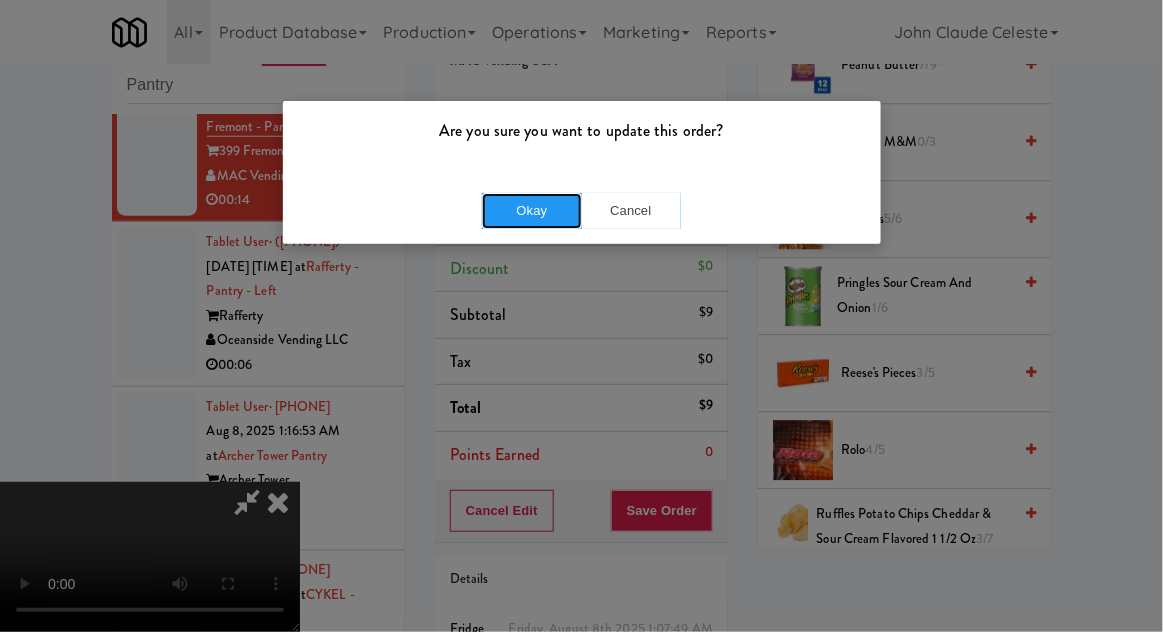 click on "Okay" at bounding box center [532, 211] 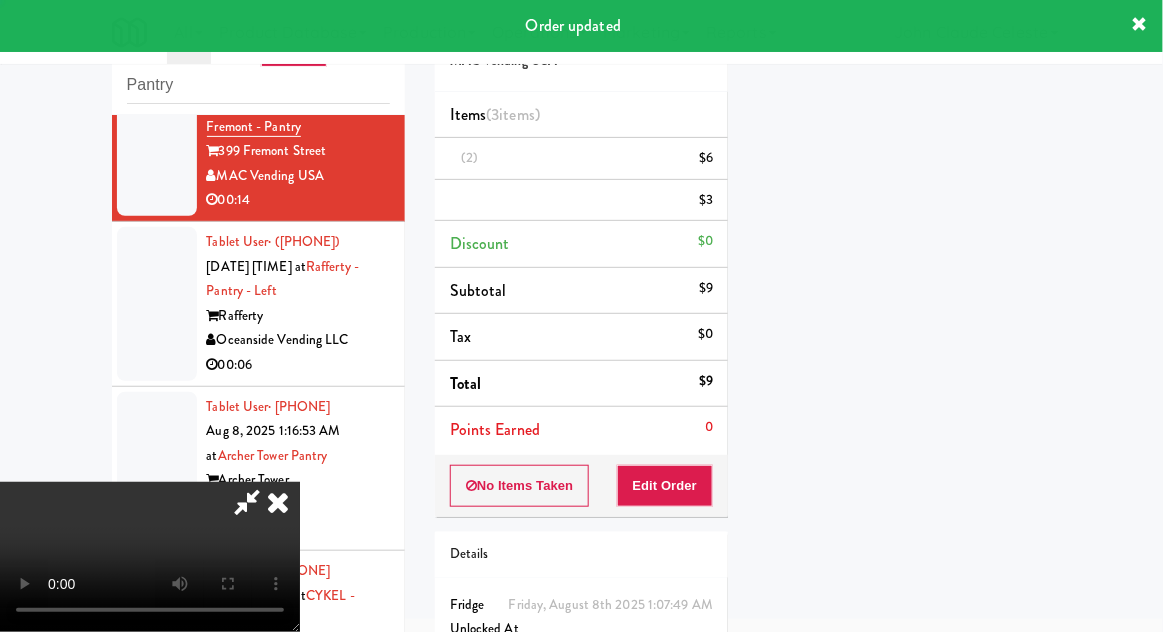 scroll, scrollTop: 197, scrollLeft: 0, axis: vertical 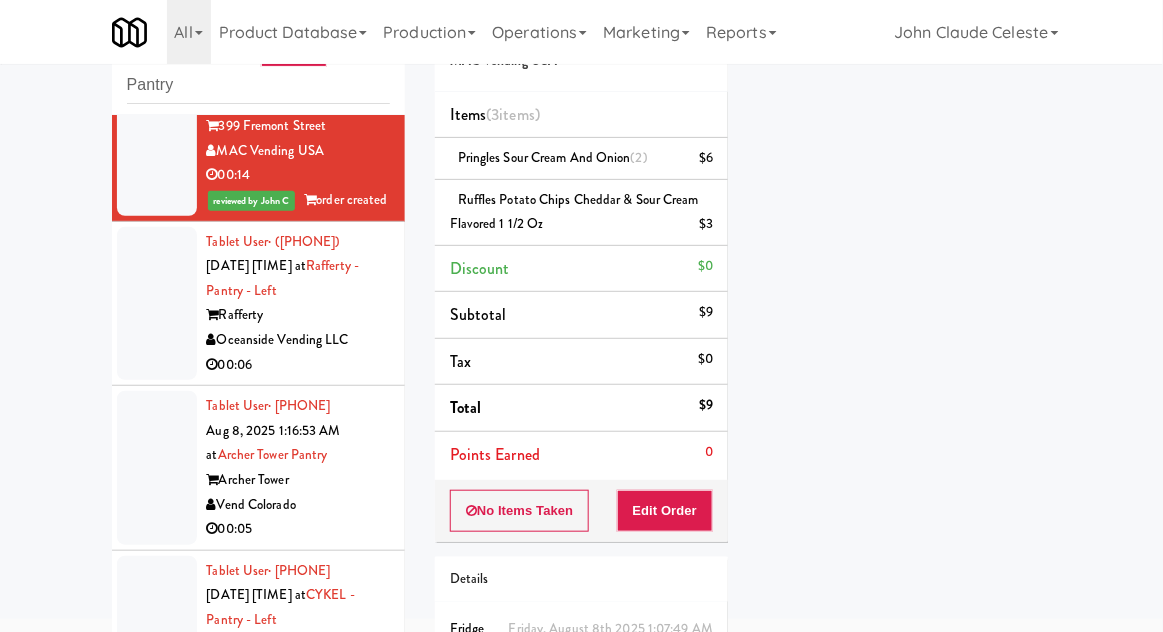 click at bounding box center (157, 304) 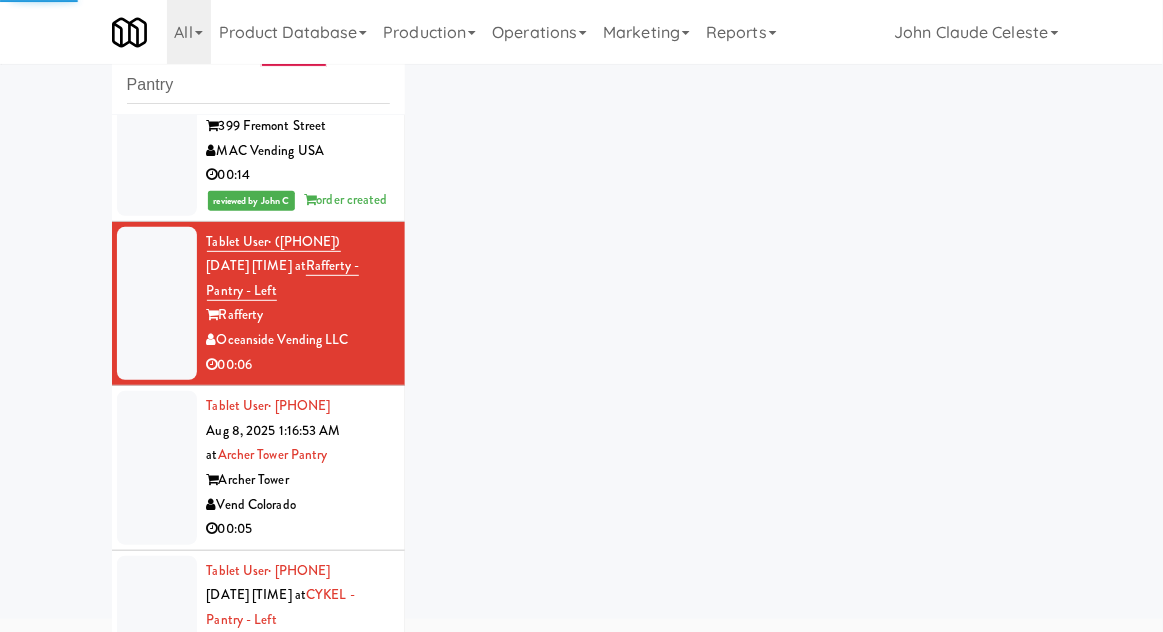 scroll, scrollTop: 12719, scrollLeft: 0, axis: vertical 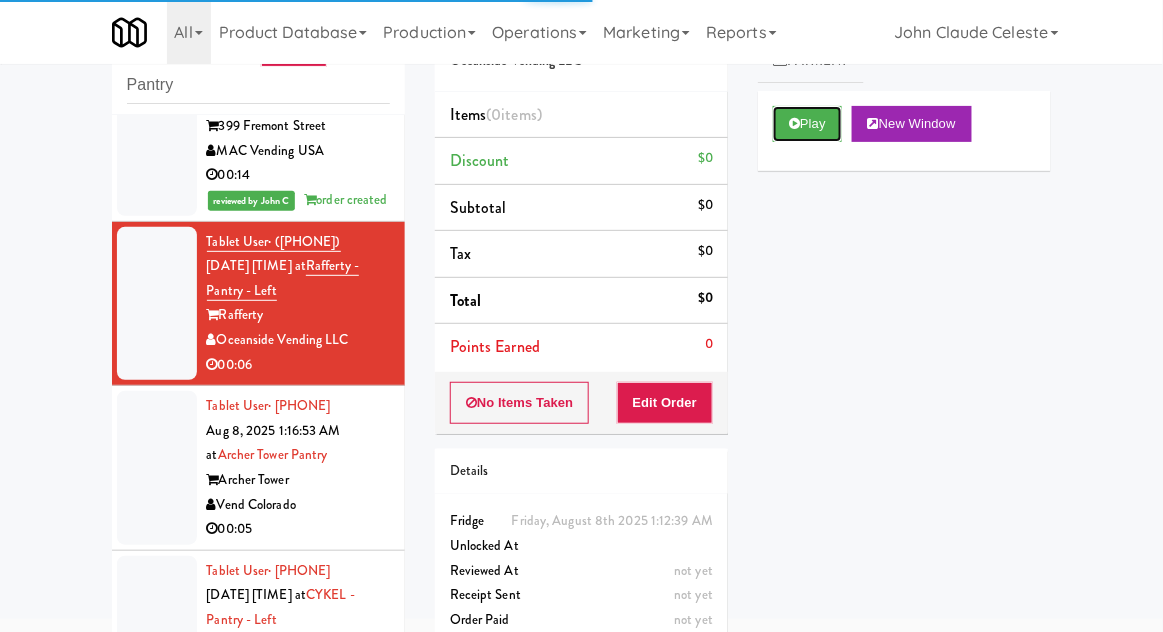 click on "Play" at bounding box center (807, 124) 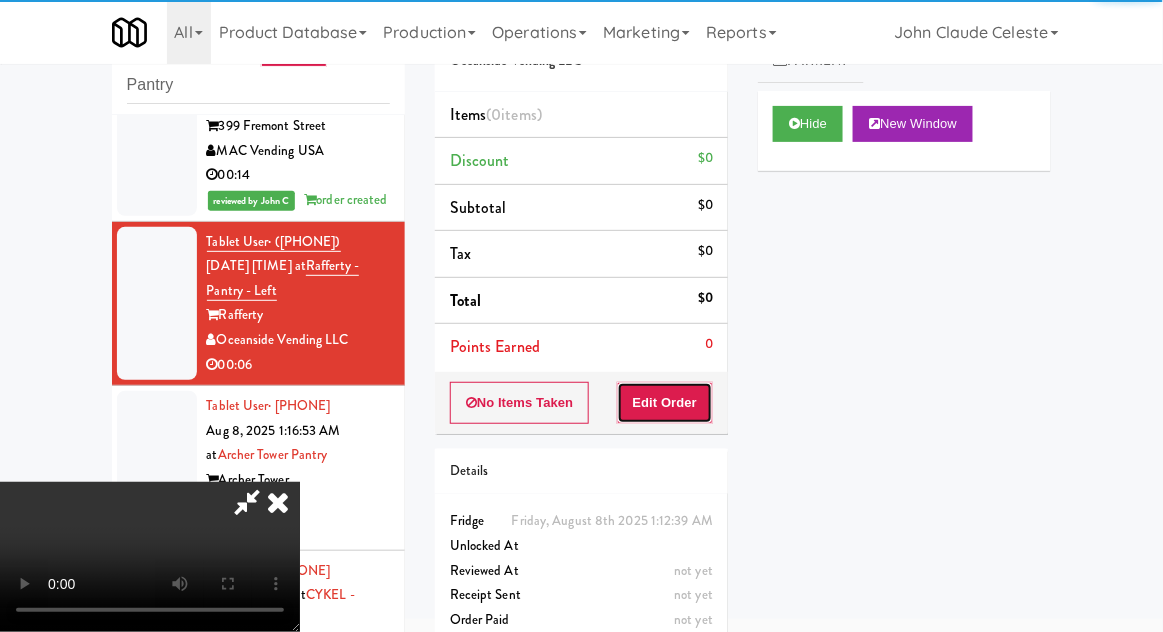 click on "Edit Order" at bounding box center [665, 403] 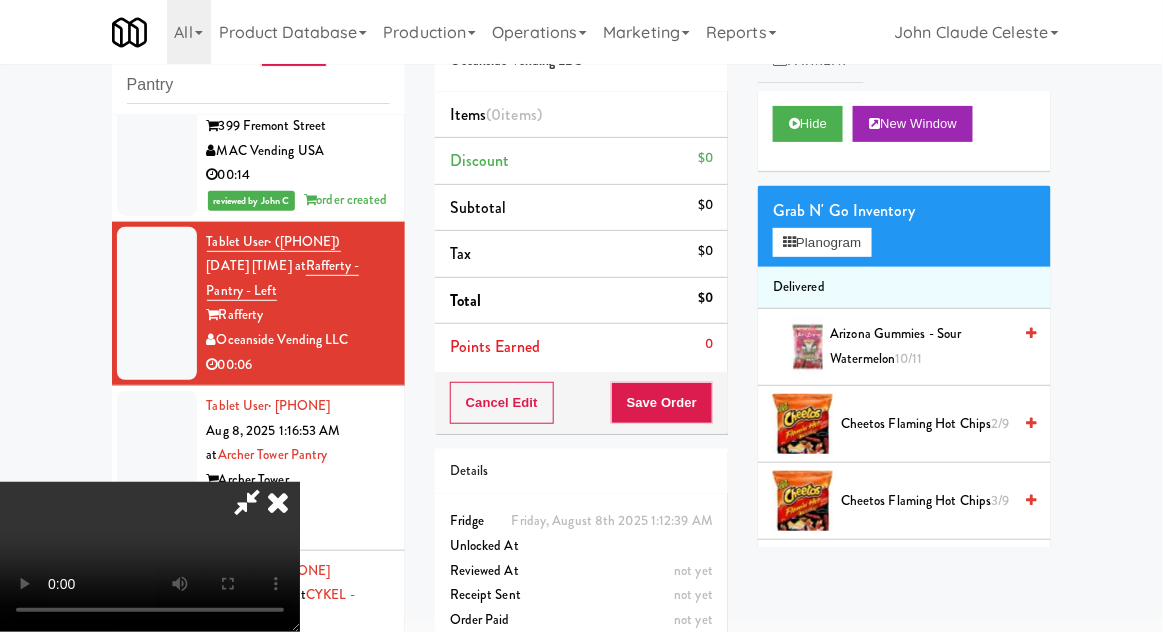 type 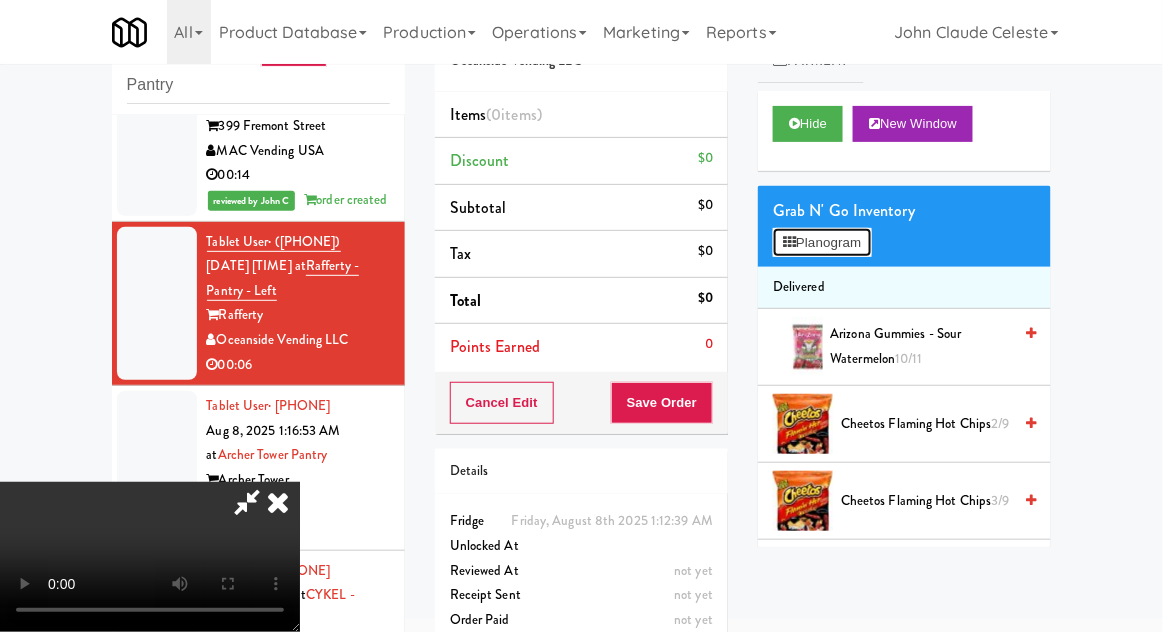 click on "Planogram" at bounding box center (822, 243) 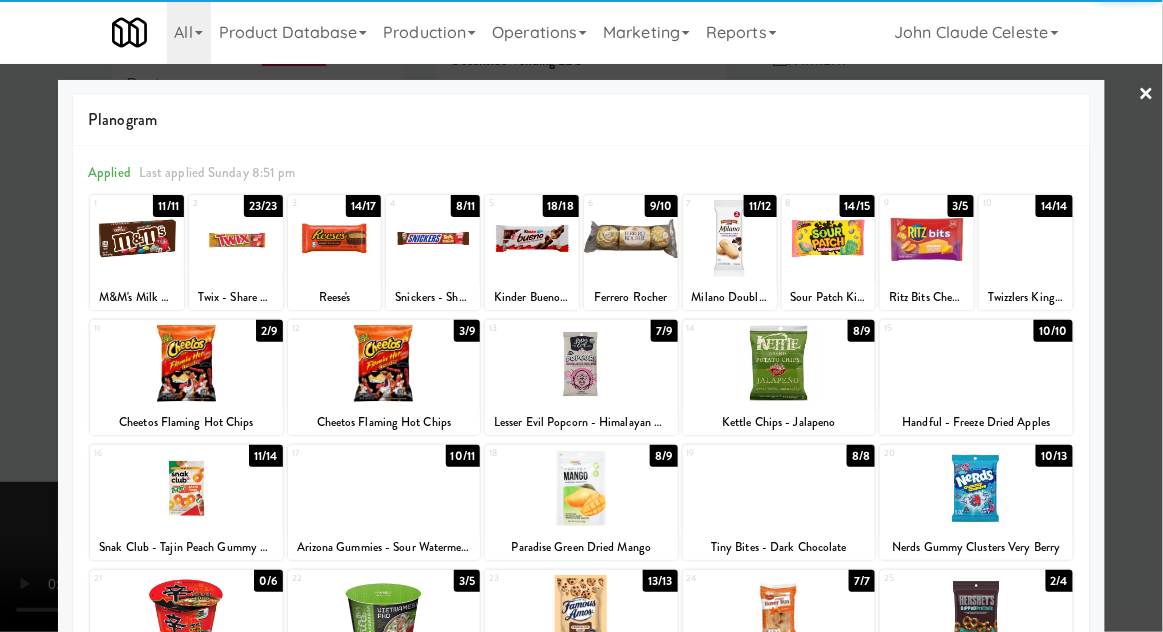 click at bounding box center [1026, 238] 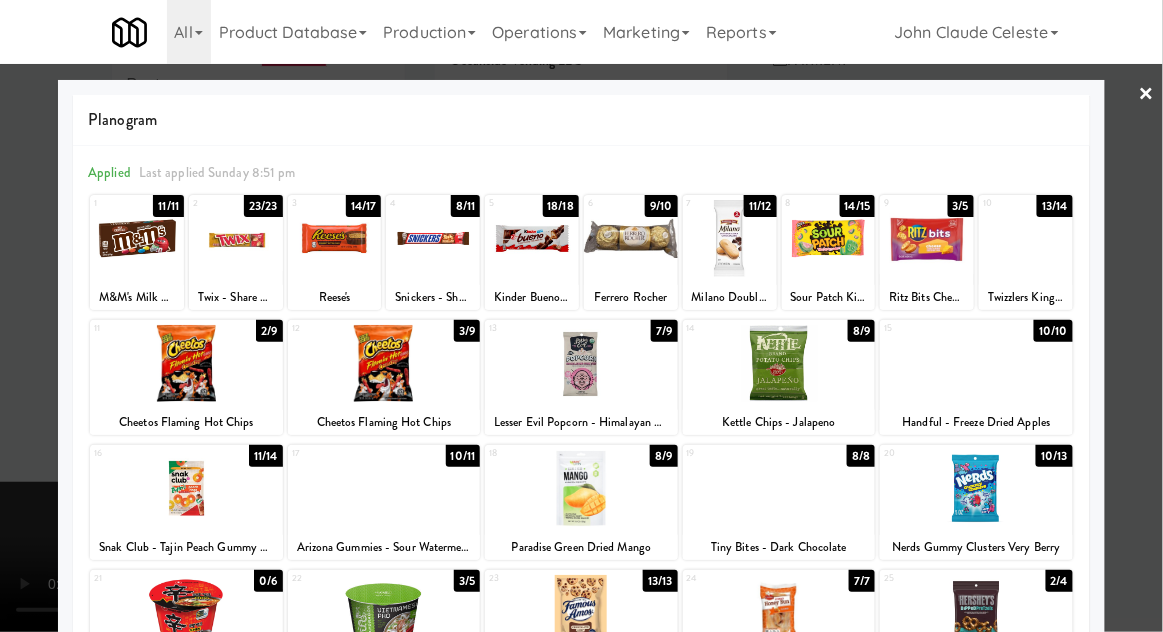 click at bounding box center (581, 316) 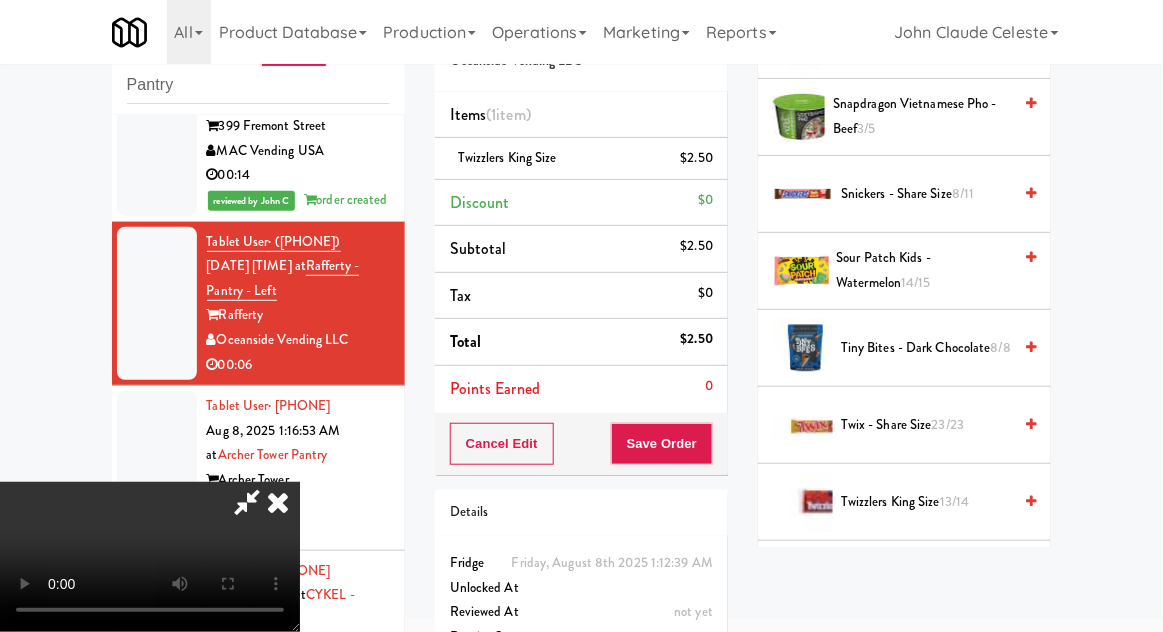 scroll, scrollTop: 2080, scrollLeft: 0, axis: vertical 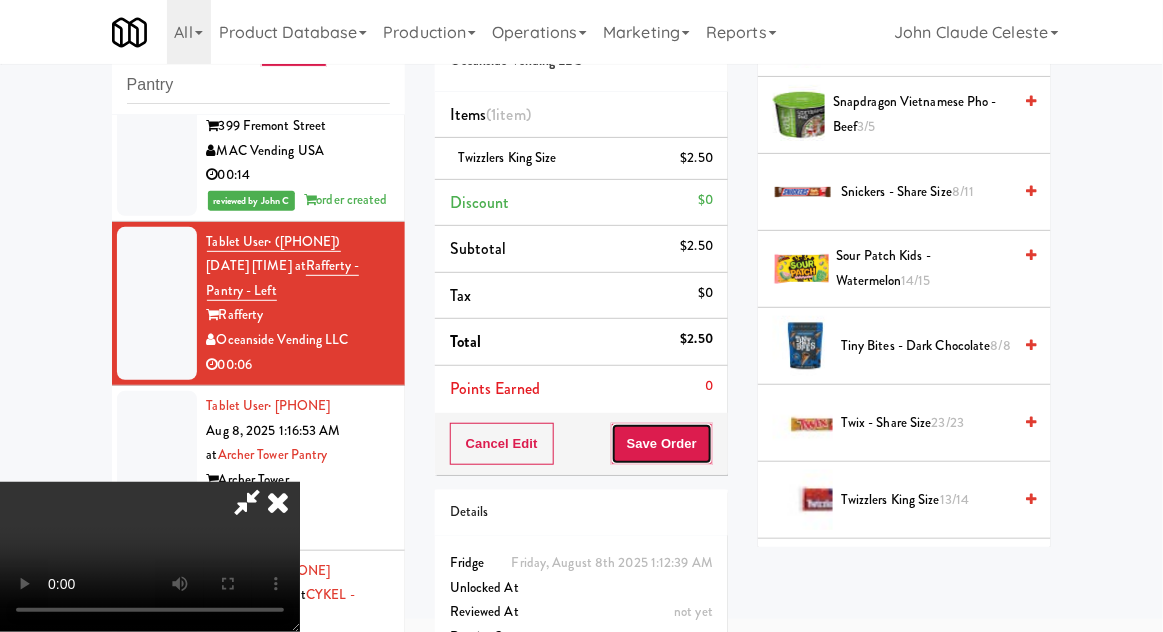 click on "Save Order" at bounding box center [662, 444] 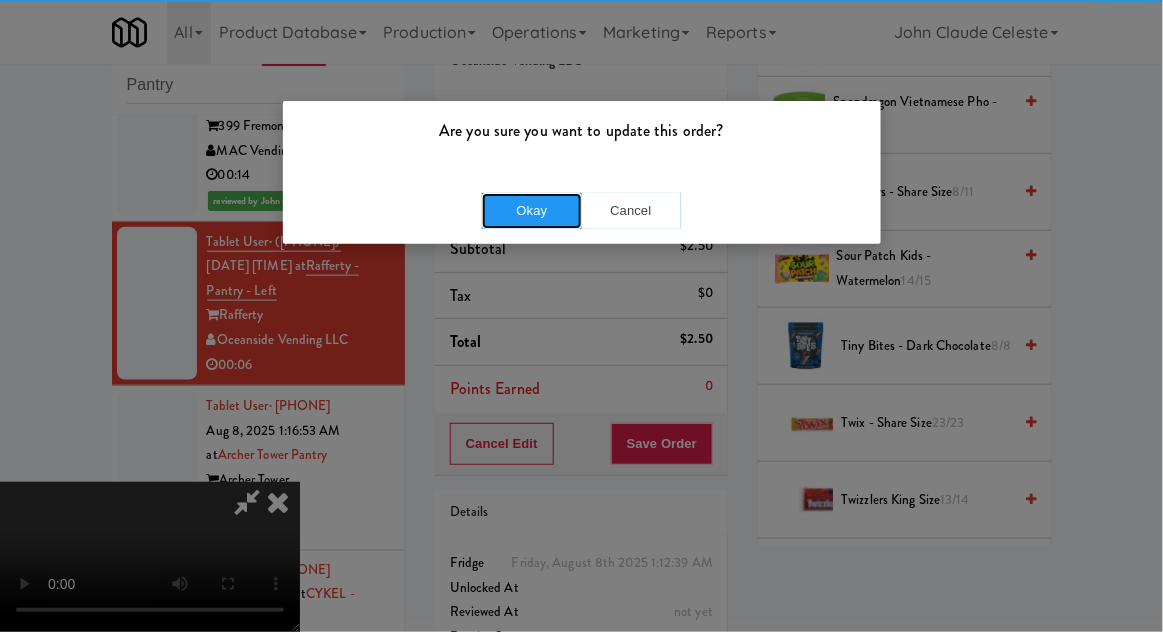 click on "Okay" at bounding box center (532, 211) 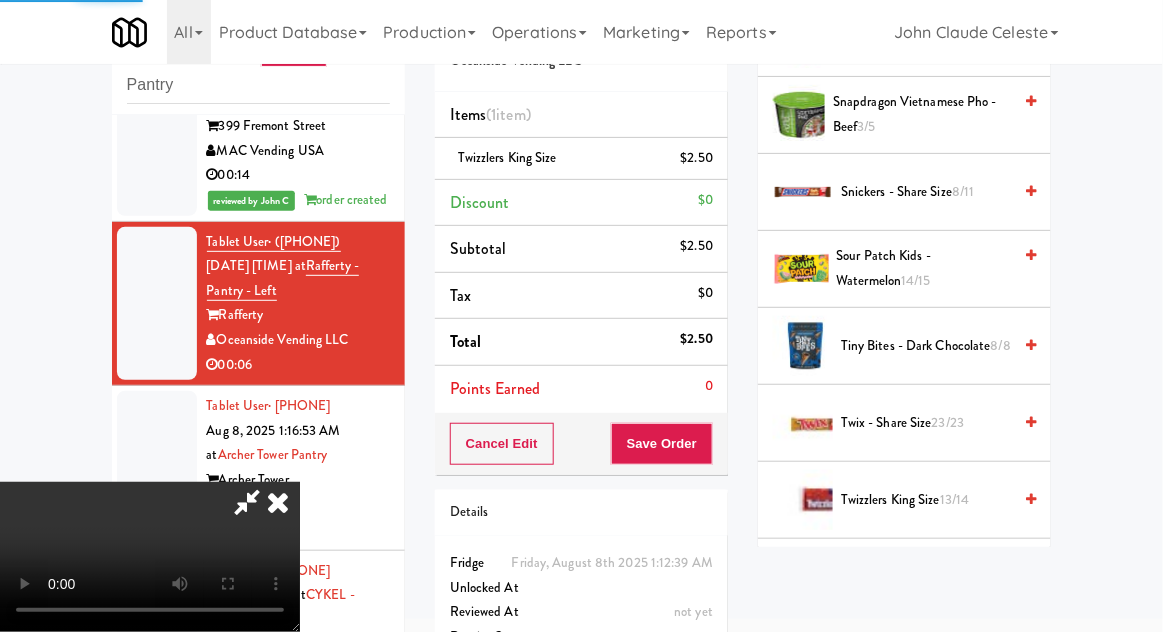 scroll, scrollTop: 197, scrollLeft: 0, axis: vertical 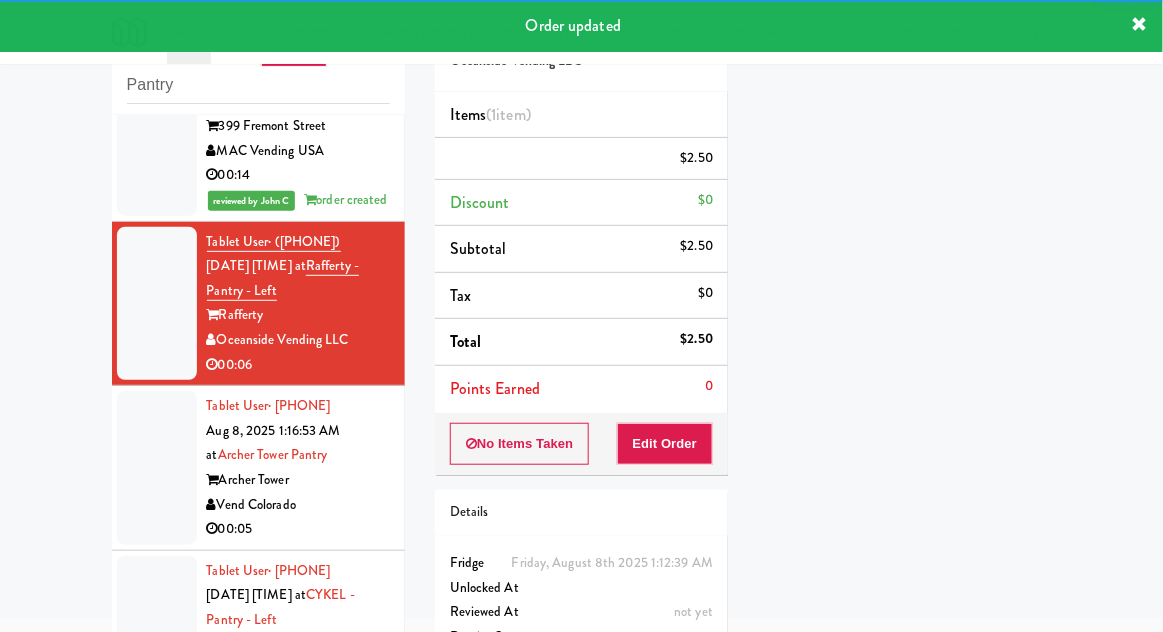 click at bounding box center (157, 468) 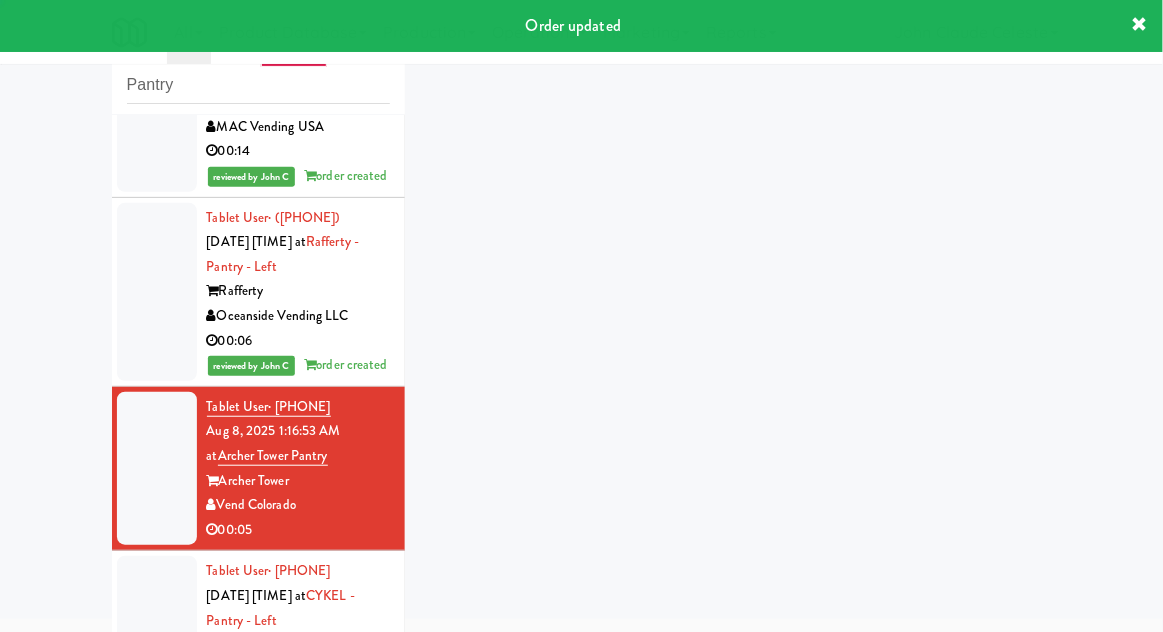 scroll, scrollTop: 12768, scrollLeft: 0, axis: vertical 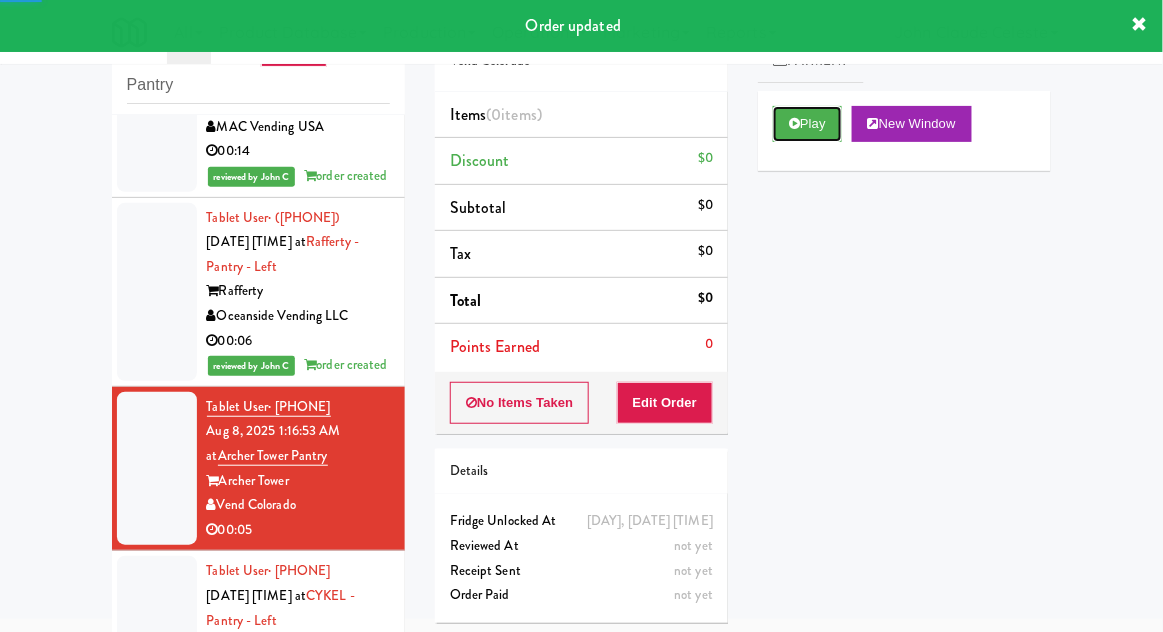 click on "Play" at bounding box center (807, 124) 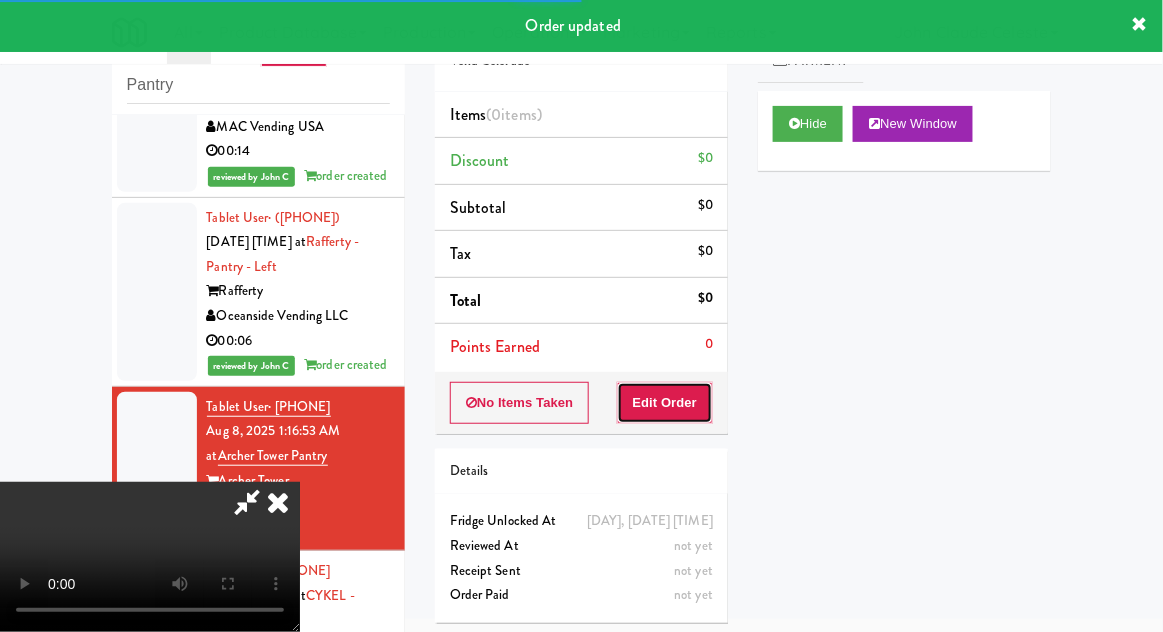 click on "Edit Order" at bounding box center [665, 403] 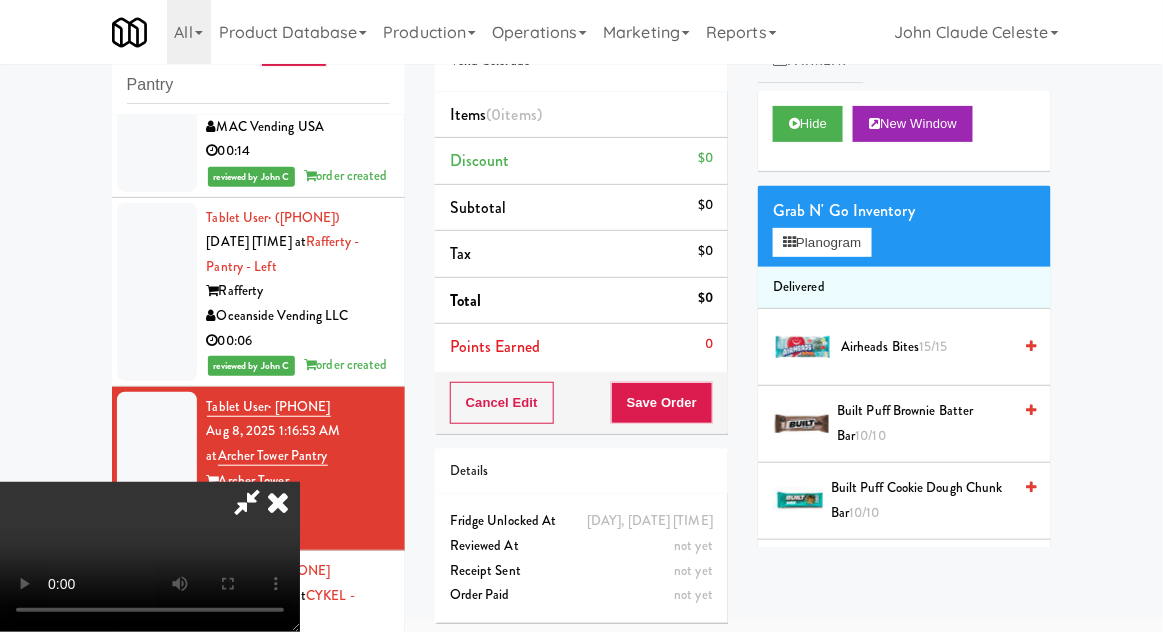 scroll, scrollTop: 73, scrollLeft: 0, axis: vertical 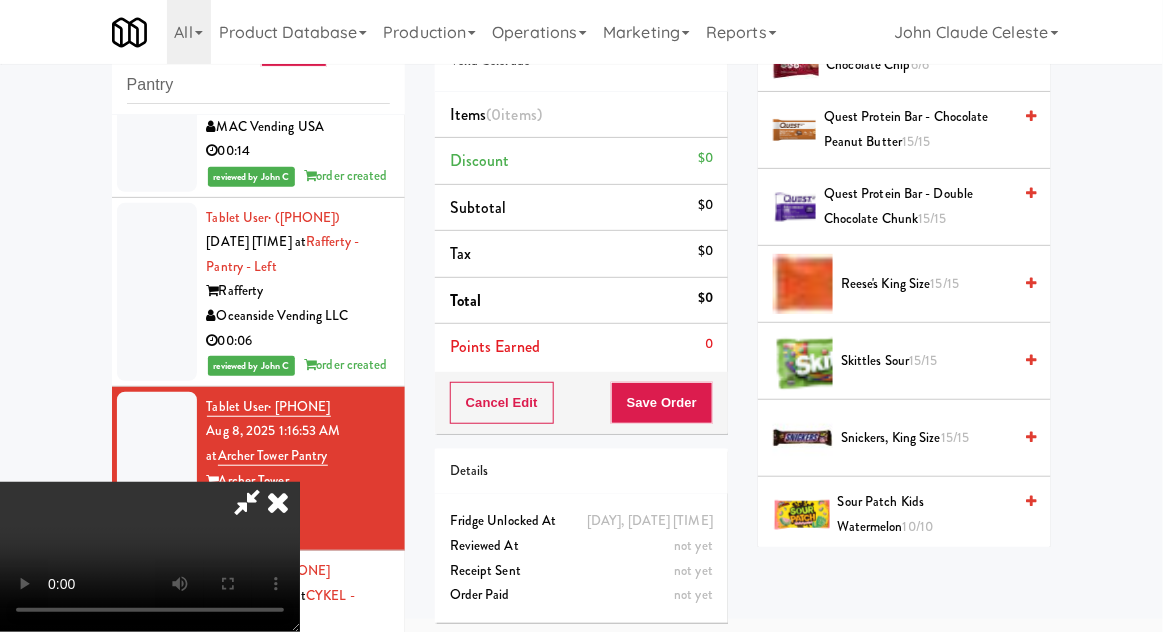 click on "Skittles Sour  15/15" at bounding box center (926, 361) 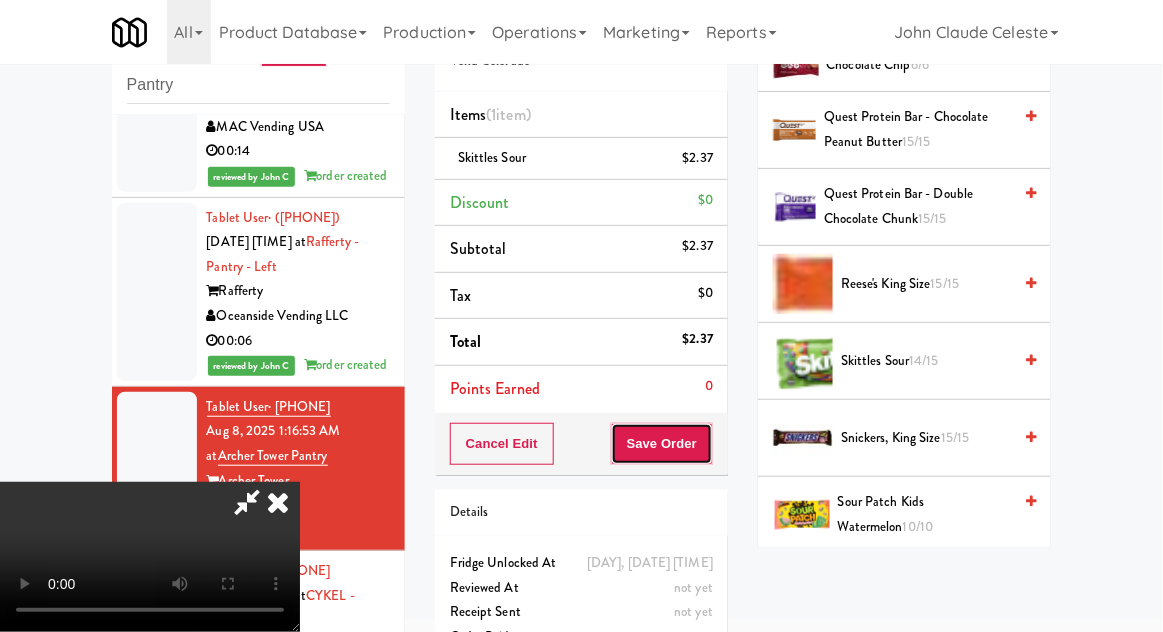 click on "Save Order" at bounding box center (662, 444) 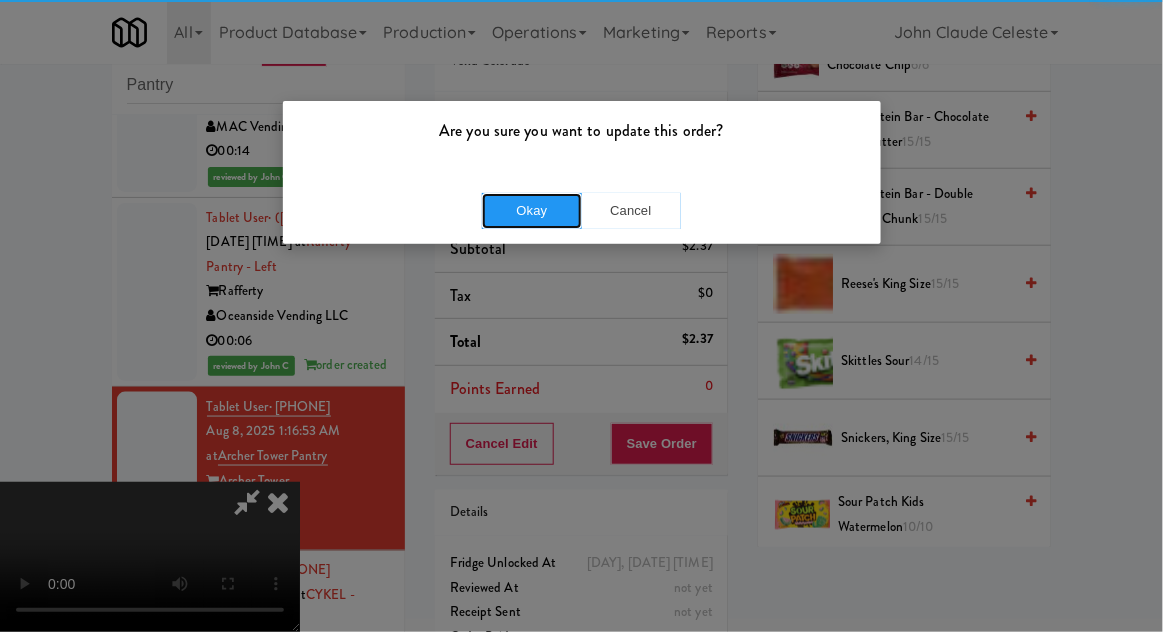 click on "Okay" at bounding box center [532, 211] 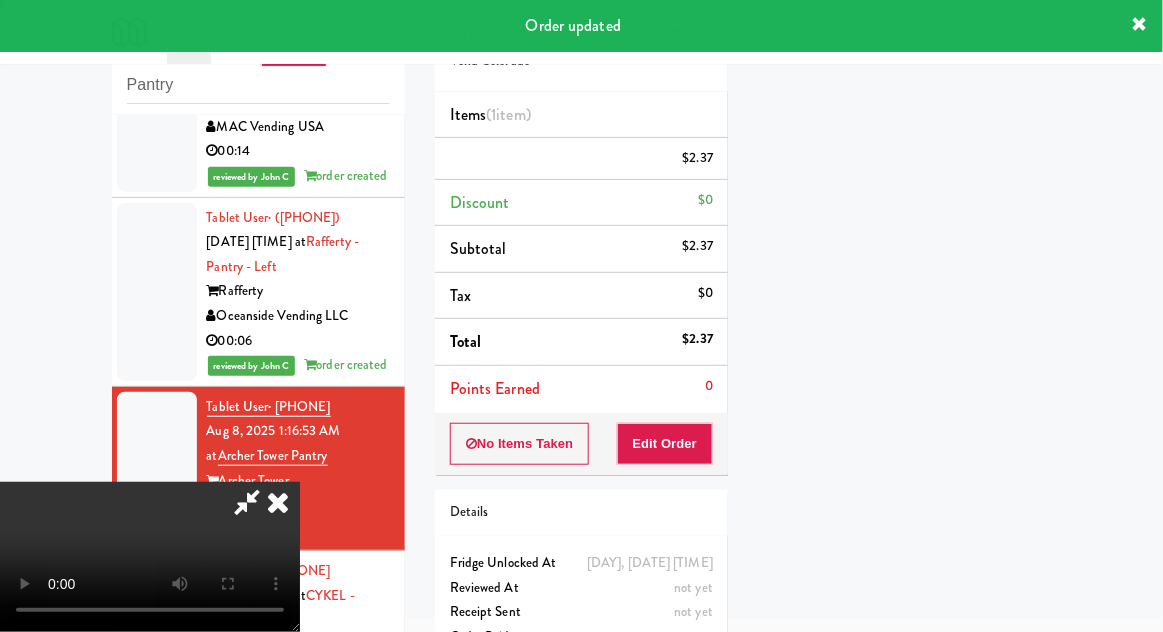 scroll, scrollTop: 197, scrollLeft: 0, axis: vertical 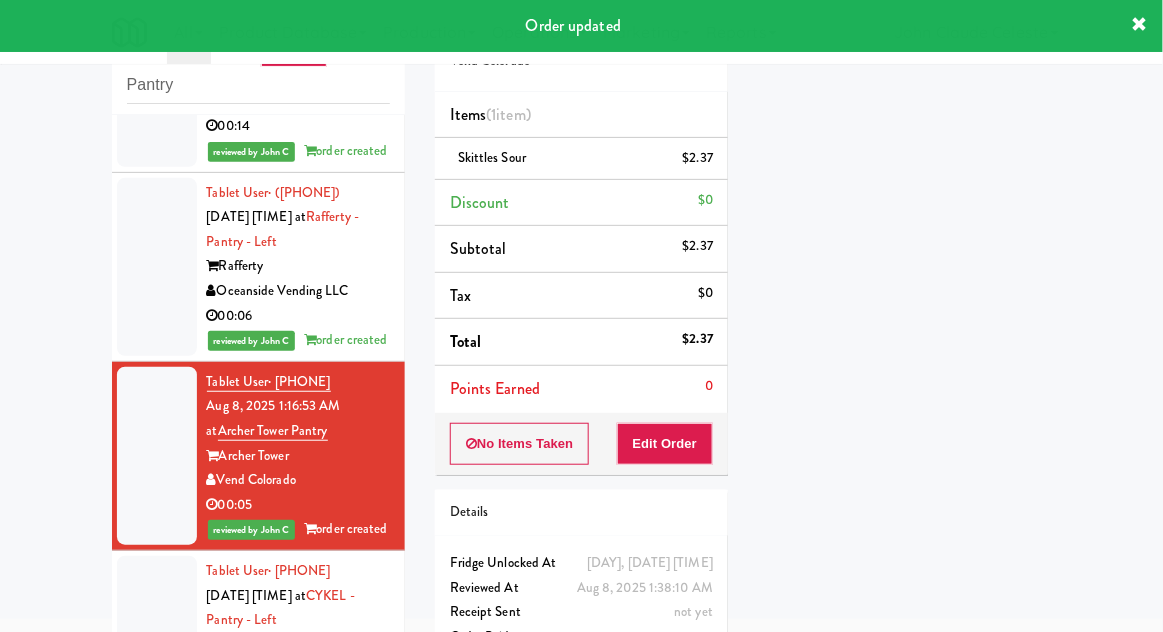 click at bounding box center [157, 633] 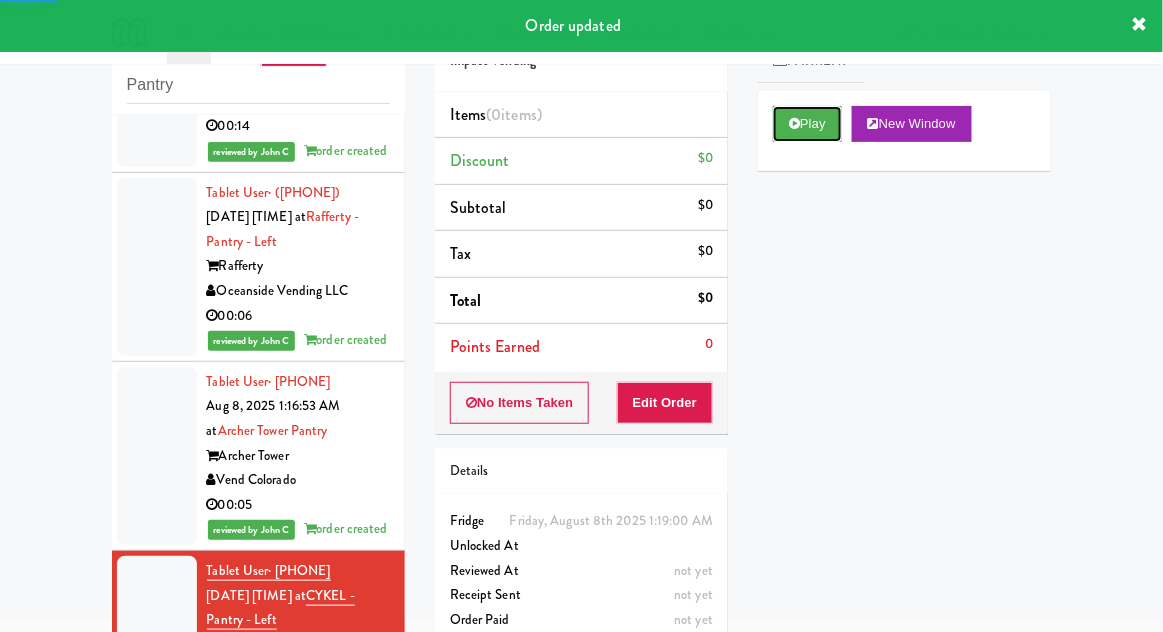click on "Play" at bounding box center [807, 124] 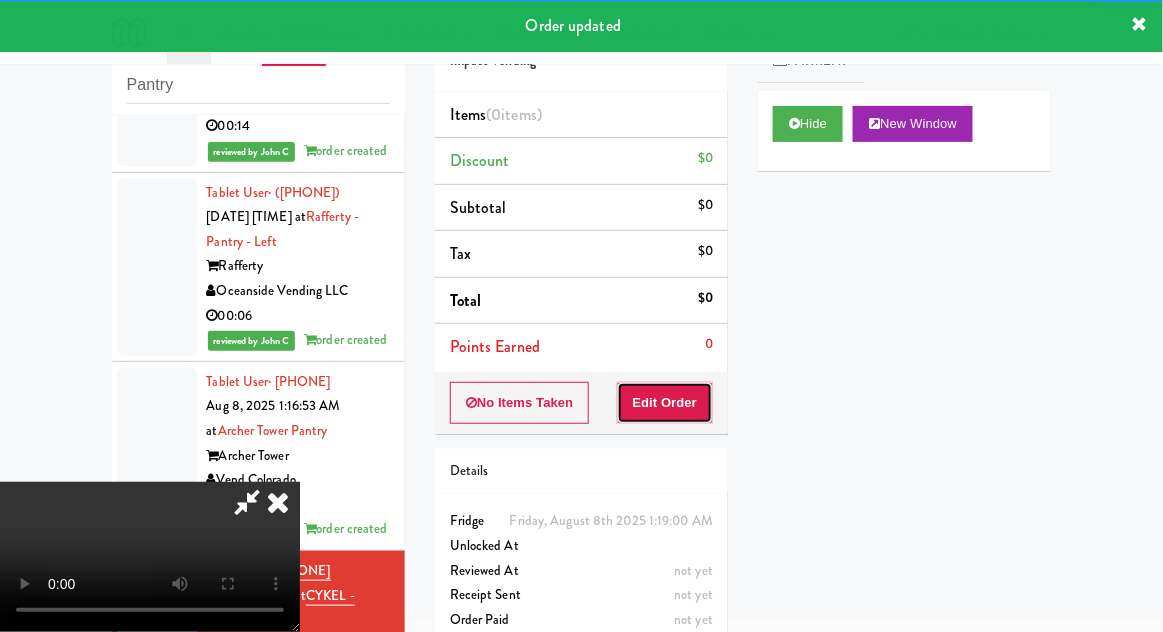 click on "Edit Order" at bounding box center [665, 403] 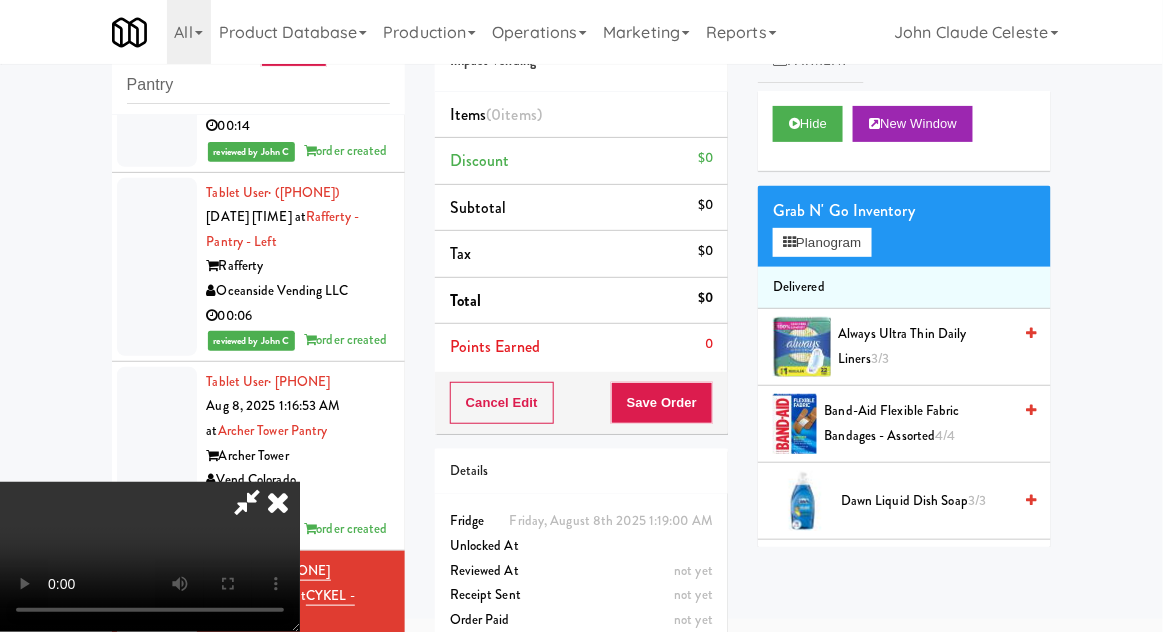 type 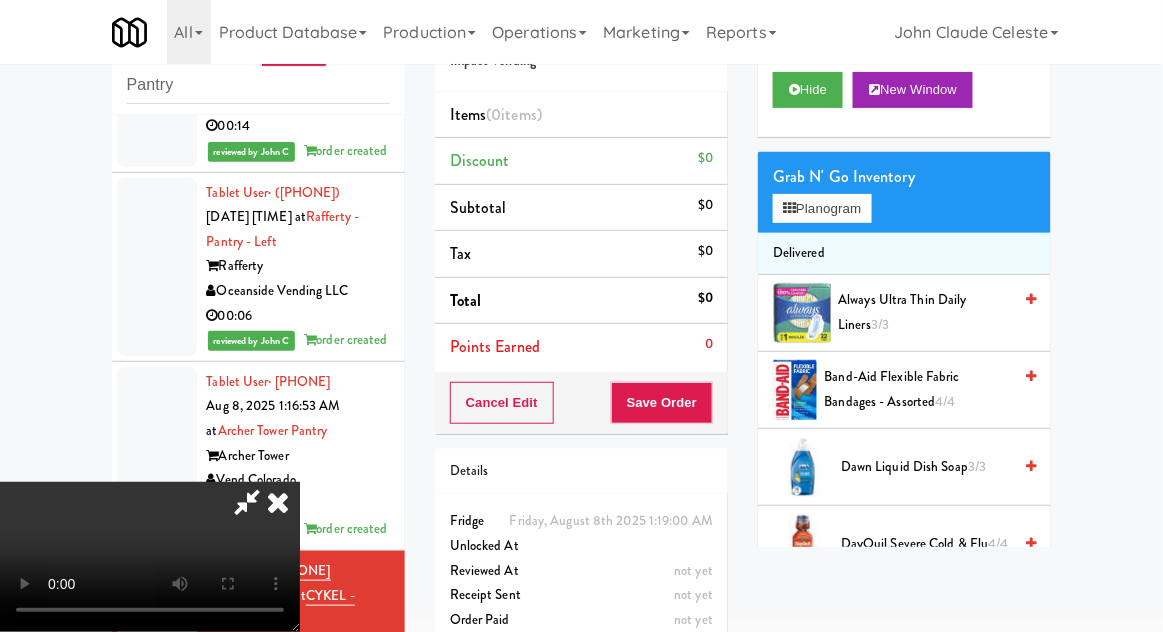 scroll, scrollTop: 0, scrollLeft: 0, axis: both 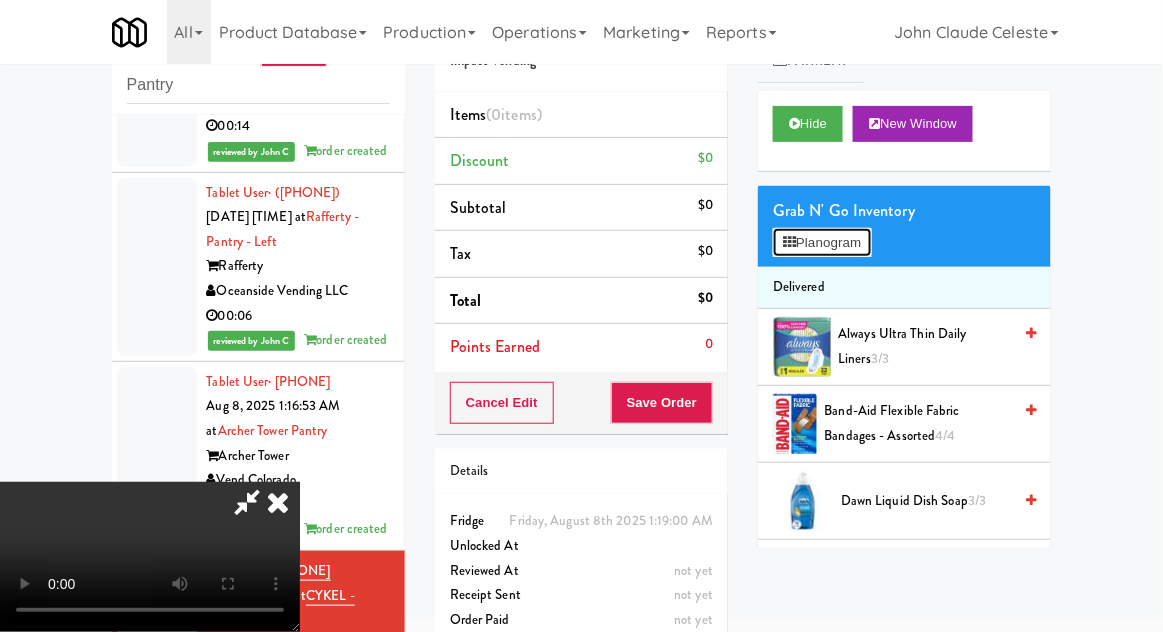 click on "Planogram" at bounding box center (822, 243) 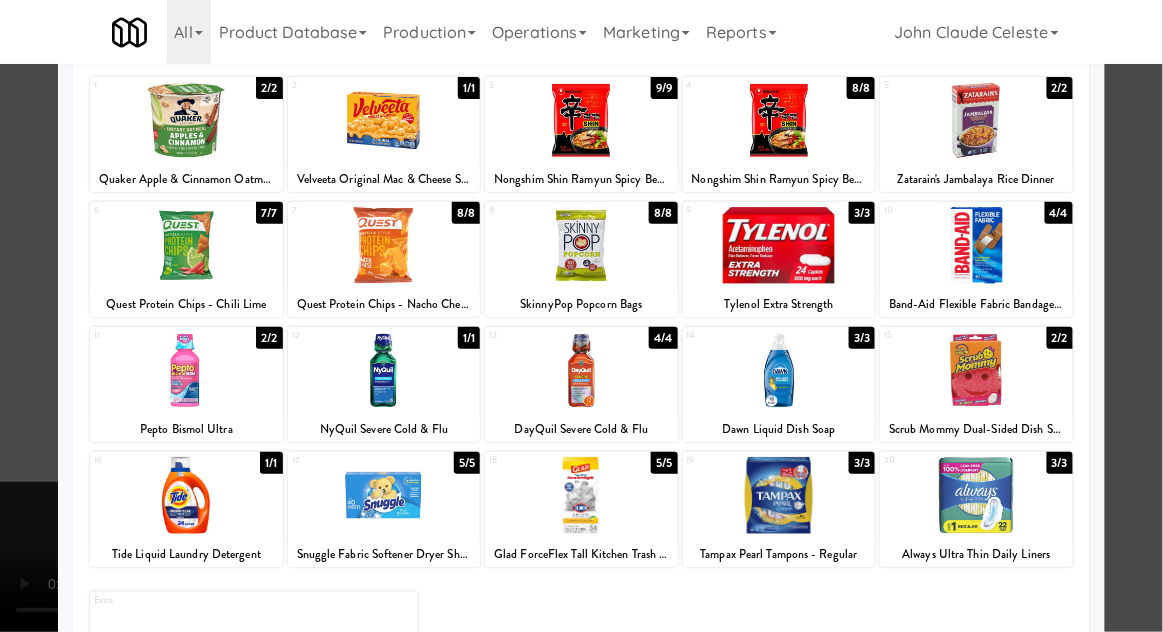 scroll, scrollTop: 110, scrollLeft: 0, axis: vertical 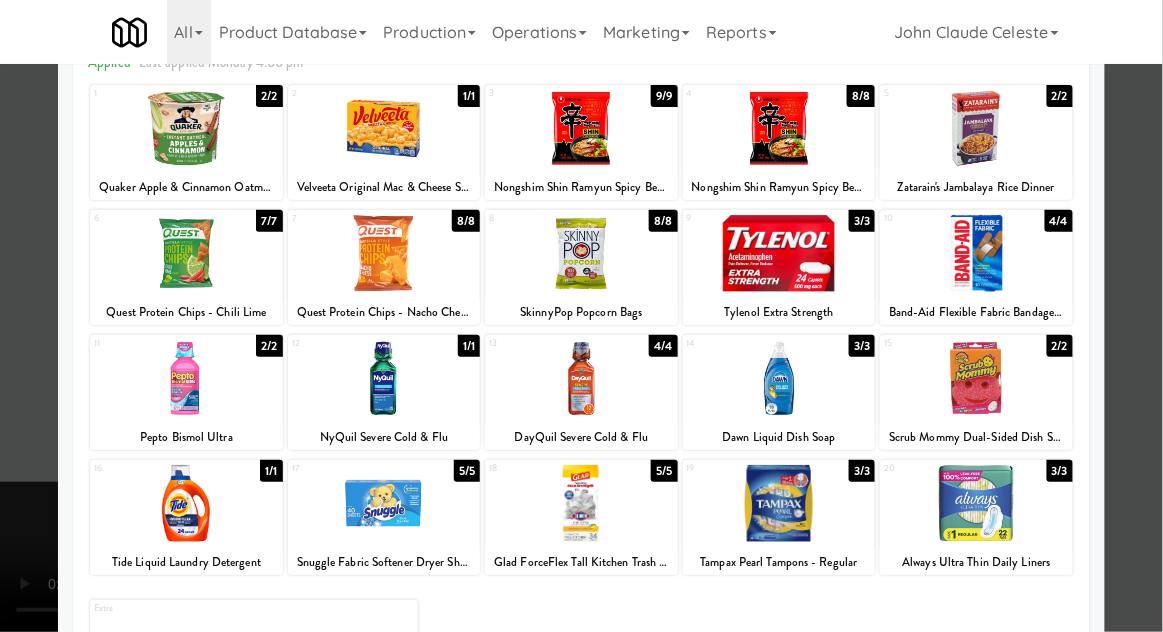 click at bounding box center (384, 378) 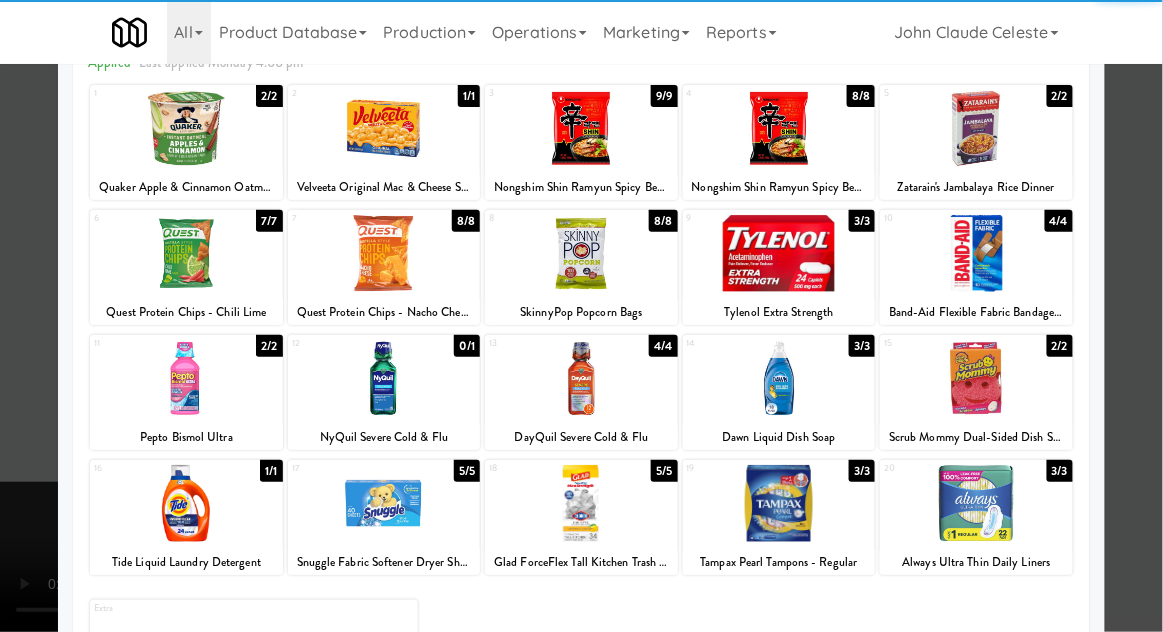 click at bounding box center [581, 316] 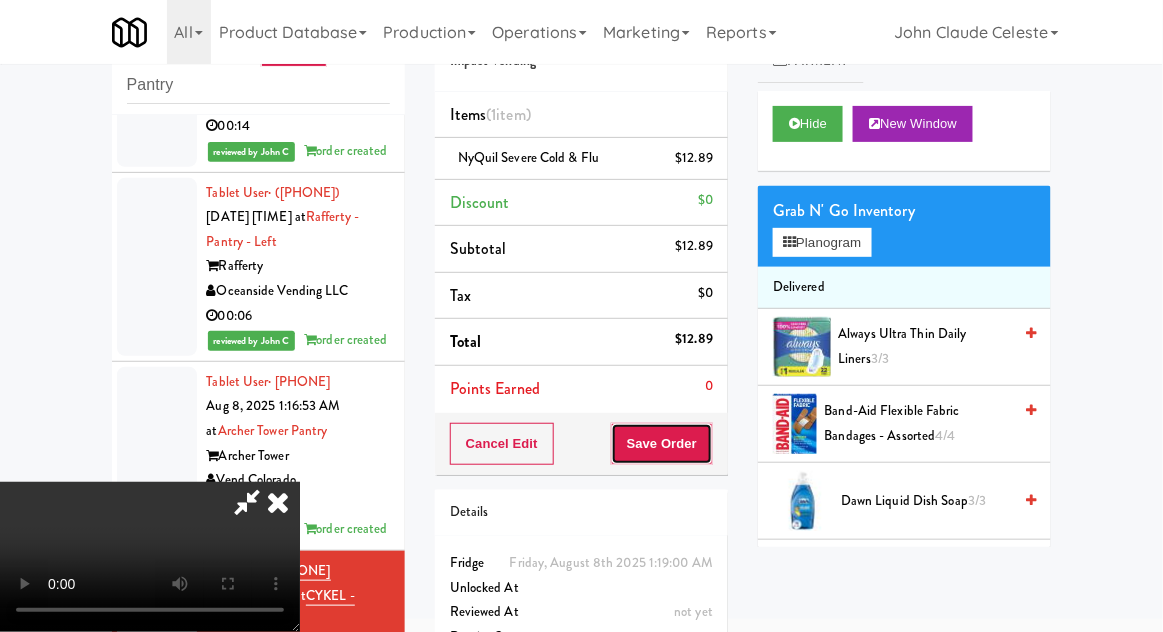 click on "Save Order" at bounding box center (662, 444) 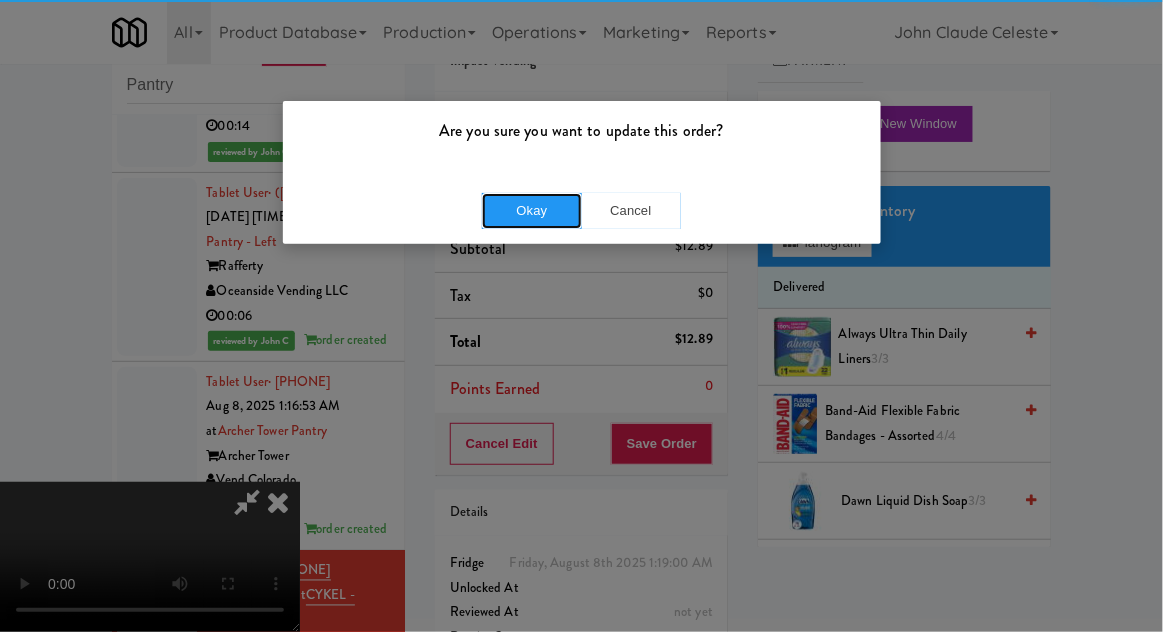 click on "Okay" at bounding box center (532, 211) 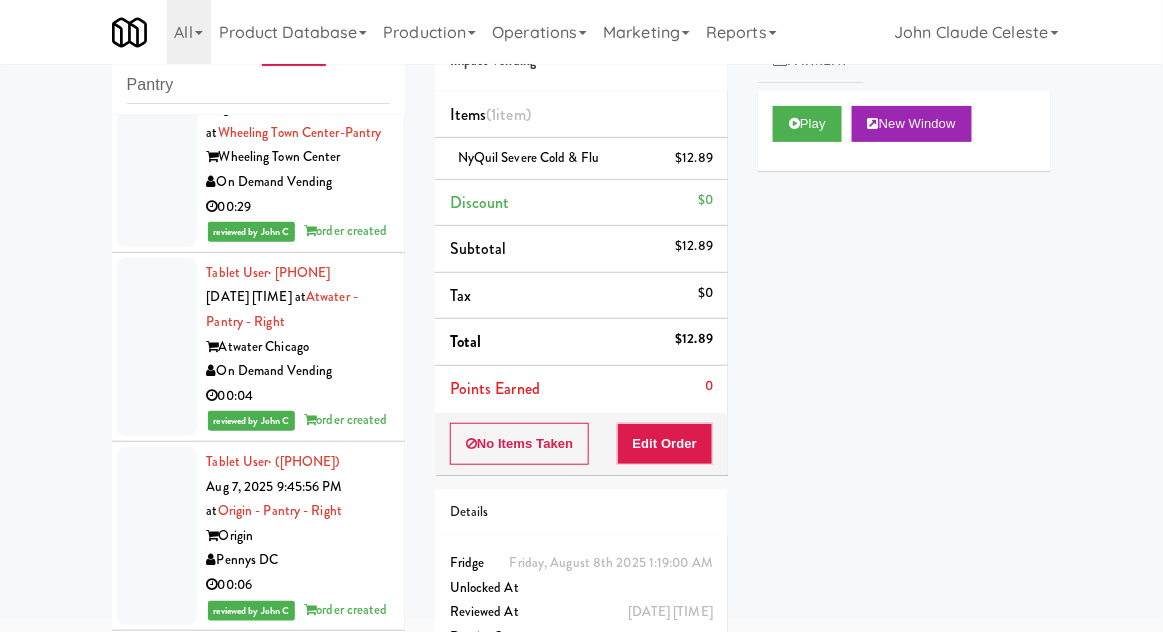 scroll, scrollTop: 0, scrollLeft: 0, axis: both 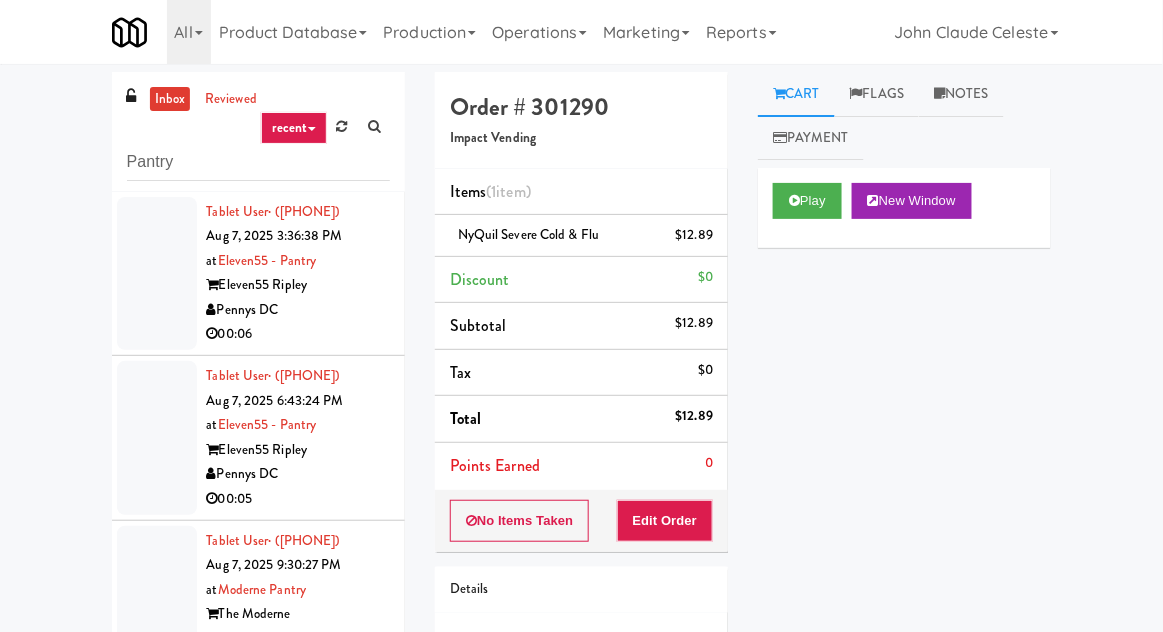 click on "inbox" at bounding box center [170, 99] 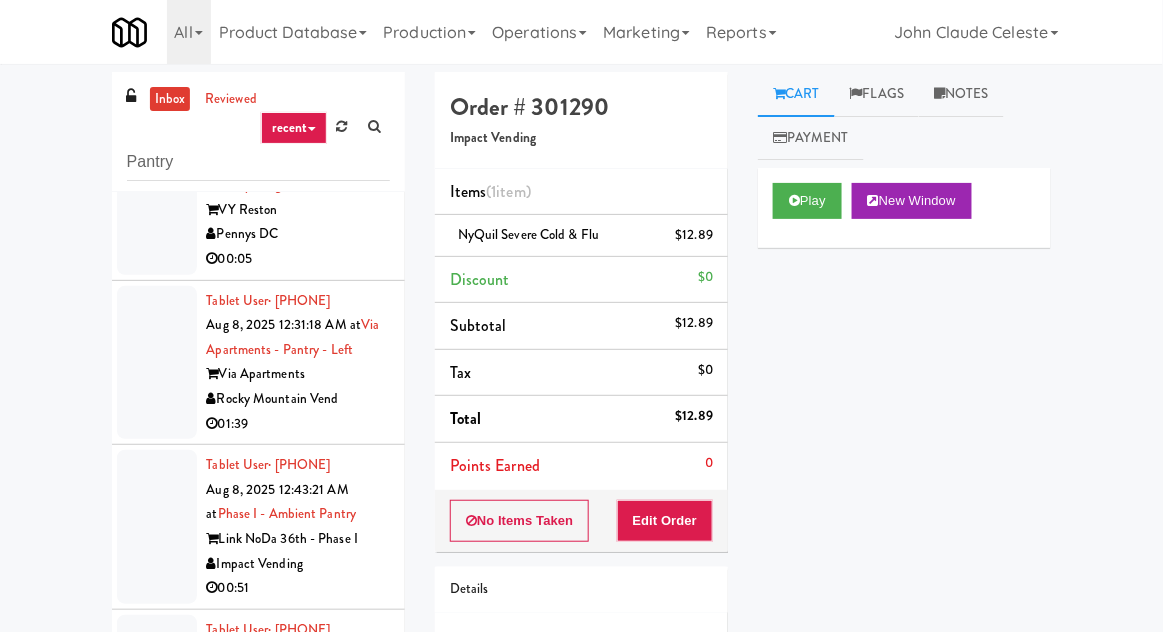 scroll, scrollTop: 6006, scrollLeft: 0, axis: vertical 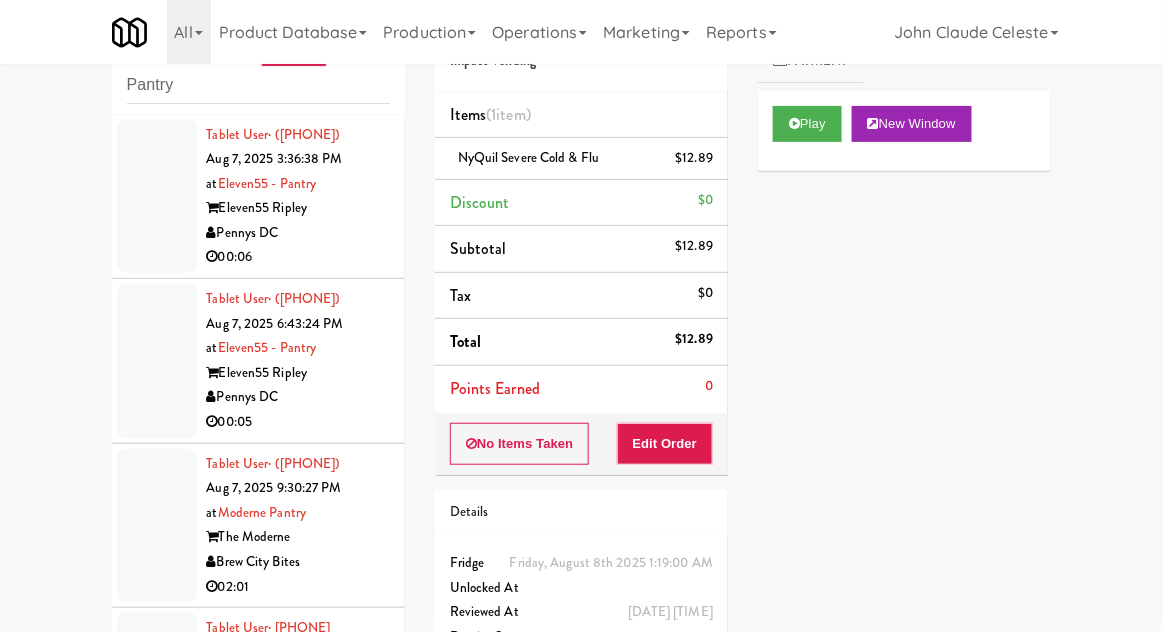click at bounding box center (157, 361) 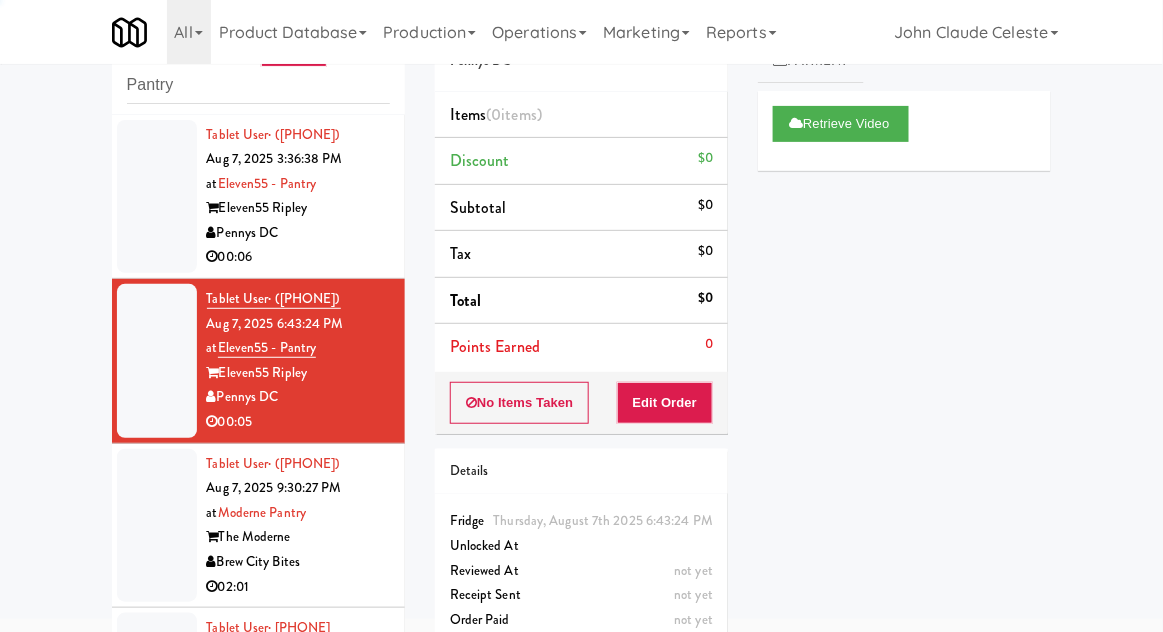 click at bounding box center [157, 526] 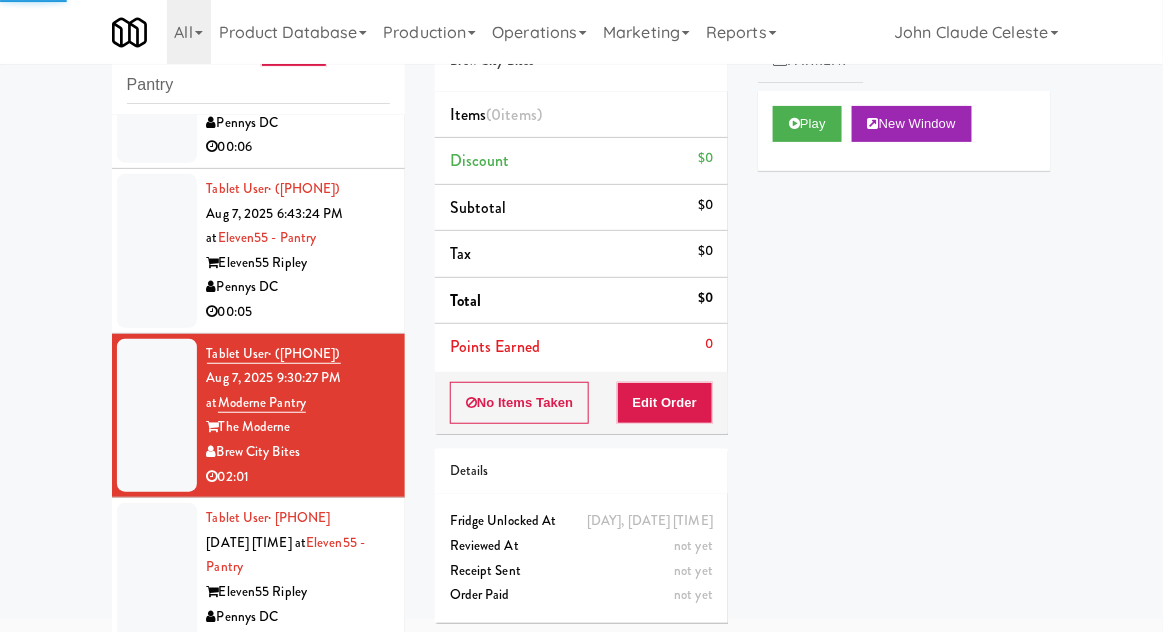 scroll, scrollTop: 164, scrollLeft: 0, axis: vertical 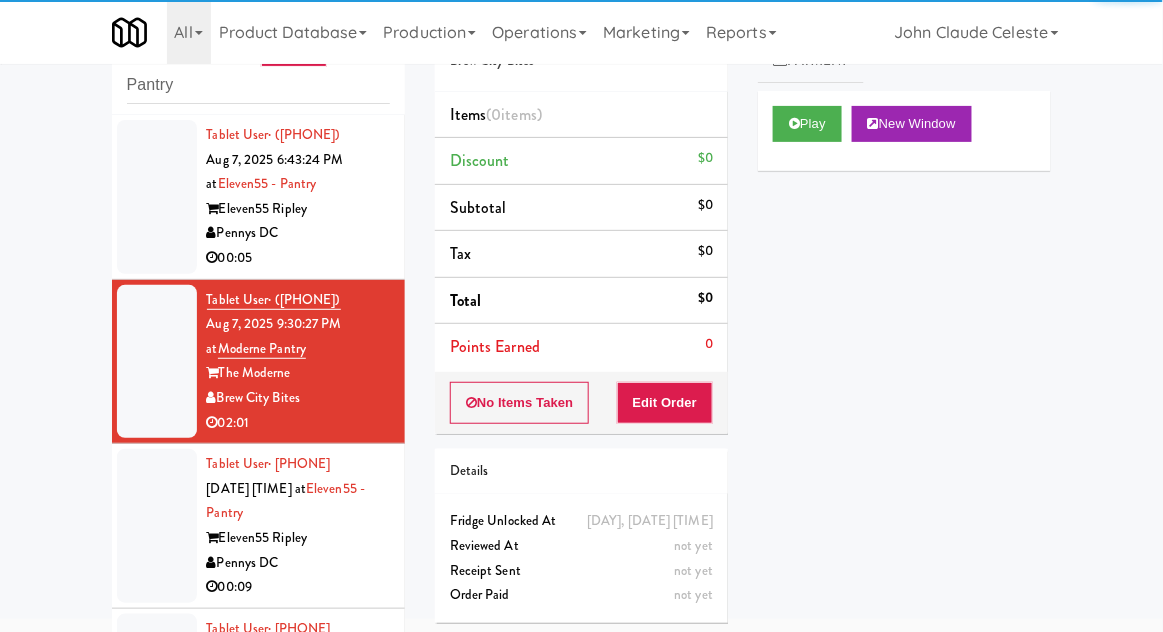 click at bounding box center (157, 526) 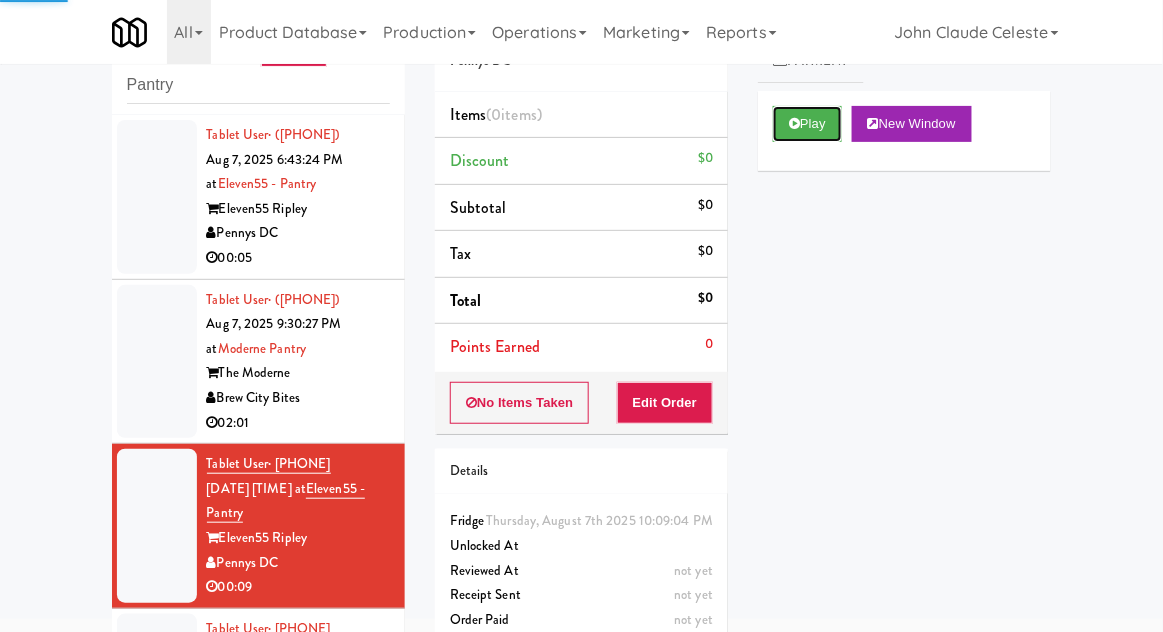 click on "Play" at bounding box center (807, 124) 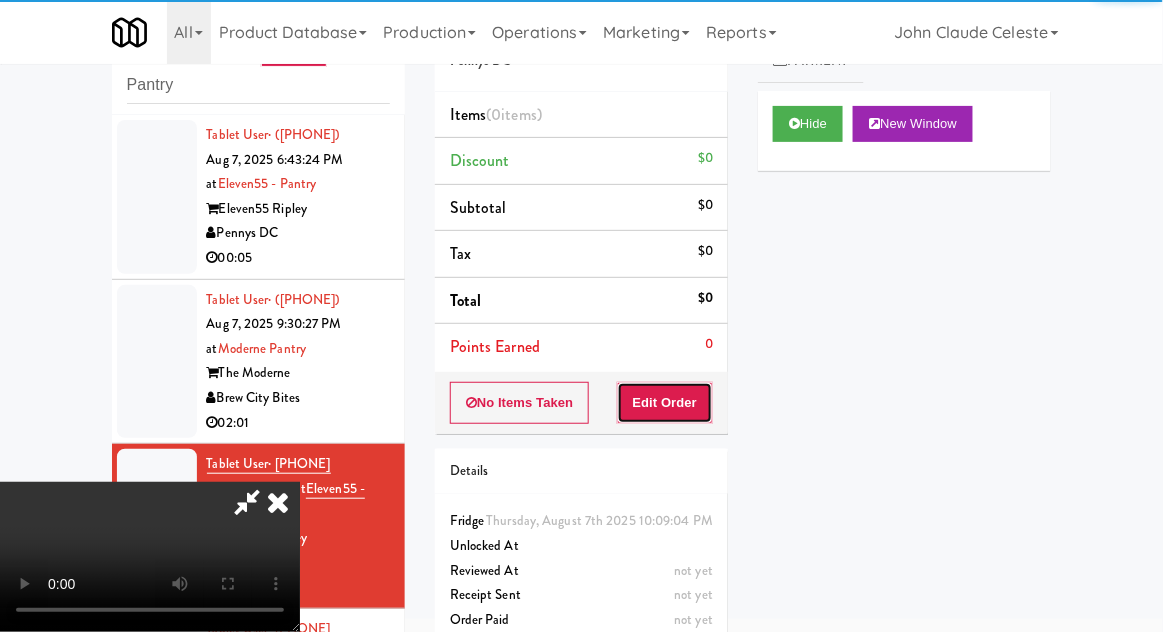 click on "Edit Order" at bounding box center [665, 403] 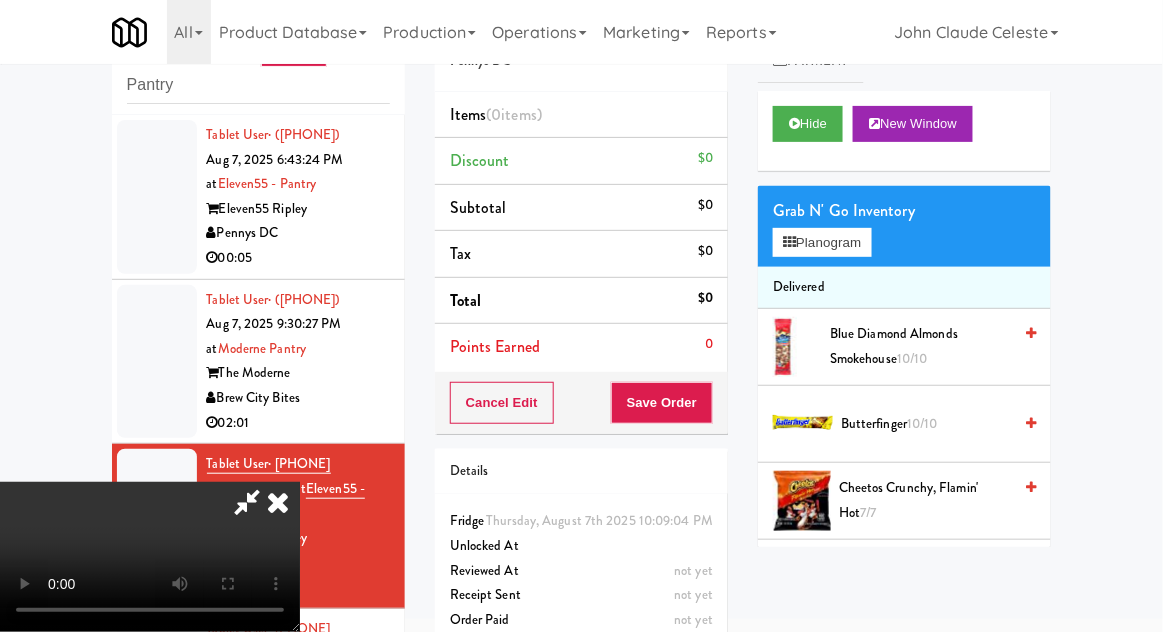 scroll, scrollTop: 73, scrollLeft: 0, axis: vertical 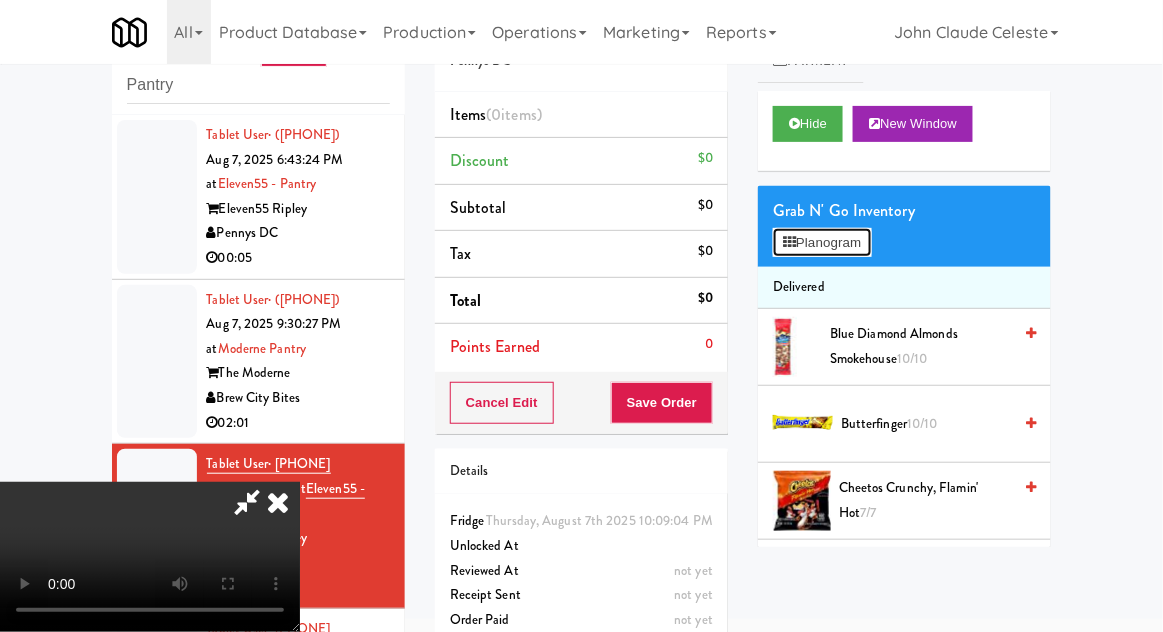 click on "Planogram" at bounding box center (822, 243) 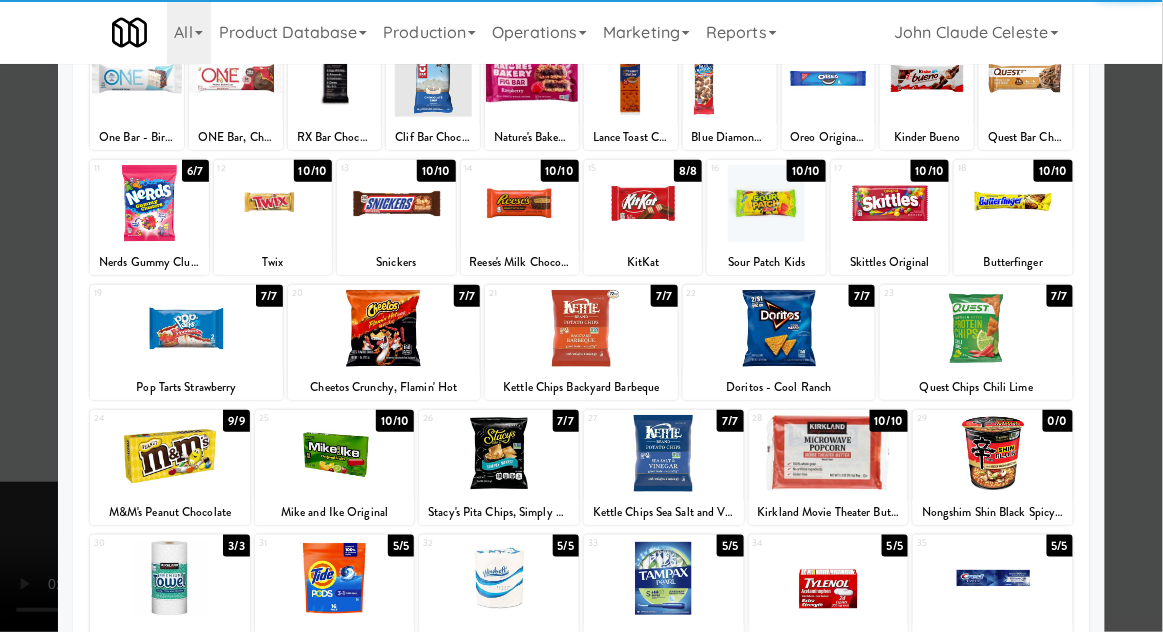 scroll, scrollTop: 160, scrollLeft: 0, axis: vertical 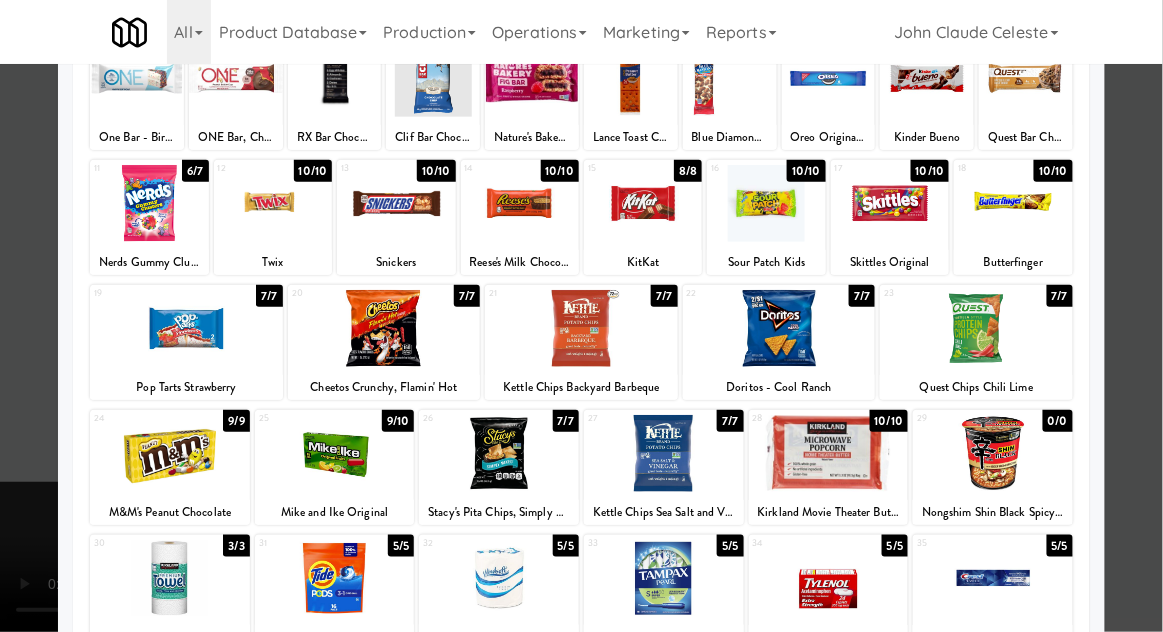 click at bounding box center [581, 316] 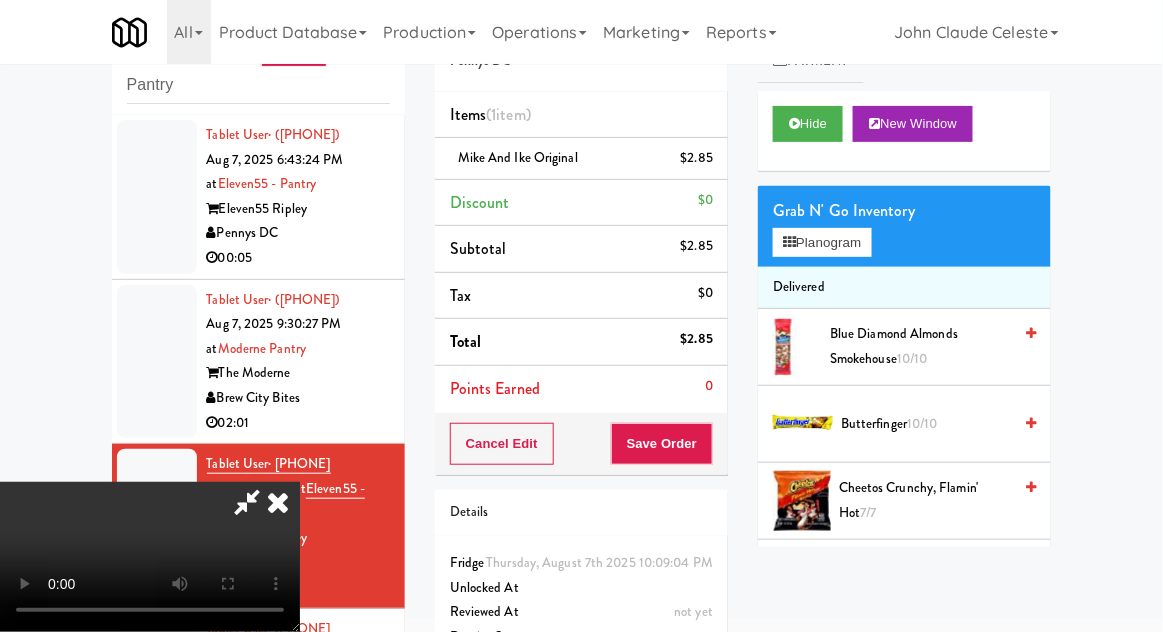scroll, scrollTop: 73, scrollLeft: 0, axis: vertical 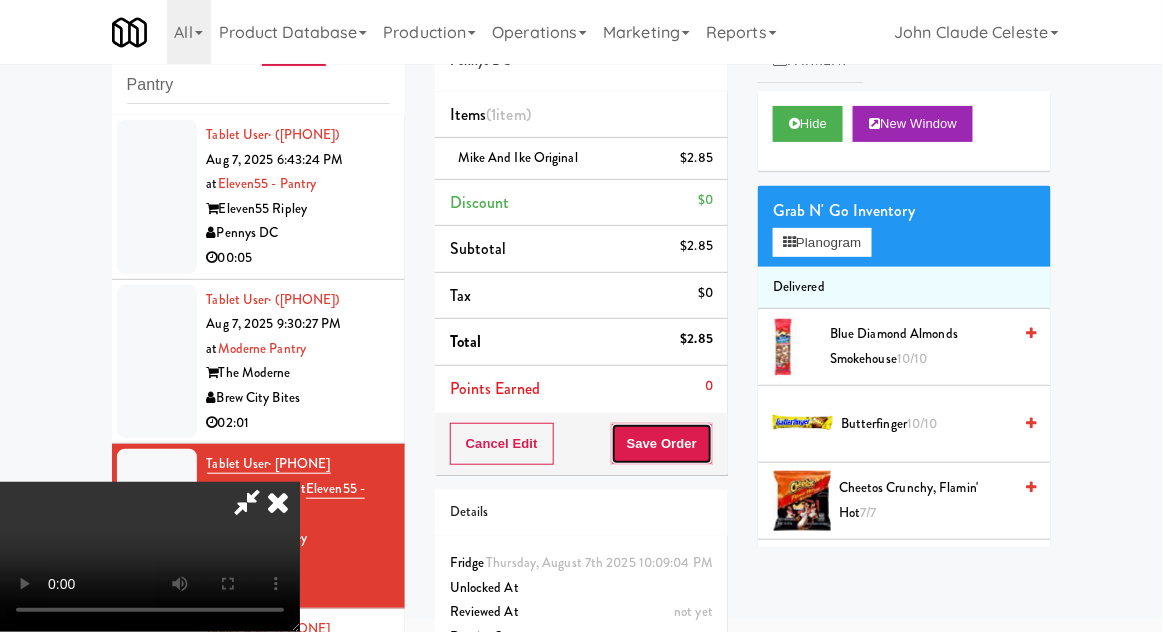 click on "Save Order" at bounding box center (662, 444) 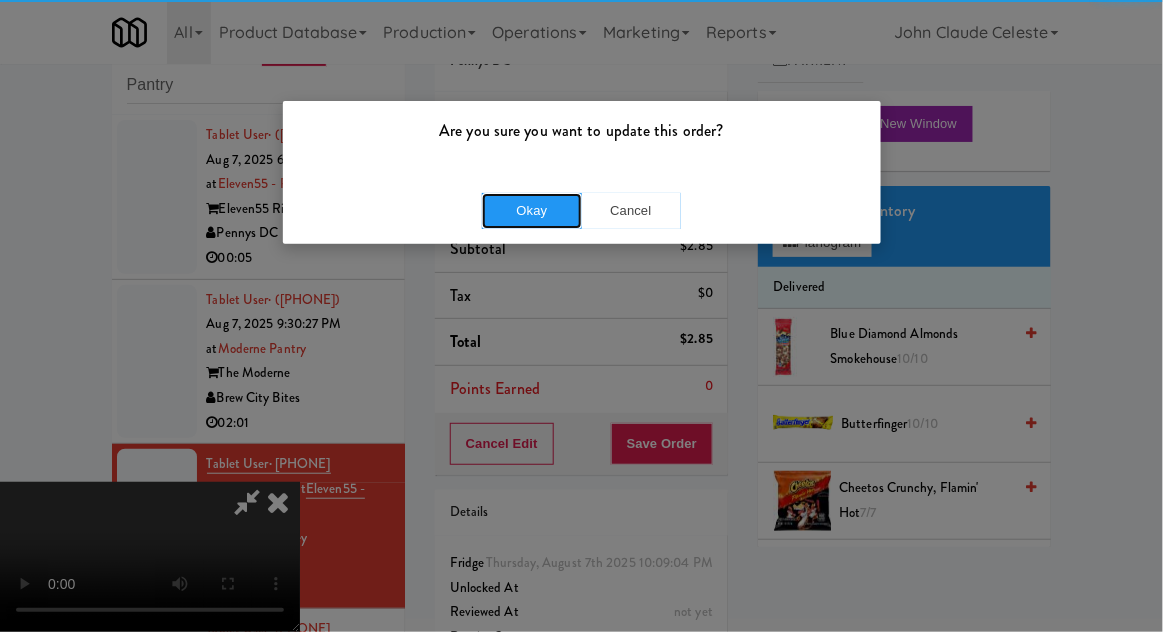 click on "Okay" at bounding box center [532, 211] 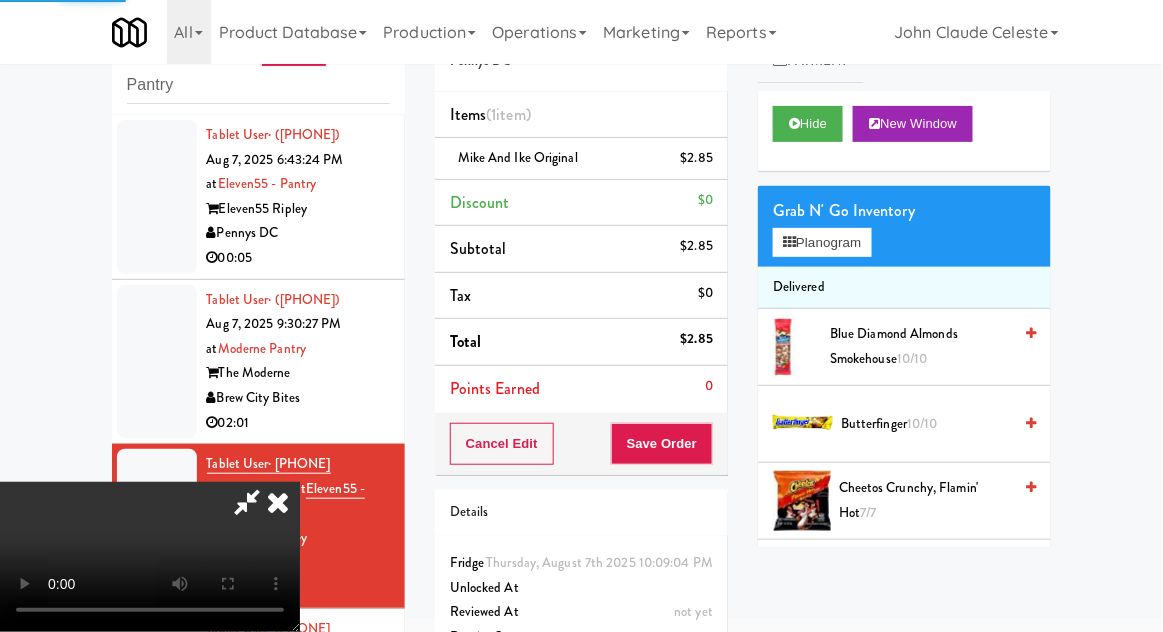 scroll, scrollTop: 0, scrollLeft: 0, axis: both 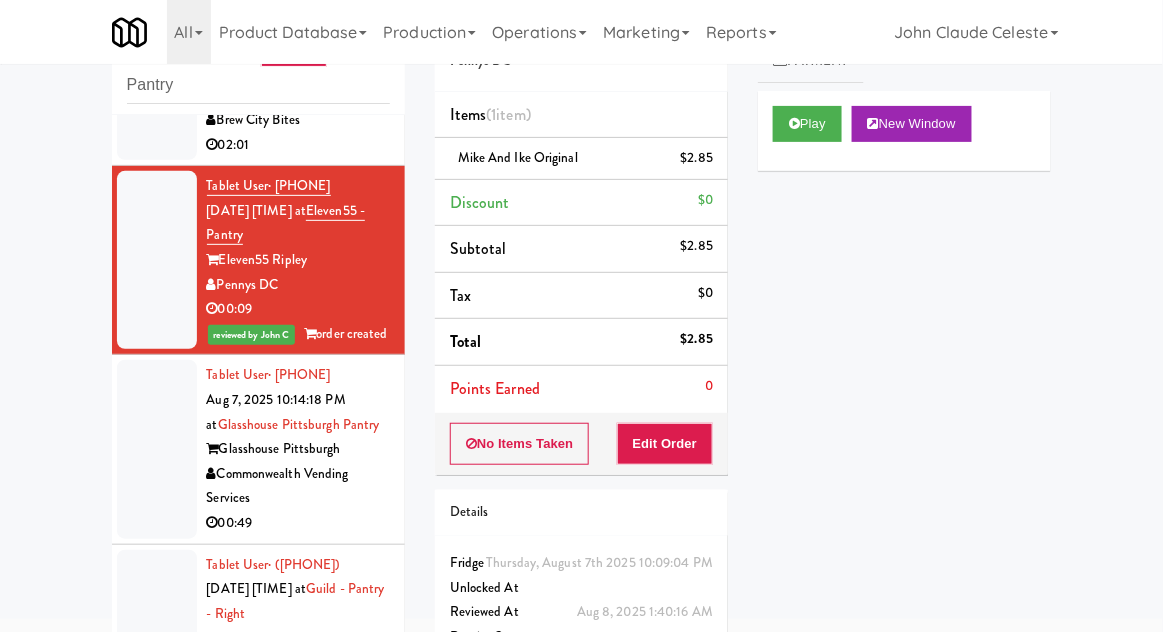 click at bounding box center (157, 449) 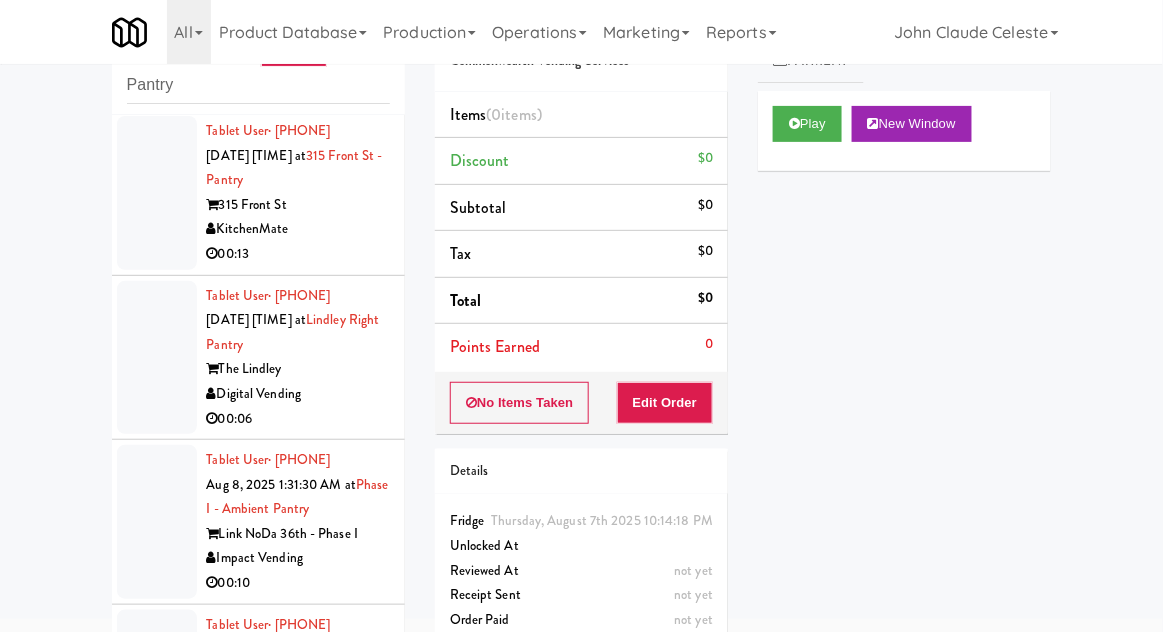 scroll, scrollTop: 6427, scrollLeft: 0, axis: vertical 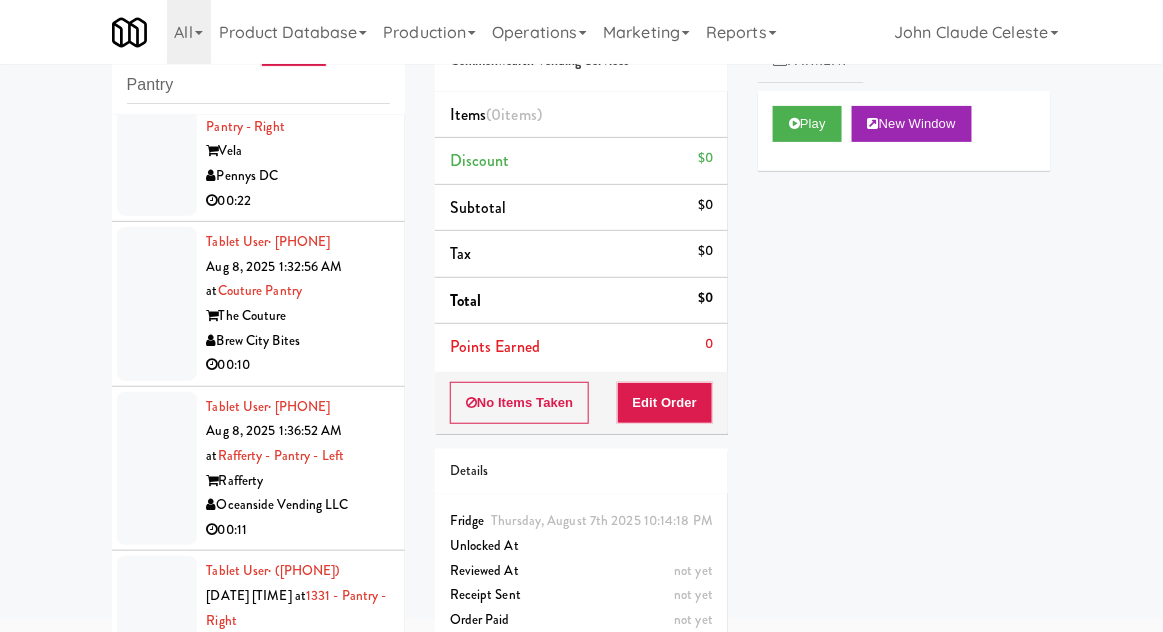 click at bounding box center [157, 633] 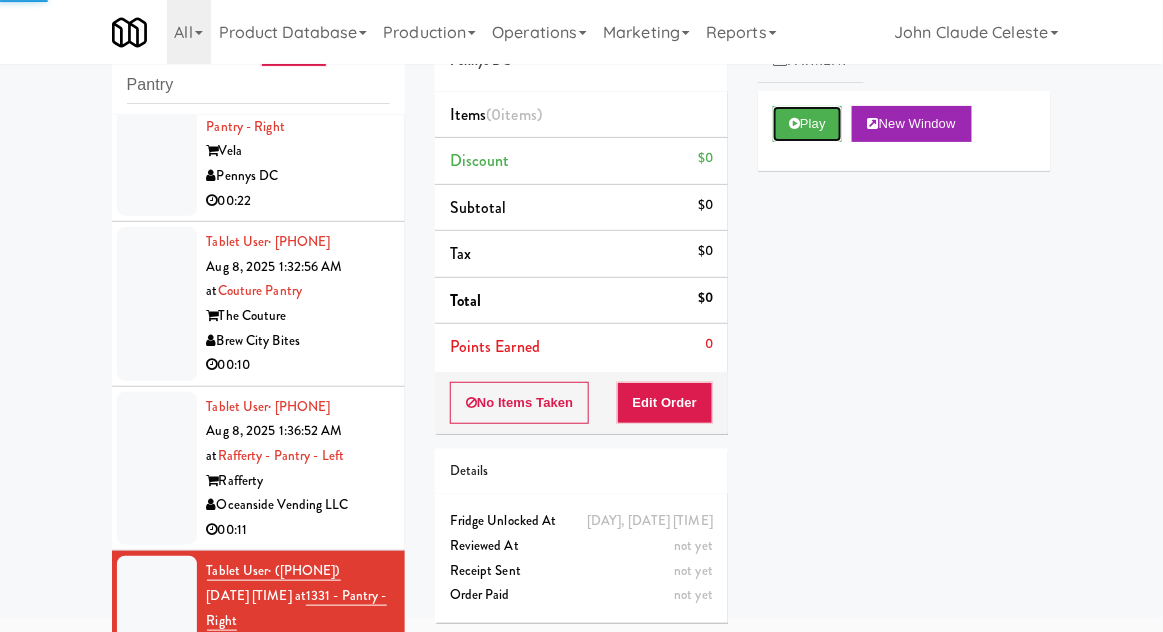 click on "Play" at bounding box center (807, 124) 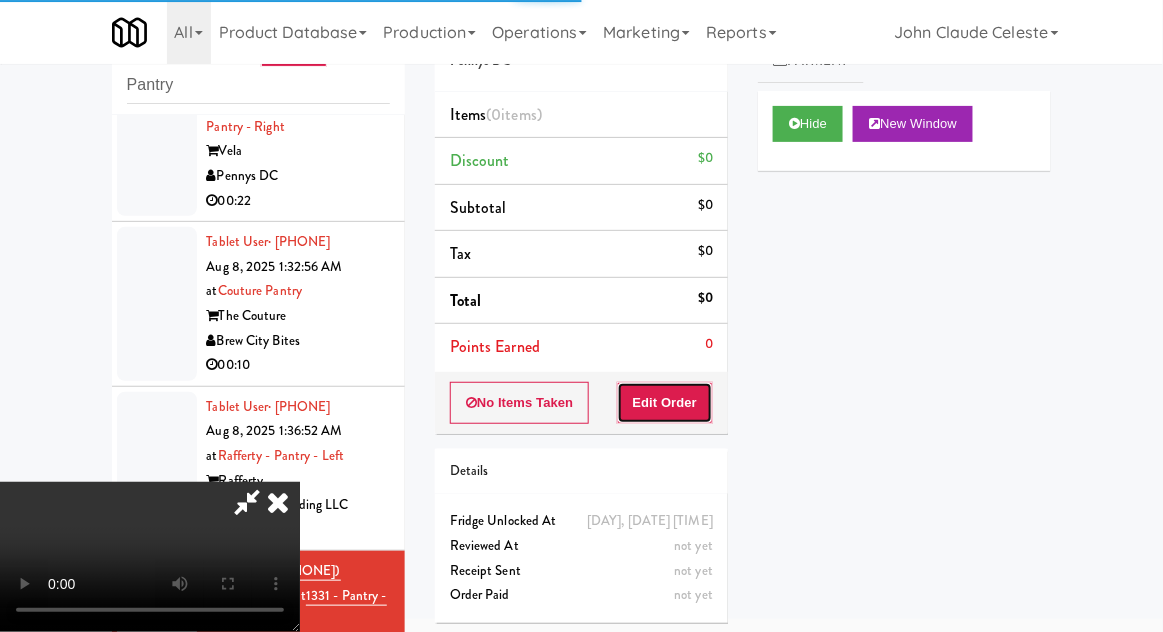 click on "Edit Order" at bounding box center [665, 403] 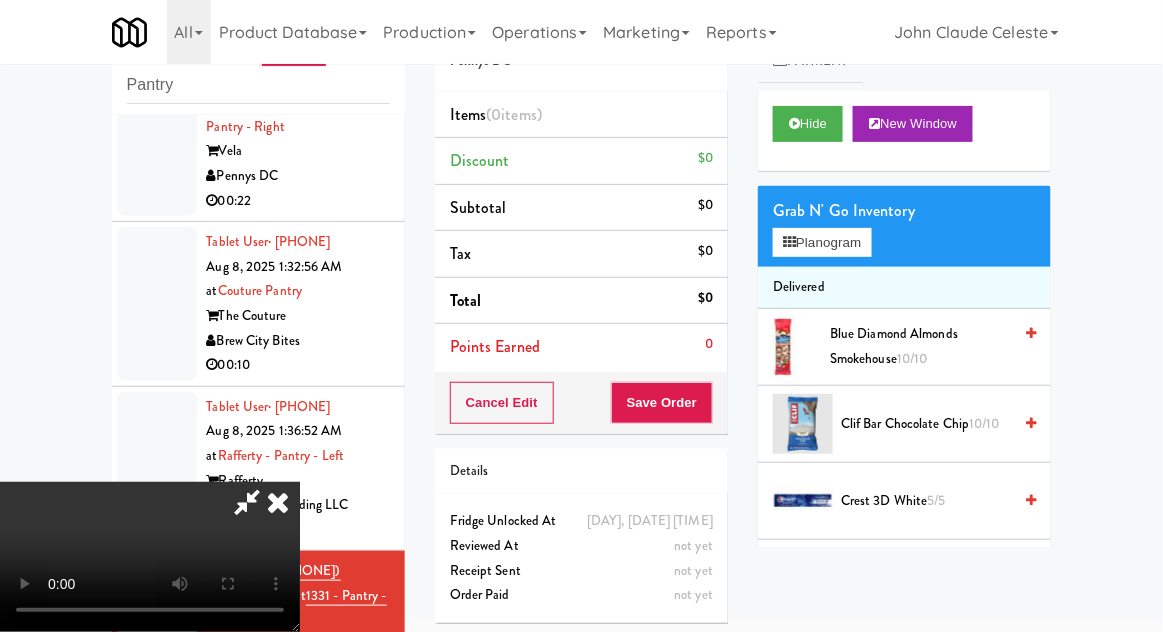scroll, scrollTop: 73, scrollLeft: 0, axis: vertical 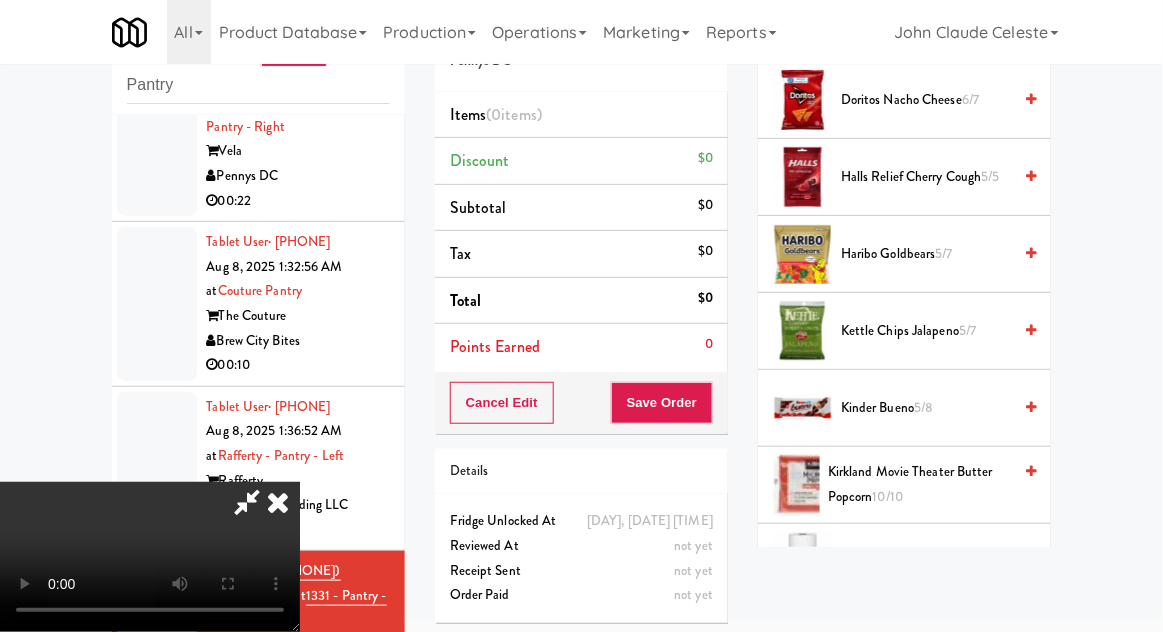 click on "Kirkland Paper Towels  3/3" at bounding box center [926, 562] 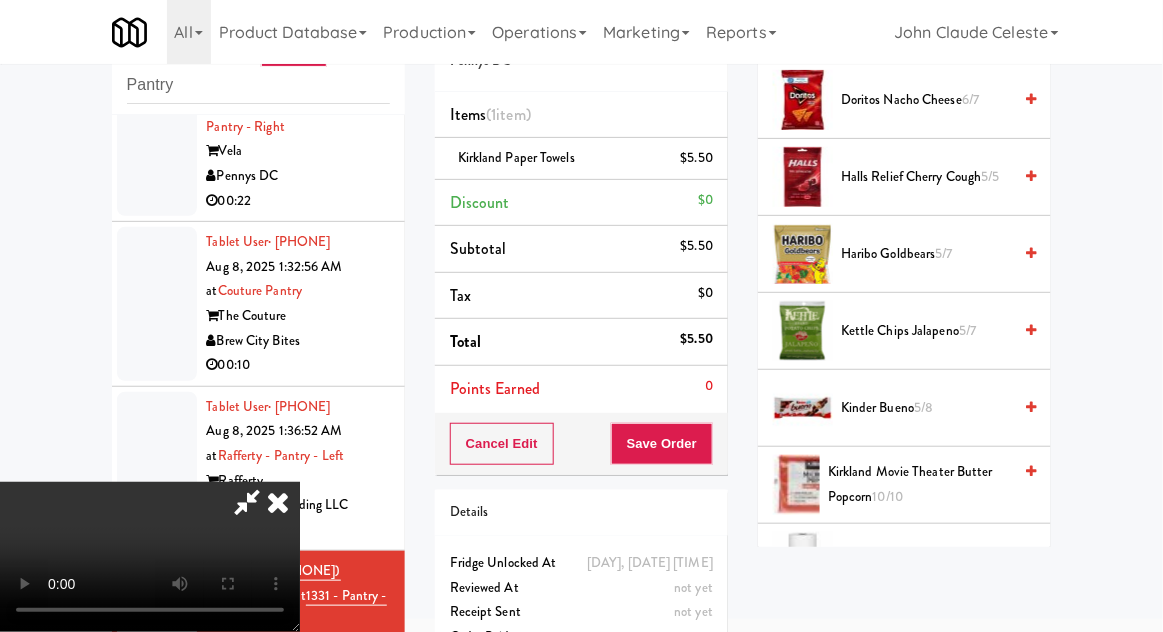 scroll, scrollTop: 73, scrollLeft: 0, axis: vertical 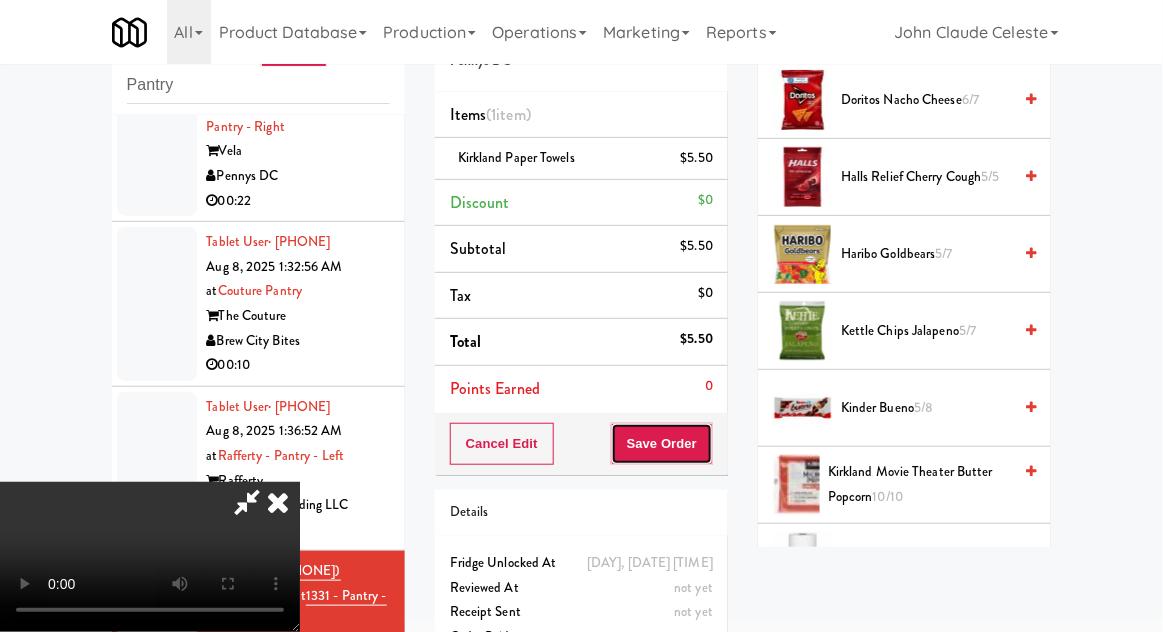 click on "Save Order" at bounding box center [662, 444] 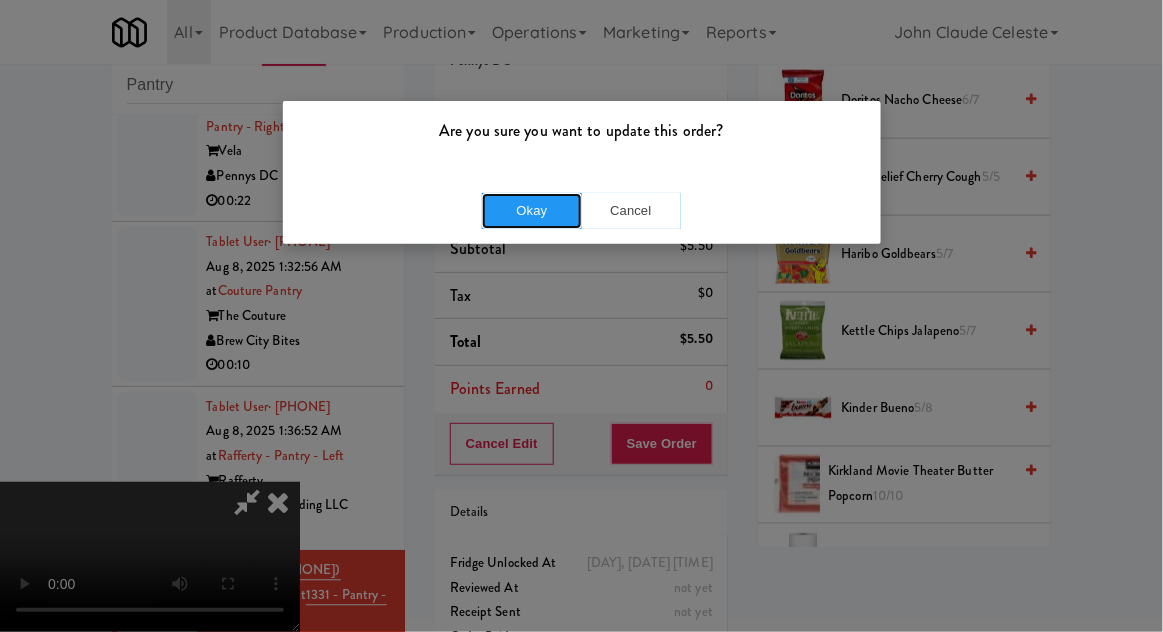 click on "Okay" at bounding box center (532, 211) 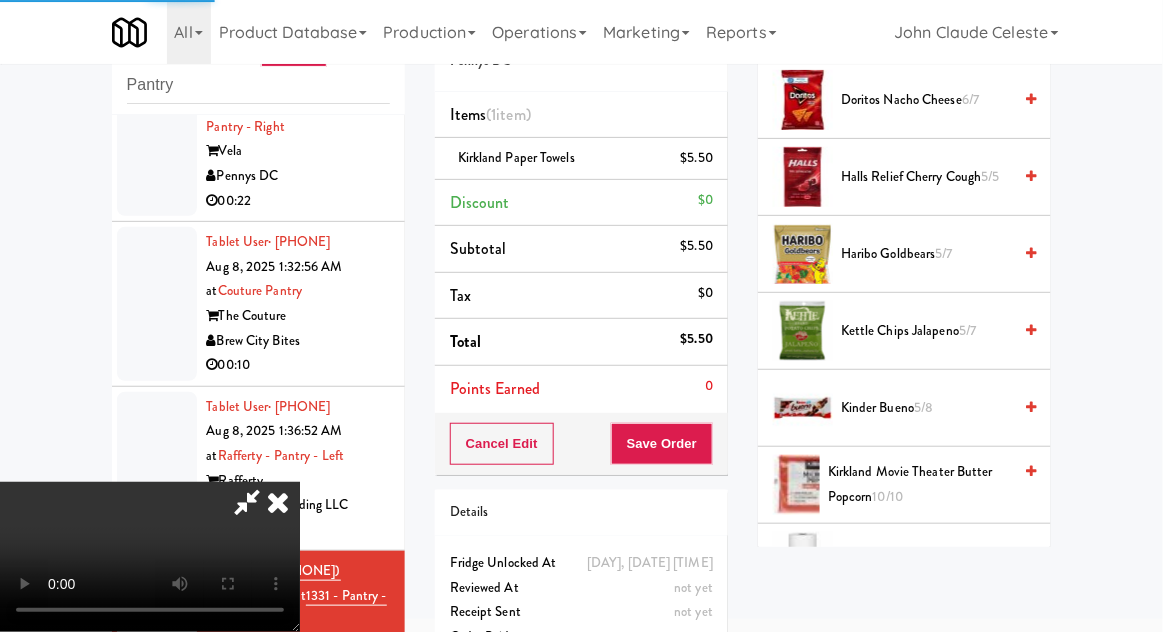 scroll, scrollTop: 197, scrollLeft: 0, axis: vertical 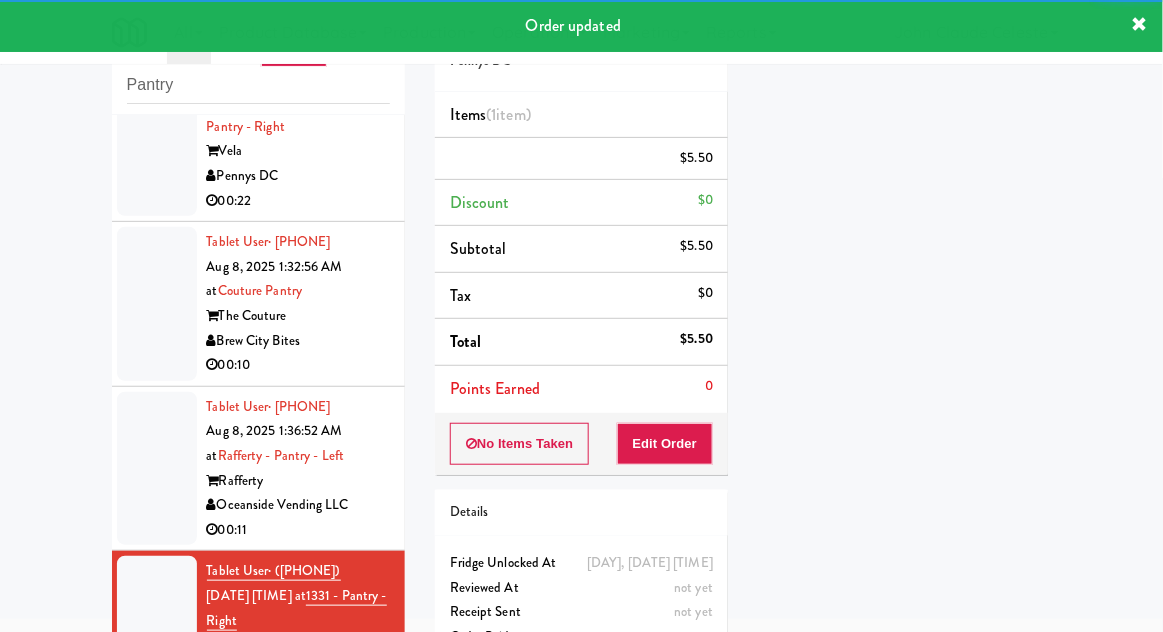click at bounding box center (157, 469) 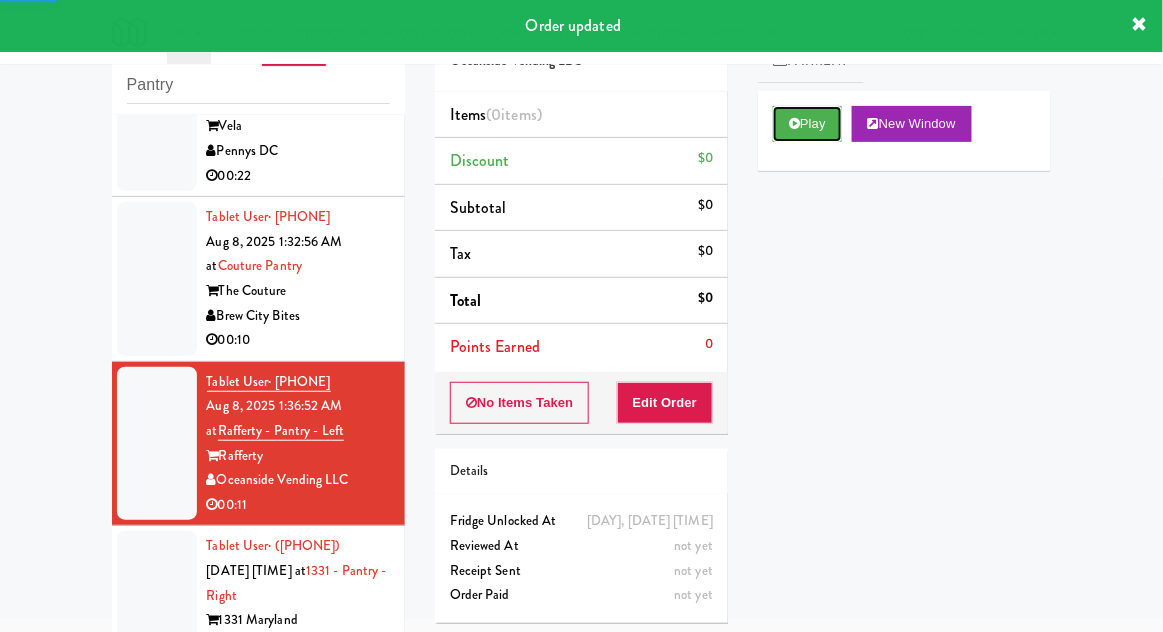 click on "Play" at bounding box center [807, 124] 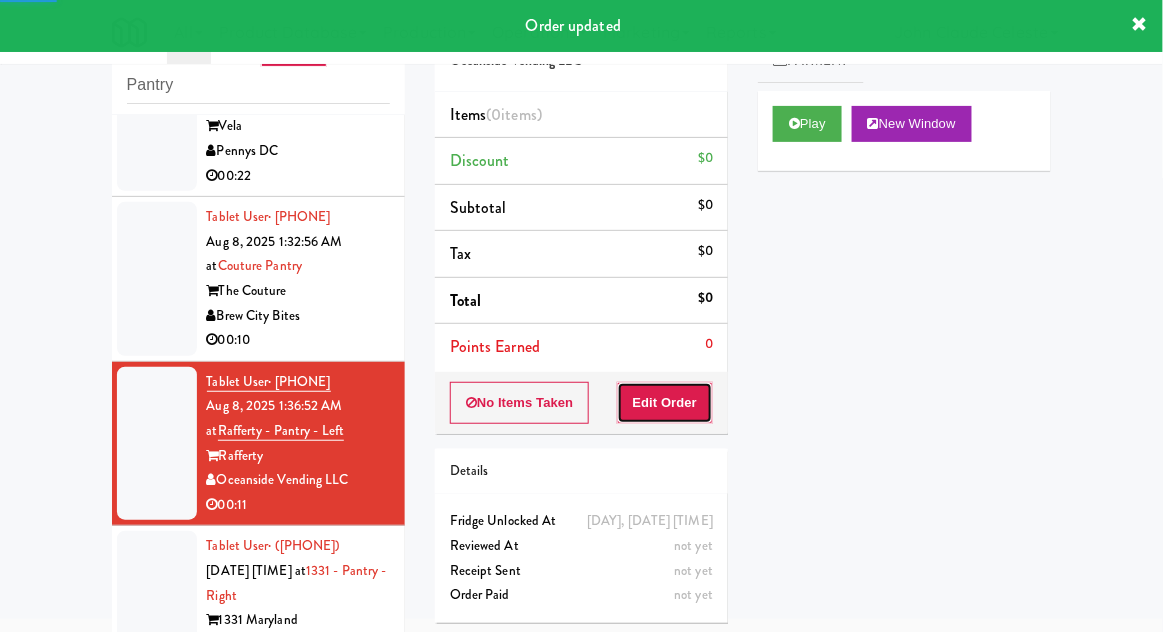 click on "Edit Order" at bounding box center [665, 403] 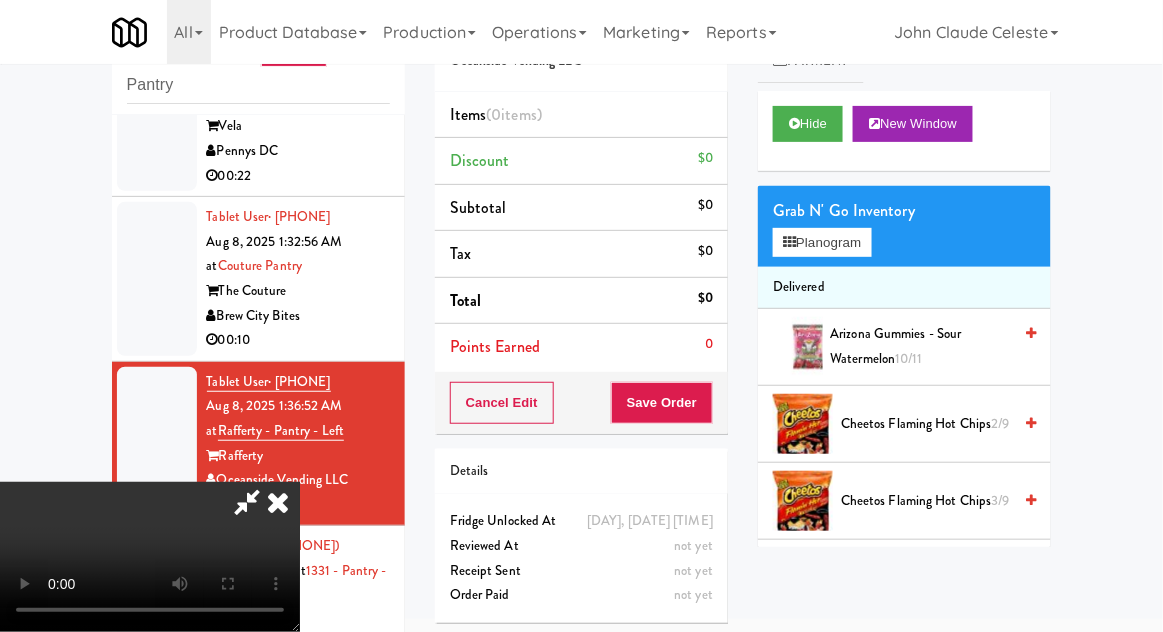 type 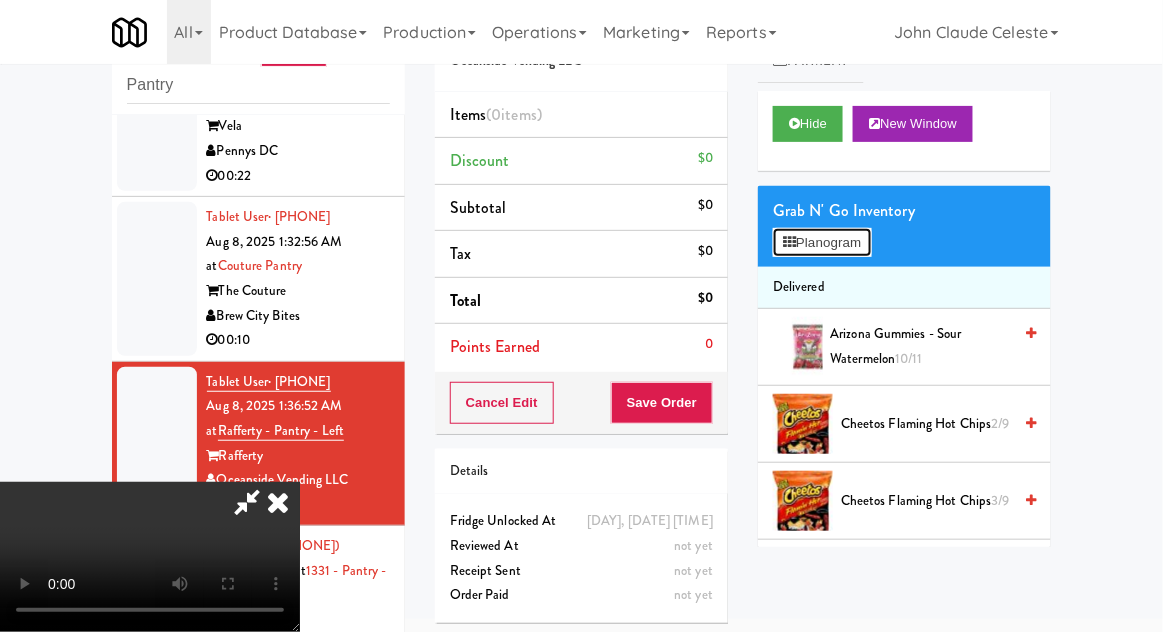 click on "Planogram" at bounding box center (822, 243) 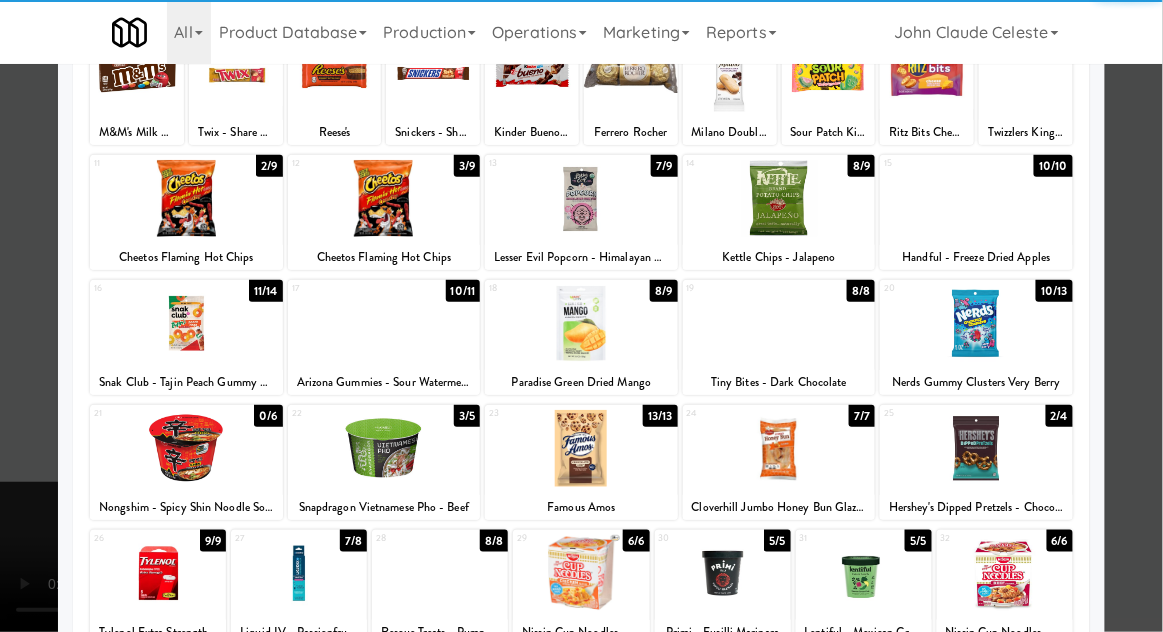 scroll, scrollTop: 162, scrollLeft: 0, axis: vertical 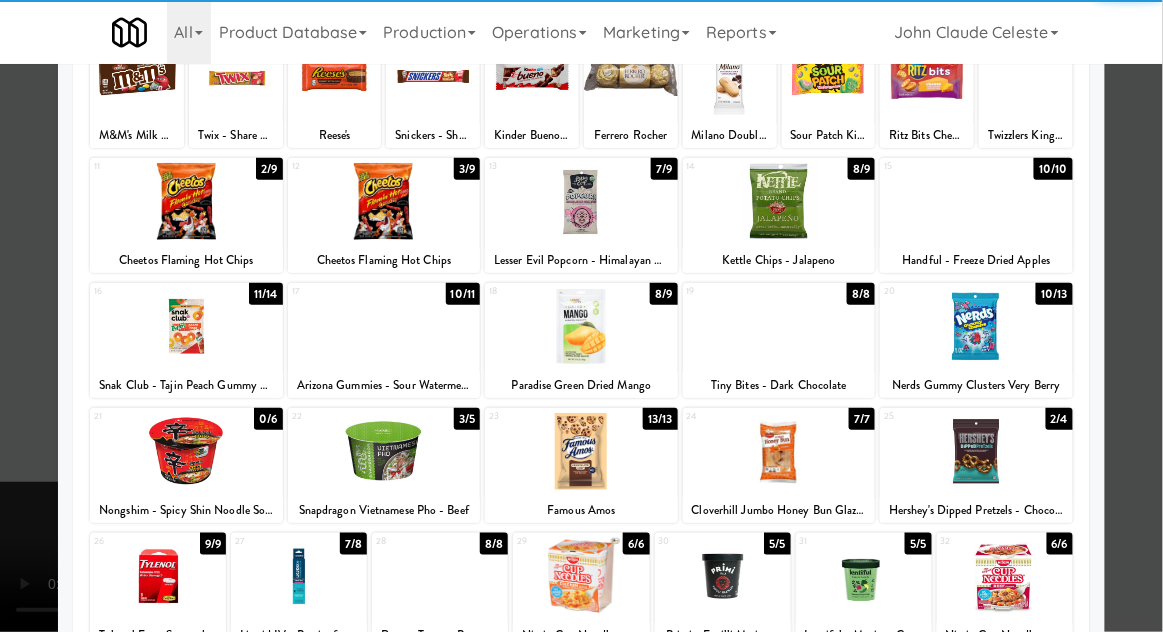 click at bounding box center (779, 451) 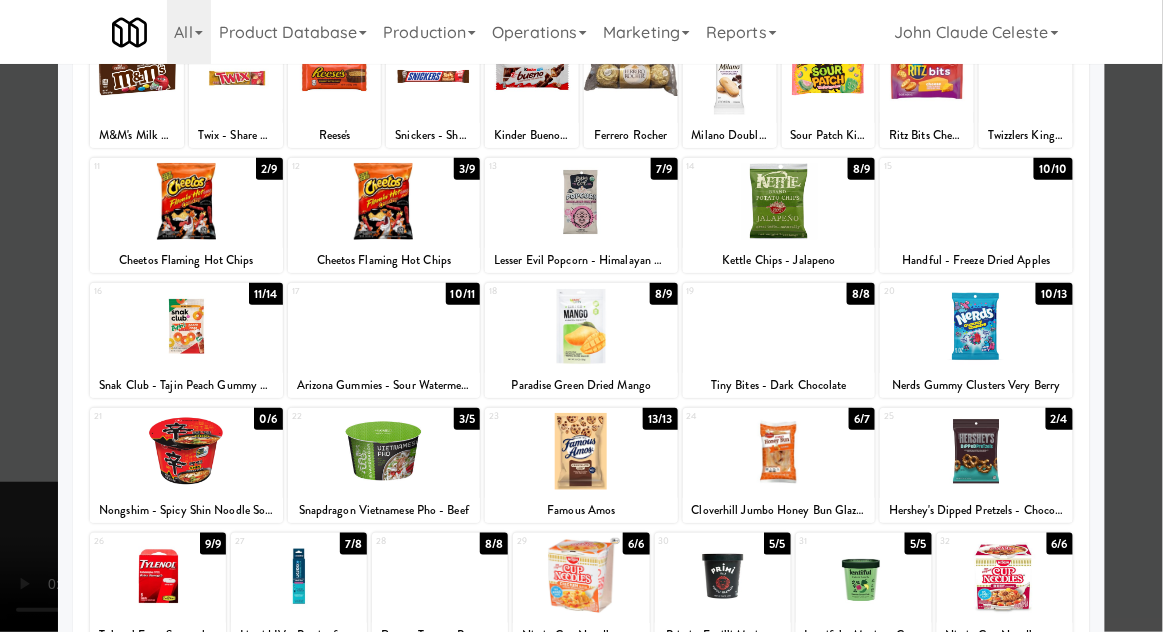 click at bounding box center [581, 316] 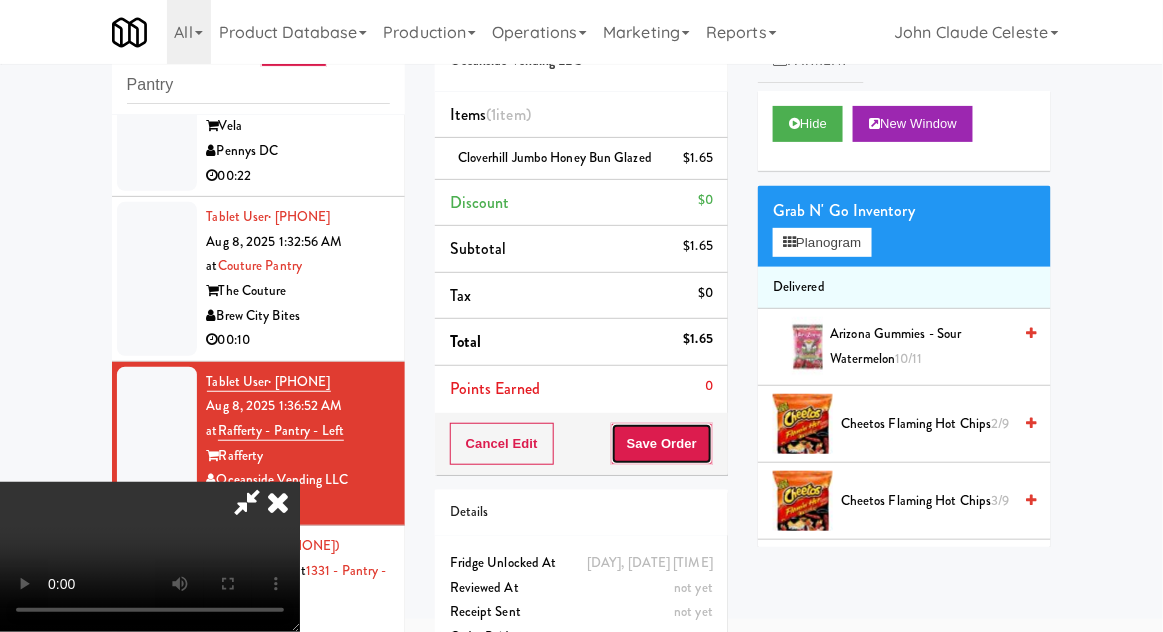 click on "Save Order" at bounding box center (662, 444) 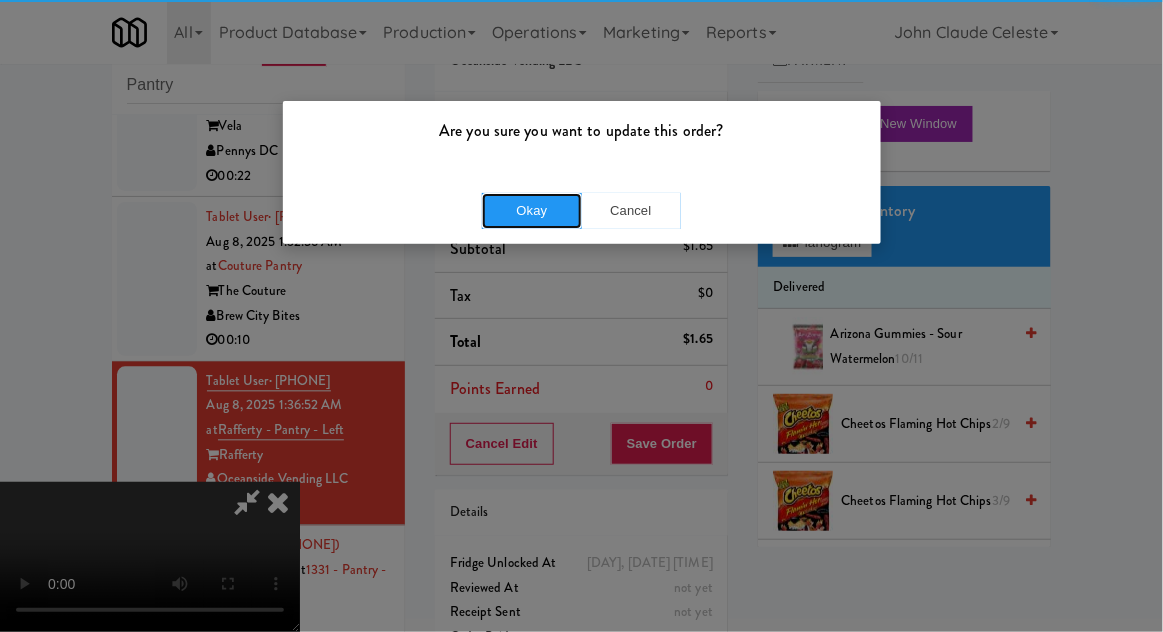 click on "Okay" at bounding box center (532, 211) 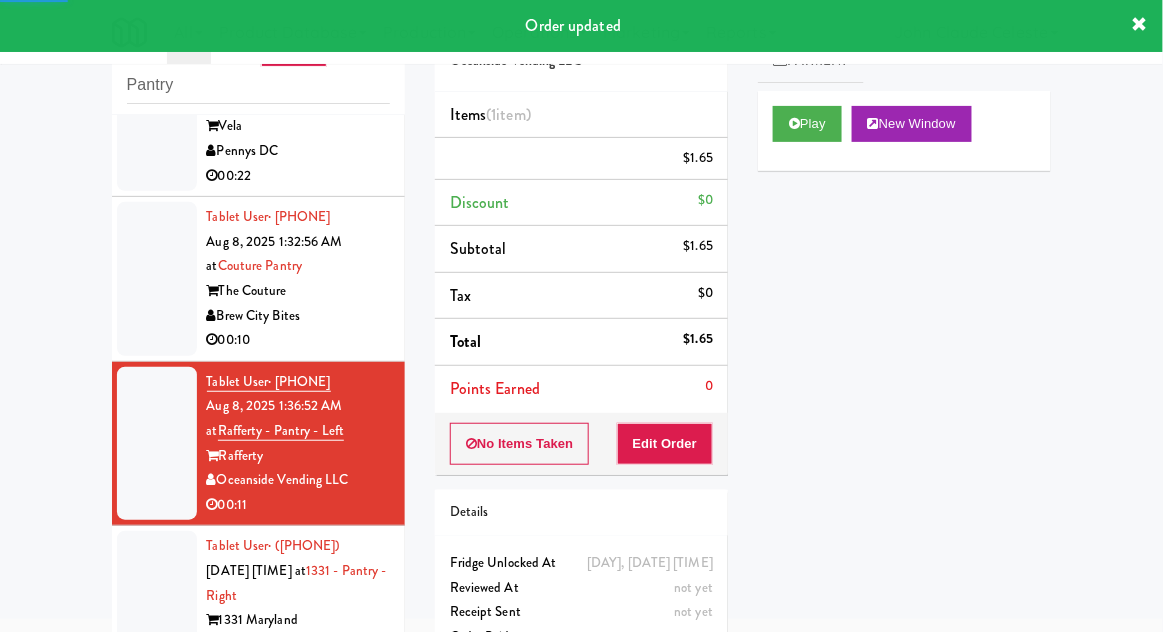 click at bounding box center (157, 279) 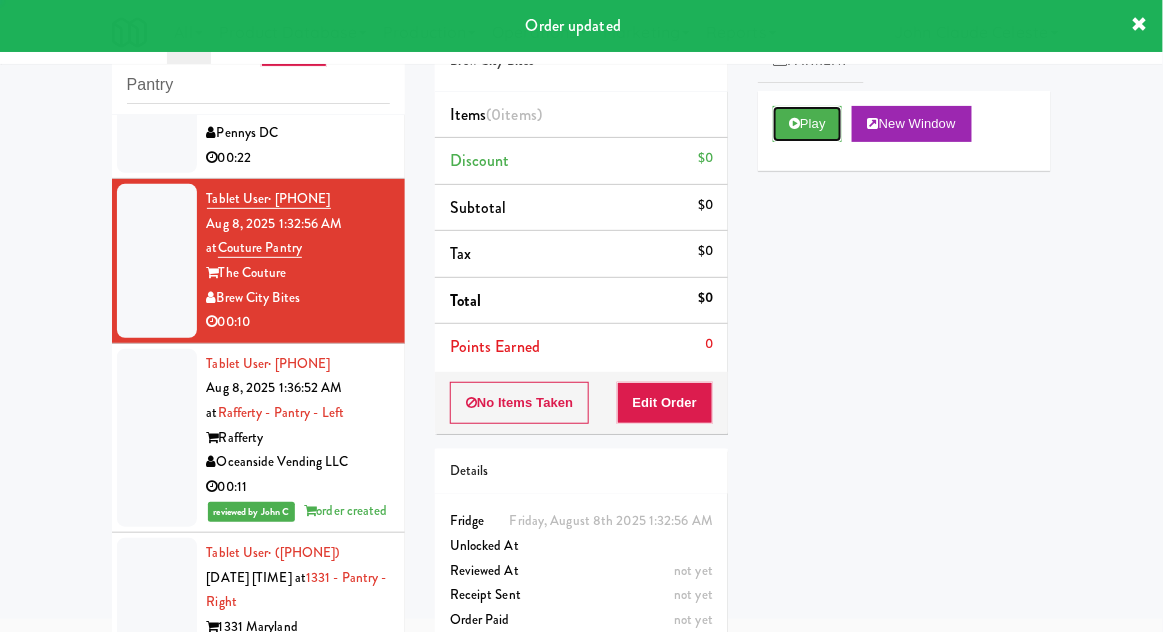 click on "Play" at bounding box center (807, 124) 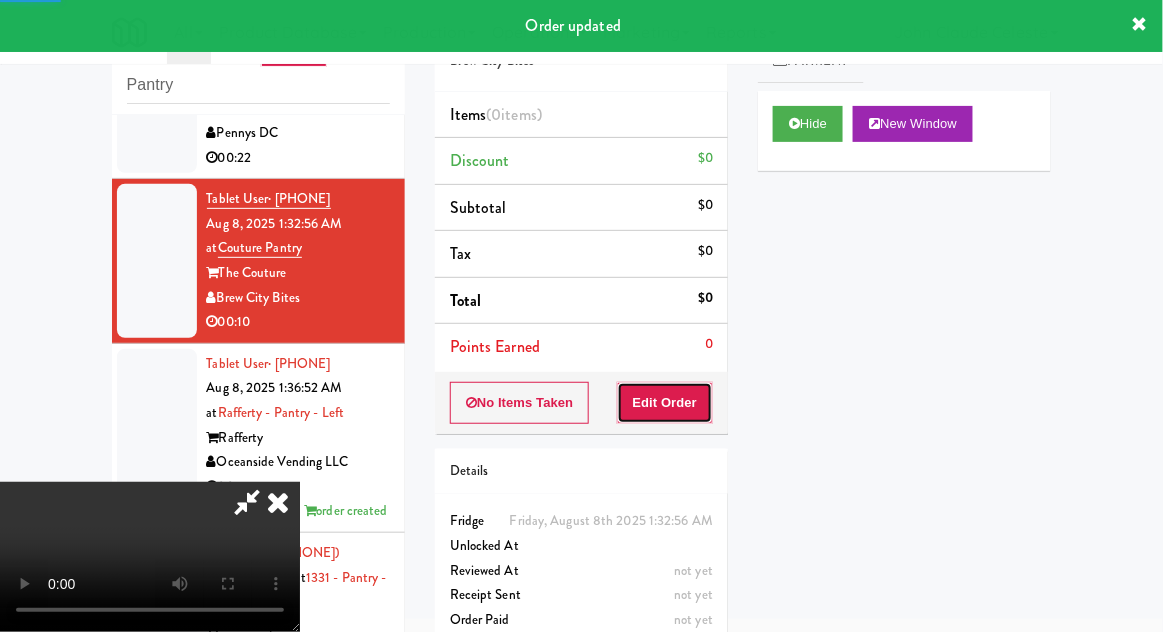 click on "Edit Order" at bounding box center [665, 403] 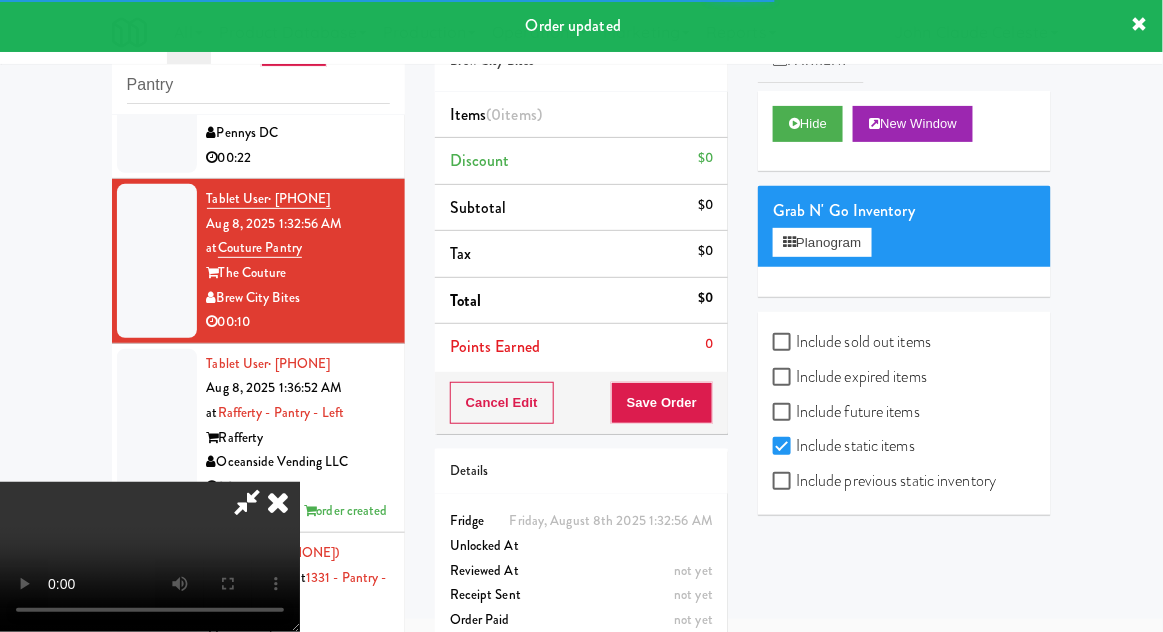 scroll, scrollTop: 6525, scrollLeft: 0, axis: vertical 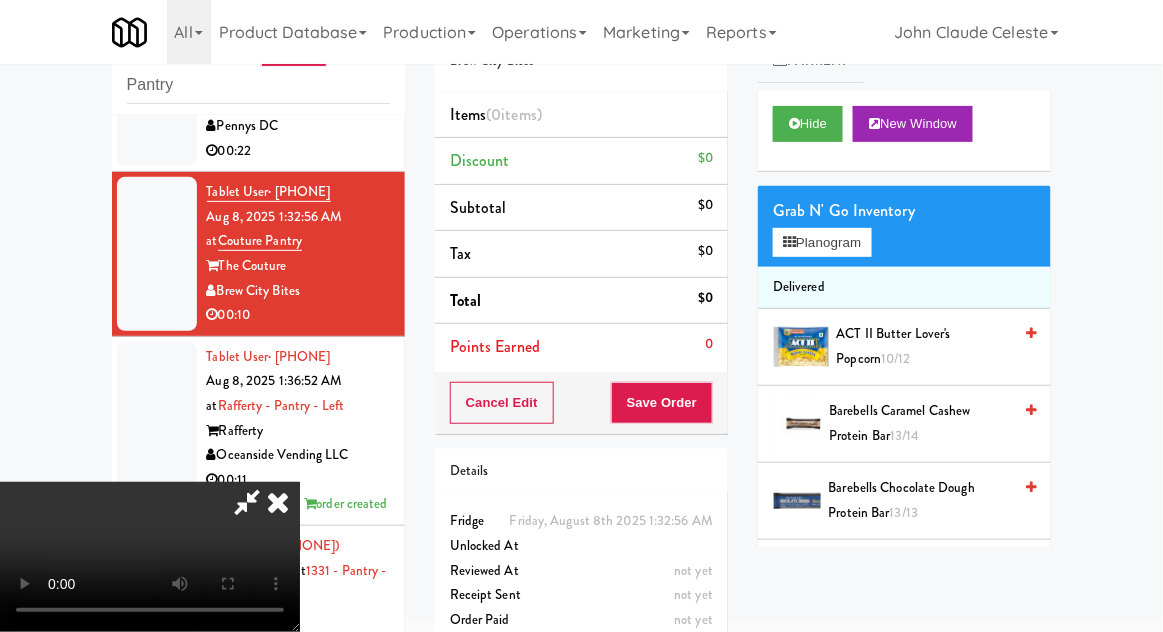 type 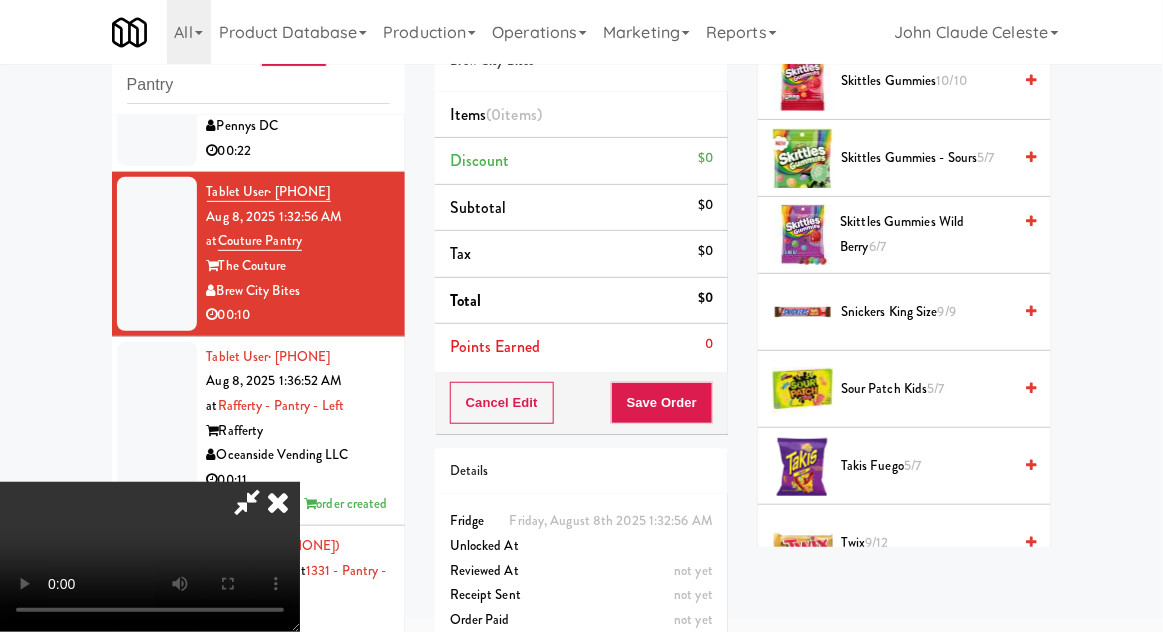 scroll, scrollTop: 2038, scrollLeft: 0, axis: vertical 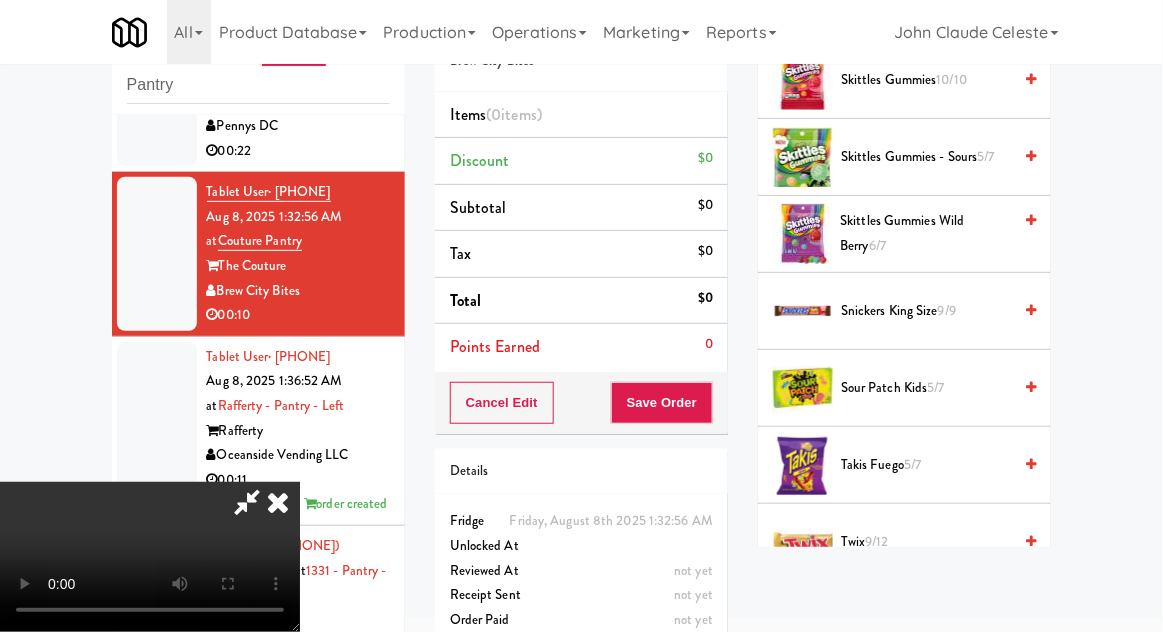 click on "Takis Fuego  5/7" at bounding box center (926, 465) 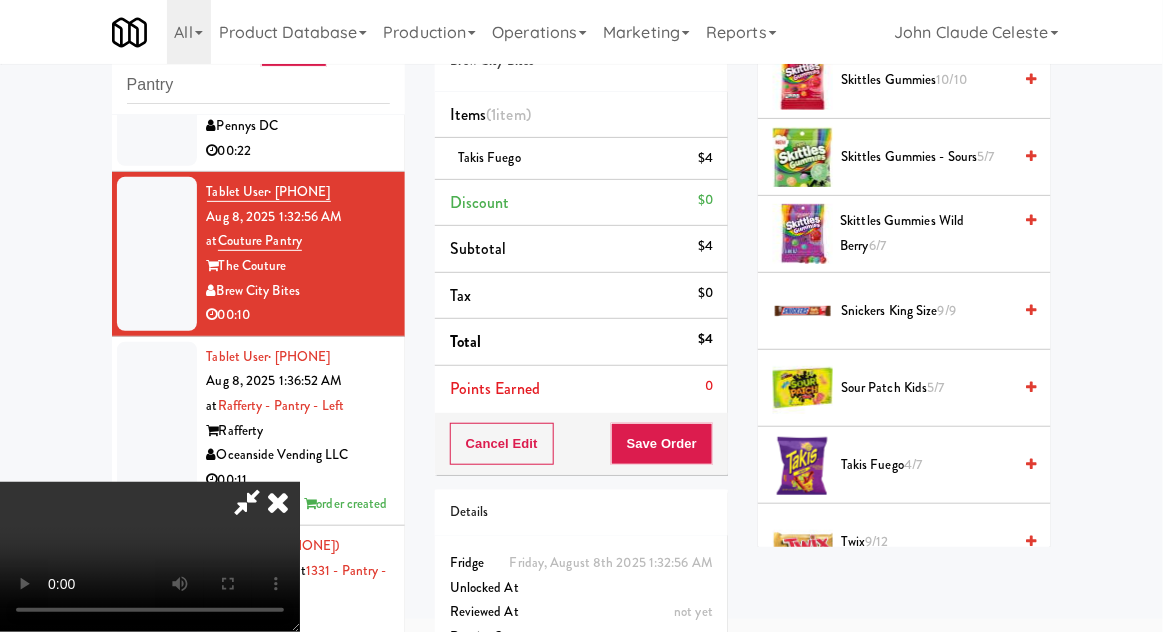 scroll, scrollTop: 73, scrollLeft: 0, axis: vertical 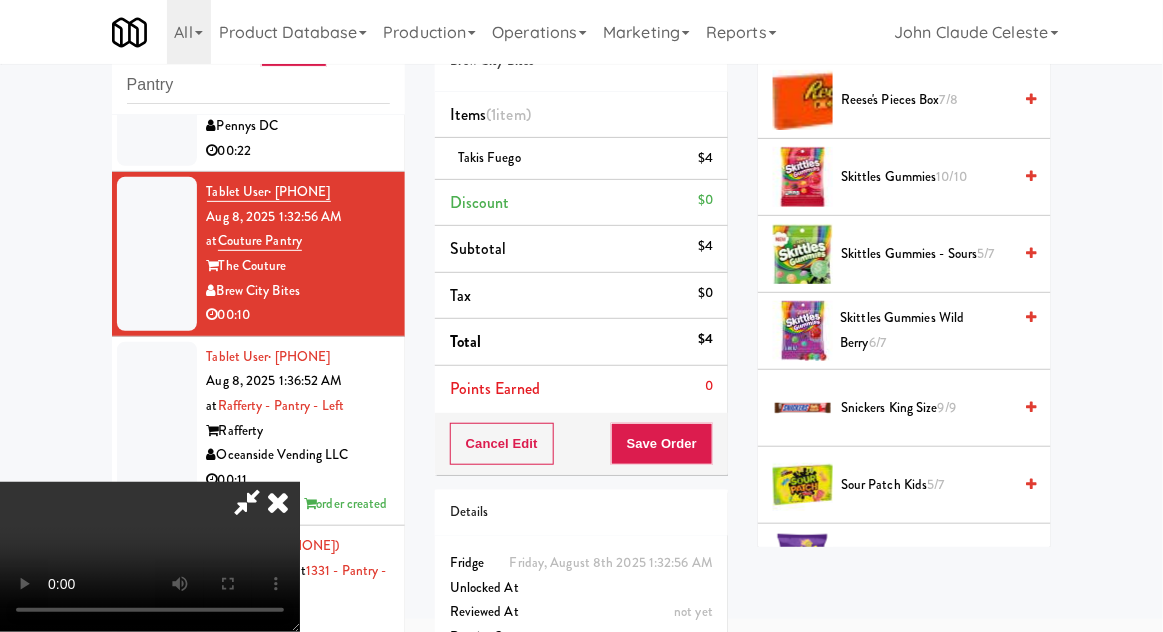 click on "Skittles Gummies Wild Berry  6/7" at bounding box center (926, 330) 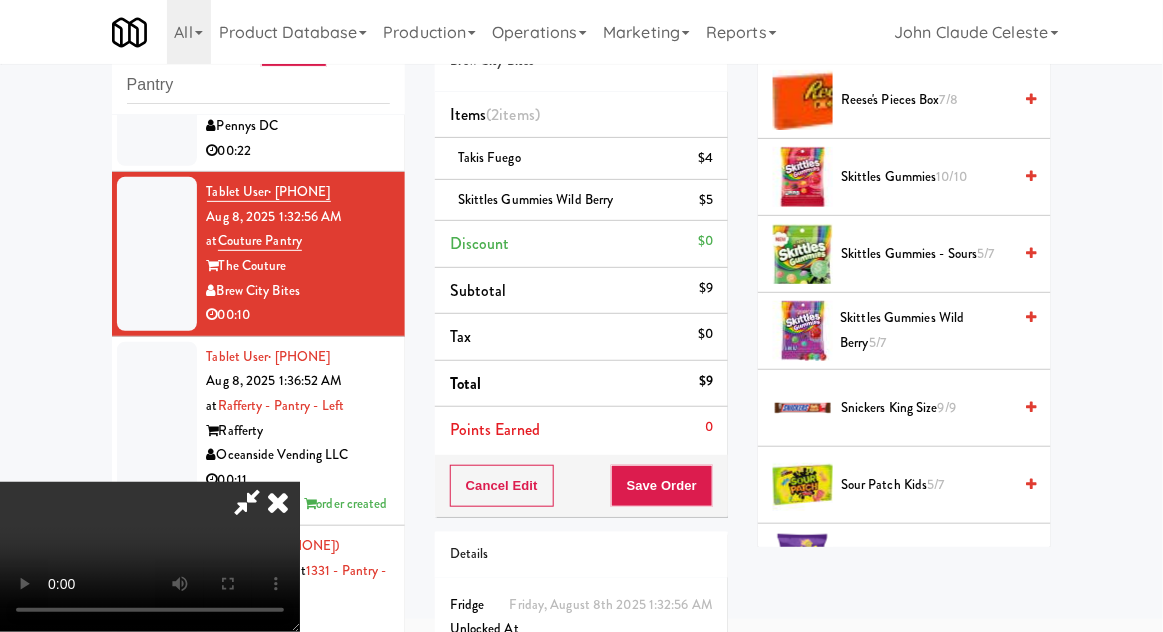 scroll, scrollTop: 91, scrollLeft: 0, axis: vertical 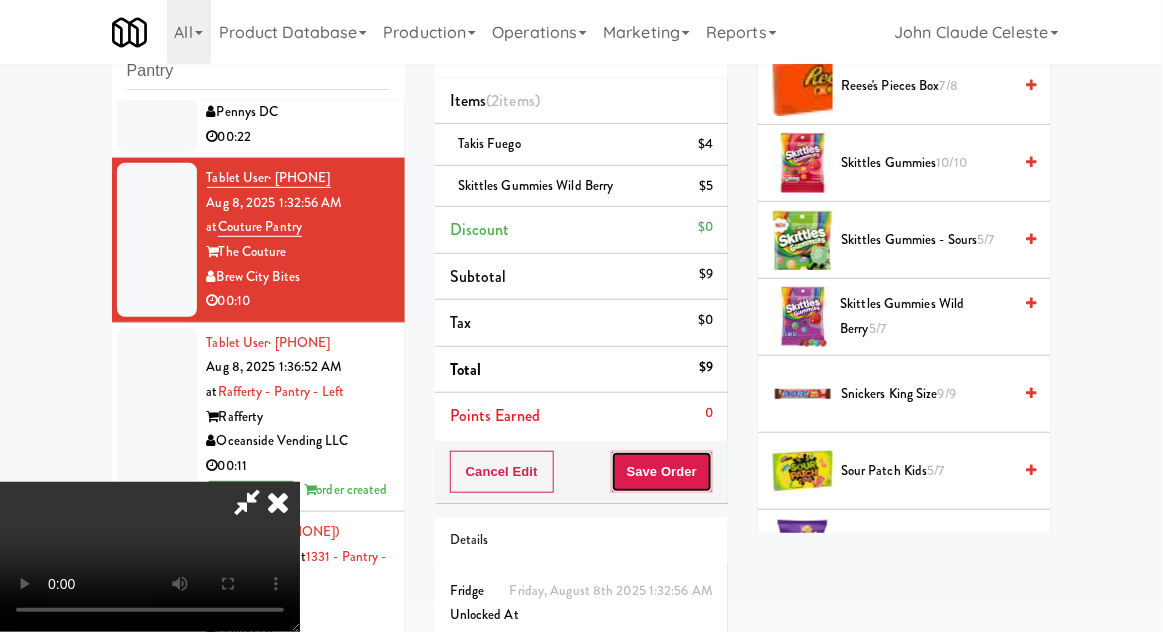 click on "Save Order" at bounding box center (662, 472) 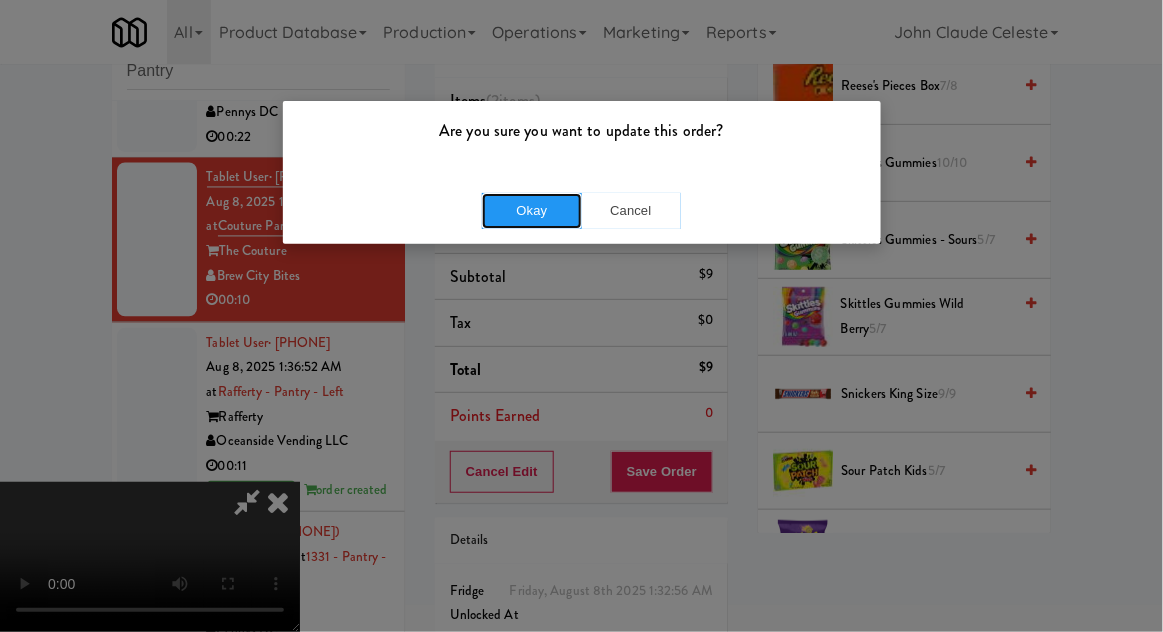 click on "Okay" at bounding box center (532, 211) 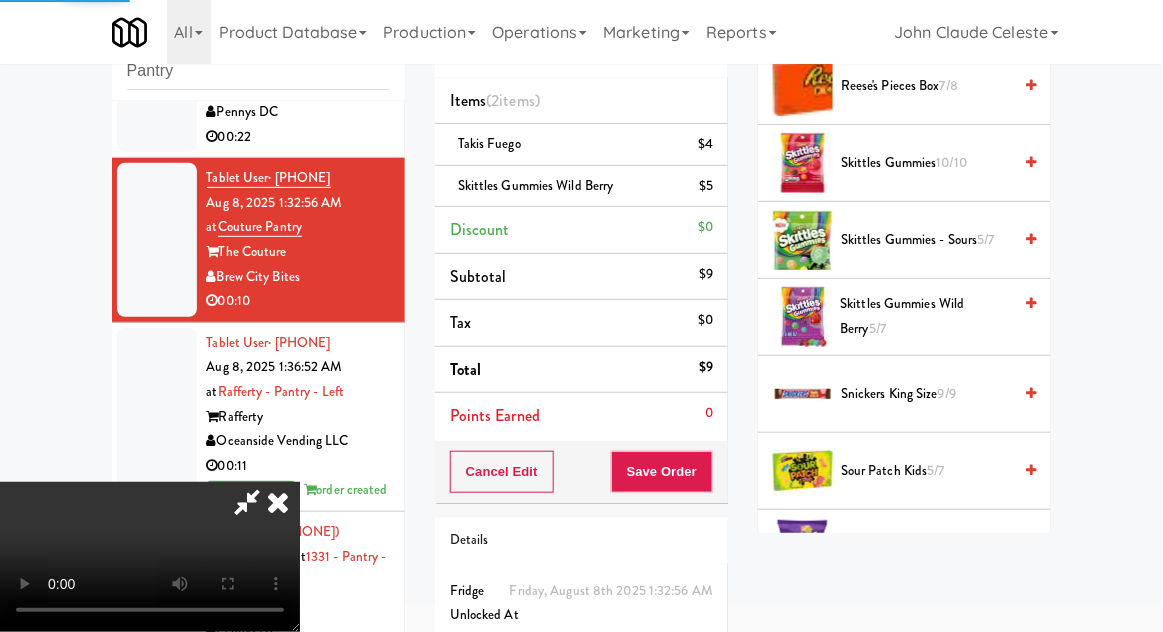 scroll, scrollTop: 197, scrollLeft: 0, axis: vertical 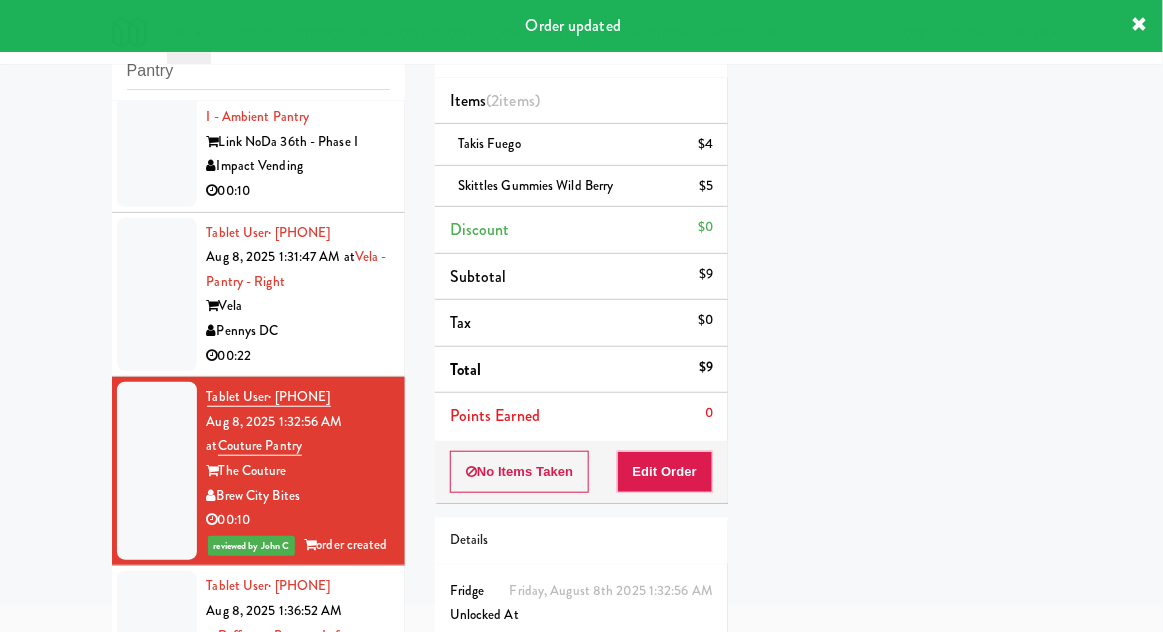 click at bounding box center [157, 295] 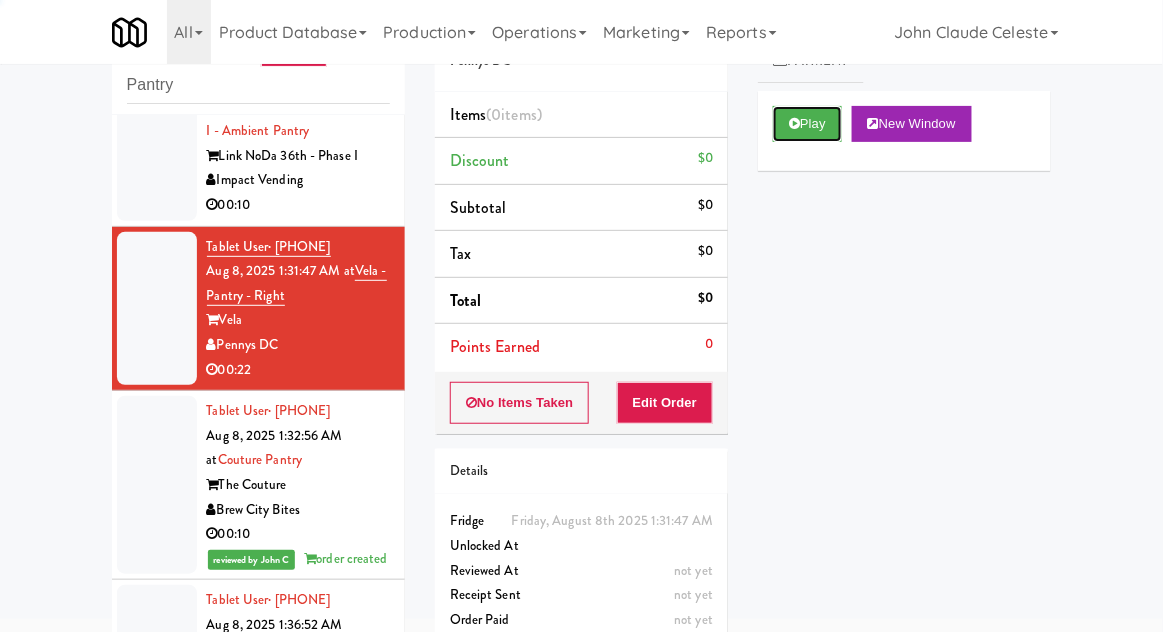 click on "Play" at bounding box center (807, 124) 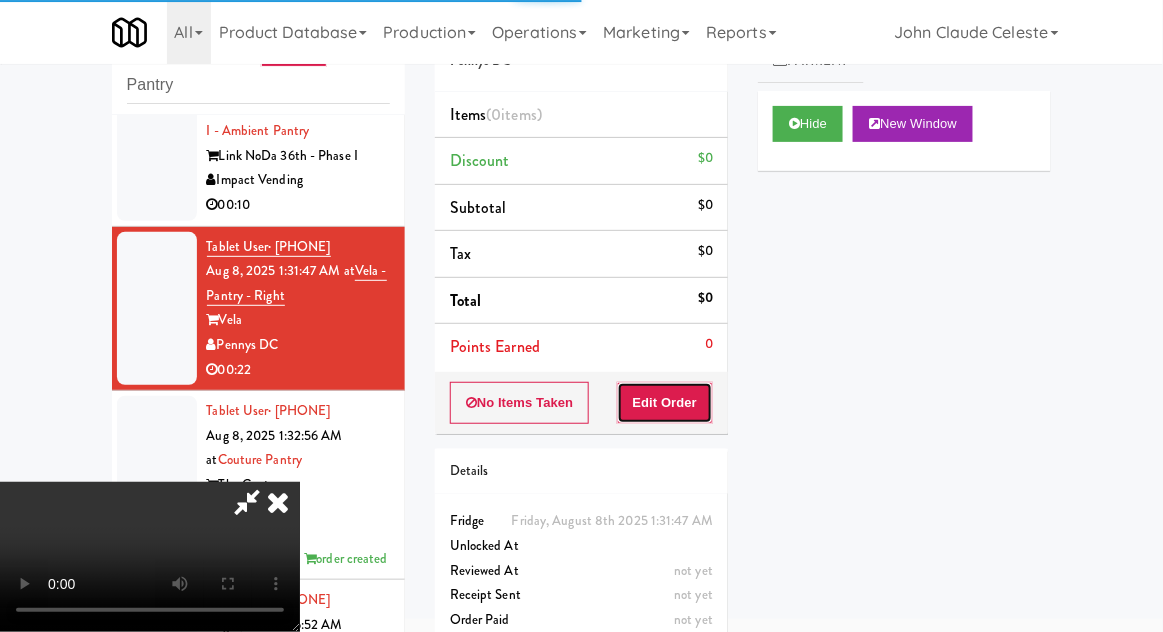 click on "Edit Order" at bounding box center [665, 403] 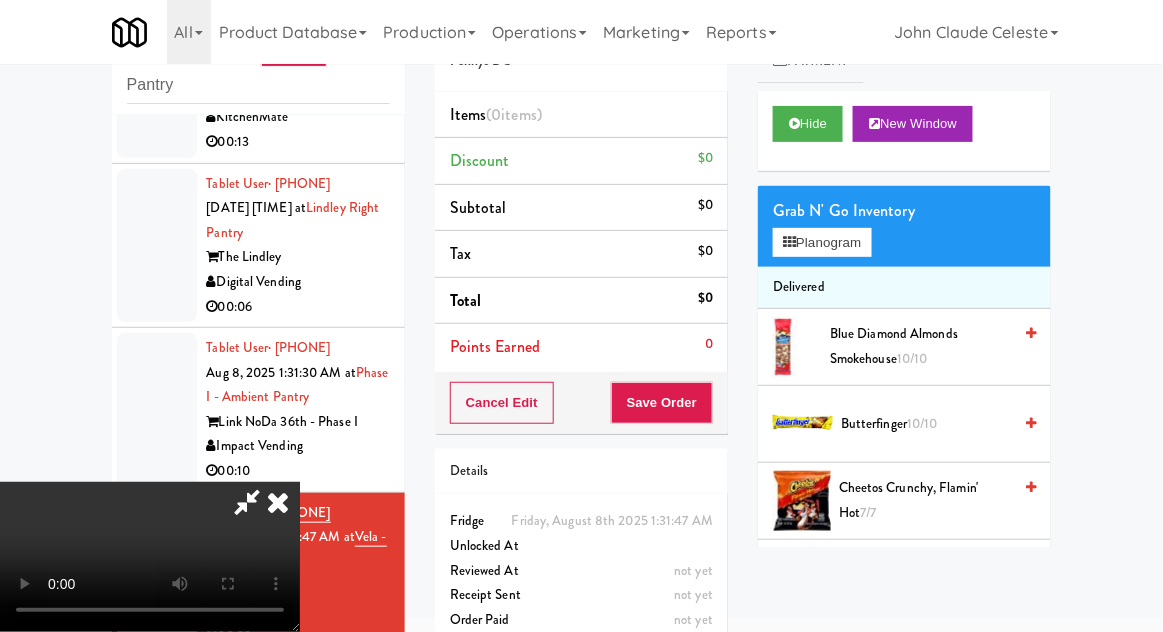 scroll, scrollTop: 5945, scrollLeft: 0, axis: vertical 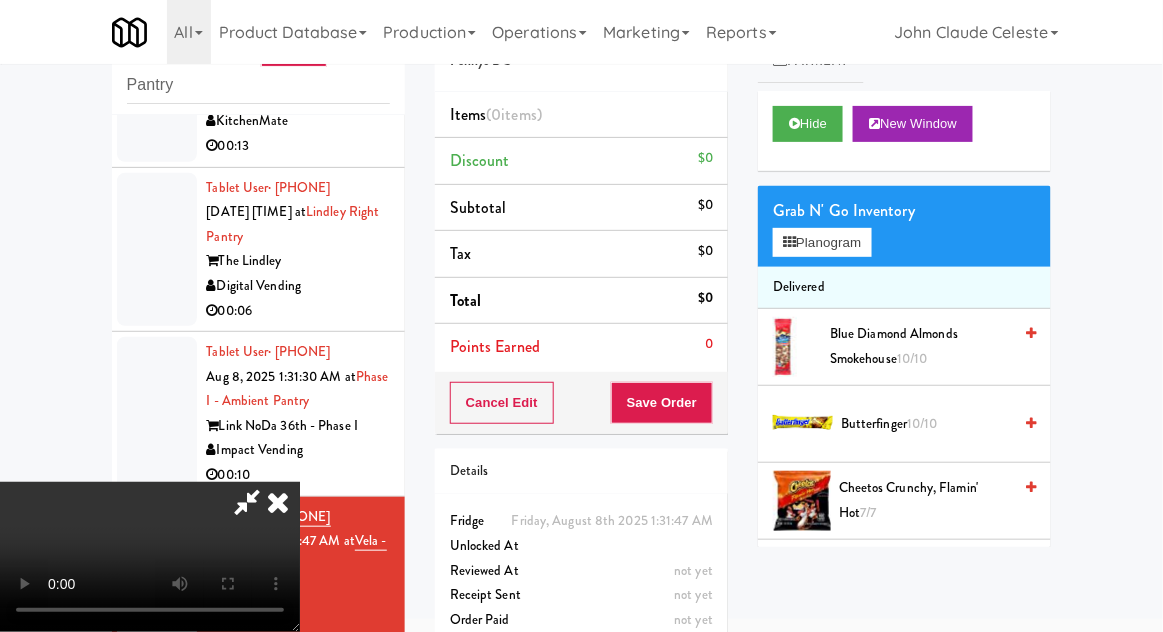 type 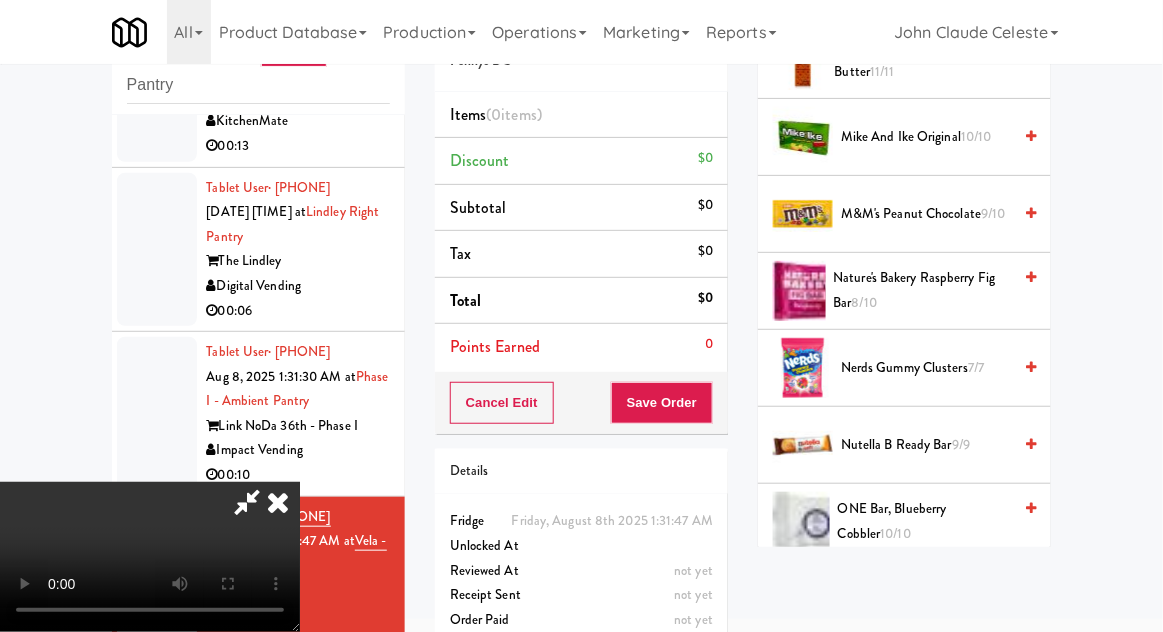 scroll, scrollTop: 1146, scrollLeft: 0, axis: vertical 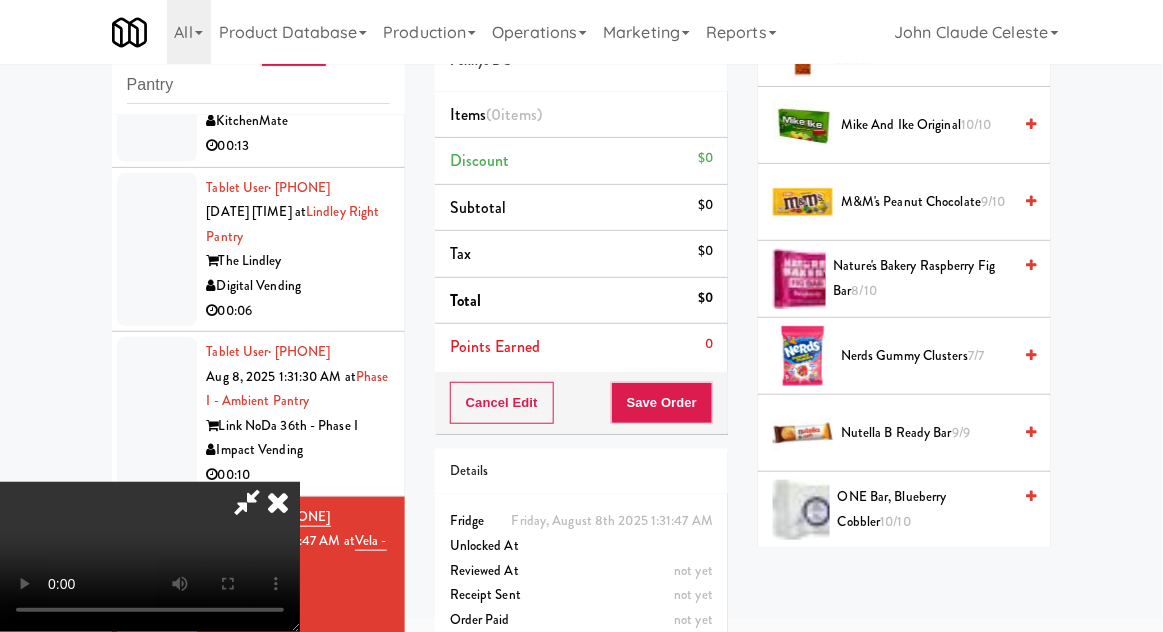 click on "Nutella B Ready Bar  9/9" at bounding box center [926, 433] 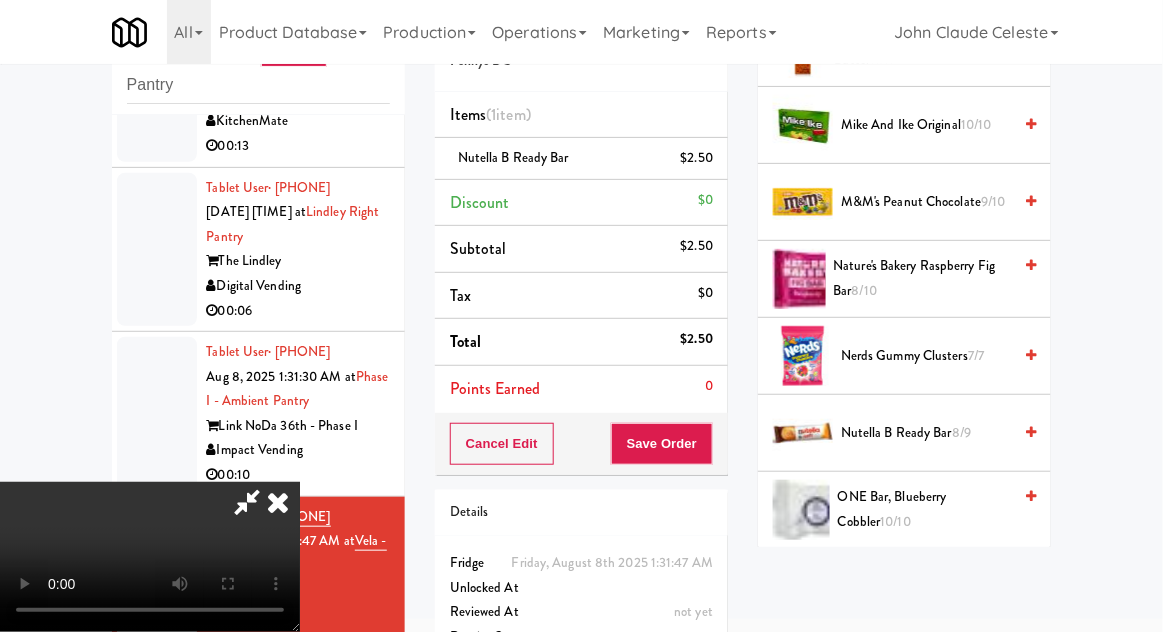 scroll, scrollTop: 73, scrollLeft: 0, axis: vertical 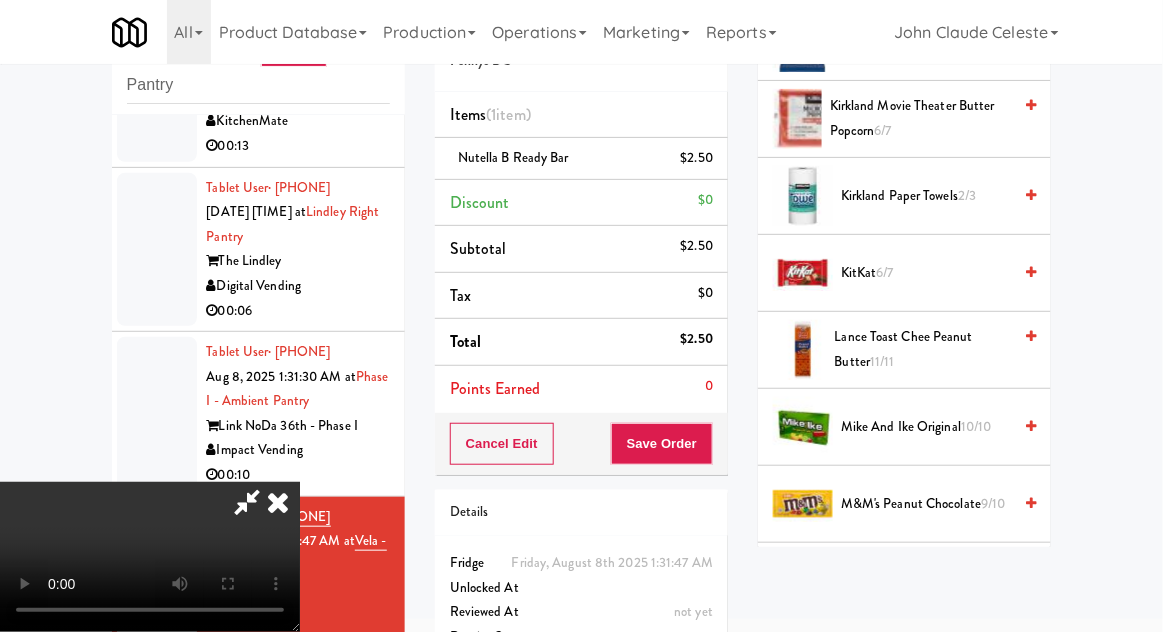 click on "KitKat  6/7" at bounding box center (926, 273) 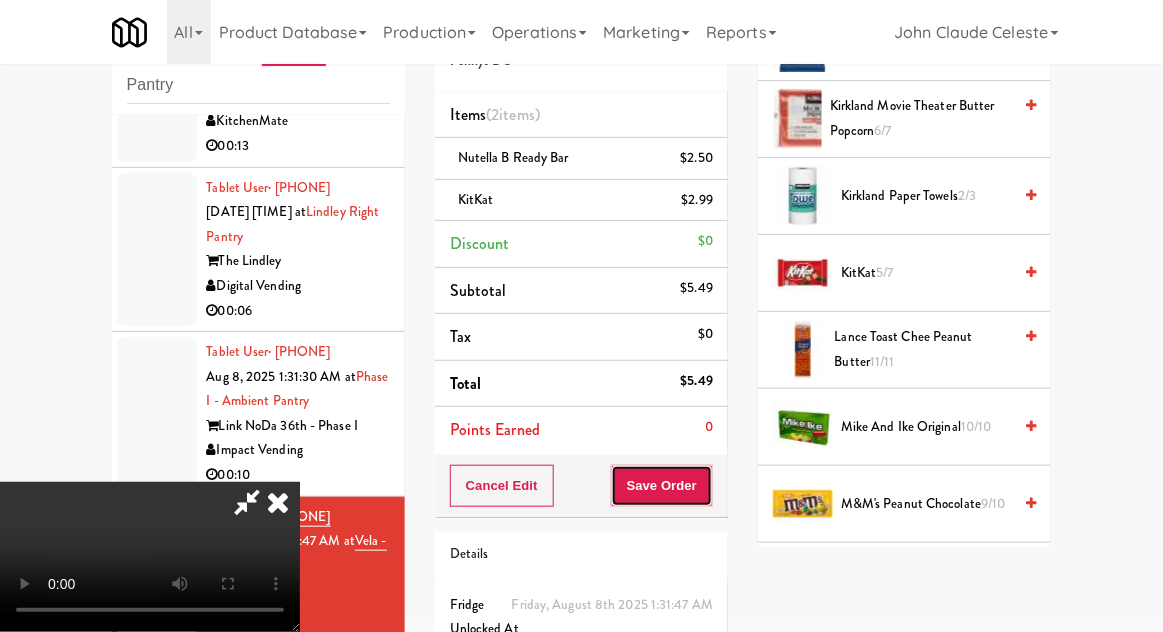 click on "Save Order" at bounding box center (662, 486) 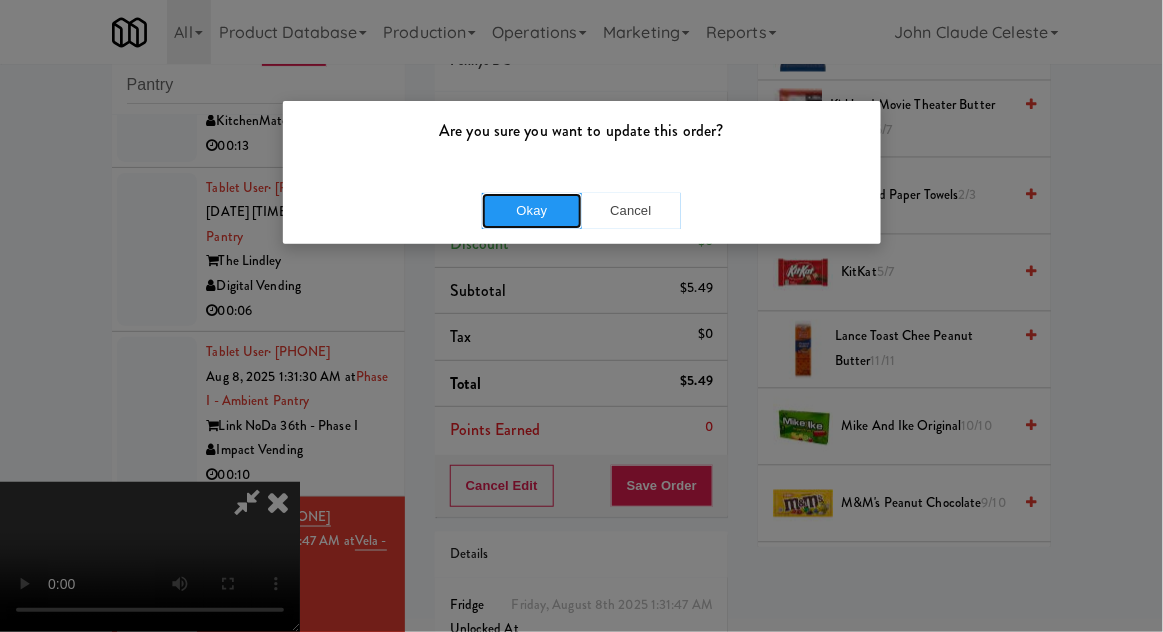 click on "Okay" at bounding box center [532, 211] 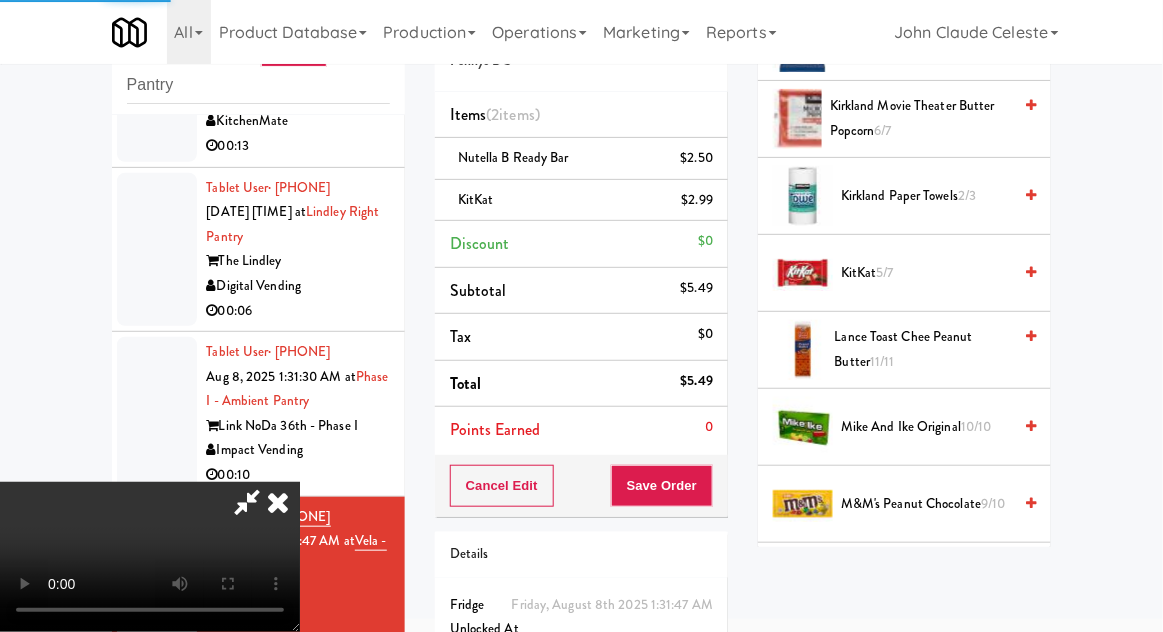 scroll, scrollTop: 197, scrollLeft: 0, axis: vertical 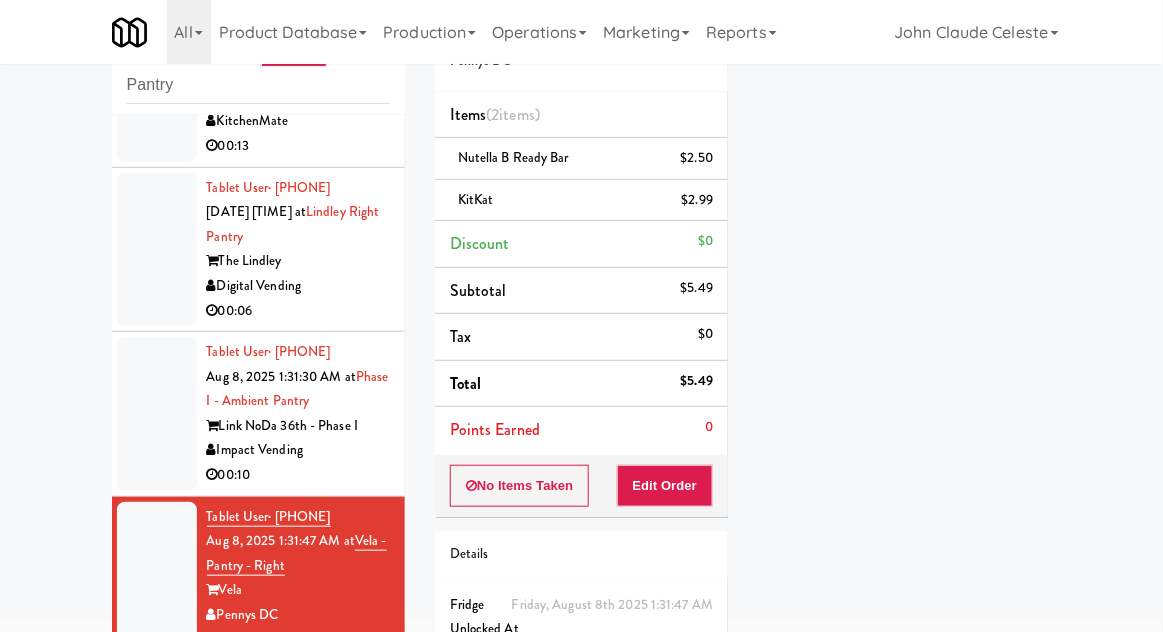 click at bounding box center (157, 414) 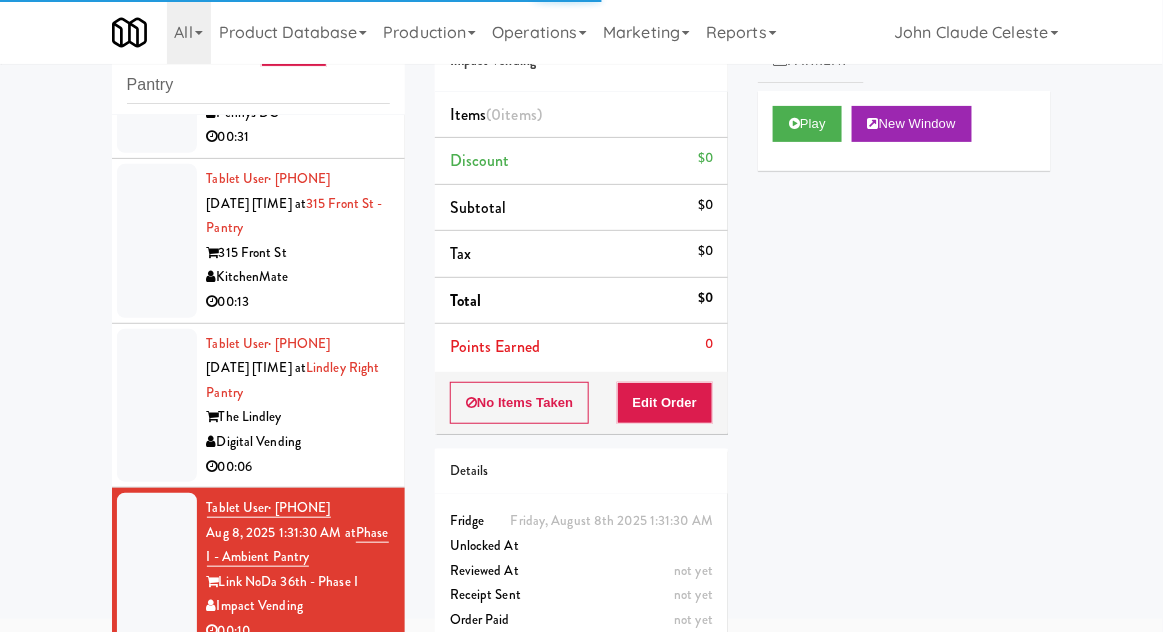 scroll, scrollTop: 5782, scrollLeft: 0, axis: vertical 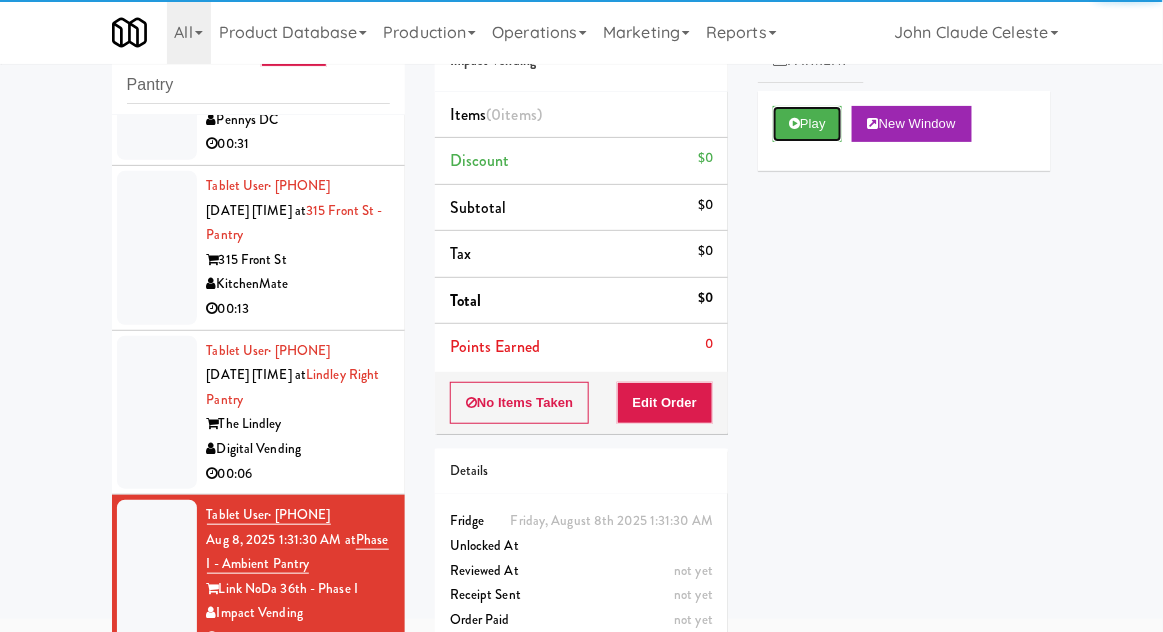 click on "Play" at bounding box center (807, 124) 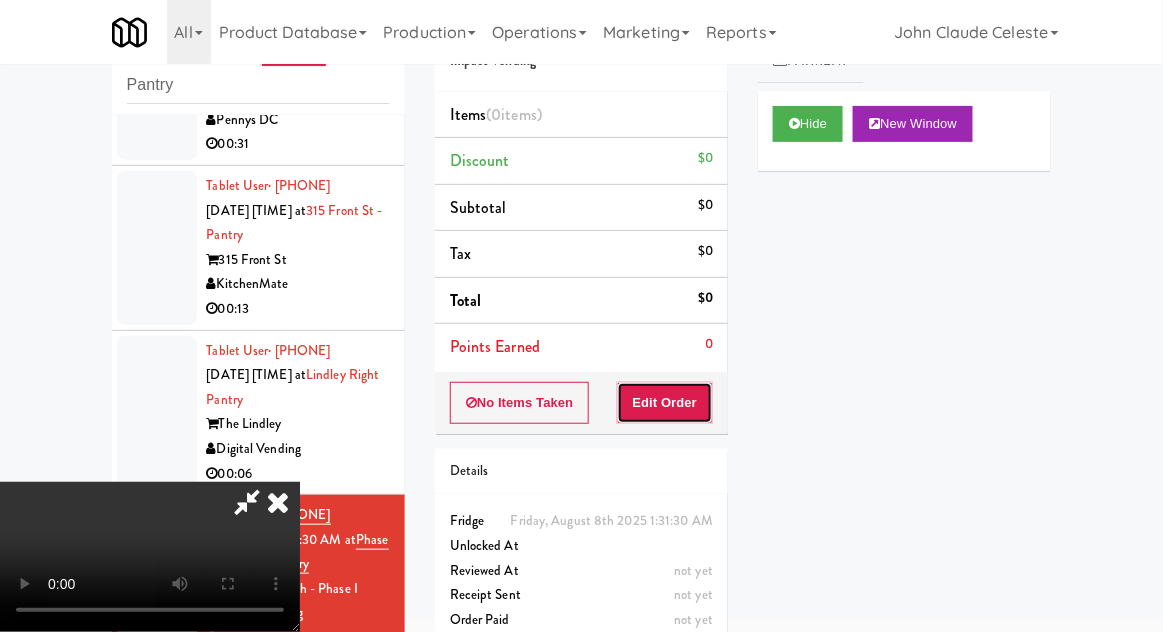 click on "Edit Order" at bounding box center (665, 403) 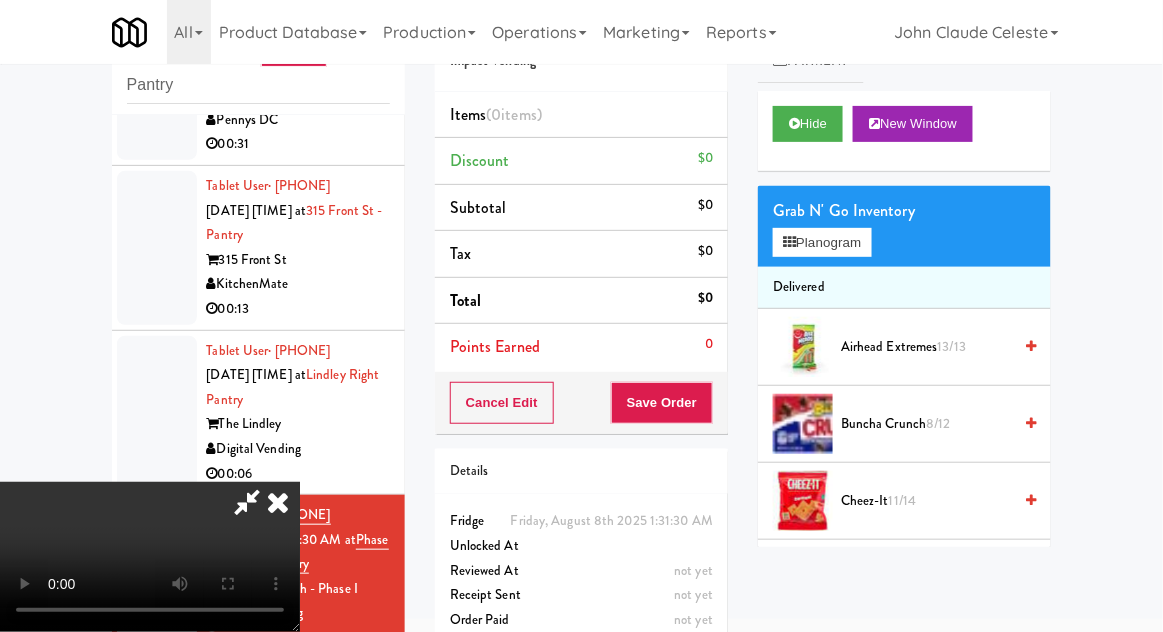 scroll, scrollTop: 73, scrollLeft: 0, axis: vertical 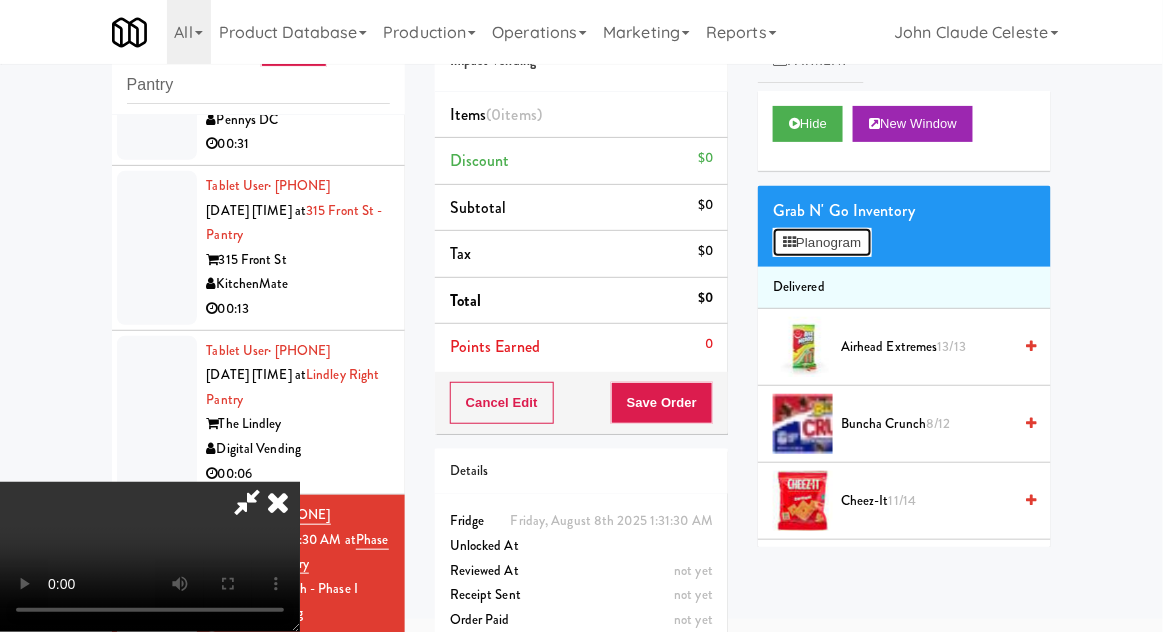 click on "Planogram" at bounding box center [822, 243] 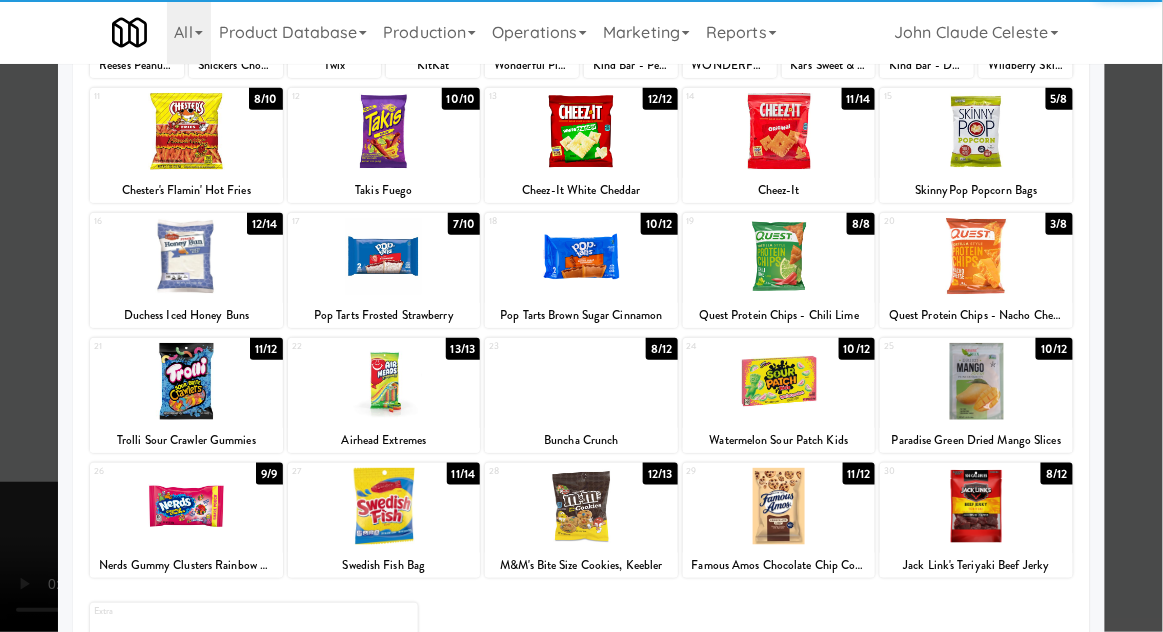 scroll, scrollTop: 236, scrollLeft: 0, axis: vertical 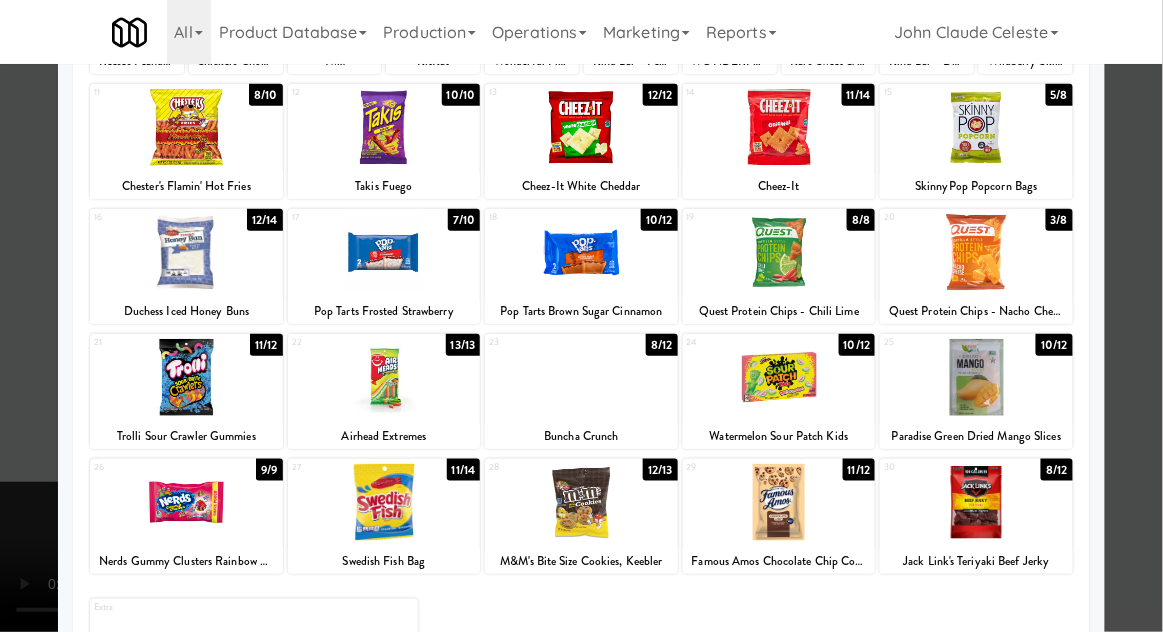 click at bounding box center [581, 502] 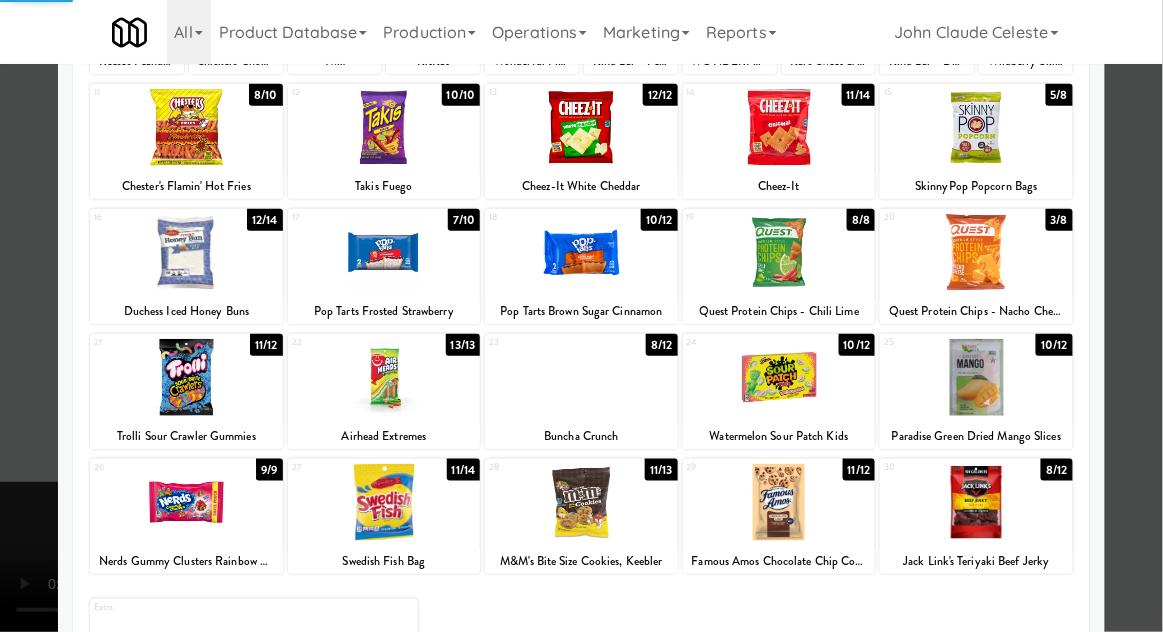 click at bounding box center [581, 316] 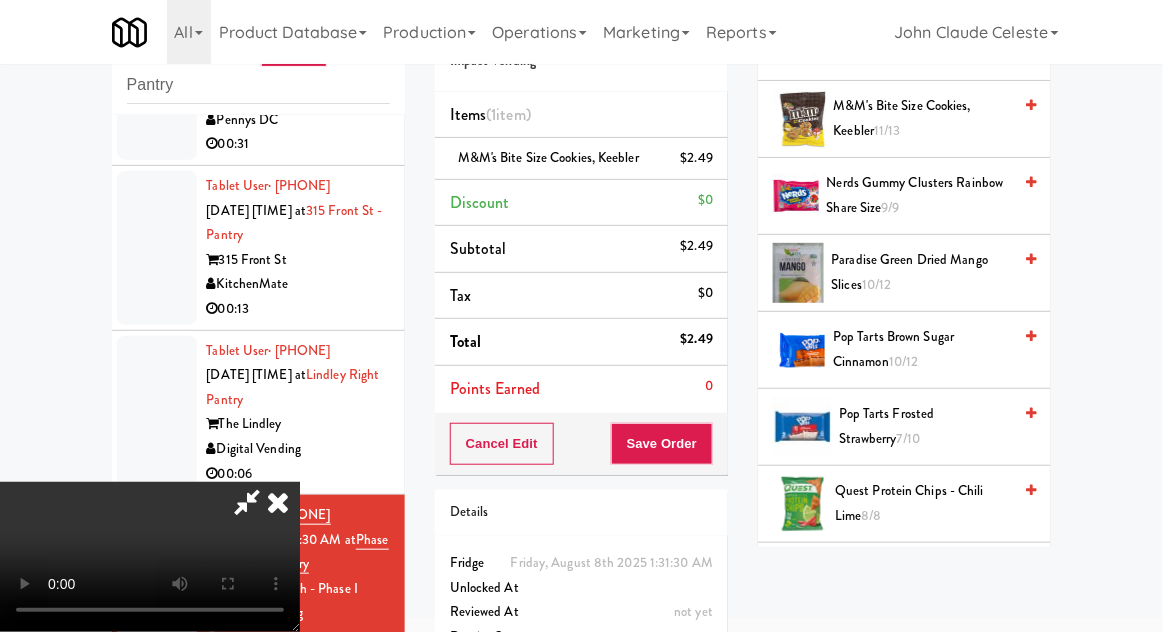 scroll, scrollTop: 1150, scrollLeft: 0, axis: vertical 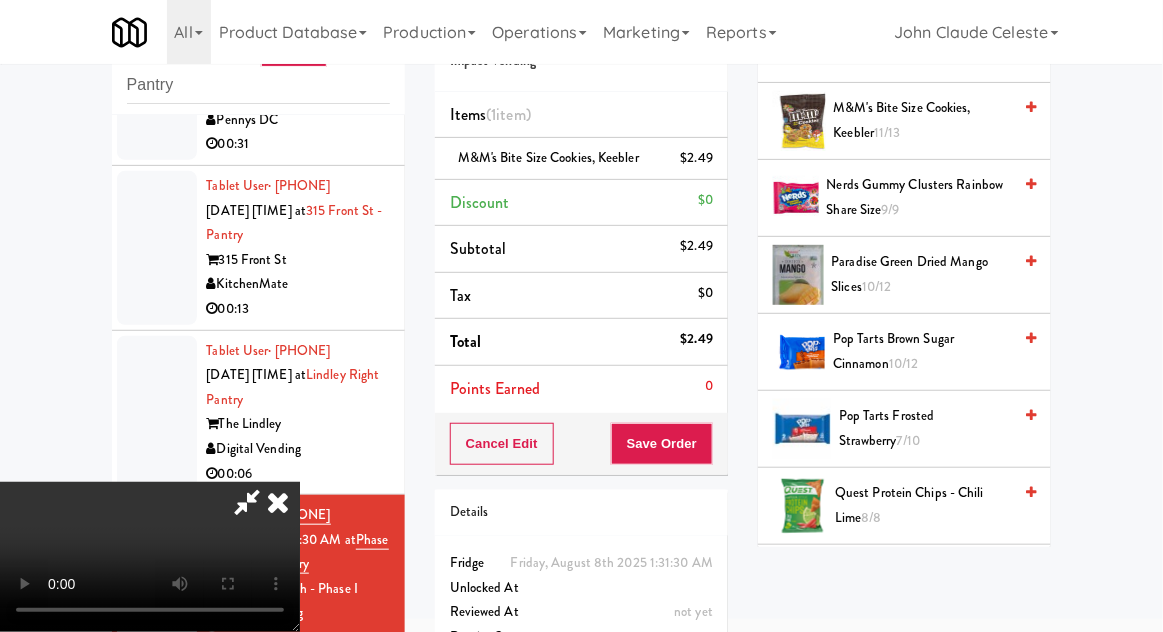 click on "Paradise Green Dried Mango Slices  10/12" at bounding box center [922, 274] 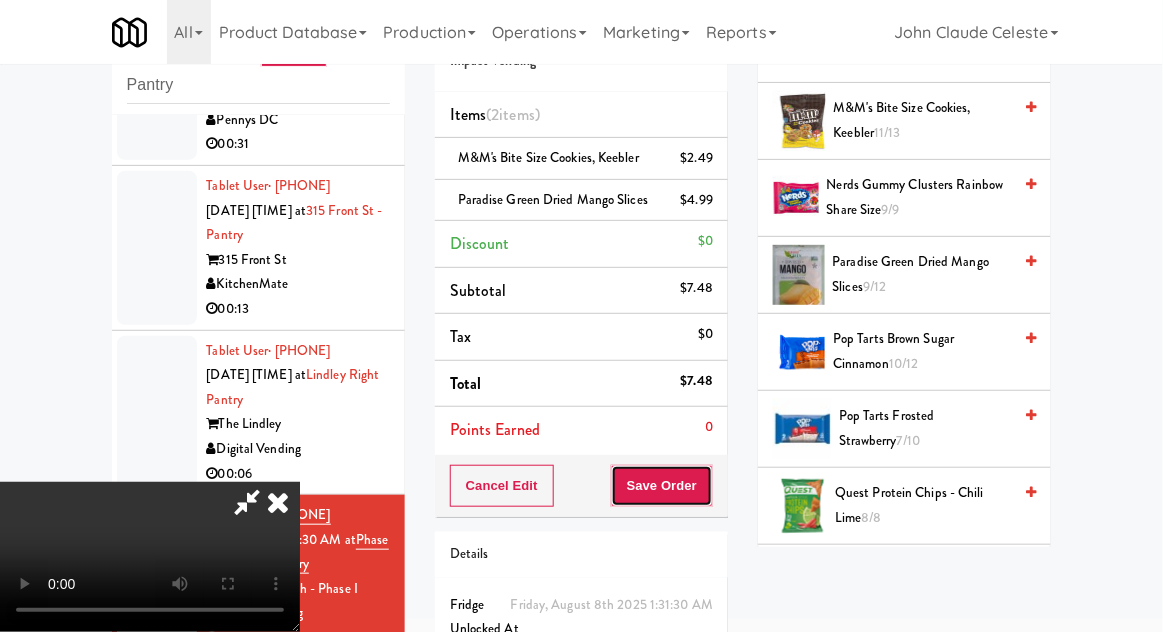 click on "Save Order" at bounding box center (662, 486) 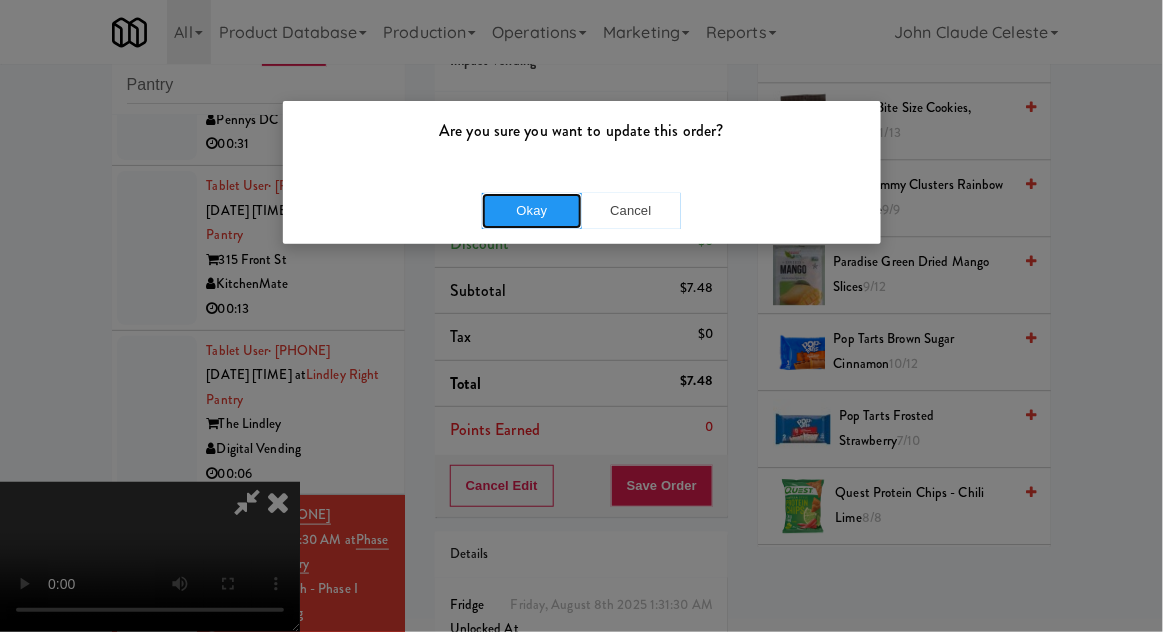 click on "Okay" at bounding box center (532, 211) 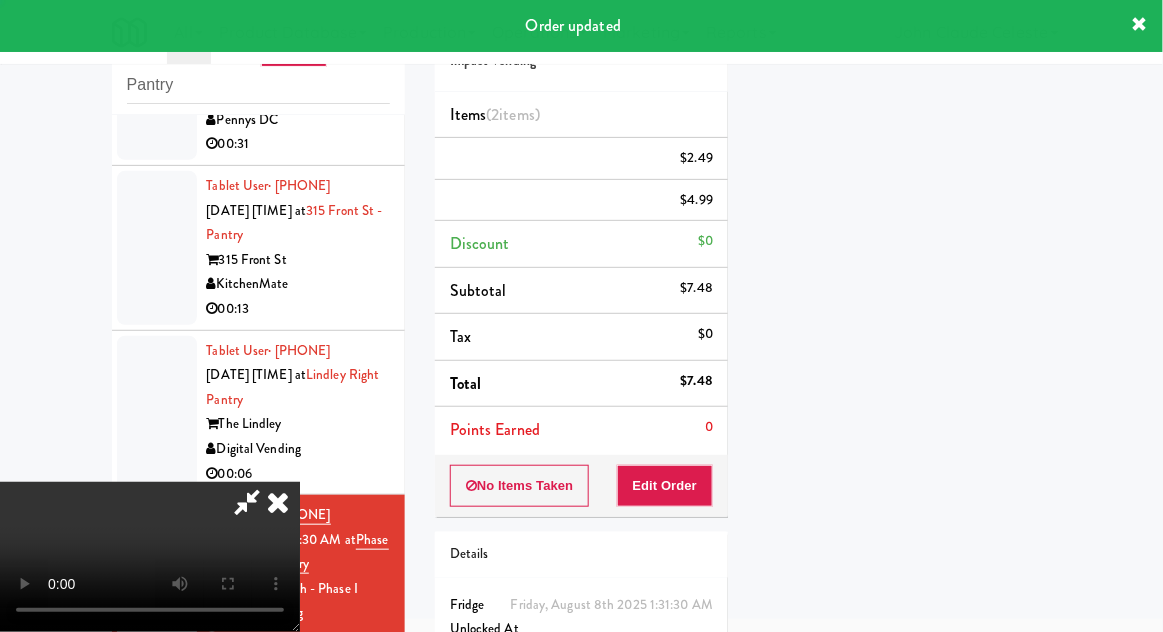 scroll, scrollTop: 197, scrollLeft: 0, axis: vertical 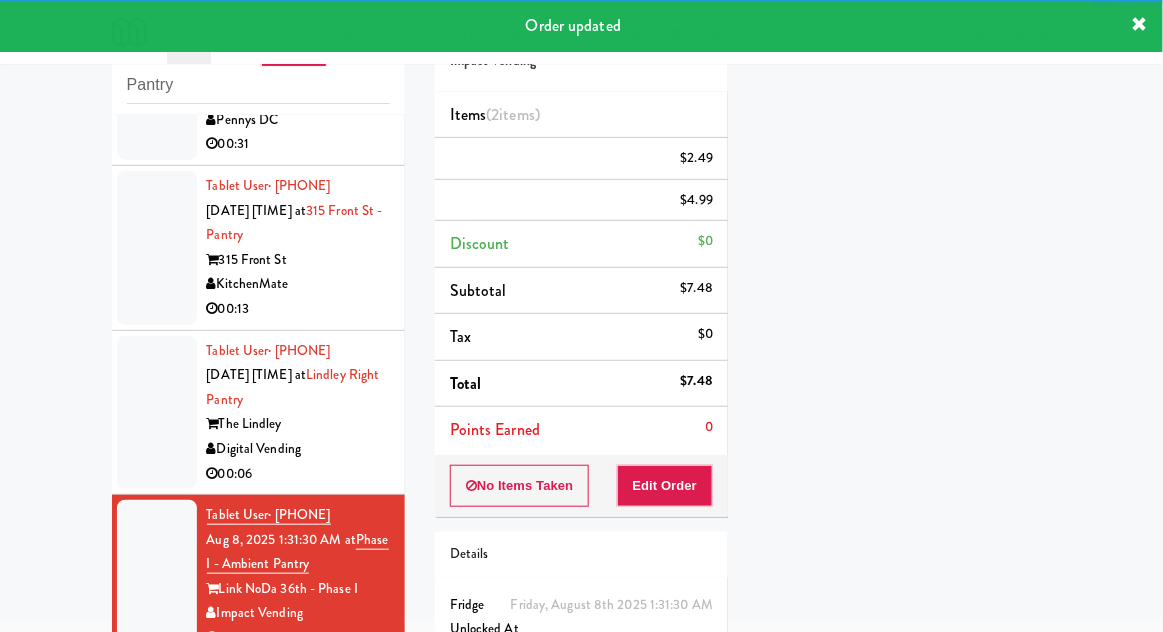 click at bounding box center (157, 413) 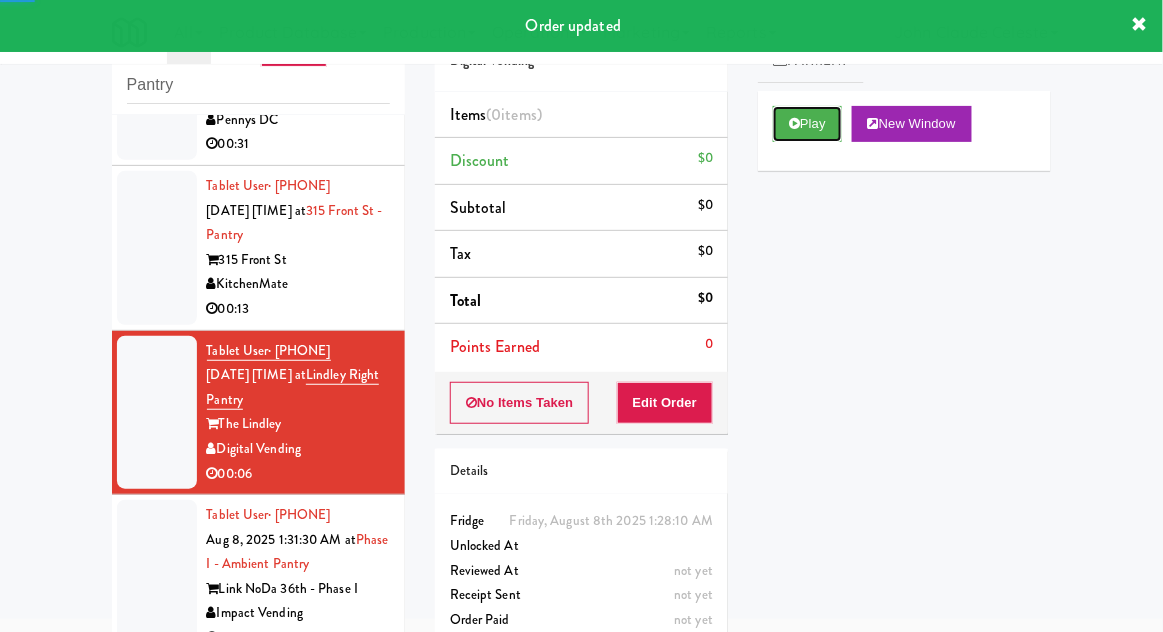 click on "Play" at bounding box center (807, 124) 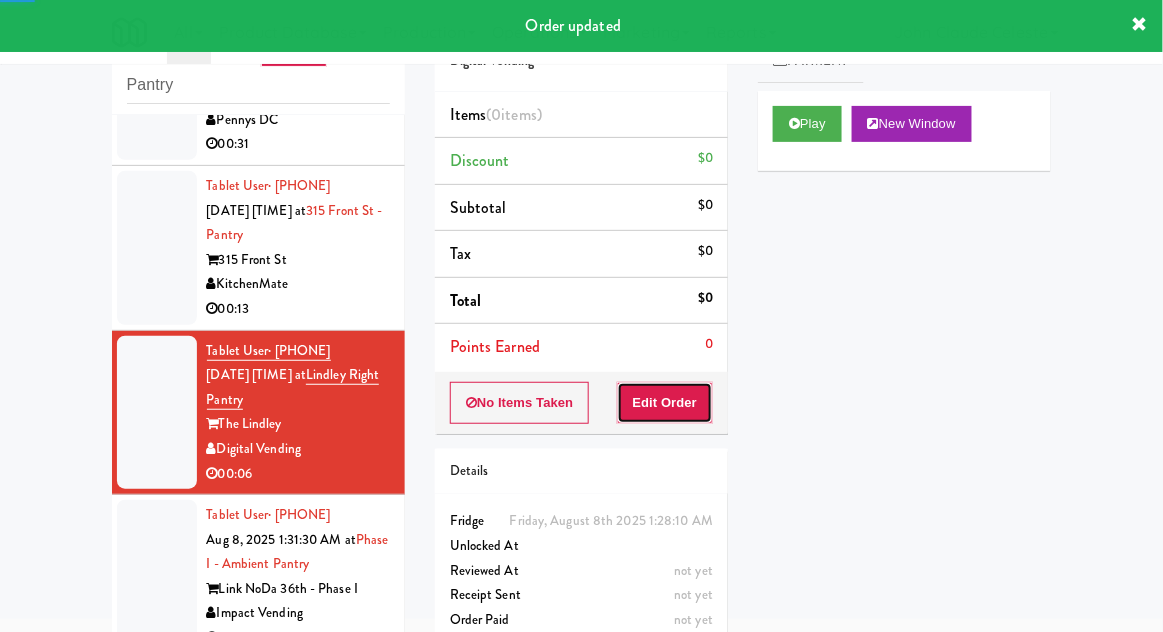click on "Edit Order" at bounding box center (665, 403) 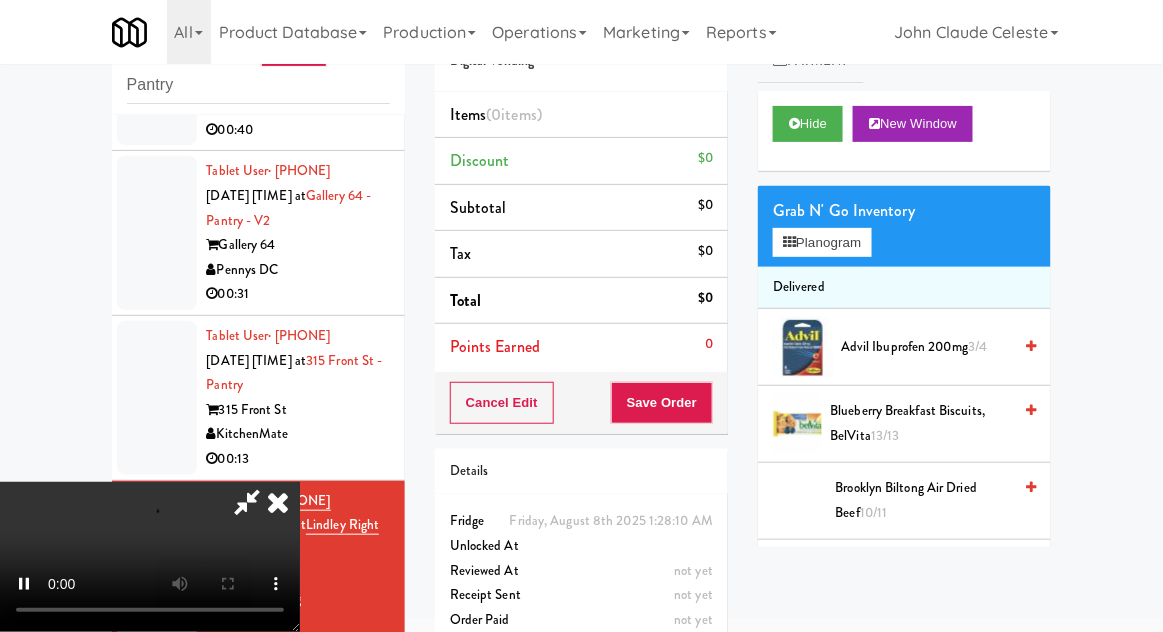 scroll, scrollTop: 5624, scrollLeft: 0, axis: vertical 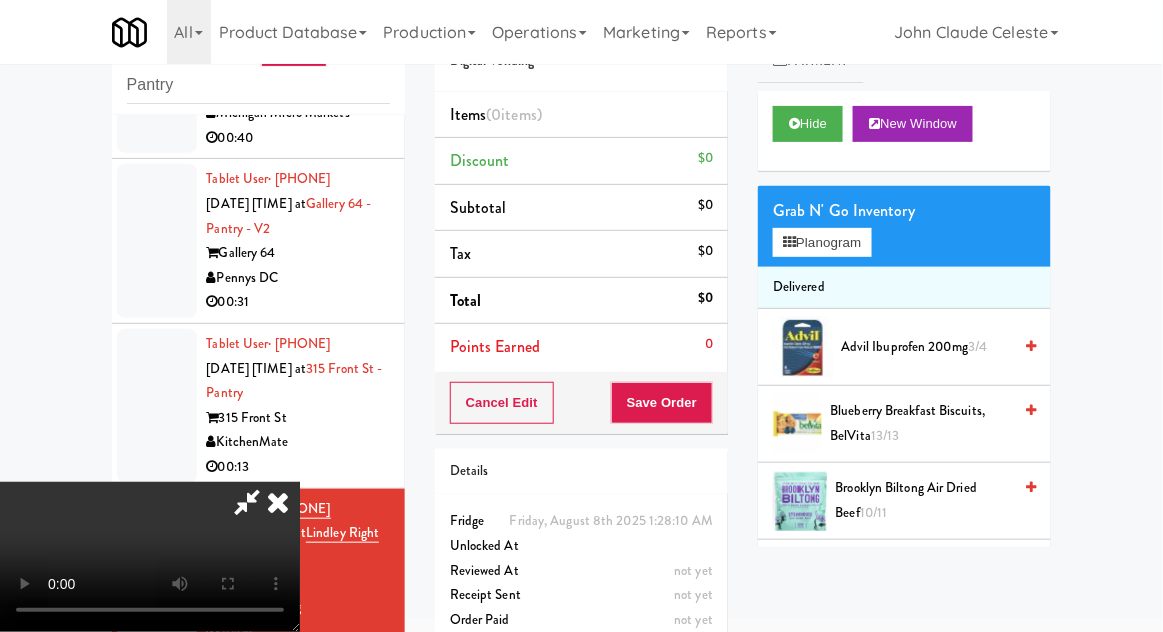type 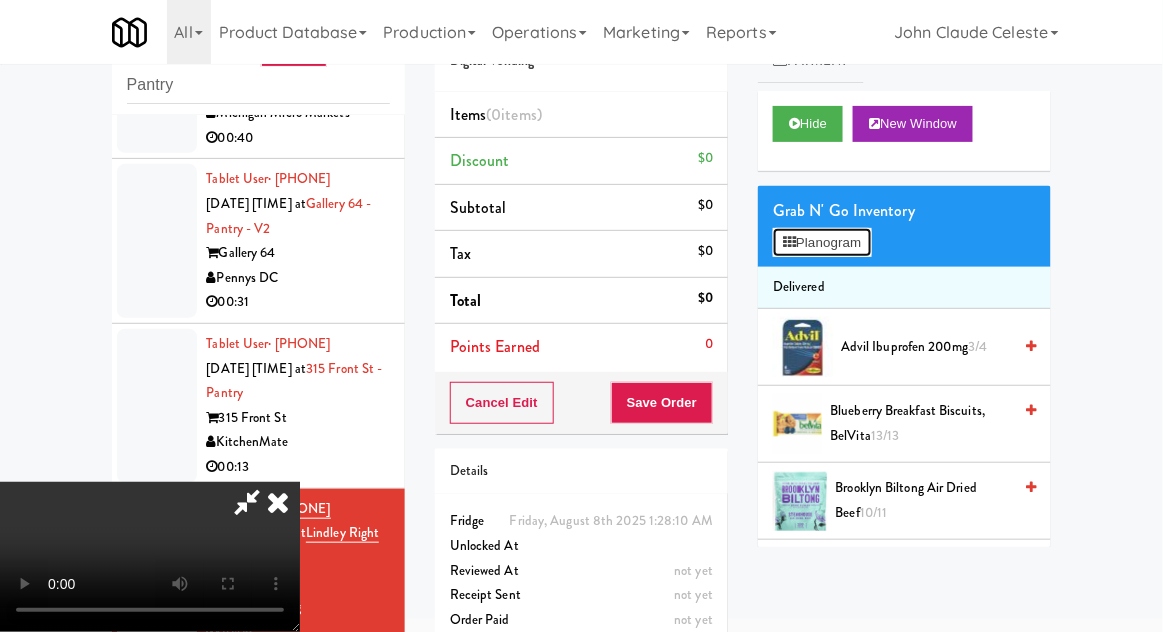 click on "Planogram" at bounding box center (822, 243) 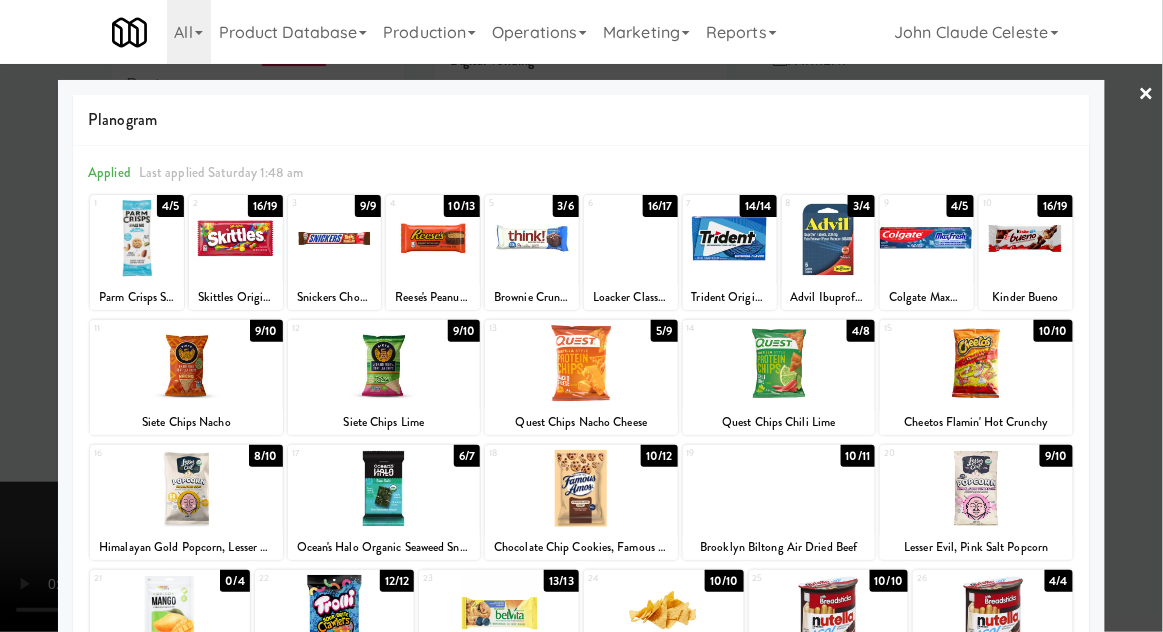click at bounding box center [532, 238] 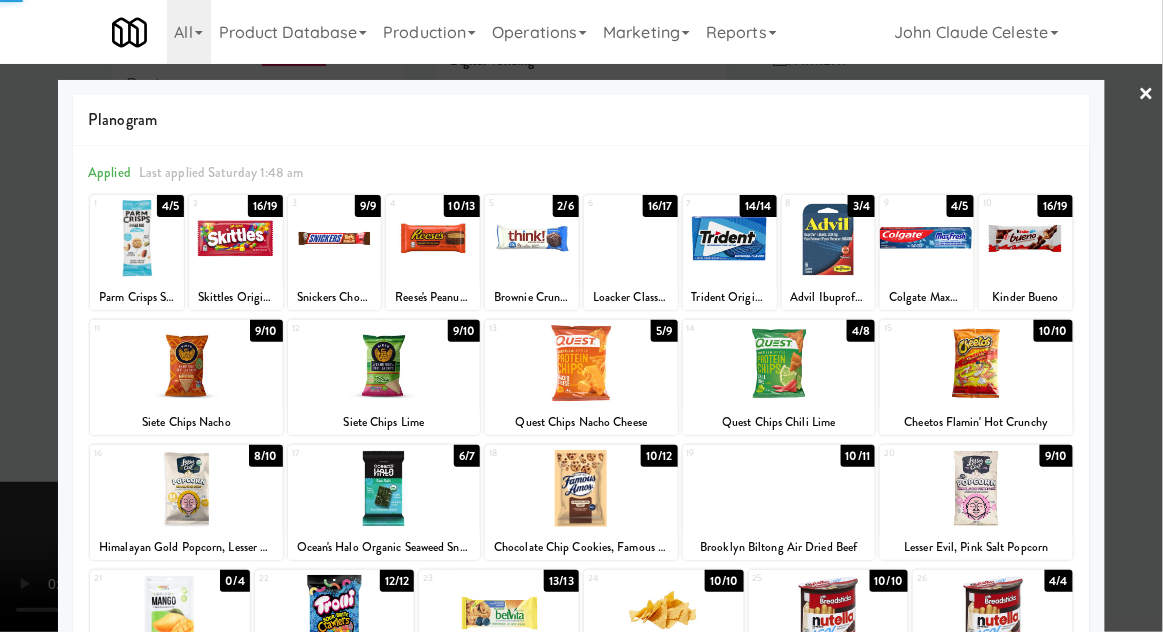 click at bounding box center [581, 316] 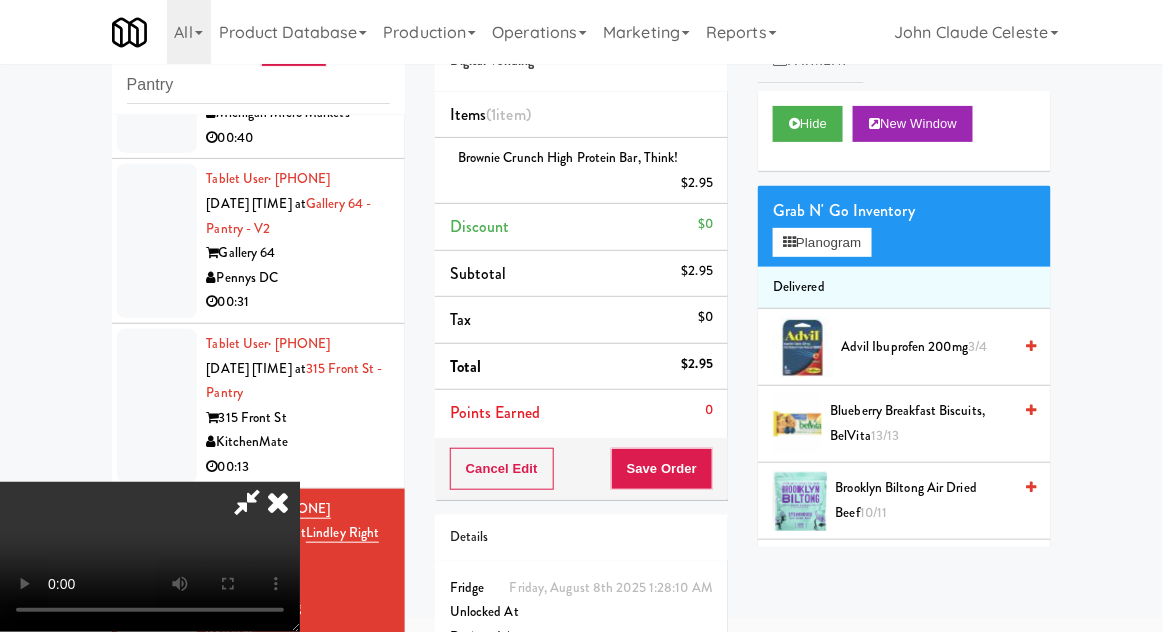 scroll, scrollTop: 73, scrollLeft: 0, axis: vertical 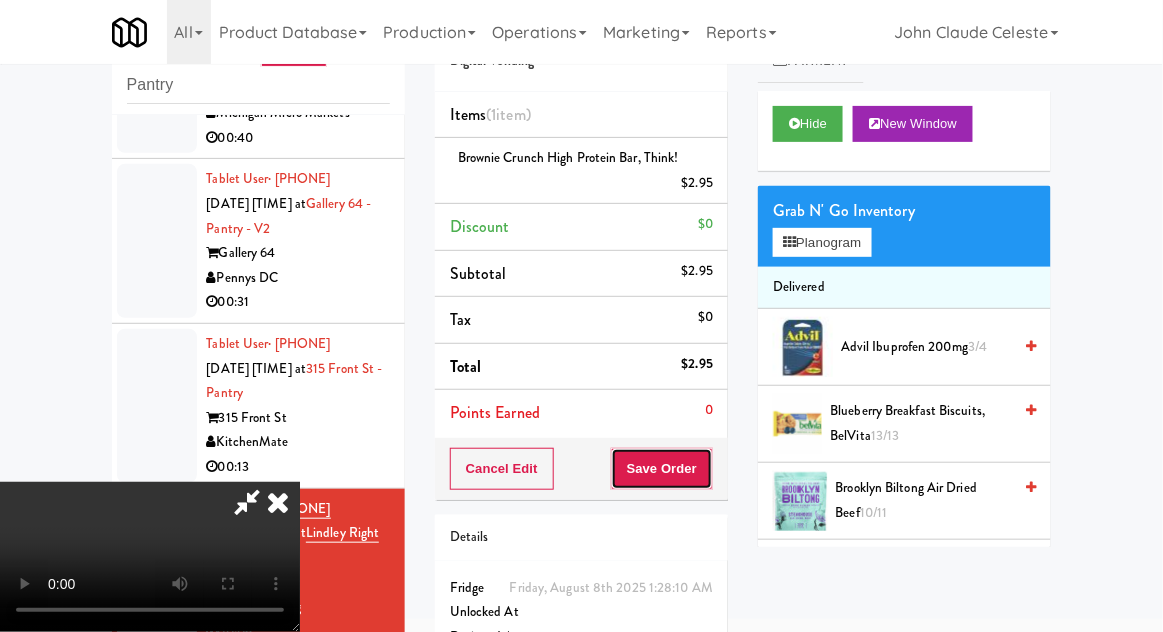 click on "Save Order" at bounding box center (662, 469) 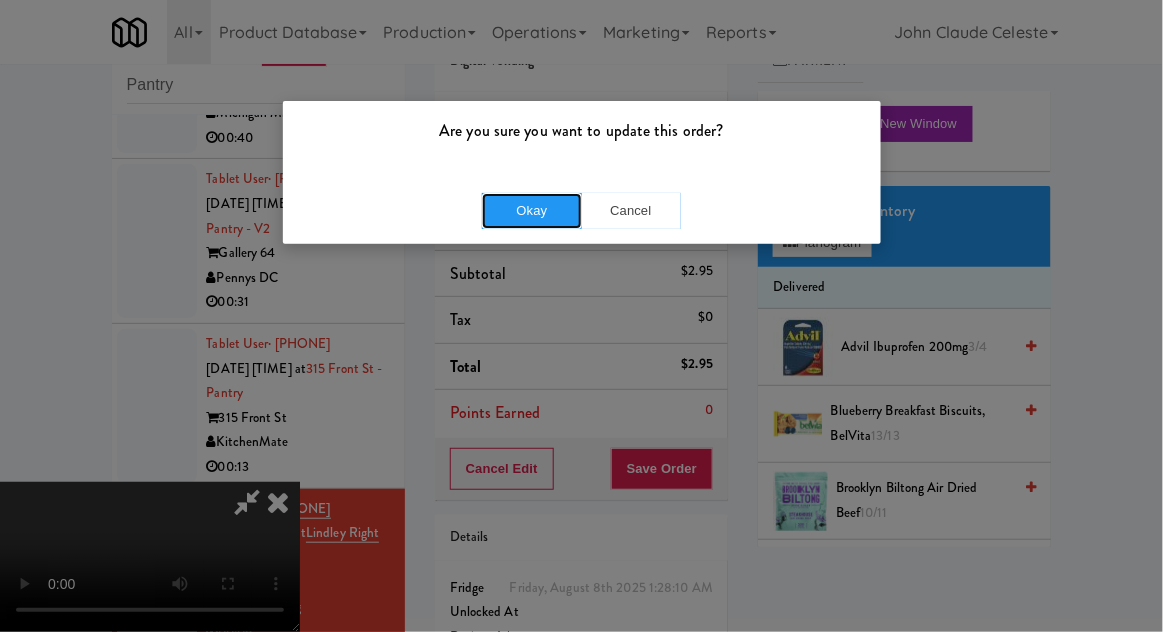 click on "Okay" at bounding box center [532, 211] 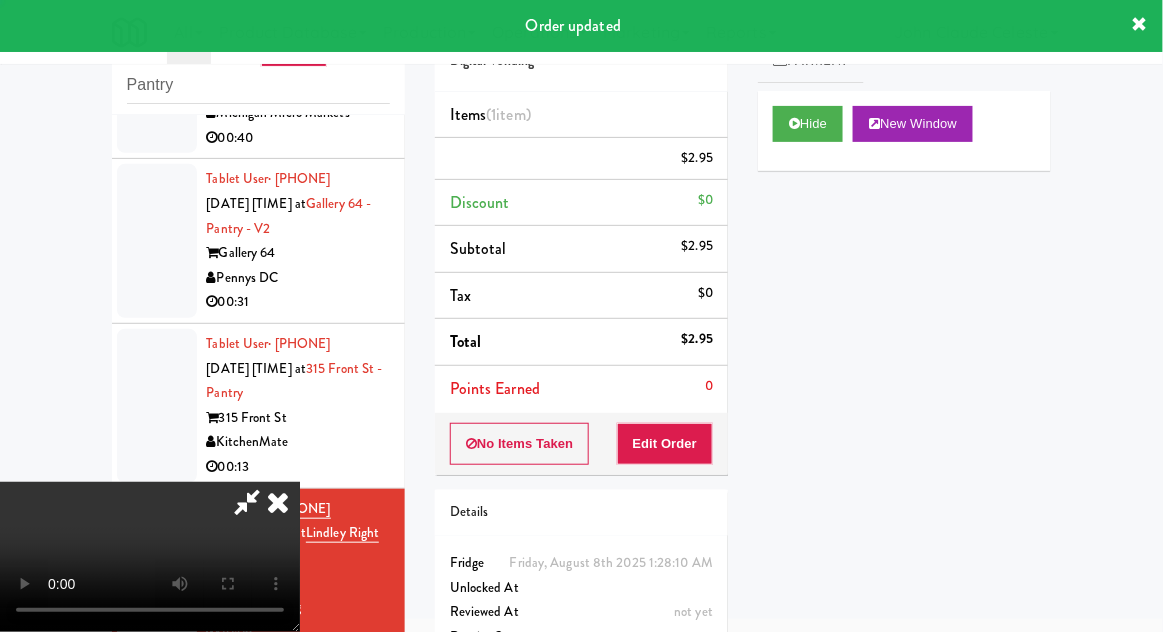 scroll, scrollTop: 0, scrollLeft: 0, axis: both 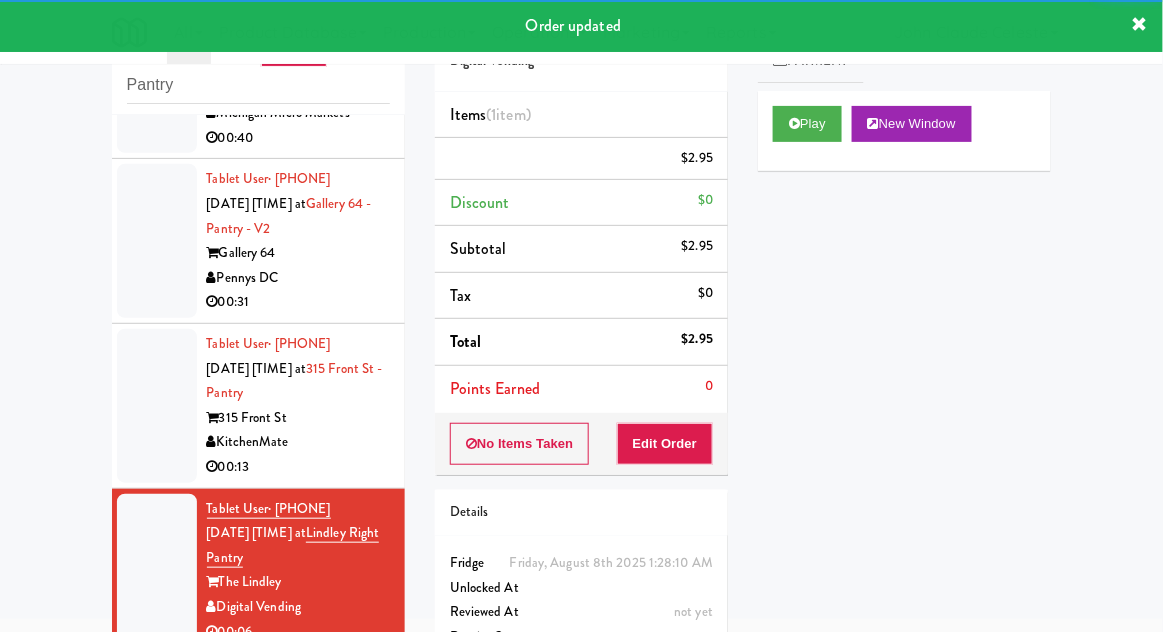 click at bounding box center [157, 406] 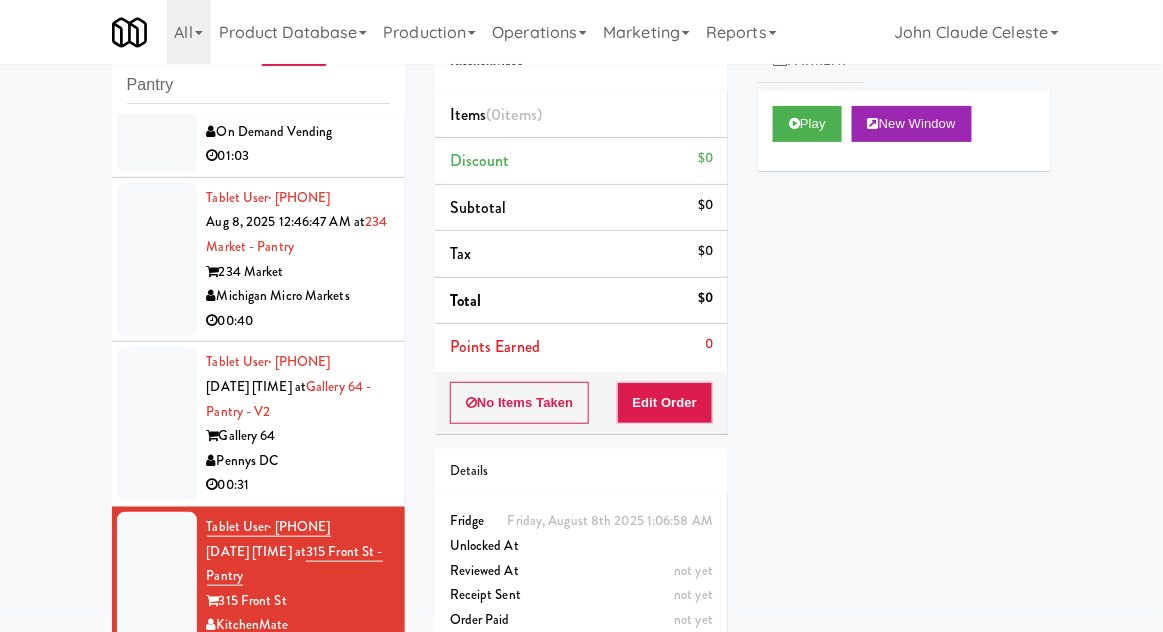 scroll, scrollTop: 5439, scrollLeft: 0, axis: vertical 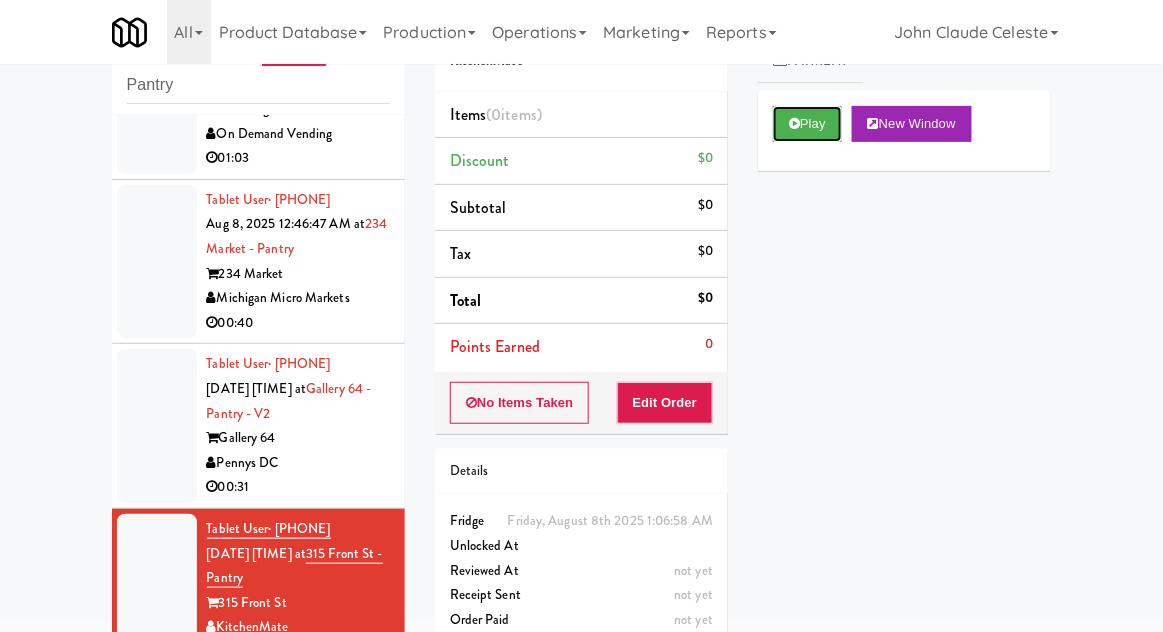 click on "Play" at bounding box center (807, 124) 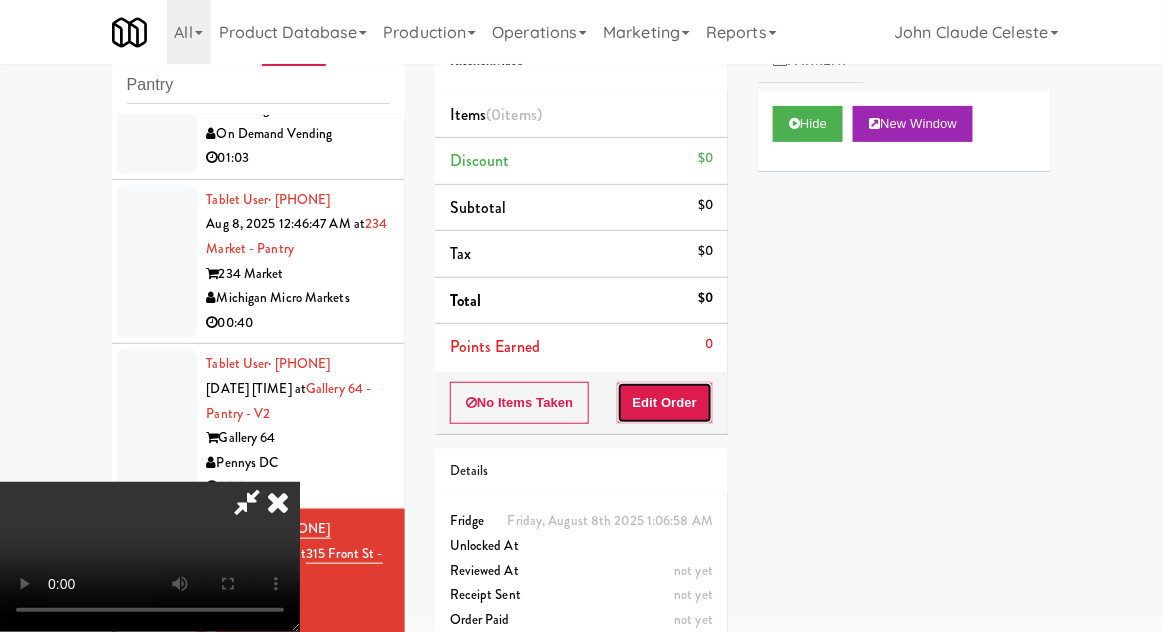 click on "Edit Order" at bounding box center (665, 403) 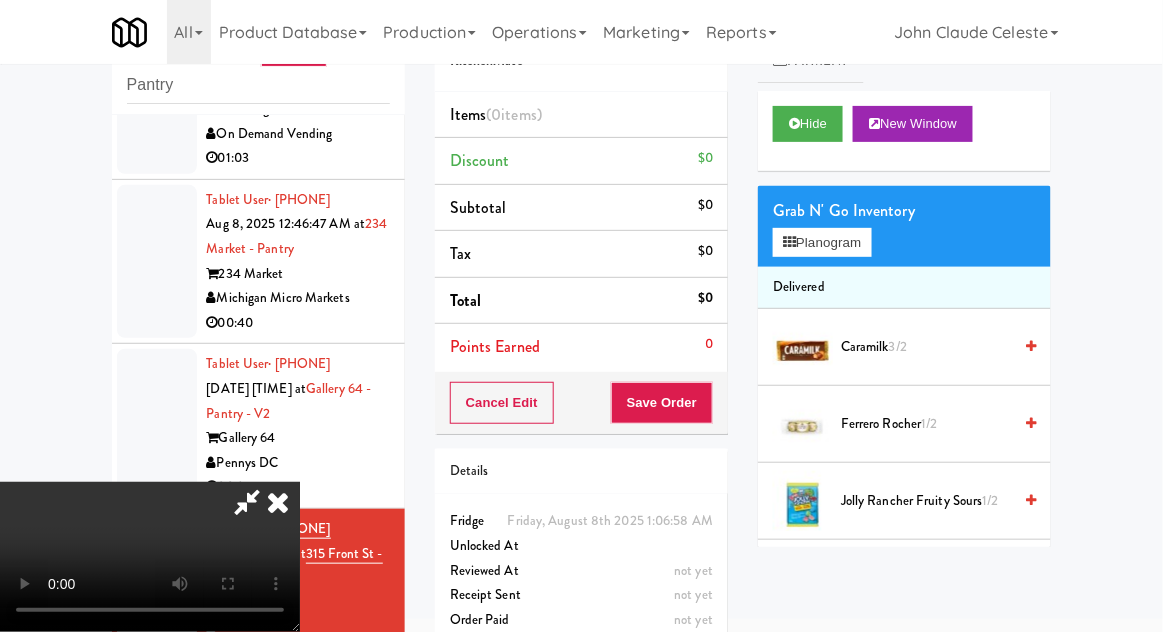 type 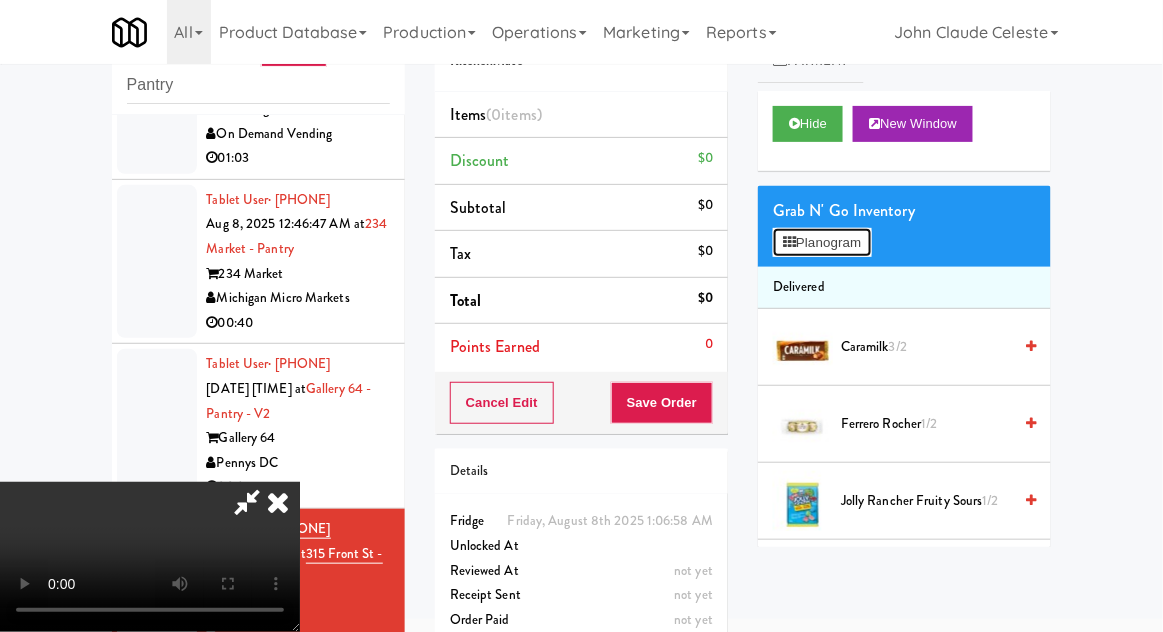 click on "Planogram" at bounding box center (822, 243) 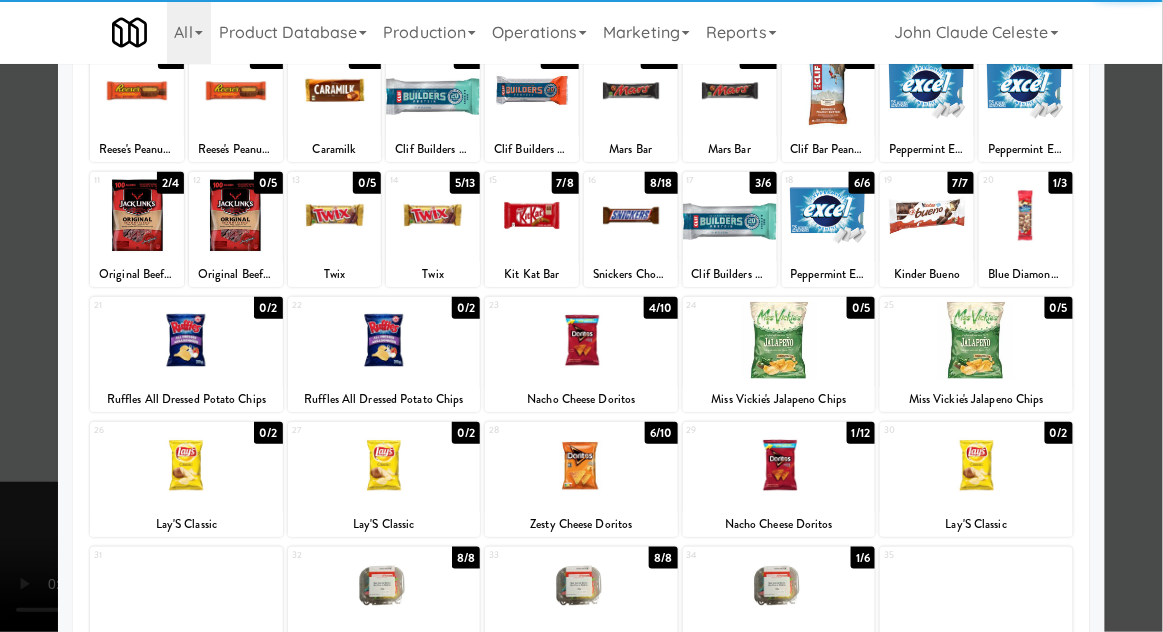 scroll, scrollTop: 186, scrollLeft: 0, axis: vertical 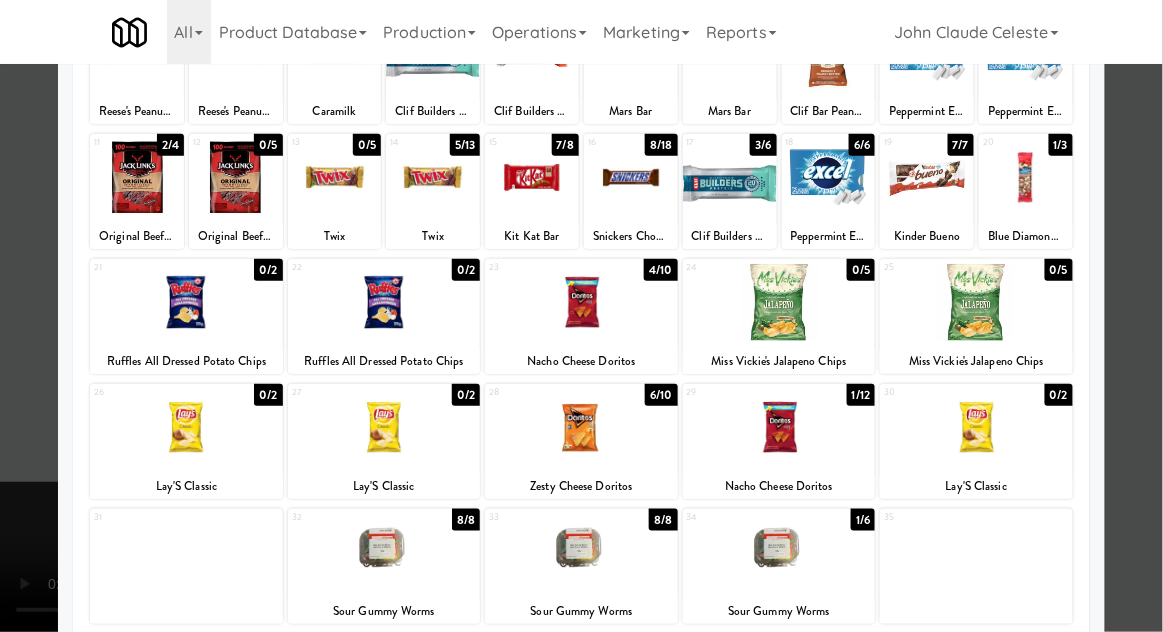 click at bounding box center [927, 177] 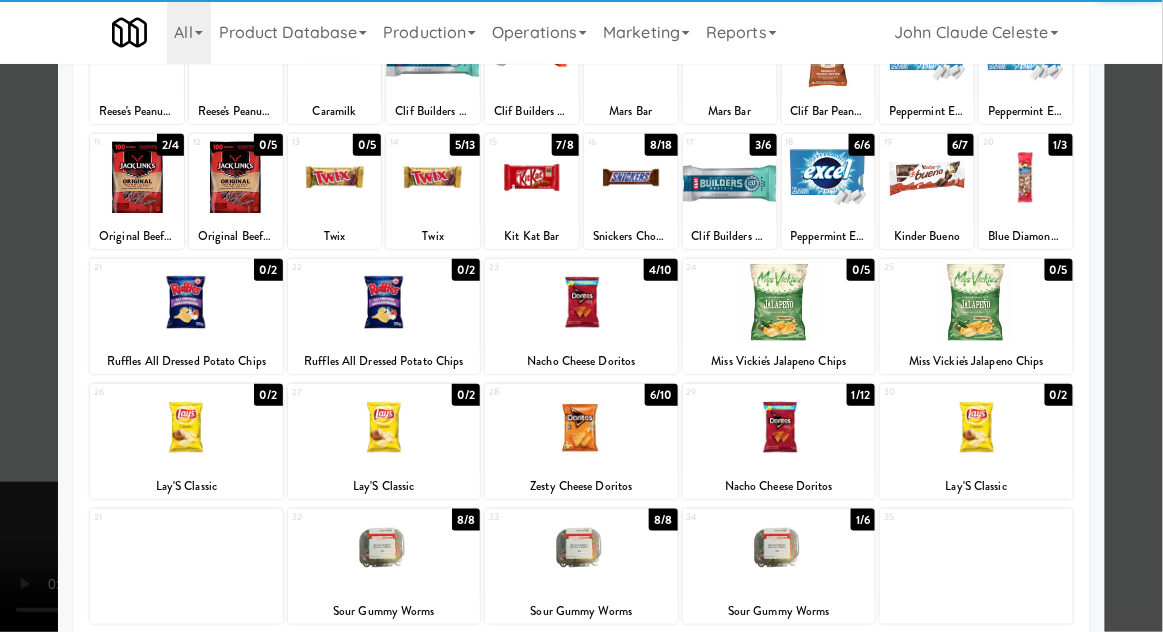 click at bounding box center [581, 316] 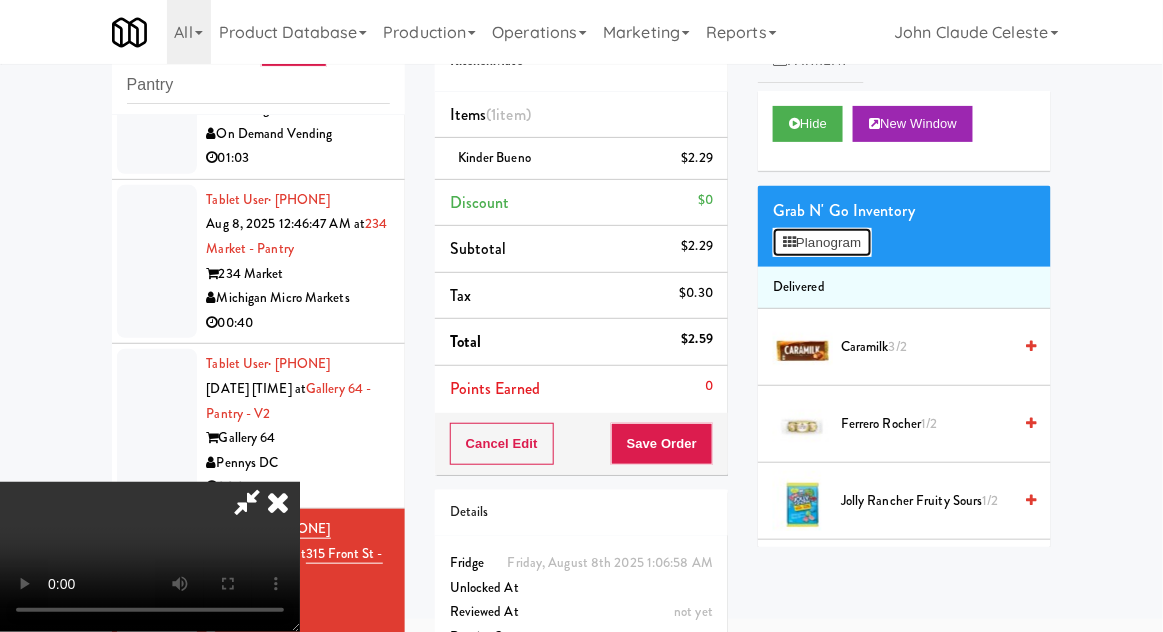 click on "Planogram" at bounding box center [822, 243] 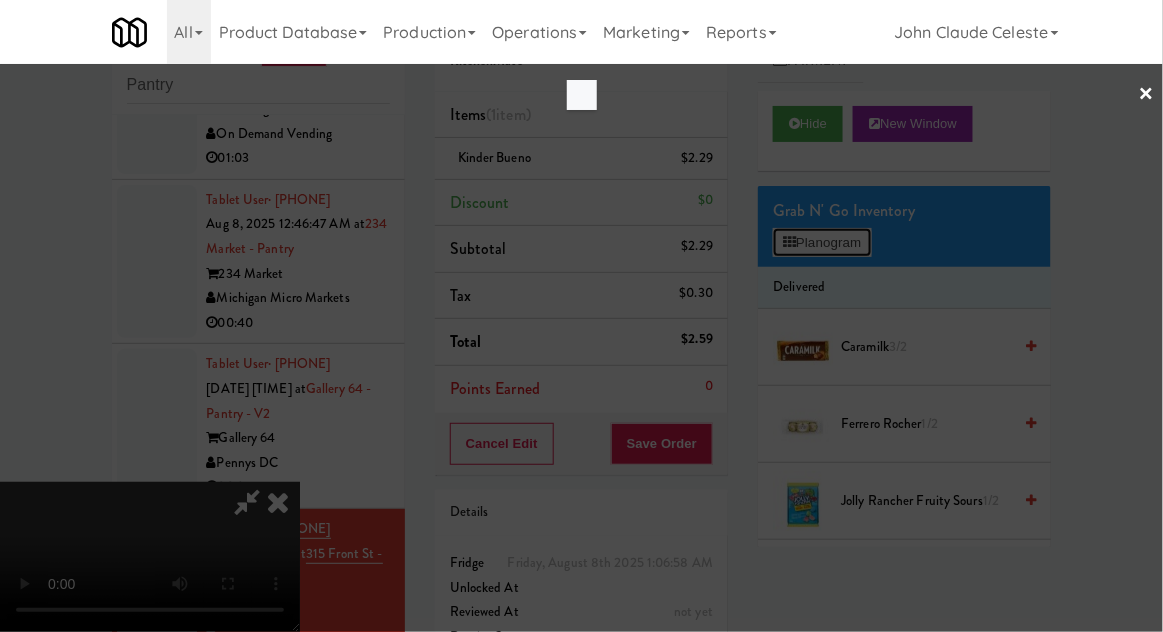 scroll, scrollTop: 0, scrollLeft: 0, axis: both 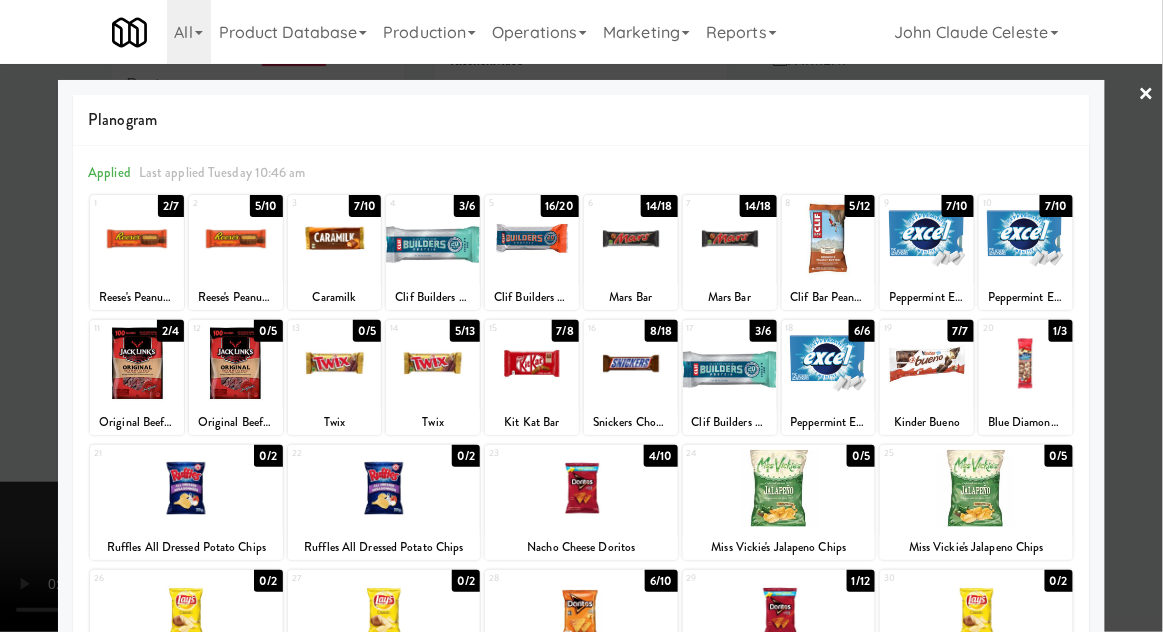 click at bounding box center (186, 488) 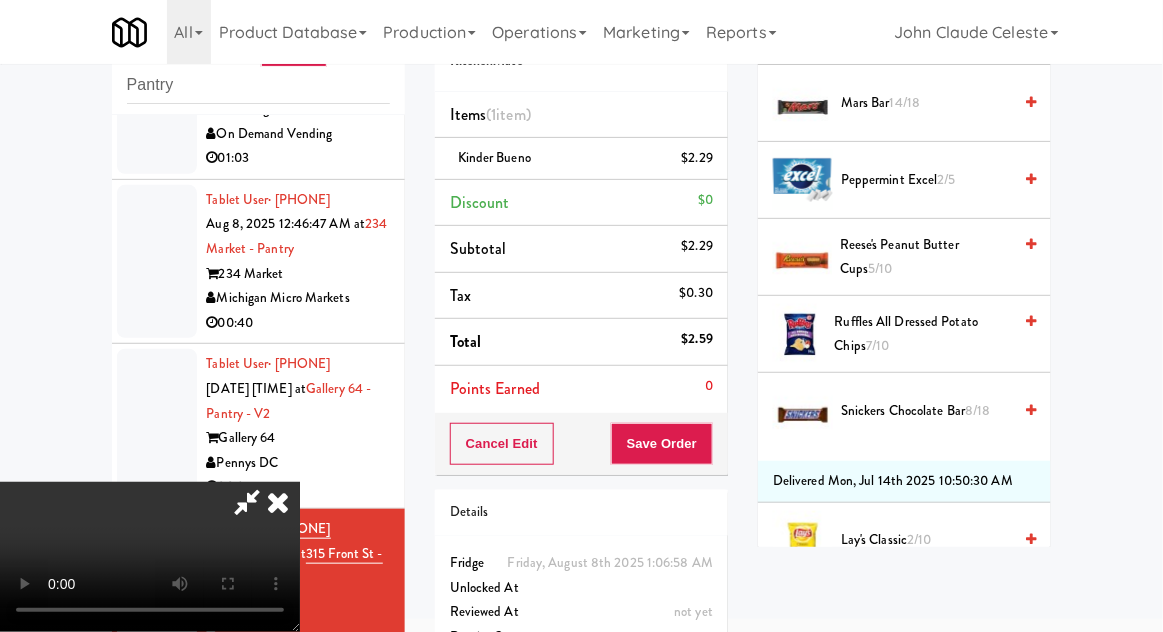 scroll, scrollTop: 1755, scrollLeft: 0, axis: vertical 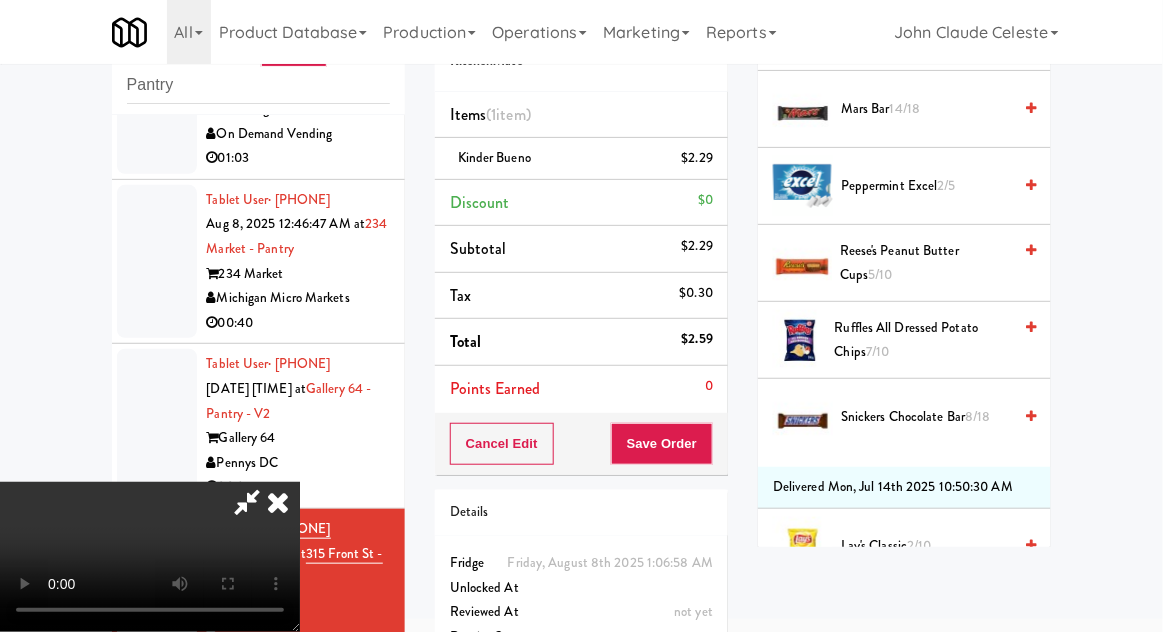 click on "Ruffles All Dressed Potato Chips  7/10" at bounding box center (923, 340) 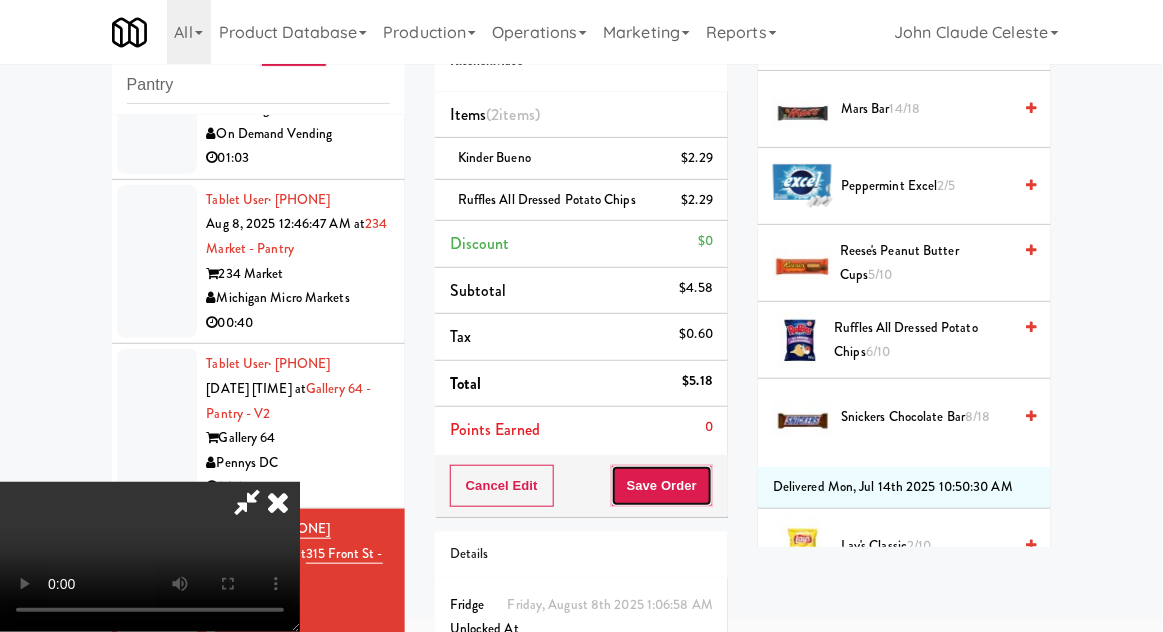 click on "Save Order" at bounding box center (662, 486) 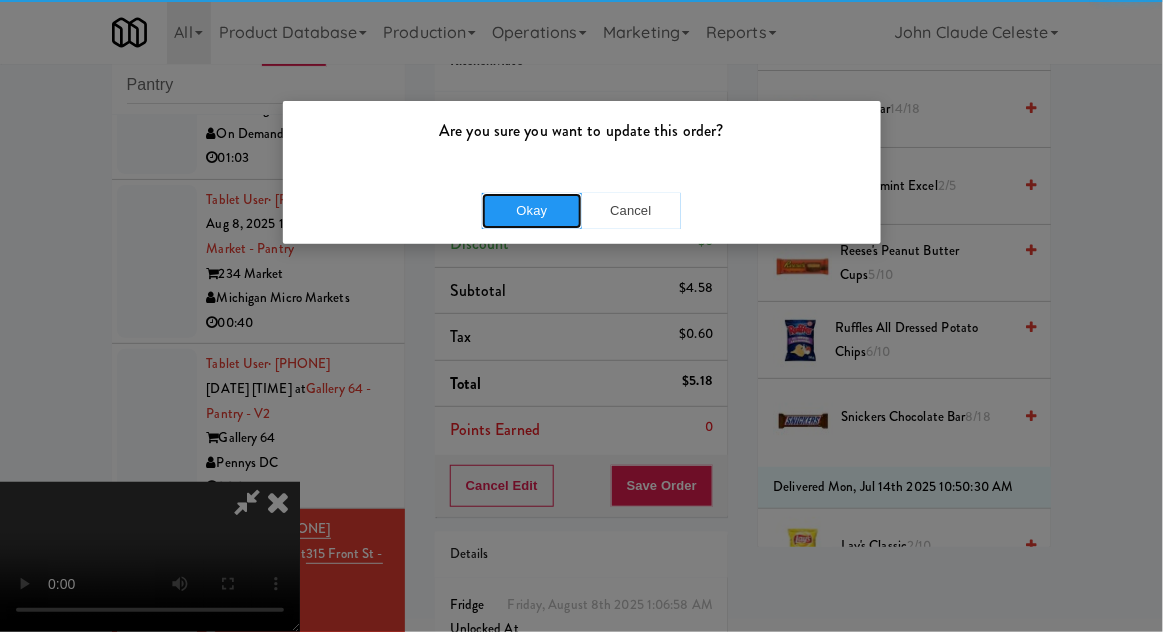 click on "Okay" at bounding box center [532, 211] 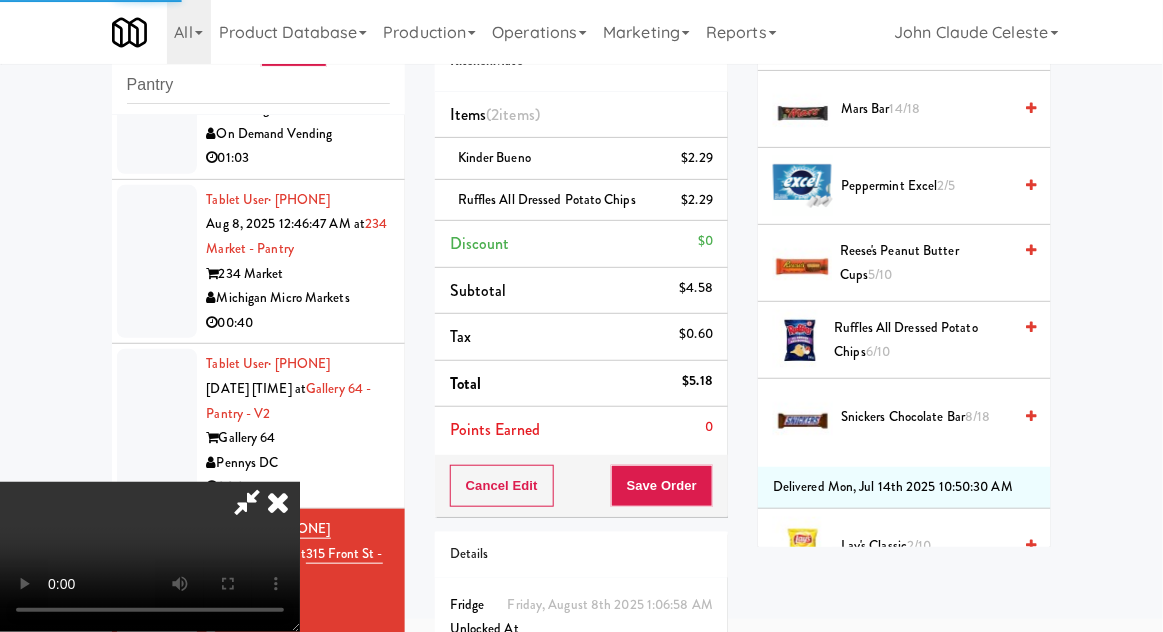 scroll, scrollTop: 197, scrollLeft: 0, axis: vertical 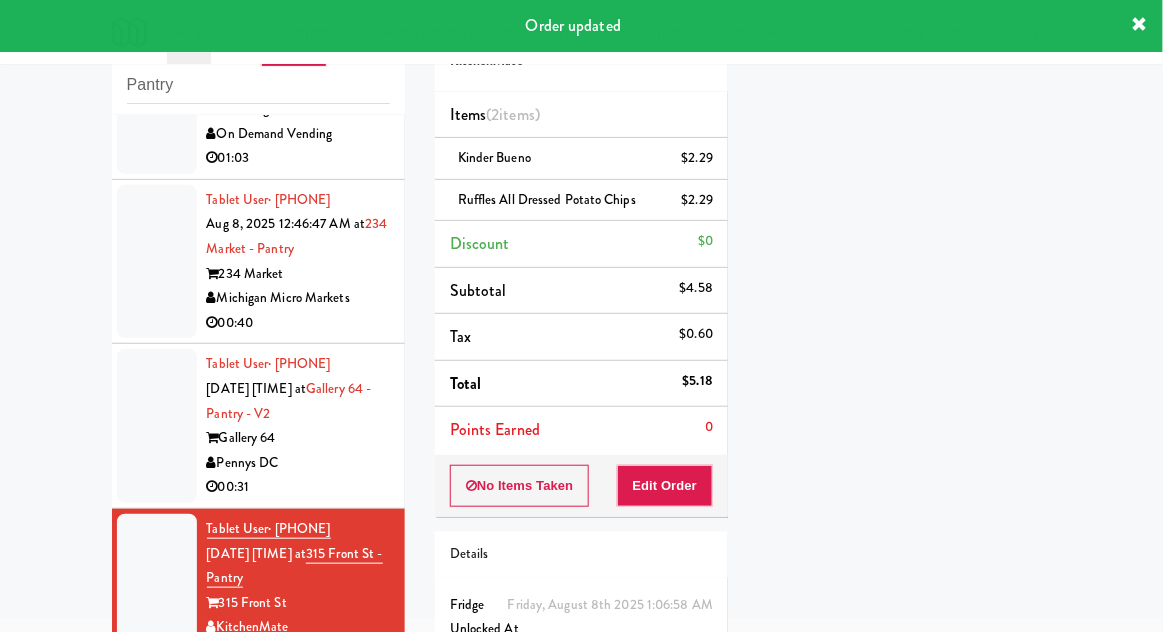 click at bounding box center (157, 426) 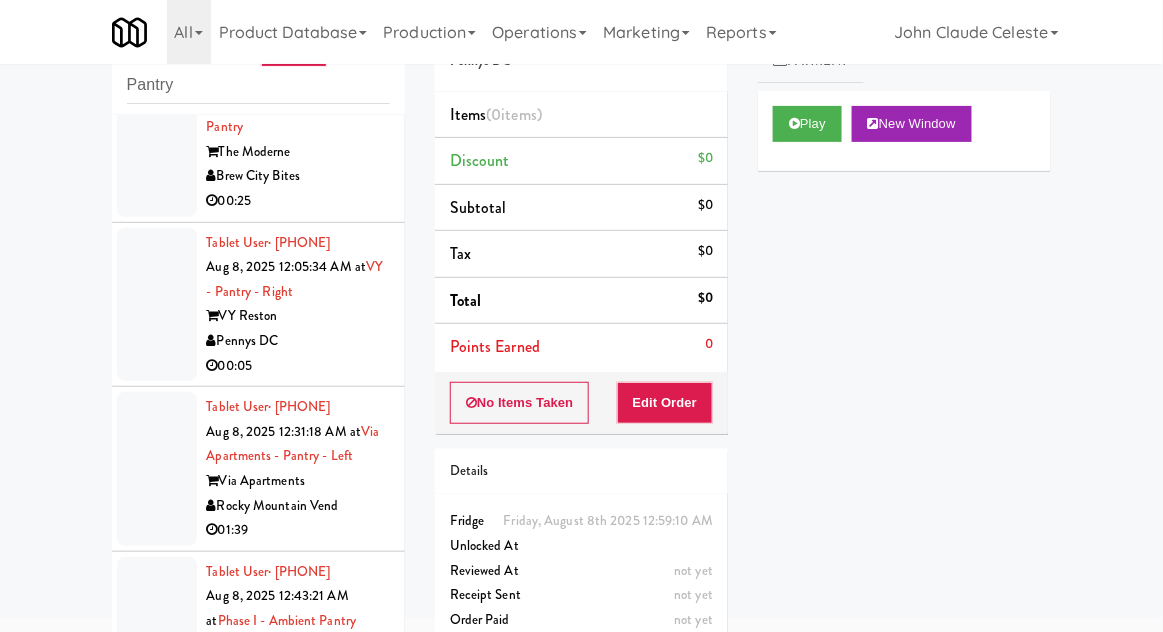 scroll, scrollTop: 4737, scrollLeft: 0, axis: vertical 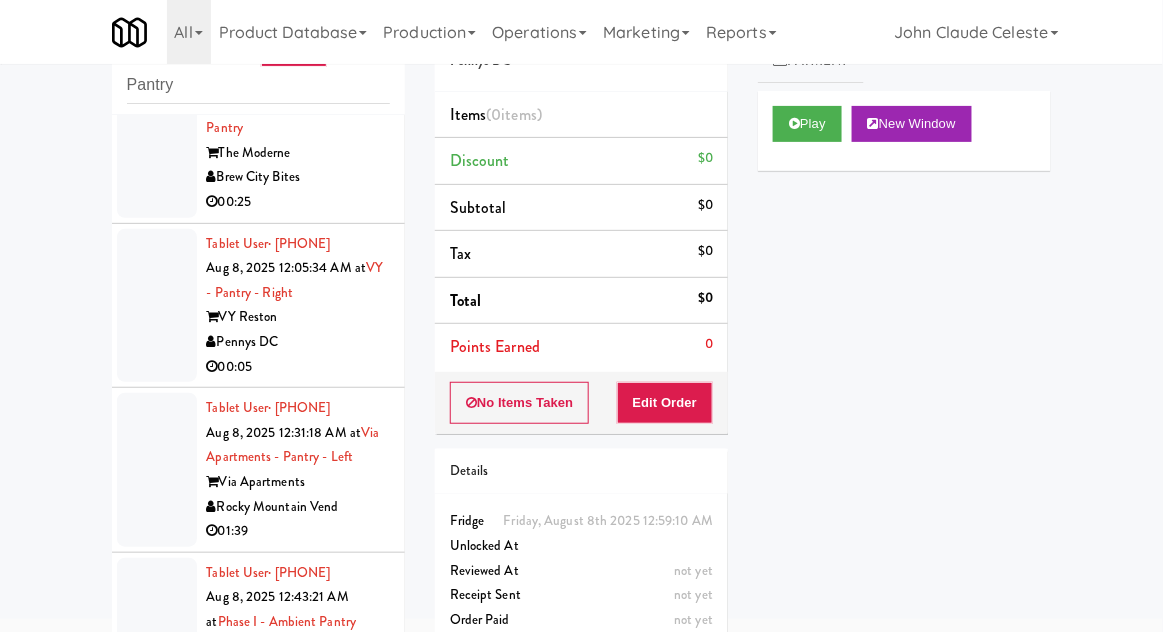 click at bounding box center (157, 306) 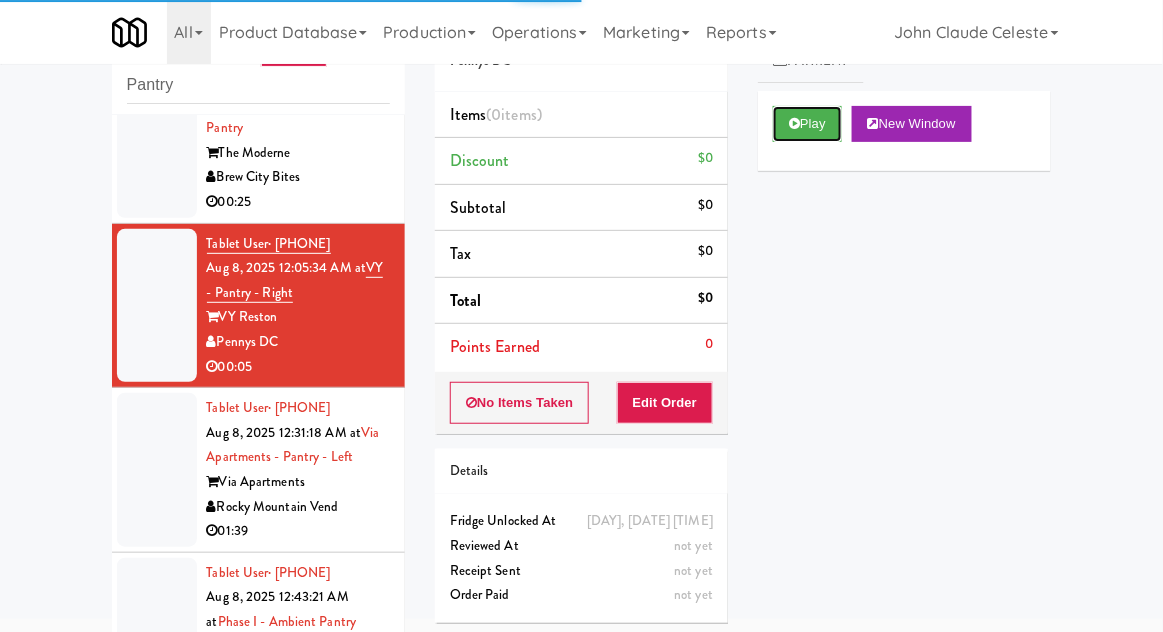 click on "Play" at bounding box center [807, 124] 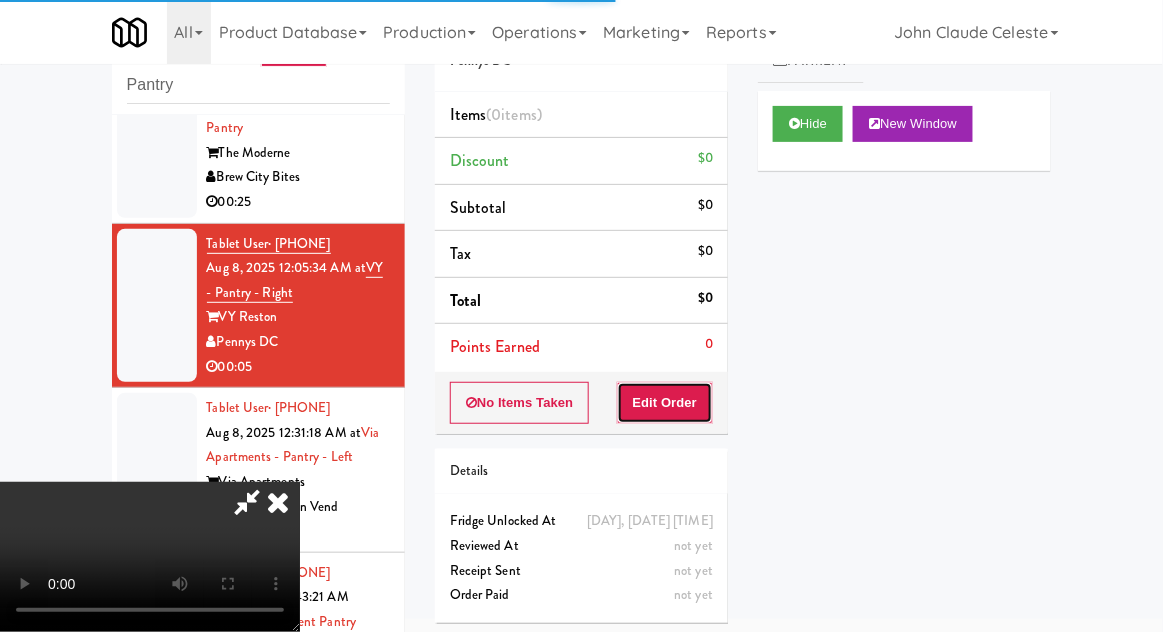click on "Edit Order" at bounding box center [665, 403] 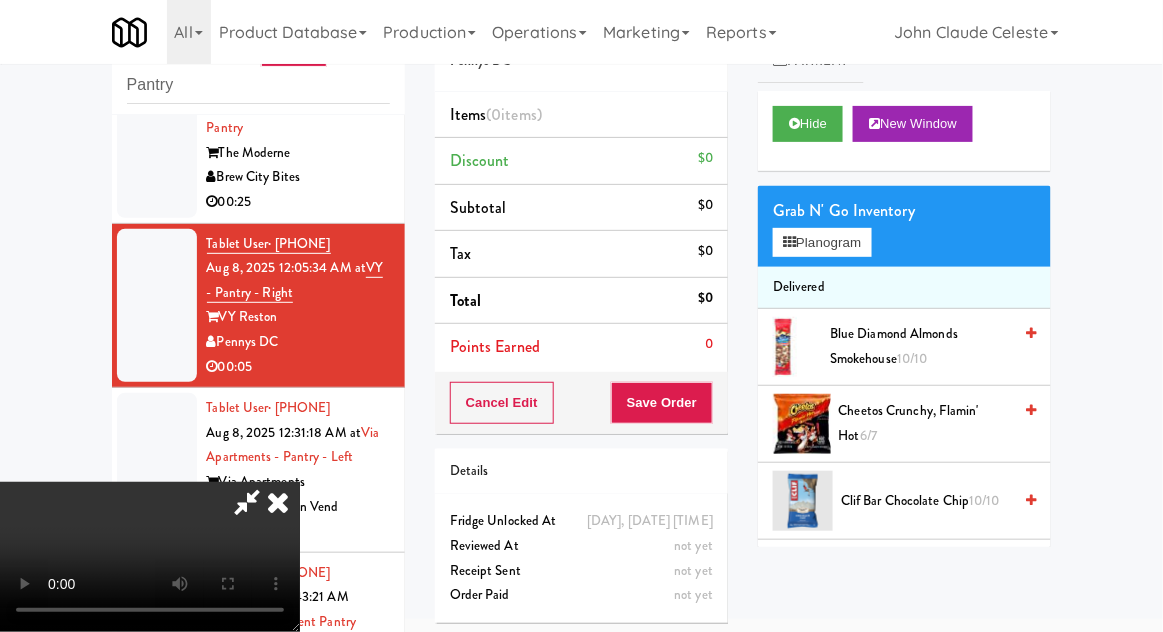 type 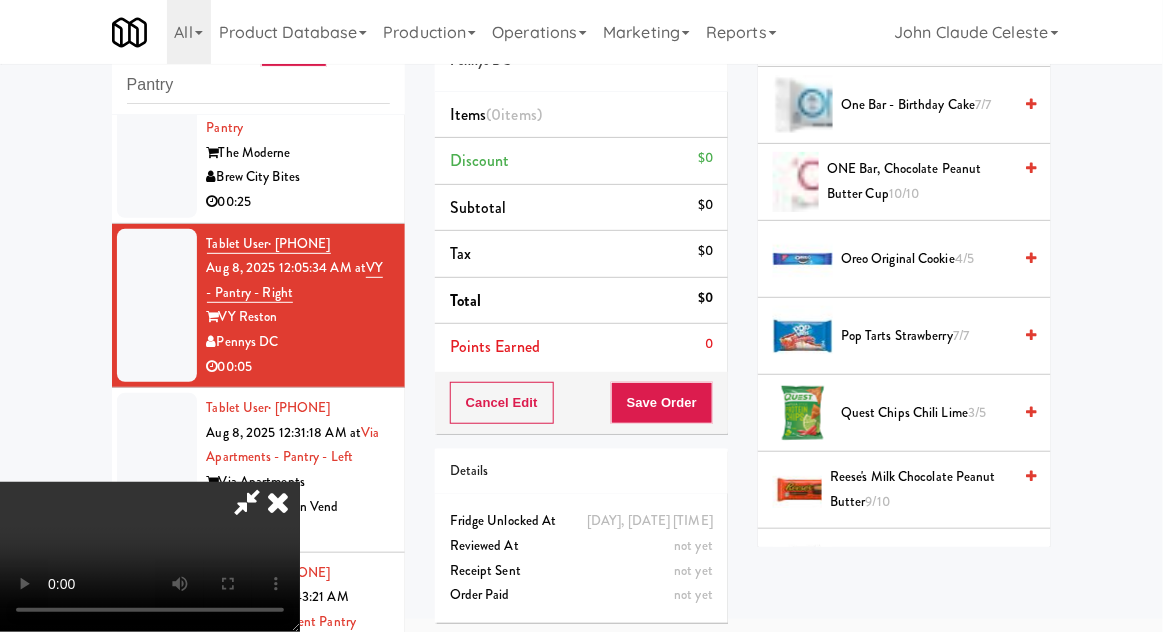 scroll, scrollTop: 1632, scrollLeft: 0, axis: vertical 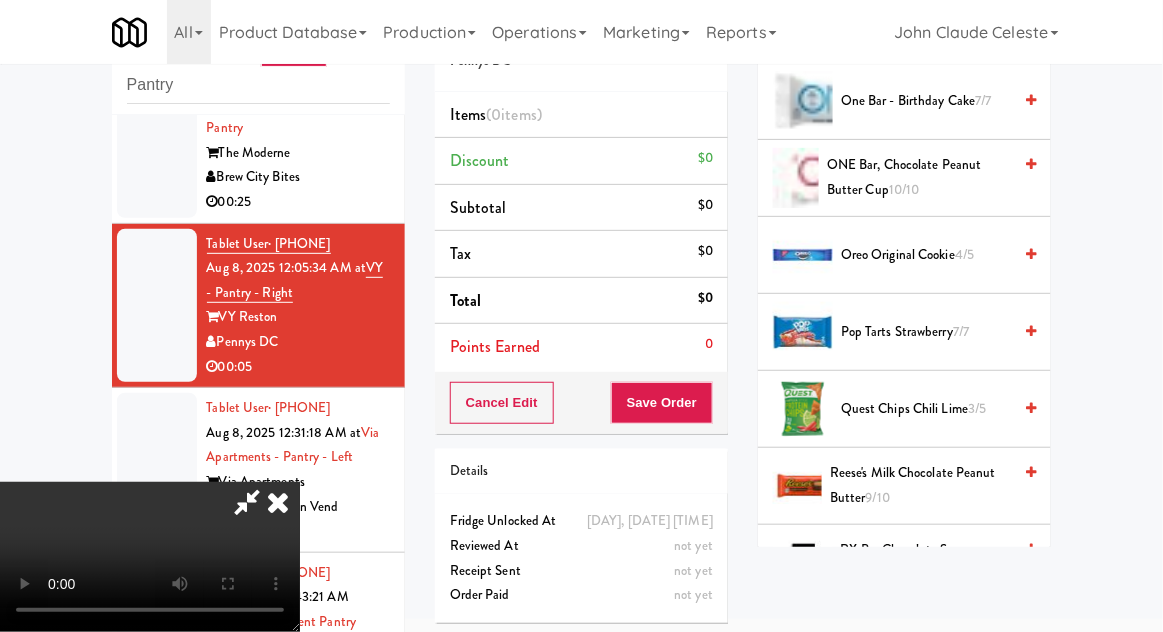 click on "Quest Chips Chili Lime  3/5" at bounding box center [926, 409] 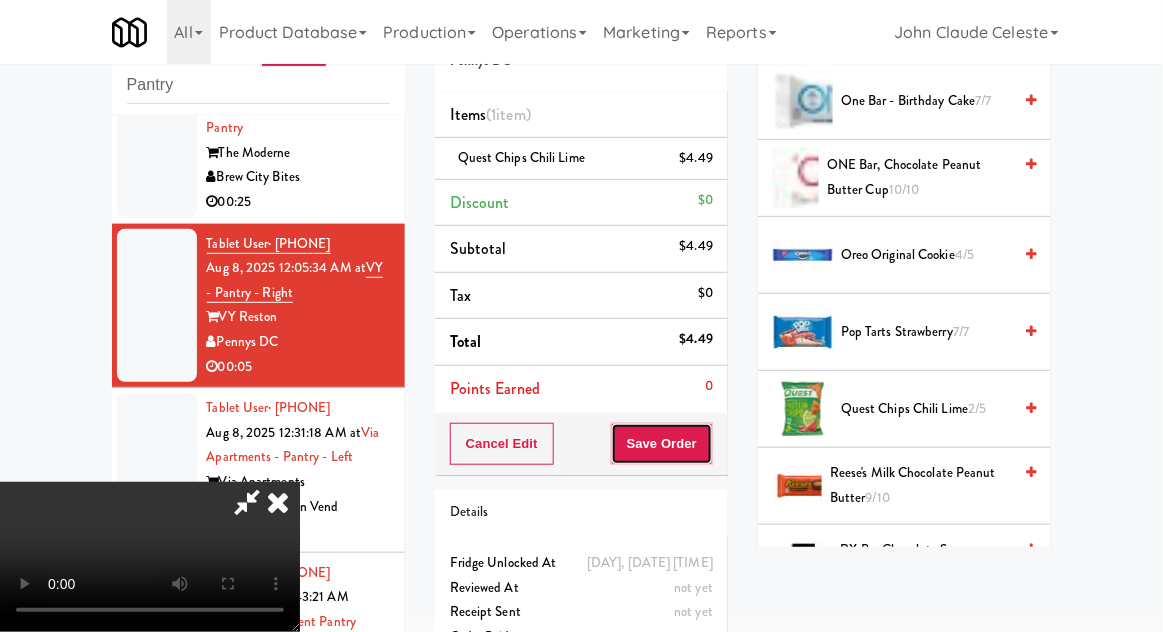 click on "Save Order" at bounding box center (662, 444) 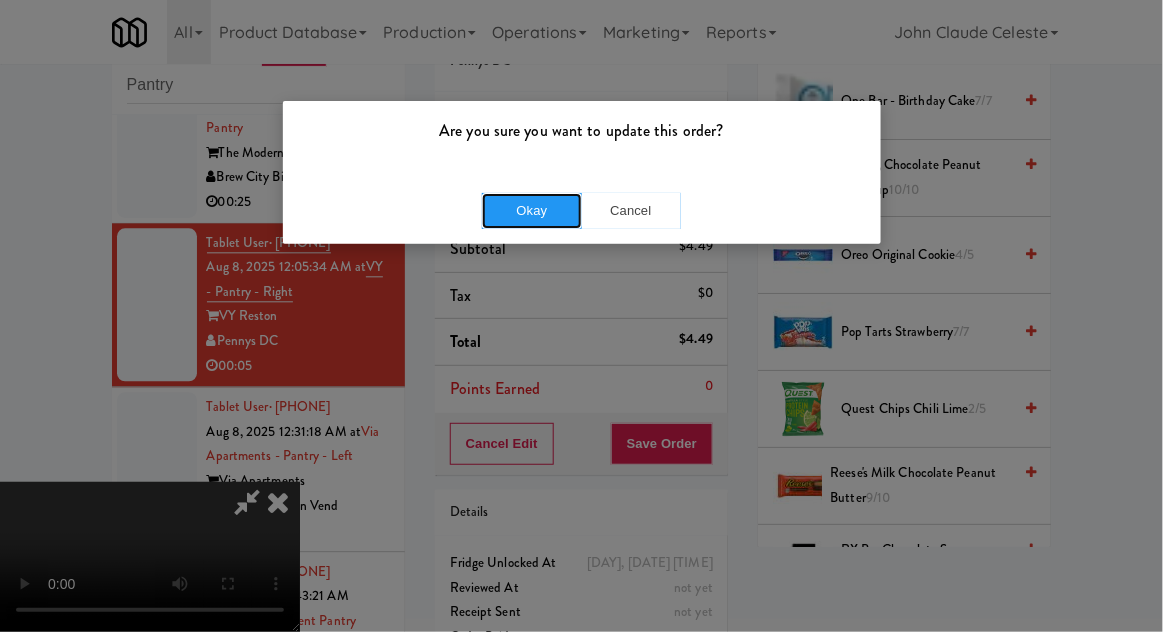 click on "Okay" at bounding box center (532, 211) 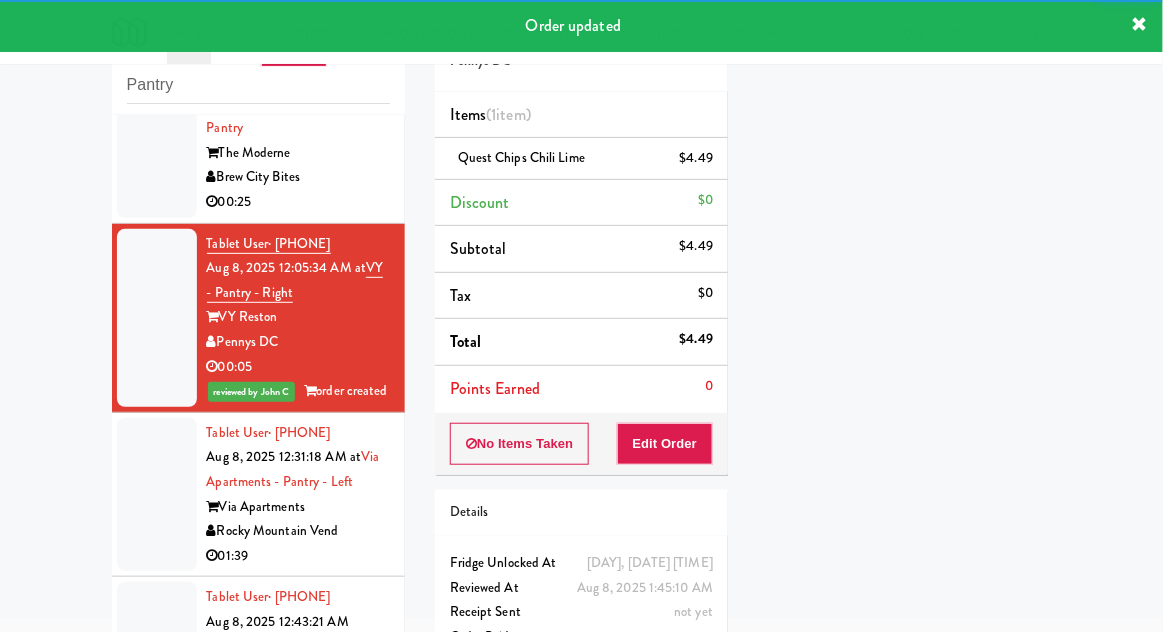 scroll, scrollTop: 0, scrollLeft: 0, axis: both 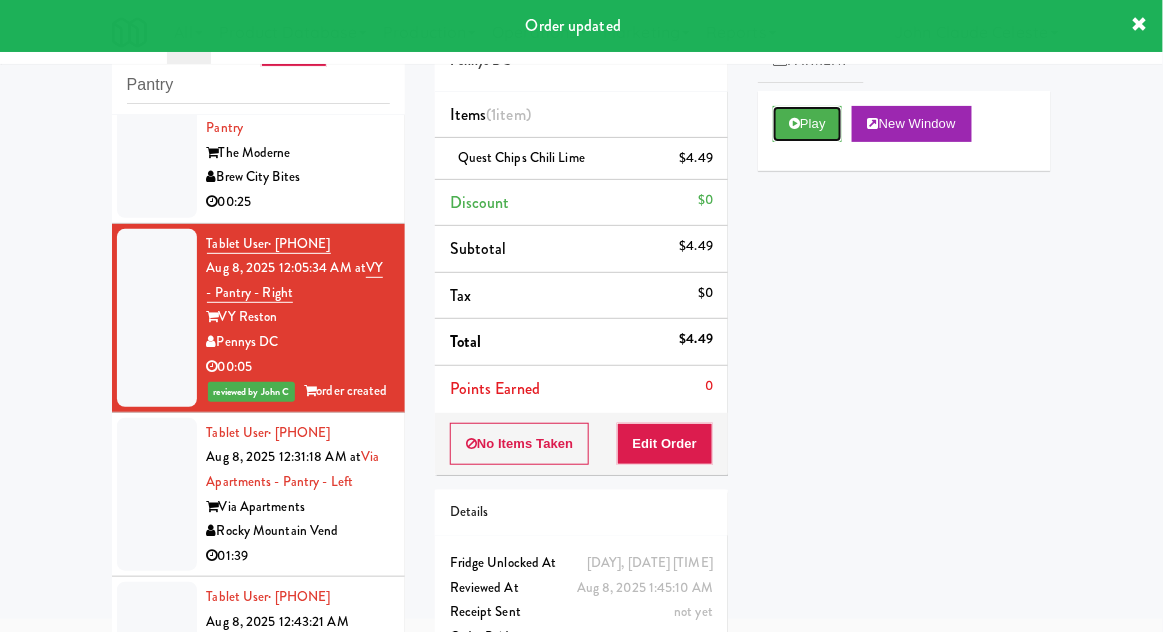 click on "Play" at bounding box center (807, 124) 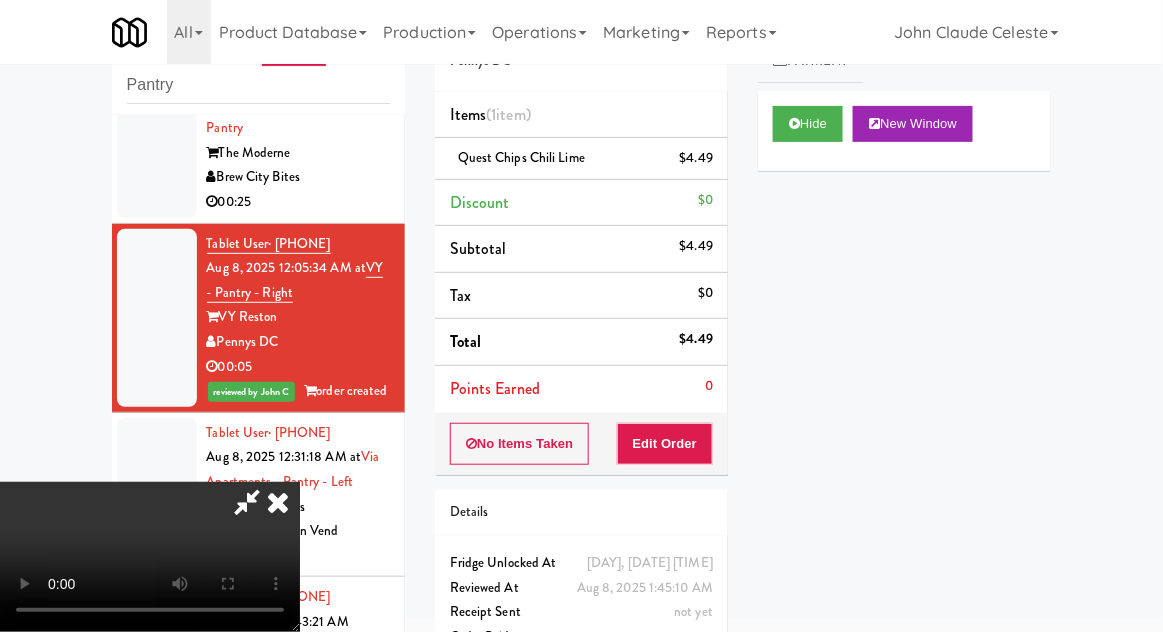 type 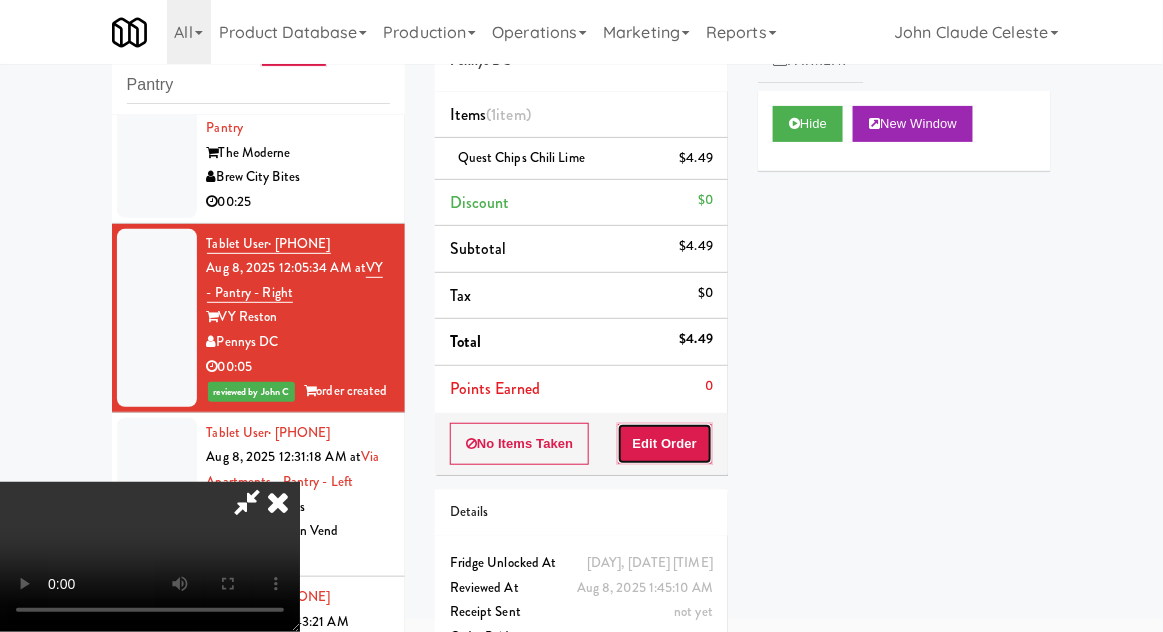 click on "Edit Order" at bounding box center (665, 444) 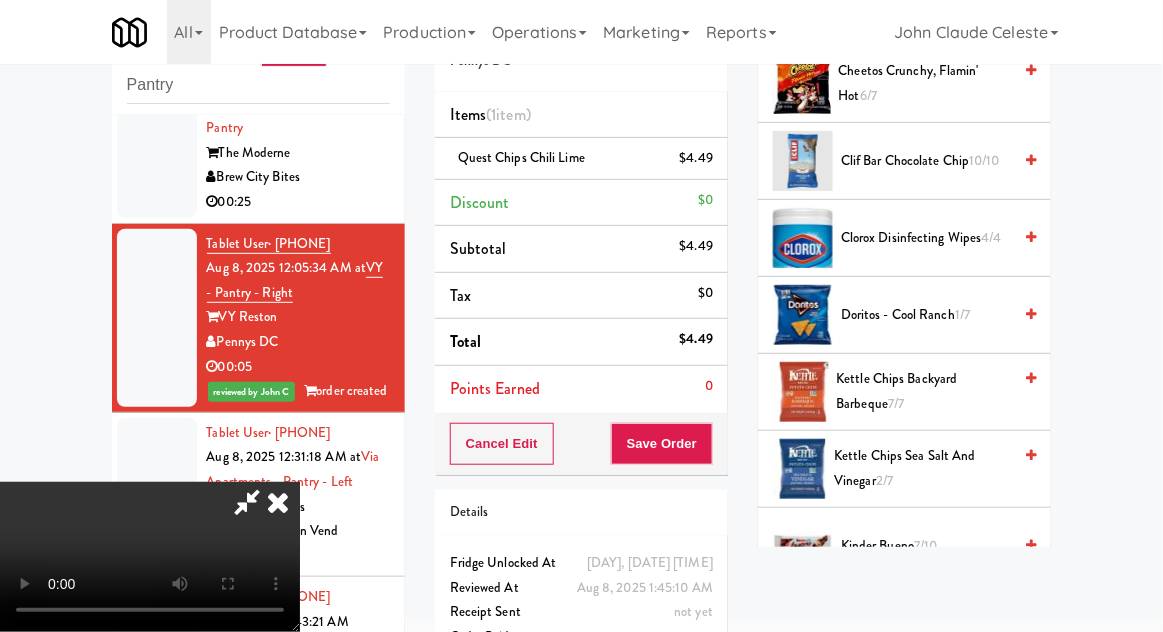 scroll, scrollTop: 314, scrollLeft: 0, axis: vertical 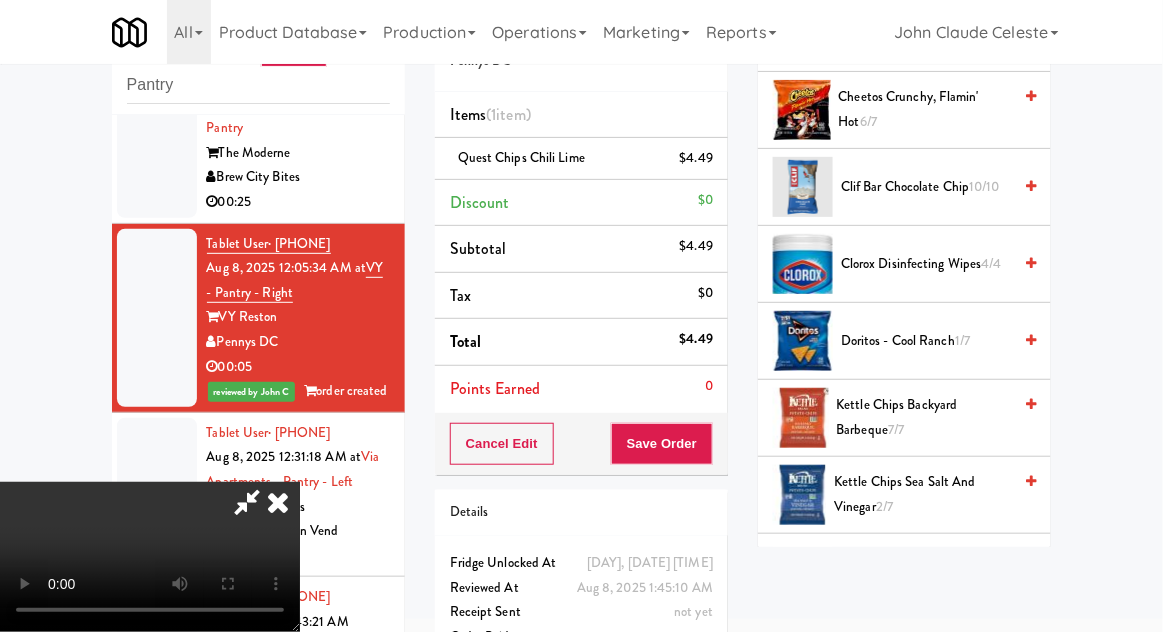 click on "Doritos - Cool Ranch  1/7" at bounding box center [926, 341] 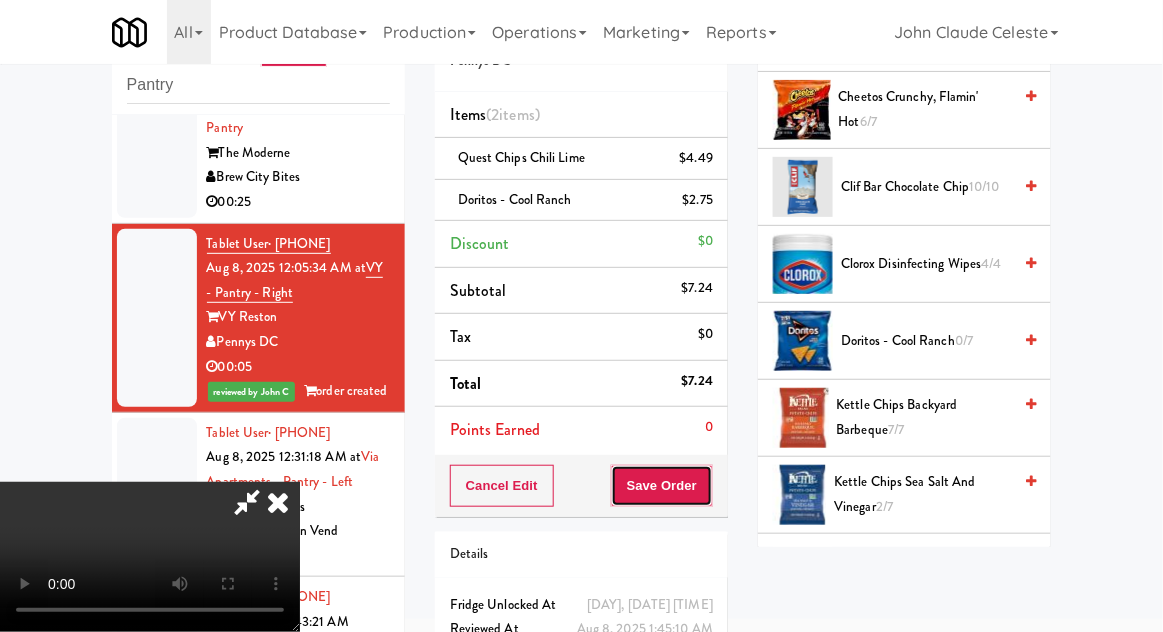 click on "Save Order" at bounding box center (662, 486) 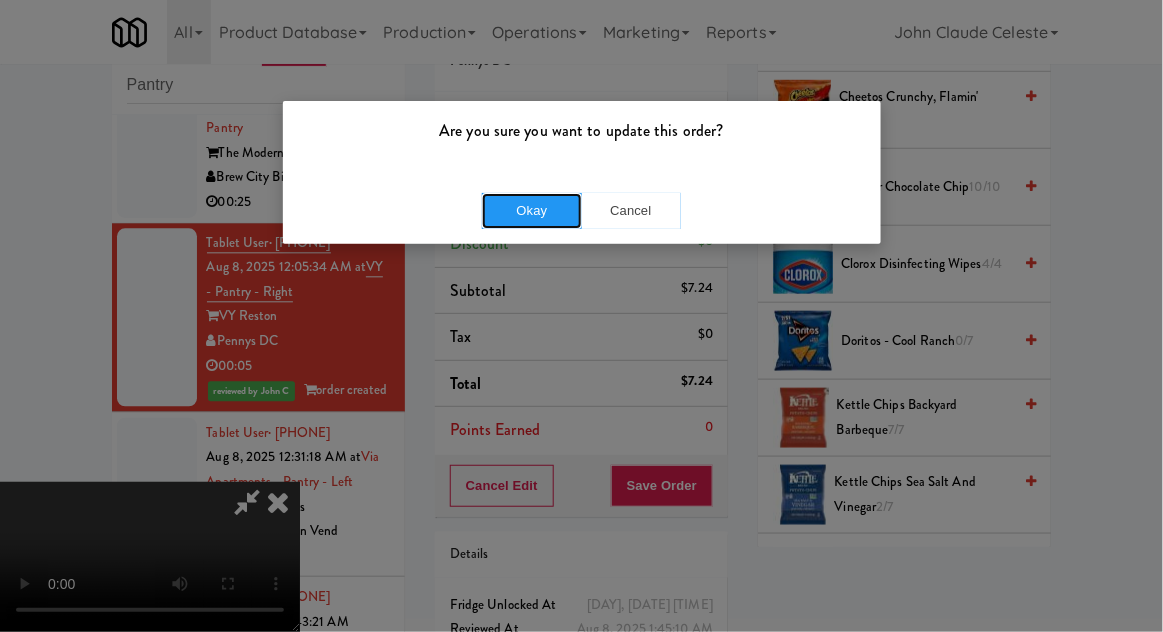 click on "Okay" at bounding box center [532, 211] 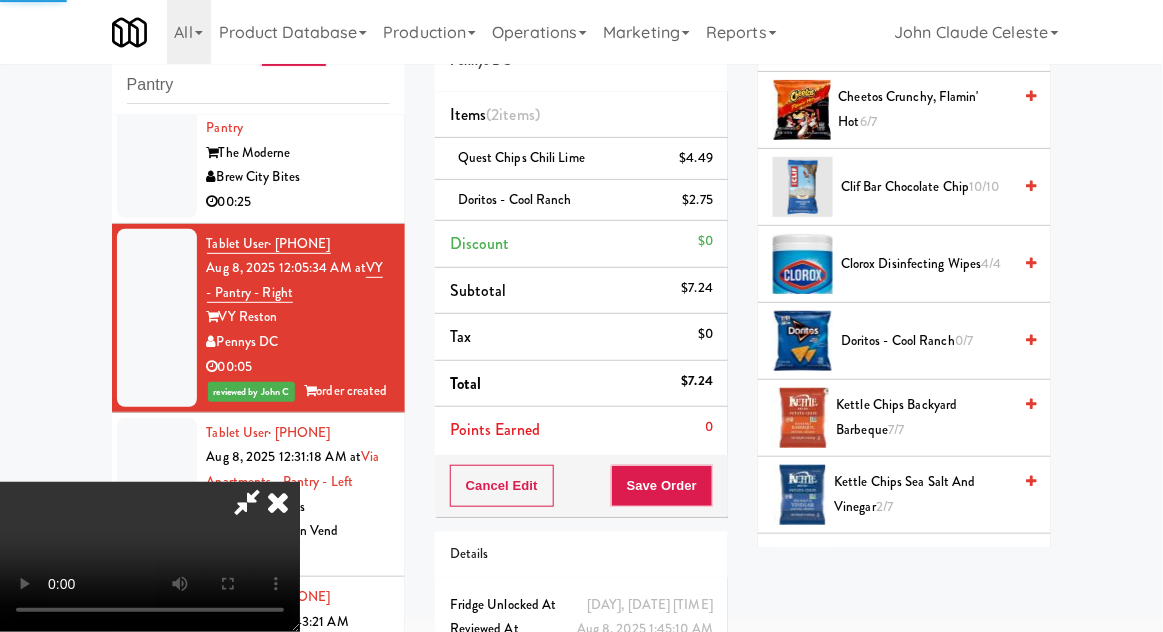 scroll, scrollTop: 197, scrollLeft: 0, axis: vertical 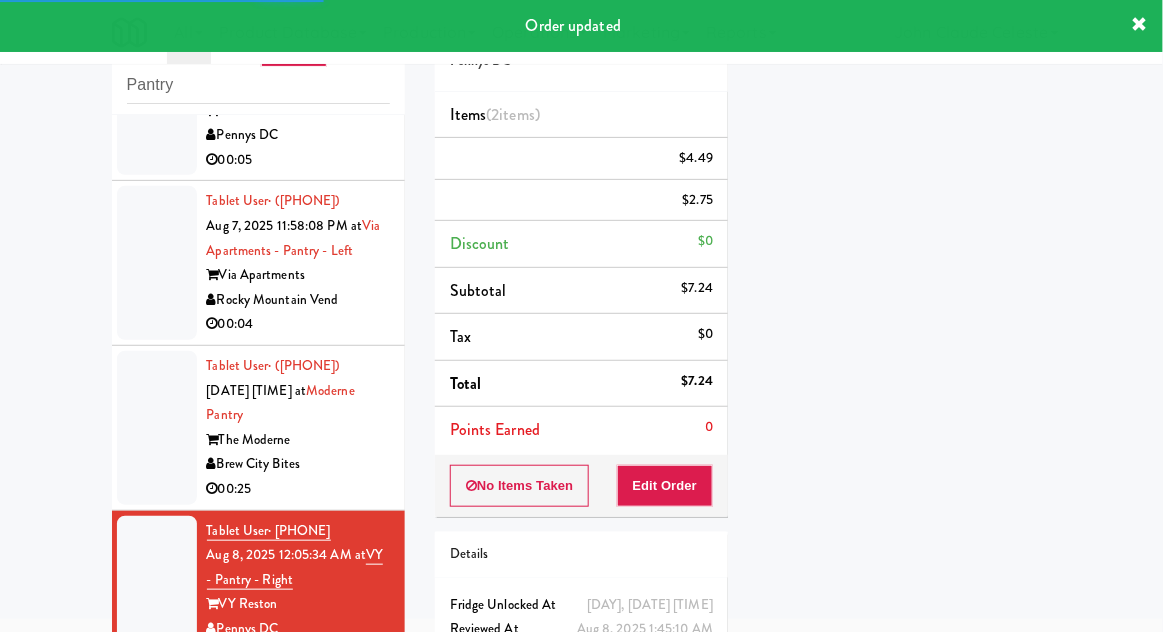 click at bounding box center [157, 428] 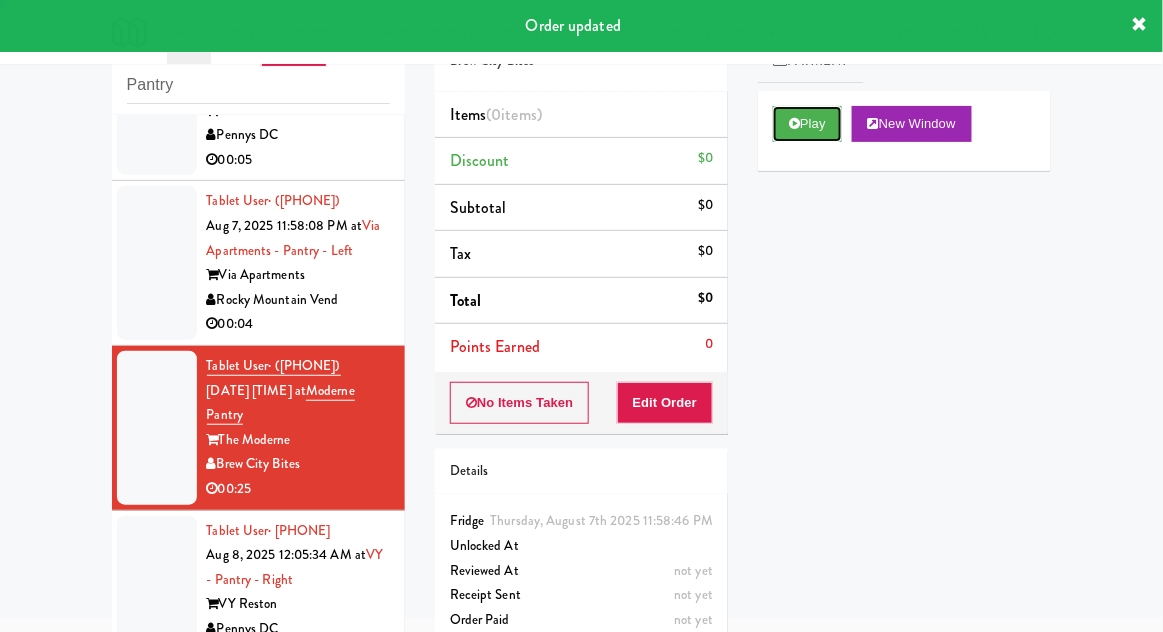 click at bounding box center (794, 123) 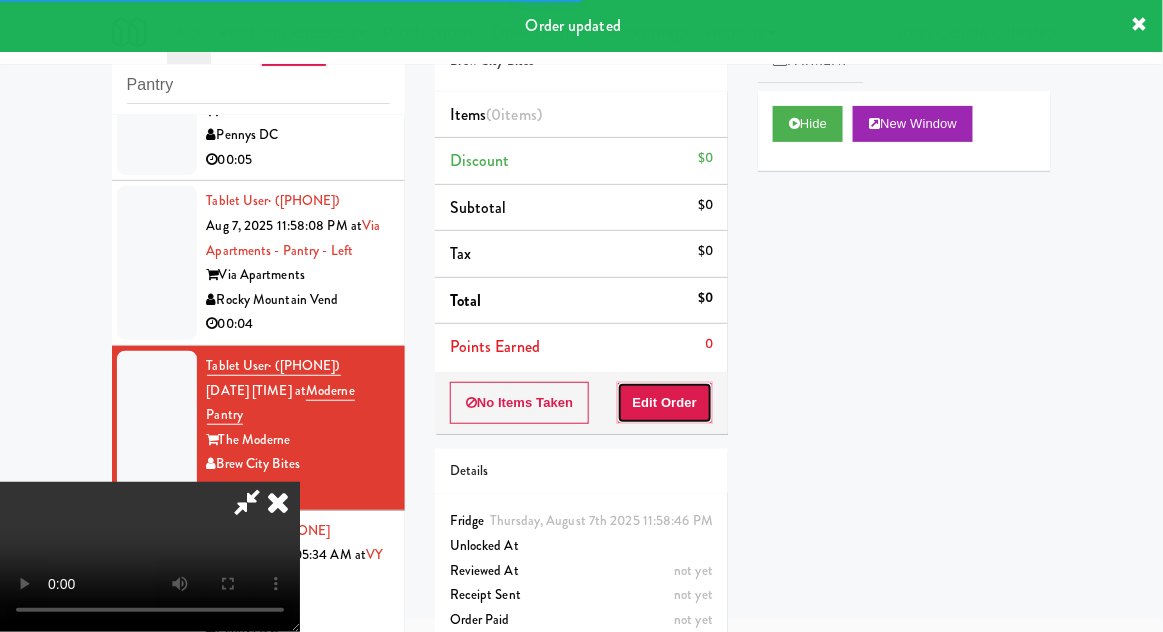 click on "Edit Order" at bounding box center [665, 403] 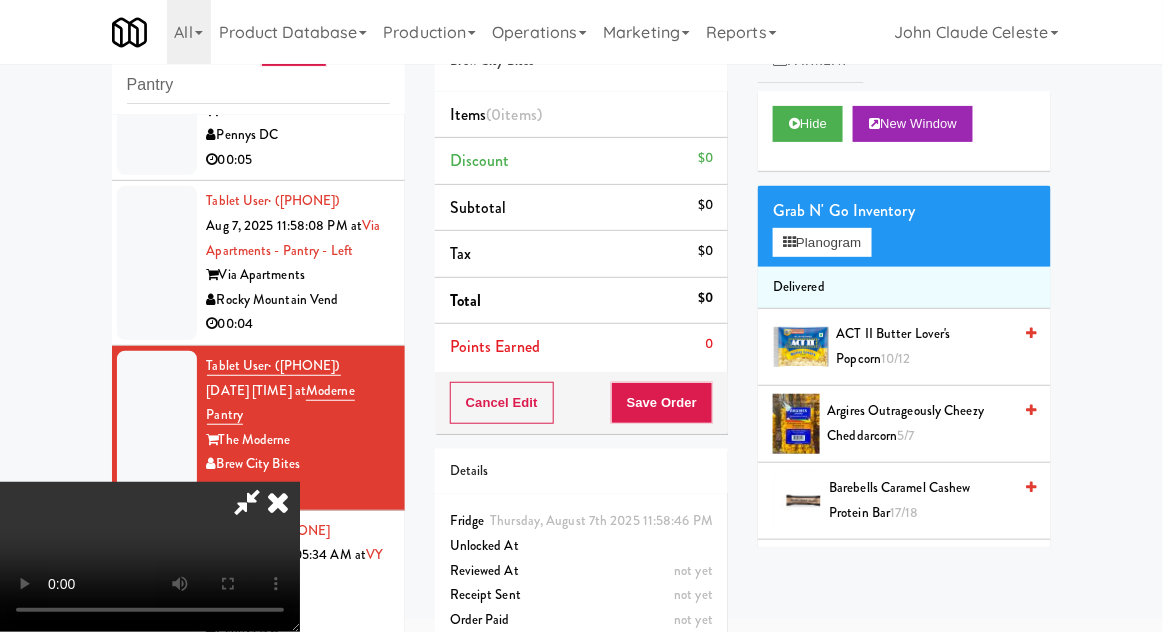 scroll, scrollTop: 73, scrollLeft: 0, axis: vertical 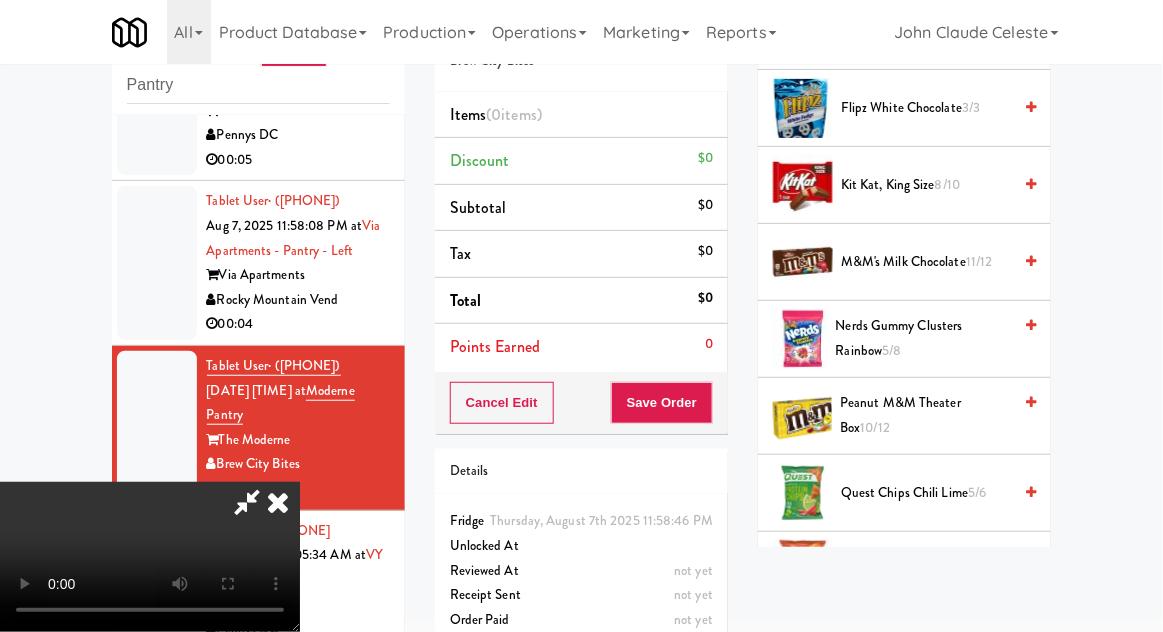 click on "Nerds Gummy Clusters Rainbow  5/8" at bounding box center [924, 338] 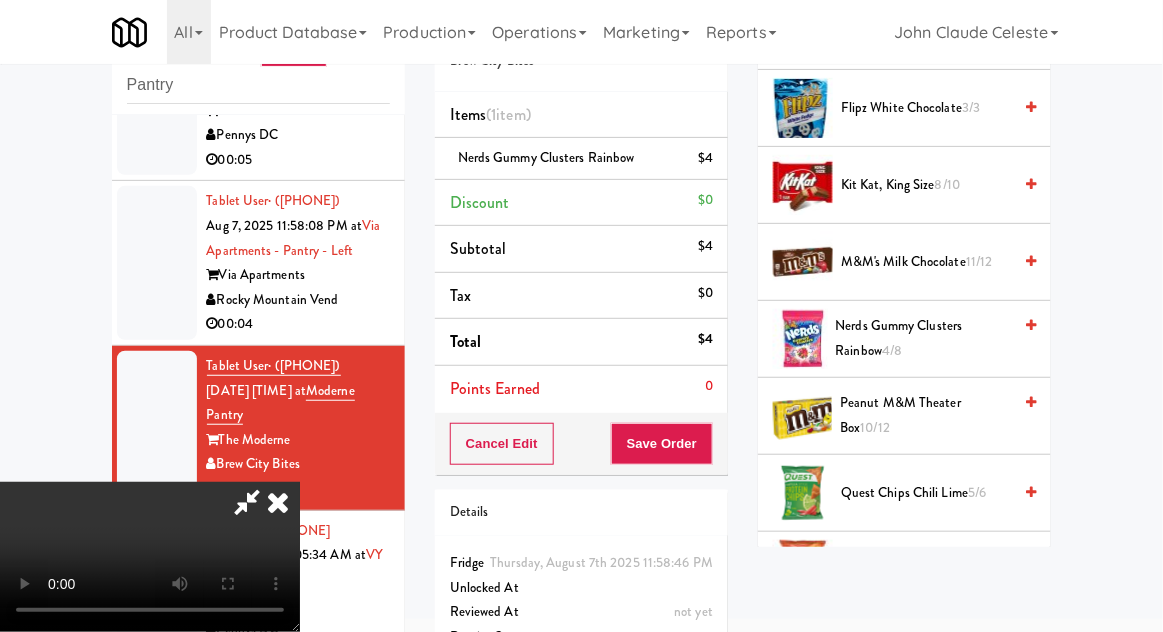 scroll, scrollTop: 73, scrollLeft: 0, axis: vertical 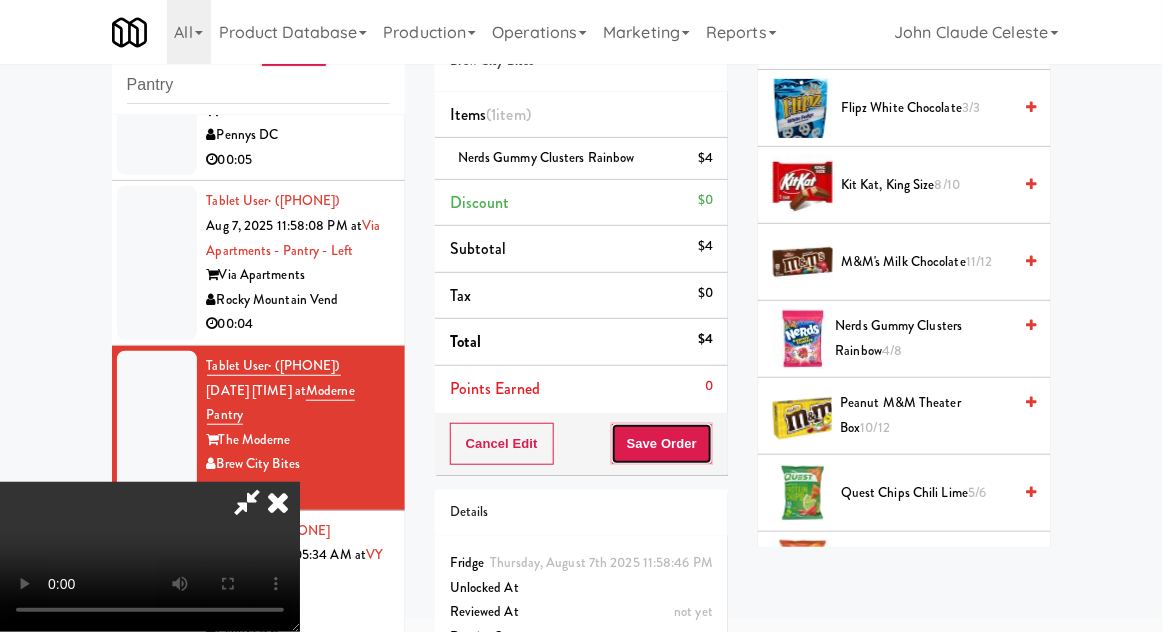 click on "Save Order" at bounding box center [662, 444] 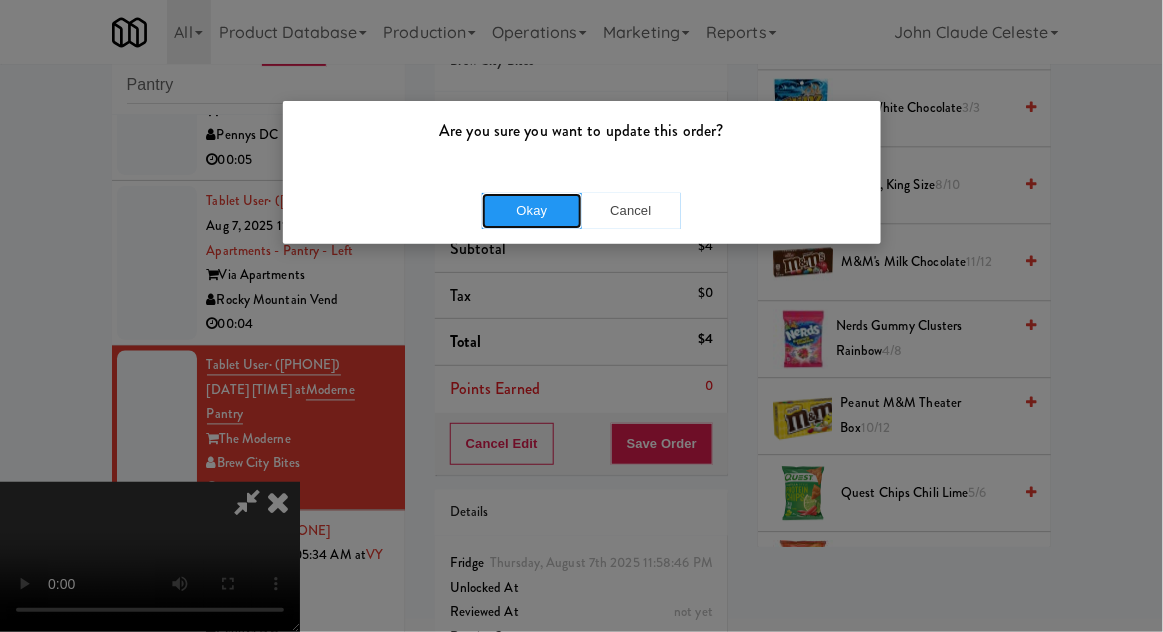 click on "Okay" at bounding box center [532, 211] 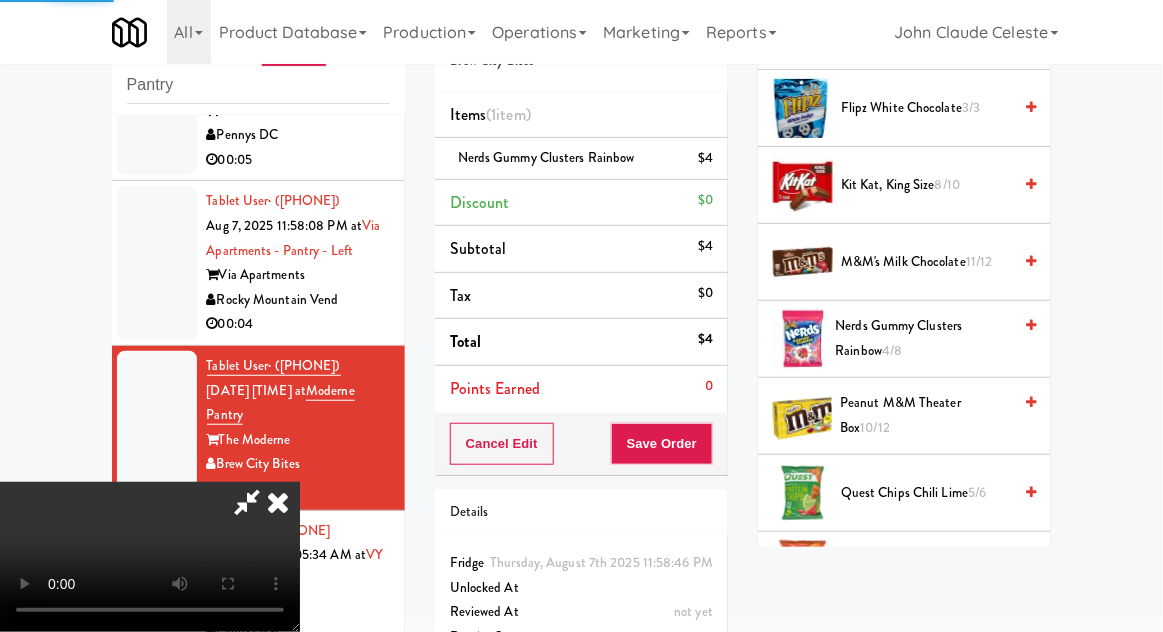 scroll, scrollTop: 197, scrollLeft: 0, axis: vertical 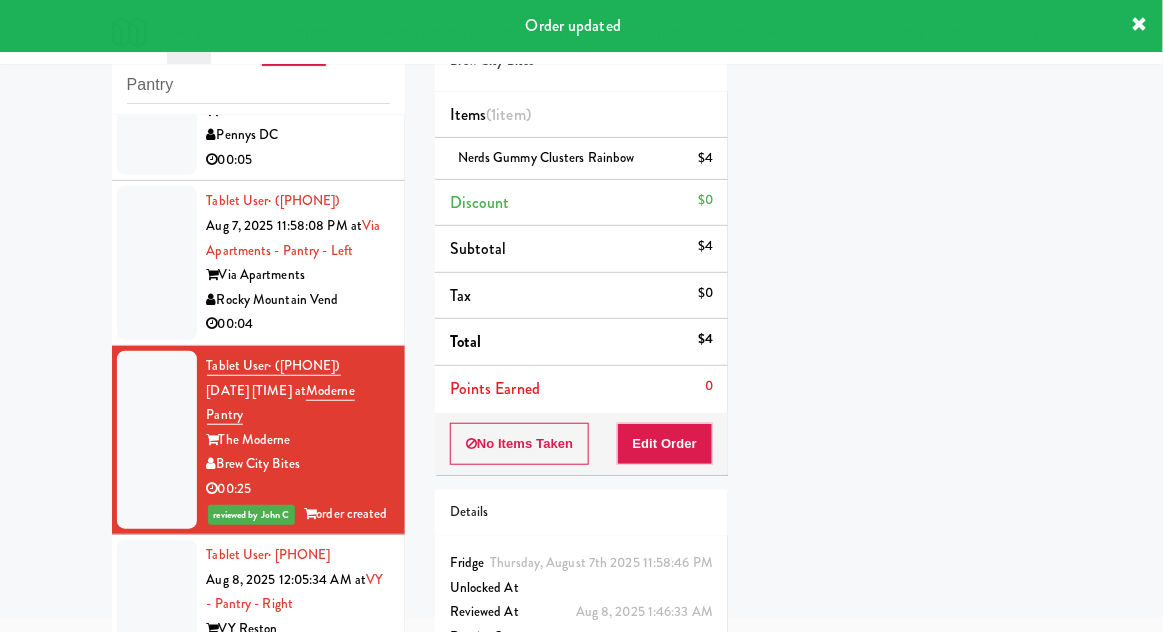 click at bounding box center [157, 263] 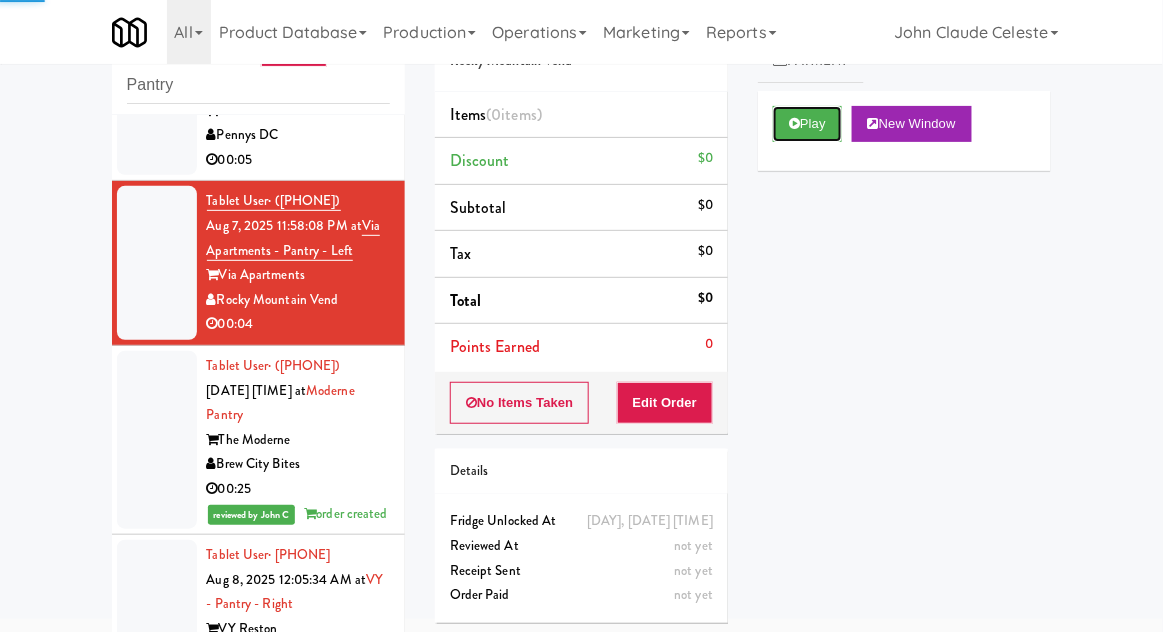 click on "Play" at bounding box center [807, 124] 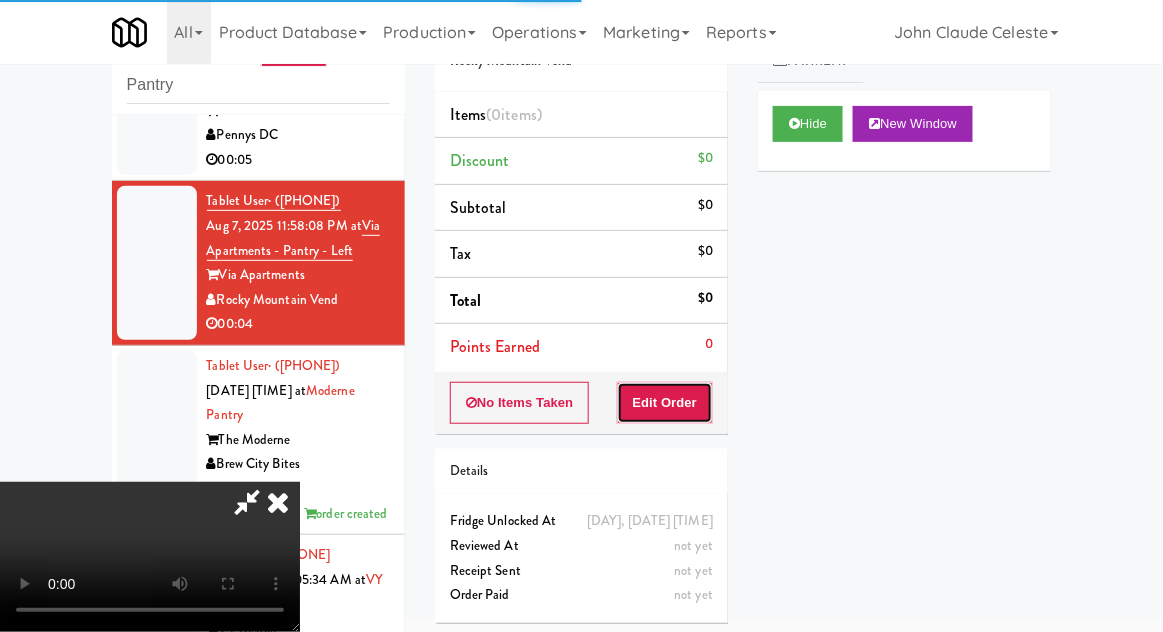 click on "Edit Order" at bounding box center [665, 403] 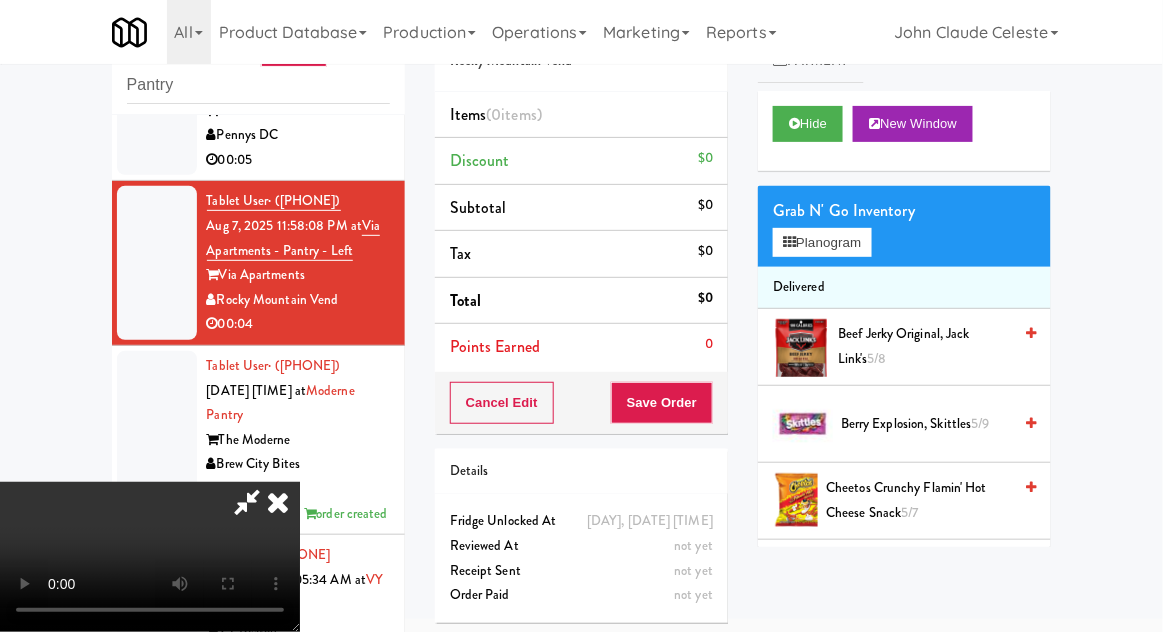 scroll, scrollTop: 73, scrollLeft: 0, axis: vertical 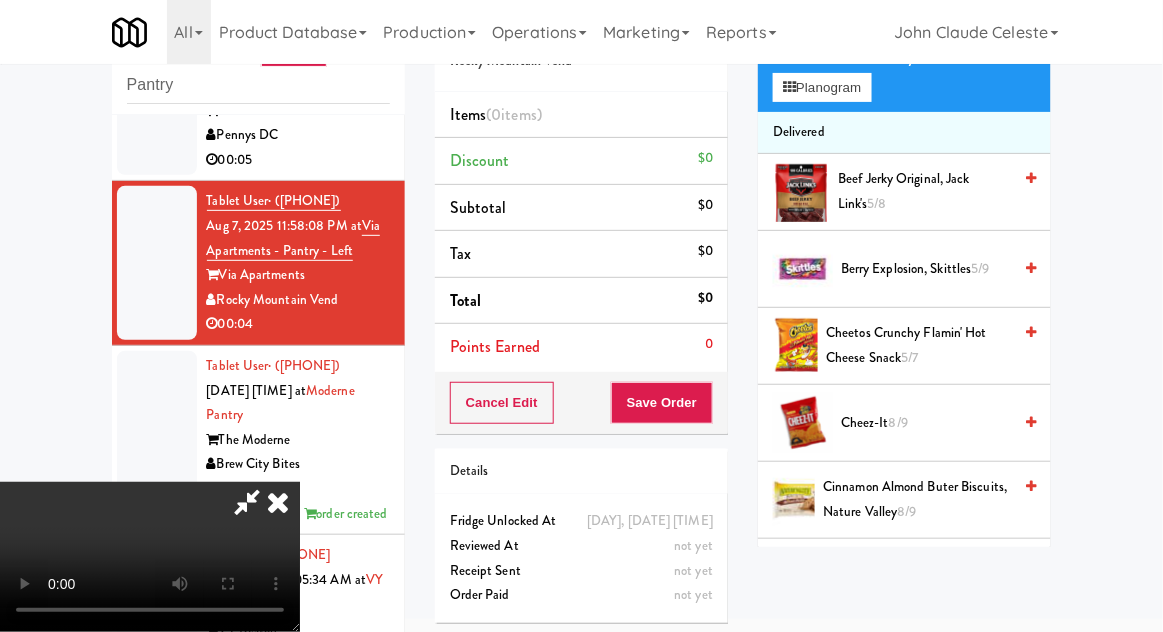 click on "Berry Explosion, Skittles  5/9" at bounding box center (926, 269) 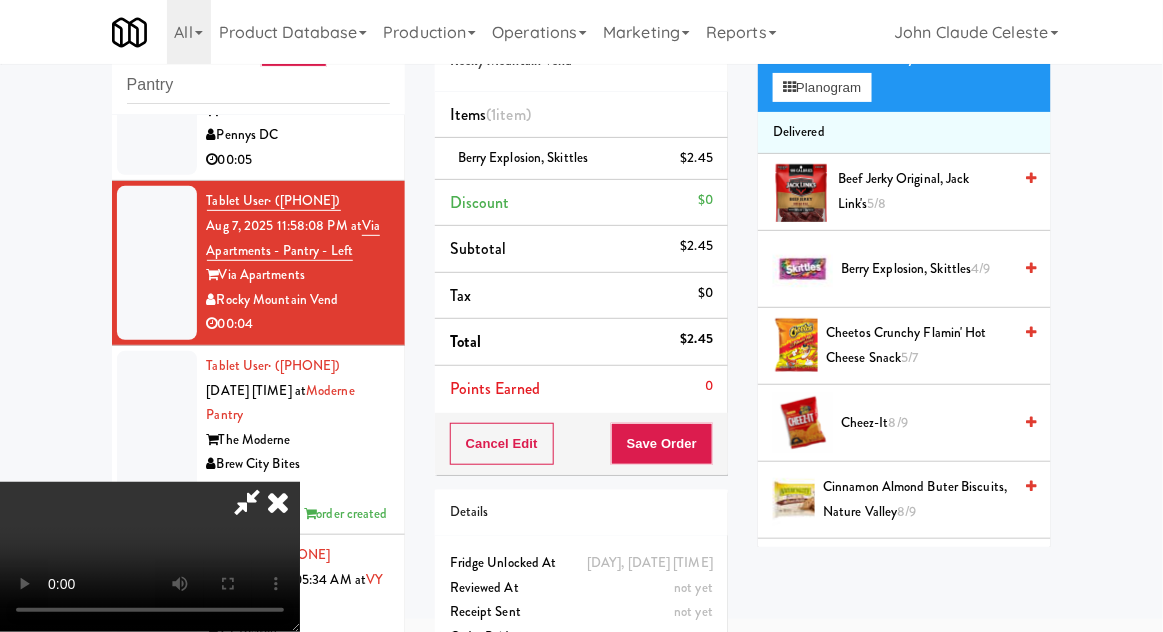 scroll, scrollTop: 73, scrollLeft: 0, axis: vertical 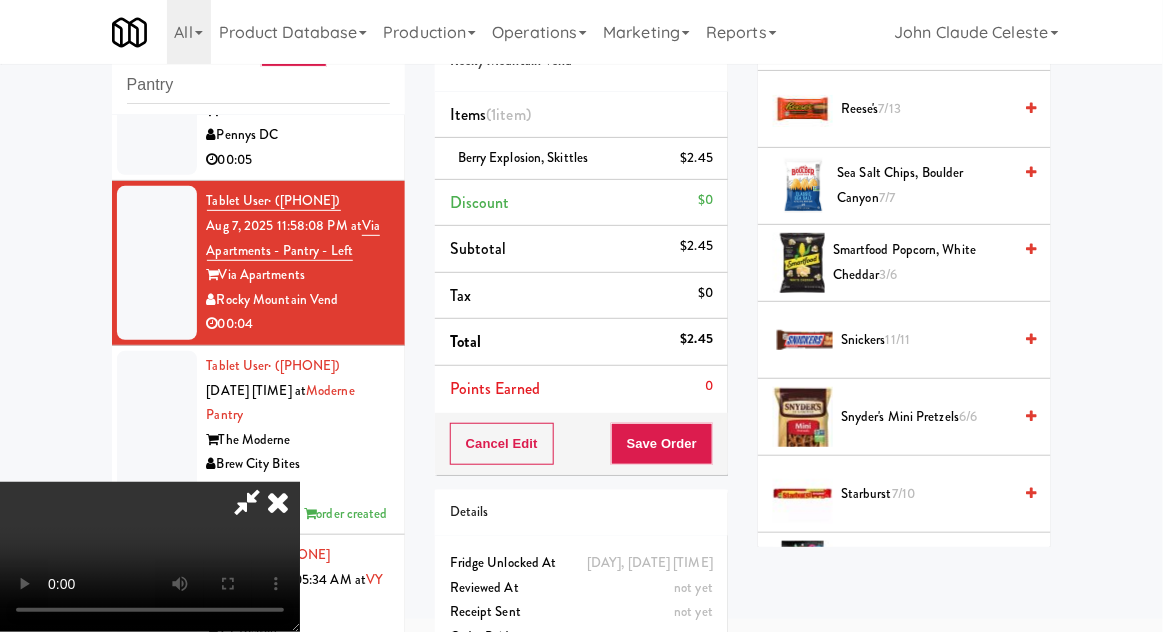 click on "Starburst  7/10" at bounding box center (926, 494) 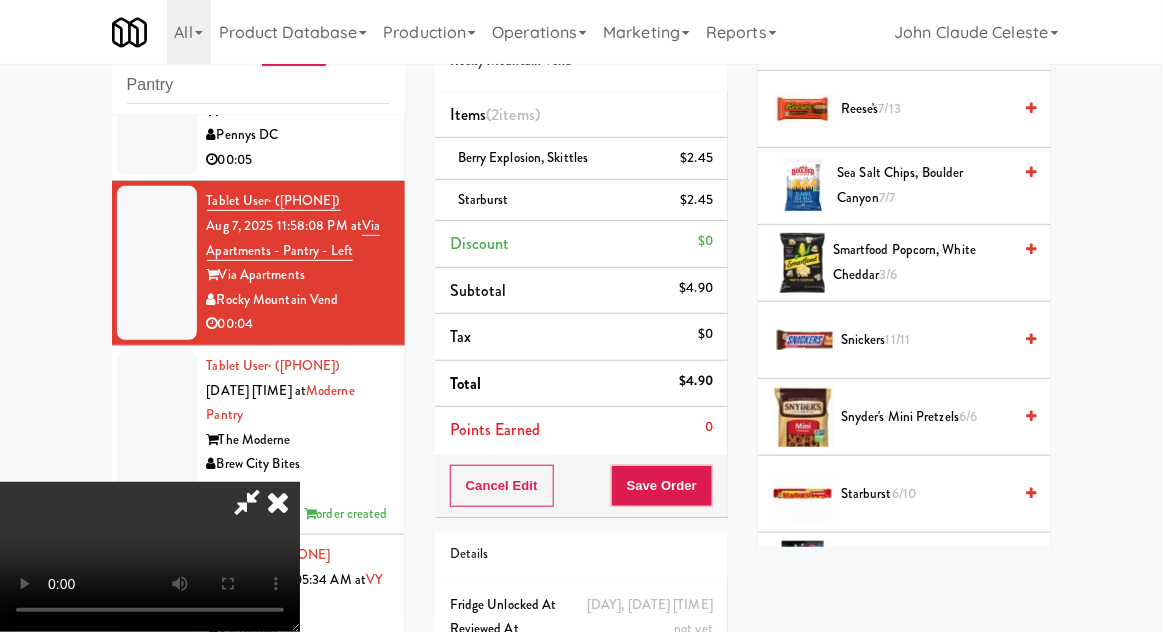 scroll, scrollTop: 73, scrollLeft: 0, axis: vertical 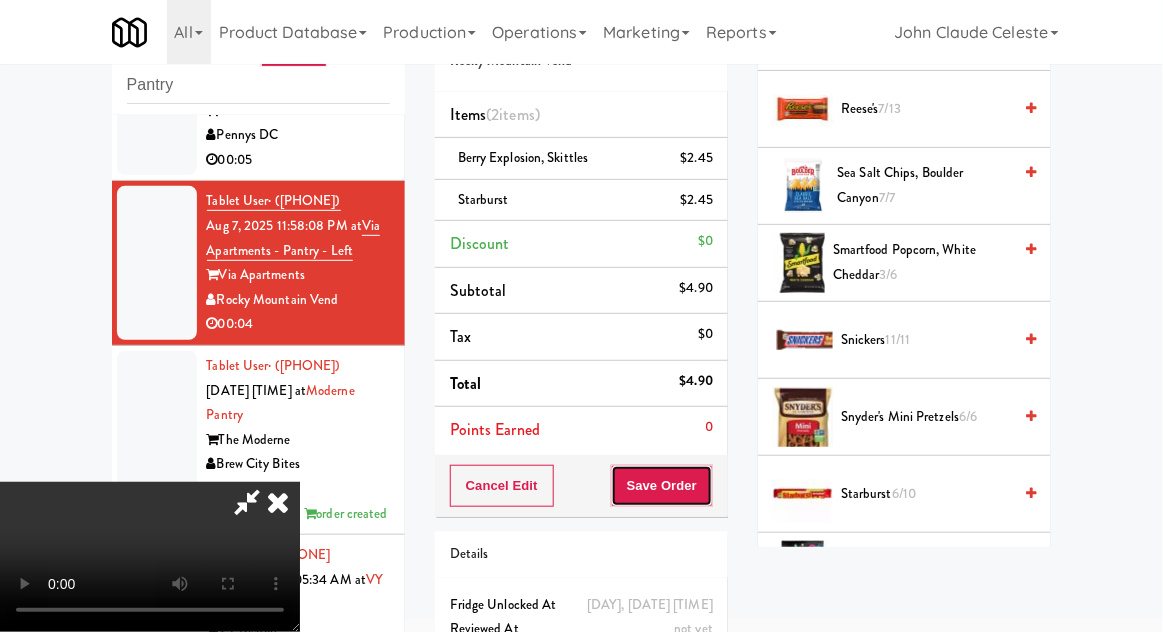click on "Save Order" at bounding box center [662, 486] 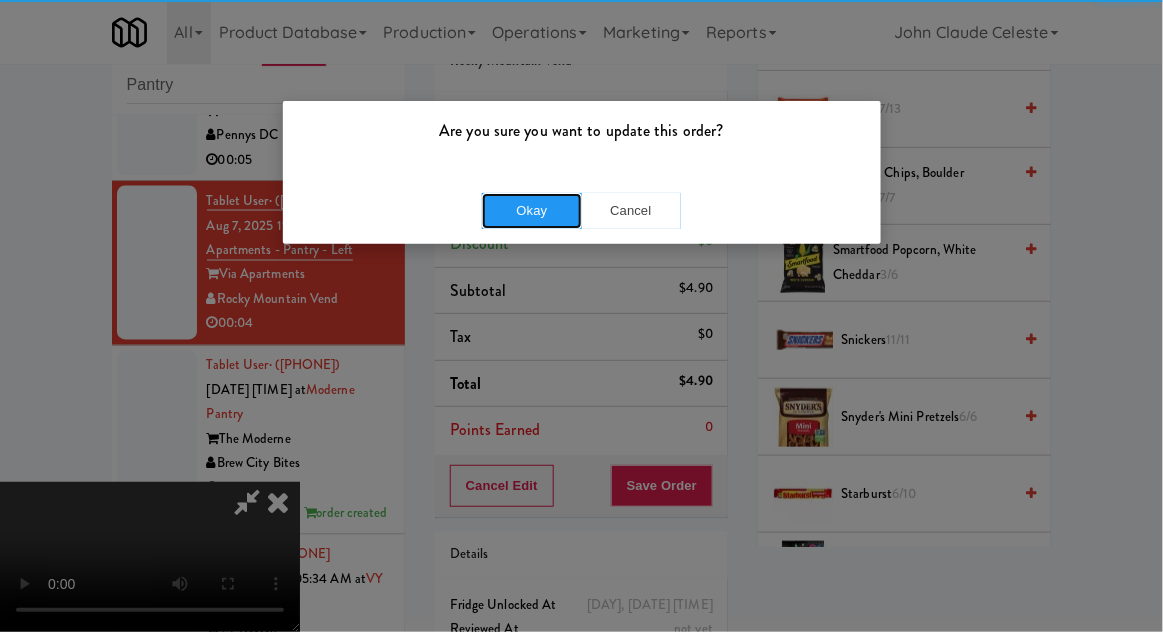 click on "Okay" at bounding box center (532, 211) 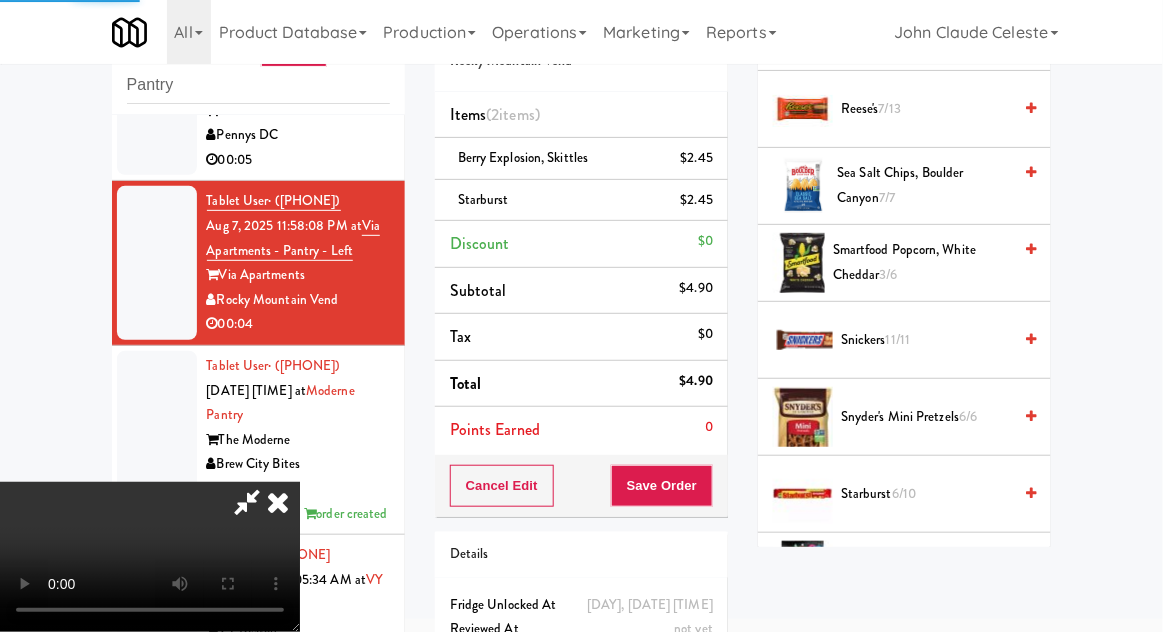 scroll, scrollTop: 197, scrollLeft: 0, axis: vertical 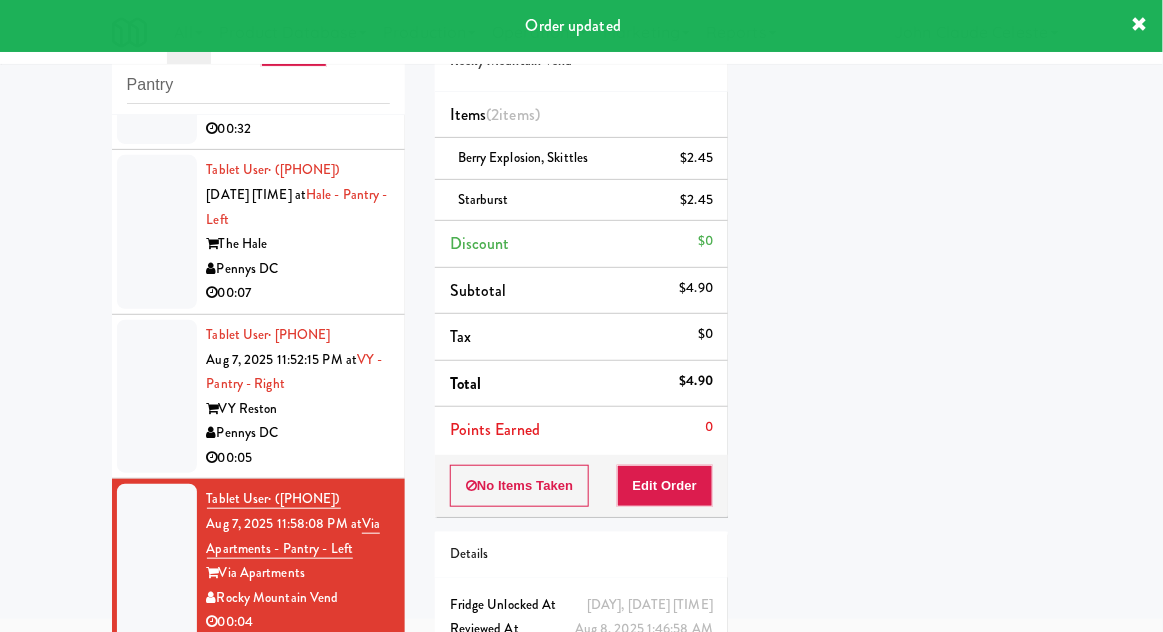 click at bounding box center (157, 397) 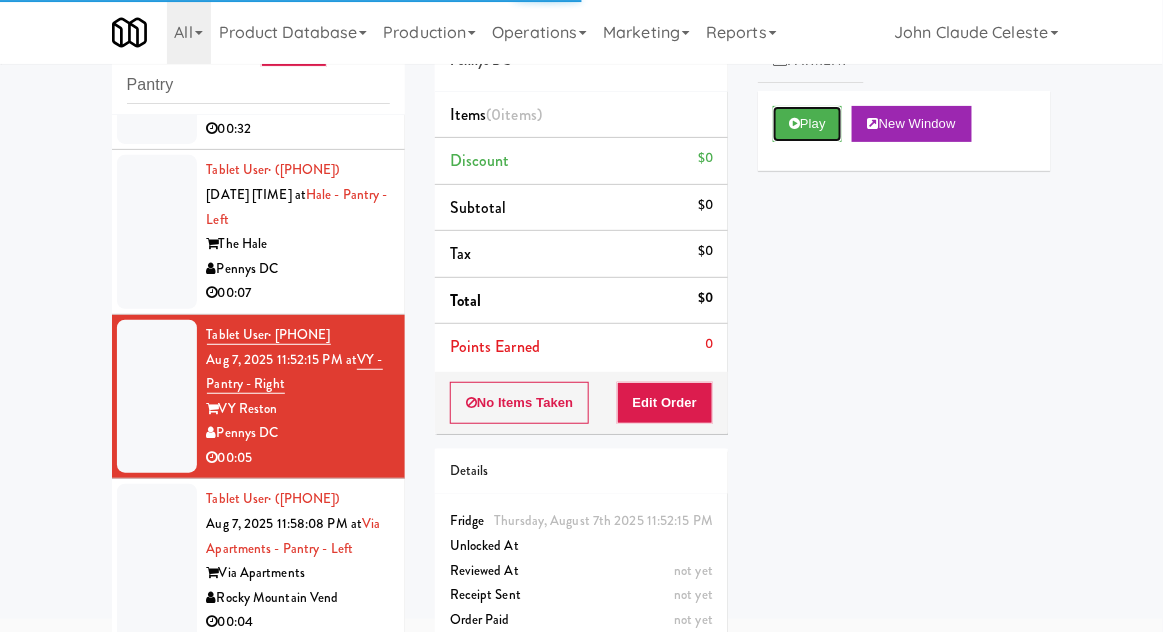 click on "Play" at bounding box center [807, 124] 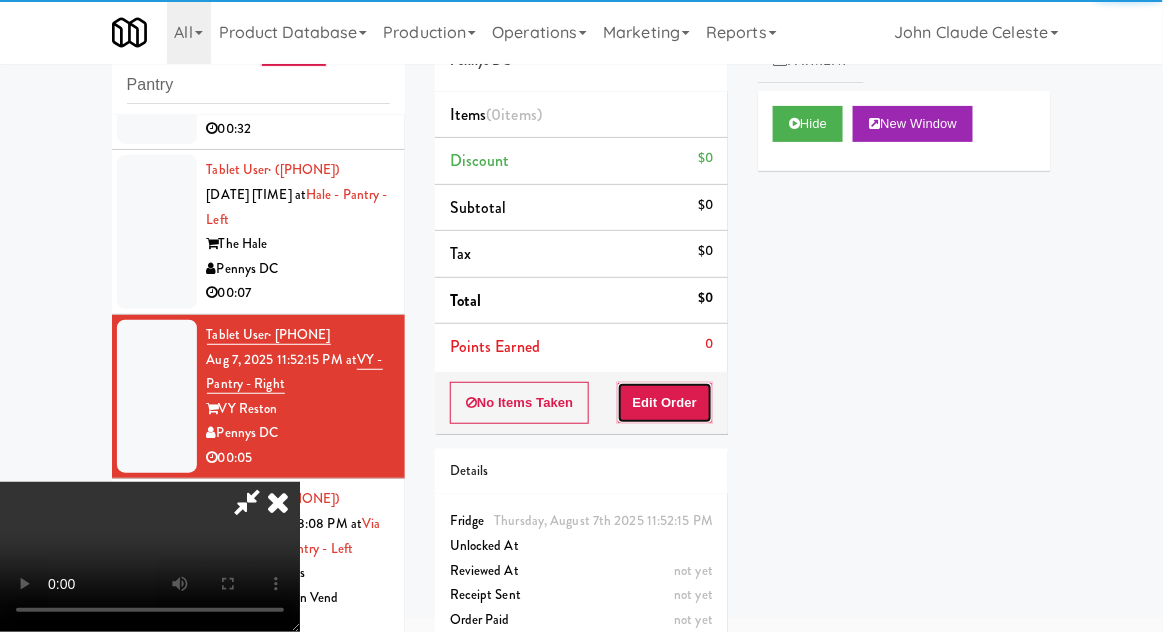 click on "Edit Order" at bounding box center (665, 403) 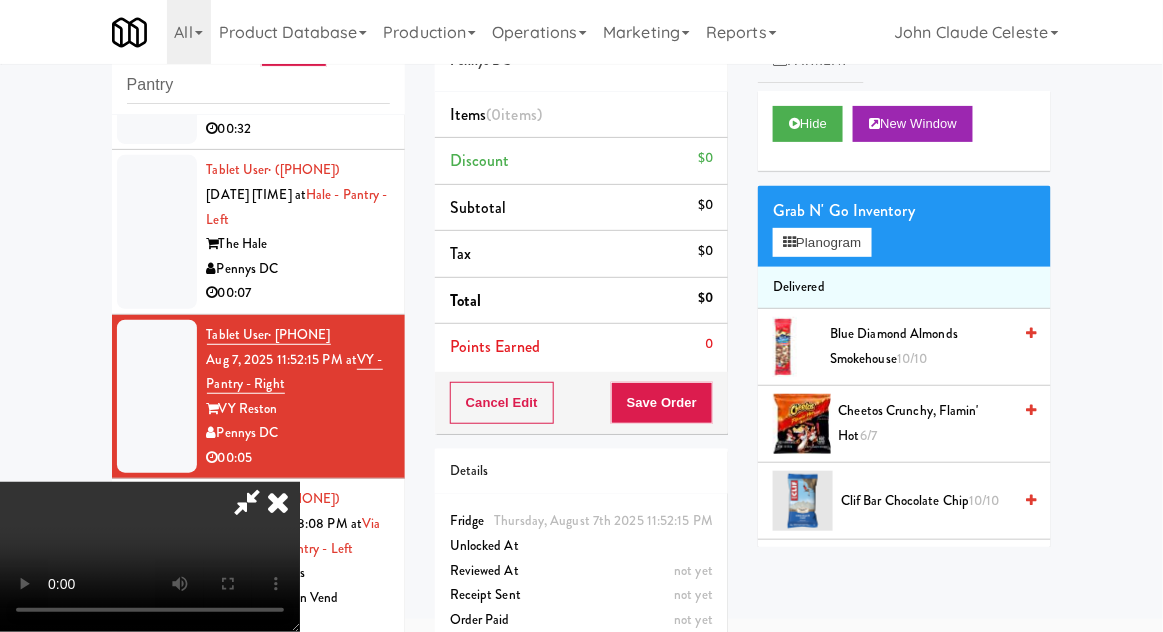 type 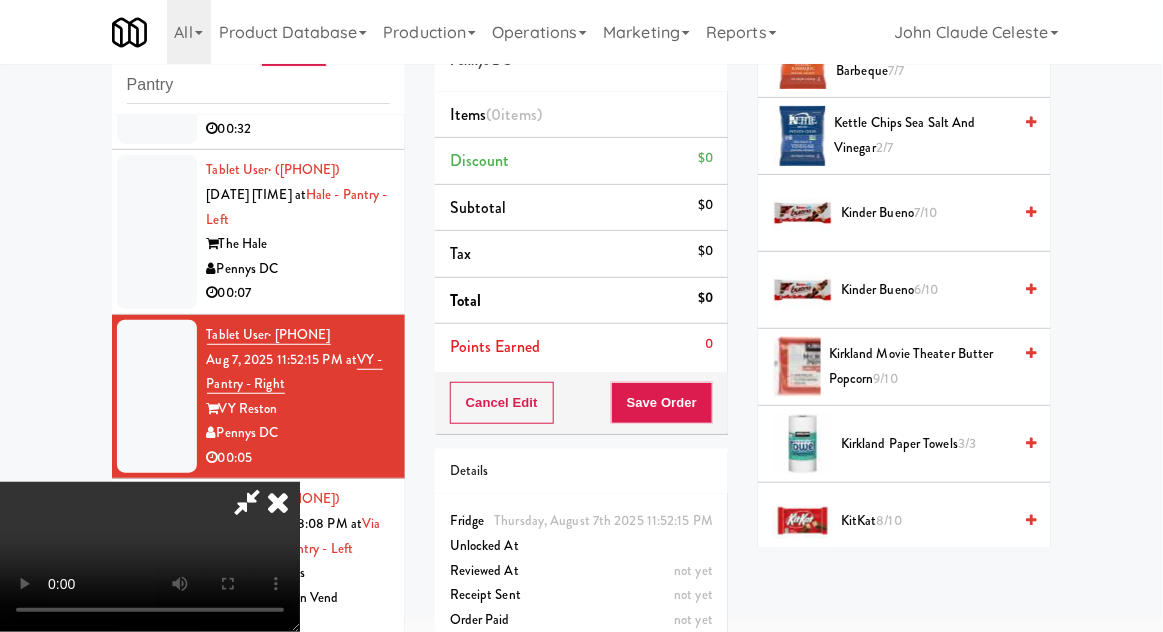 scroll, scrollTop: 605, scrollLeft: 0, axis: vertical 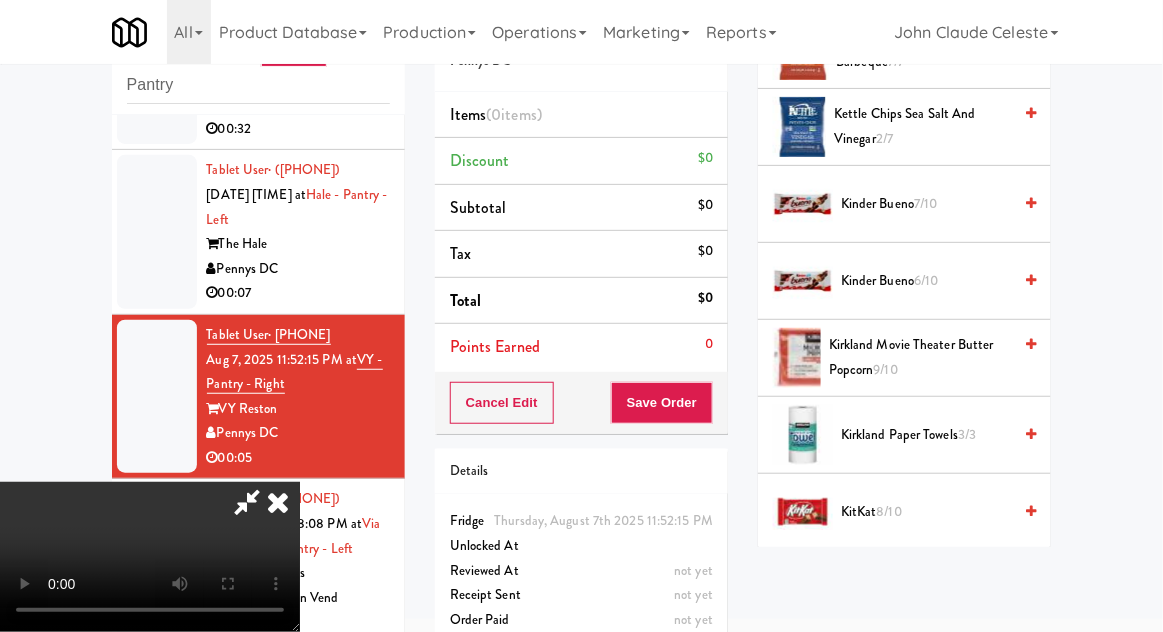 click on "Kinder Bueno  6/10" at bounding box center [926, 281] 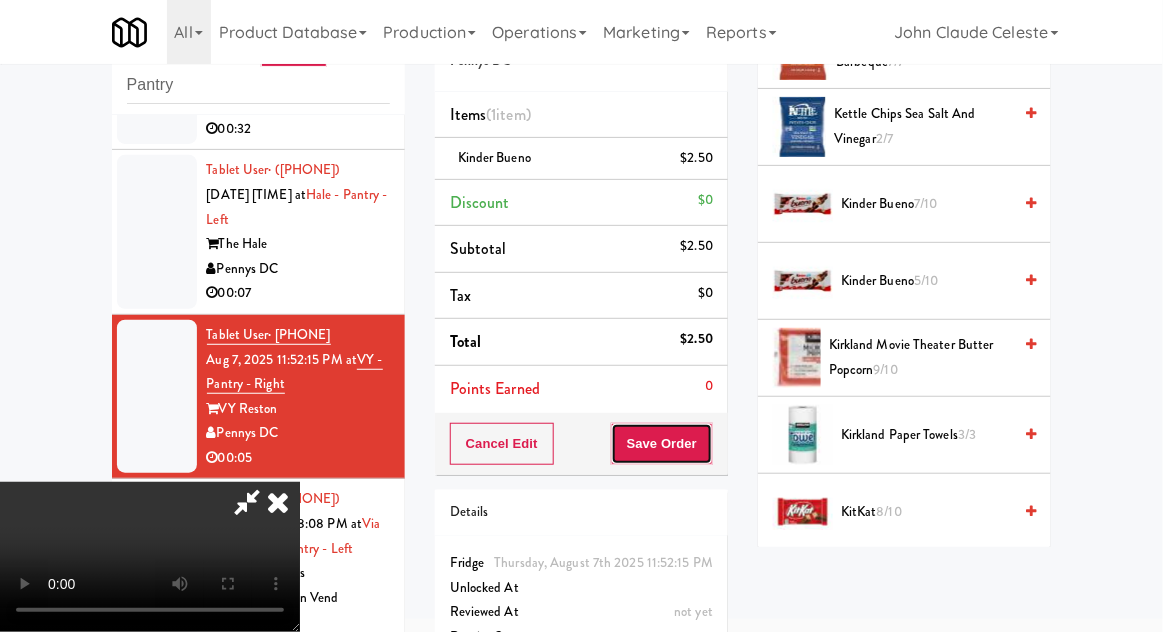 click on "Save Order" at bounding box center [662, 444] 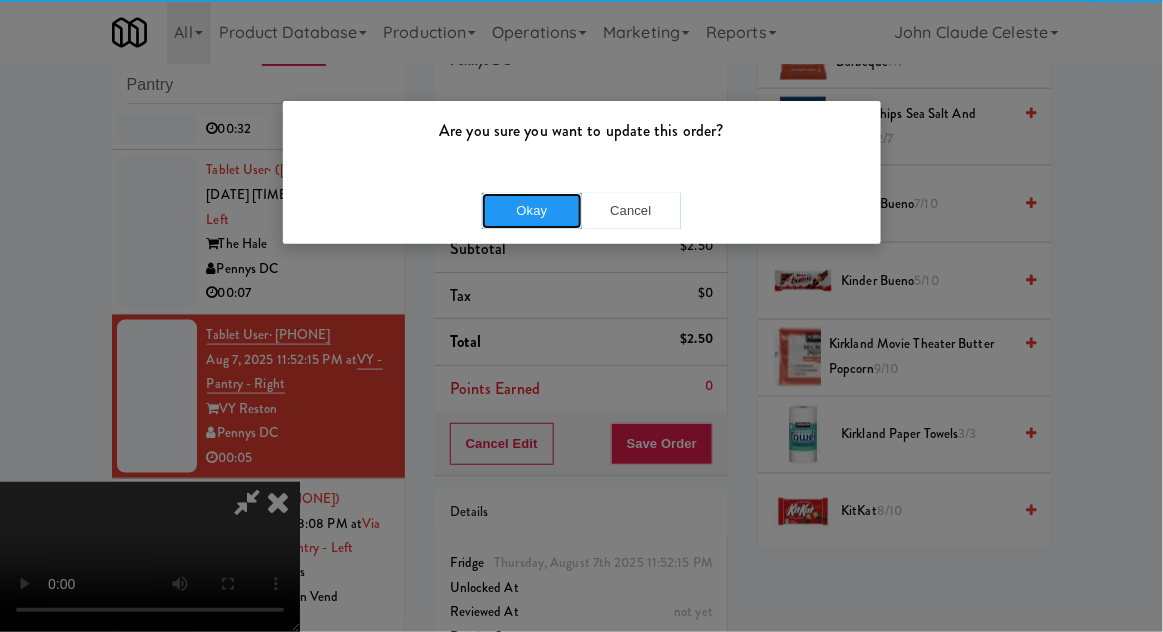 click on "Okay" at bounding box center (532, 211) 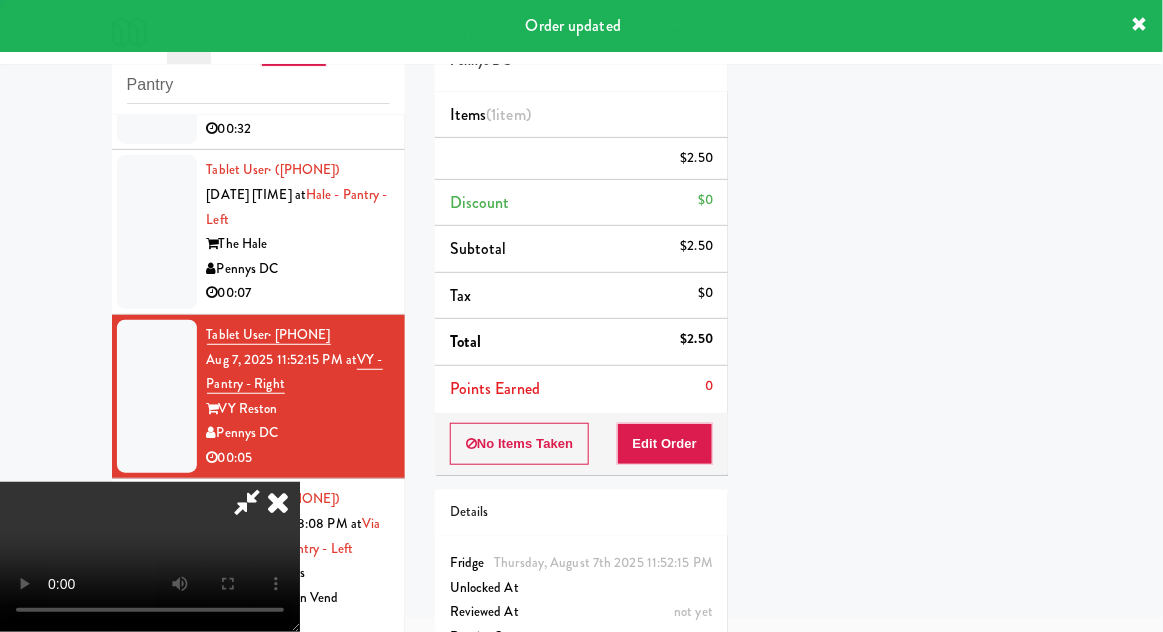 scroll, scrollTop: 197, scrollLeft: 0, axis: vertical 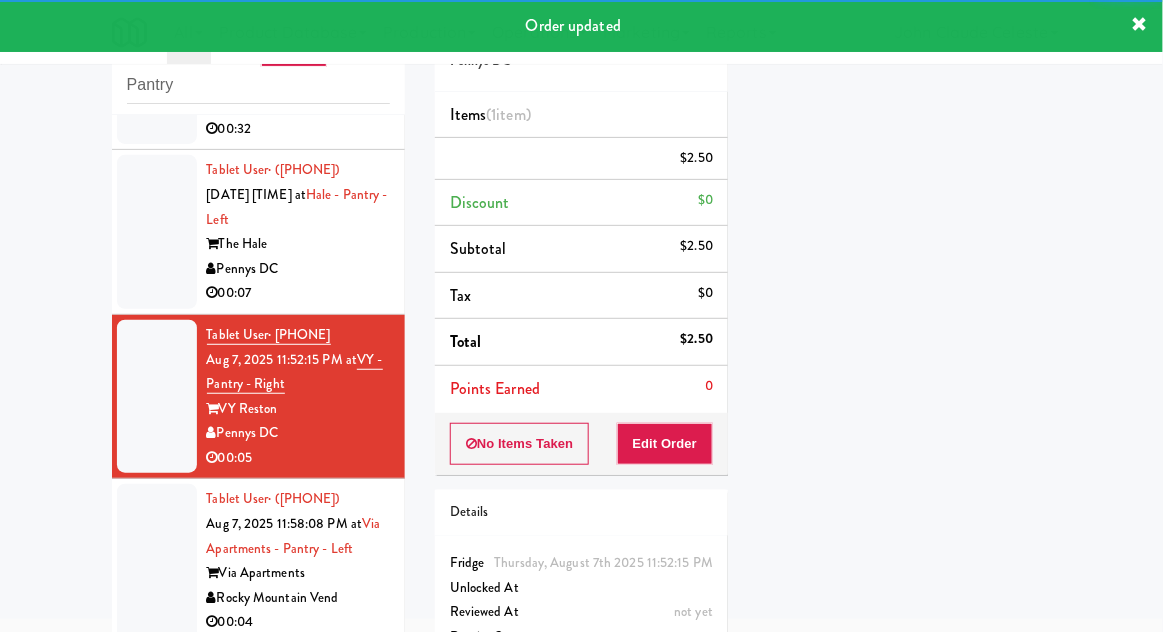 click at bounding box center [157, 232] 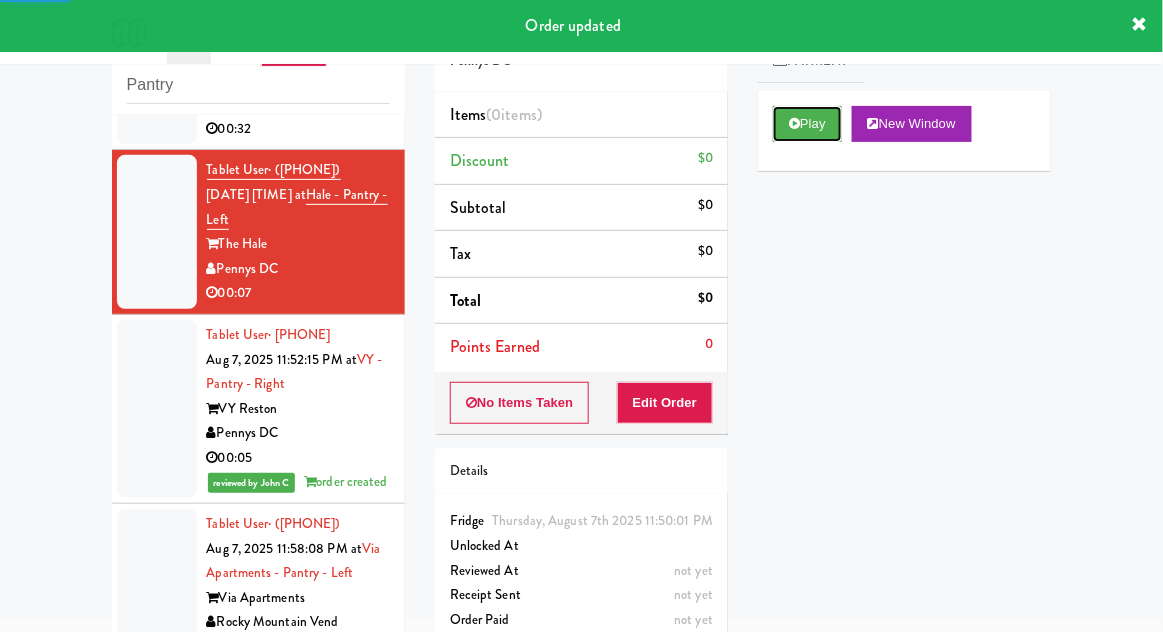 click on "Play" at bounding box center (807, 124) 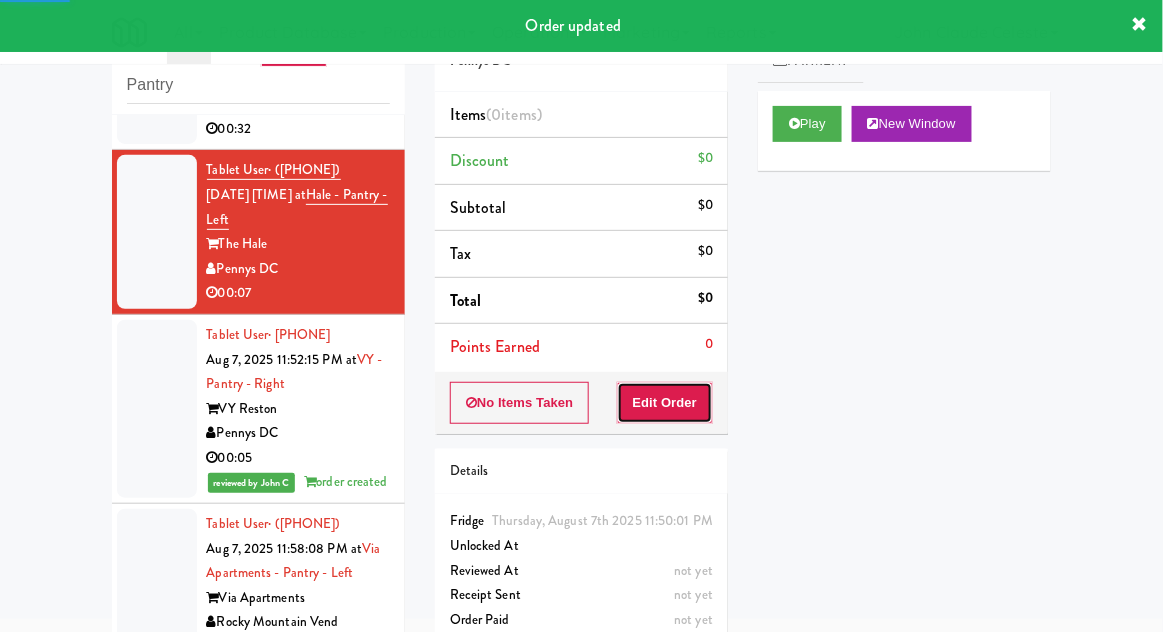 click on "Edit Order" at bounding box center [665, 403] 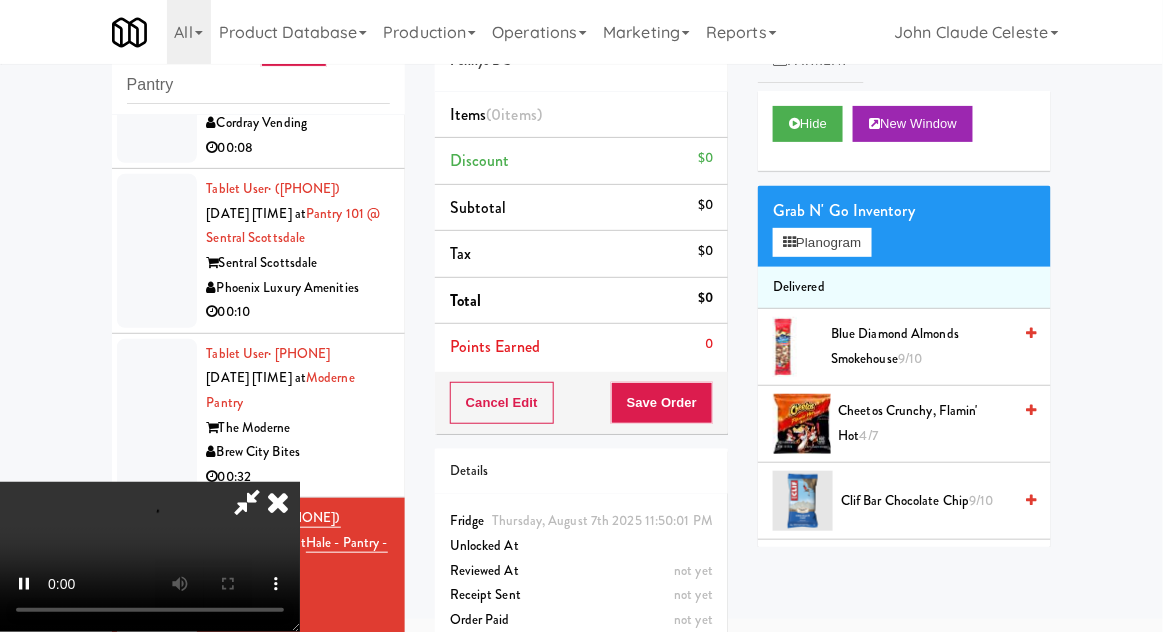 scroll, scrollTop: 3803, scrollLeft: 0, axis: vertical 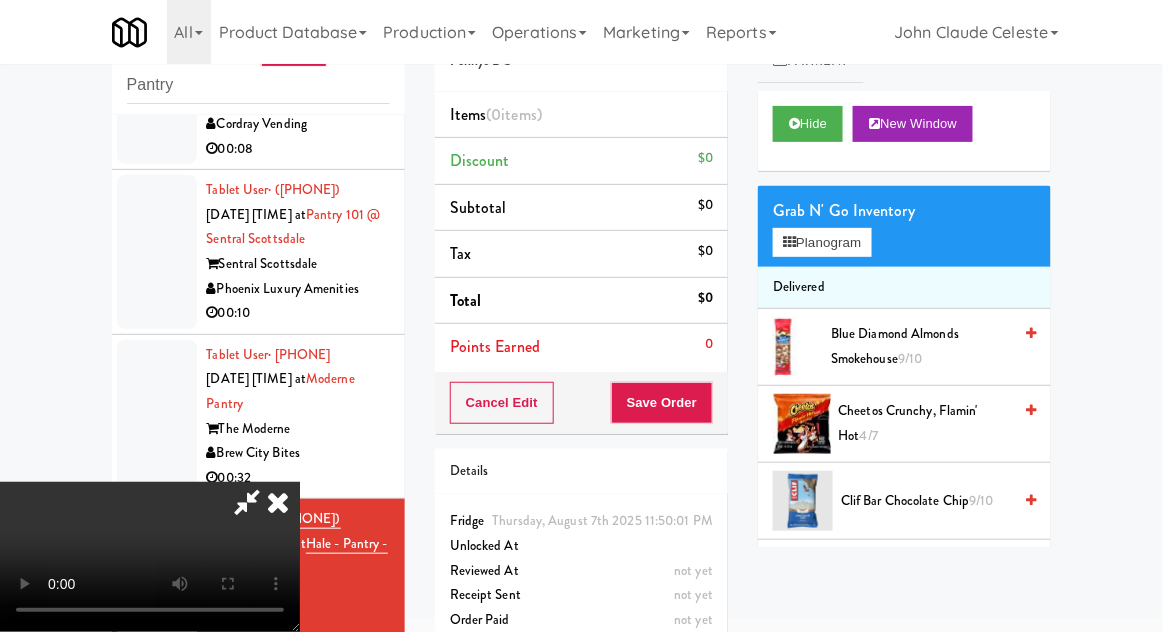 type 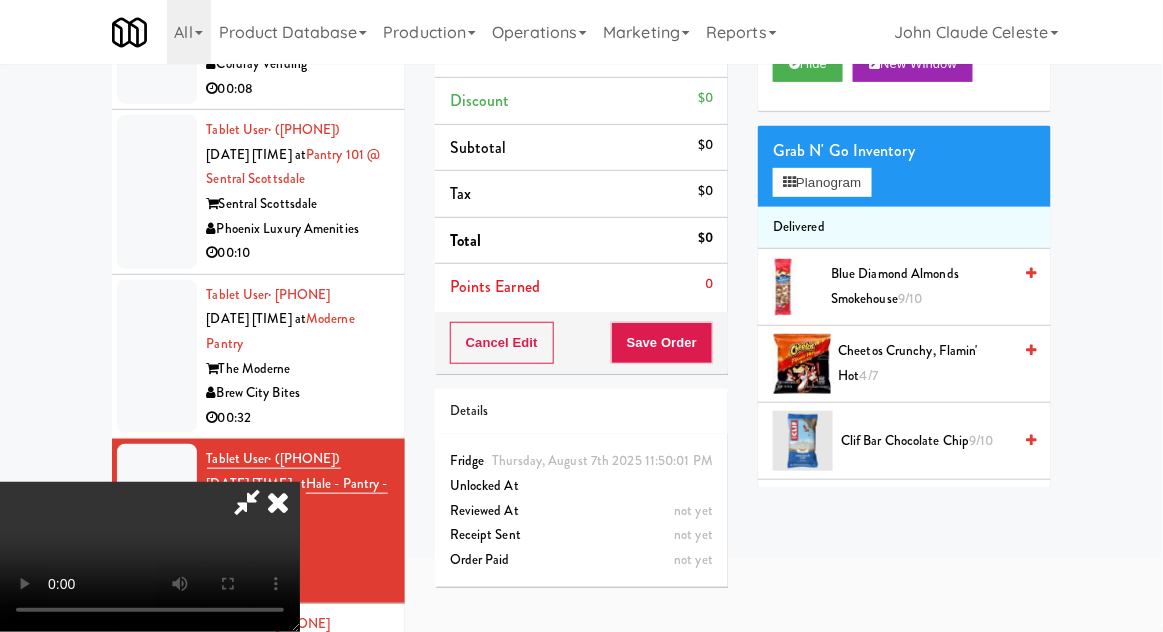 click on "Grab N' Go Inventory  Planogram" at bounding box center [904, 166] 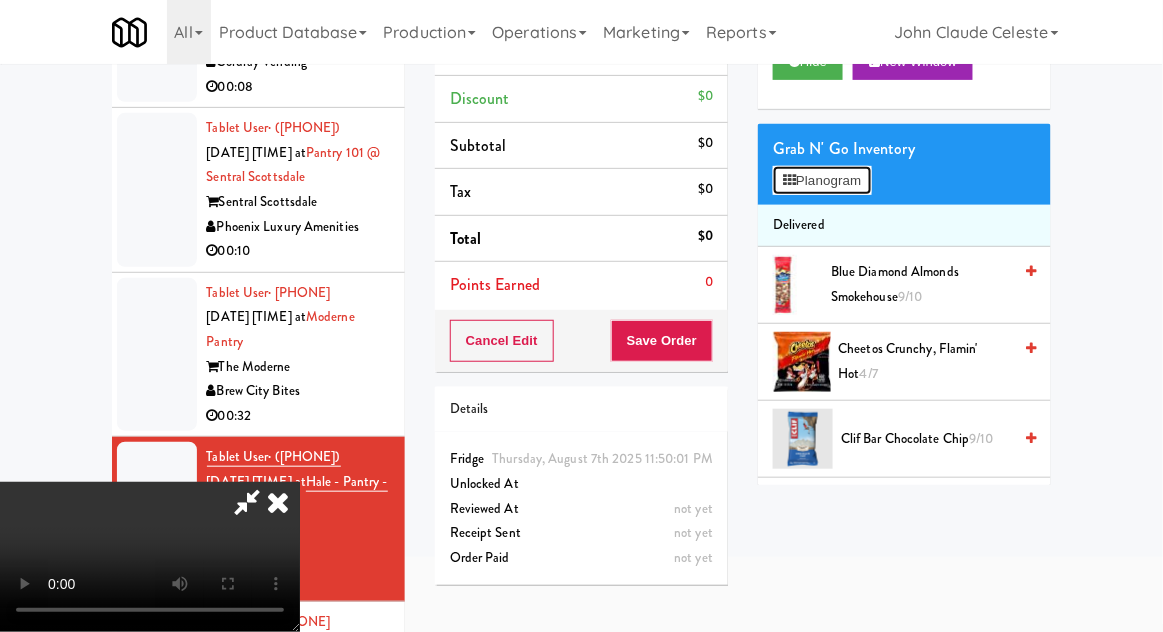 click on "Planogram" at bounding box center [822, 181] 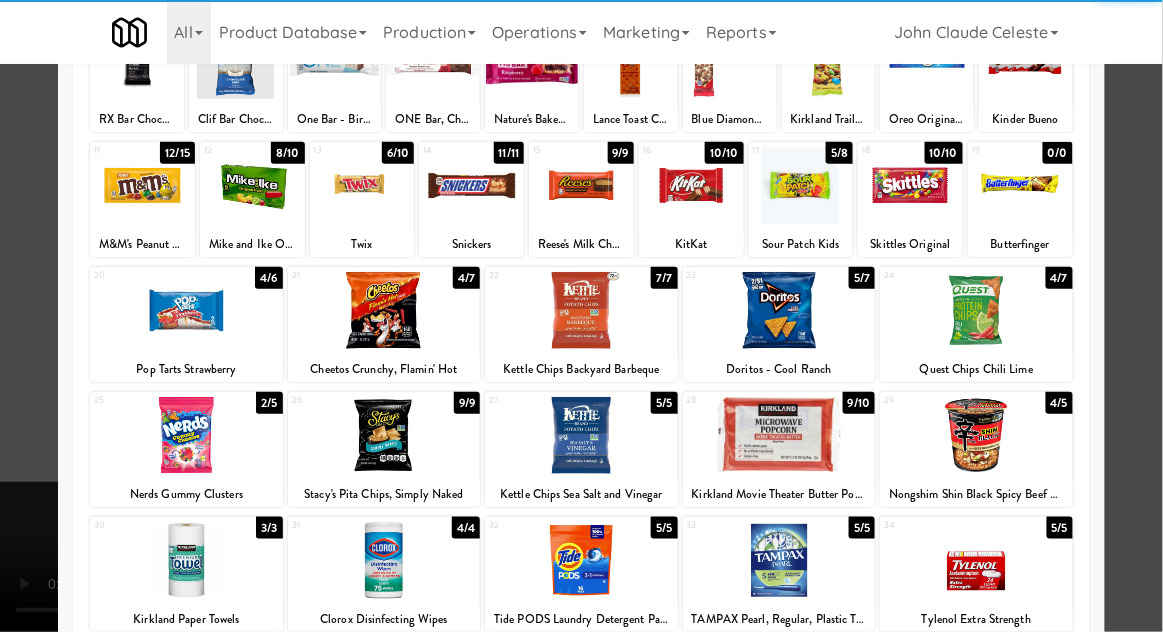 scroll, scrollTop: 178, scrollLeft: 0, axis: vertical 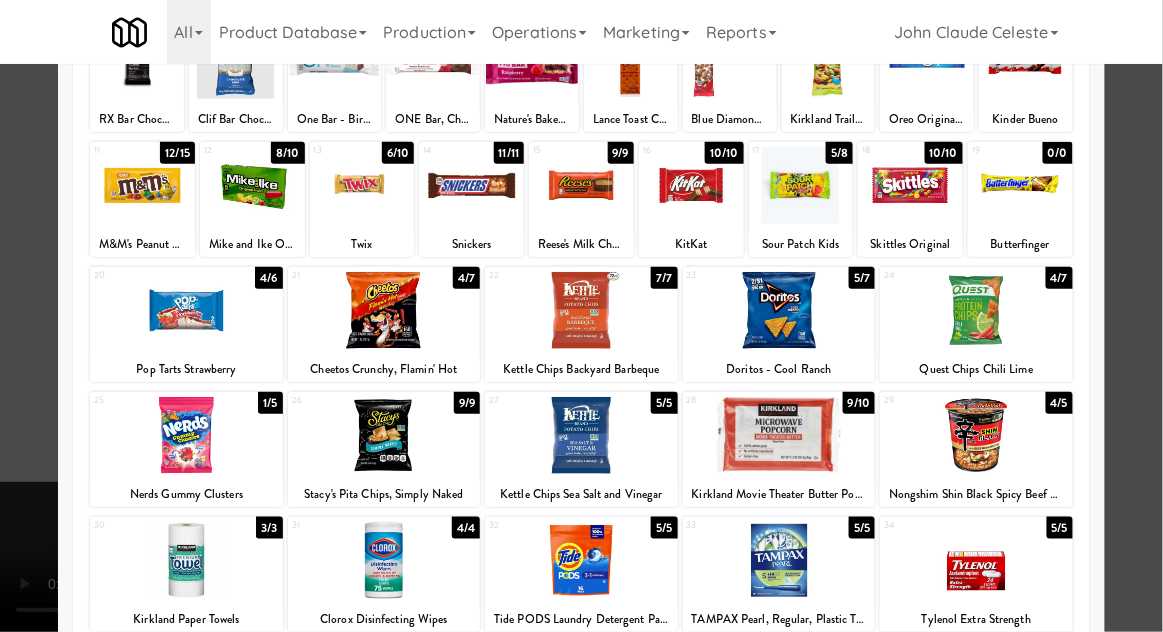click at bounding box center (581, 316) 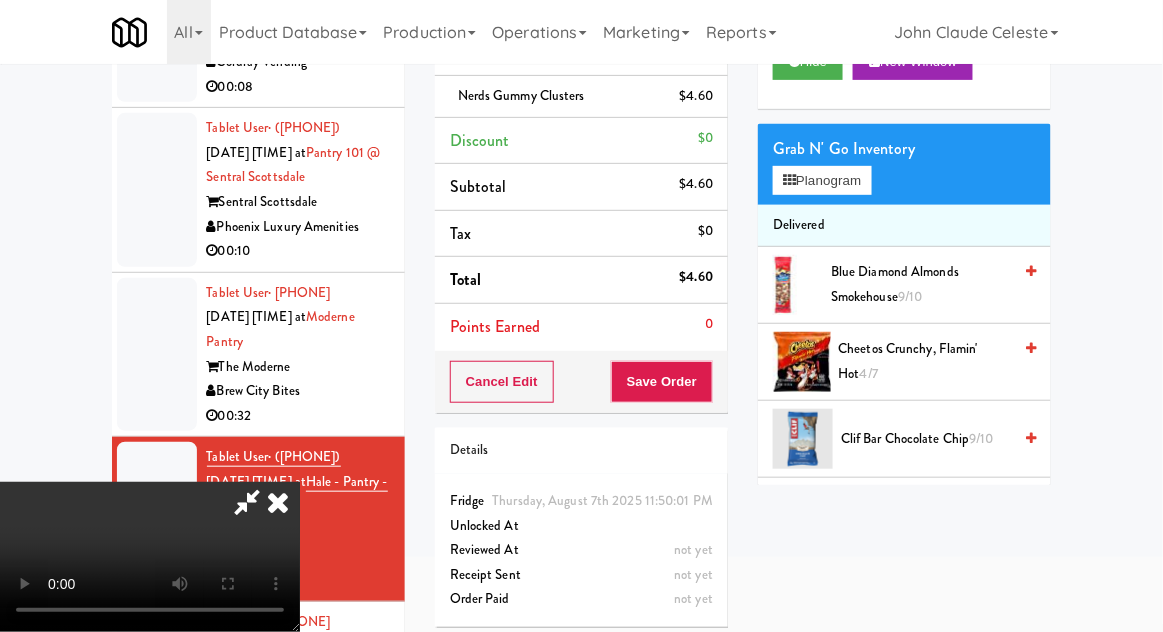 scroll, scrollTop: 173, scrollLeft: 0, axis: vertical 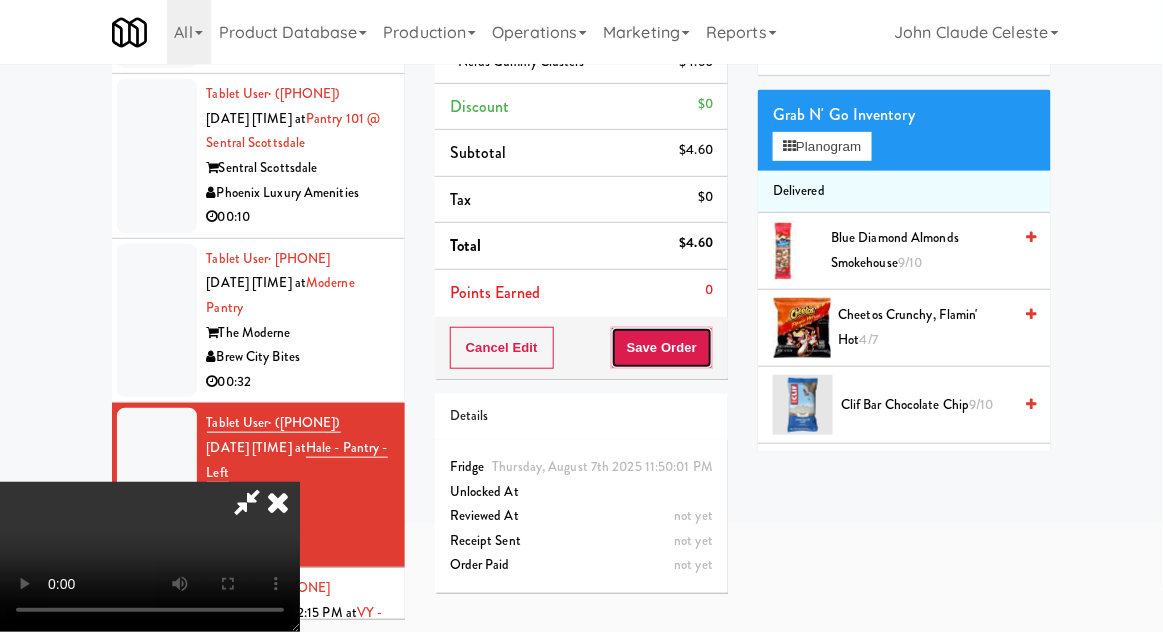 click on "Save Order" at bounding box center [662, 348] 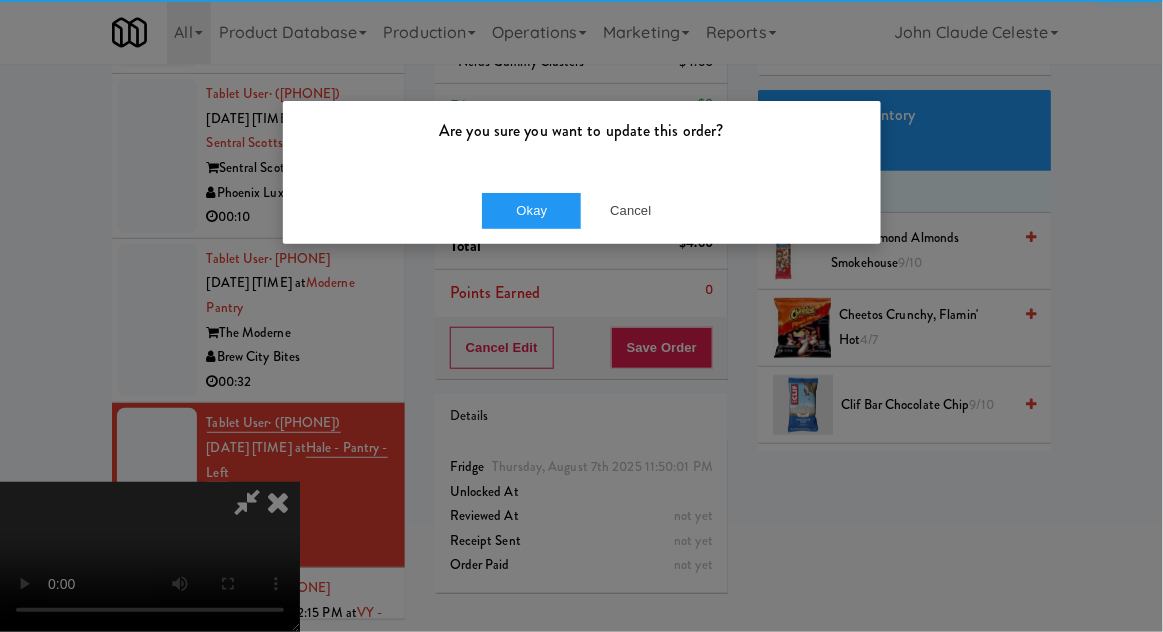 click on "Are you sure you want to update this order?" at bounding box center [582, 139] 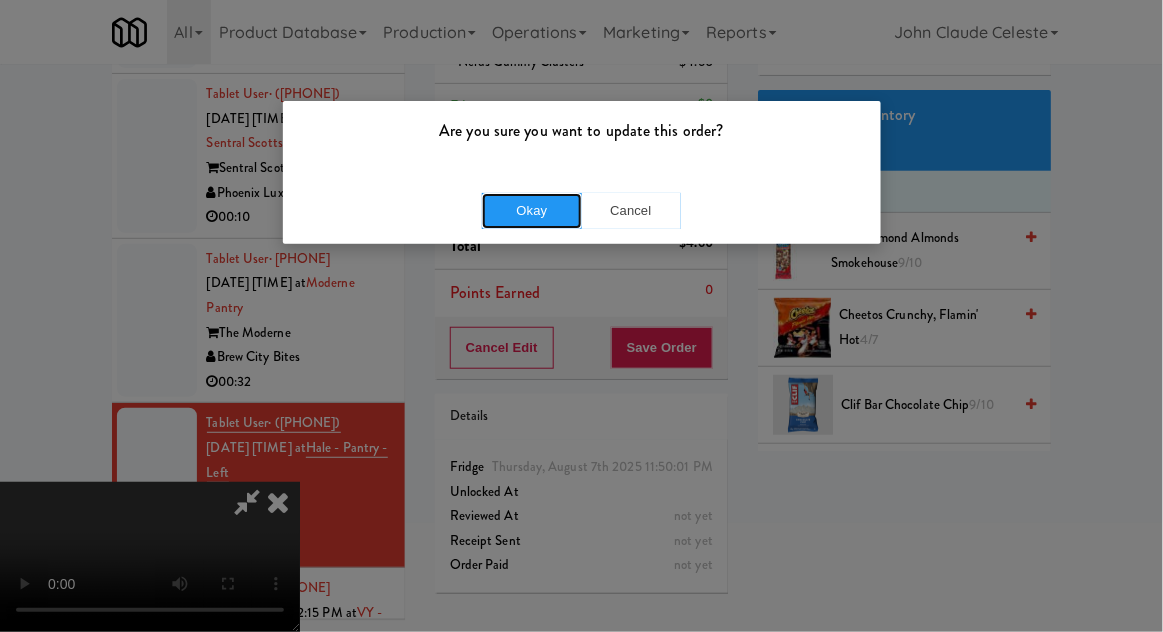 click on "Okay" at bounding box center [532, 211] 